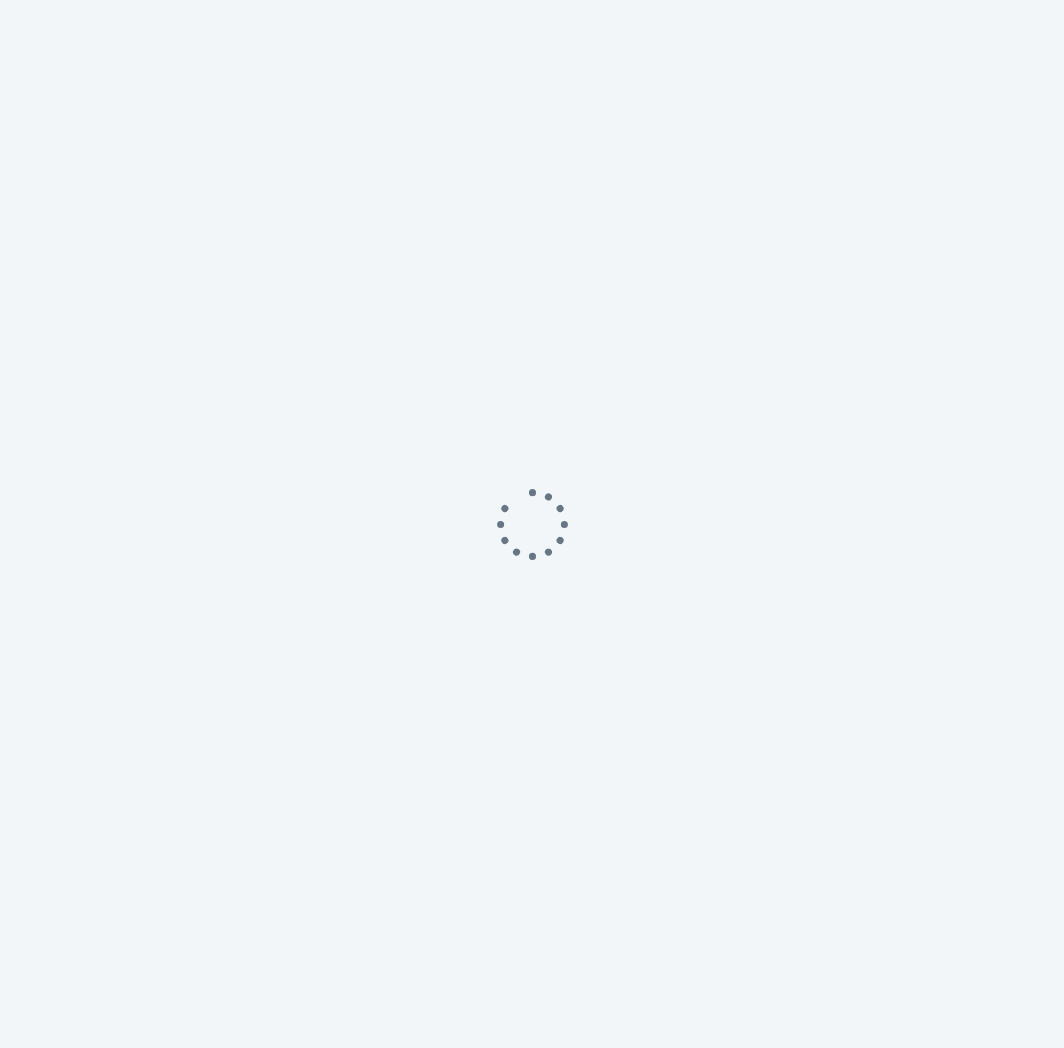 scroll, scrollTop: 0, scrollLeft: 0, axis: both 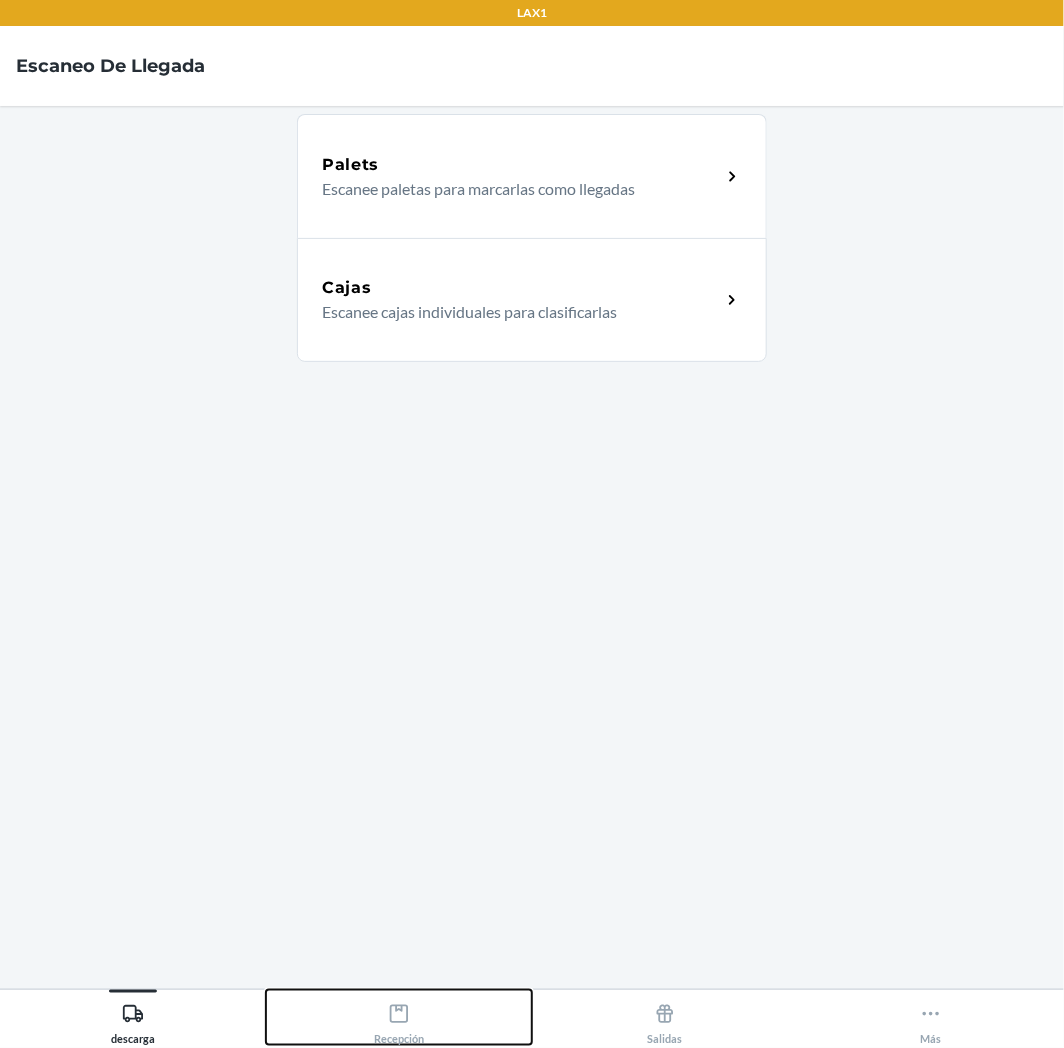 click on "Recepción" at bounding box center [399, 1020] 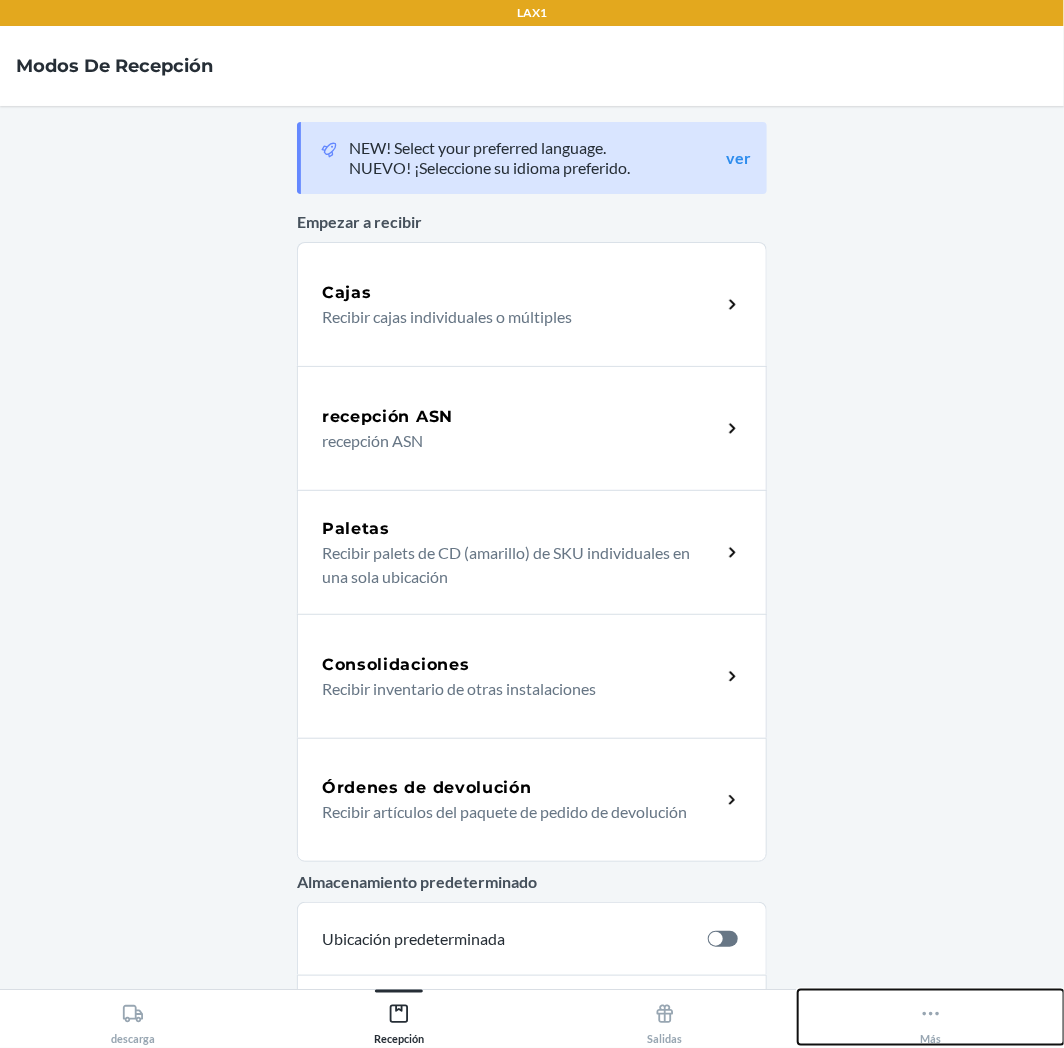 click on "Más" at bounding box center [931, 1017] 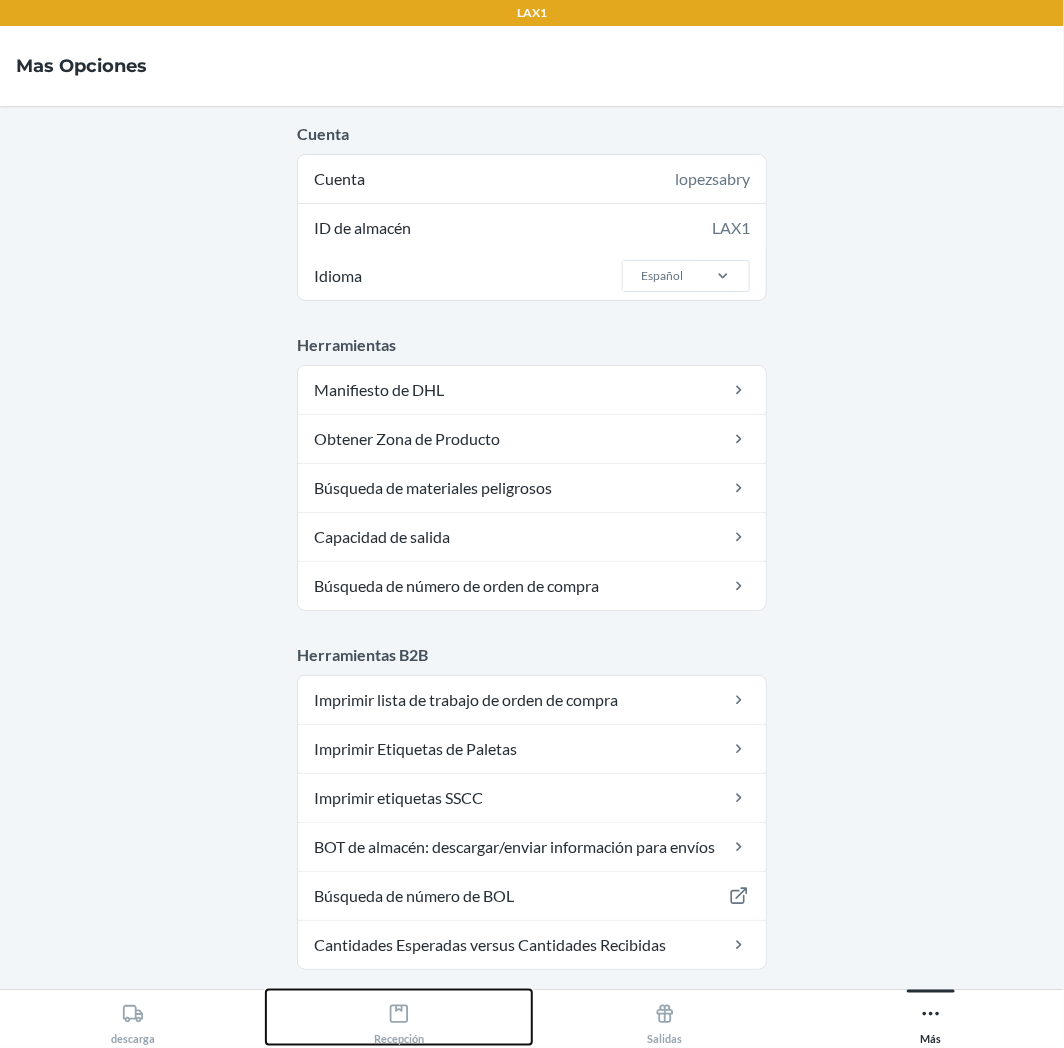 drag, startPoint x: 397, startPoint y: 1014, endPoint x: 398, endPoint y: 996, distance: 18.027756 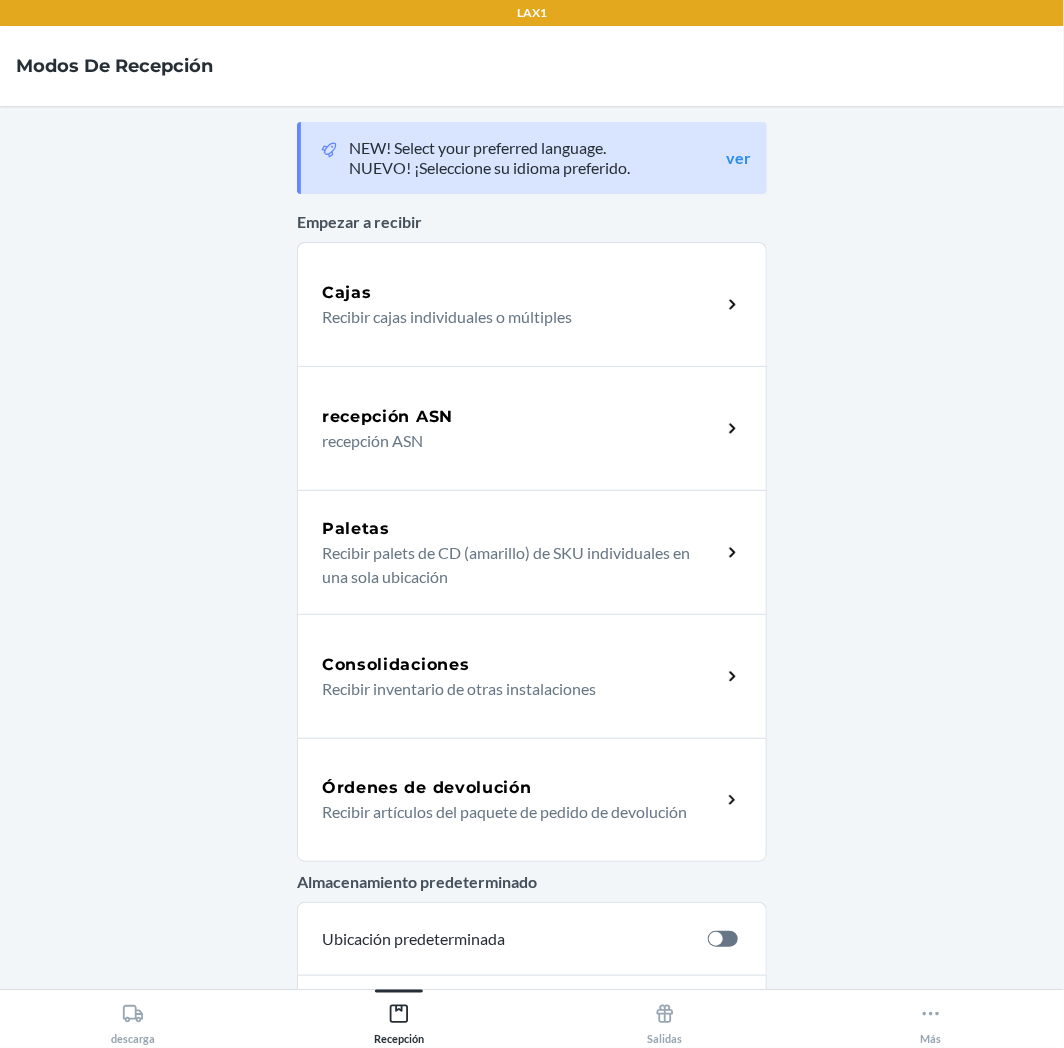 click on "Órdenes de devolución" at bounding box center [427, 788] 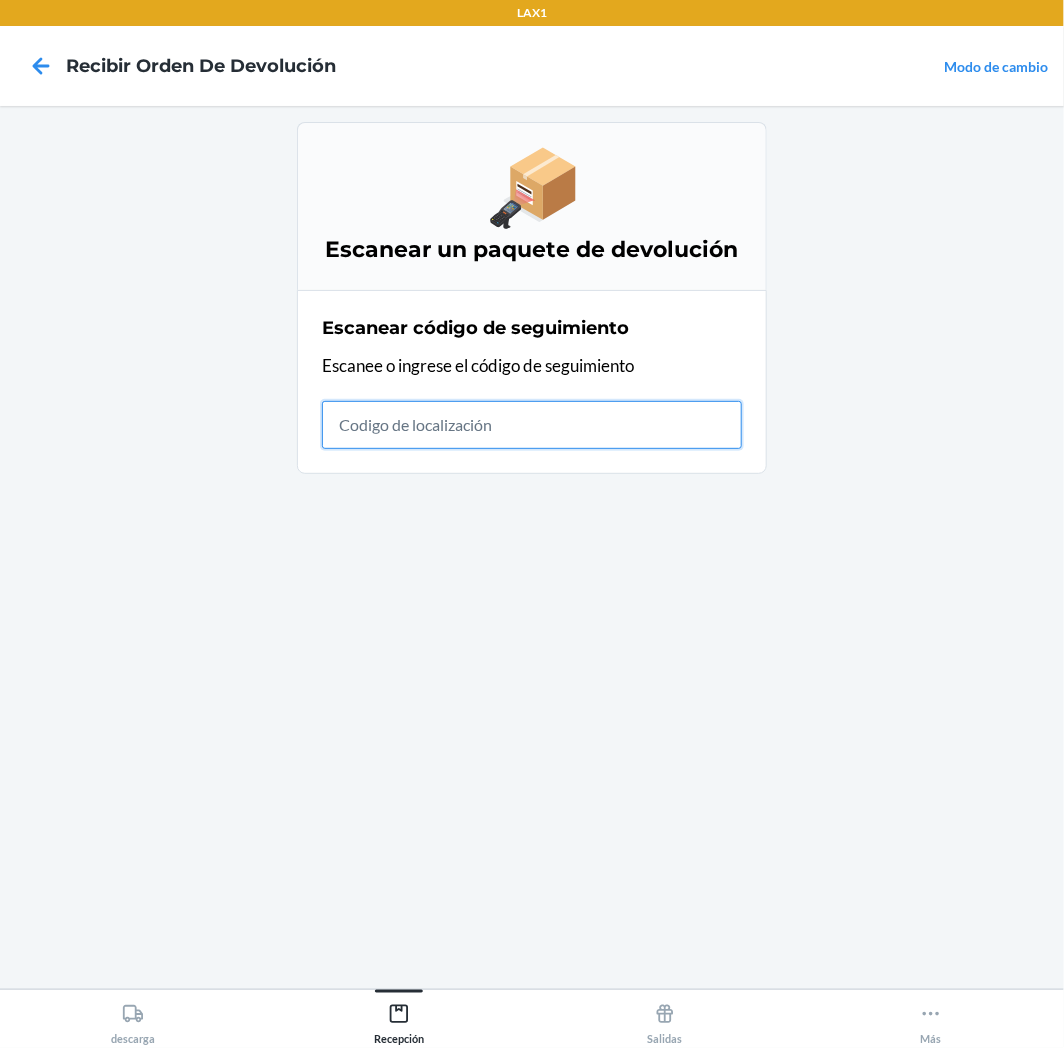click at bounding box center [532, 425] 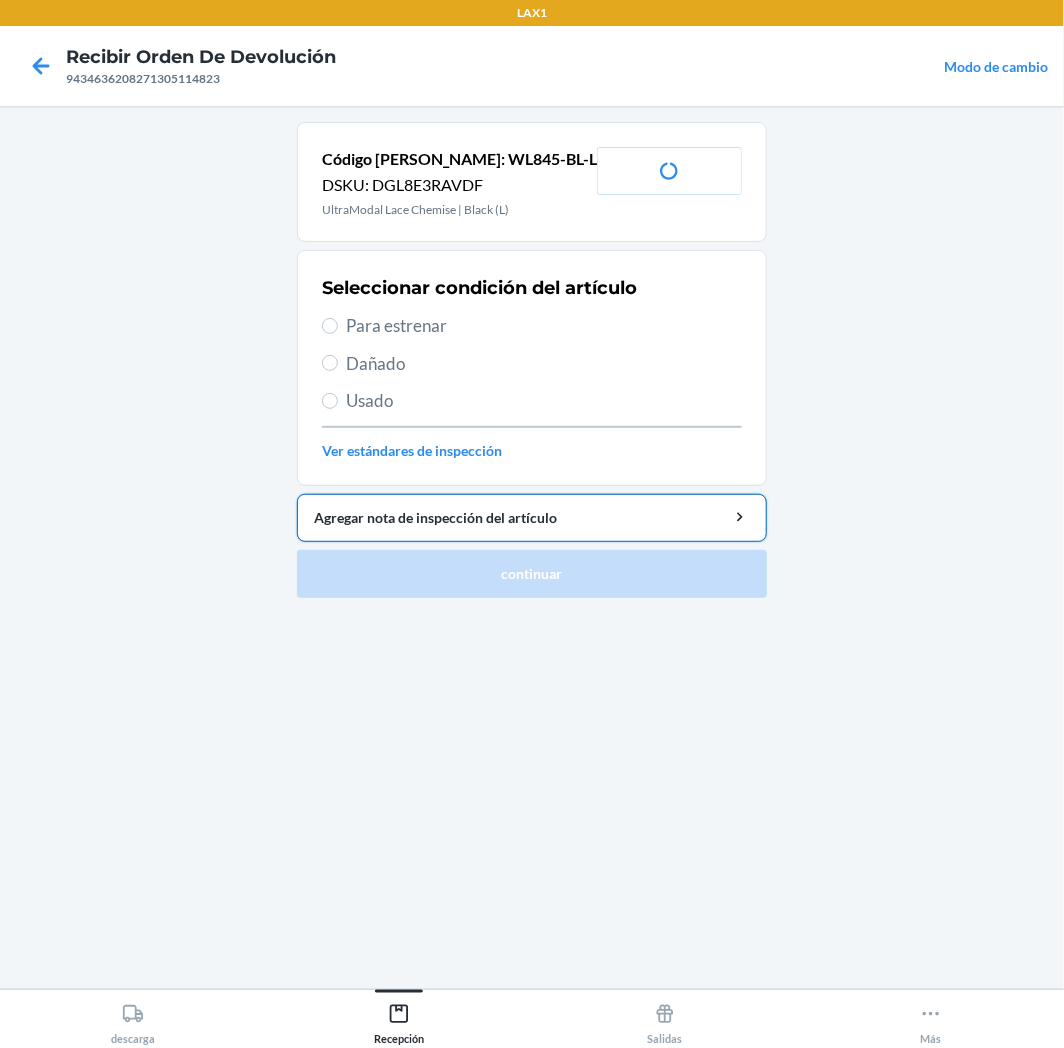 click on "Agregar nota de inspección del artículo" at bounding box center [532, 517] 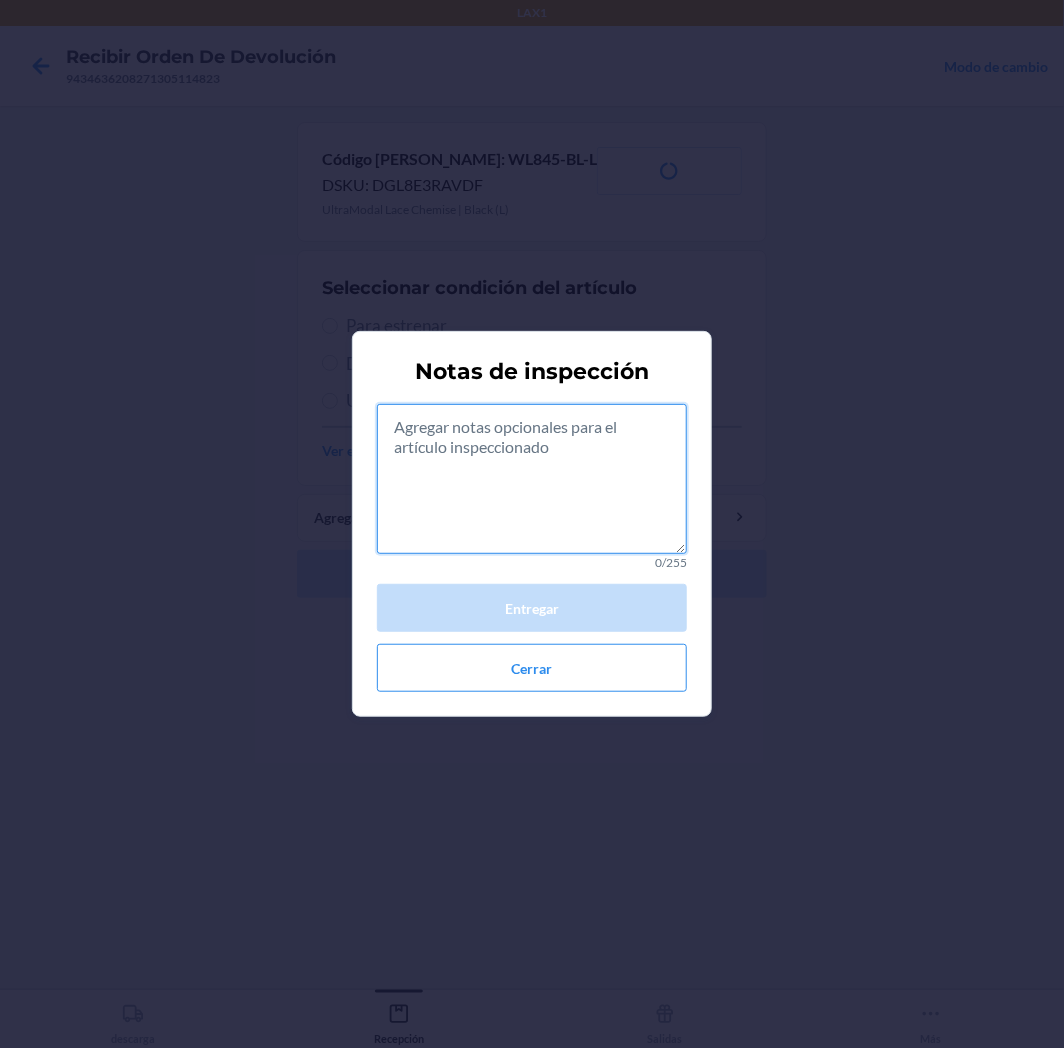 click at bounding box center [532, 479] 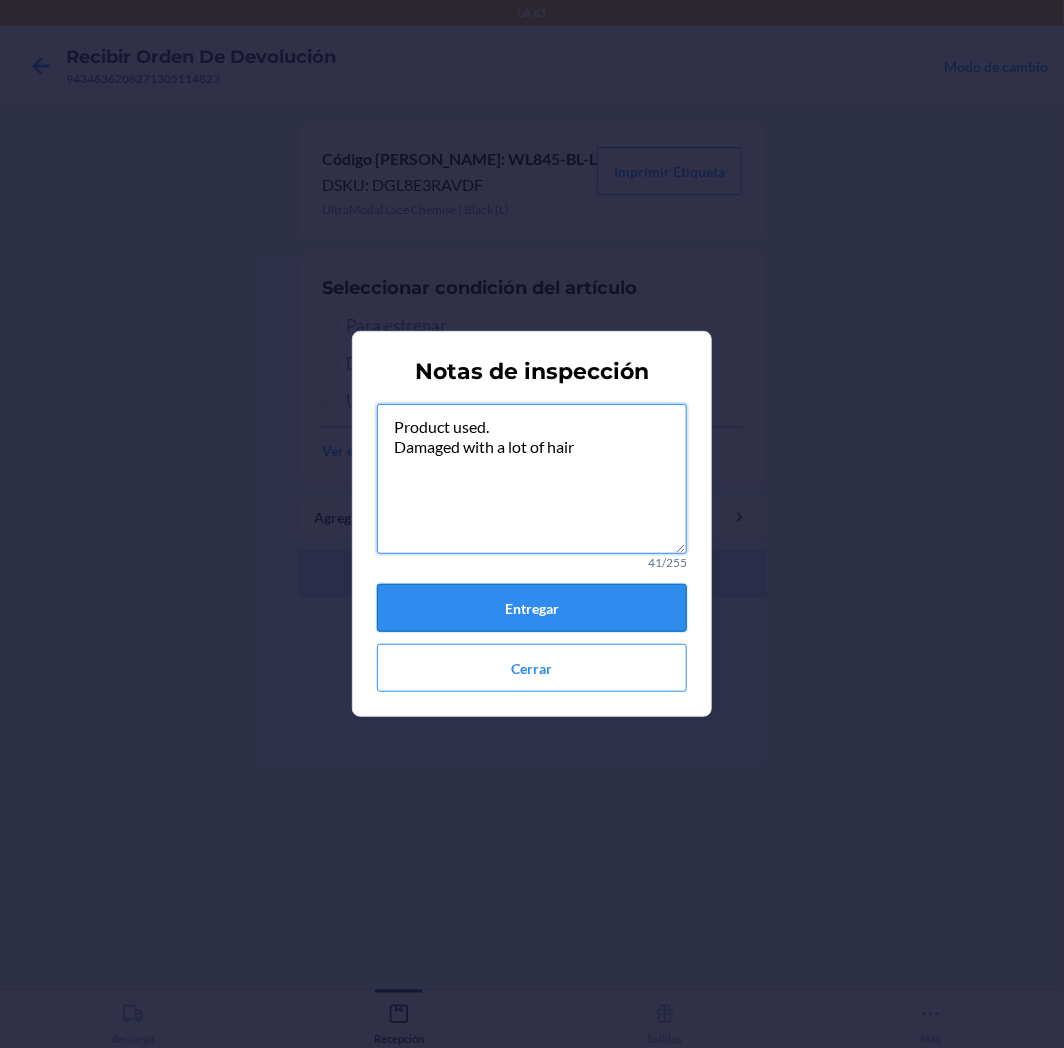 type on "Product used.
Damaged with a lot of hair" 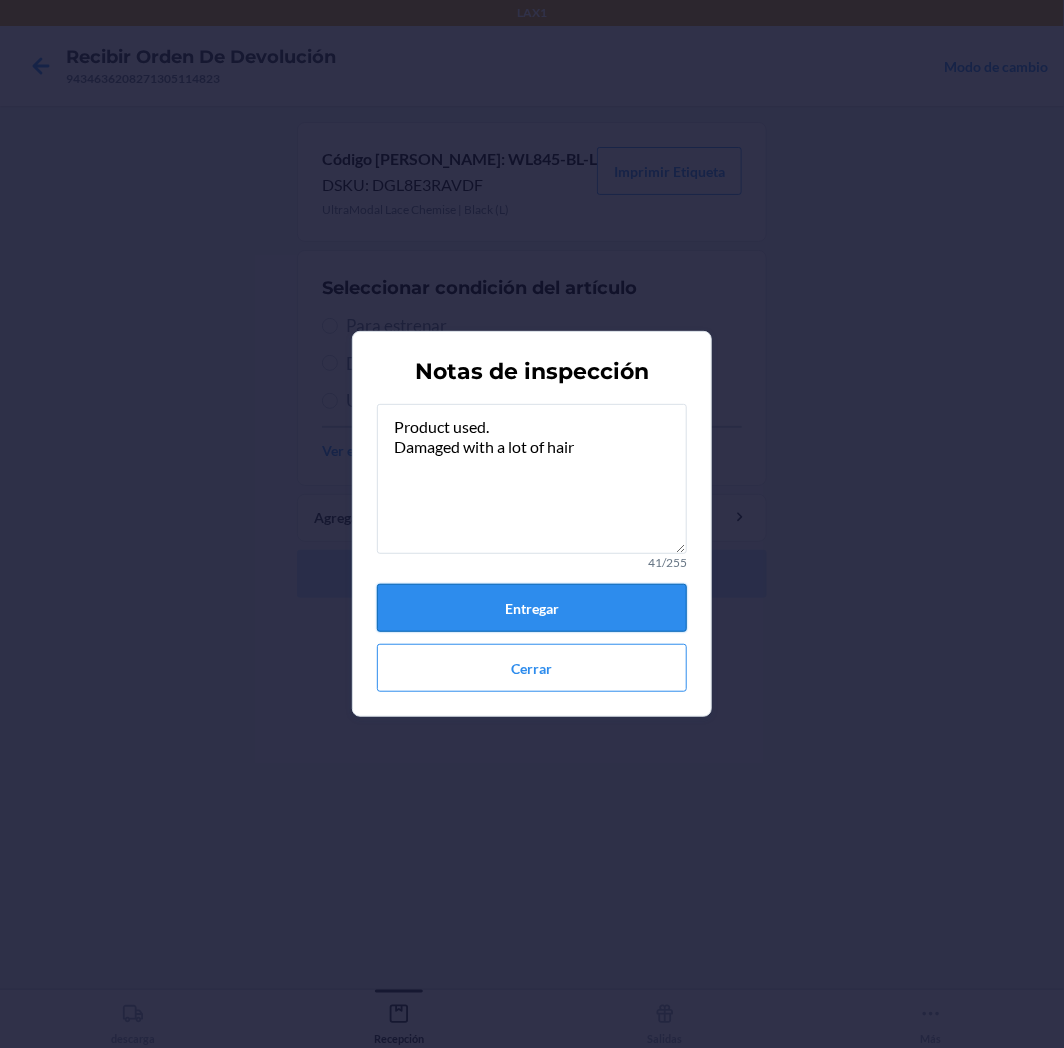 click on "Entregar" at bounding box center [532, 608] 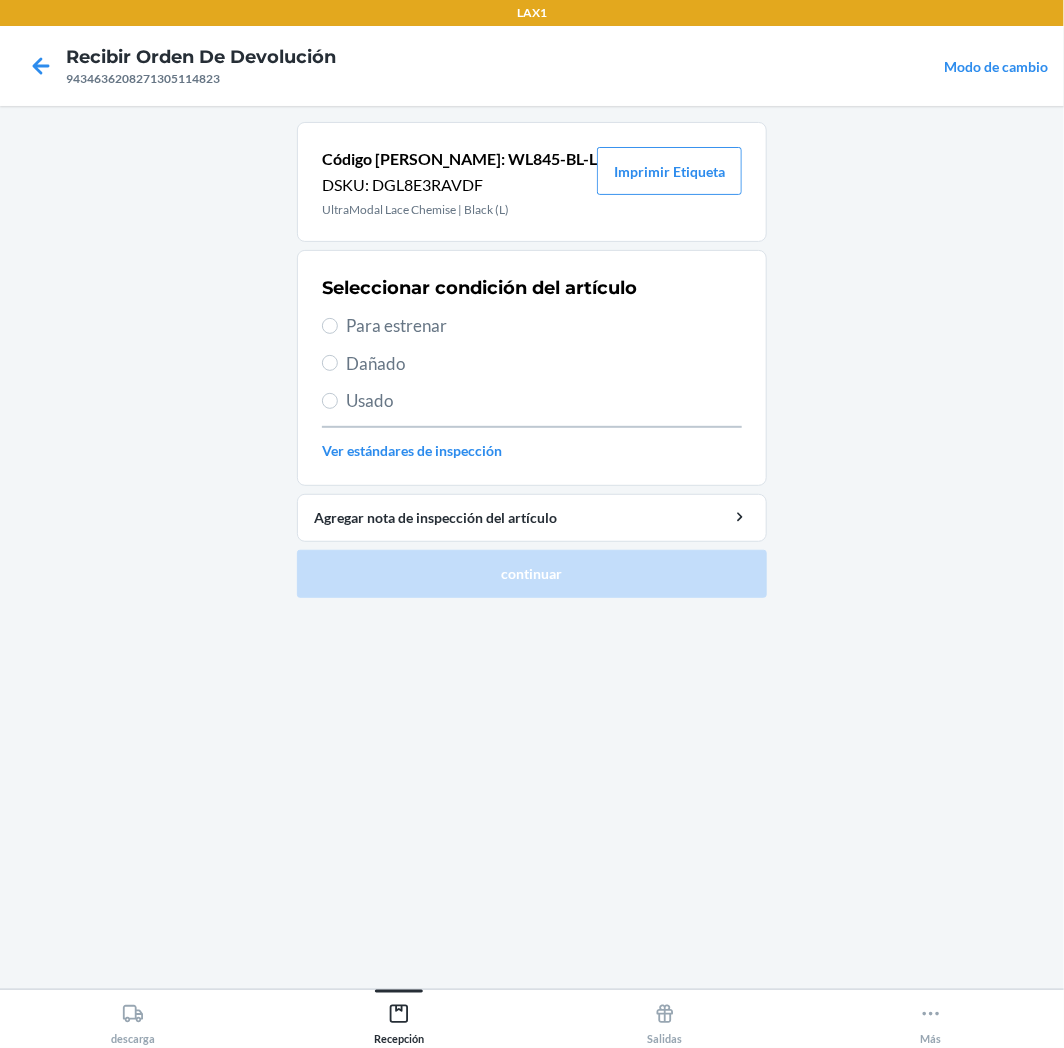 click on "Seleccionar condición del artículo Para estrenar Dañado Usado Ver estándares de inspección" at bounding box center (532, 368) 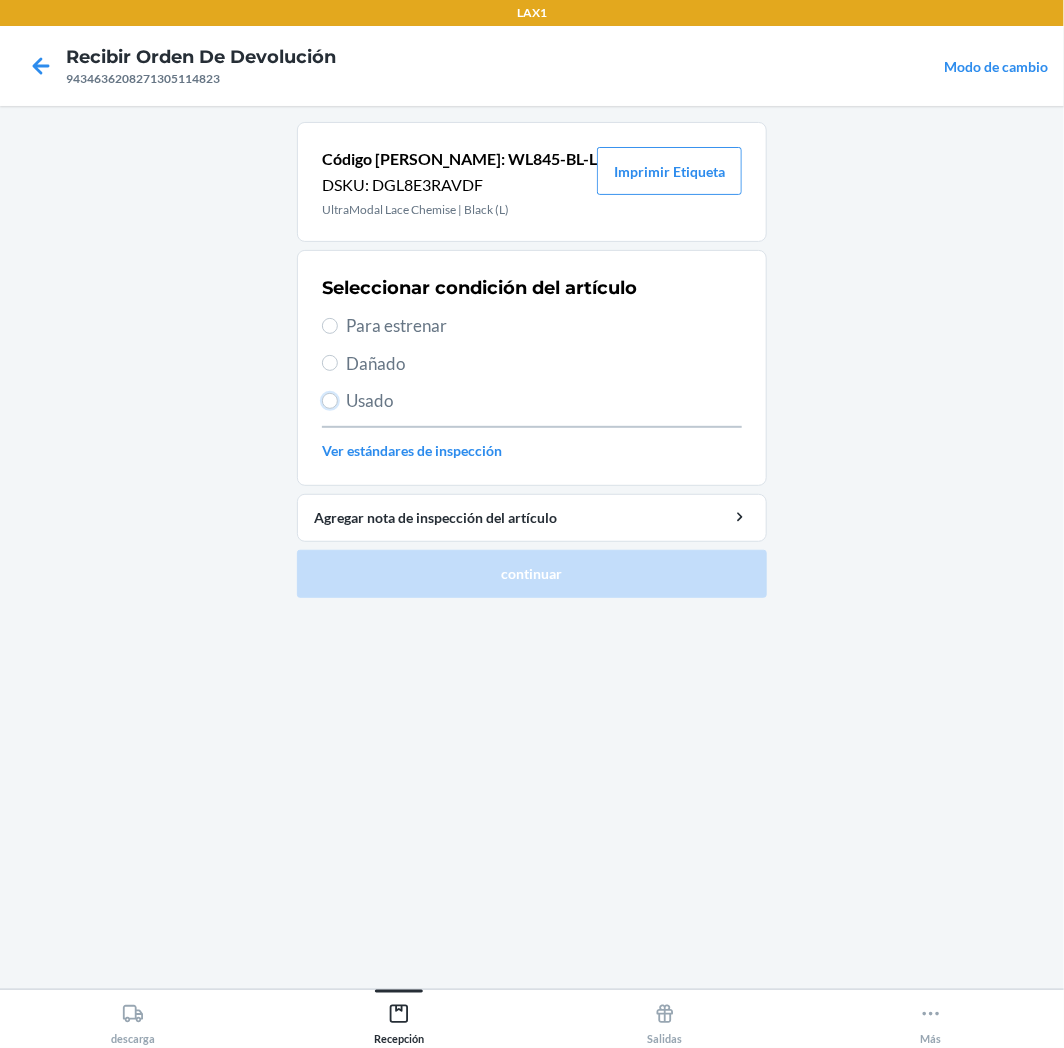 click on "Usado" at bounding box center (330, 401) 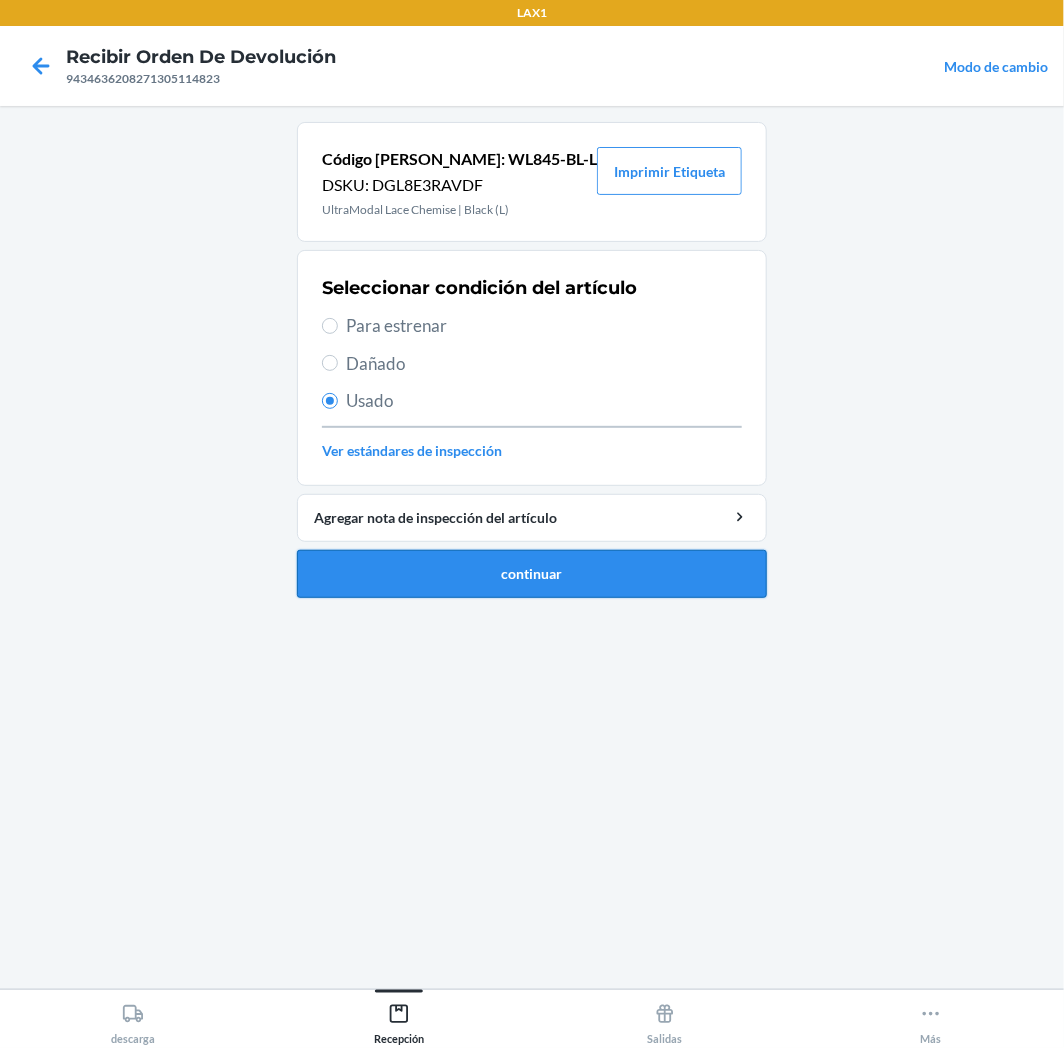 click on "continuar" at bounding box center [532, 574] 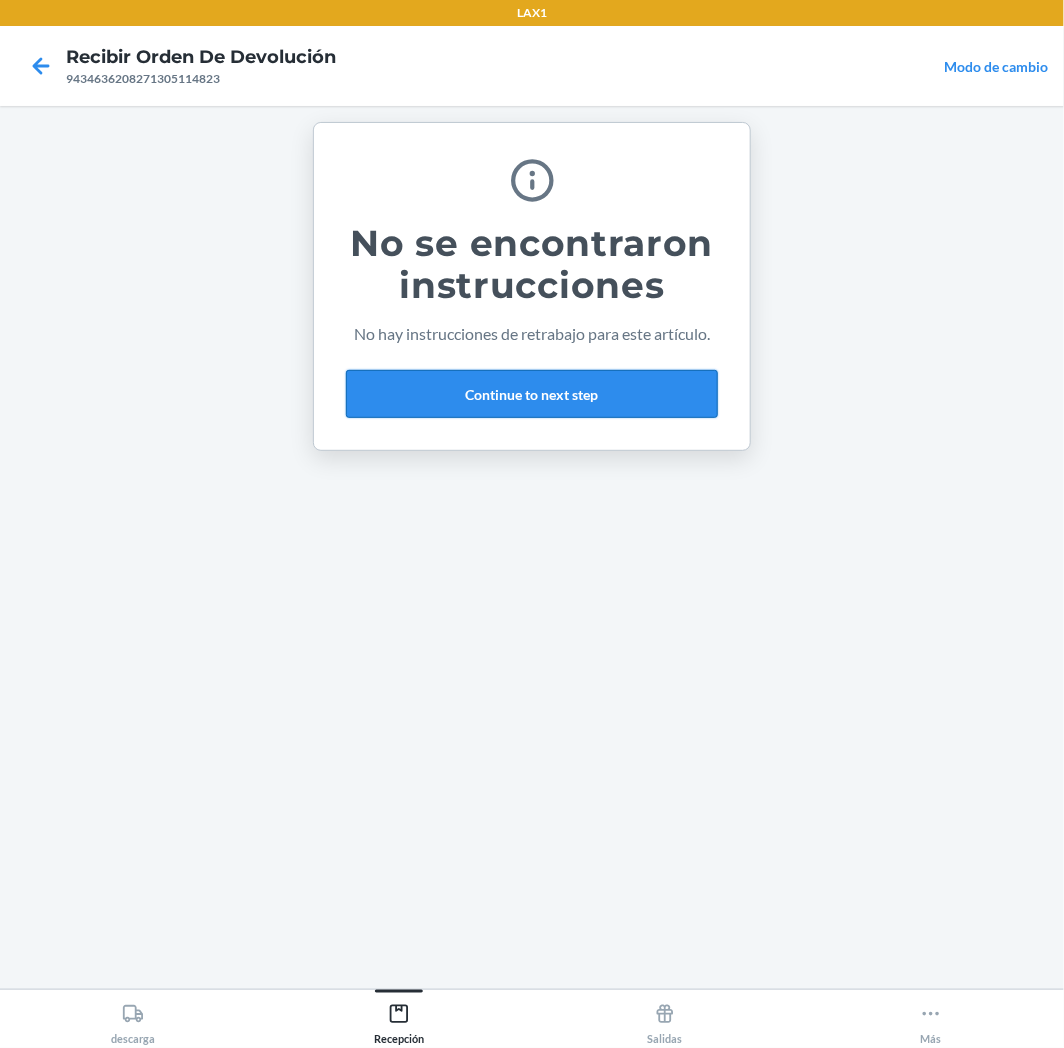 click on "Continue to next step" at bounding box center [532, 394] 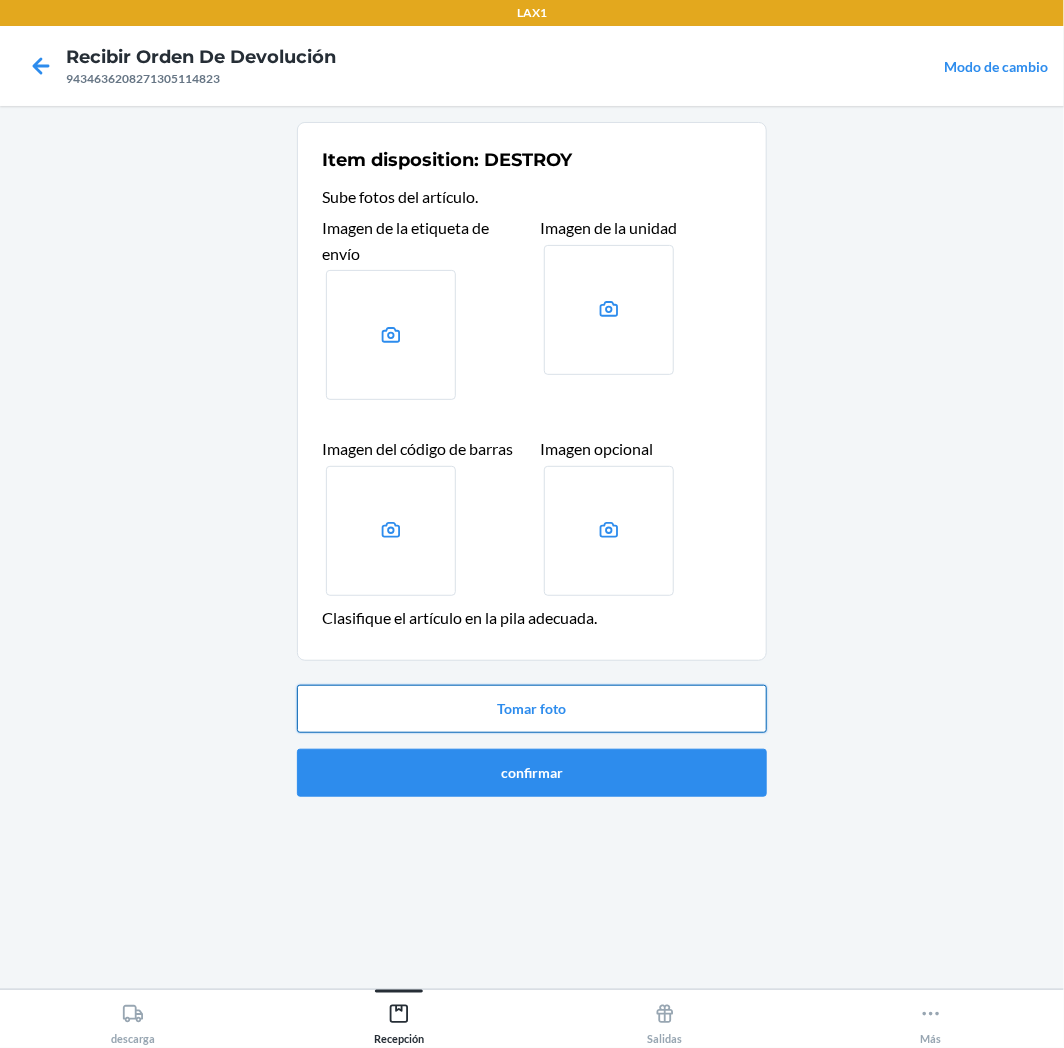 click on "Tomar foto" at bounding box center [532, 709] 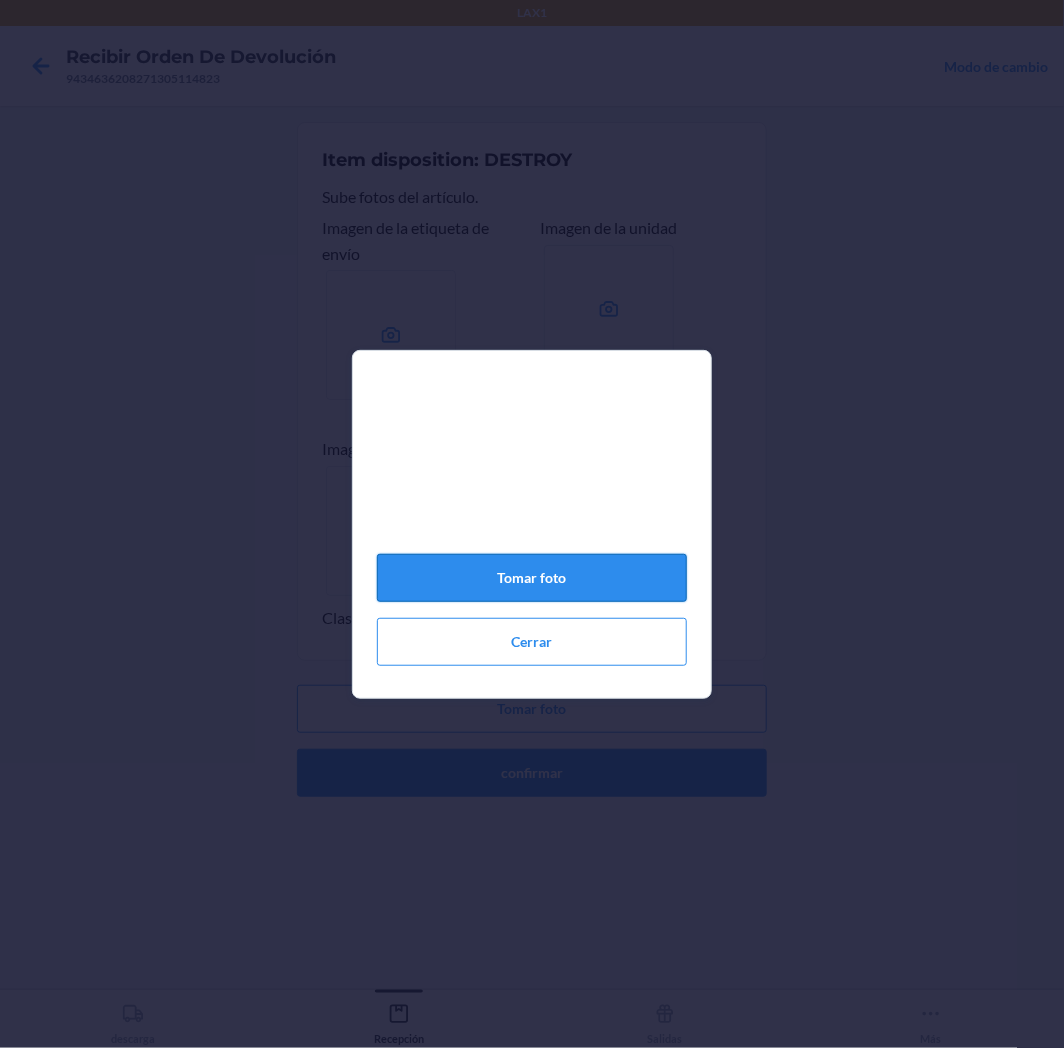 click on "Tomar foto" 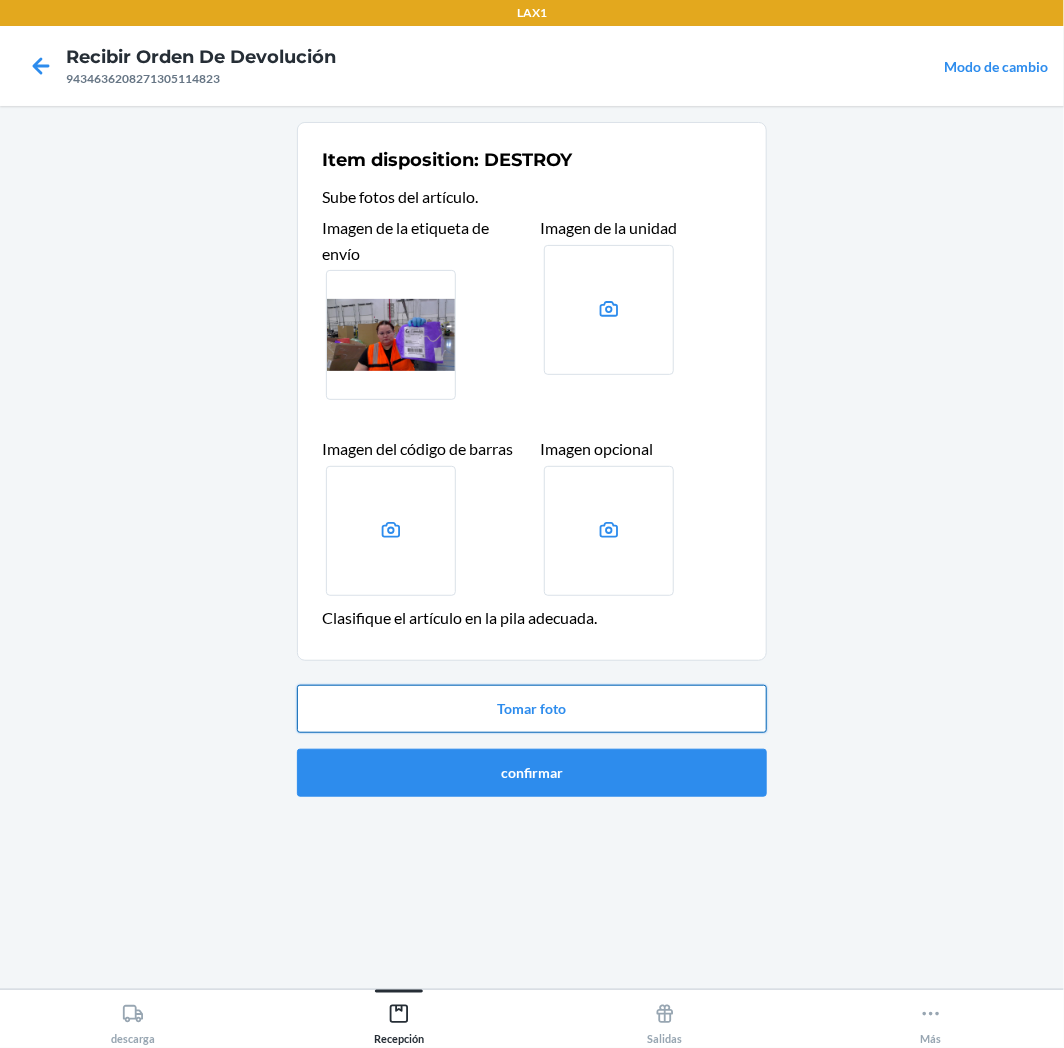 click on "Tomar foto" at bounding box center [532, 709] 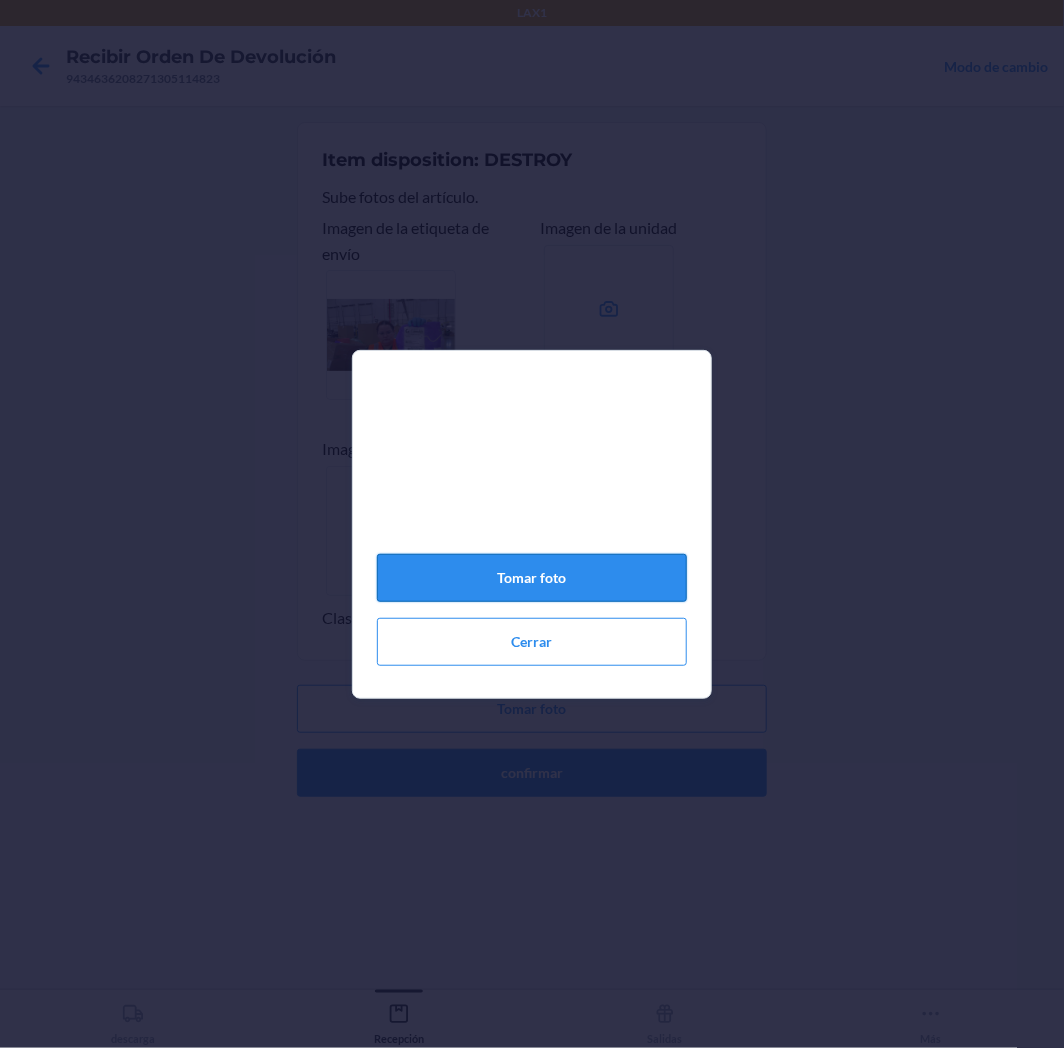 click on "Tomar foto" 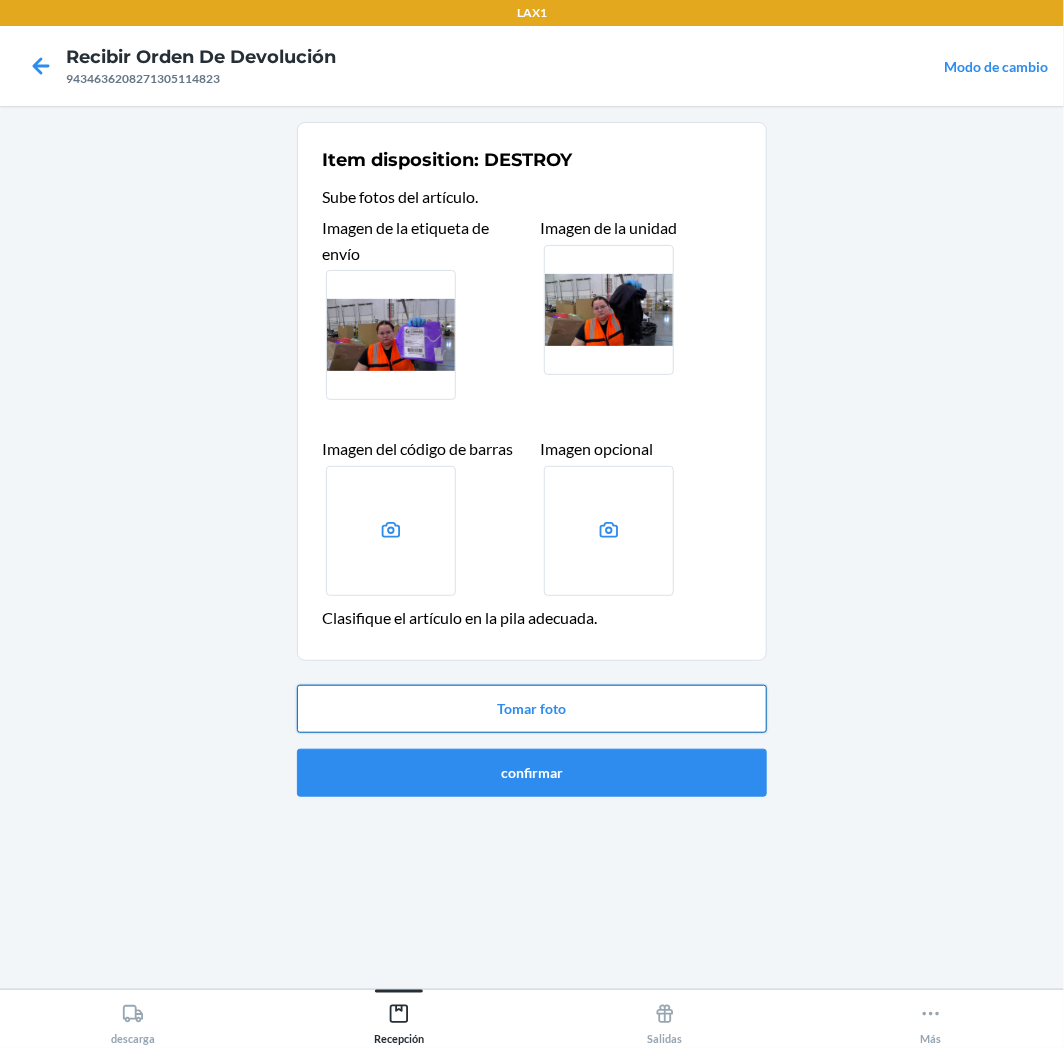 click on "Tomar foto" at bounding box center [532, 709] 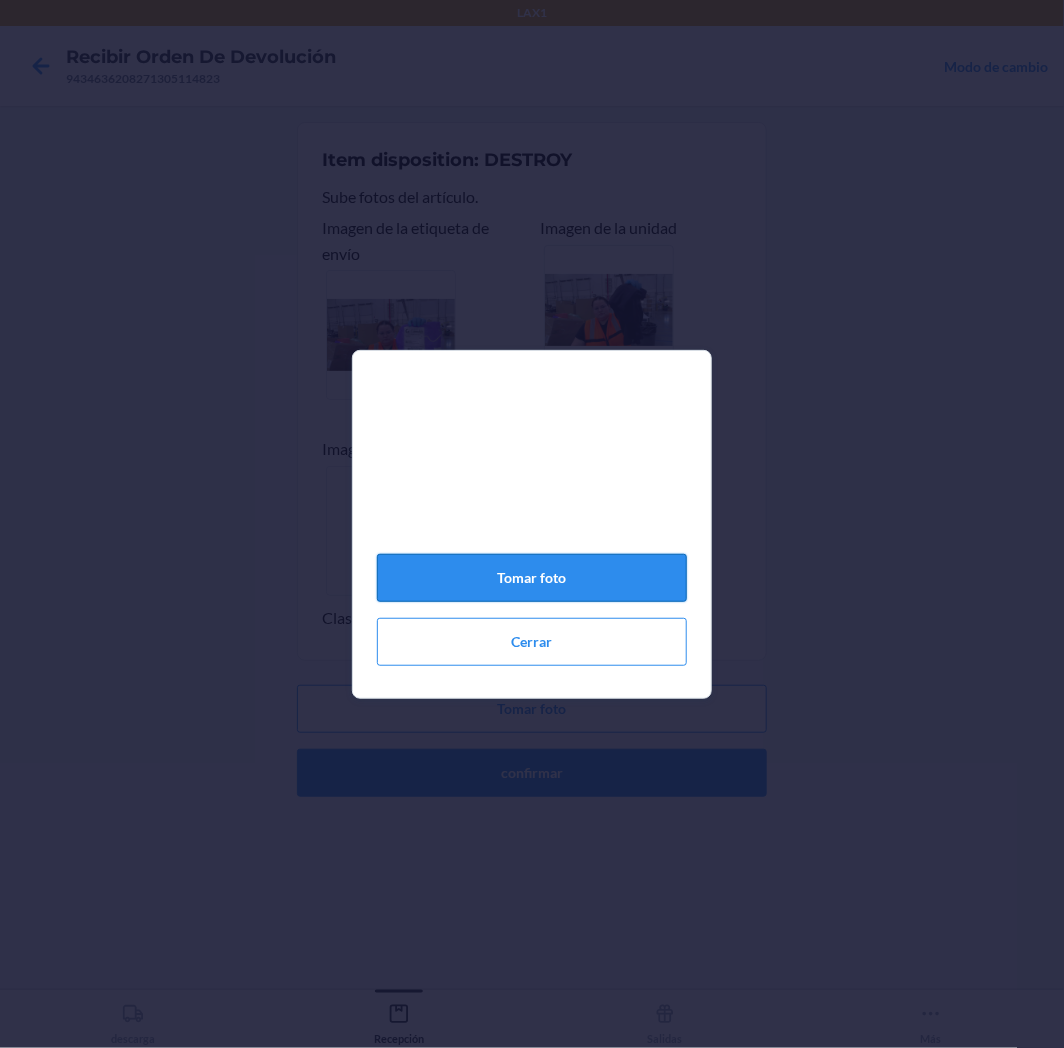 click on "Tomar foto" 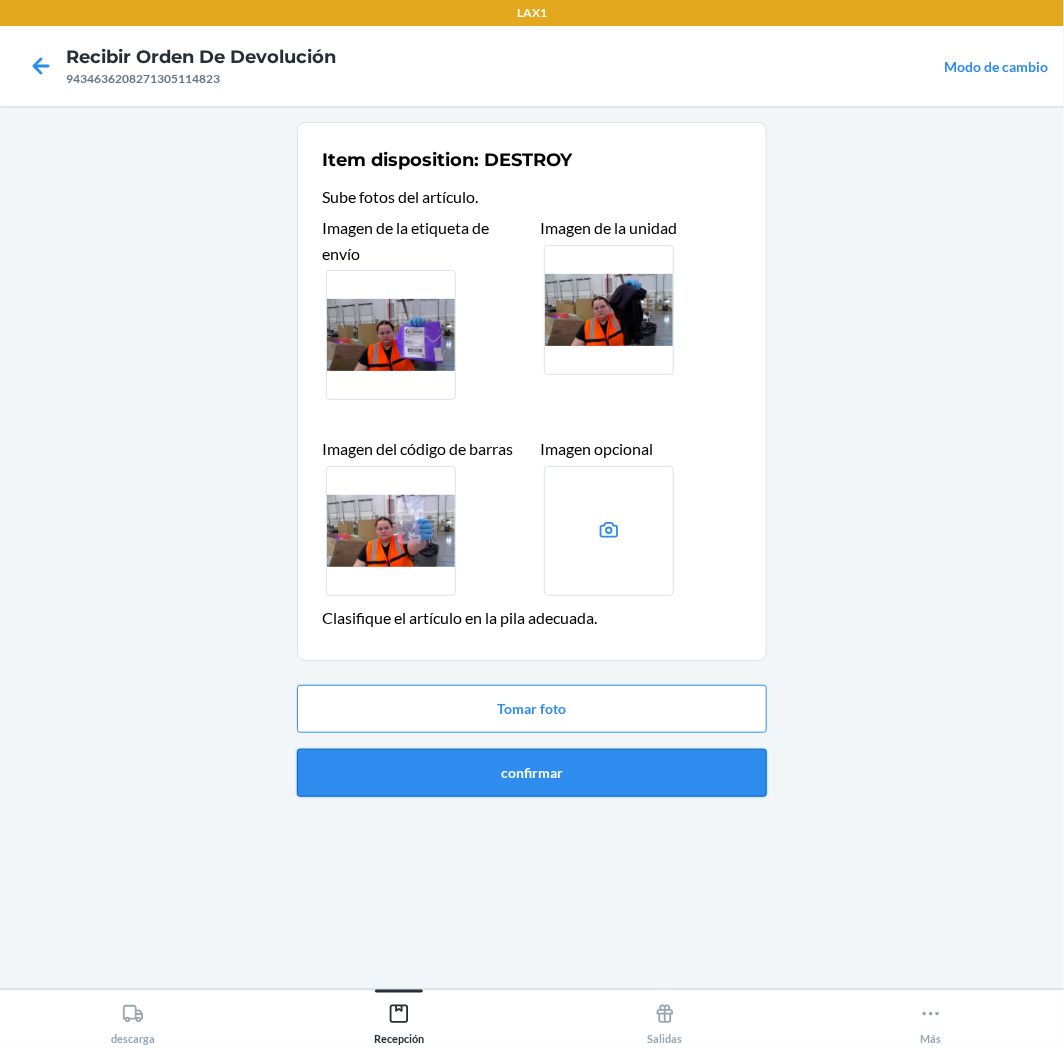 click on "confirmar" at bounding box center [532, 773] 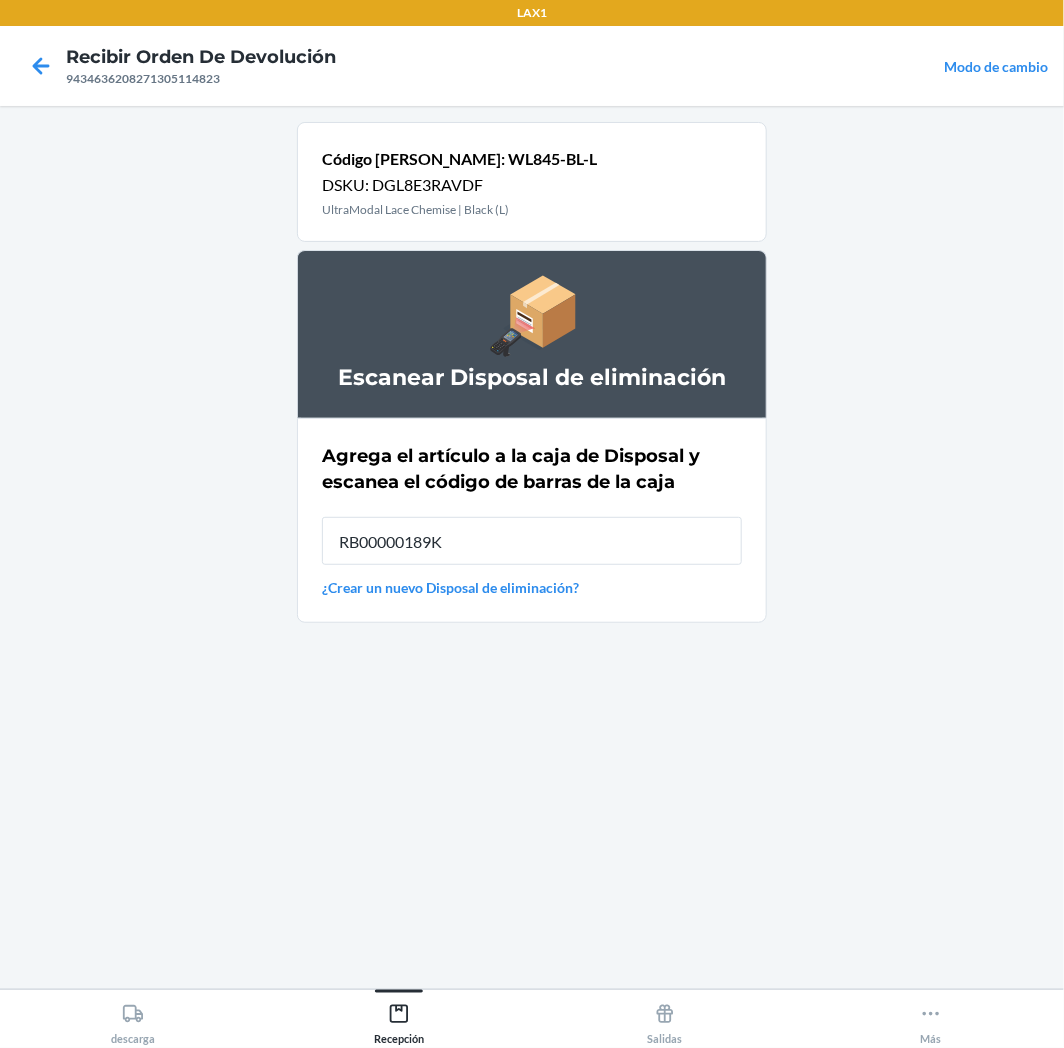 type on "RB00000189K" 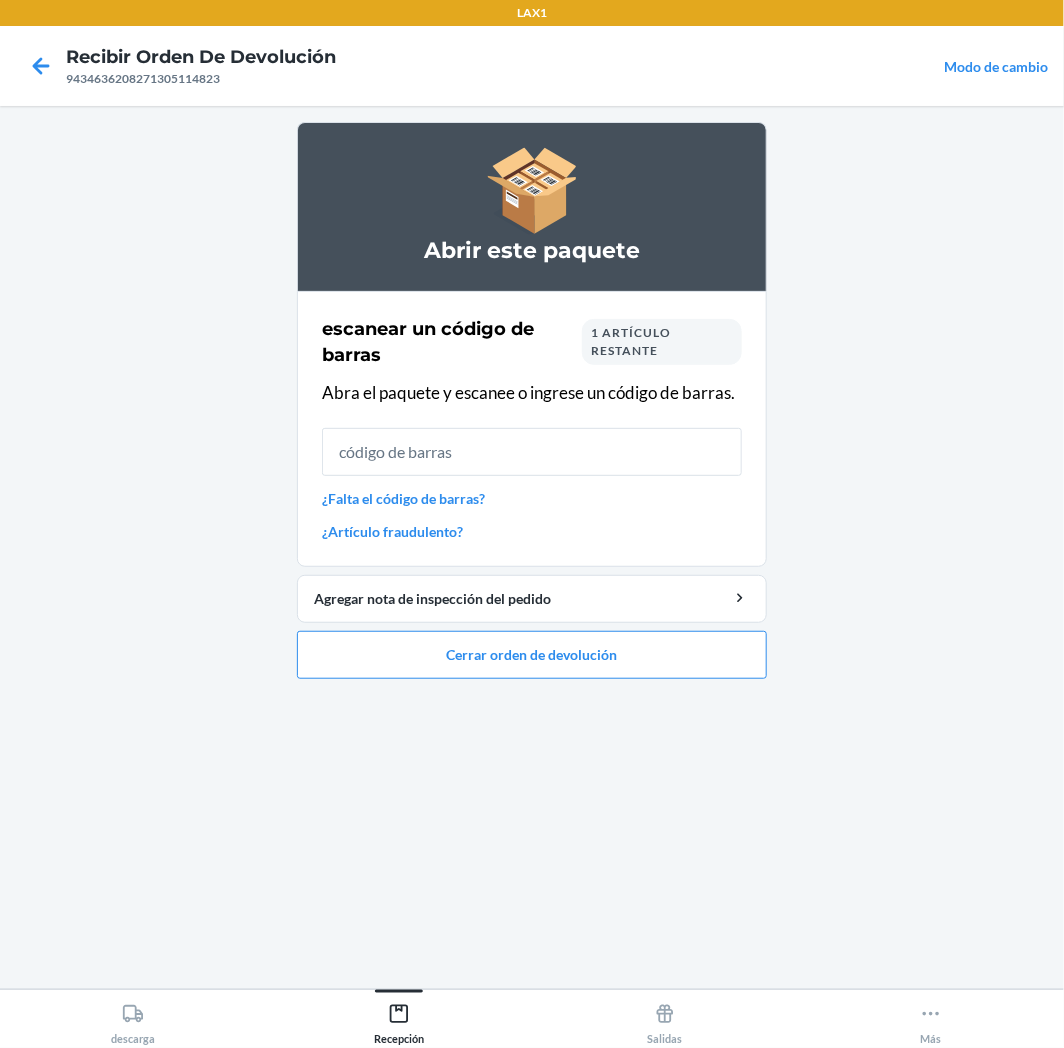 click on "1 artículo restante" at bounding box center (631, 341) 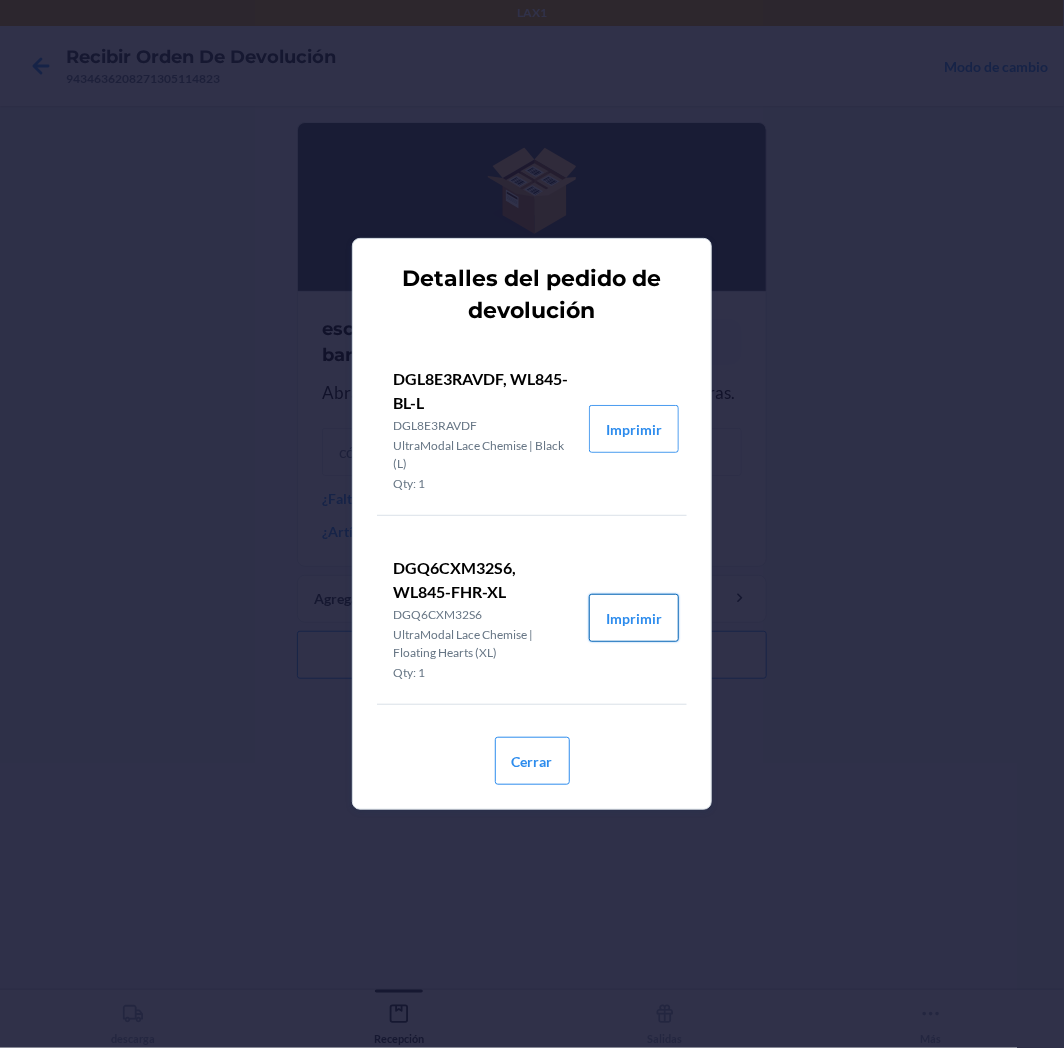 click on "Imprimir" at bounding box center (634, 618) 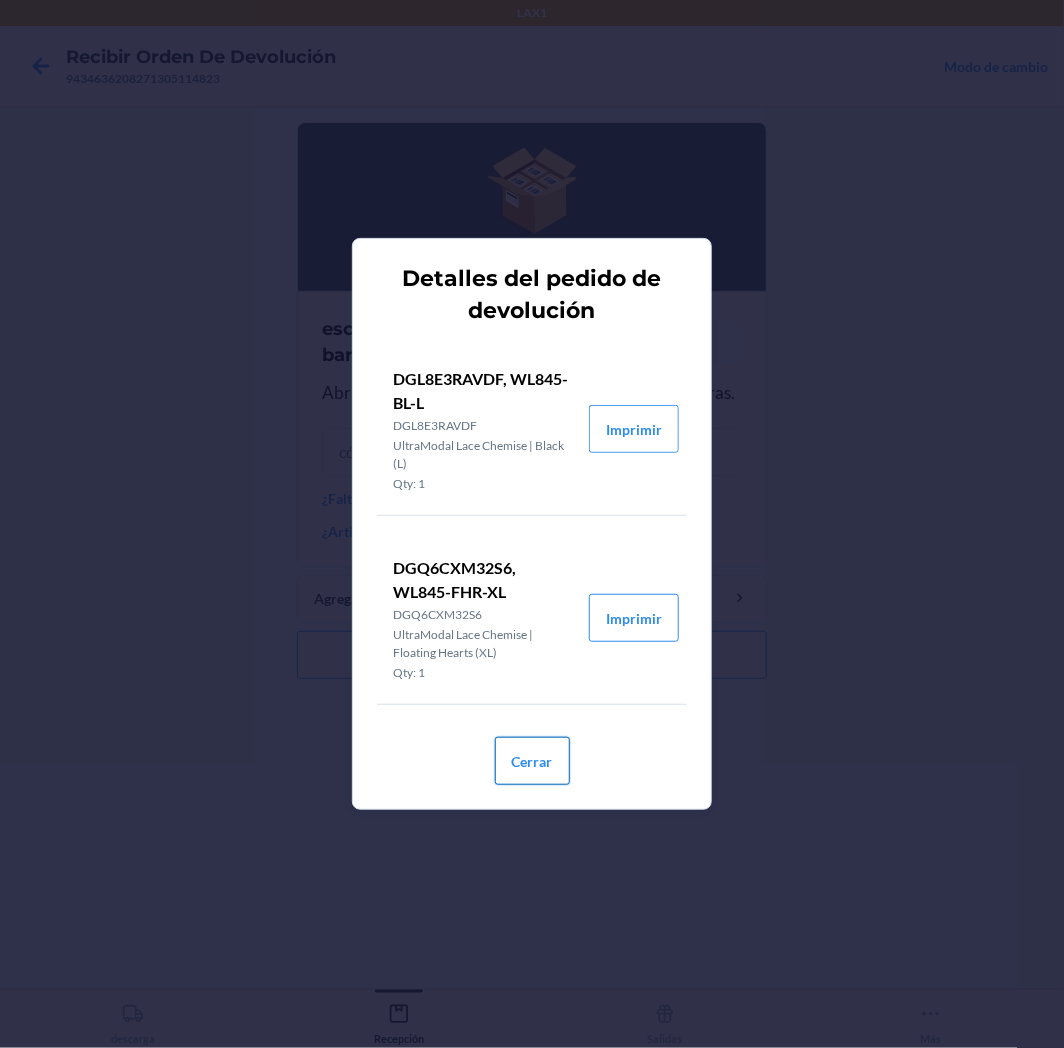 click on "Cerrar" at bounding box center (532, 761) 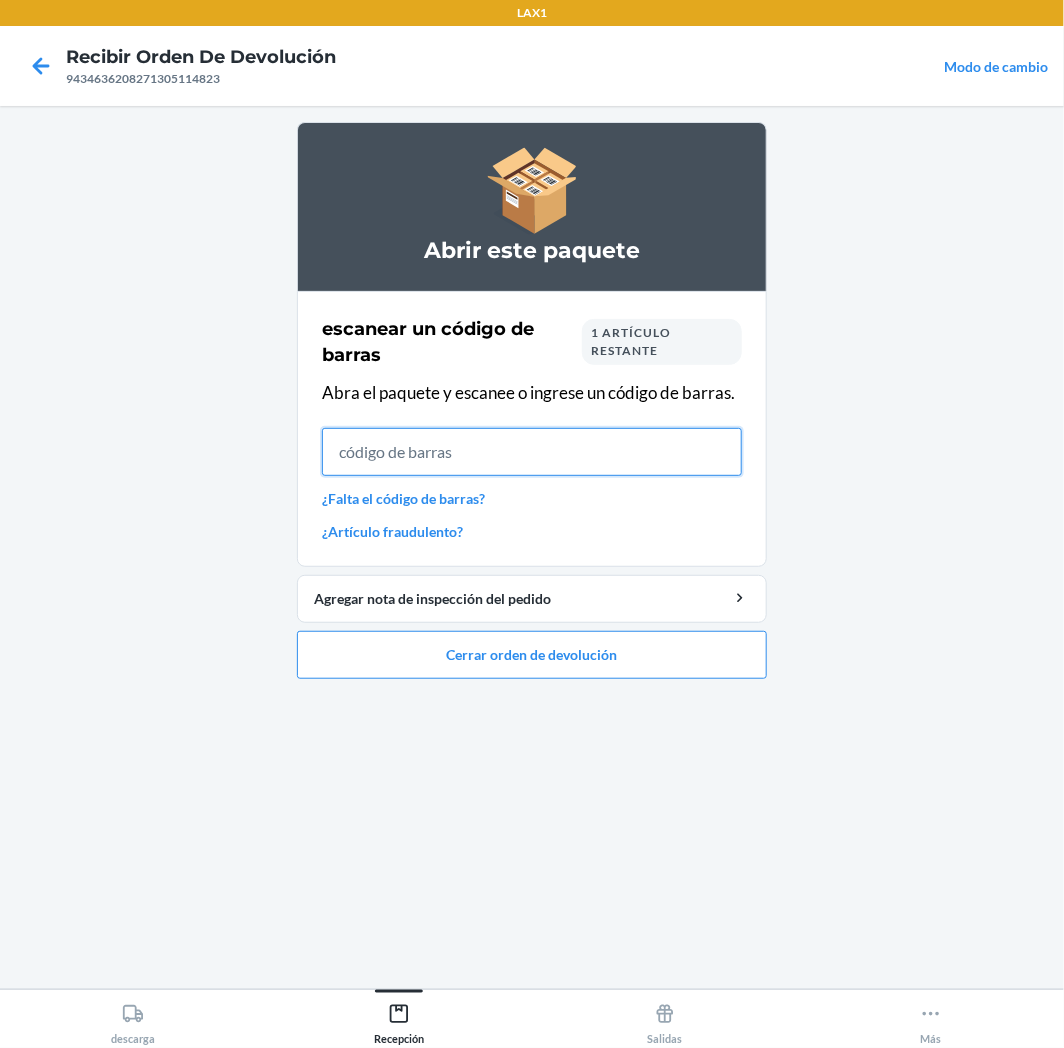 click at bounding box center [532, 452] 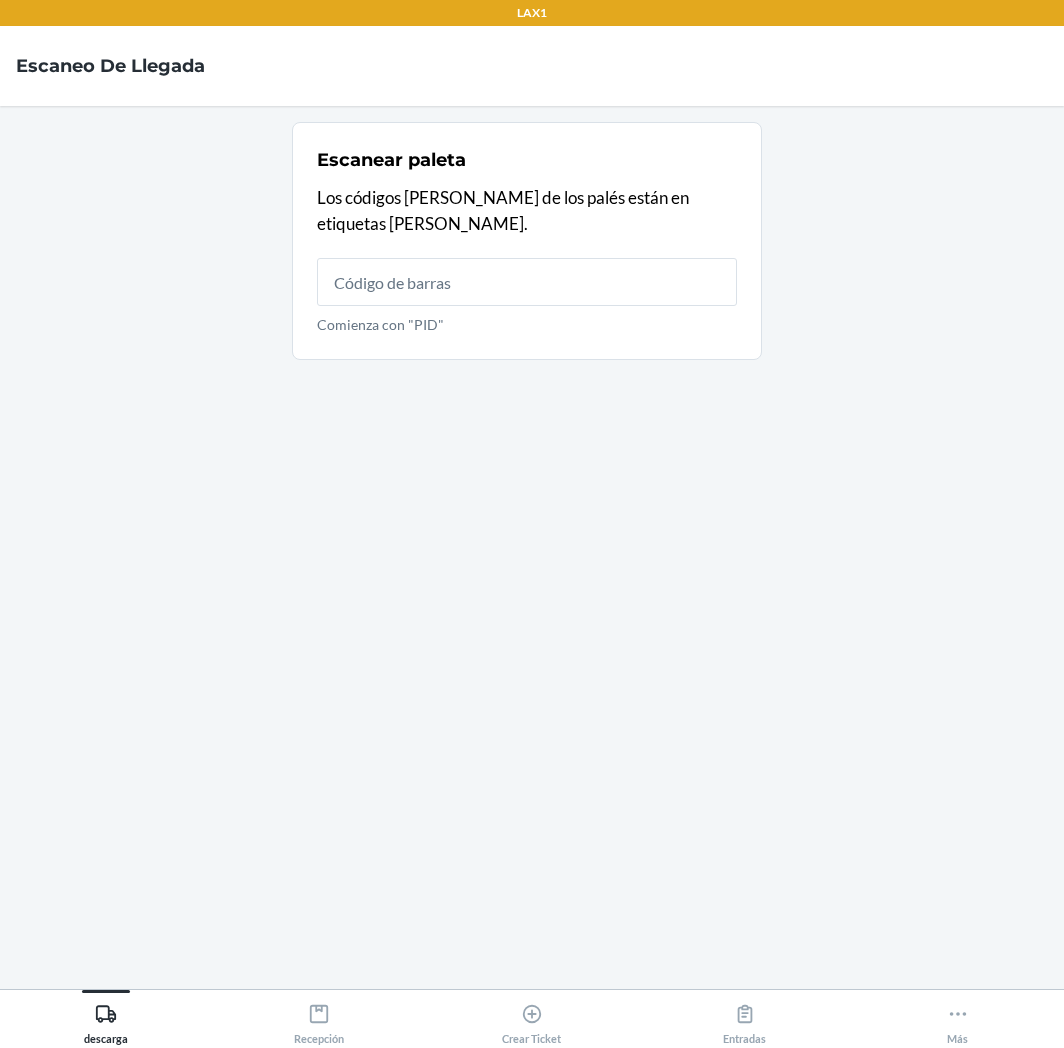 scroll, scrollTop: 0, scrollLeft: 0, axis: both 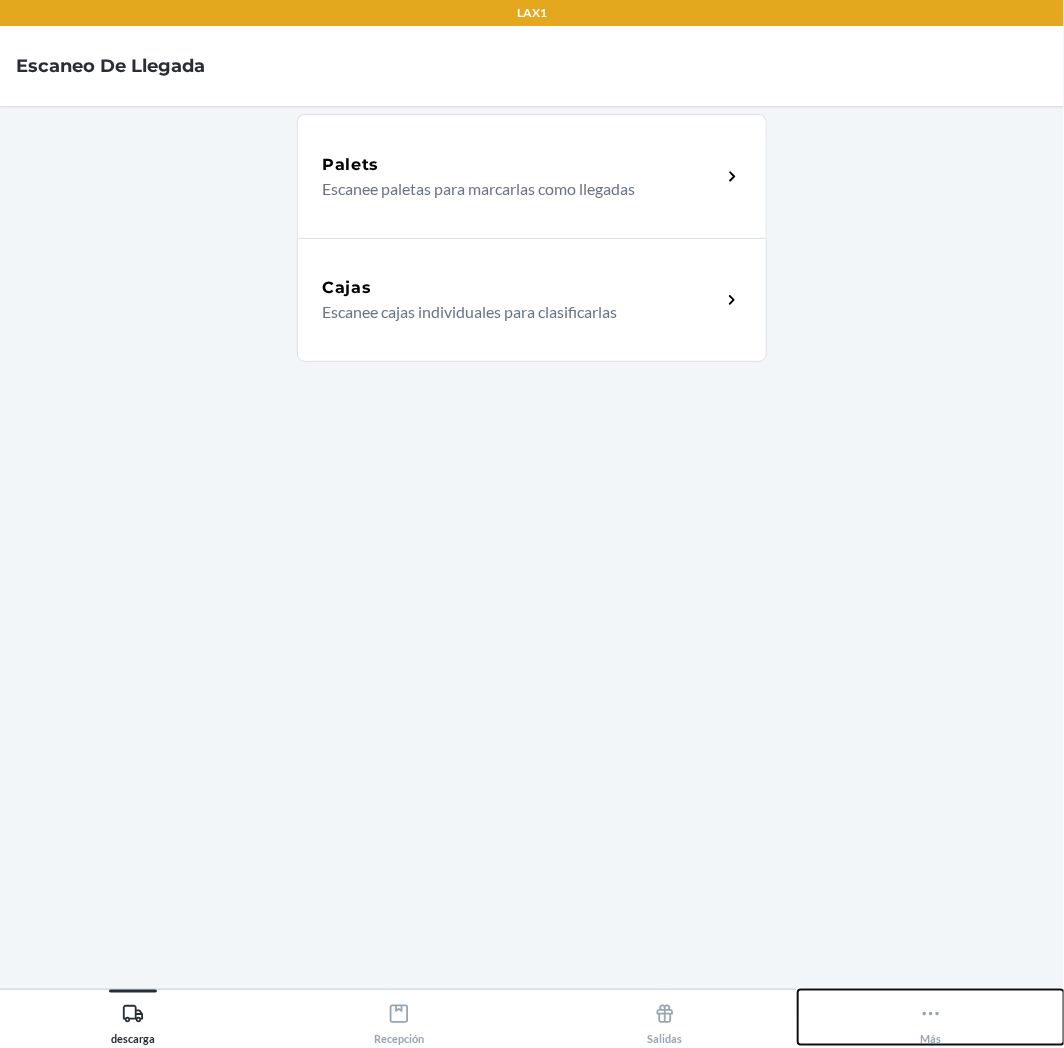 drag, startPoint x: 937, startPoint y: 1007, endPoint x: 876, endPoint y: 981, distance: 66.309875 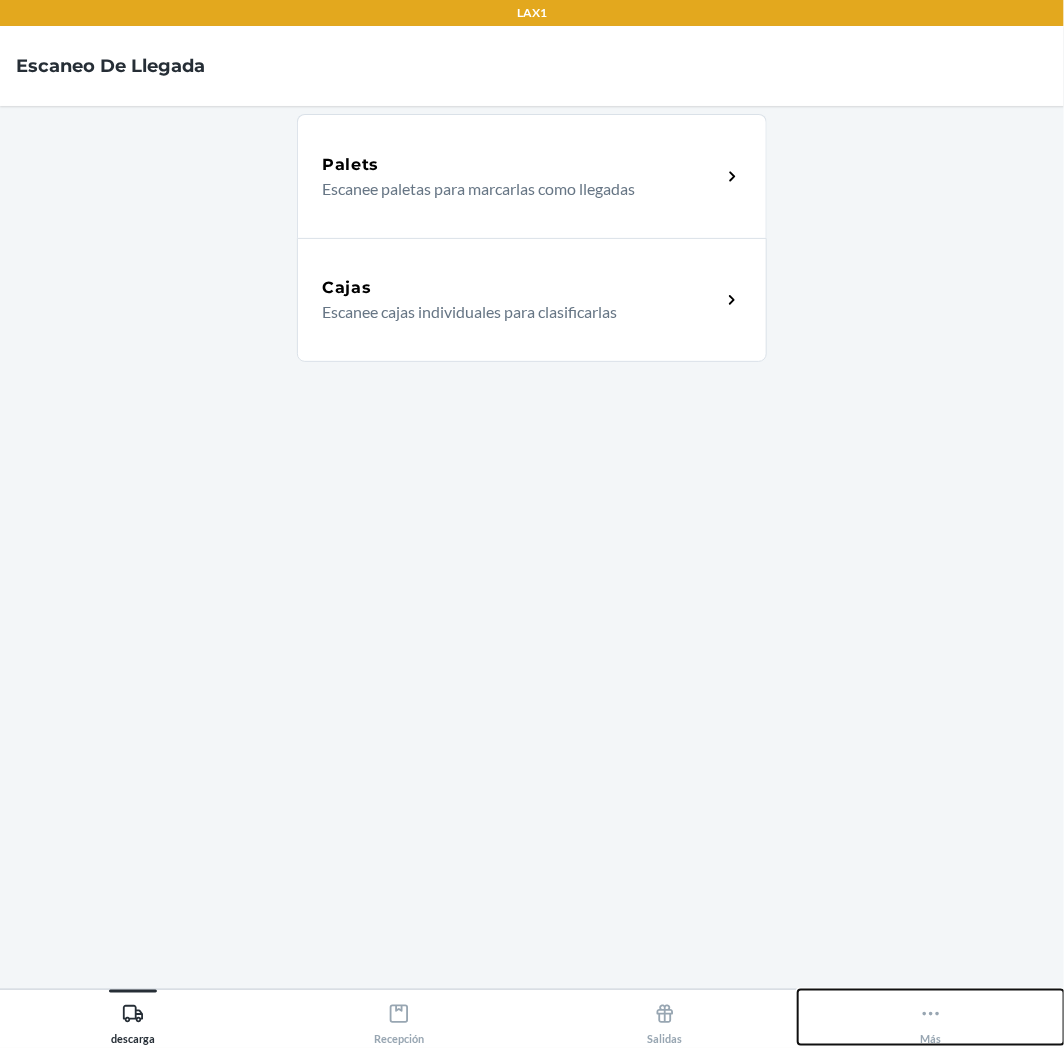 click 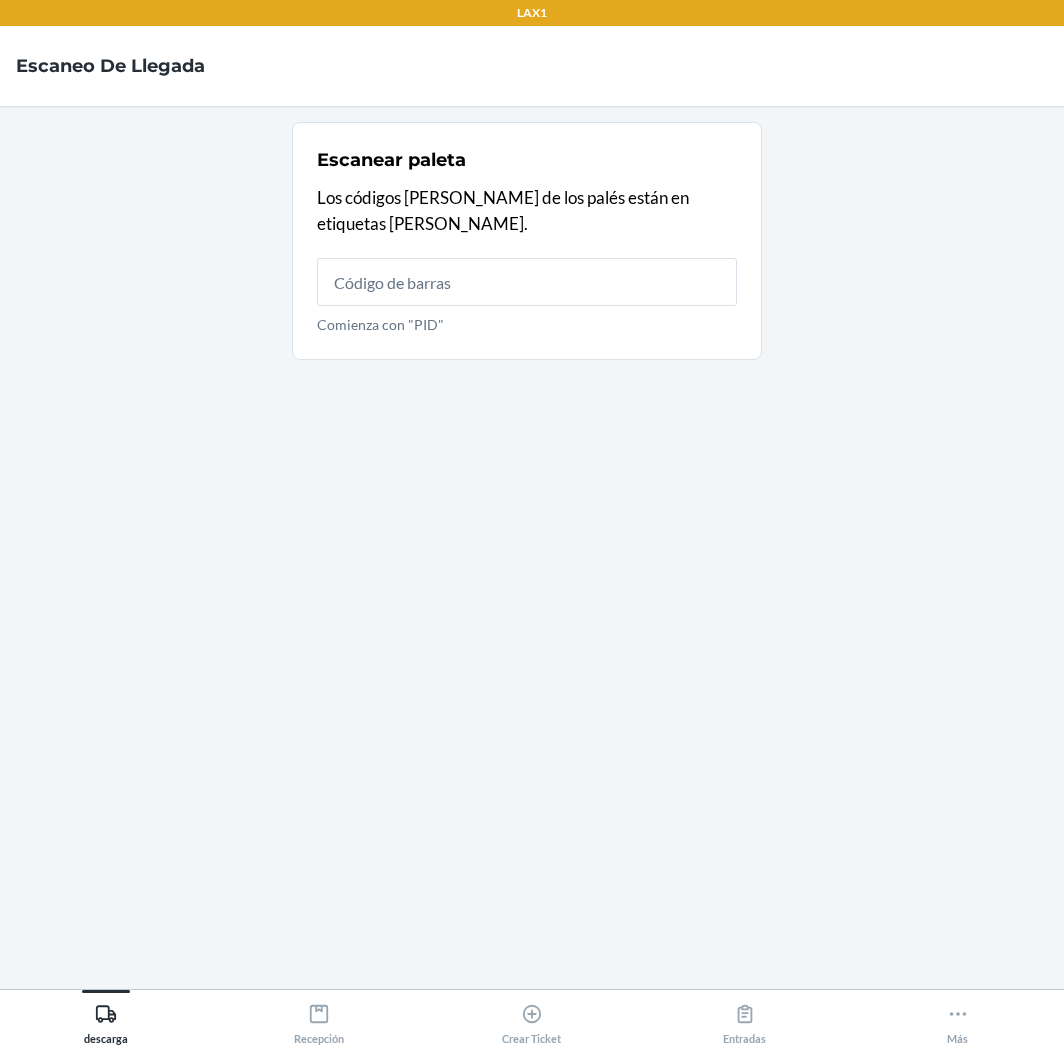 scroll, scrollTop: 0, scrollLeft: 0, axis: both 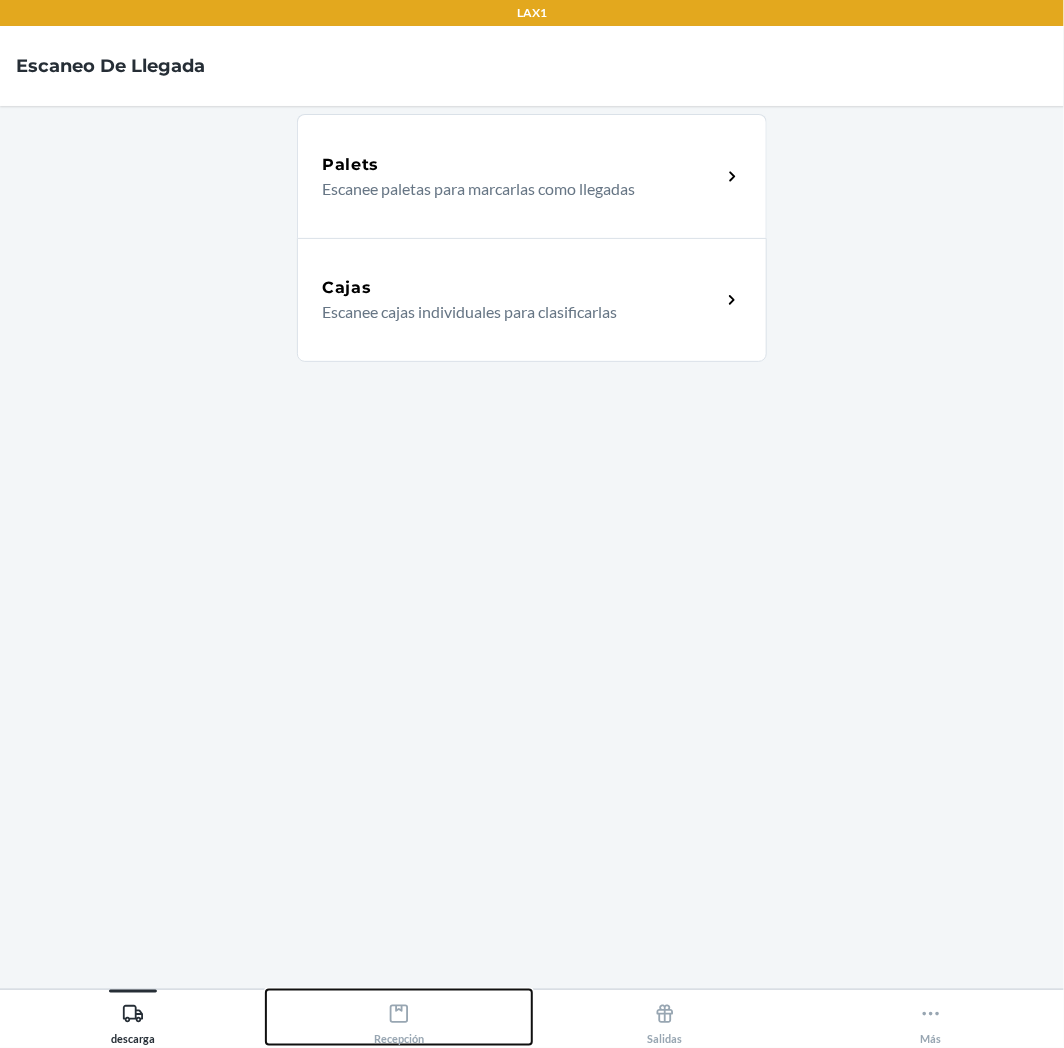 click 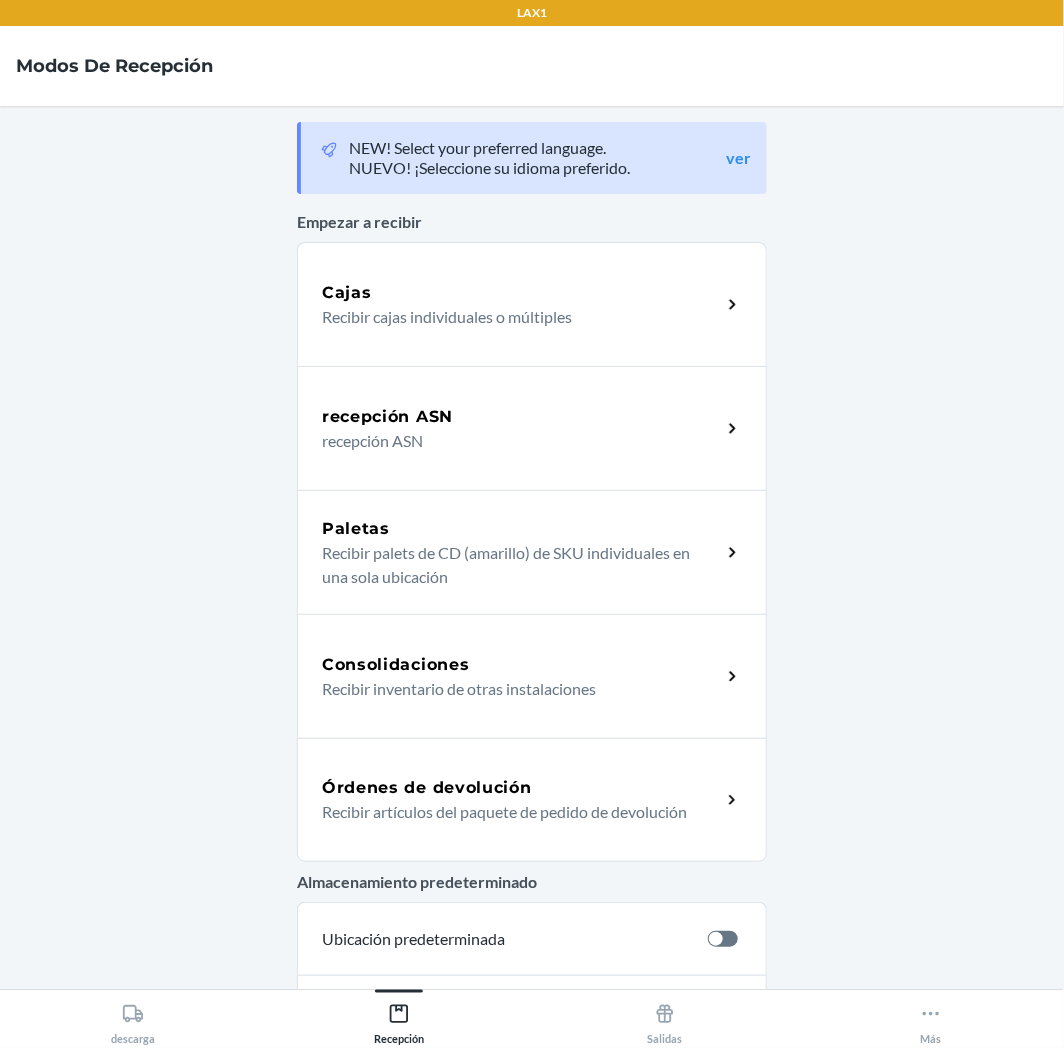 click on "Órdenes de devolución" at bounding box center (427, 788) 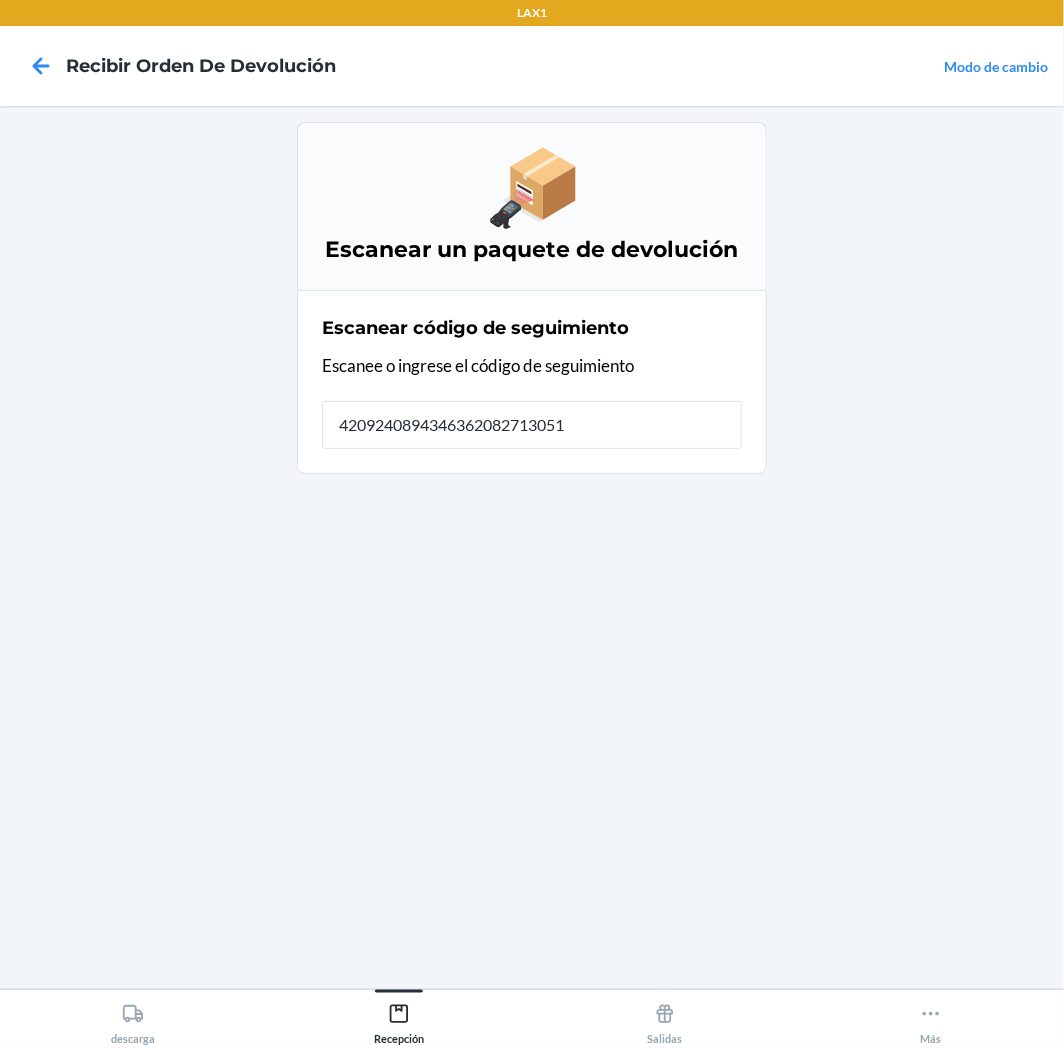 type on "42092408943463620827130511" 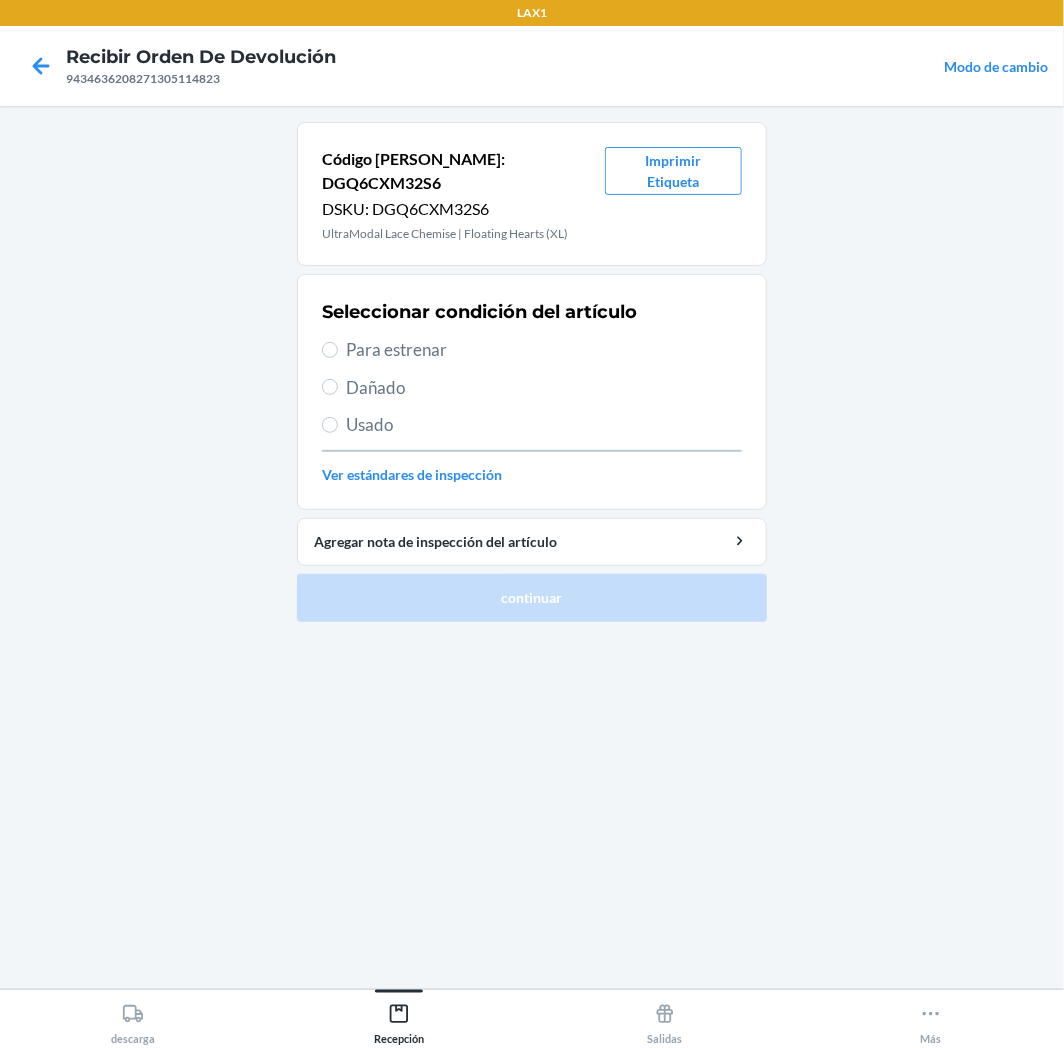 click on "Para estrenar" at bounding box center (544, 350) 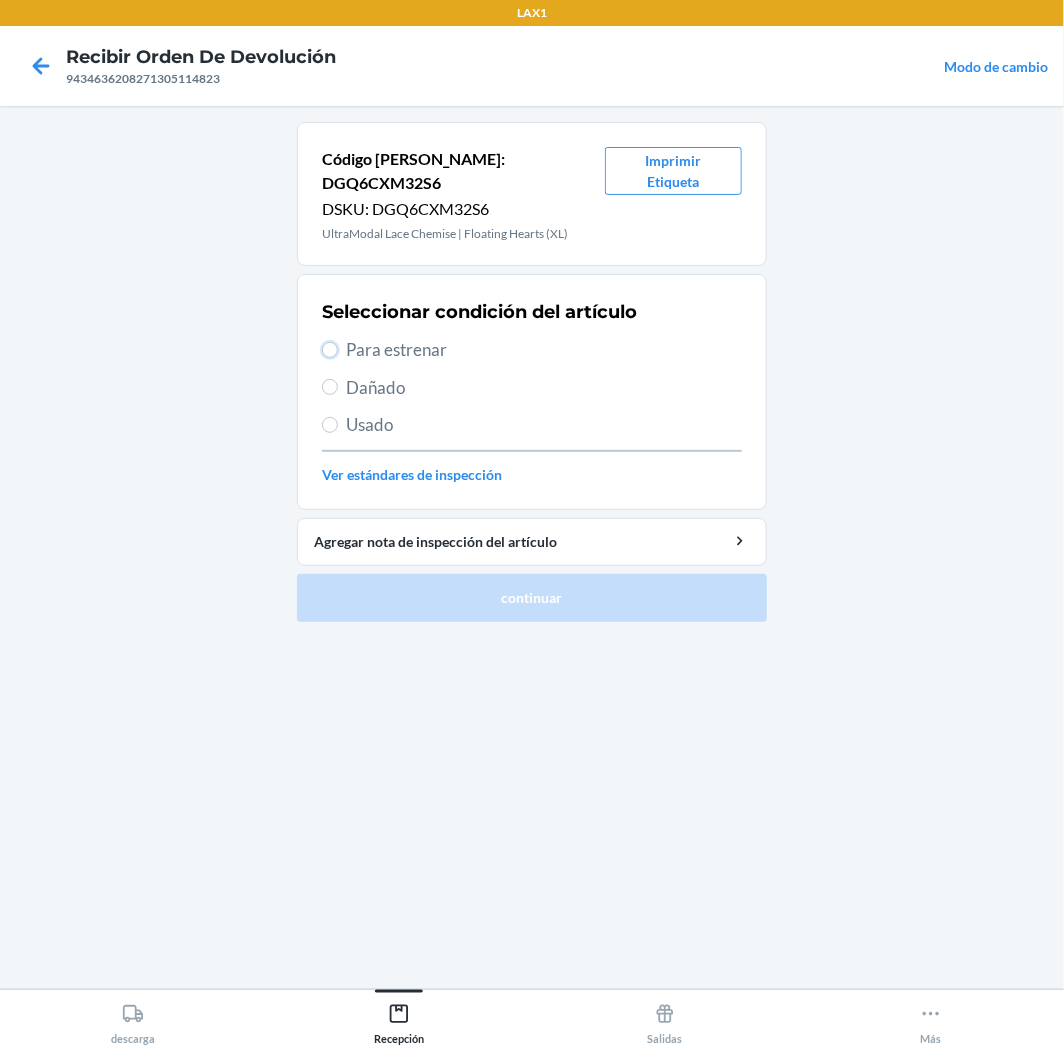 click on "Para estrenar" at bounding box center (330, 350) 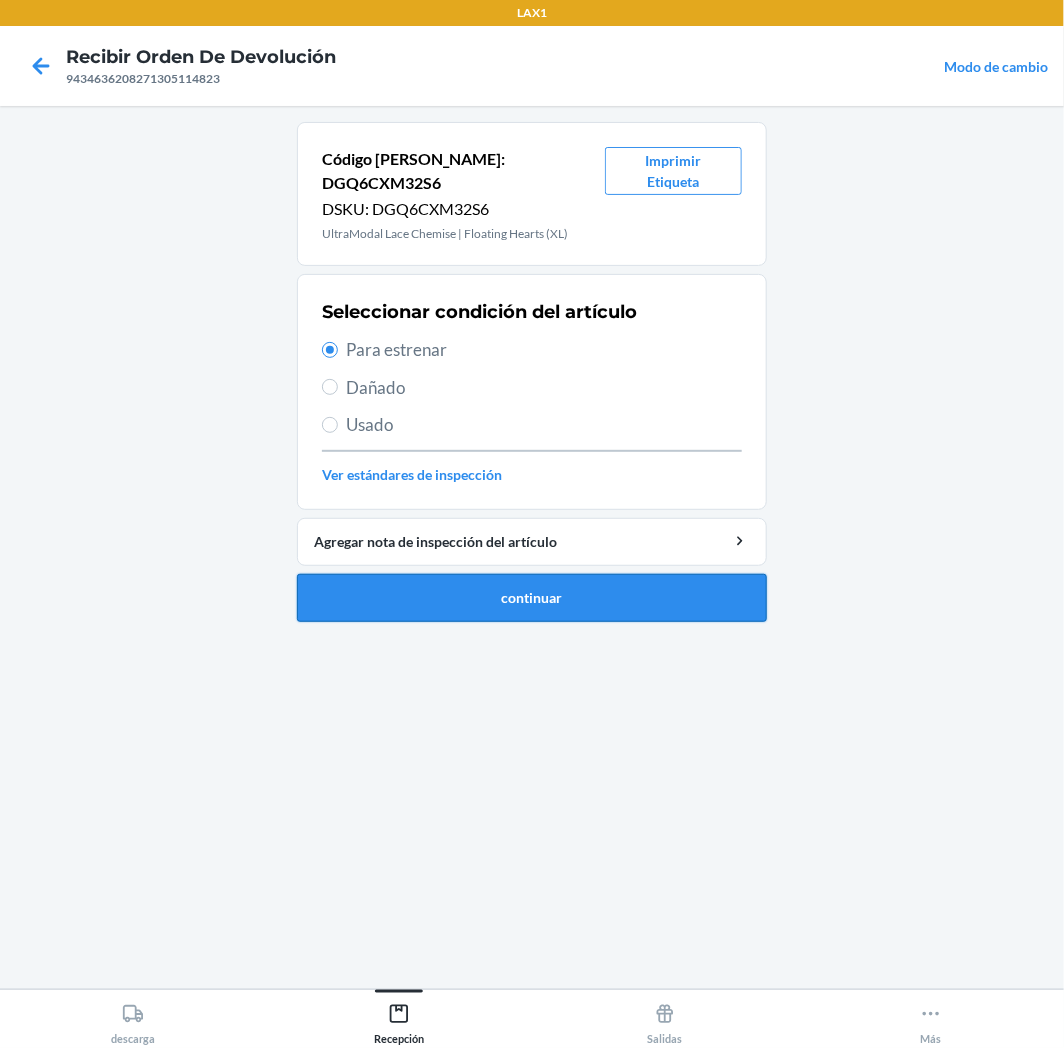 click on "continuar" at bounding box center [532, 598] 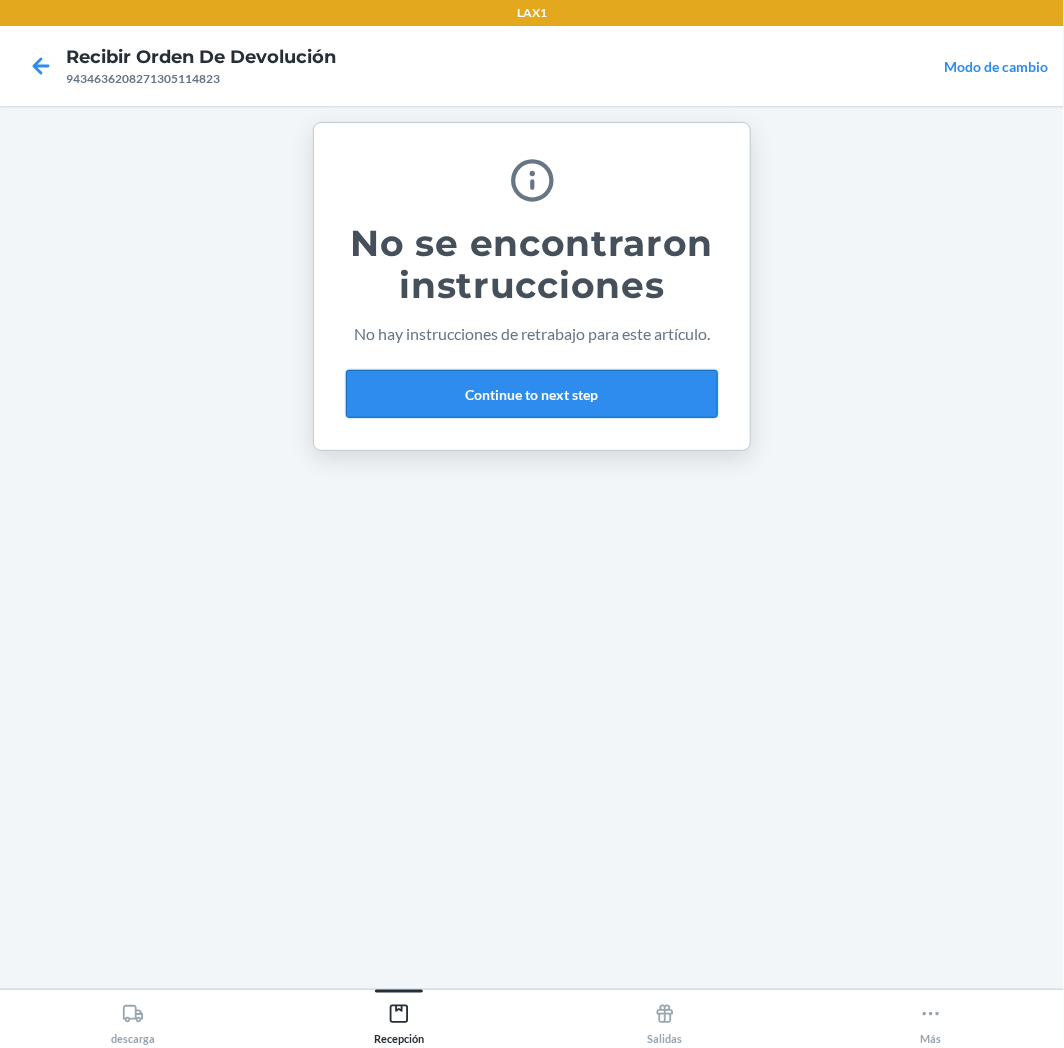 click on "Continue to next step" at bounding box center [532, 394] 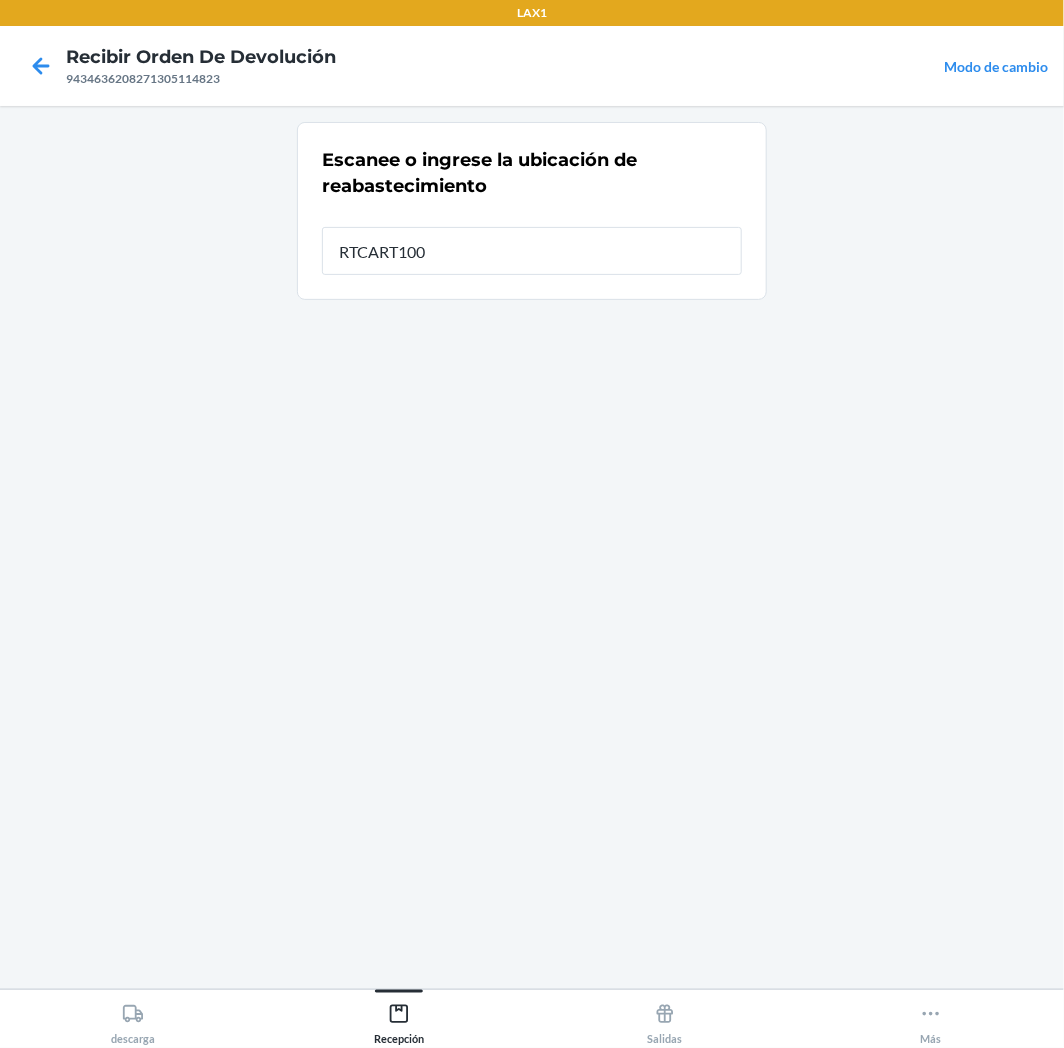 type on "RTCART100" 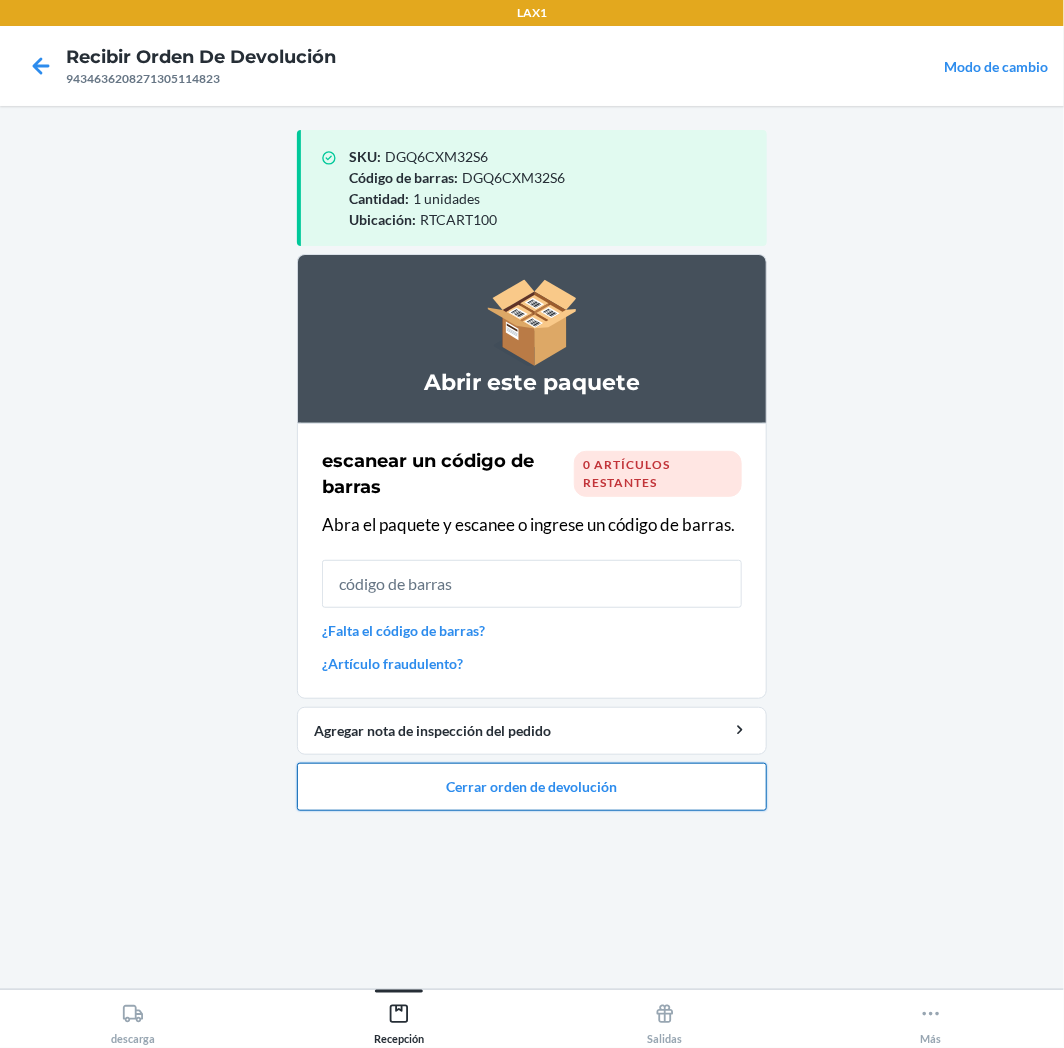 click on "Cerrar orden de devolución" at bounding box center (532, 787) 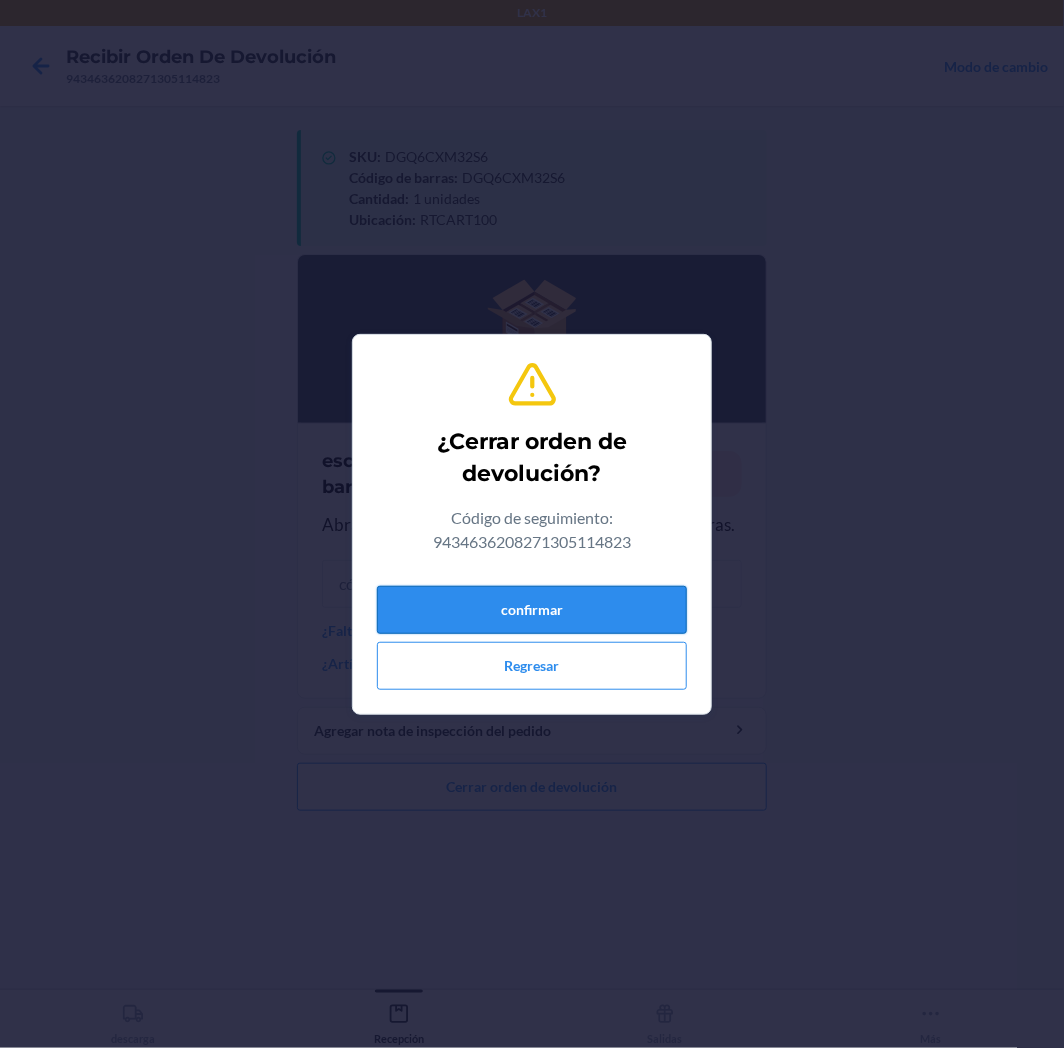 click on "confirmar" at bounding box center (532, 610) 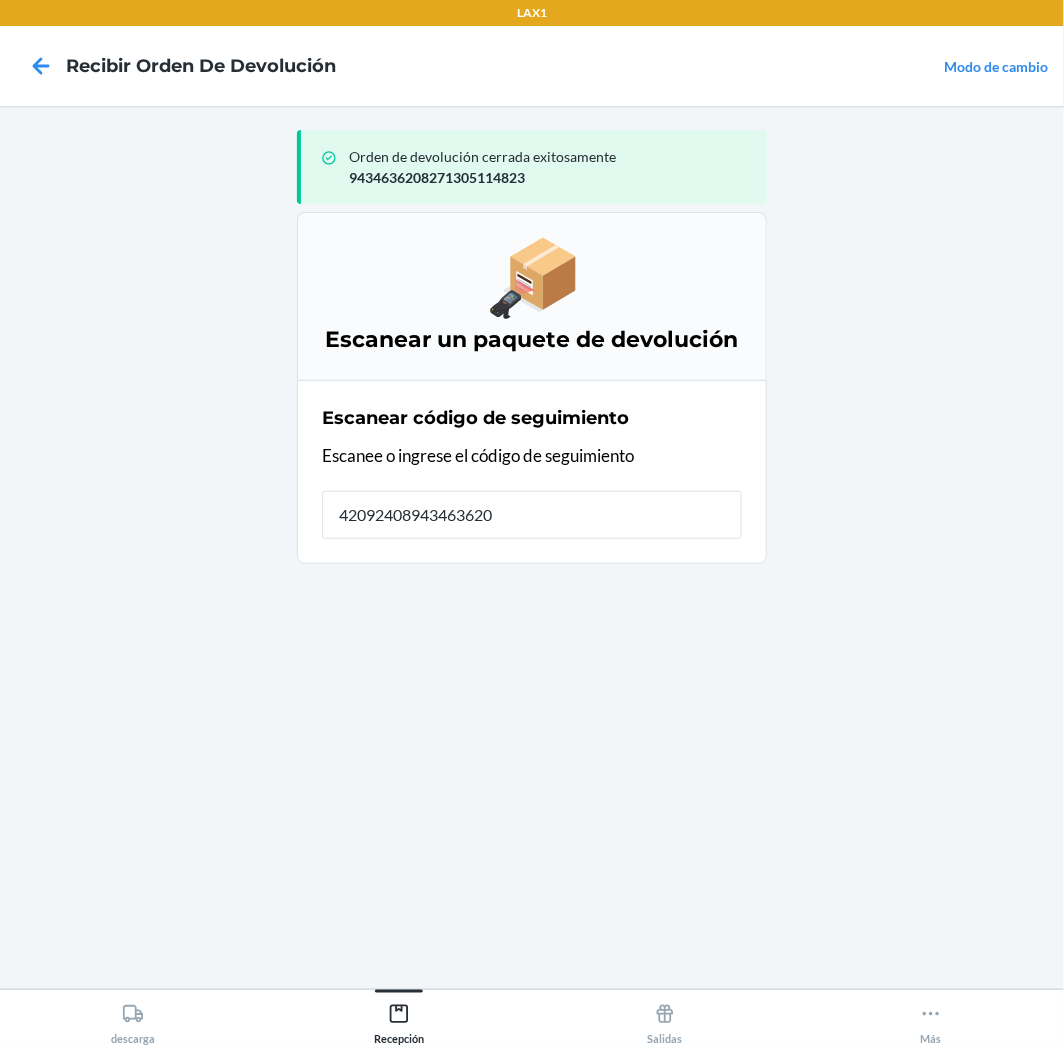 type on "420924089434636208" 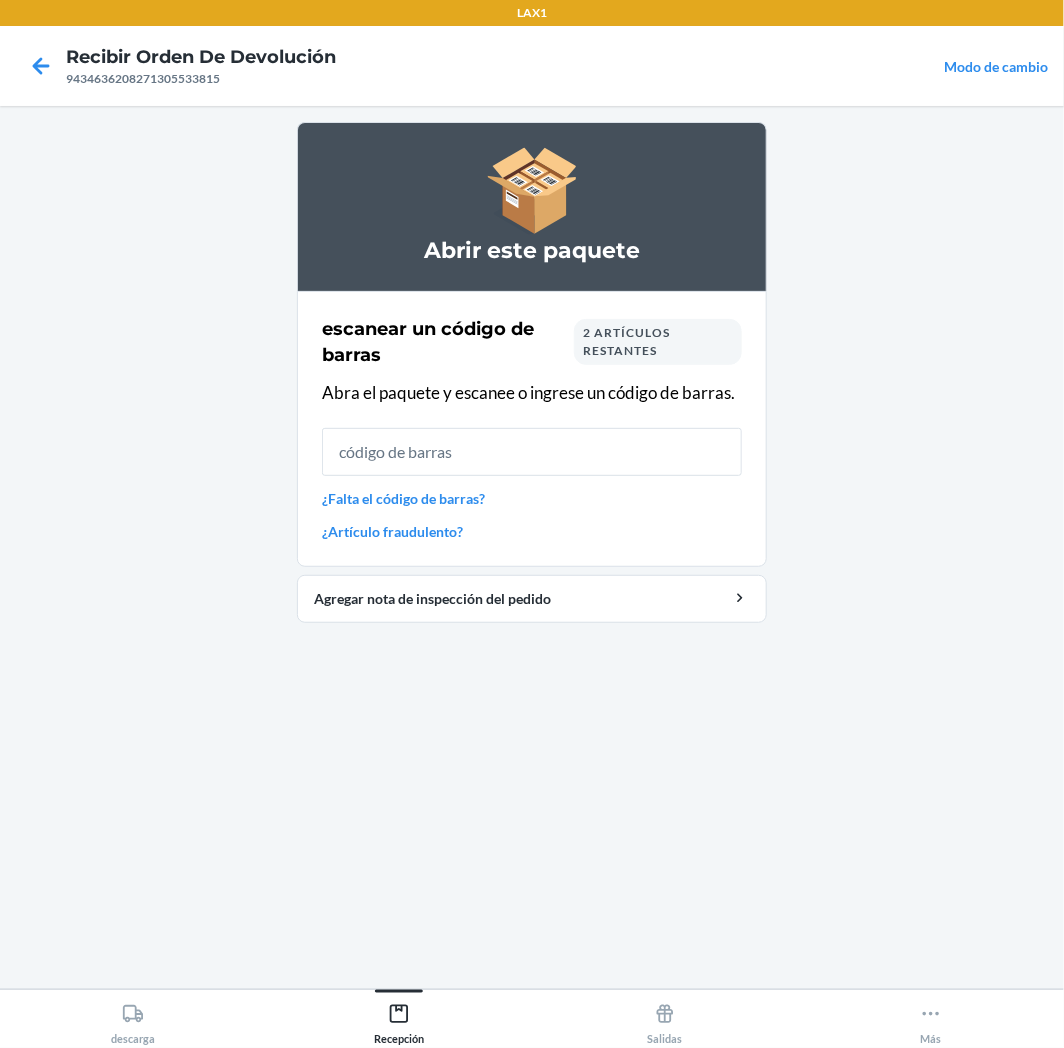 click on "2 artículos restantes" at bounding box center [626, 341] 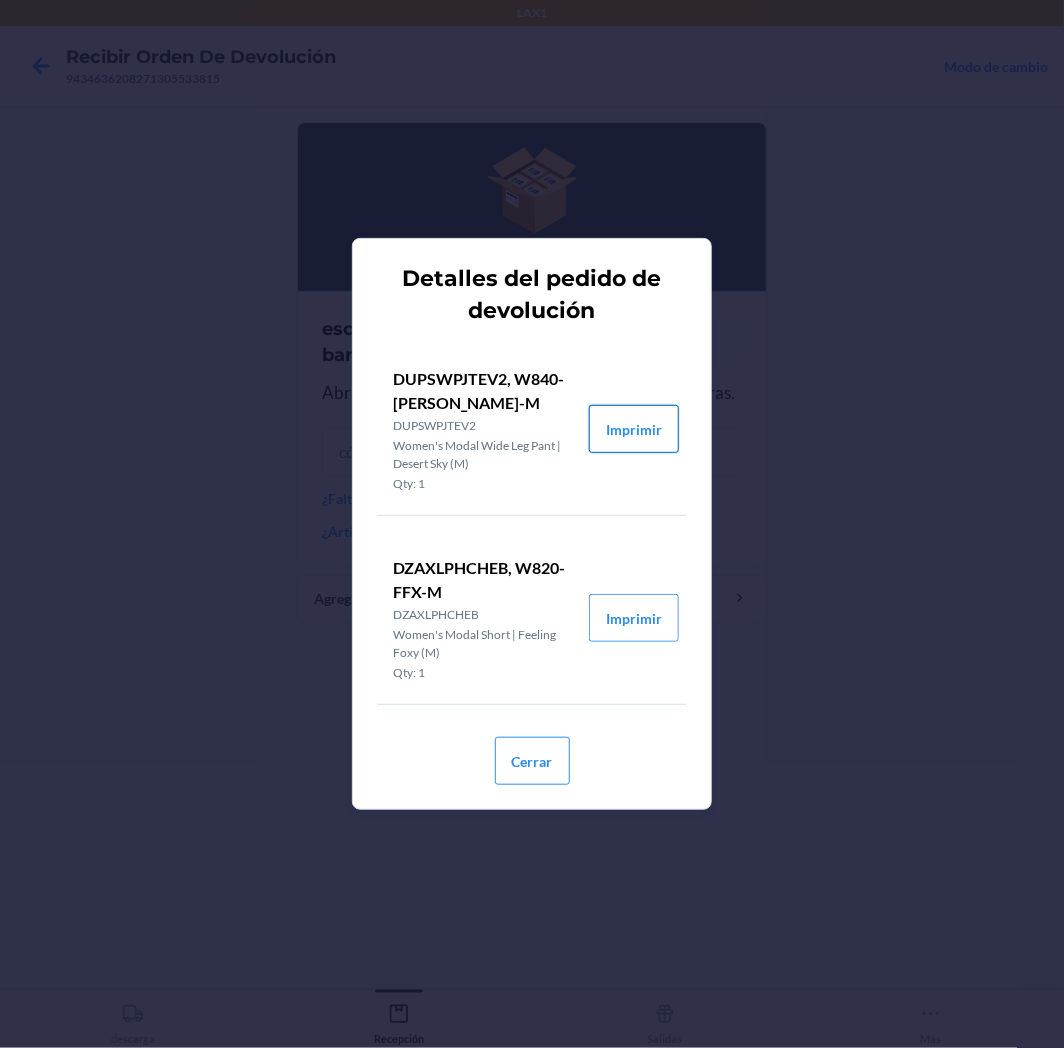 click on "Imprimir" at bounding box center [634, 429] 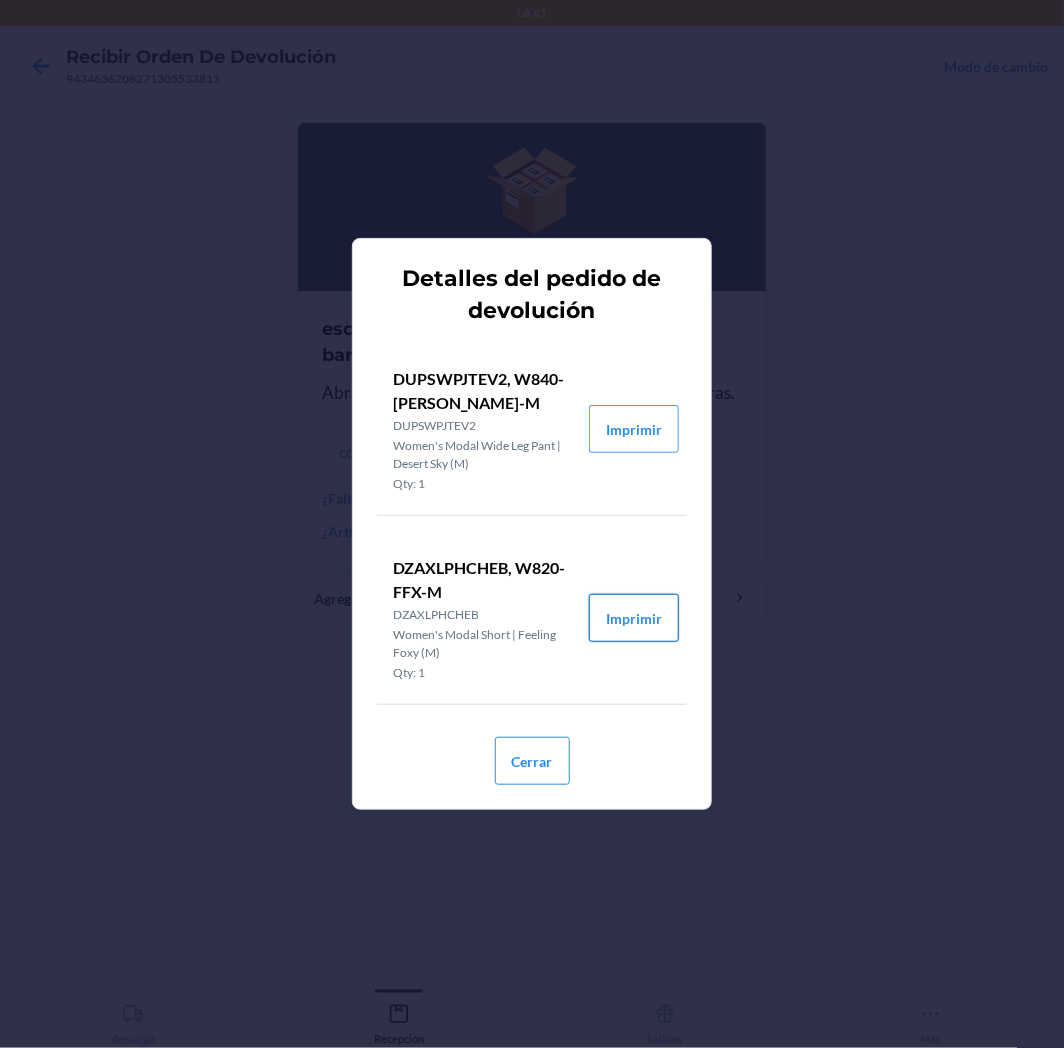 click on "Imprimir" at bounding box center (634, 618) 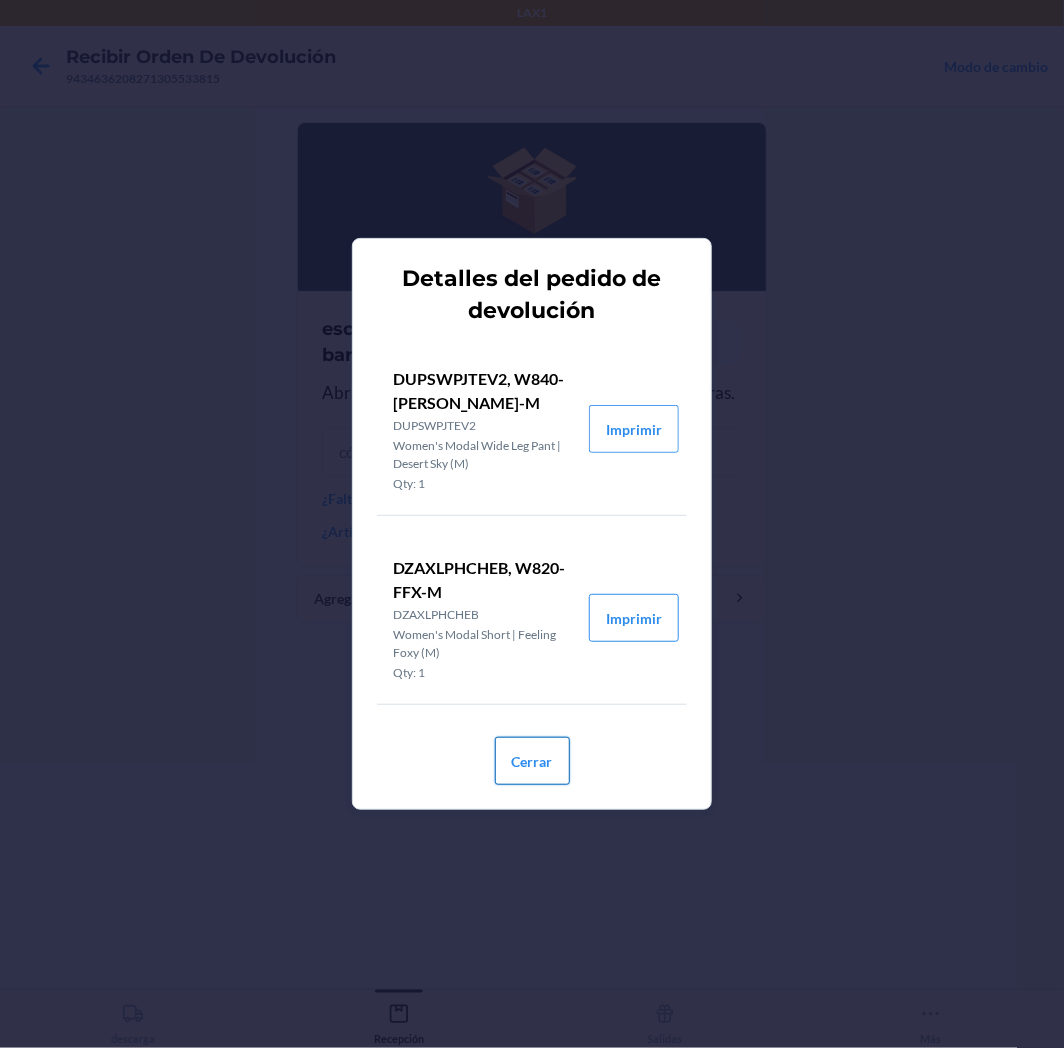 click on "Cerrar" at bounding box center [532, 761] 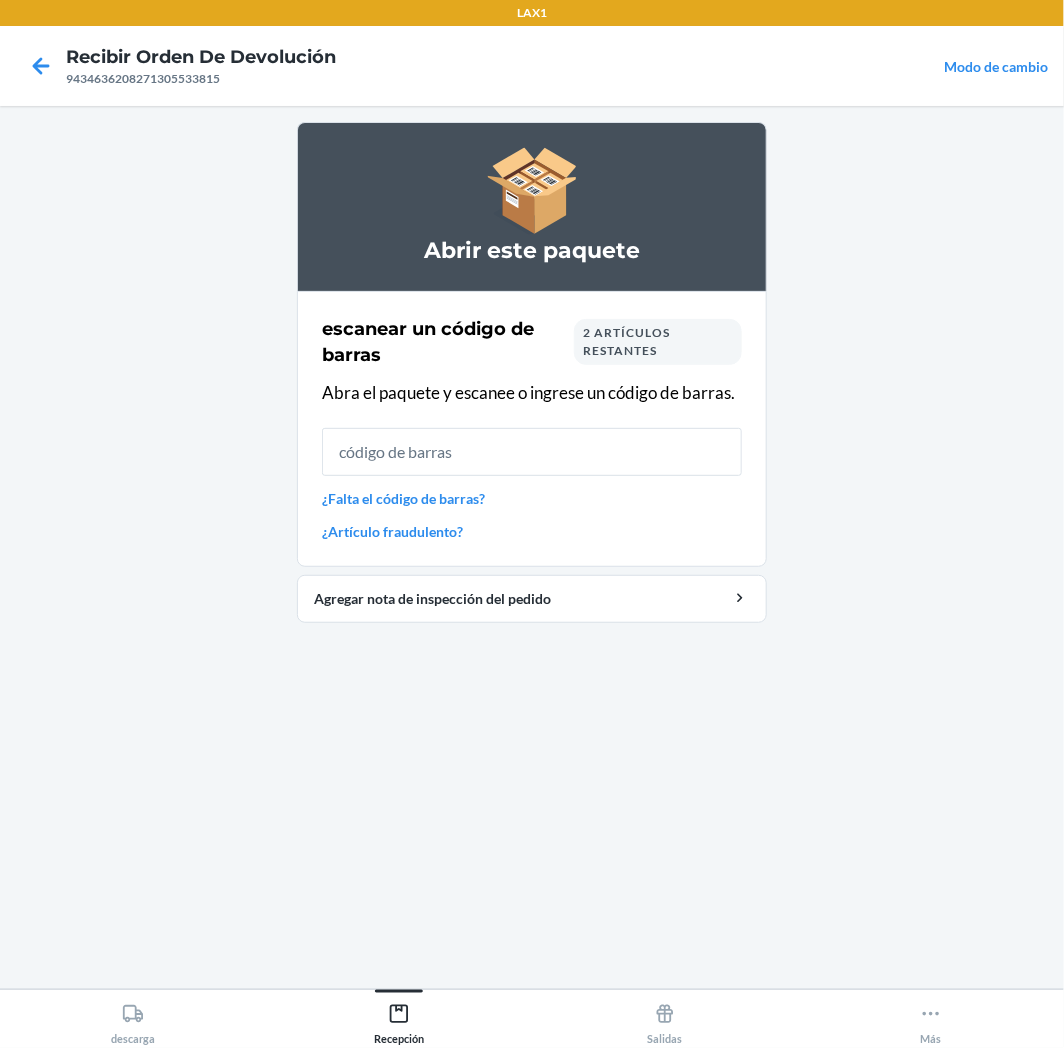 click on "2 artículos restantes" at bounding box center [626, 341] 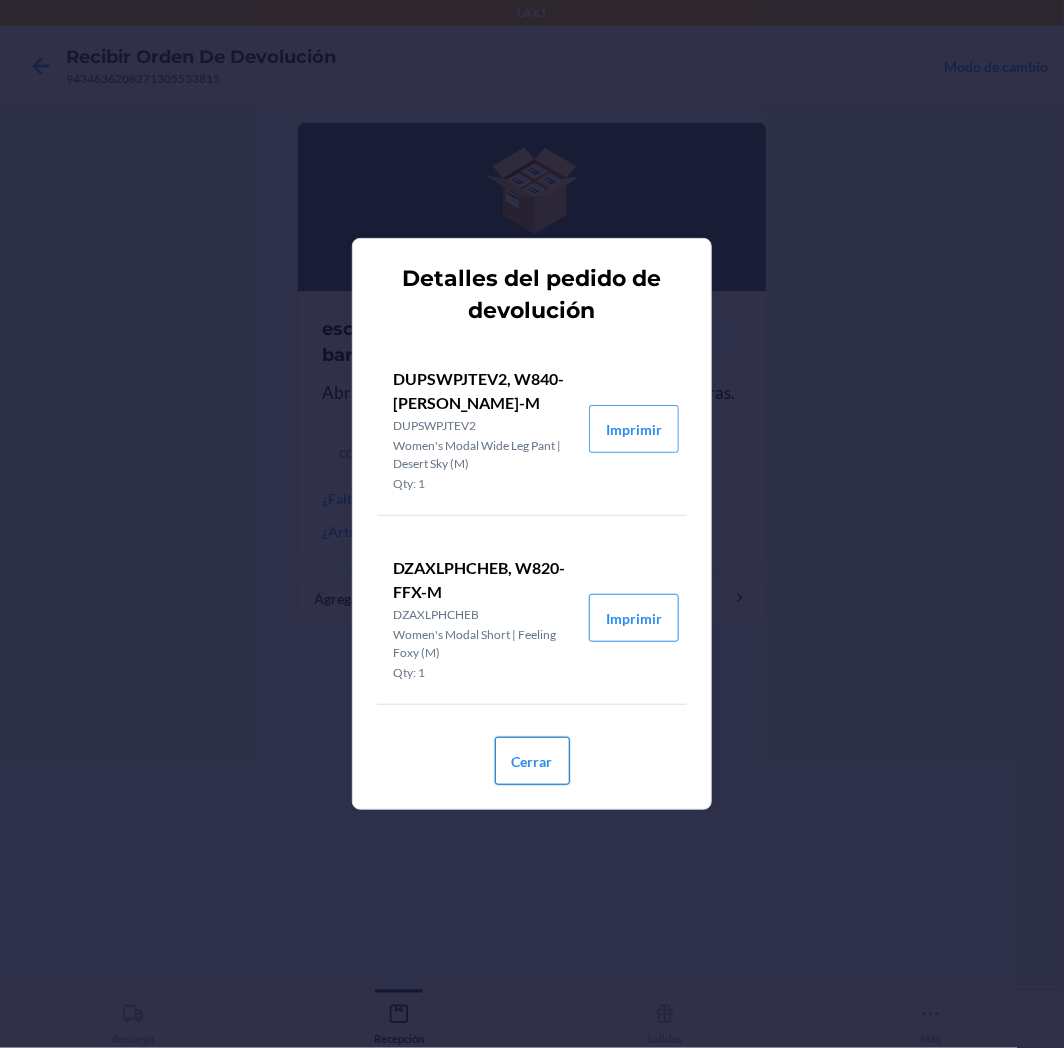 click on "Cerrar" at bounding box center [532, 761] 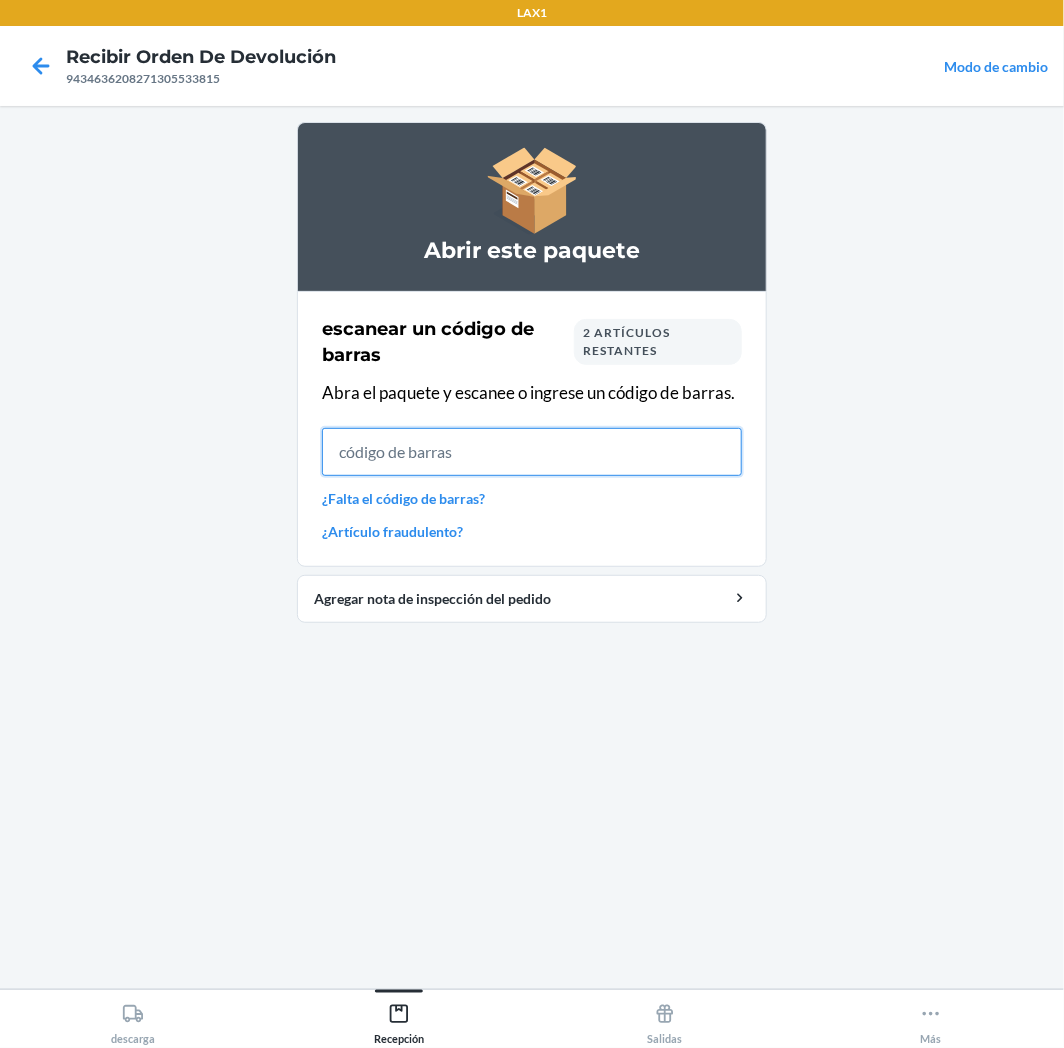 click at bounding box center [532, 452] 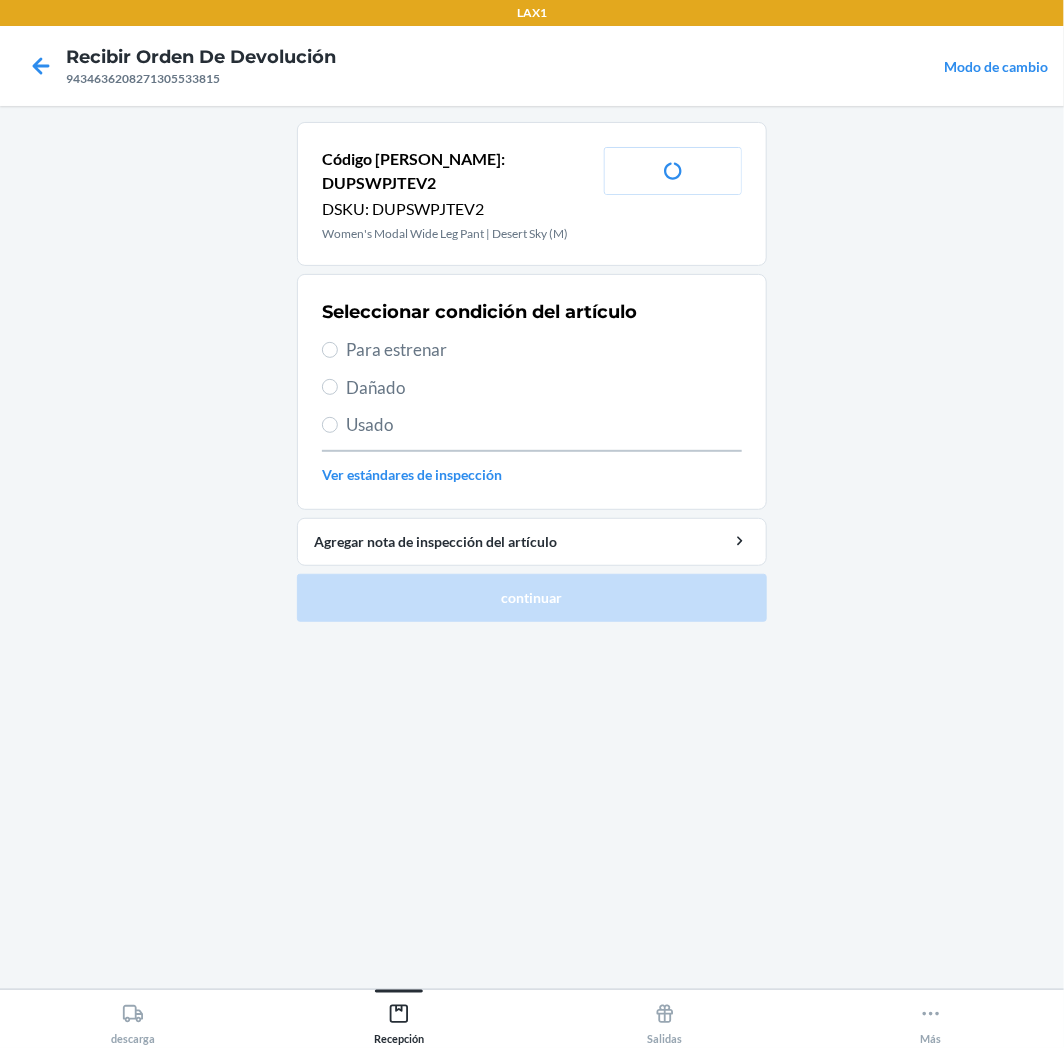 click on "Para estrenar" at bounding box center [544, 350] 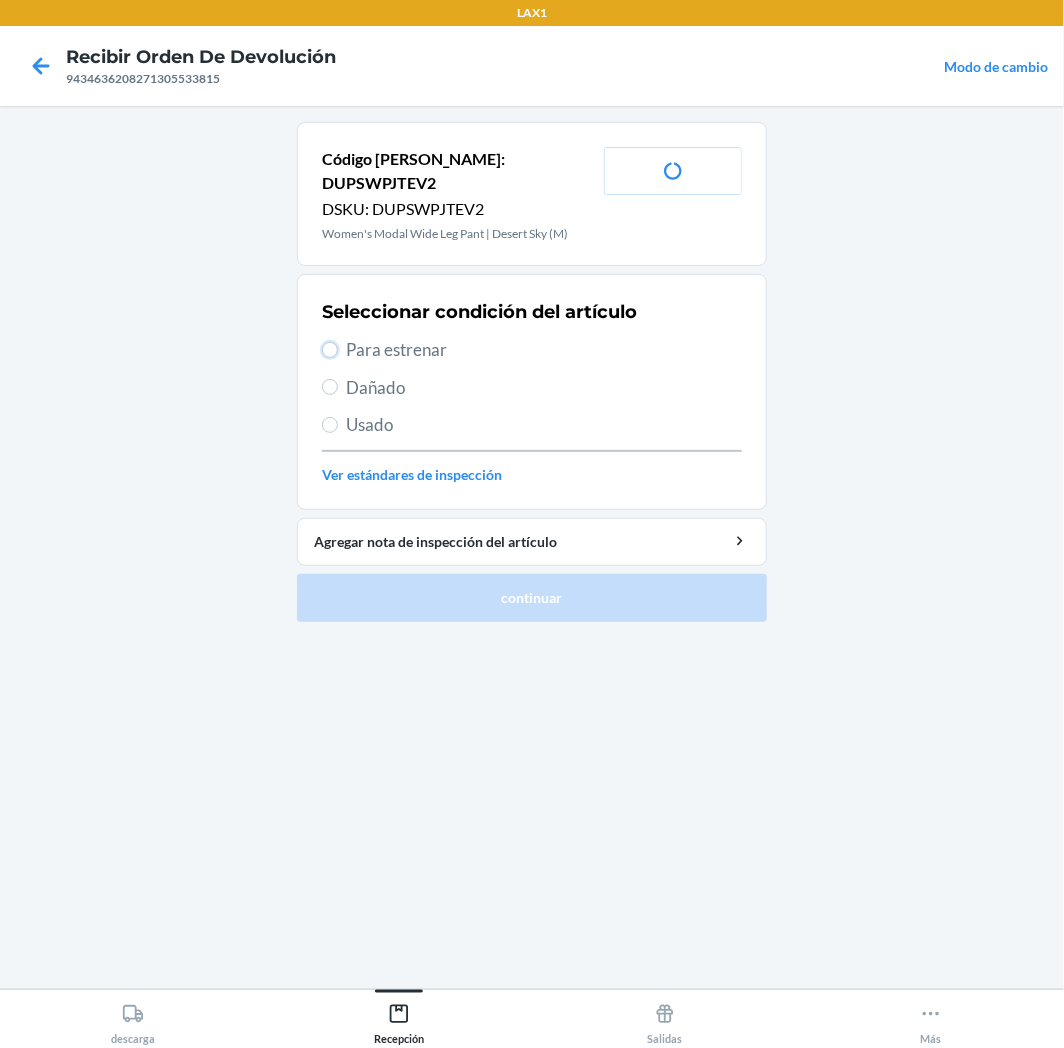 click on "Para estrenar" at bounding box center (330, 350) 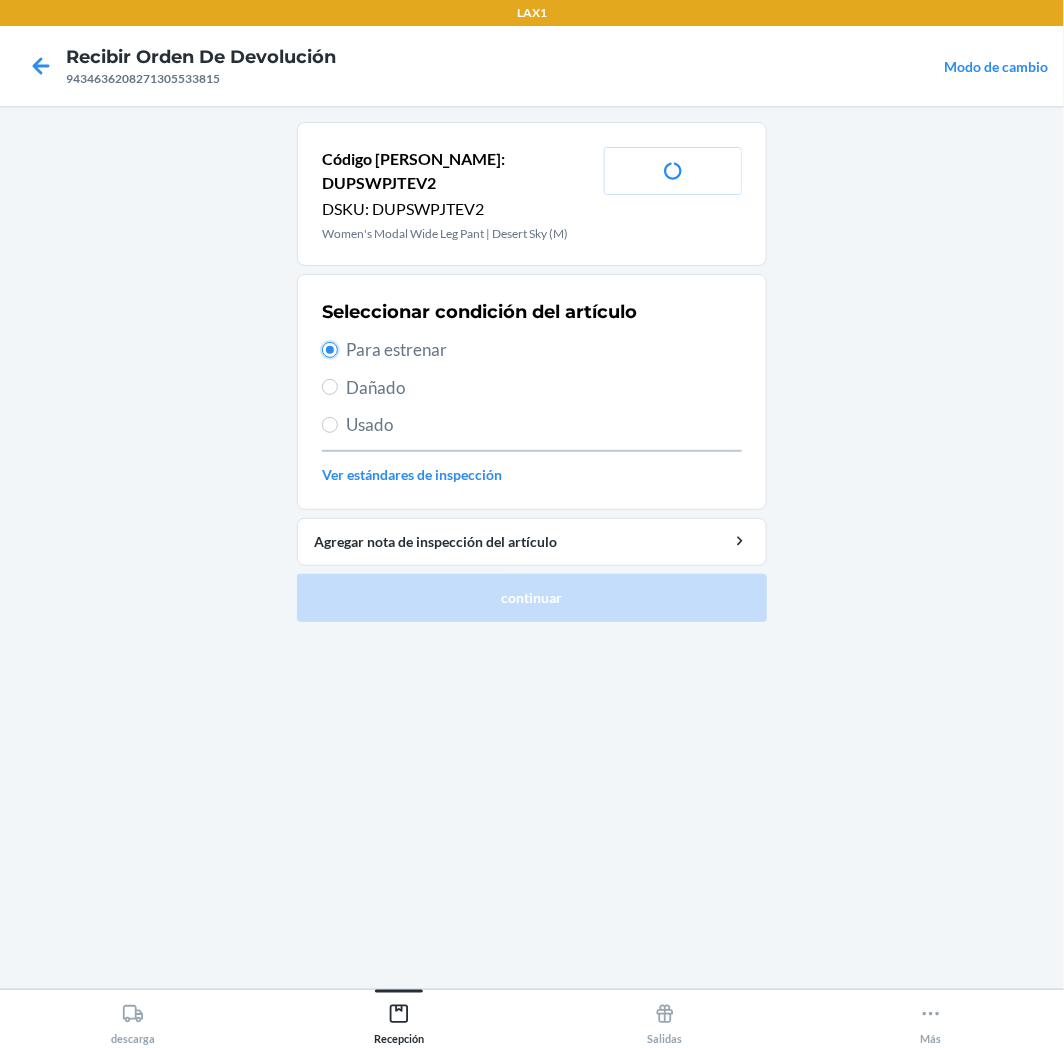 radio on "true" 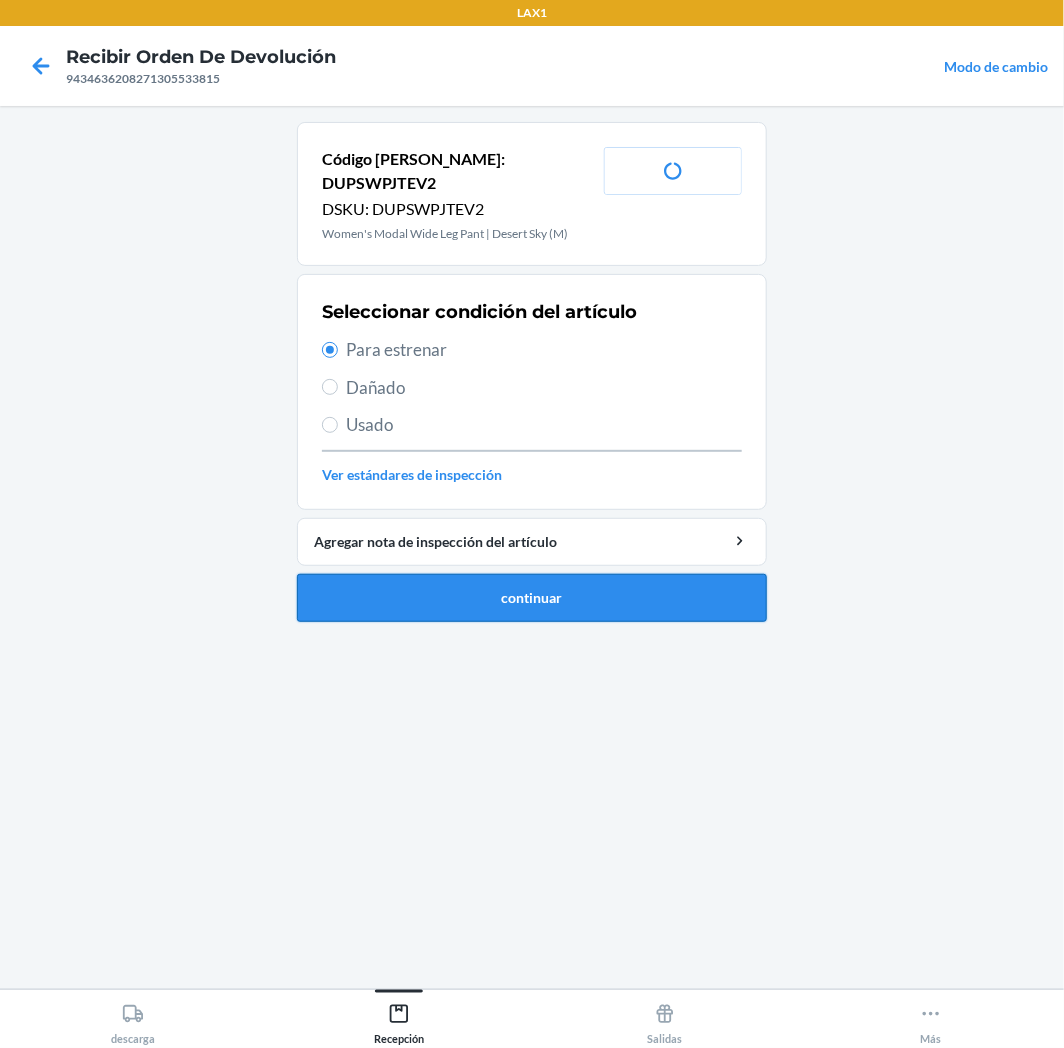 click on "continuar" at bounding box center [532, 598] 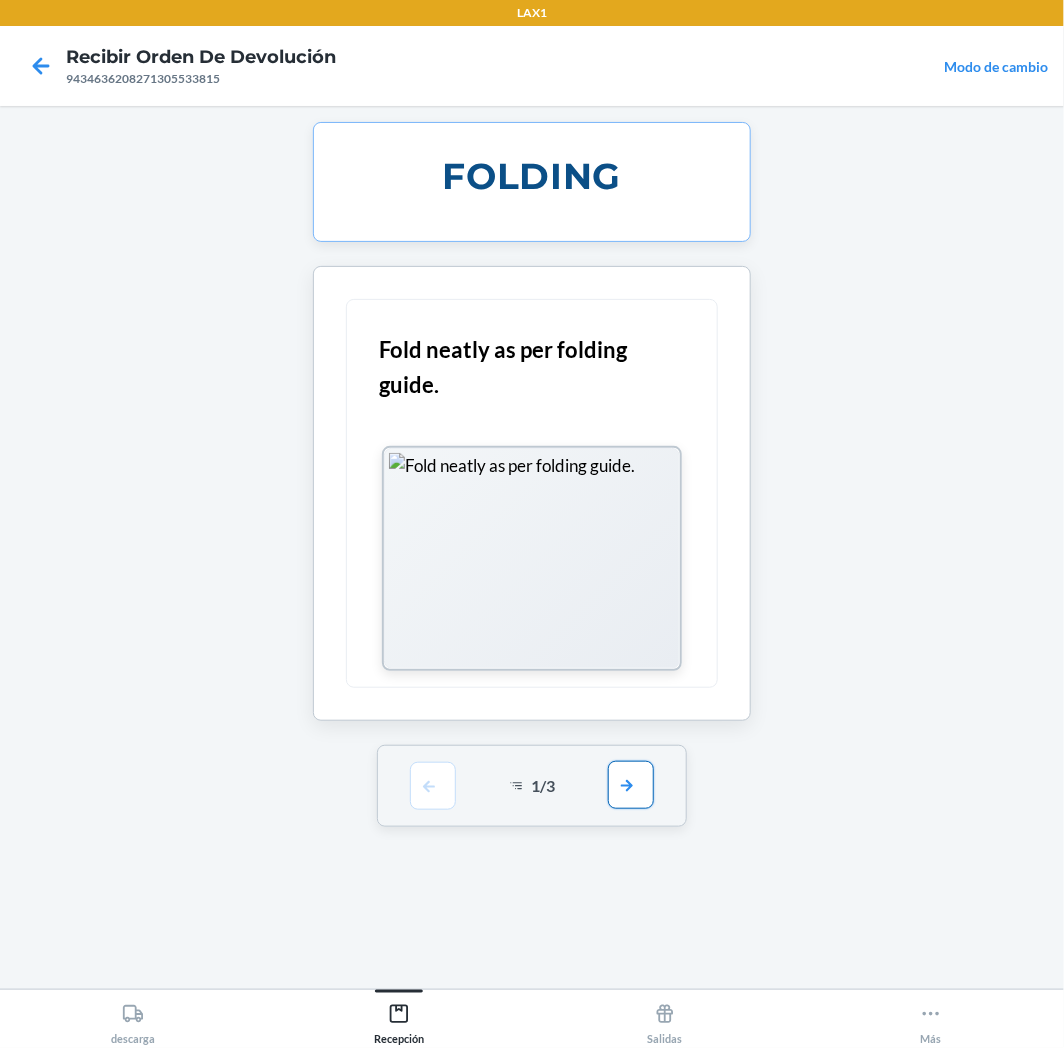 click at bounding box center (631, 785) 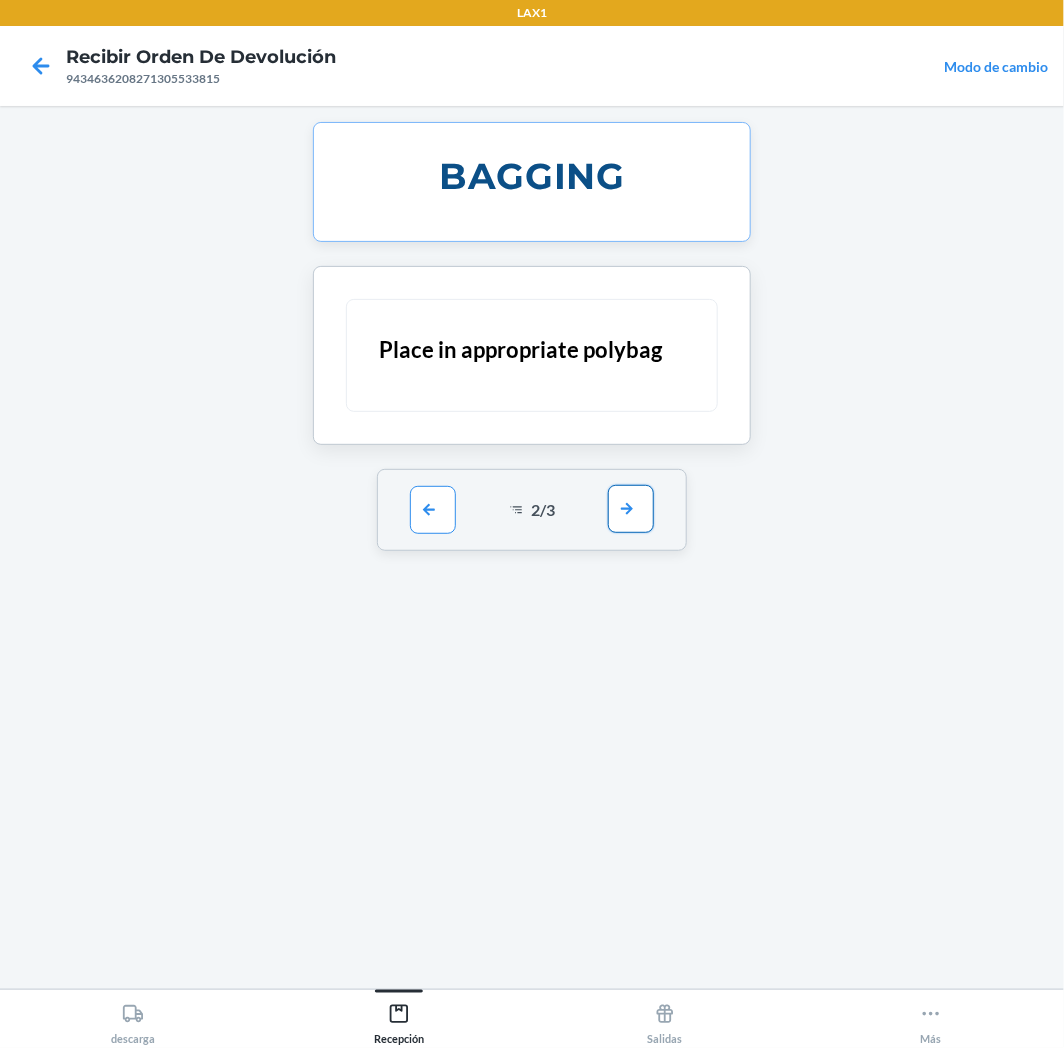 click at bounding box center [631, 509] 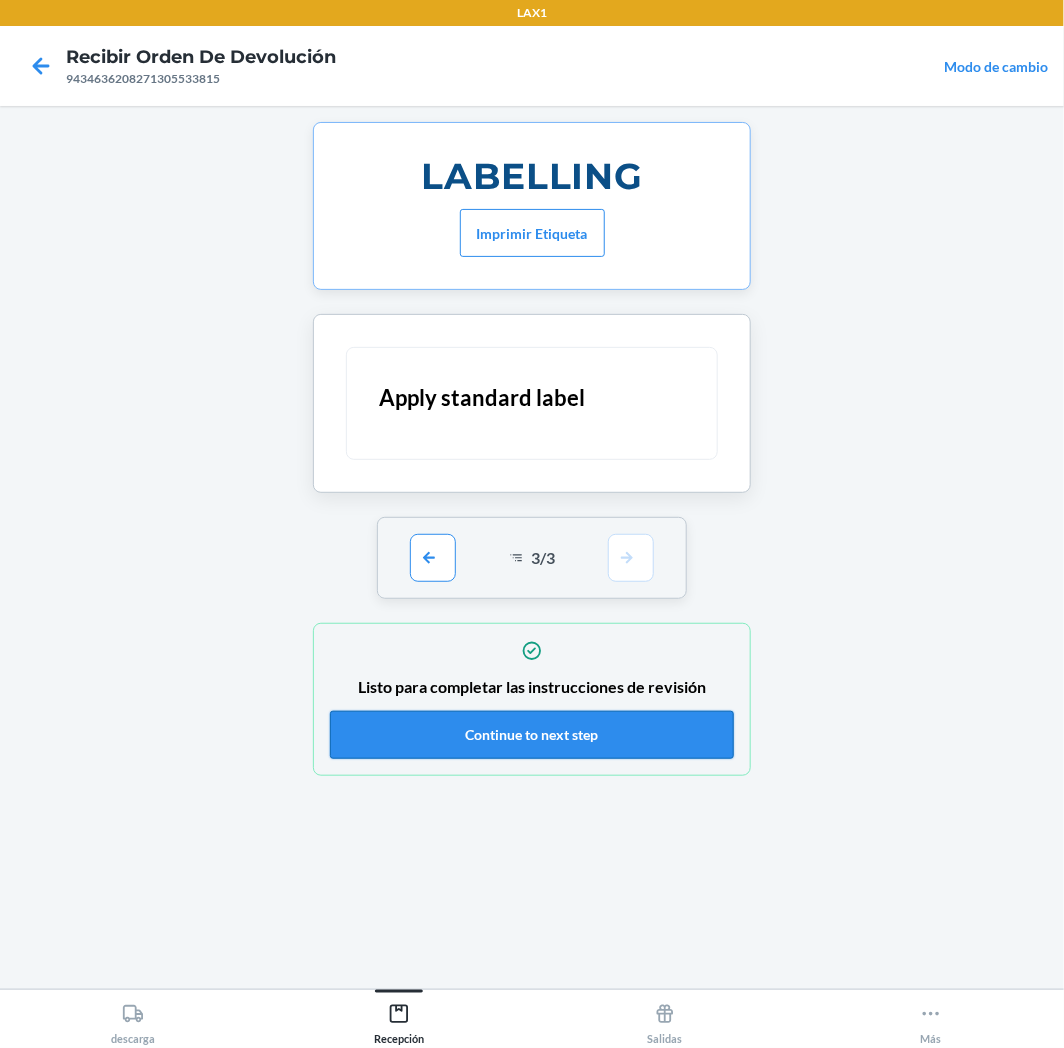 click on "Continue to next step" at bounding box center [532, 735] 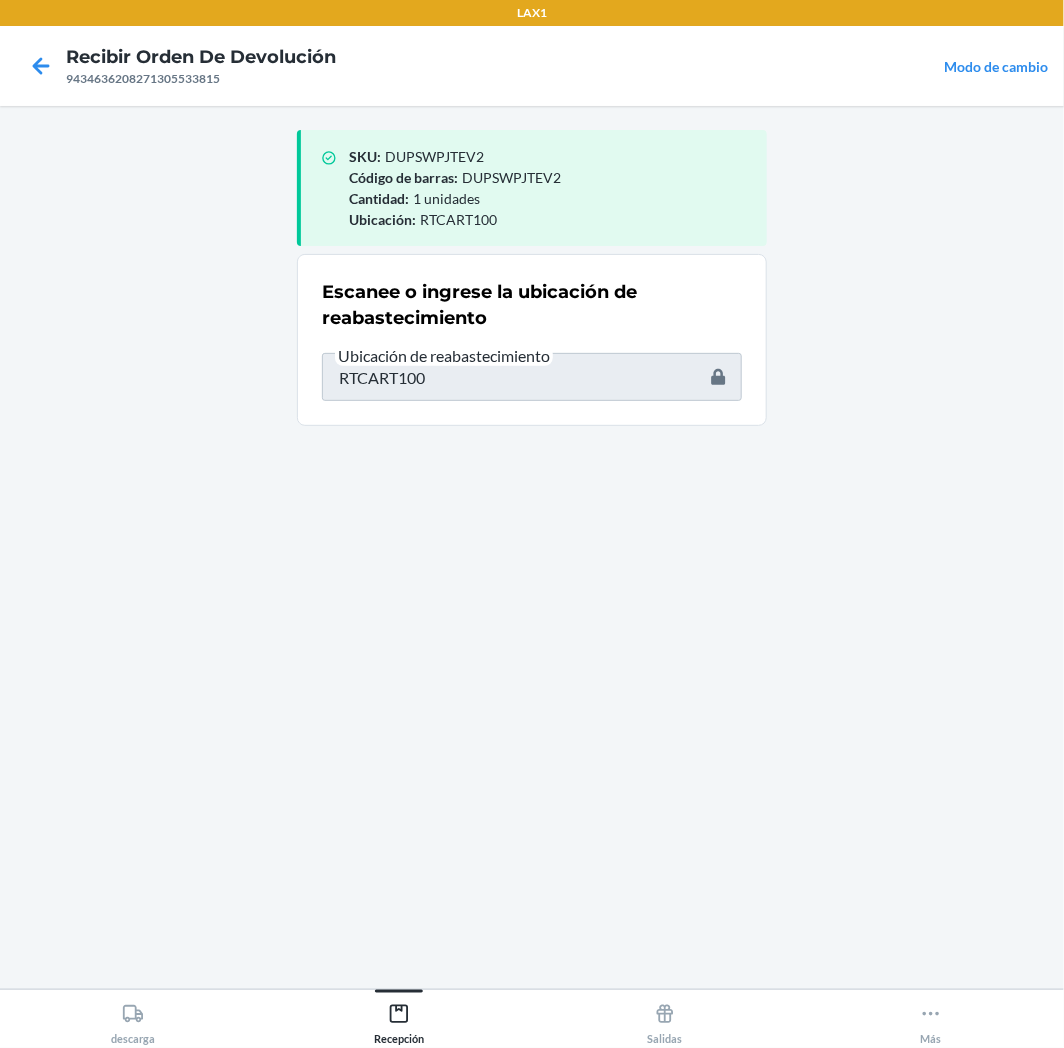 type on "DZAXLPHCHEB" 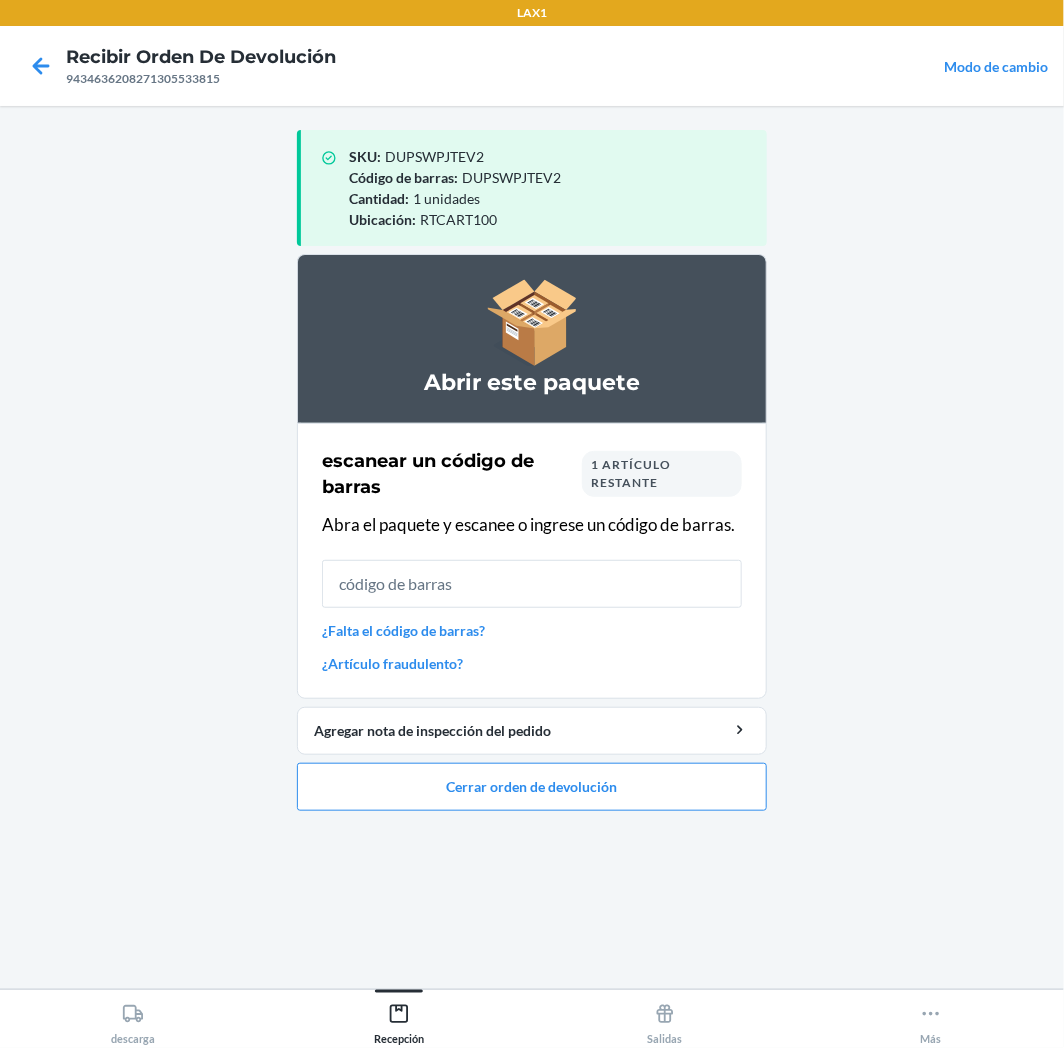 click at bounding box center [532, 584] 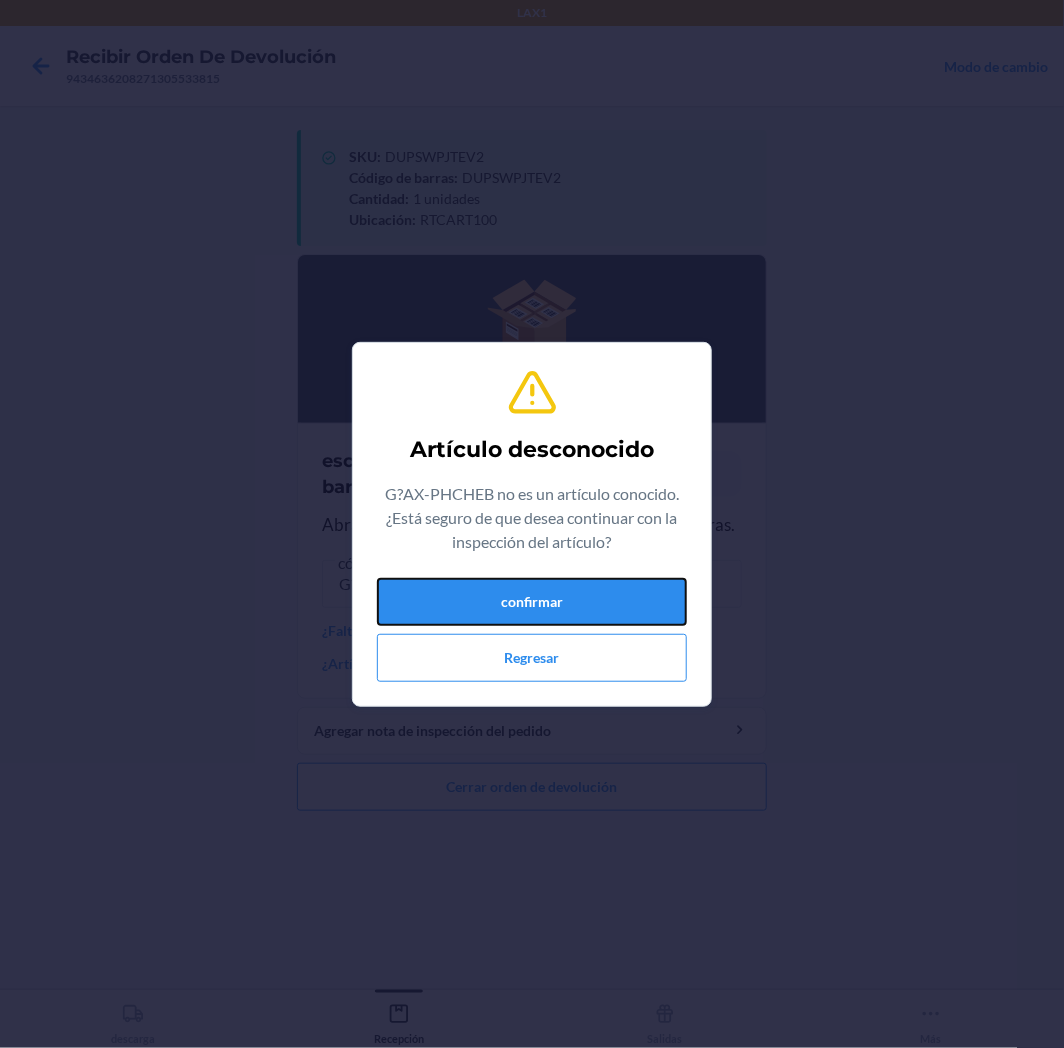 click on "confirmar" at bounding box center (532, 602) 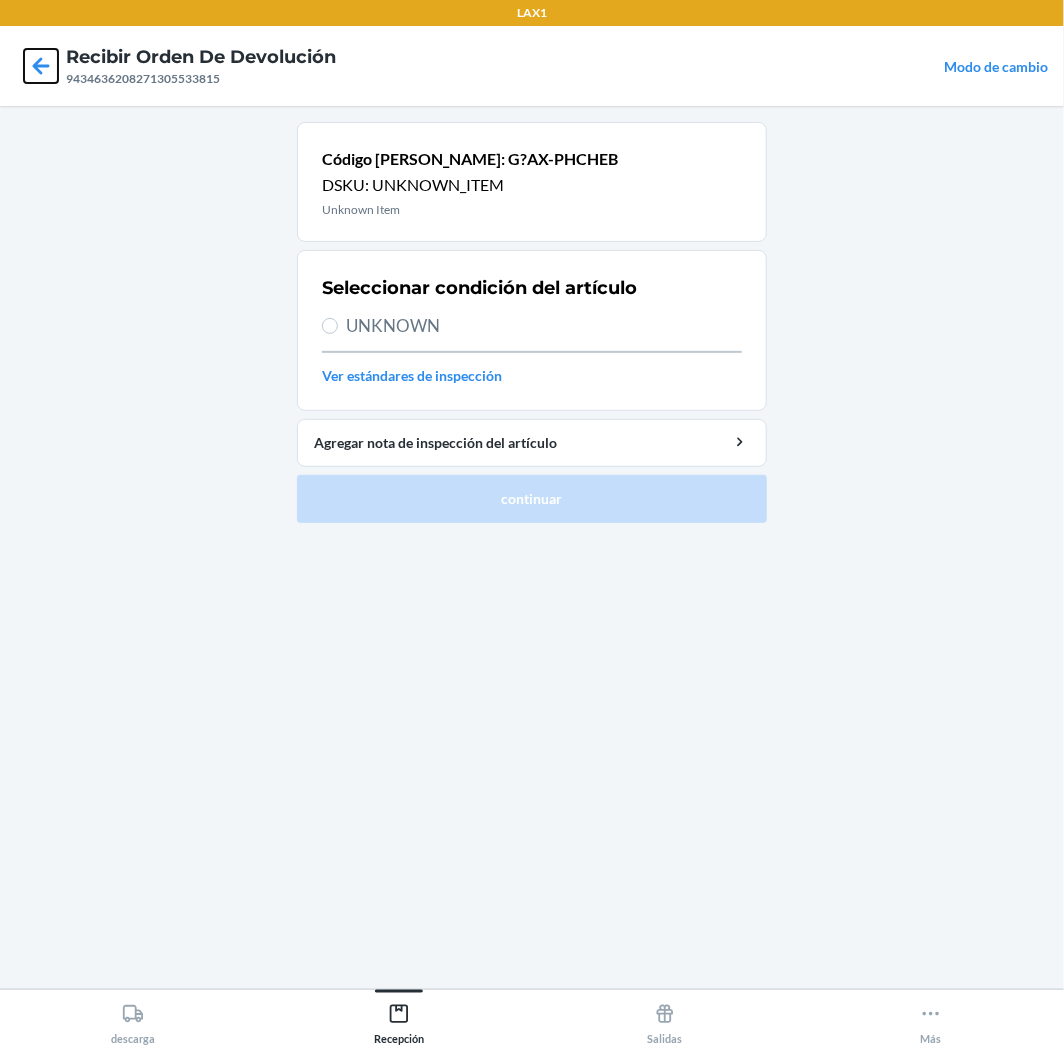 click 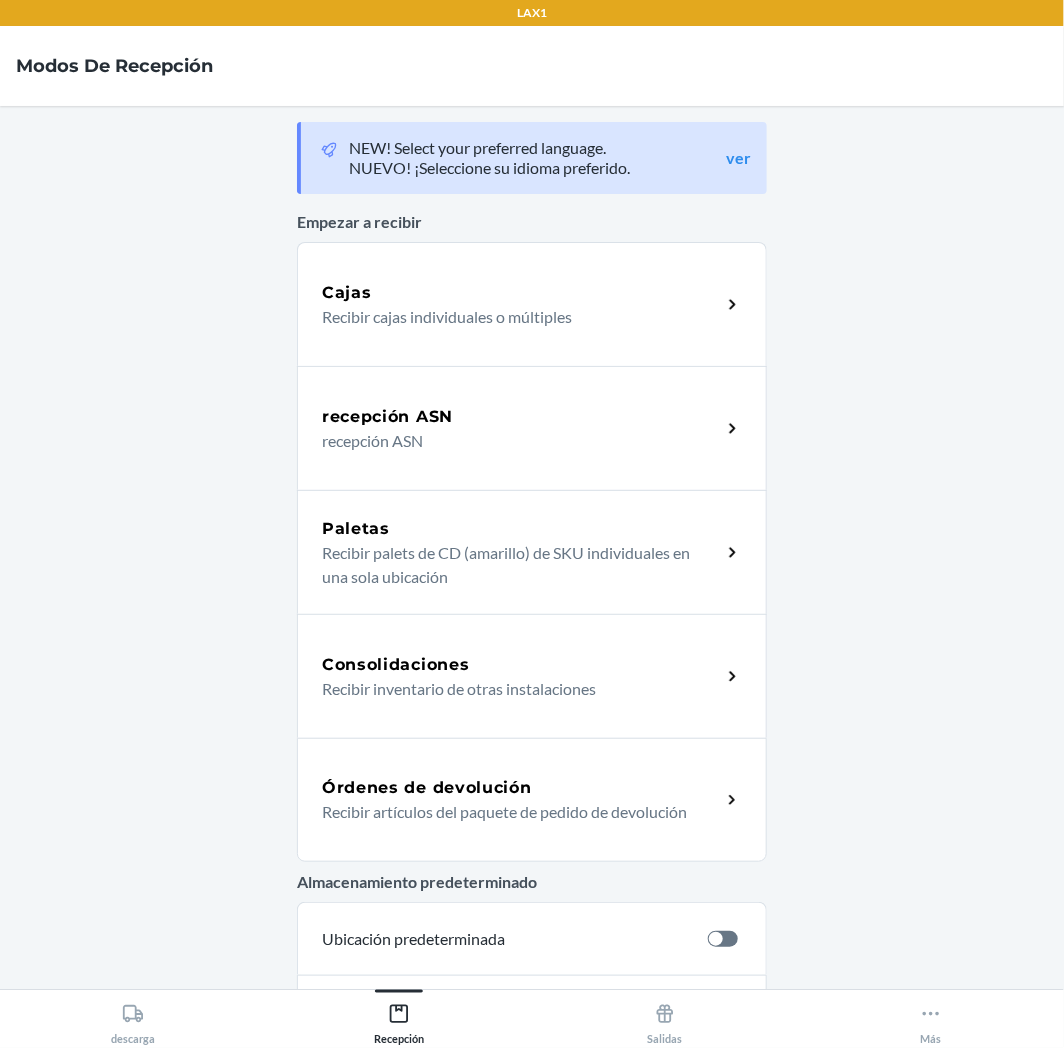 click on "Recibir artículos del paquete de pedido de devolución" at bounding box center (513, 812) 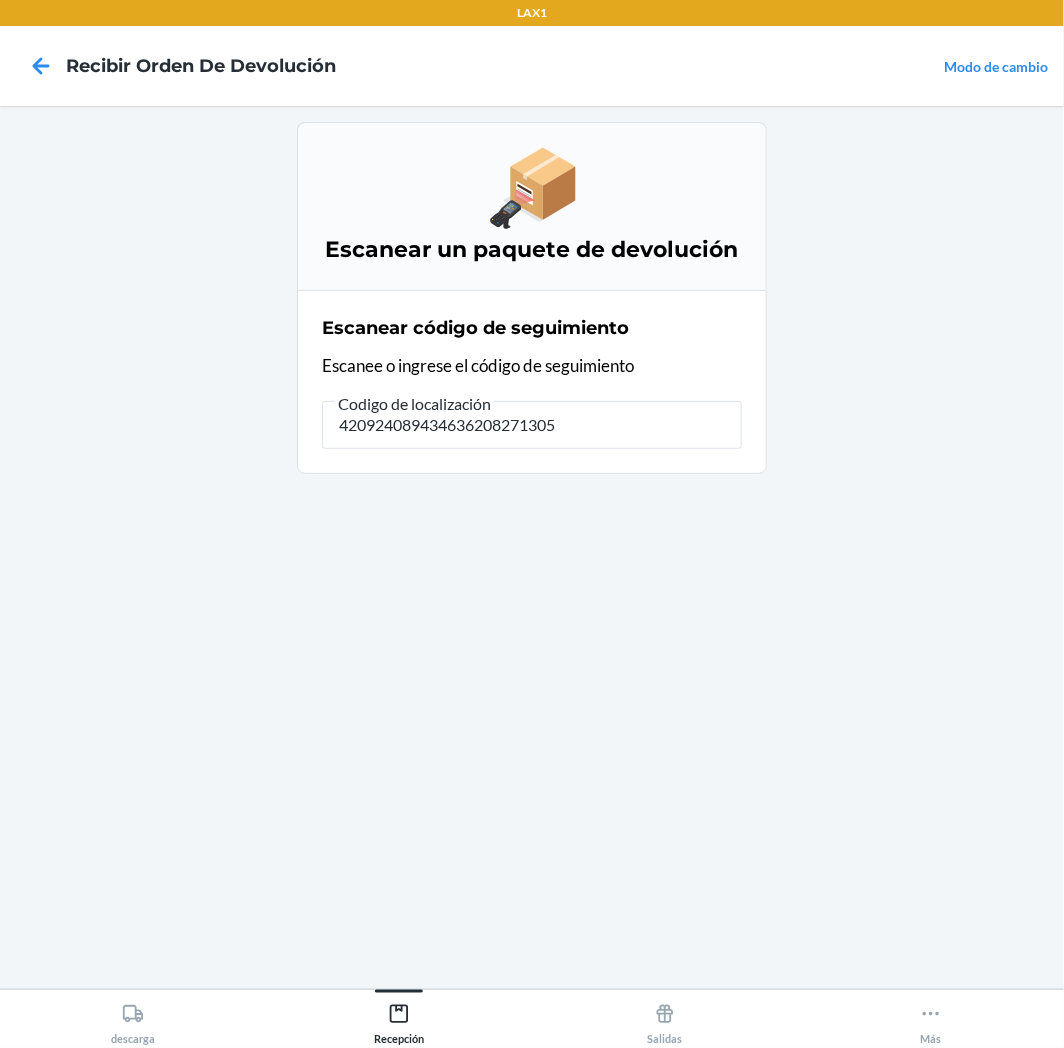 type on "4209240894346362082713055" 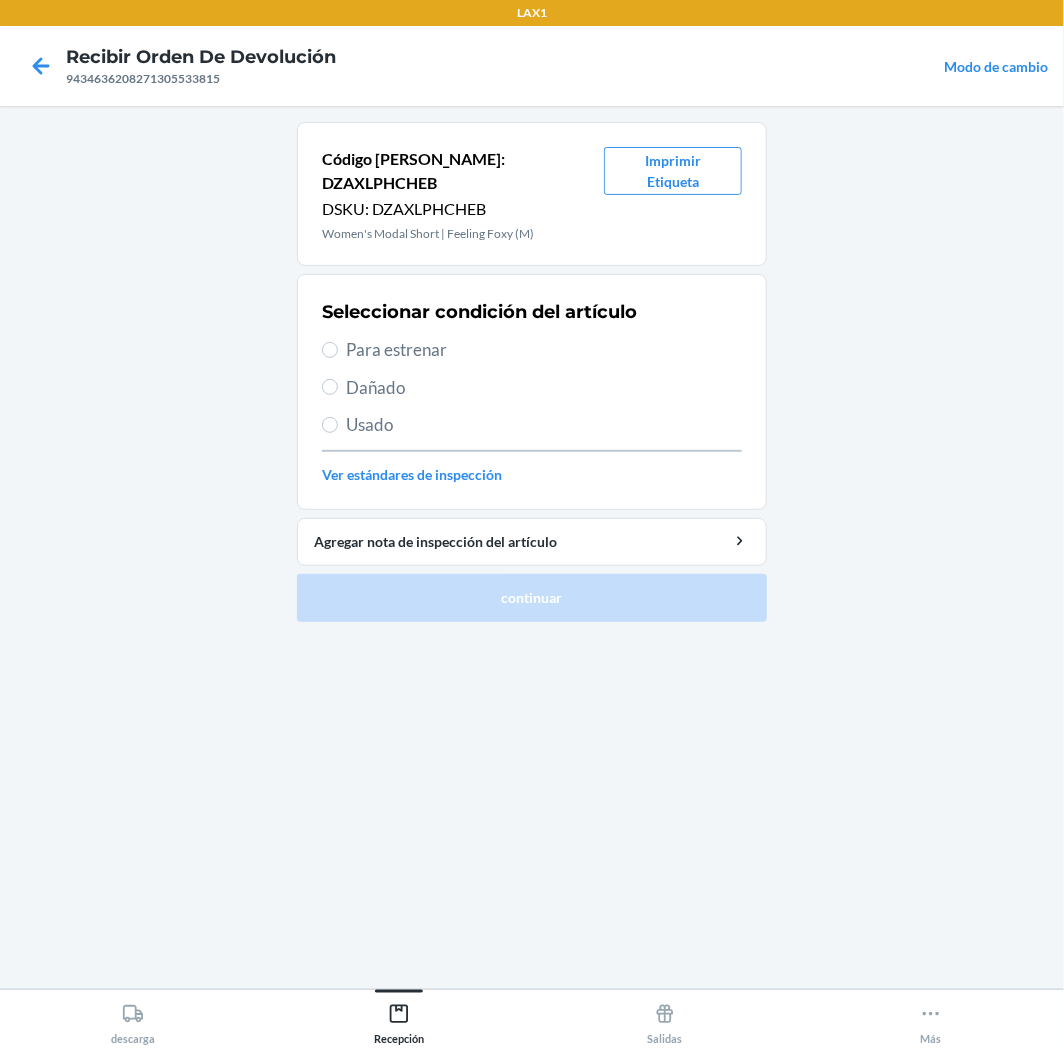 click on "Para estrenar" at bounding box center (544, 350) 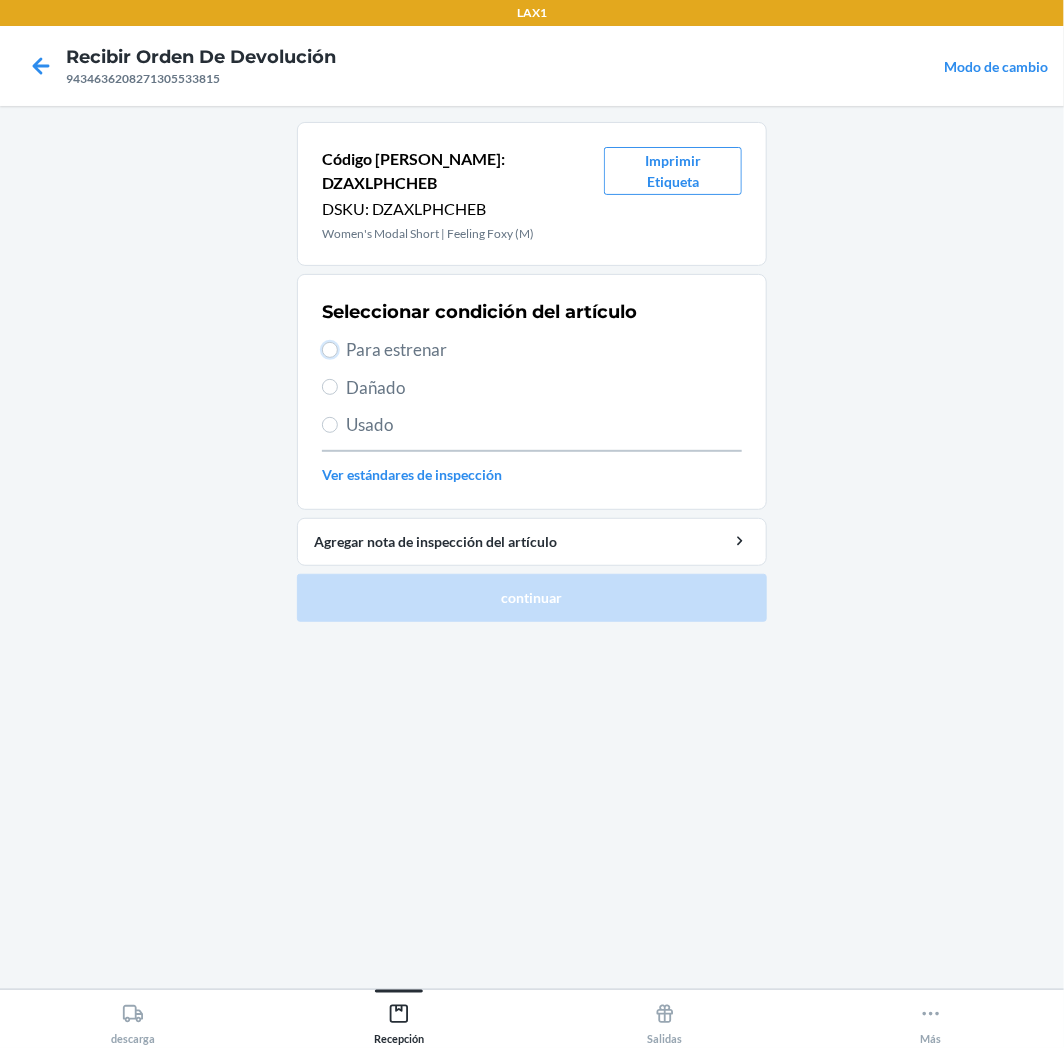 click on "Para estrenar" at bounding box center [330, 350] 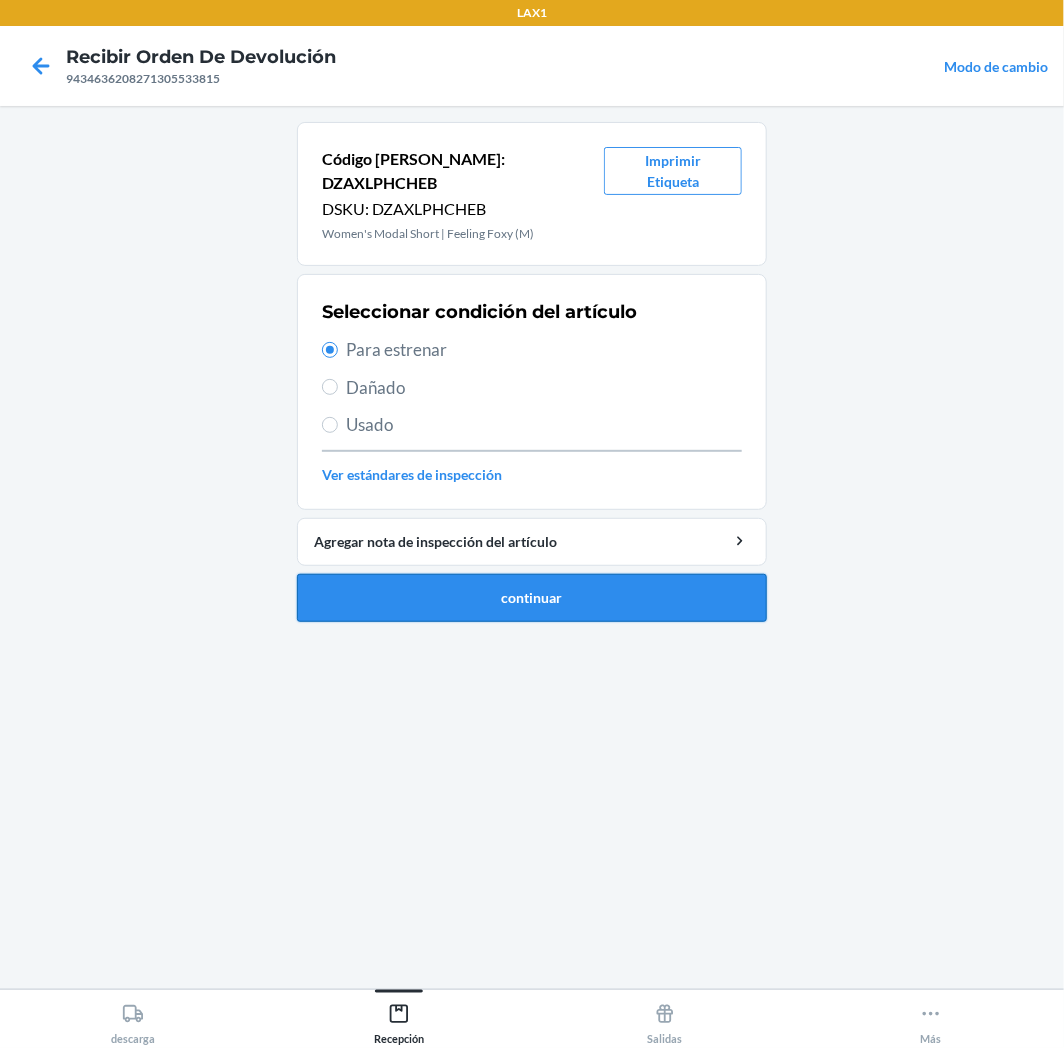 click on "continuar" at bounding box center [532, 598] 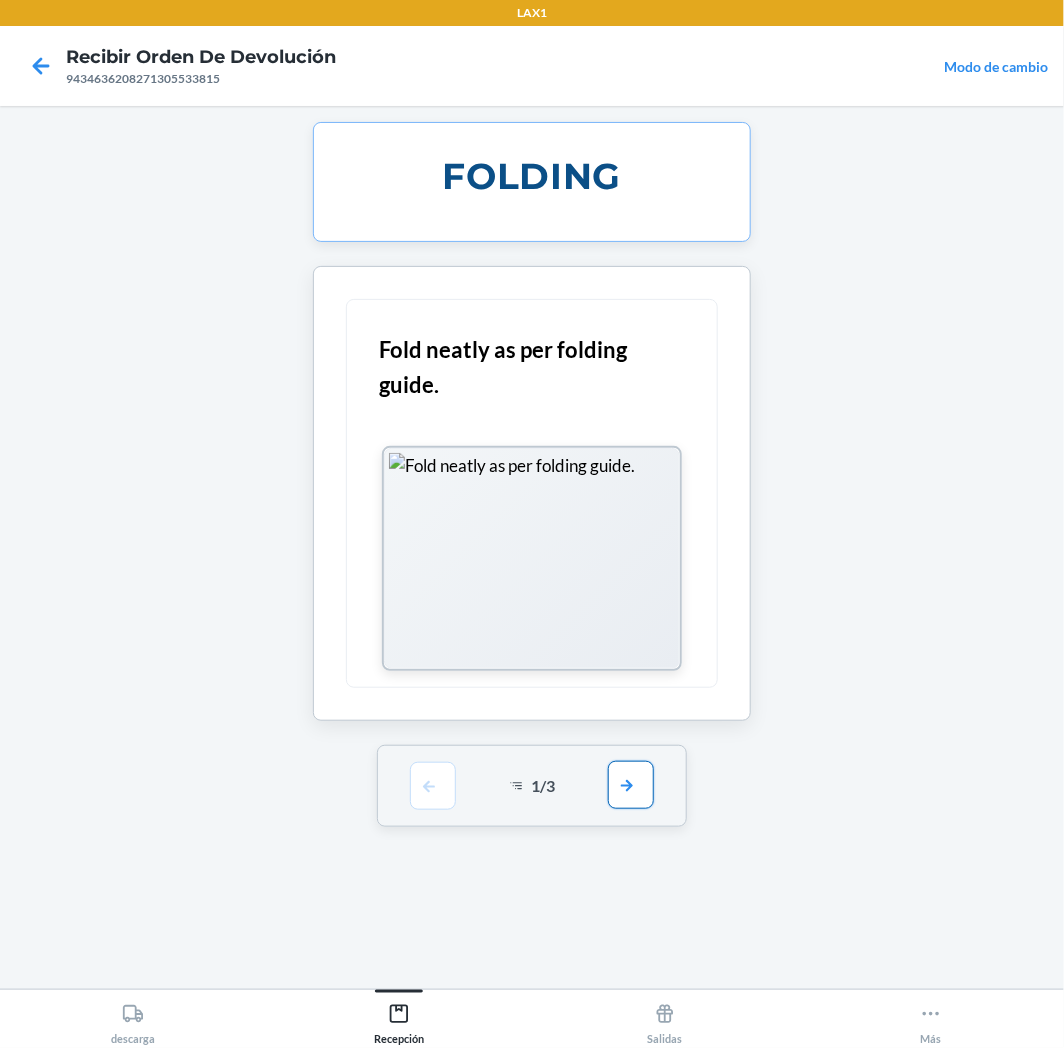 click at bounding box center [631, 785] 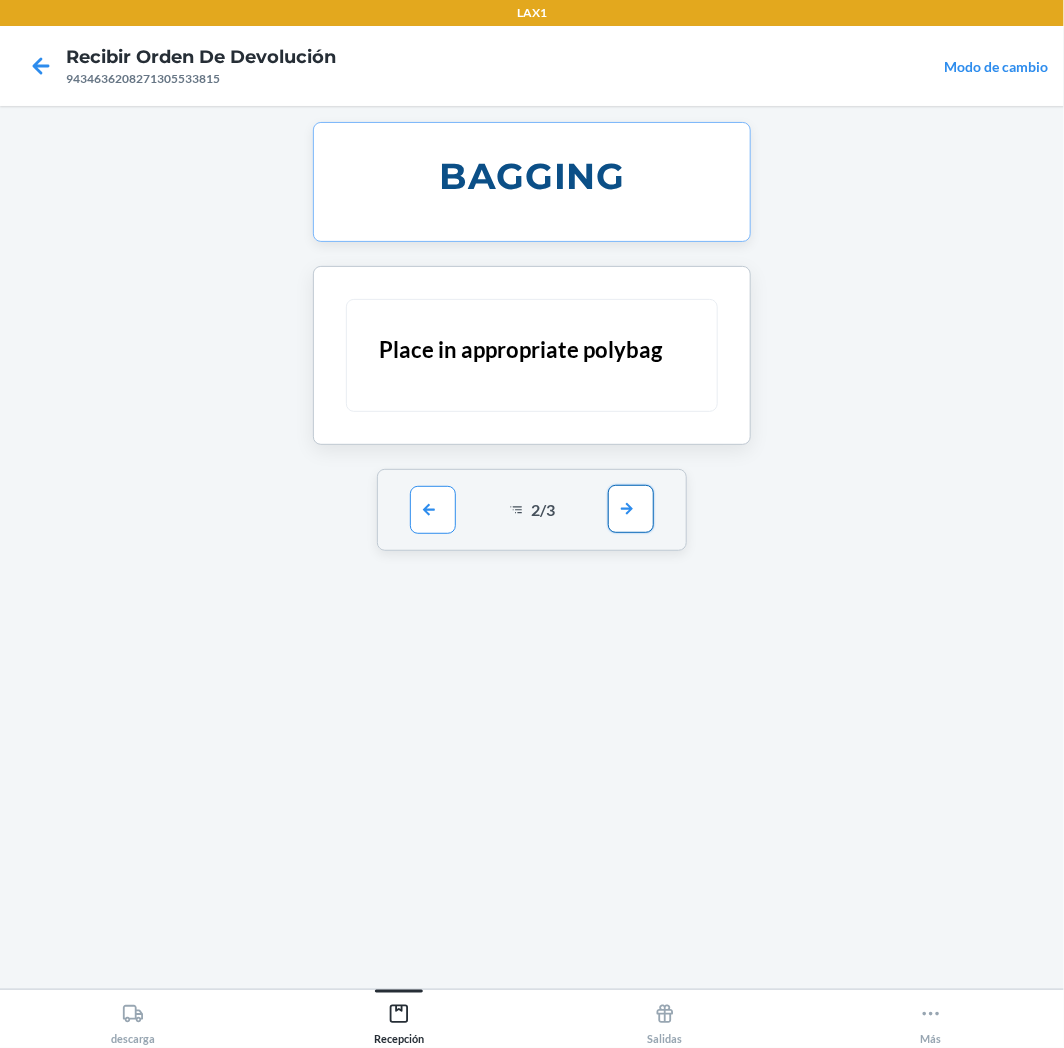 click at bounding box center (631, 509) 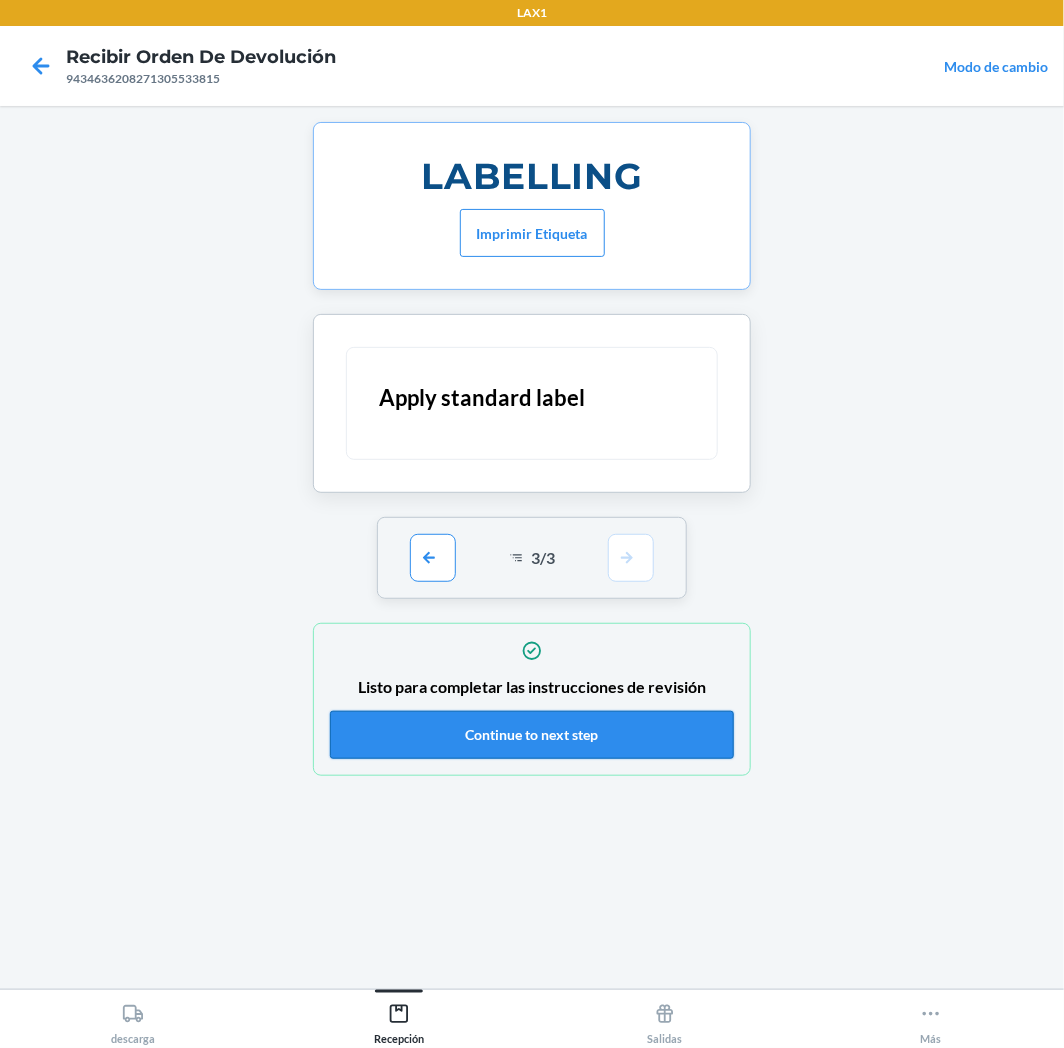 click on "Continue to next step" at bounding box center (532, 735) 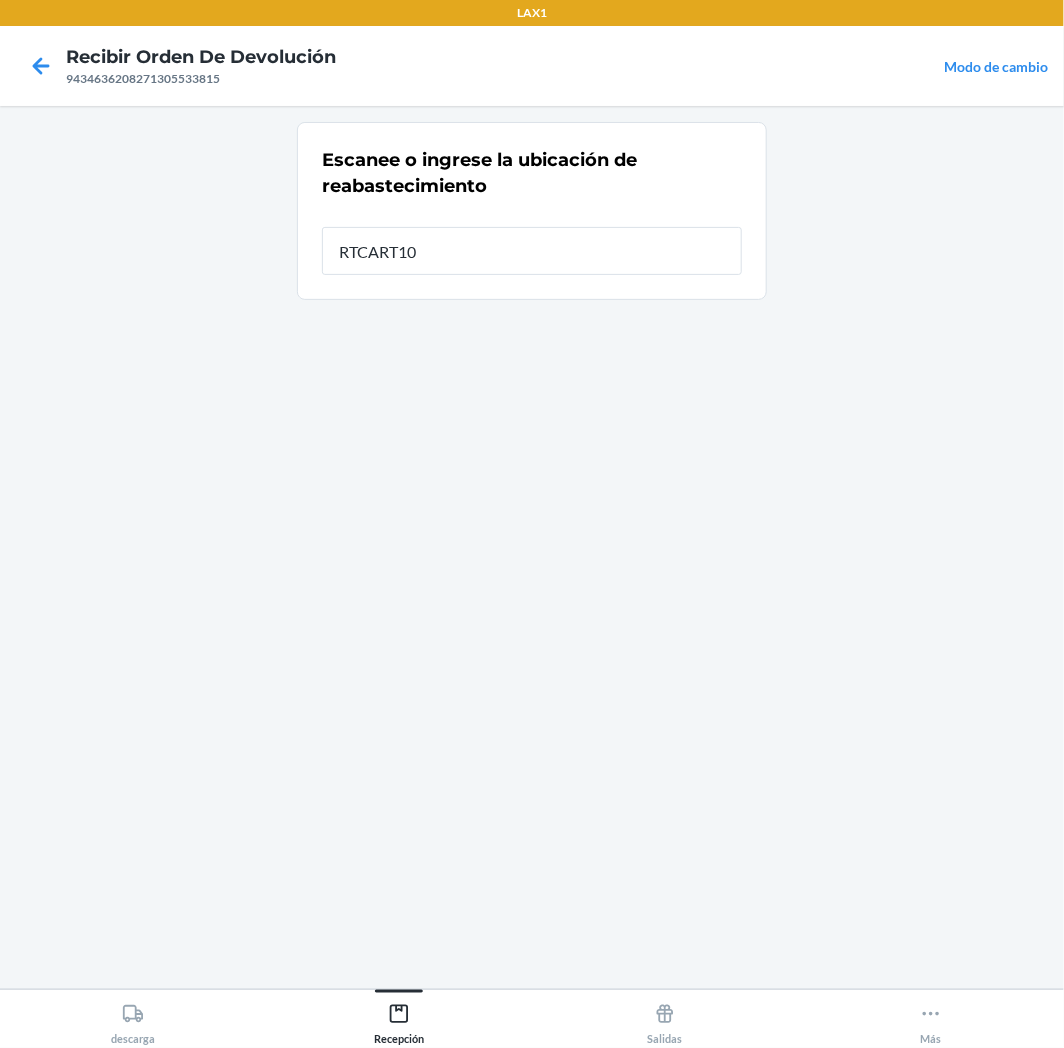 type on "RTCART100" 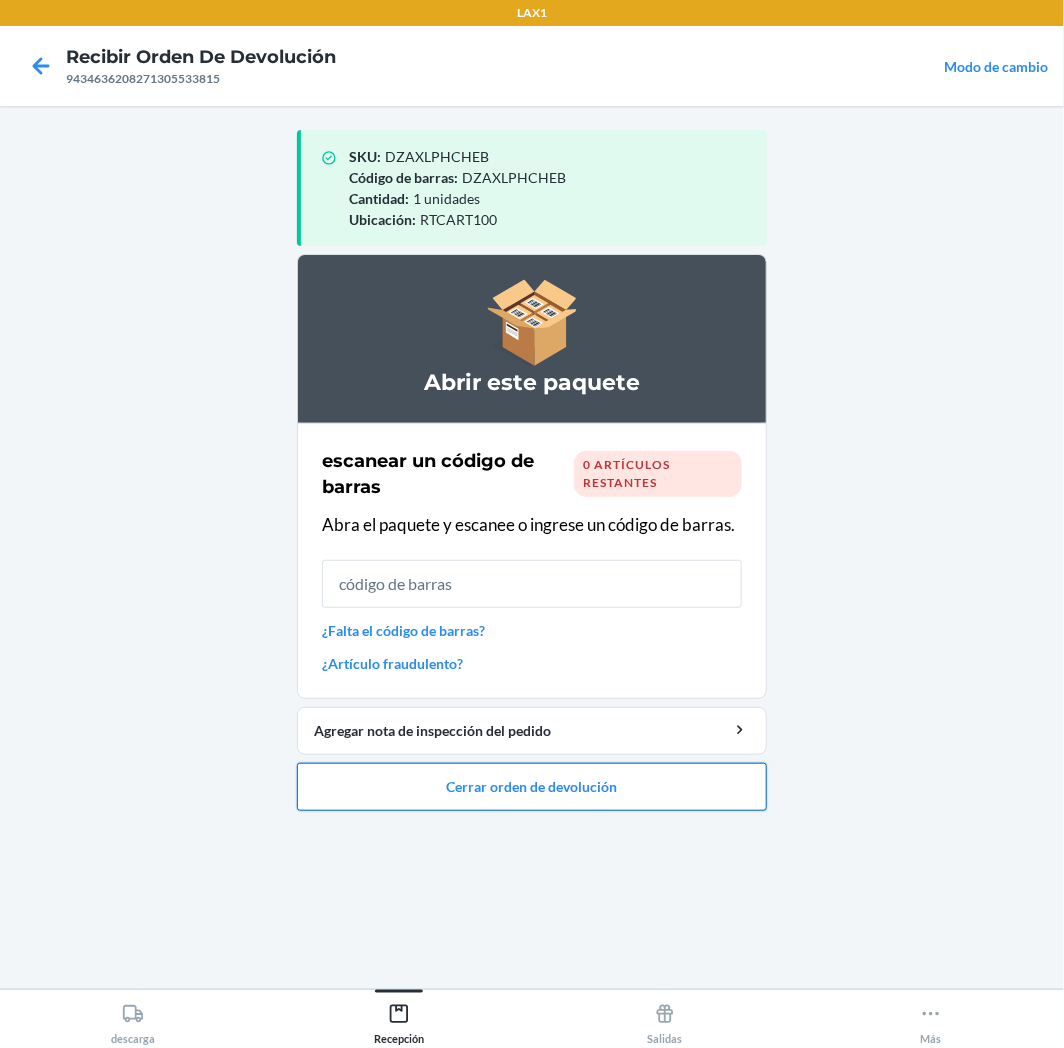 click on "Cerrar orden de devolución" at bounding box center [532, 787] 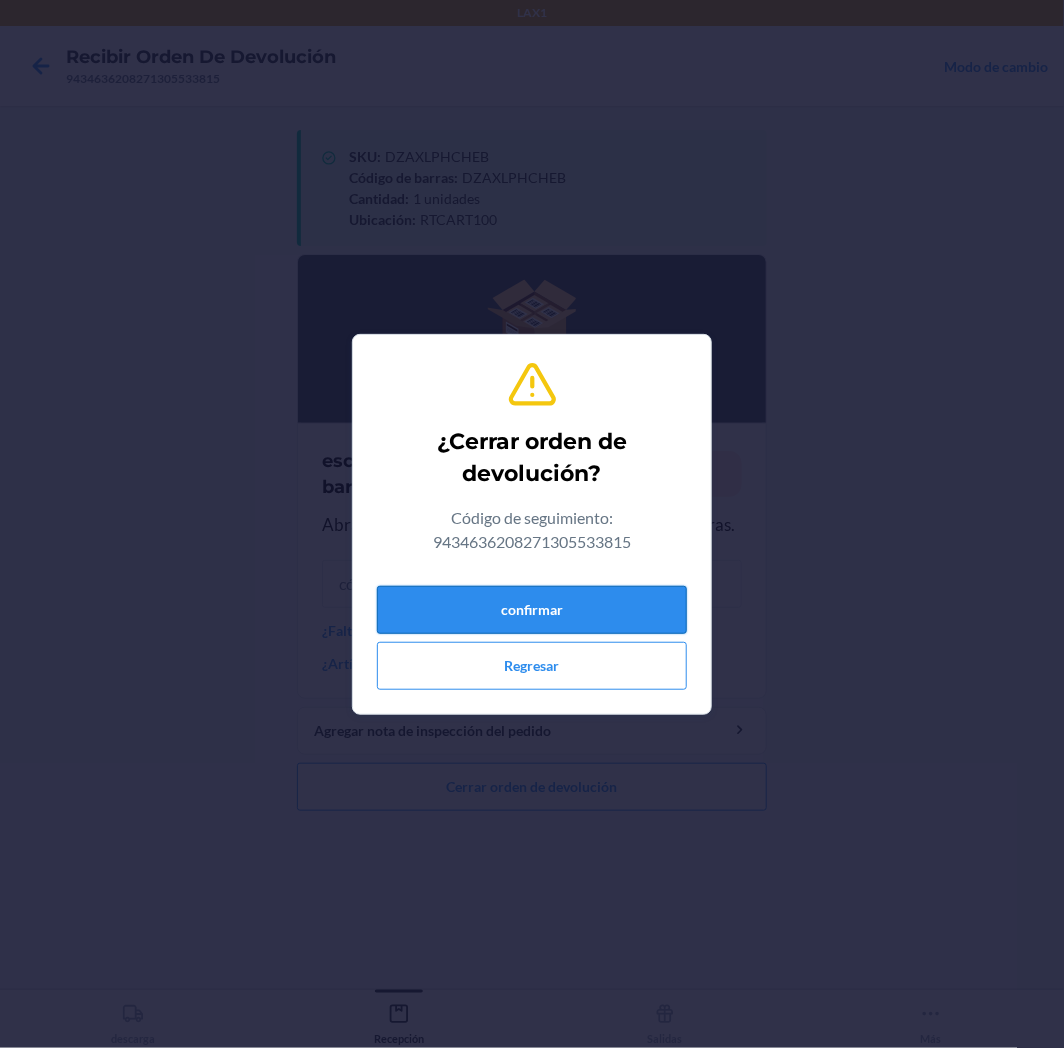 click on "confirmar" at bounding box center [532, 610] 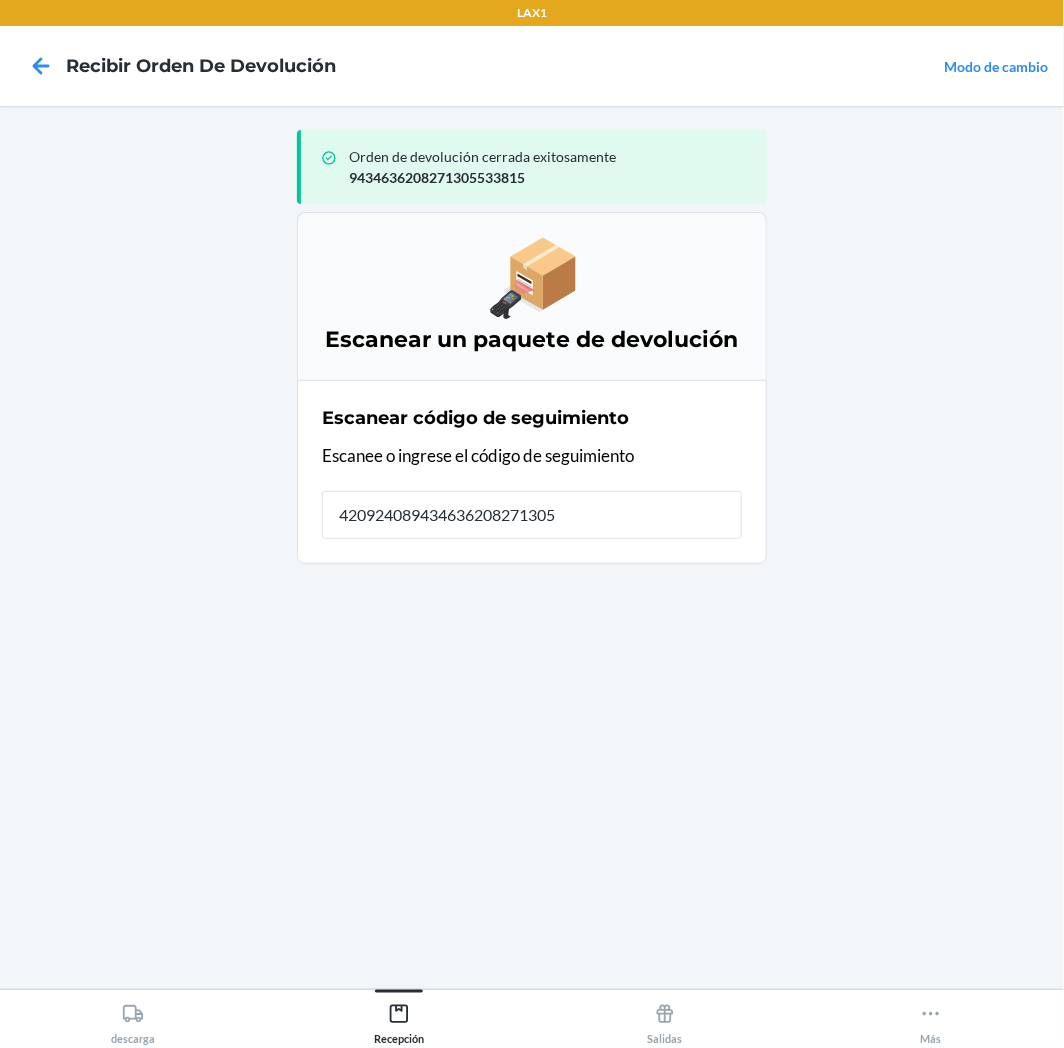 type on "4209240894346362082713055" 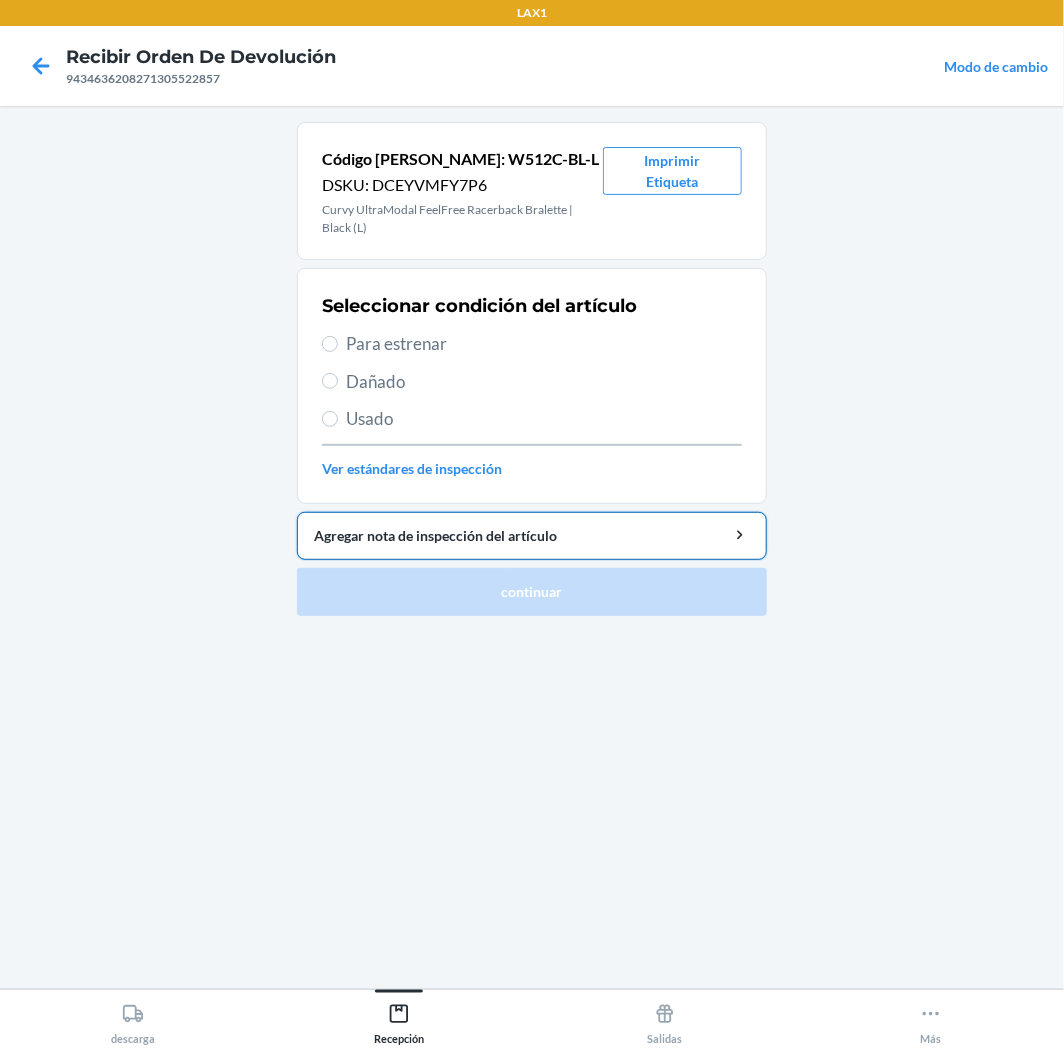 click on "Agregar nota de inspección del artículo" at bounding box center (532, 536) 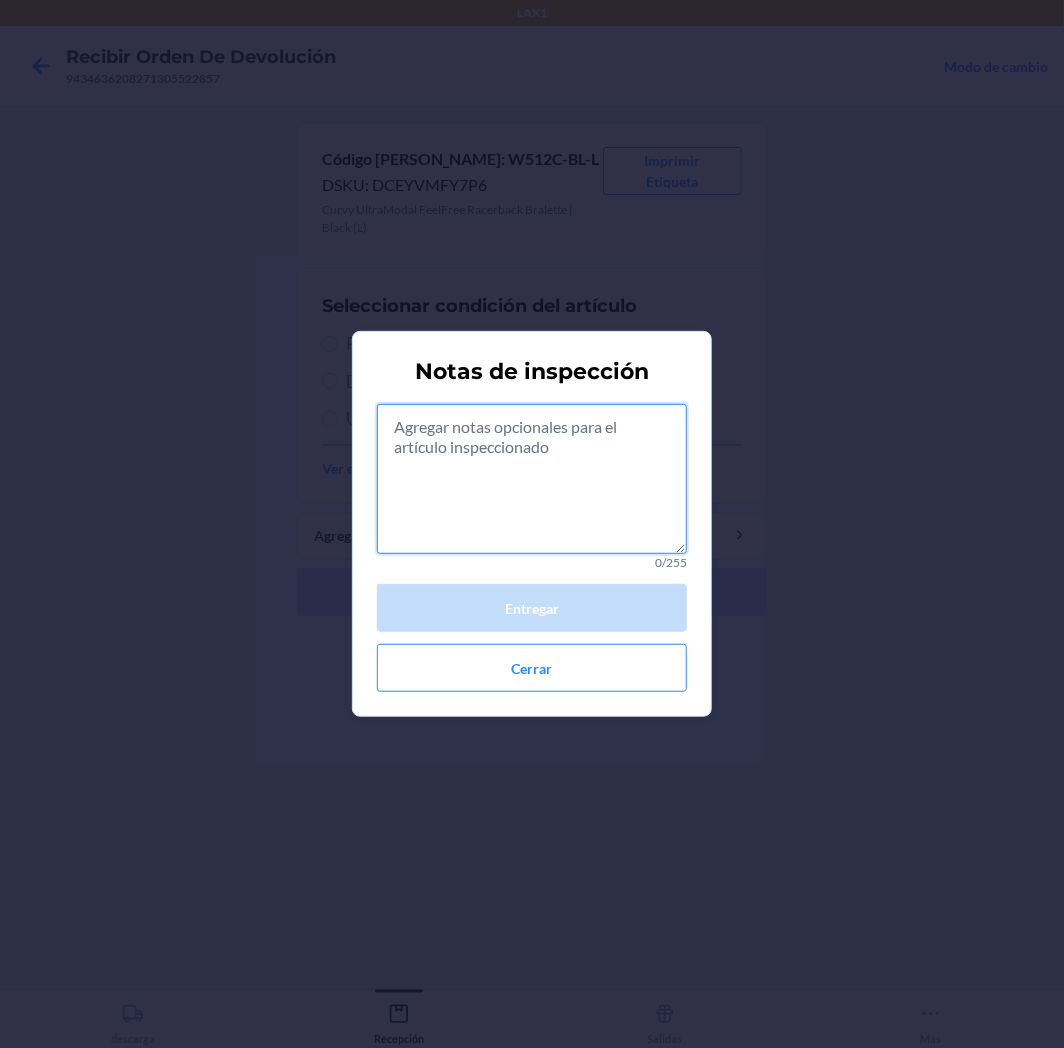 click at bounding box center [532, 479] 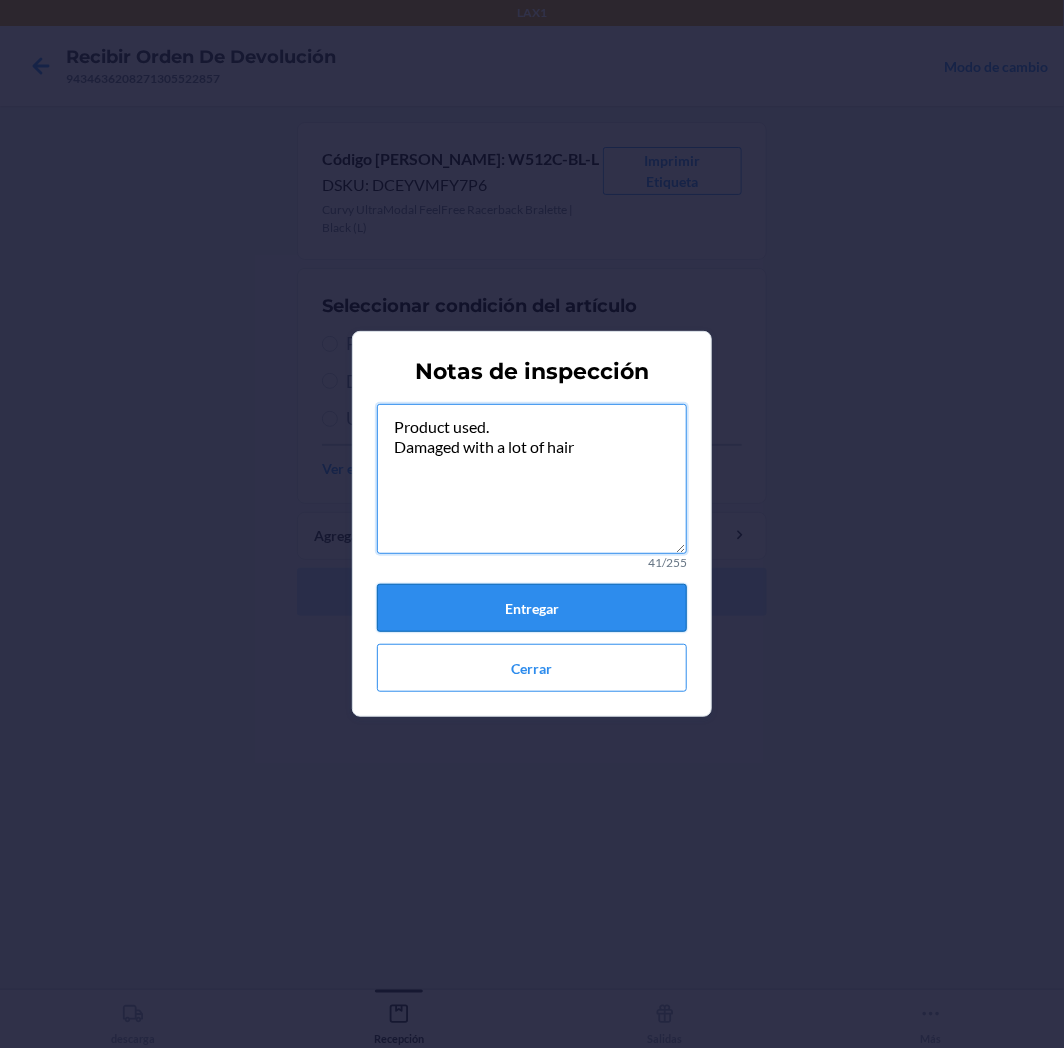 type on "Product used.
Damaged with a lot of hair" 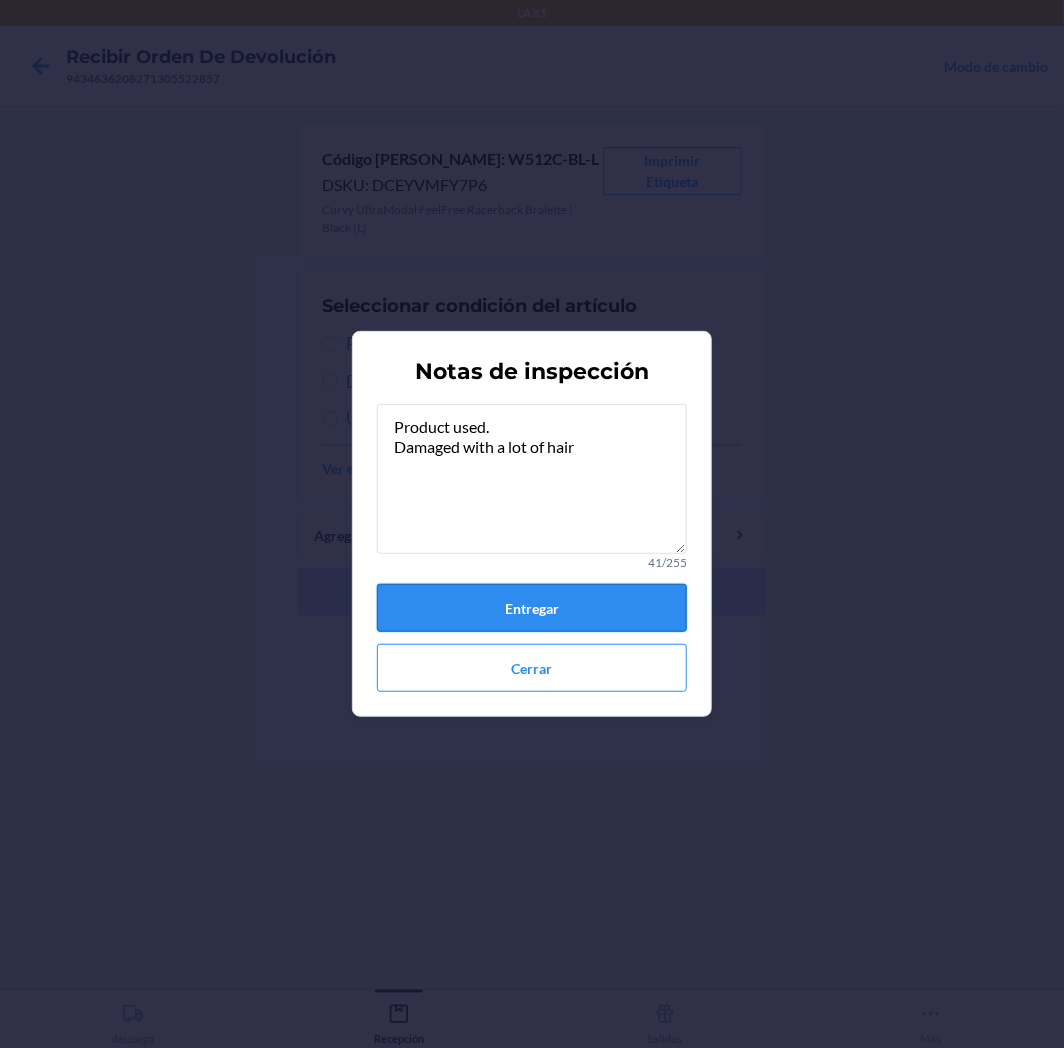click on "Entregar" at bounding box center (532, 608) 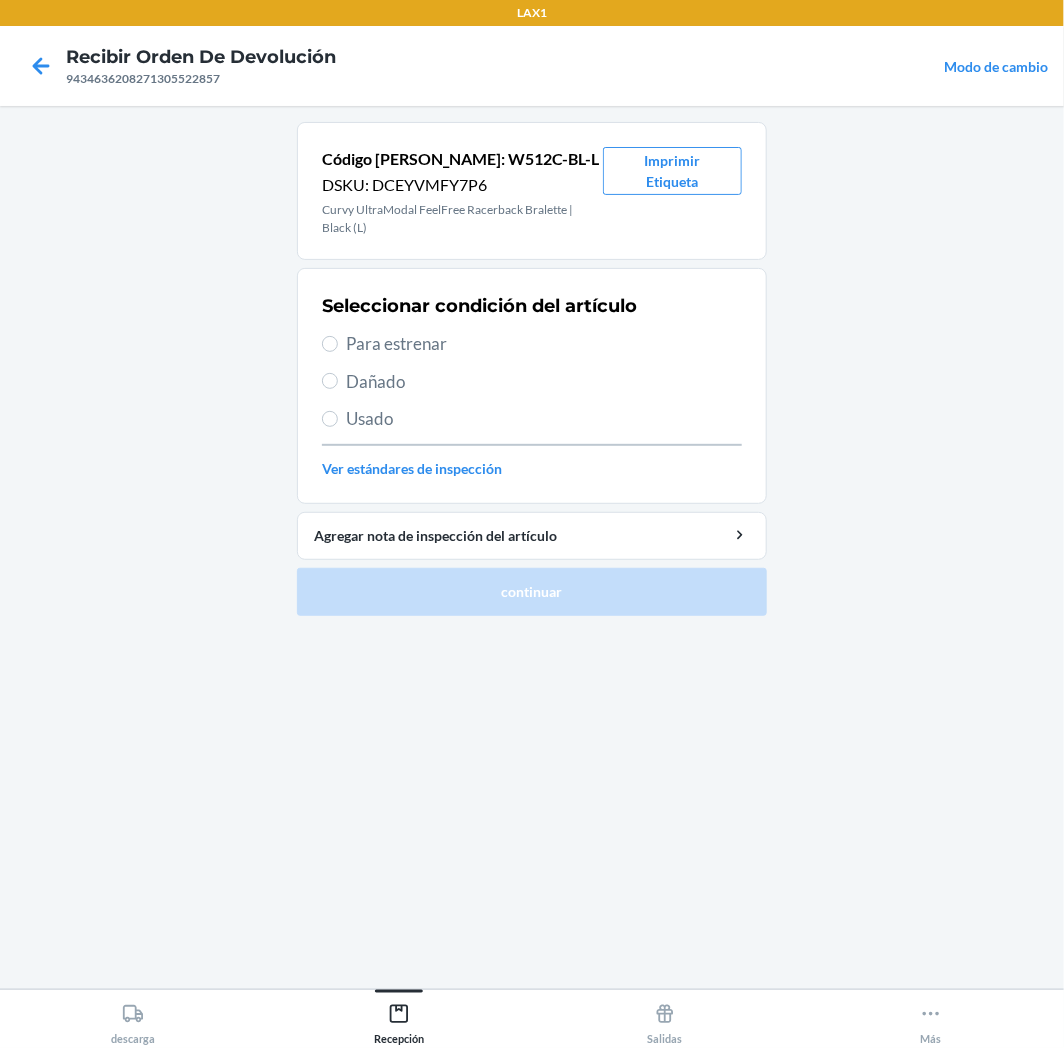 click on "Usado" at bounding box center (544, 419) 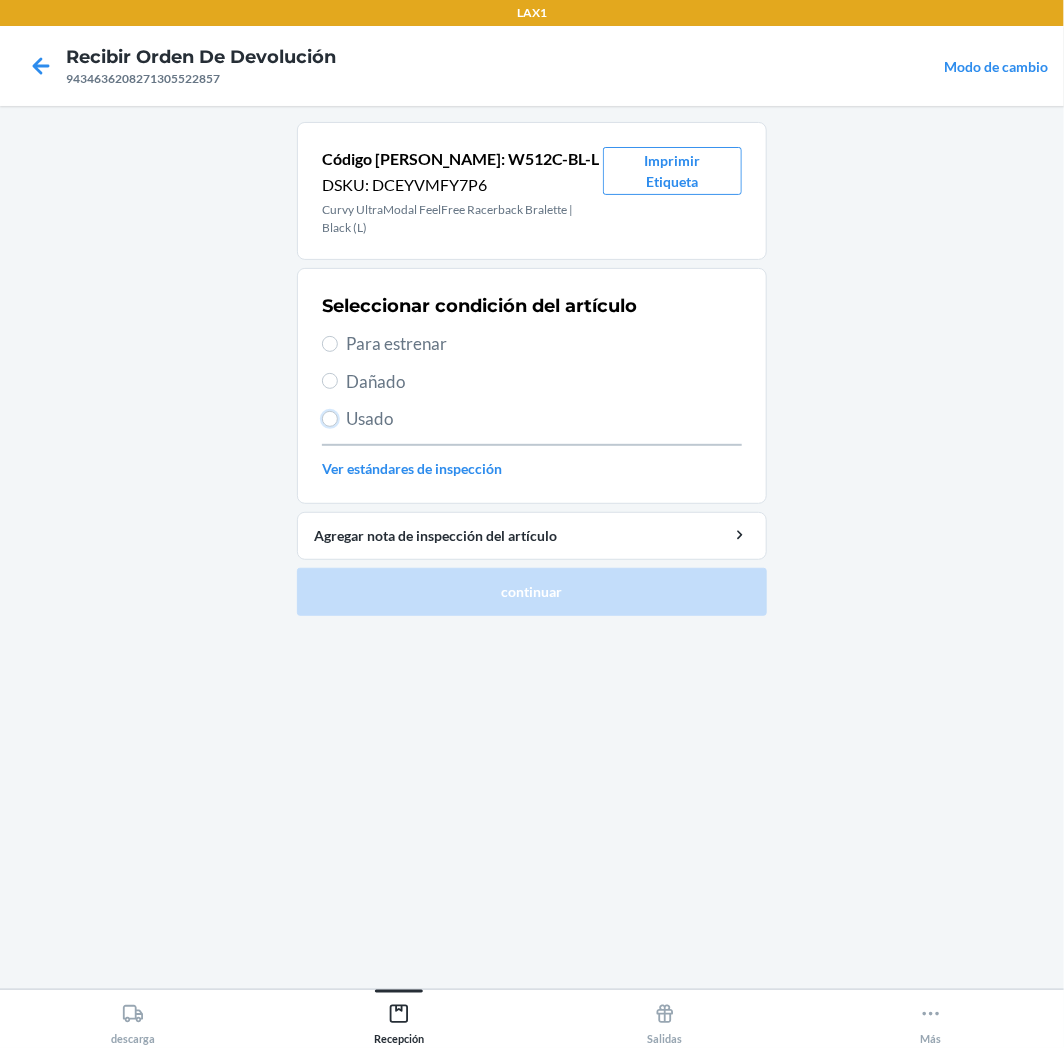 click on "Usado" at bounding box center (330, 419) 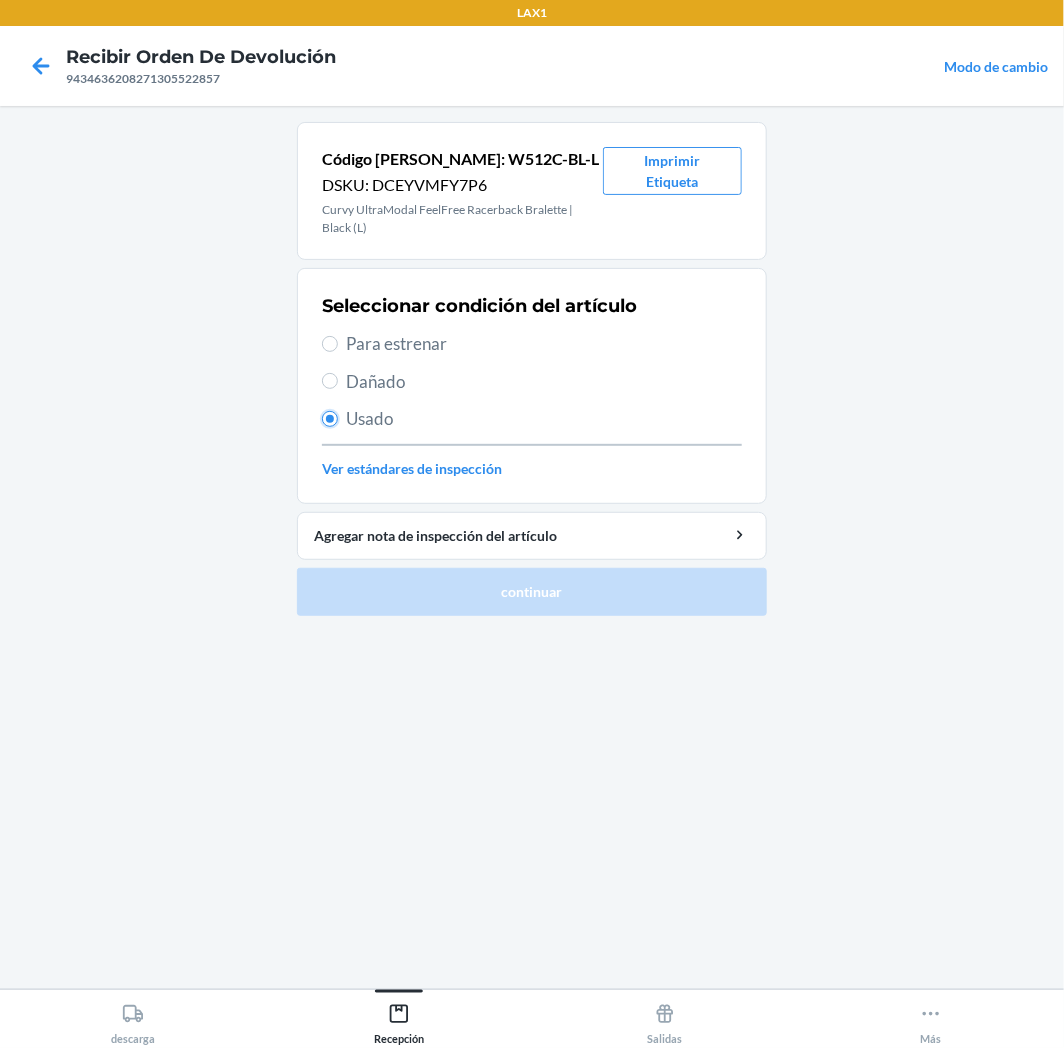 radio on "true" 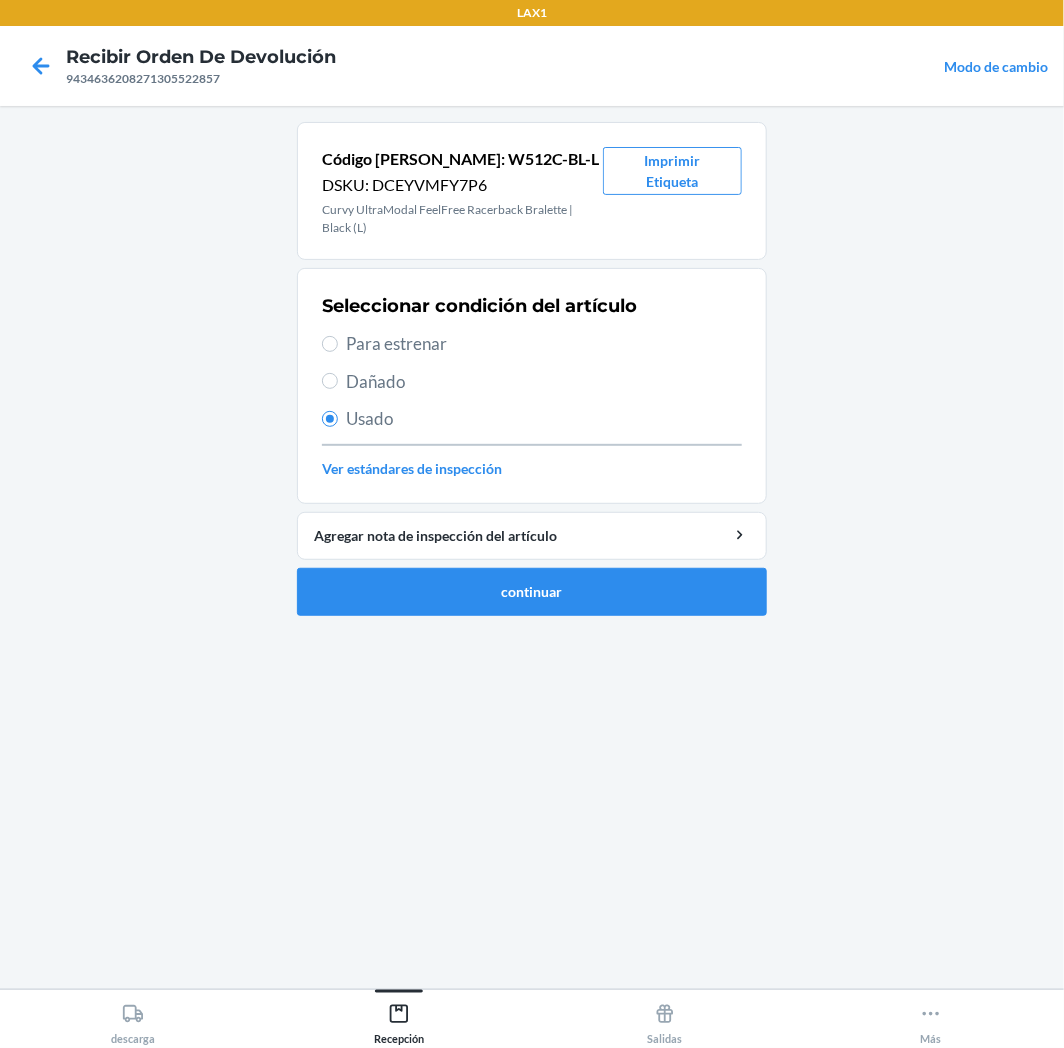 click on "Código de barras: W512C-BL-L DSKU: DCEYVMFY7P6 Curvy UltraModal FeelFree Racerback Bralette | Black (L) Imprimir Etiqueta Seleccionar condición del artículo Para estrenar Dañado Usado Ver estándares de inspección Agregar nota de inspección del artículo continuar" at bounding box center (532, 377) 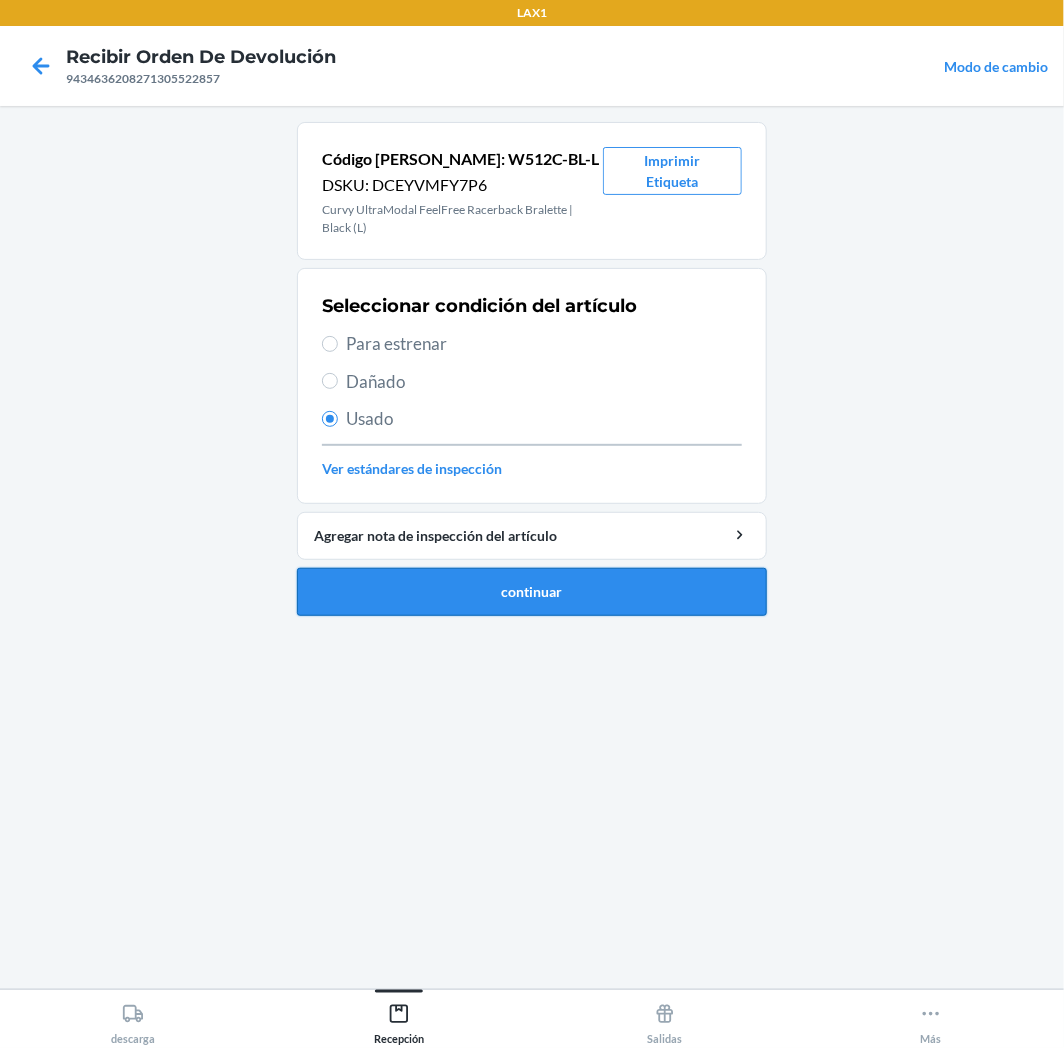 click on "continuar" at bounding box center (532, 592) 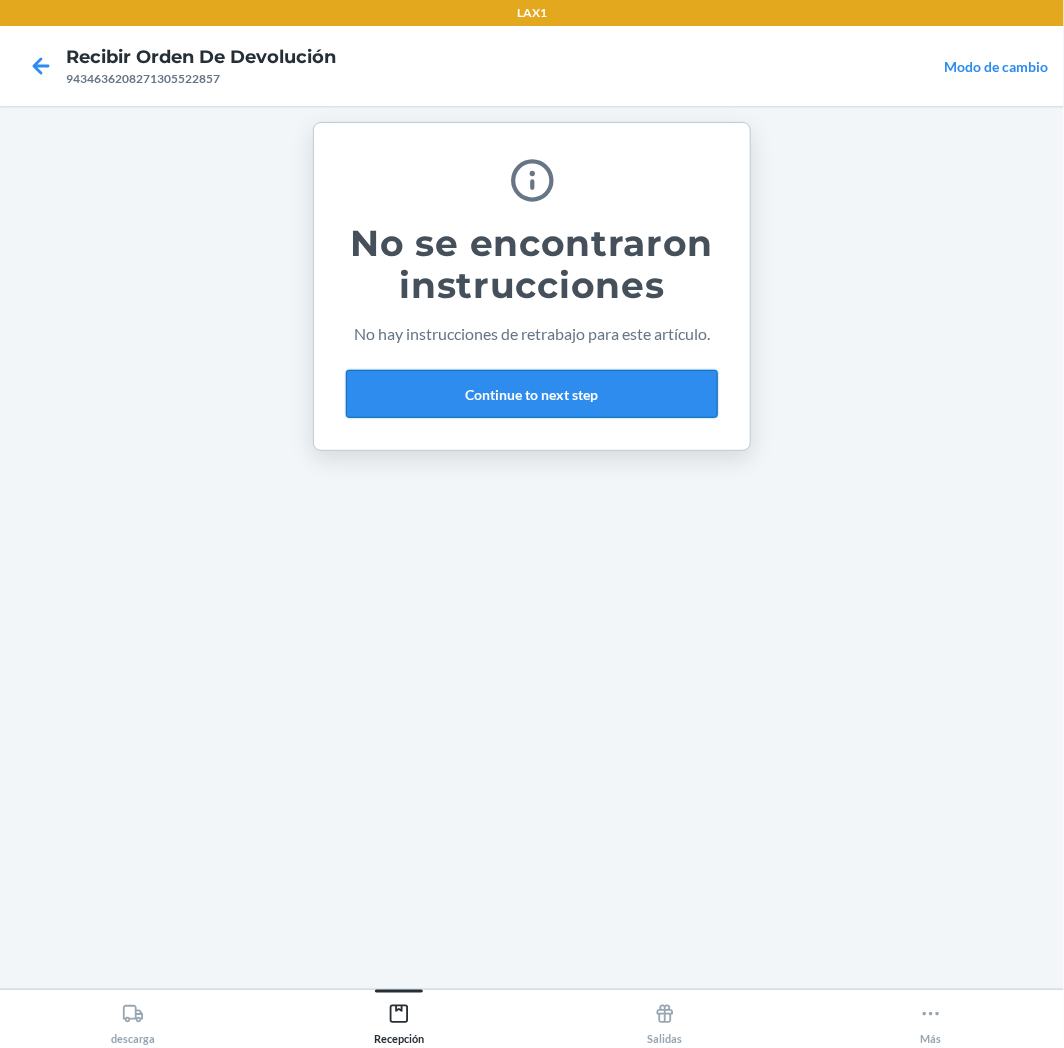 click on "Continue to next step" at bounding box center [532, 394] 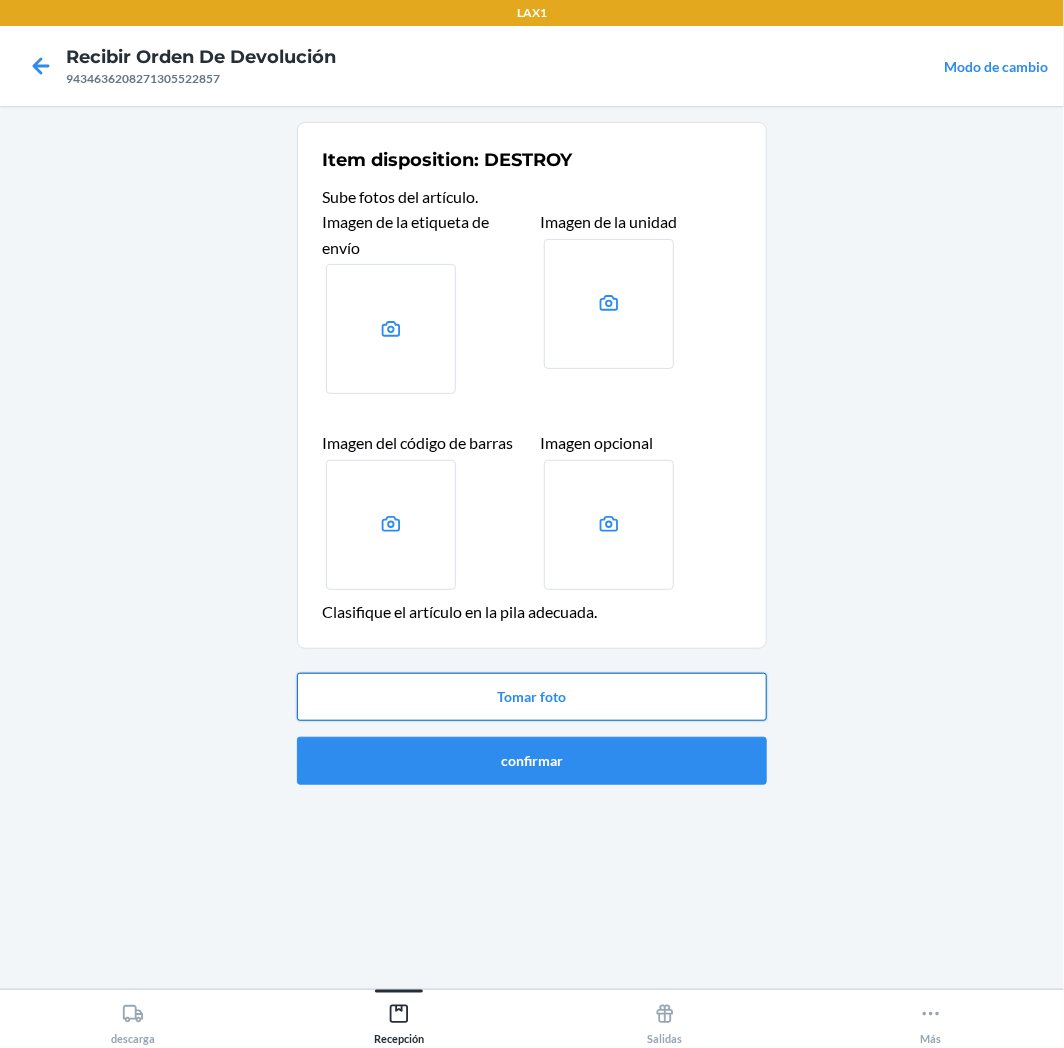 click on "Tomar foto" at bounding box center [532, 697] 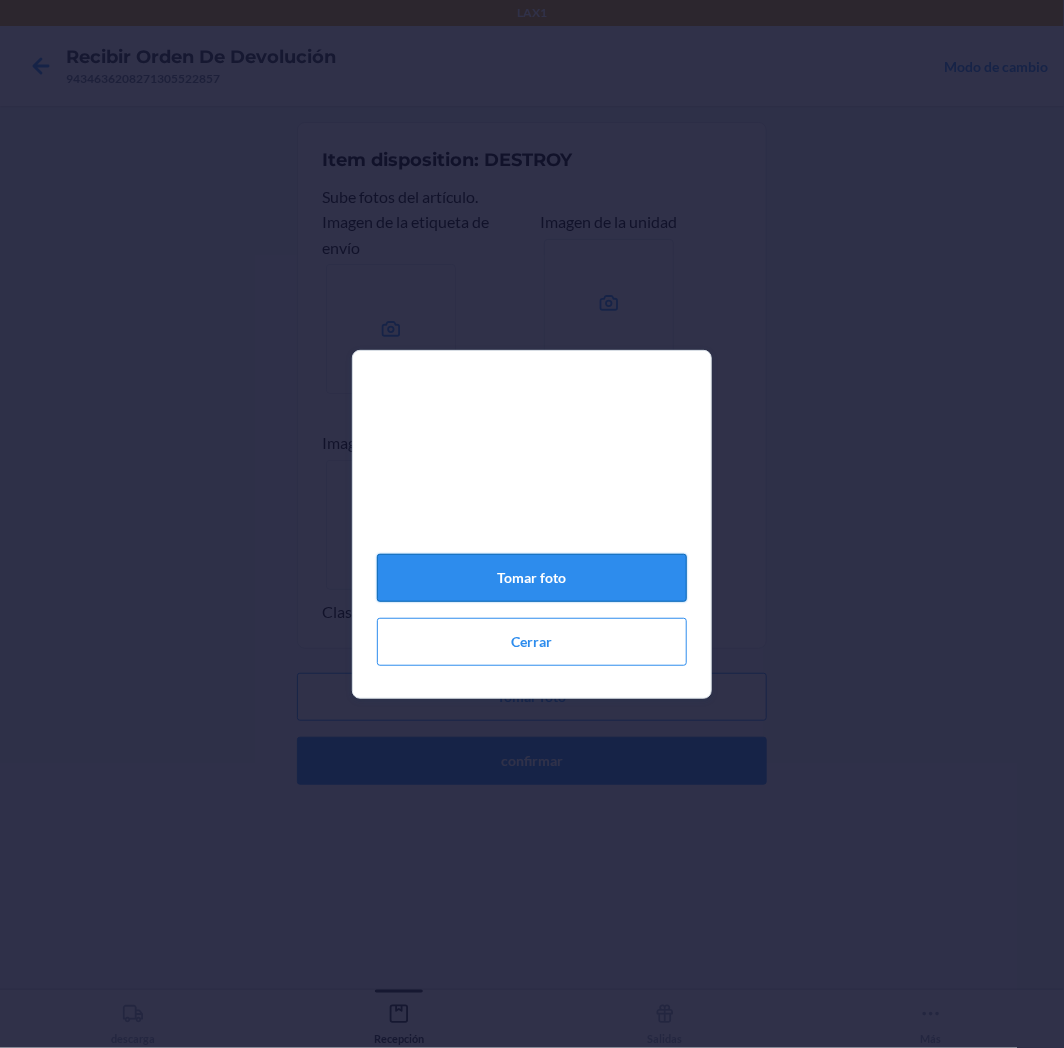 click on "Tomar foto" 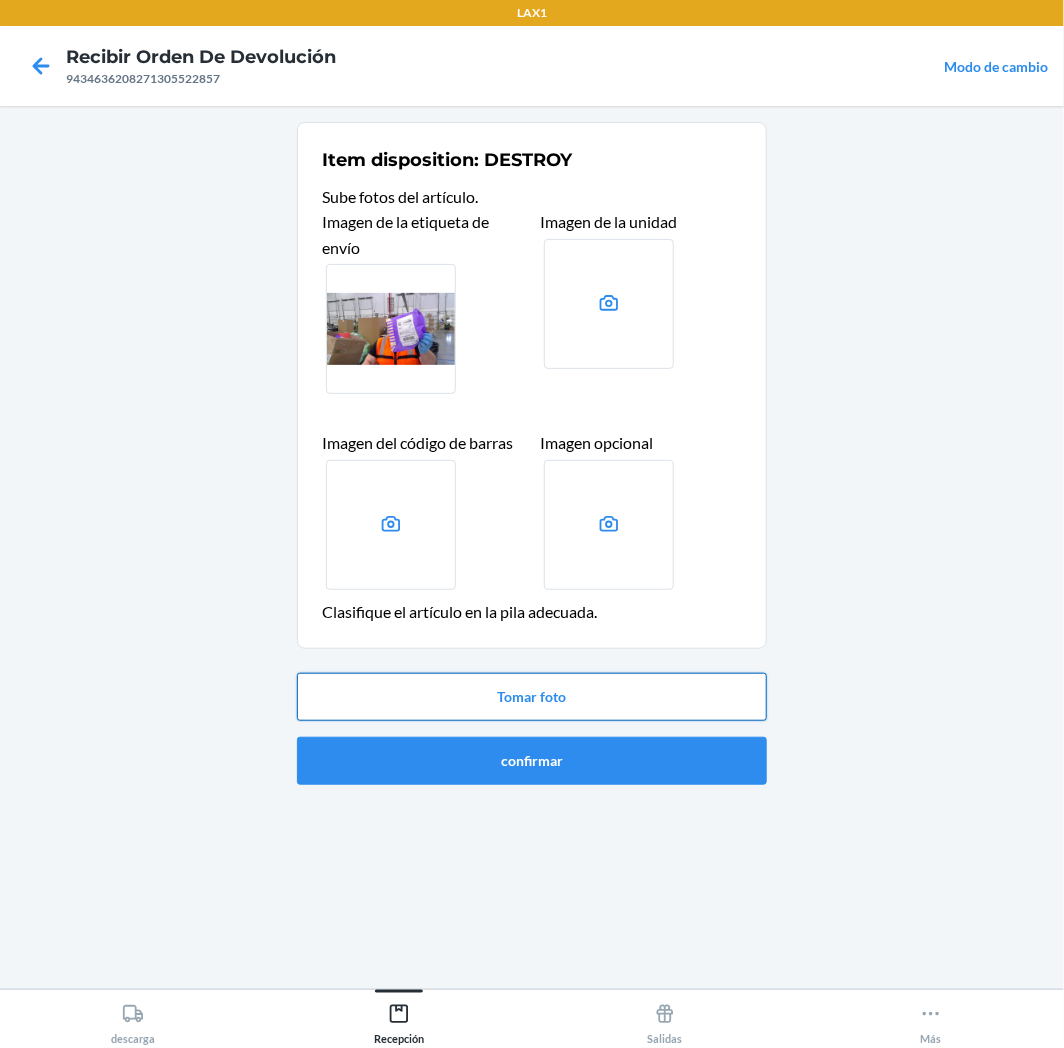click on "Tomar foto" at bounding box center (532, 697) 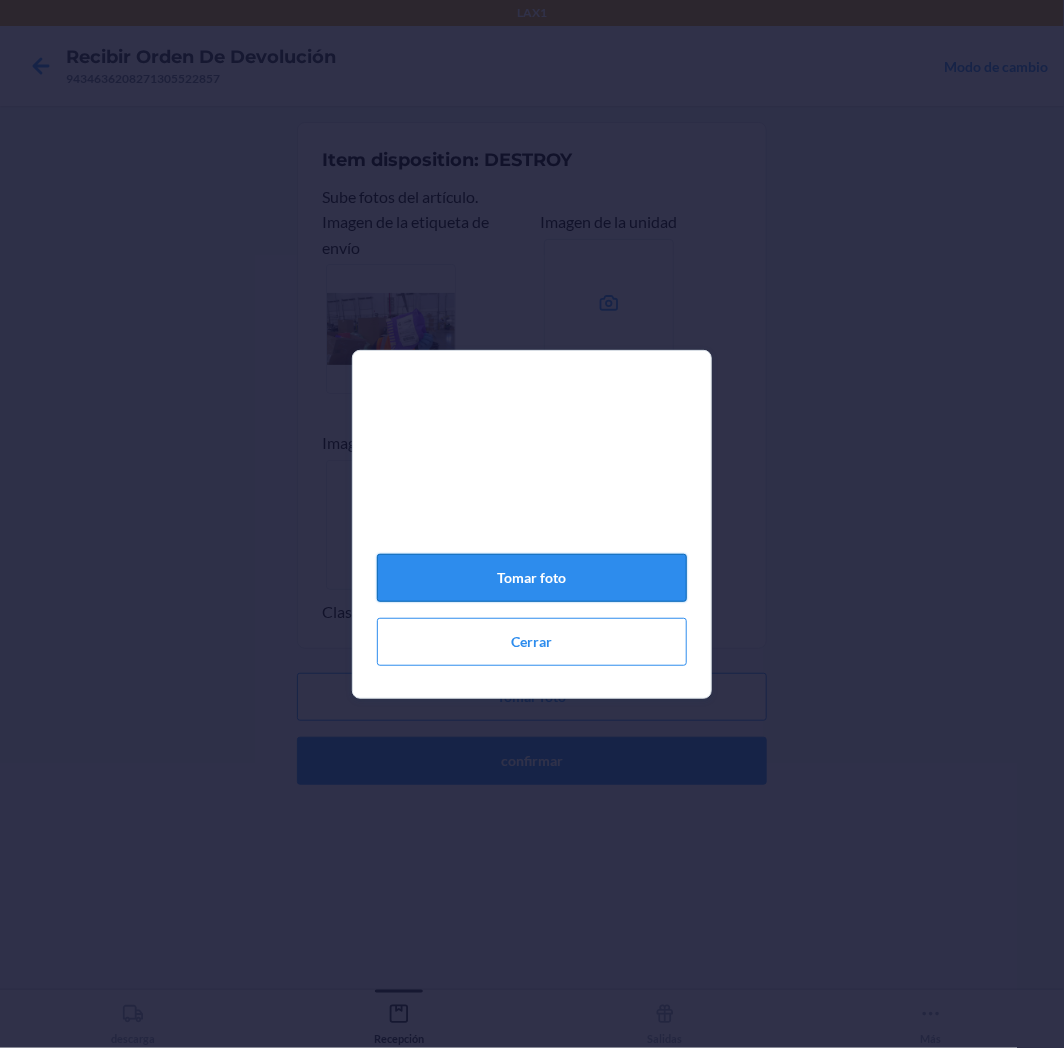 click on "Tomar foto" 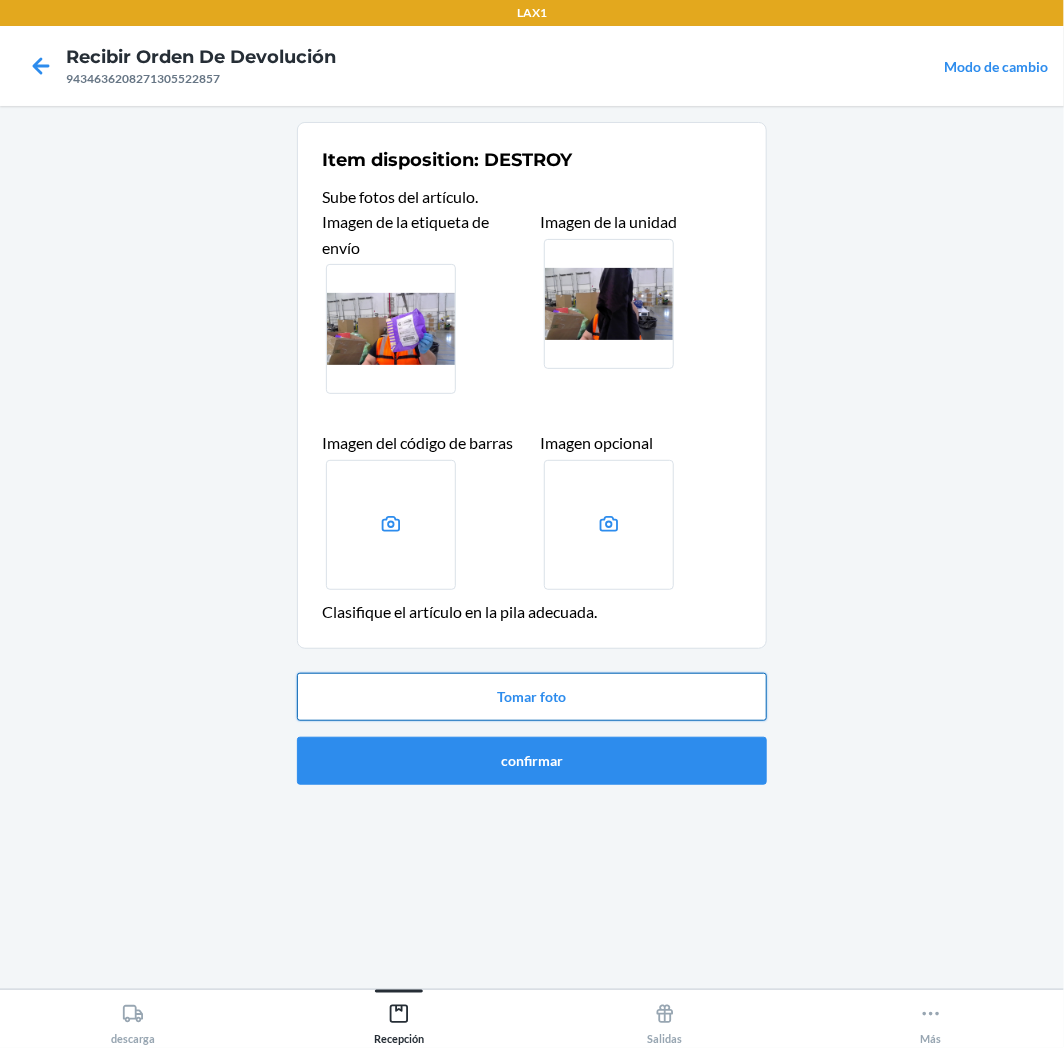 click on "Tomar foto" at bounding box center (532, 697) 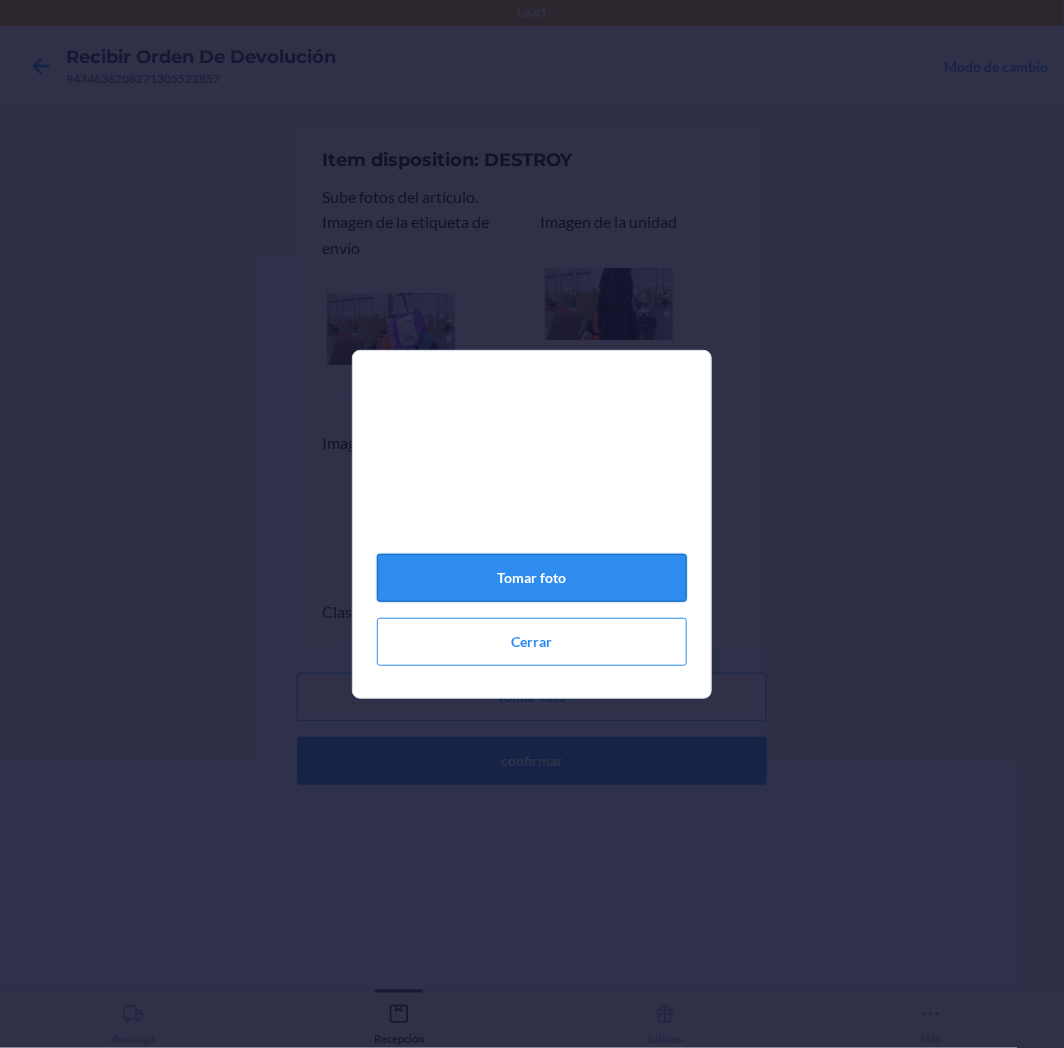 click on "Tomar foto" 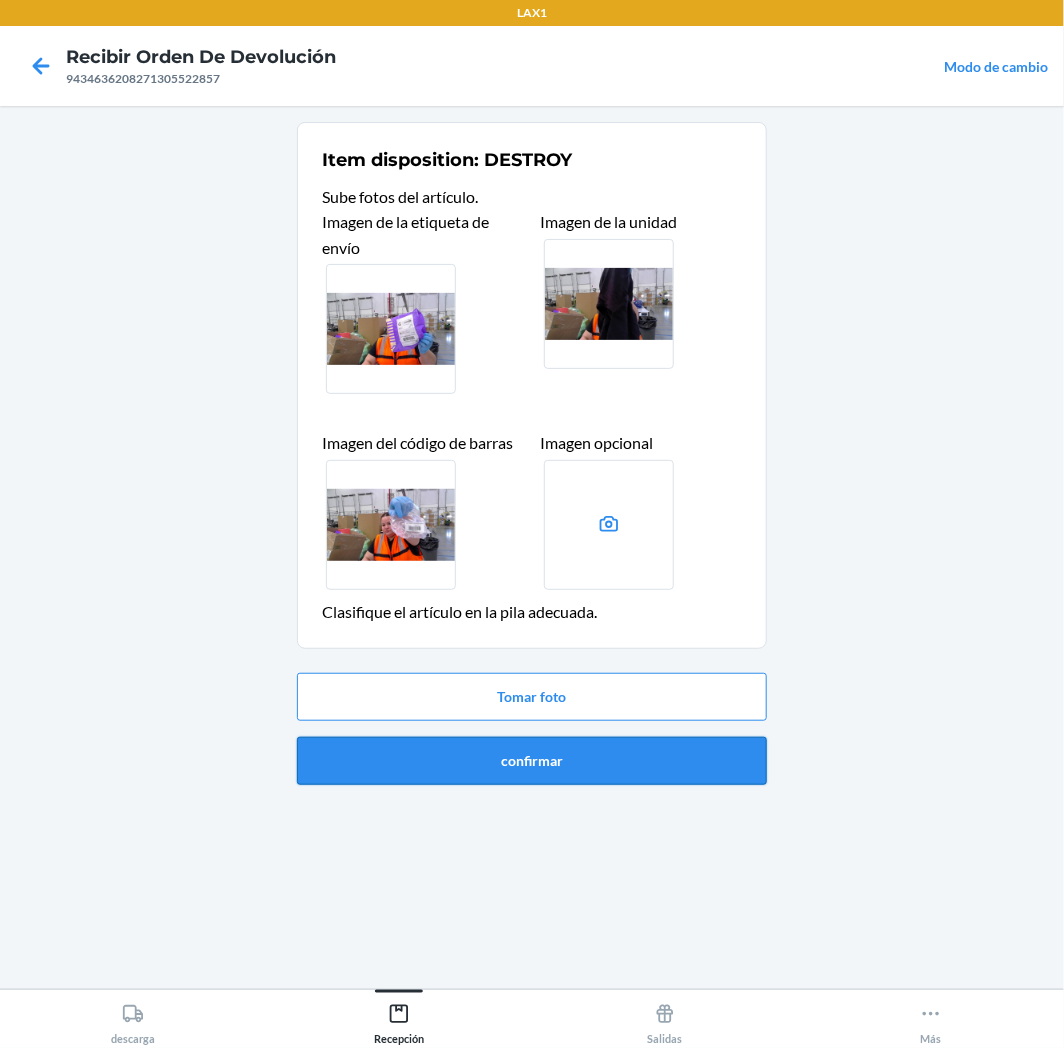 click on "confirmar" at bounding box center (532, 761) 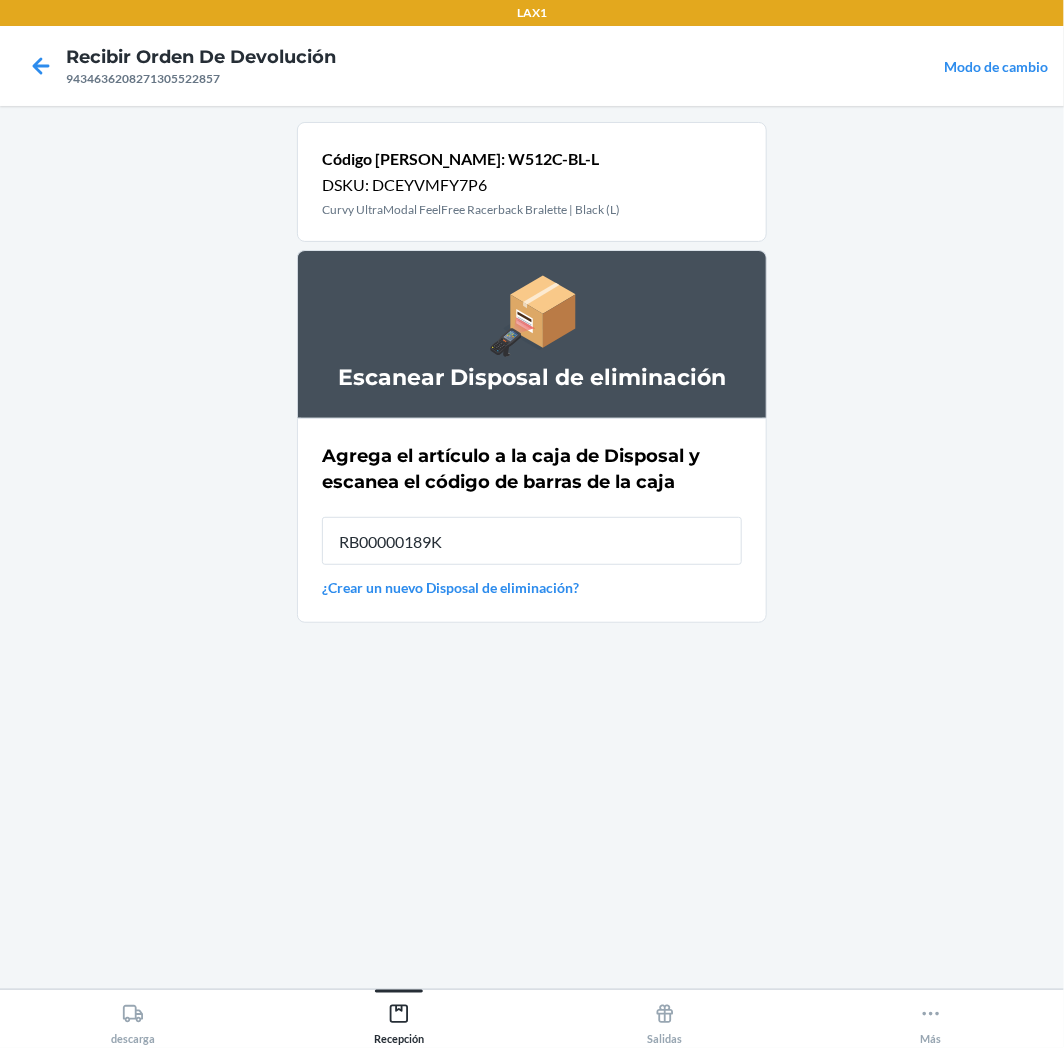 type on "RB00000189K" 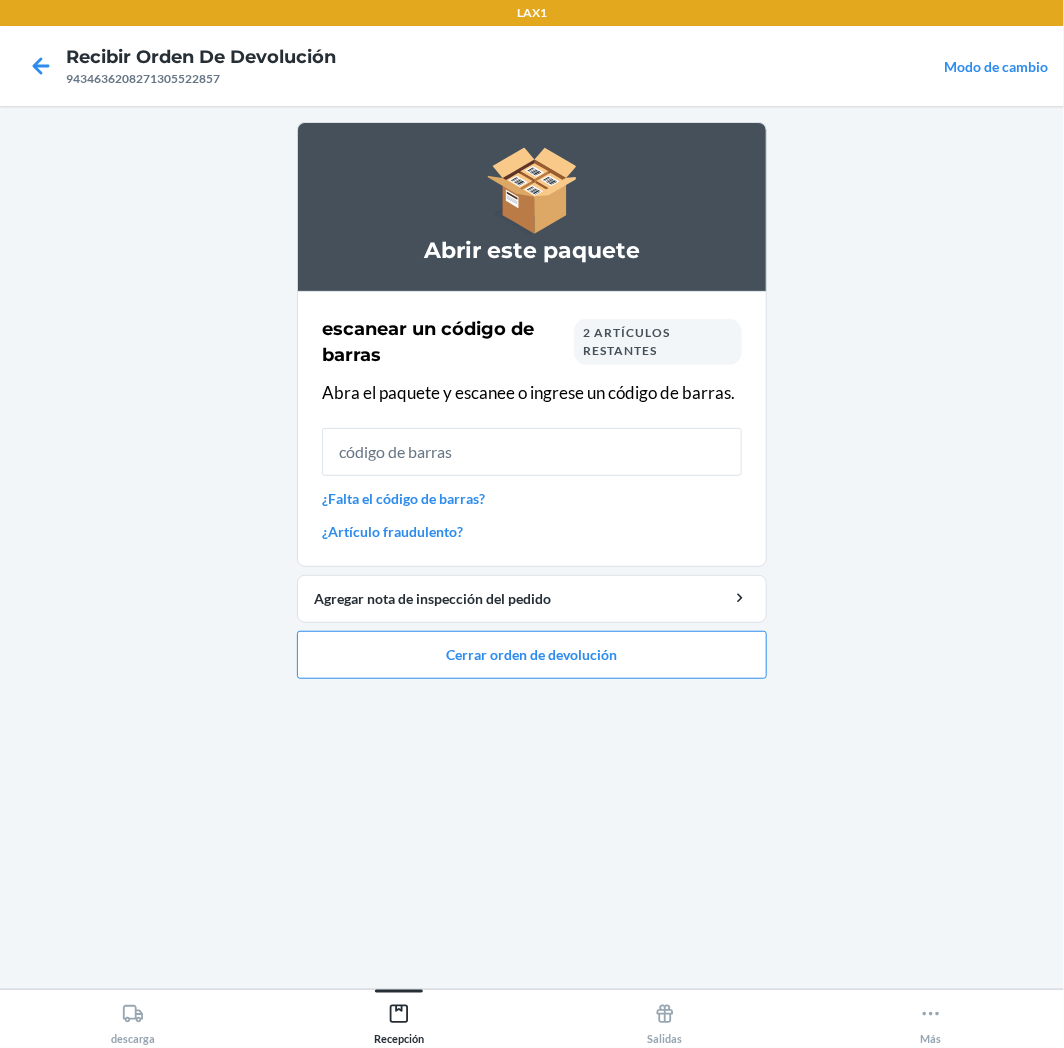 click on "2 artículos restantes" at bounding box center [658, 342] 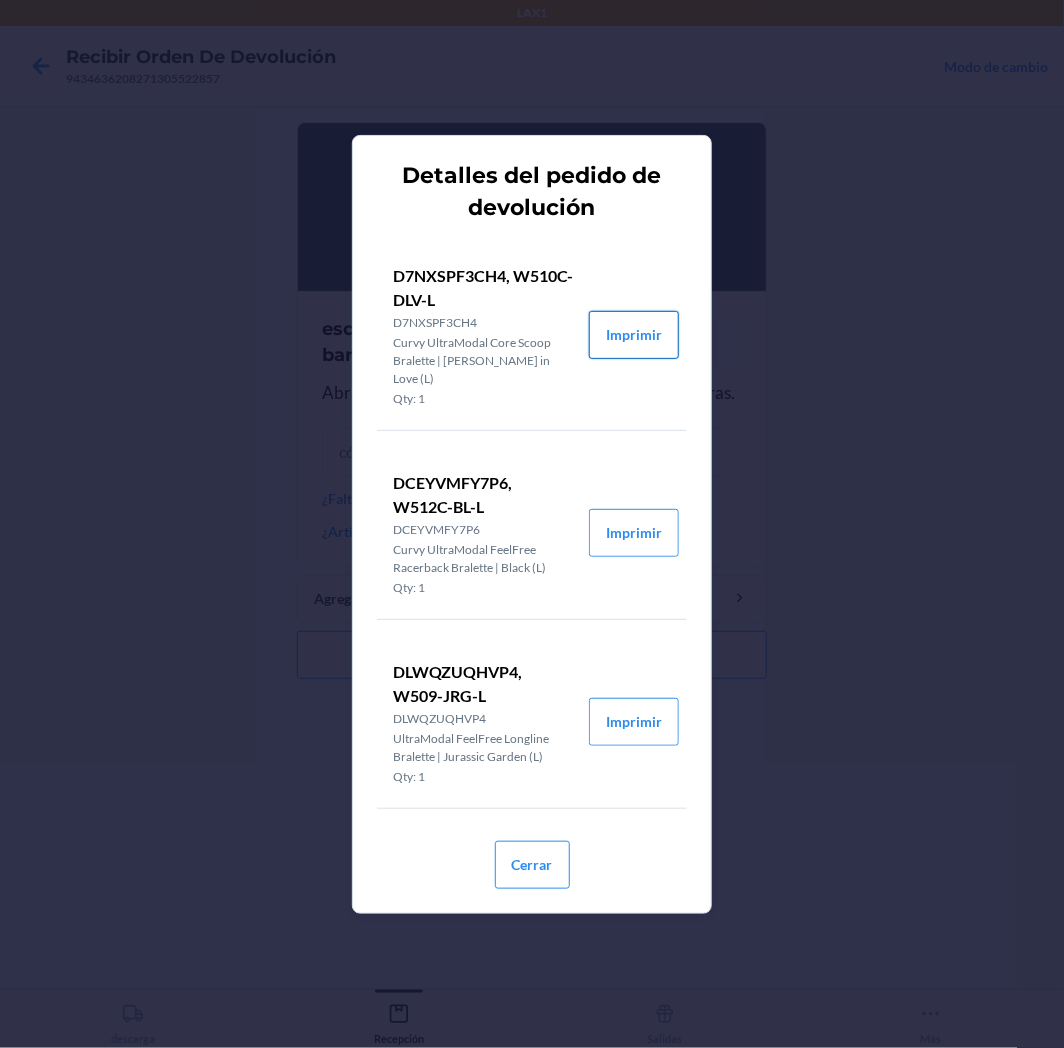 click on "Imprimir" at bounding box center [634, 335] 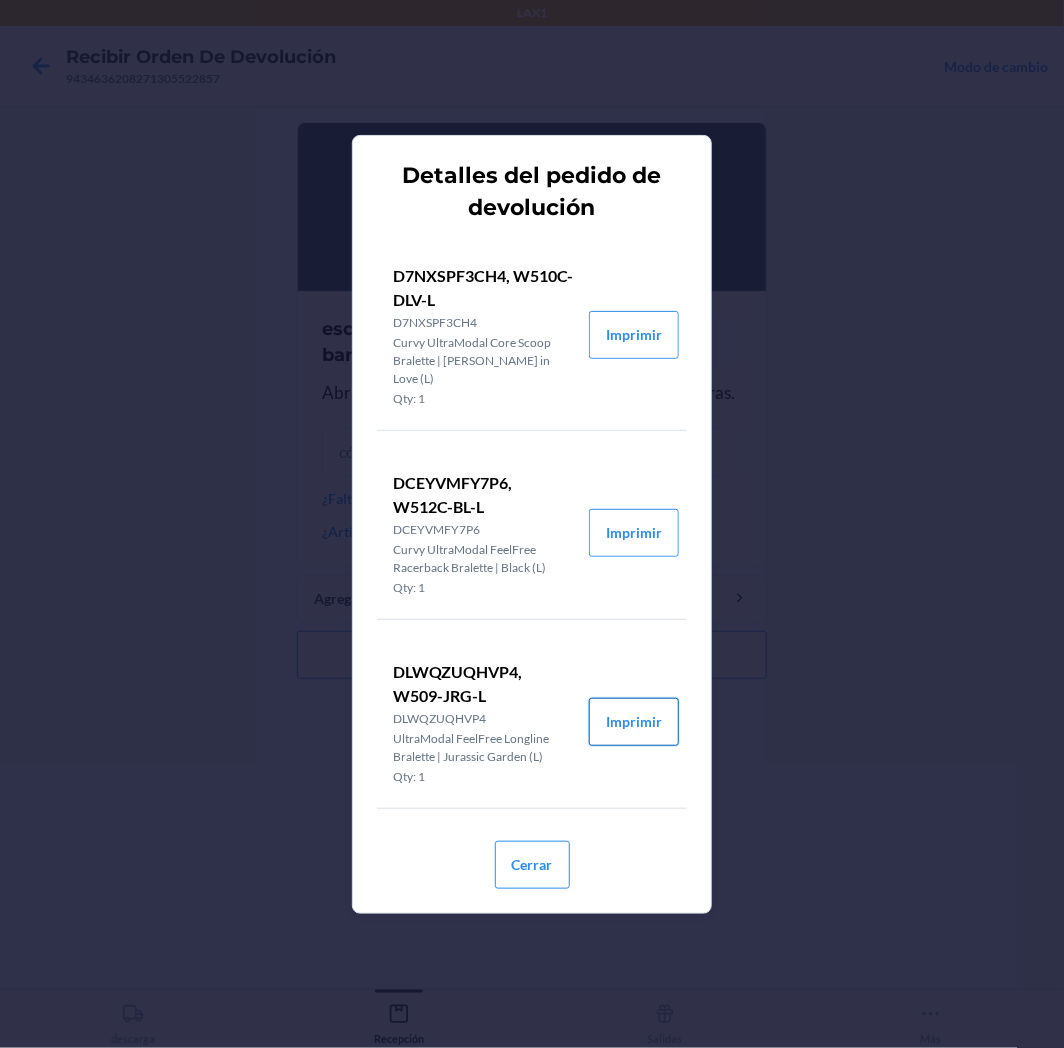 click on "Imprimir" at bounding box center [634, 722] 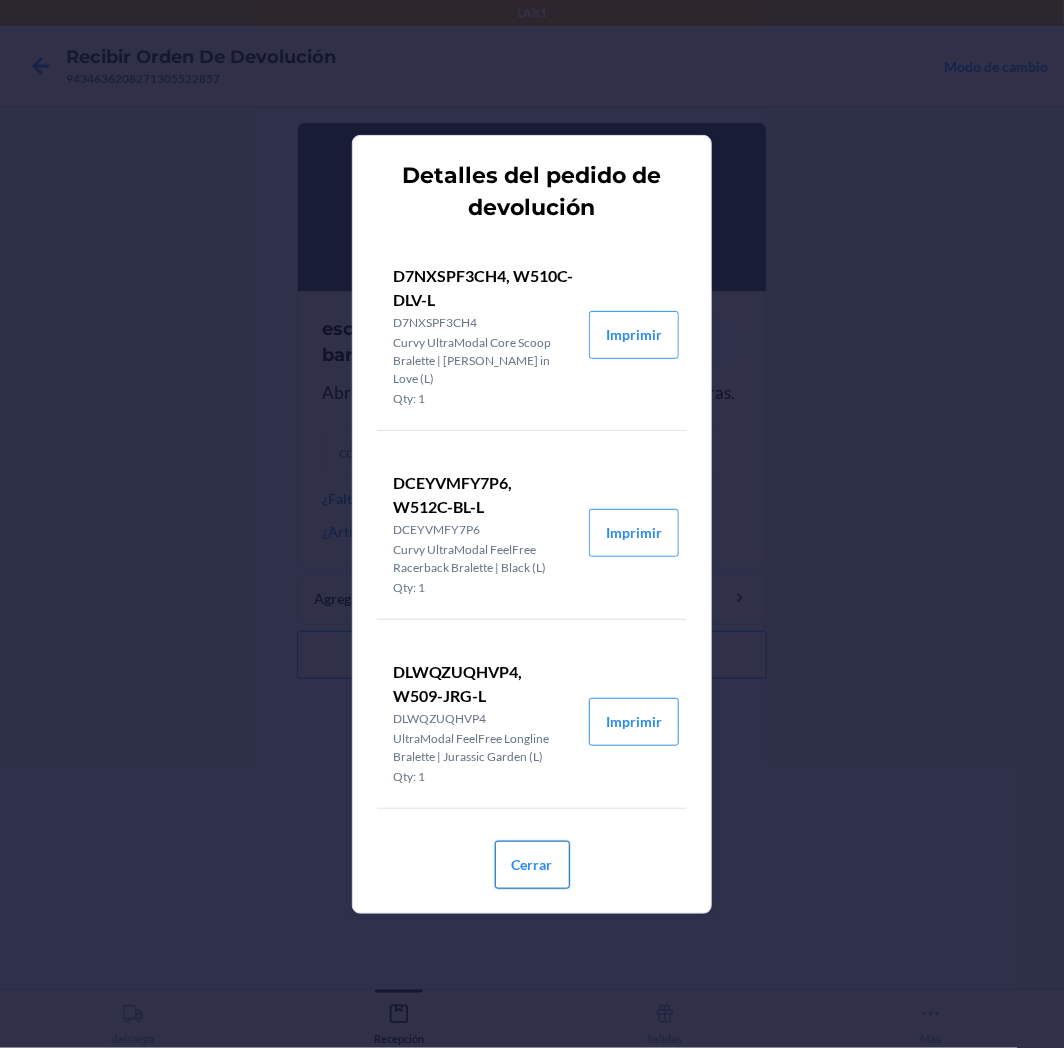 click on "Cerrar" at bounding box center (532, 865) 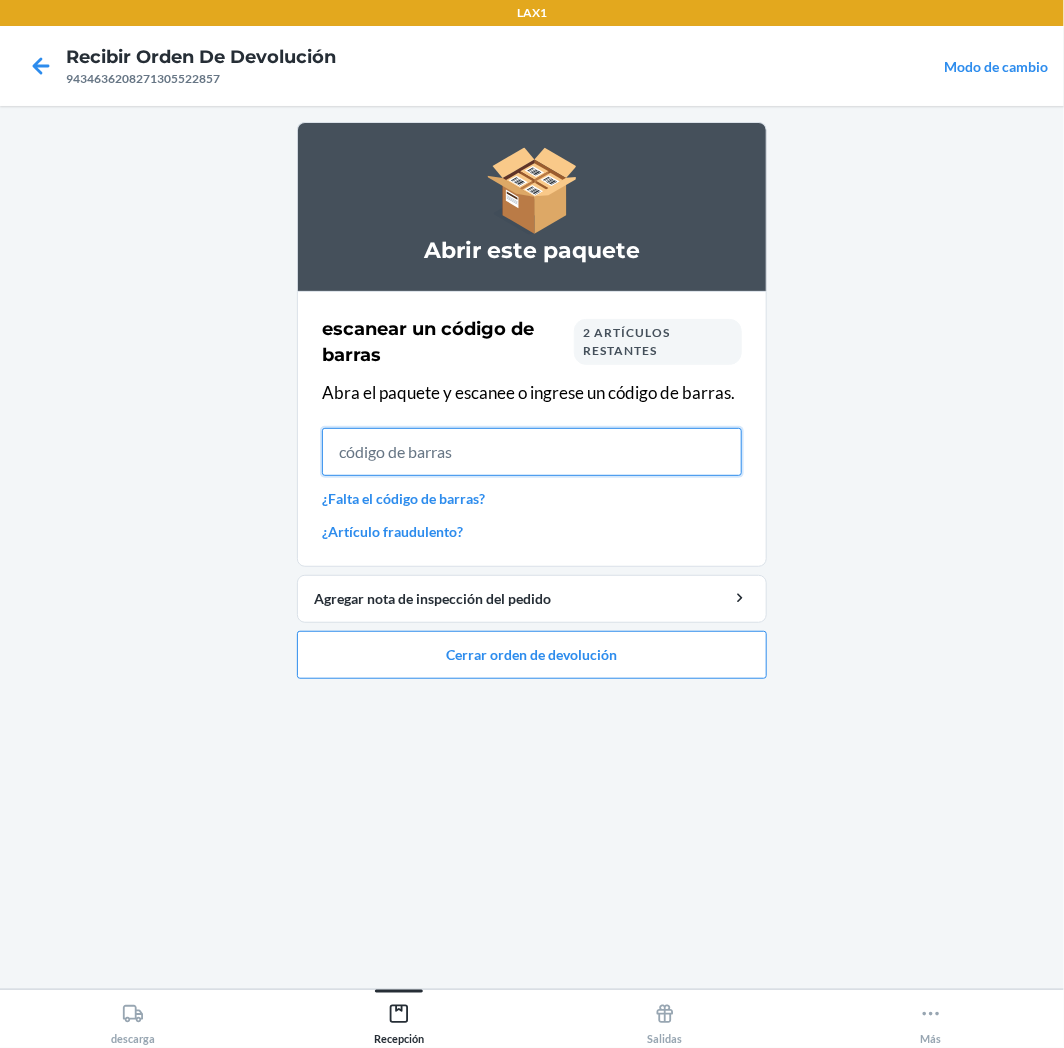 click at bounding box center (532, 452) 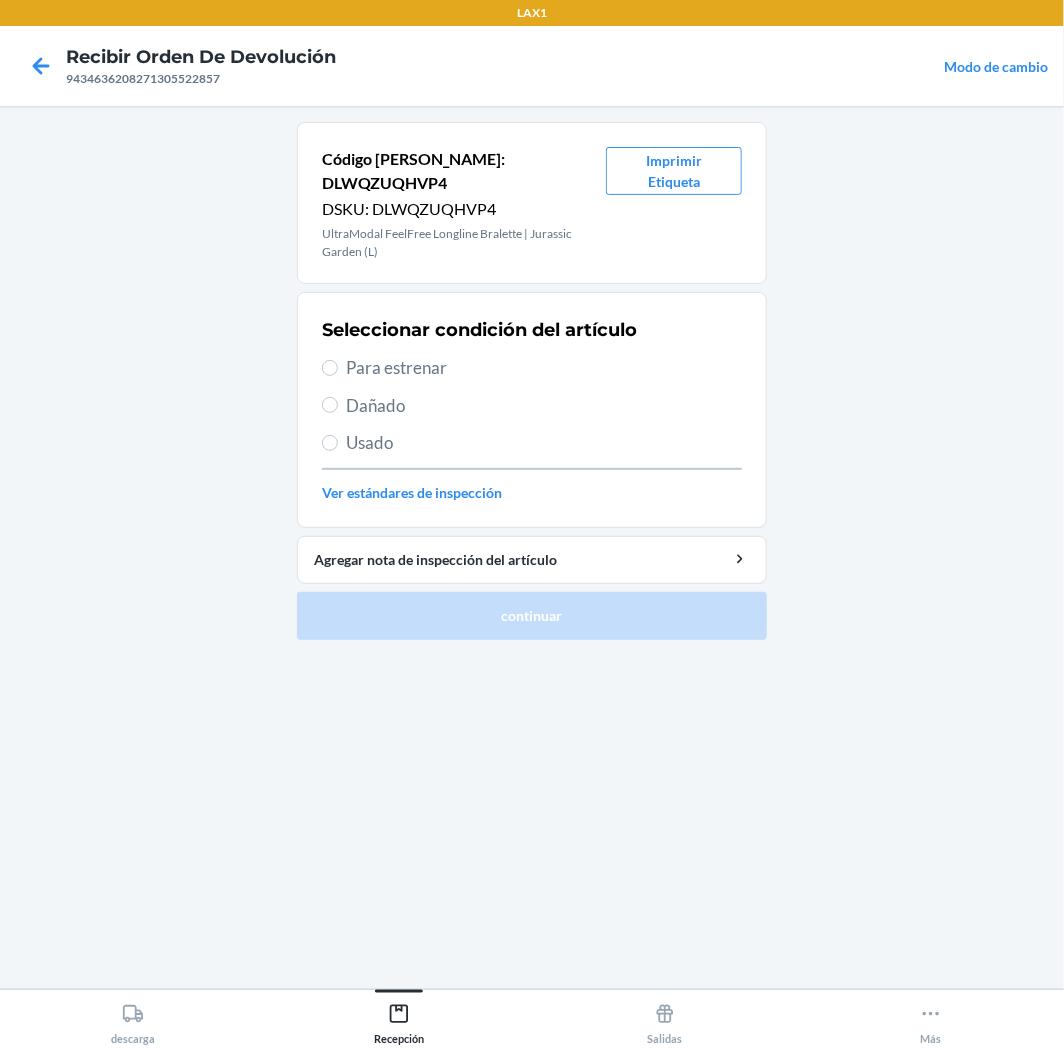 click on "Seleccionar condición del artículo Para estrenar Dañado Usado Ver estándares de inspección" at bounding box center [532, 410] 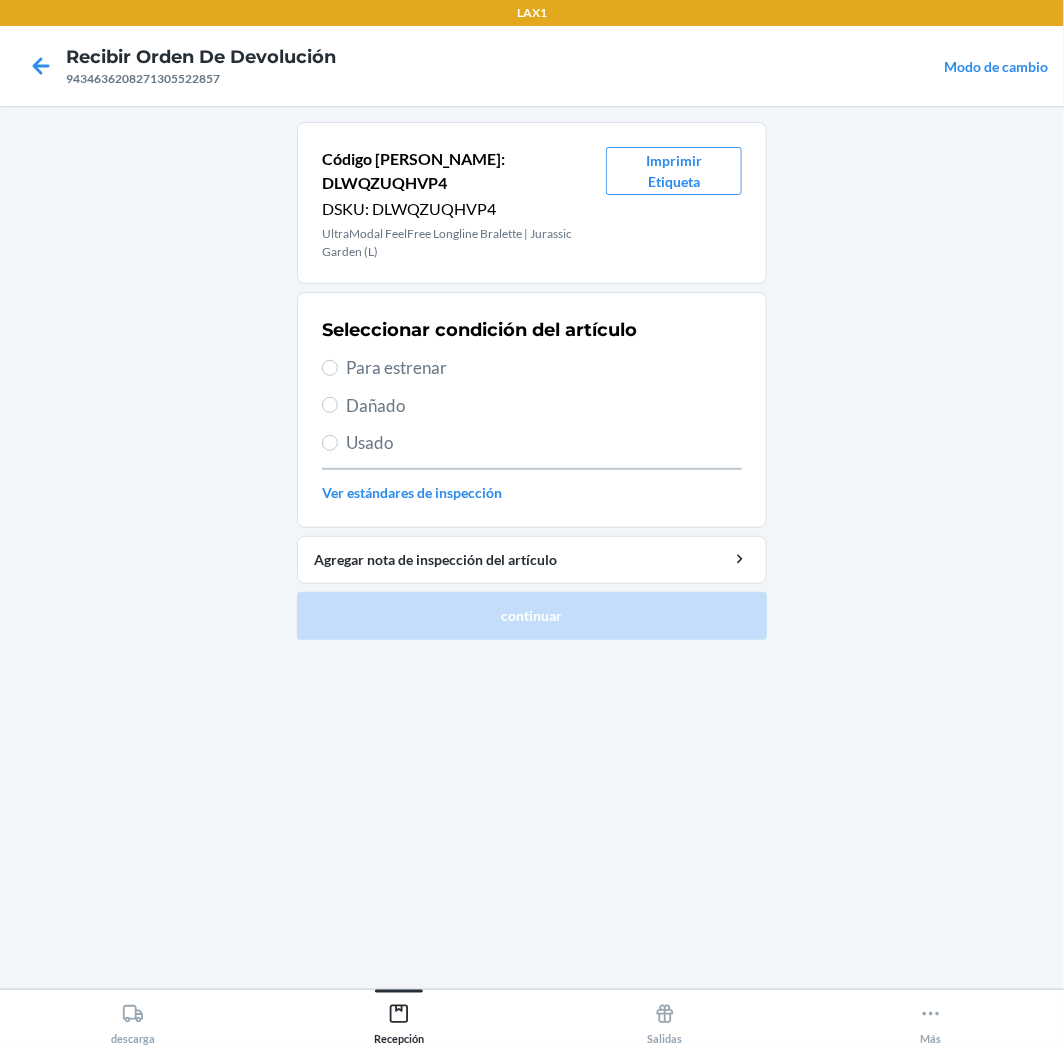 click on "Para estrenar" at bounding box center (544, 368) 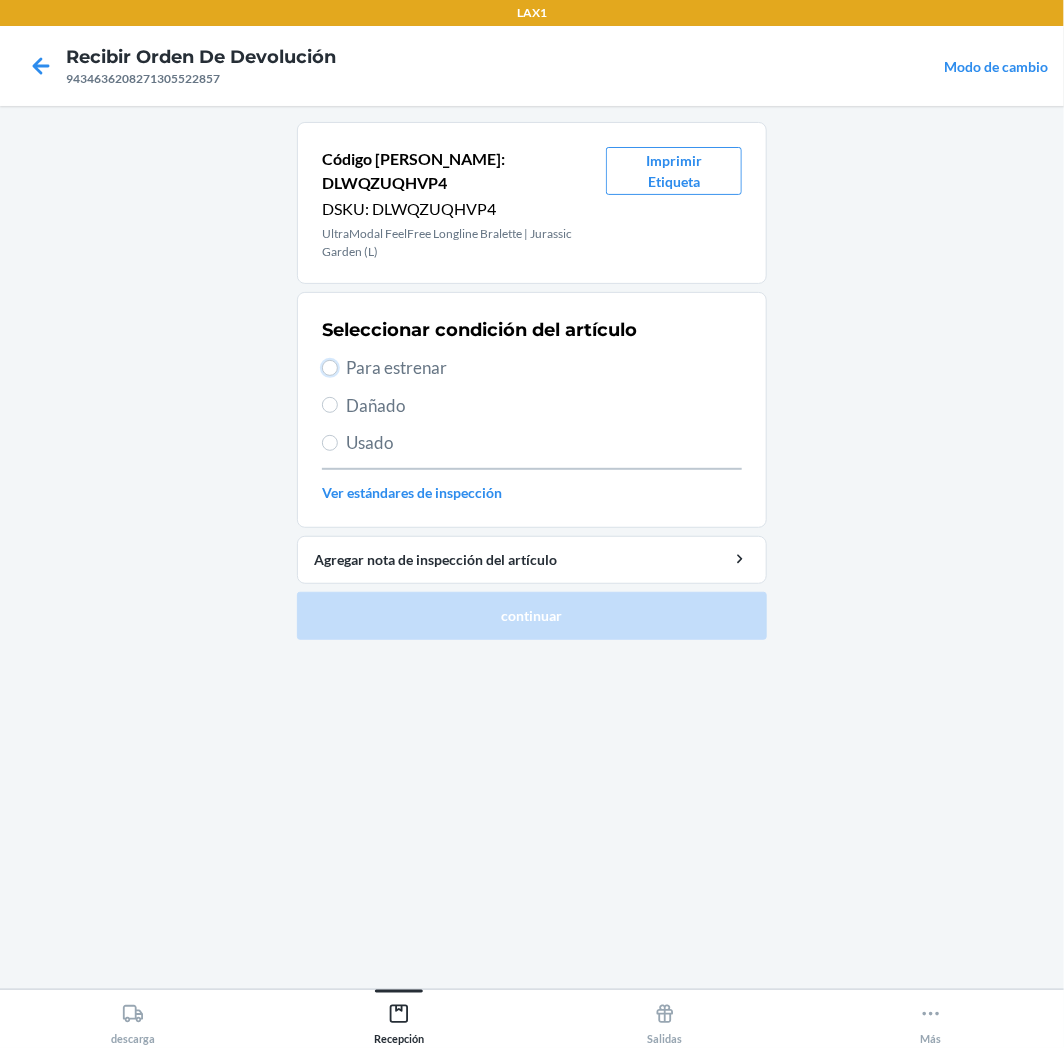click on "Para estrenar" at bounding box center (330, 368) 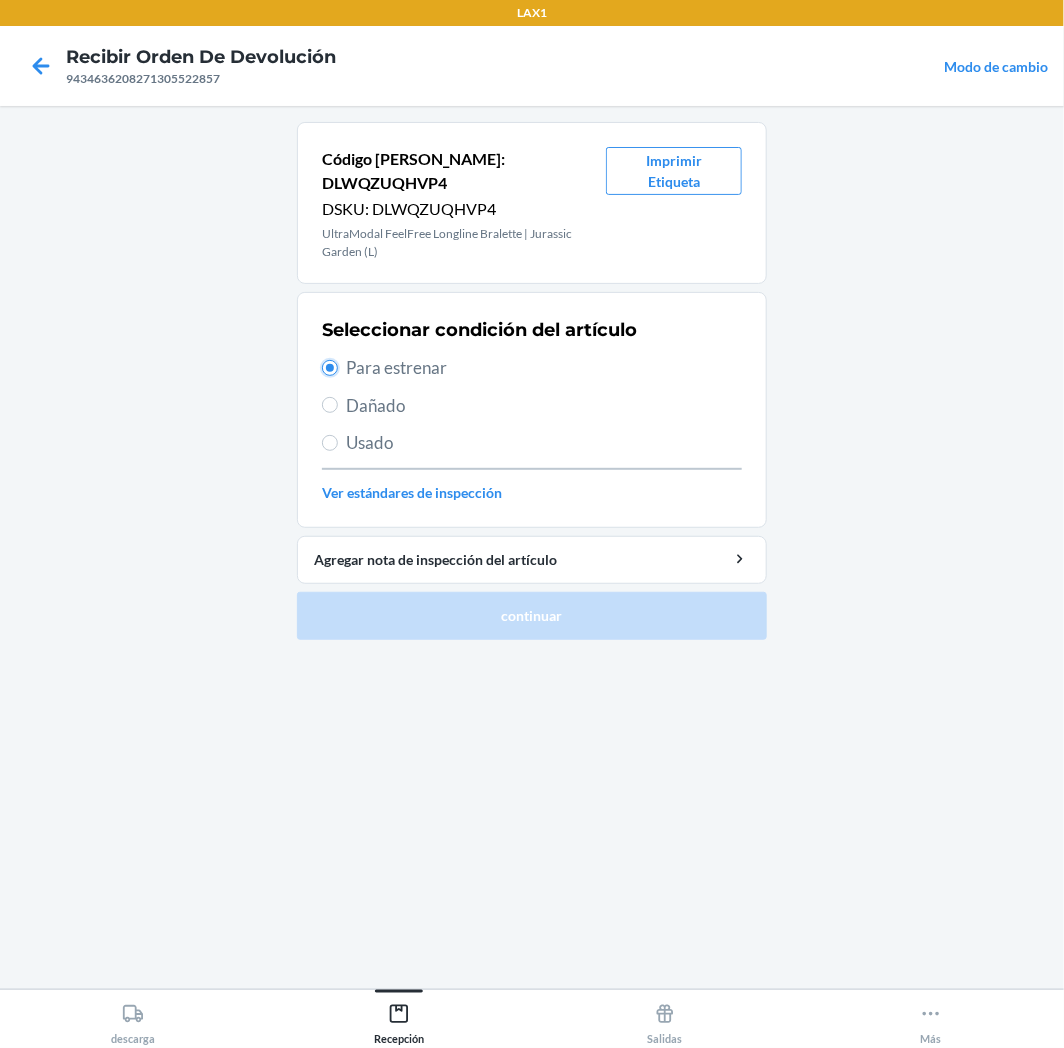 radio on "true" 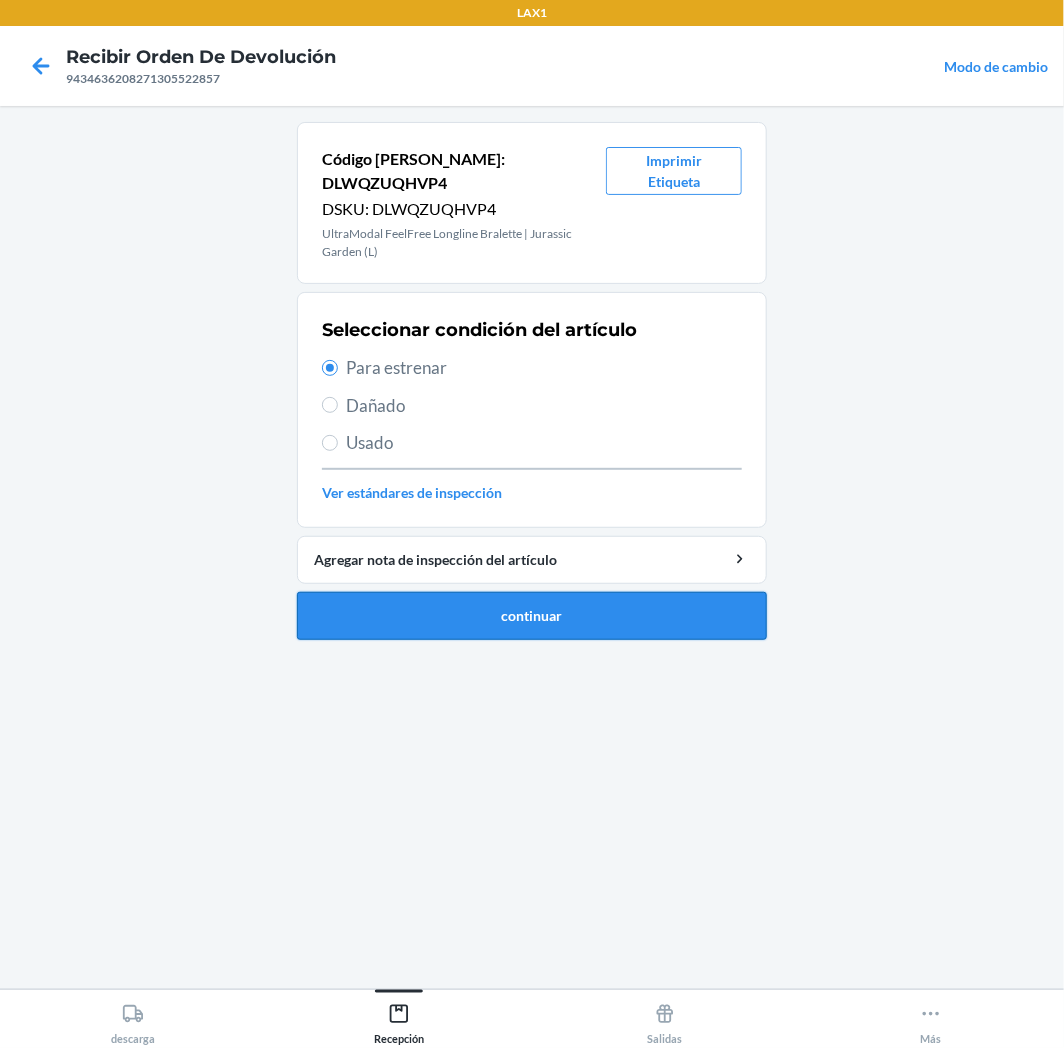 click on "continuar" at bounding box center (532, 616) 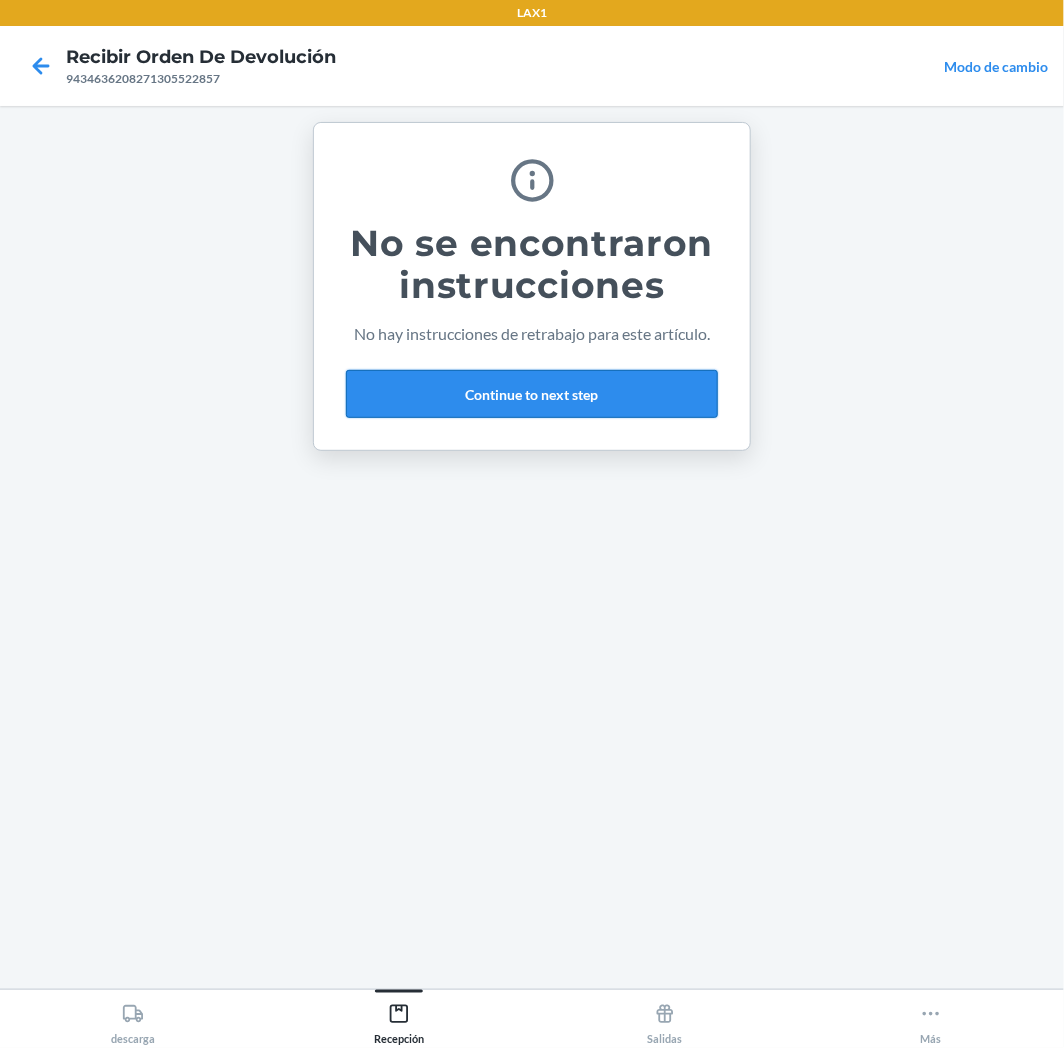 click on "Continue to next step" at bounding box center (532, 394) 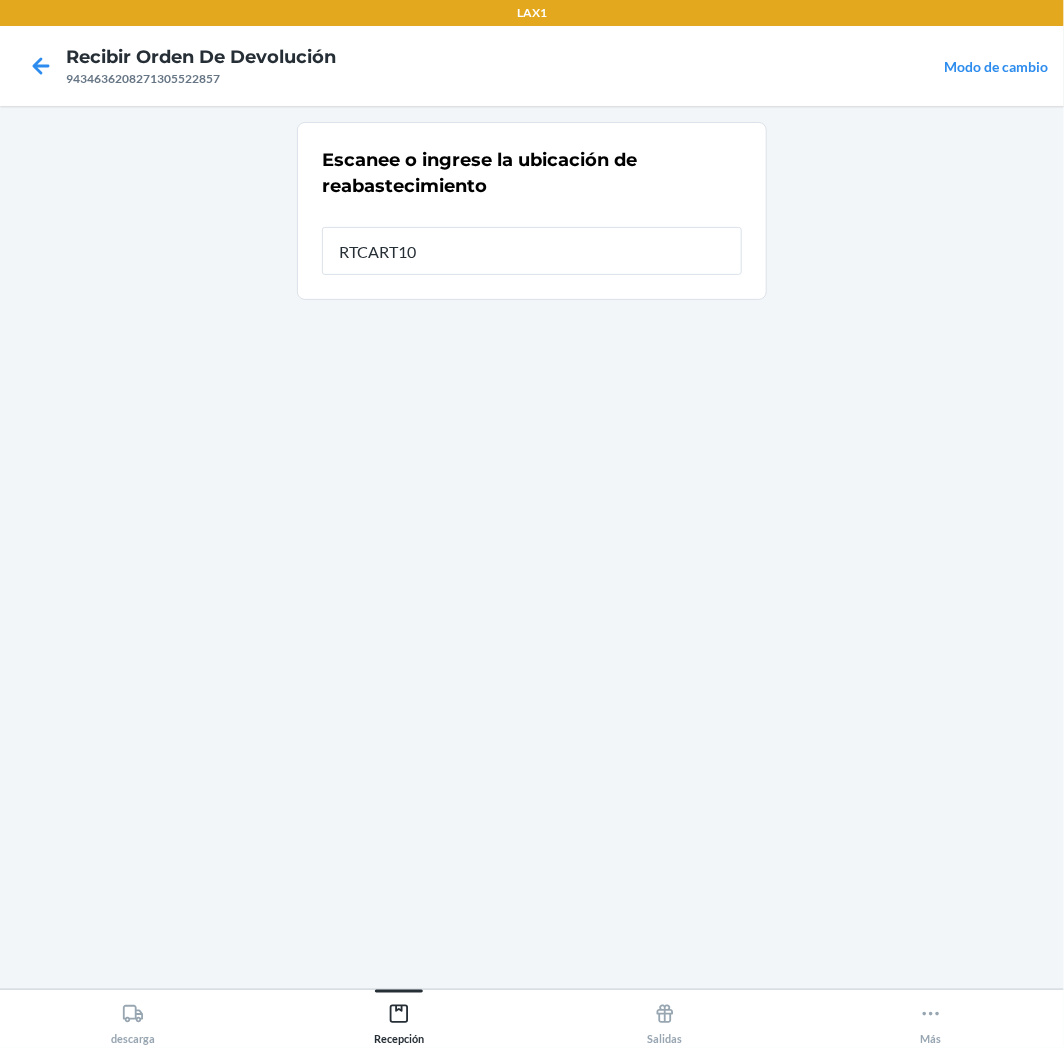 type on "RTCART100" 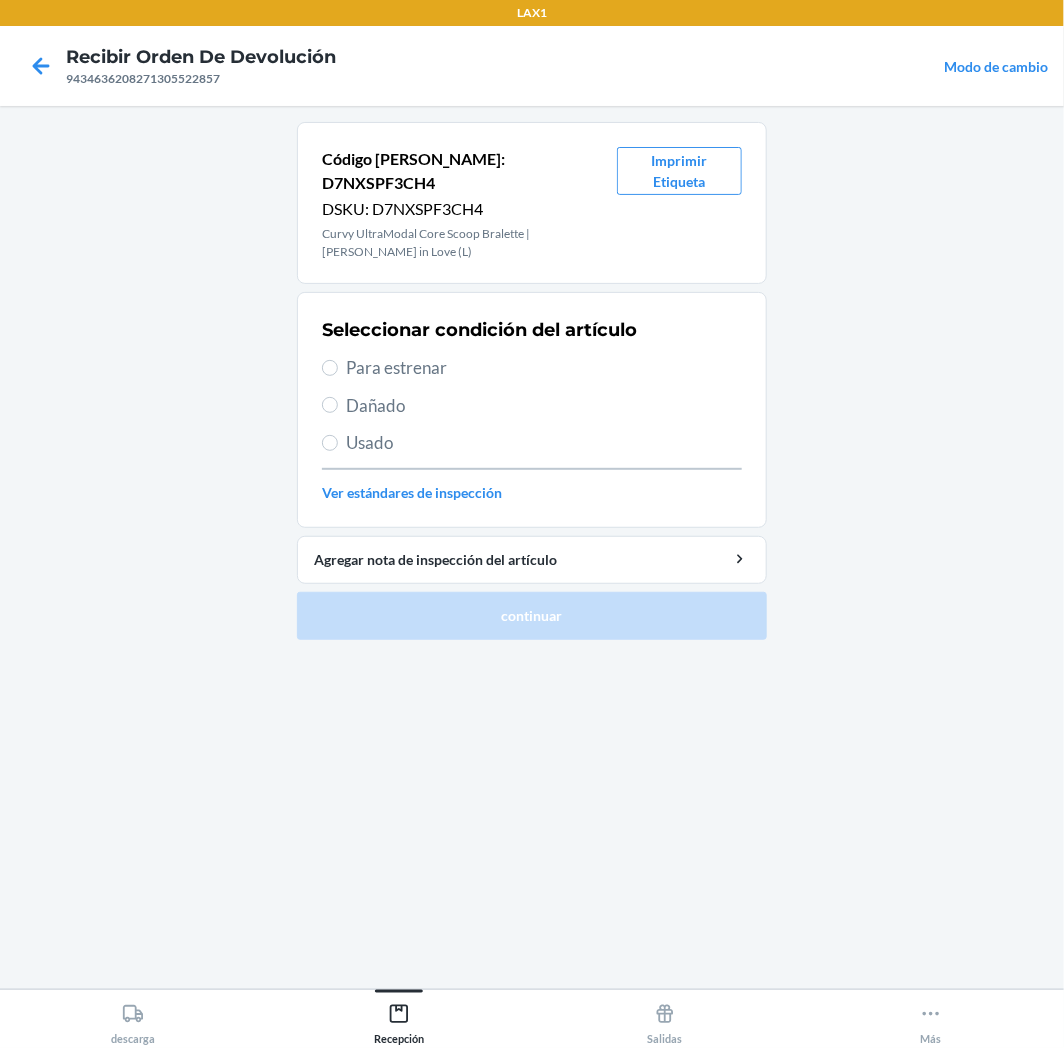 click on "Para estrenar" at bounding box center (544, 368) 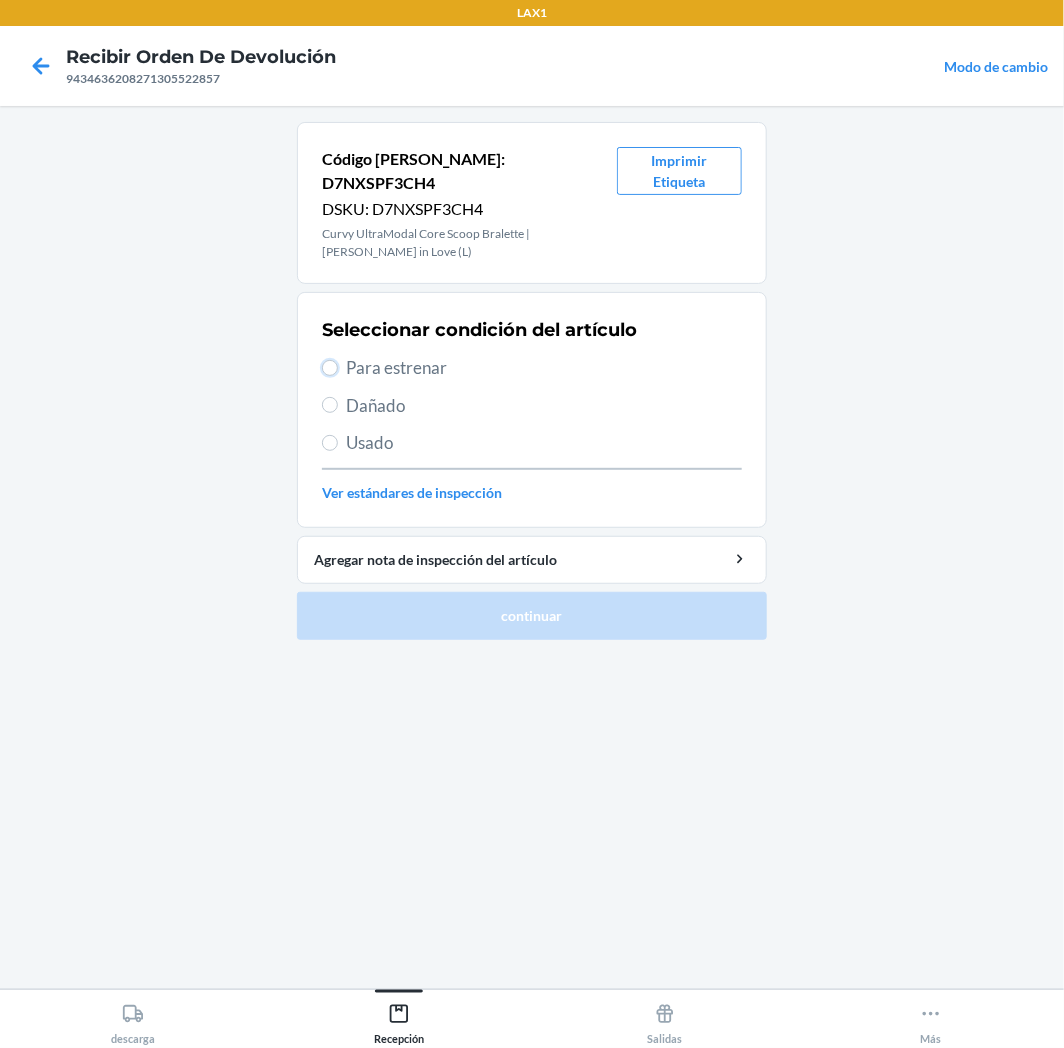 click on "Para estrenar" at bounding box center [330, 368] 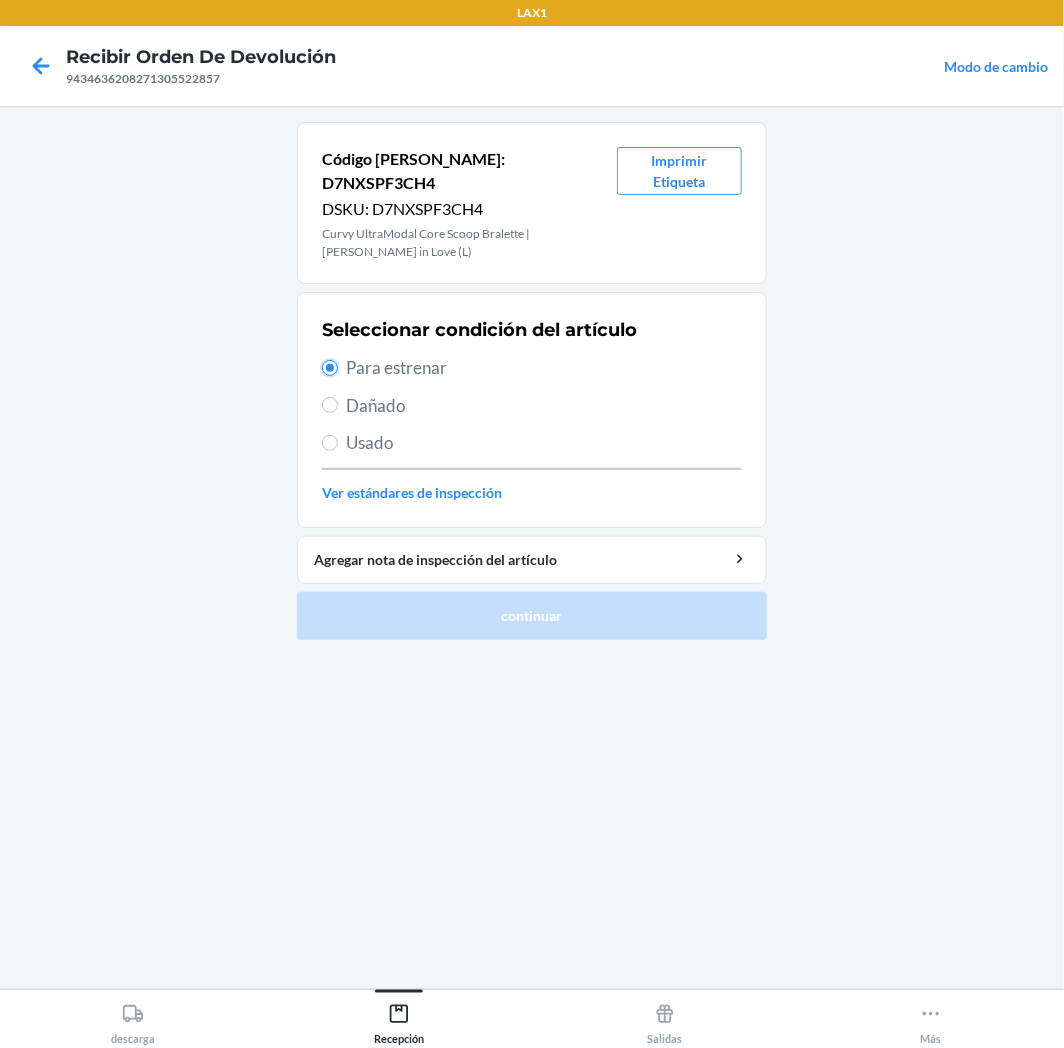 radio on "true" 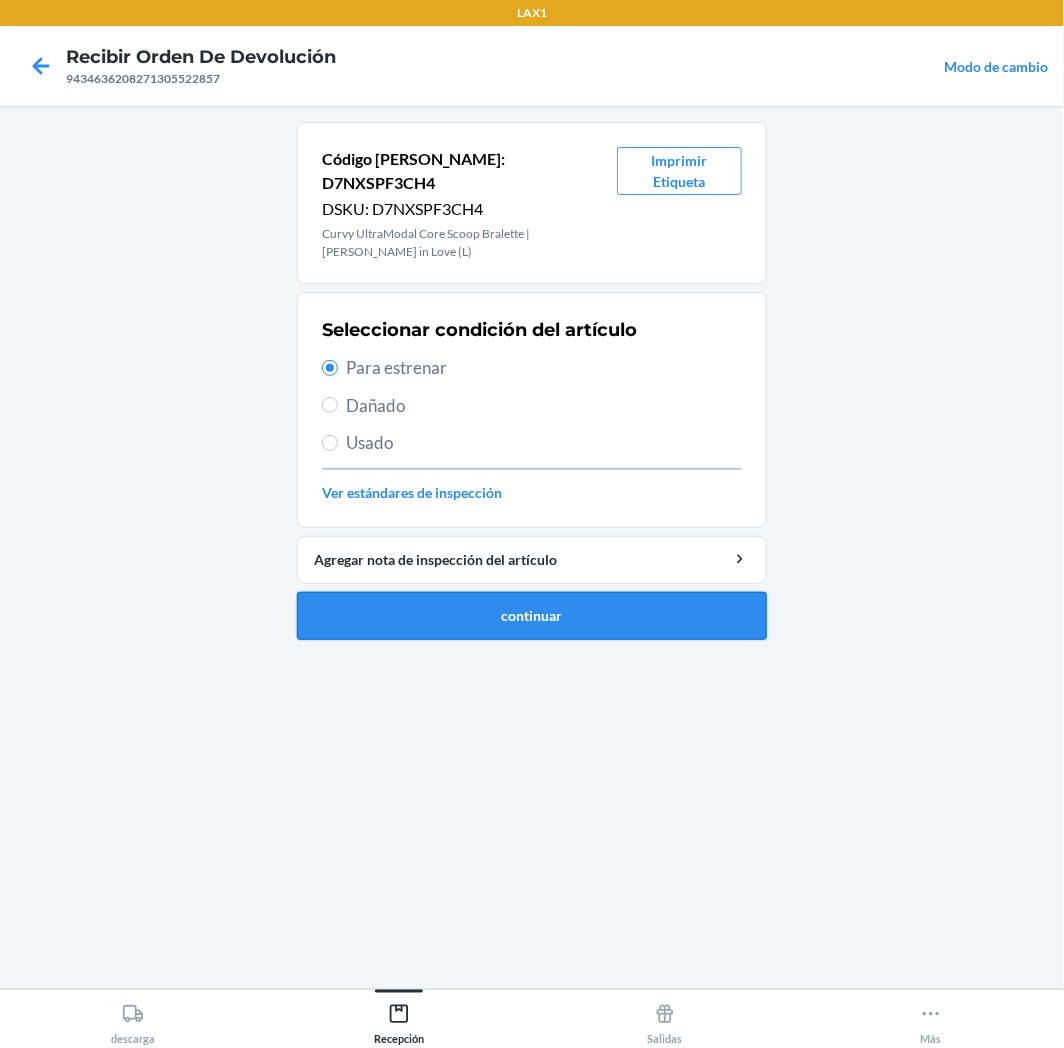 click on "continuar" at bounding box center [532, 616] 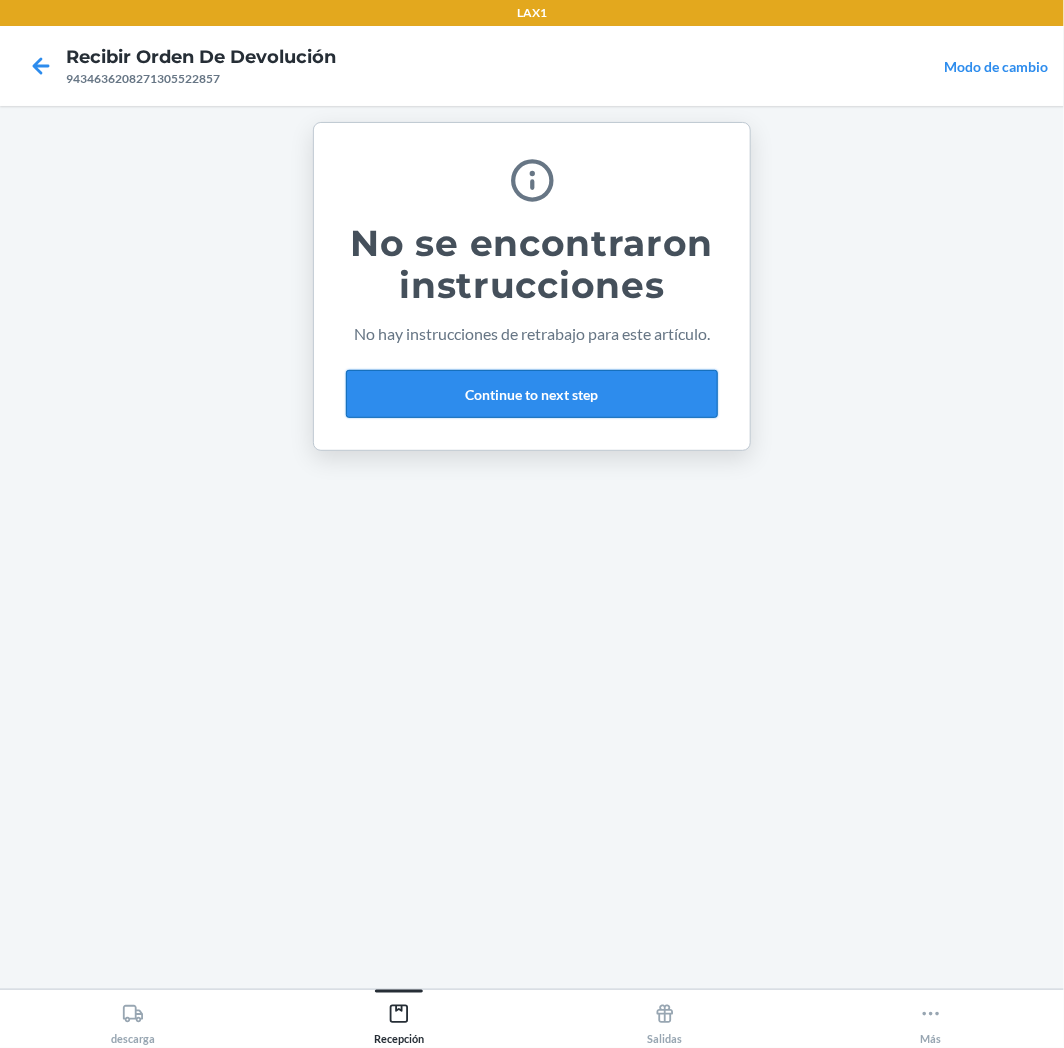 click on "Continue to next step" at bounding box center (532, 394) 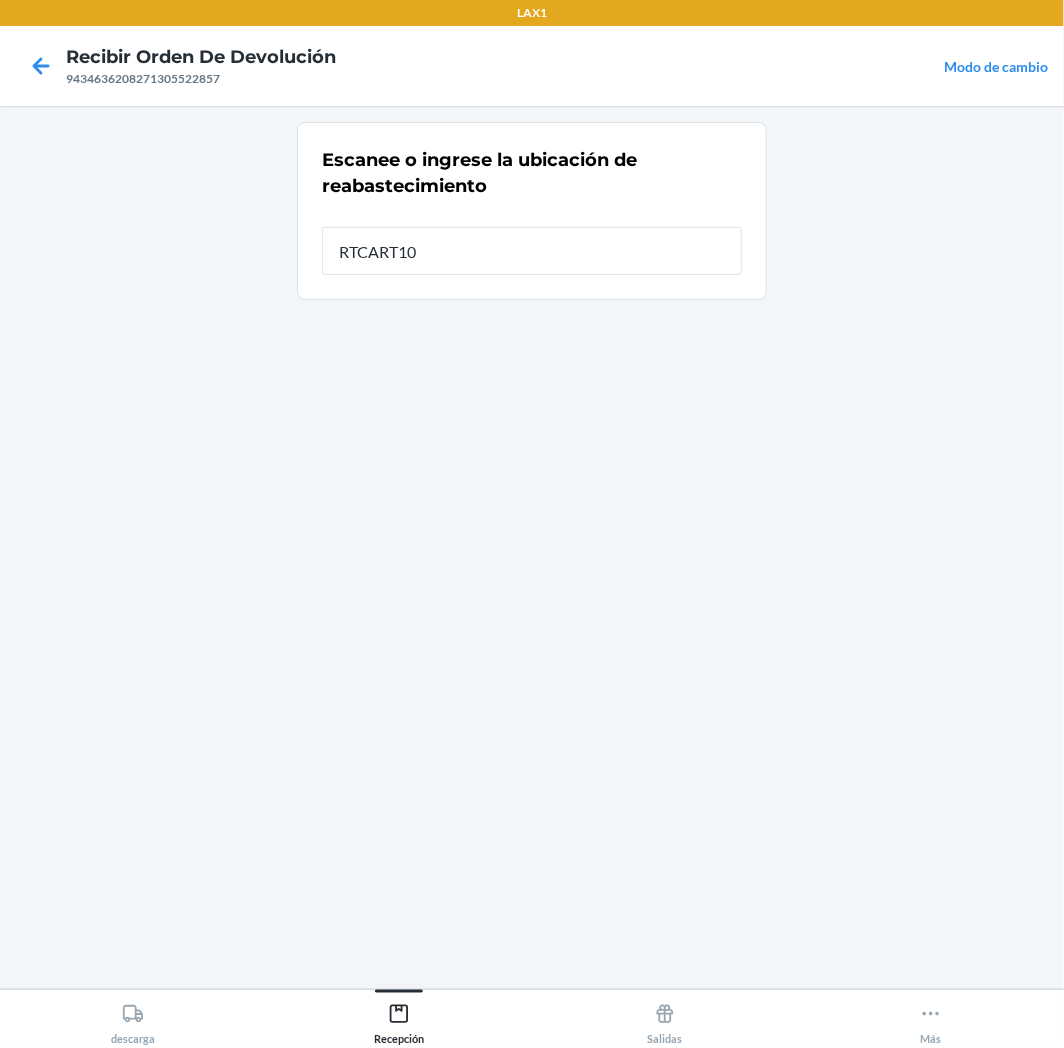 type on "RTCART100" 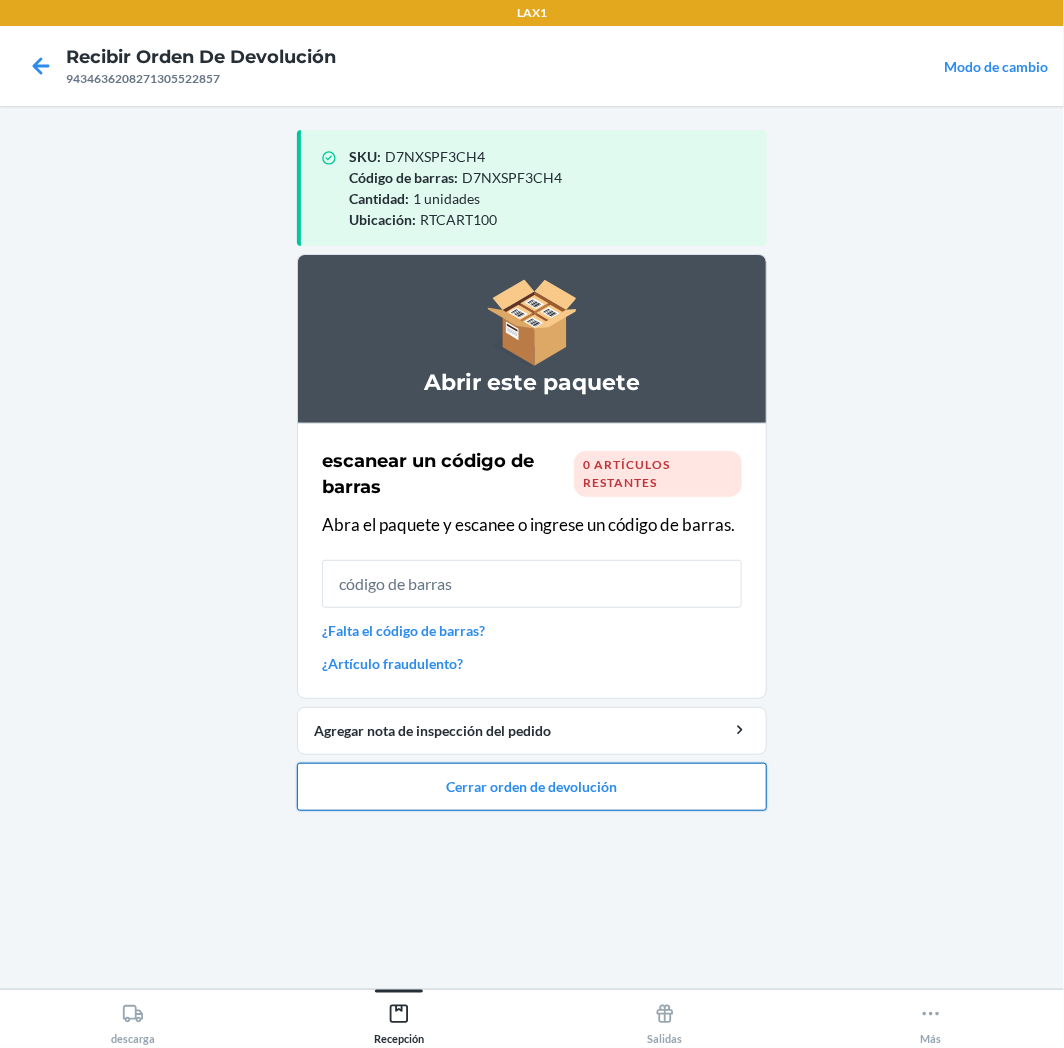 click on "Cerrar orden de devolución" at bounding box center [532, 787] 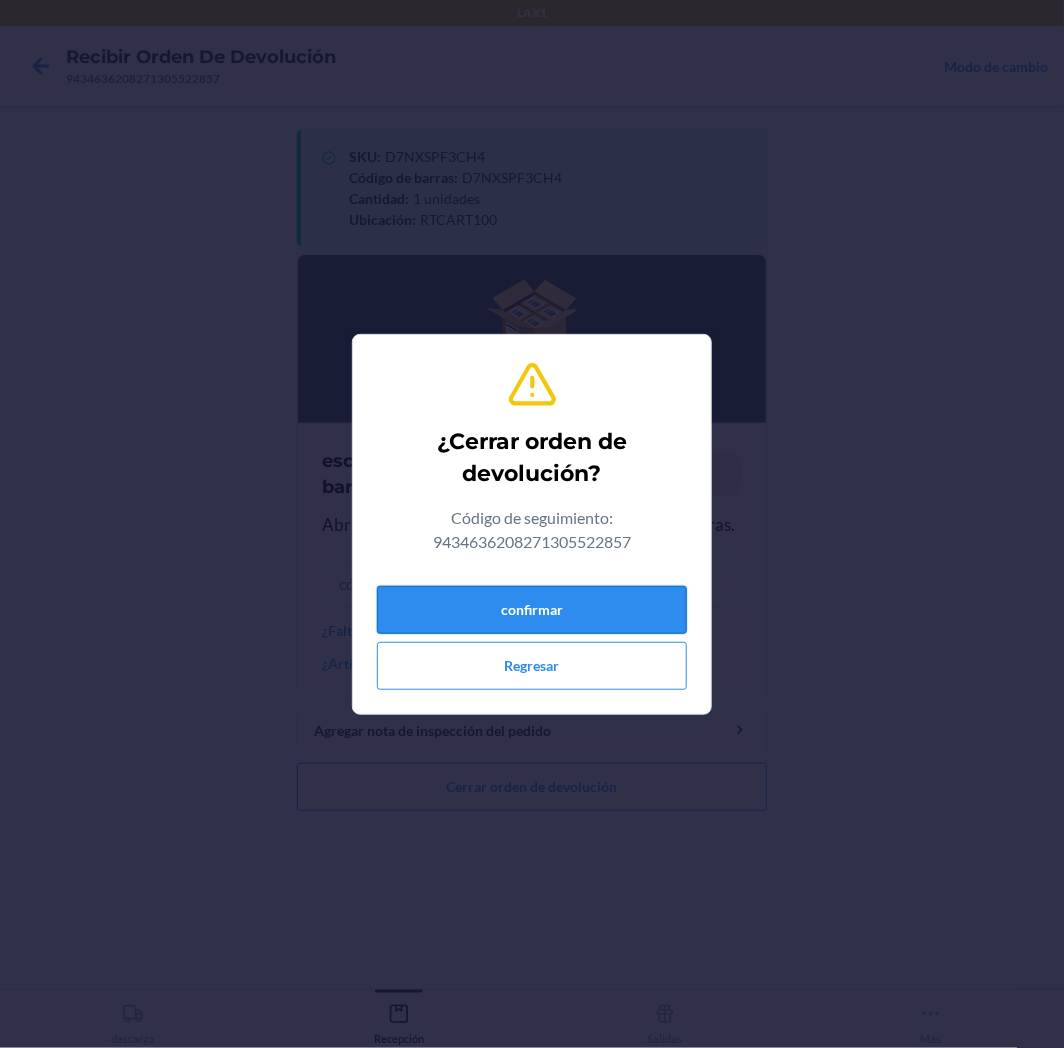 click on "confirmar" at bounding box center [532, 610] 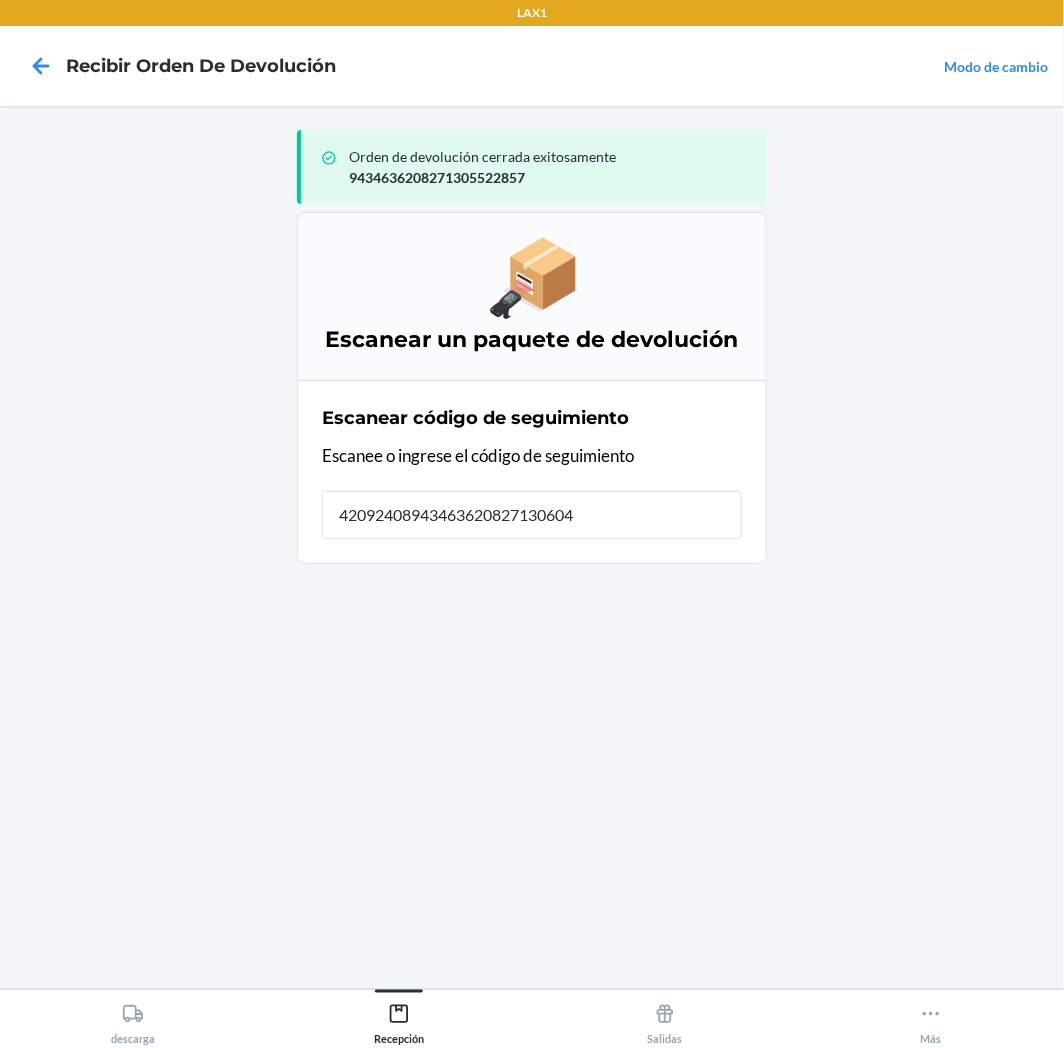 type on "420924089434636208271306043" 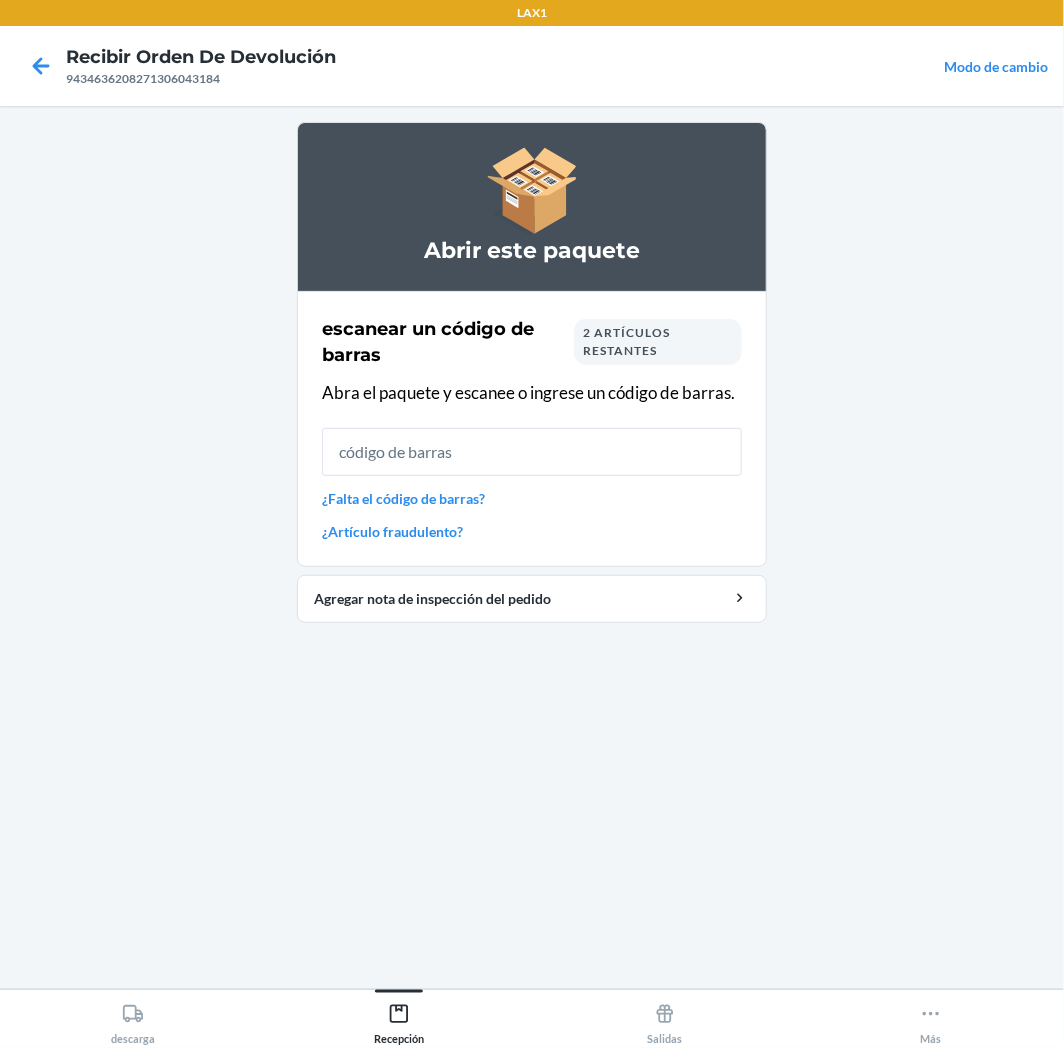 click on "2 artículos restantes" at bounding box center (626, 341) 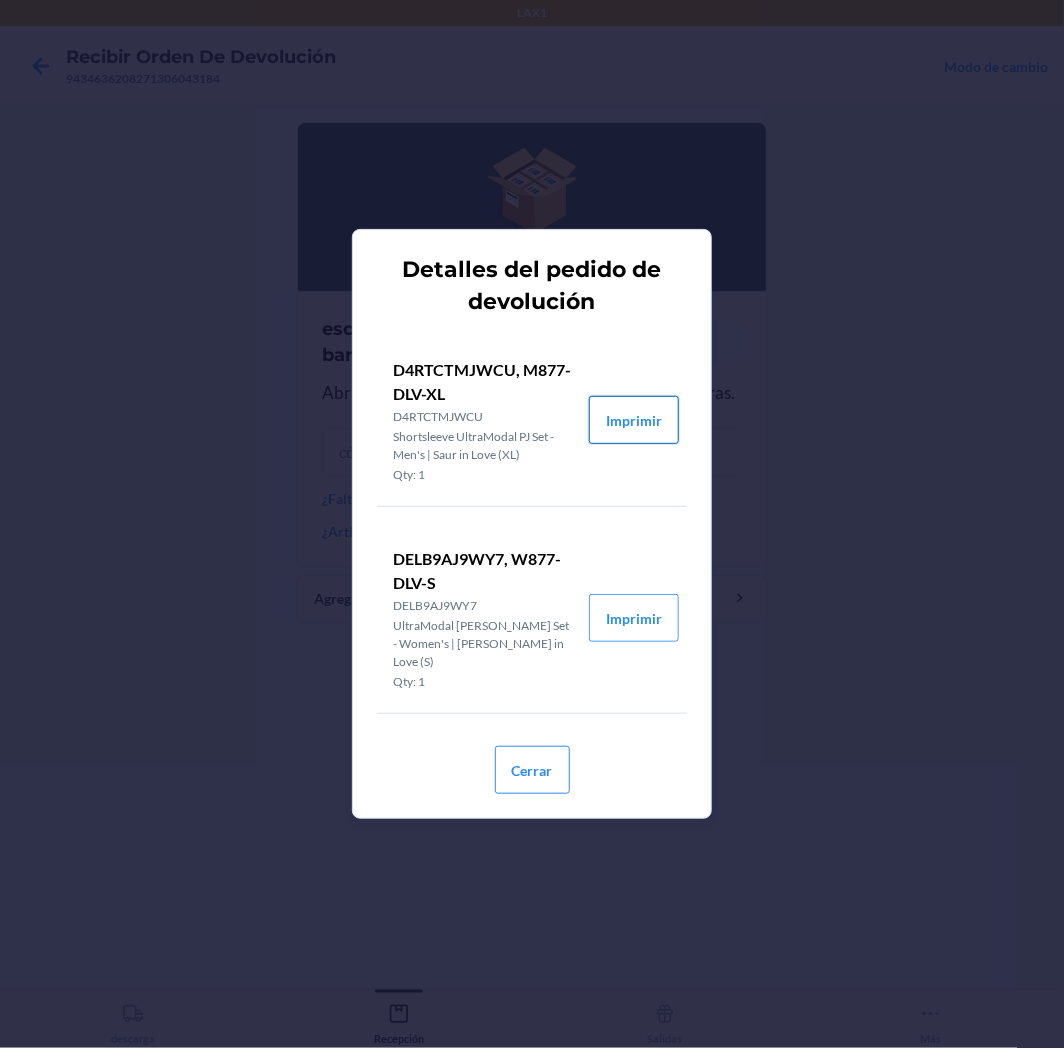 click on "Imprimir" at bounding box center [634, 420] 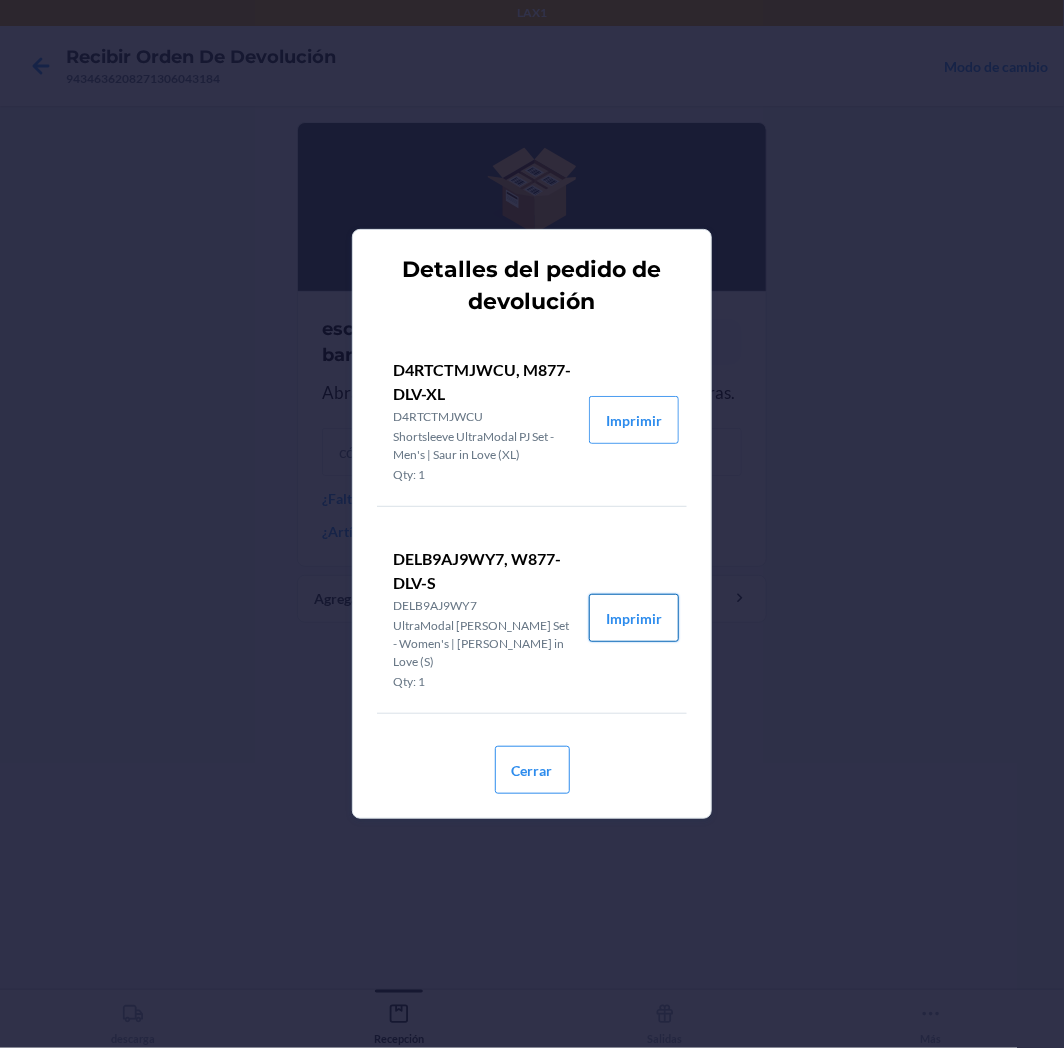 click on "Imprimir" at bounding box center [634, 618] 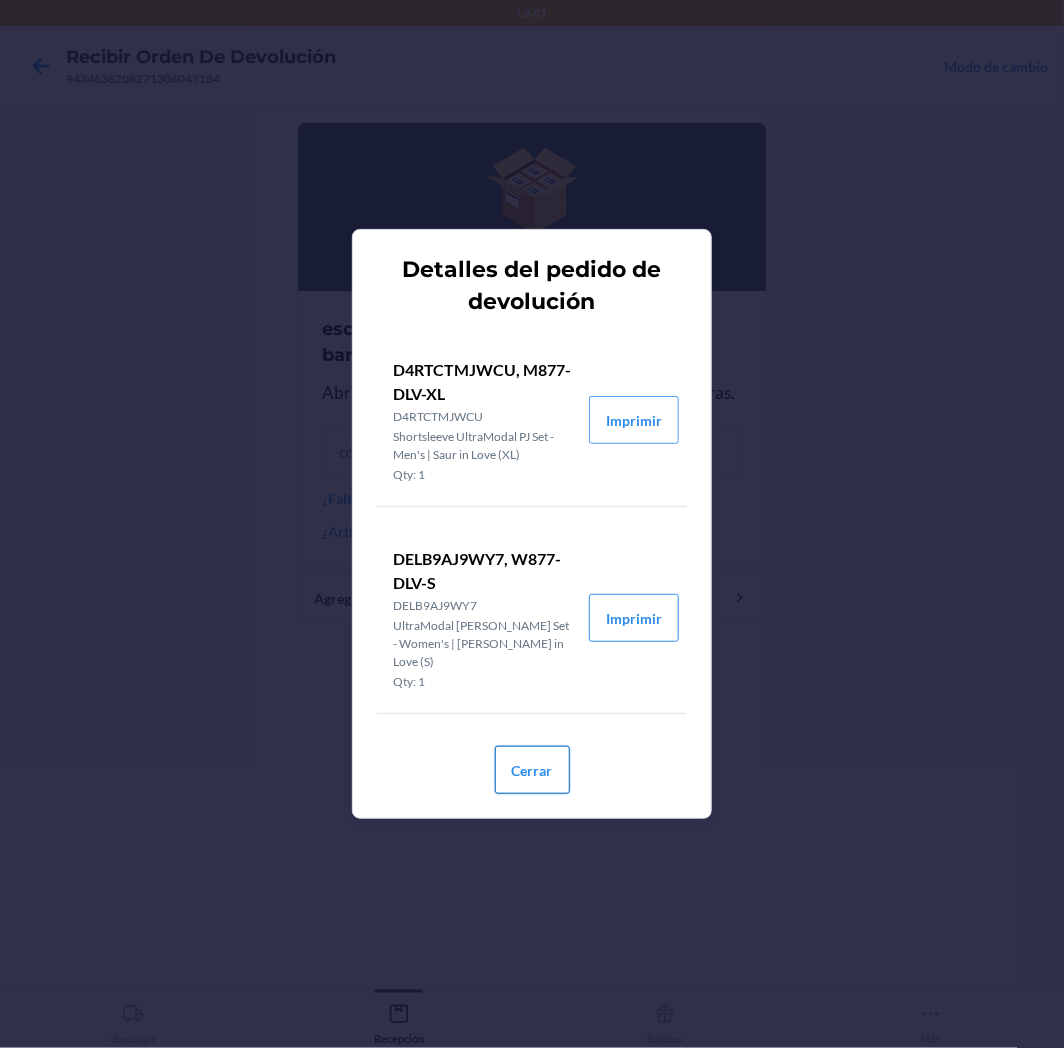 click on "Cerrar" at bounding box center (532, 770) 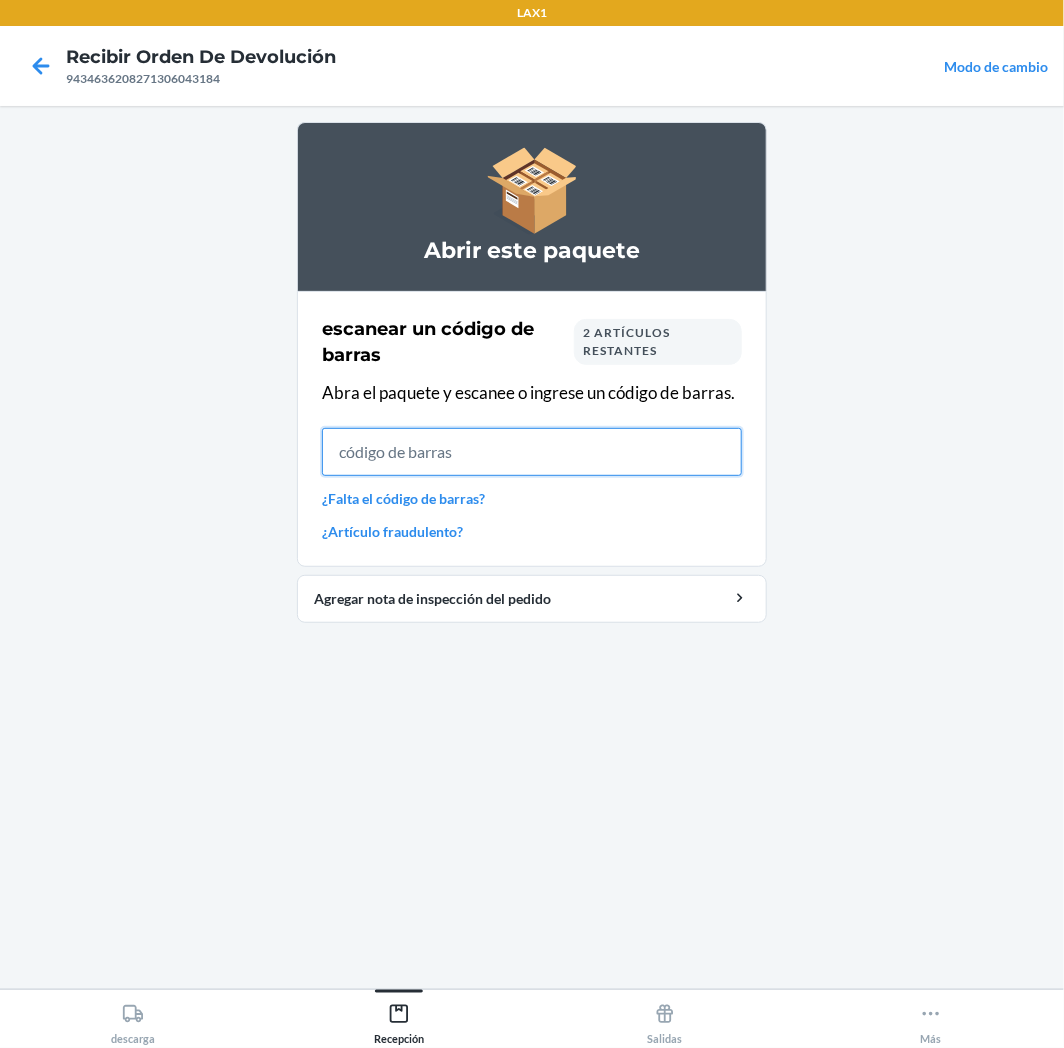 click at bounding box center [532, 452] 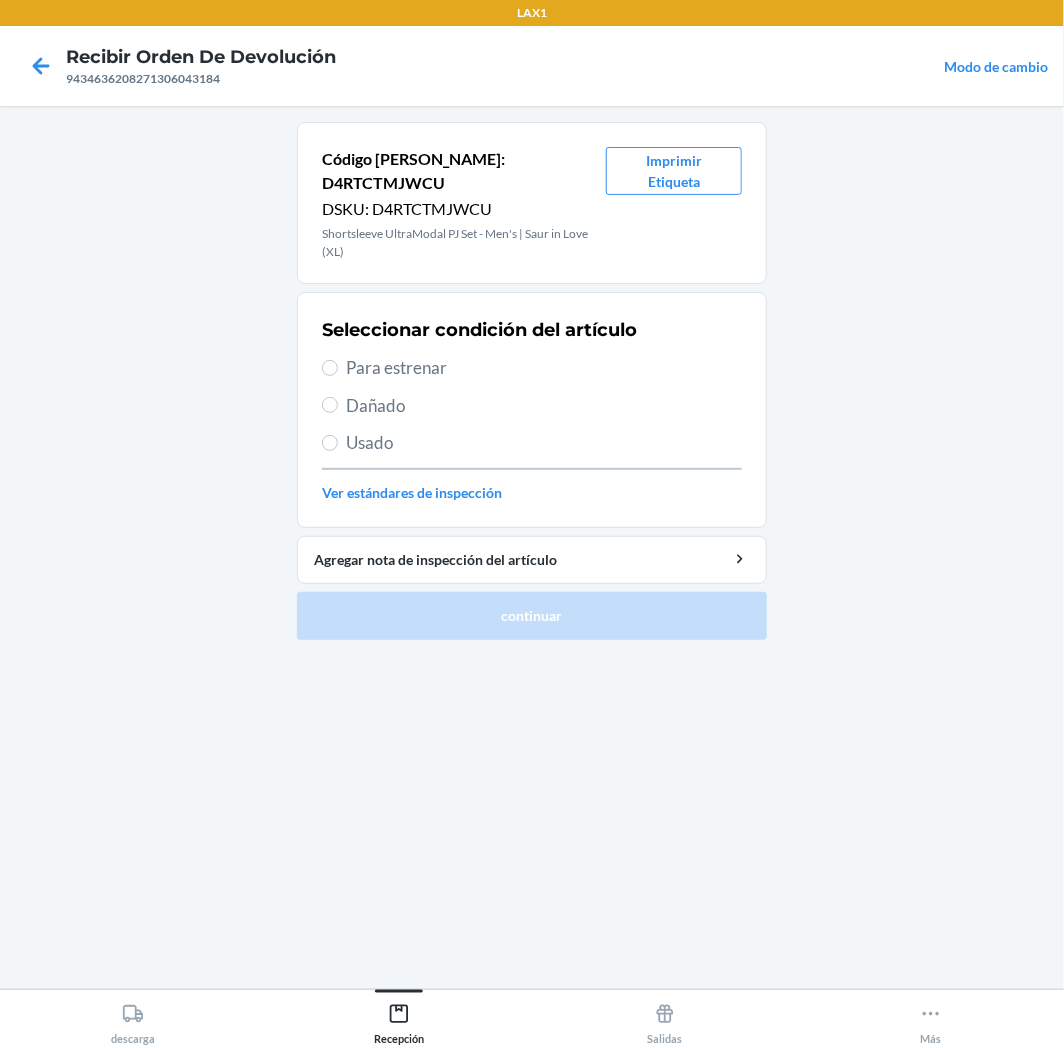 click on "Para estrenar" at bounding box center [544, 368] 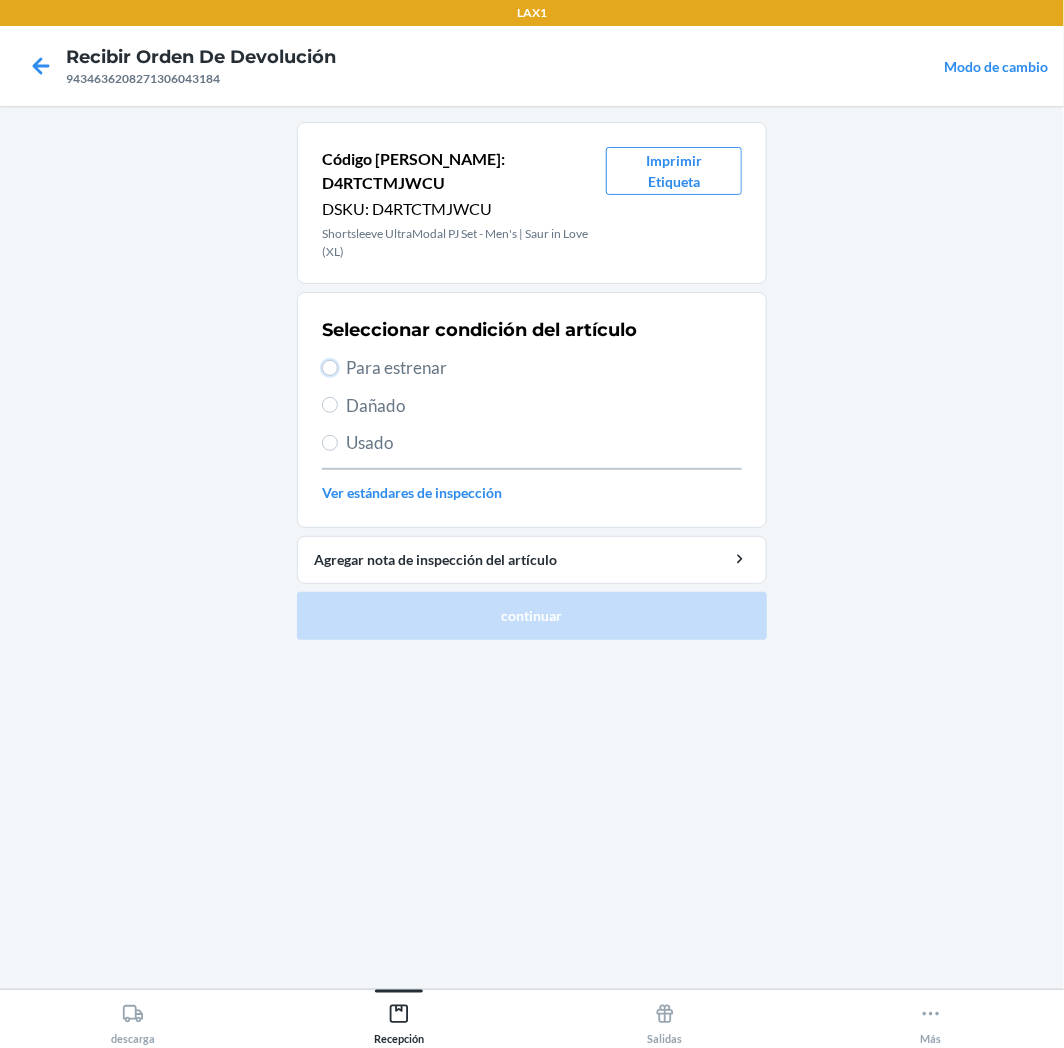 click on "Para estrenar" at bounding box center (330, 368) 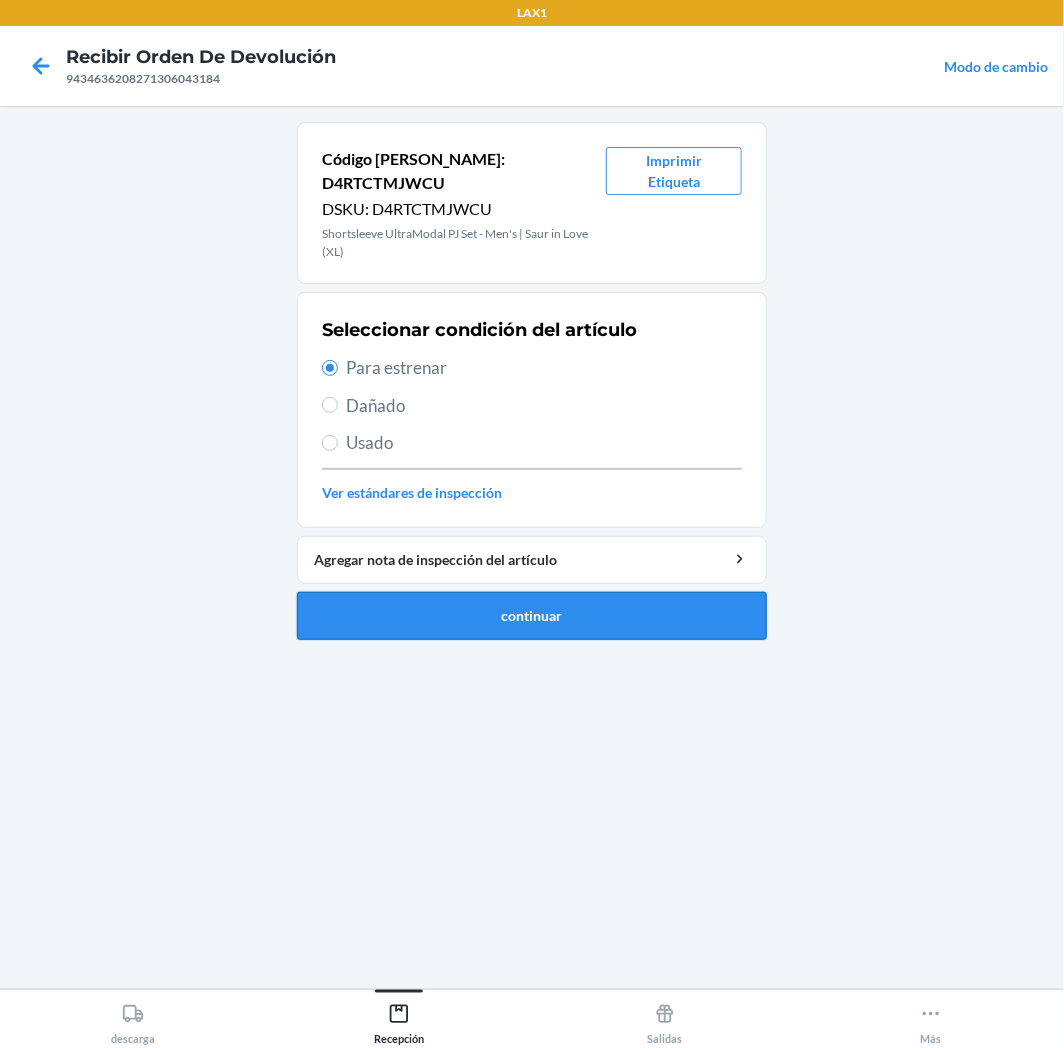 click on "continuar" at bounding box center [532, 616] 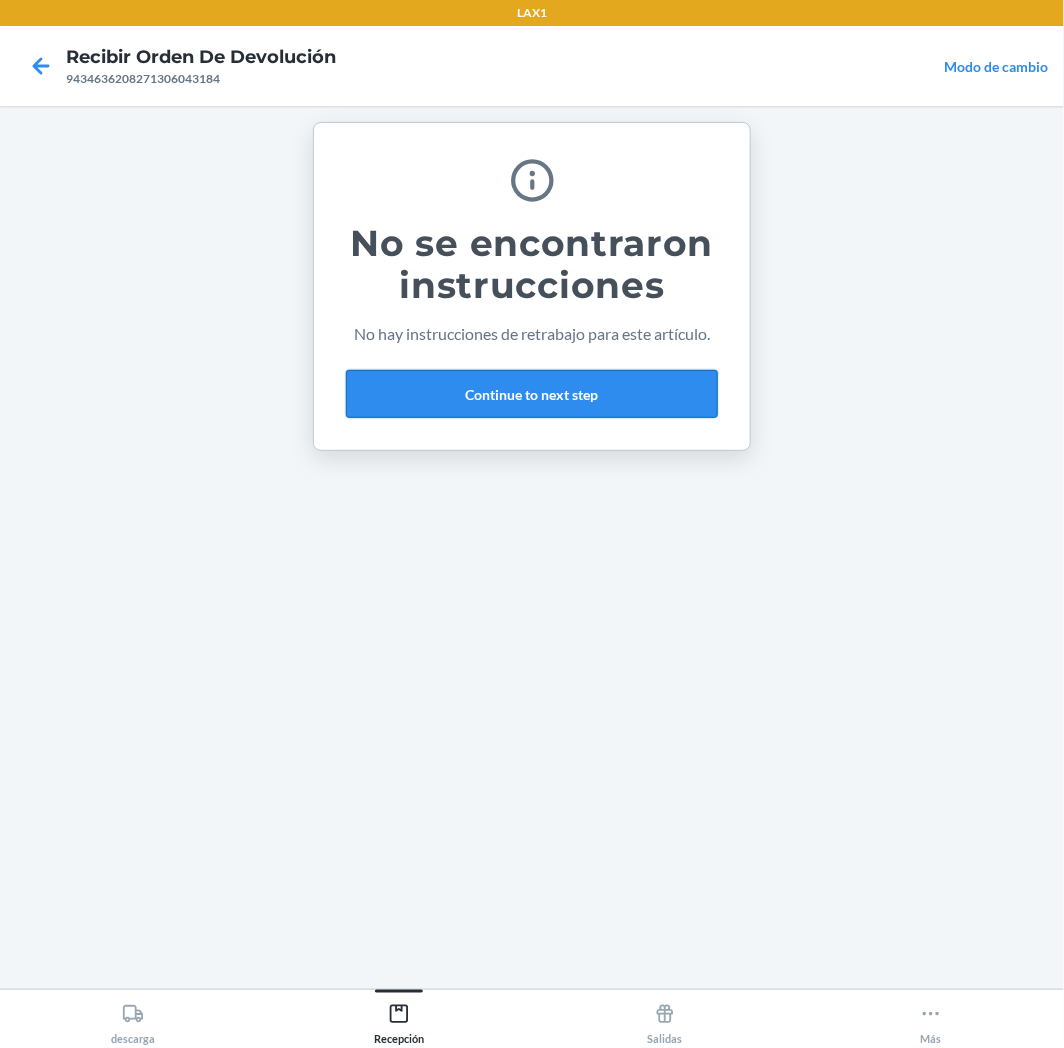 click on "Continue to next step" at bounding box center [532, 394] 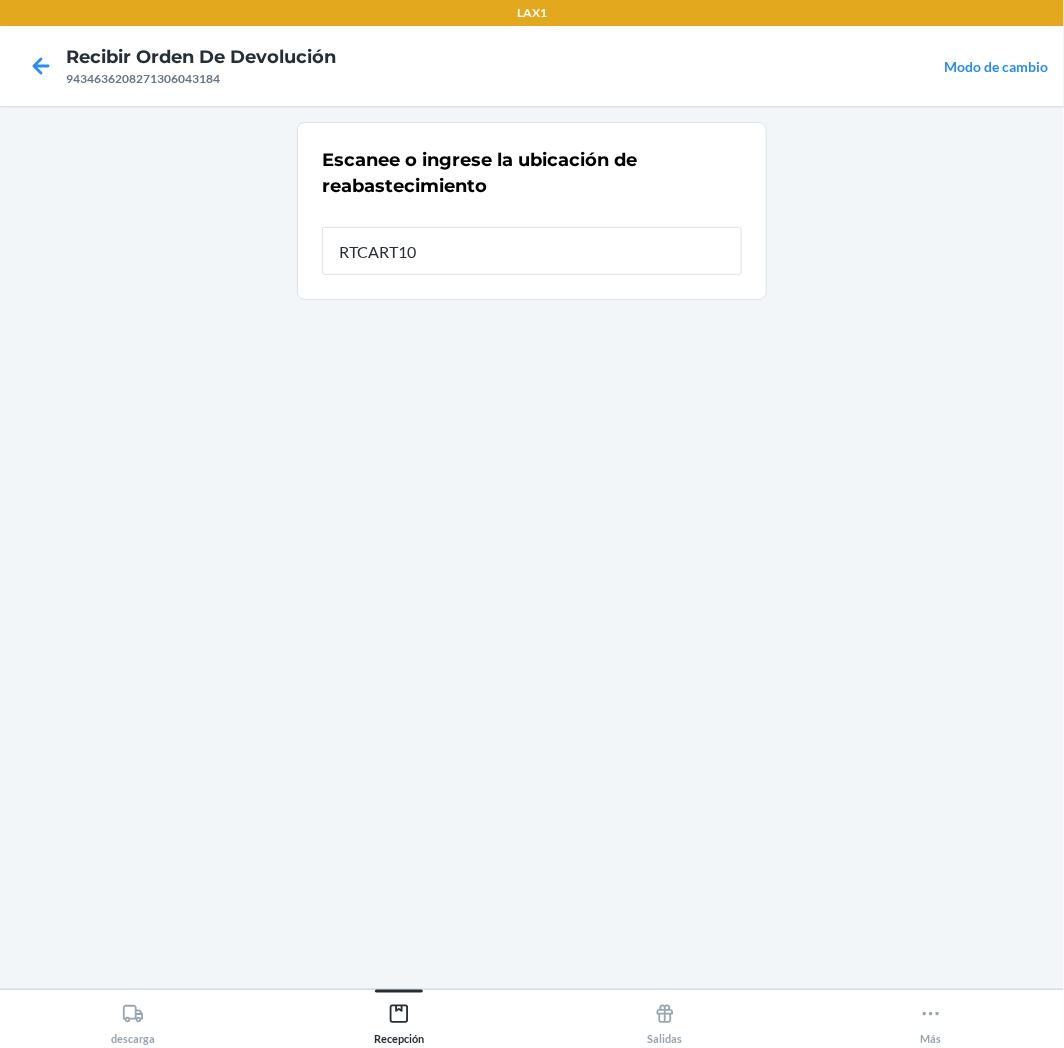 type on "RTCART100" 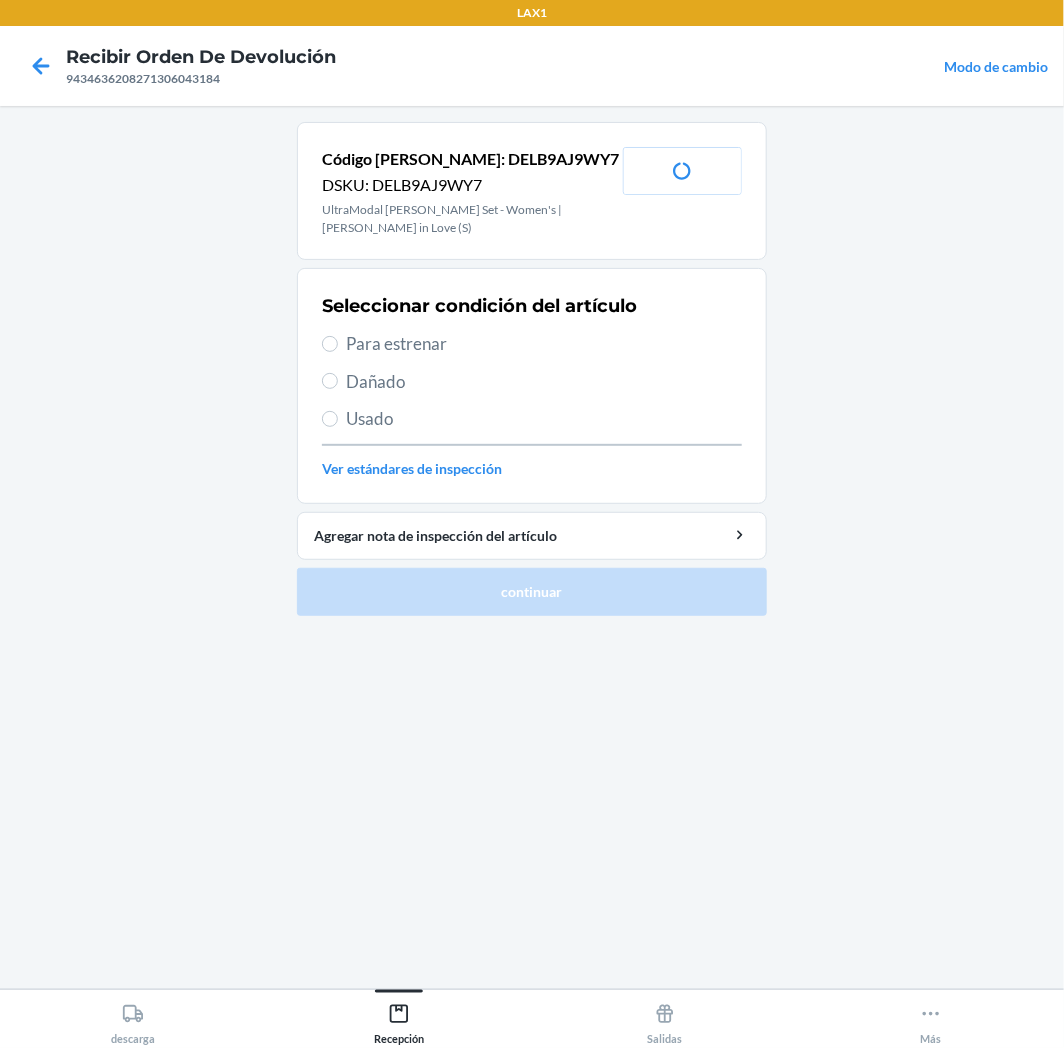 click on "Para estrenar" at bounding box center [544, 344] 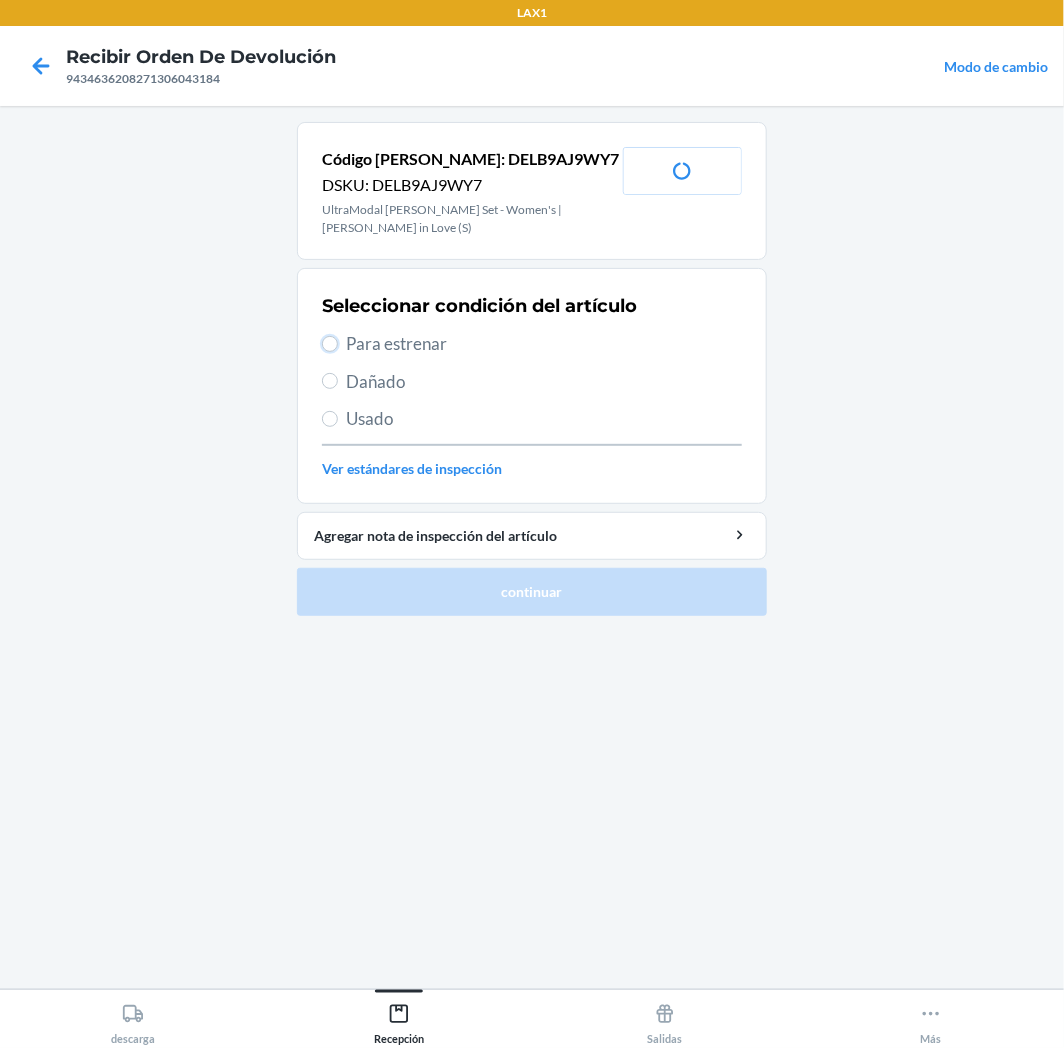 click on "Para estrenar" at bounding box center (330, 344) 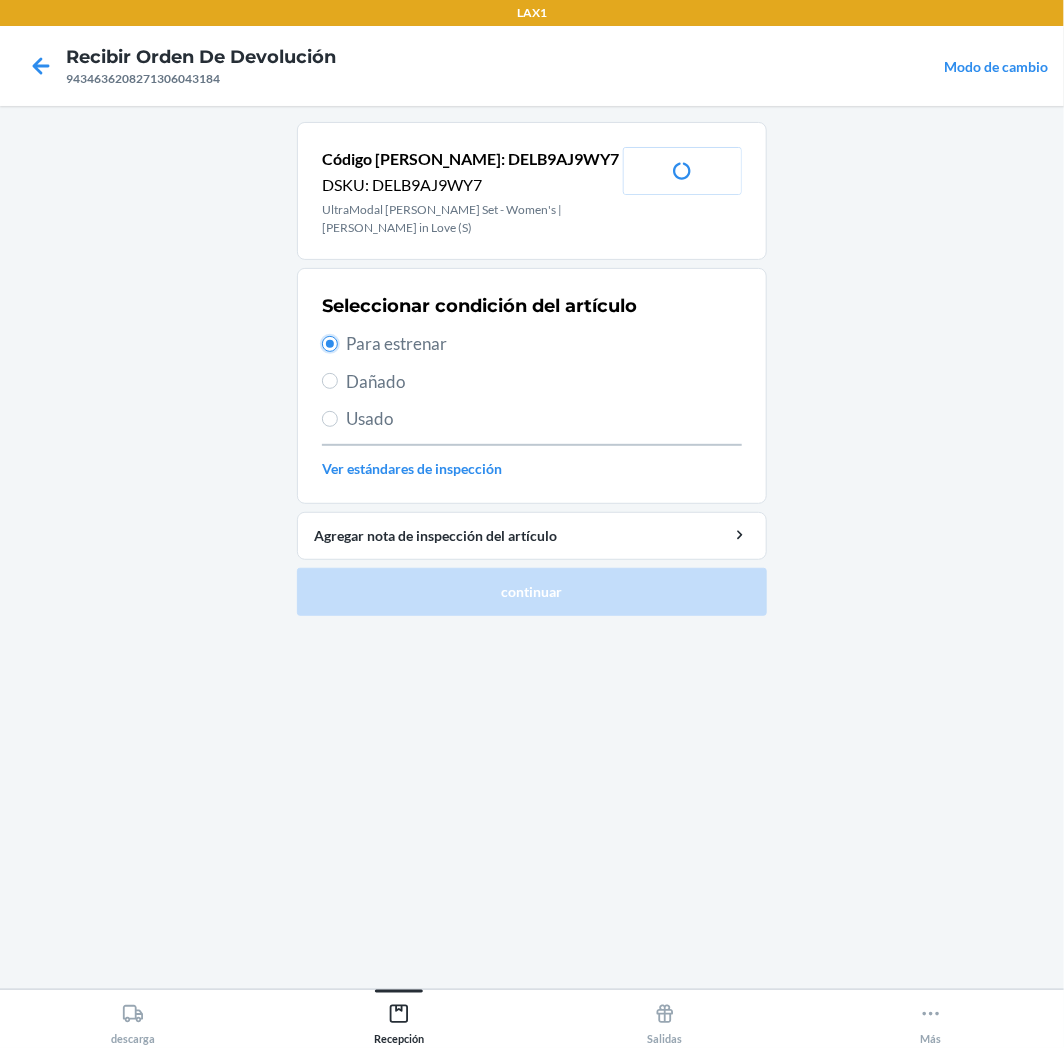 radio on "true" 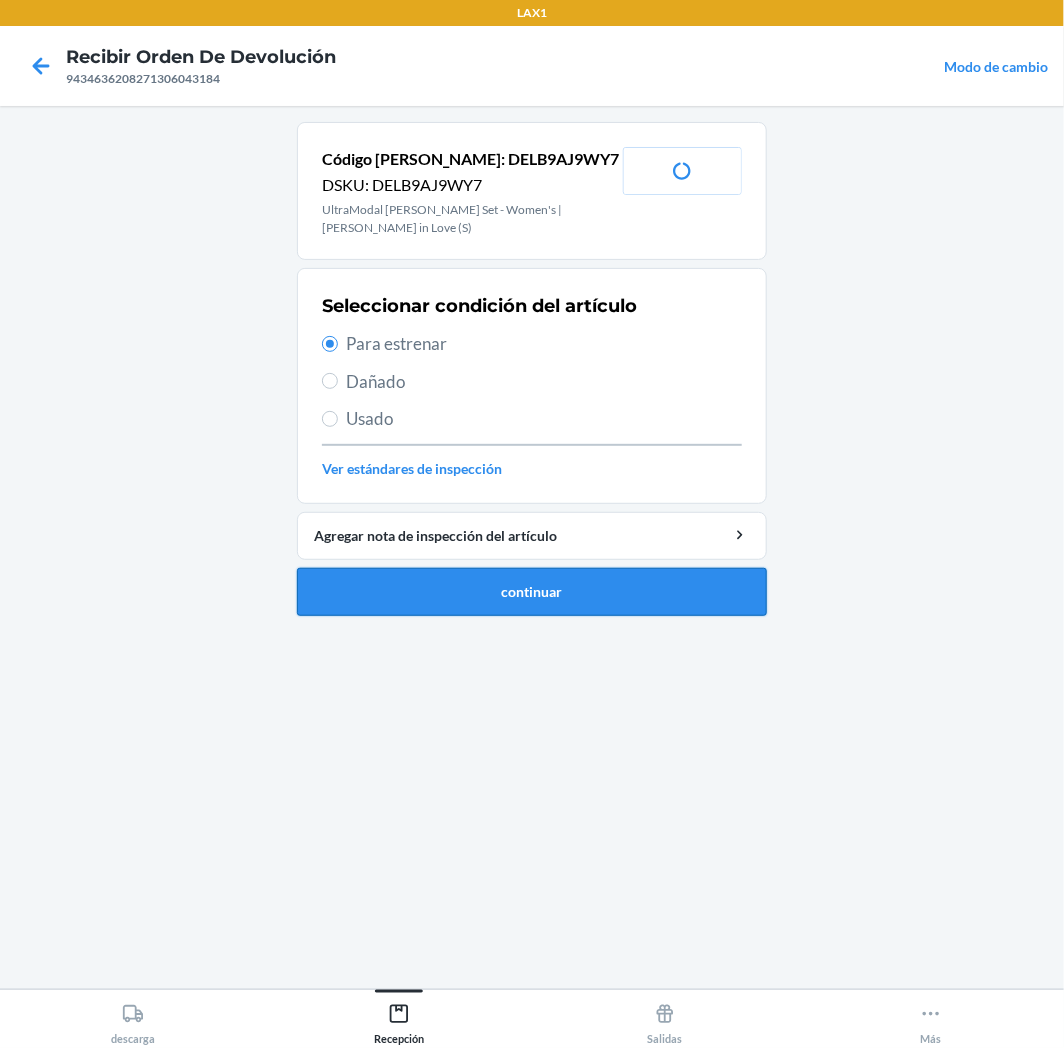 click on "continuar" at bounding box center [532, 592] 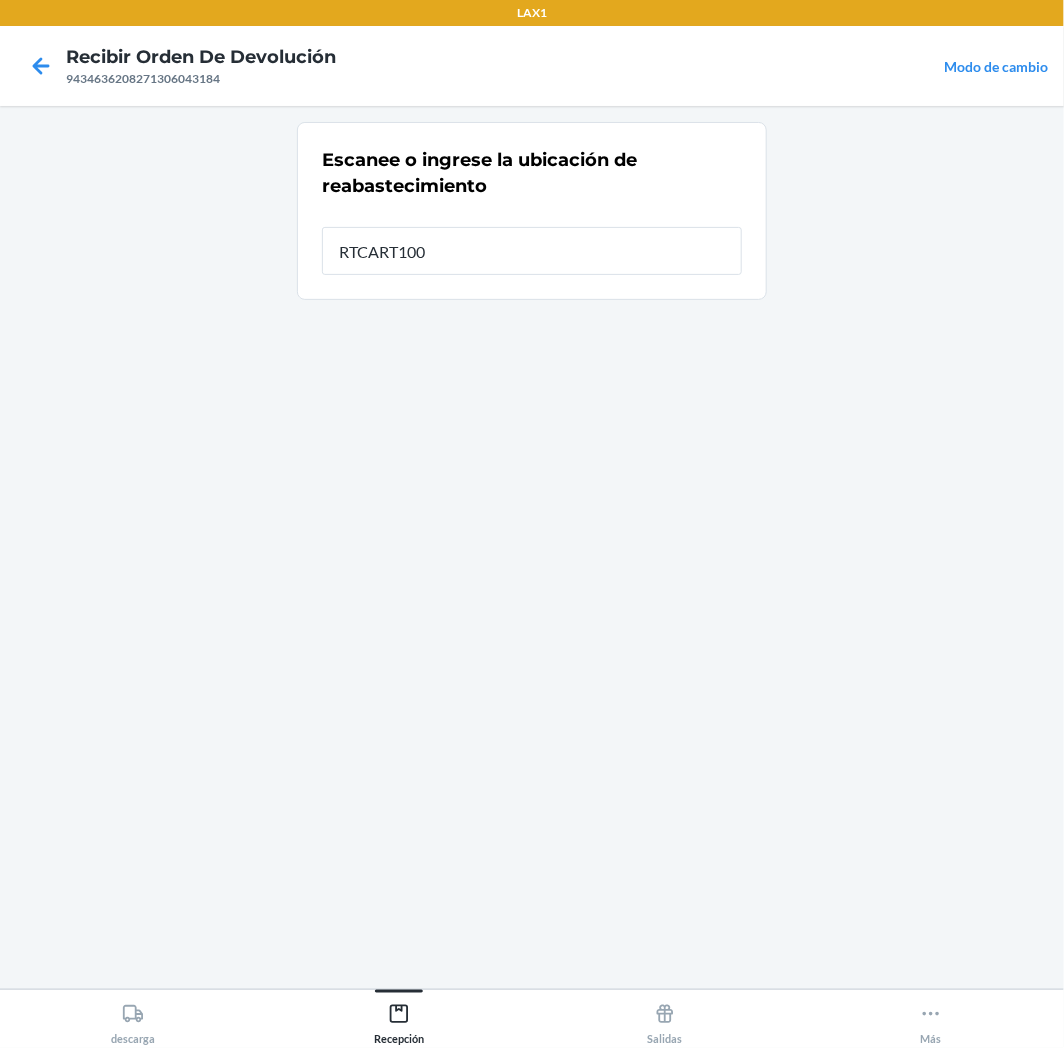 type on "RTCART100" 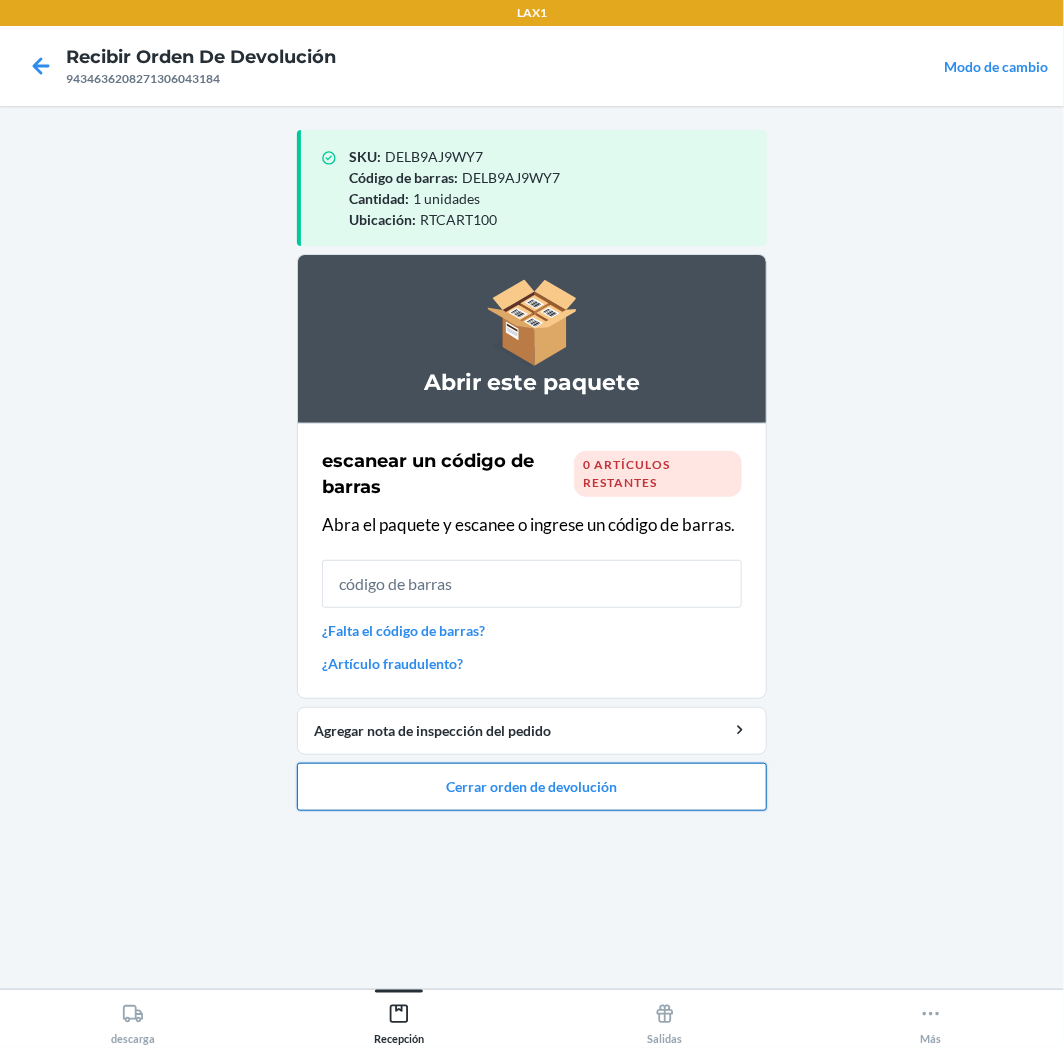 click on "Cerrar orden de devolución" at bounding box center [532, 787] 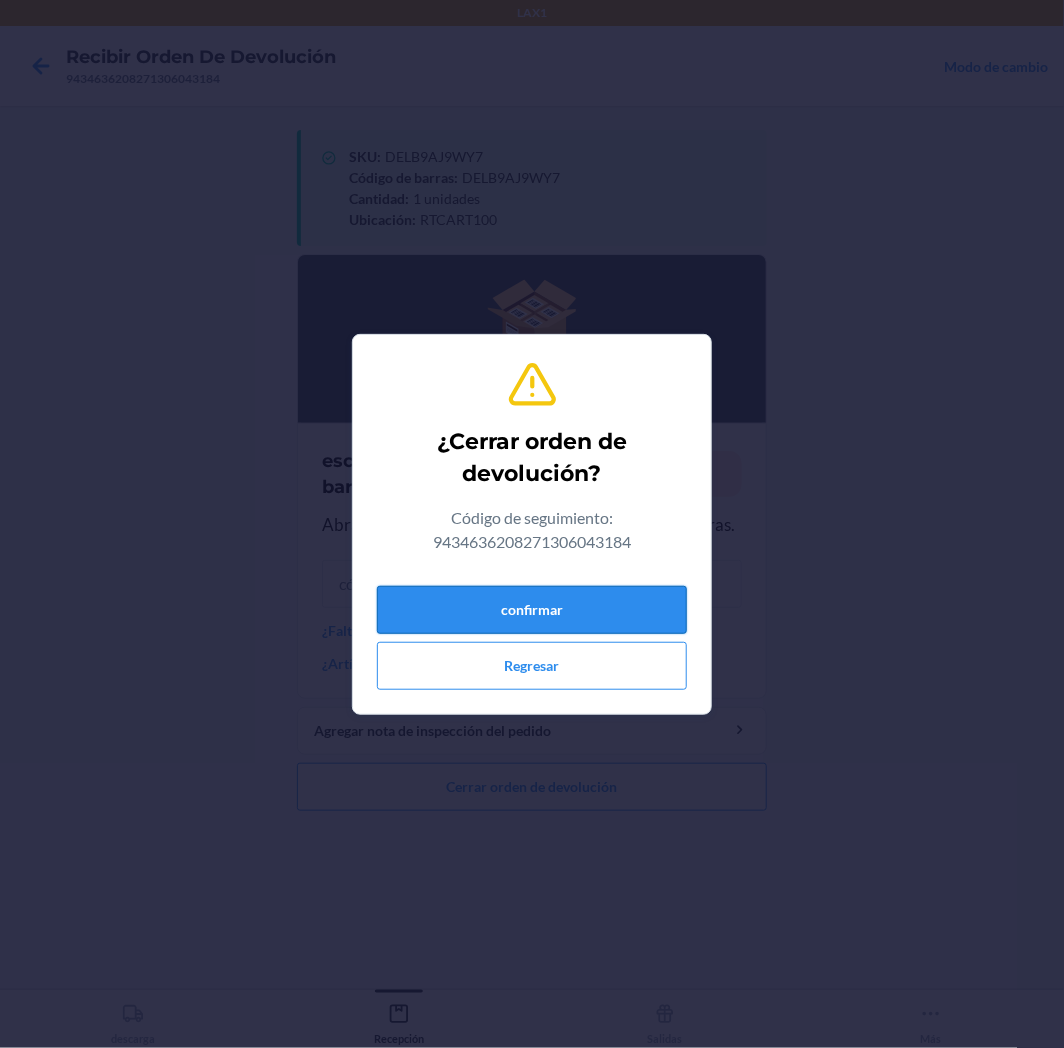click on "confirmar" at bounding box center [532, 610] 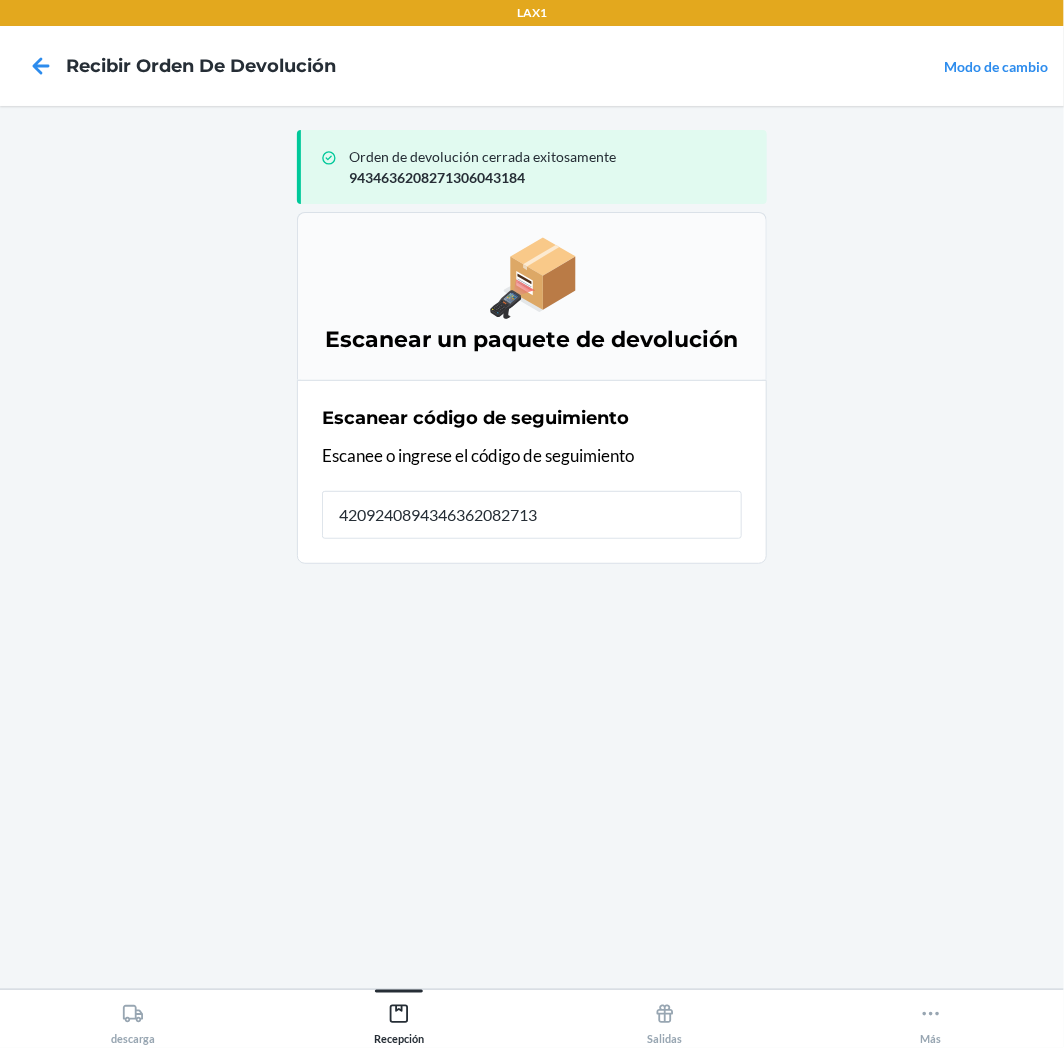 type on "42092408943463620827130" 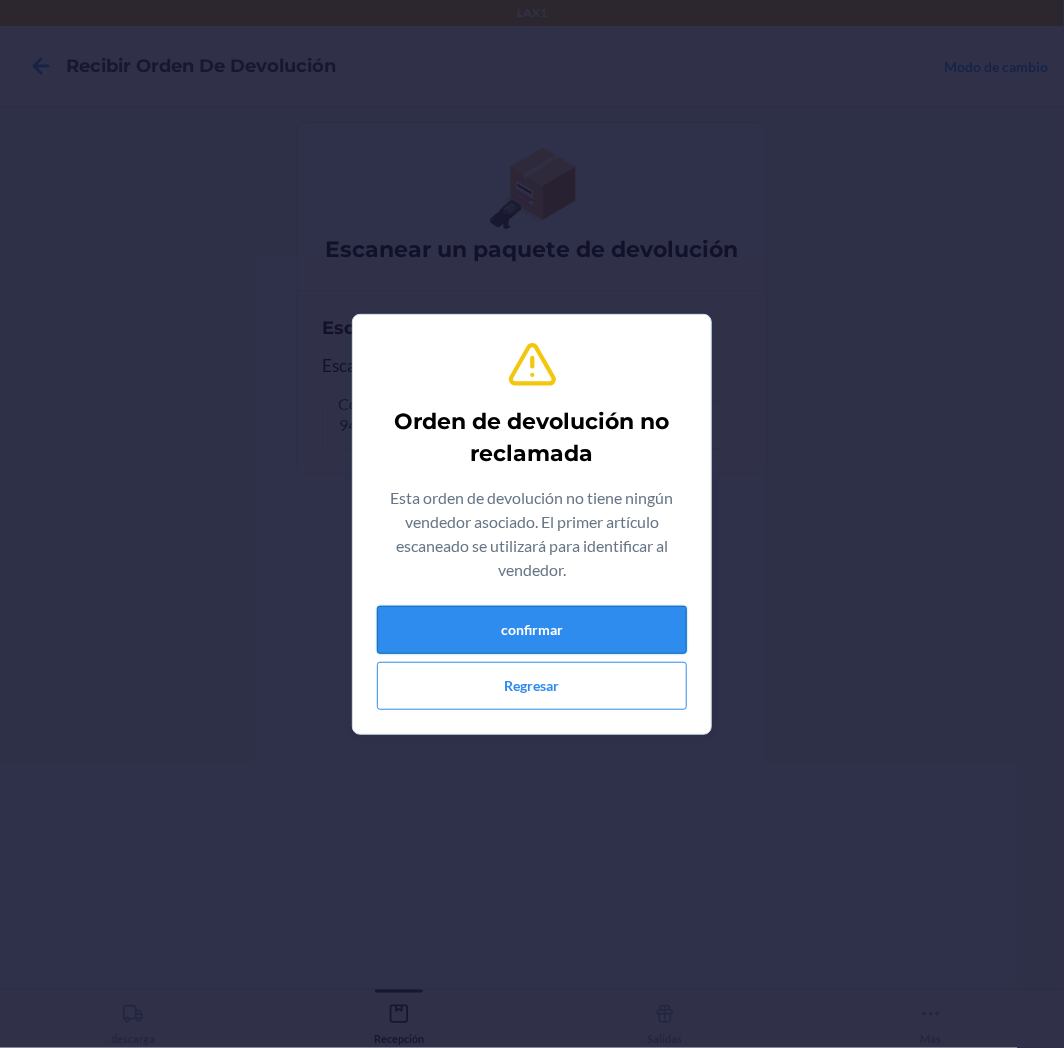 click on "confirmar" at bounding box center [532, 630] 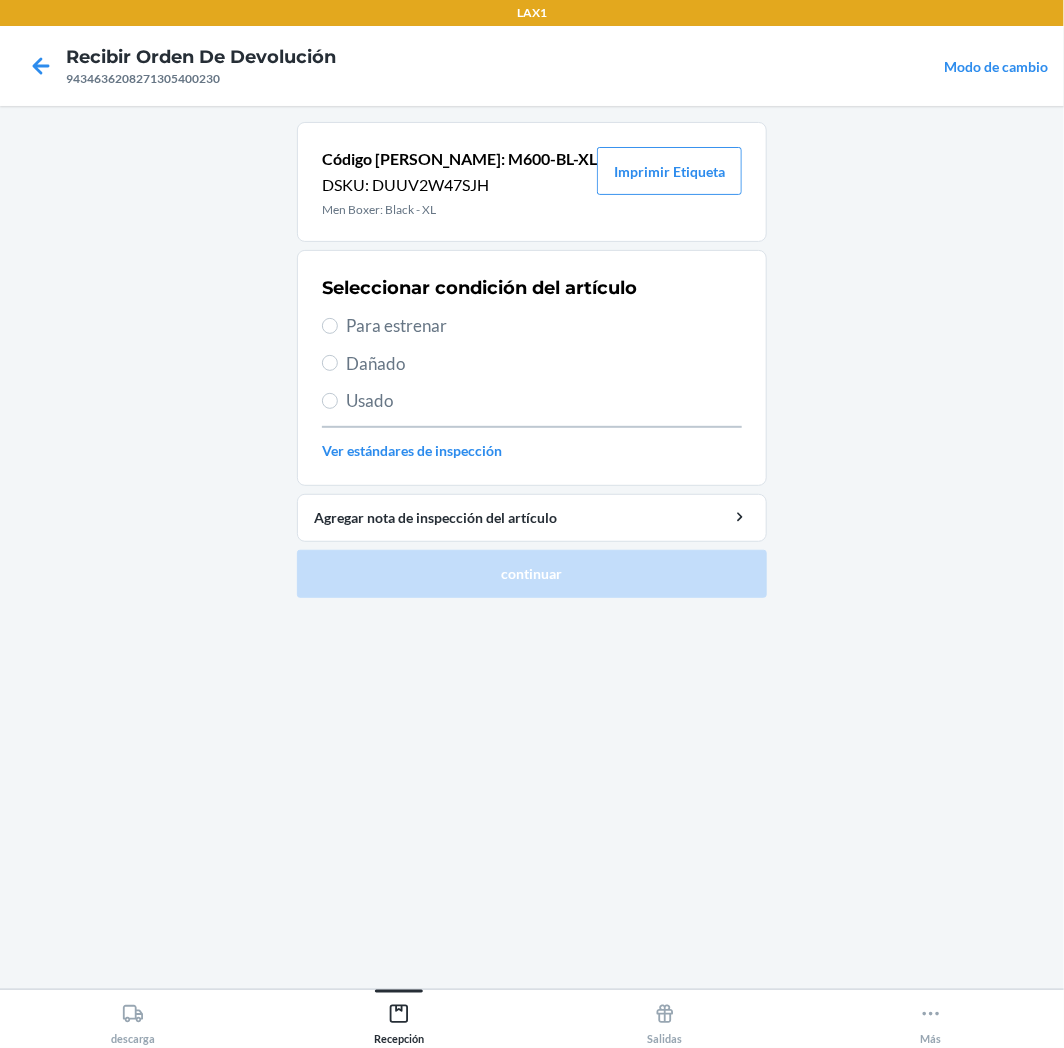 click on "Para estrenar" at bounding box center [544, 326] 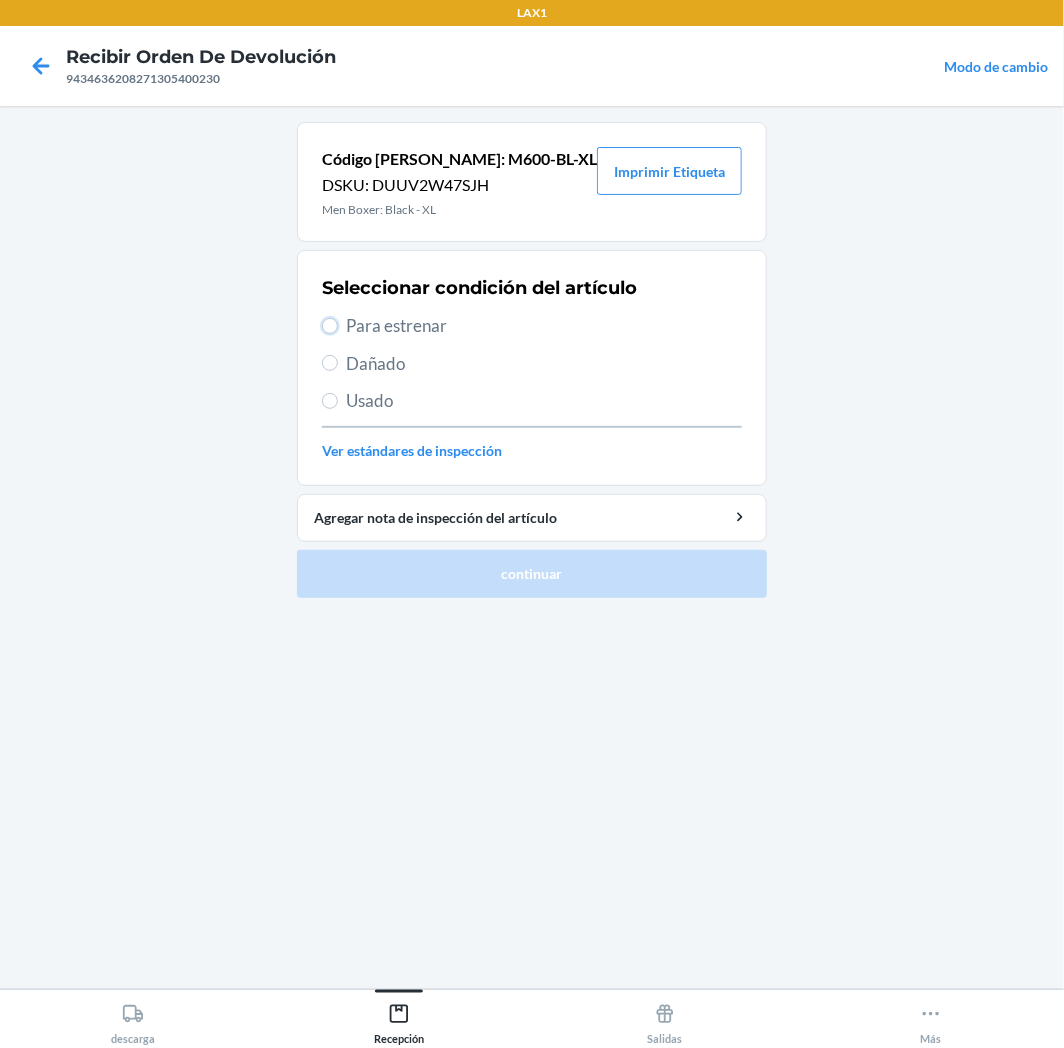 click on "Para estrenar" at bounding box center [330, 326] 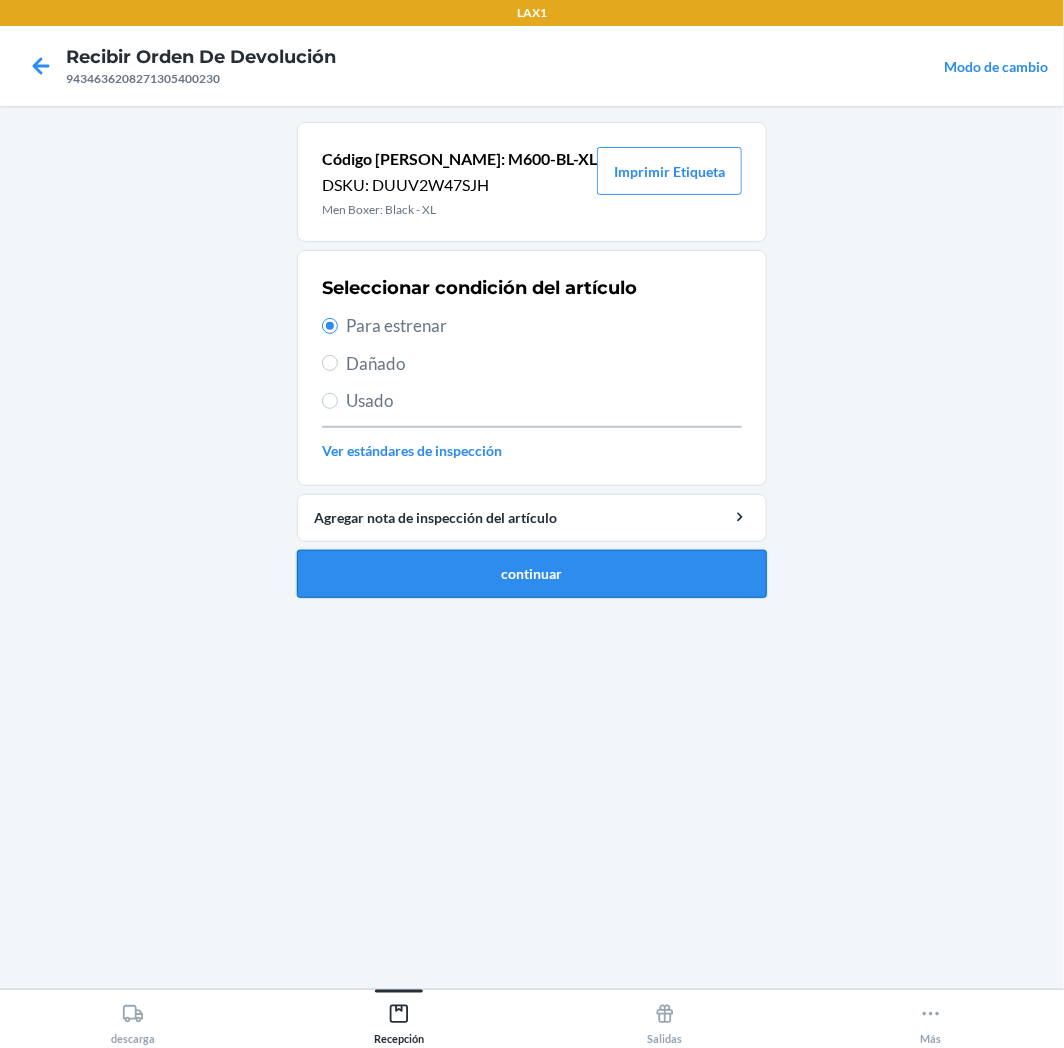 click on "continuar" at bounding box center (532, 574) 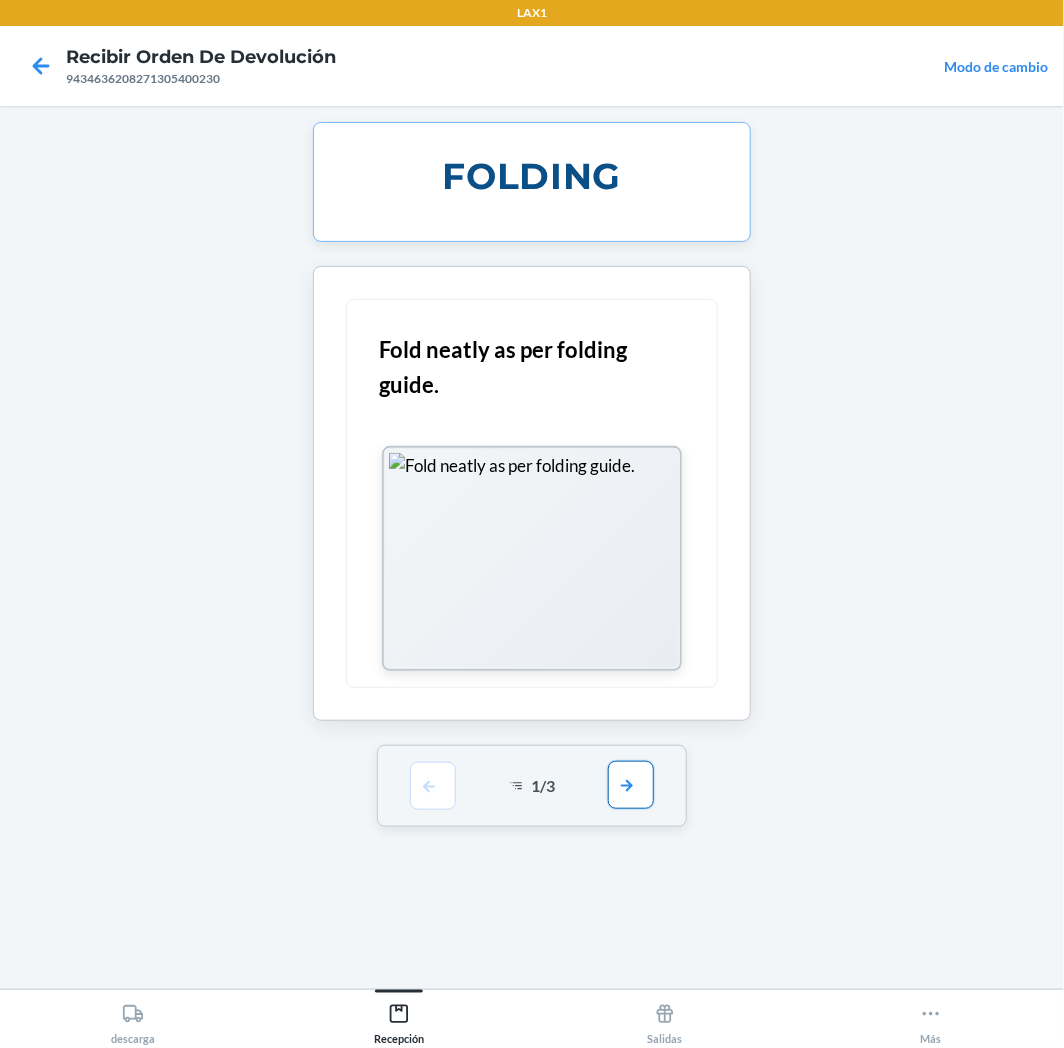 click at bounding box center [631, 785] 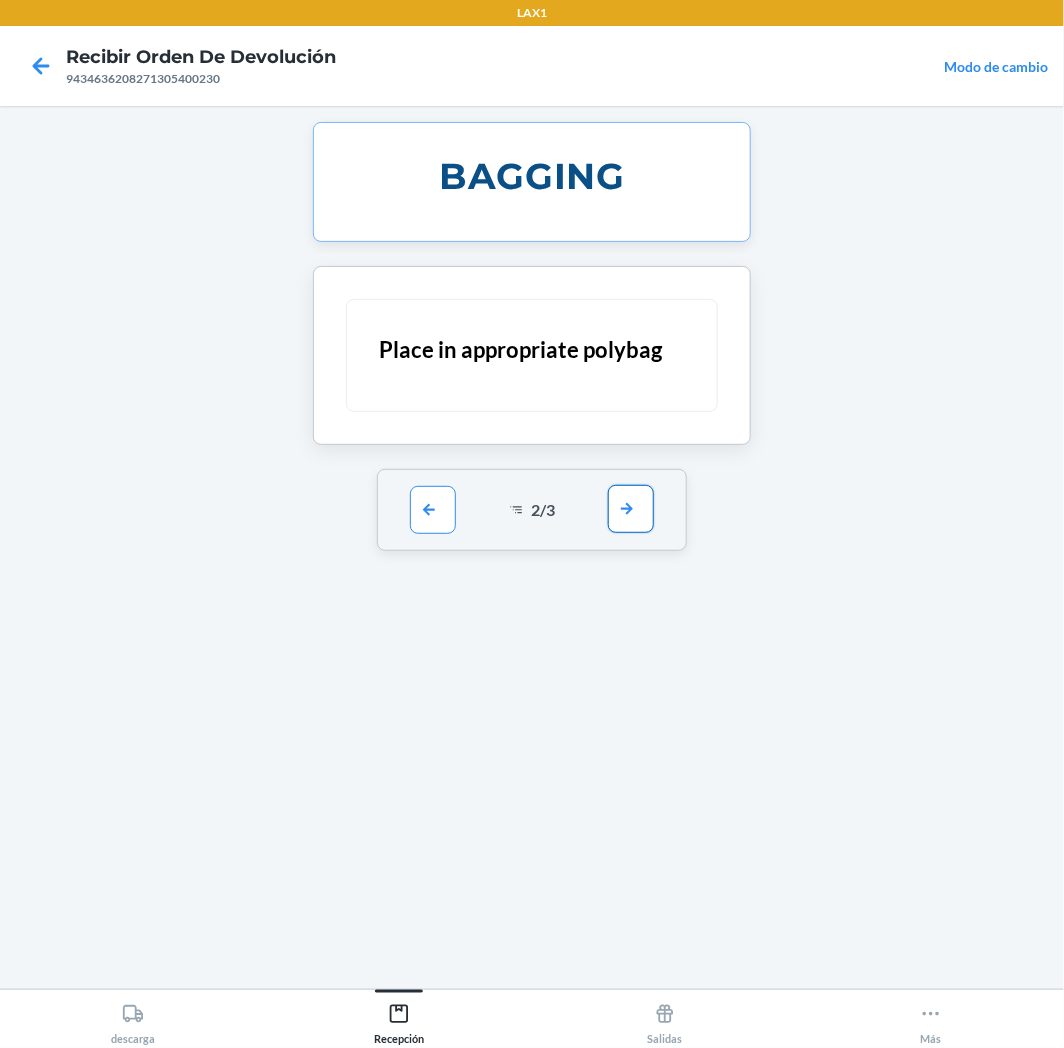 click at bounding box center [631, 509] 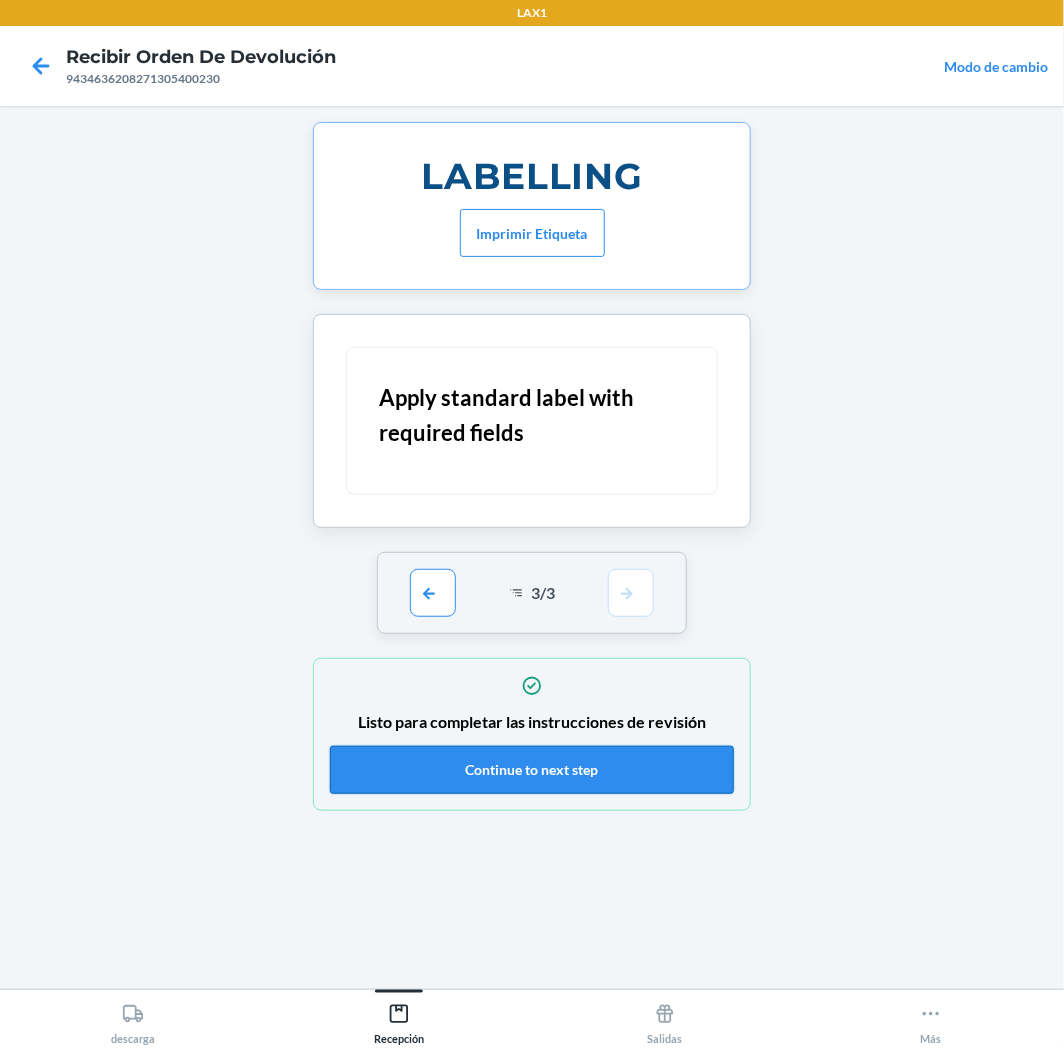 click on "Continue to next step" at bounding box center (532, 770) 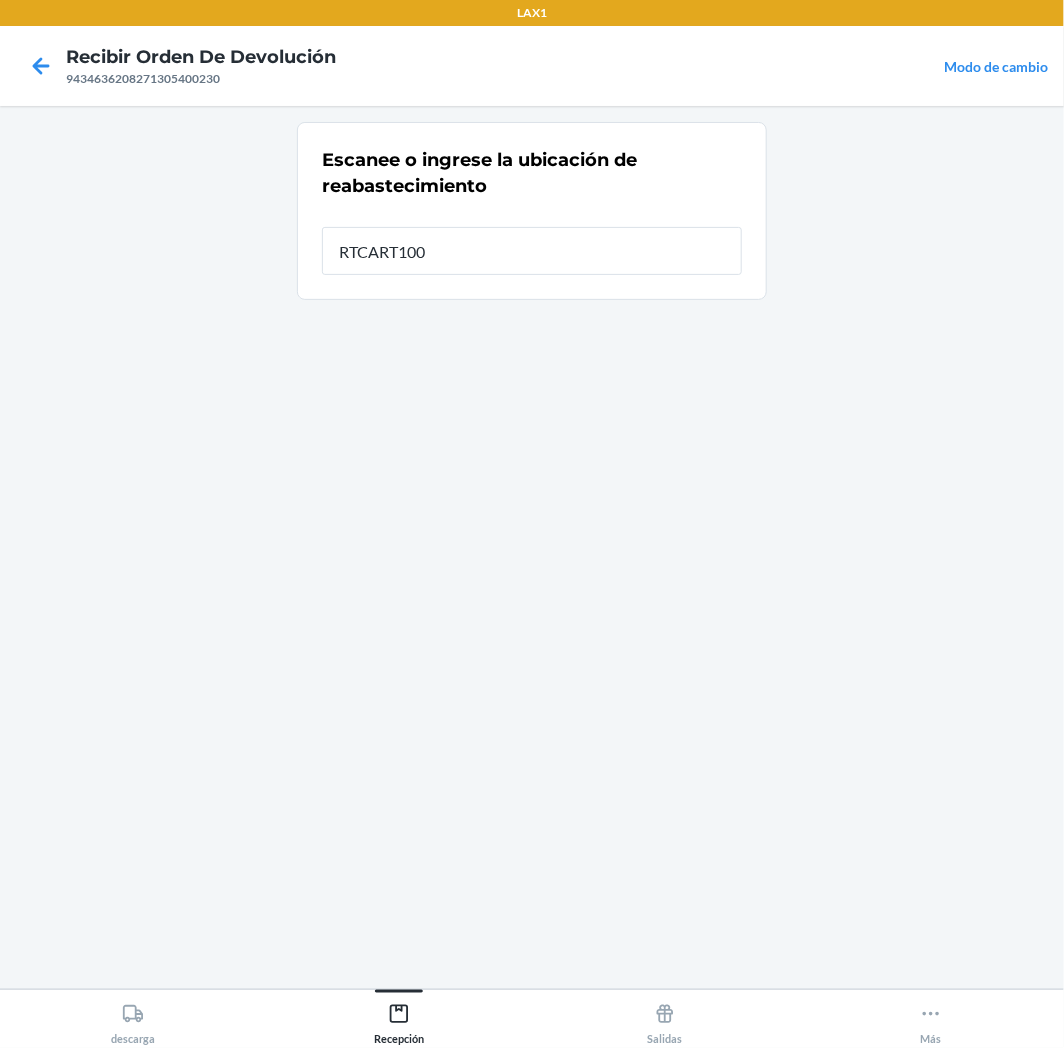 type on "RTCART100" 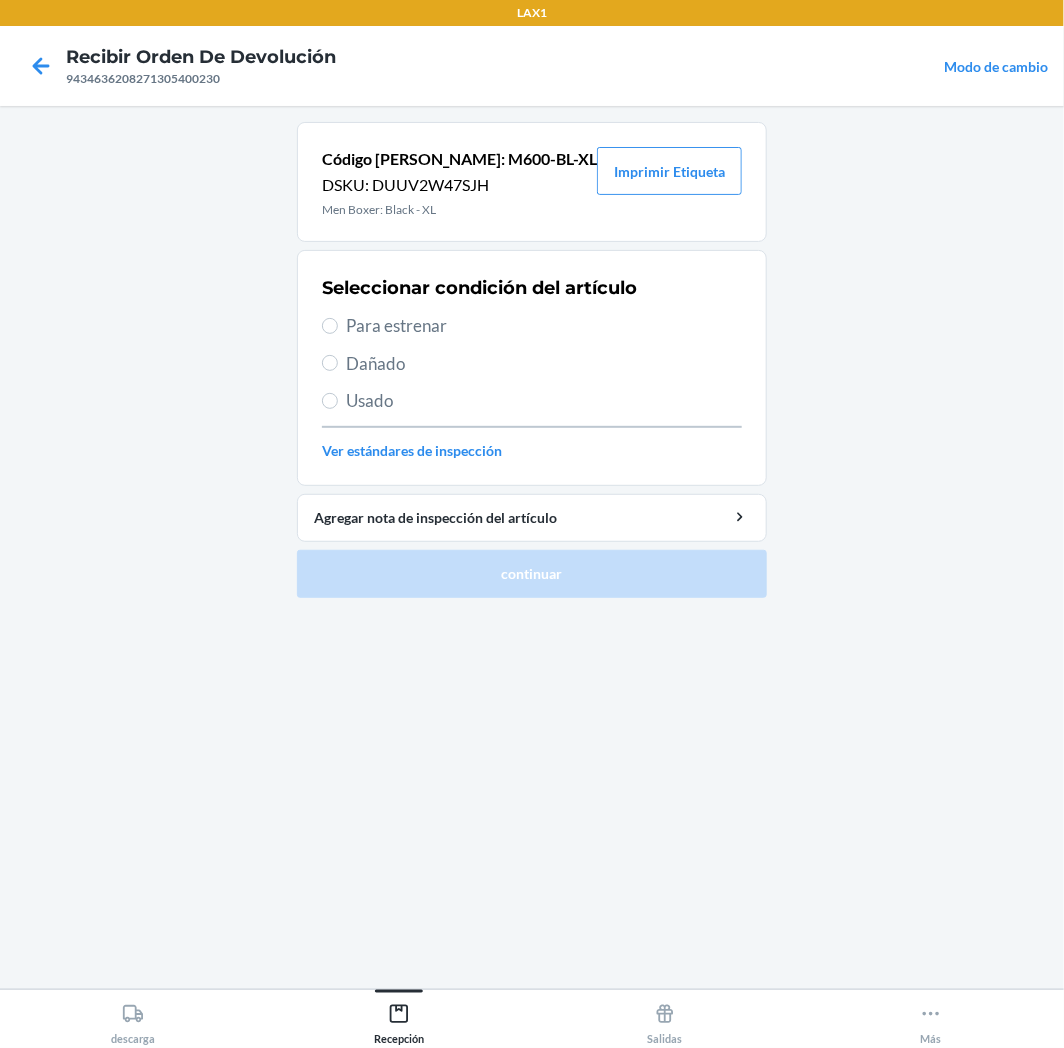click on "Para estrenar" at bounding box center [544, 326] 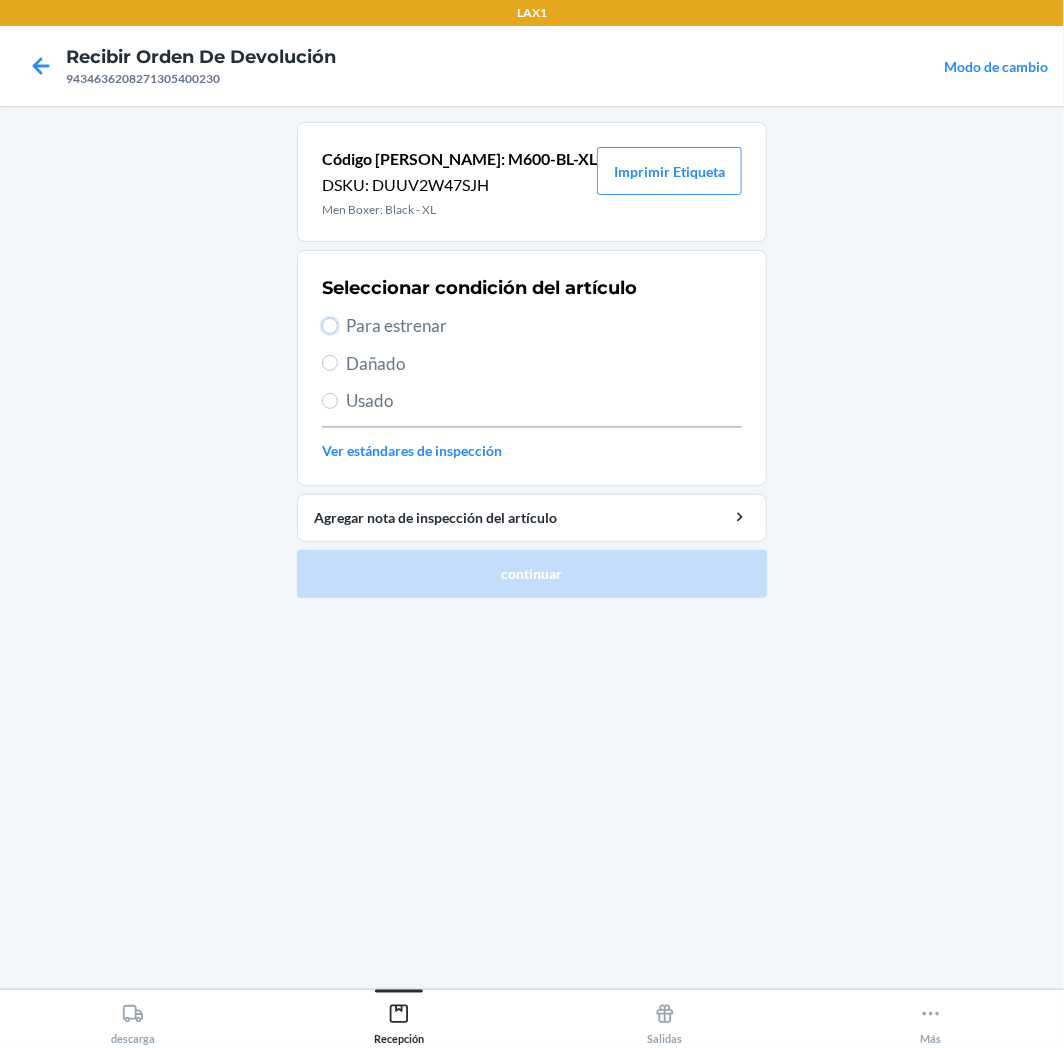 click on "Para estrenar" at bounding box center (330, 326) 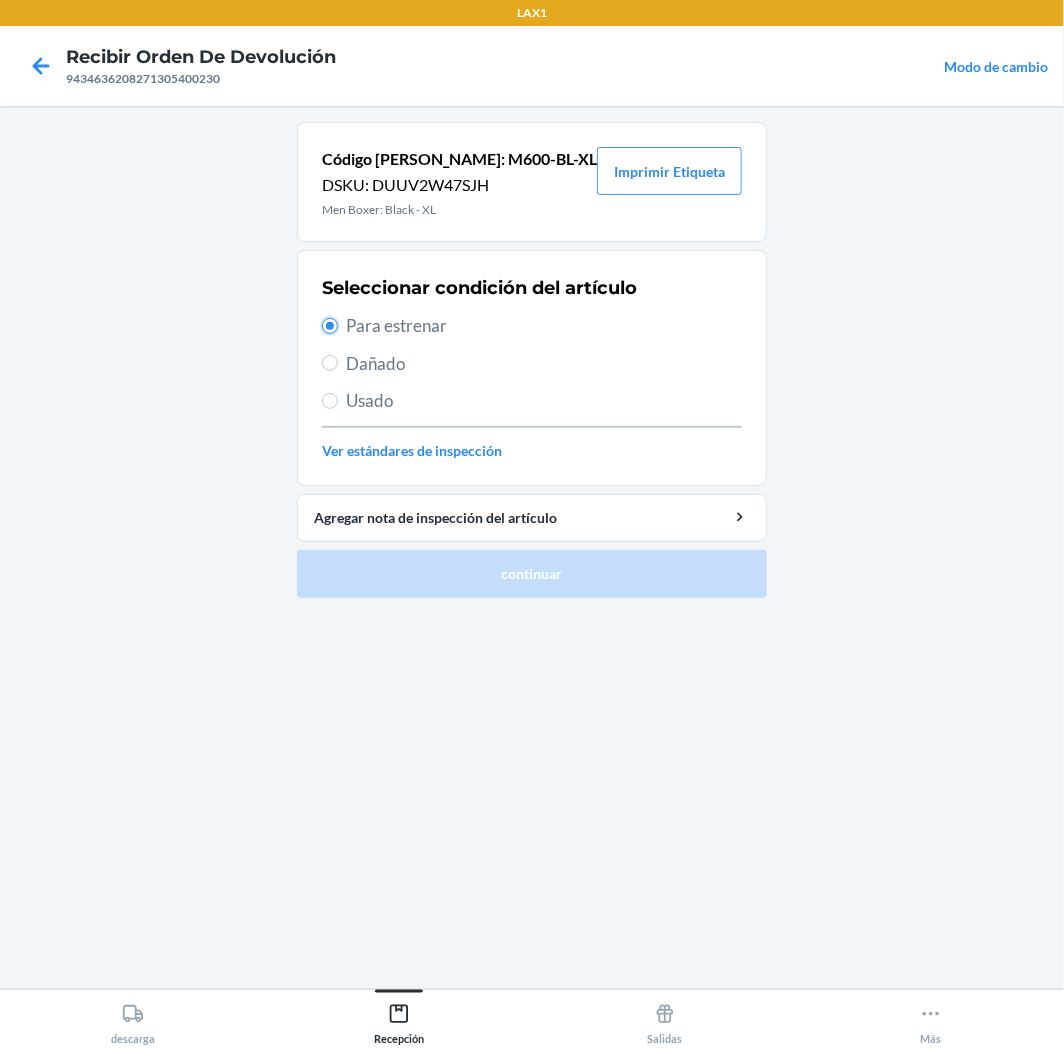 radio on "true" 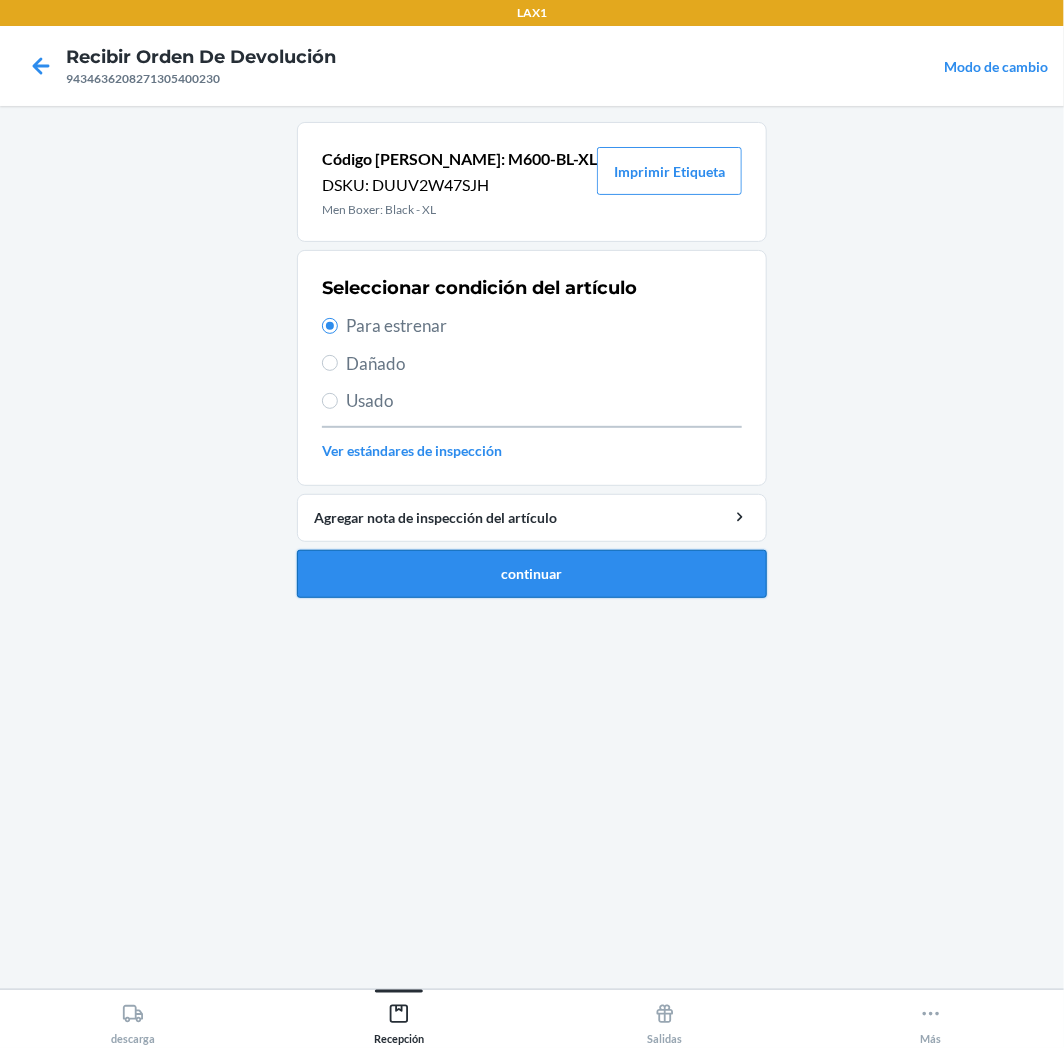 click on "continuar" at bounding box center [532, 574] 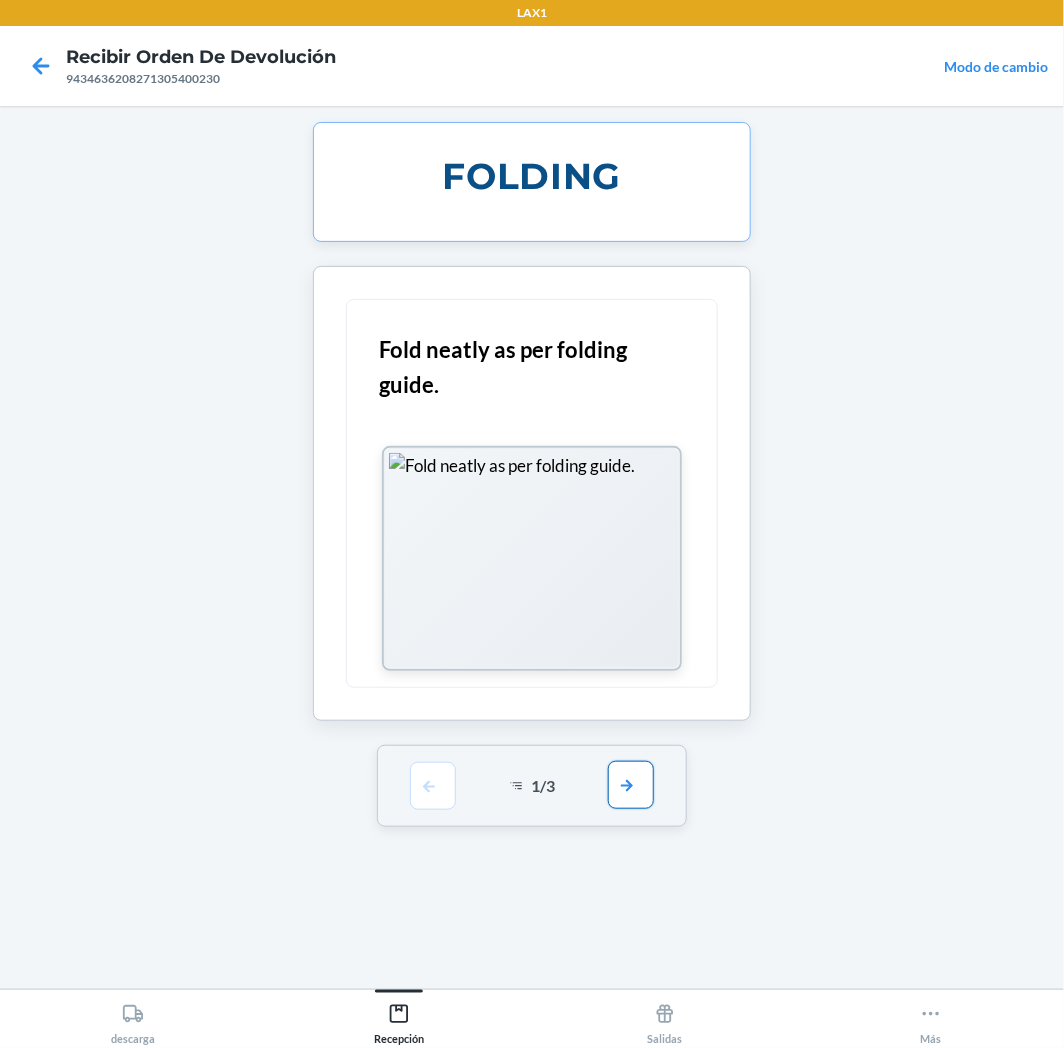 click at bounding box center (631, 785) 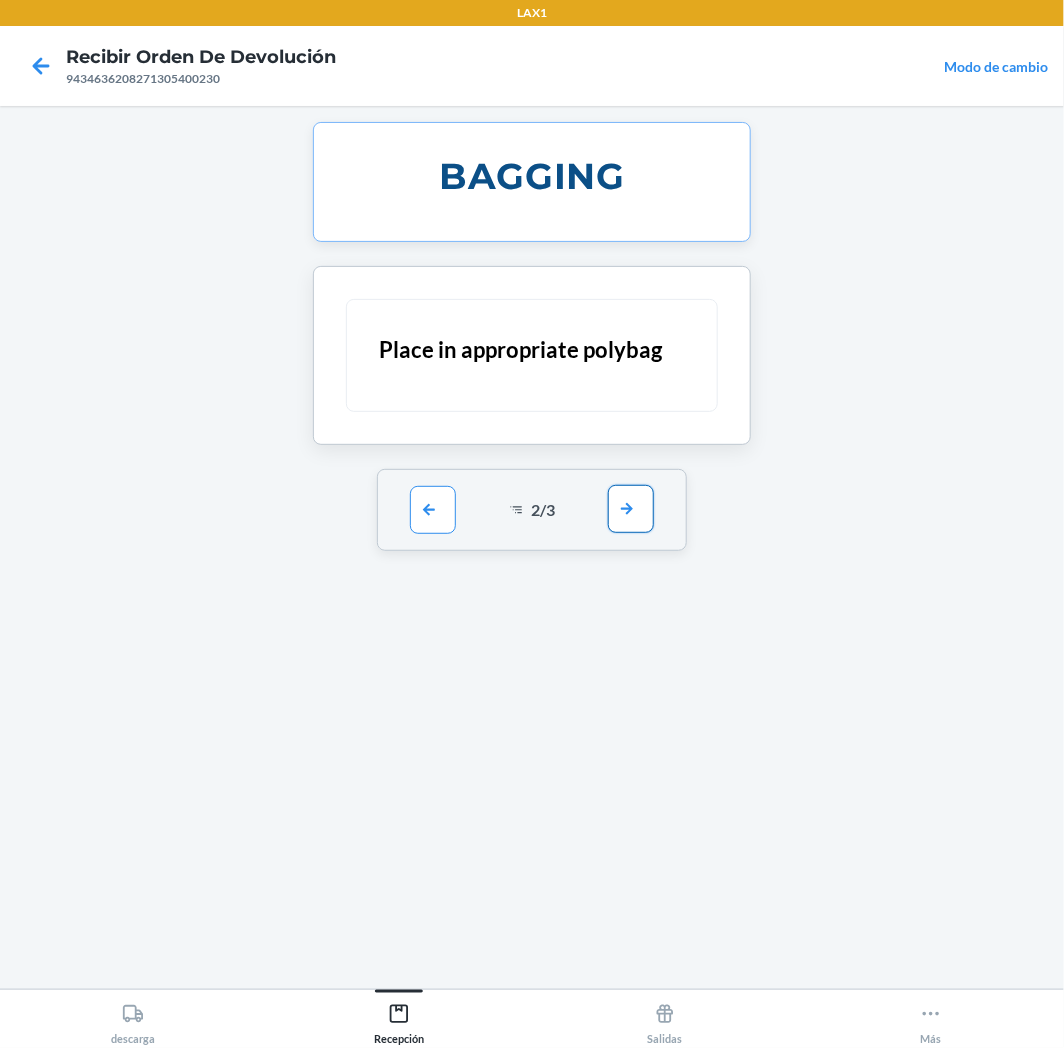 click at bounding box center (631, 509) 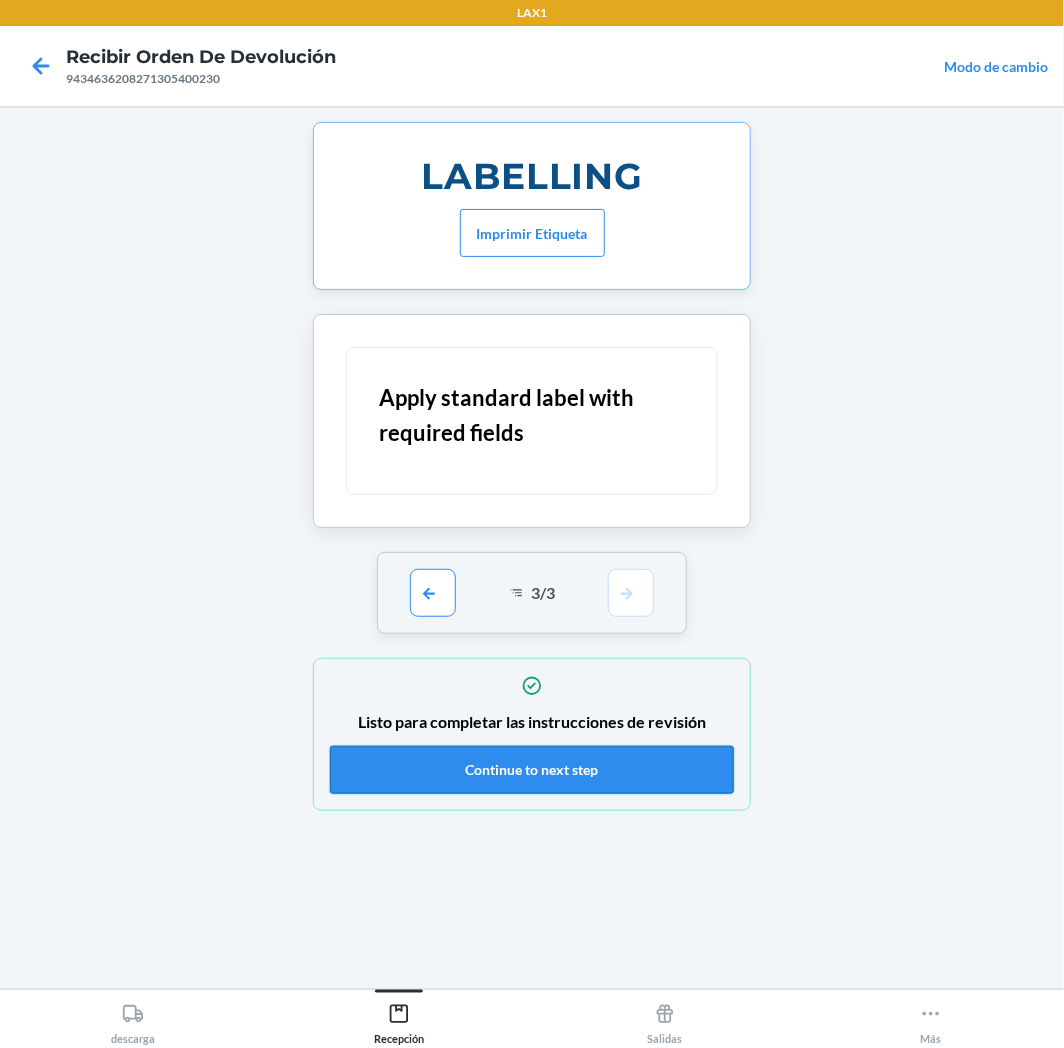 click on "Continue to next step" at bounding box center (532, 770) 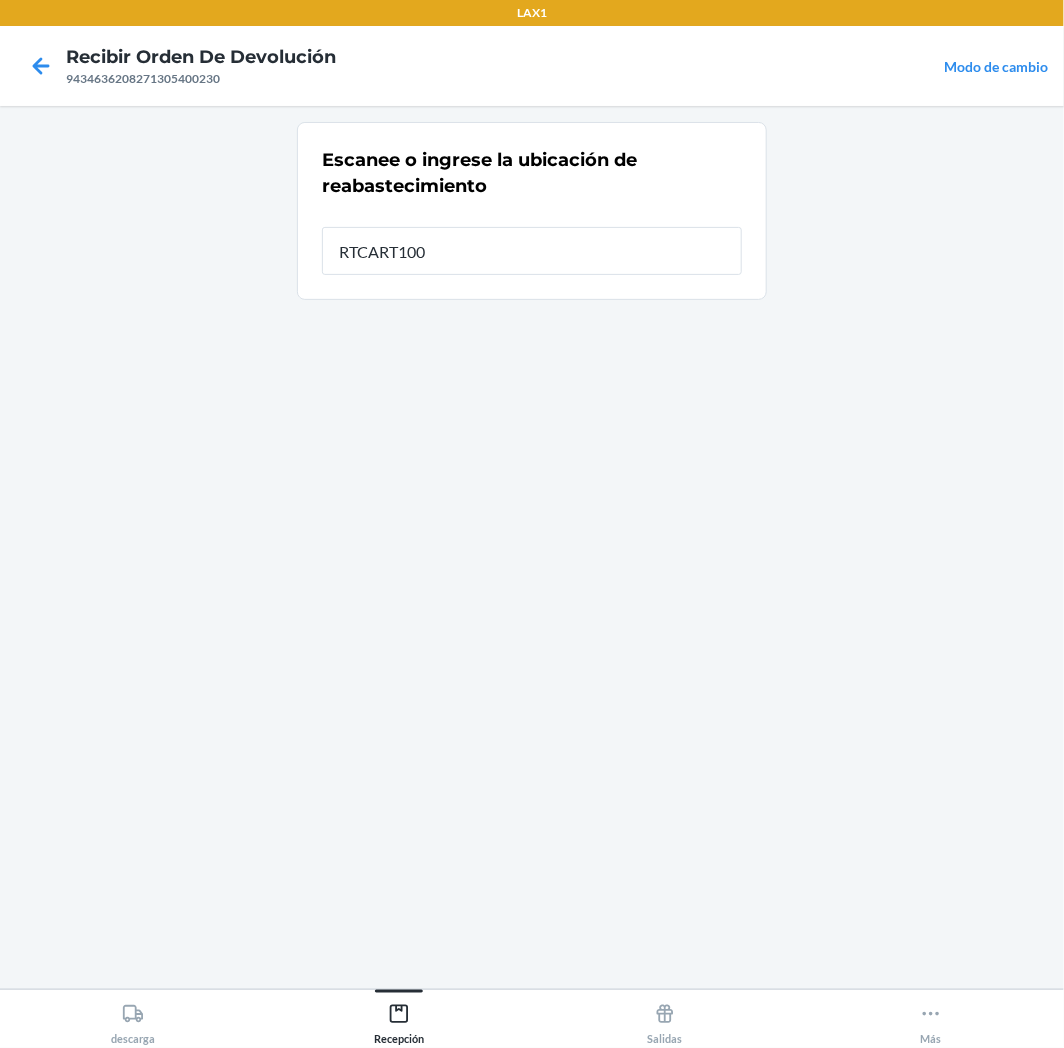 type on "RTCART100" 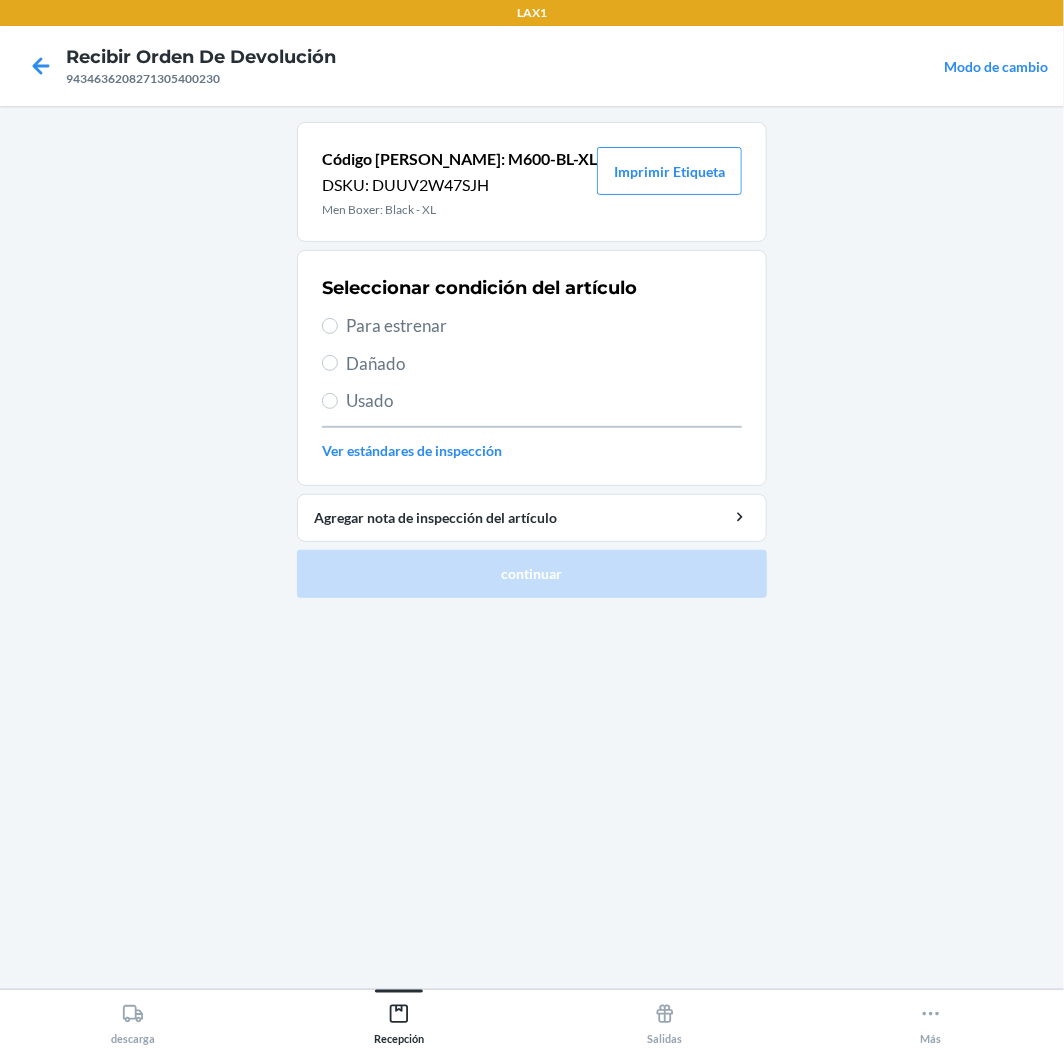 click on "Para estrenar" at bounding box center [544, 326] 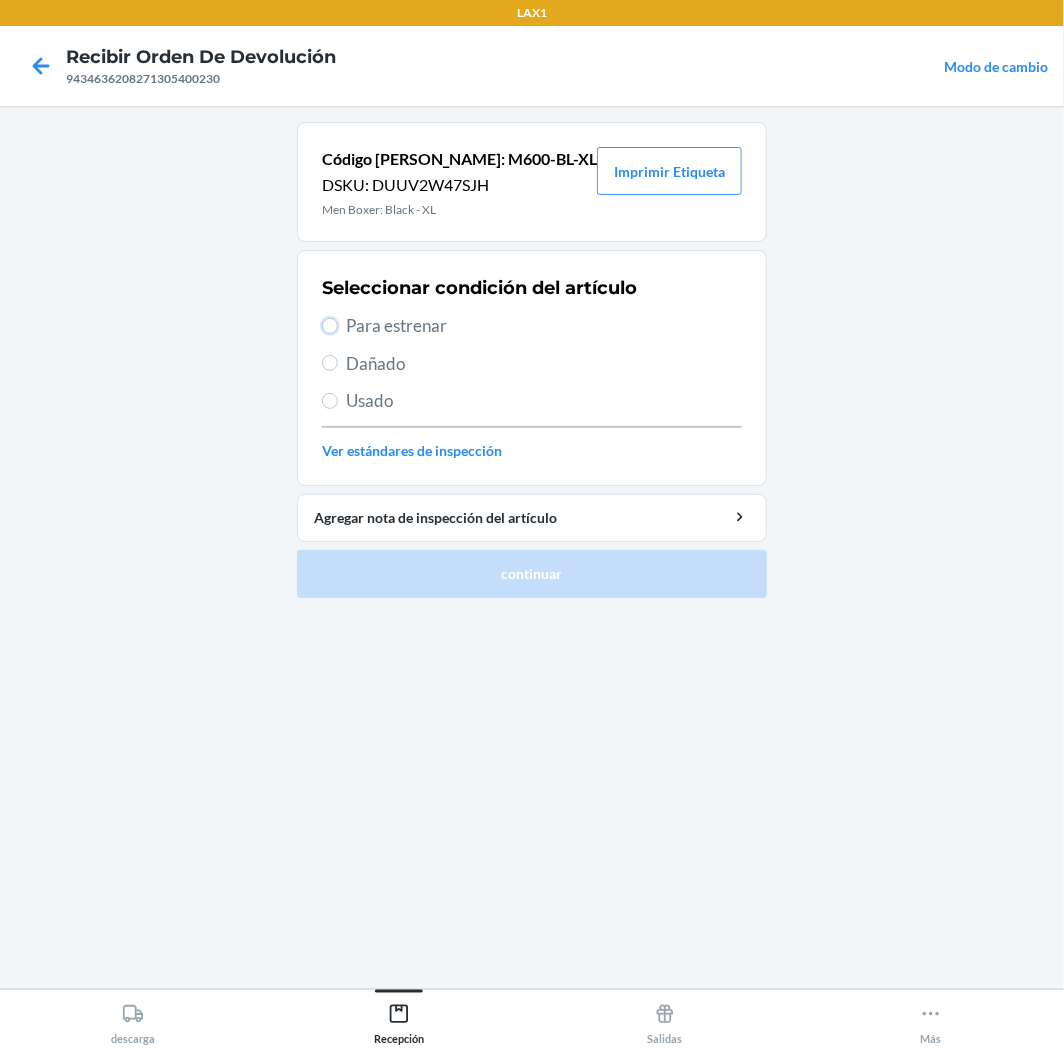 click on "Para estrenar" at bounding box center (330, 326) 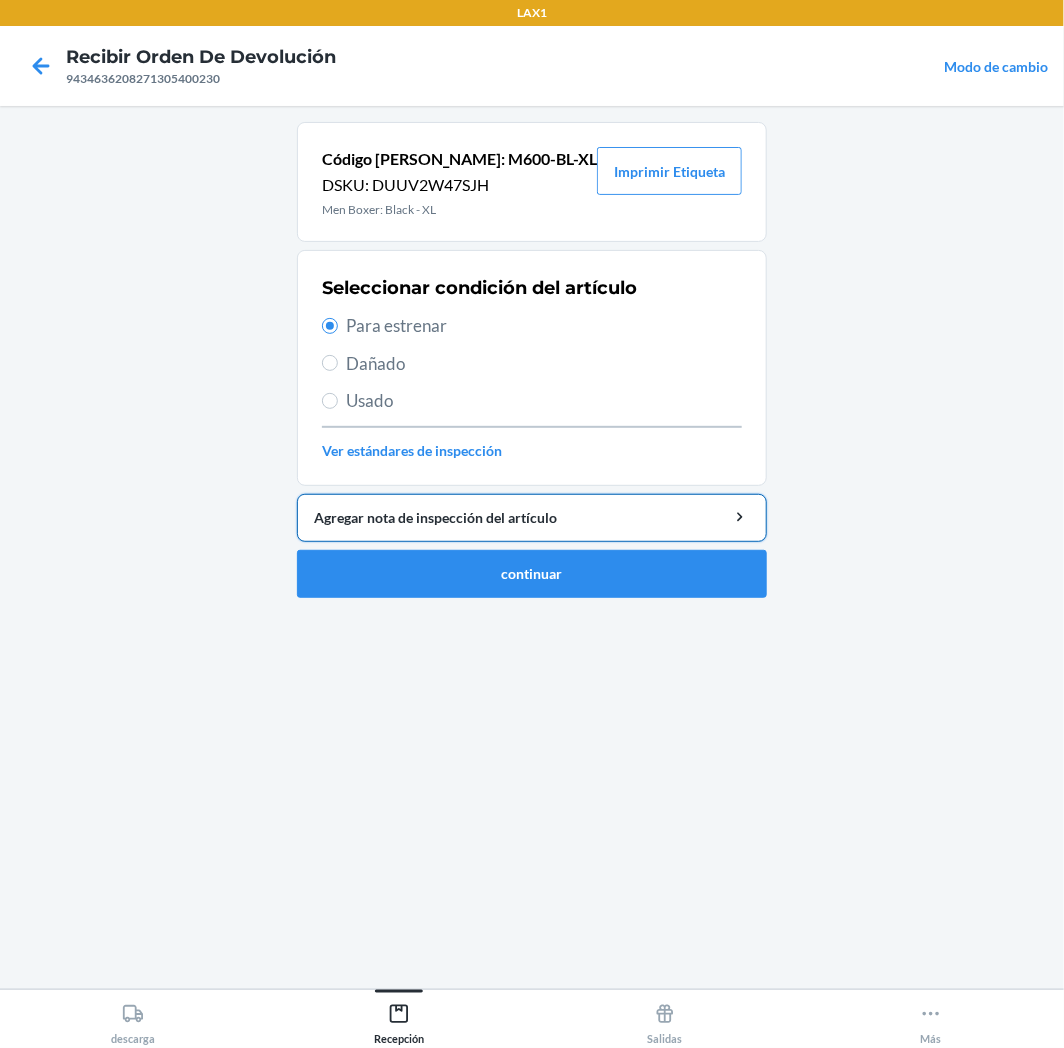 click on "Agregar nota de inspección del artículo" at bounding box center [532, 518] 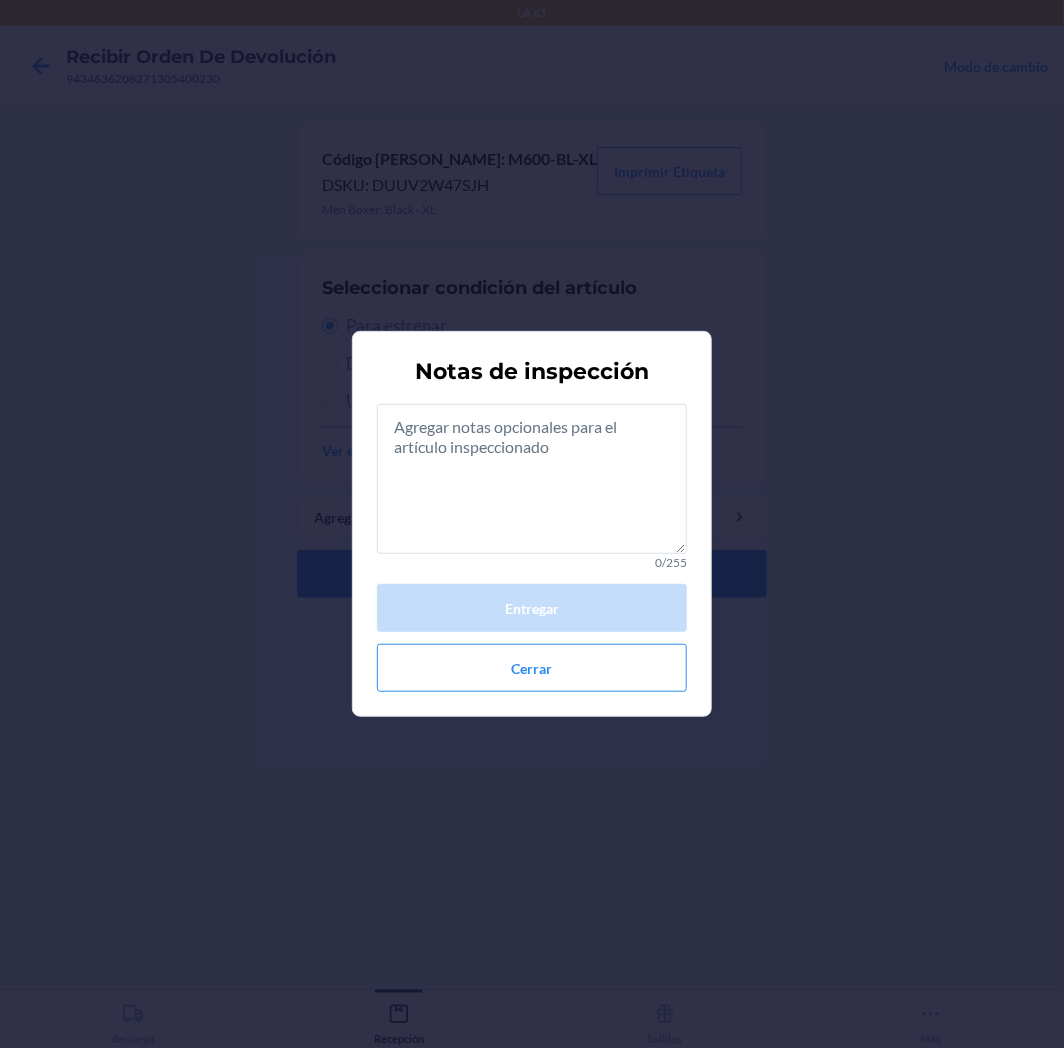 click on "Notas de inspección 0/255 Entregar Cerrar" at bounding box center (532, 524) 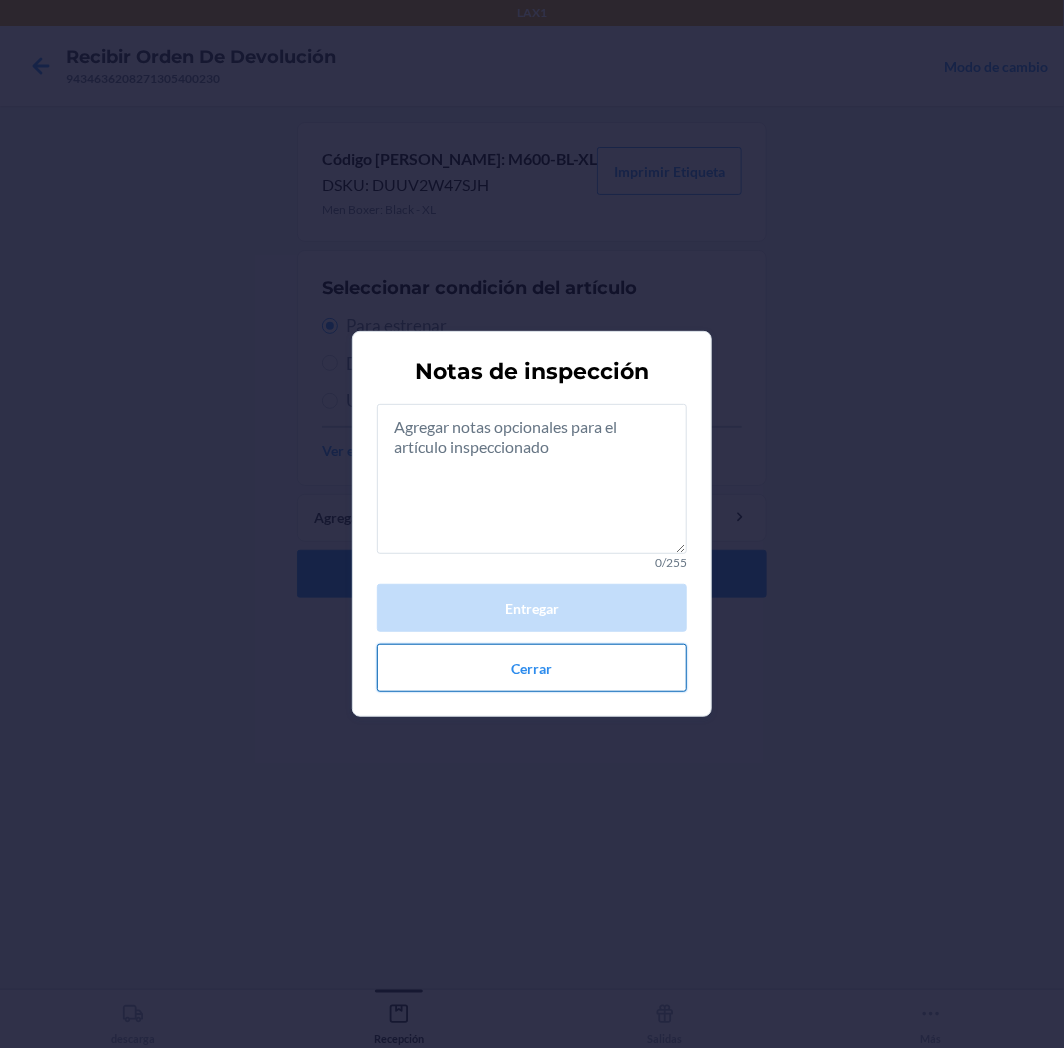 click on "Cerrar" at bounding box center [532, 668] 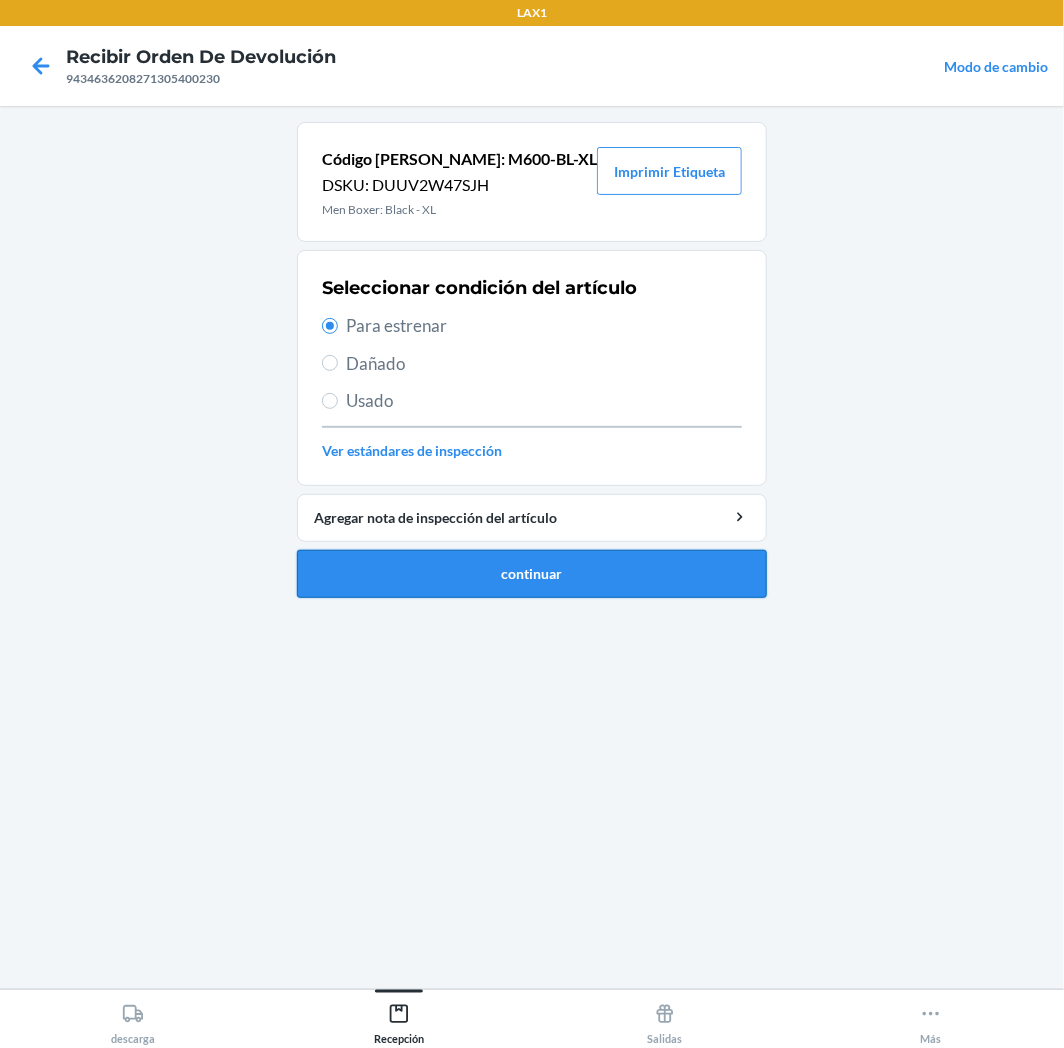 click on "continuar" at bounding box center [532, 574] 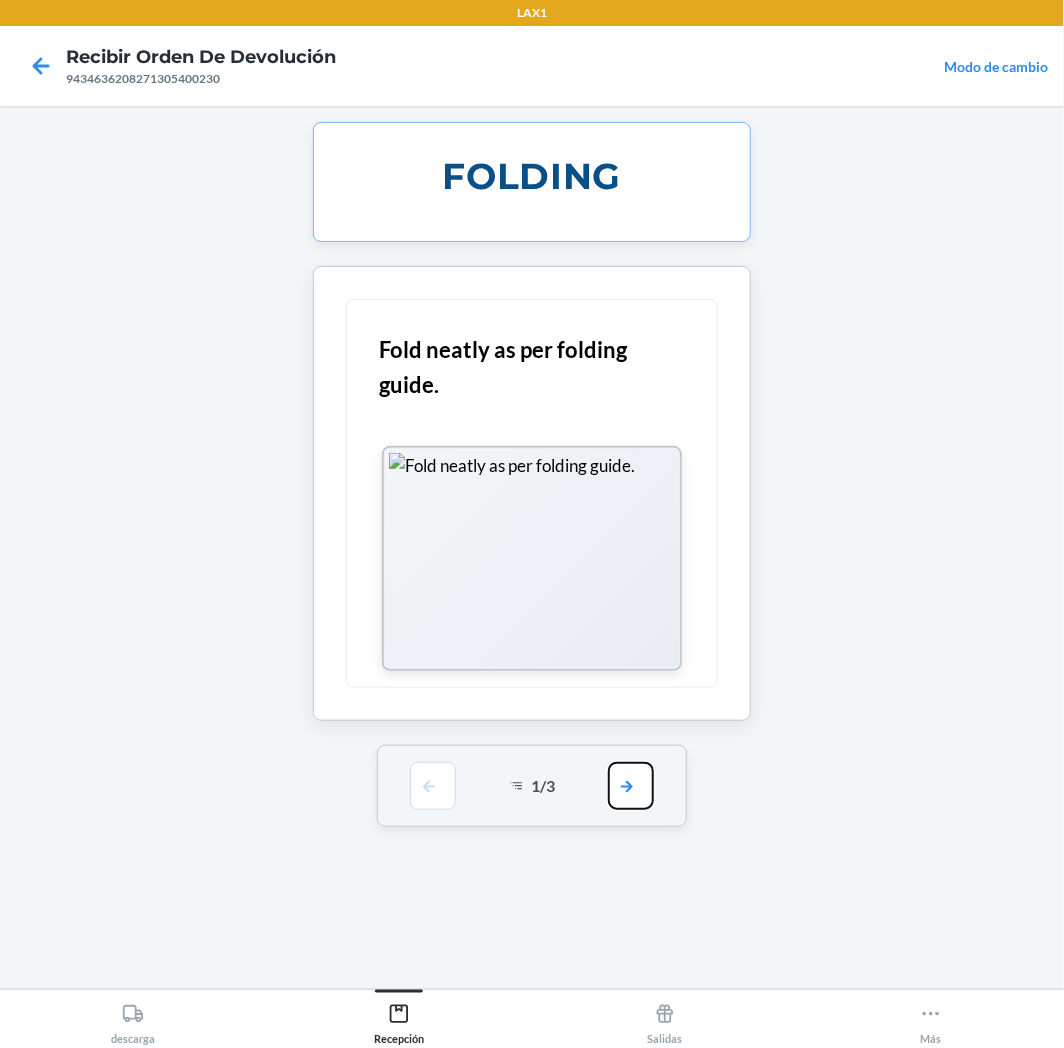 drag, startPoint x: 651, startPoint y: 774, endPoint x: 557, endPoint y: 785, distance: 94.641426 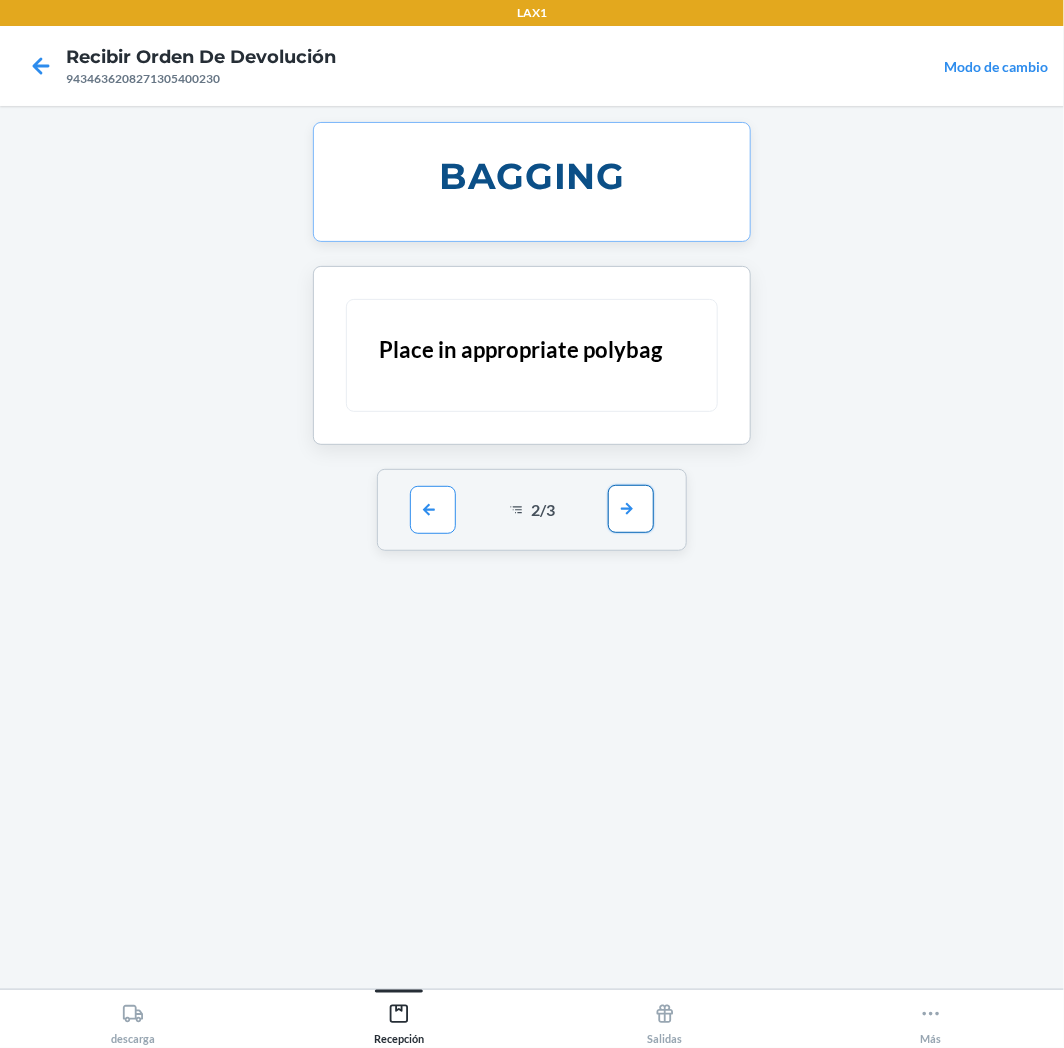 click at bounding box center [631, 509] 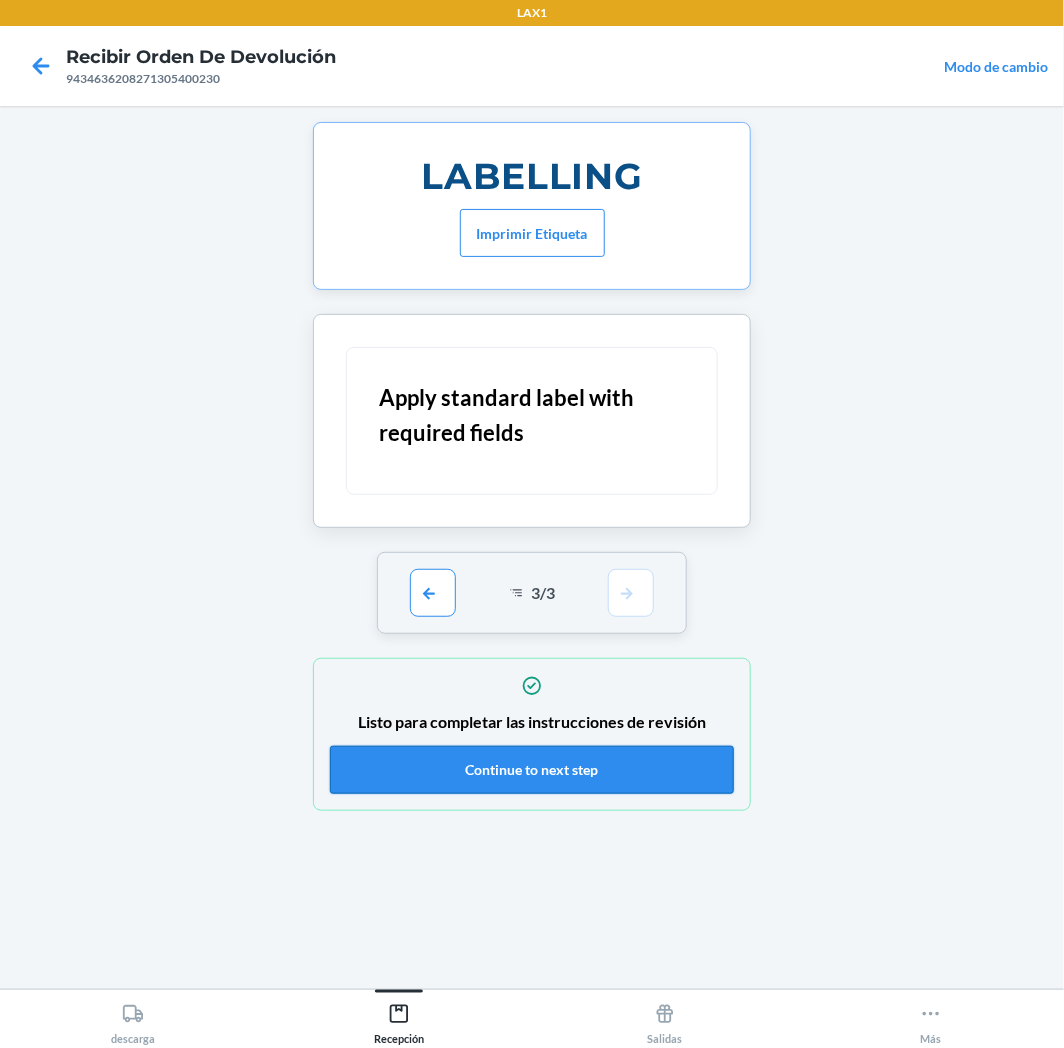 click on "Continue to next step" at bounding box center (532, 770) 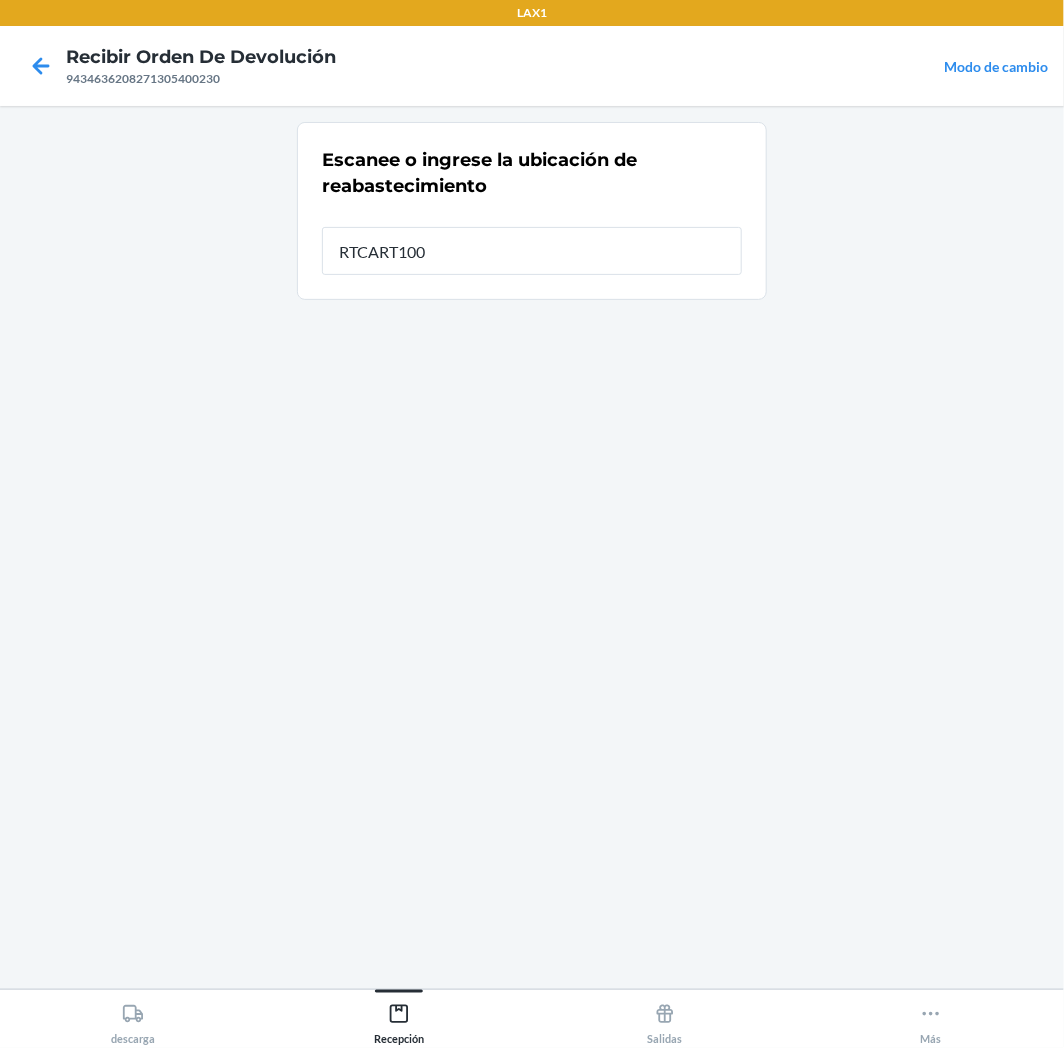 type on "RTCART100" 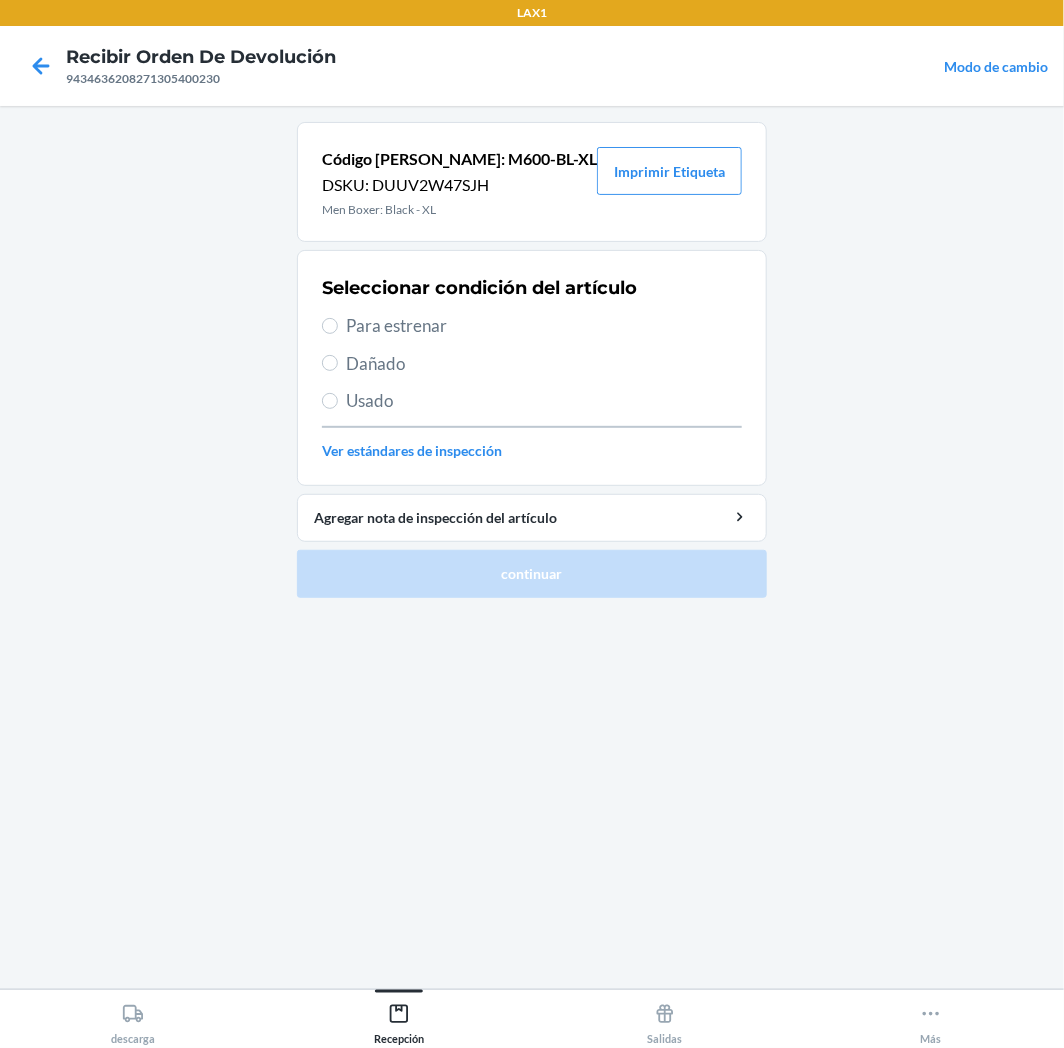 drag, startPoint x: 468, startPoint y: 324, endPoint x: 584, endPoint y: 551, distance: 254.92155 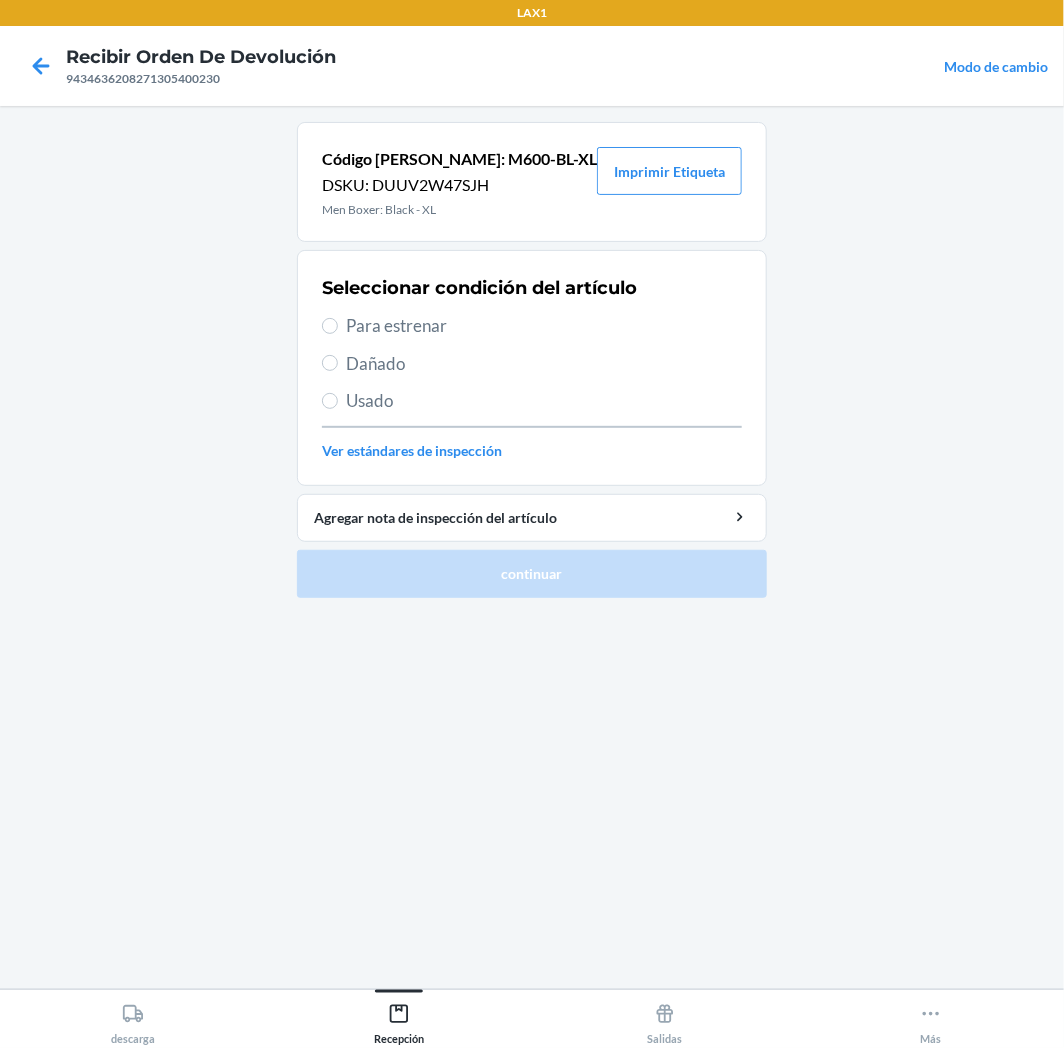 click on "Para estrenar" at bounding box center [544, 326] 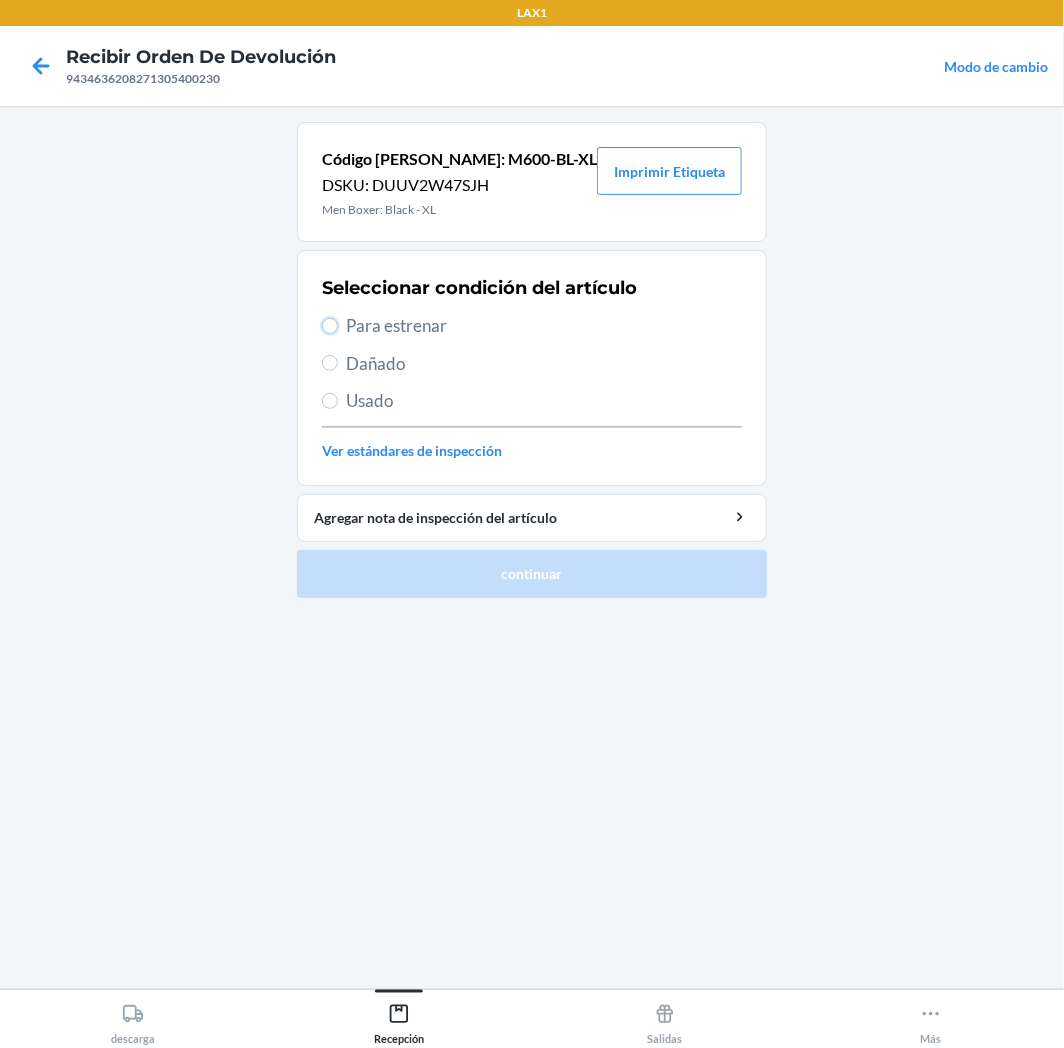 click on "Para estrenar" at bounding box center [330, 326] 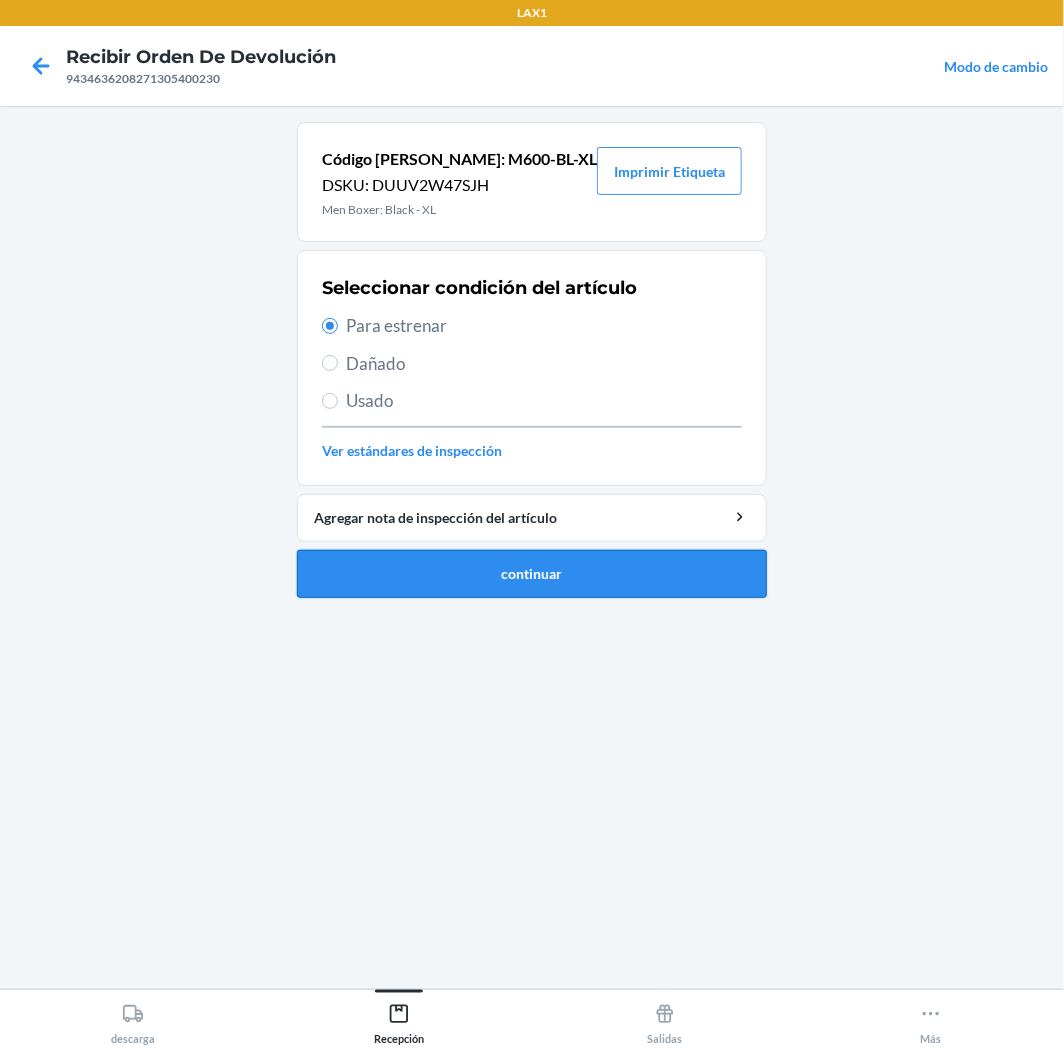 click on "continuar" at bounding box center (532, 574) 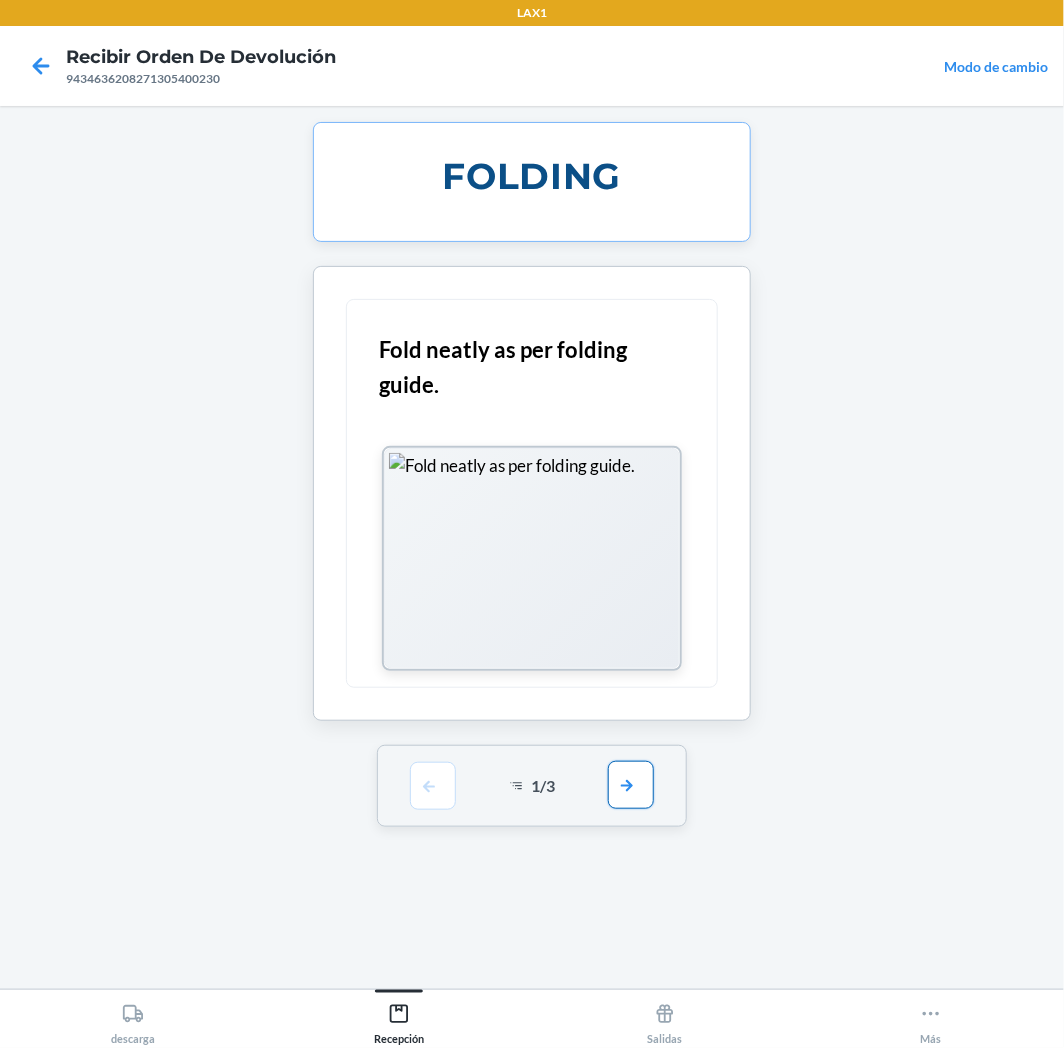 click at bounding box center [631, 785] 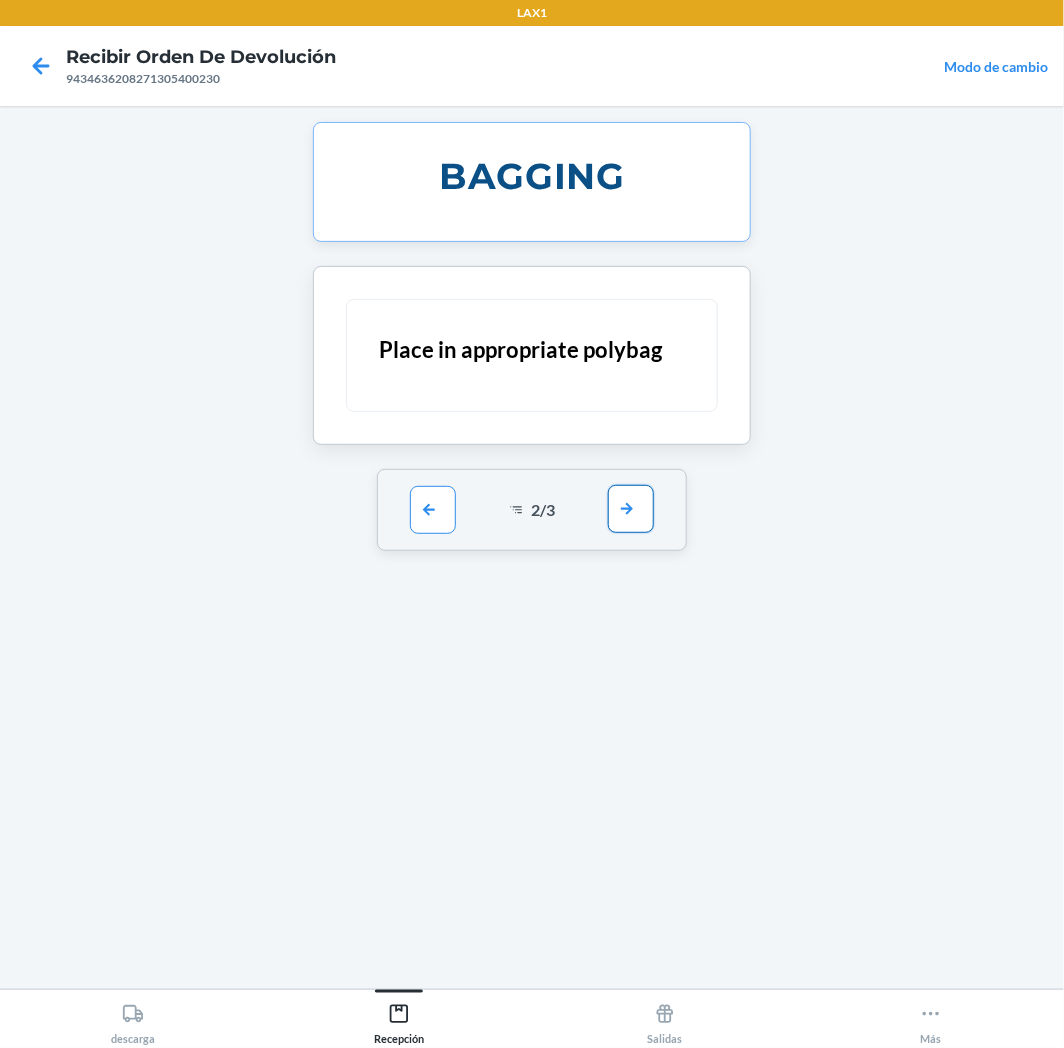 click at bounding box center (631, 509) 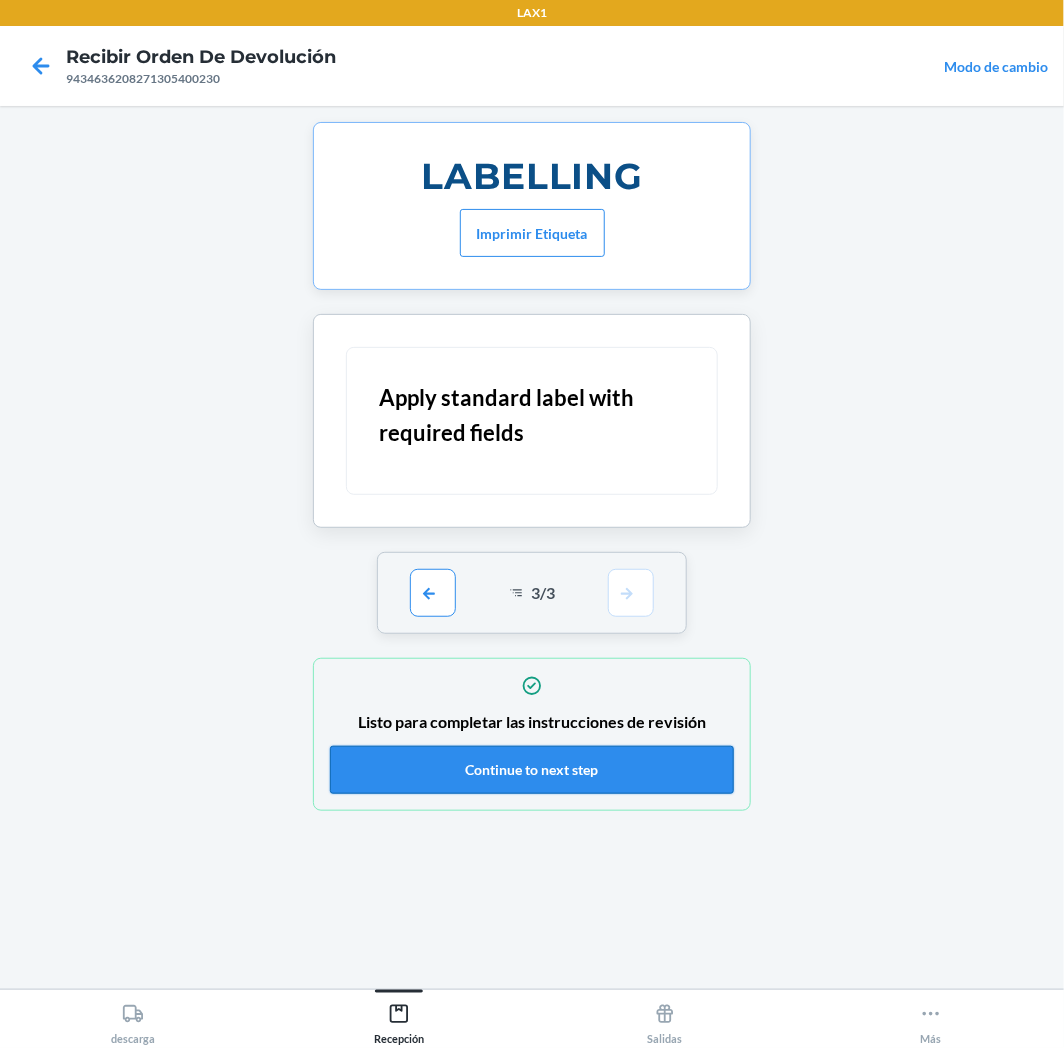 click on "Continue to next step" at bounding box center [532, 770] 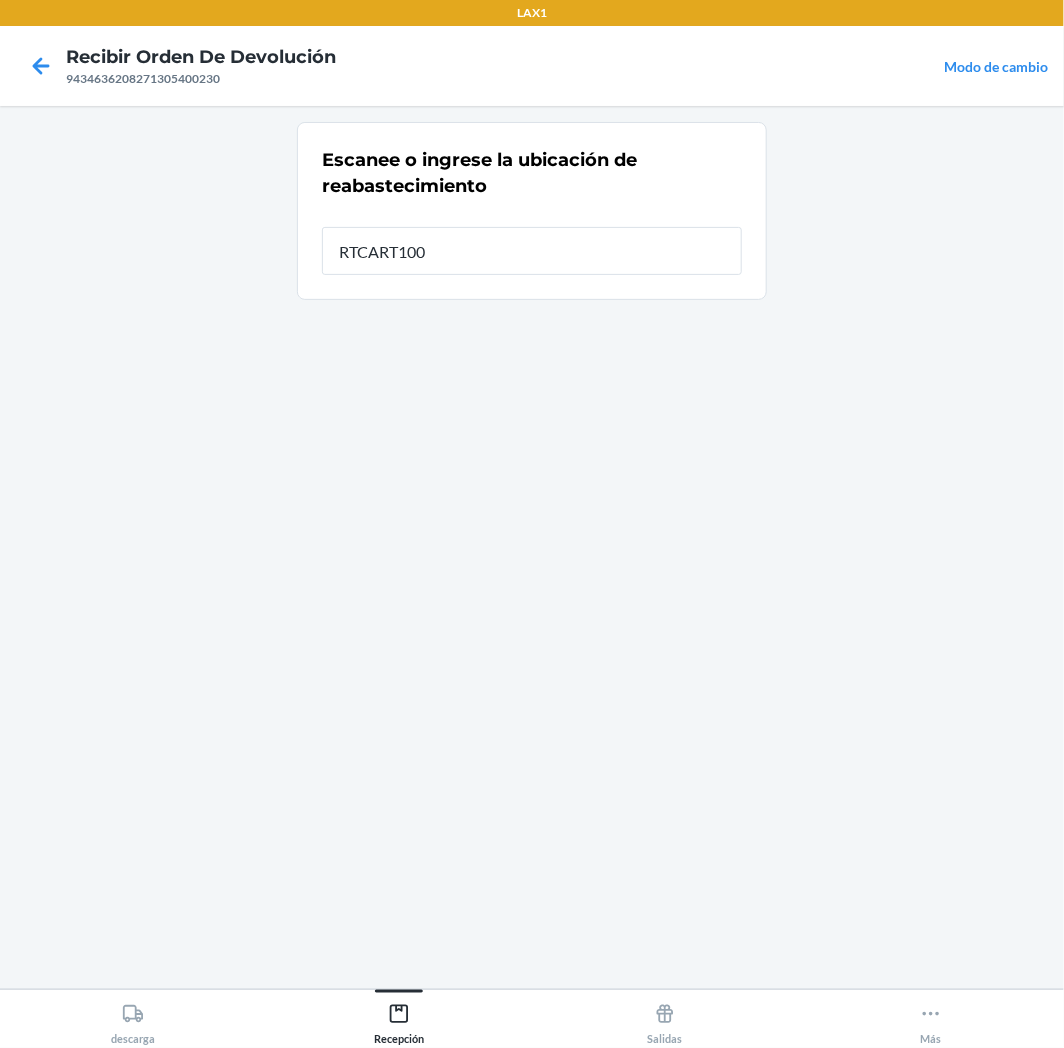 type on "RTCART100" 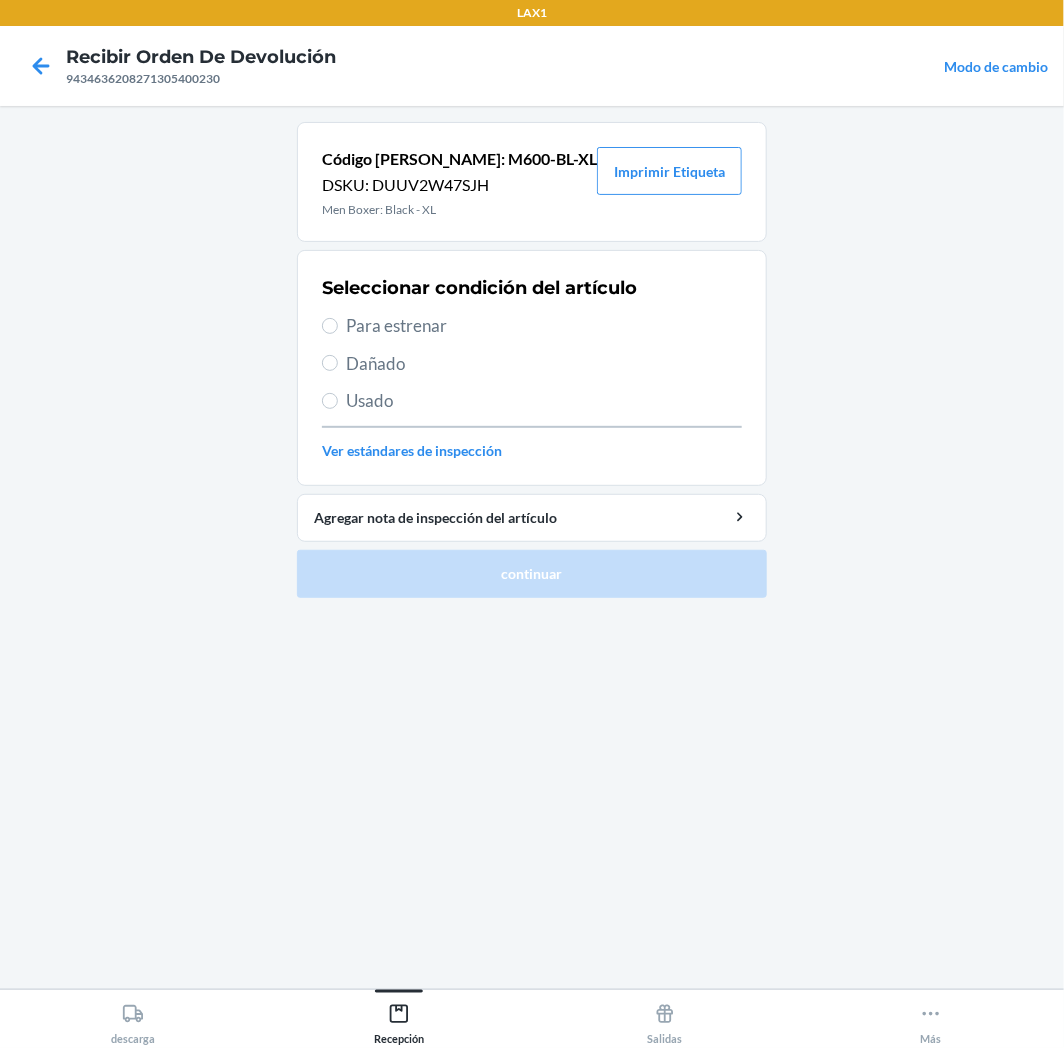 click on "Para estrenar" at bounding box center (544, 326) 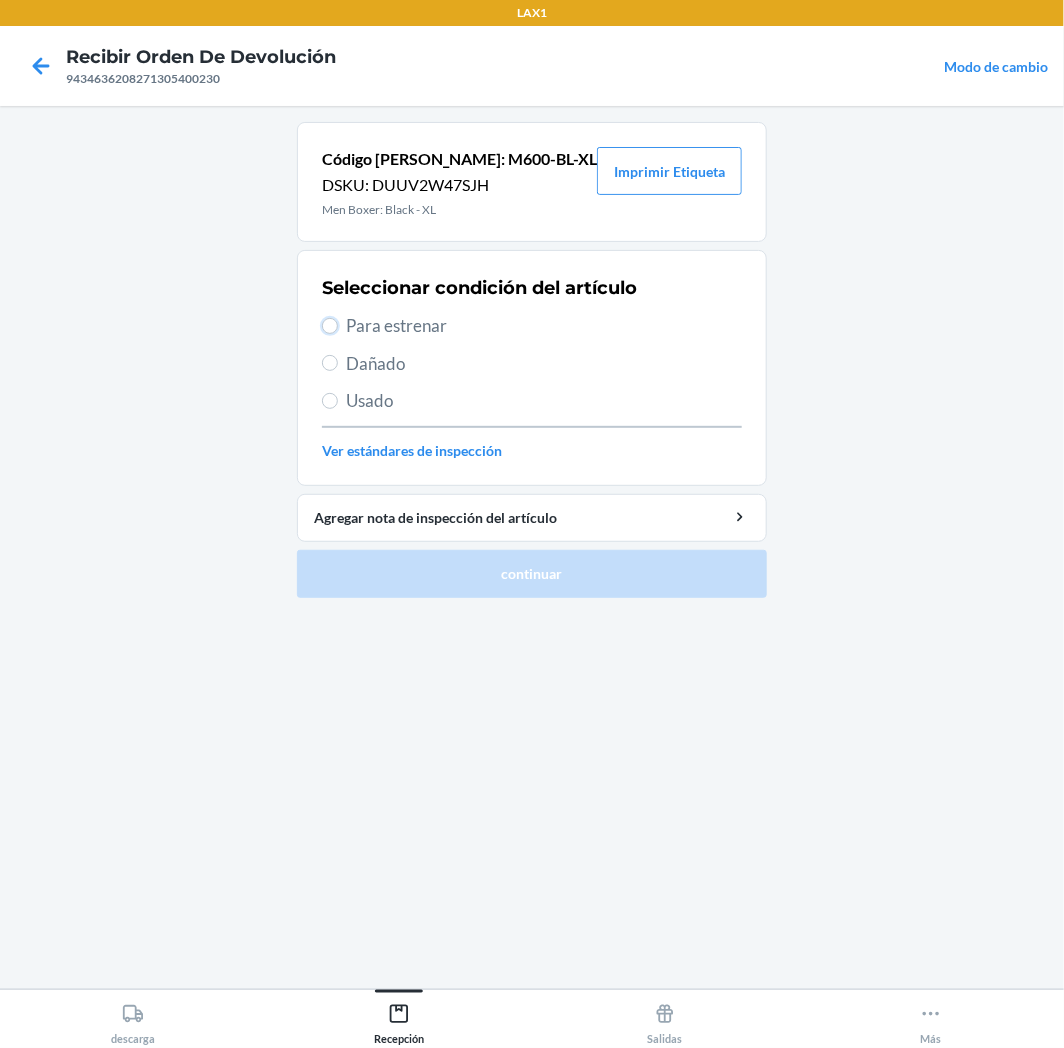 click on "Para estrenar" at bounding box center (330, 326) 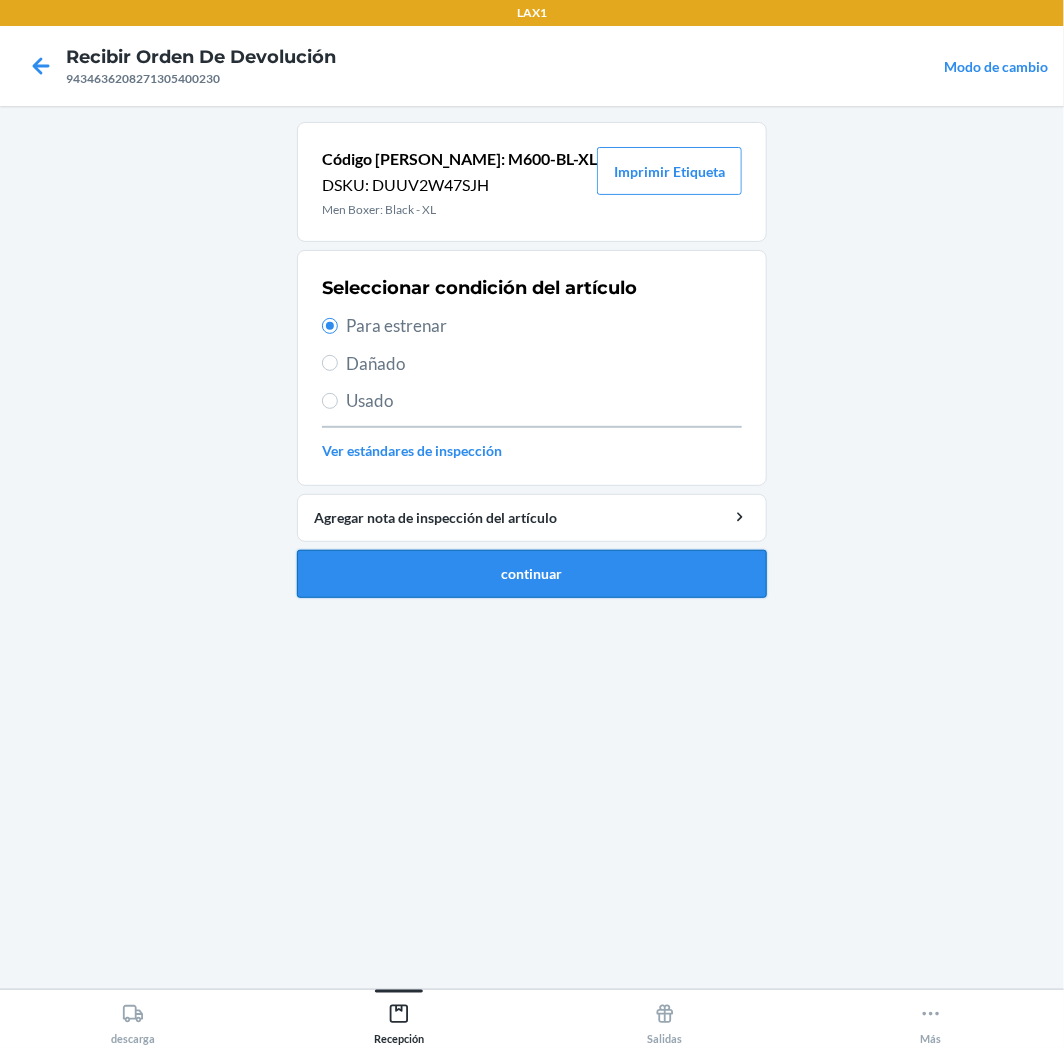 click on "continuar" at bounding box center (532, 574) 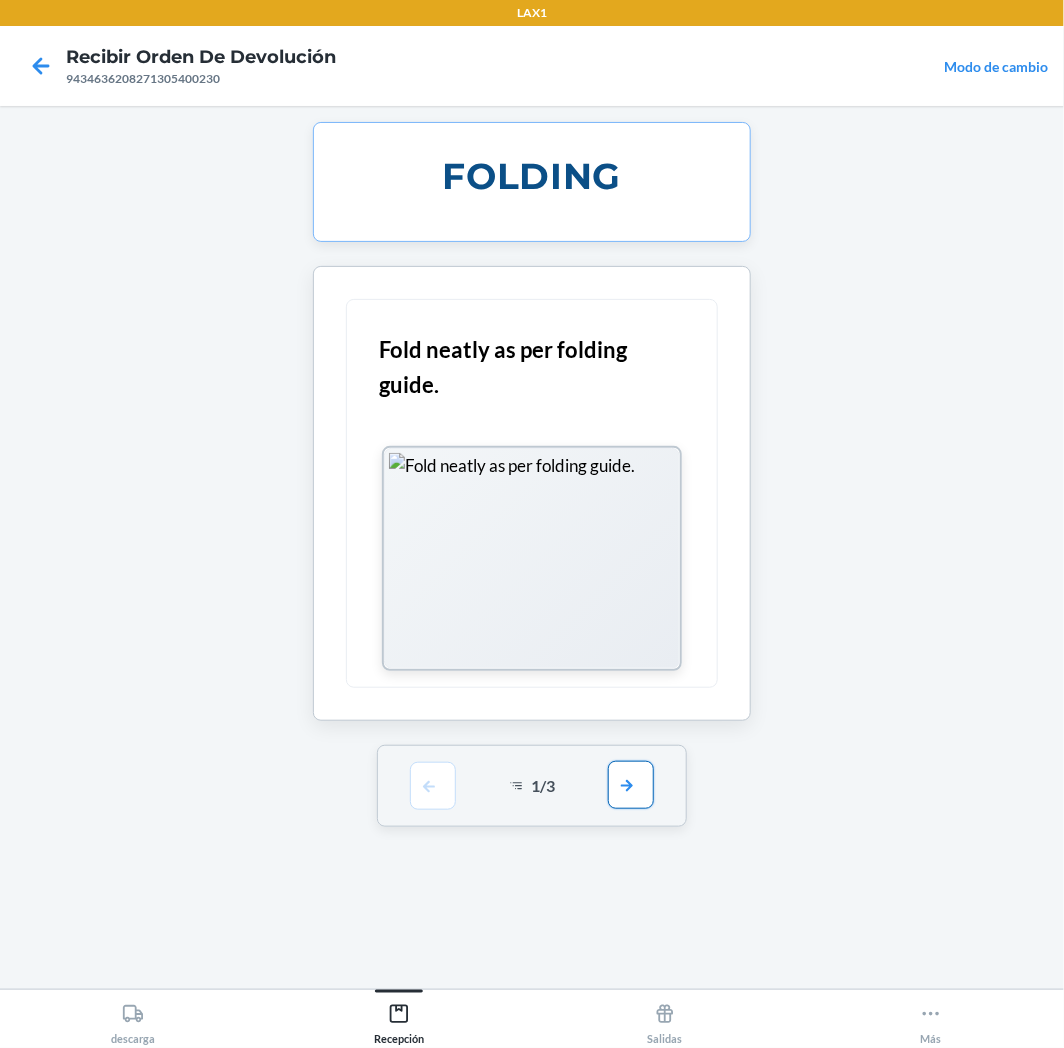click at bounding box center (631, 785) 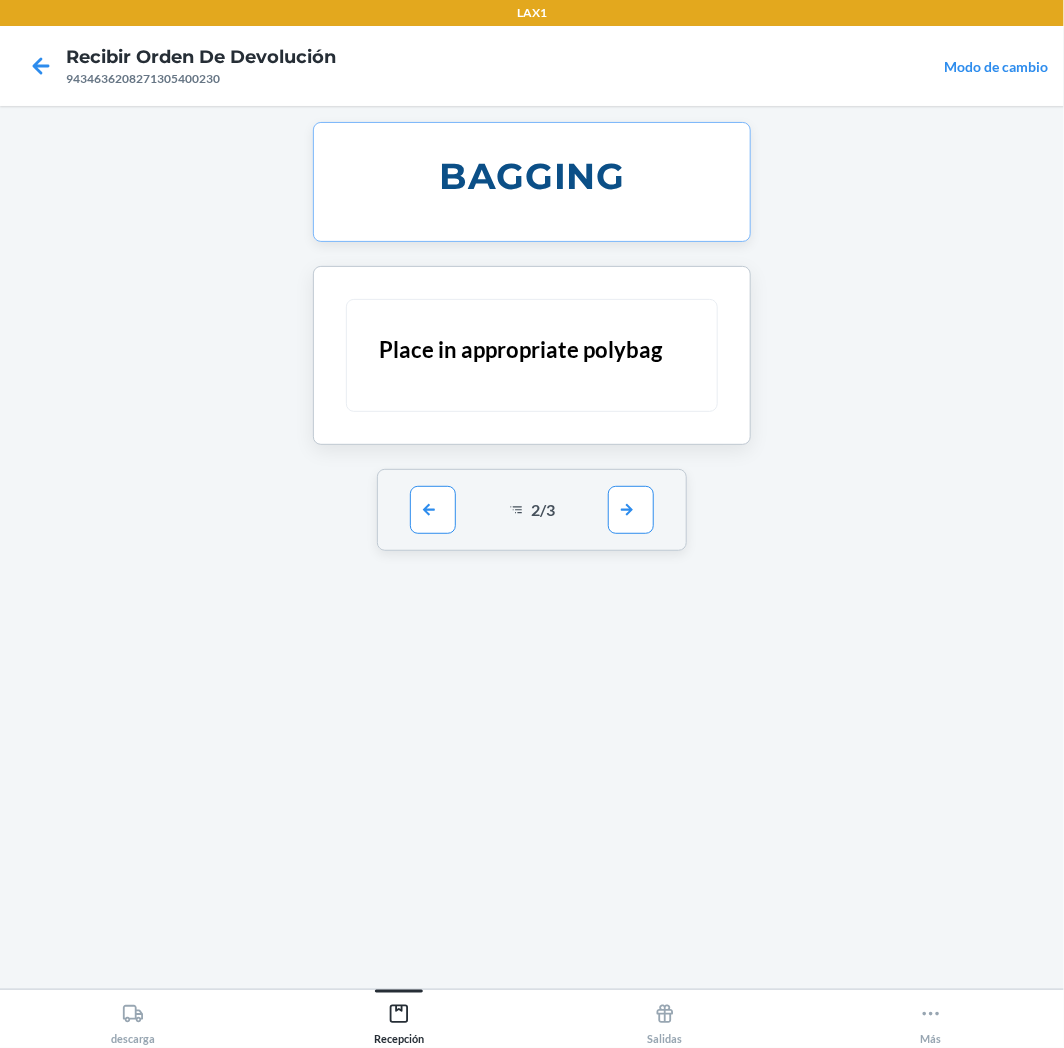 click on "2  /  3" at bounding box center [532, 510] 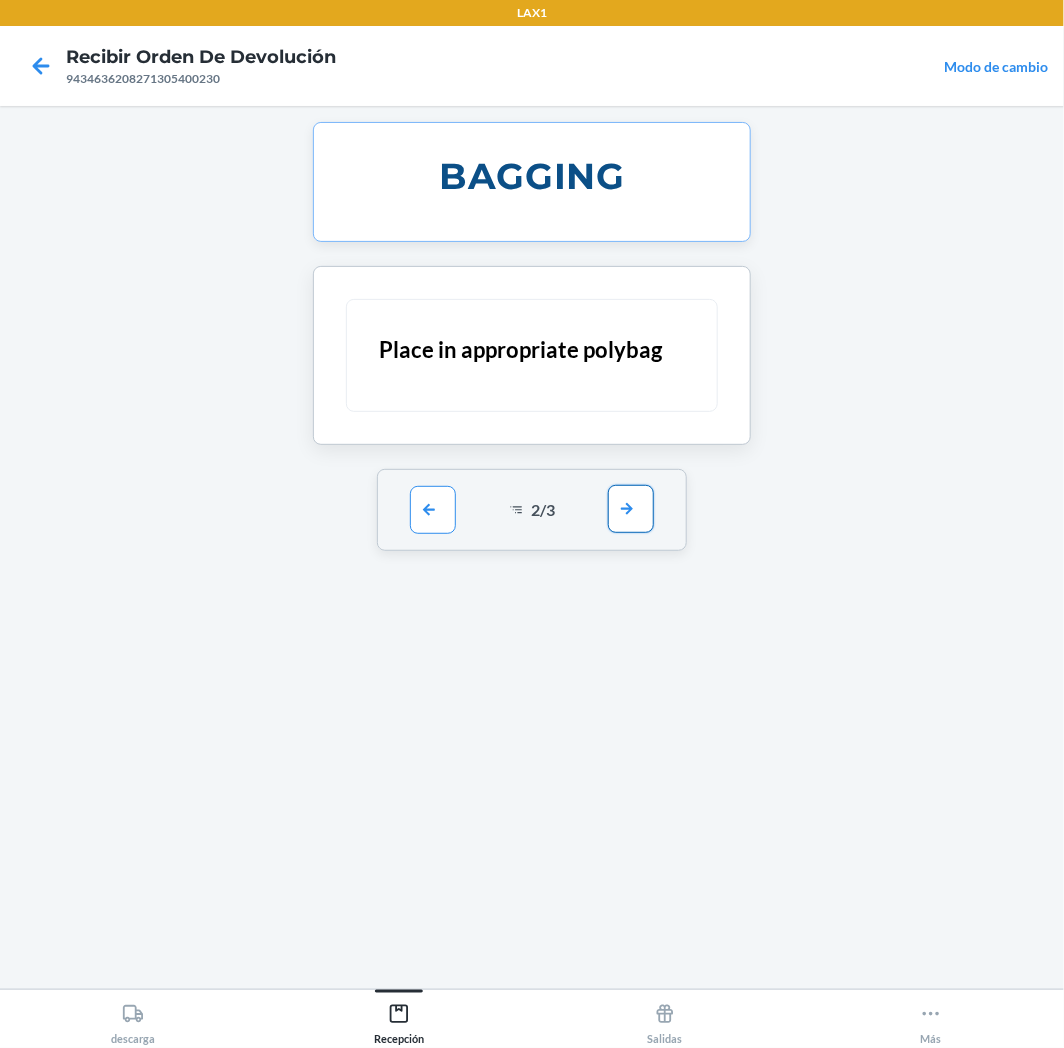 click at bounding box center (631, 509) 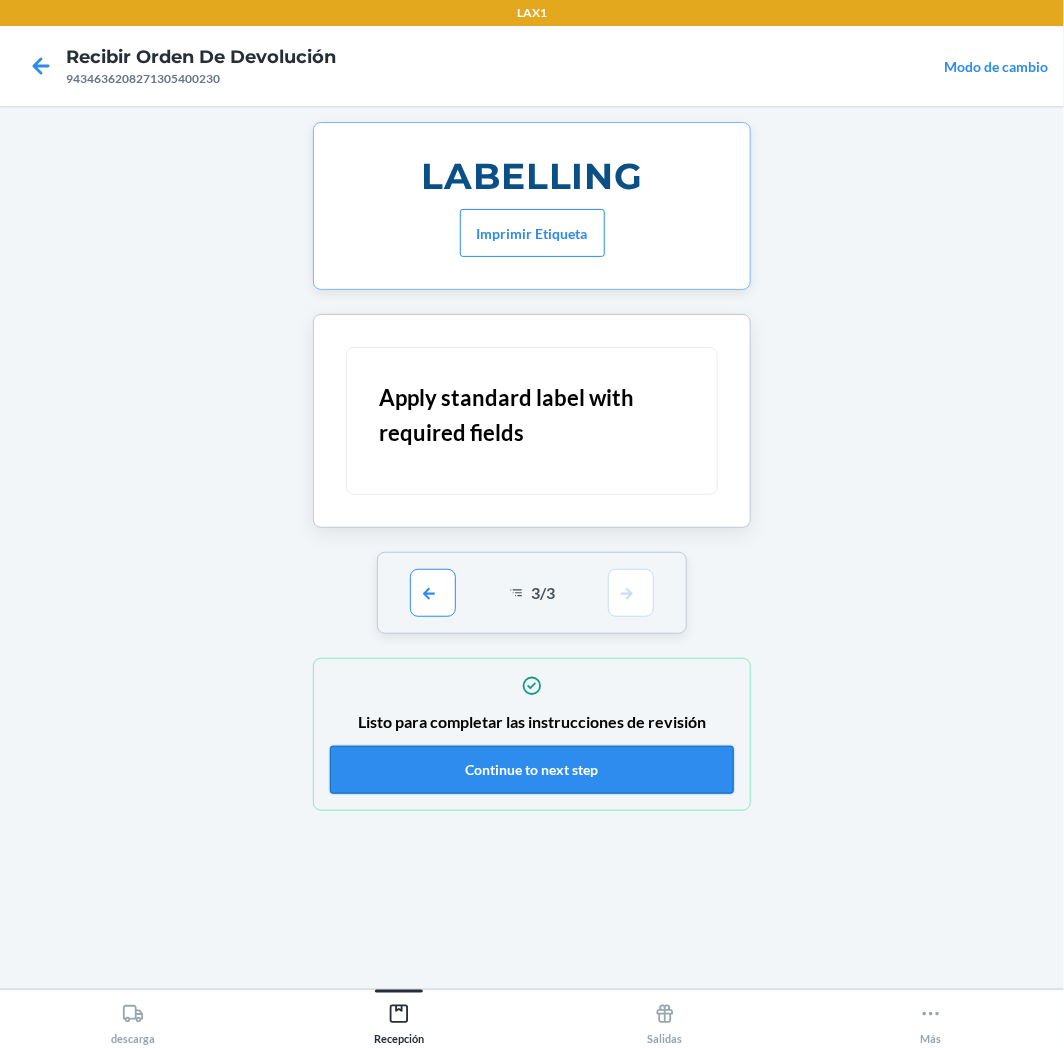 click on "Continue to next step" at bounding box center (532, 770) 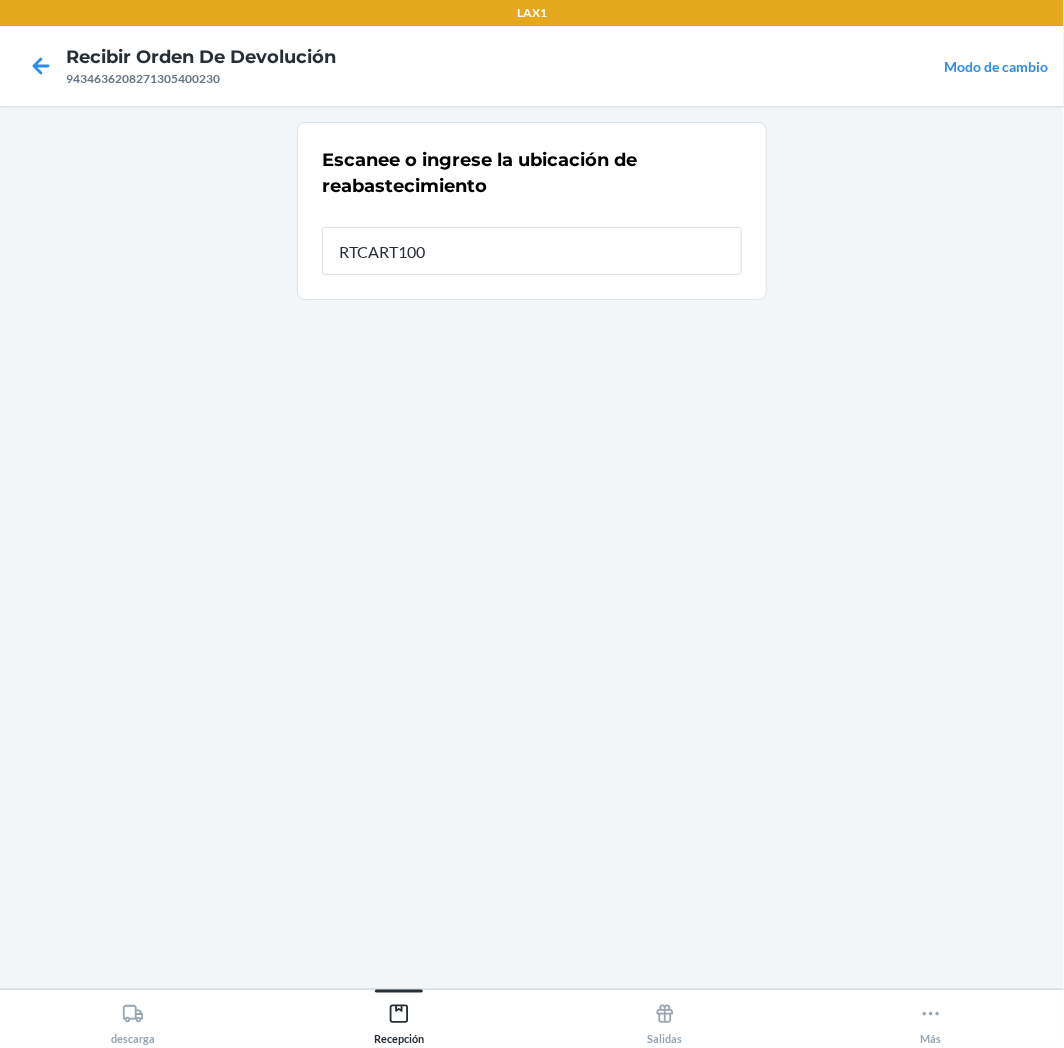 type on "RTCART100" 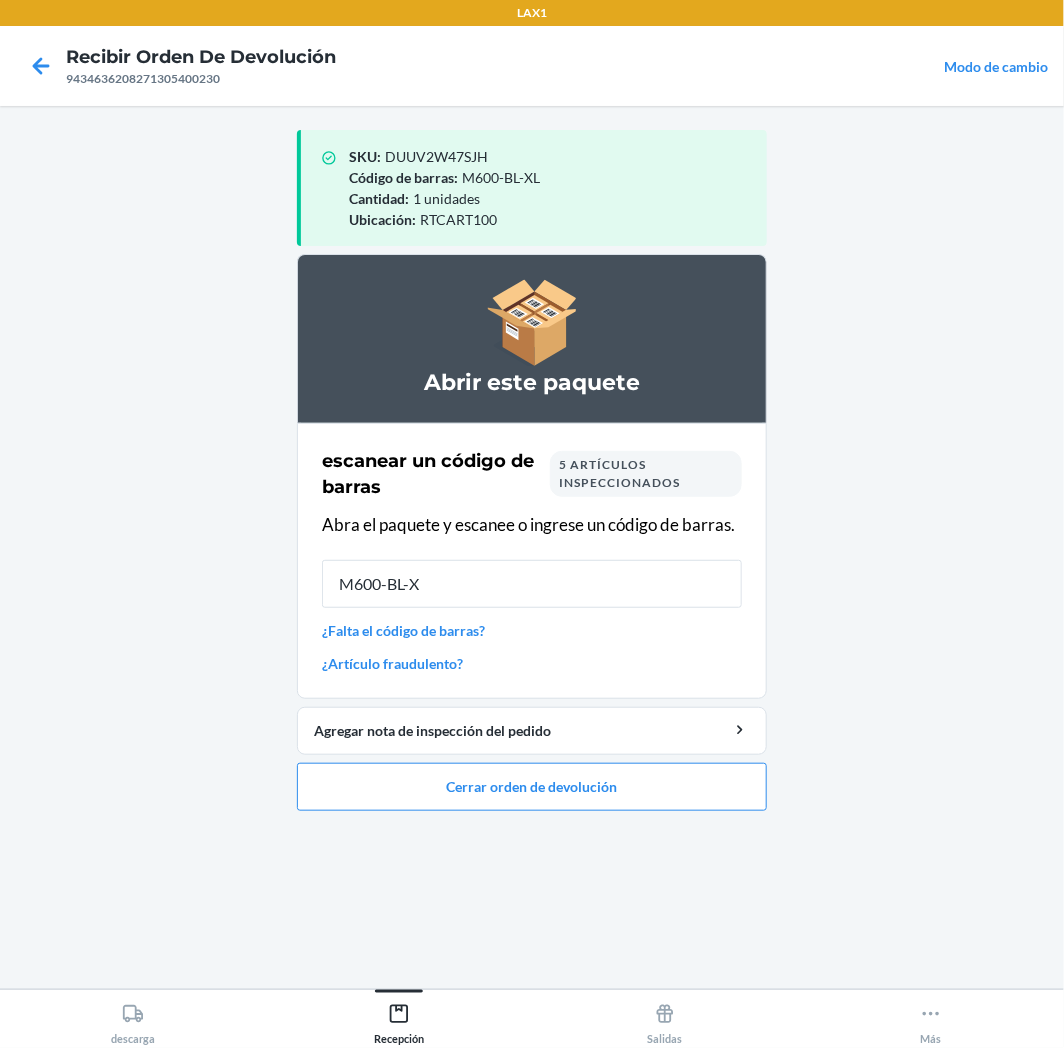 type on "M600-BL-XL" 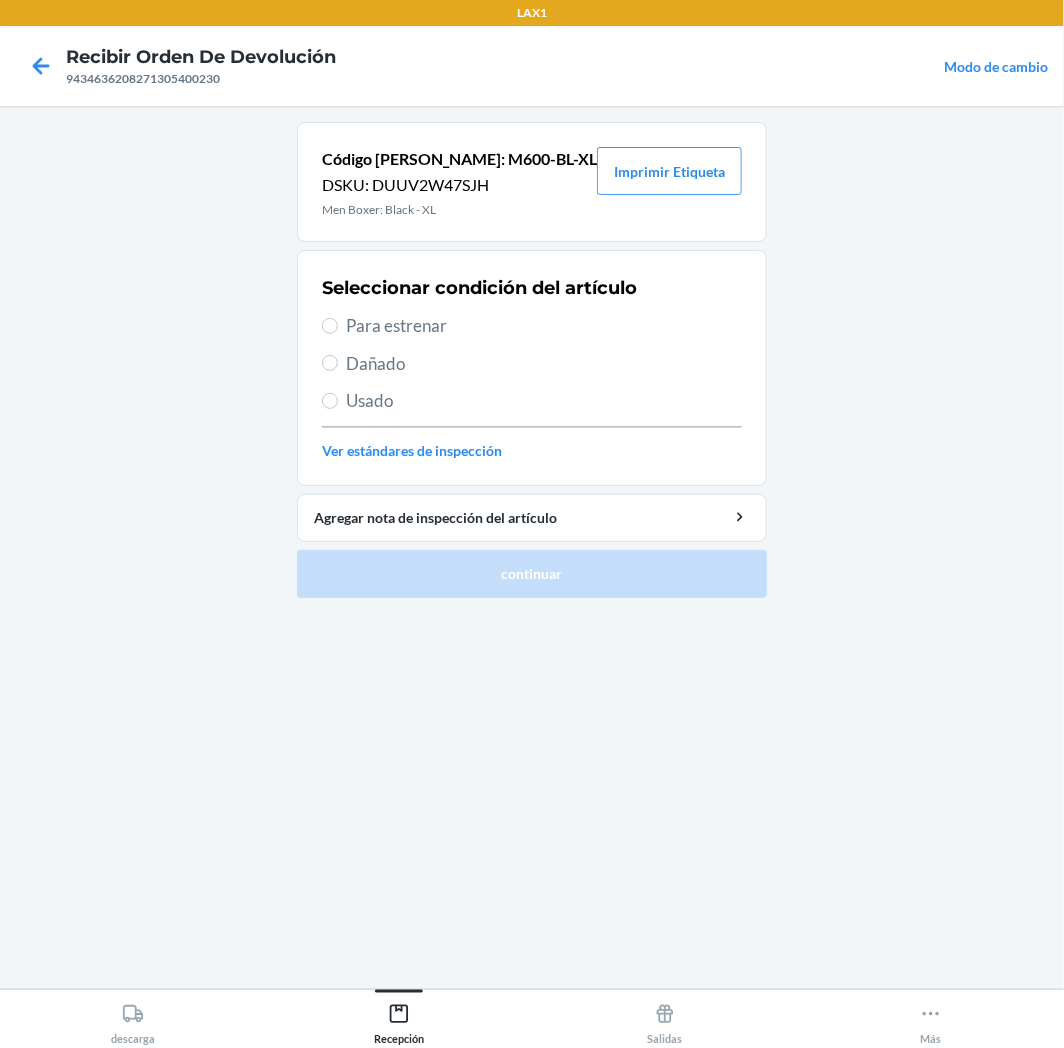 click on "Para estrenar" at bounding box center (544, 326) 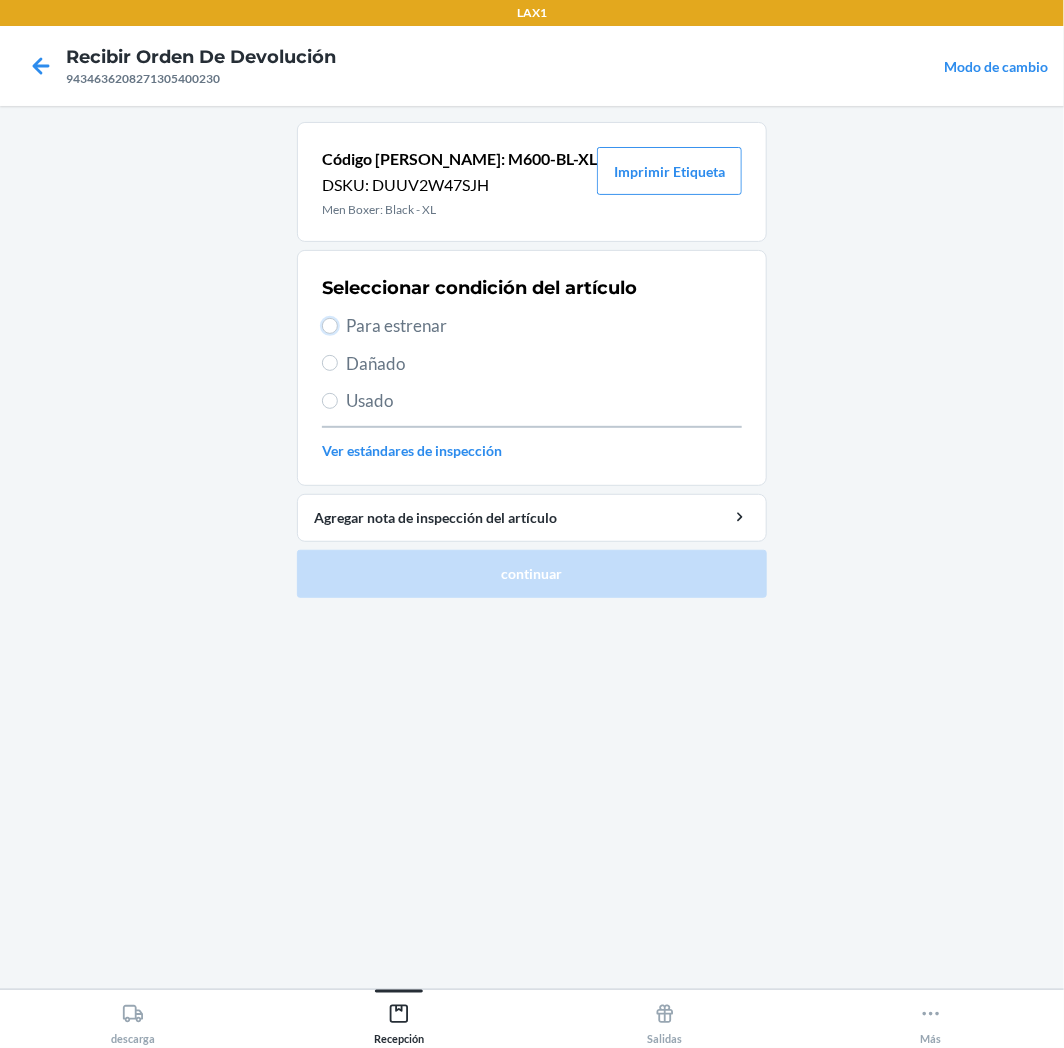 click on "Para estrenar" at bounding box center [330, 326] 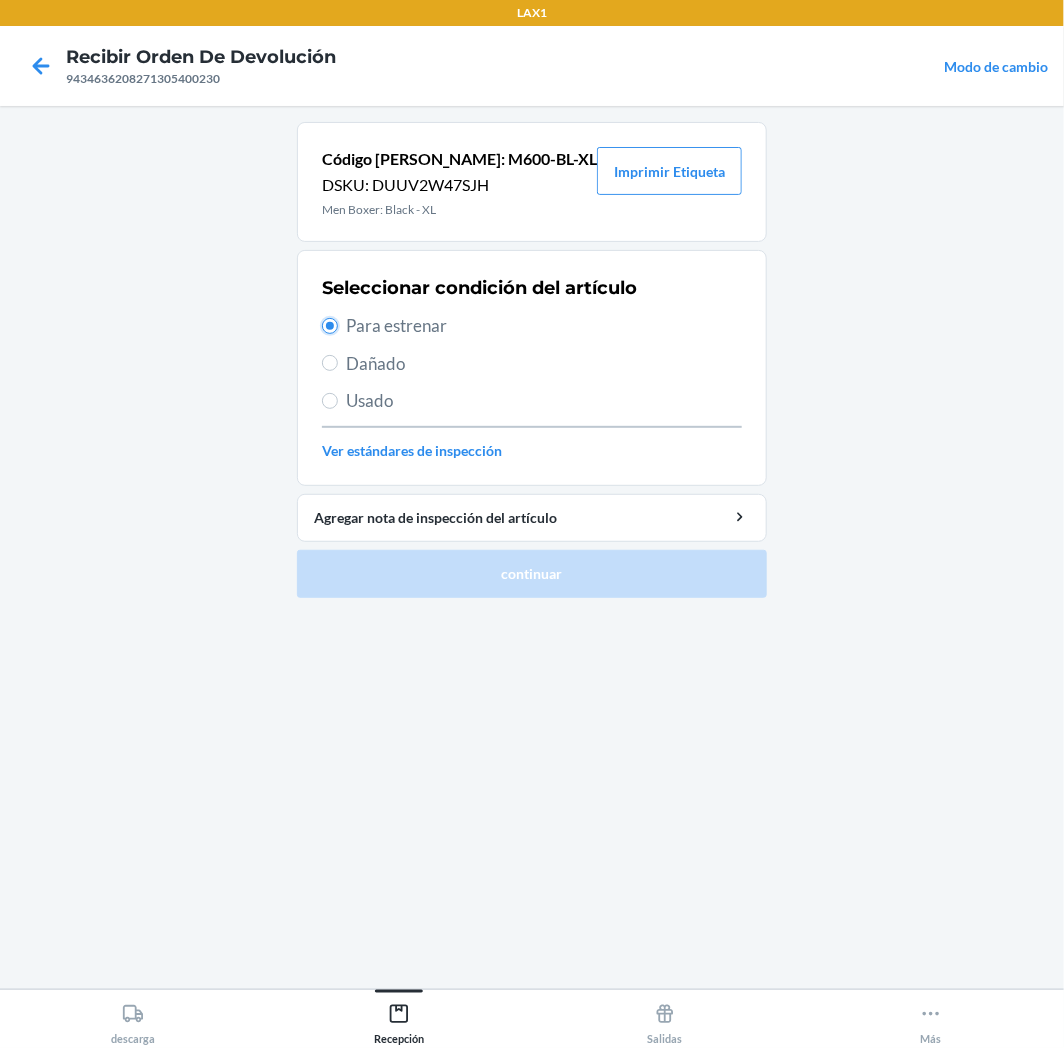 radio on "true" 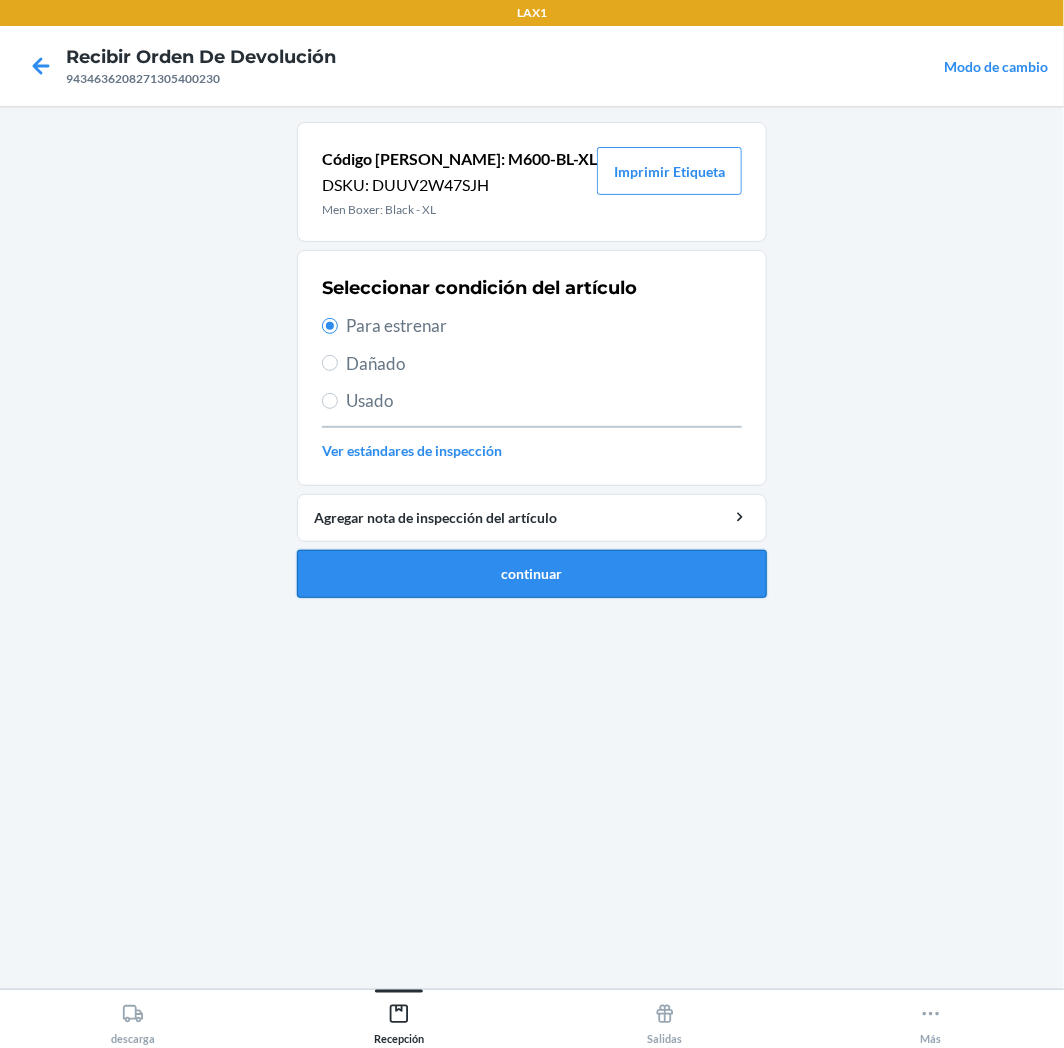 click on "continuar" at bounding box center (532, 574) 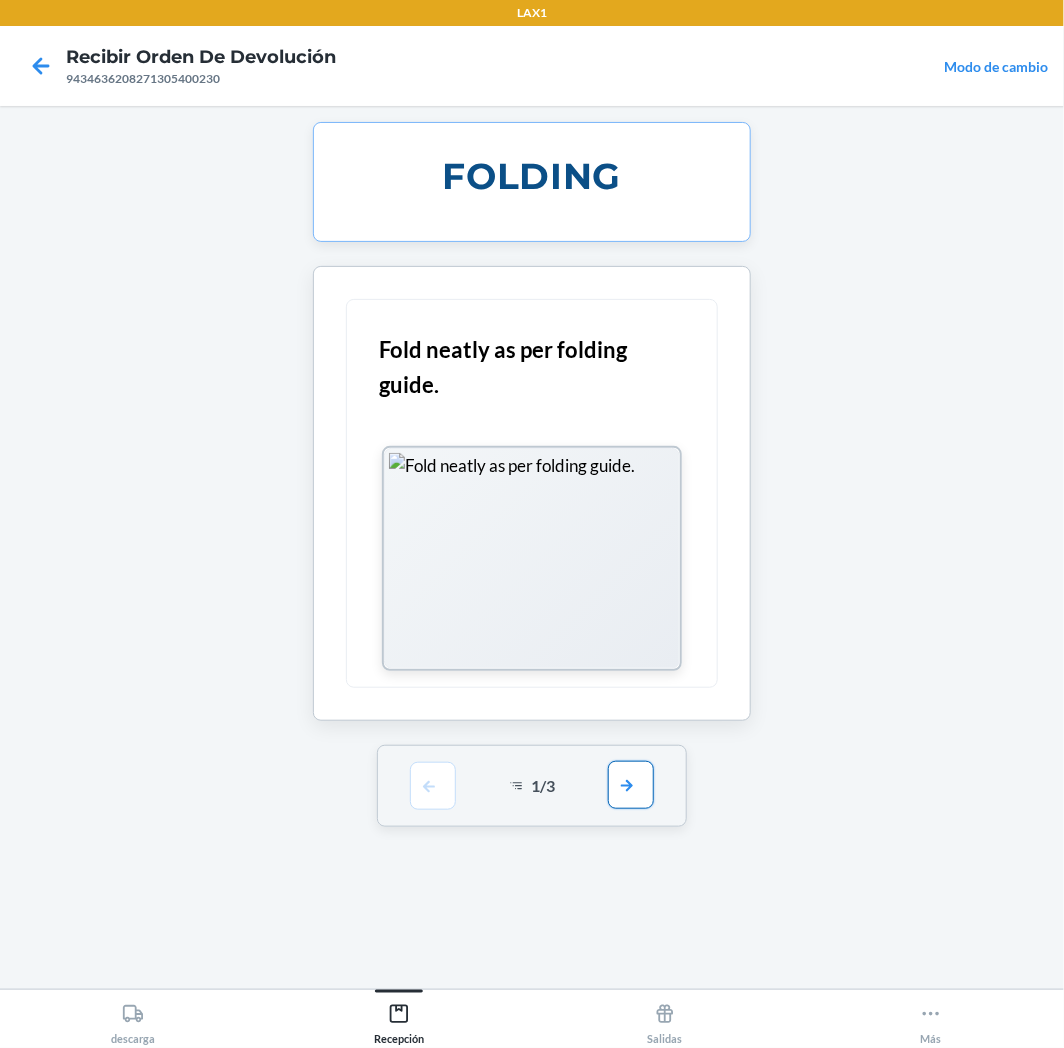 click at bounding box center (631, 785) 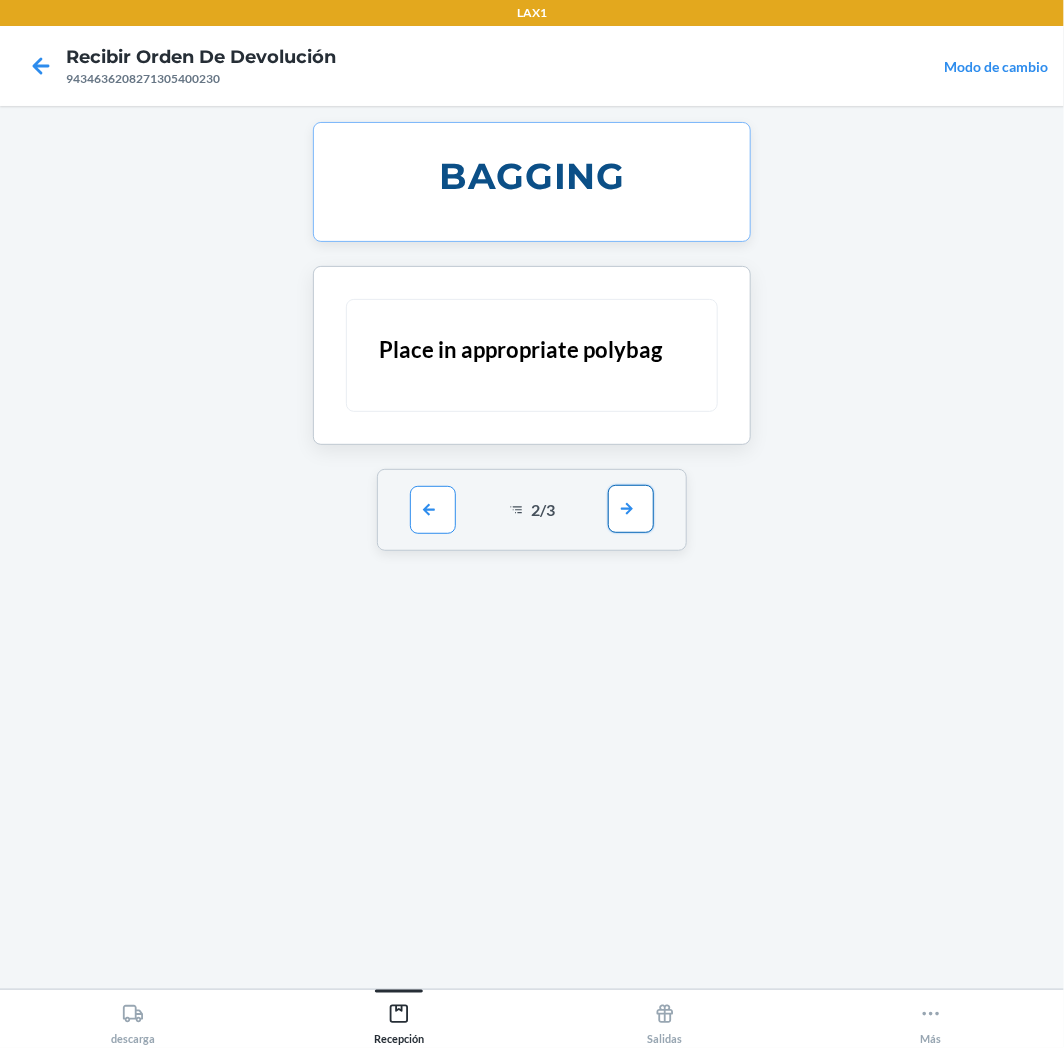 click at bounding box center [631, 509] 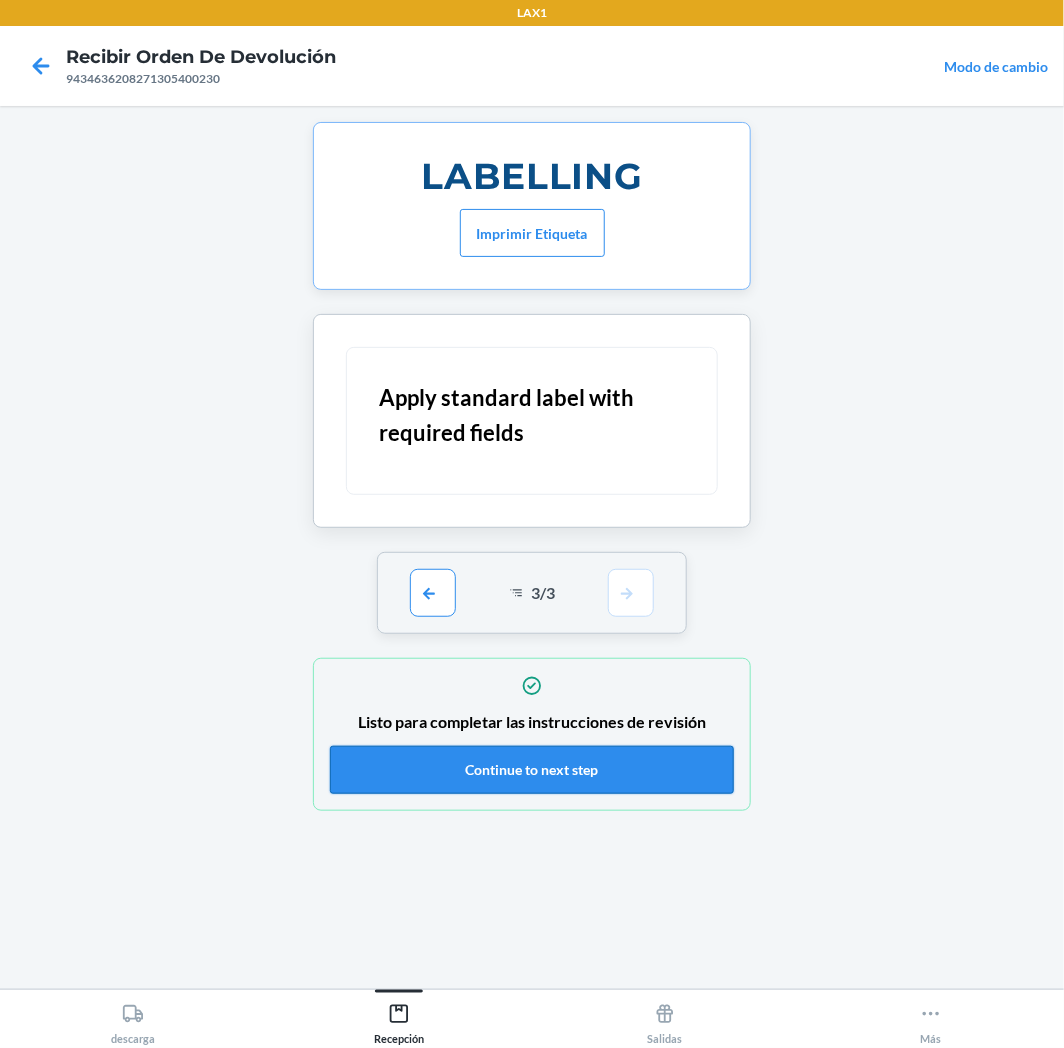 click on "Continue to next step" at bounding box center (532, 770) 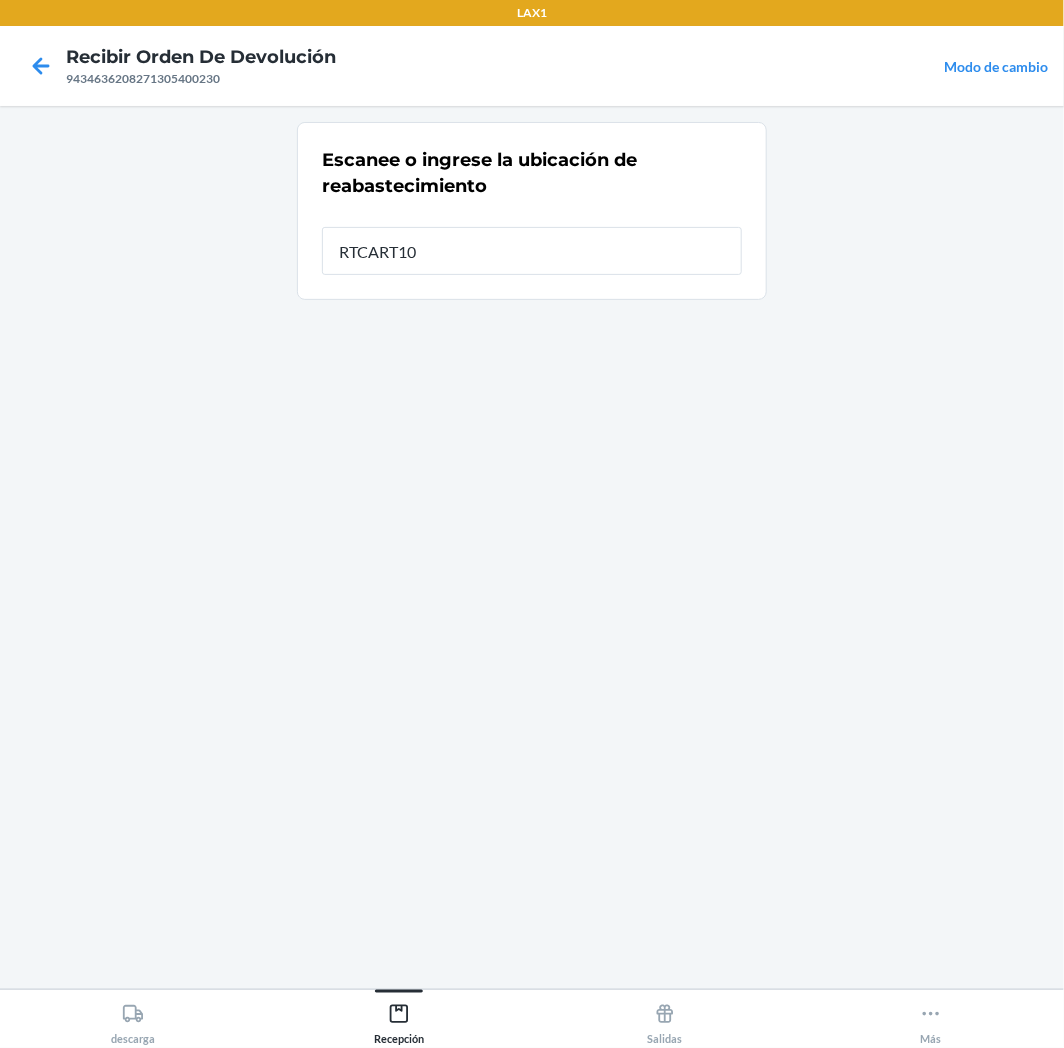 type on "RTCART100" 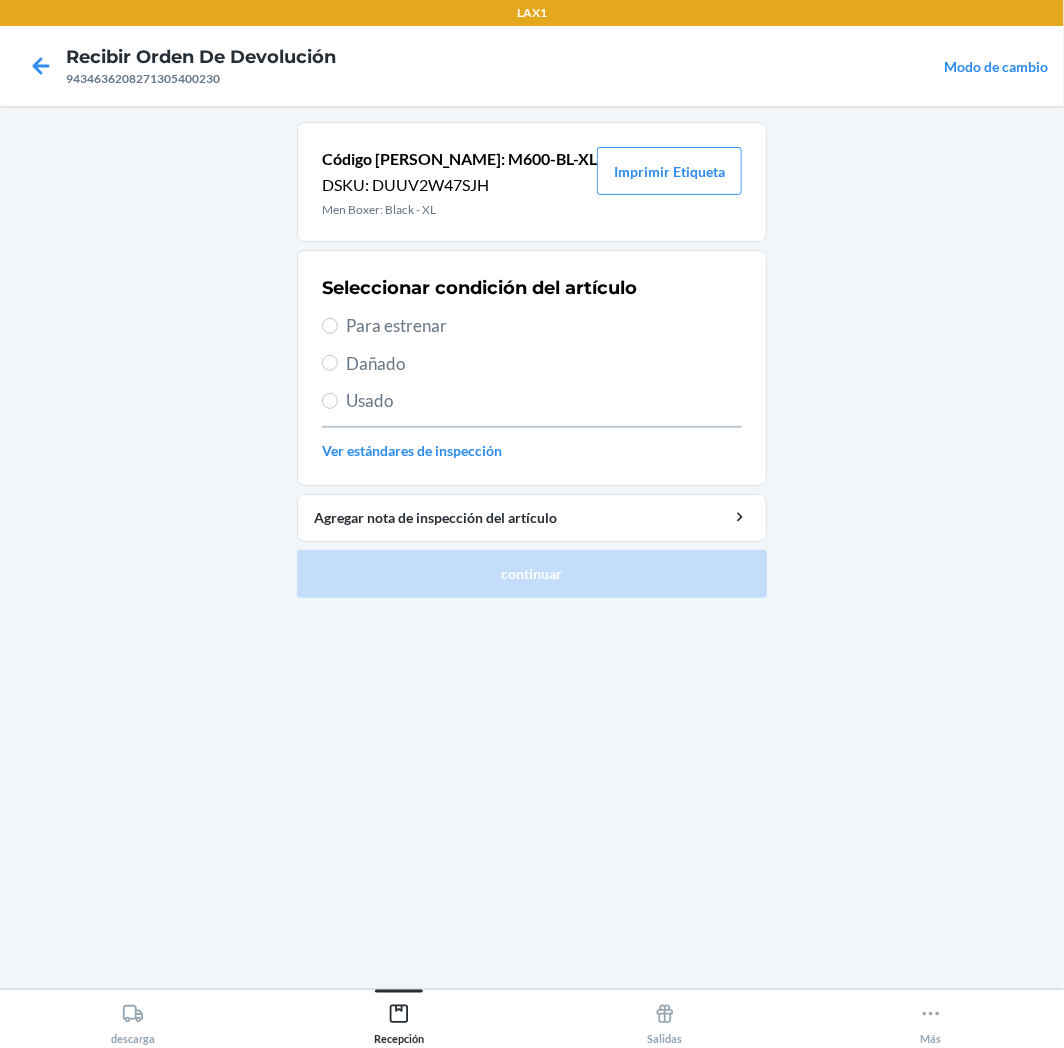 click on "Para estrenar" at bounding box center [544, 326] 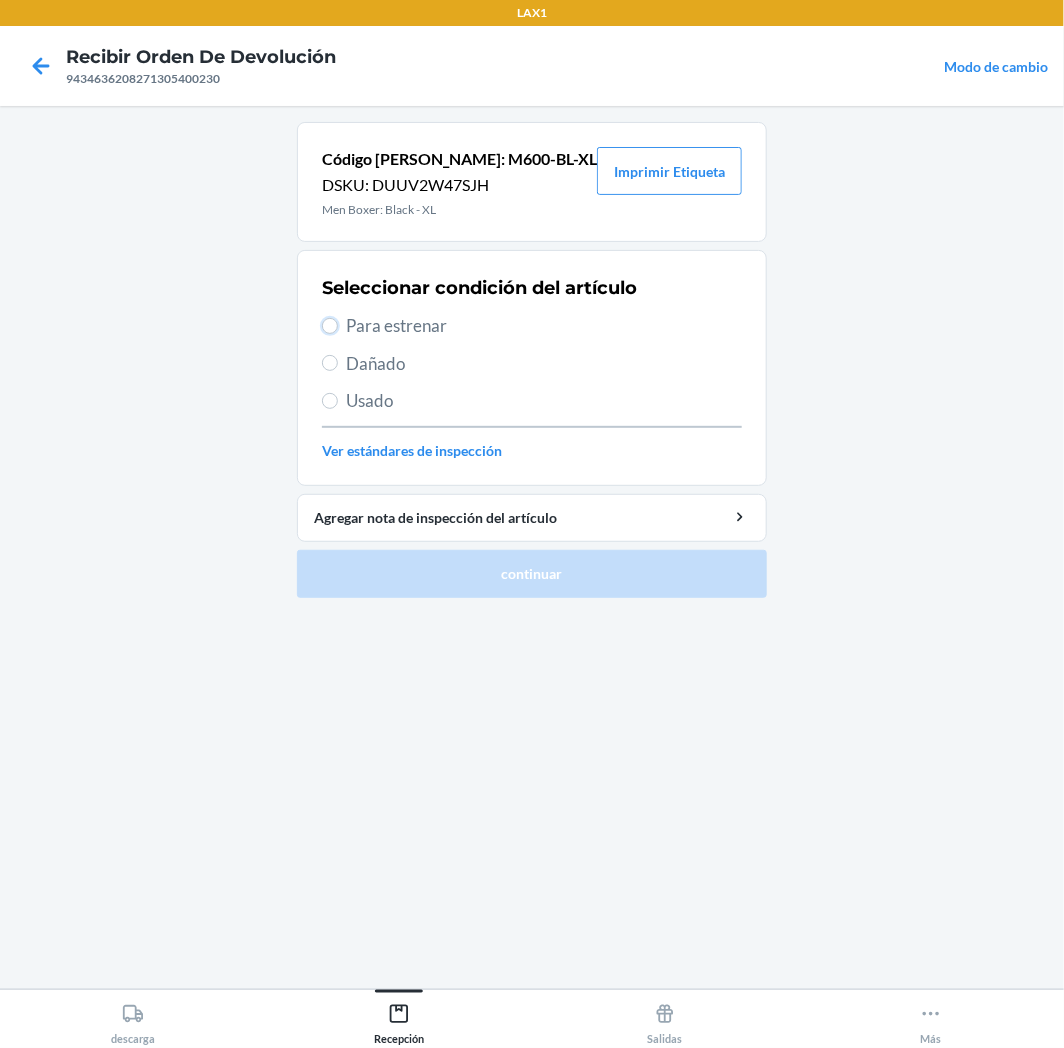 click on "Para estrenar" at bounding box center [330, 326] 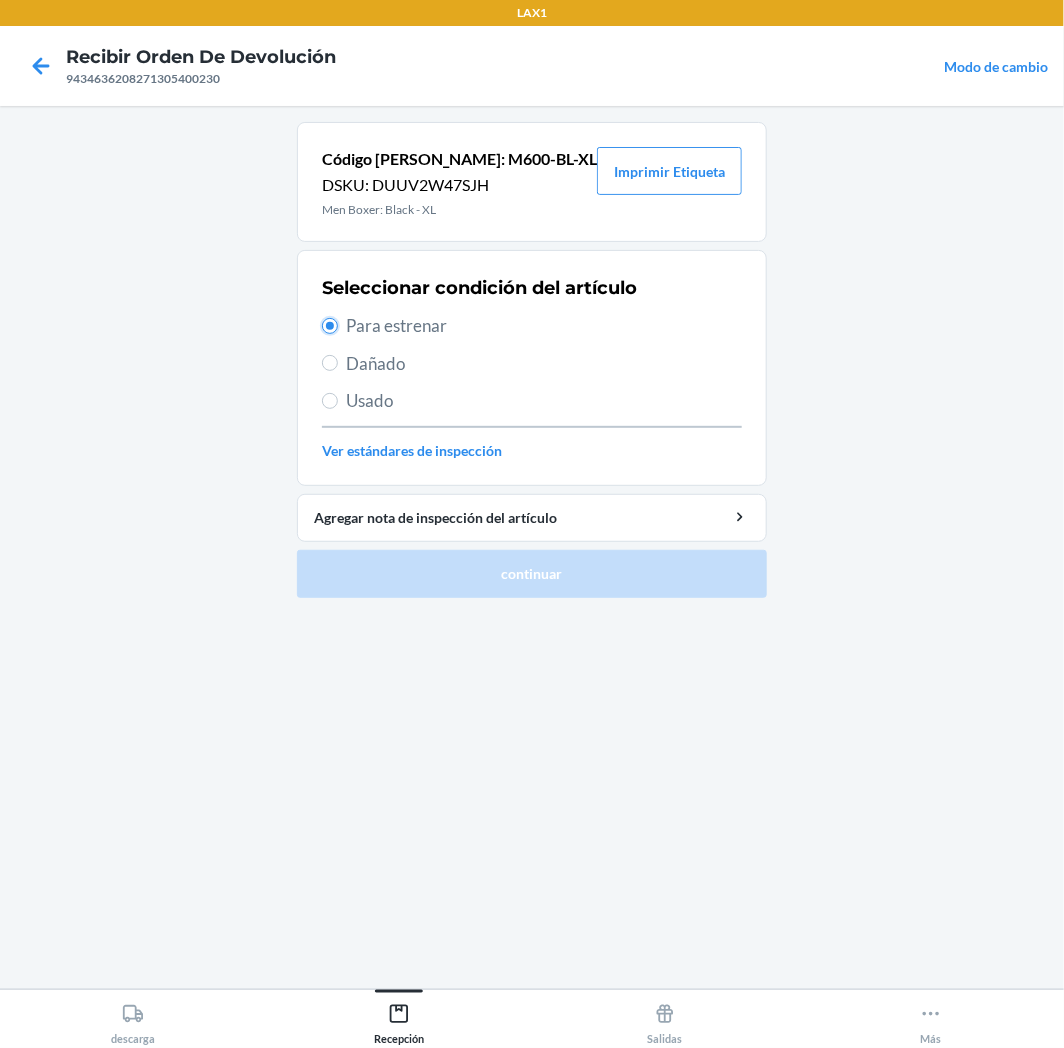 radio on "true" 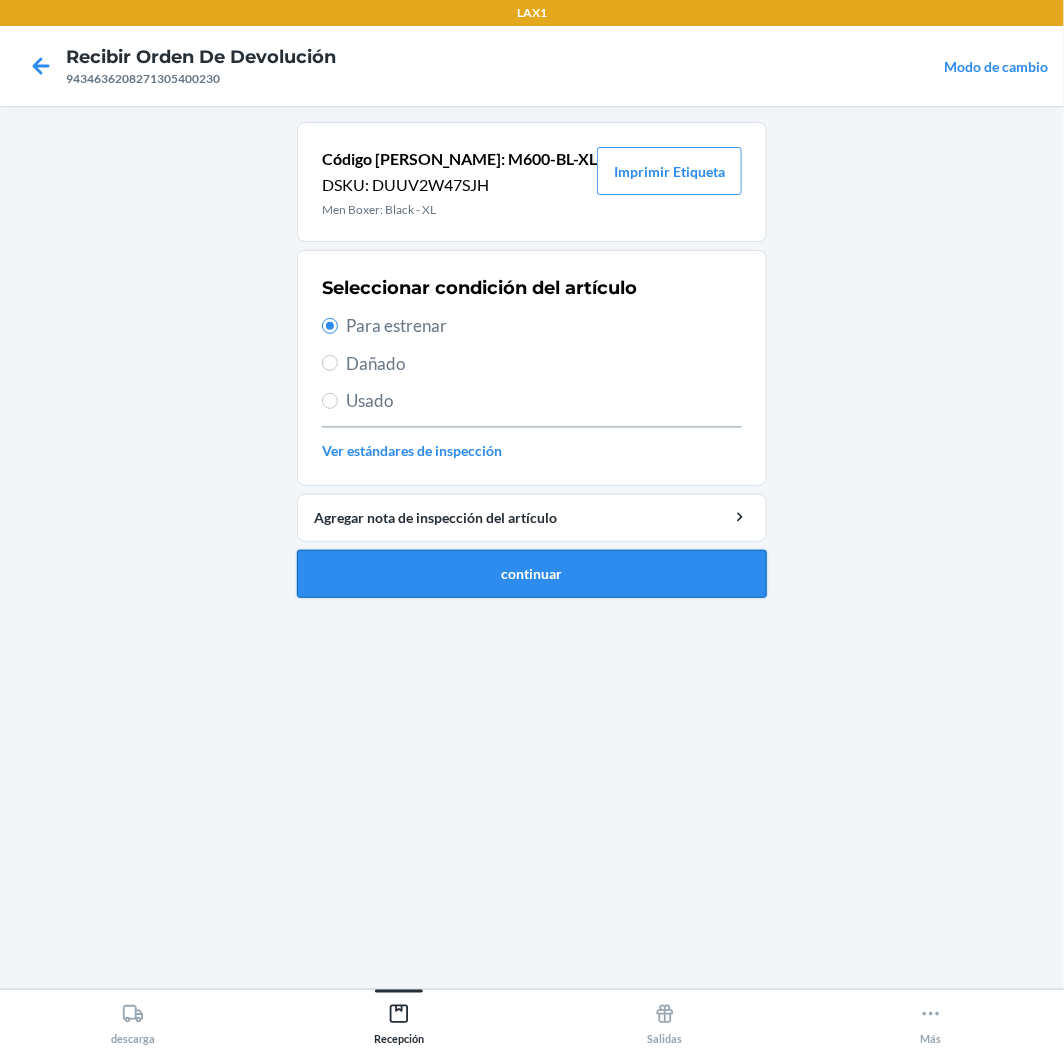 click on "continuar" at bounding box center (532, 574) 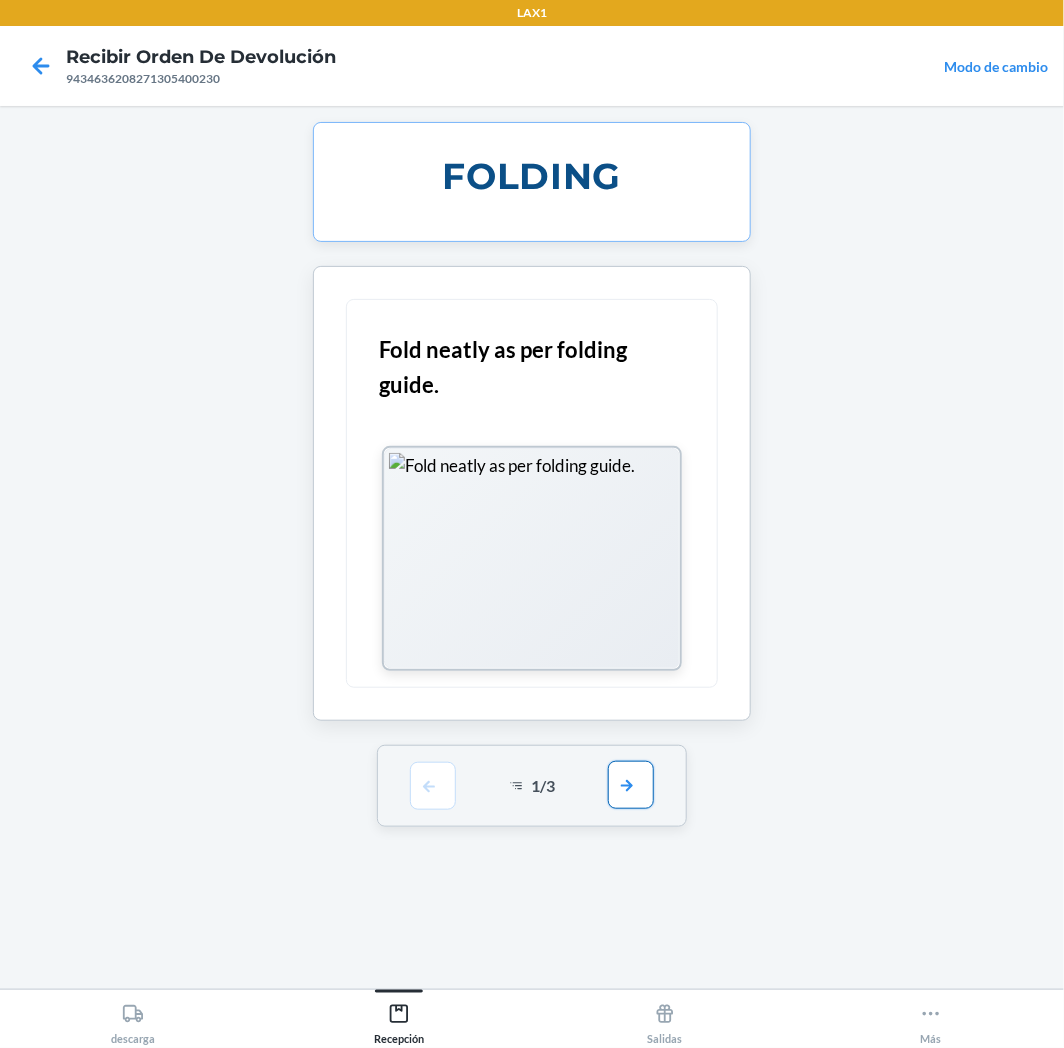 click at bounding box center [631, 785] 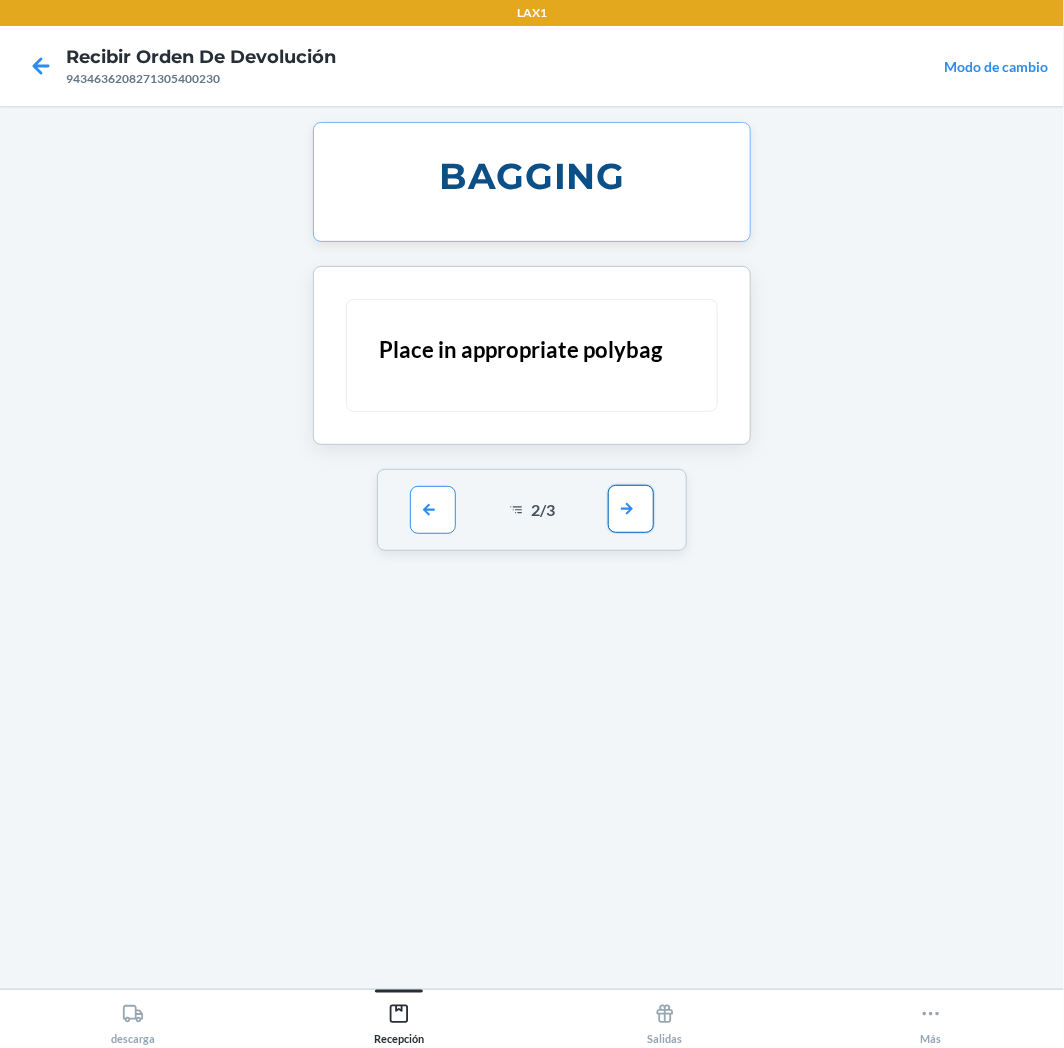 click at bounding box center [631, 509] 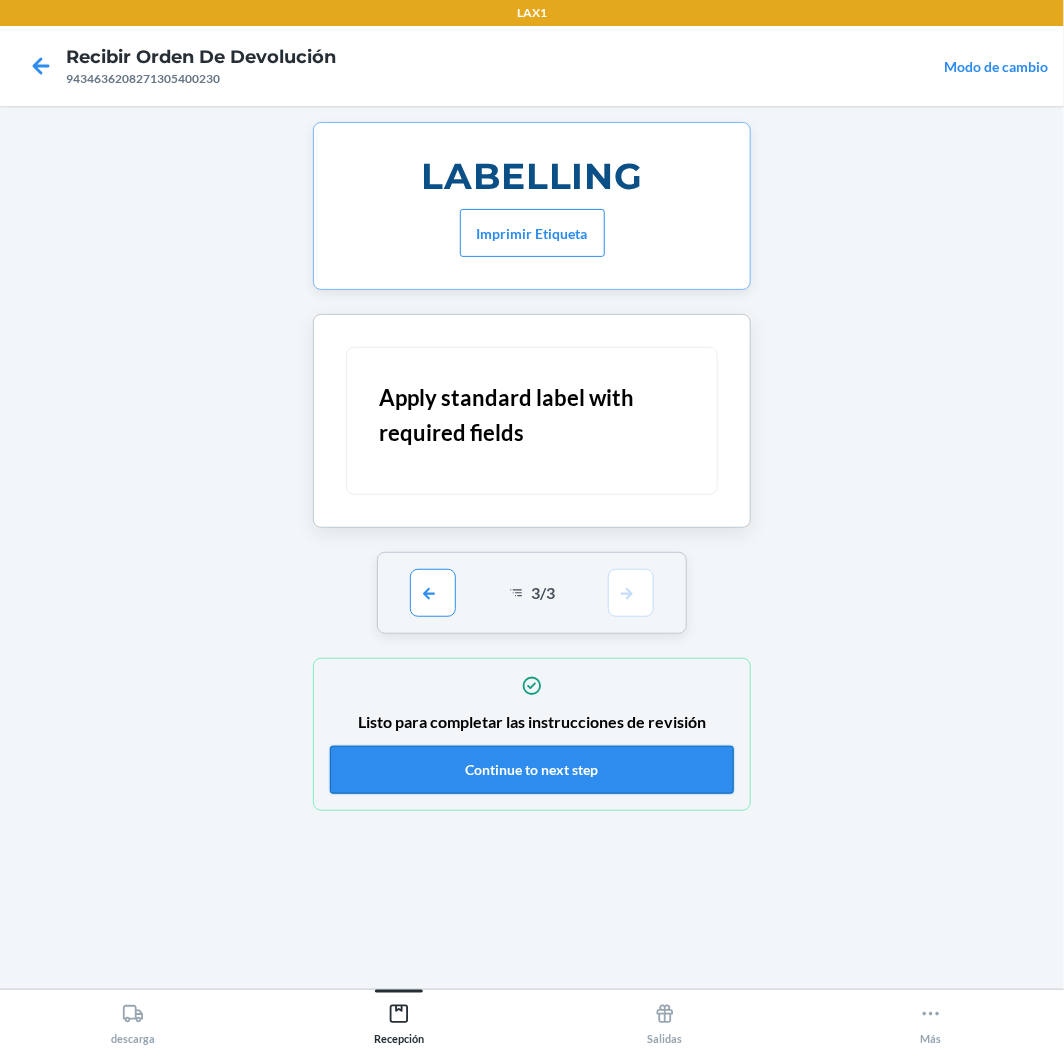 click on "Continue to next step" at bounding box center (532, 770) 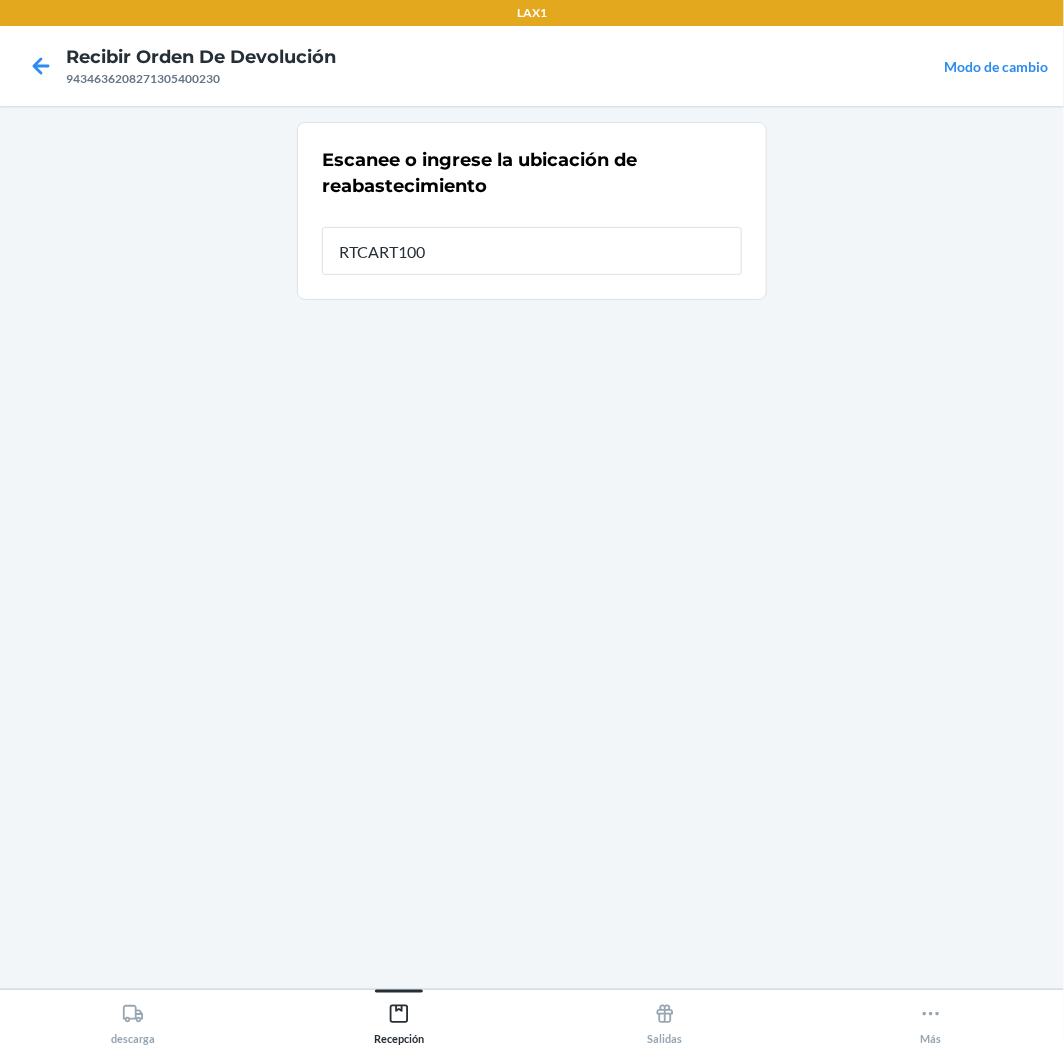 type on "RTCART100" 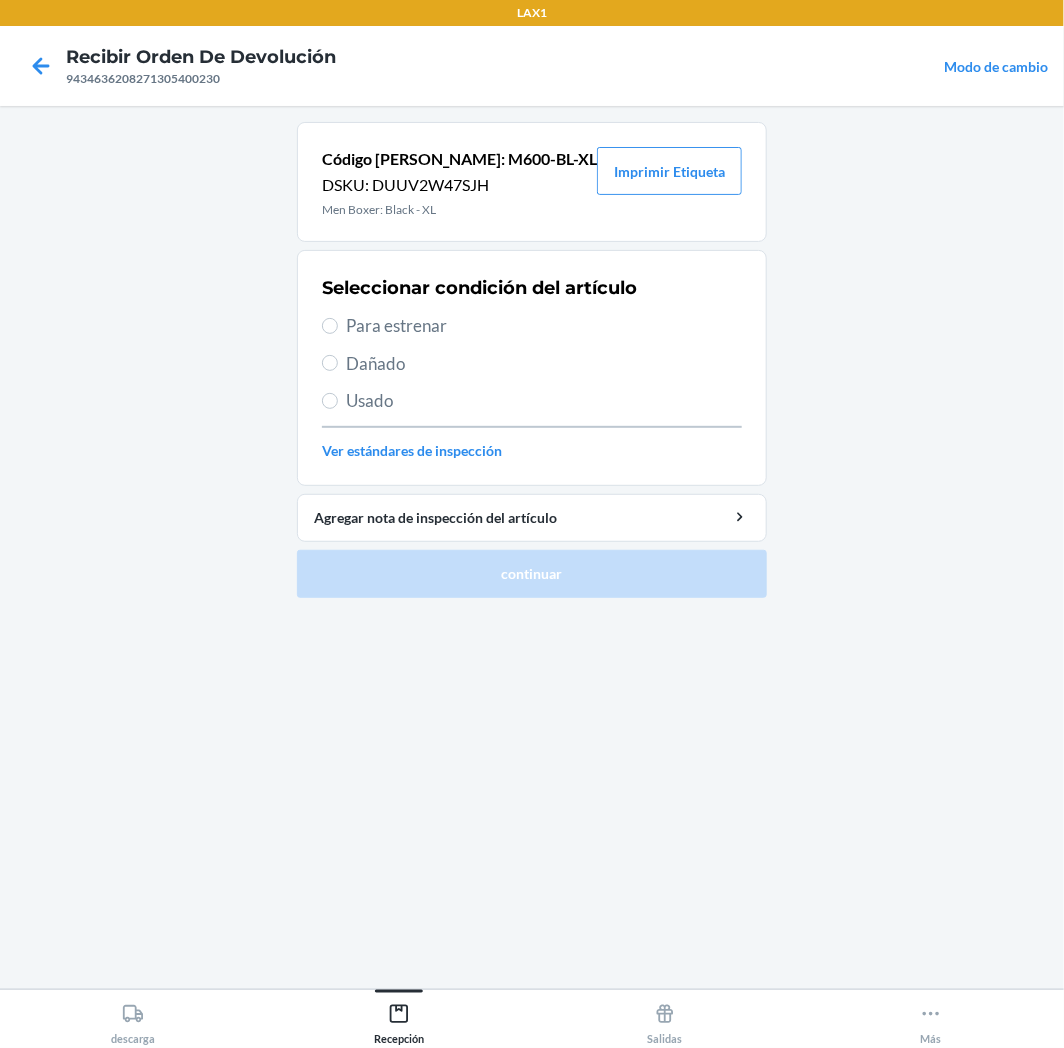 click on "Para estrenar" at bounding box center (544, 326) 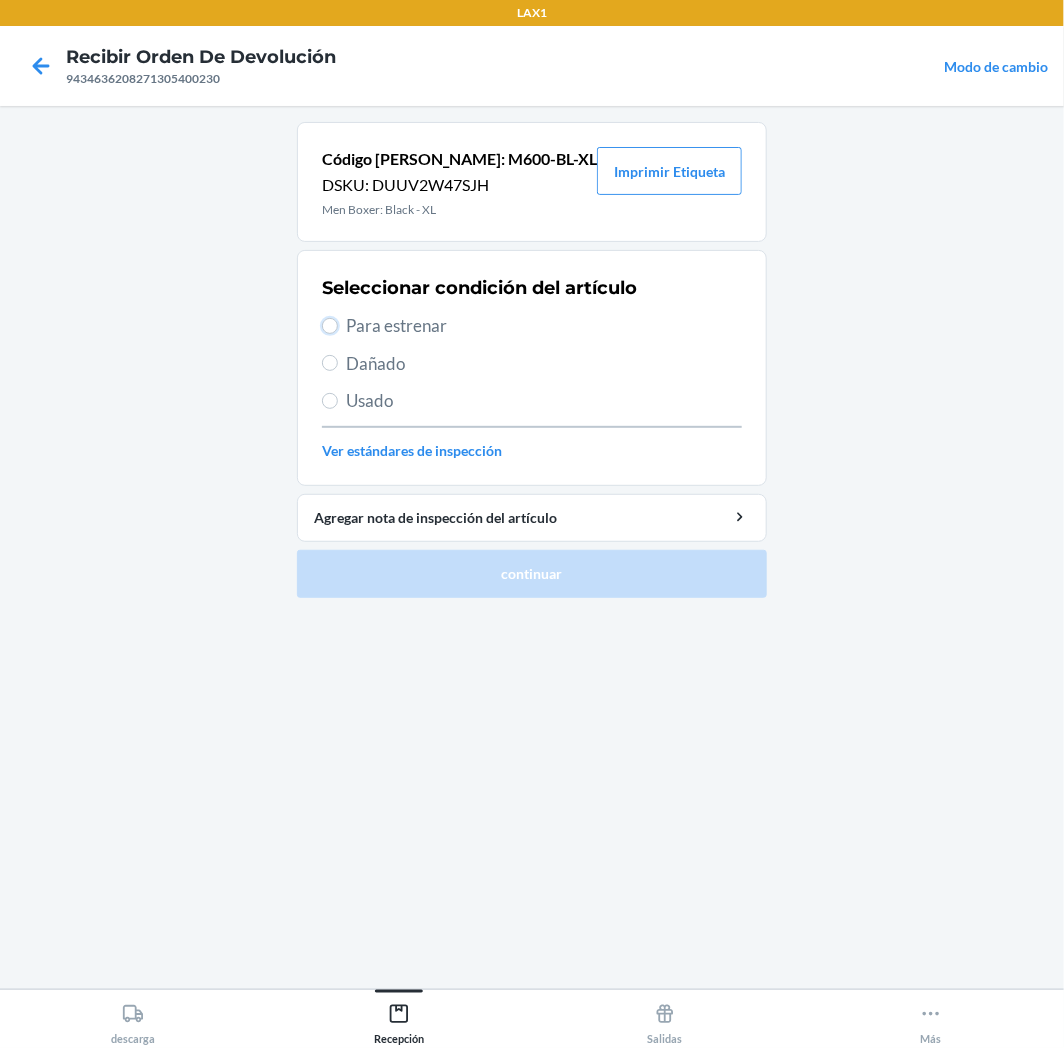 click on "Para estrenar" at bounding box center (330, 326) 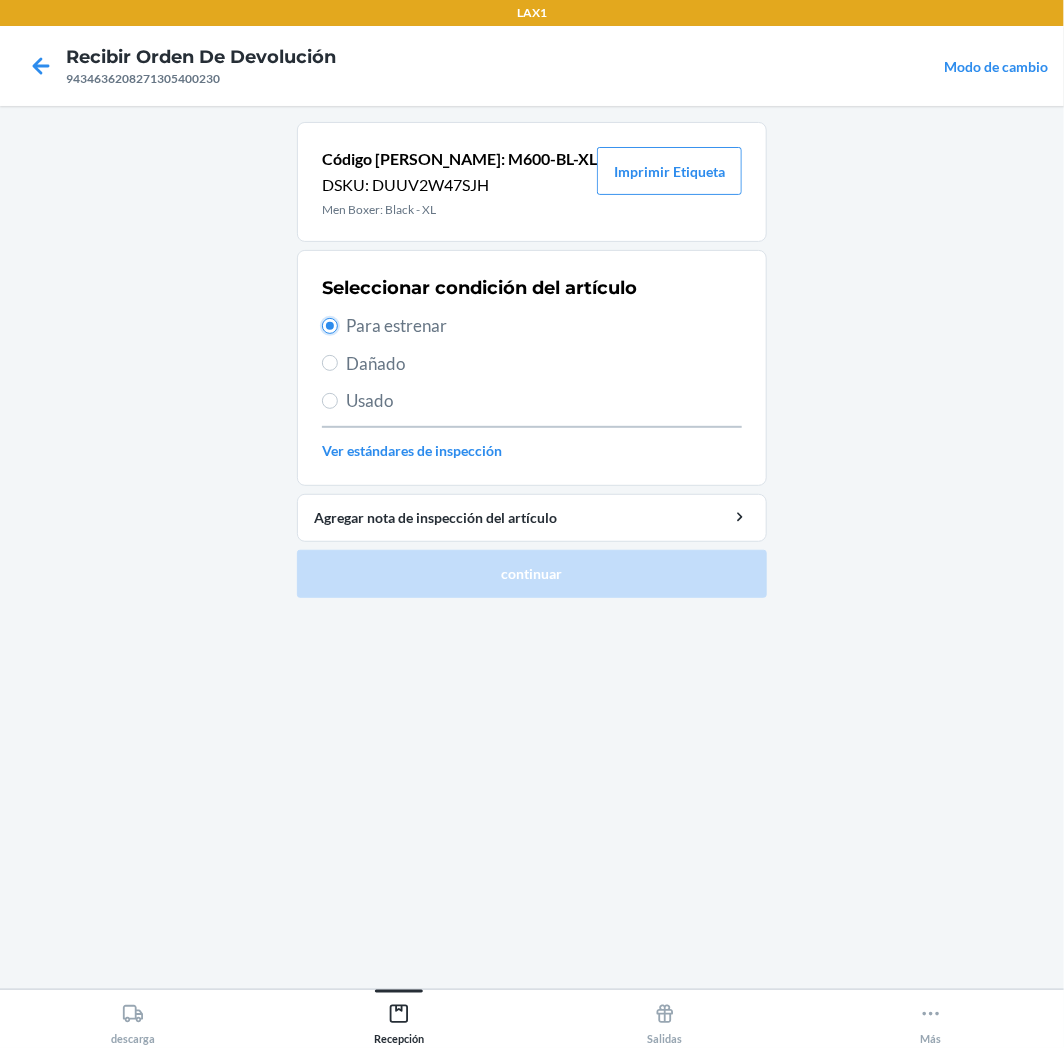 radio on "true" 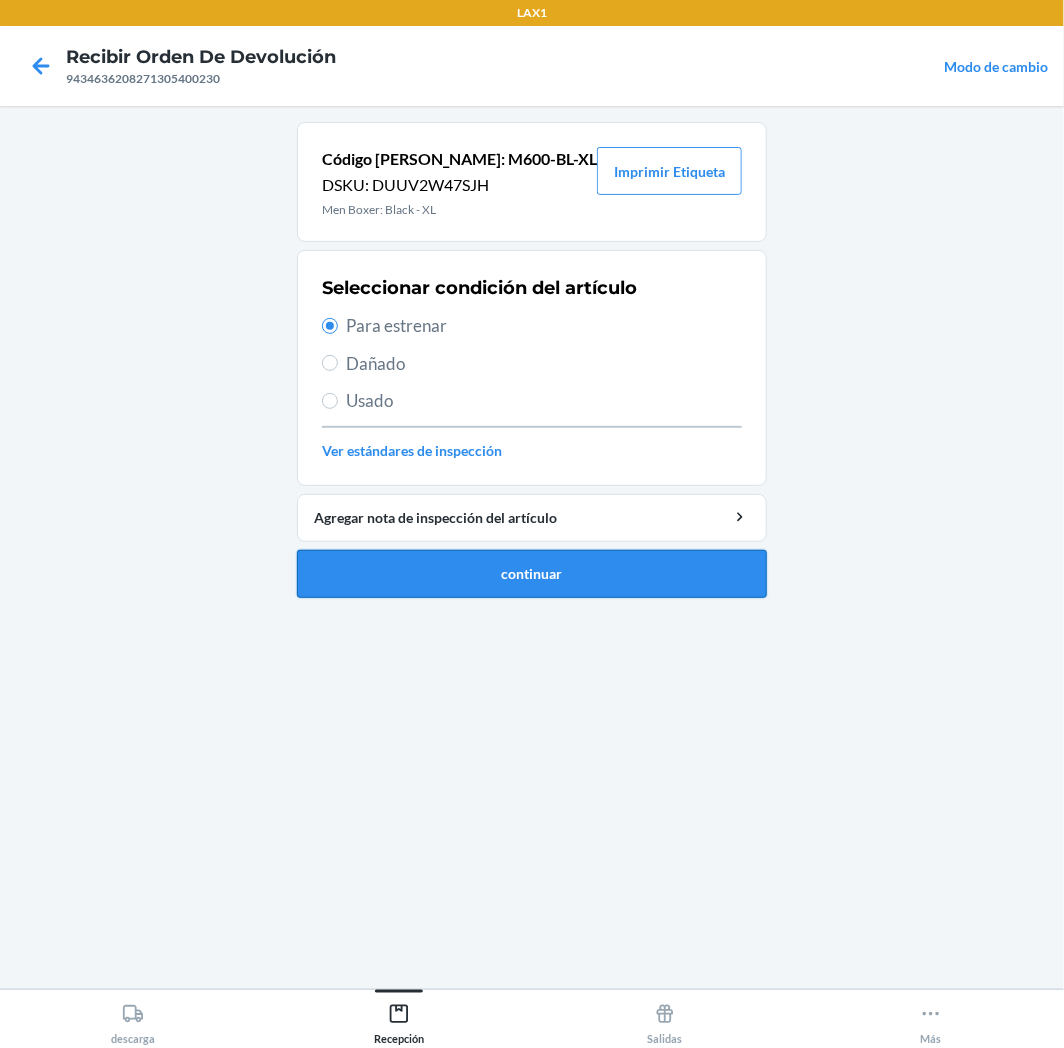 click on "continuar" at bounding box center (532, 574) 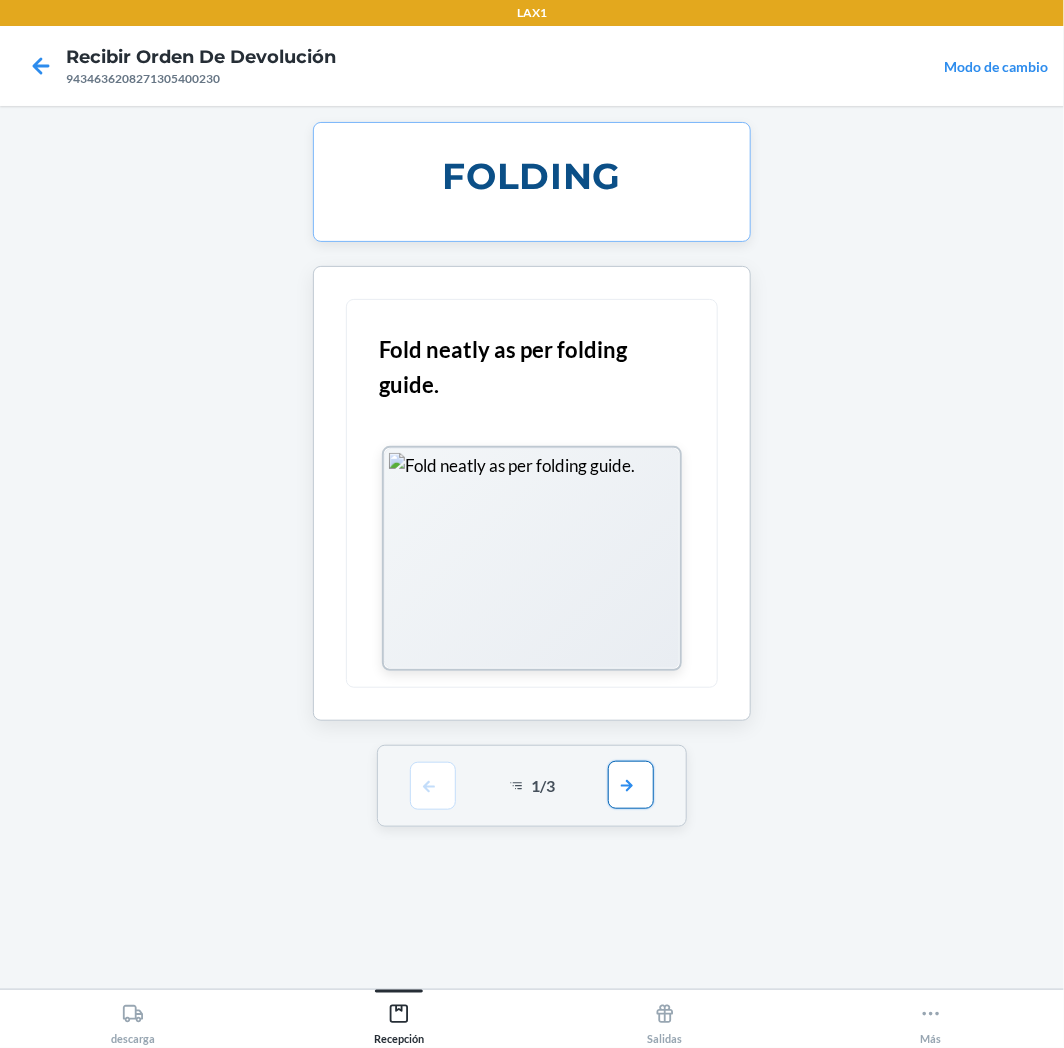 click at bounding box center [631, 785] 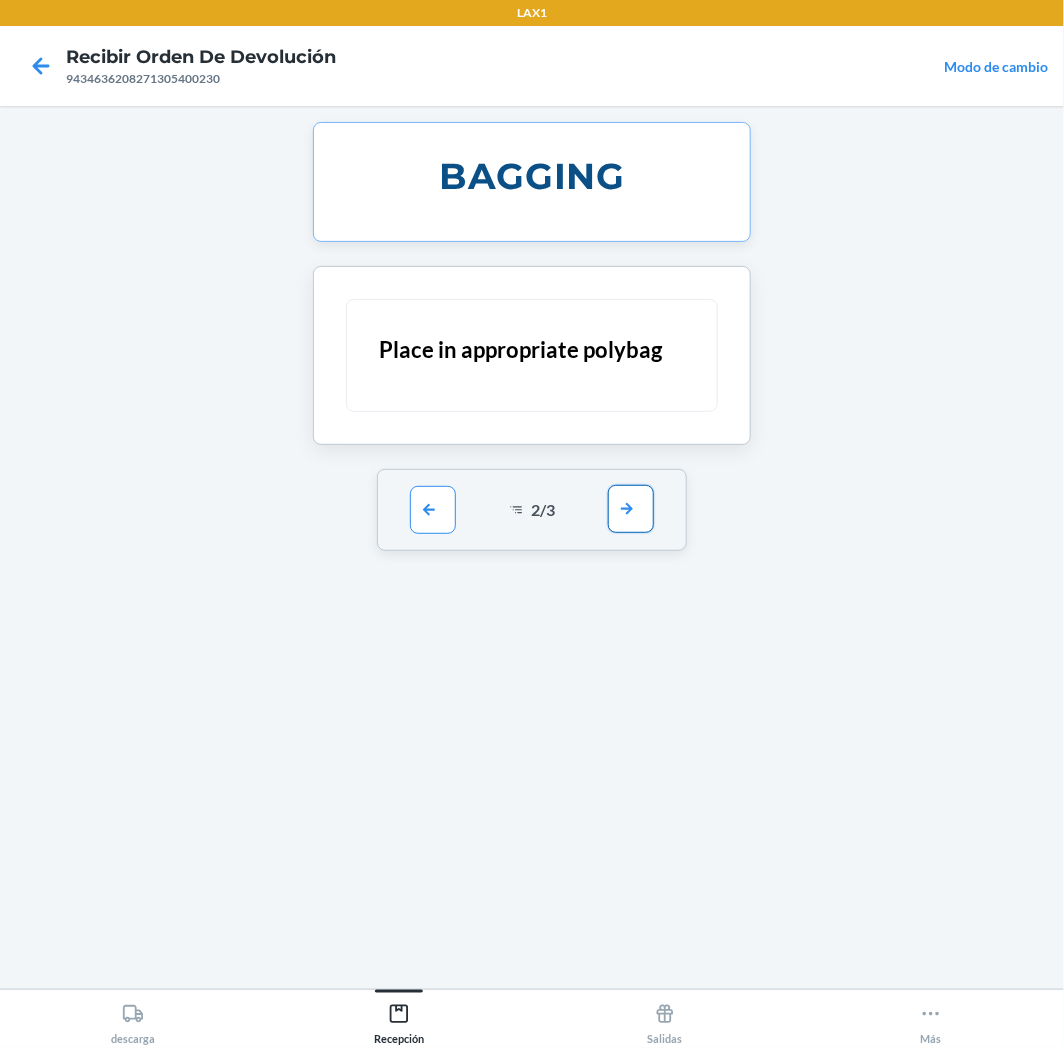 click at bounding box center (631, 509) 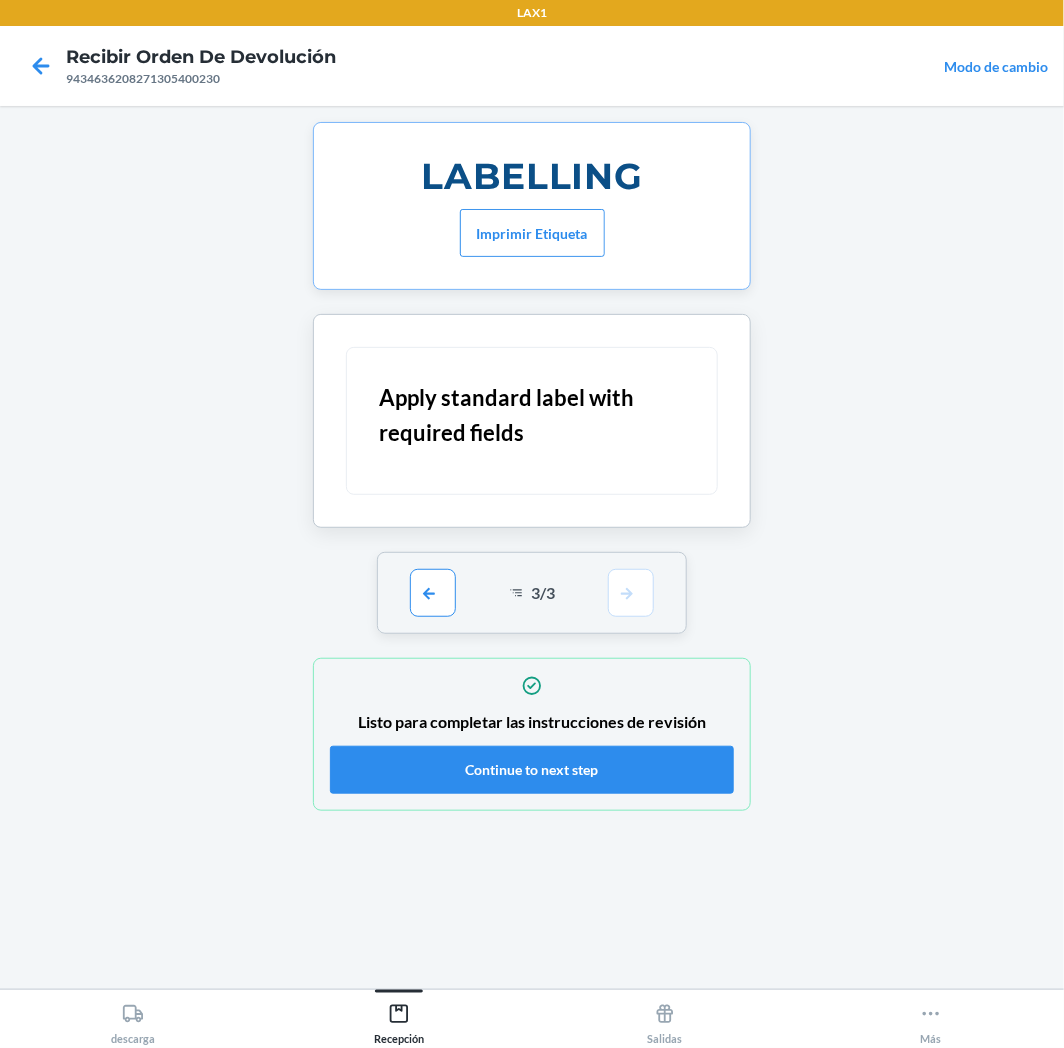 click on "Listo para completar las instrucciones de revisión" at bounding box center (532, 722) 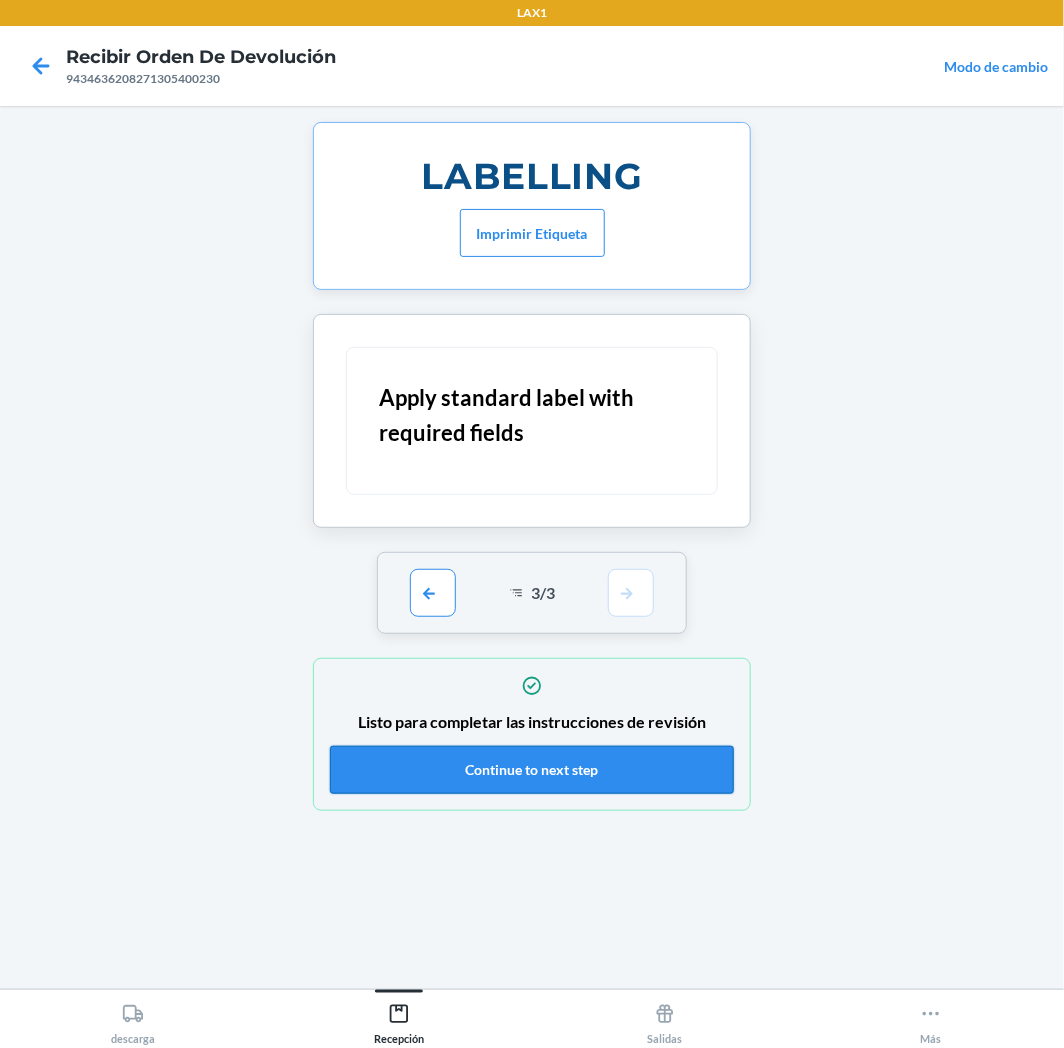 click on "Continue to next step" at bounding box center [532, 770] 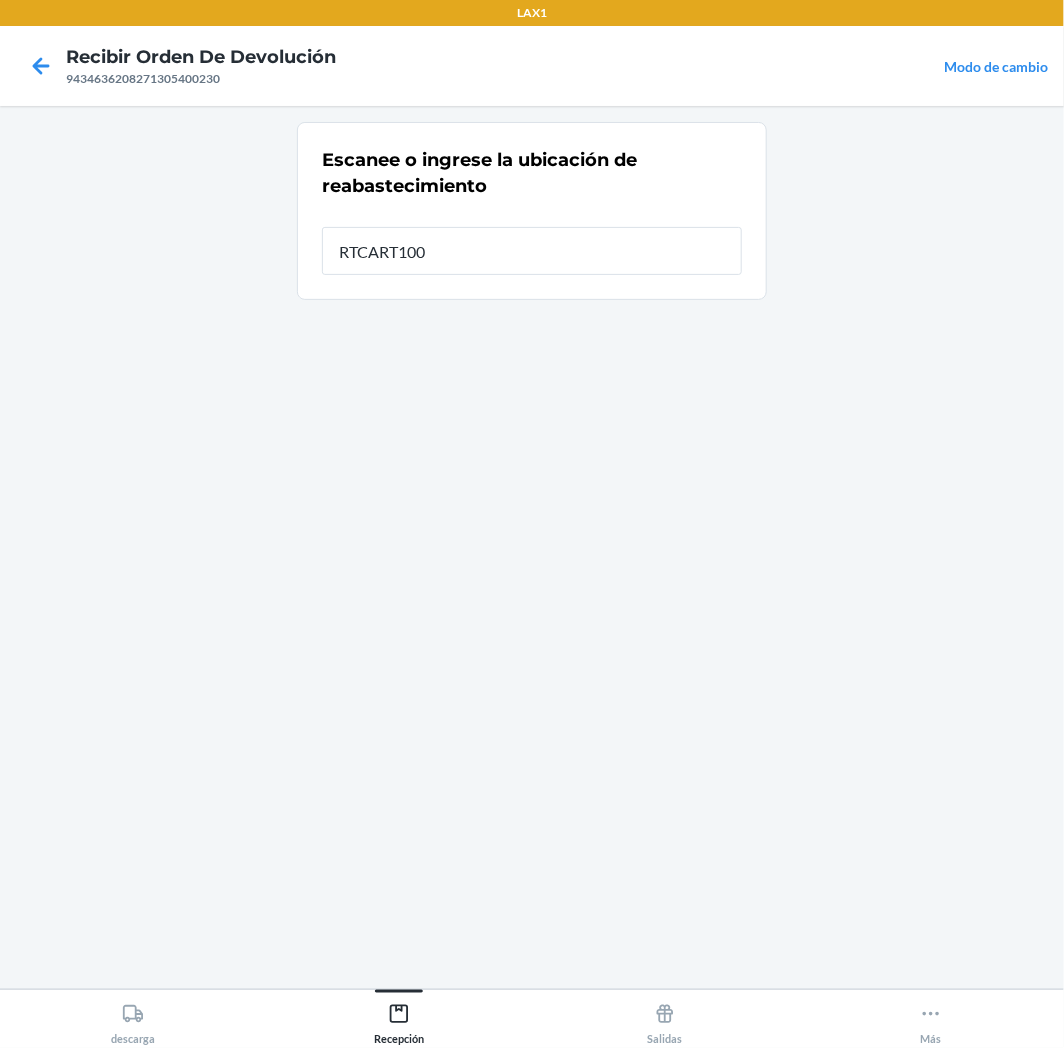 type on "RTCART100" 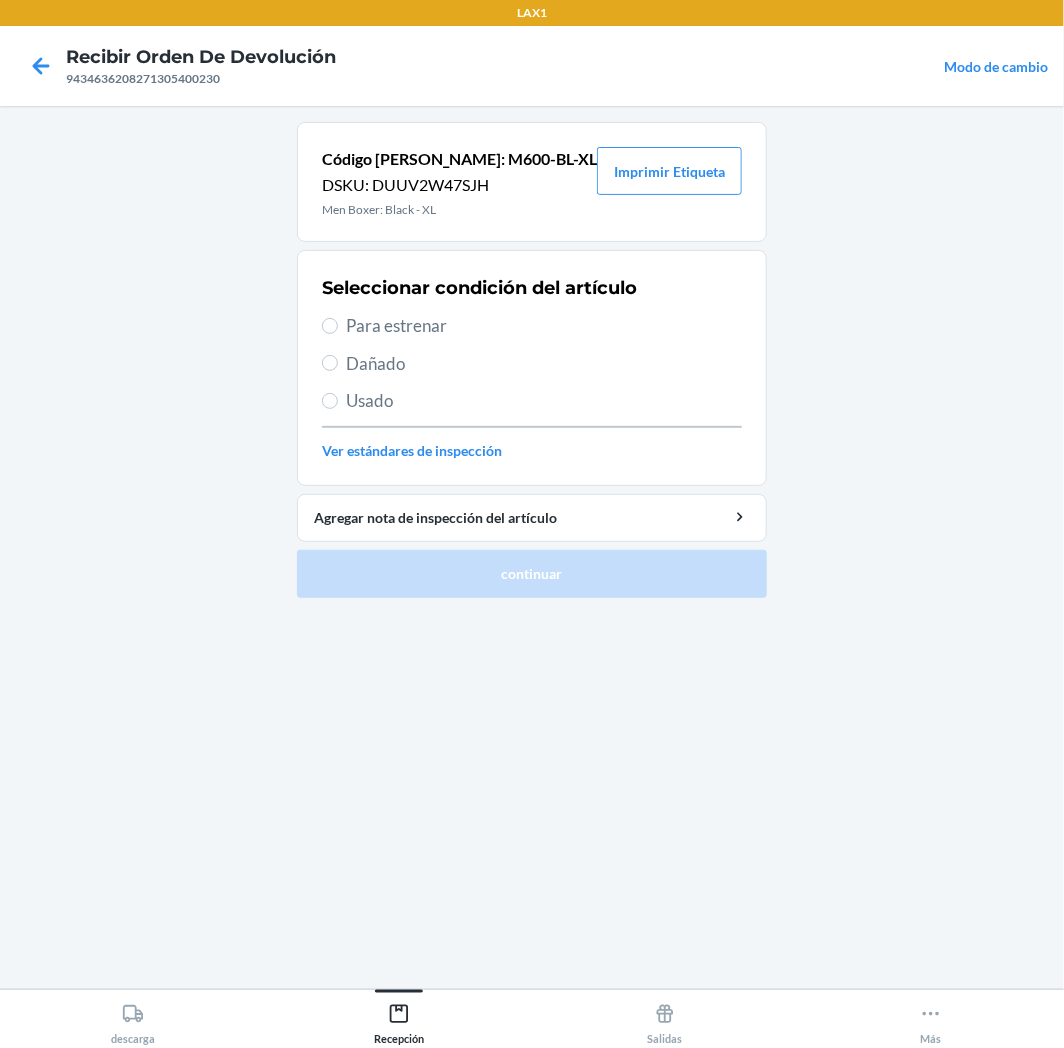 click on "Para estrenar" at bounding box center (544, 326) 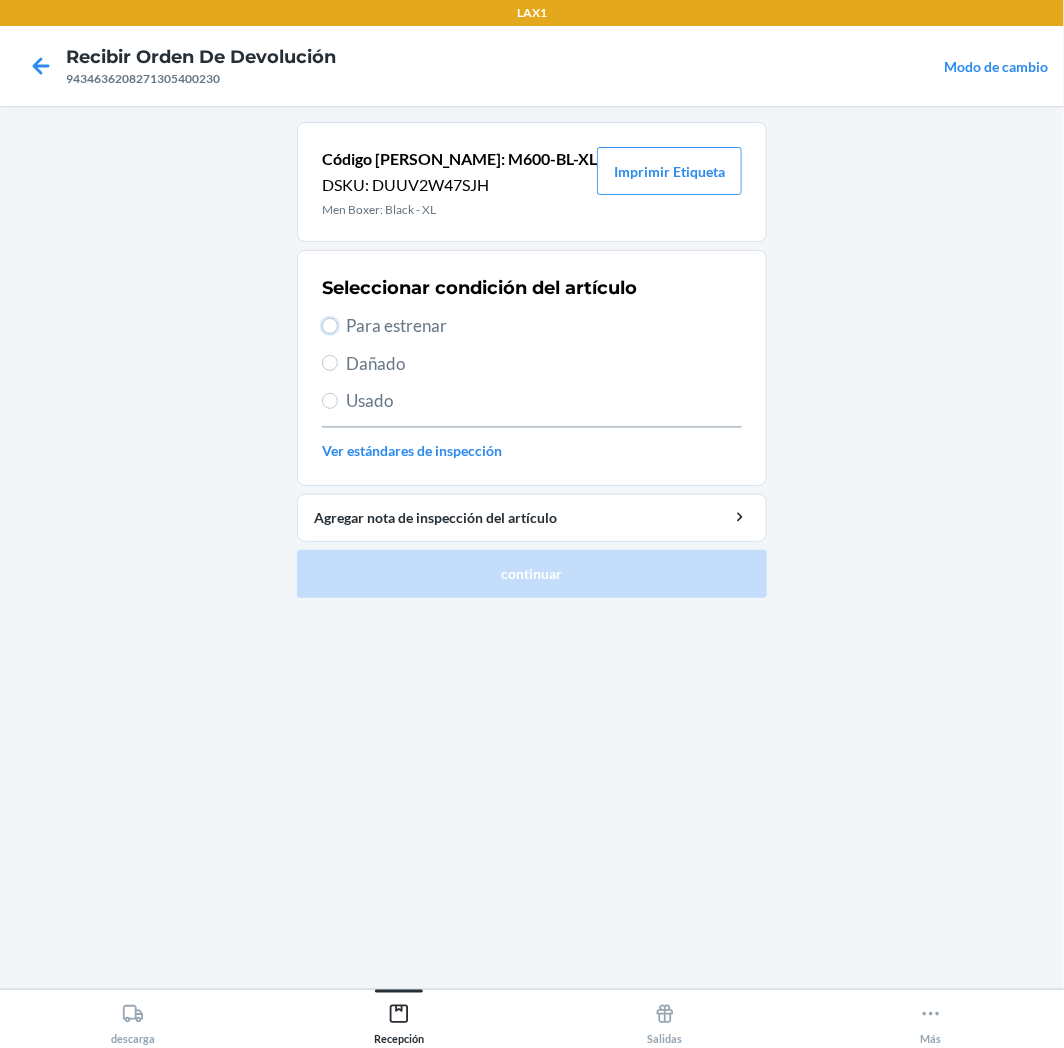 click on "Para estrenar" at bounding box center [330, 326] 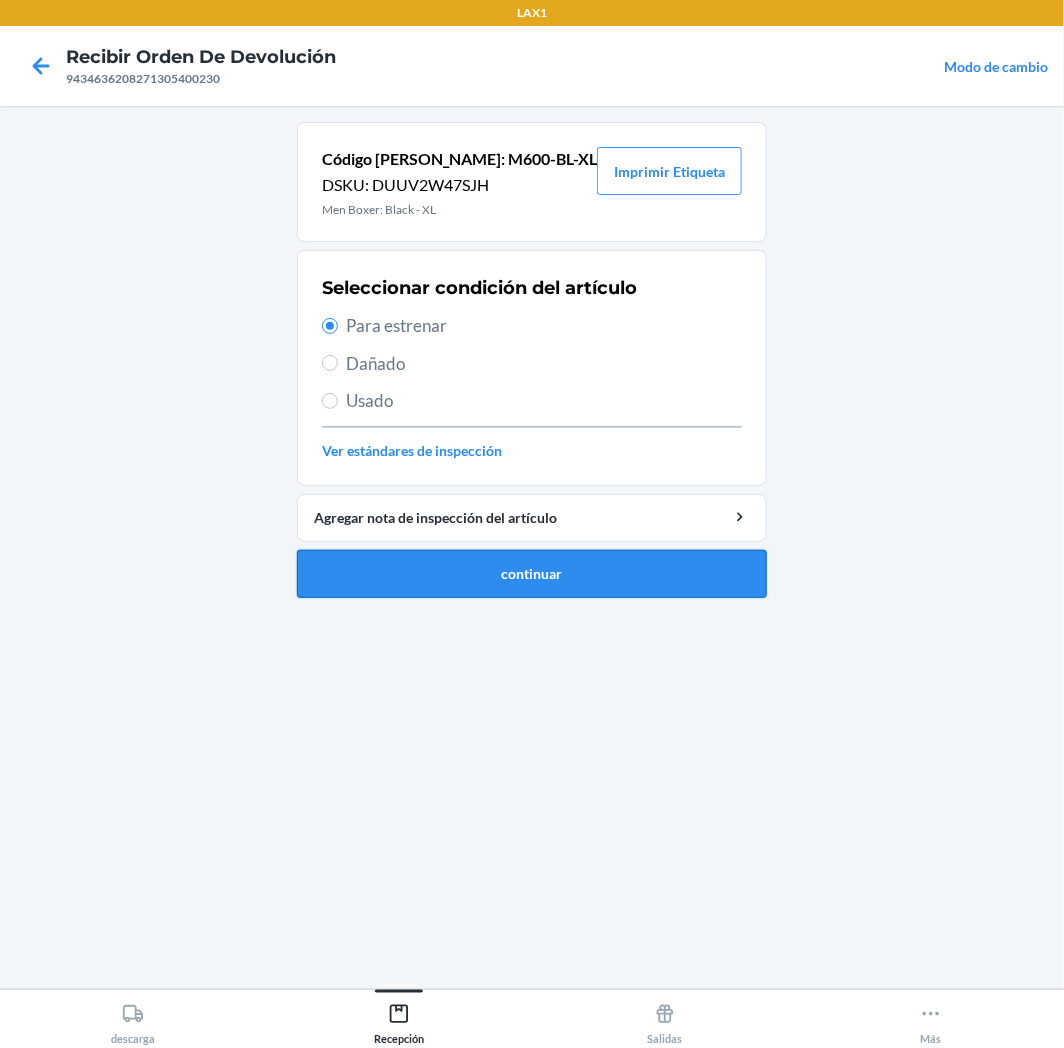 click on "continuar" at bounding box center (532, 574) 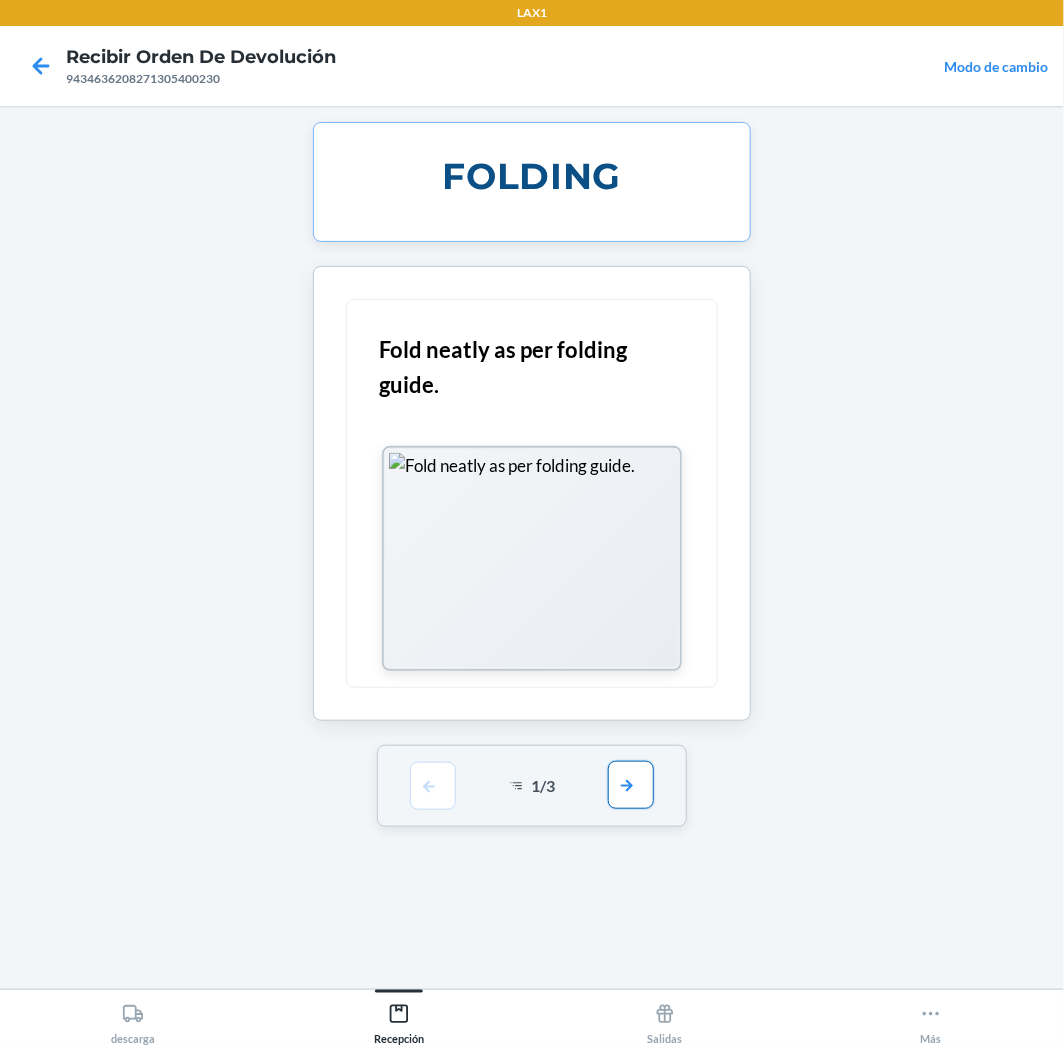 click at bounding box center [631, 785] 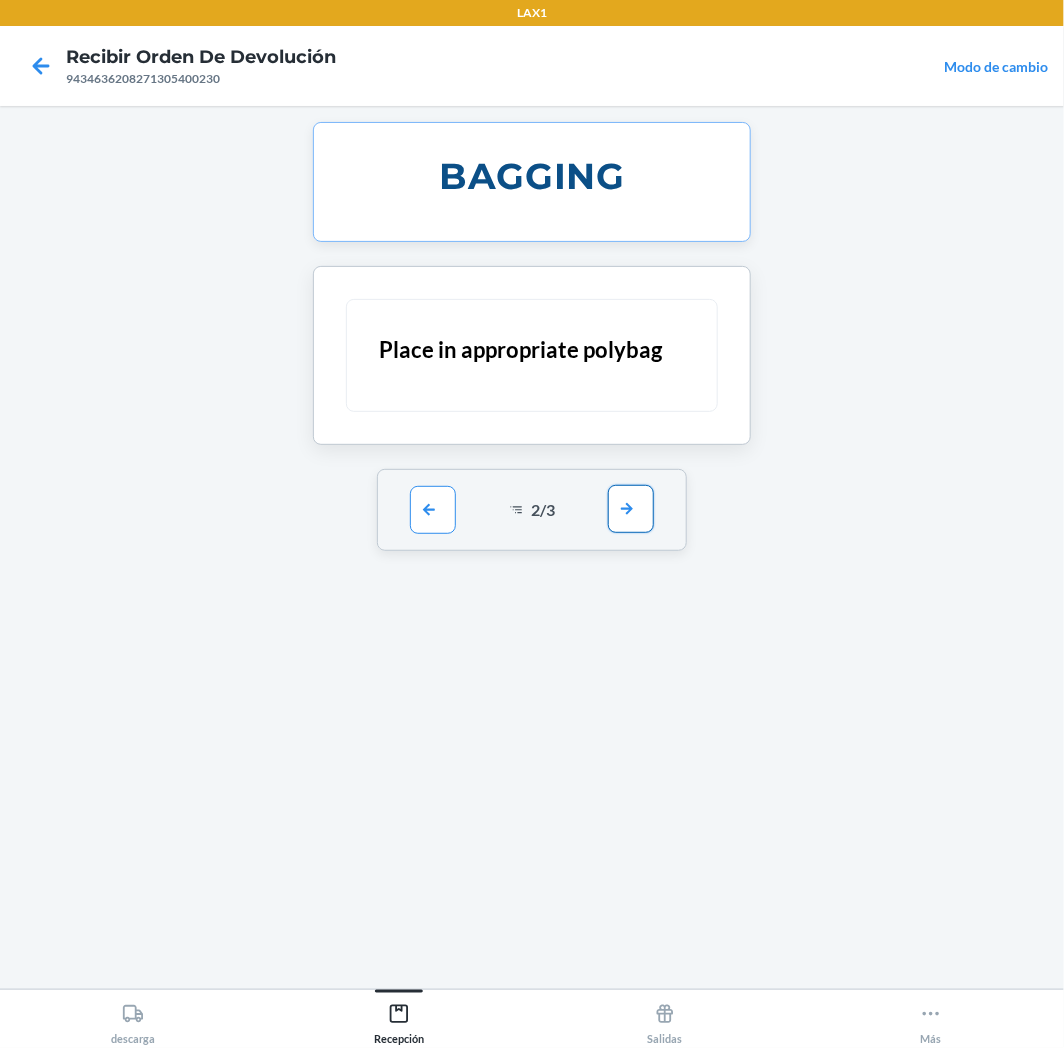 click at bounding box center [631, 509] 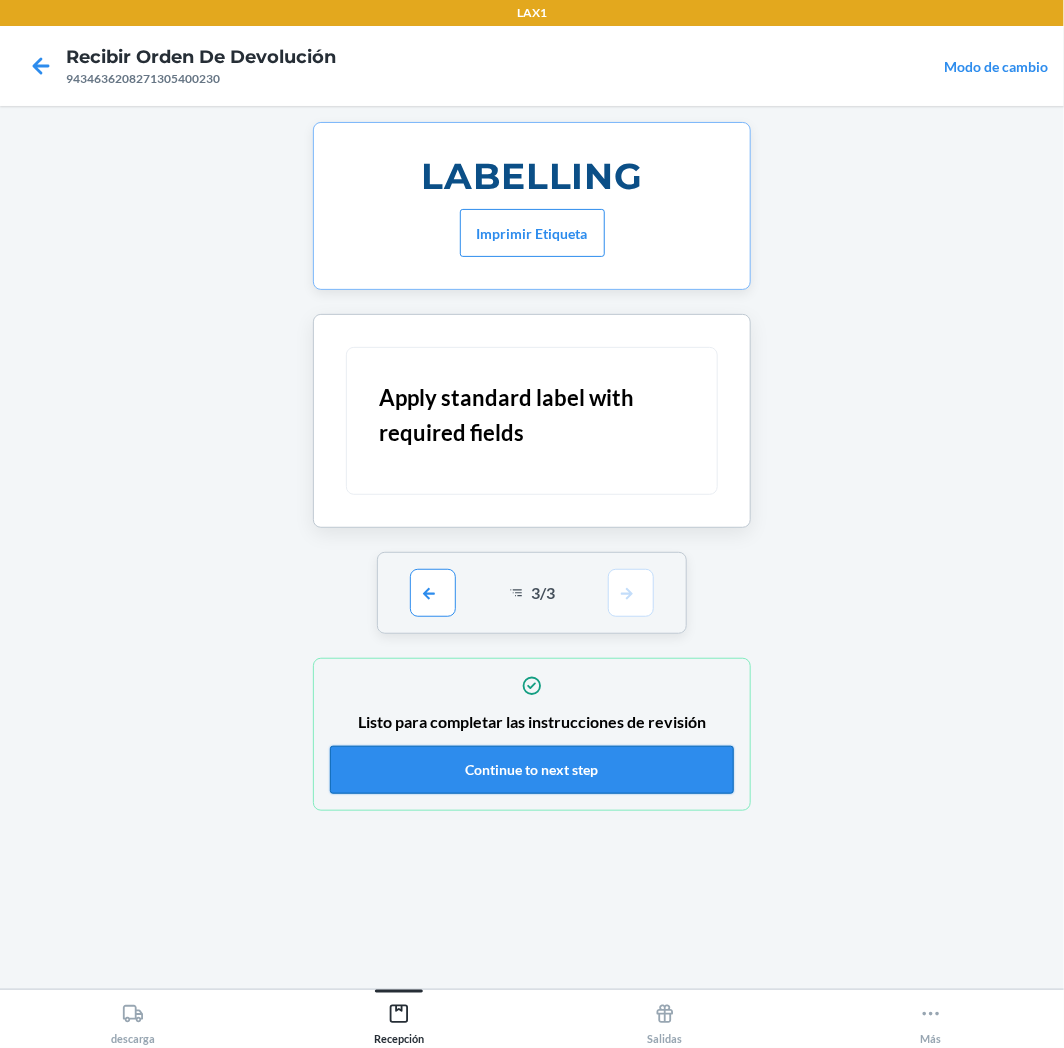 click on "Continue to next step" at bounding box center [532, 770] 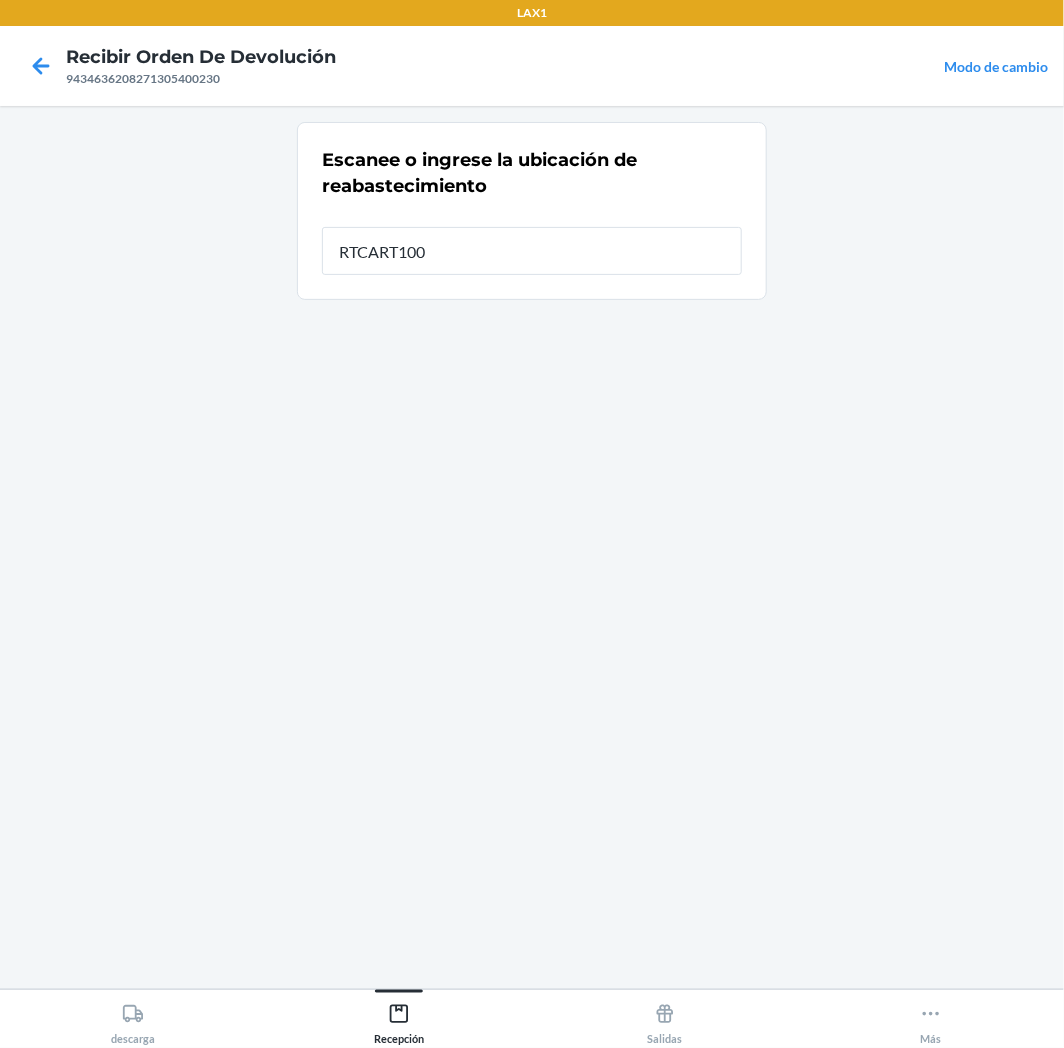 type on "RTCART100" 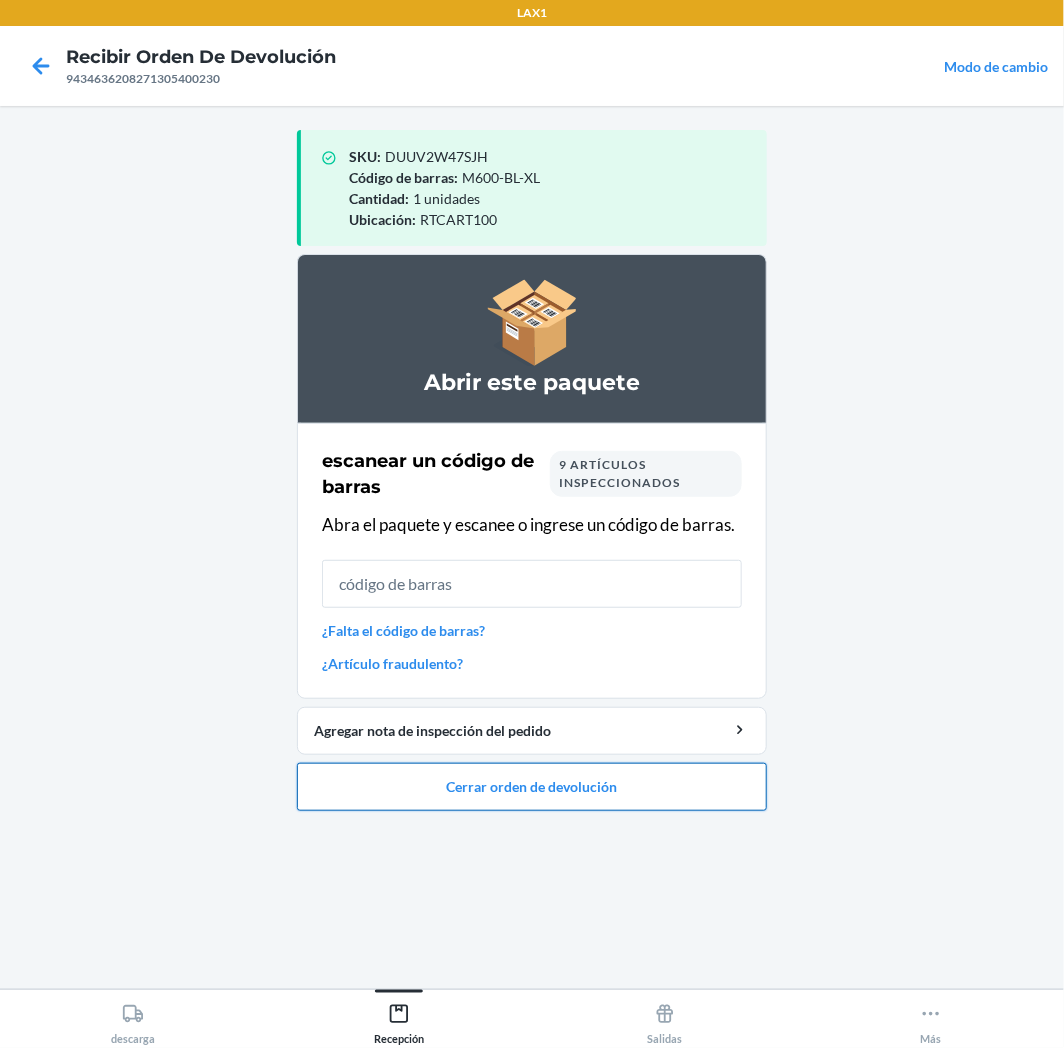 click on "Cerrar orden de devolución" at bounding box center [532, 787] 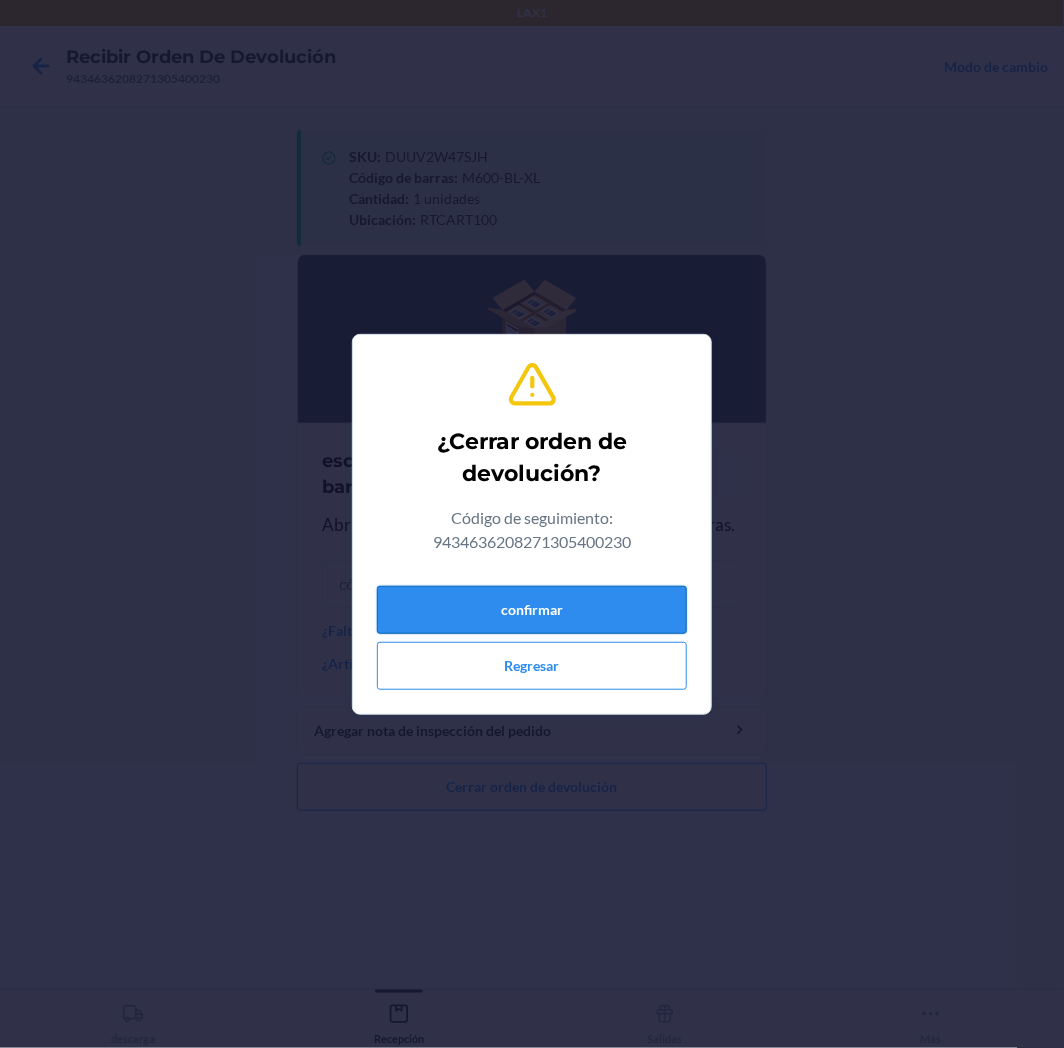 click on "confirmar" at bounding box center (532, 610) 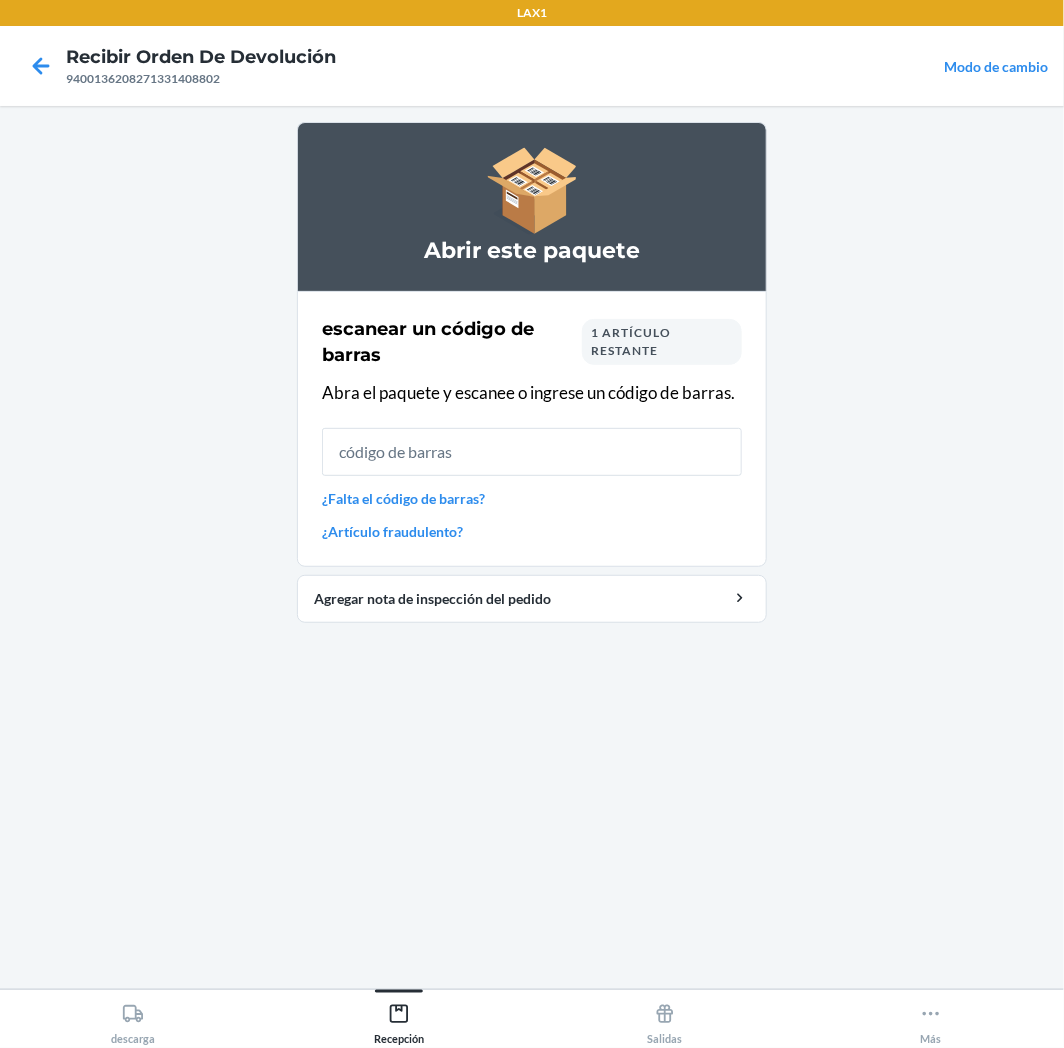 click on "1 artículo restante" at bounding box center (662, 342) 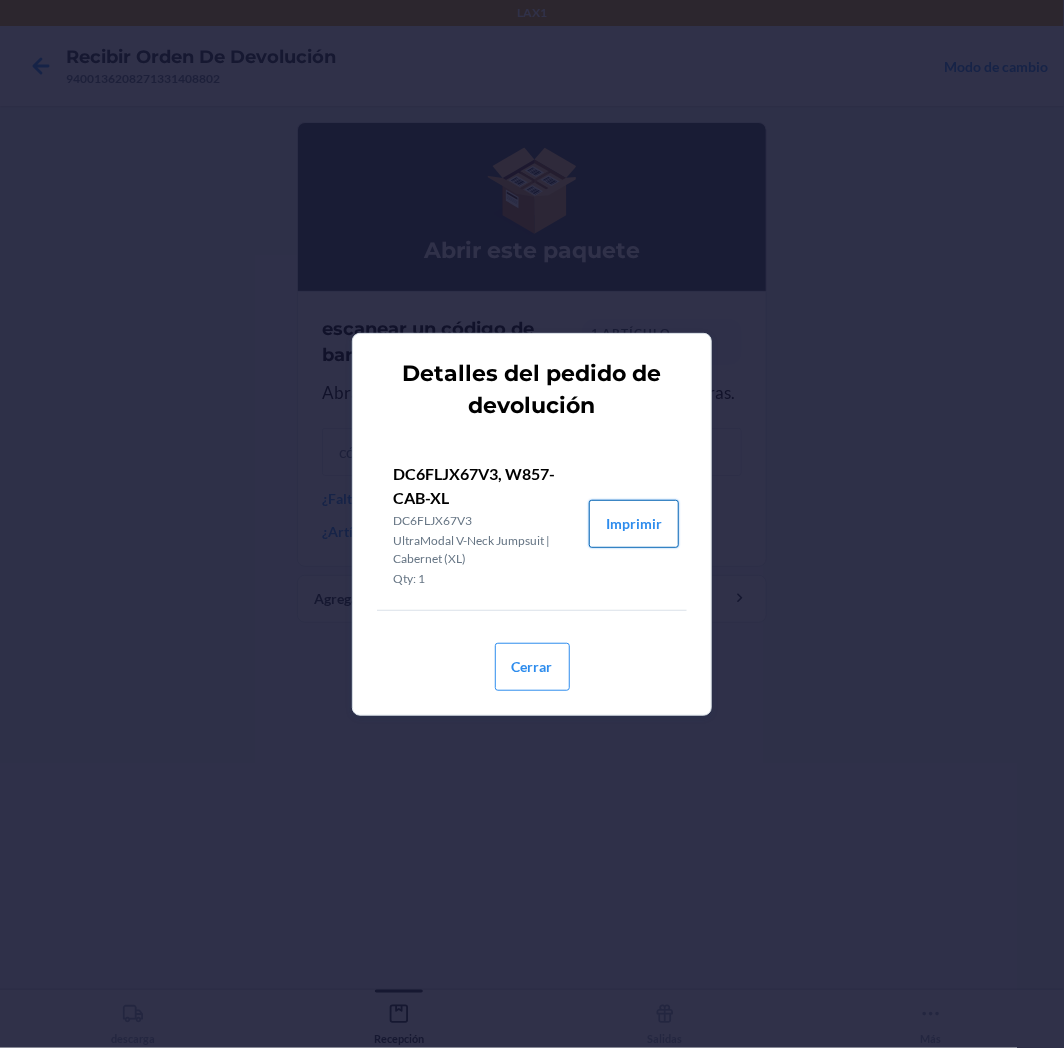 click on "Imprimir" at bounding box center [634, 524] 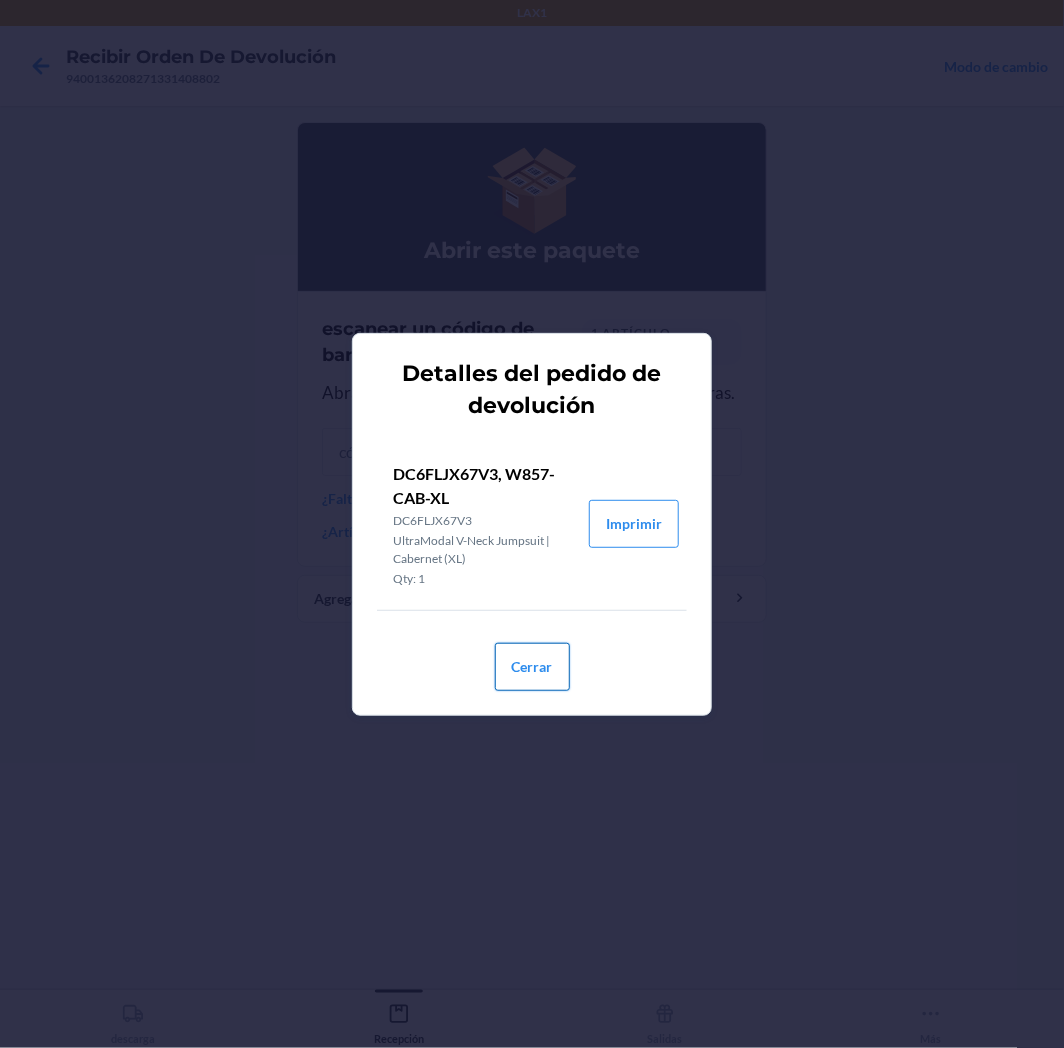 click on "Cerrar" at bounding box center [532, 659] 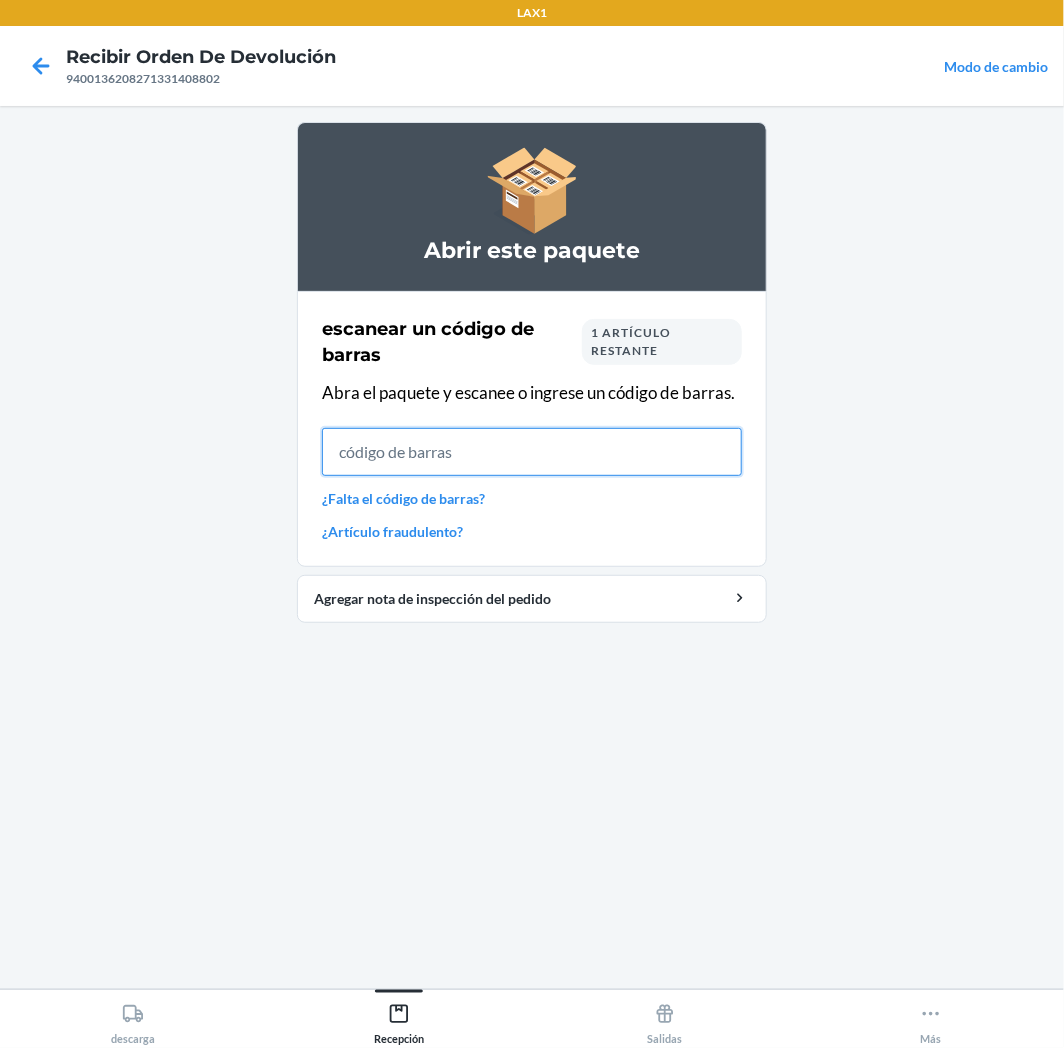 click at bounding box center (532, 452) 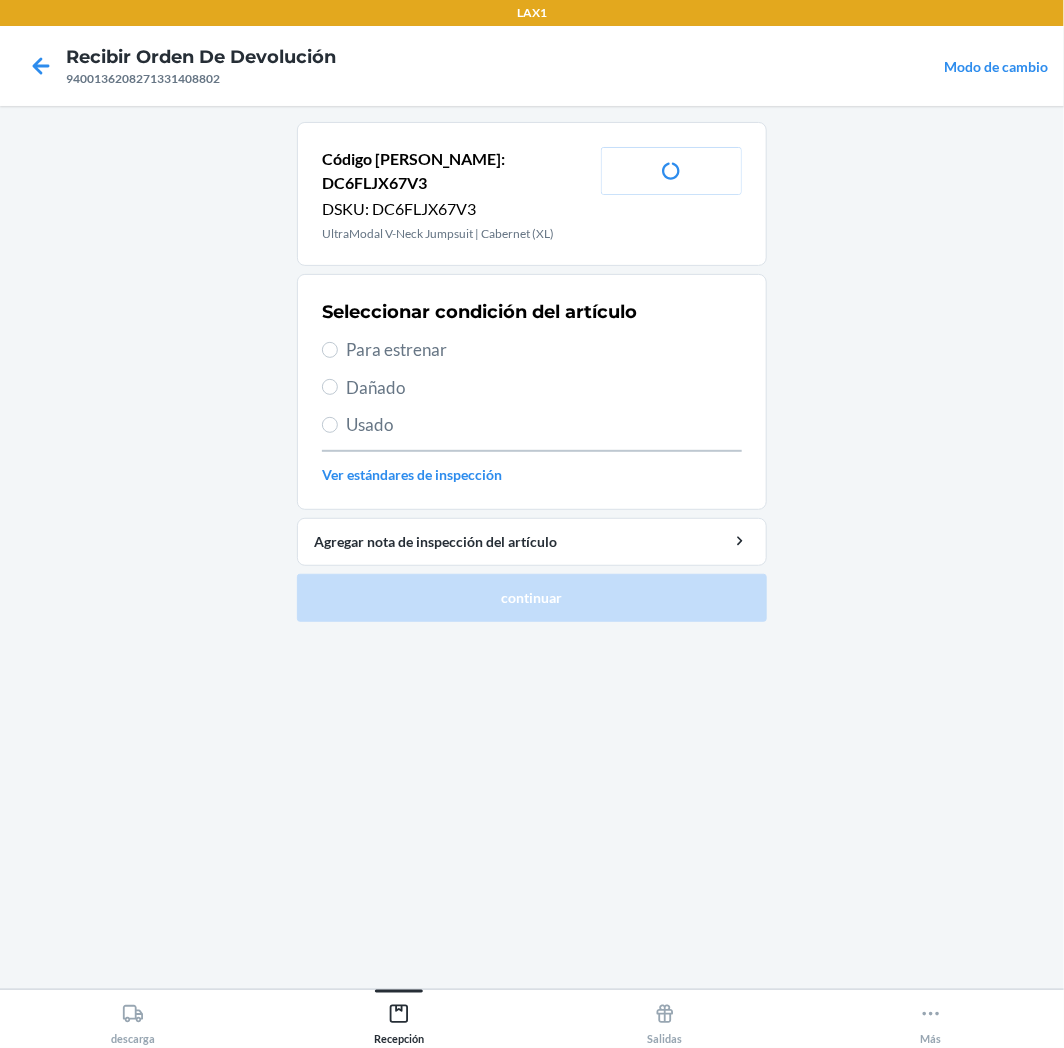 drag, startPoint x: 496, startPoint y: 313, endPoint x: 521, endPoint y: 355, distance: 48.8774 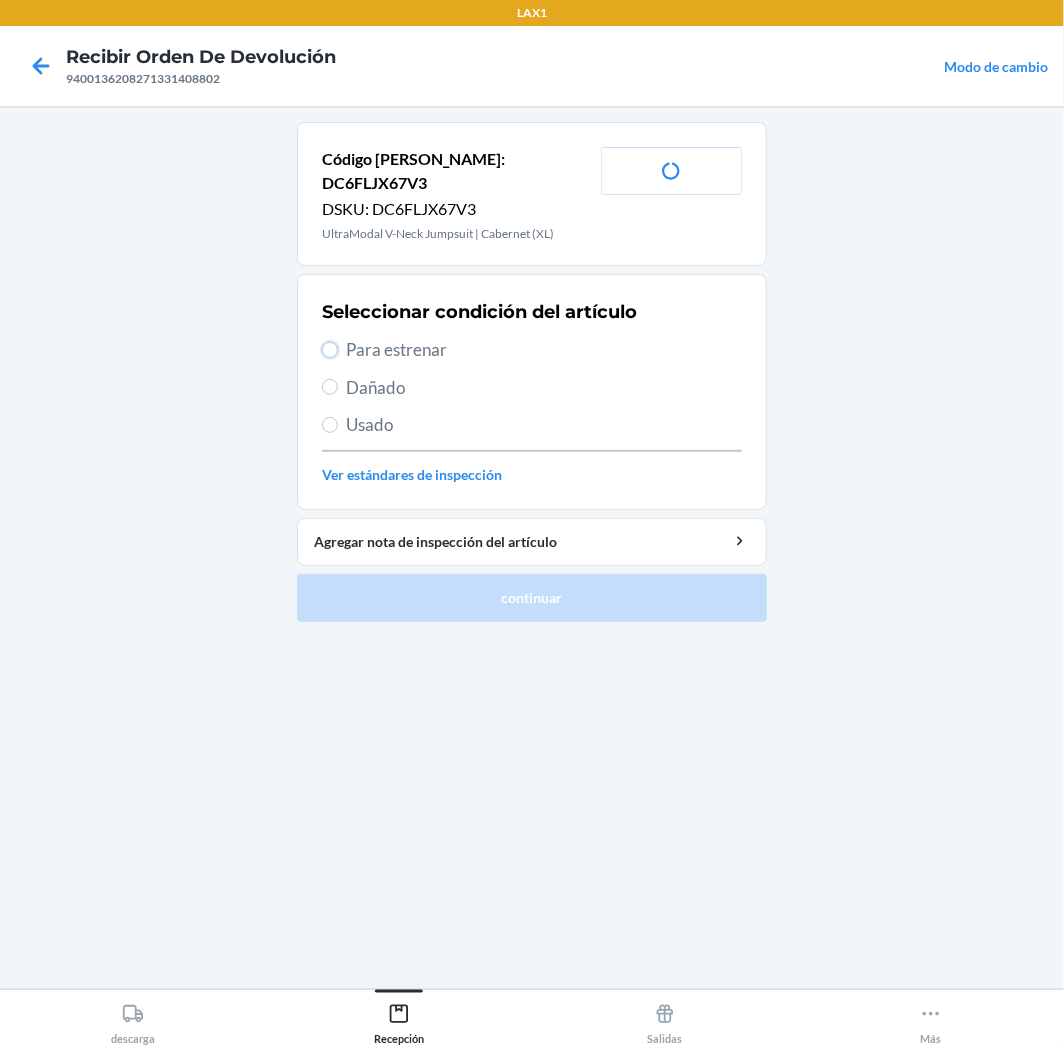 click on "Para estrenar" at bounding box center [330, 350] 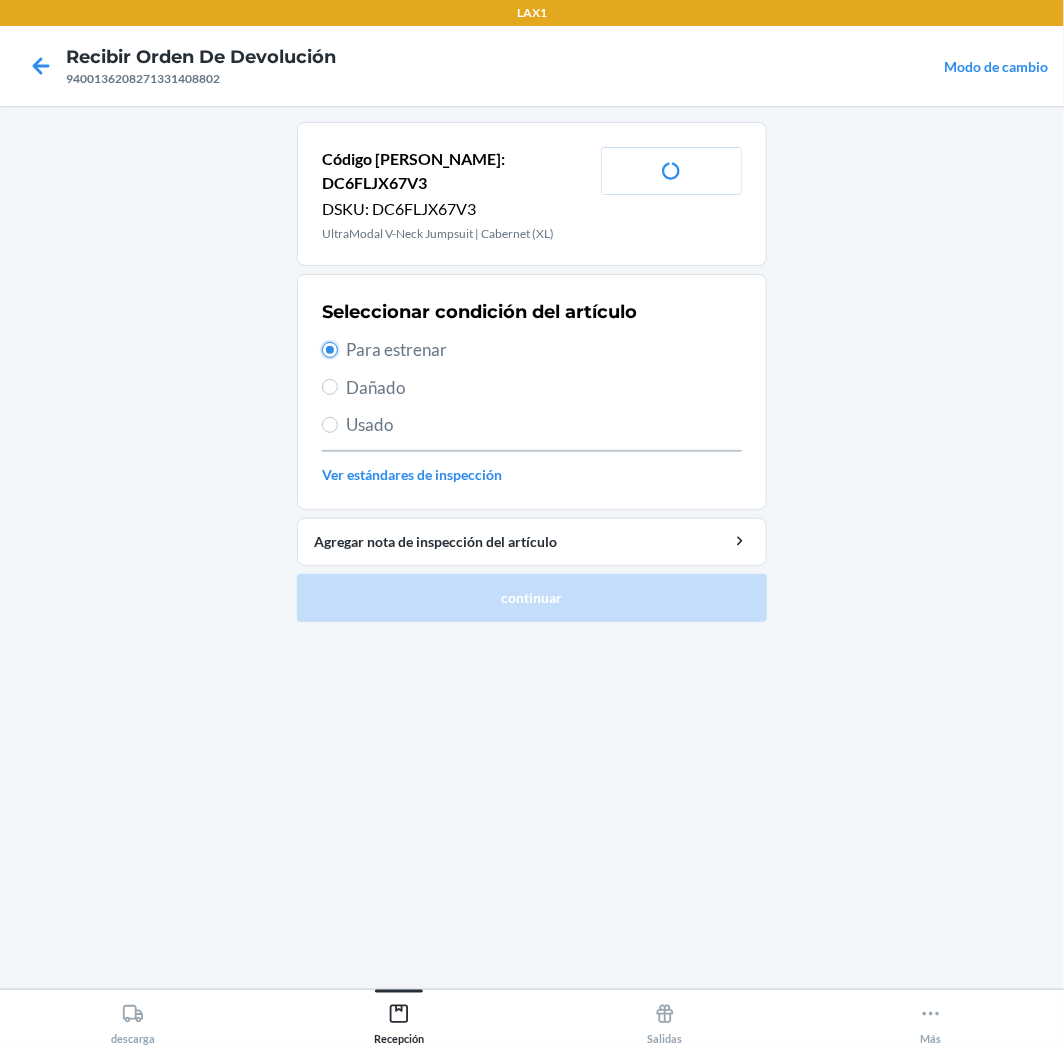 radio on "true" 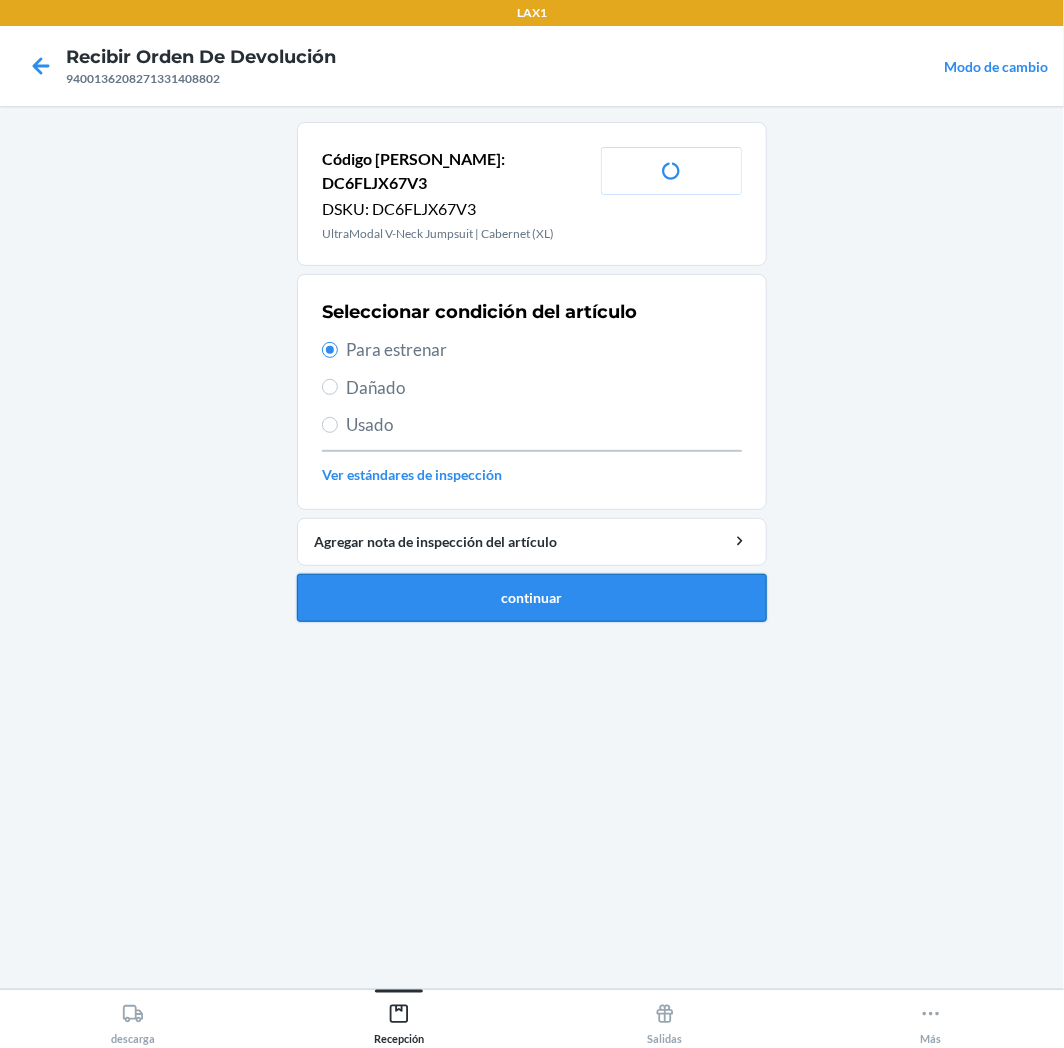 click on "continuar" at bounding box center [532, 598] 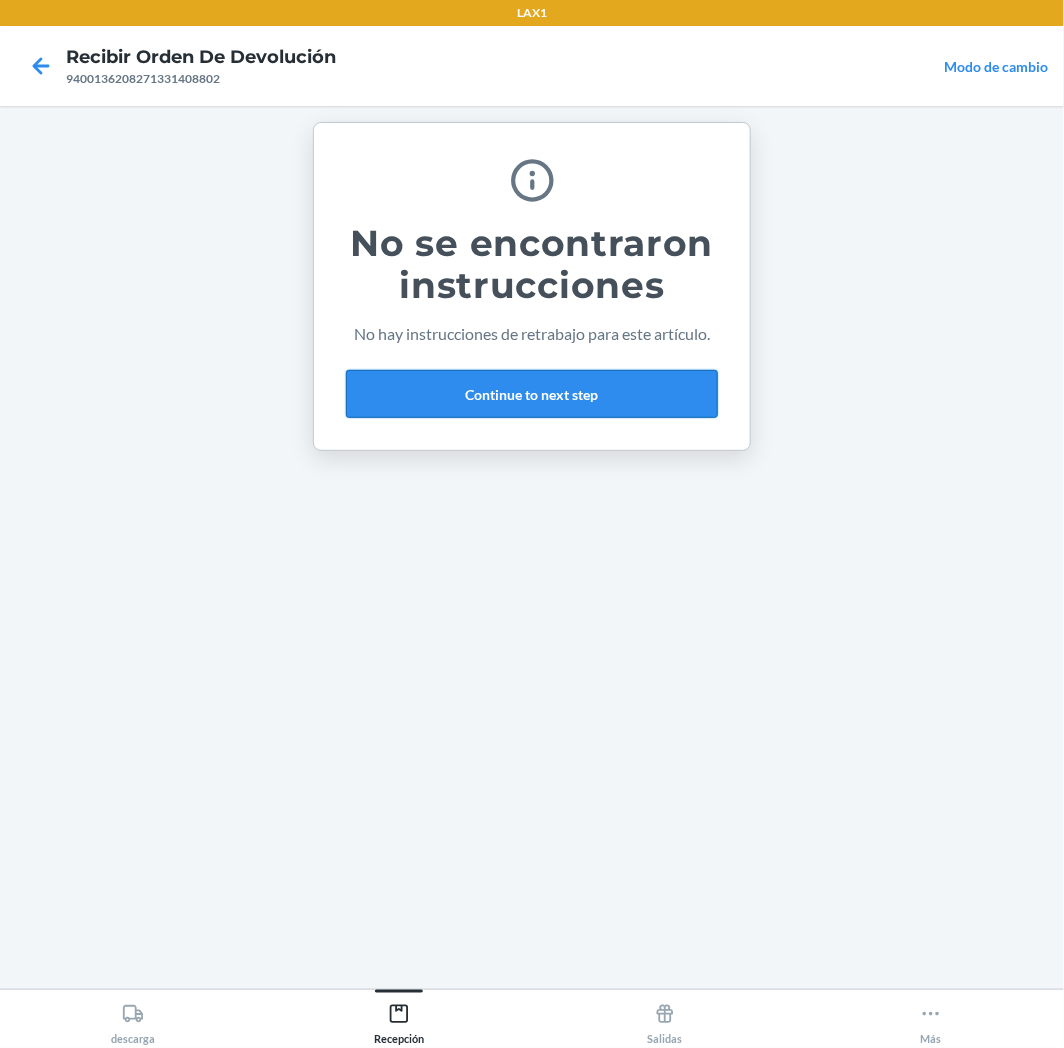 click on "Continue to next step" at bounding box center [532, 394] 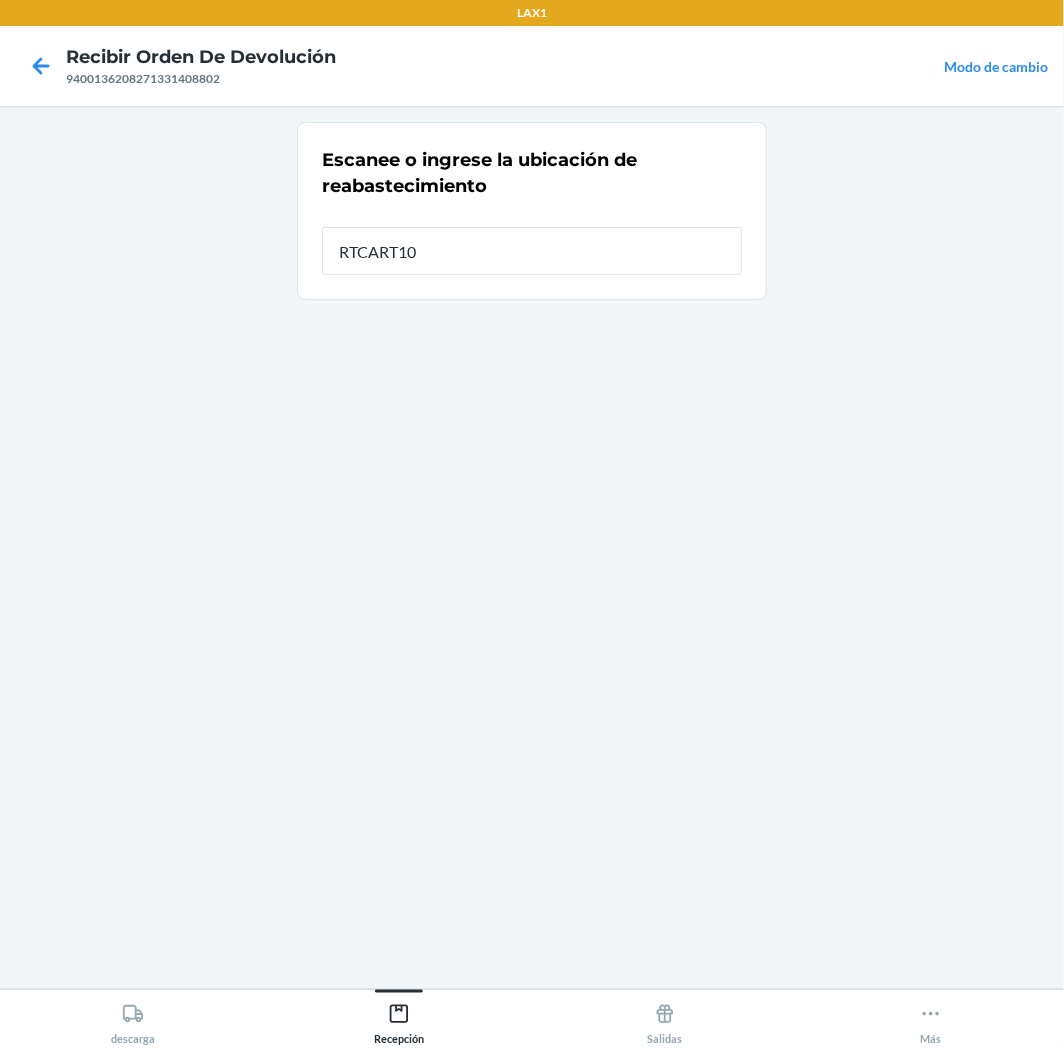 type on "RTCART100" 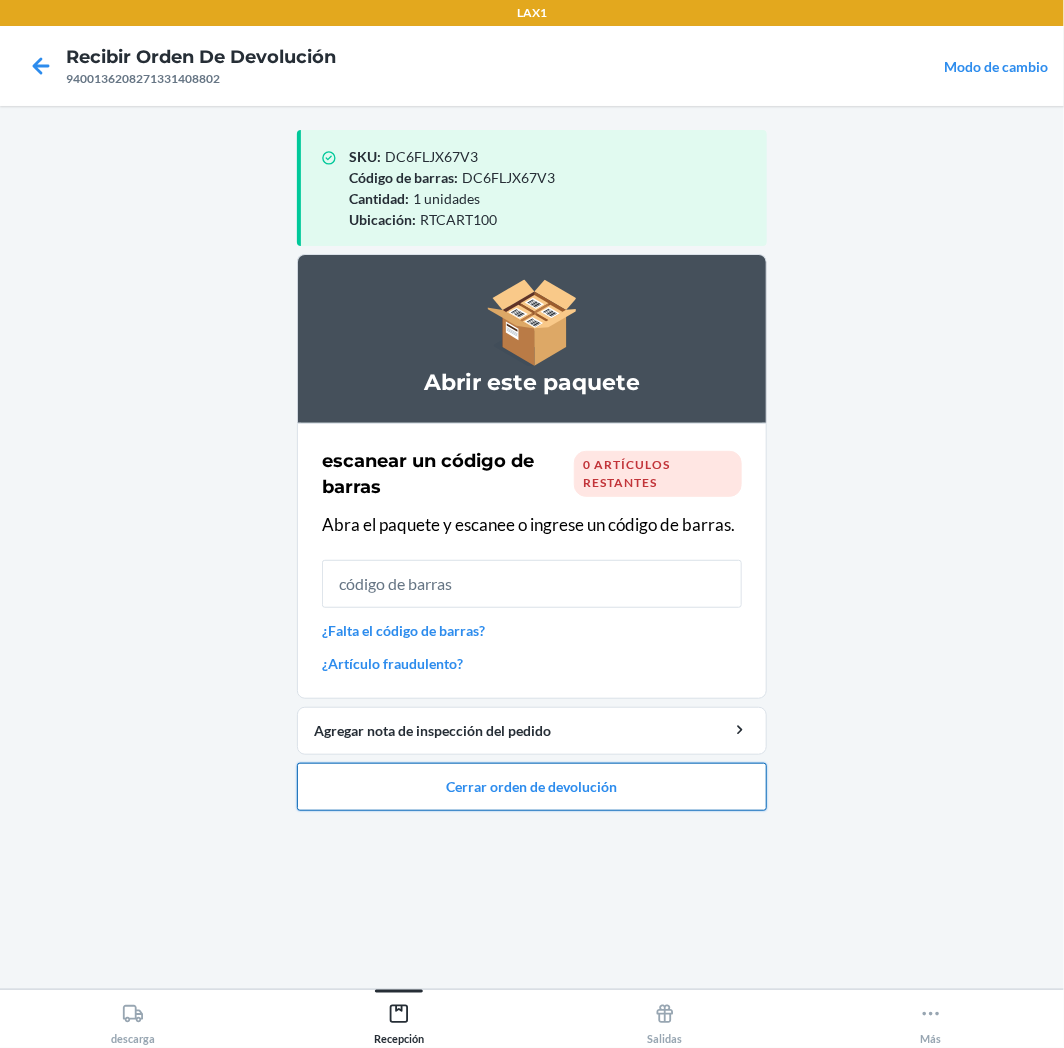 click on "Cerrar orden de devolución" at bounding box center (532, 787) 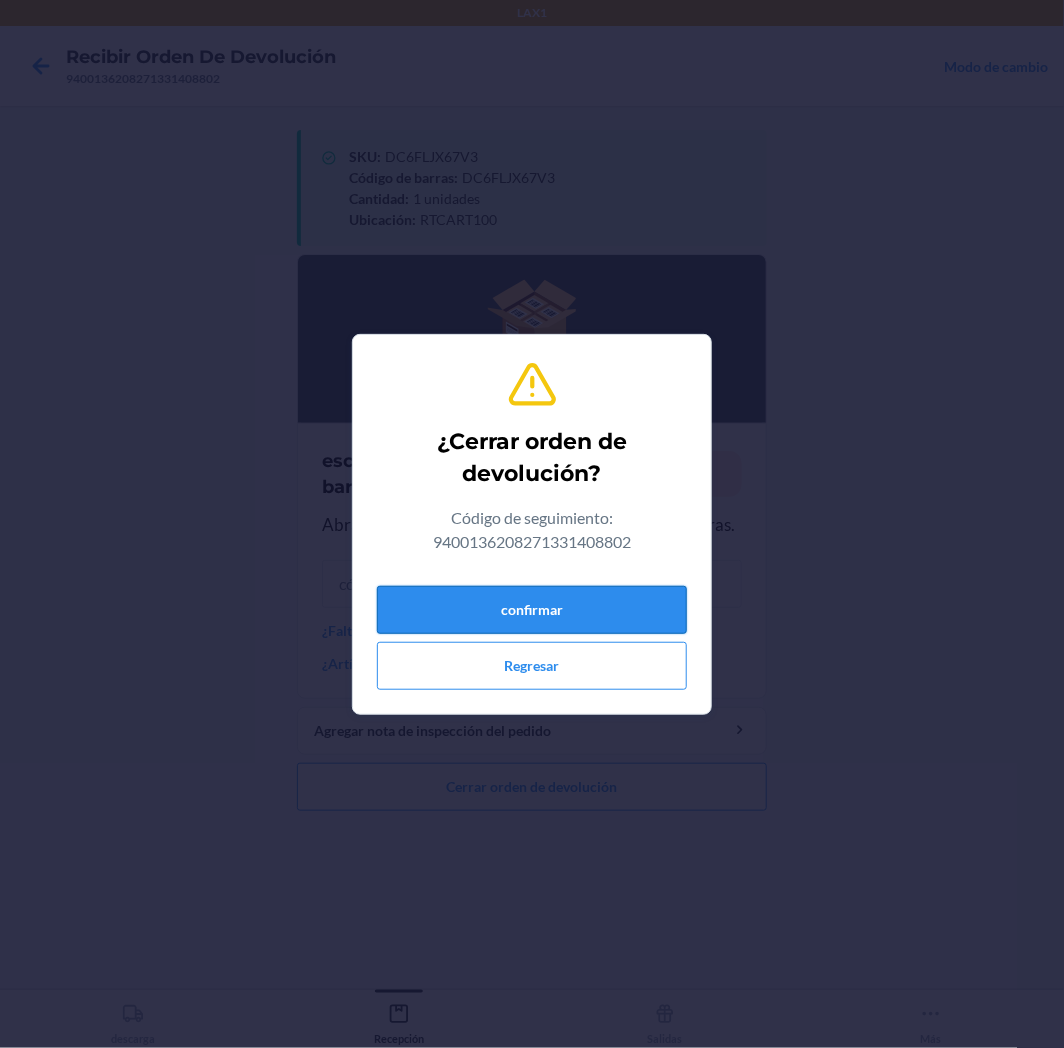 click on "confirmar" at bounding box center [532, 610] 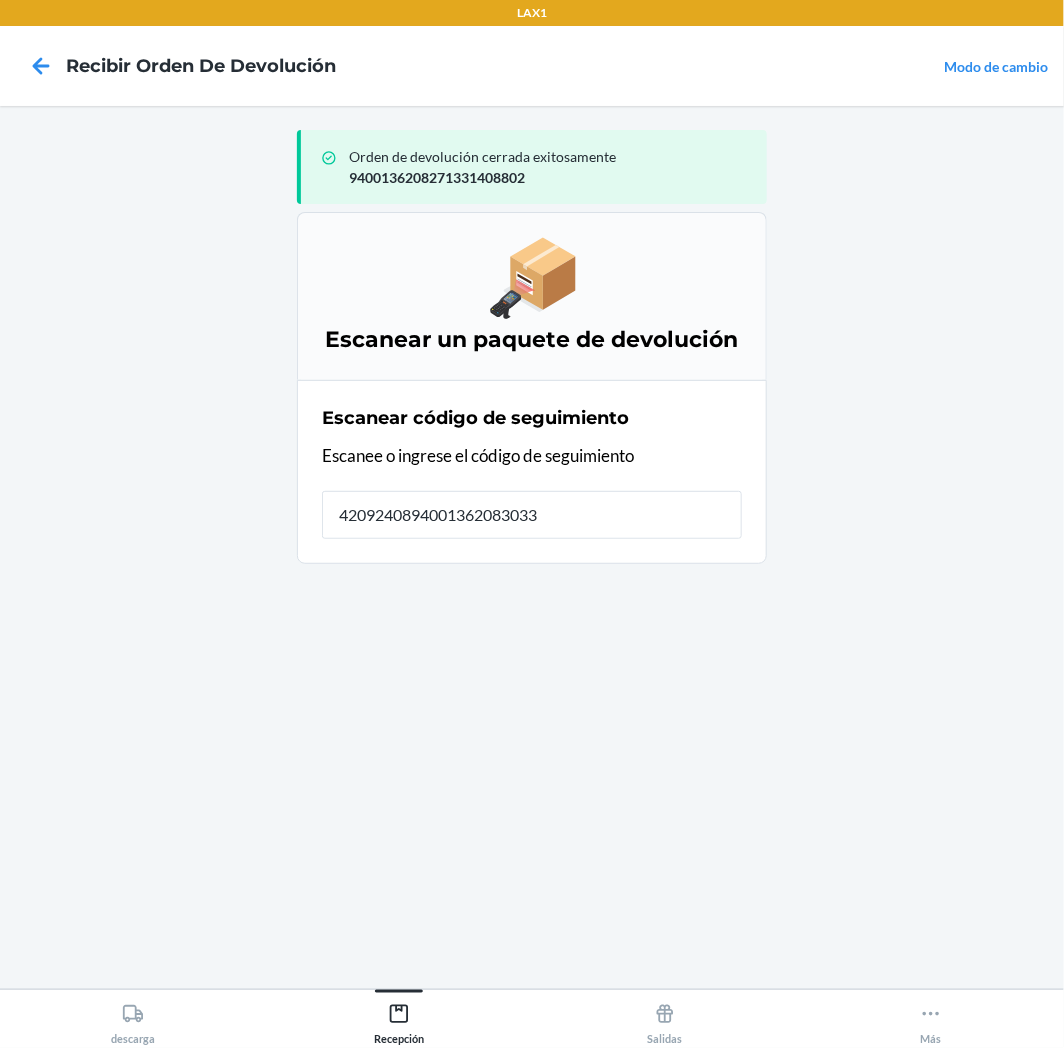 type on "42092408940013620830332" 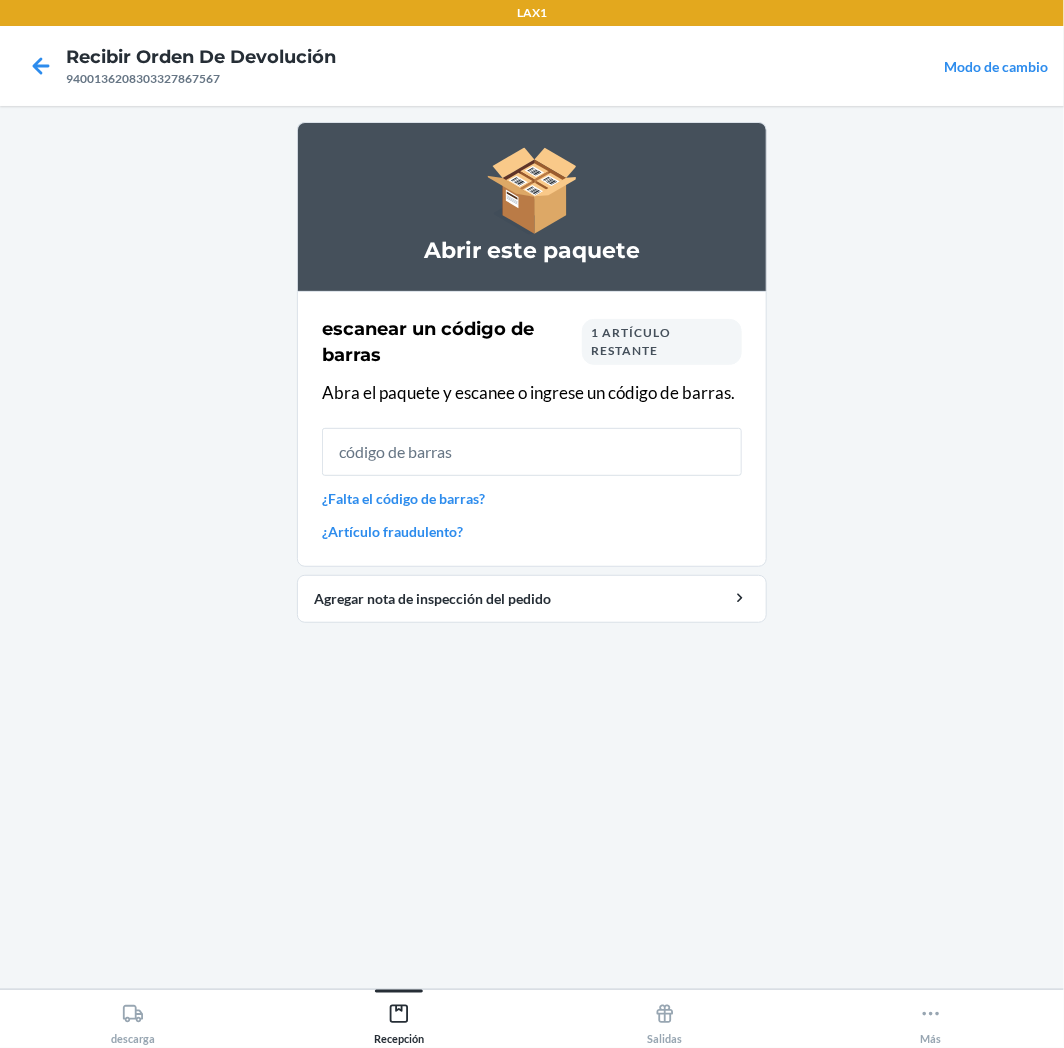 click on "1 artículo restante" at bounding box center (631, 341) 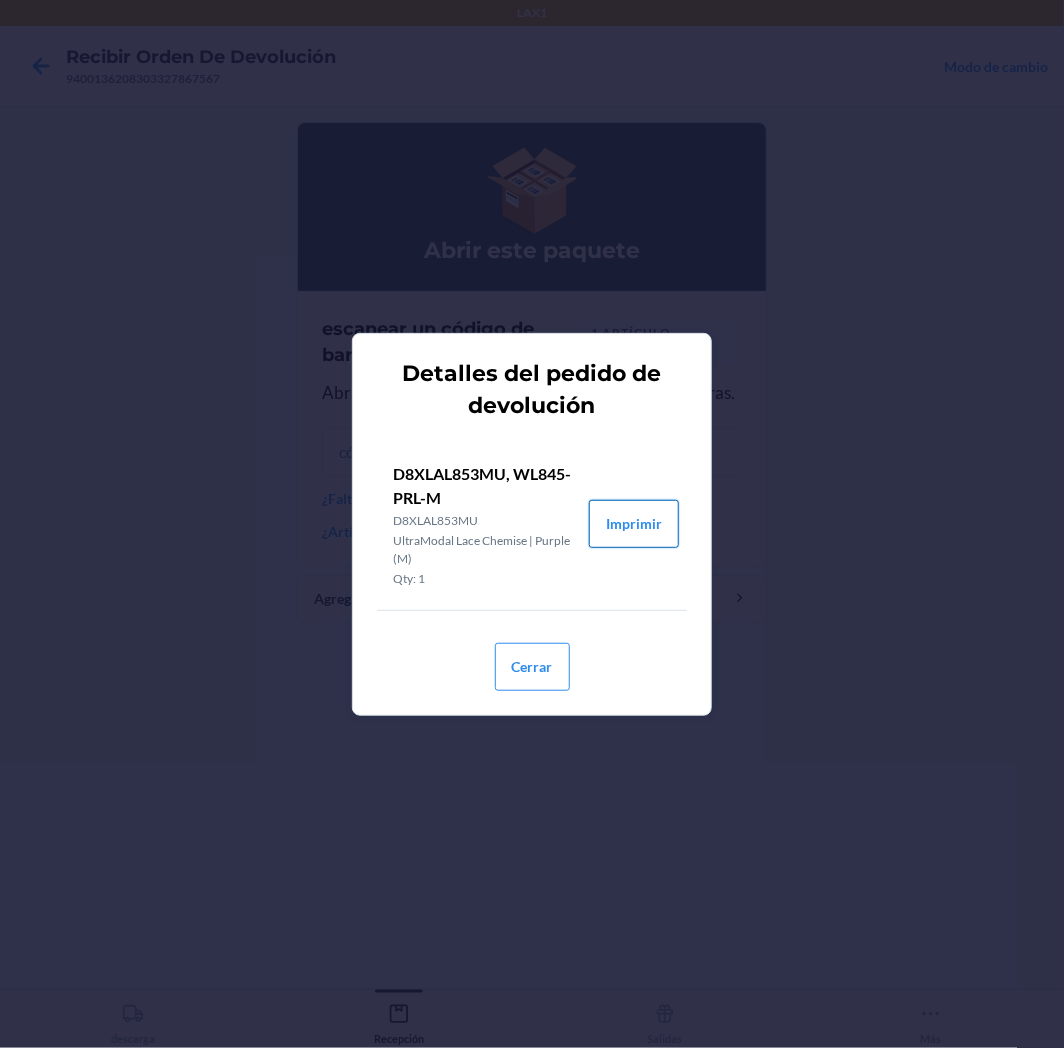 click on "Imprimir" at bounding box center [634, 524] 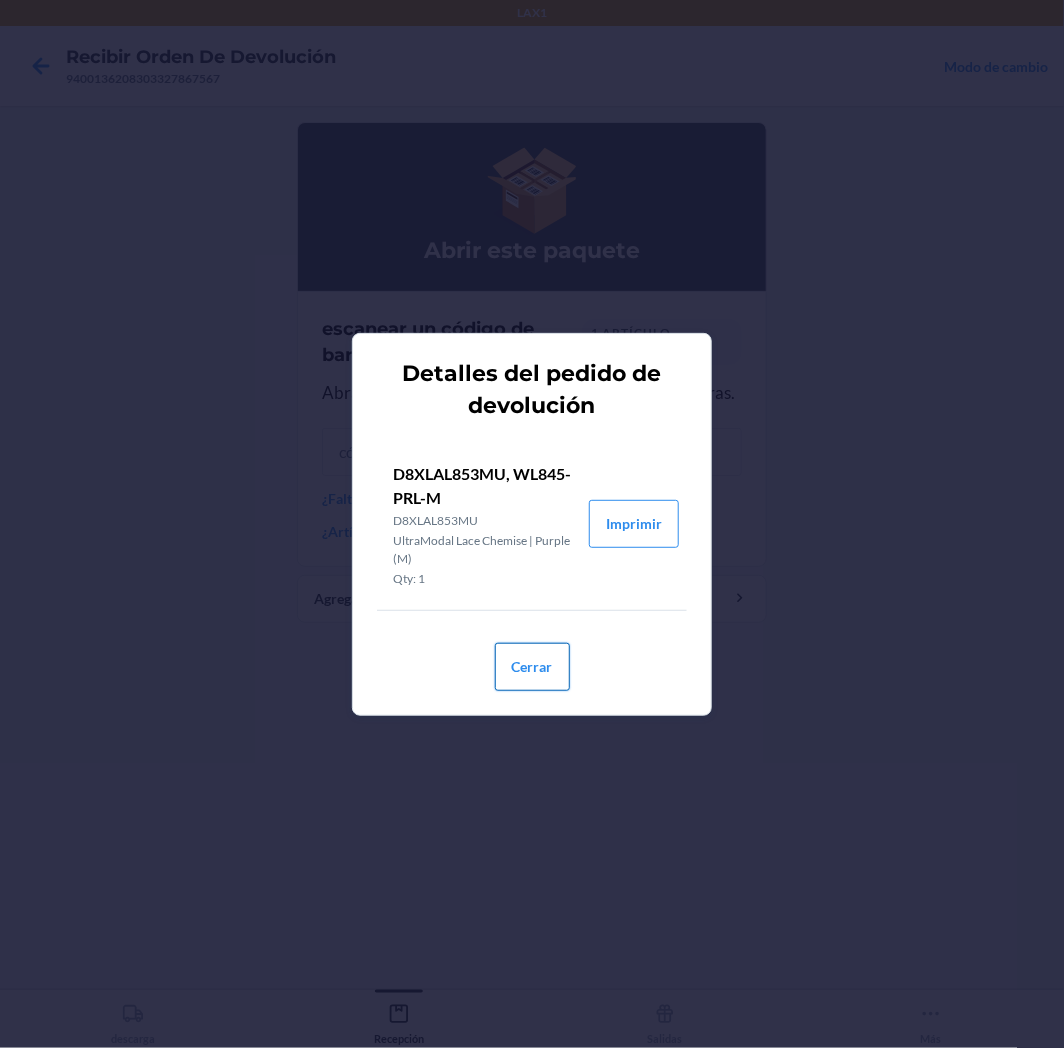 drag, startPoint x: 552, startPoint y: 675, endPoint x: 547, endPoint y: 613, distance: 62.201286 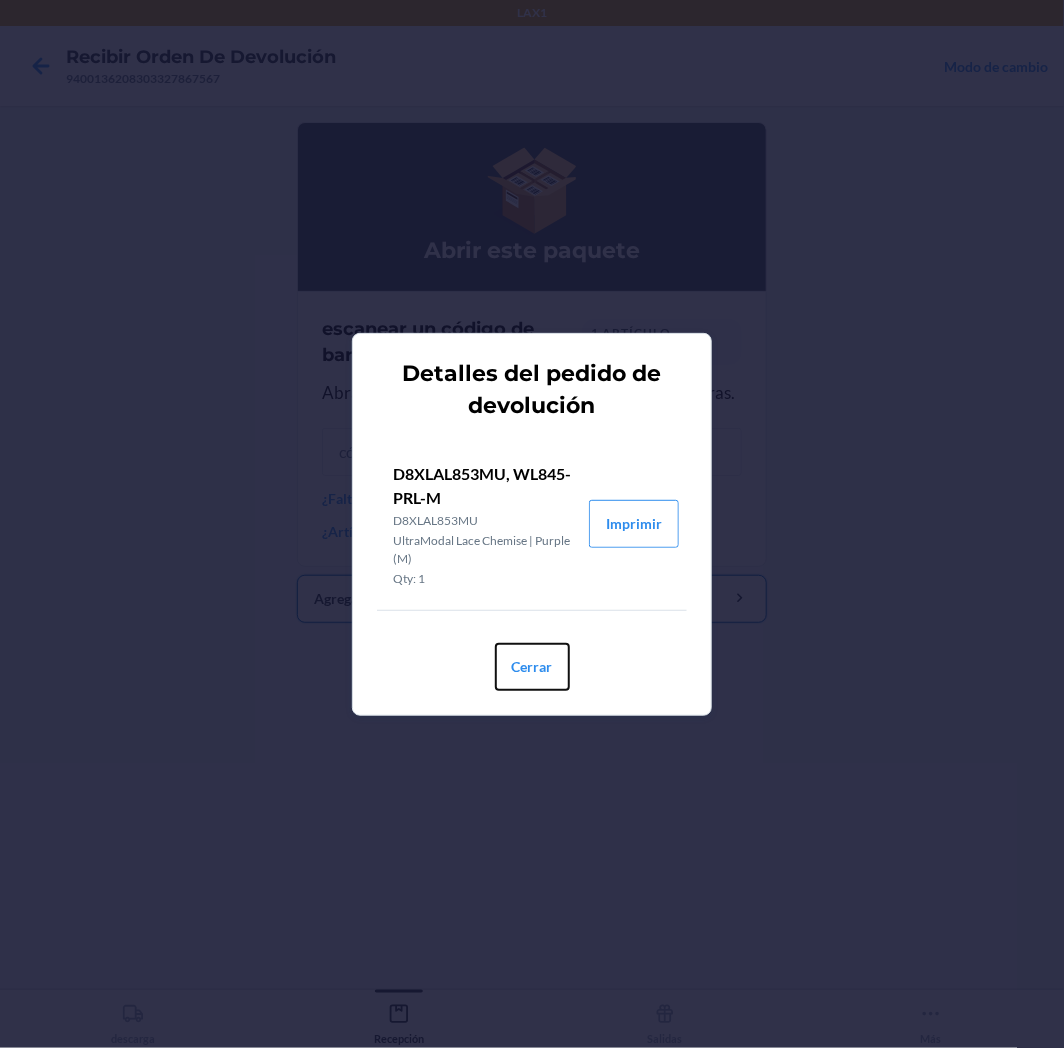click on "Cerrar" at bounding box center (532, 667) 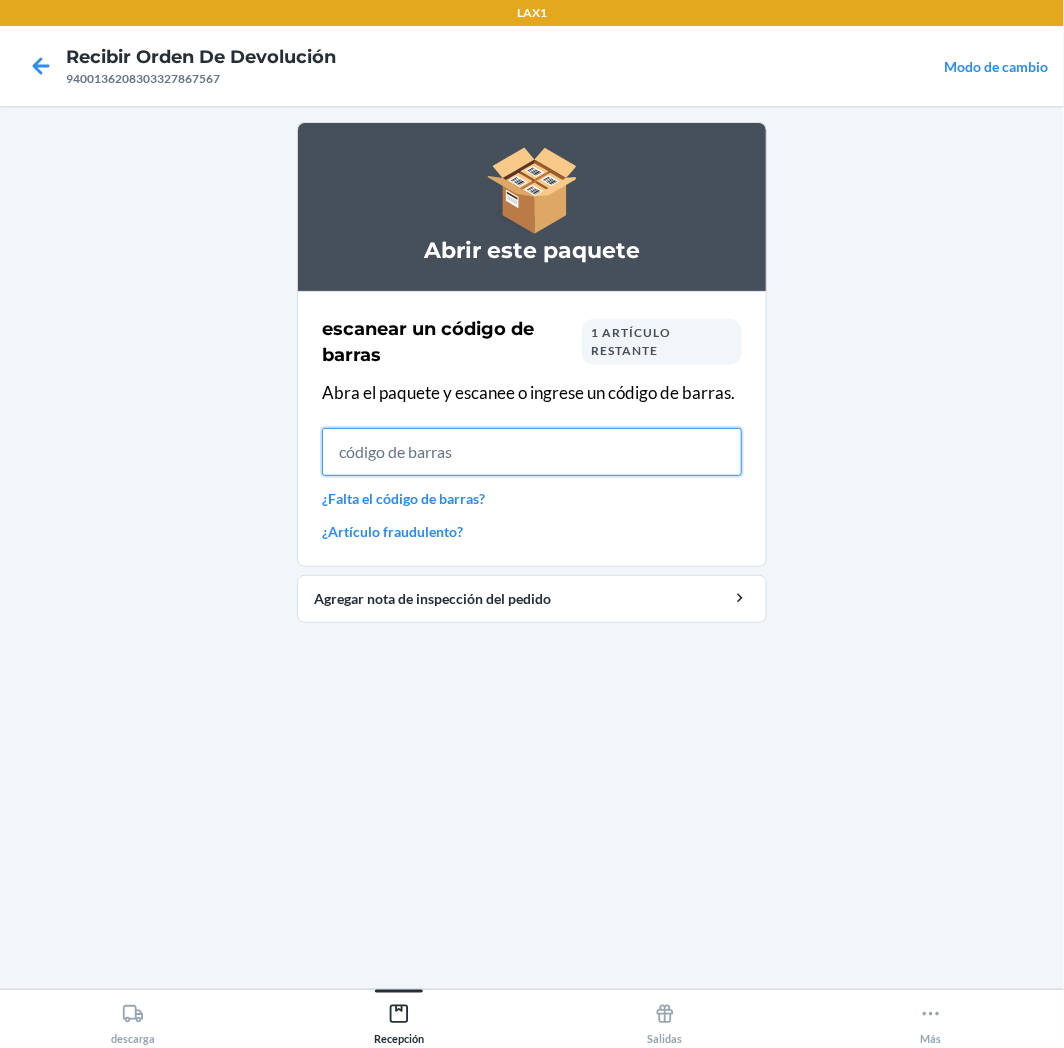 click at bounding box center (532, 452) 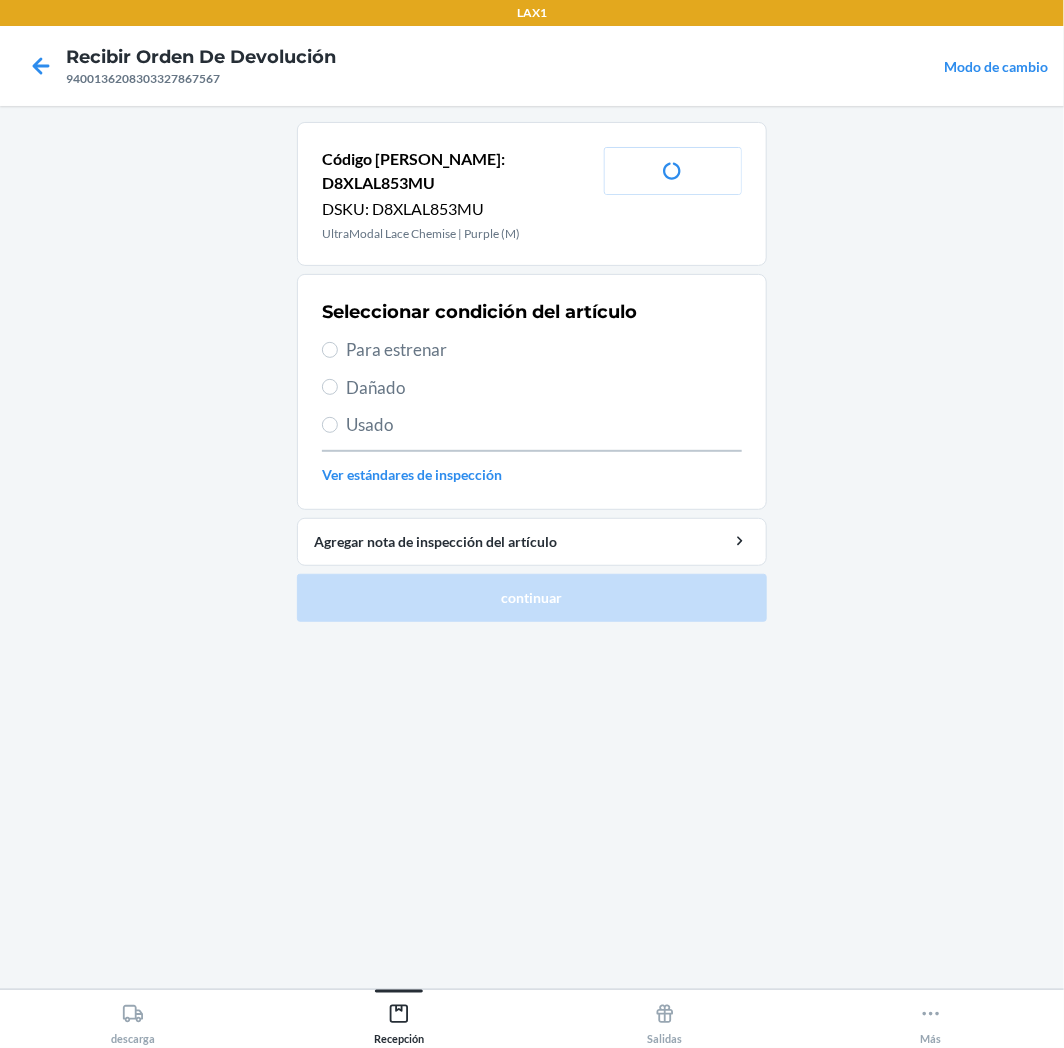 drag, startPoint x: 457, startPoint y: 314, endPoint x: 543, endPoint y: 423, distance: 138.84163 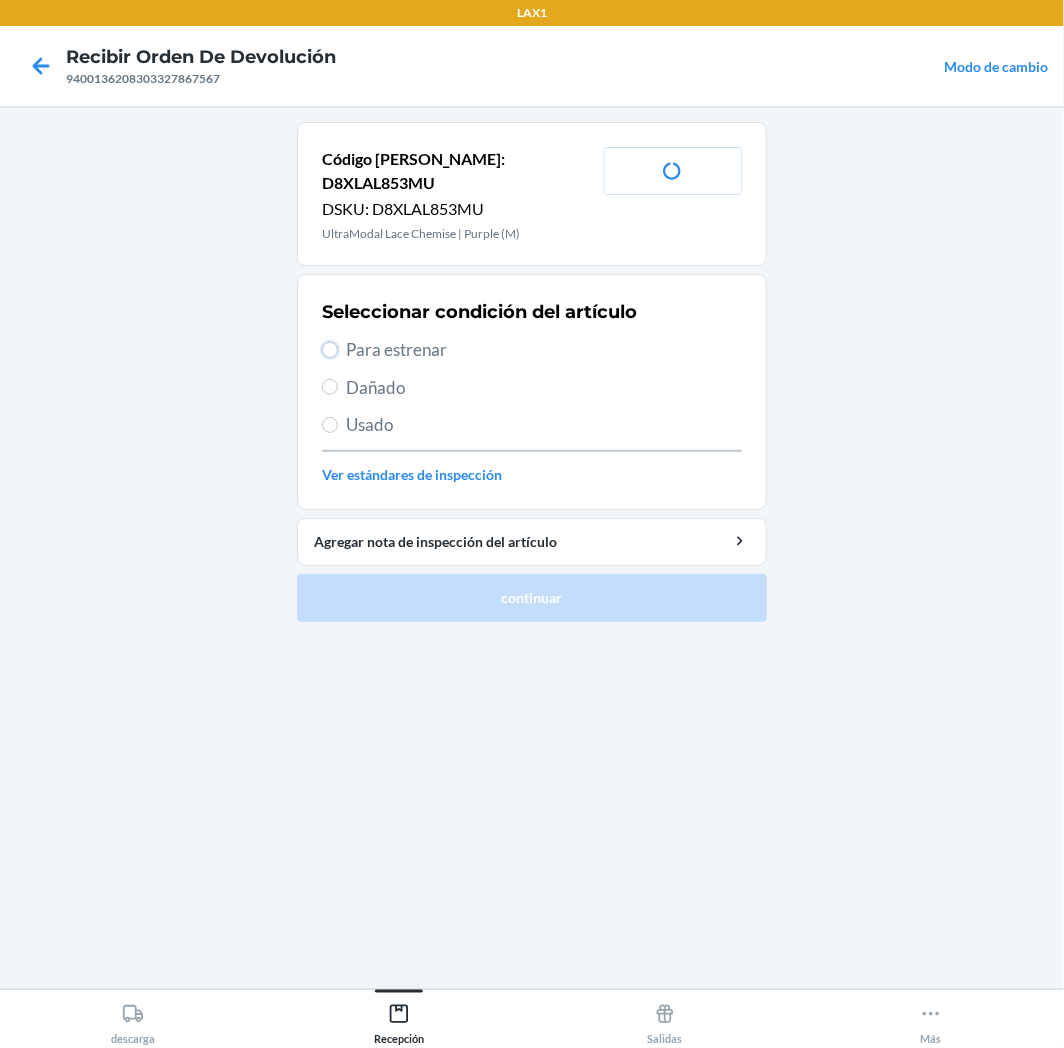 click on "Para estrenar" at bounding box center (330, 350) 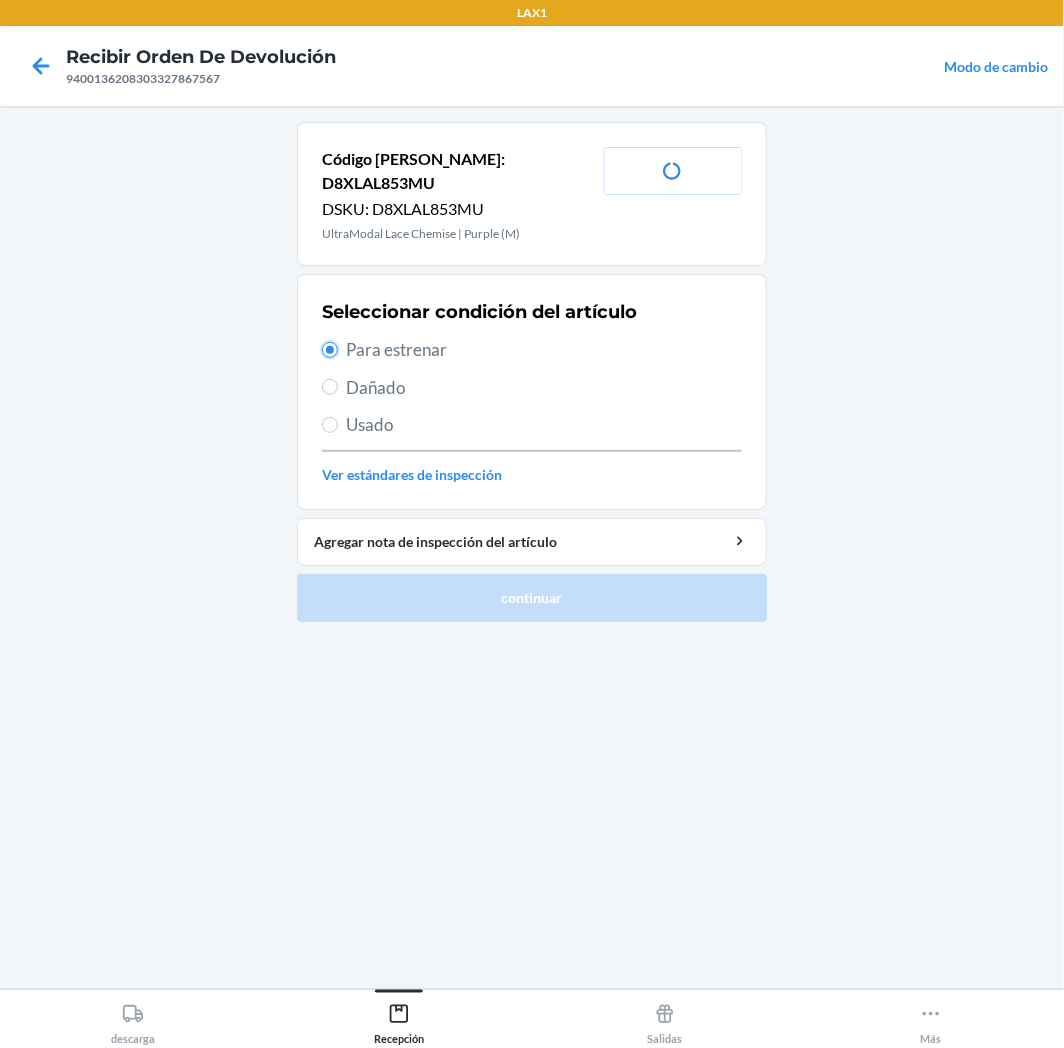 radio on "true" 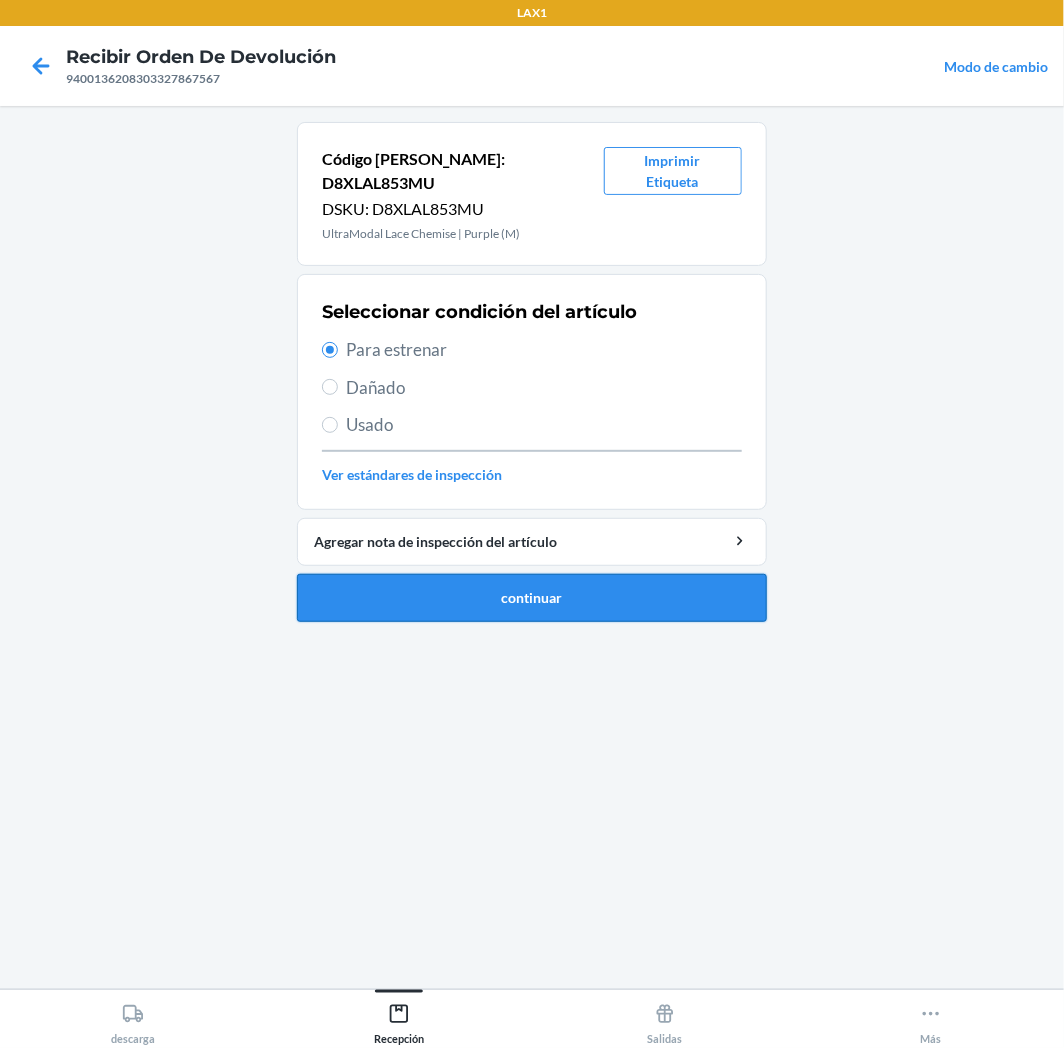 click on "continuar" at bounding box center [532, 598] 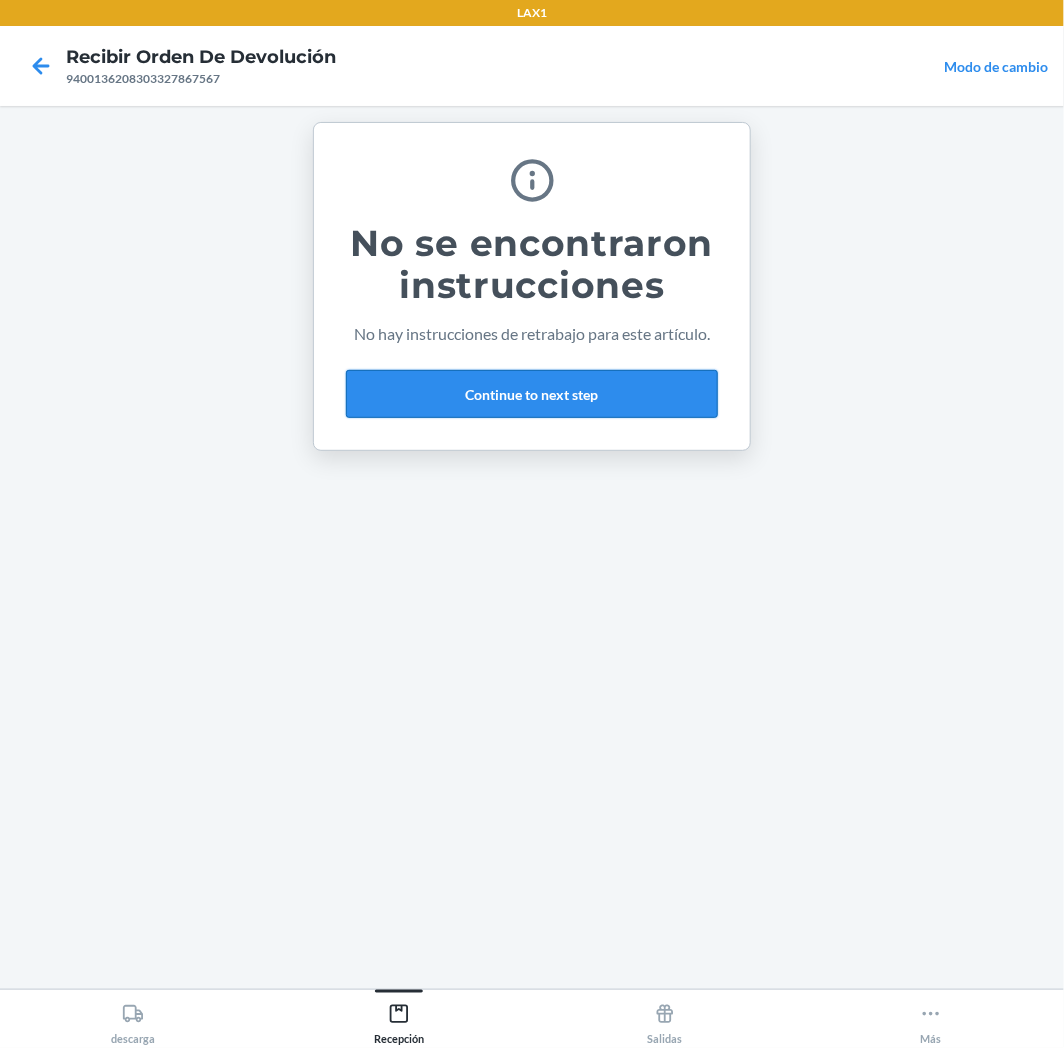 click on "Continue to next step" at bounding box center [532, 394] 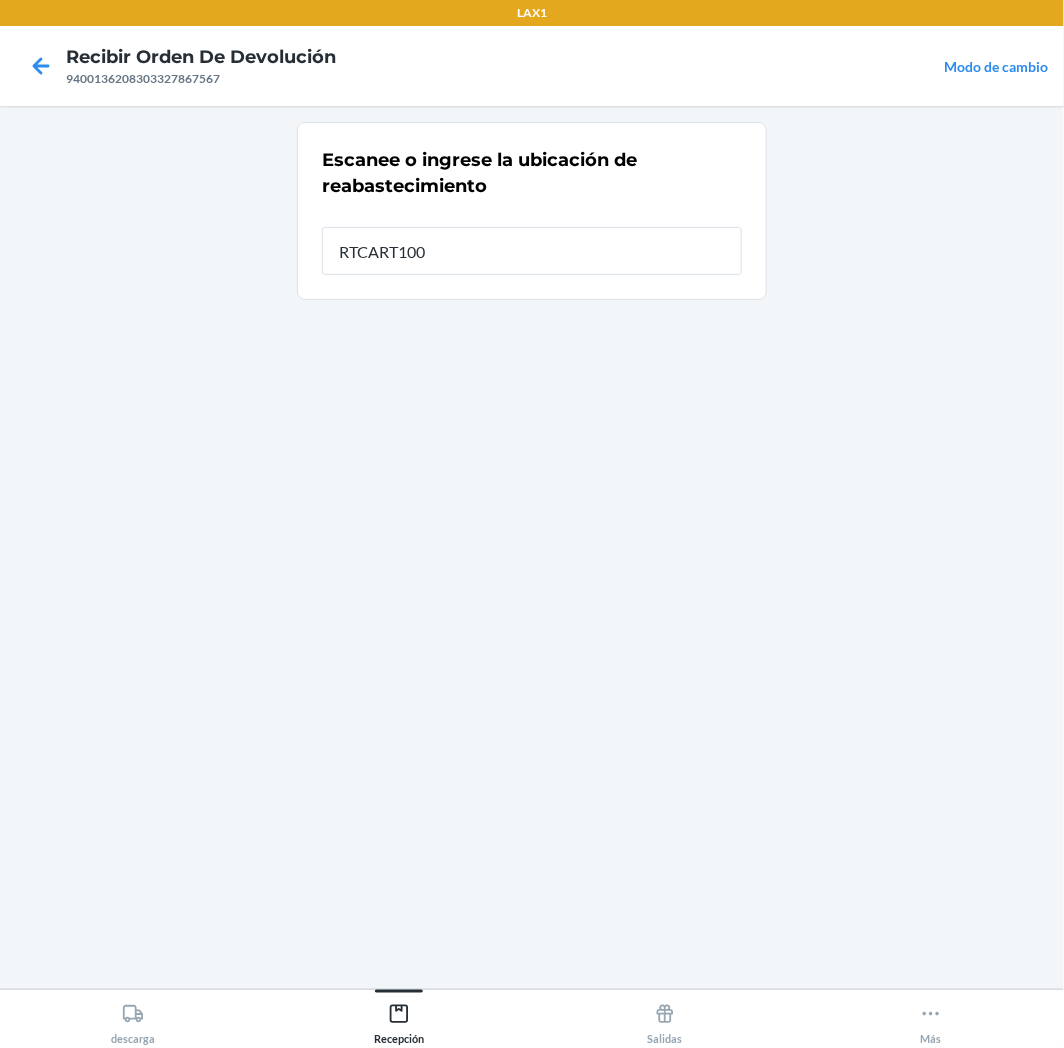 type on "RTCART100" 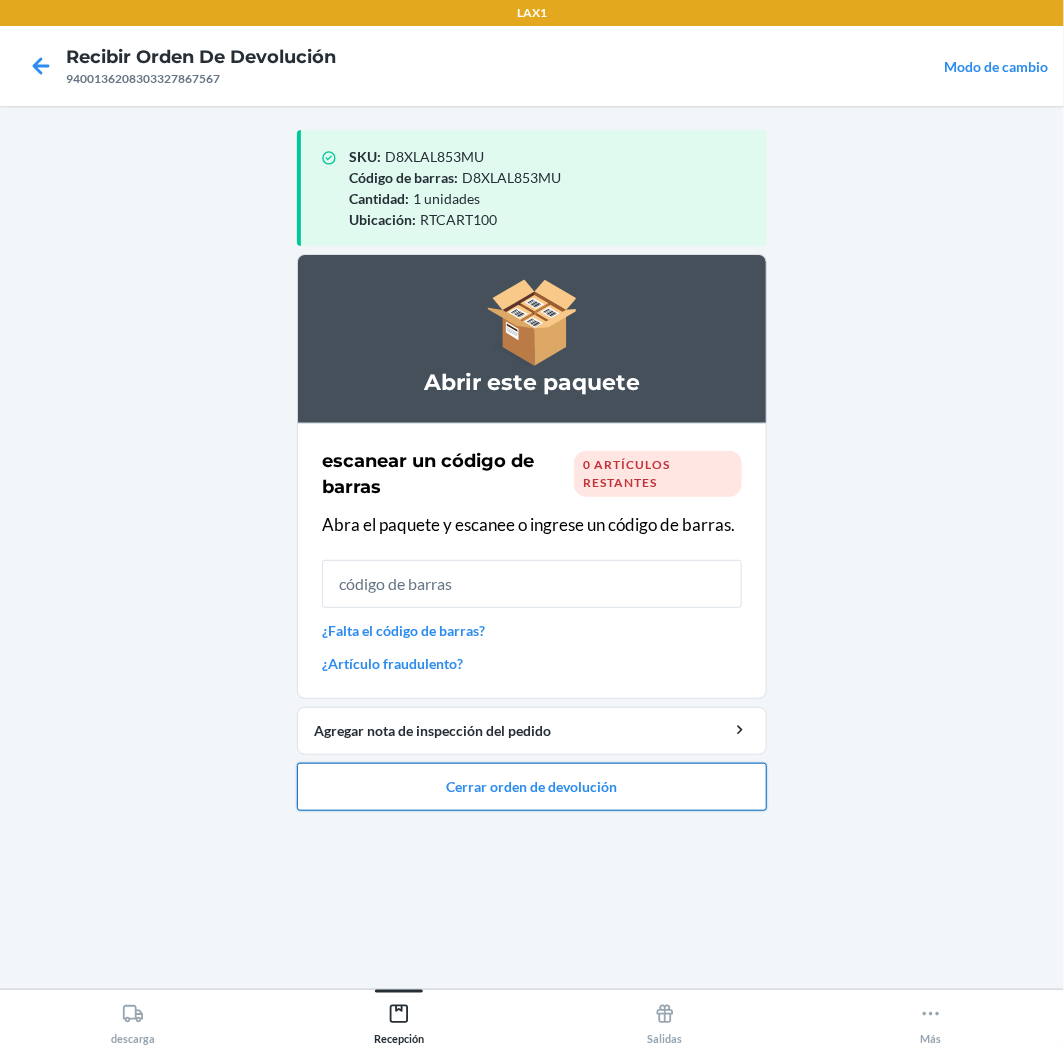 click on "Cerrar orden de devolución" at bounding box center (532, 787) 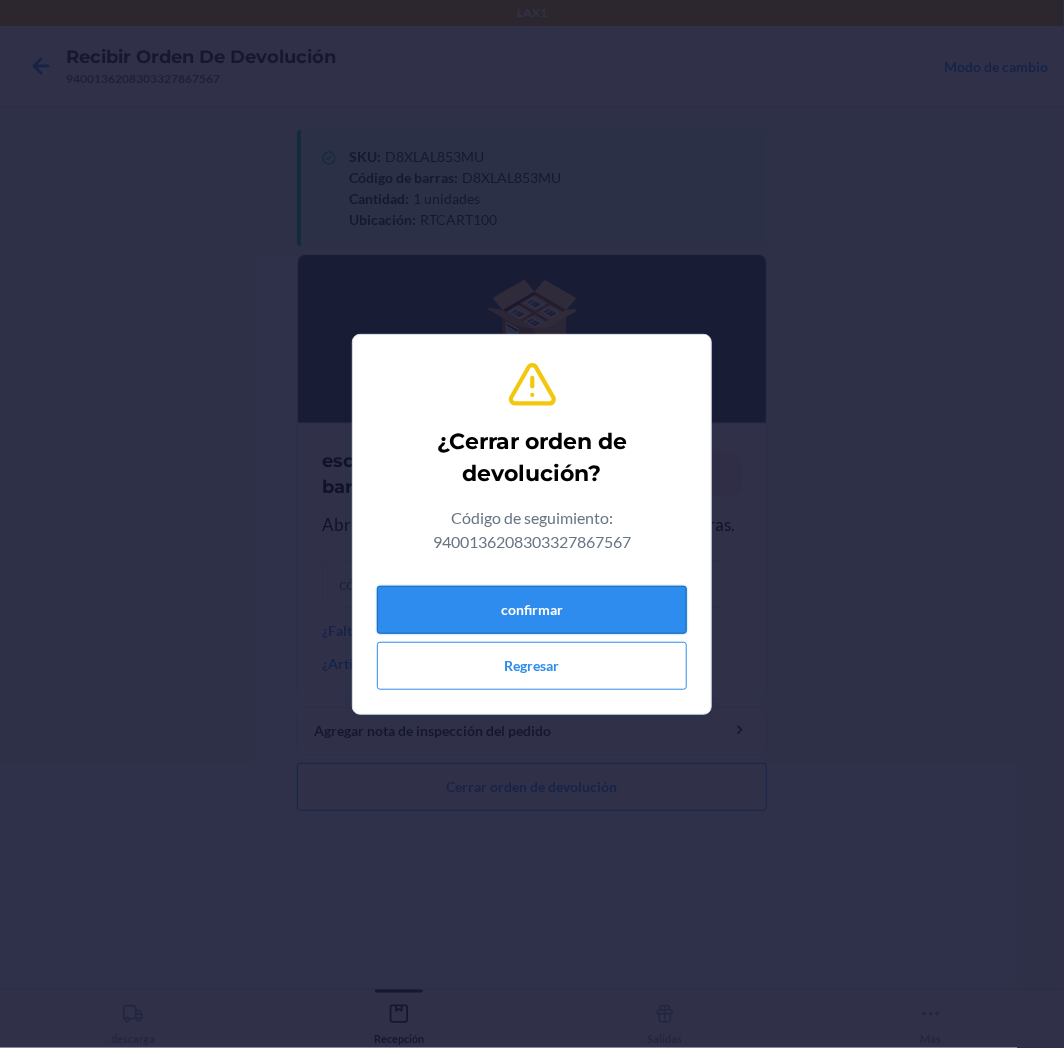 click on "confirmar" at bounding box center (532, 610) 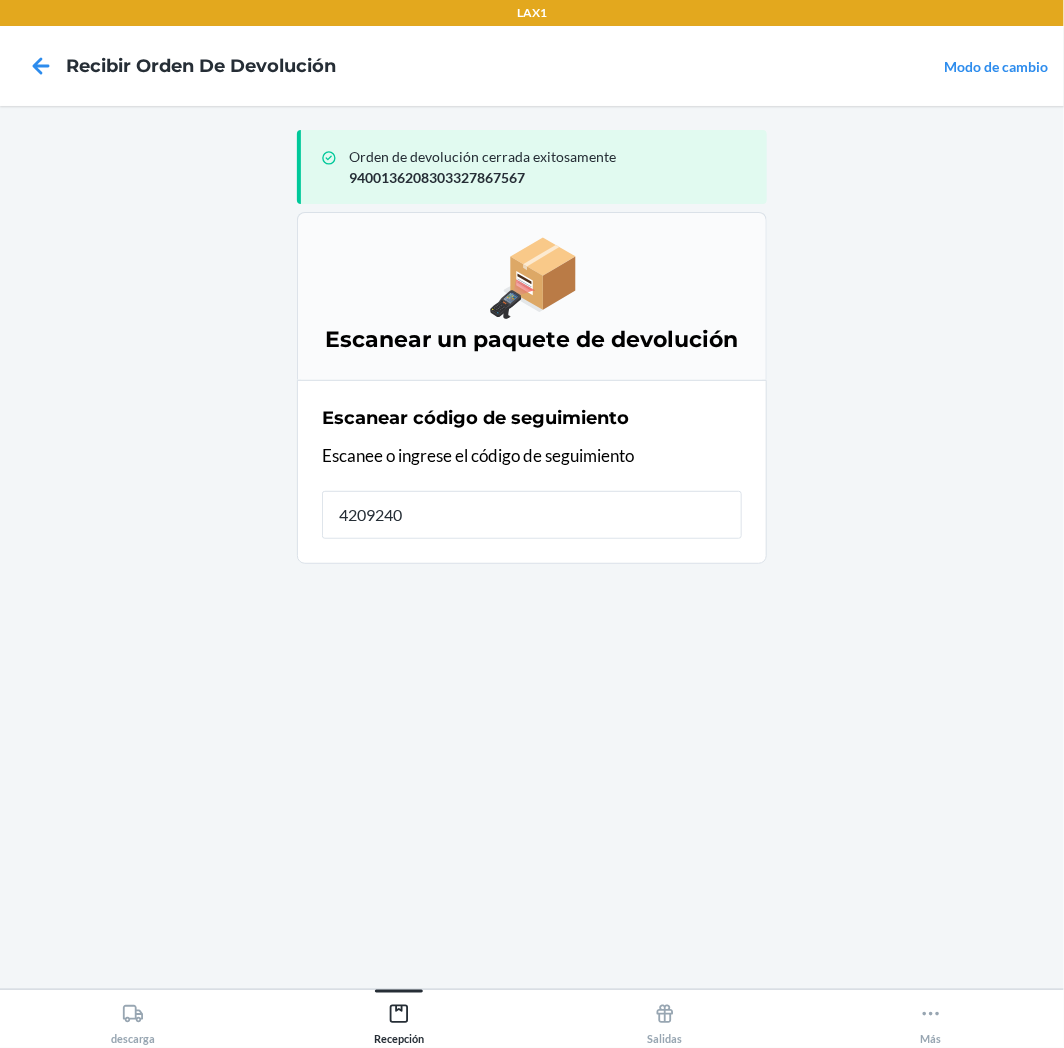 type on "42092408" 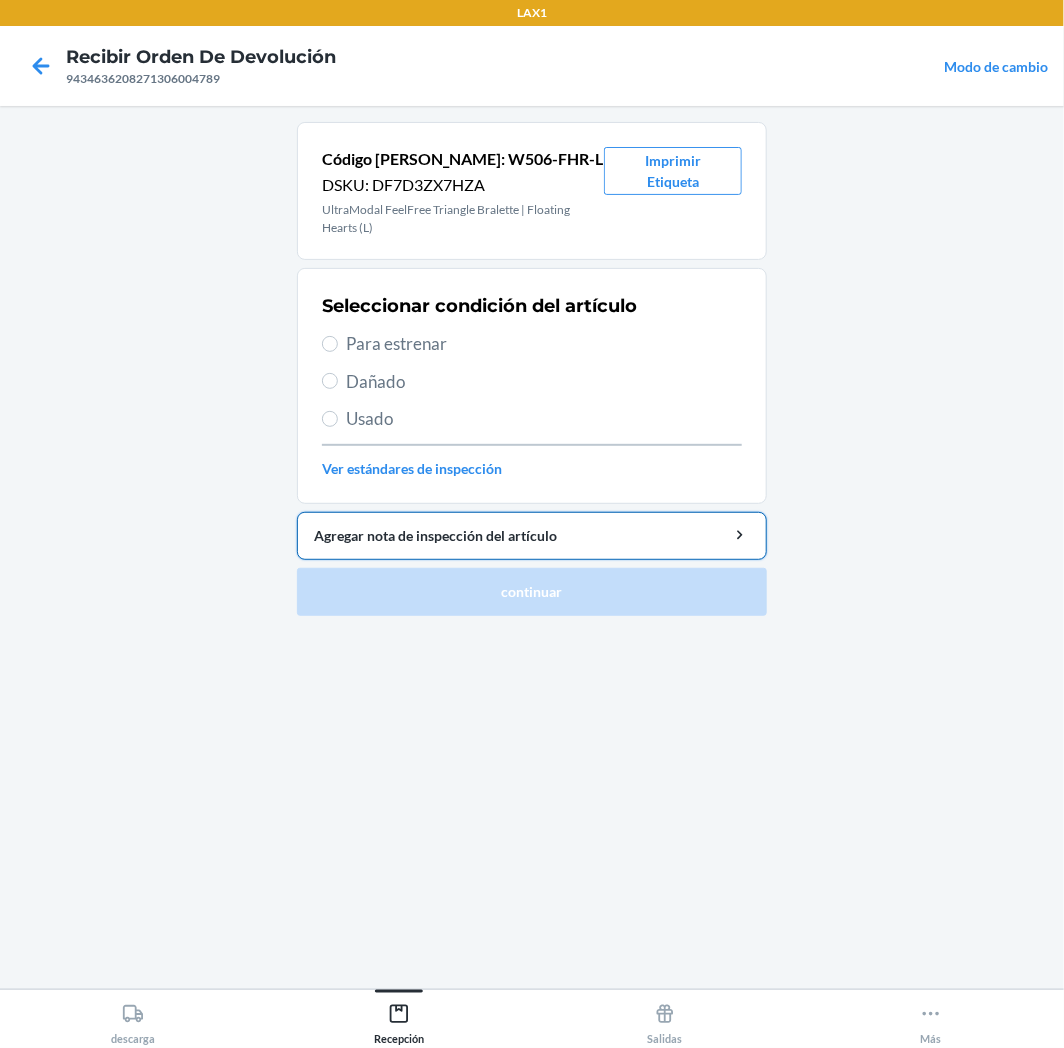click on "Agregar nota de inspección del artículo" at bounding box center [532, 535] 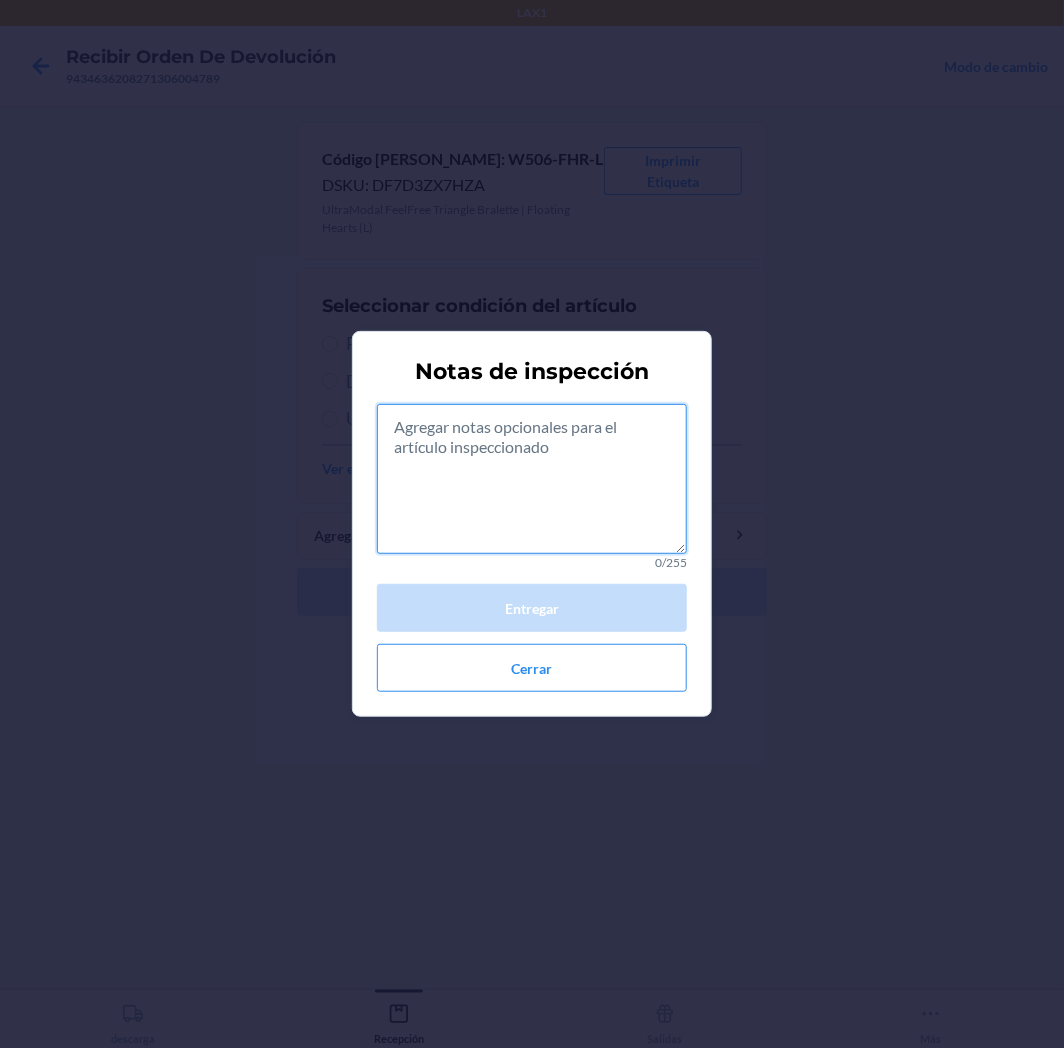click at bounding box center (532, 479) 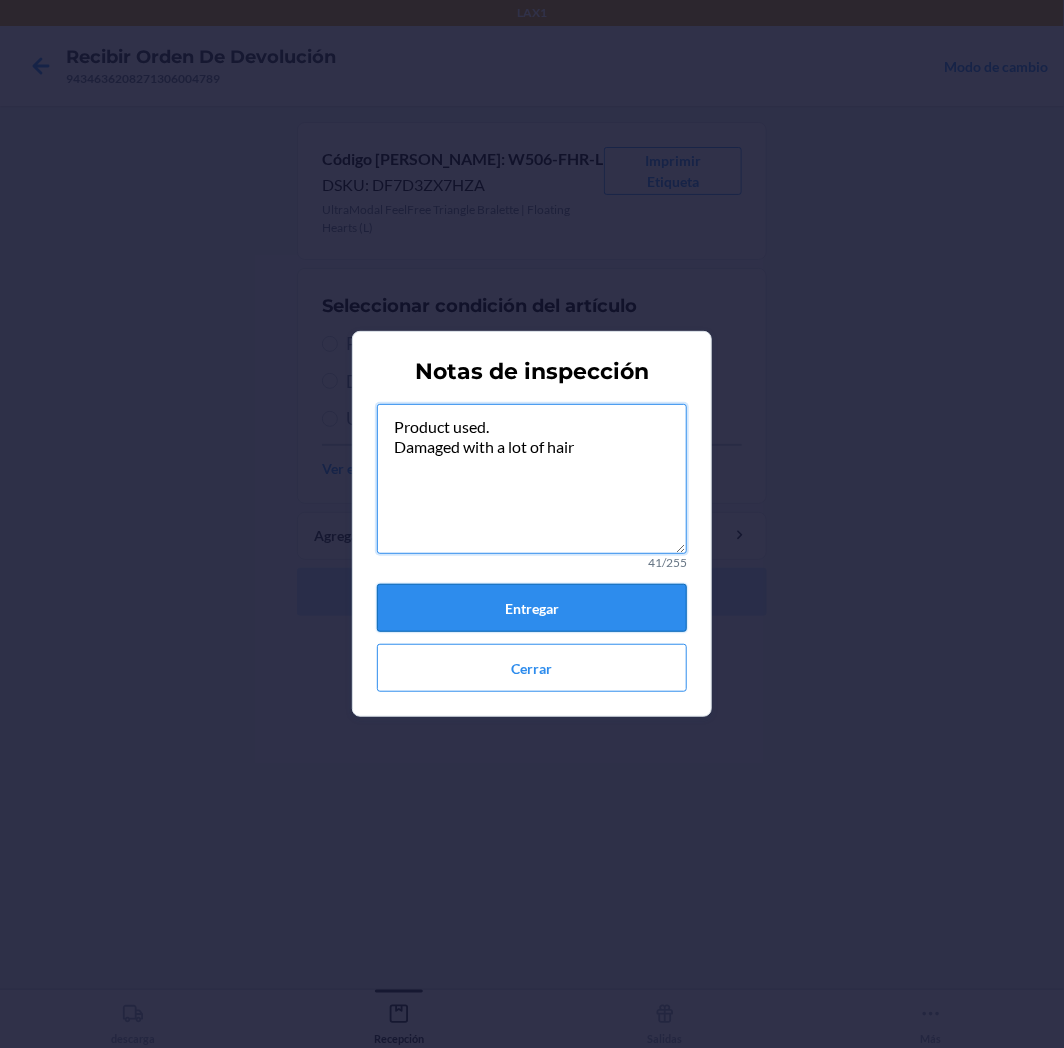 type on "Product used.
Damaged with a lot of hair" 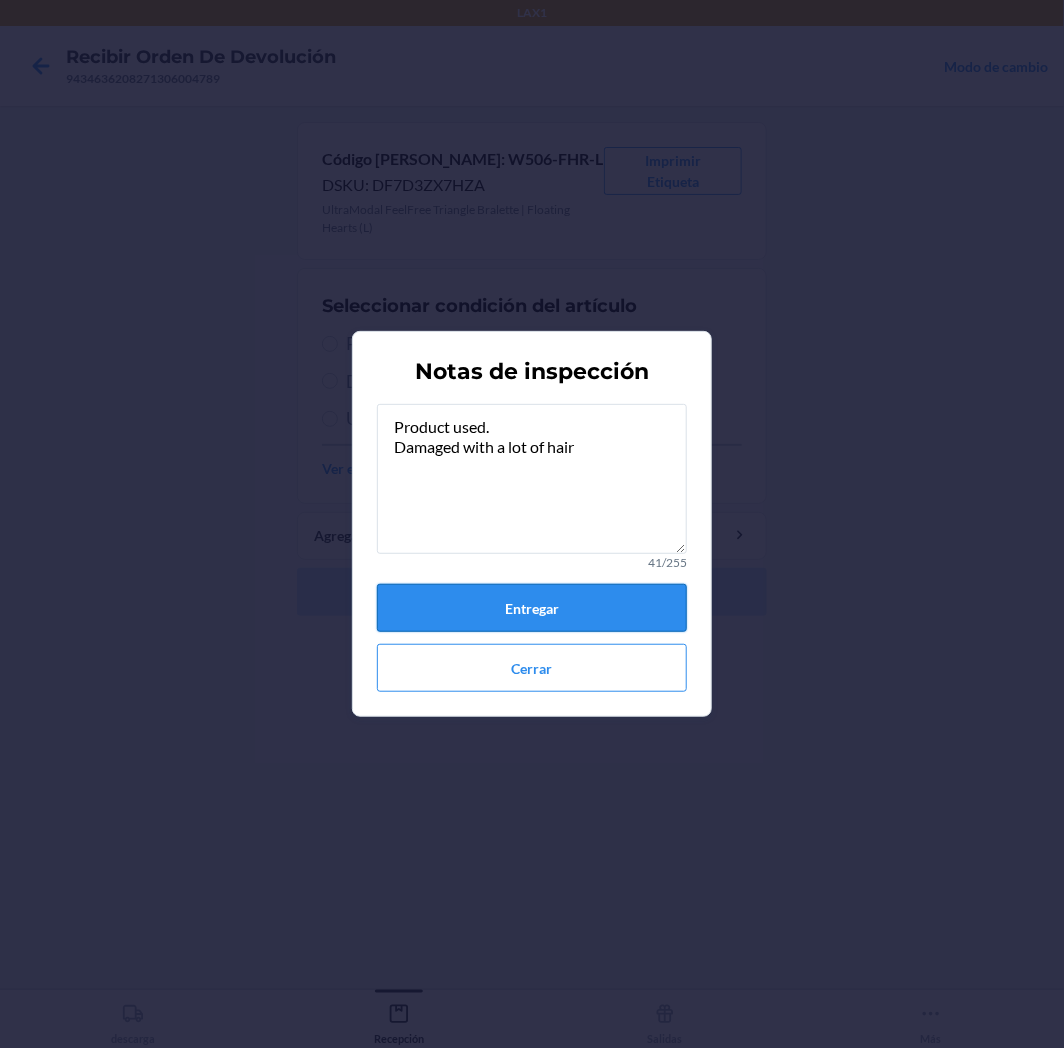 click on "Entregar" at bounding box center [532, 608] 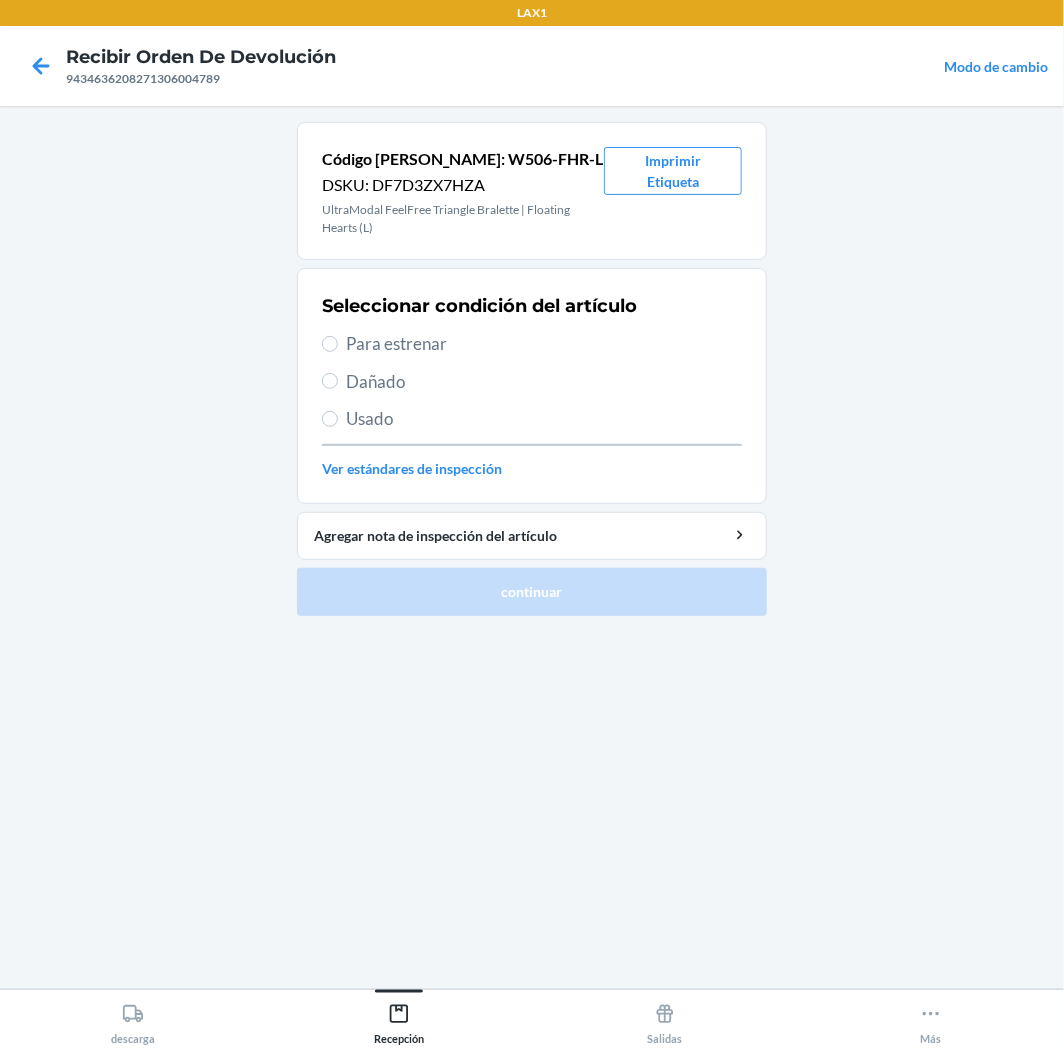click on "Usado" at bounding box center (544, 419) 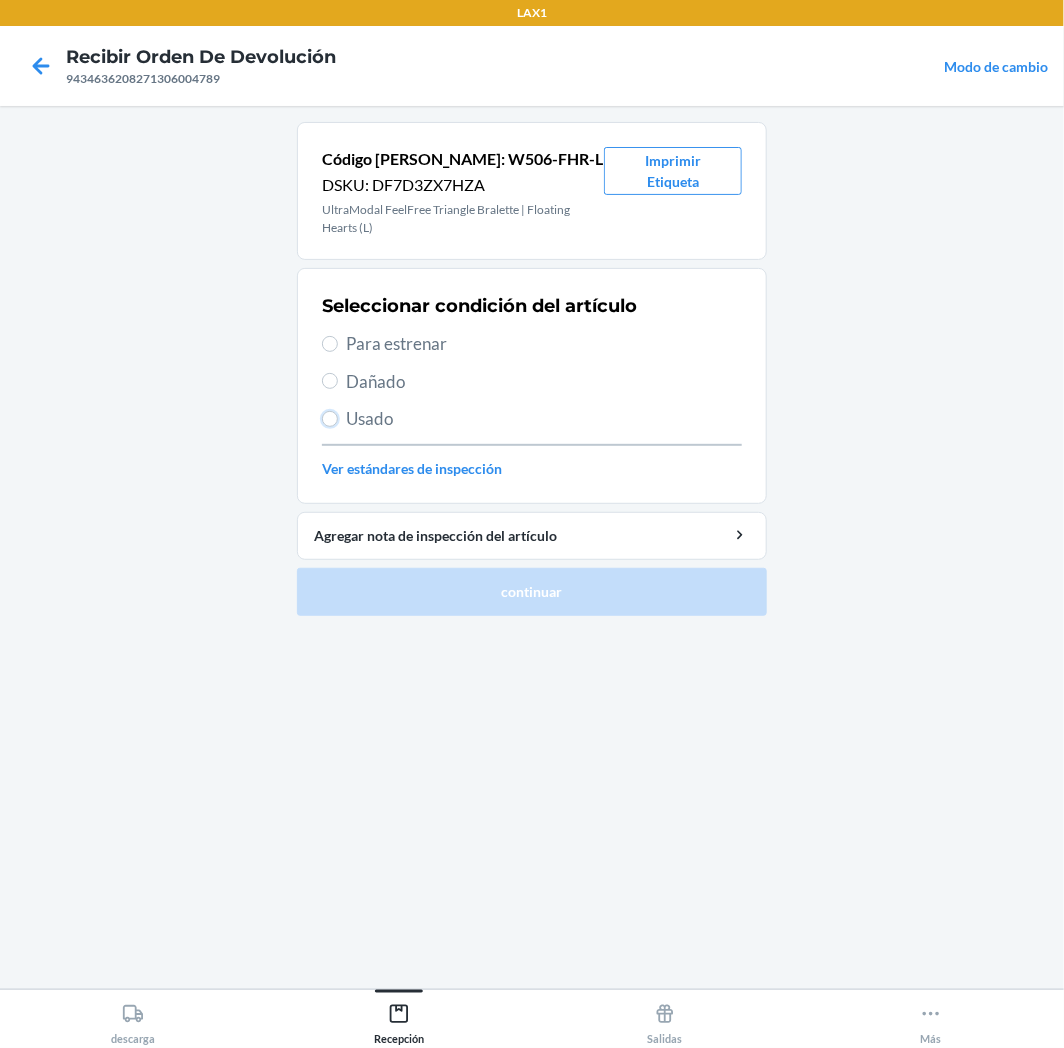 click on "Usado" at bounding box center (330, 419) 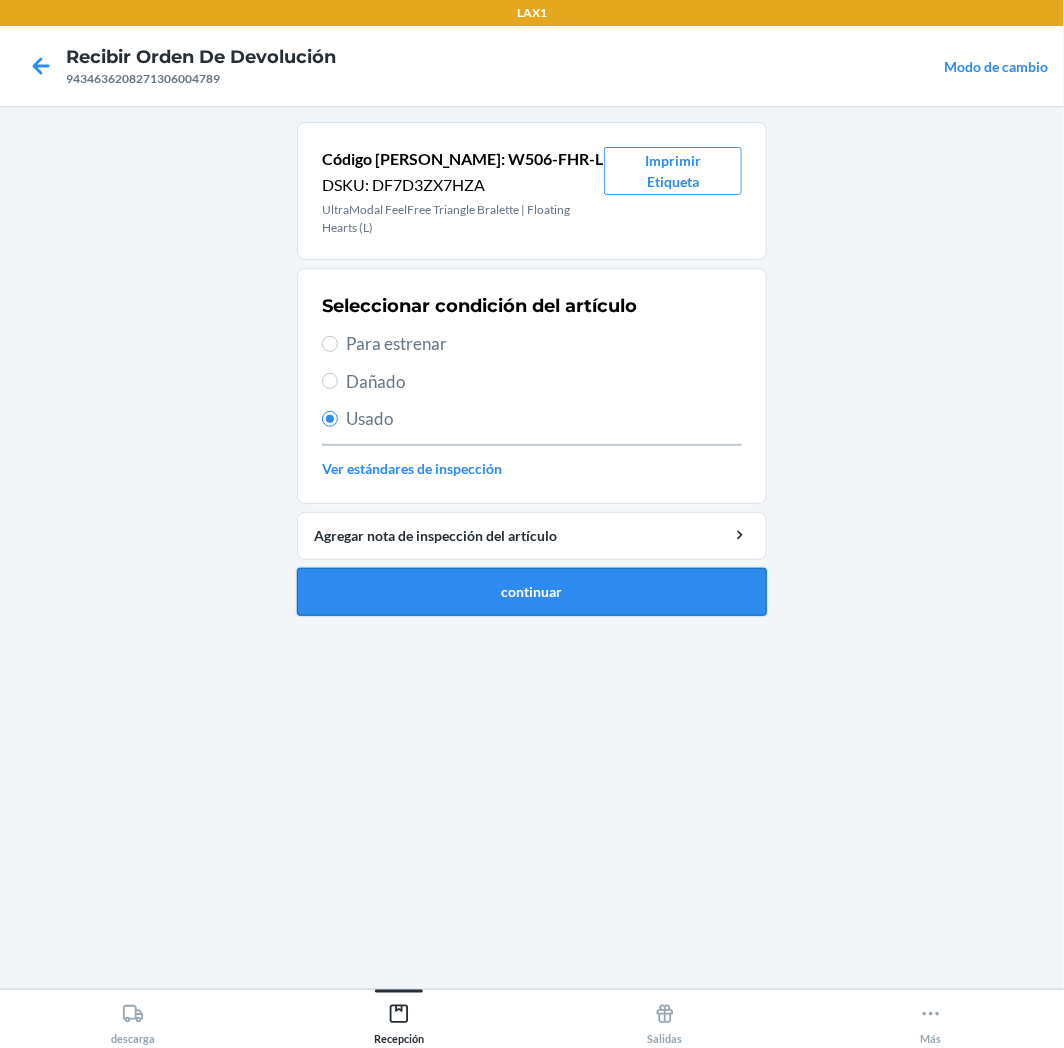 click on "continuar" at bounding box center [532, 592] 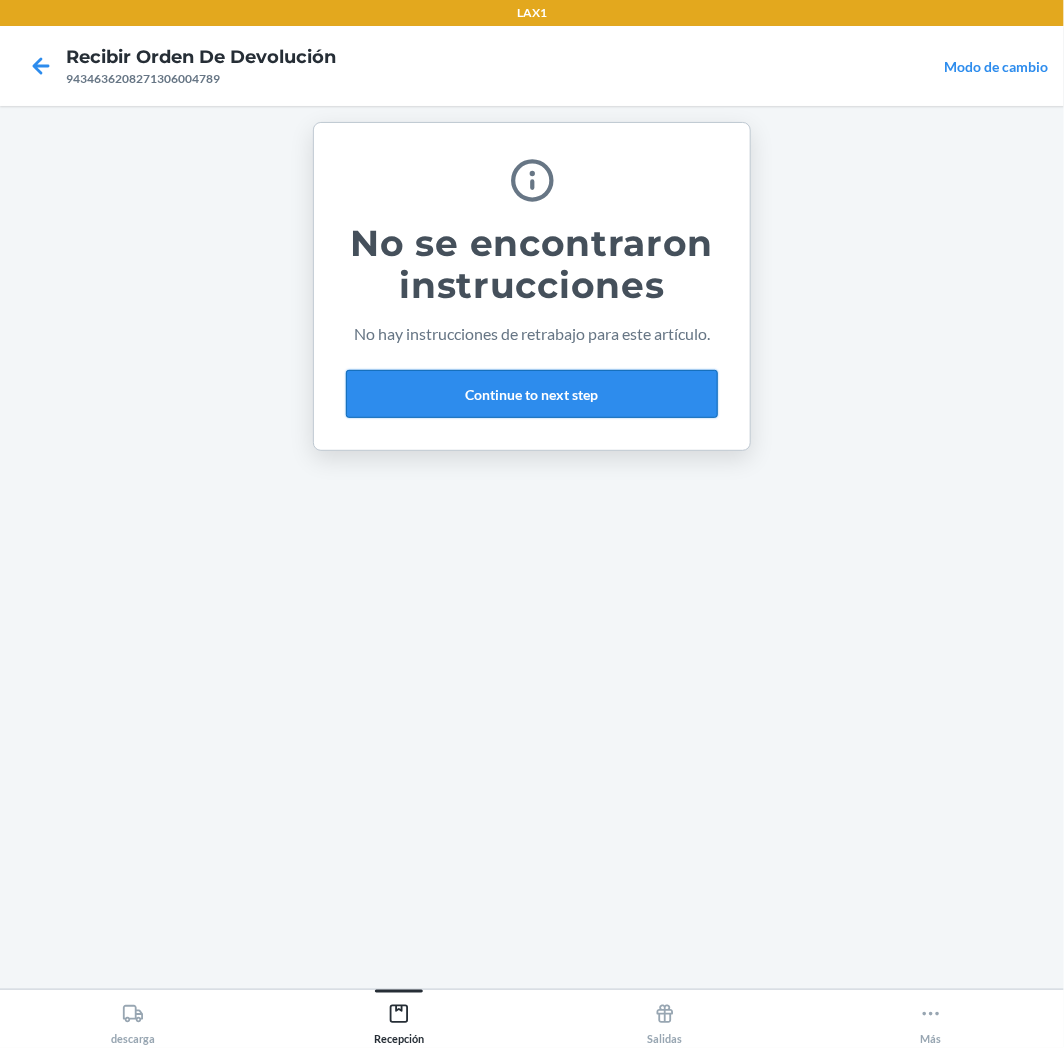 click on "Continue to next step" at bounding box center (532, 394) 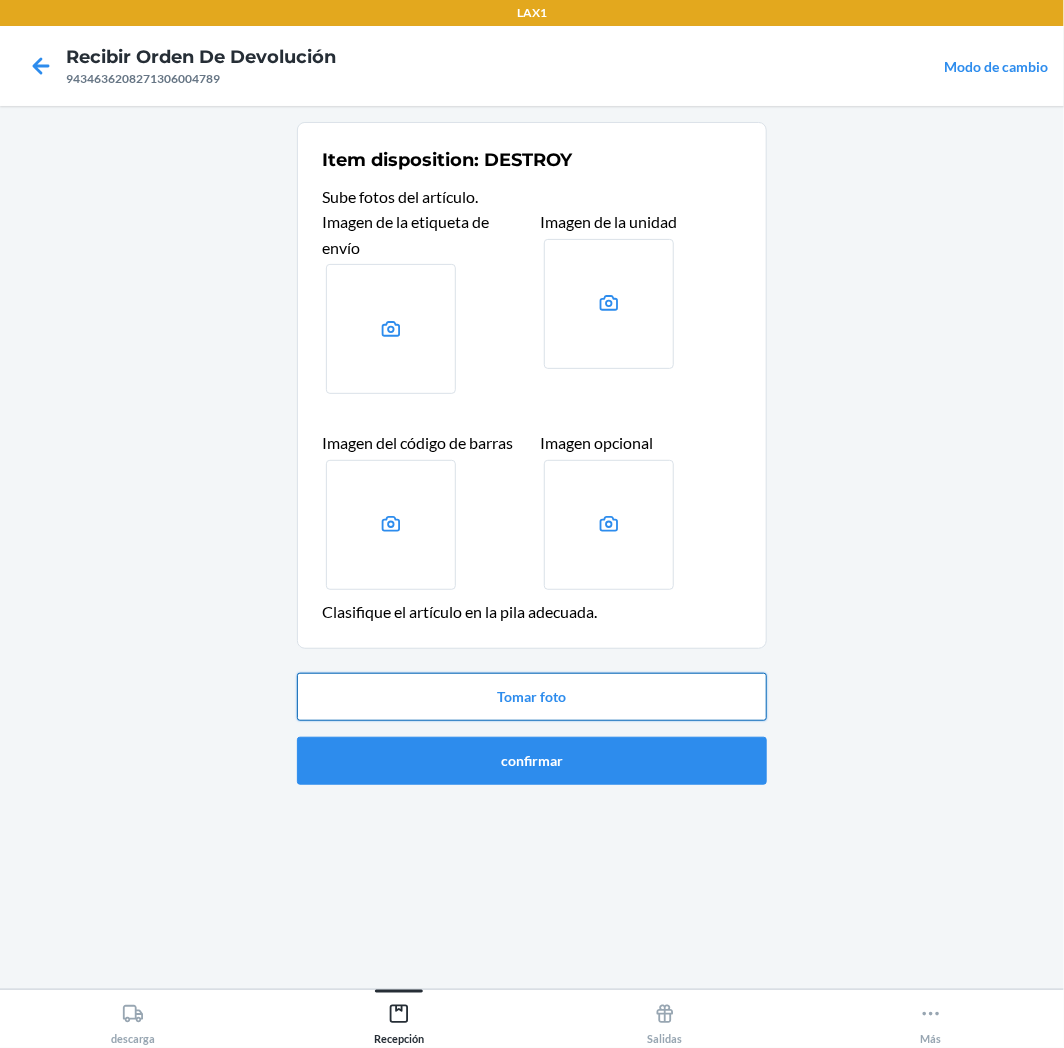click on "Tomar foto" at bounding box center (532, 697) 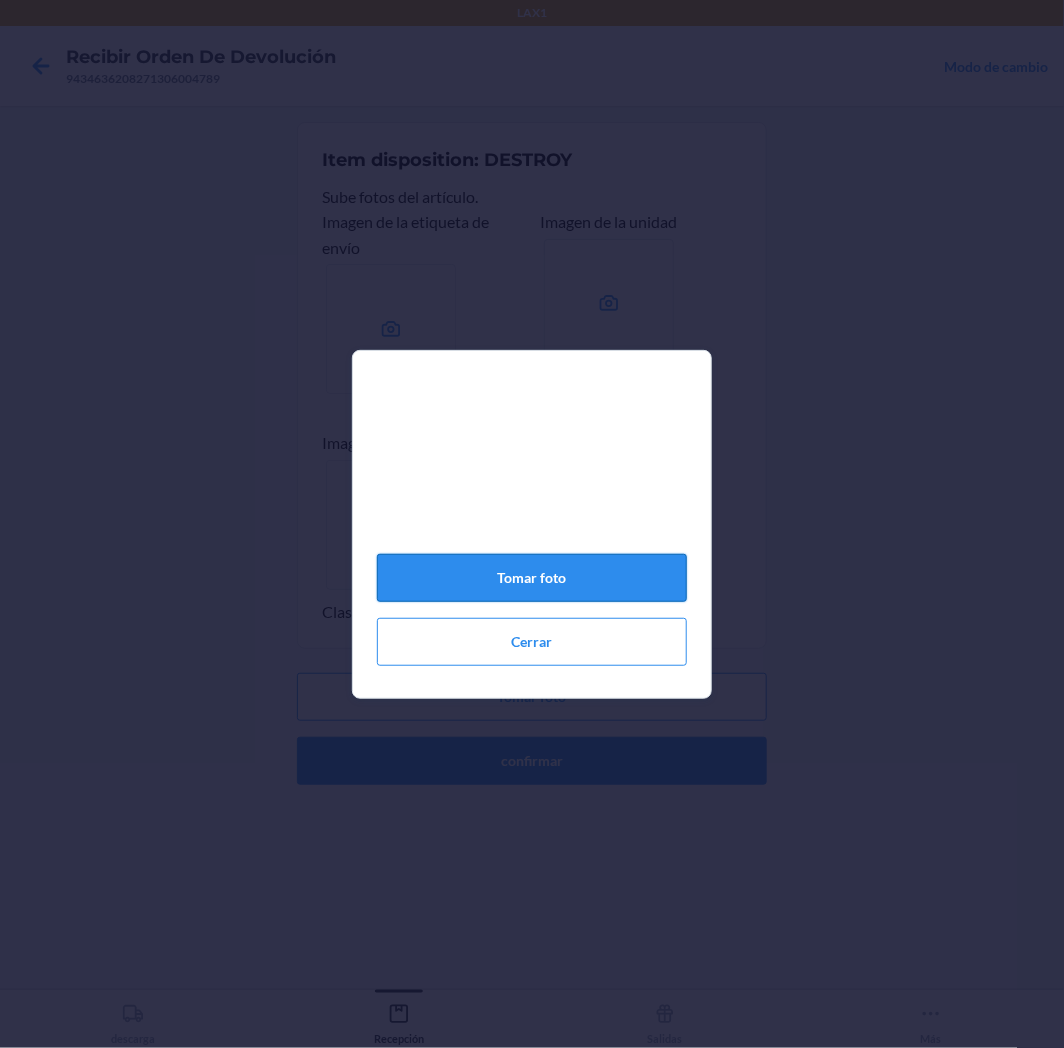click on "Tomar foto" 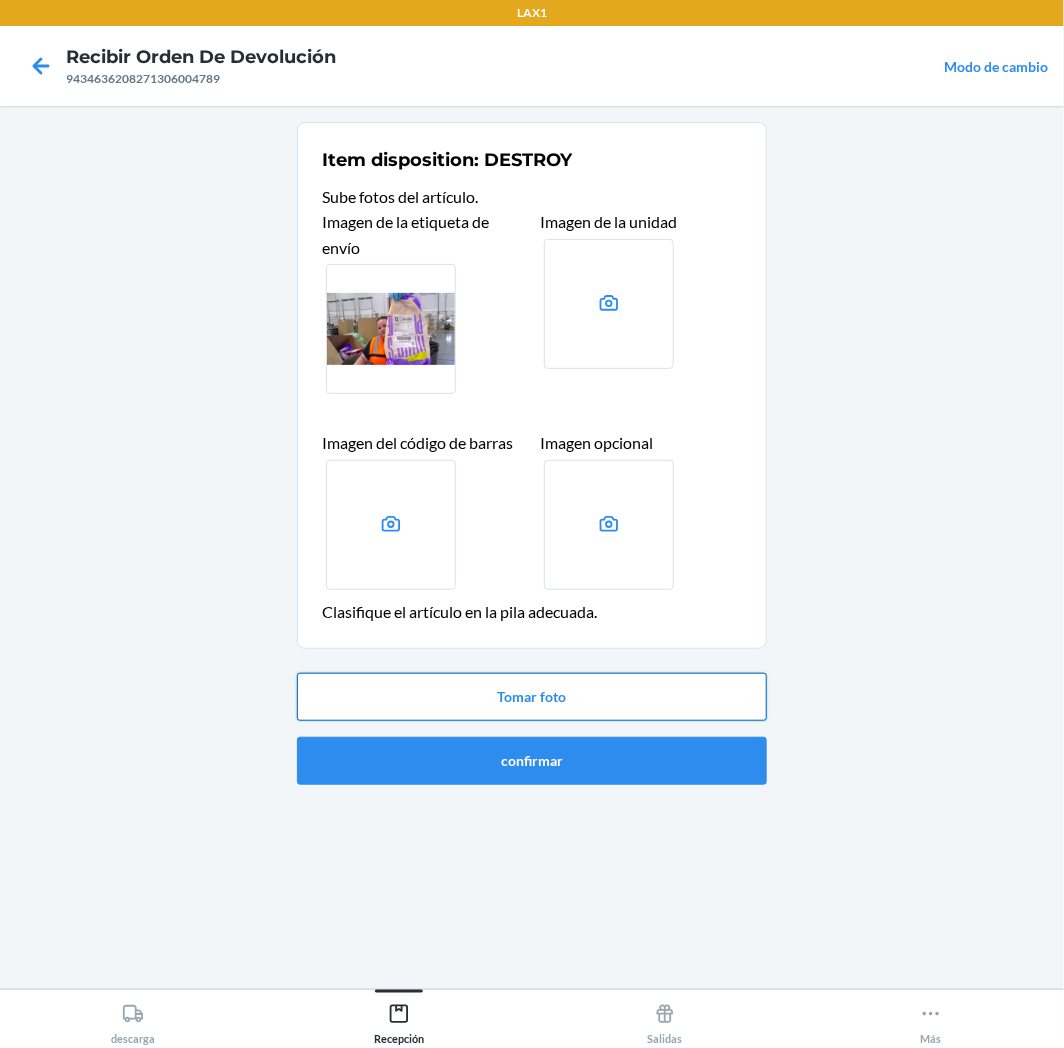 click on "Tomar foto" at bounding box center [532, 697] 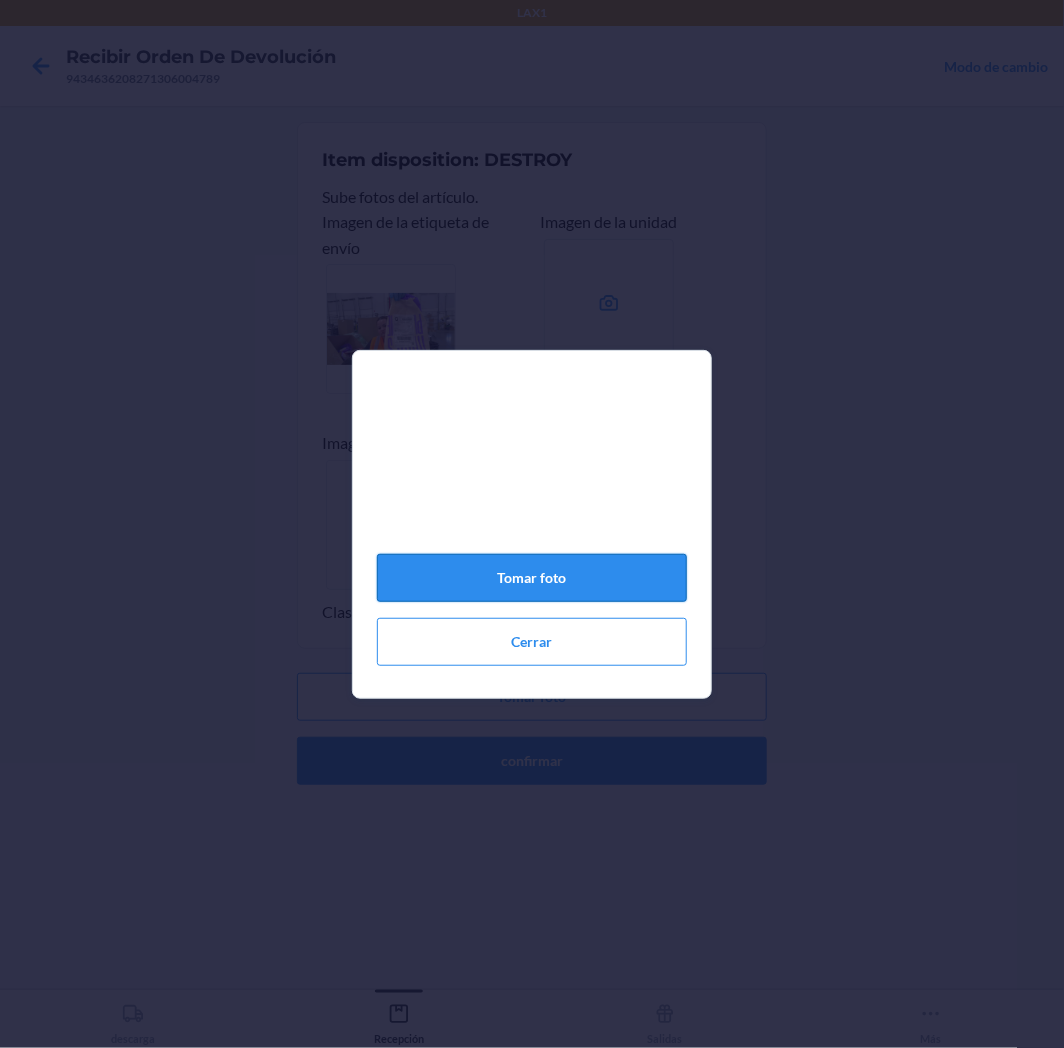 click on "Tomar foto" 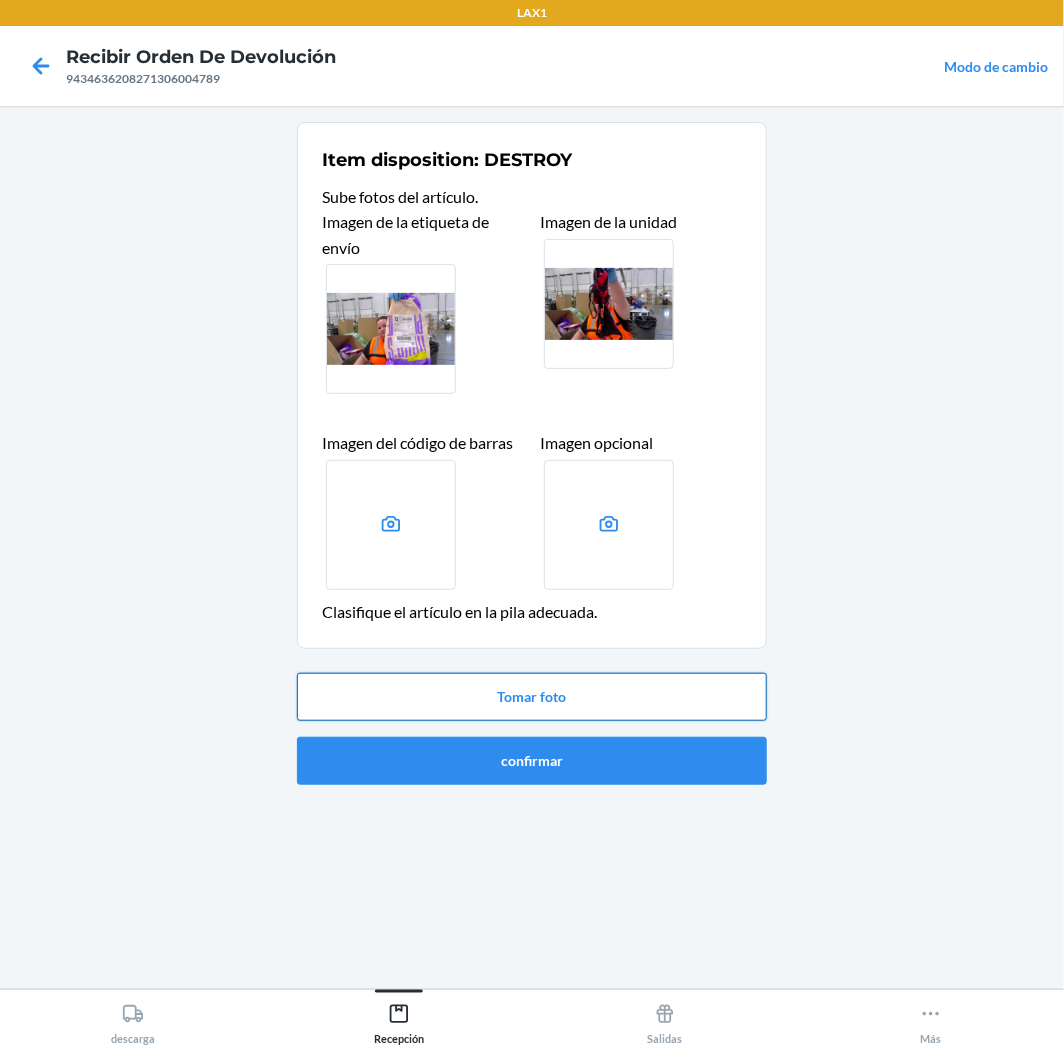 click on "Tomar foto" at bounding box center (532, 697) 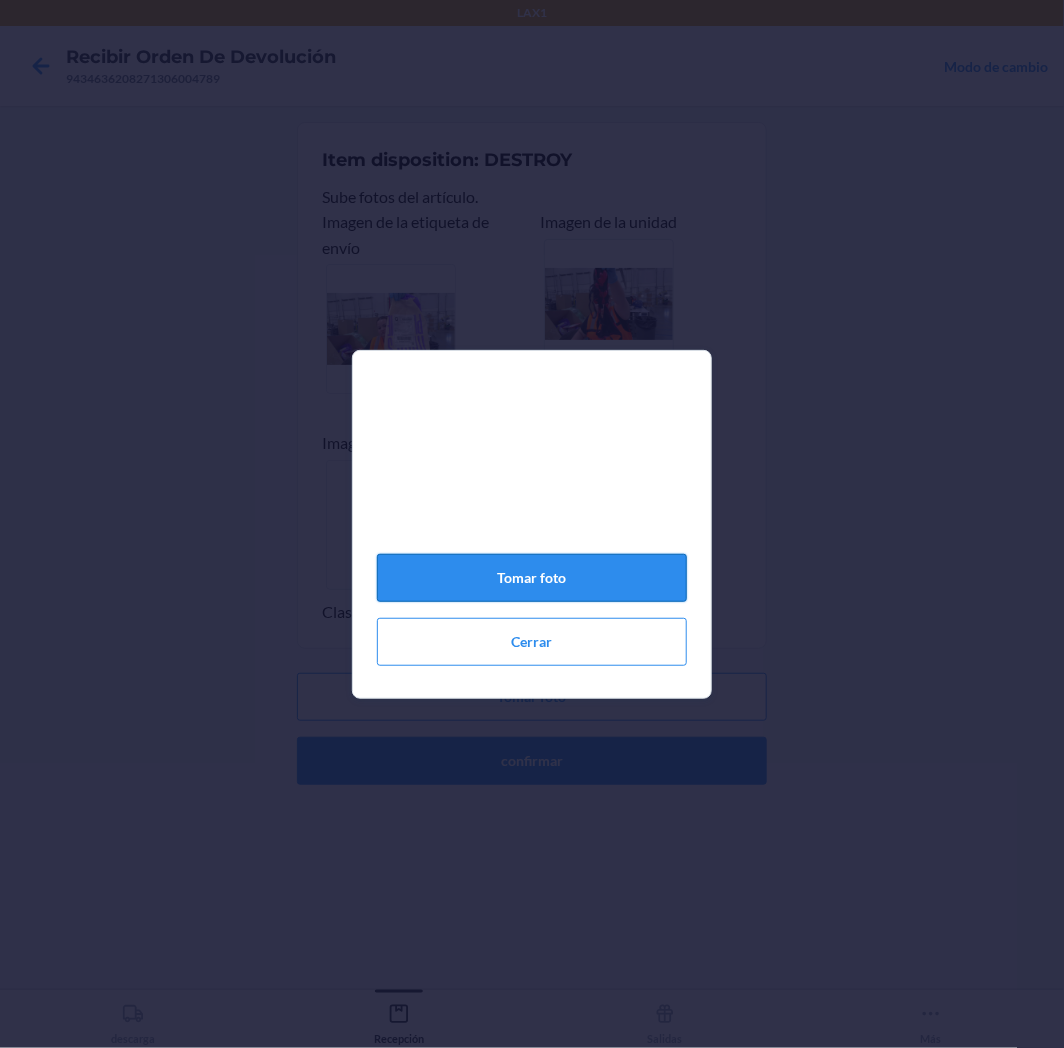 click on "Tomar foto" 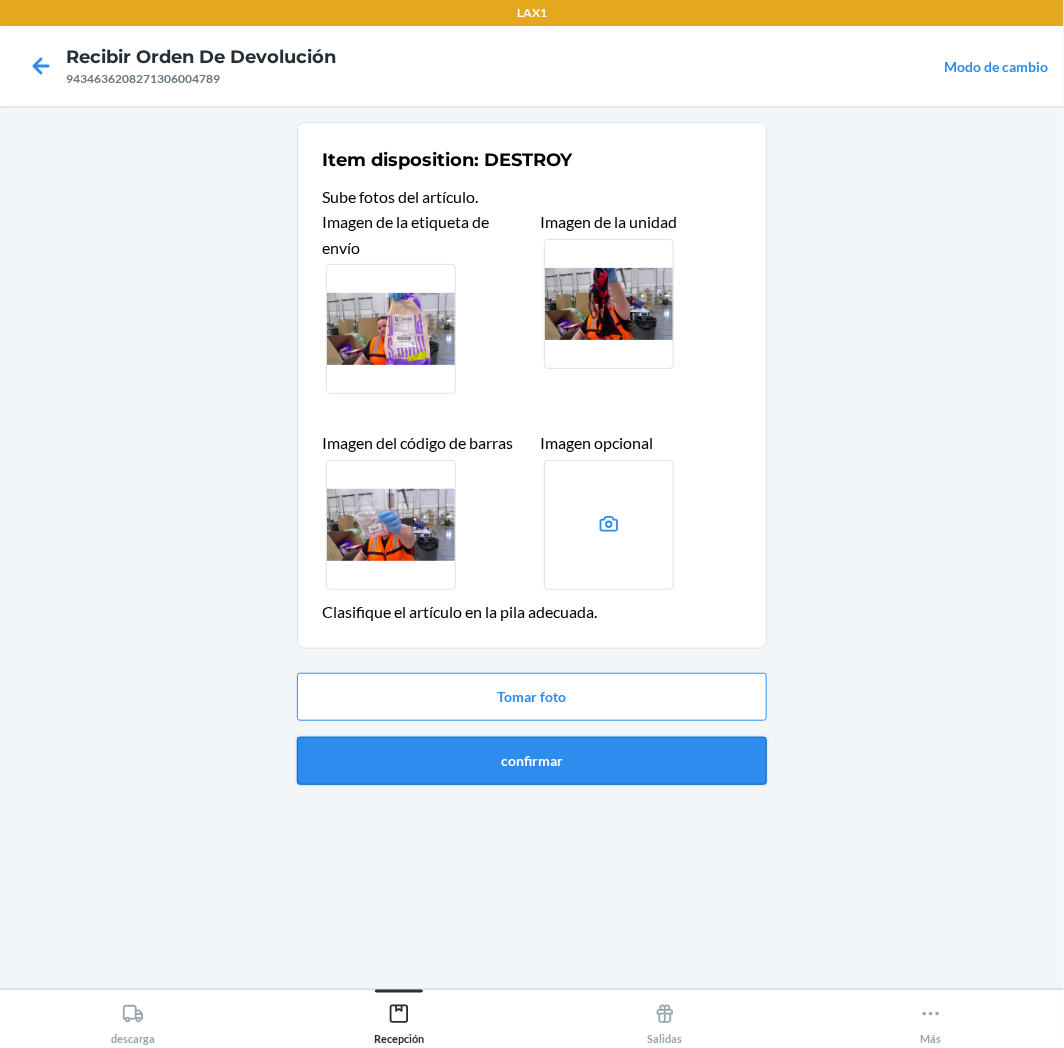 click on "confirmar" at bounding box center [532, 761] 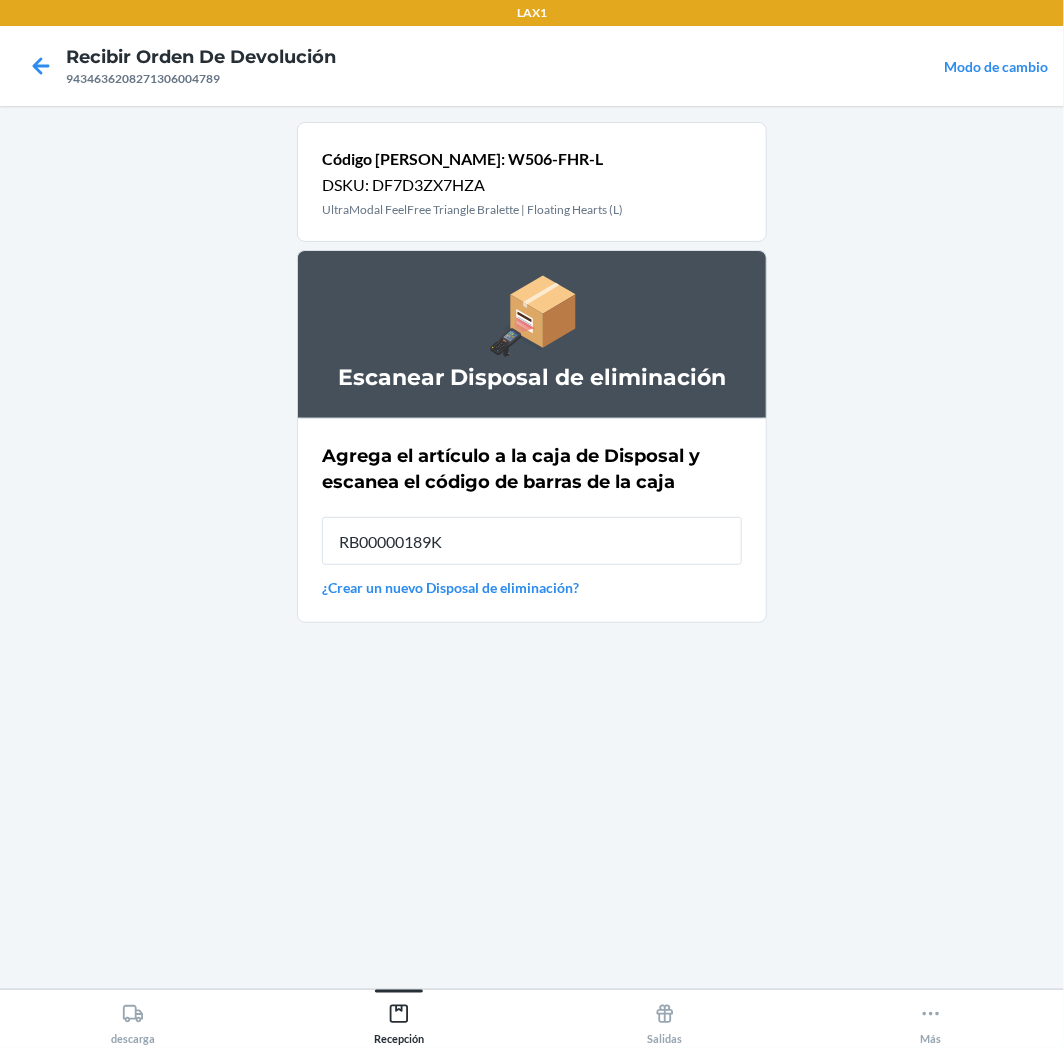 type on "RB00000189K" 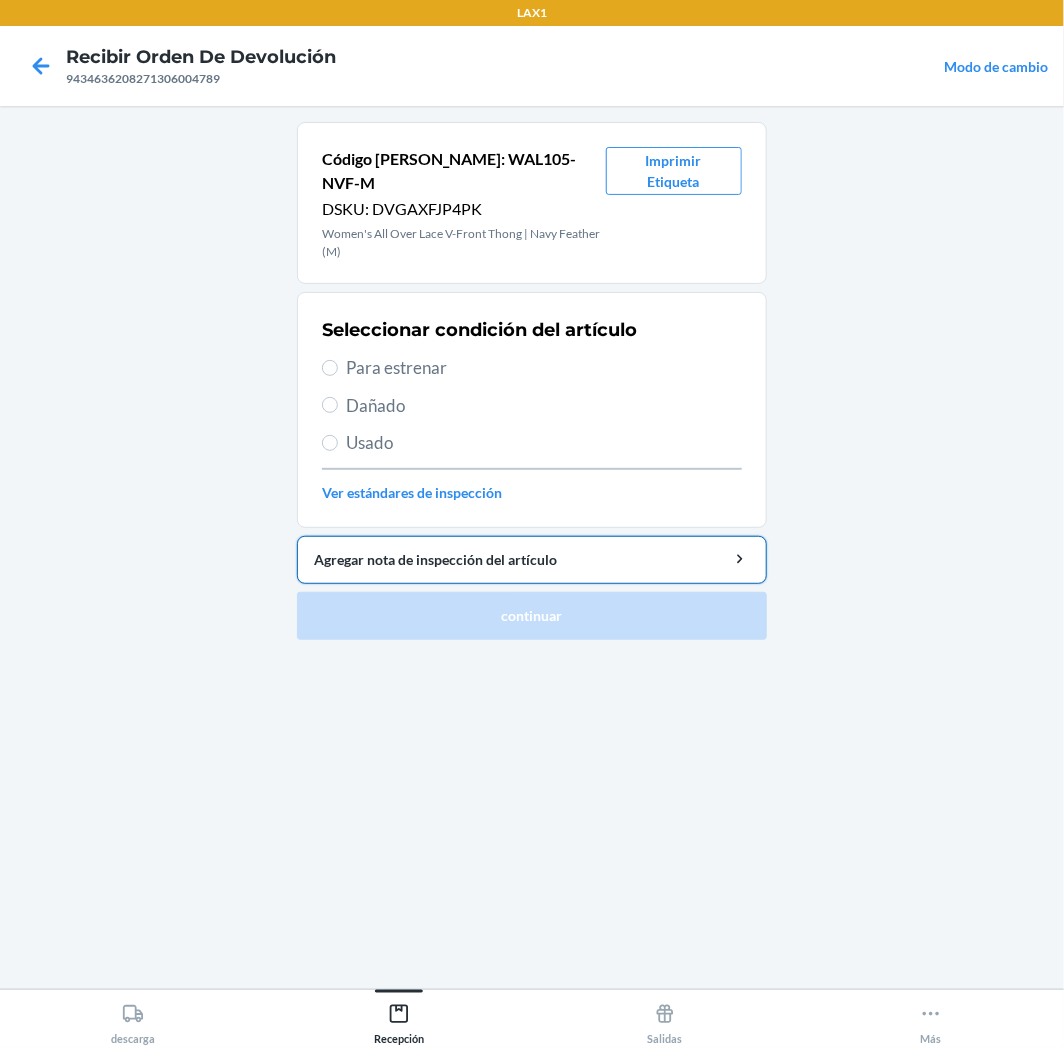 click on "Agregar nota de inspección del artículo" at bounding box center [532, 560] 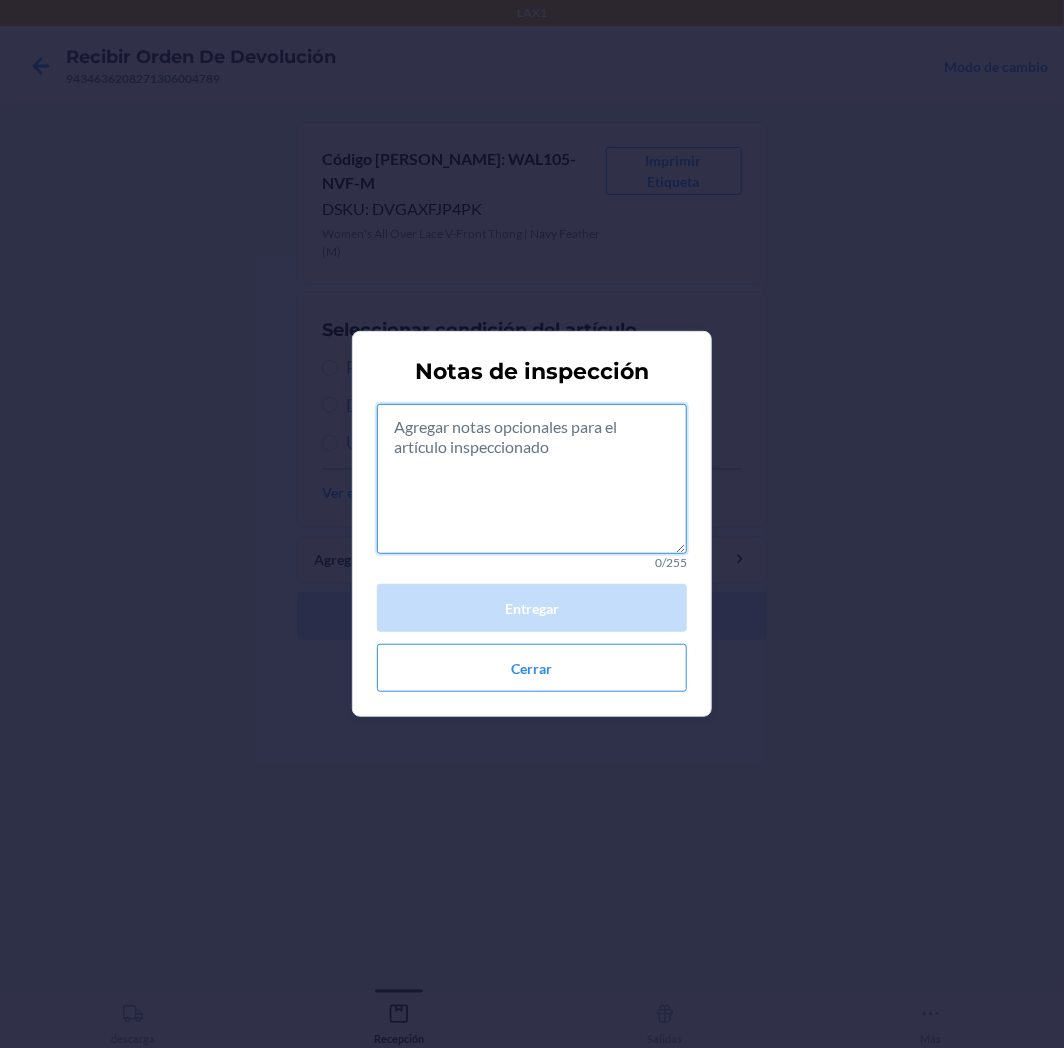 click at bounding box center (532, 479) 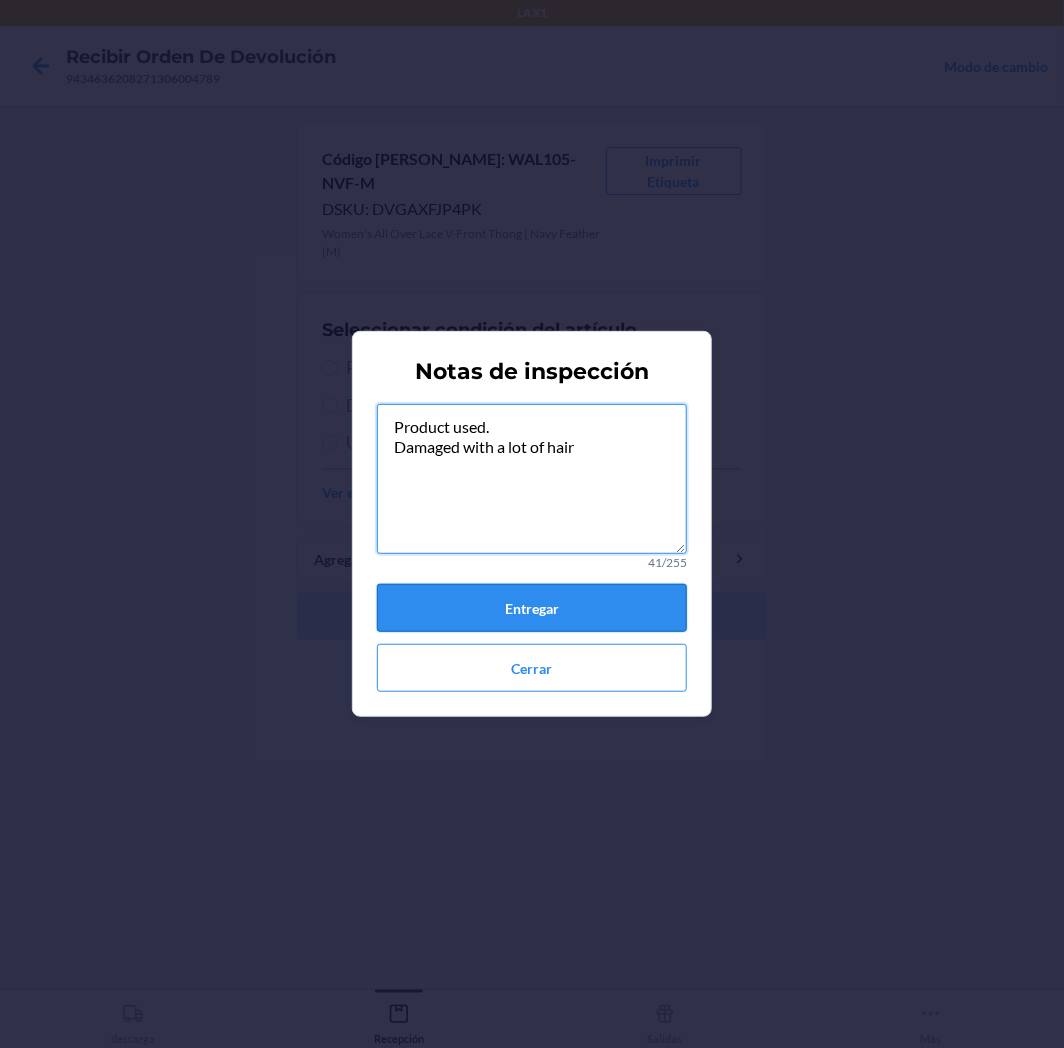 type on "Product used.
Damaged with a lot of hair" 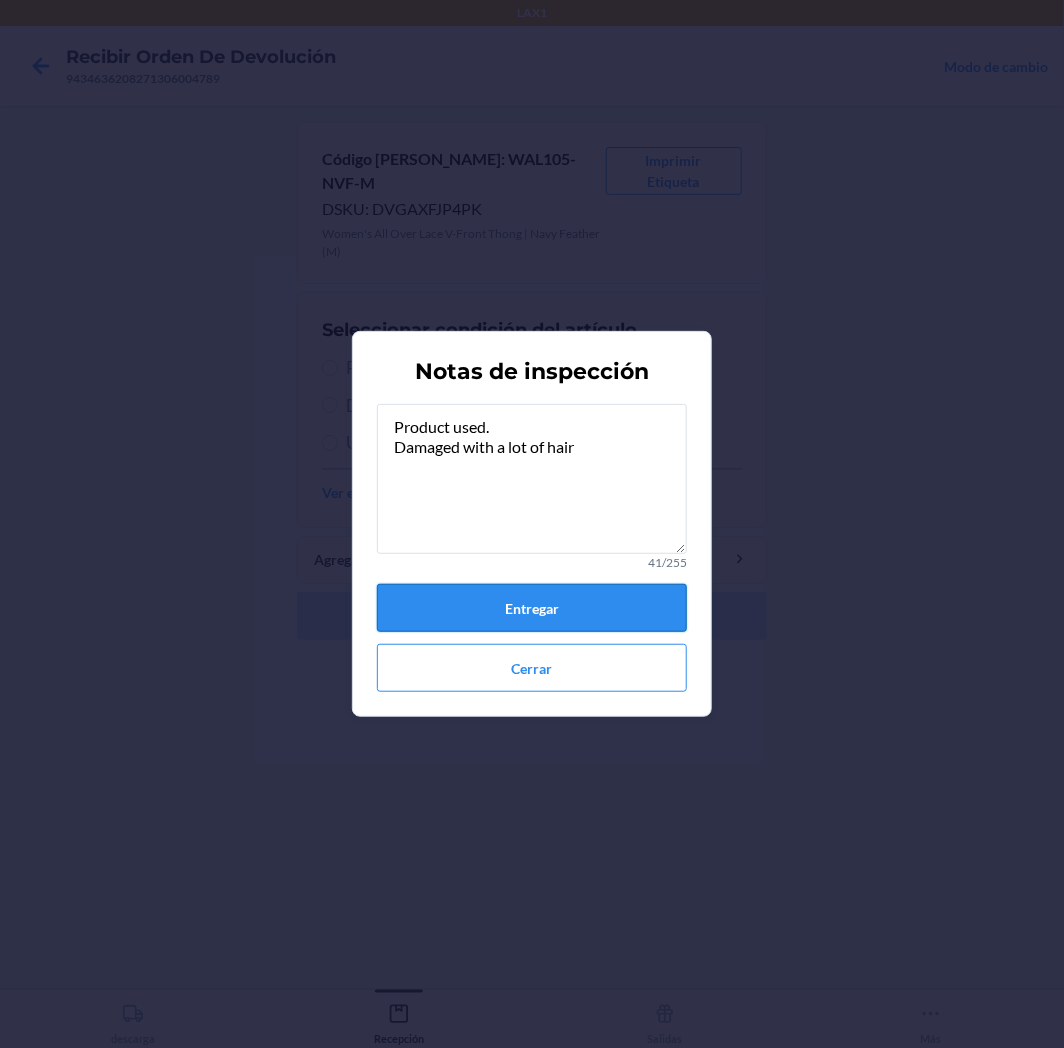 click on "Entregar" at bounding box center [532, 608] 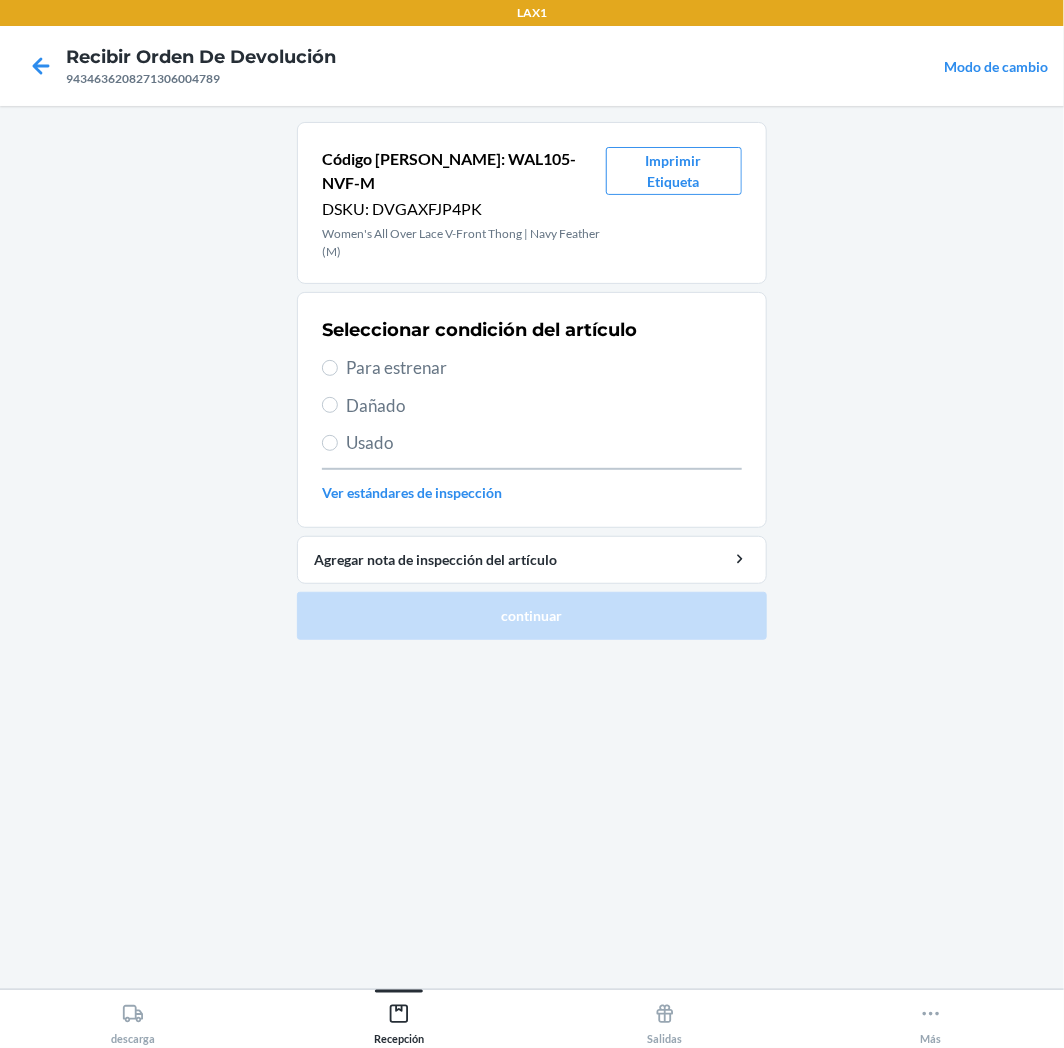 click on "Usado" at bounding box center (544, 443) 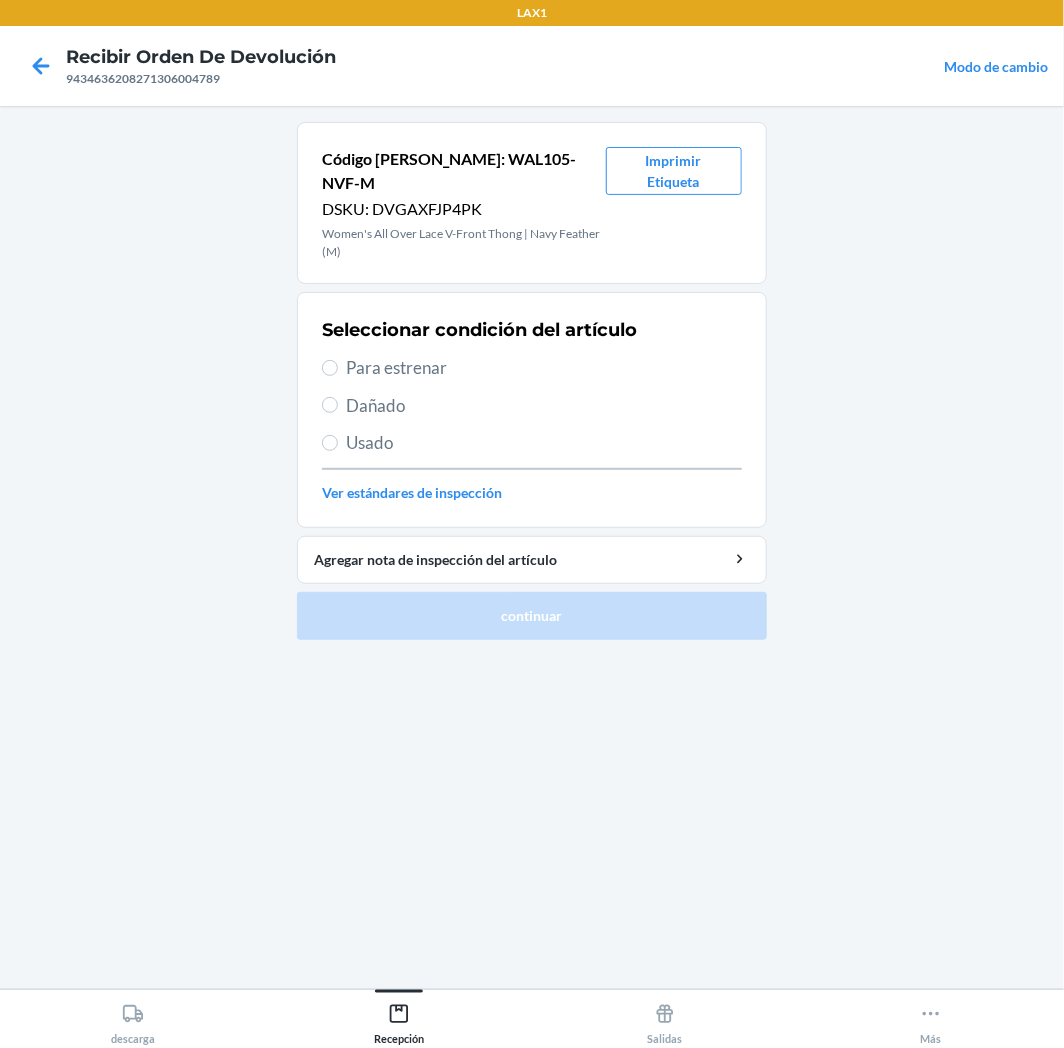 click on "Usado" at bounding box center [330, 443] 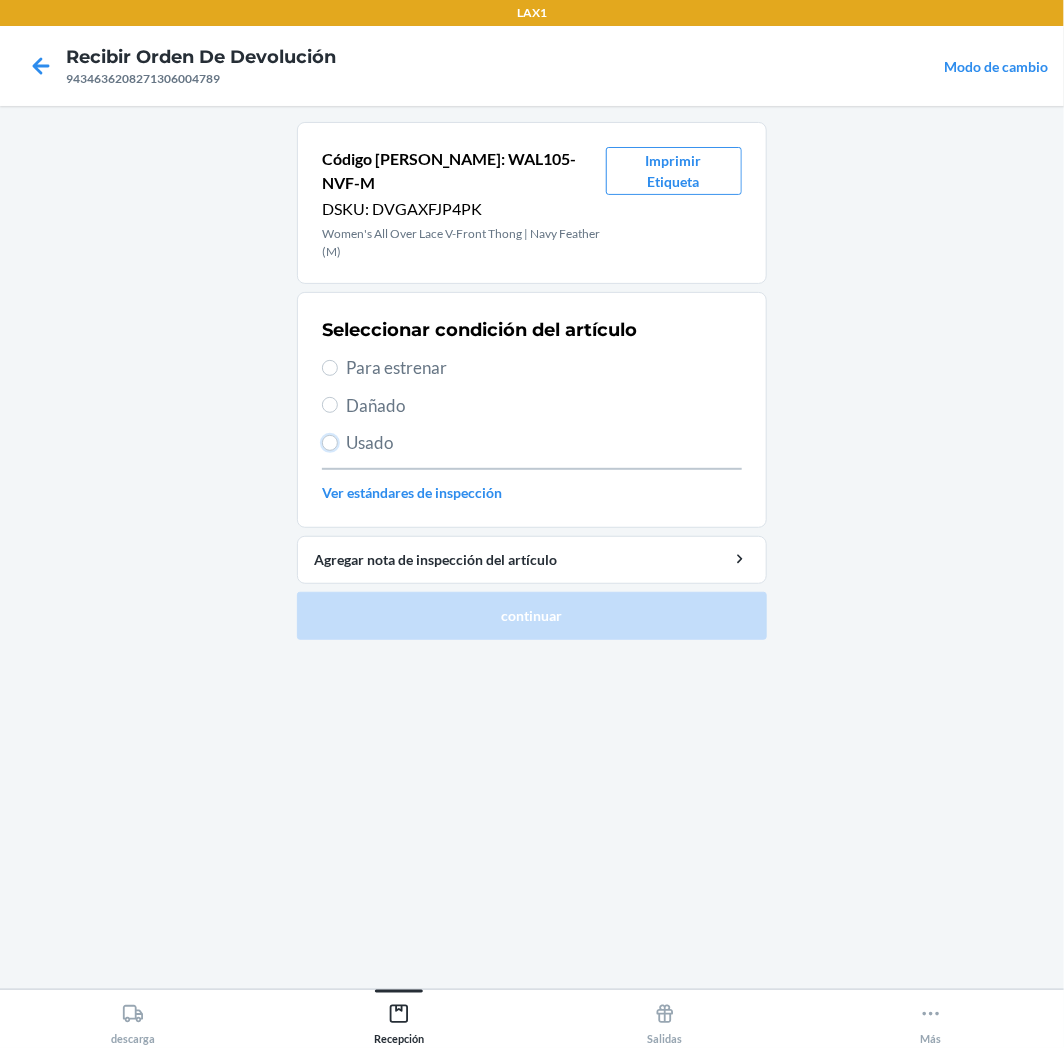 radio on "true" 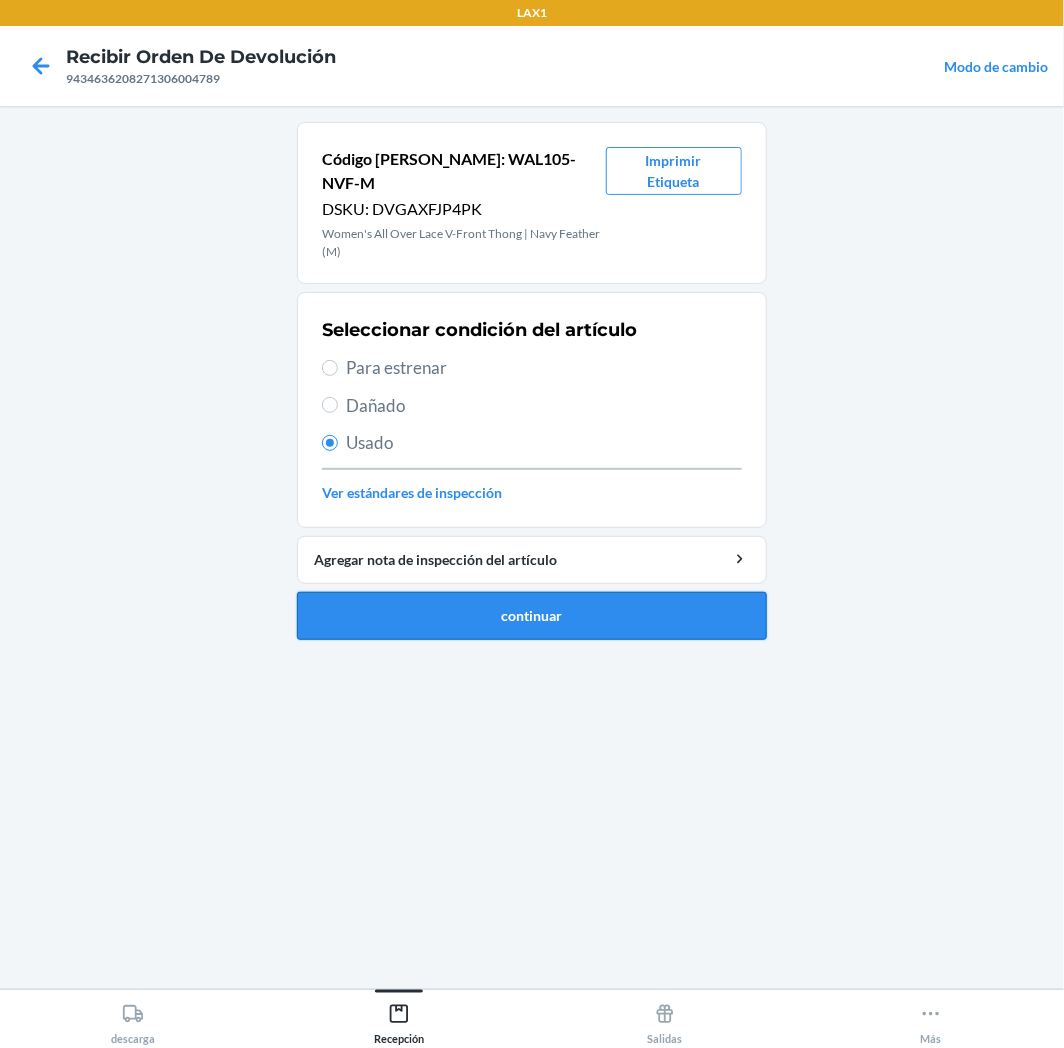 click on "continuar" at bounding box center [532, 616] 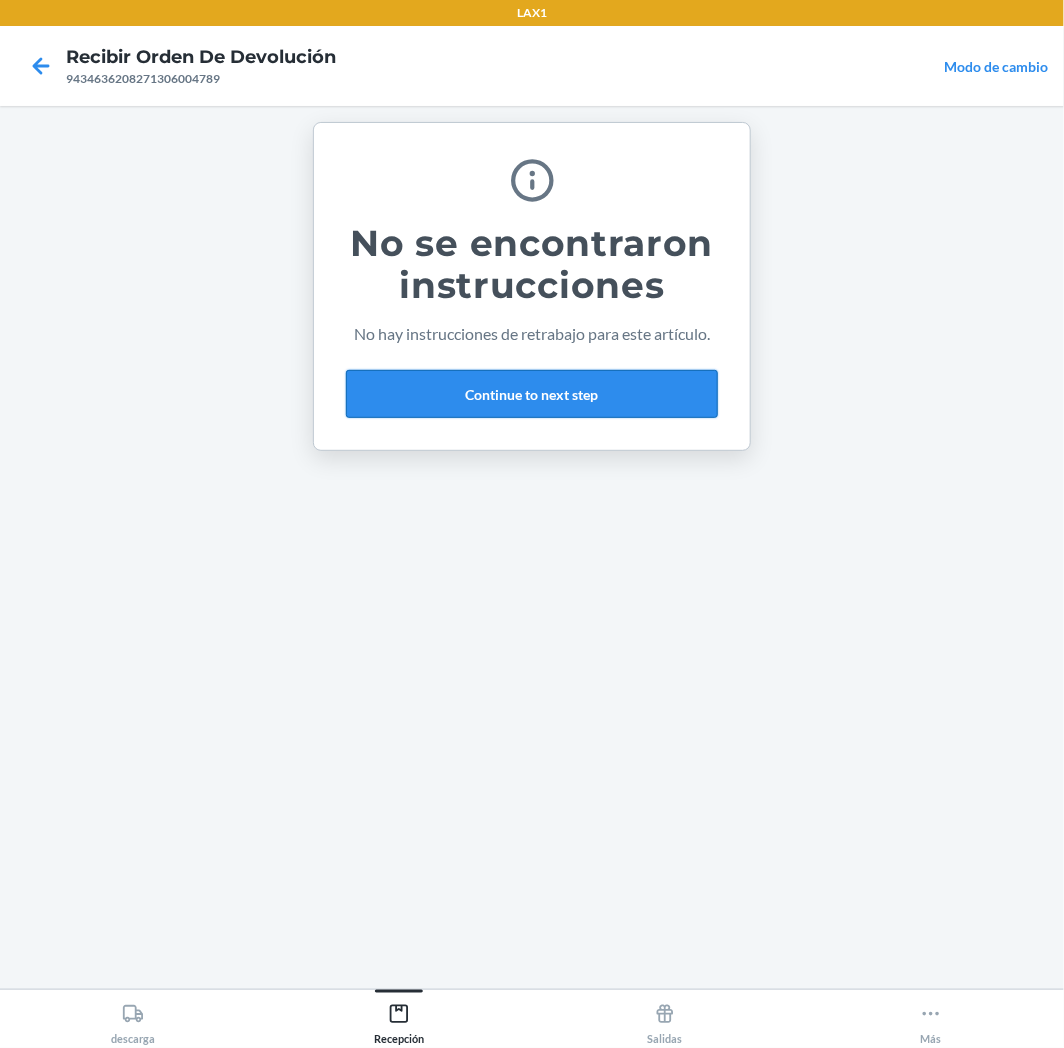 click on "Continue to next step" at bounding box center [532, 394] 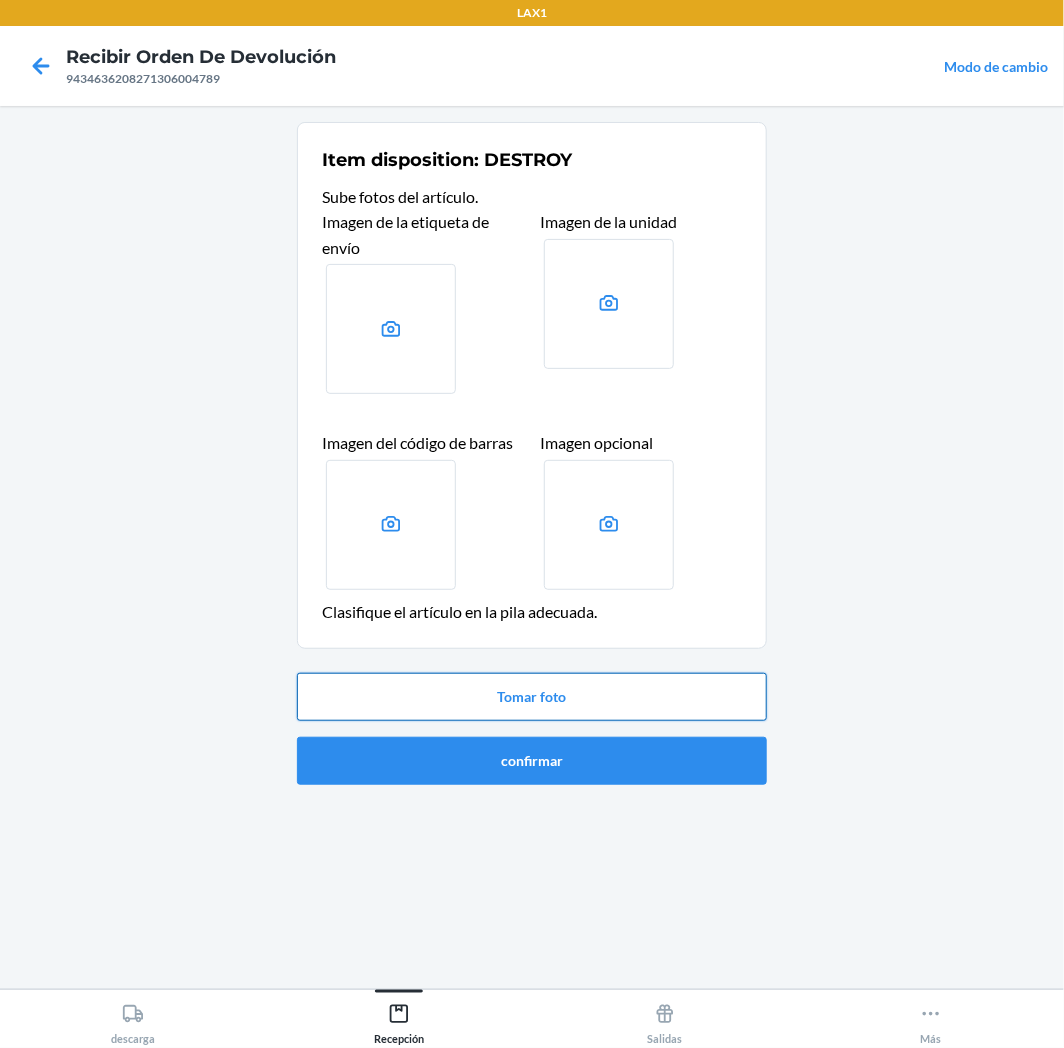 click on "Tomar foto" at bounding box center [532, 697] 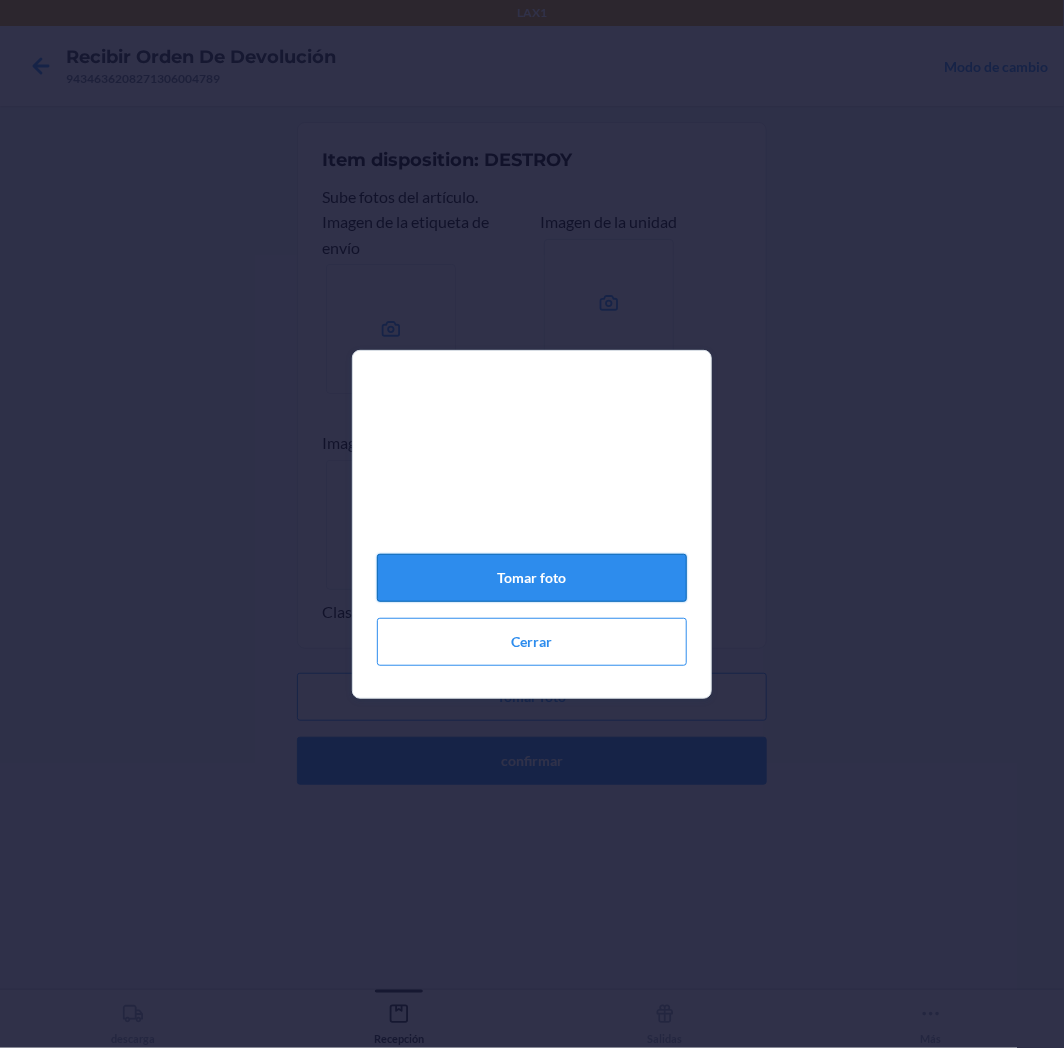 click on "Tomar foto" 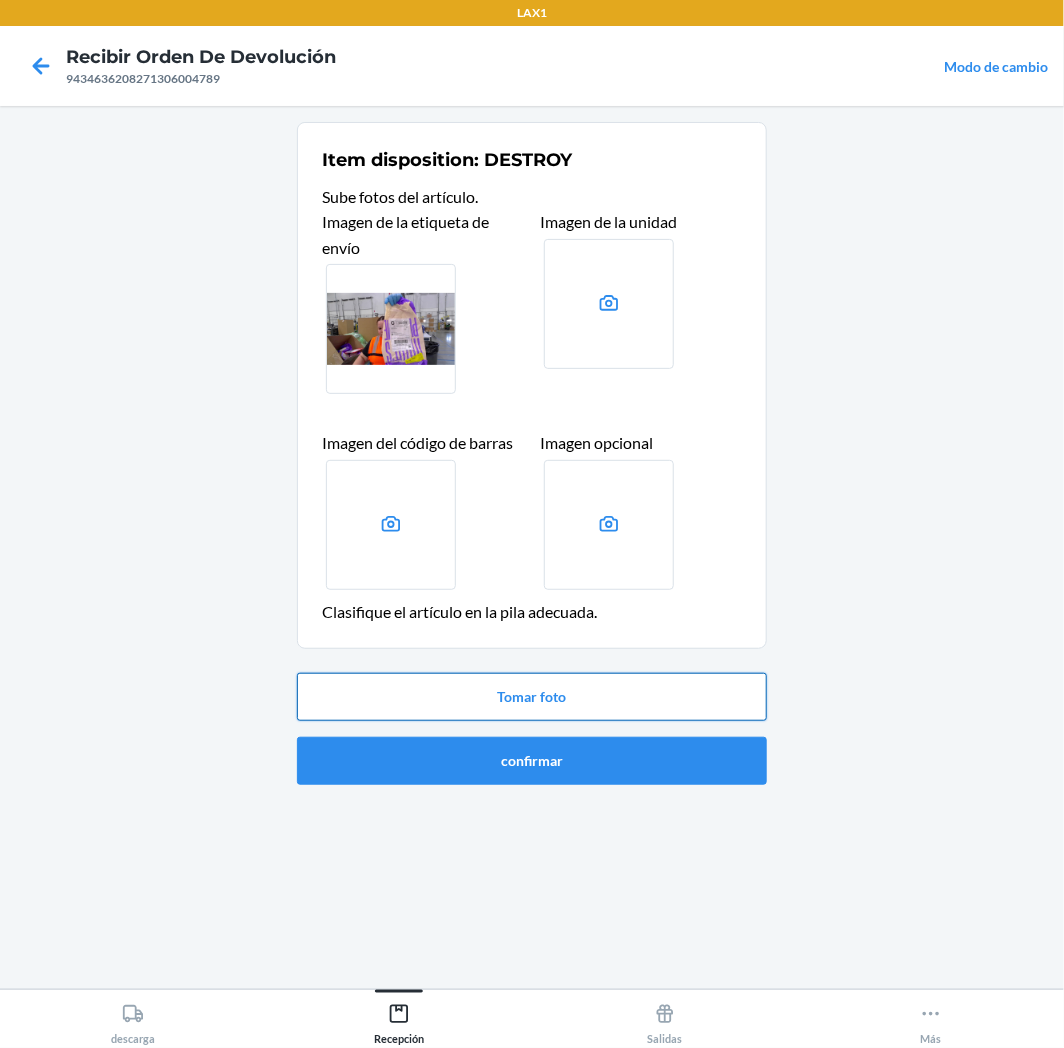 click on "Tomar foto" at bounding box center (532, 697) 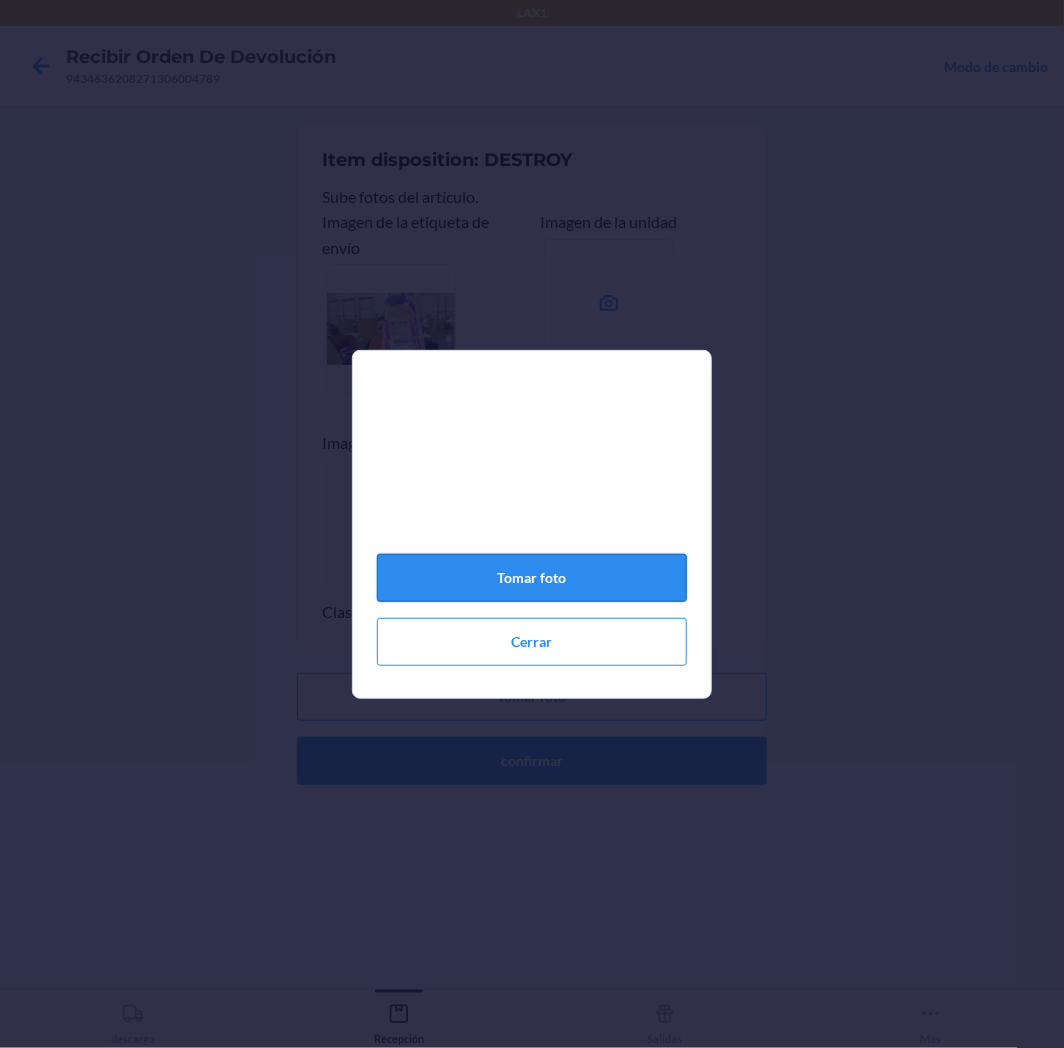 click on "Tomar foto" 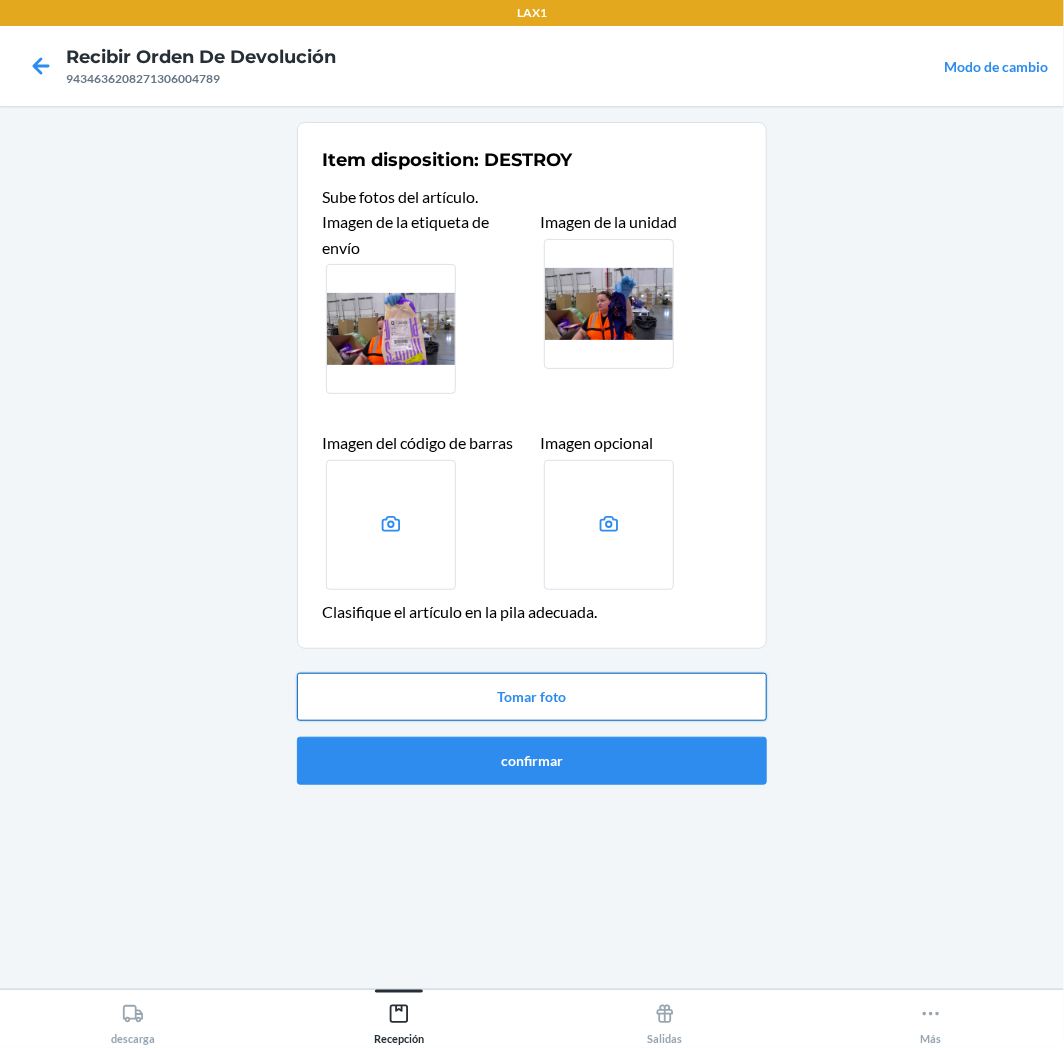 click on "Tomar foto" at bounding box center [532, 697] 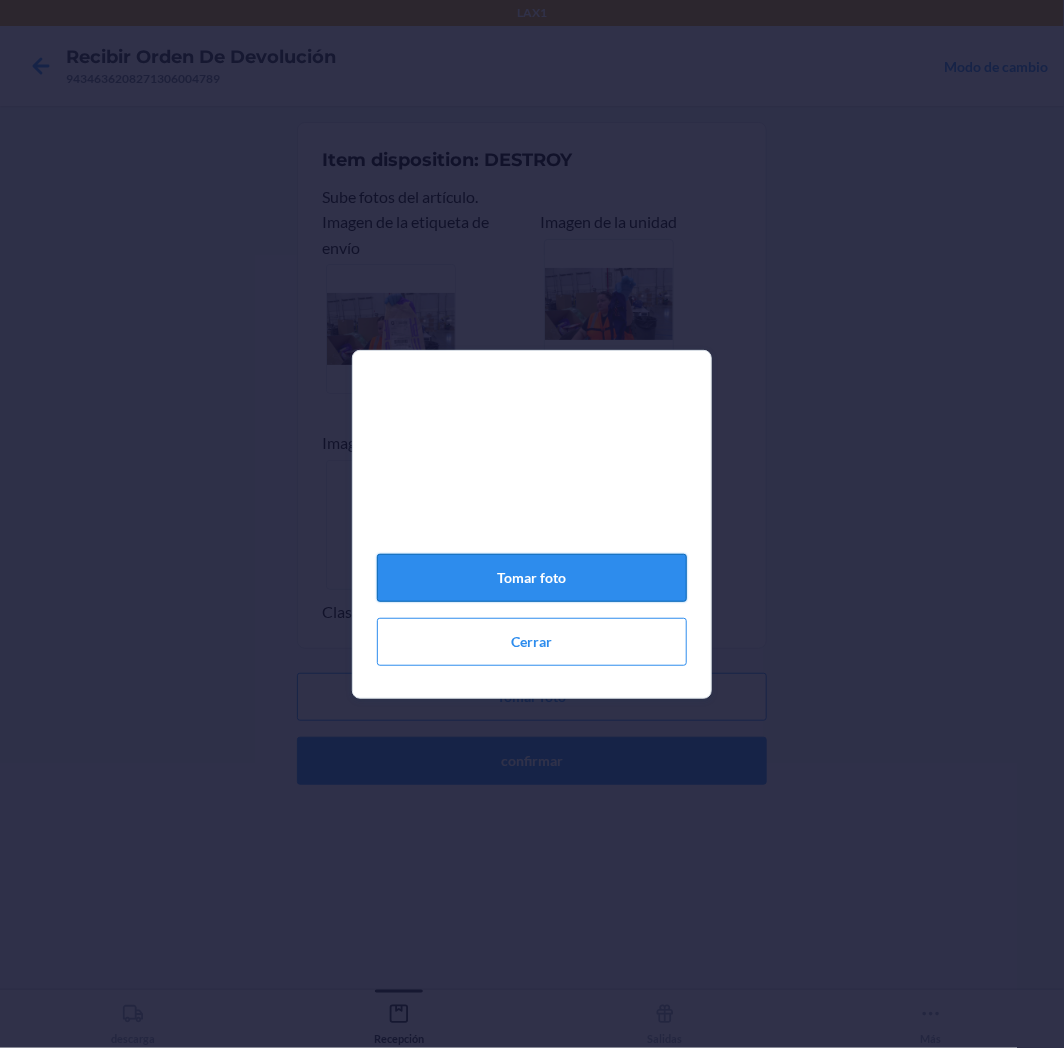 click on "Tomar foto" 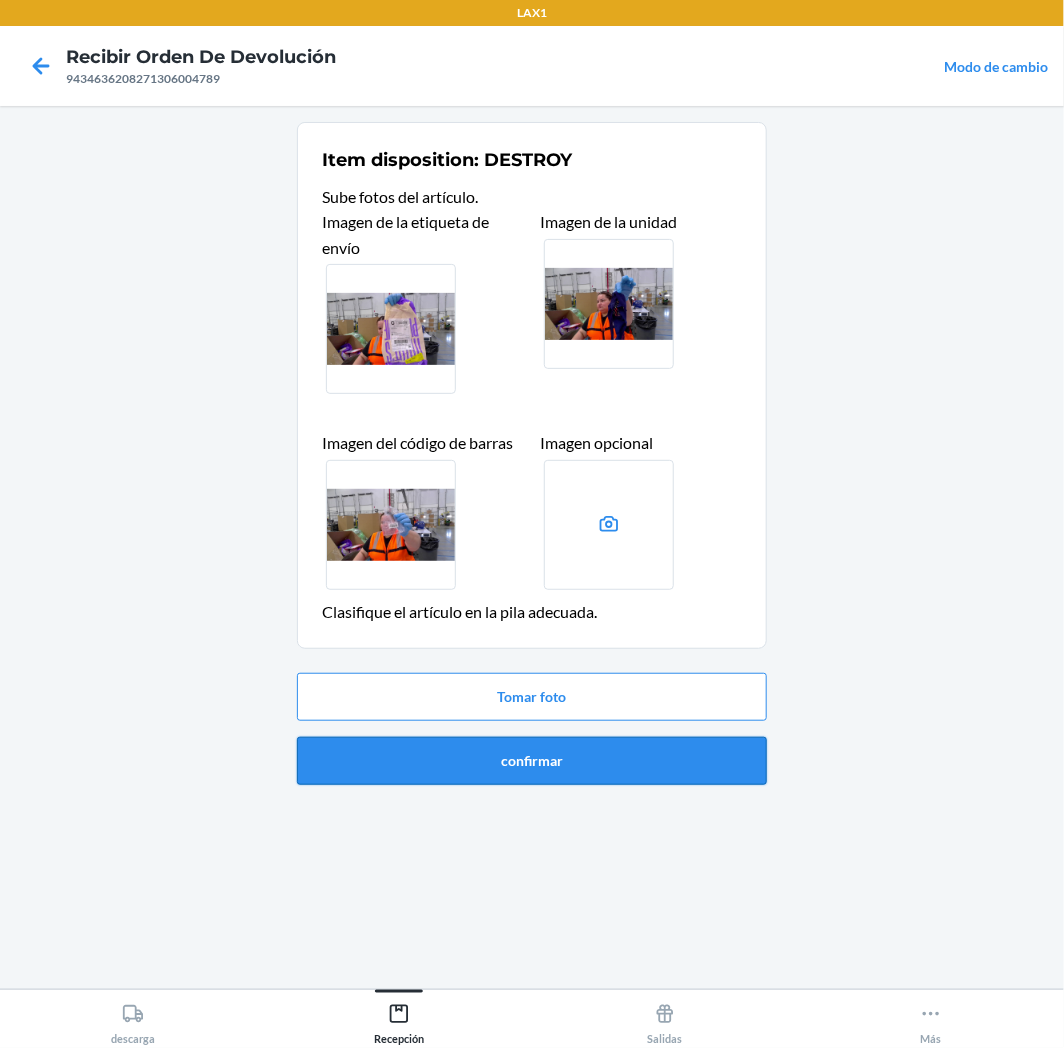 click on "confirmar" at bounding box center (532, 761) 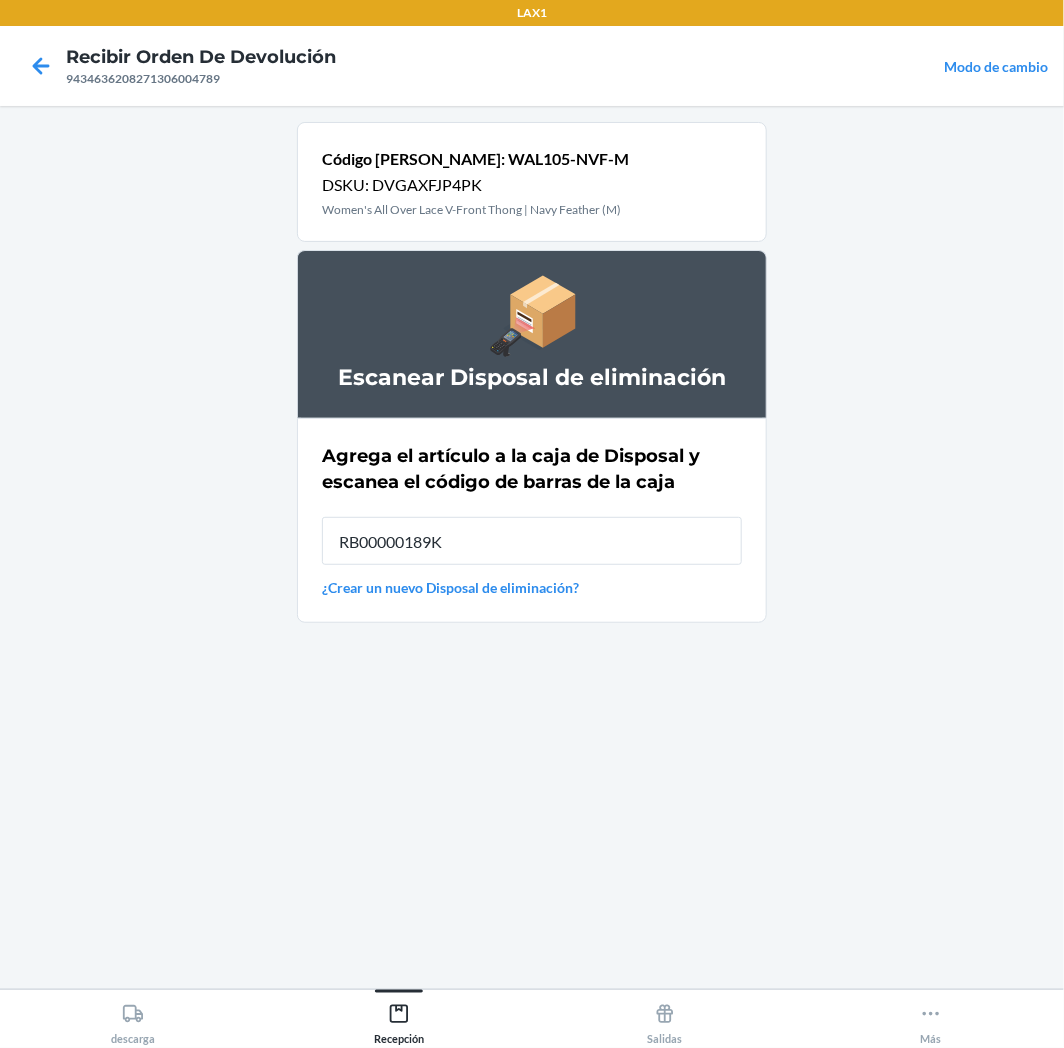 type on "RB00000189K" 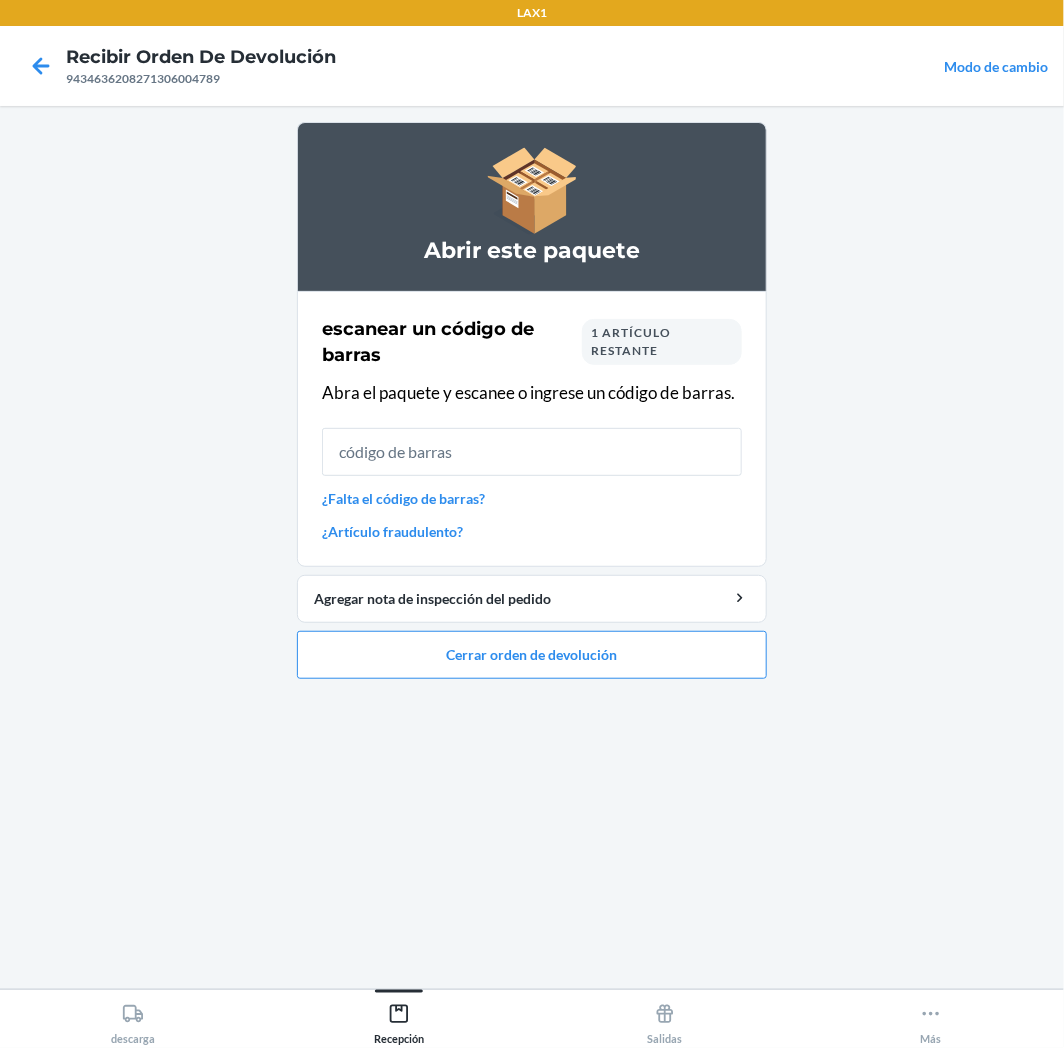 click on "1 artículo restante" at bounding box center [662, 342] 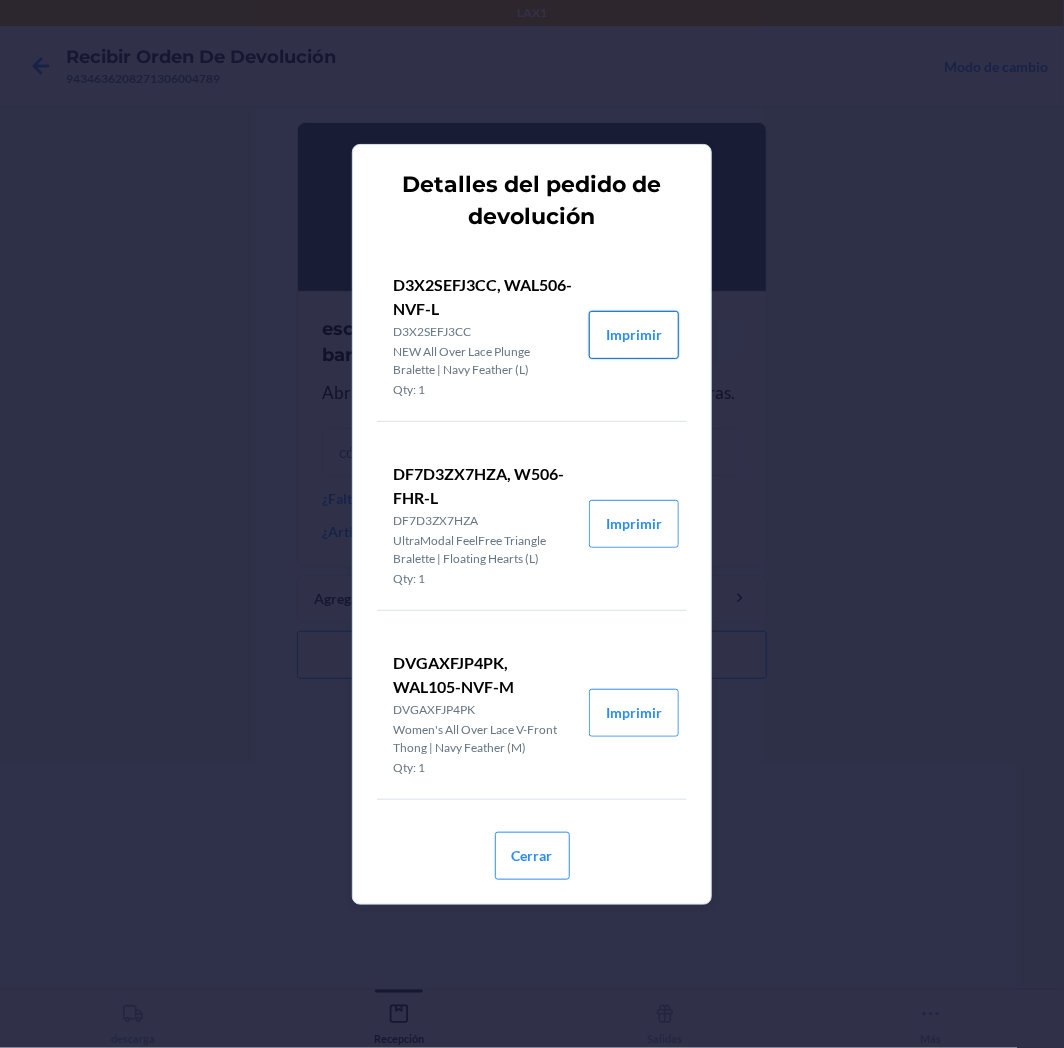 click on "Imprimir" at bounding box center (634, 335) 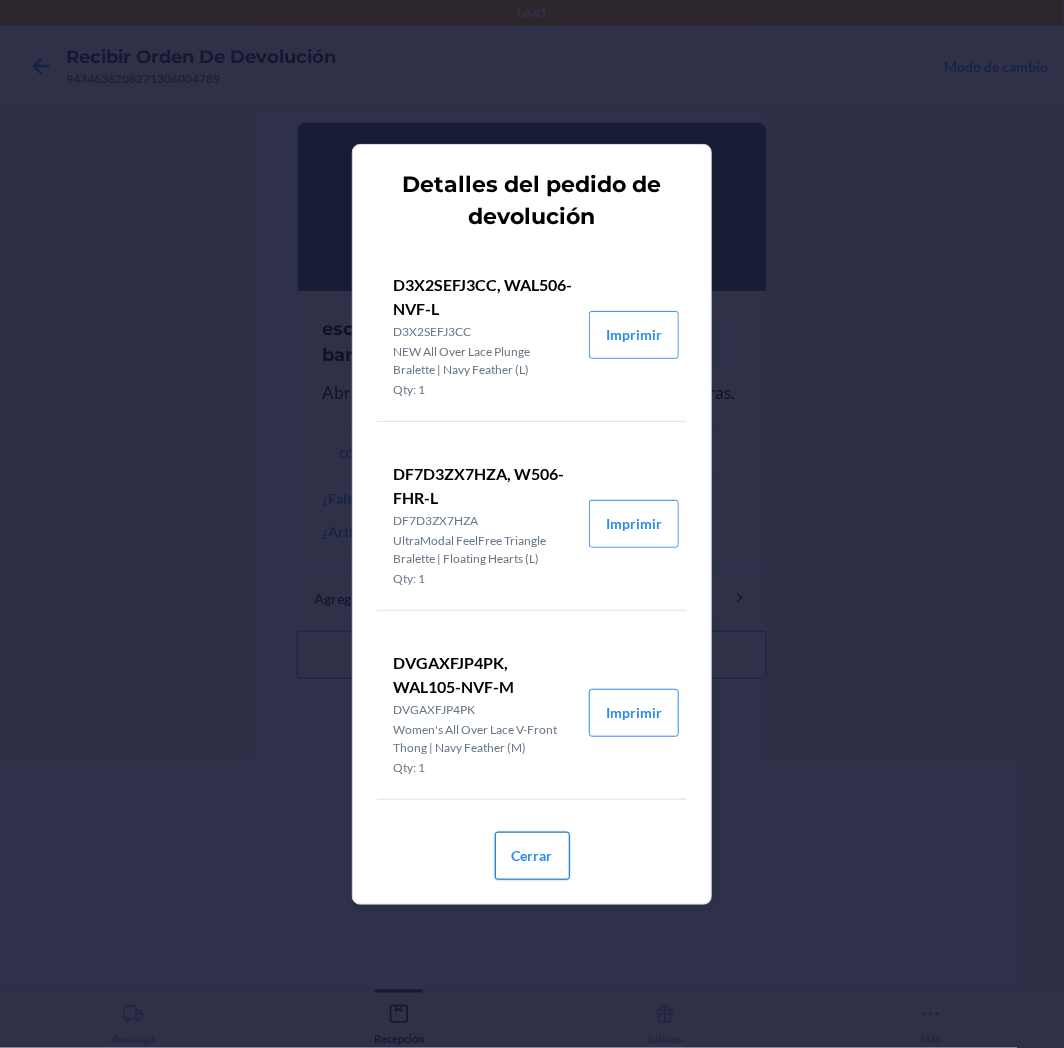 click on "Cerrar" at bounding box center (532, 856) 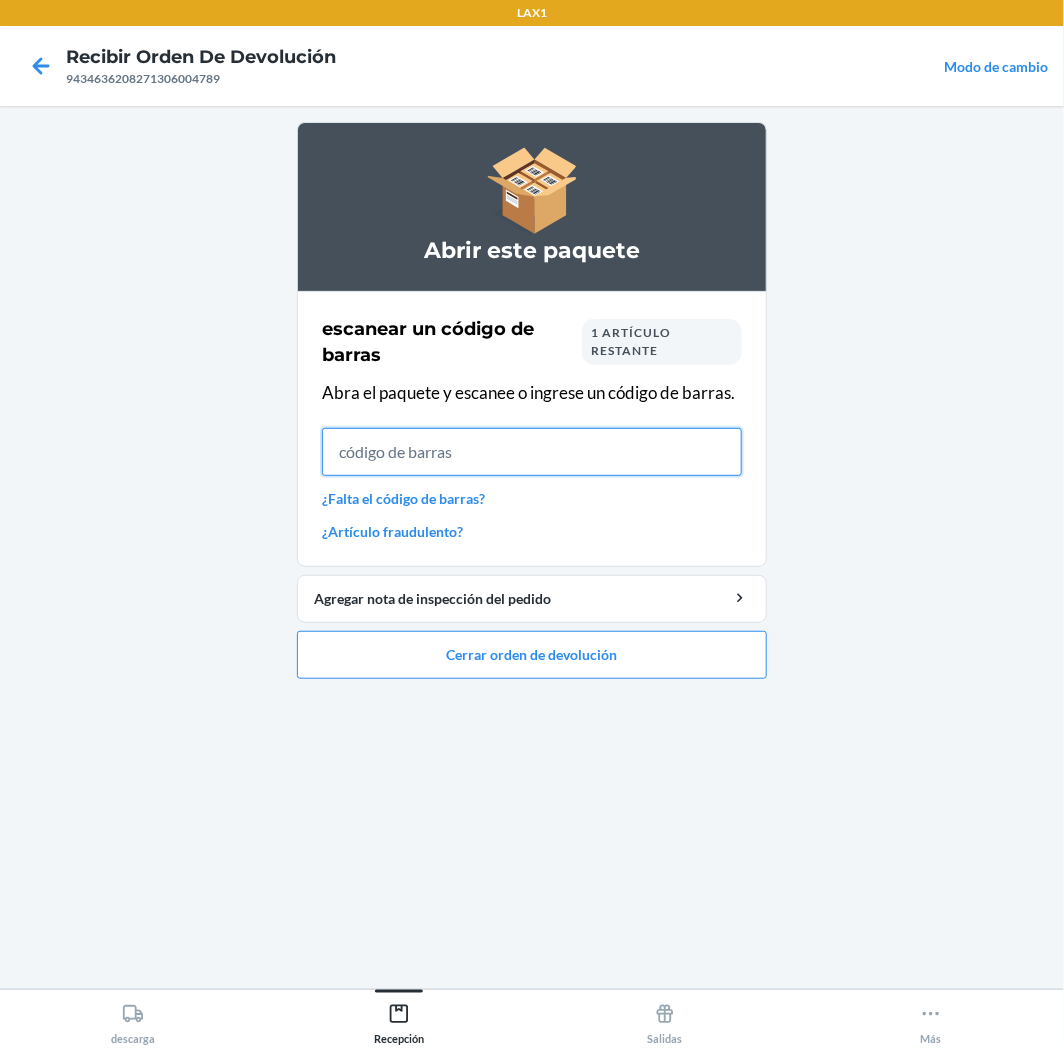 click at bounding box center [532, 452] 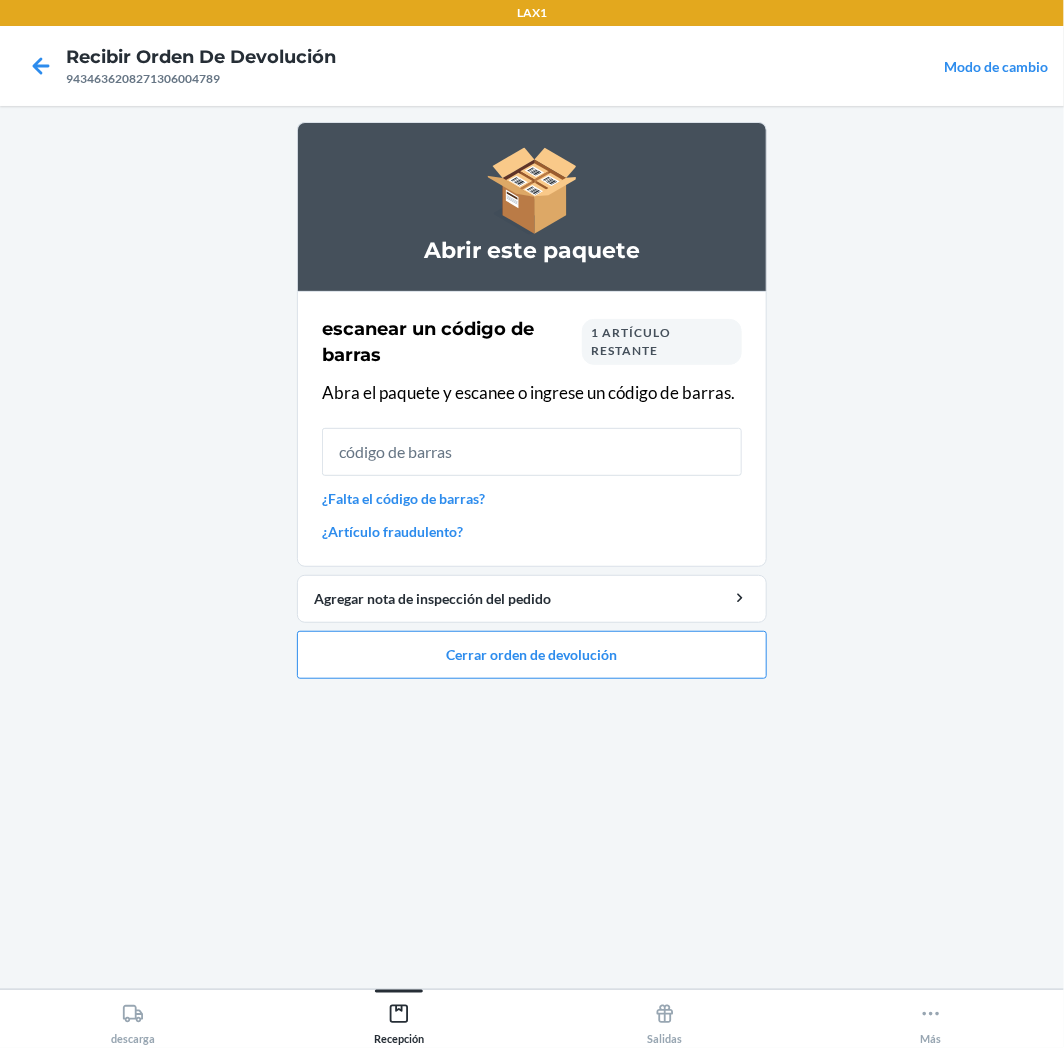 click on "1 artículo restante" at bounding box center [662, 342] 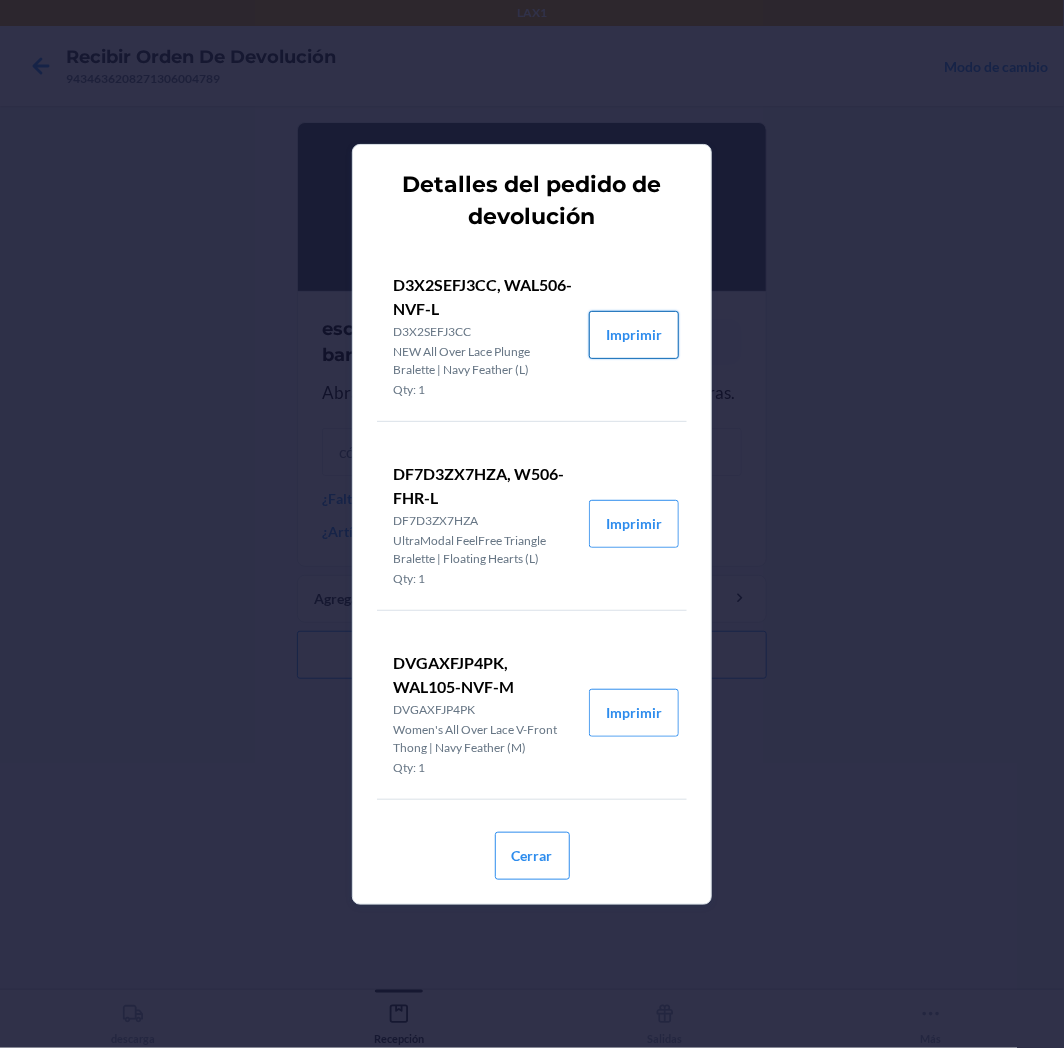 click on "Imprimir" at bounding box center [634, 335] 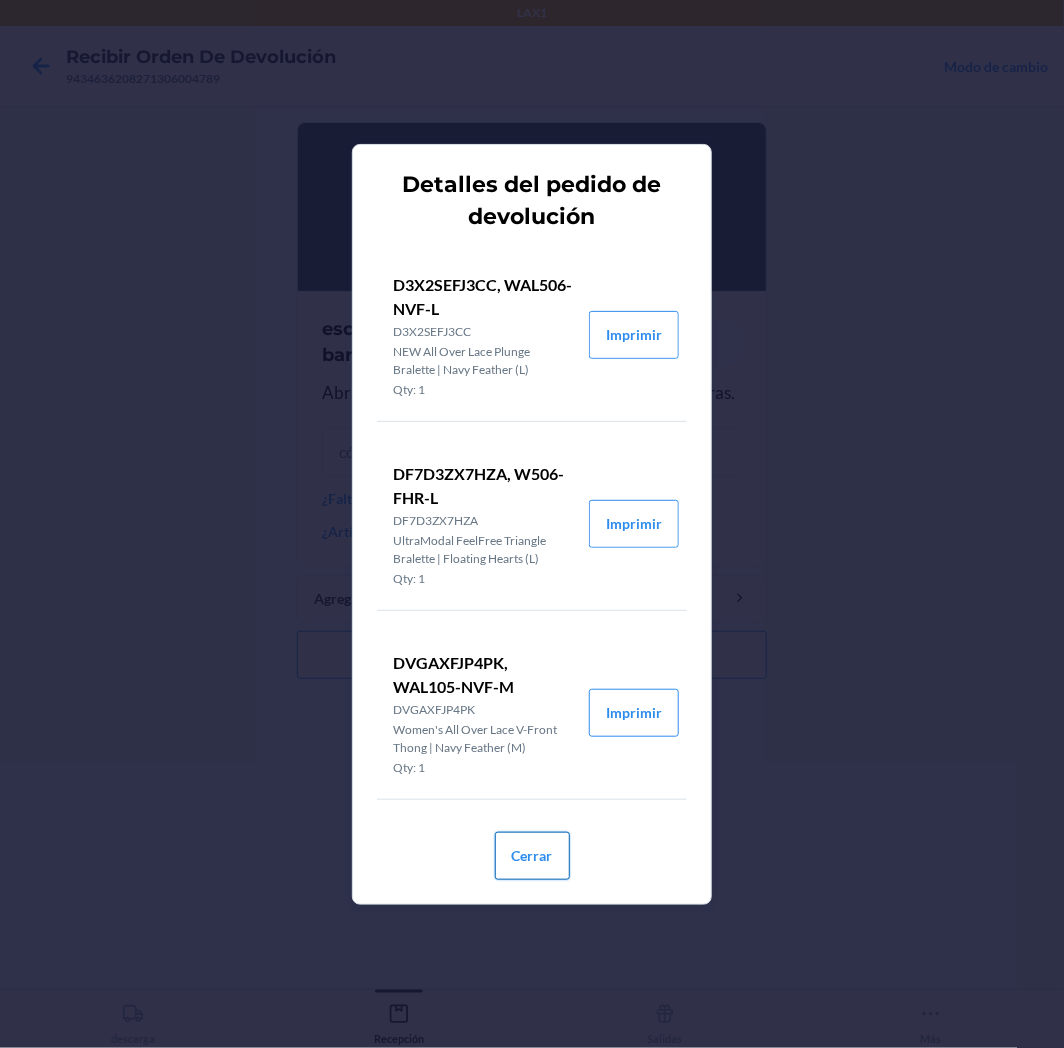 click on "Cerrar" at bounding box center [532, 856] 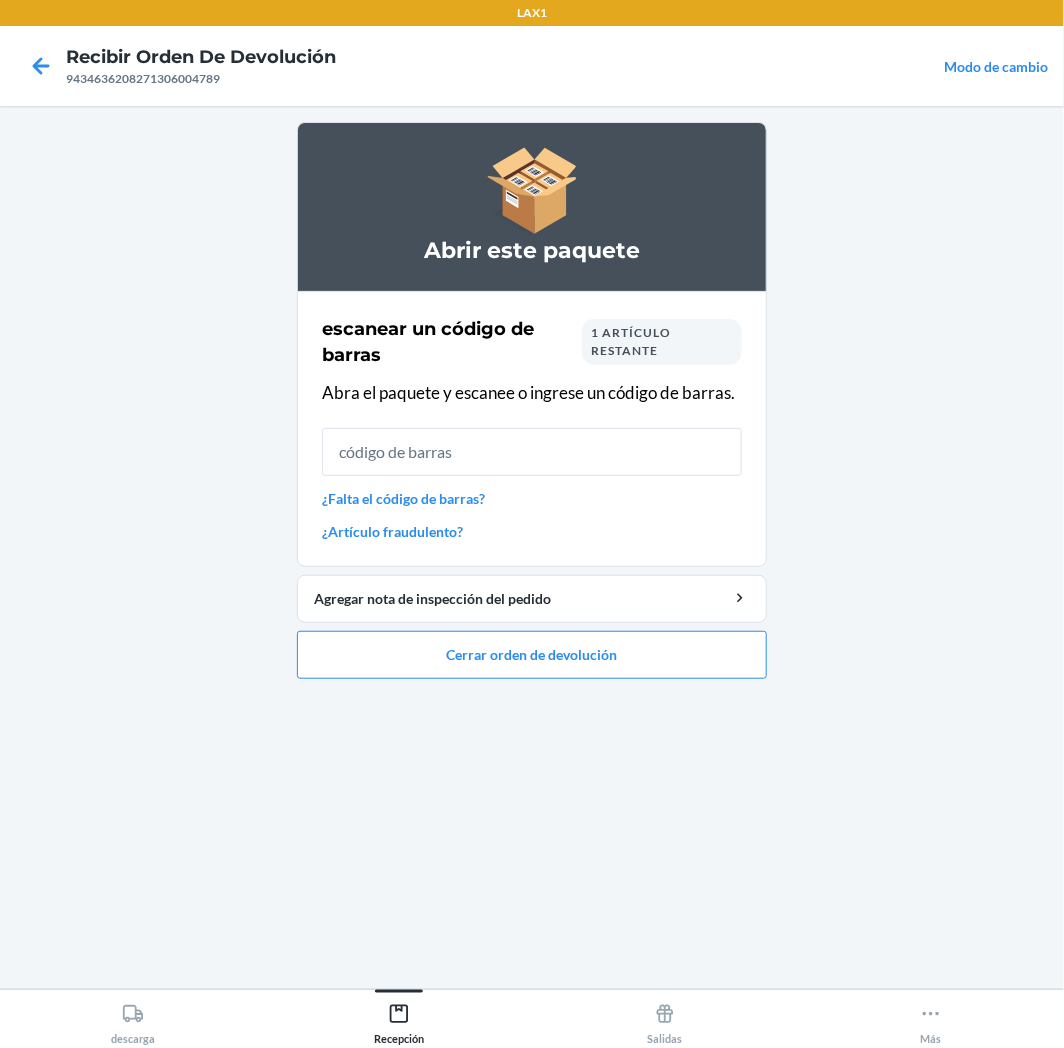 click on "escanear un código de barras 1 artículo restante Abra el paquete y escanee o ingrese un código de barras. ¿Falta el código de barras? ¿Artículo fraudulento?" at bounding box center (532, 429) 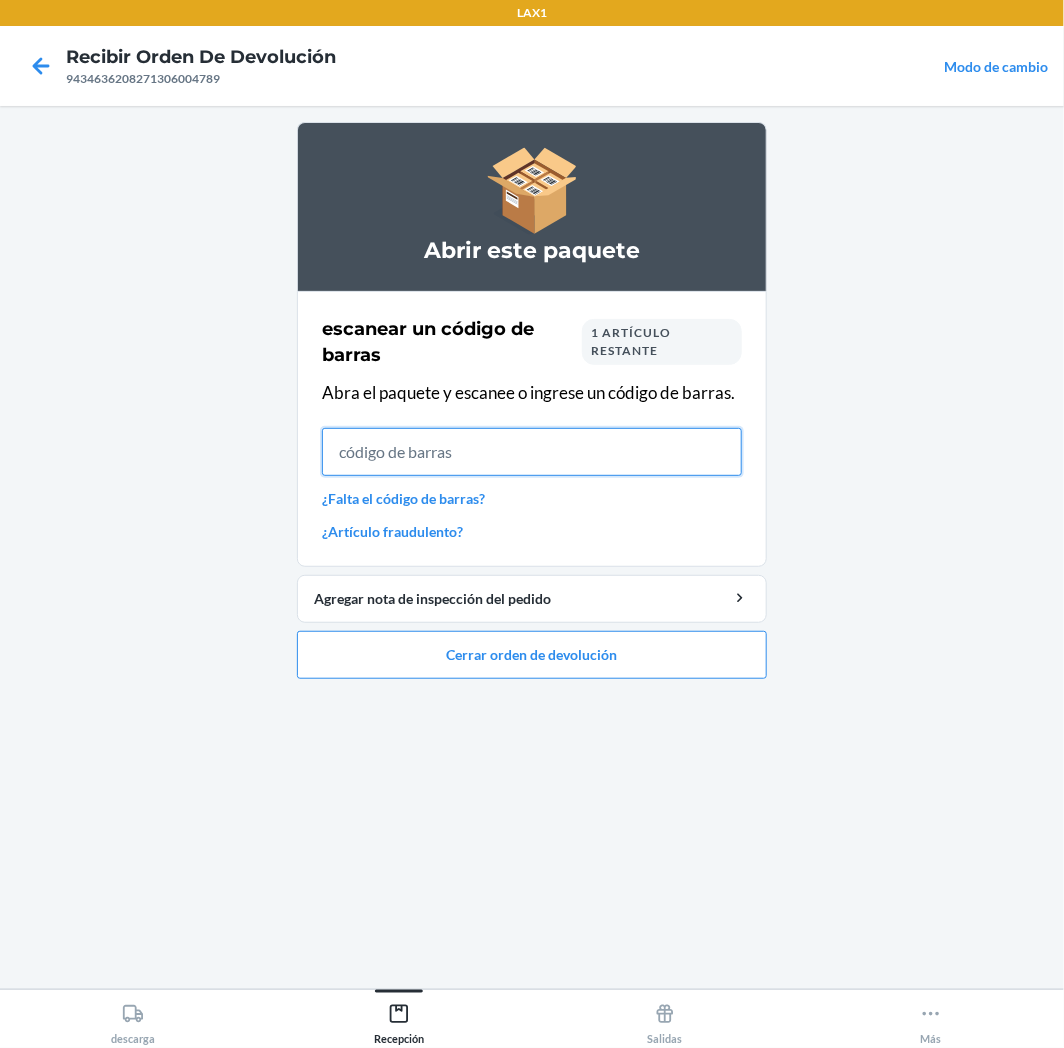 click at bounding box center (532, 452) 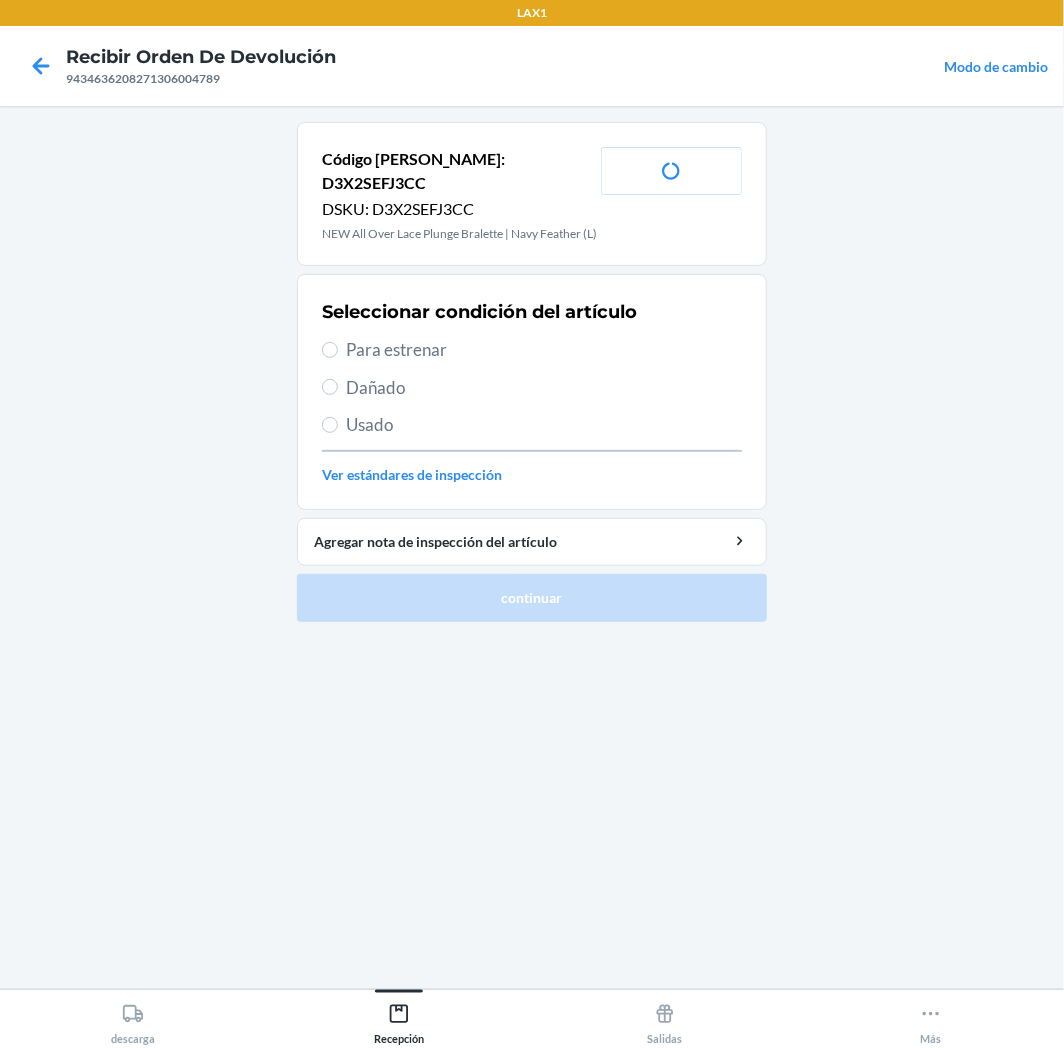 click on "Para estrenar" at bounding box center (544, 350) 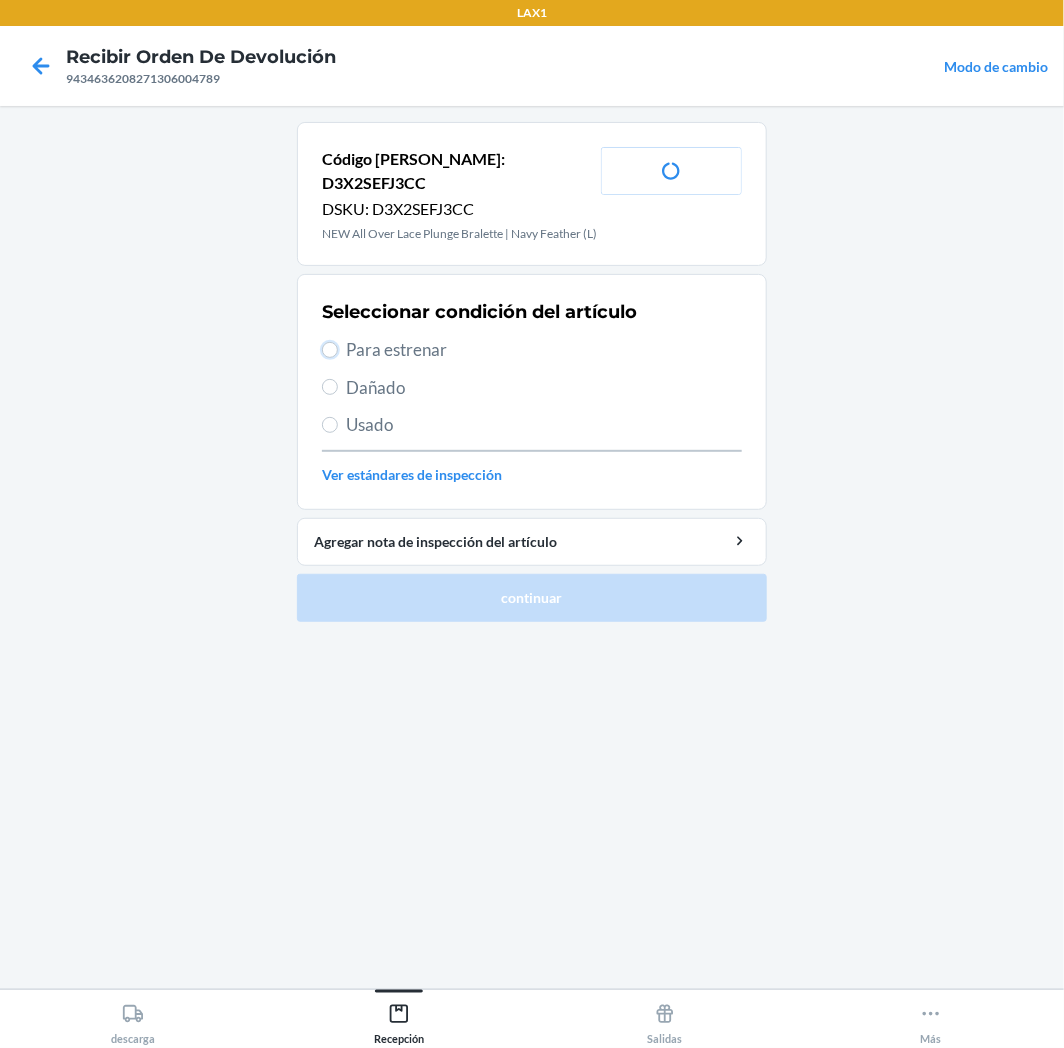 click on "Para estrenar" at bounding box center [330, 350] 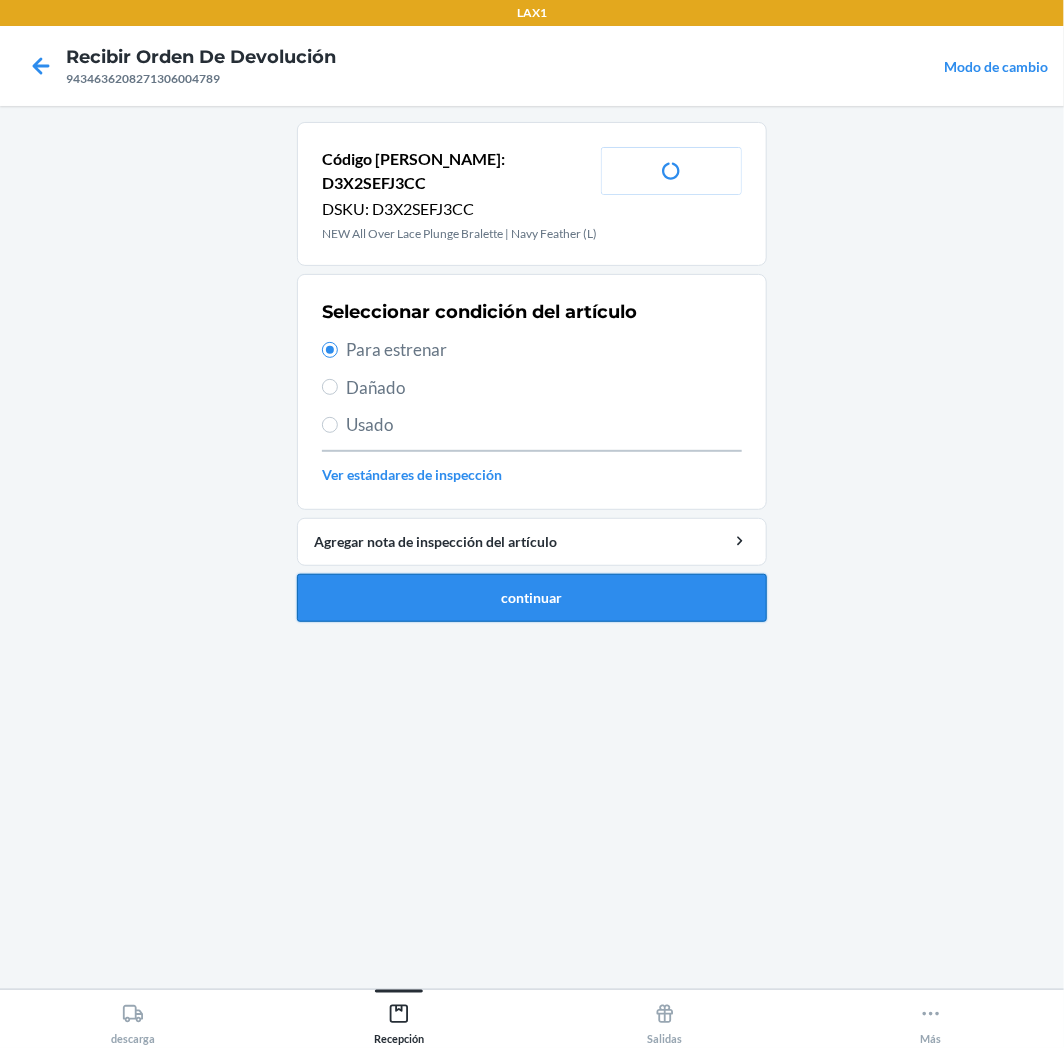 click on "continuar" at bounding box center (532, 598) 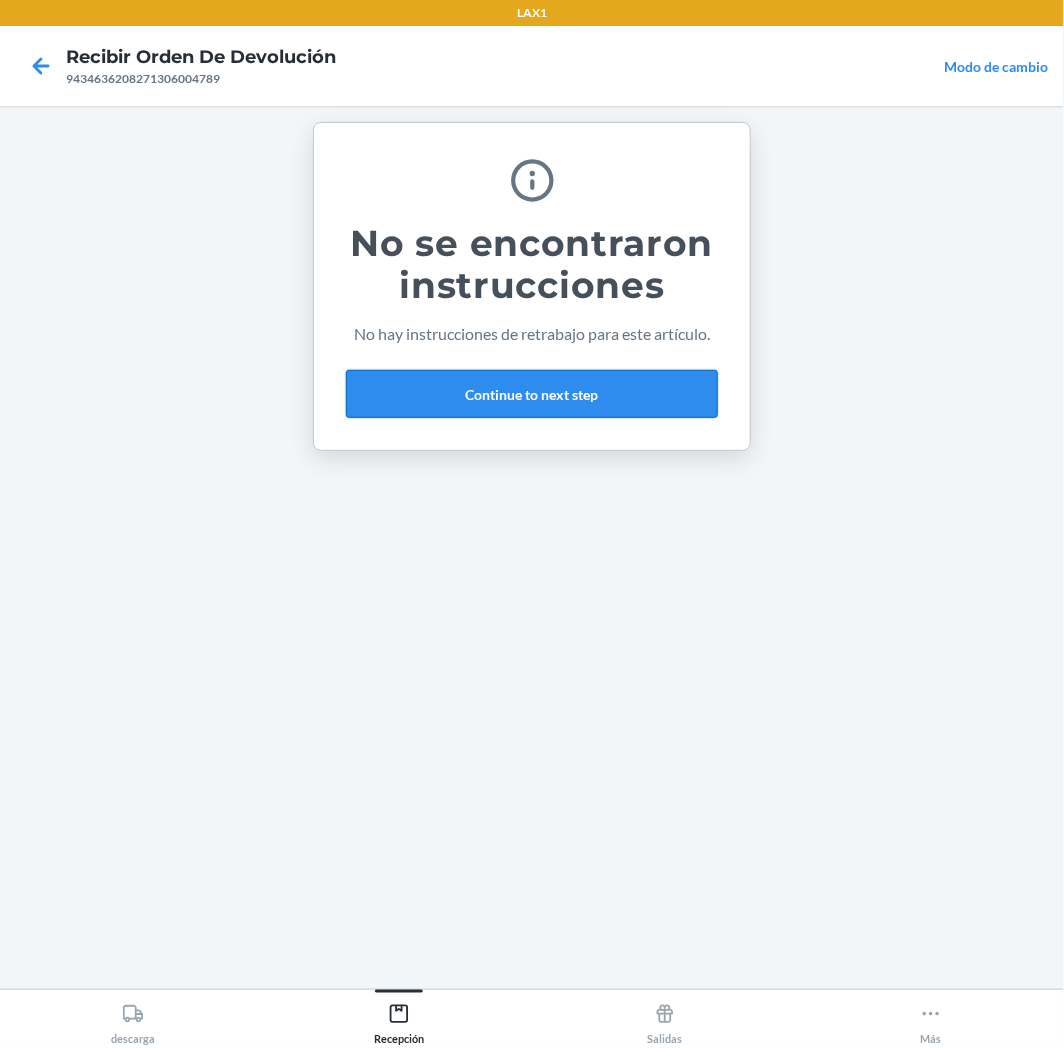 click on "Continue to next step" at bounding box center (532, 394) 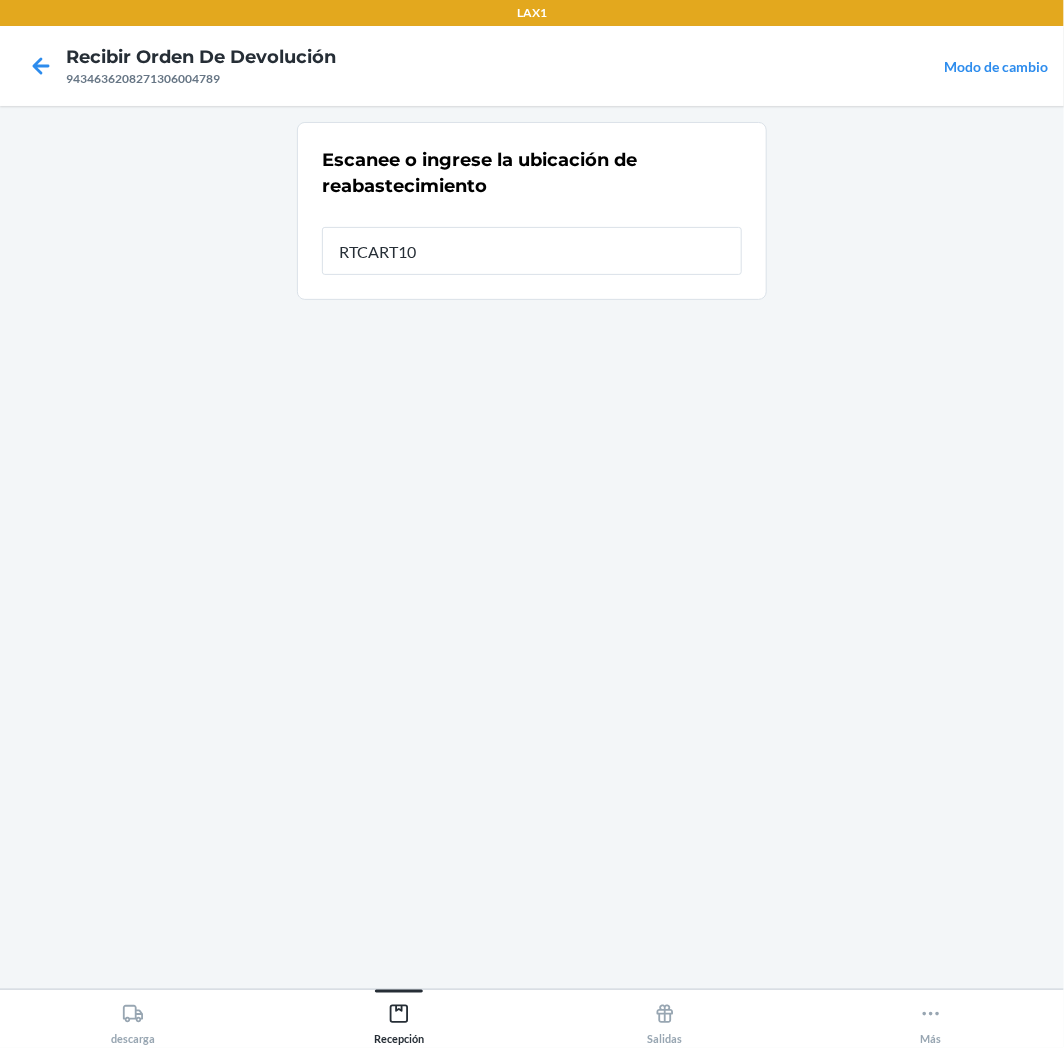 type on "RTCART100" 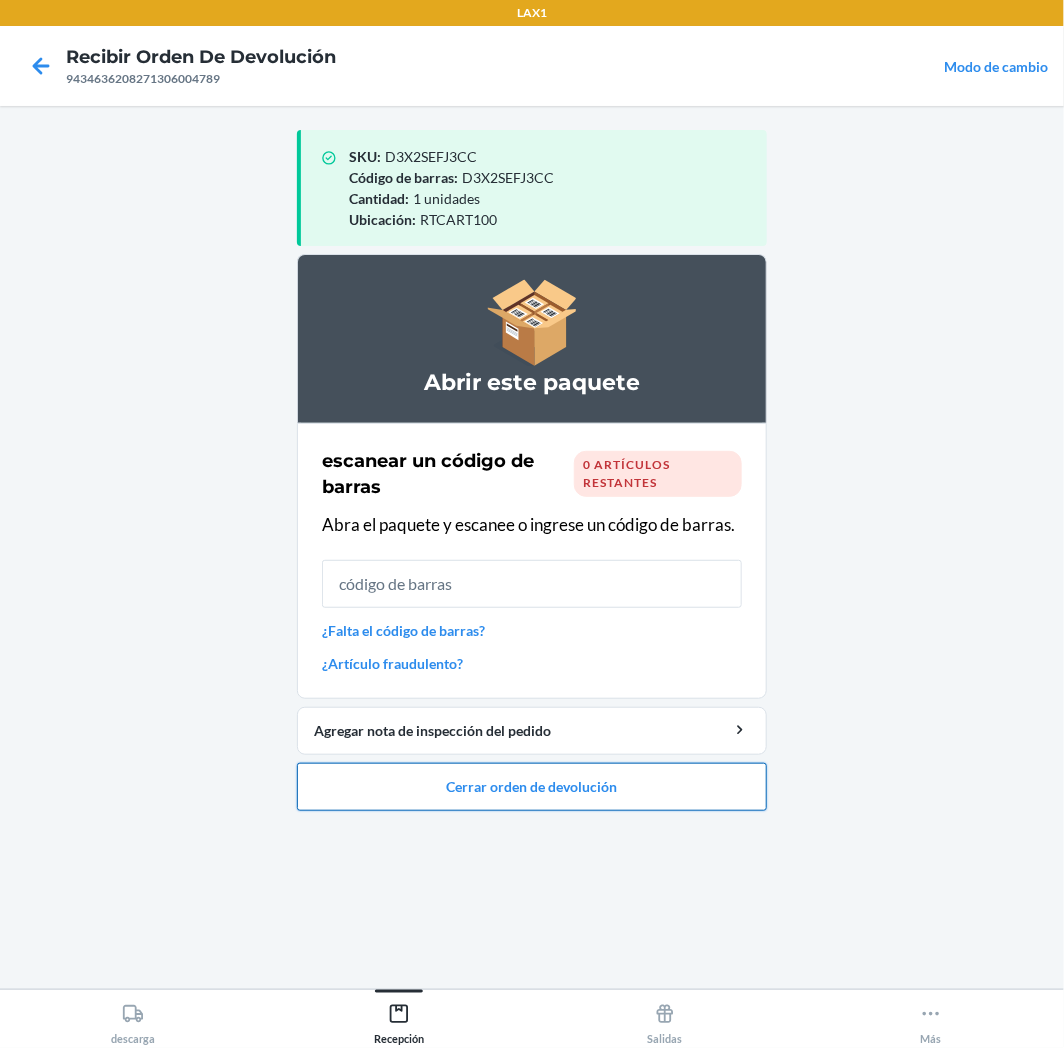 click on "Cerrar orden de devolución" at bounding box center [532, 787] 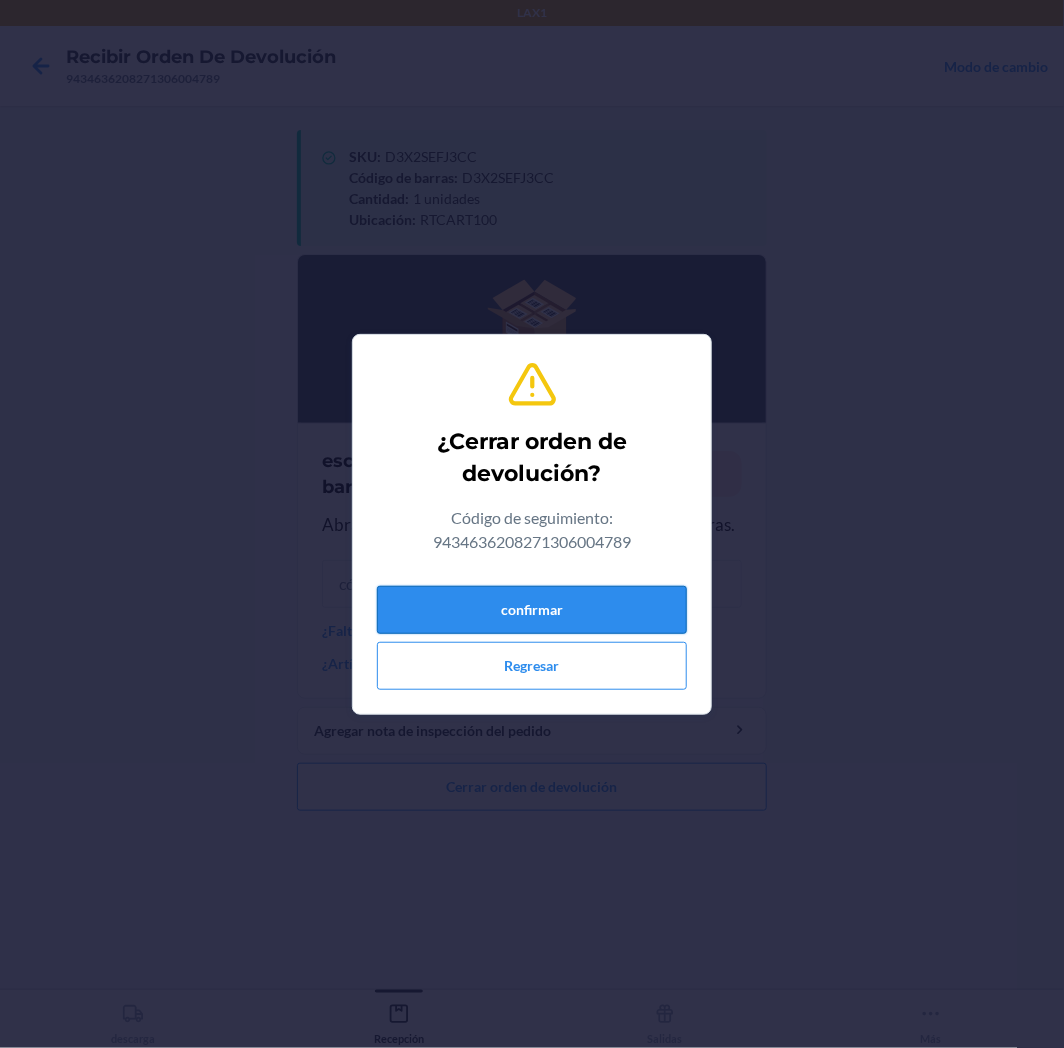 click on "confirmar" at bounding box center (532, 610) 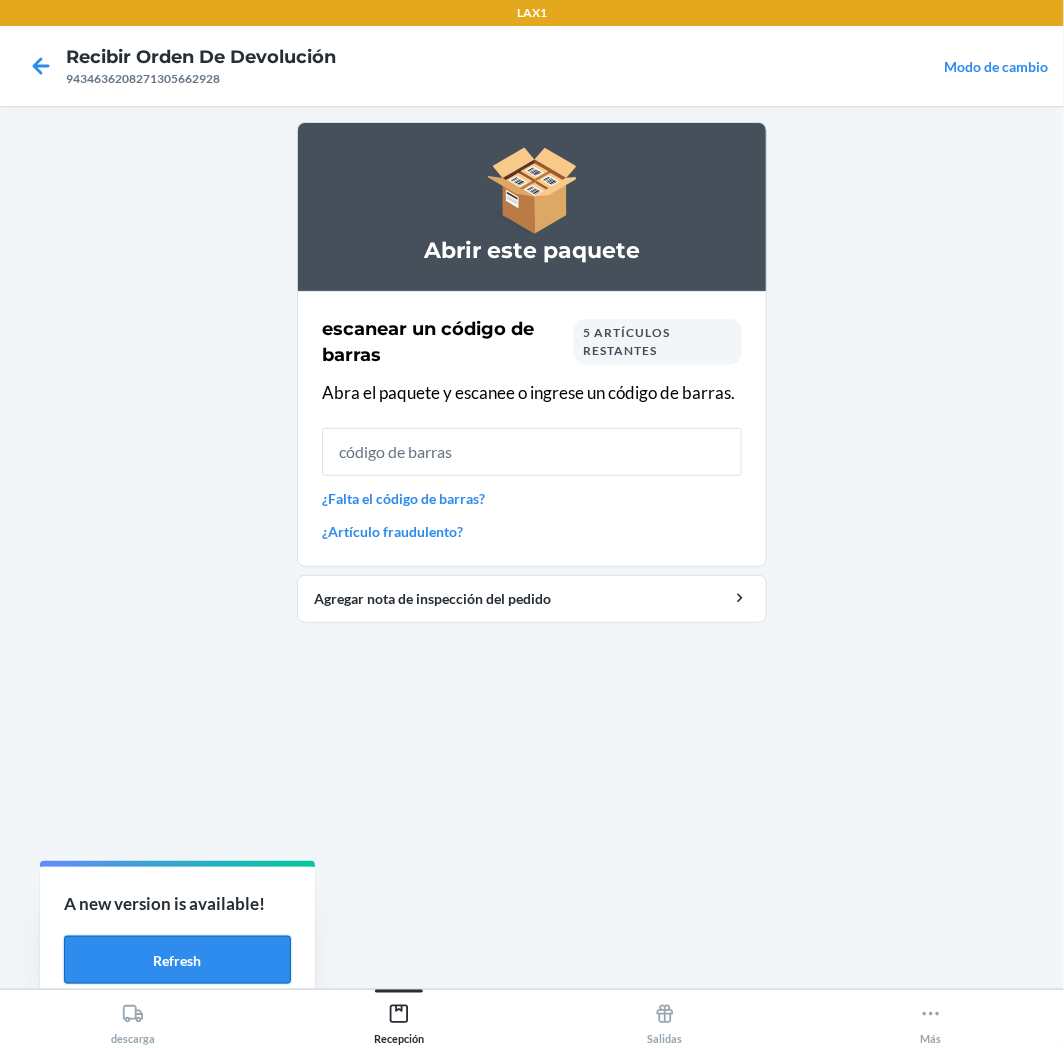 click on "Refresh" at bounding box center [177, 960] 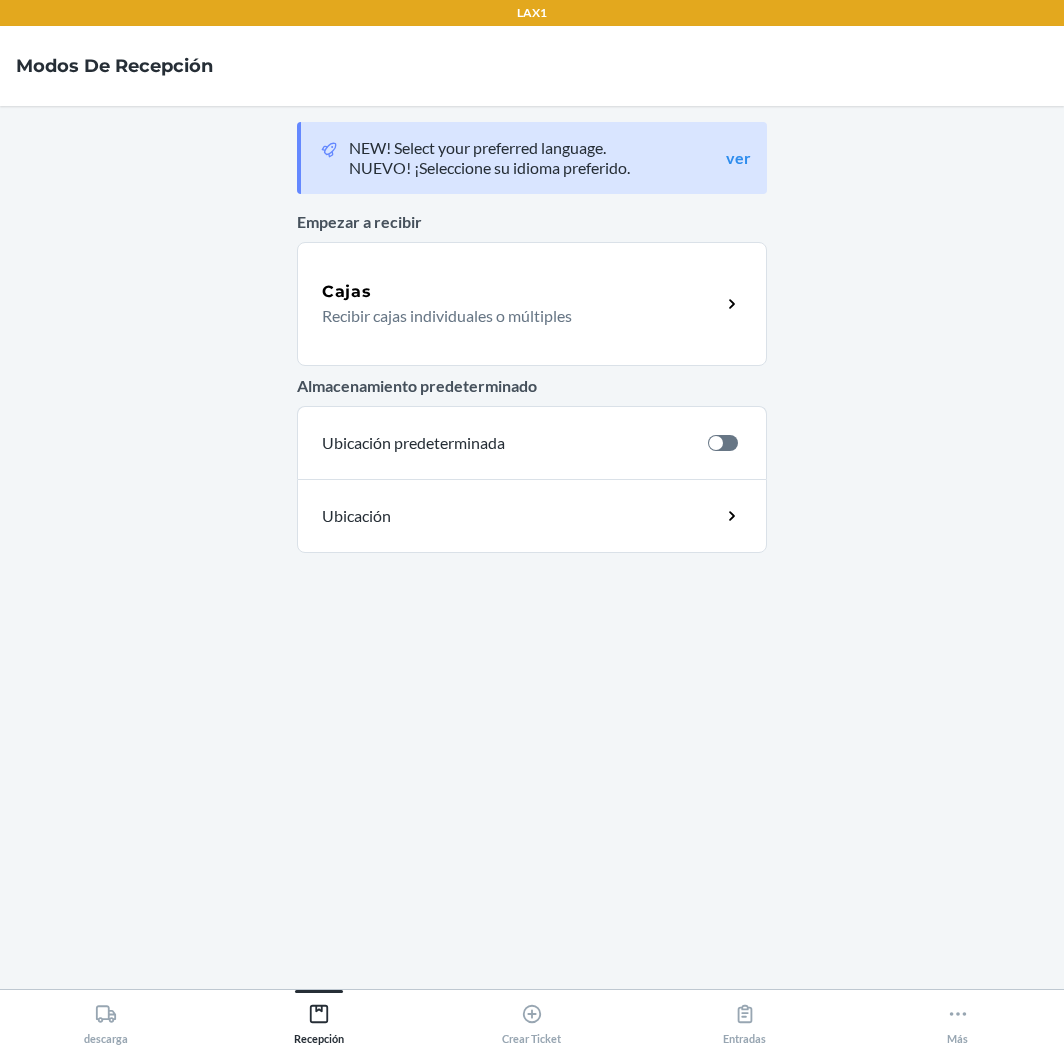 scroll, scrollTop: 0, scrollLeft: 0, axis: both 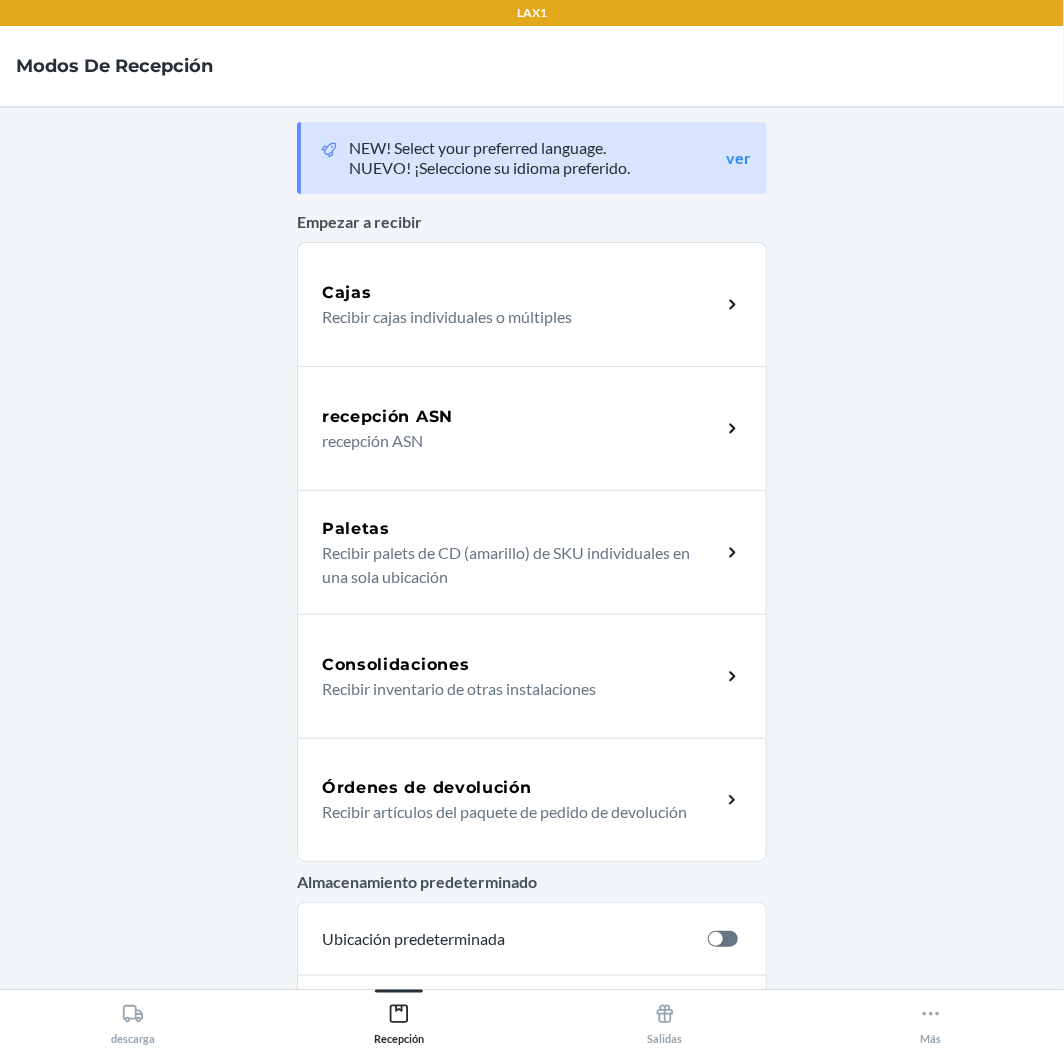 click on "Órdenes de devolución" at bounding box center (521, 788) 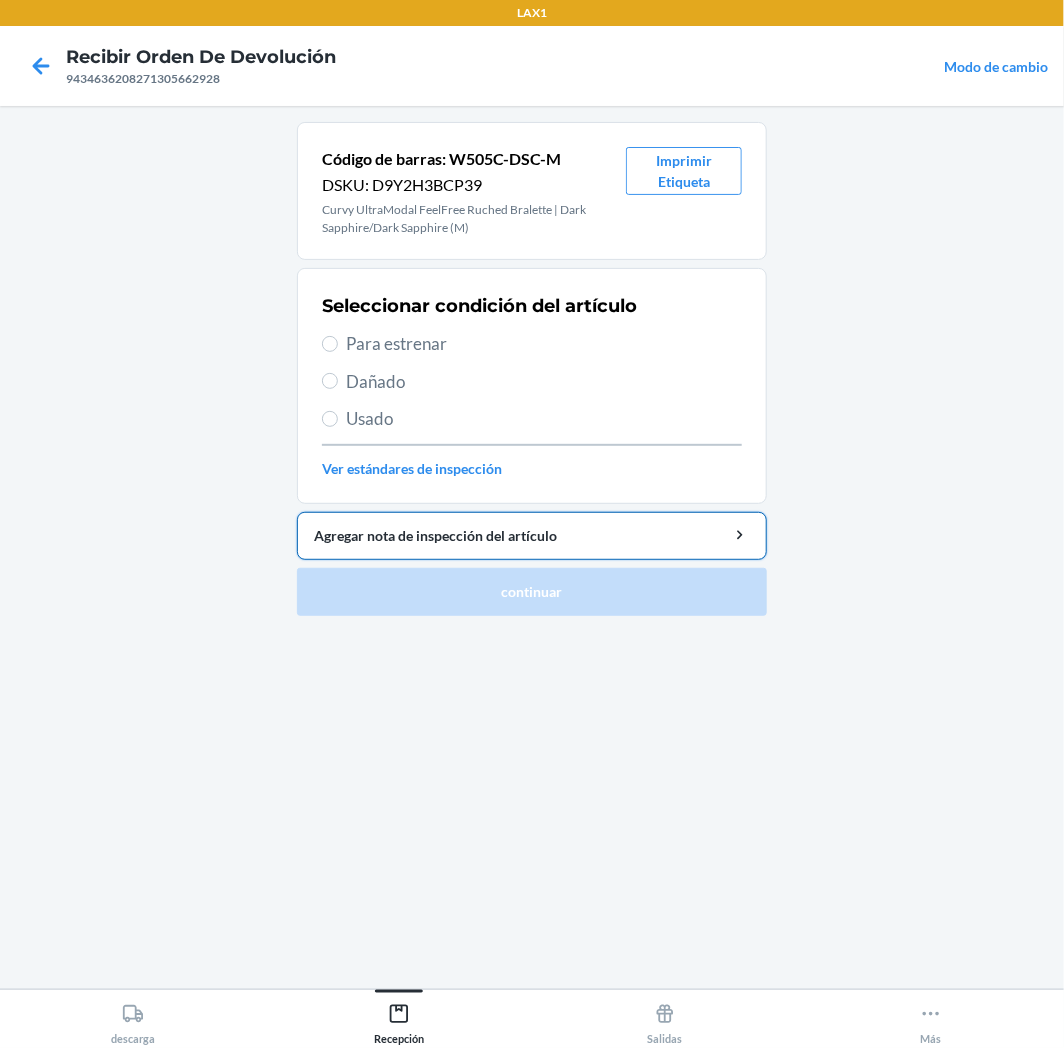 click on "Agregar nota de inspección del artículo" at bounding box center [532, 536] 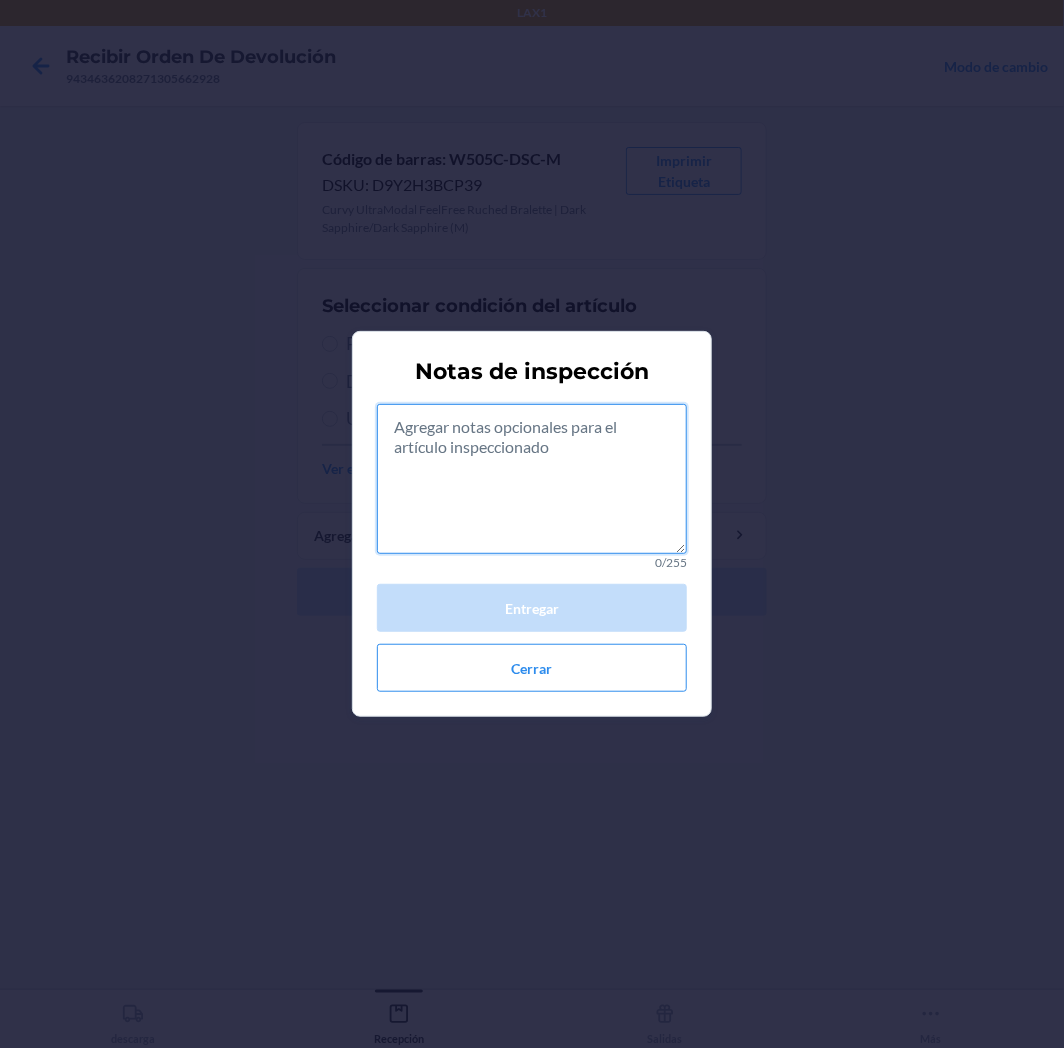 click at bounding box center (532, 479) 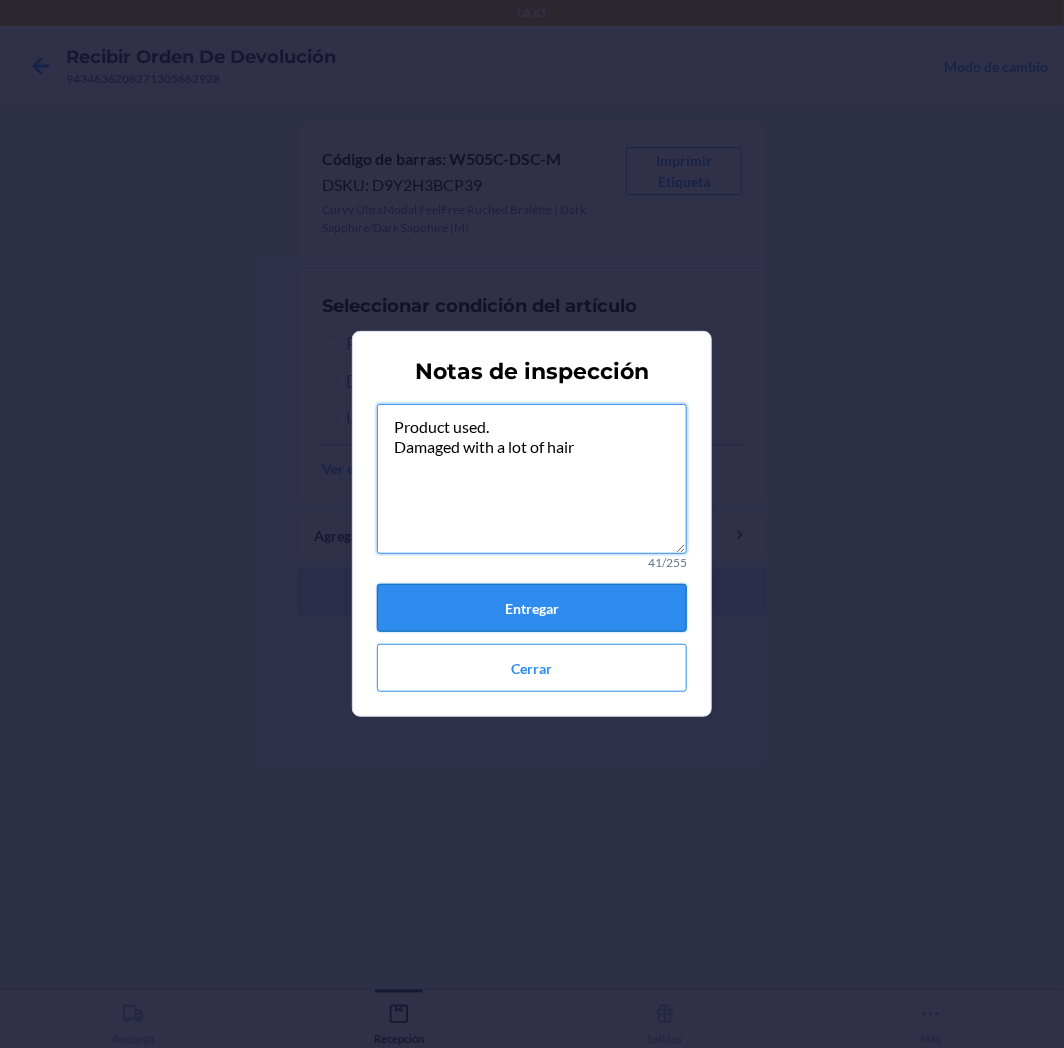 type on "Product used.
Damaged with a lot of hair" 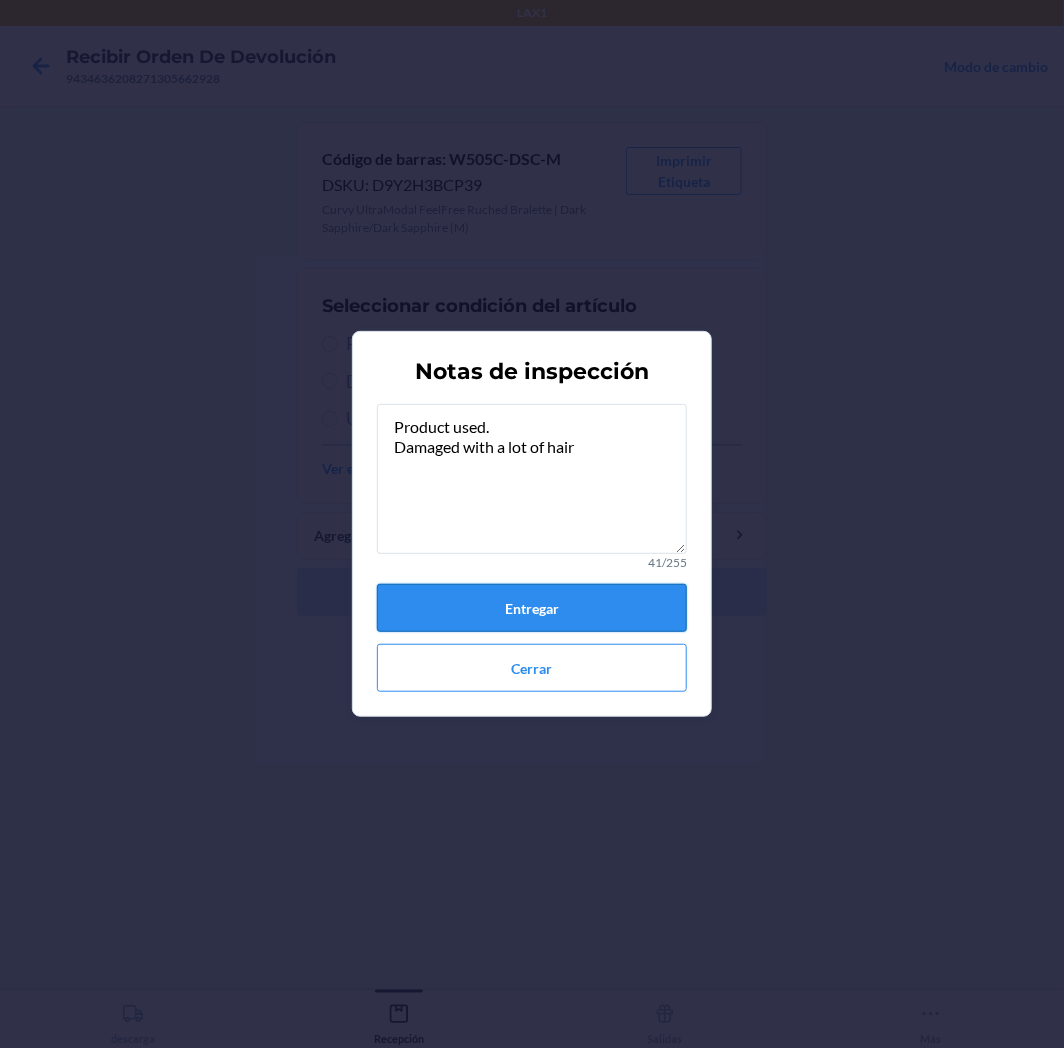 click on "Entregar" at bounding box center (532, 608) 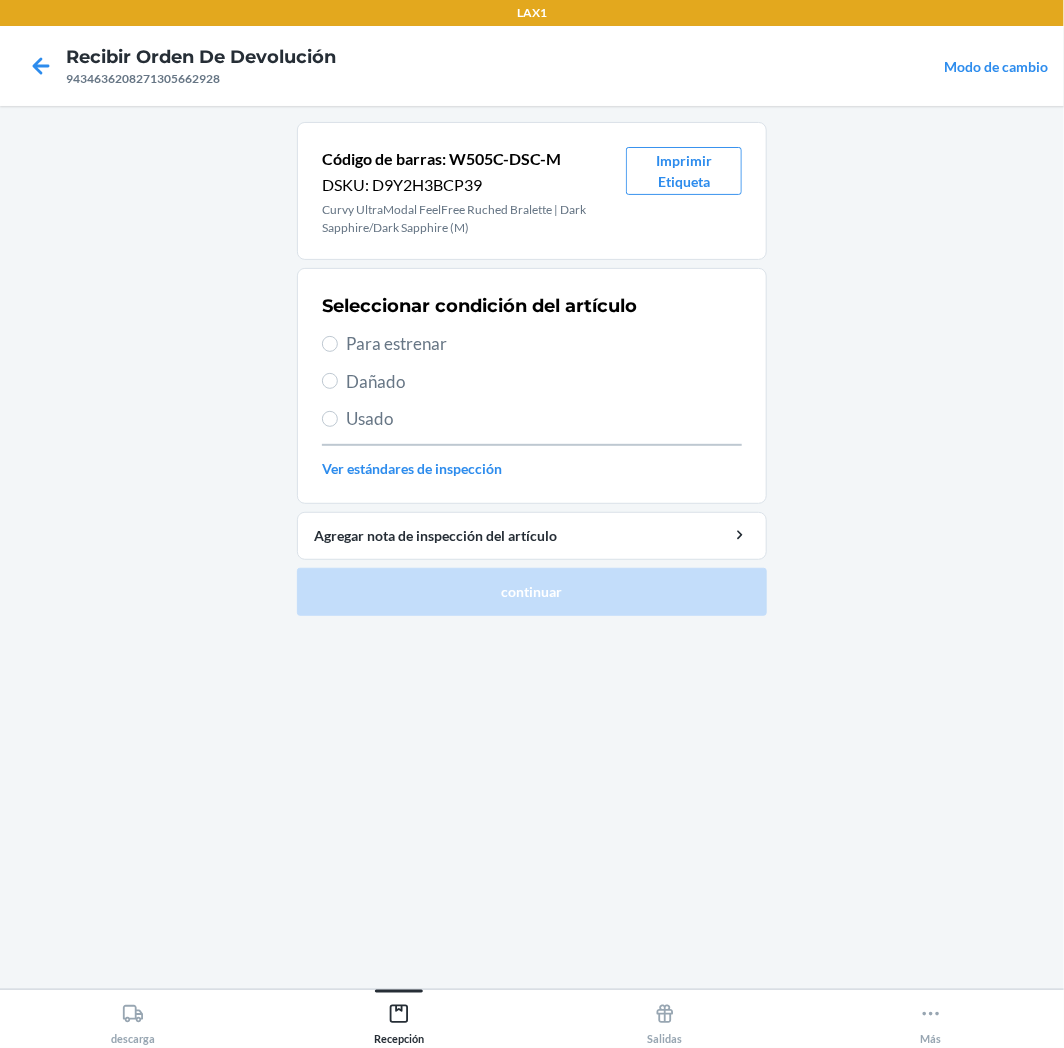 drag, startPoint x: 428, startPoint y: 404, endPoint x: 436, endPoint y: 434, distance: 31.04835 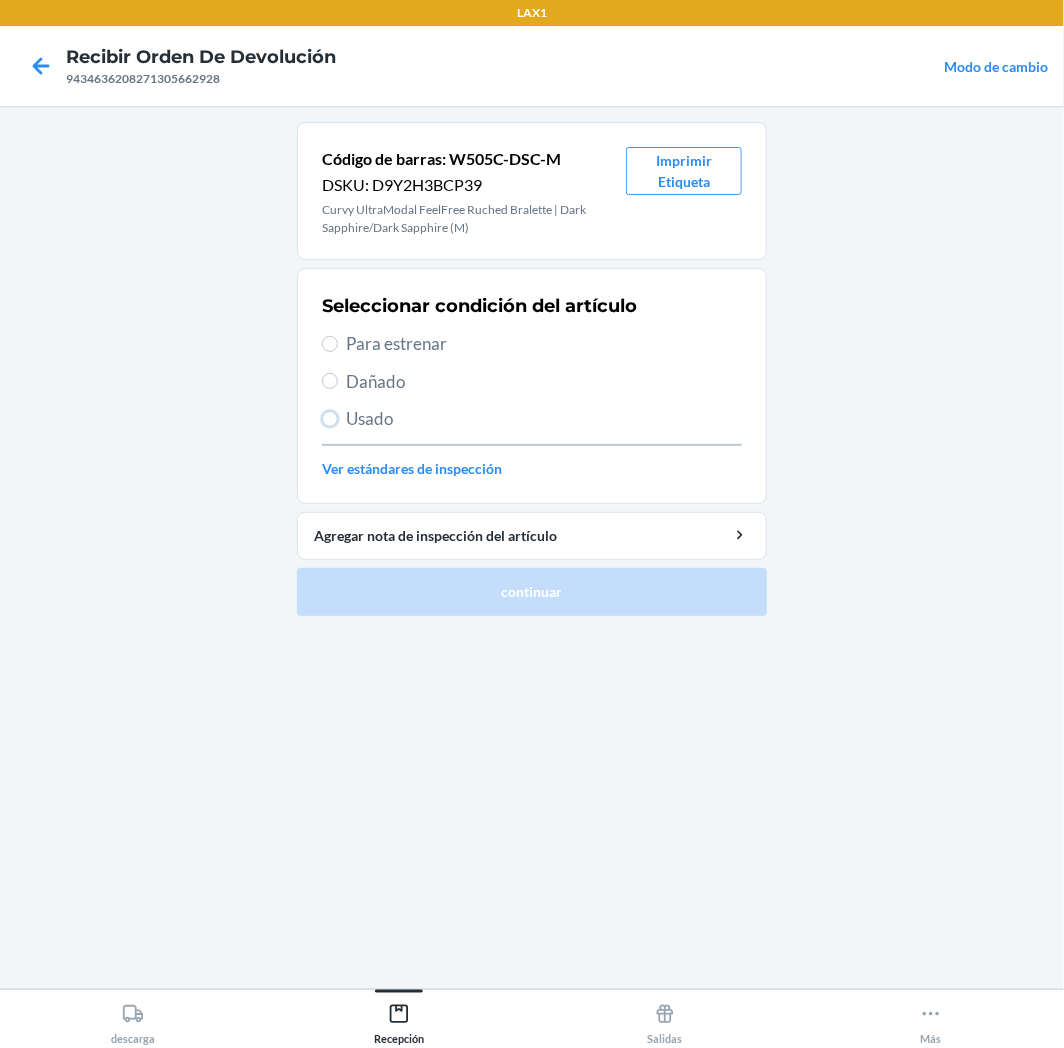 click on "Usado" at bounding box center [330, 419] 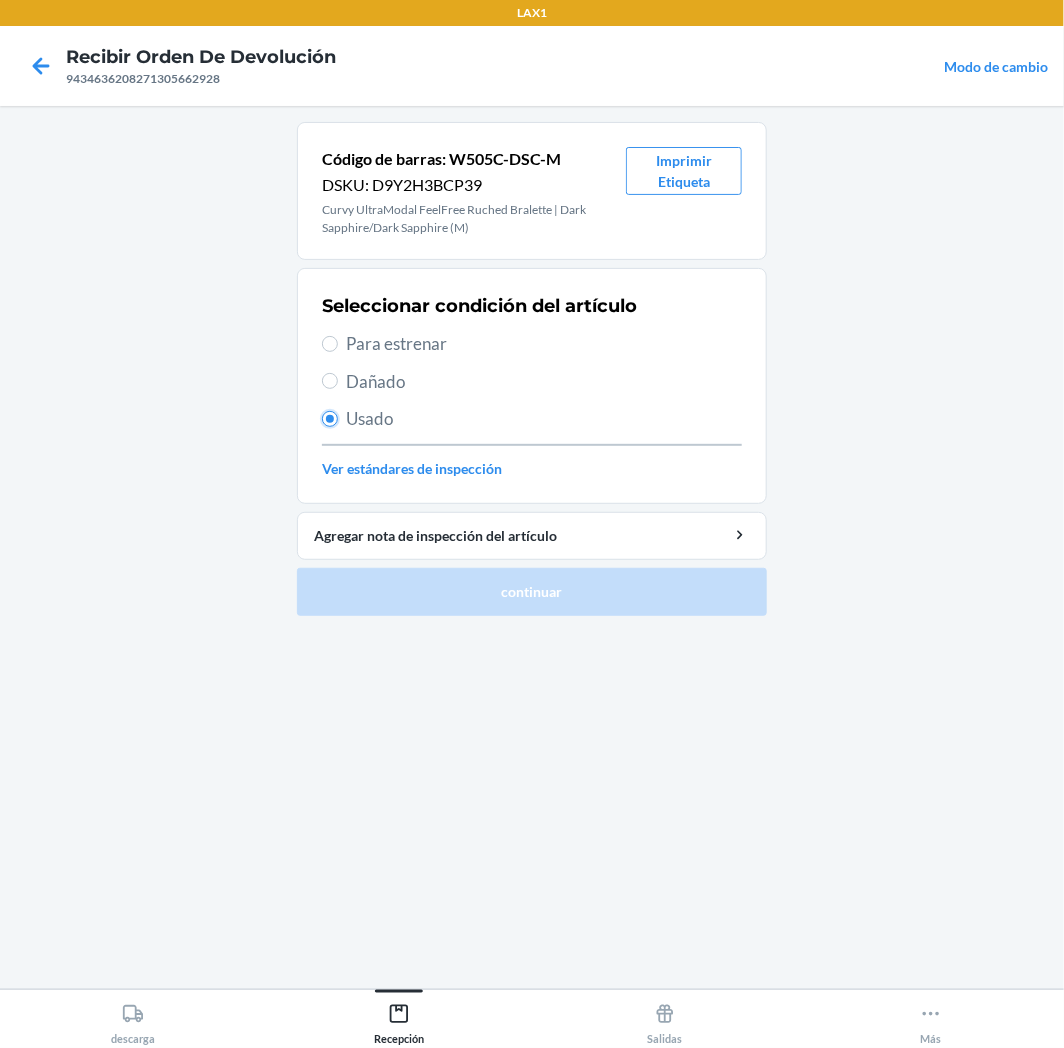 radio on "true" 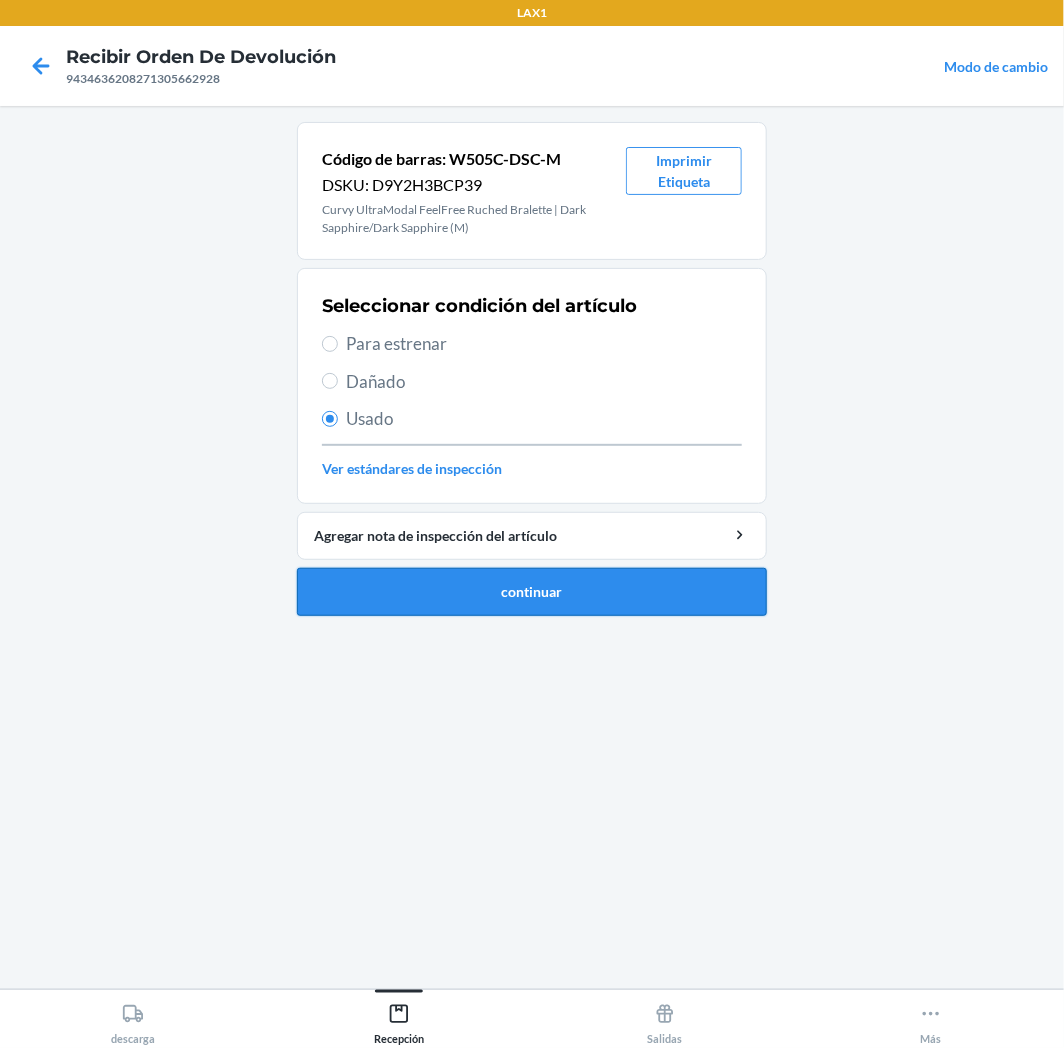 click on "continuar" at bounding box center [532, 592] 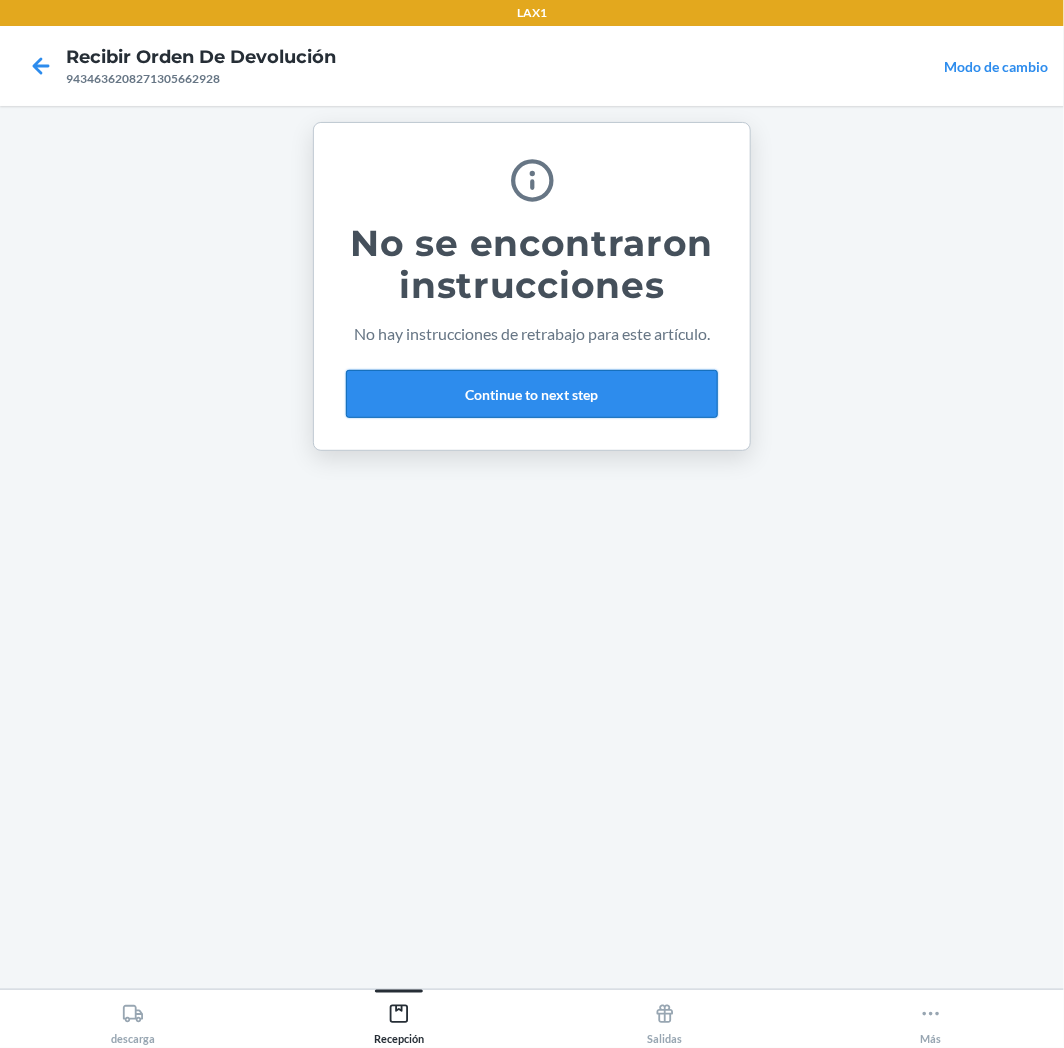 click on "Continue to next step" at bounding box center (532, 394) 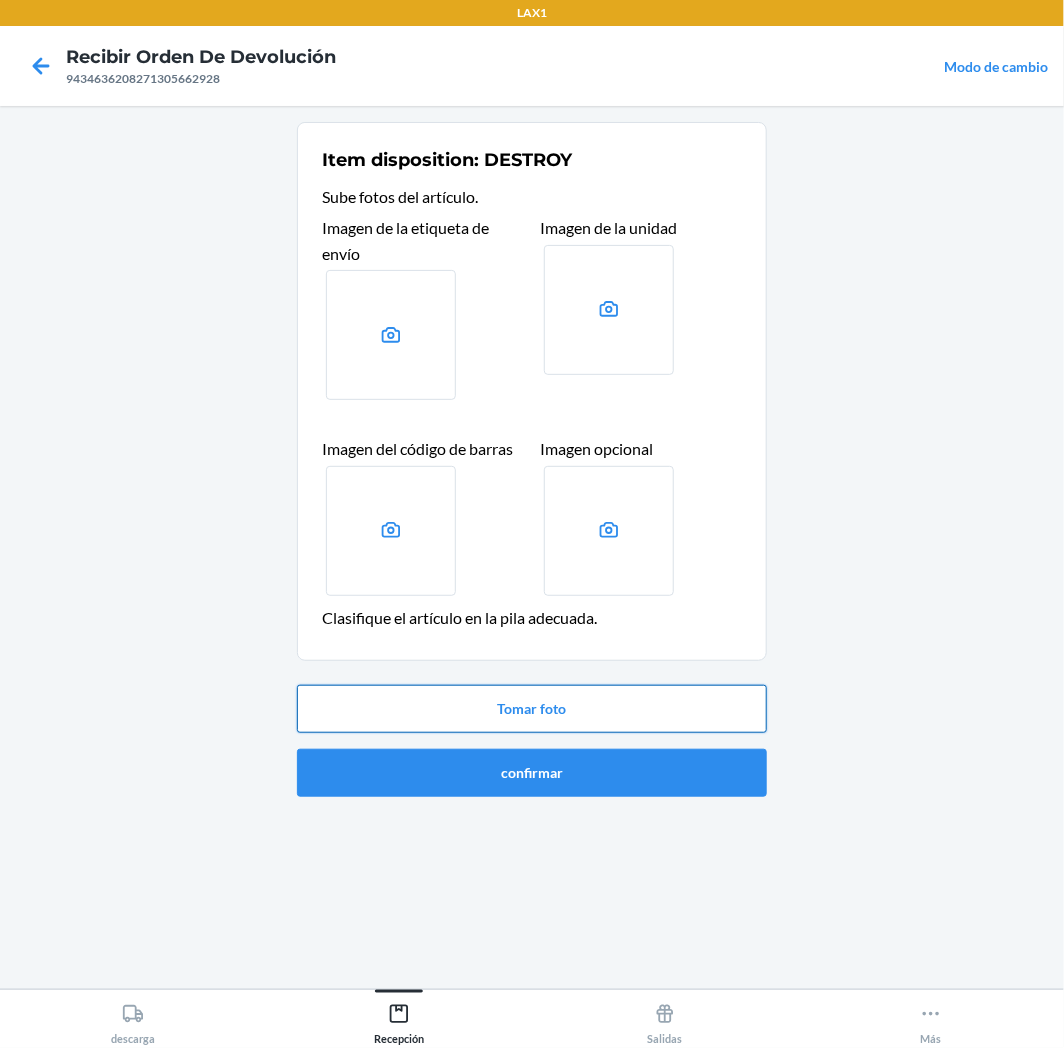 click on "Tomar foto" at bounding box center [532, 709] 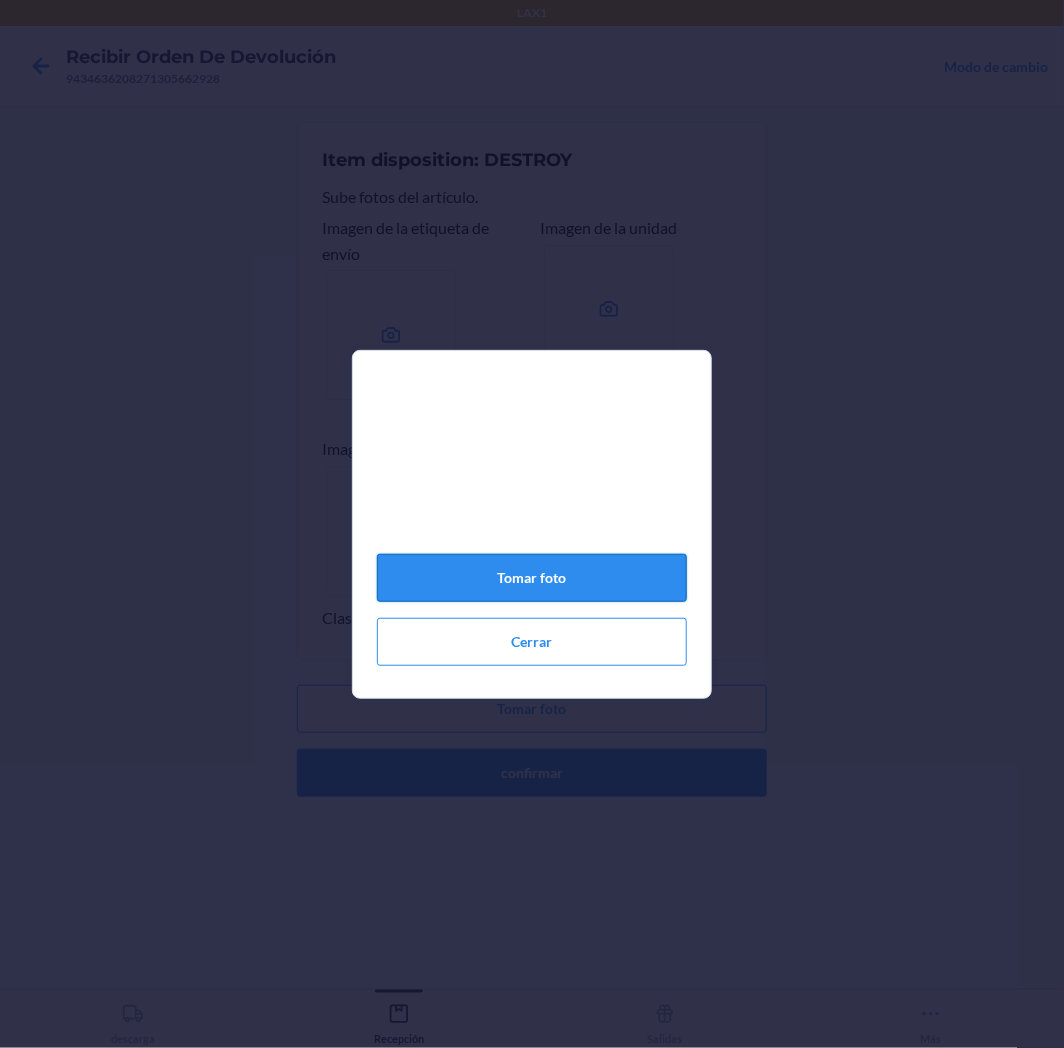 click on "Tomar foto" 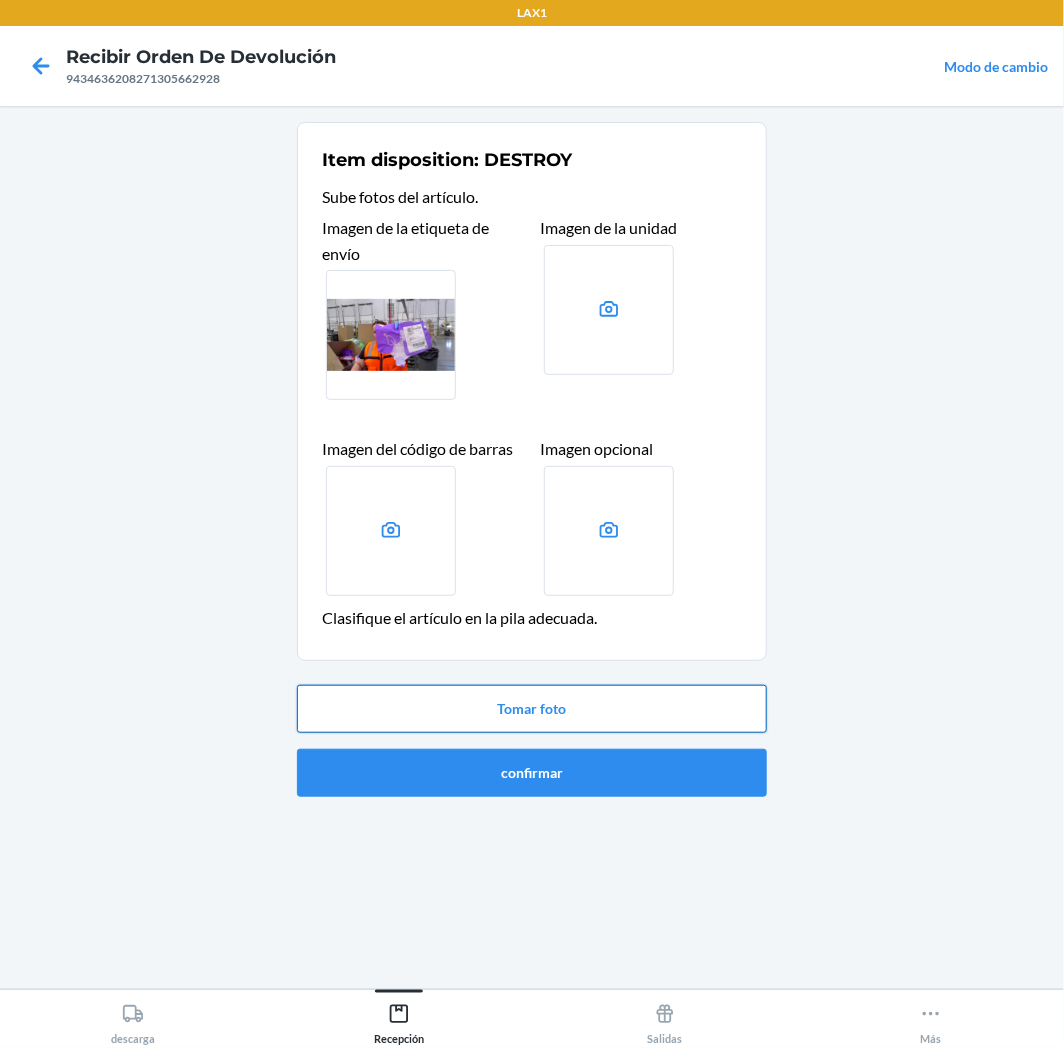 click on "Tomar foto" at bounding box center [532, 709] 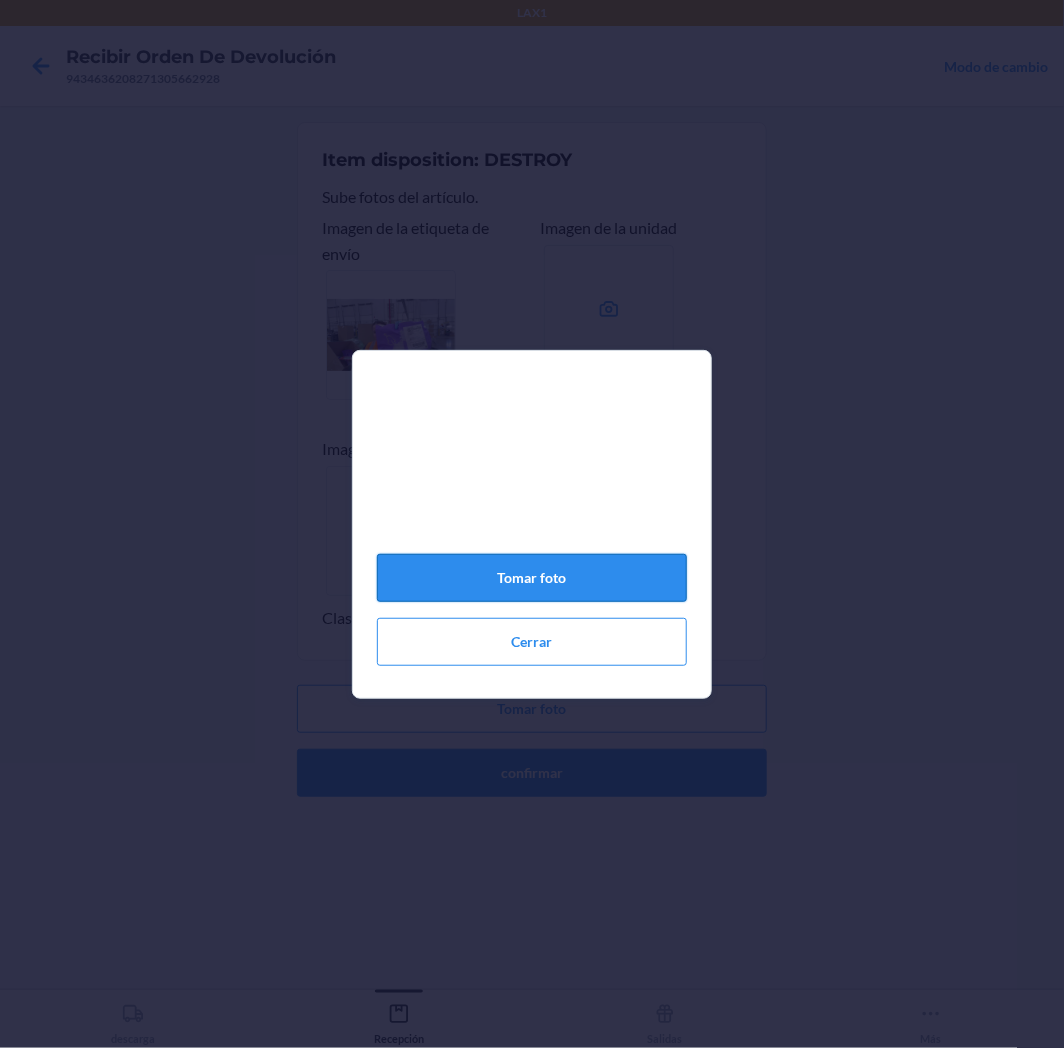 click on "Tomar foto" 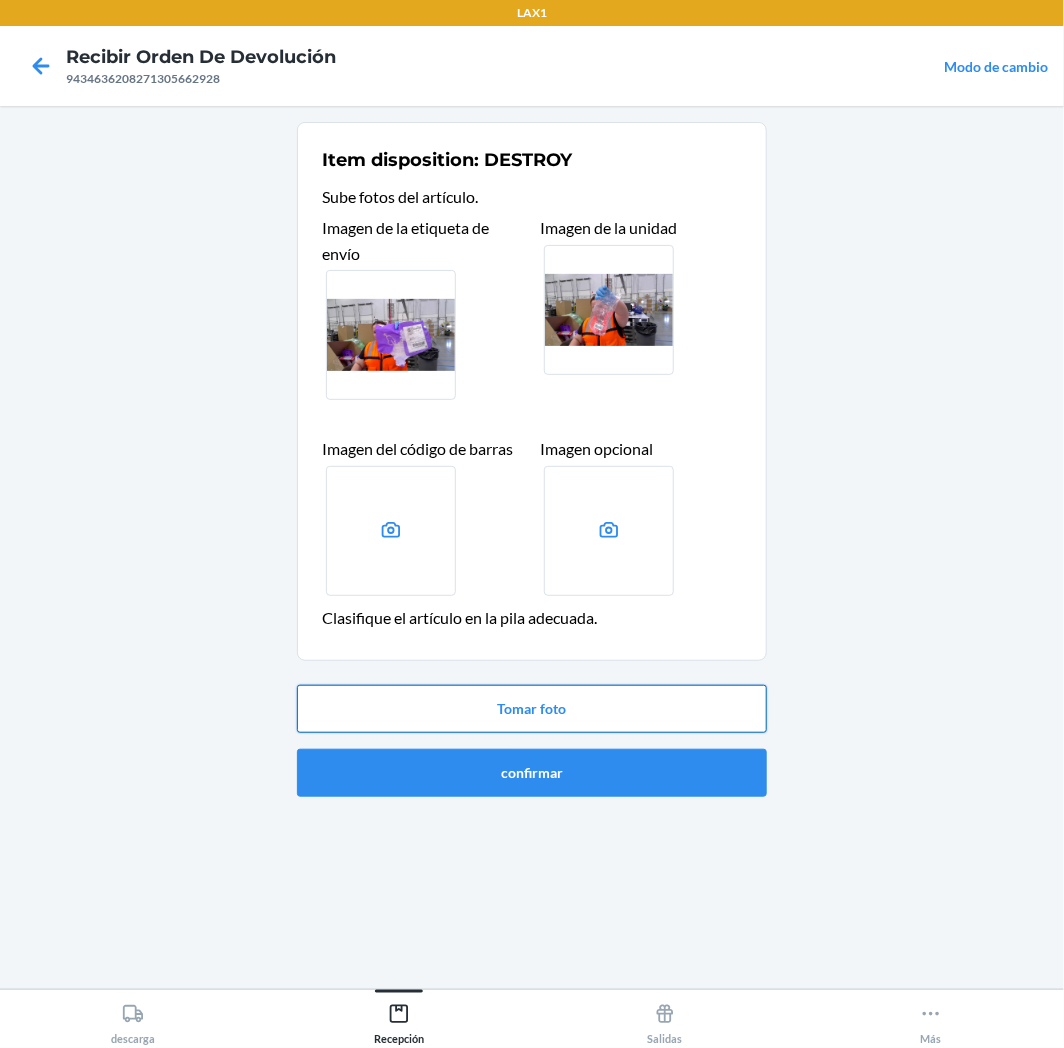 click on "Tomar foto" at bounding box center (532, 709) 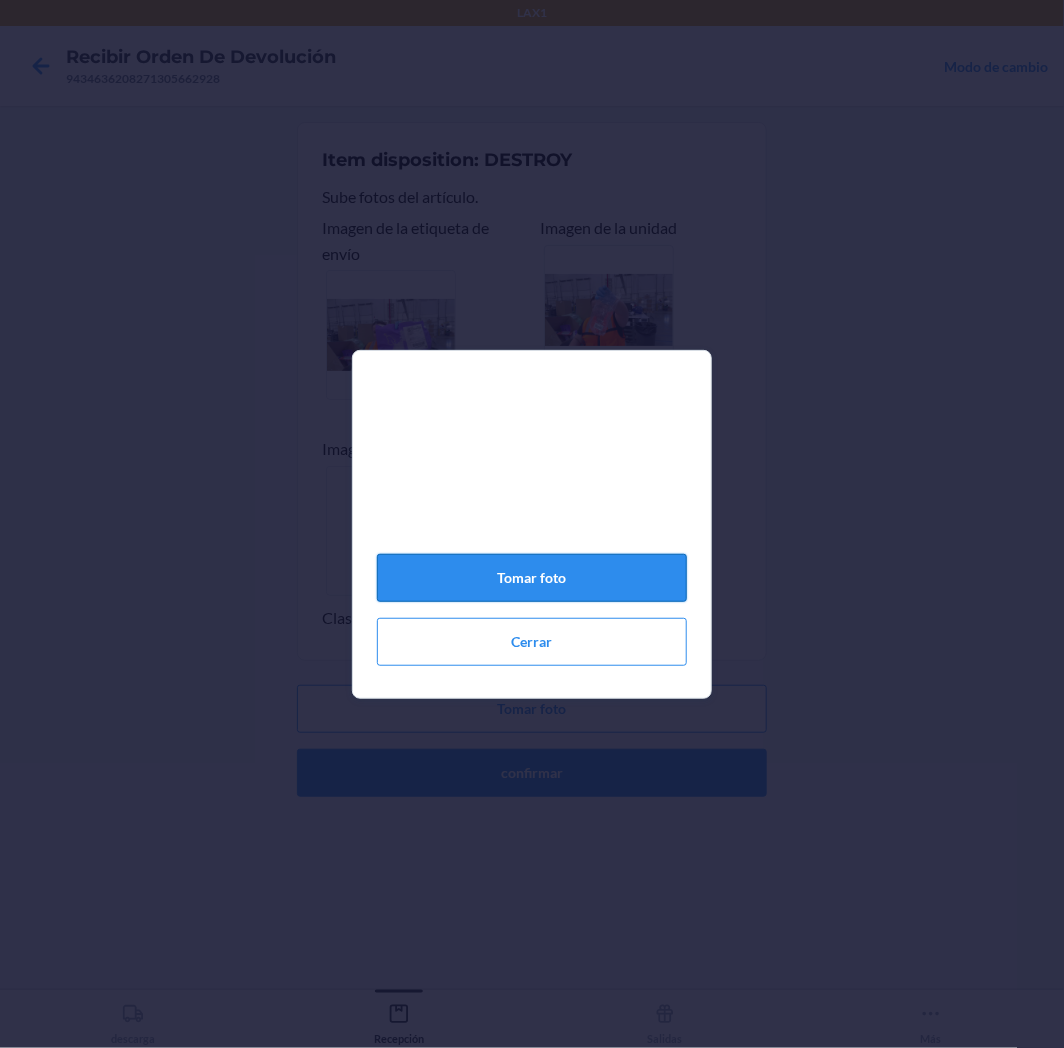 click on "Tomar foto" 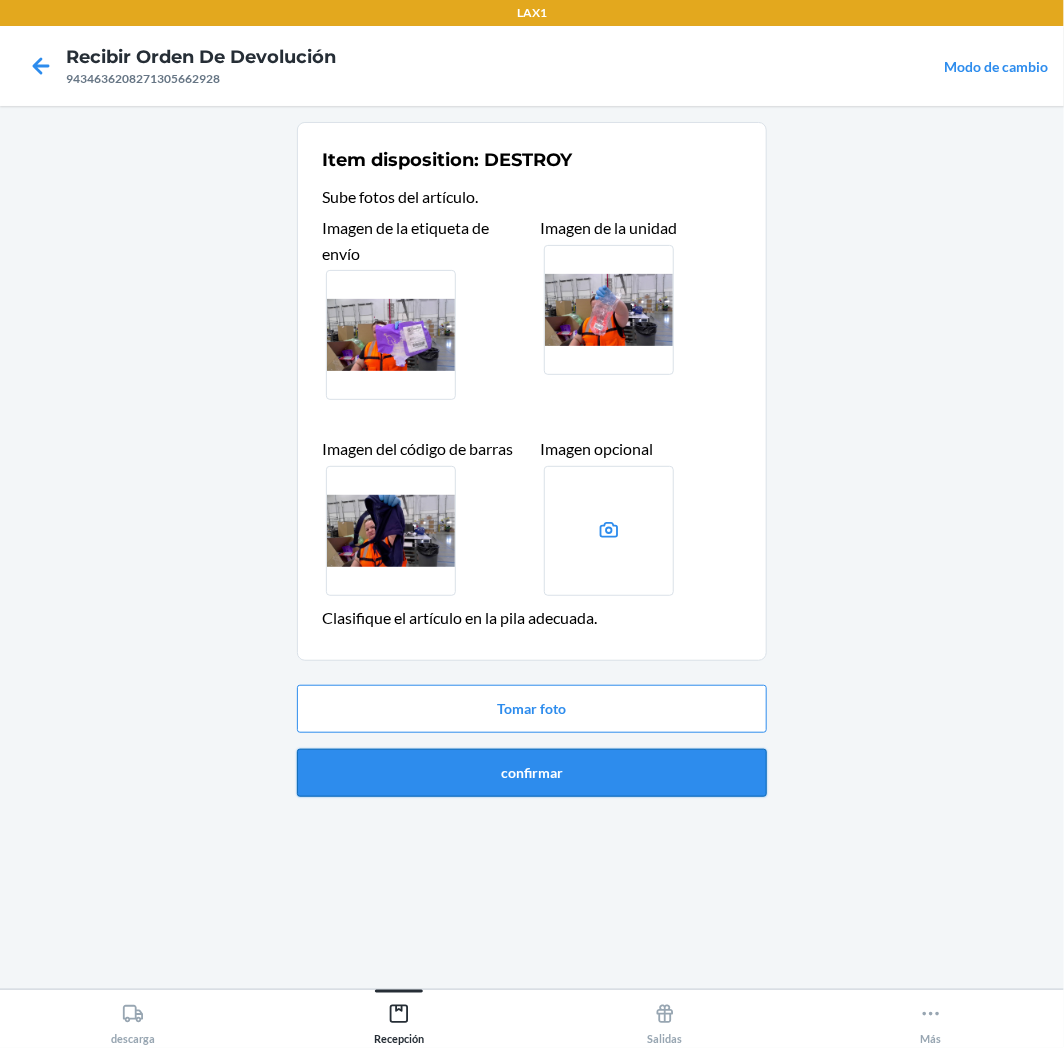 click on "confirmar" at bounding box center (532, 773) 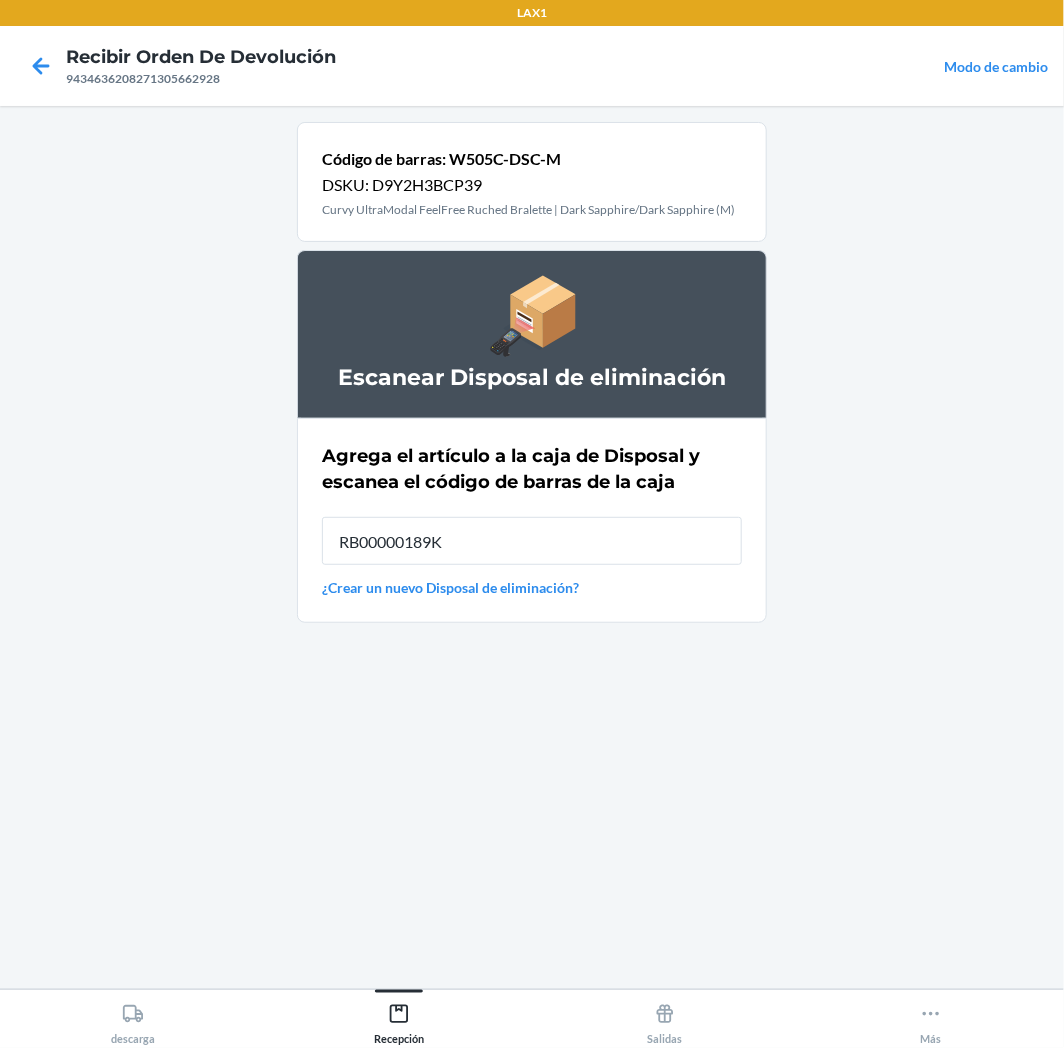 type on "RB00000189K" 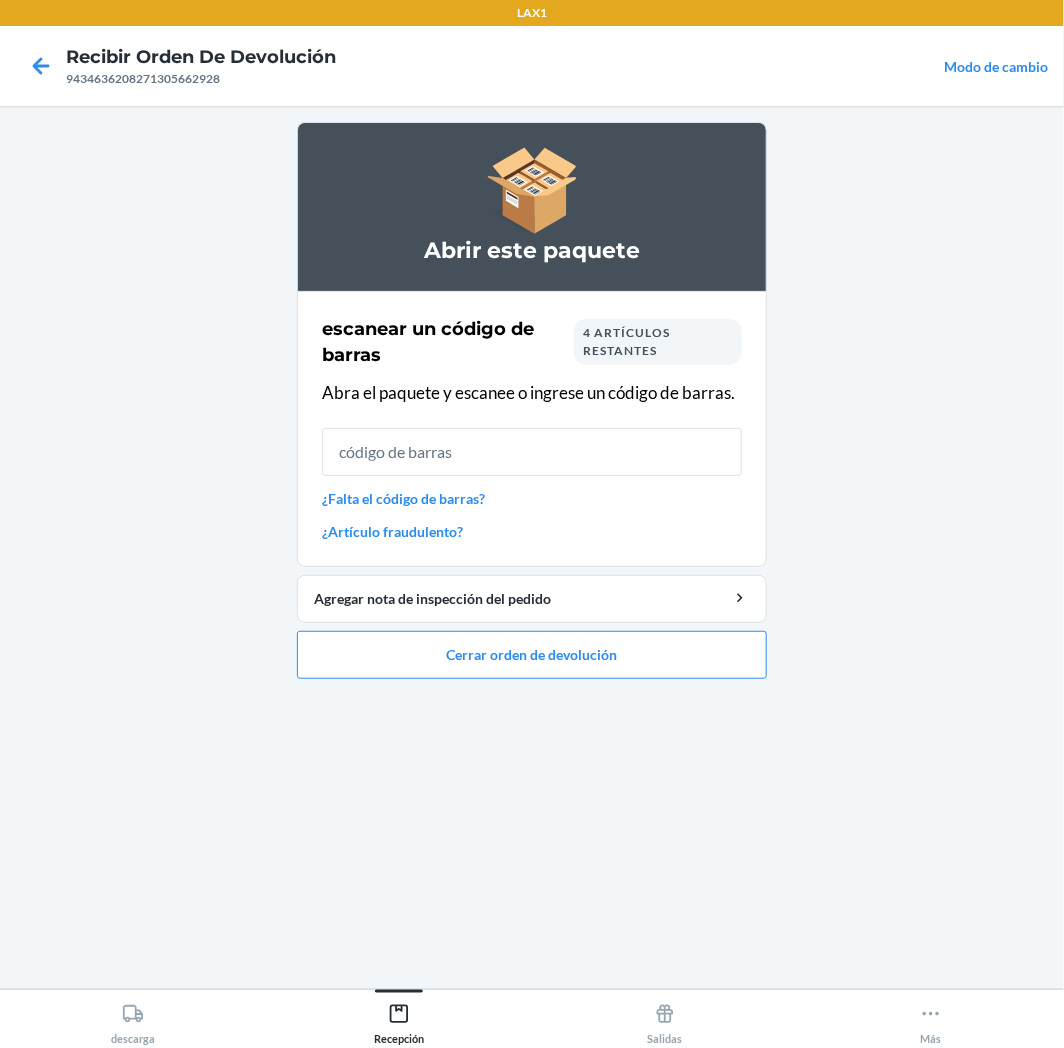 drag, startPoint x: 623, startPoint y: 327, endPoint x: 616, endPoint y: 337, distance: 12.206555 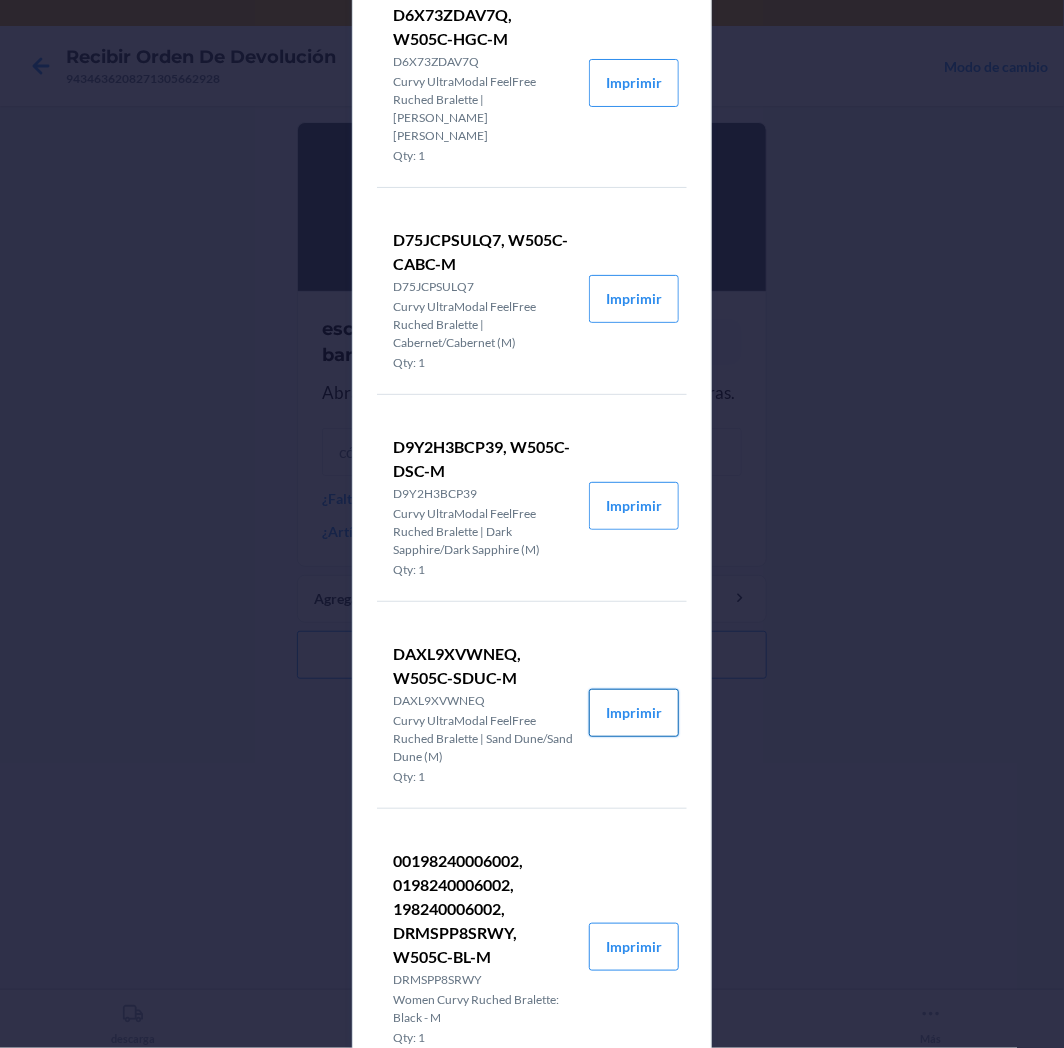 click on "Imprimir" at bounding box center (634, 713) 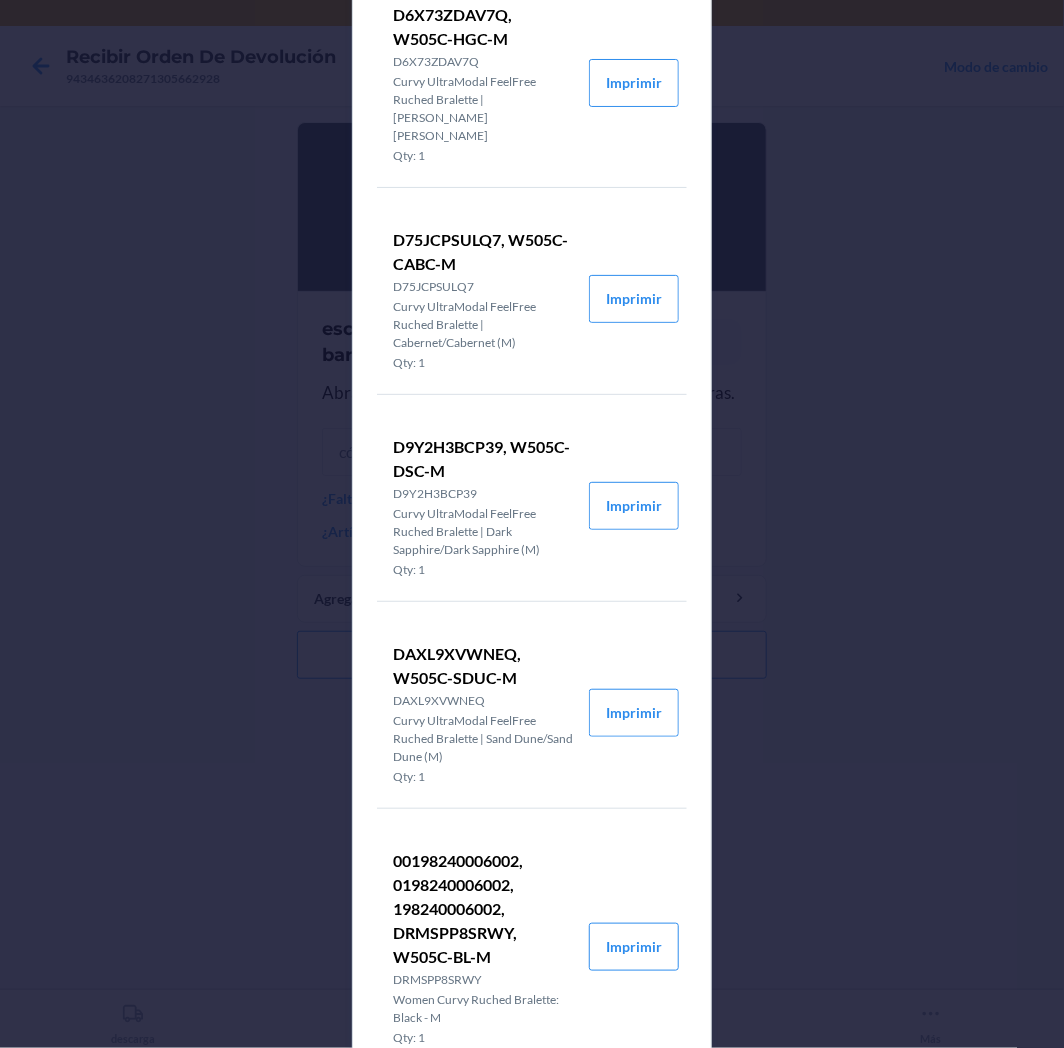 click on "[PERSON_NAME]s del pedido de devolución D6X73ZDAV7Q, W505C-HGC-M D6X73ZDAV7Q Curvy UltraModal FeelFree Ruched Bralette | [PERSON_NAME]/[PERSON_NAME] (M) Qty: 1 Imprimir D75JCPSULQ7, W505C-CAB[PERSON_NAME]L[PERSON_NAME]raModal FeelFree Ruched Bralette | Cabernet/Cabernet (M) Qty: 1 Imprimir D9Y2H3BCP39, W505C-DSC-M D9Y2H3BCP39 Curvy UltraModal FeelFree Ruched Bralette | Dark Sapphire/Dark Sapphire (M) Qty: 1 Imprimir DAXL9XVWNEQ, W505C-SDUC-M DAXL9XVWNEQ Curvy UltraModal FeelFree Ruched Bralette | Sand Dune/Sand Dune (M) Qty: 1 Imprimir 00198240006002, 0198240006002, 198240006002, DRMSPP8SRWY, W505C-BL-M DRMSPP8SRWY Women Curvy Ruched Bralette: Black - M Qty: 1 Imprimir Cerrar" at bounding box center (532, 524) 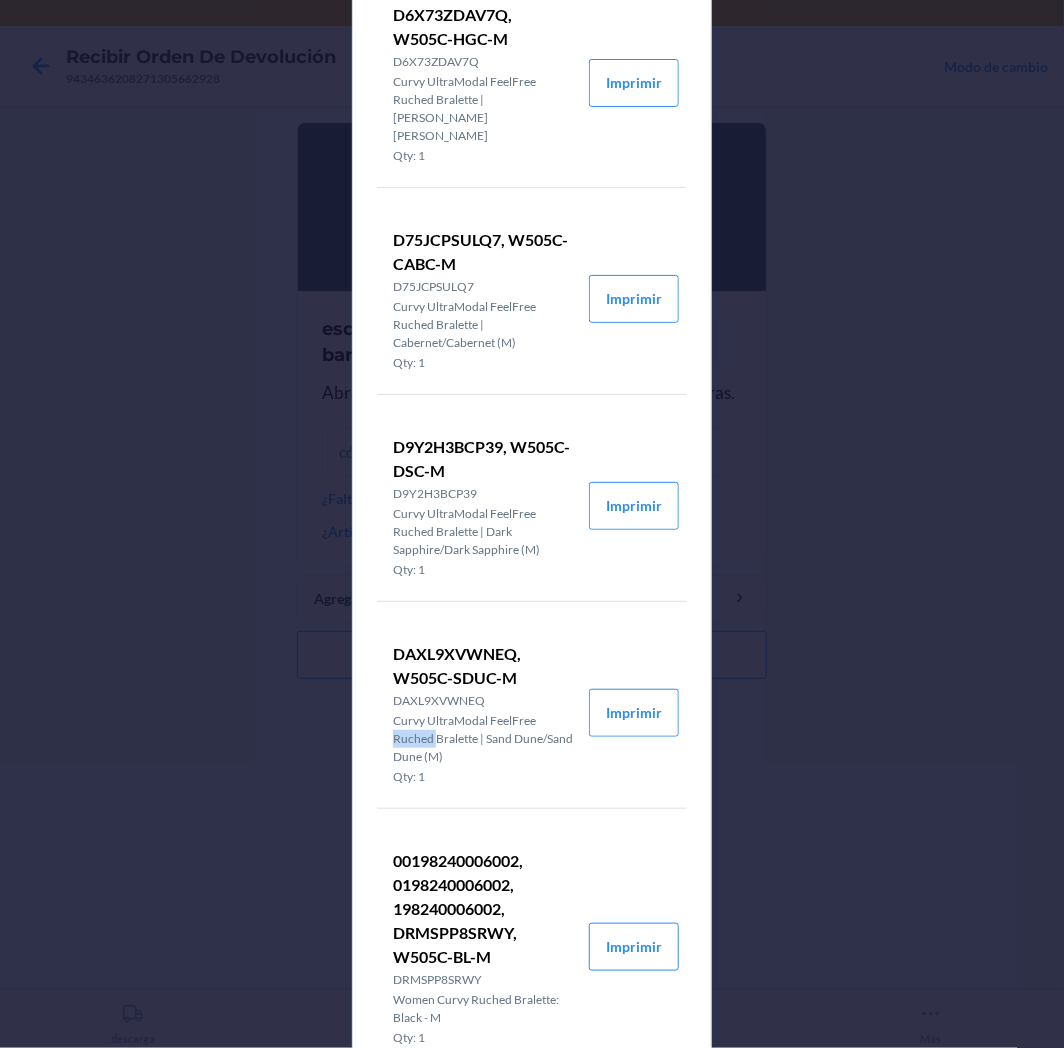 click on "[PERSON_NAME]s del pedido de devolución D6X73ZDAV7Q, W505C-HGC-M D6X73ZDAV7Q Curvy UltraModal FeelFree Ruched Bralette | [PERSON_NAME]/[PERSON_NAME] (M) Qty: 1 Imprimir D75JCPSULQ7, W505C-CAB[PERSON_NAME]L[PERSON_NAME]raModal FeelFree Ruched Bralette | Cabernet/Cabernet (M) Qty: 1 Imprimir D9Y2H3BCP39, W505C-DSC-M D9Y2H3BCP39 Curvy UltraModal FeelFree Ruched Bralette | Dark Sapphire/Dark Sapphire (M) Qty: 1 Imprimir DAXL9XVWNEQ, W505C-SDUC-M DAXL9XVWNEQ Curvy UltraModal FeelFree Ruched Bralette | Sand Dune/Sand Dune (M) Qty: 1 Imprimir 00198240006002, 0198240006002, 198240006002, DRMSPP8SRWY, W505C-BL-M DRMSPP8SRWY Women Curvy Ruched Bralette: Black - M Qty: 1 Imprimir Cerrar" at bounding box center [532, 524] 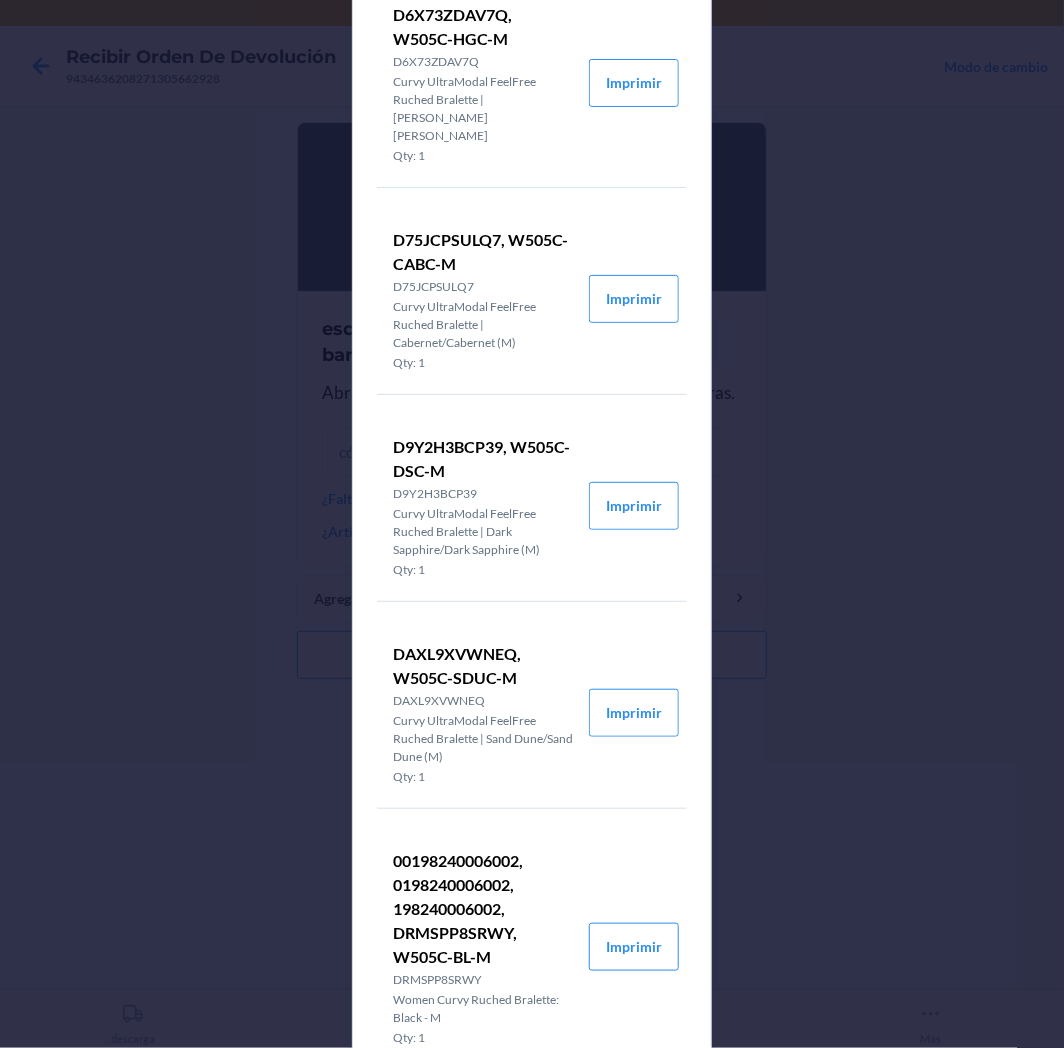click on "[PERSON_NAME]s del pedido de devolución D6X73ZDAV7Q, W505C-HGC-M D6X73ZDAV7Q Curvy UltraModal FeelFree Ruched Bralette | [PERSON_NAME]/[PERSON_NAME] (M) Qty: 1 Imprimir D75JCPSULQ7, W505C-CAB[PERSON_NAME]L[PERSON_NAME]raModal FeelFree Ruched Bralette | Cabernet/Cabernet (M) Qty: 1 Imprimir D9Y2H3BCP39, W505C-DSC-M D9Y2H3BCP39 Curvy UltraModal FeelFree Ruched Bralette | Dark Sapphire/Dark Sapphire (M) Qty: 1 Imprimir DAXL9XVWNEQ, W505C-SDUC-M DAXL9XVWNEQ Curvy UltraModal FeelFree Ruched Bralette | Sand Dune/Sand Dune (M) Qty: 1 Imprimir 00198240006002, 0198240006002, 198240006002, DRMSPP8SRWY, W505C-BL-M DRMSPP8SRWY Women Curvy Ruched Bralette: Black - M Qty: 1 Imprimir Cerrar" at bounding box center (532, 524) 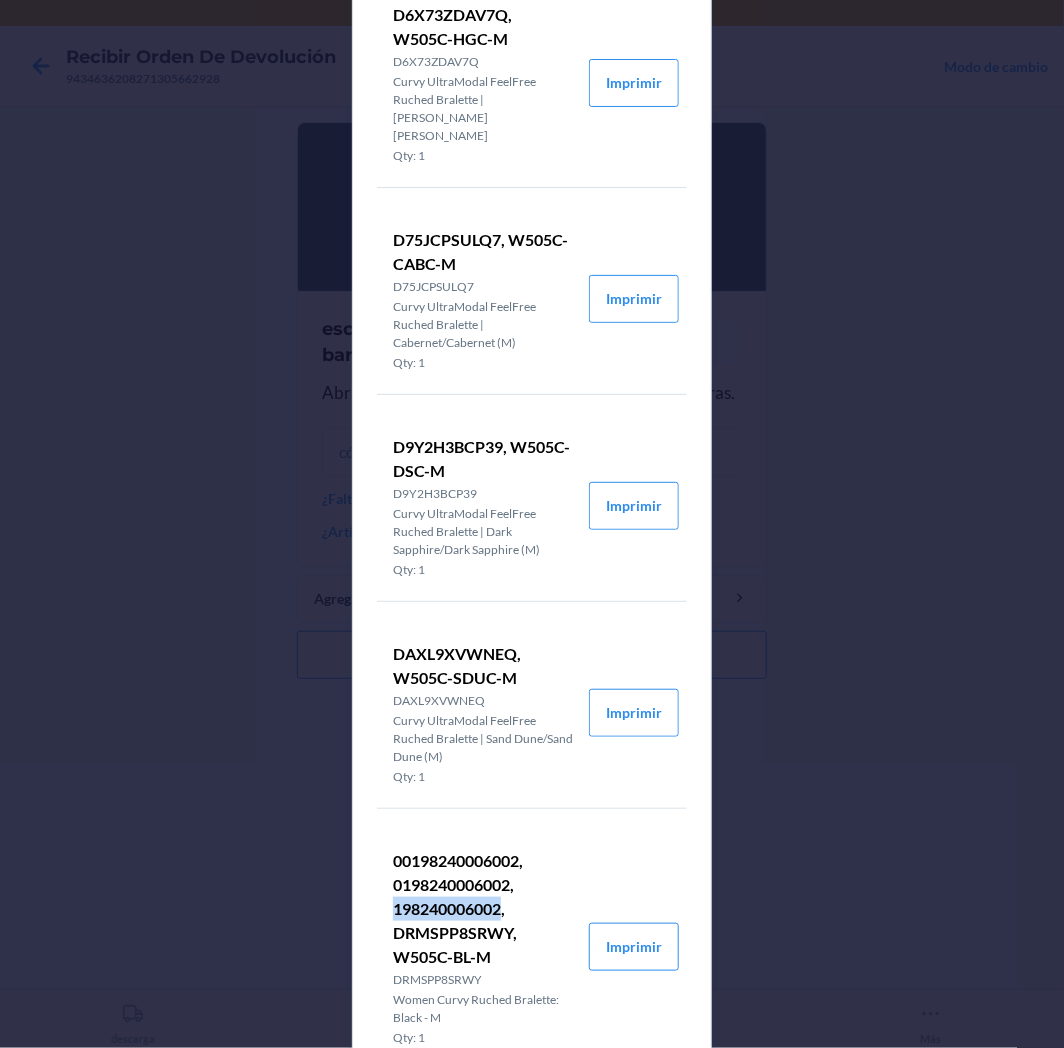 click on "[PERSON_NAME]s del pedido de devolución D6X73ZDAV7Q, W505C-HGC-M D6X73ZDAV7Q Curvy UltraModal FeelFree Ruched Bralette | [PERSON_NAME]/[PERSON_NAME] (M) Qty: 1 Imprimir D75JCPSULQ7, W505C-CAB[PERSON_NAME]L[PERSON_NAME]raModal FeelFree Ruched Bralette | Cabernet/Cabernet (M) Qty: 1 Imprimir D9Y2H3BCP39, W505C-DSC-M D9Y2H3BCP39 Curvy UltraModal FeelFree Ruched Bralette | Dark Sapphire/Dark Sapphire (M) Qty: 1 Imprimir DAXL9XVWNEQ, W505C-SDUC-M DAXL9XVWNEQ Curvy UltraModal FeelFree Ruched Bralette | Sand Dune/Sand Dune (M) Qty: 1 Imprimir 00198240006002, 0198240006002, 198240006002, DRMSPP8SRWY, W505C-BL-M DRMSPP8SRWY Women Curvy Ruched Bralette: Black - M Qty: 1 Imprimir Cerrar" at bounding box center [532, 524] 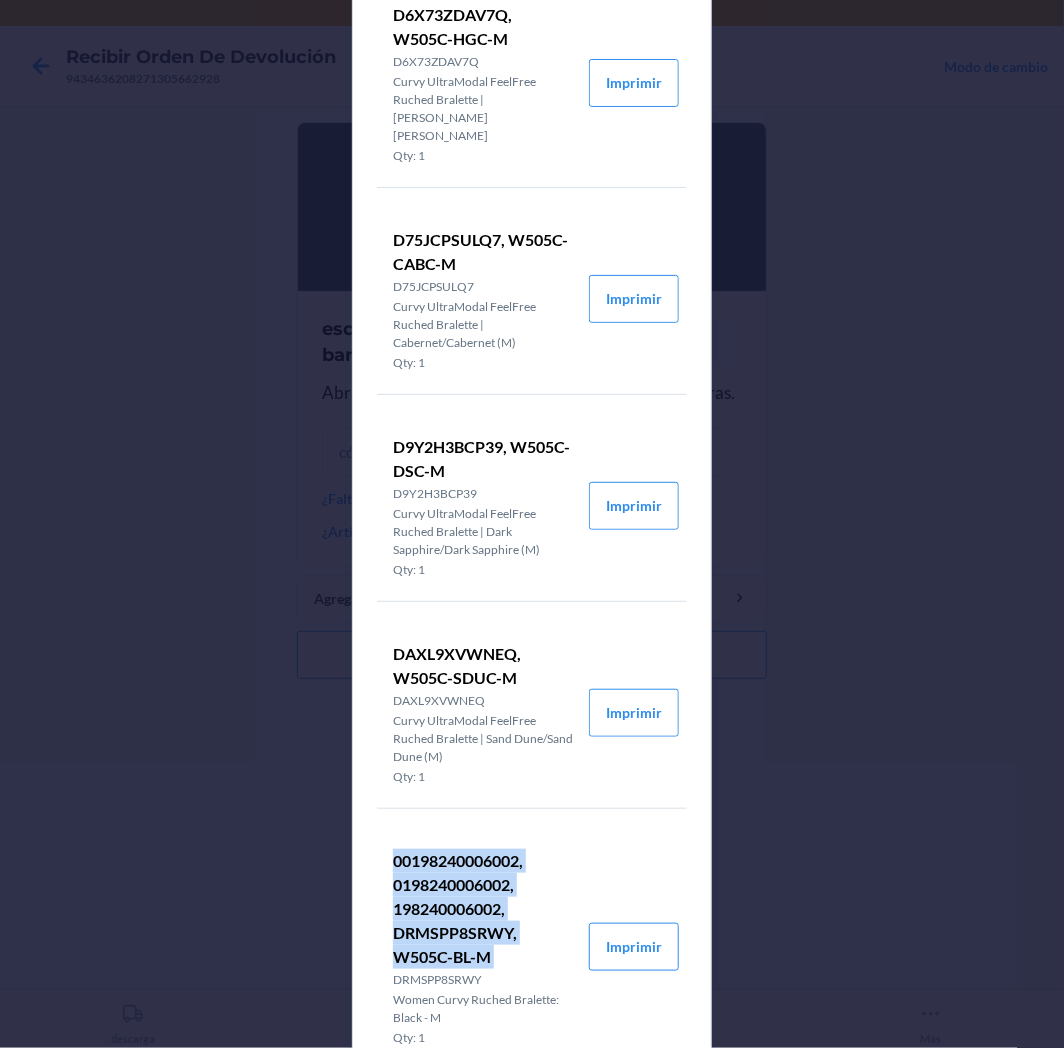 click on "[PERSON_NAME]s del pedido de devolución D6X73ZDAV7Q, W505C-HGC-M D6X73ZDAV7Q Curvy UltraModal FeelFree Ruched Bralette | [PERSON_NAME]/[PERSON_NAME] (M) Qty: 1 Imprimir D75JCPSULQ7, W505C-CAB[PERSON_NAME]L[PERSON_NAME]raModal FeelFree Ruched Bralette | Cabernet/Cabernet (M) Qty: 1 Imprimir D9Y2H3BCP39, W505C-DSC-M D9Y2H3BCP39 Curvy UltraModal FeelFree Ruched Bralette | Dark Sapphire/Dark Sapphire (M) Qty: 1 Imprimir DAXL9XVWNEQ, W505C-SDUC-M DAXL9XVWNEQ Curvy UltraModal FeelFree Ruched Bralette | Sand Dune/Sand Dune (M) Qty: 1 Imprimir 00198240006002, 0198240006002, 198240006002, DRMSPP8SRWY, W505C-BL-M DRMSPP8SRWY Women Curvy Ruched Bralette: Black - M Qty: 1 Imprimir Cerrar" at bounding box center [532, 524] 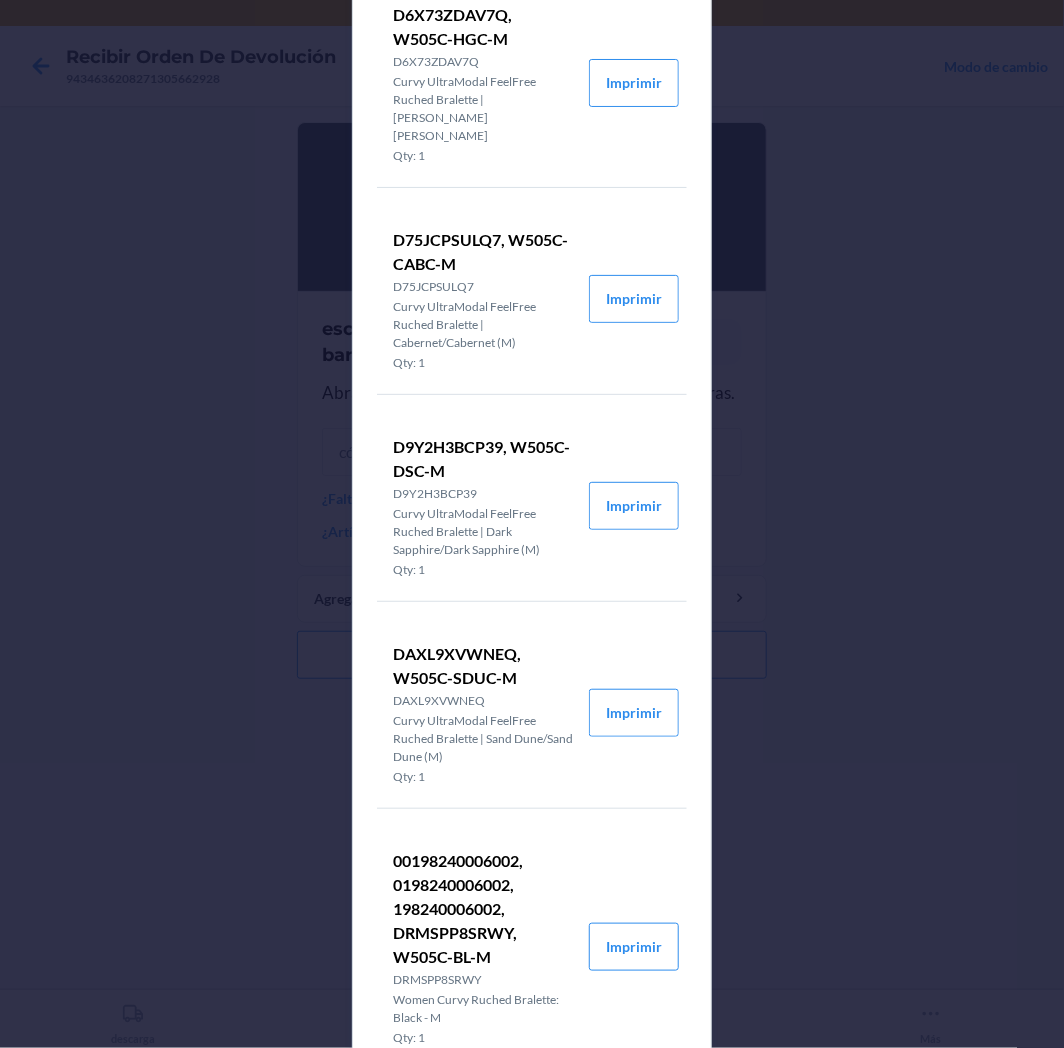 click on "[PERSON_NAME]s del pedido de devolución D6X73ZDAV7Q, W505C-HGC-M D6X73ZDAV7Q Curvy UltraModal FeelFree Ruched Bralette | [PERSON_NAME]/[PERSON_NAME] (M) Qty: 1 Imprimir D75JCPSULQ7, W505C-CAB[PERSON_NAME]L[PERSON_NAME]raModal FeelFree Ruched Bralette | Cabernet/Cabernet (M) Qty: 1 Imprimir D9Y2H3BCP39, W505C-DSC-M D9Y2H3BCP39 Curvy UltraModal FeelFree Ruched Bralette | Dark Sapphire/Dark Sapphire (M) Qty: 1 Imprimir DAXL9XVWNEQ, W505C-SDUC-M DAXL9XVWNEQ Curvy UltraModal FeelFree Ruched Bralette | Sand Dune/Sand Dune (M) Qty: 1 Imprimir 00198240006002, 0198240006002, 198240006002, DRMSPP8SRWY, W505C-BL-M DRMSPP8SRWY Women Curvy Ruched Bralette: Black - M Qty: 1 Imprimir Cerrar" at bounding box center [532, 524] 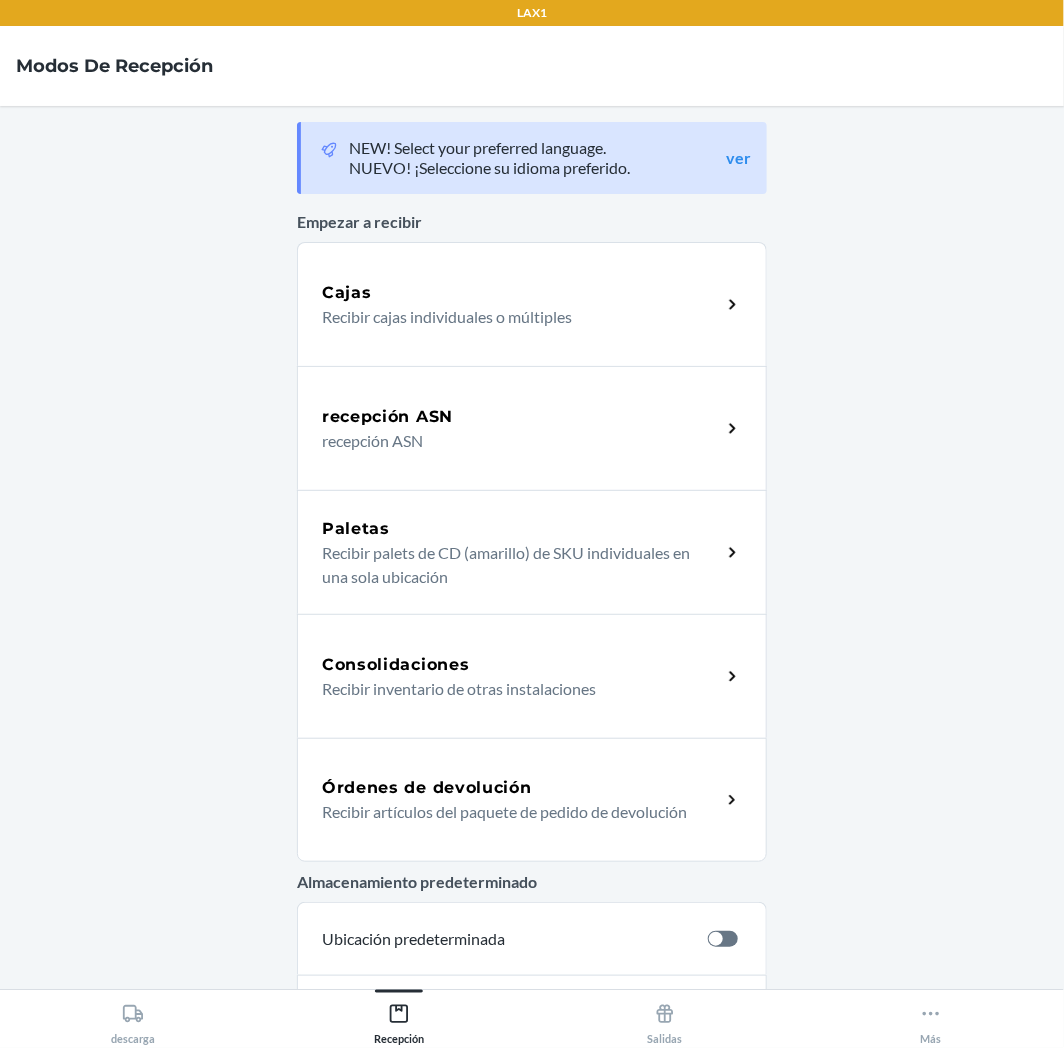 click on "Recibir artículos del paquete de pedido de devolución" at bounding box center [513, 812] 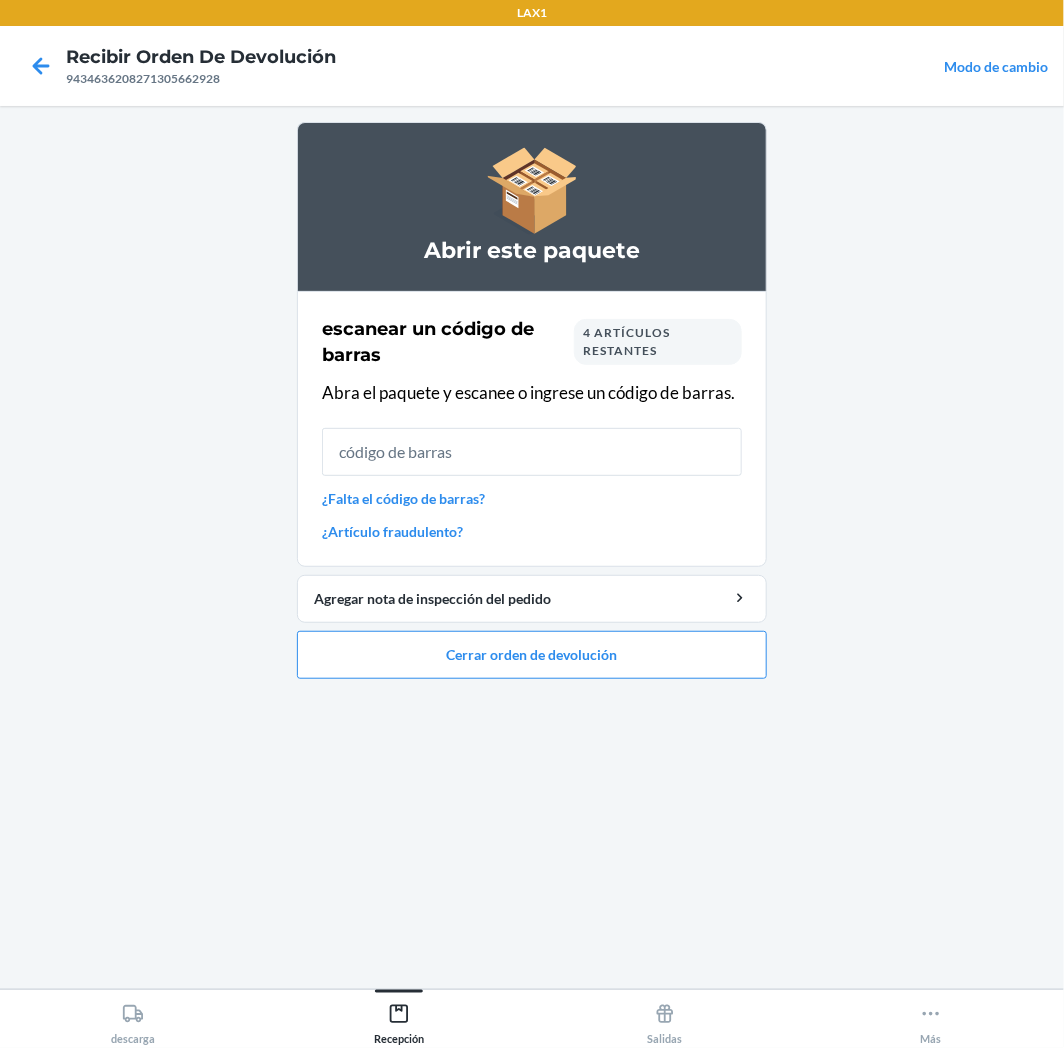 click at bounding box center (532, 452) 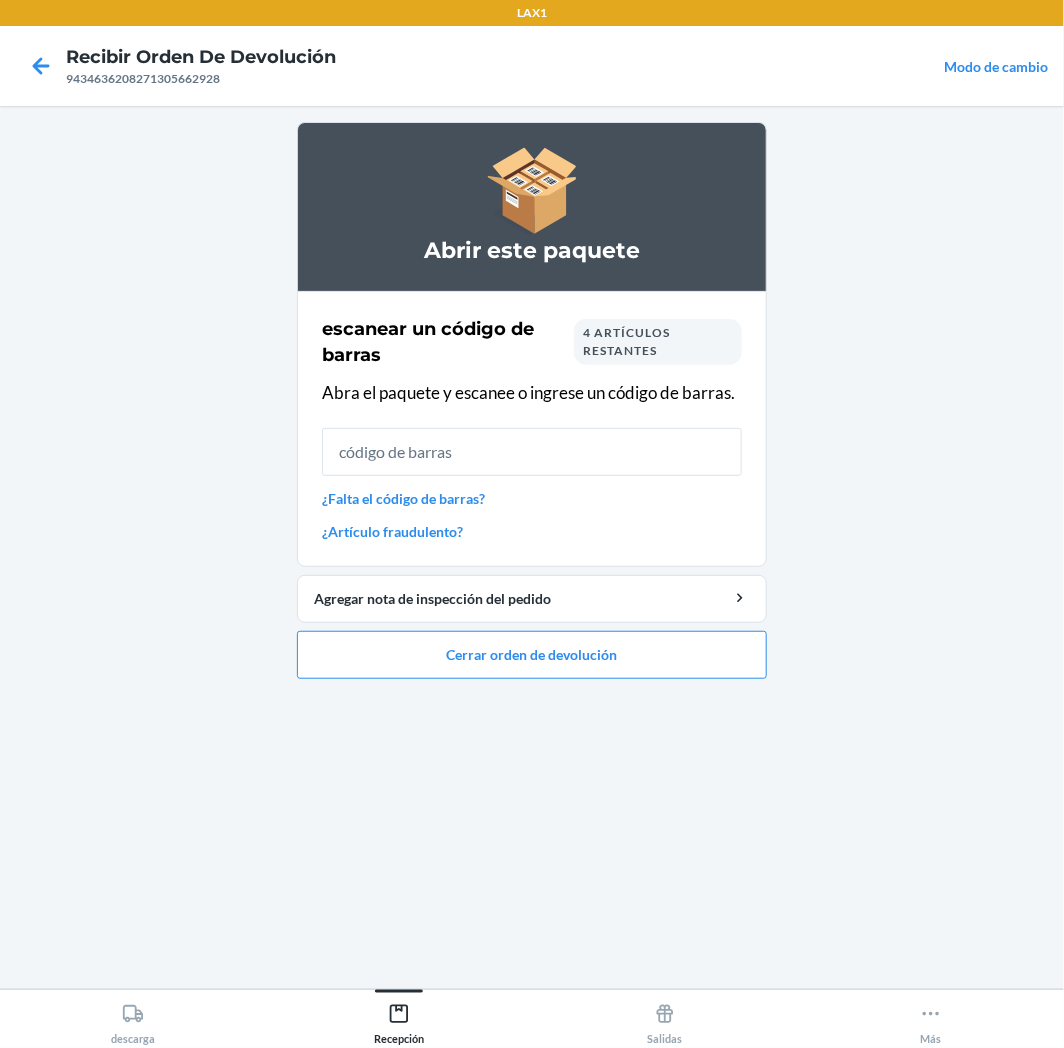 click on "4 artículos restantes" at bounding box center [626, 341] 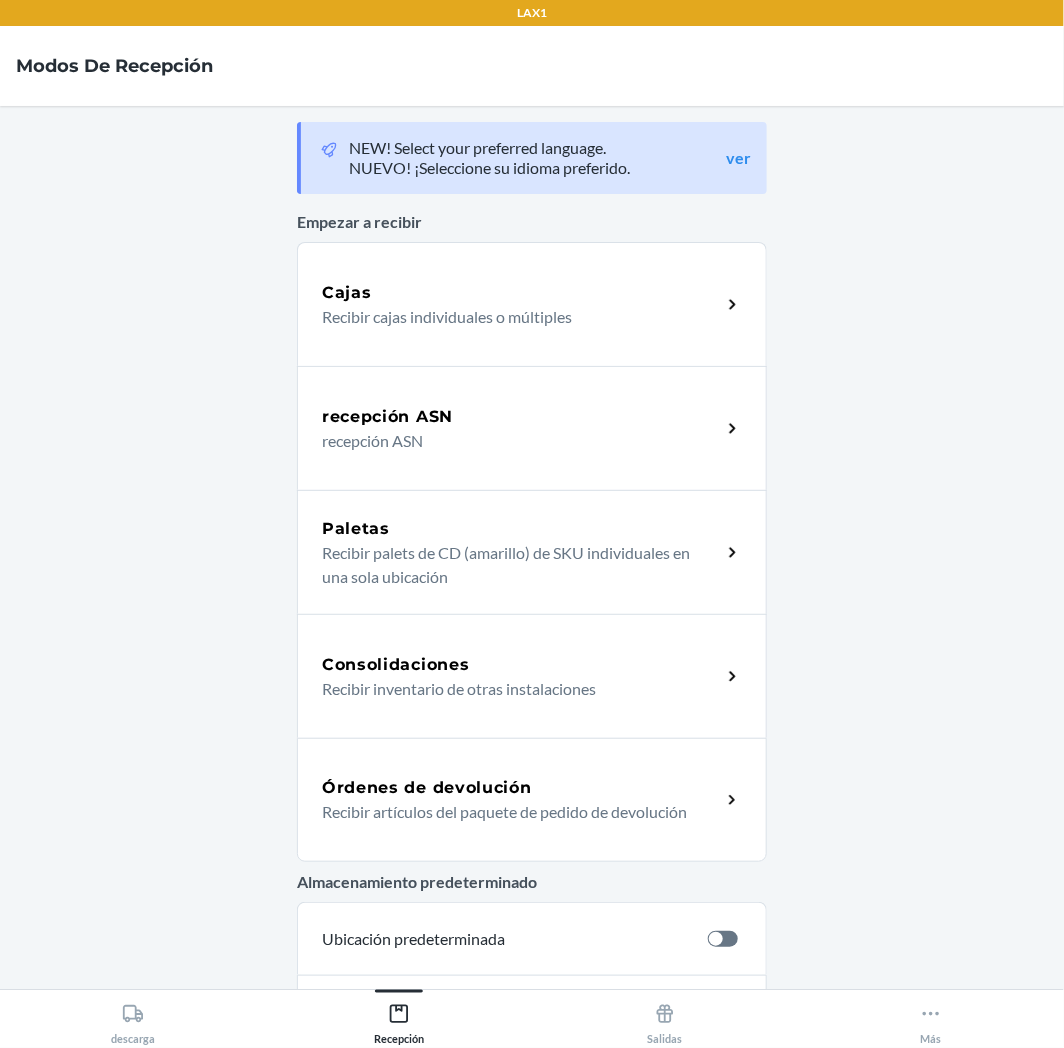 click on "Recibir artículos del paquete de pedido de devolución" at bounding box center [513, 812] 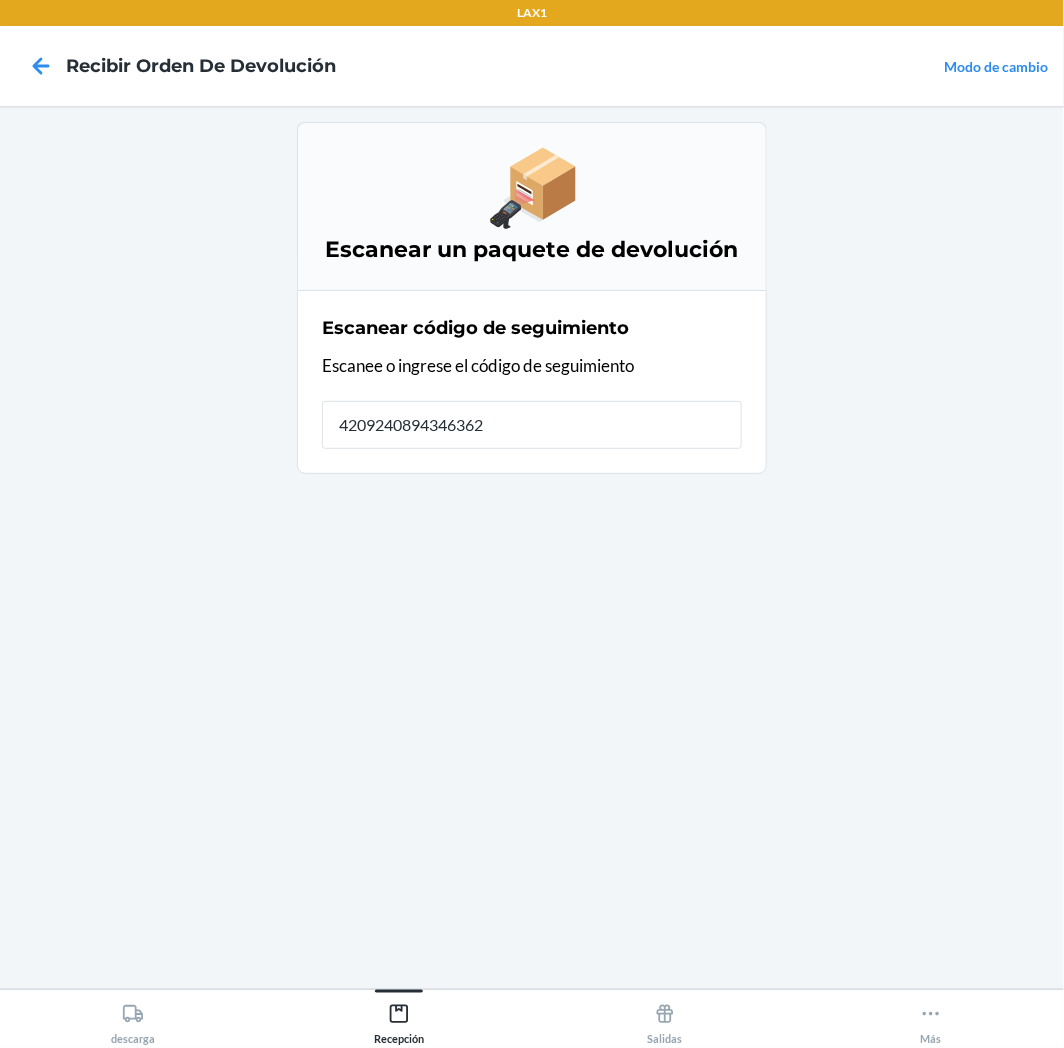 type on "42092408943463620" 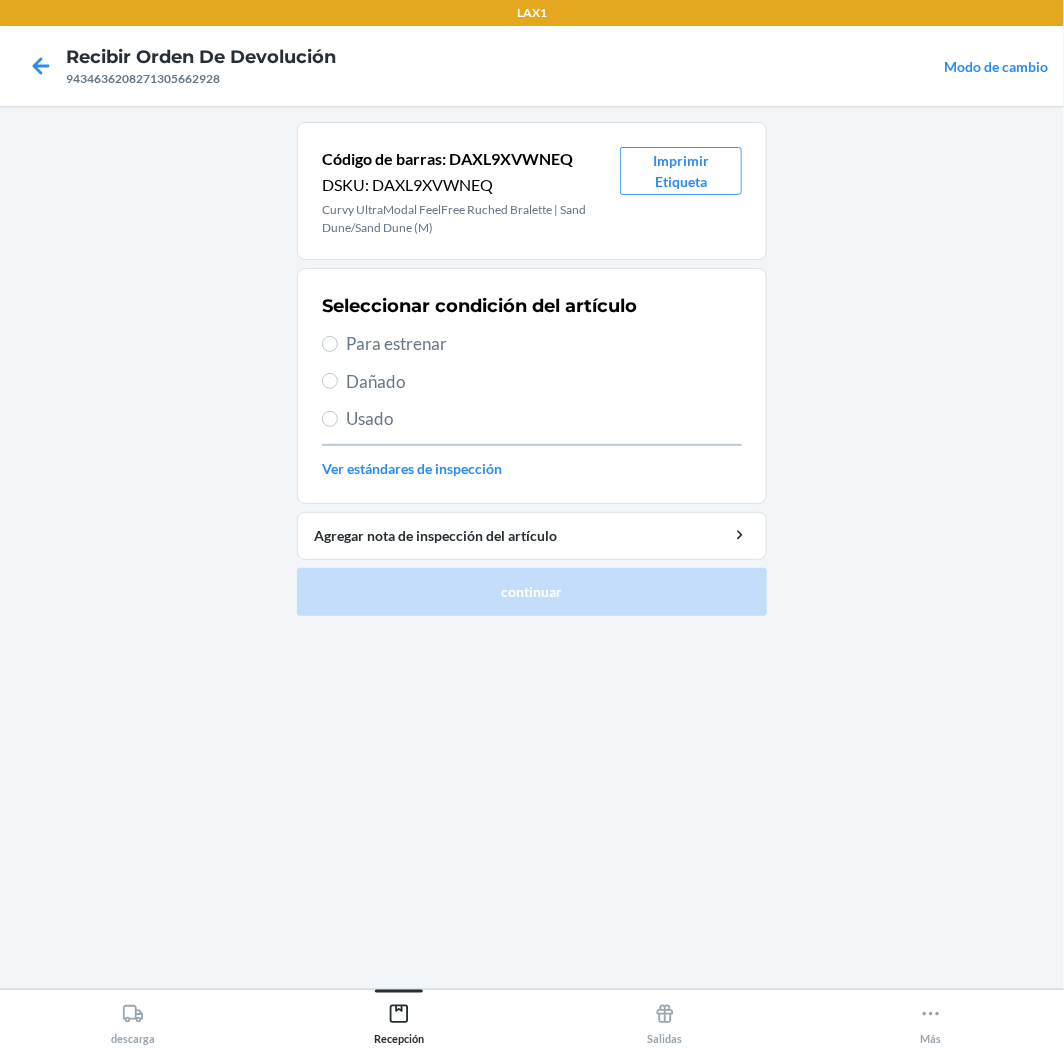 click on "Seleccionar condición del artículo Para estrenar Dañado Usado Ver estándares de inspección" at bounding box center (532, 386) 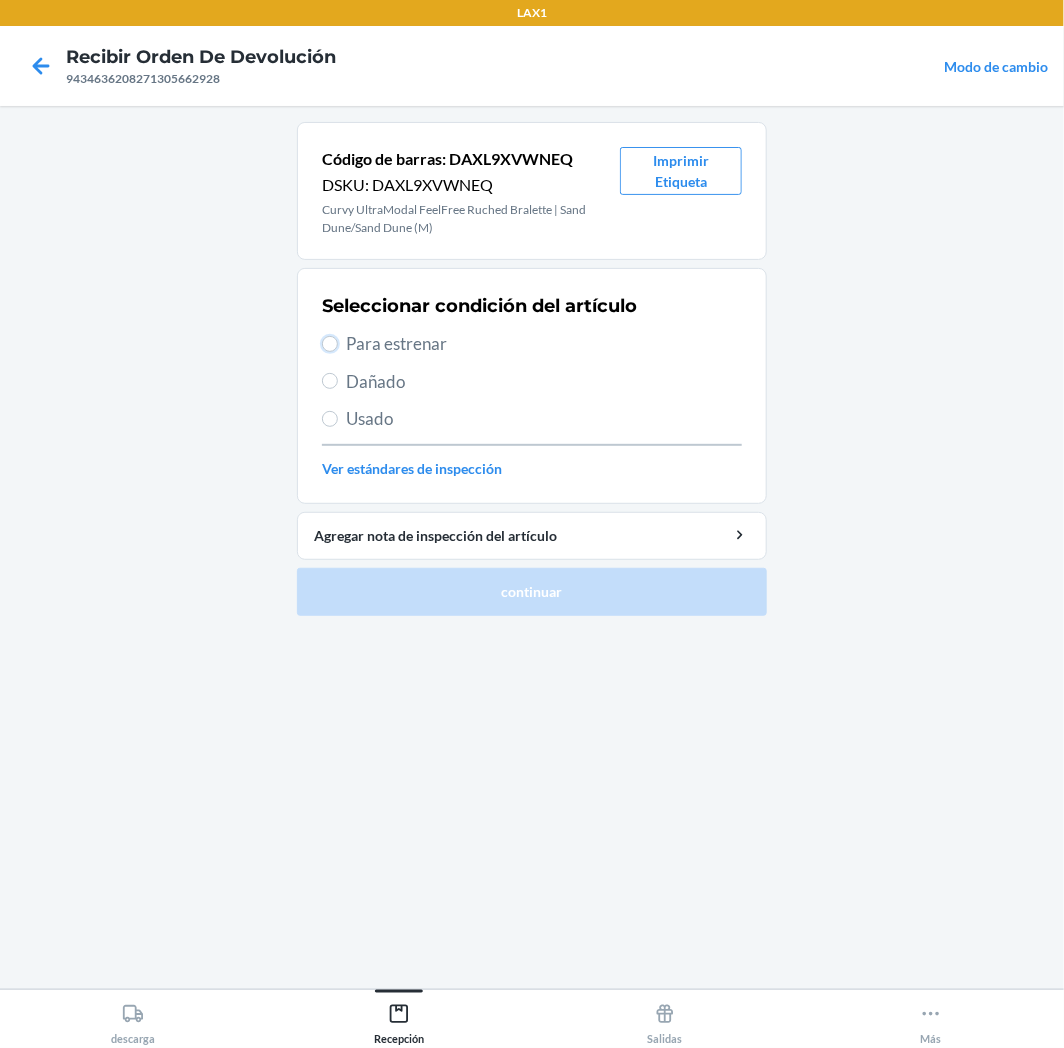 click on "Para estrenar" at bounding box center [330, 344] 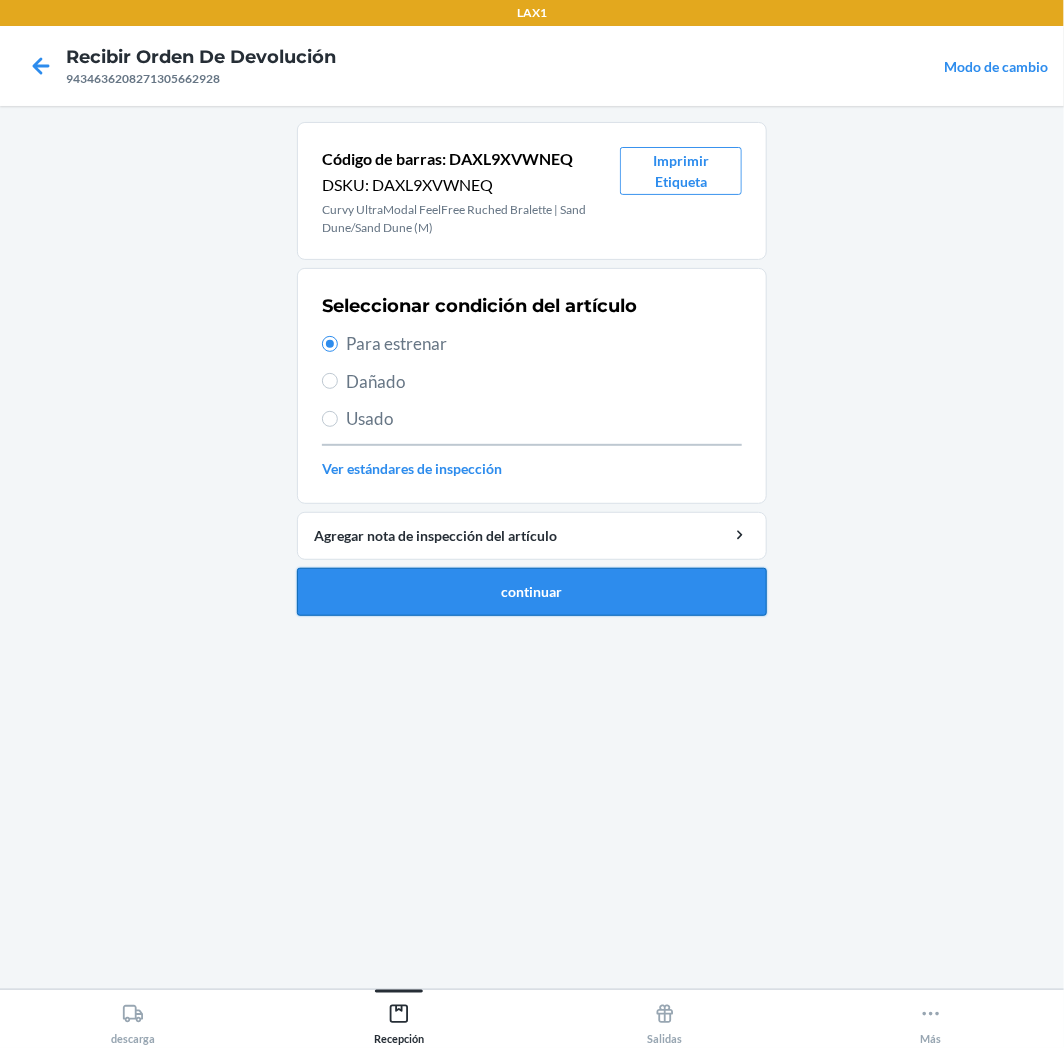 click on "continuar" at bounding box center [532, 592] 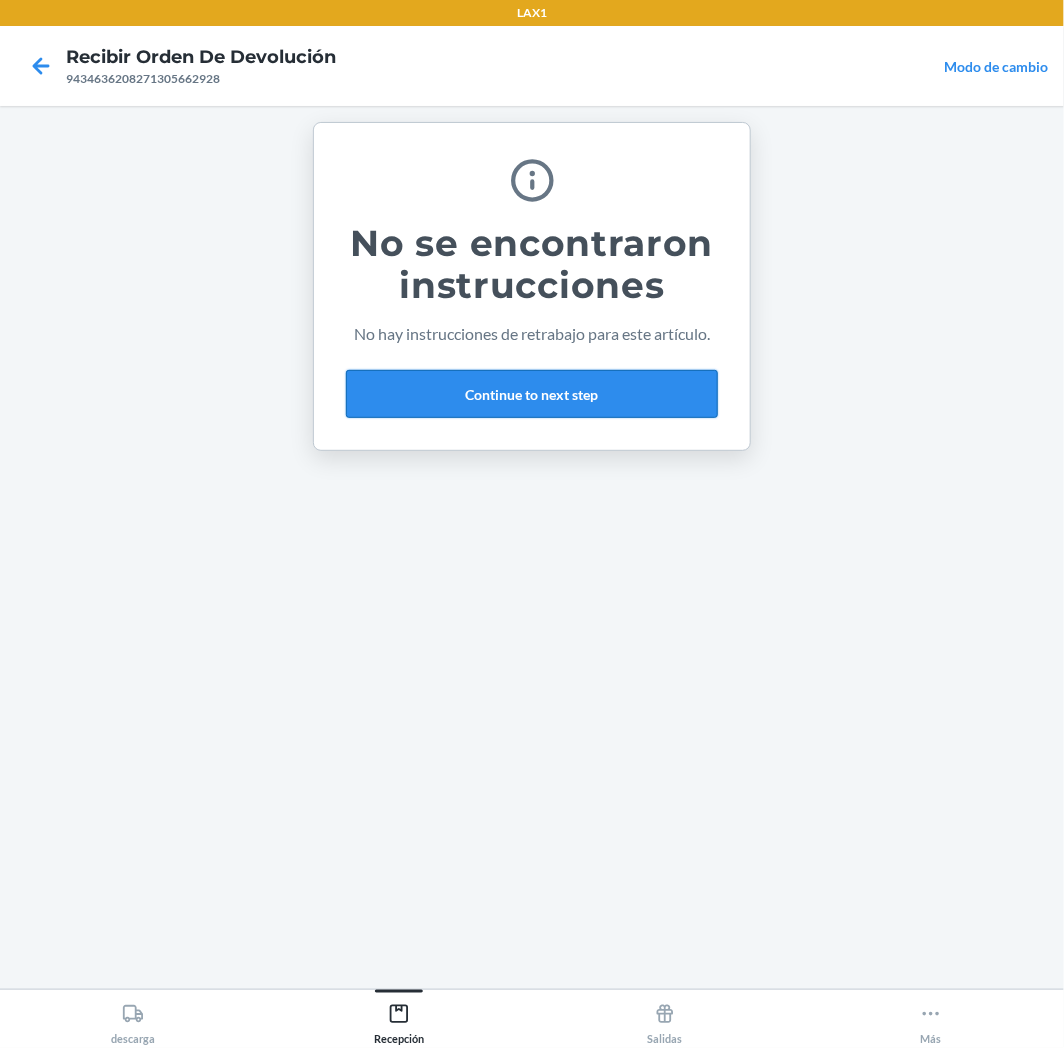 click on "Continue to next step" at bounding box center (532, 394) 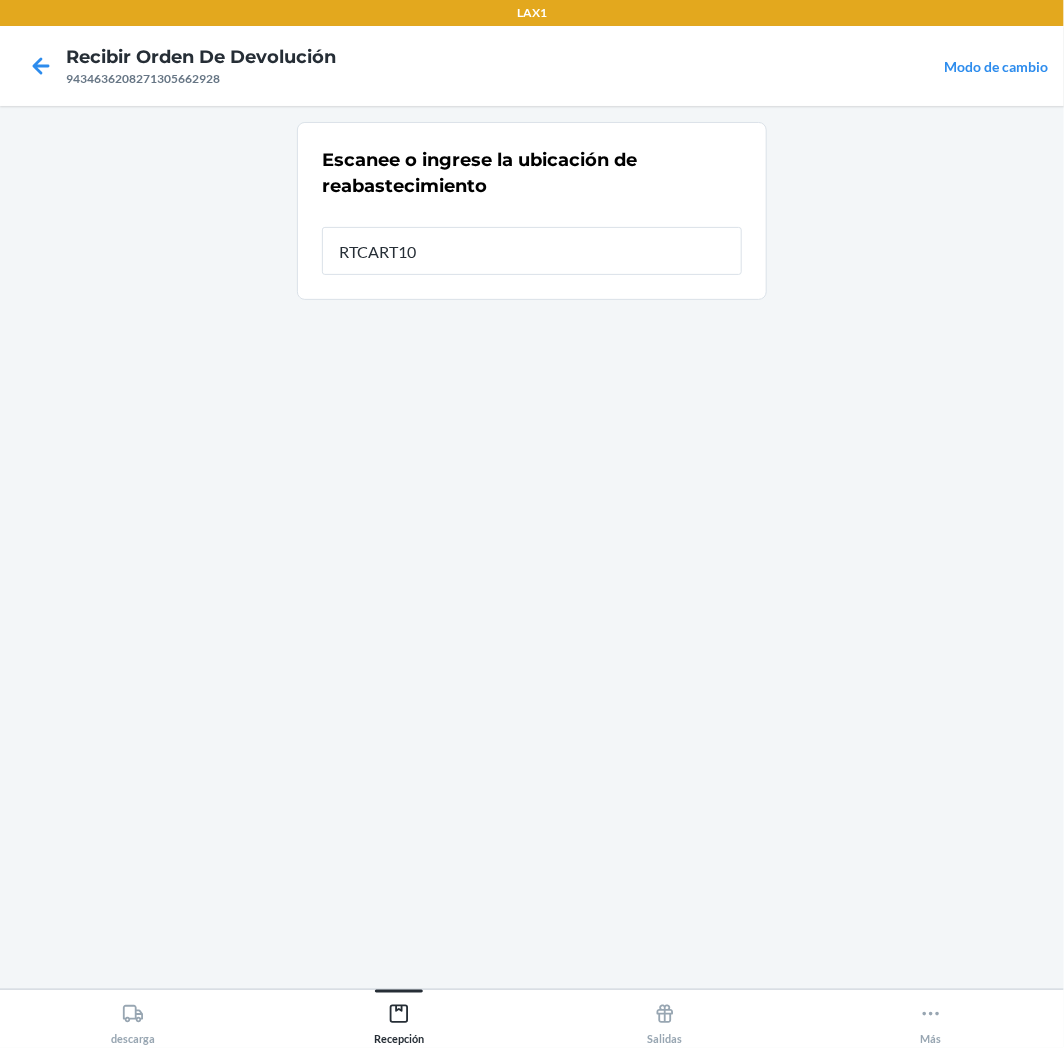 type on "RTCART100" 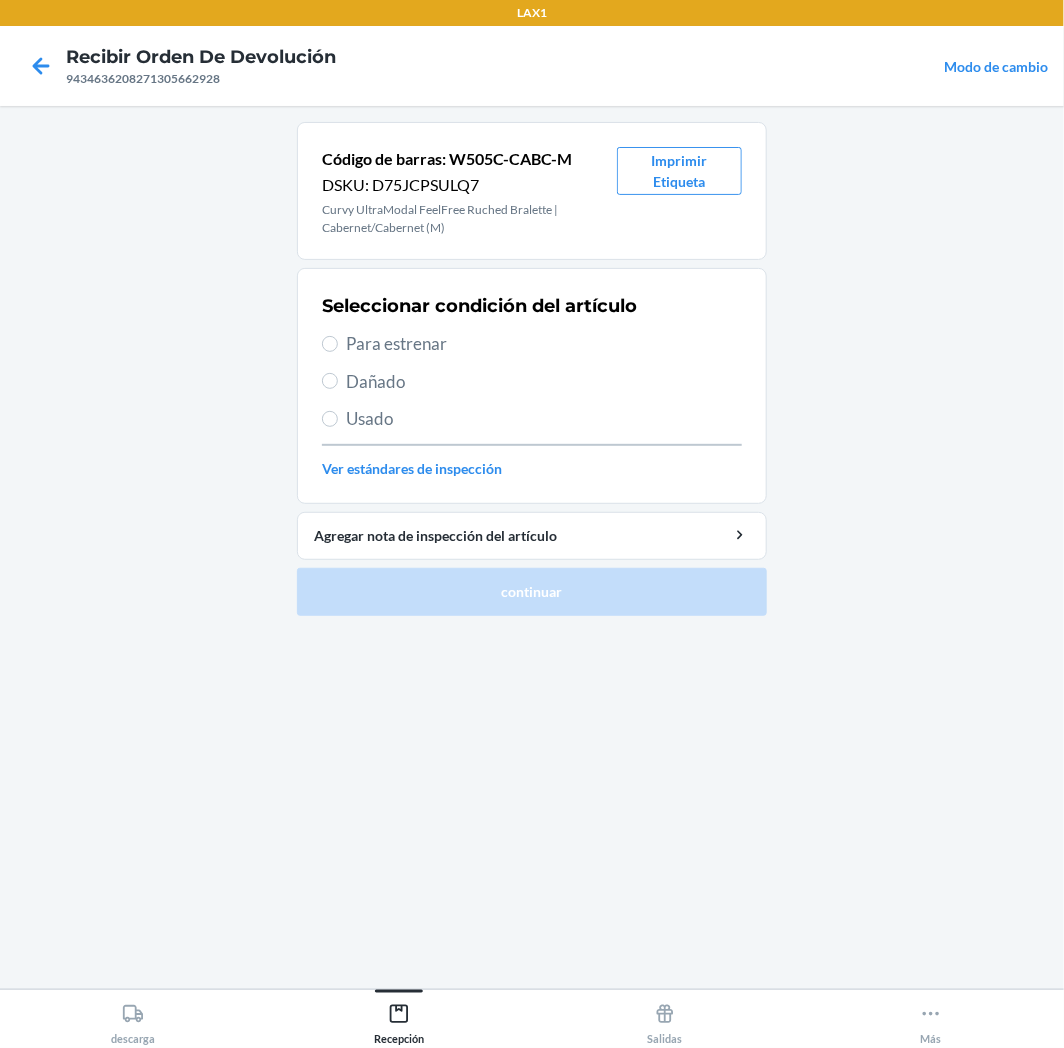 drag, startPoint x: 472, startPoint y: 340, endPoint x: 542, endPoint y: 581, distance: 250.96016 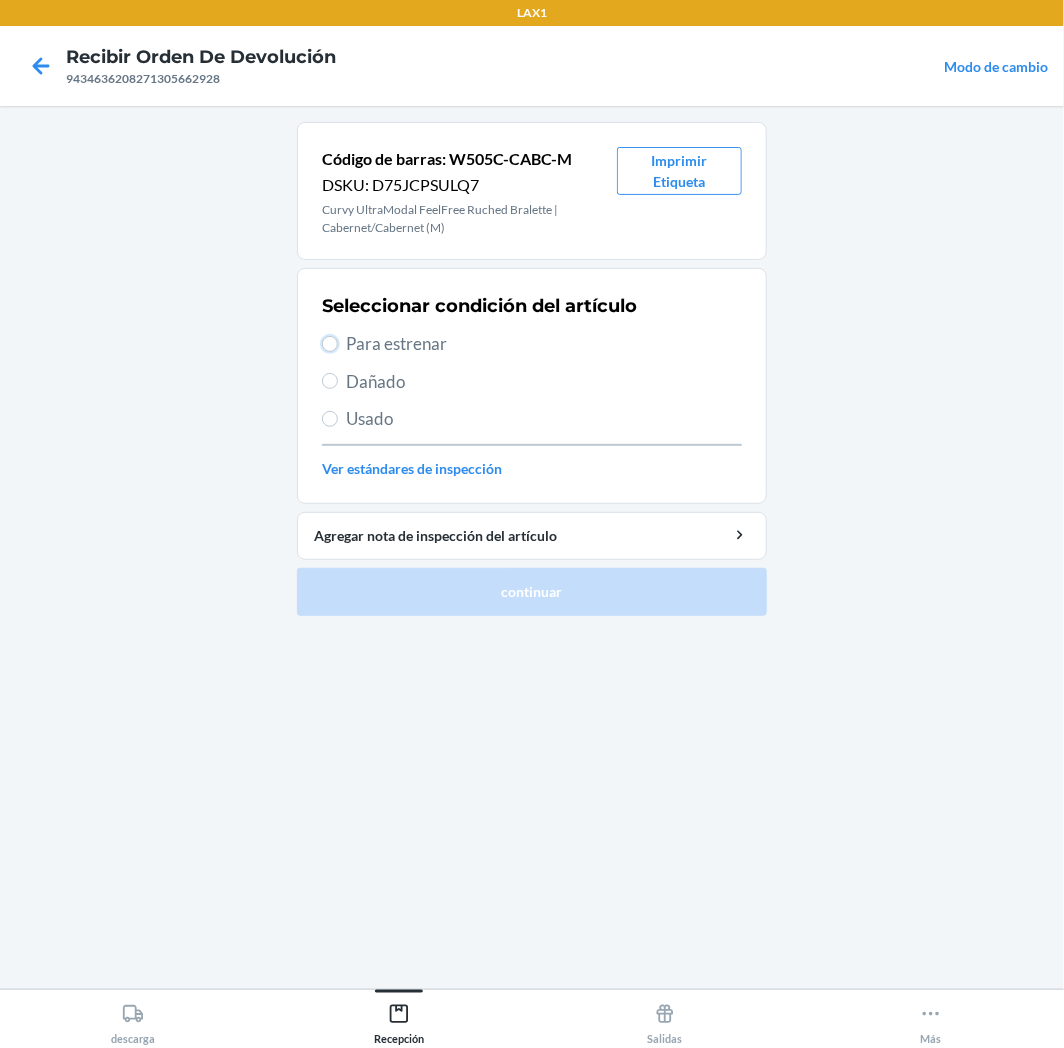 click on "Para estrenar" at bounding box center [330, 344] 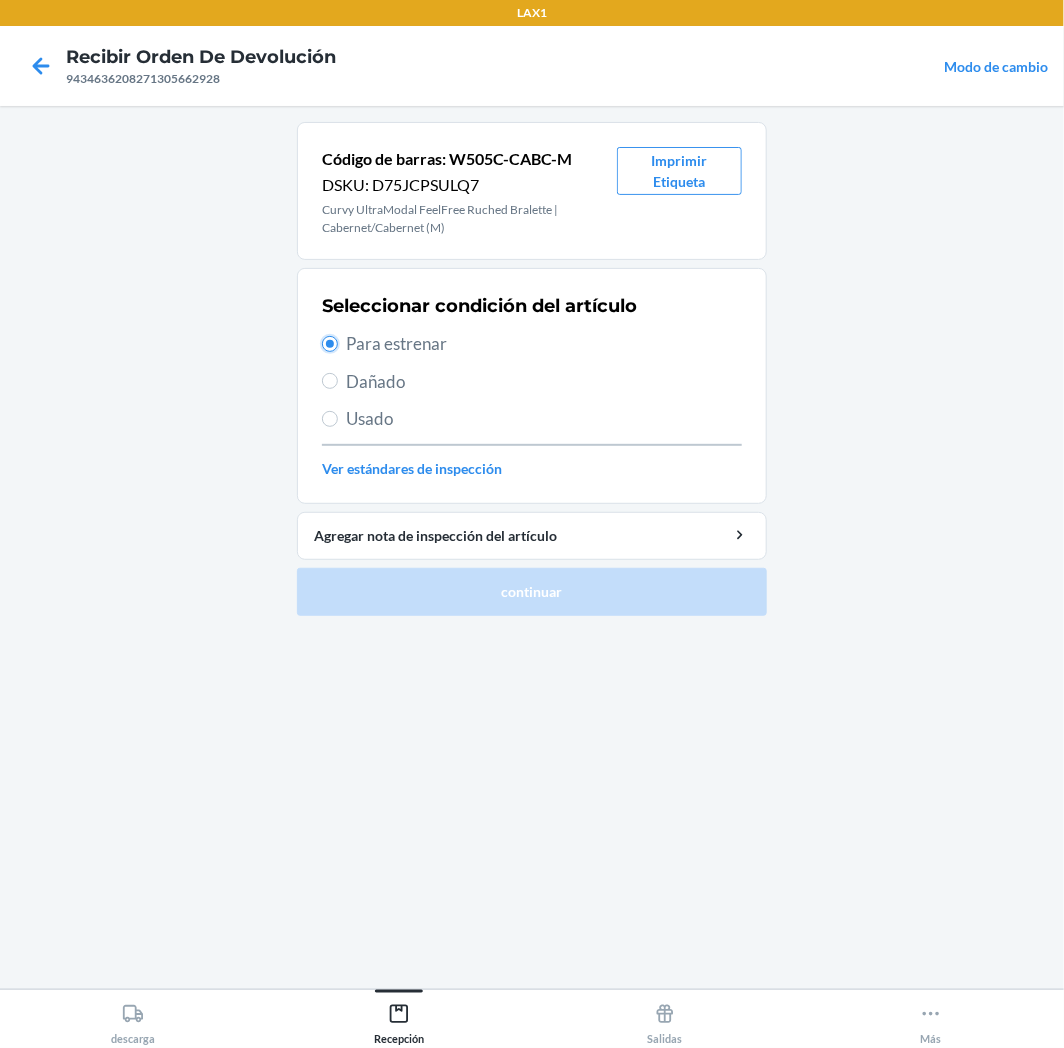 radio on "true" 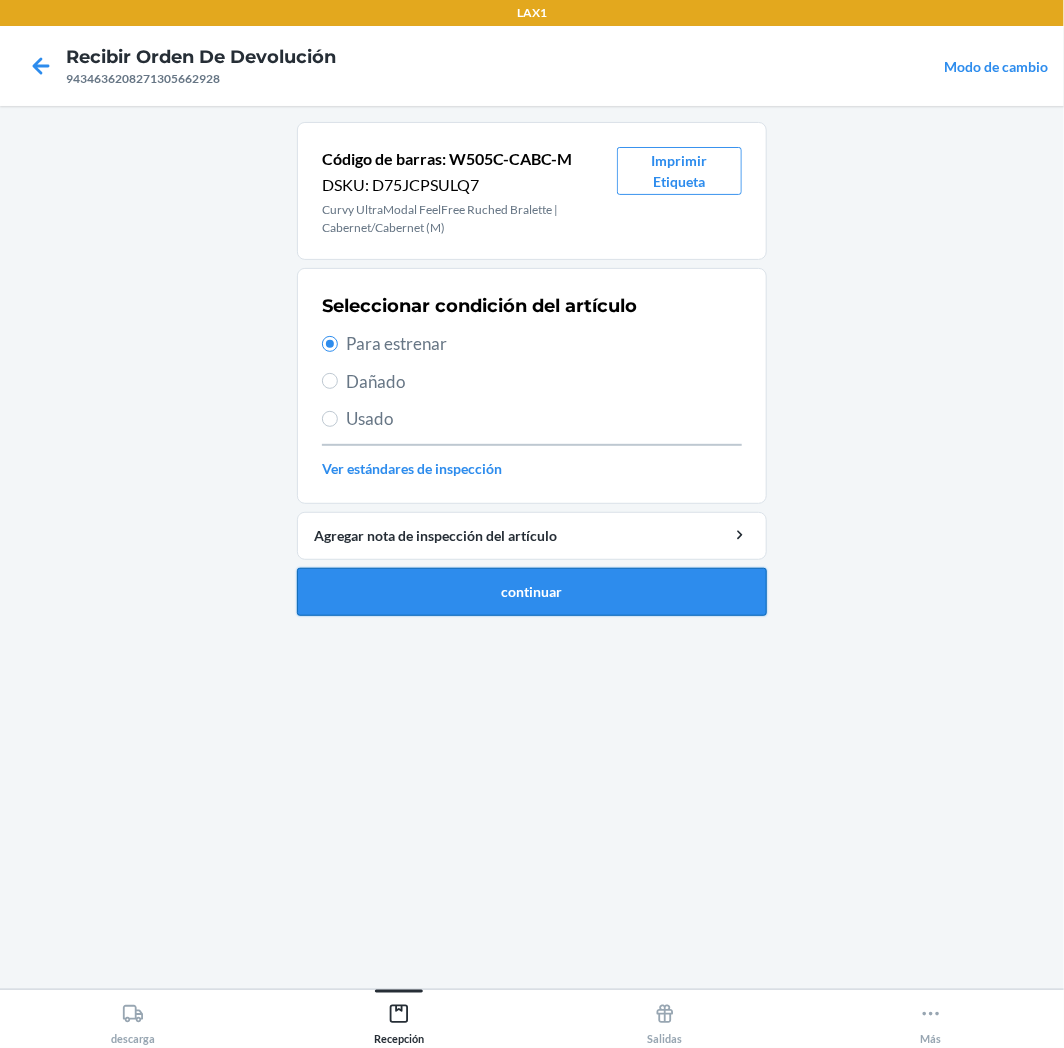 click on "continuar" at bounding box center [532, 592] 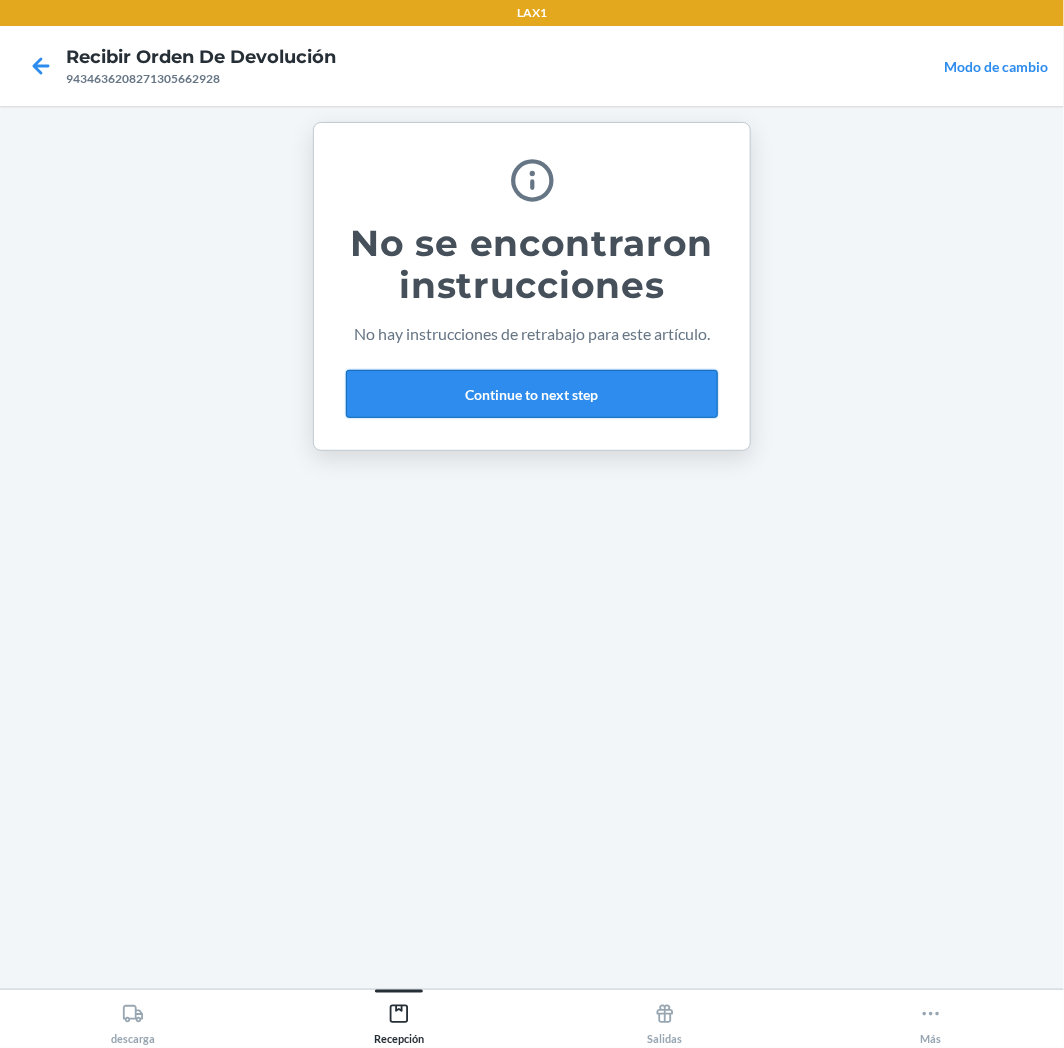 click on "Continue to next step" at bounding box center [532, 394] 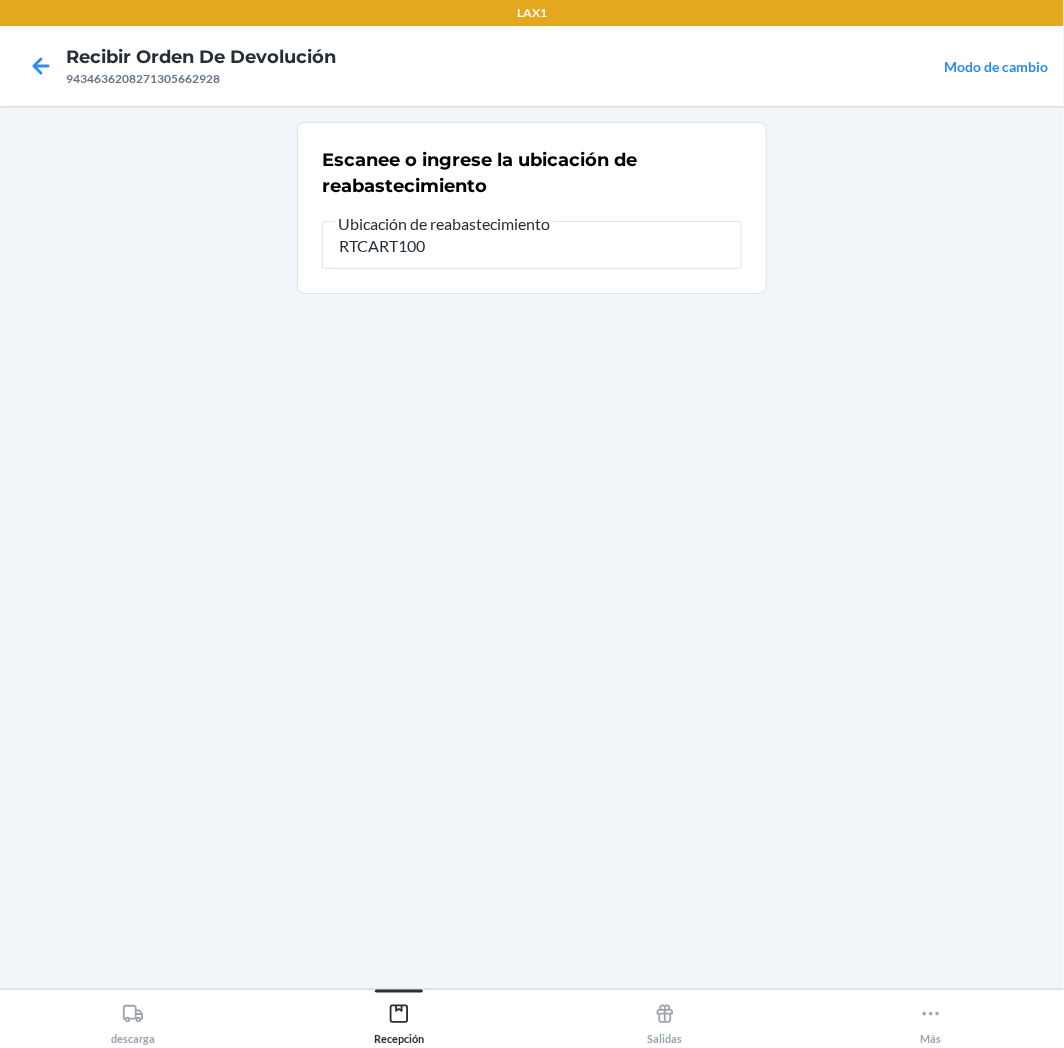 type on "RTCART100" 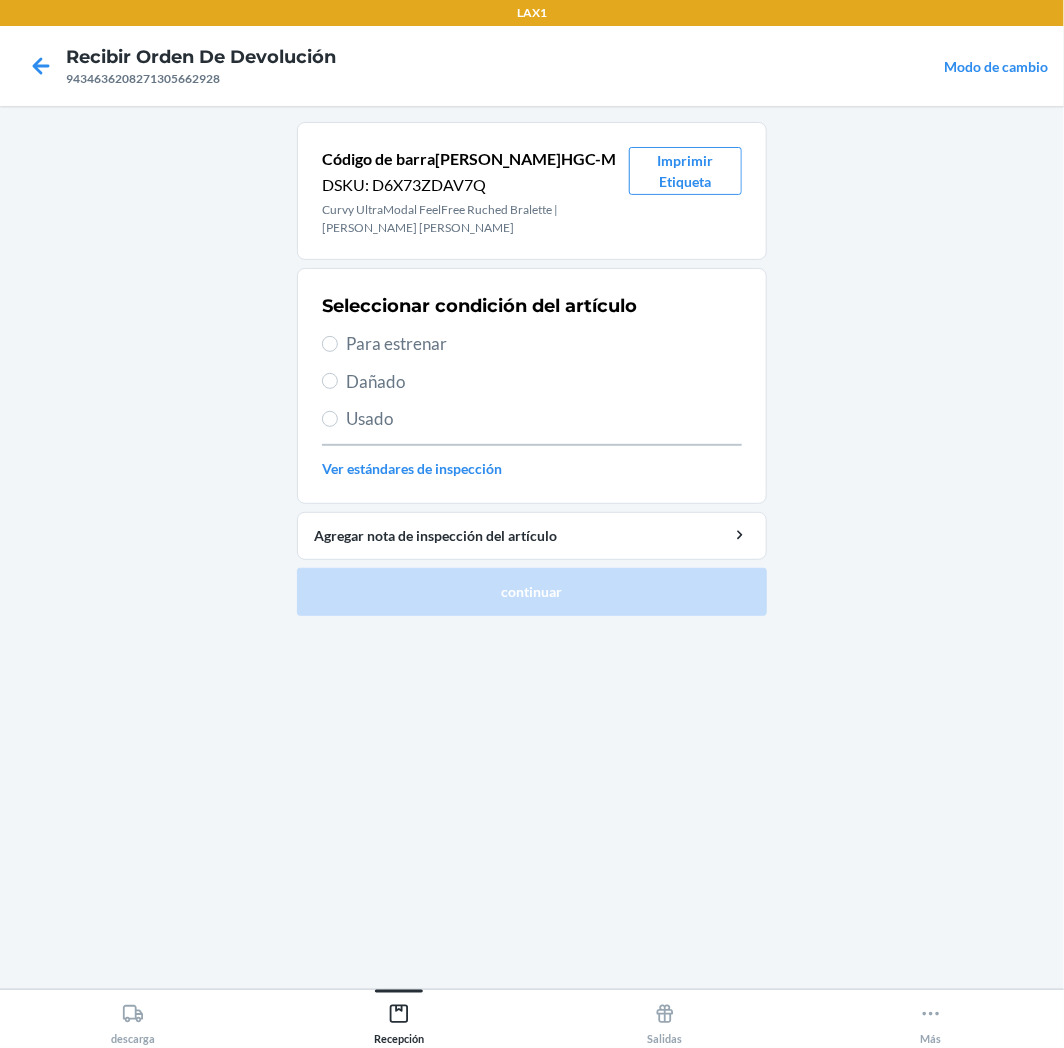 click on "Seleccionar condición del artículo Para estrenar Dañado Usado Ver estándares de inspección" at bounding box center (532, 386) 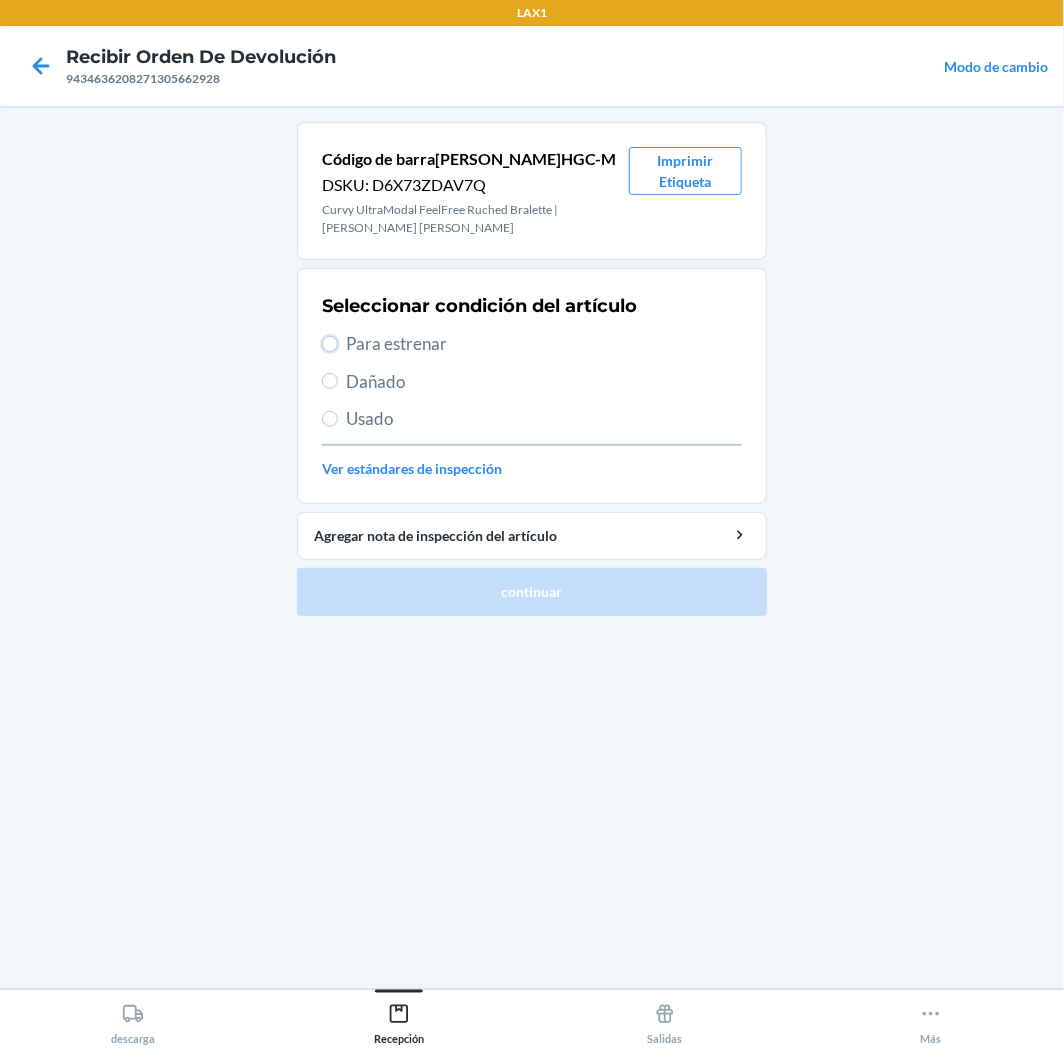 click on "Para estrenar" at bounding box center (330, 344) 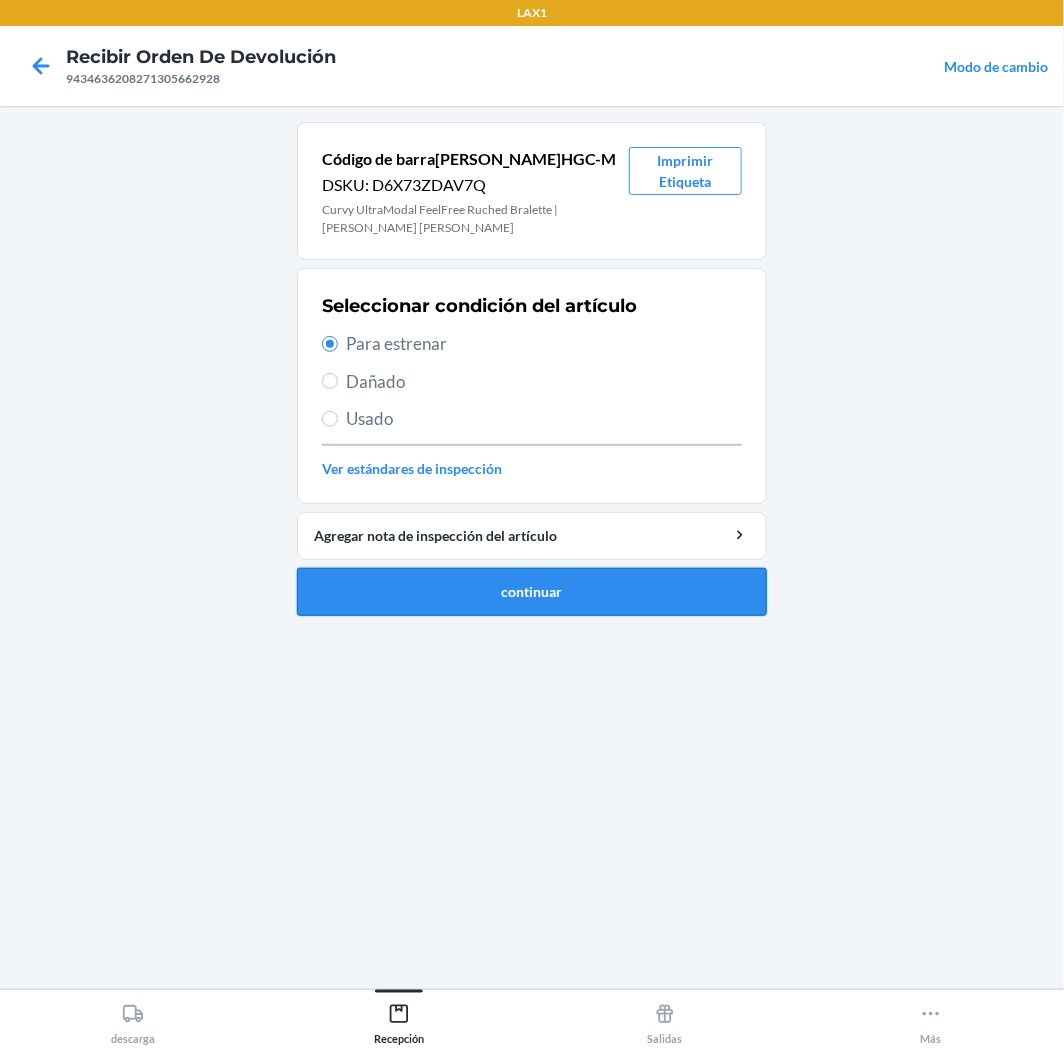 click on "continuar" at bounding box center [532, 592] 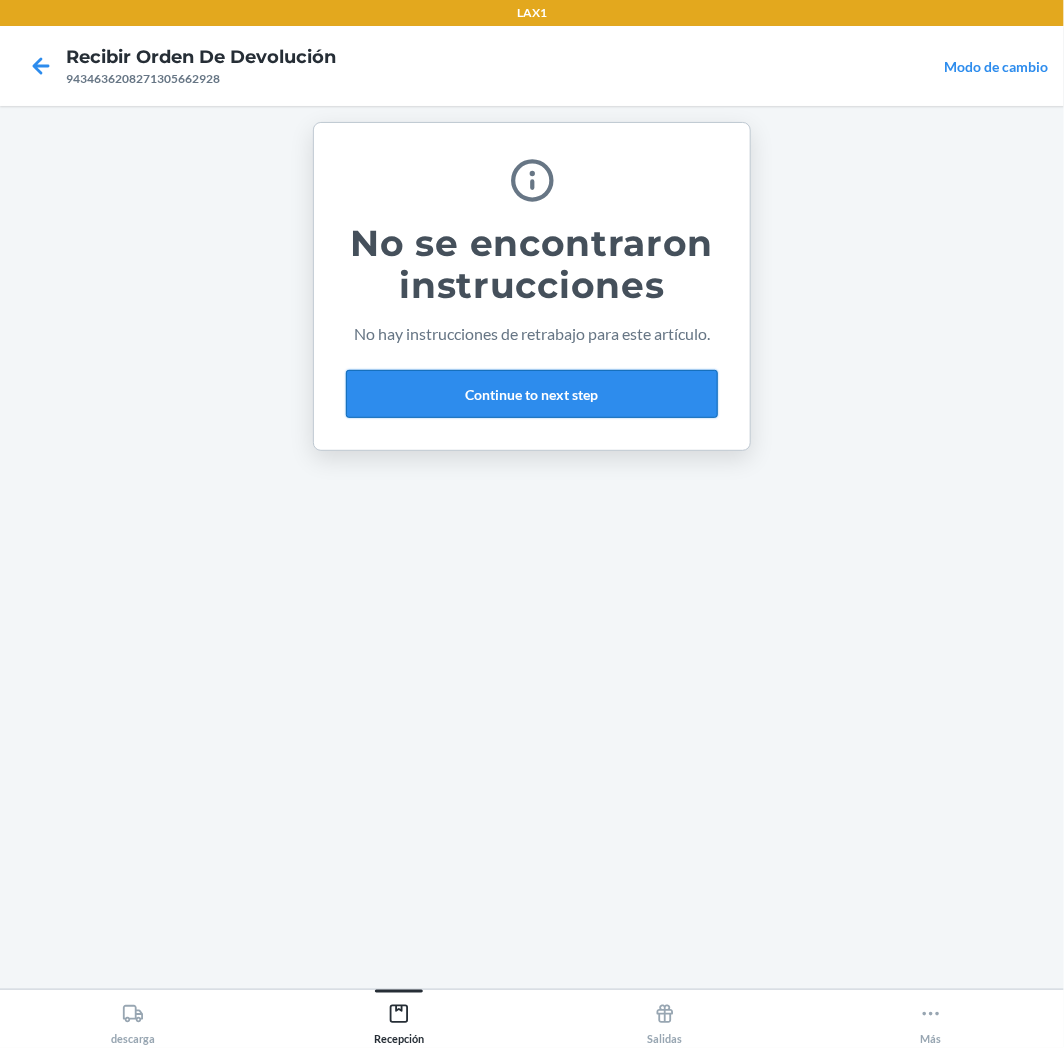 click on "Continue to next step" at bounding box center [532, 394] 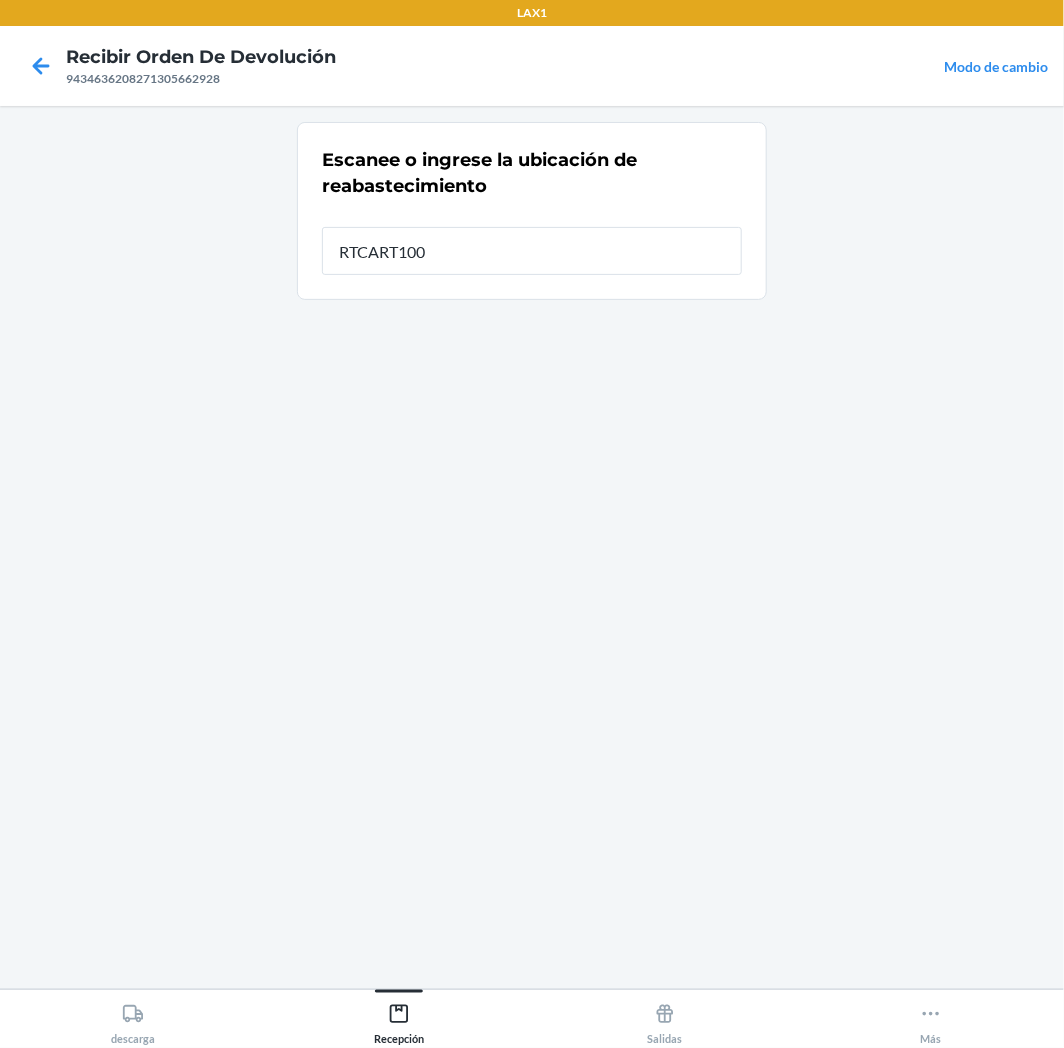 type on "RTCART100" 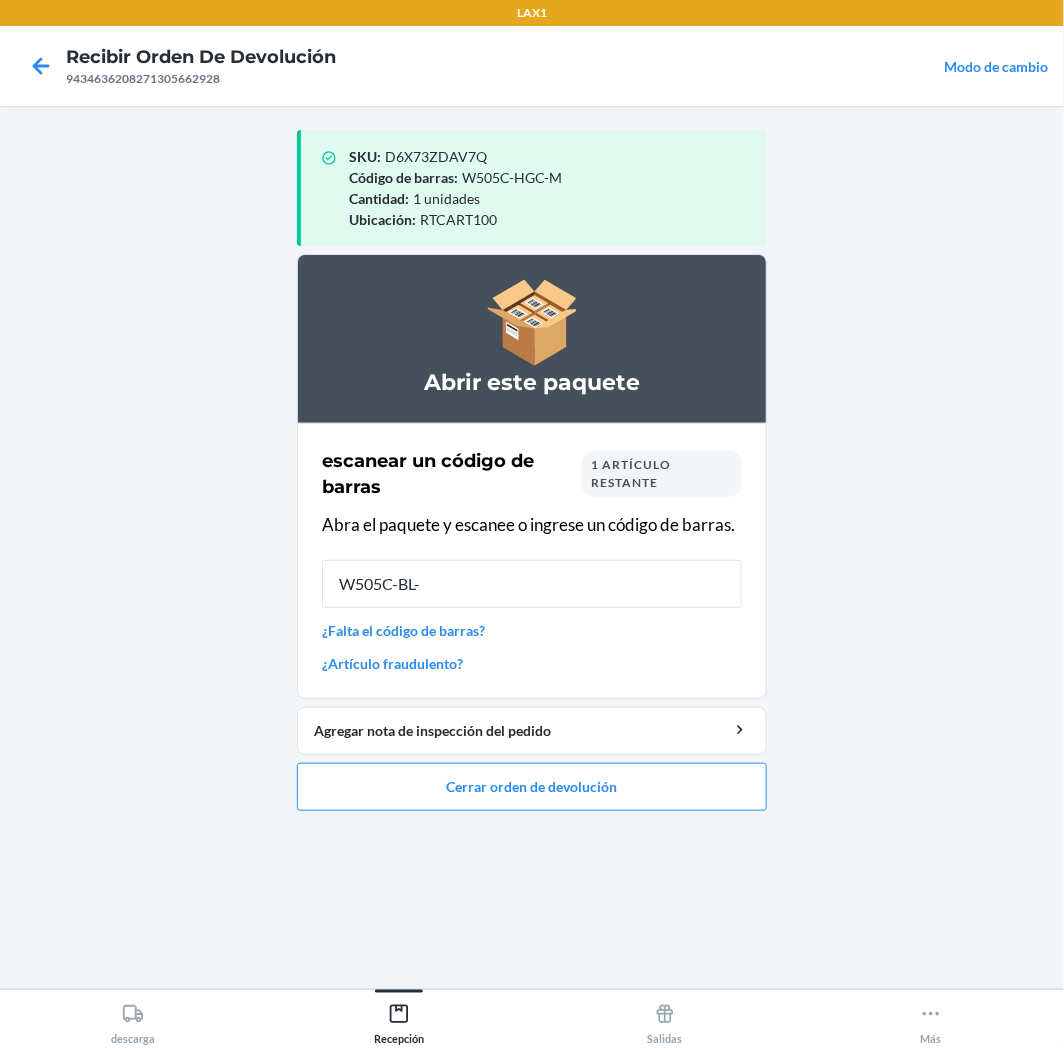 type on "W505C-BL-M" 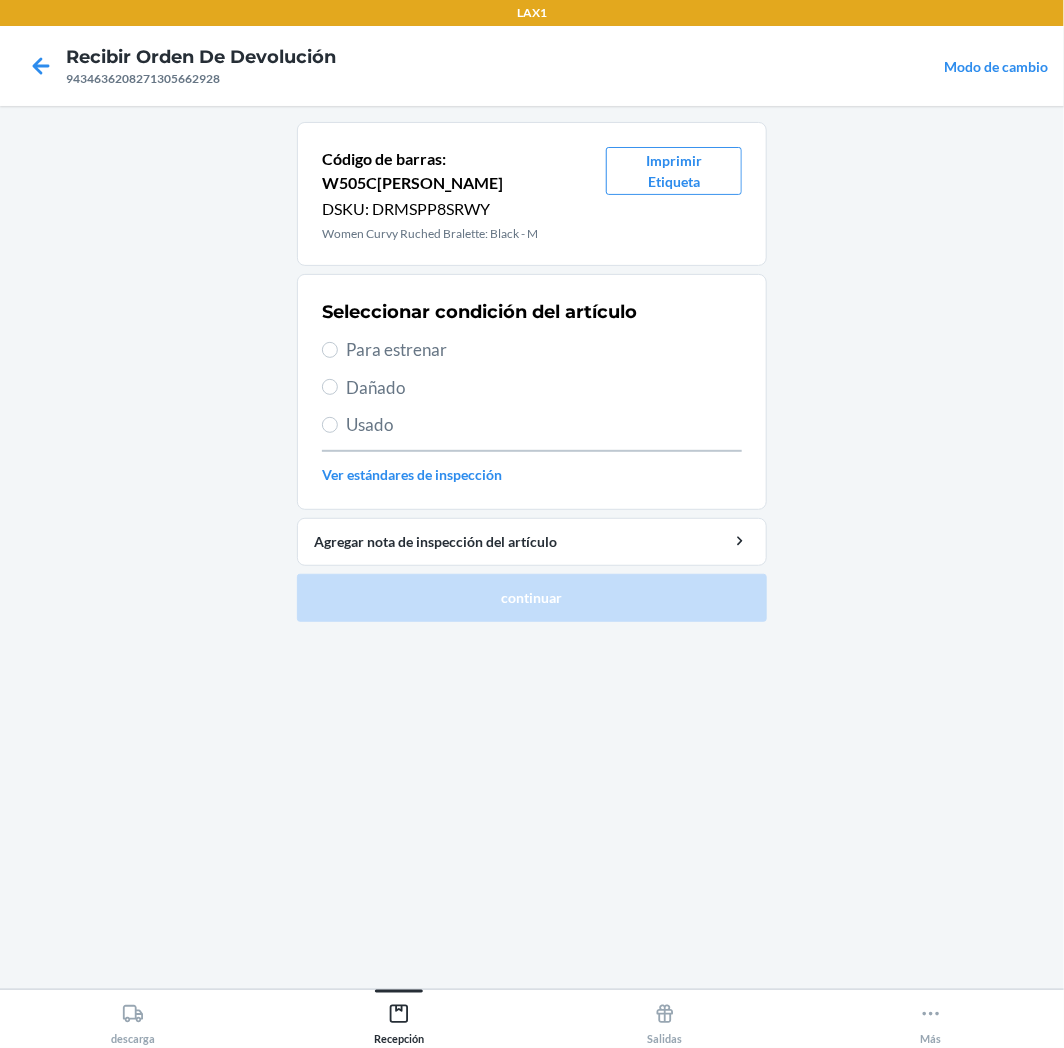 click on "Para estrenar" at bounding box center (544, 350) 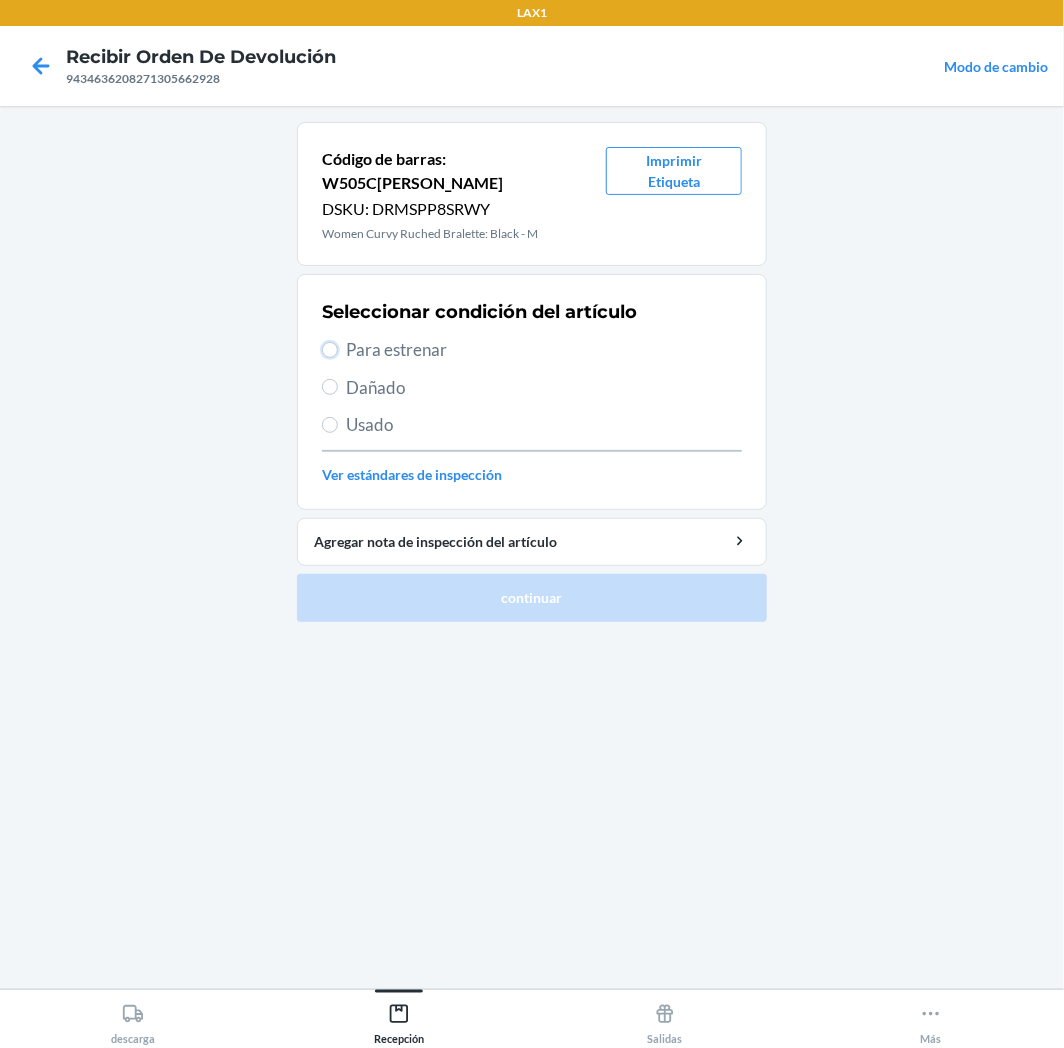 click on "Para estrenar" at bounding box center [330, 350] 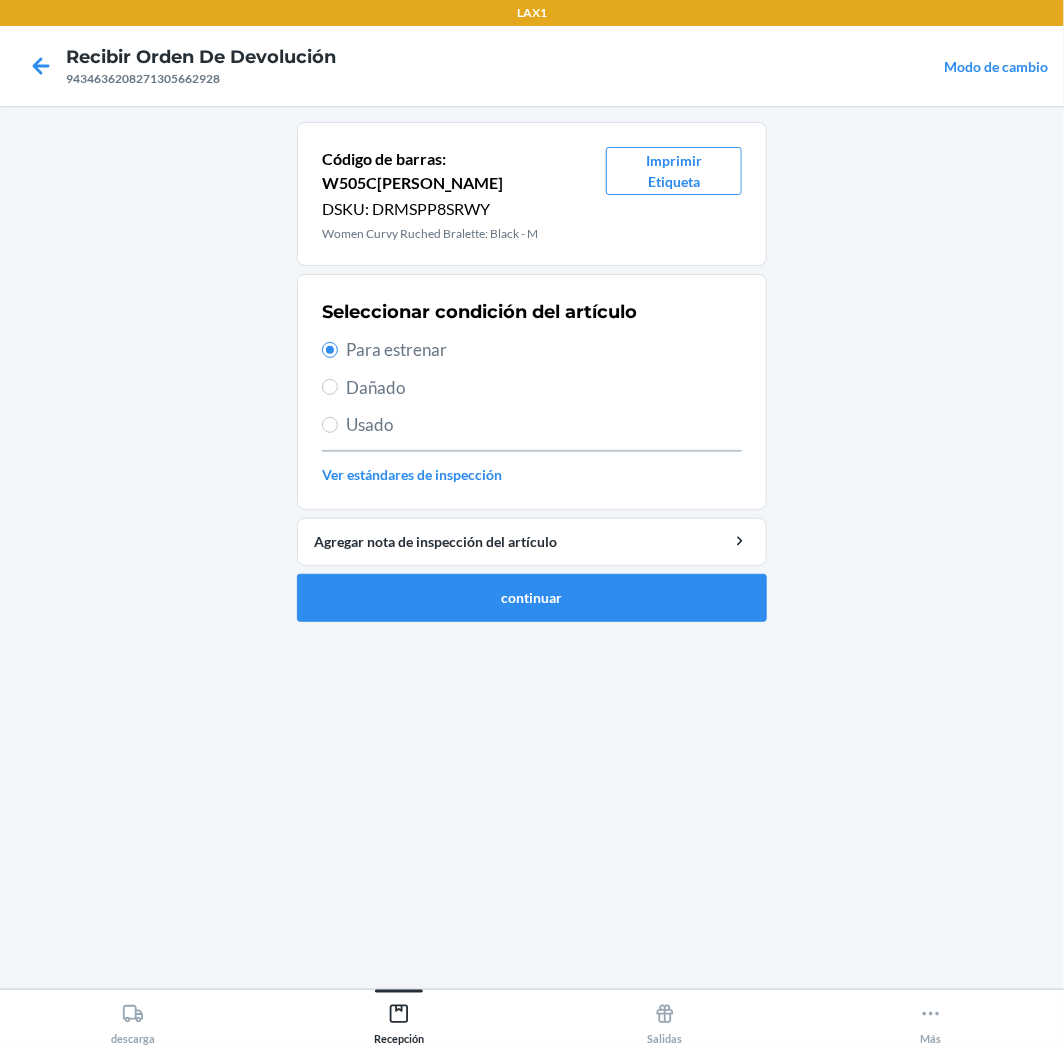 click on "Código de barras: W505C-BL-M DSKU: DRMSPP8SRWY Women Curvy Ruched Bralett[PERSON_NAME]- M Imprimir Etiqueta Seleccionar condición del artículo Para estrenar Dañado Usado Ver estándares de inspección Agregar nota de inspección del artículo continuar" at bounding box center (532, 372) 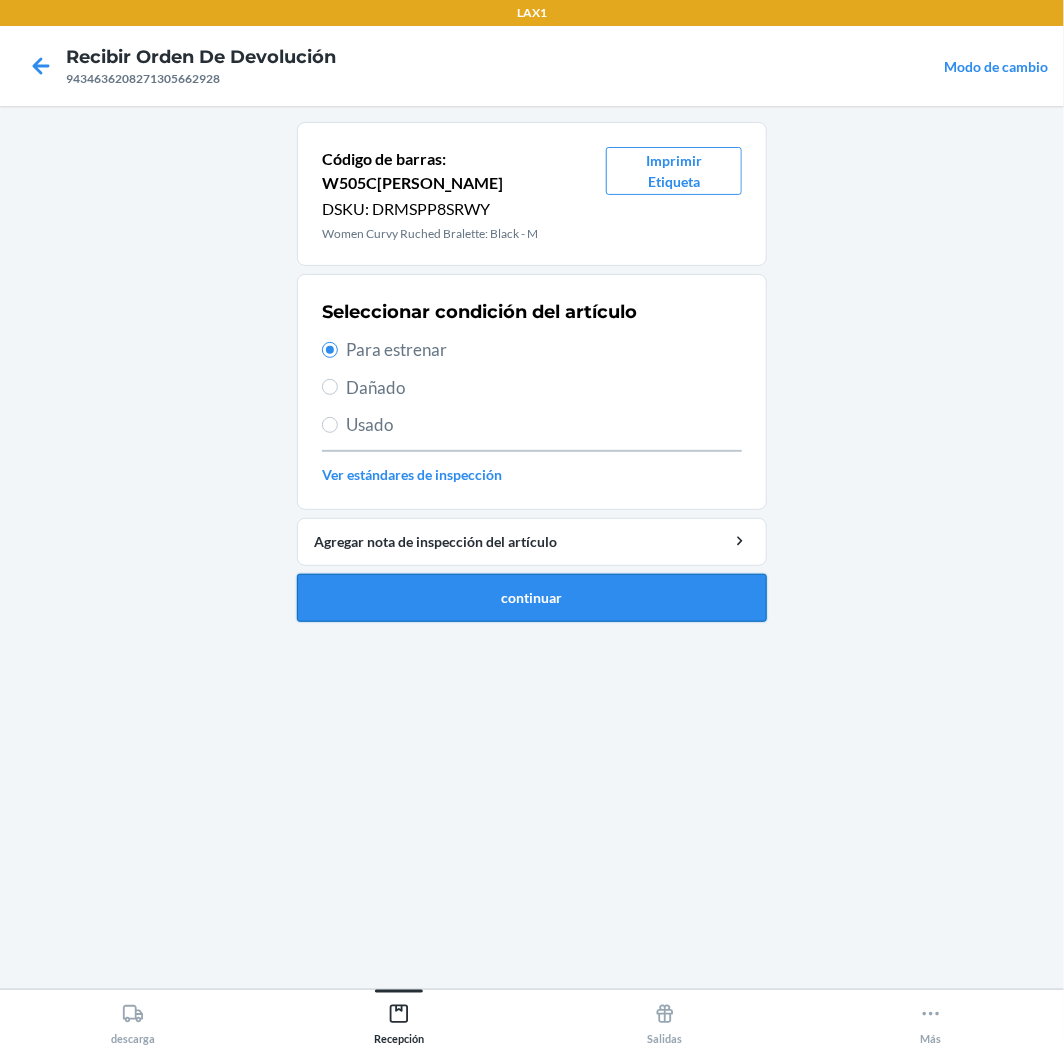 click on "continuar" at bounding box center [532, 598] 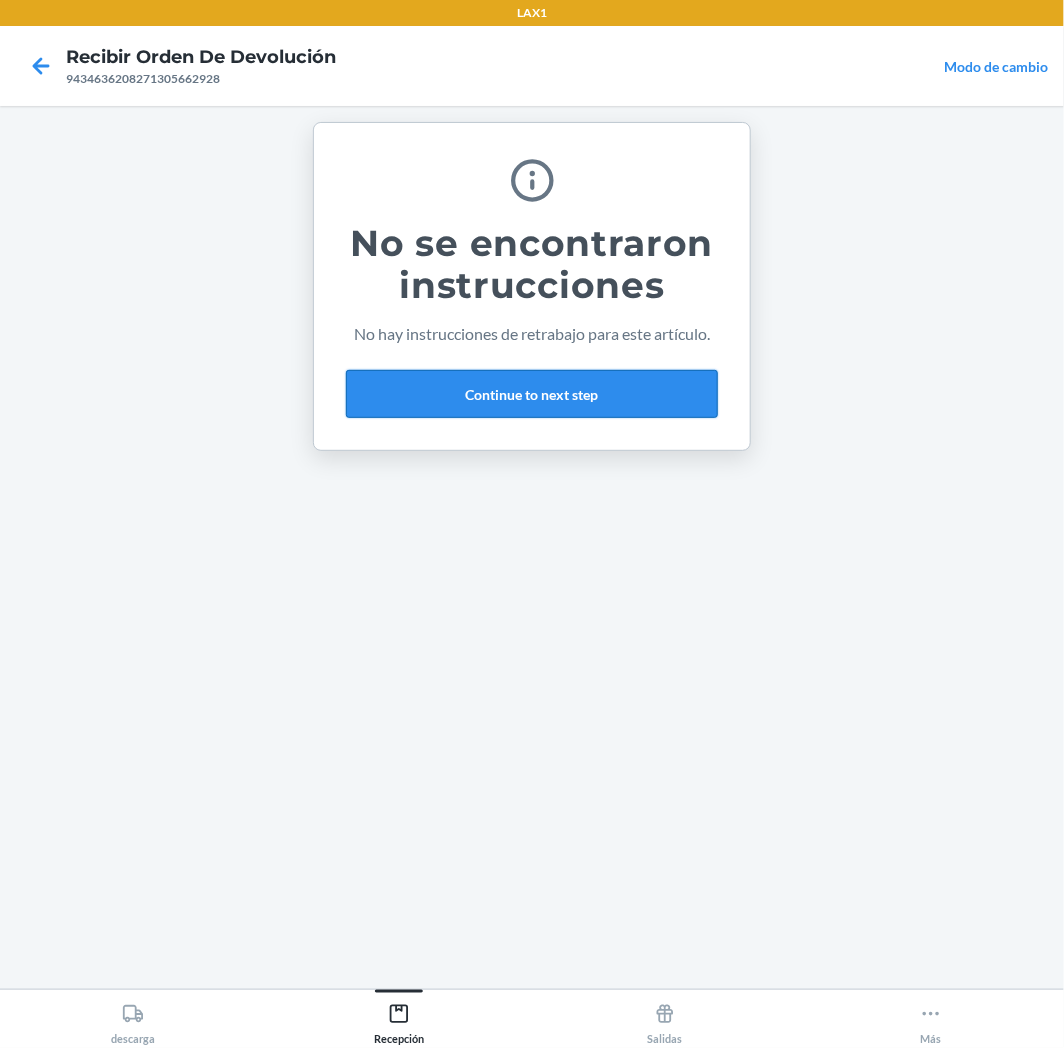 click on "Continue to next step" at bounding box center [532, 394] 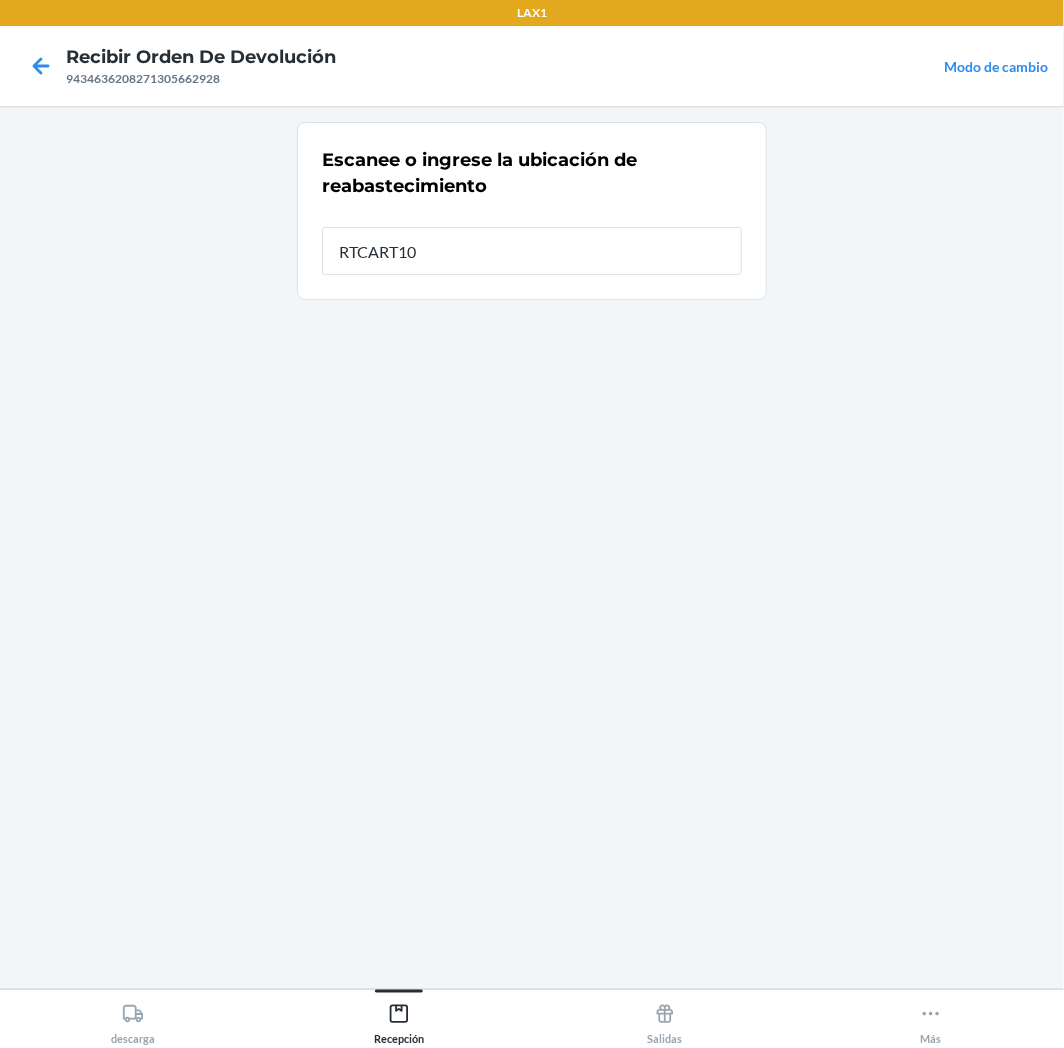 type on "RTCART100" 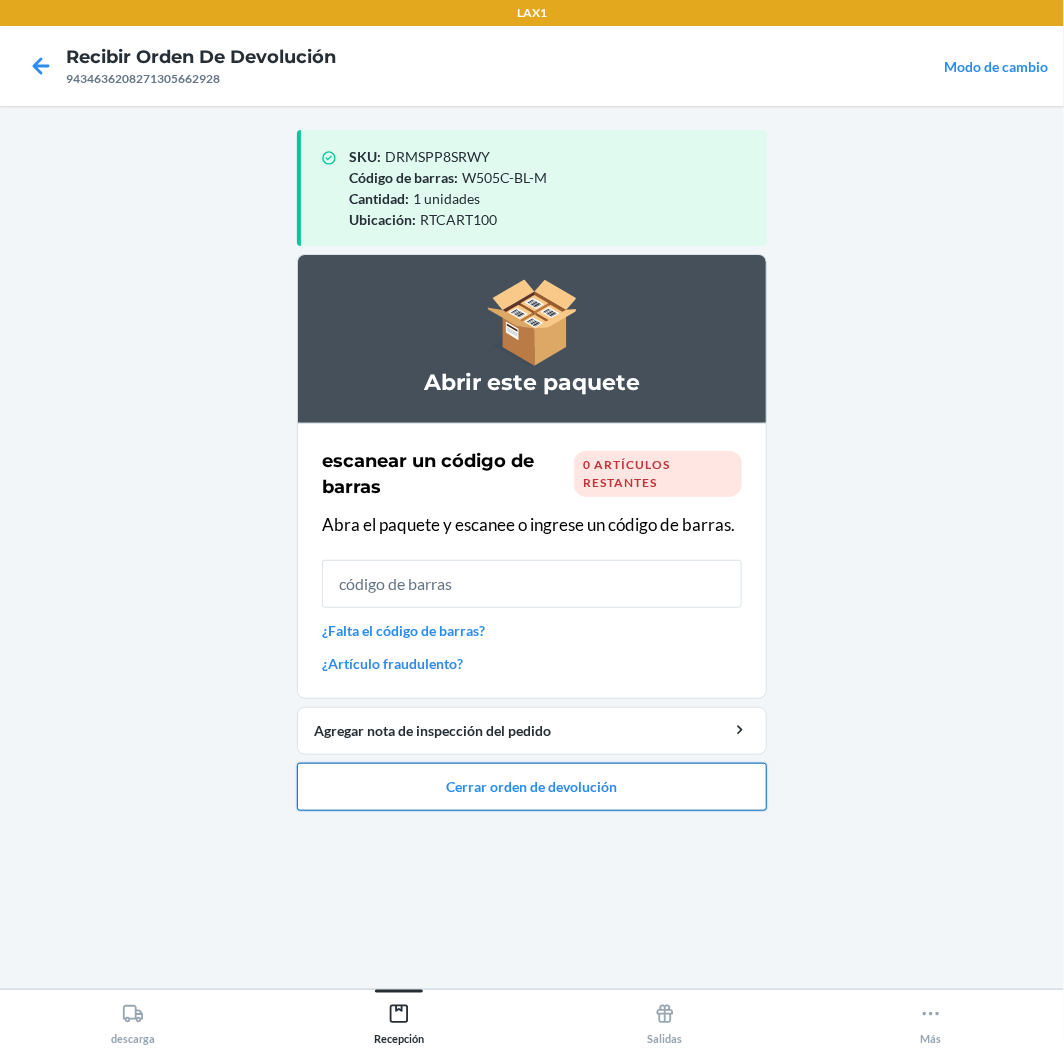 click on "Cerrar orden de devolución" at bounding box center [532, 787] 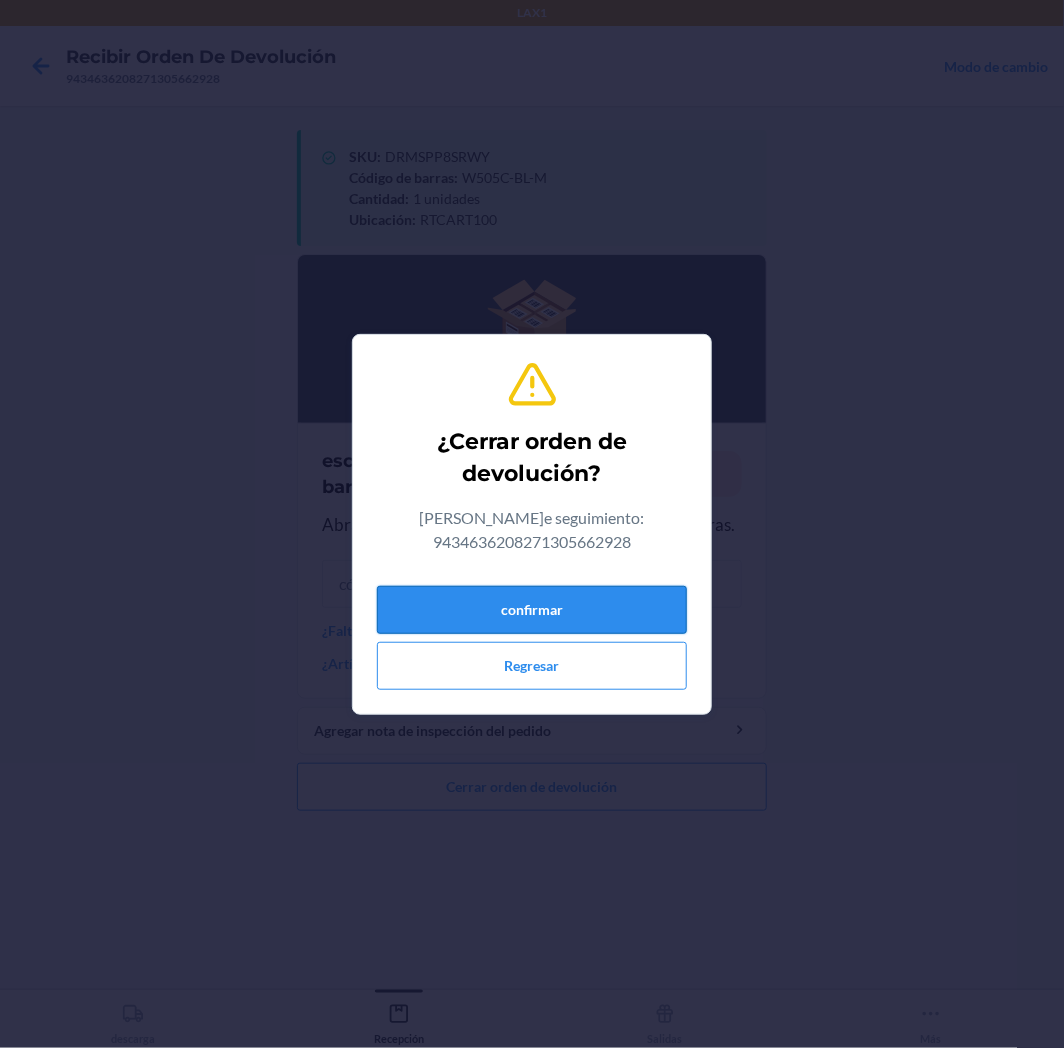 click on "confirmar" at bounding box center [532, 610] 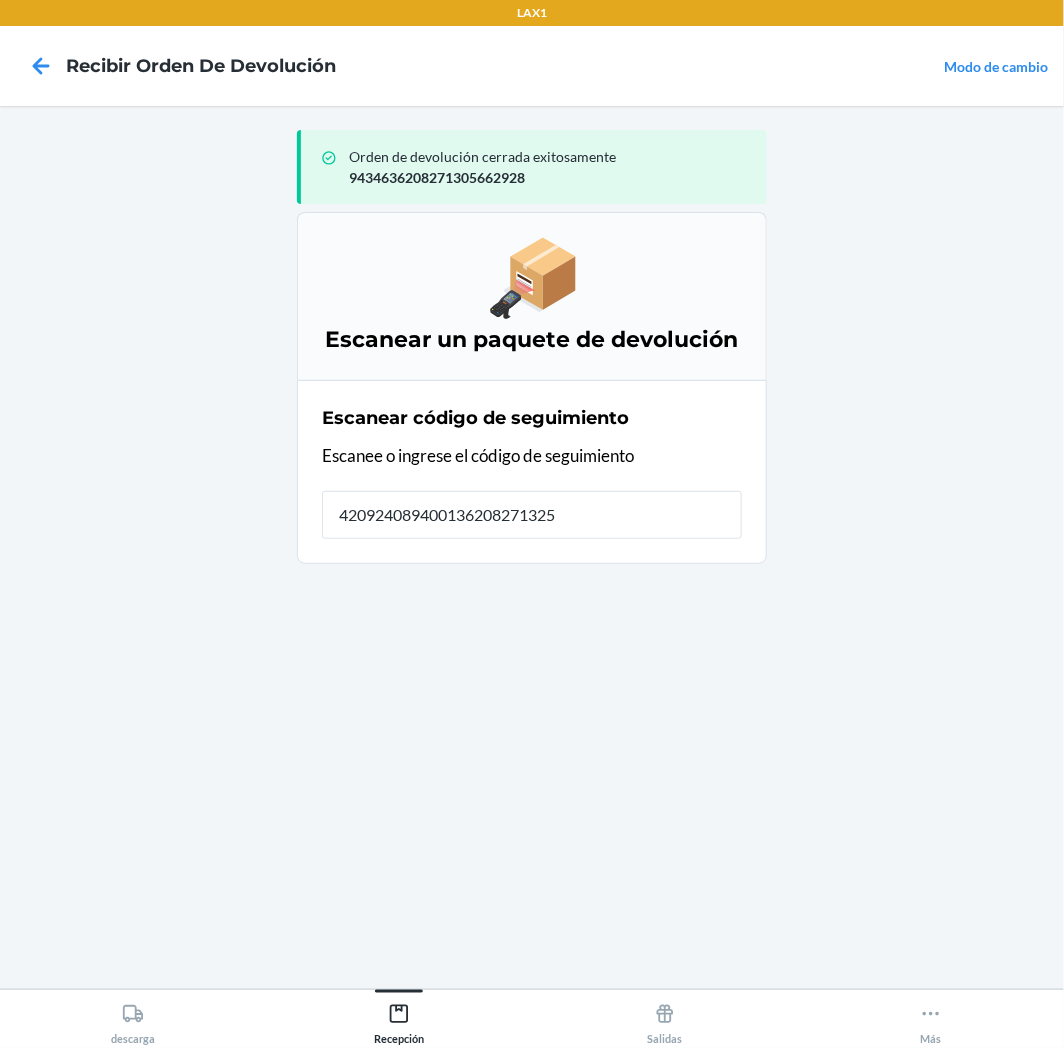 type on "4209240894001362082713252" 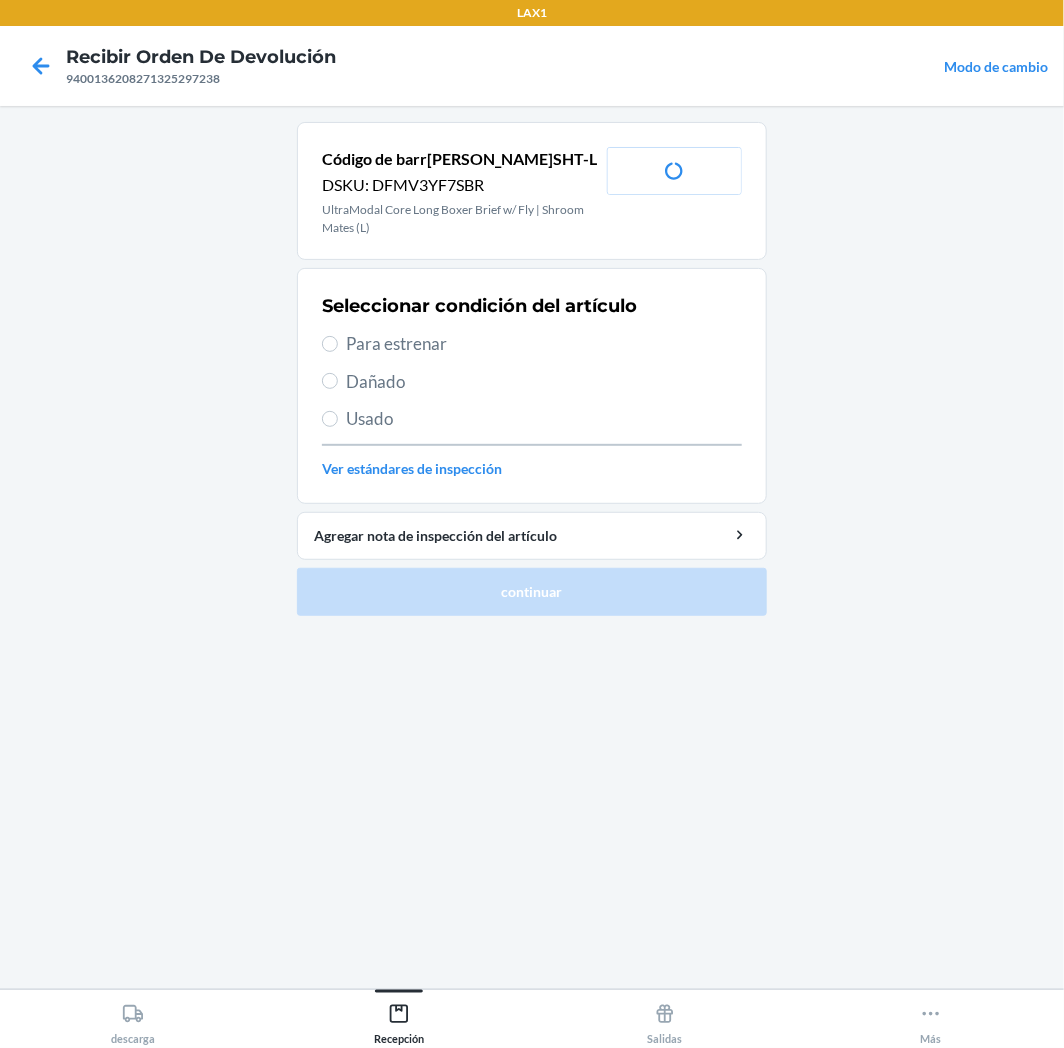 click on "Para estrenar" at bounding box center (544, 344) 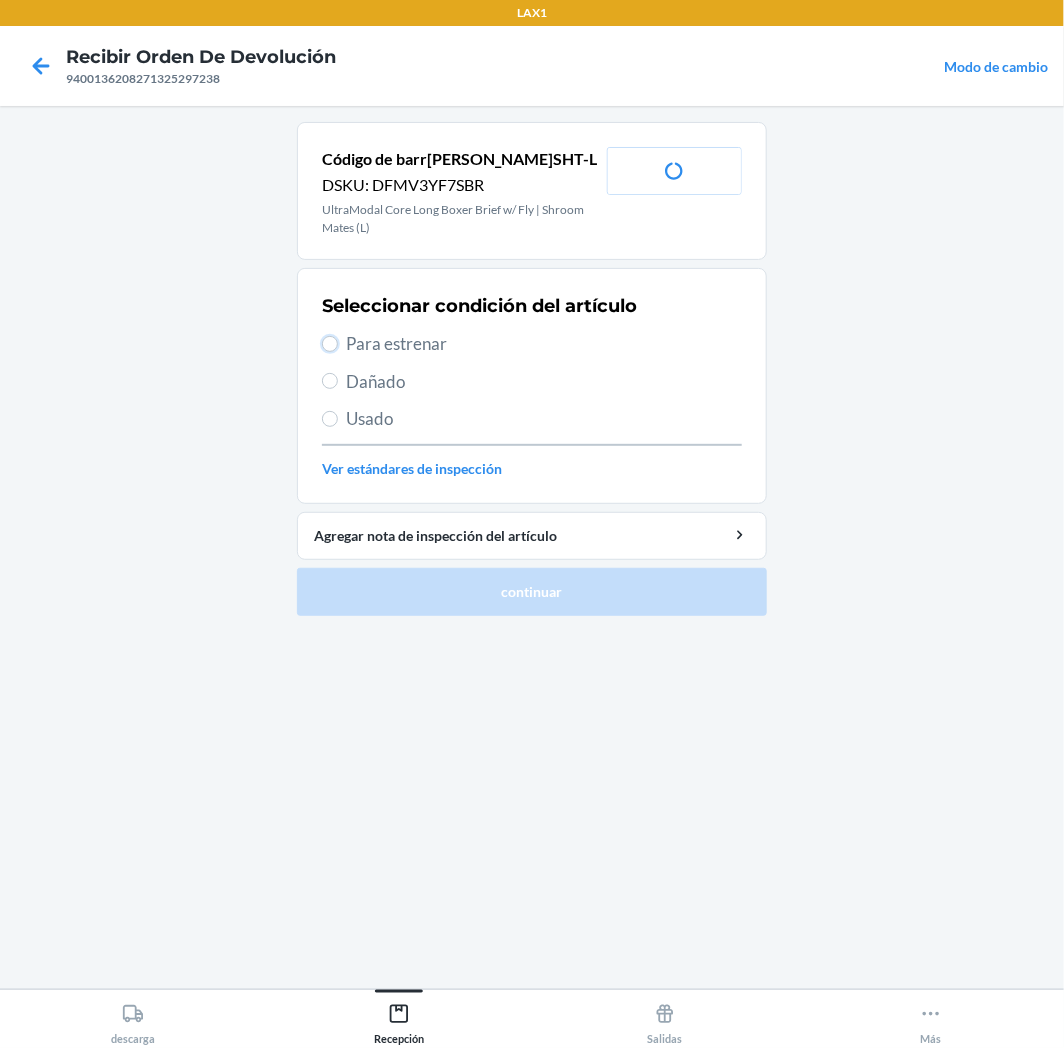 click on "Para estrenar" at bounding box center [330, 344] 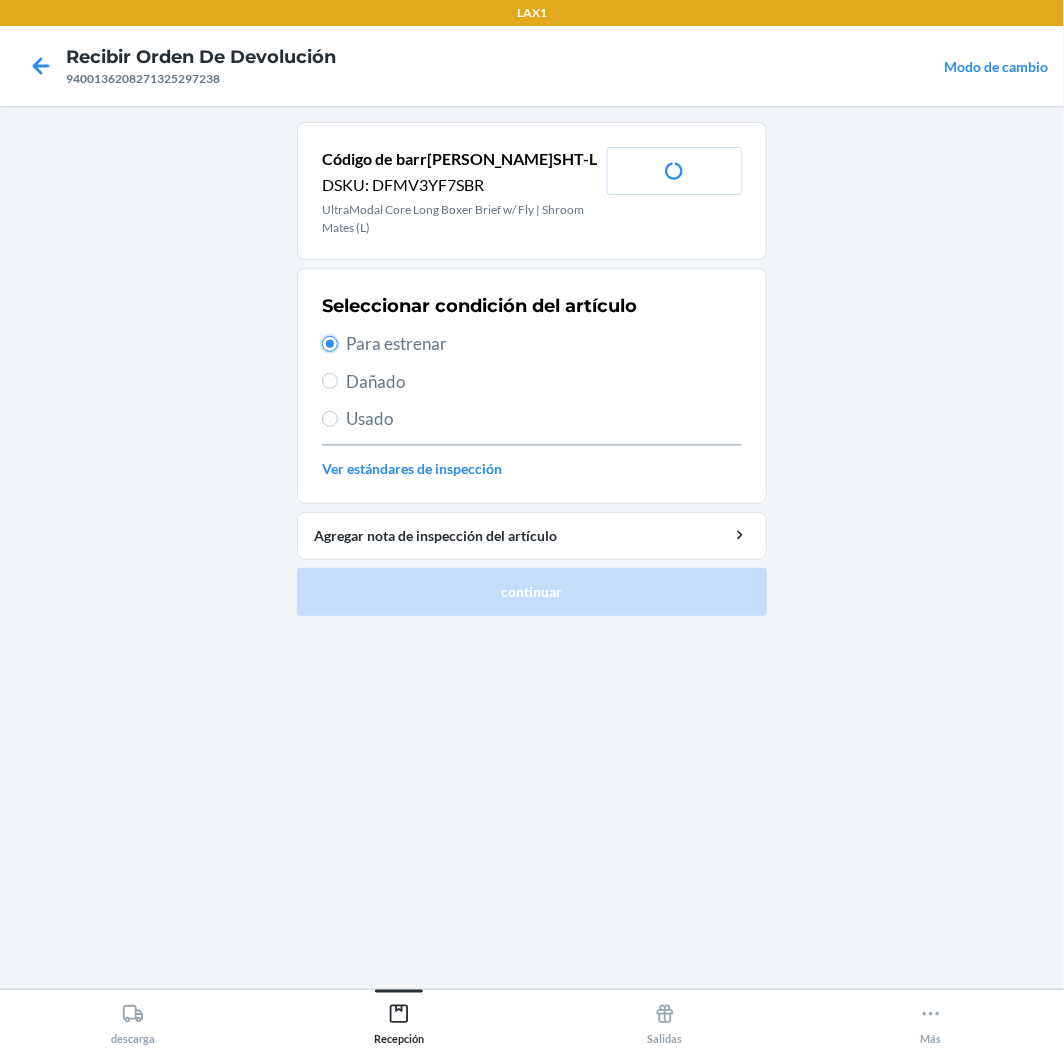 radio on "true" 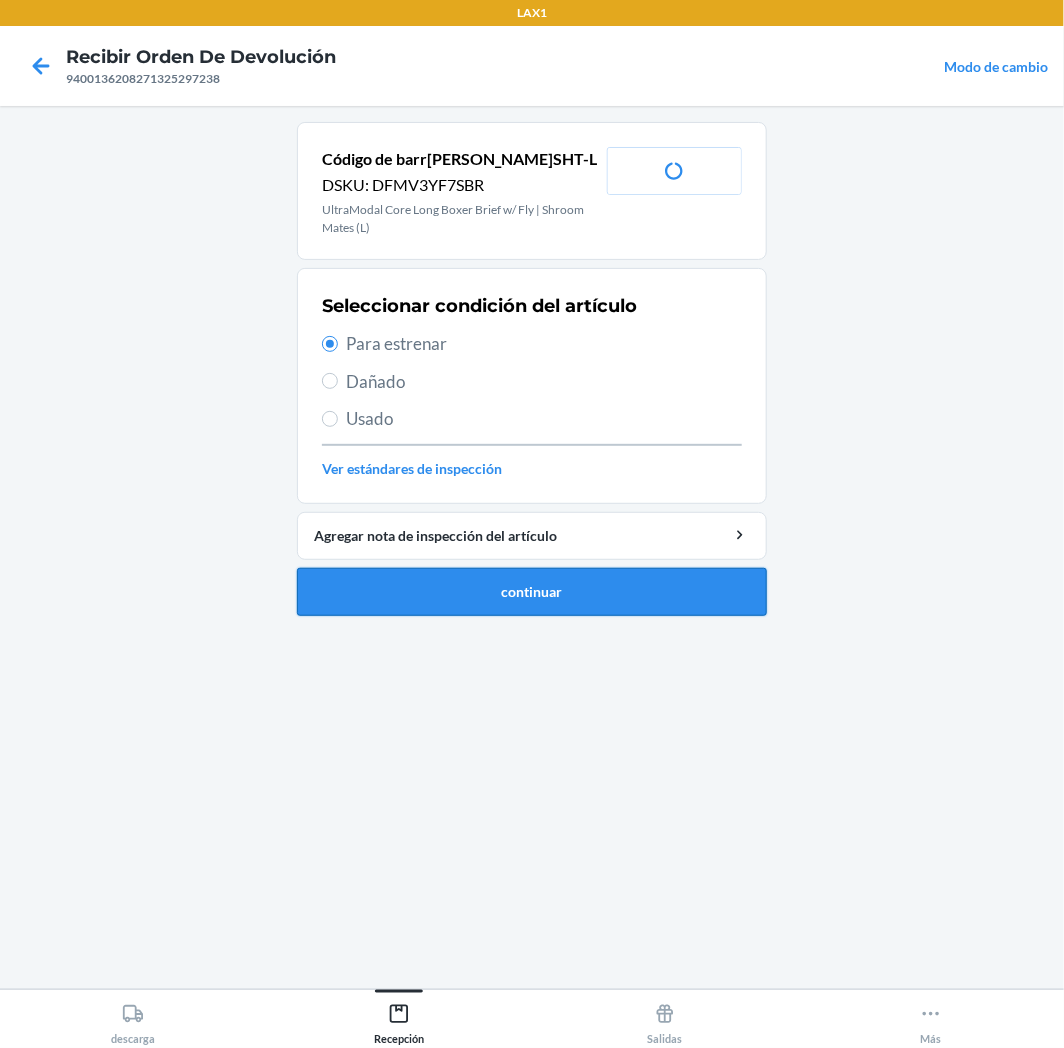 click on "continuar" at bounding box center [532, 592] 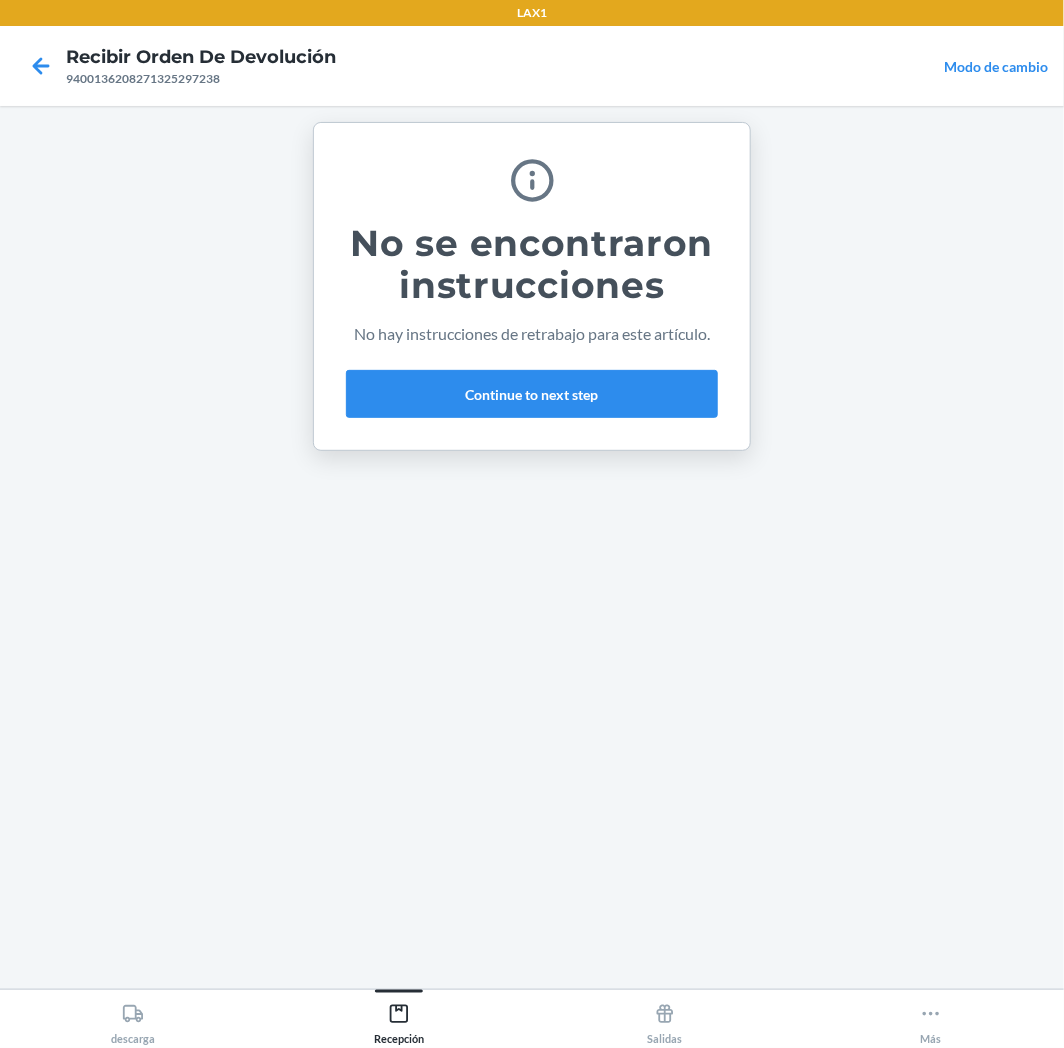 click on "No se encontraron instrucciones No hay instrucciones de retrabajo para este artículo. Continue to next step" at bounding box center [532, 286] 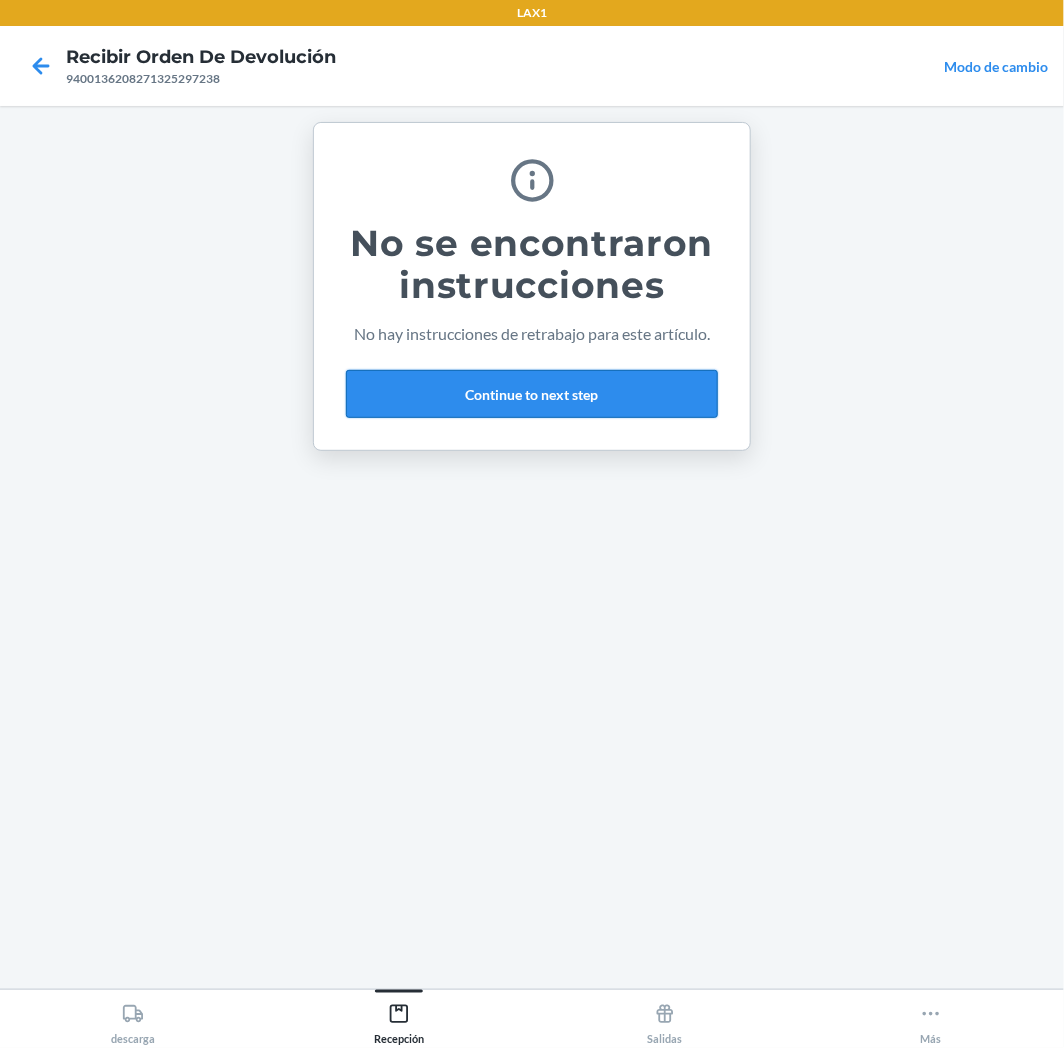 click on "Continue to next step" at bounding box center (532, 394) 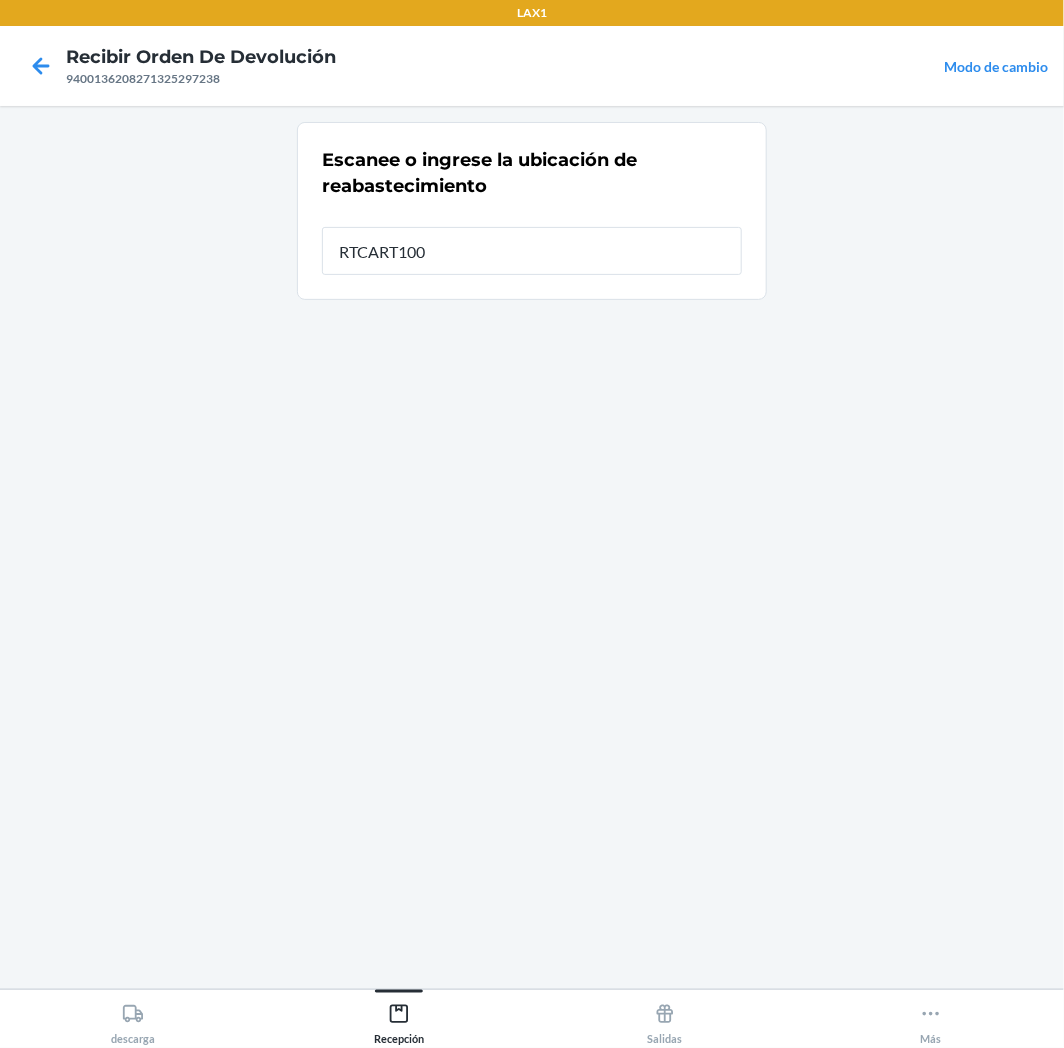 type on "RTCART100" 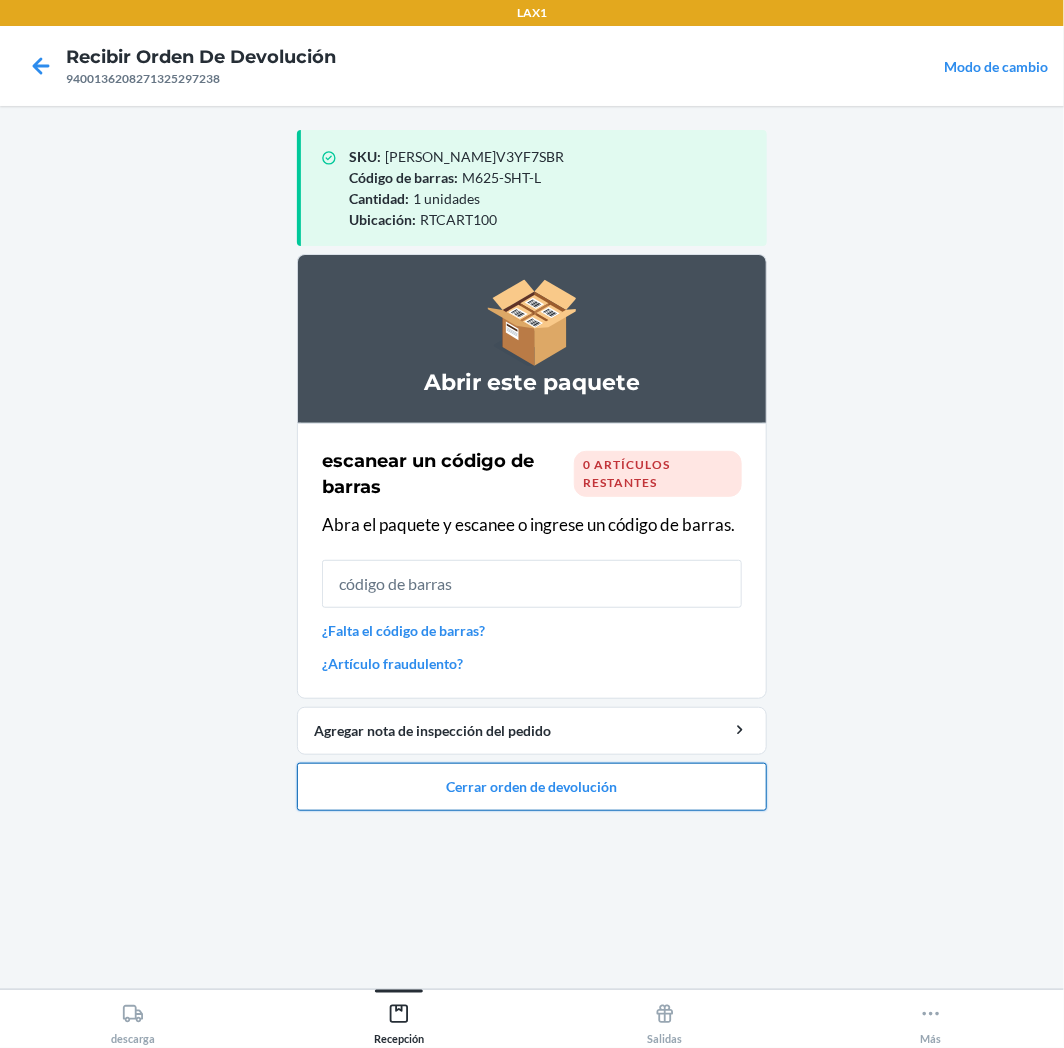 click on "Cerrar orden de devolución" at bounding box center (532, 787) 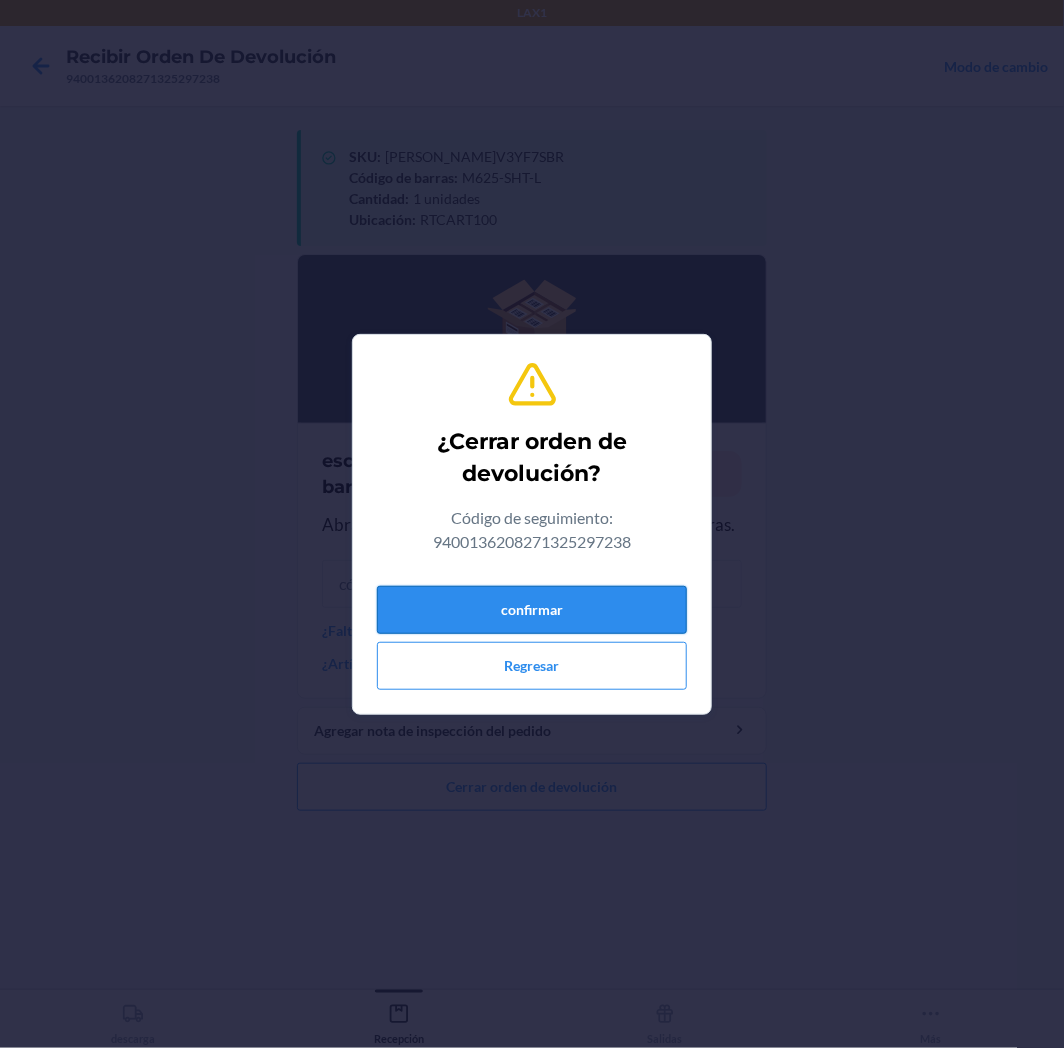 click on "confirmar" at bounding box center (532, 610) 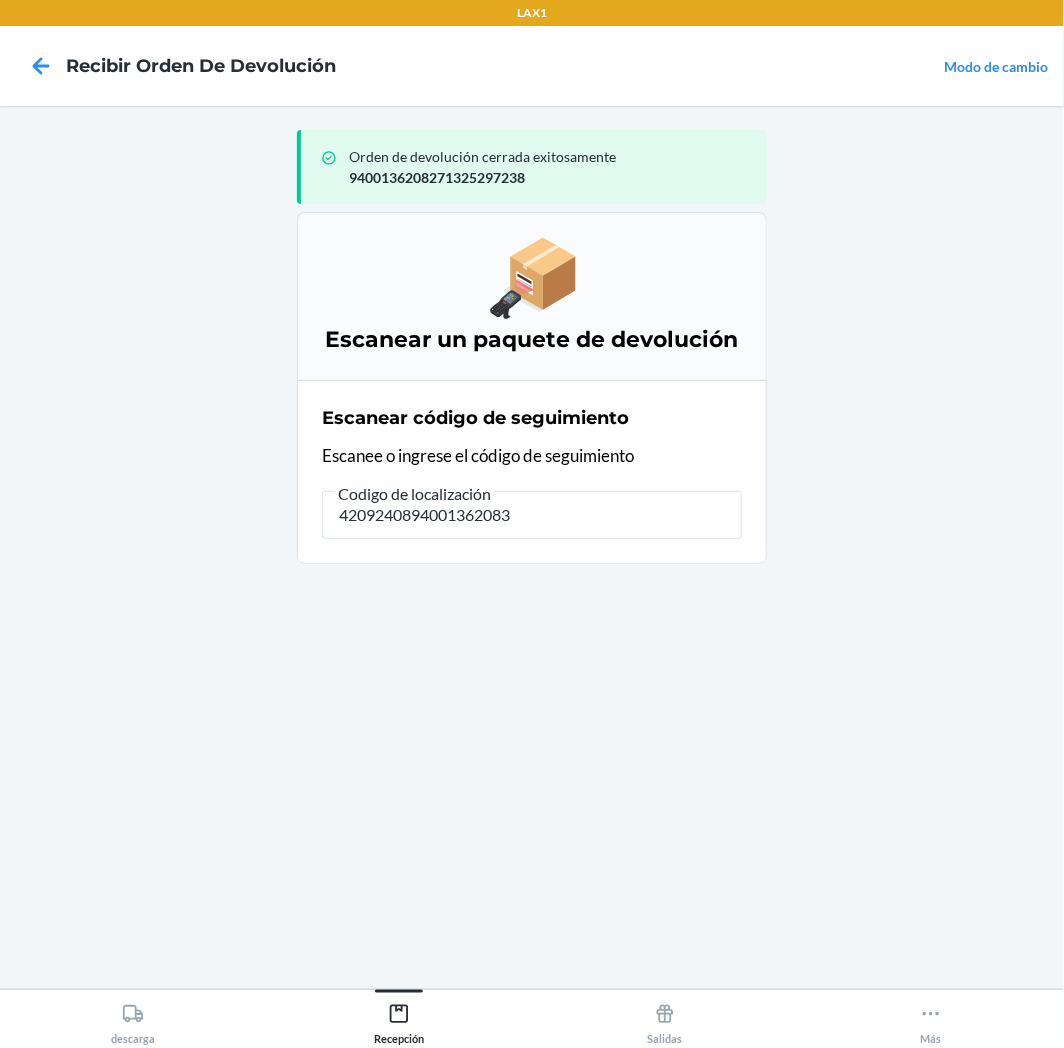 type on "42092408940013620830" 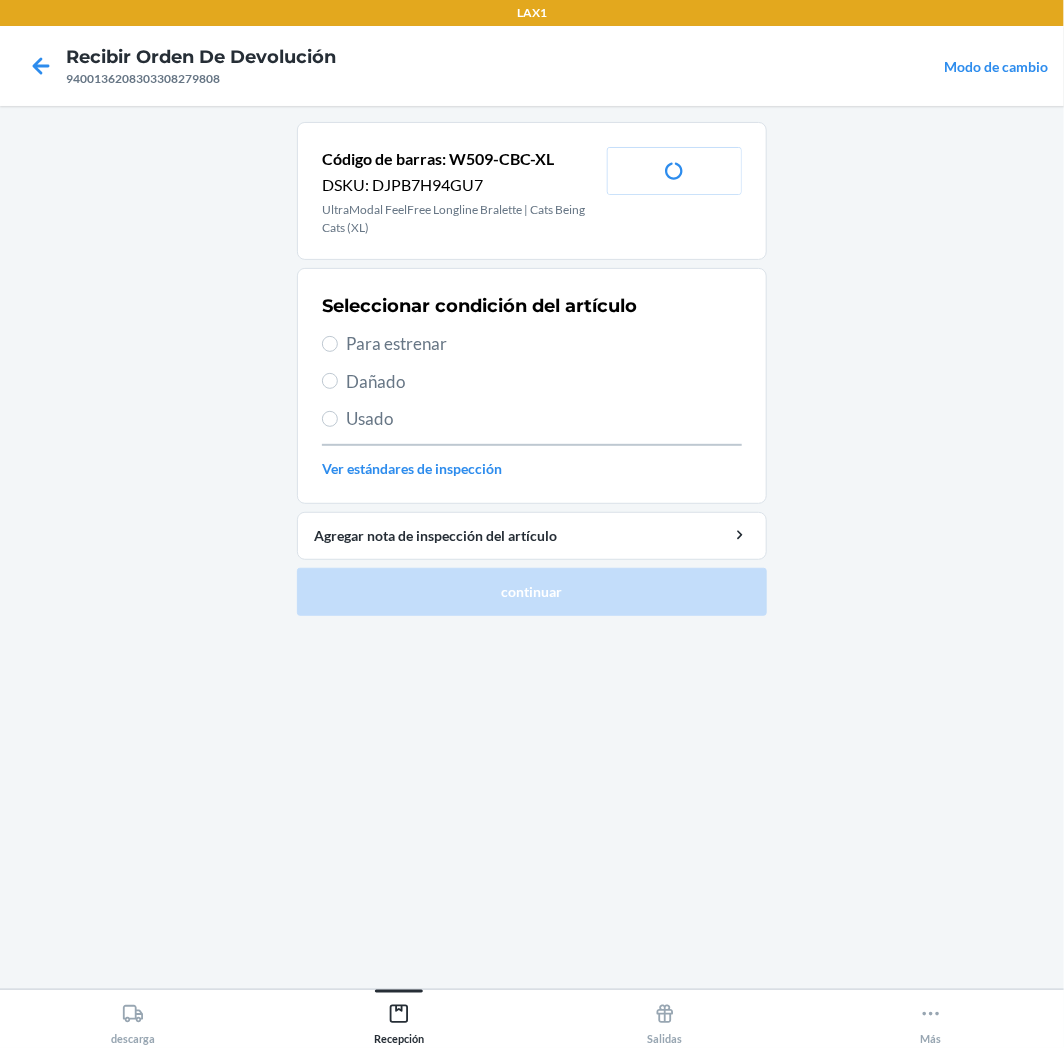 click on "Para estrenar" at bounding box center (544, 344) 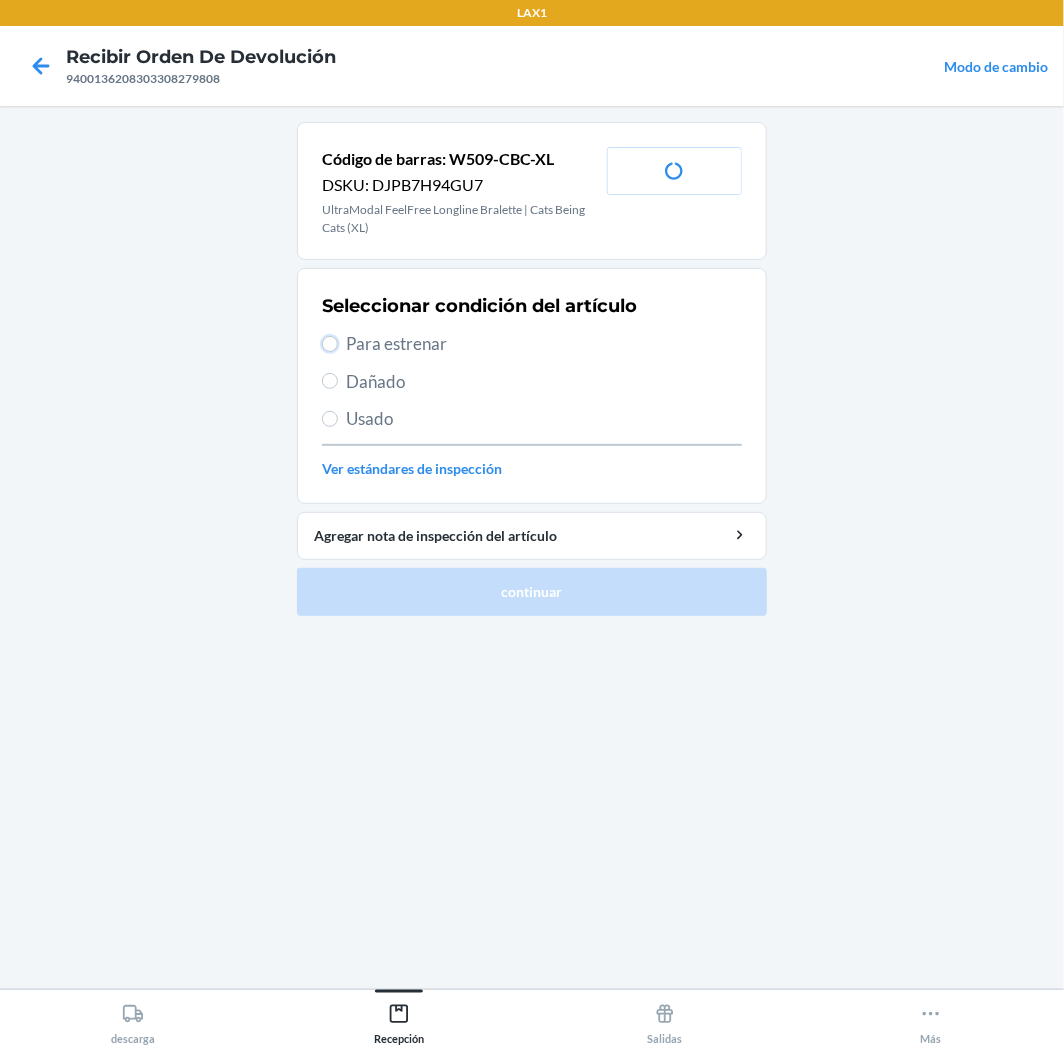 click on "Para estrenar" at bounding box center [330, 344] 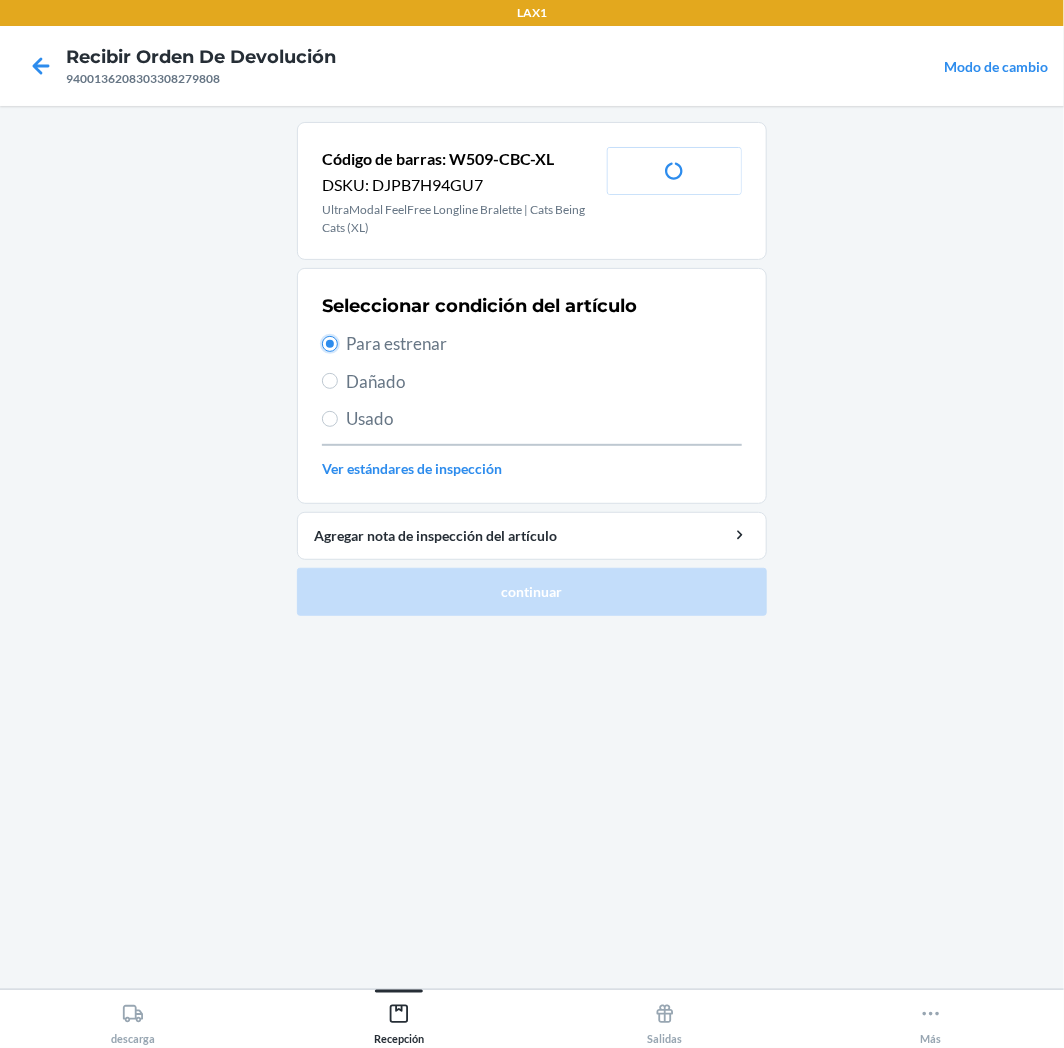 radio on "true" 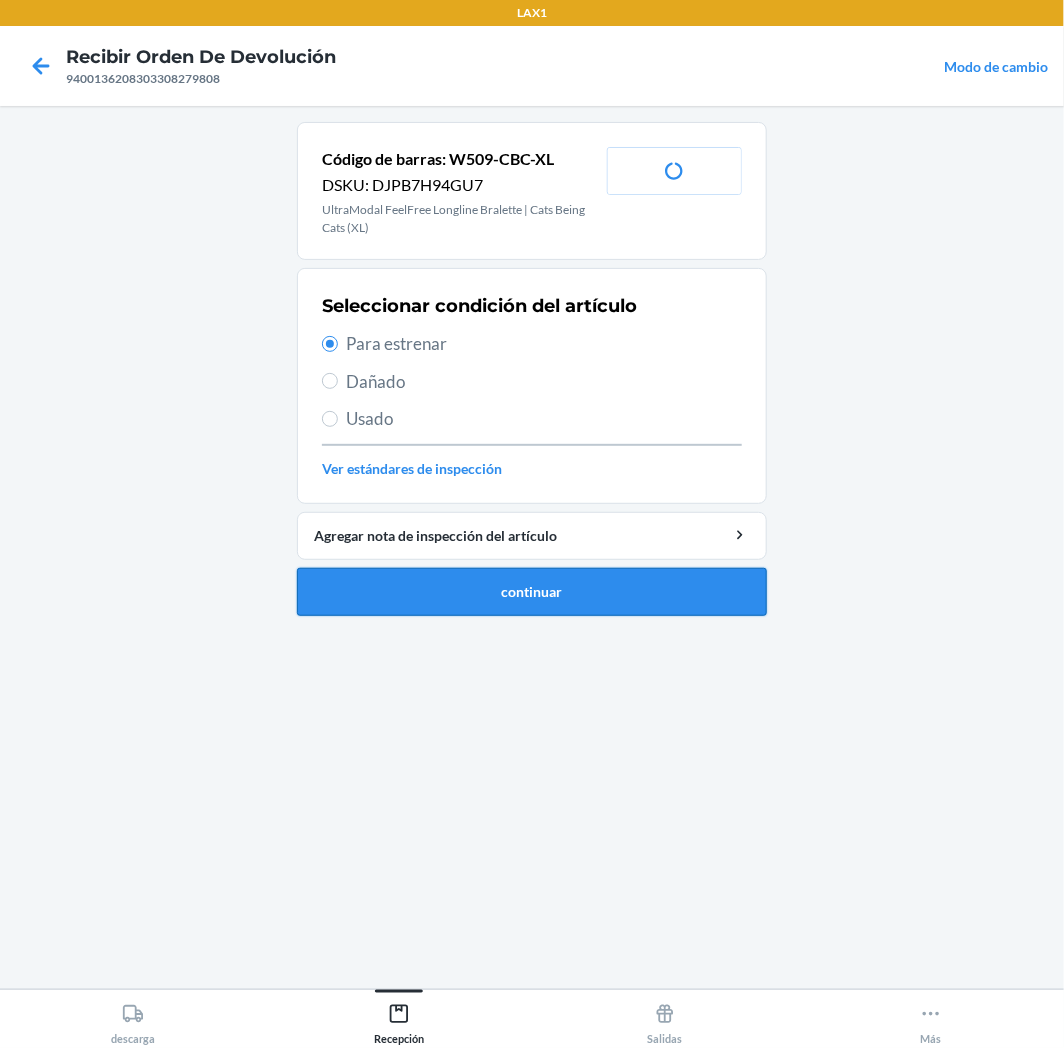 click on "continuar" at bounding box center (532, 592) 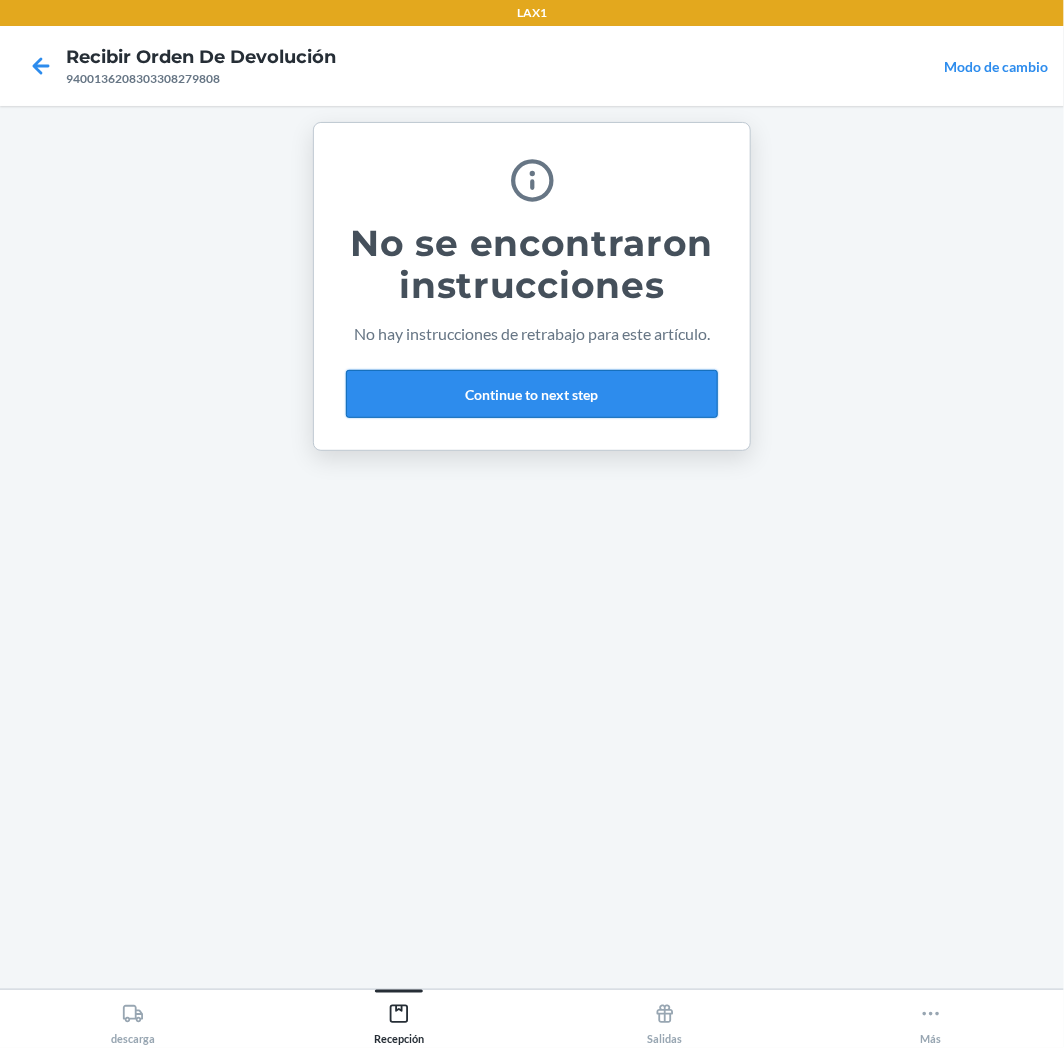 click on "Continue to next step" at bounding box center [532, 394] 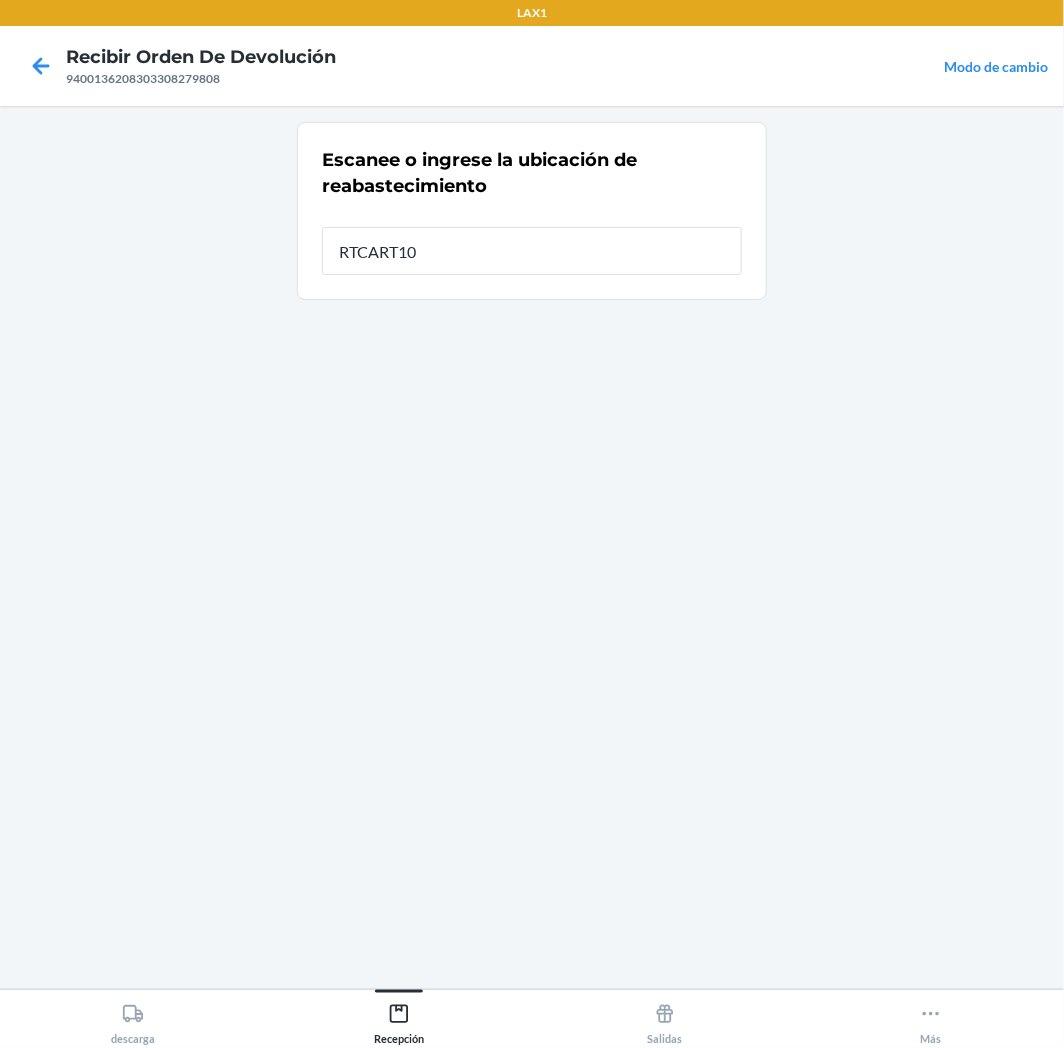 type on "RTCART100" 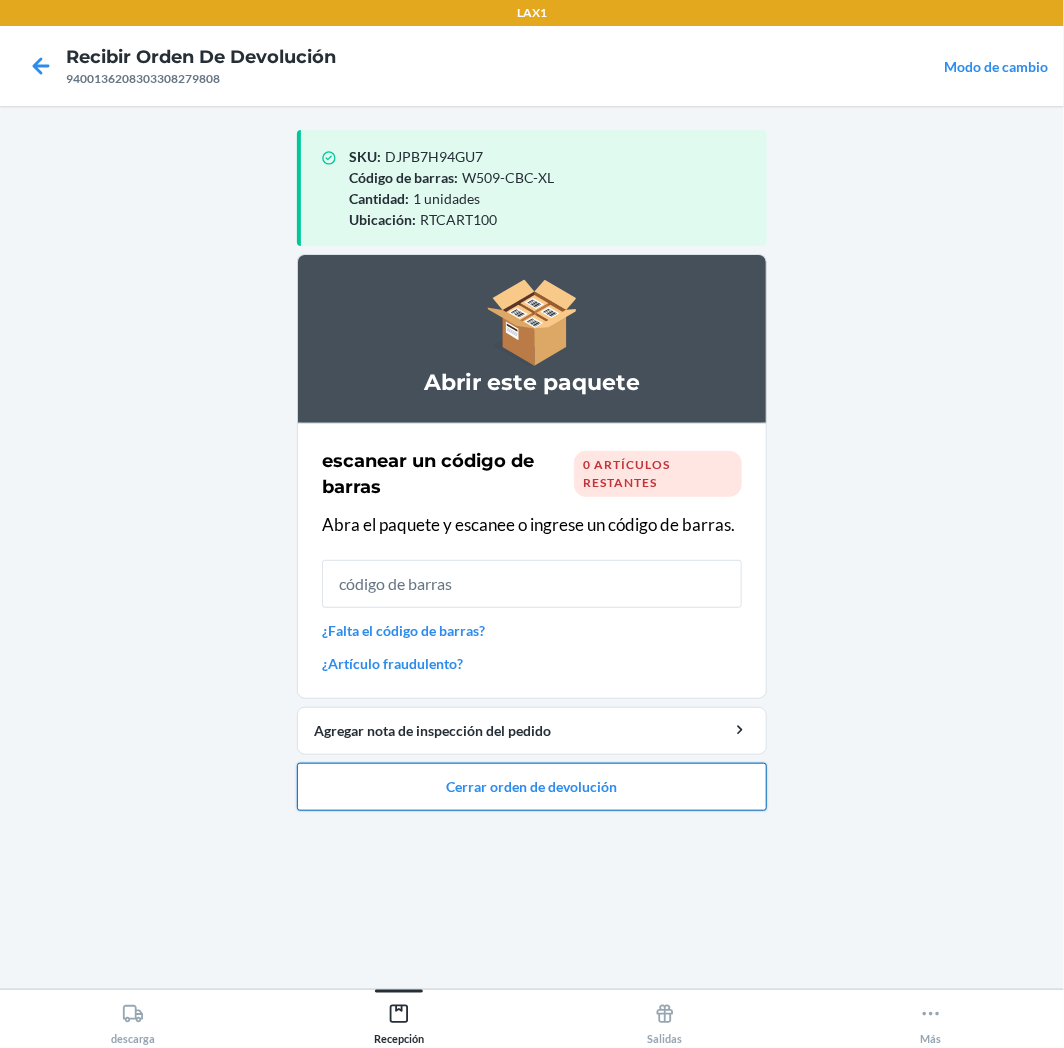 click on "Cerrar orden de devolución" at bounding box center (532, 787) 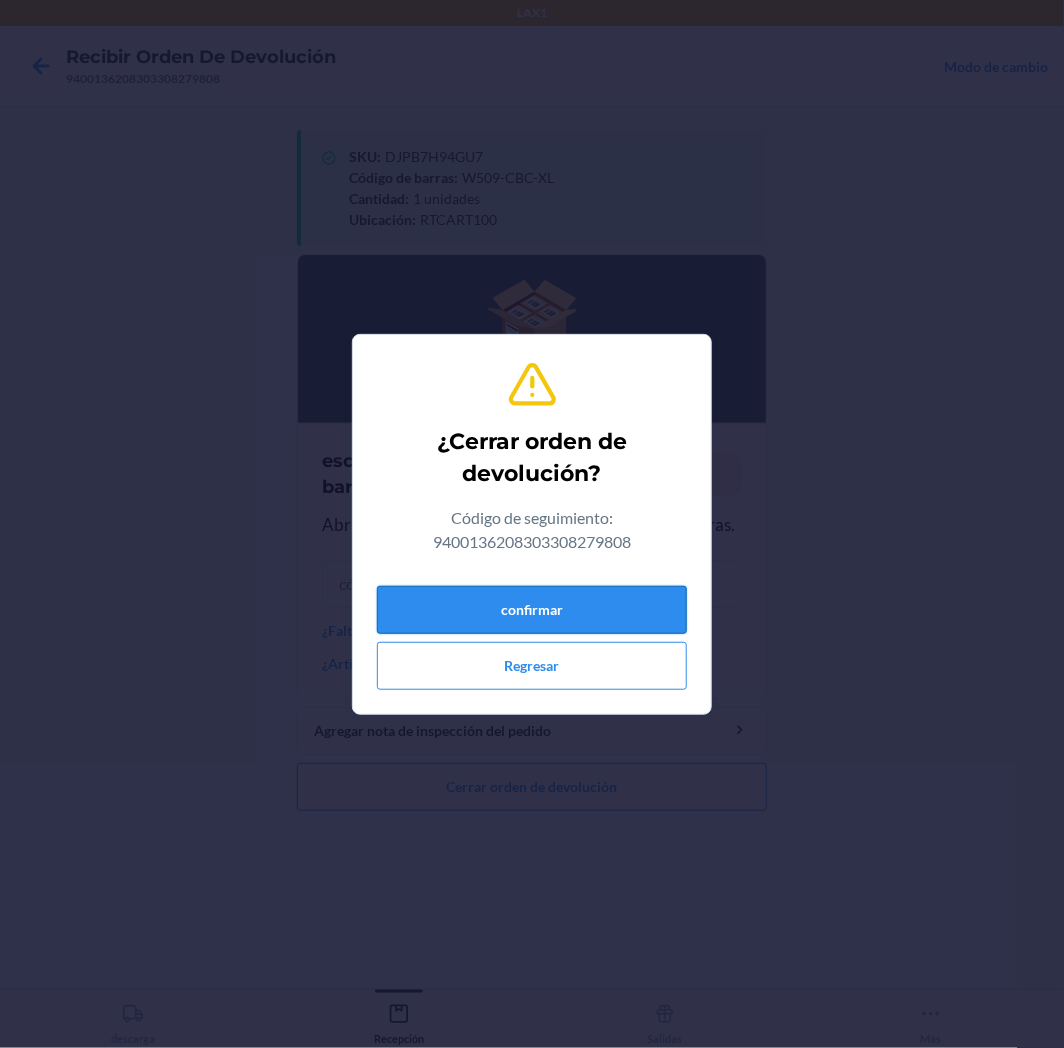 click on "confirmar" at bounding box center (532, 610) 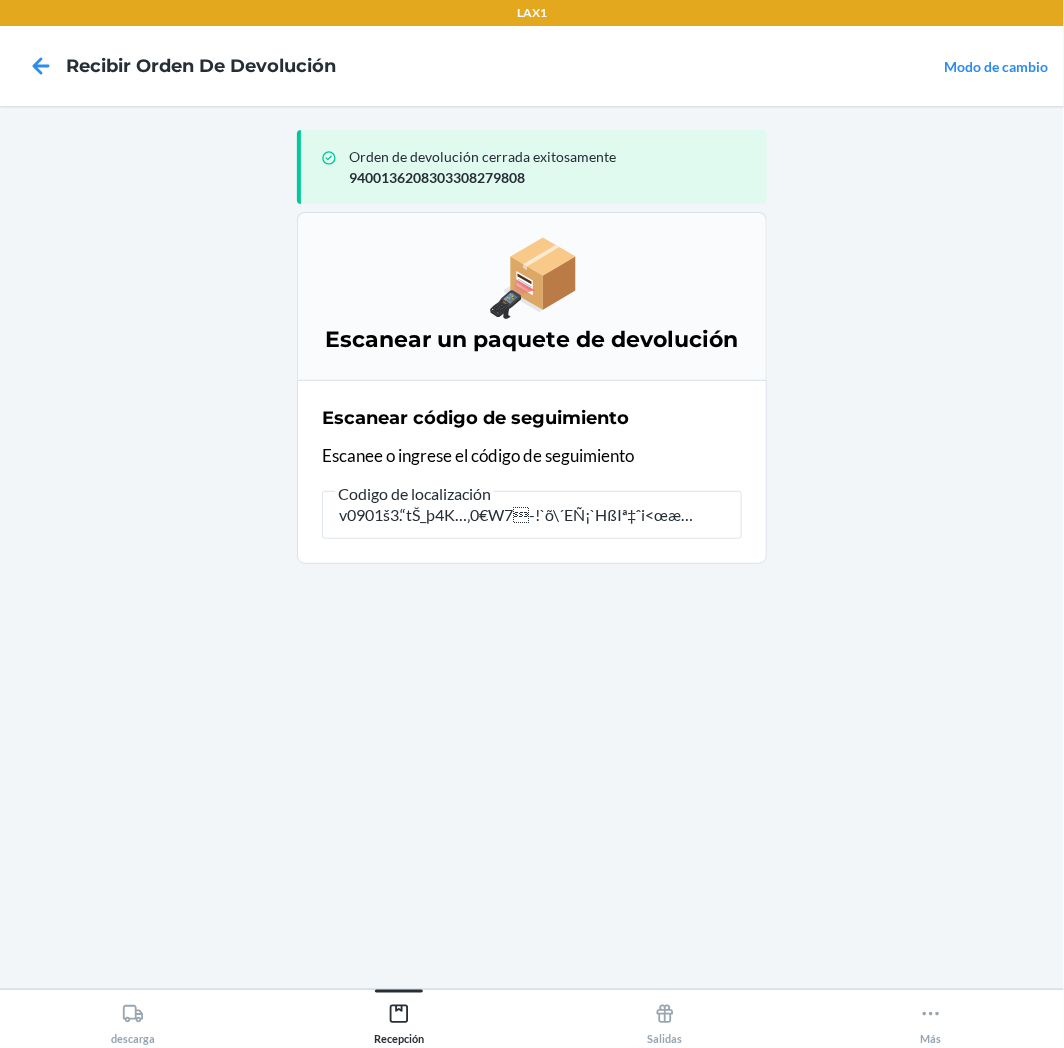 scroll, scrollTop: 0, scrollLeft: 211, axis: horizontal 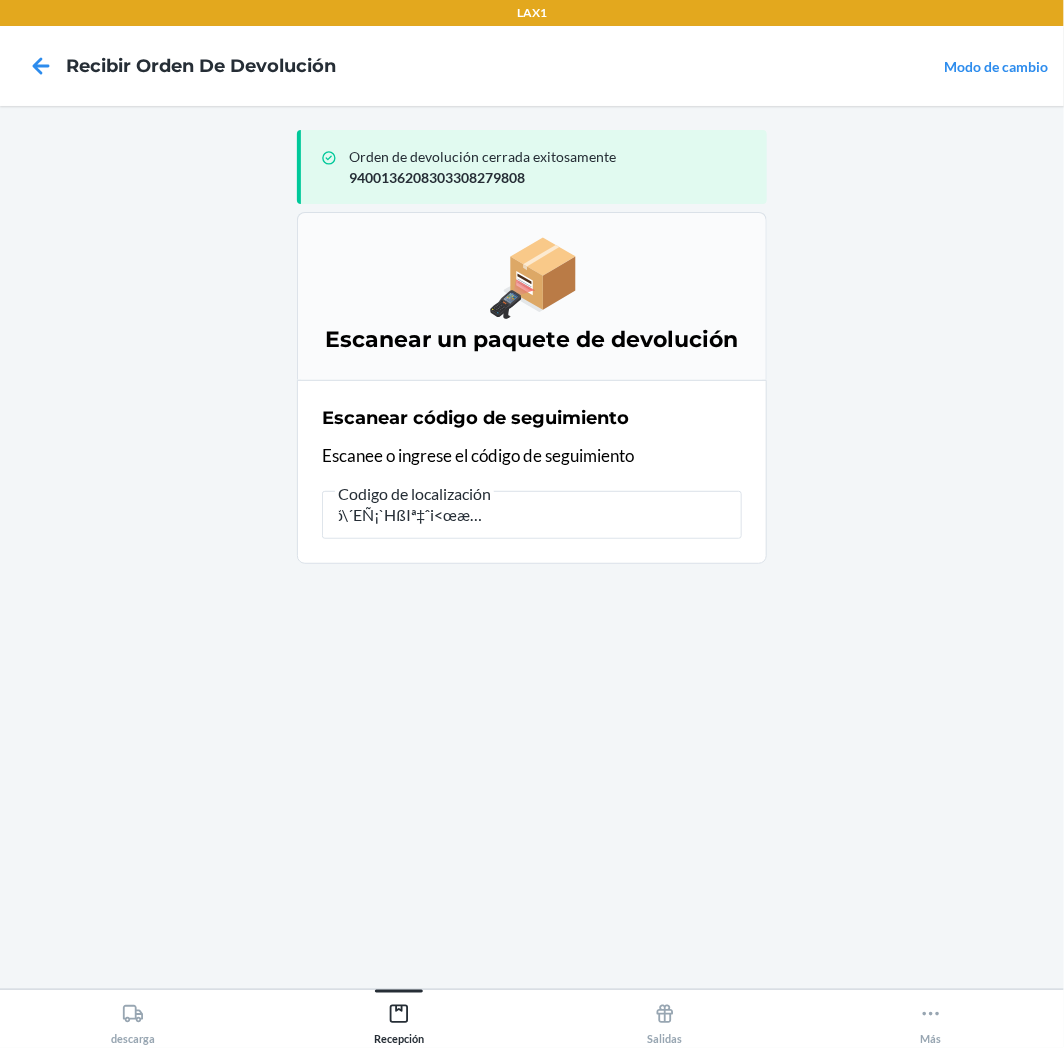 type on "v0901š3.“tŠ_þ4K…‚0€W7-!`õ\´EÑ¡`HßIª‡ˆi<œæœ'V9’šä§Øe¢#pyFIÎ¯d1ùïšuý@ièâ†~'OwJûR" 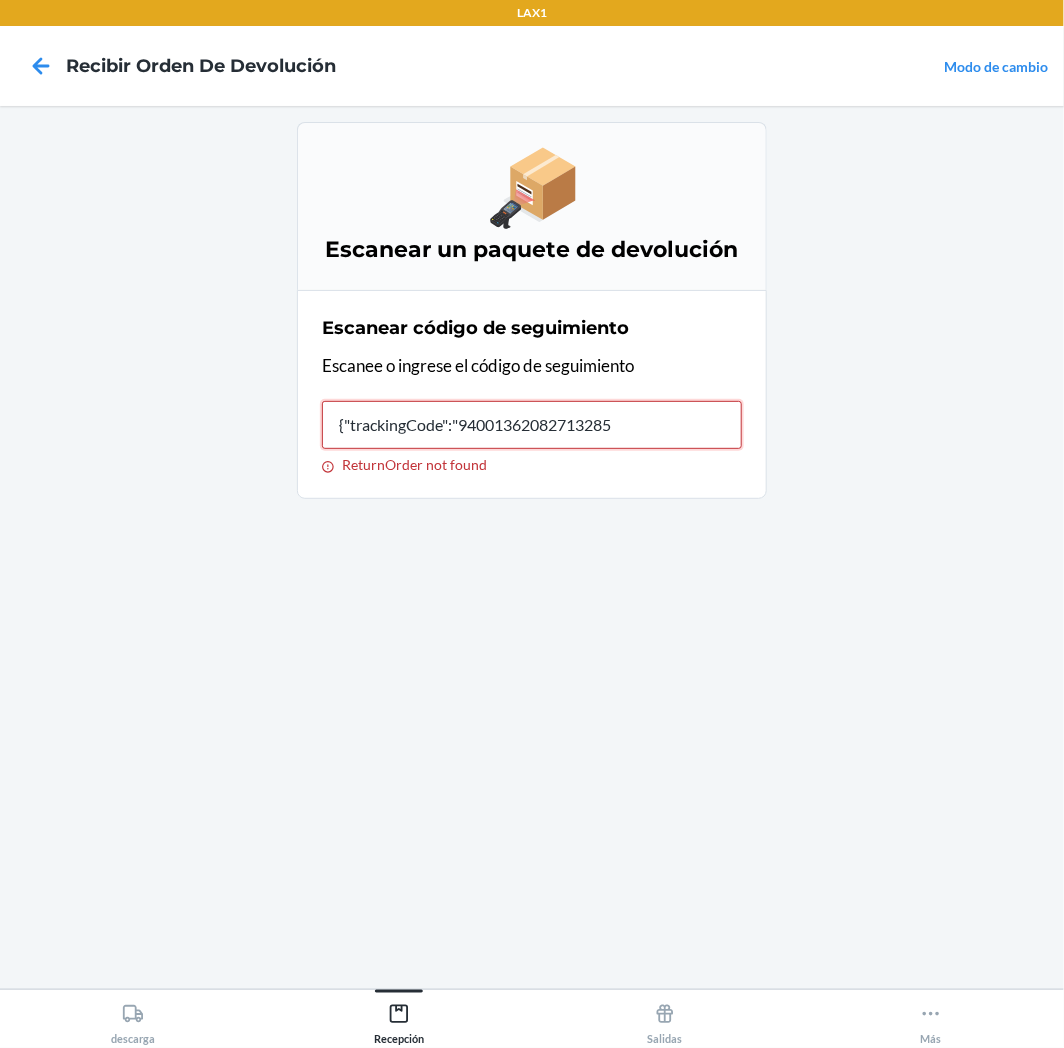 type on "{"trackingCode":"940013620827132858" 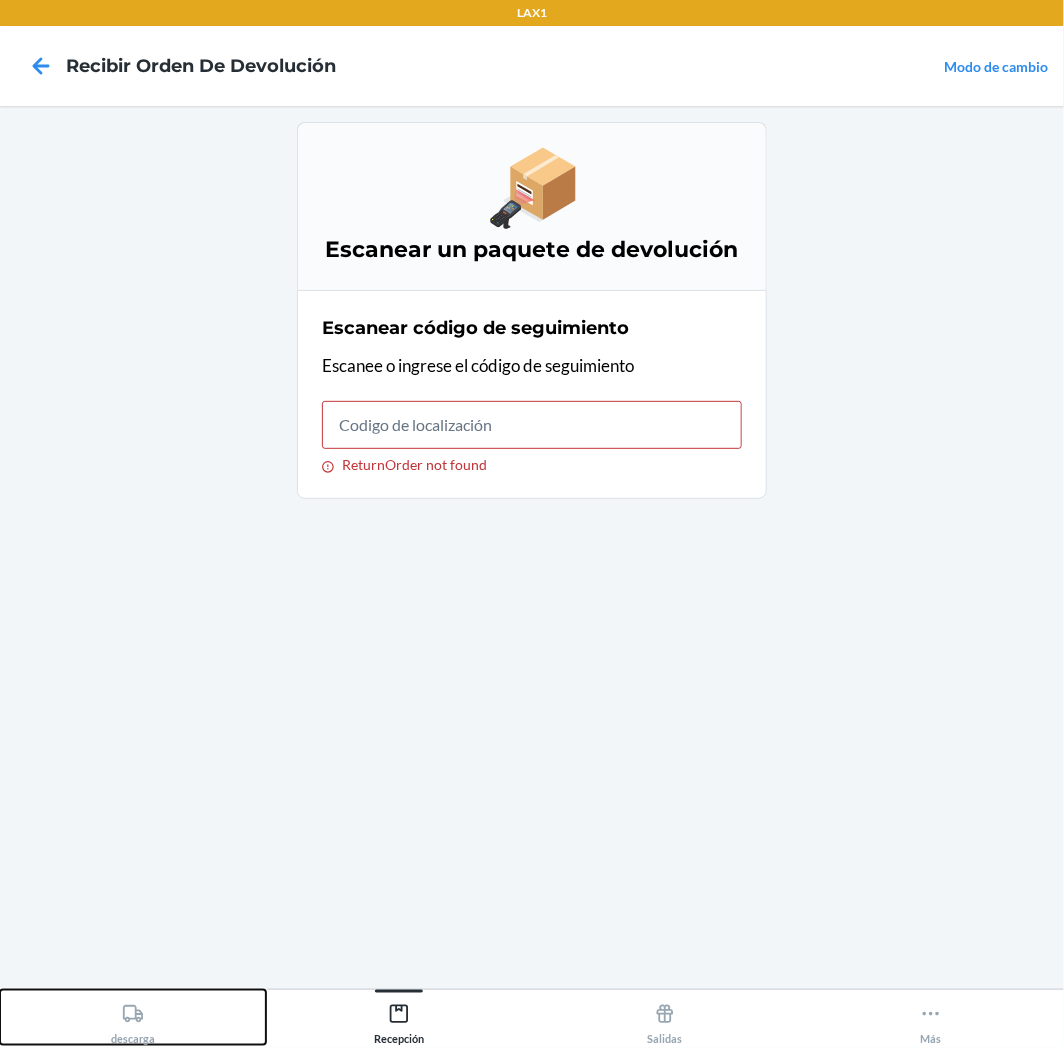 click on "descarga" at bounding box center (133, 1020) 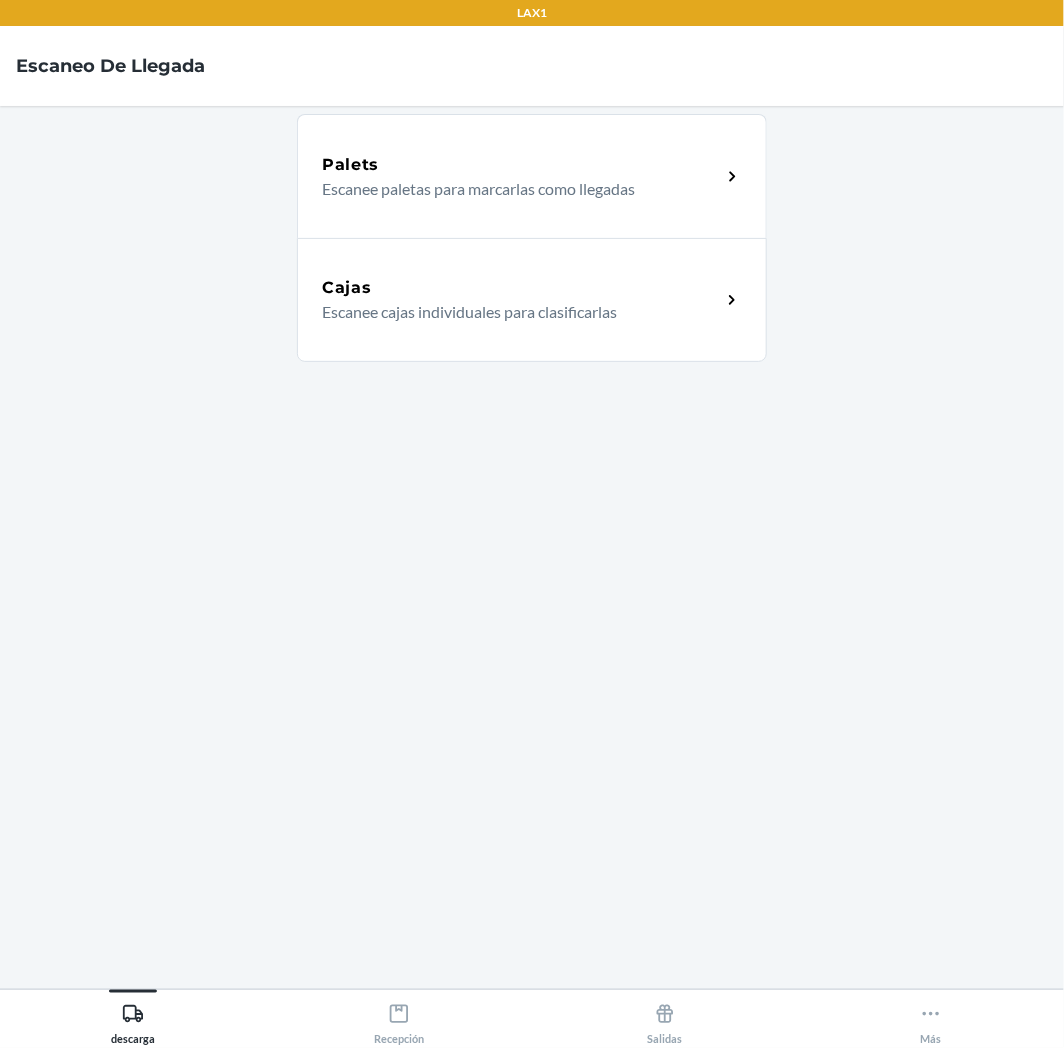 click on "Escanee cajas individuales para clasificarlas" at bounding box center [513, 312] 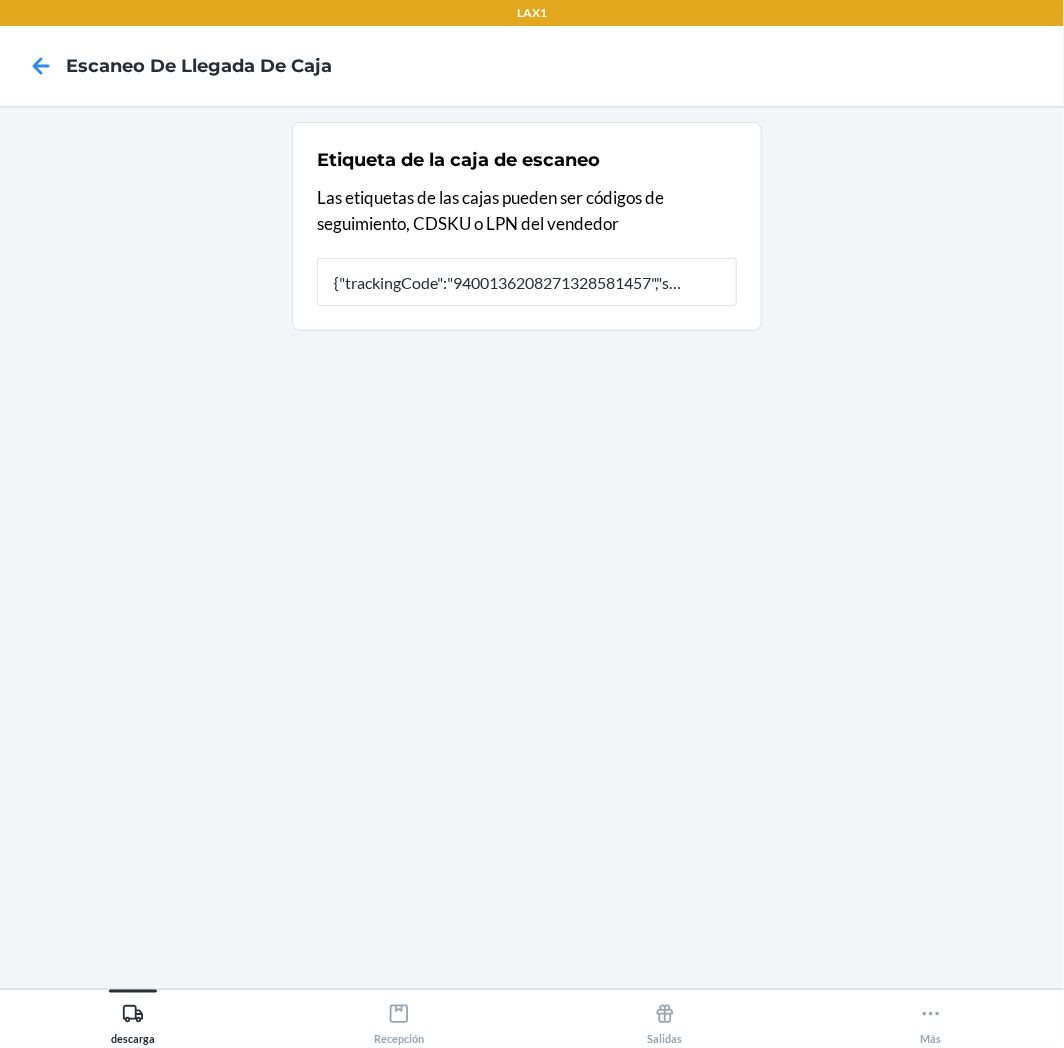 type on "{"trackingCode":"9400136208271328581457","sortCode":"LAX-U1"}" 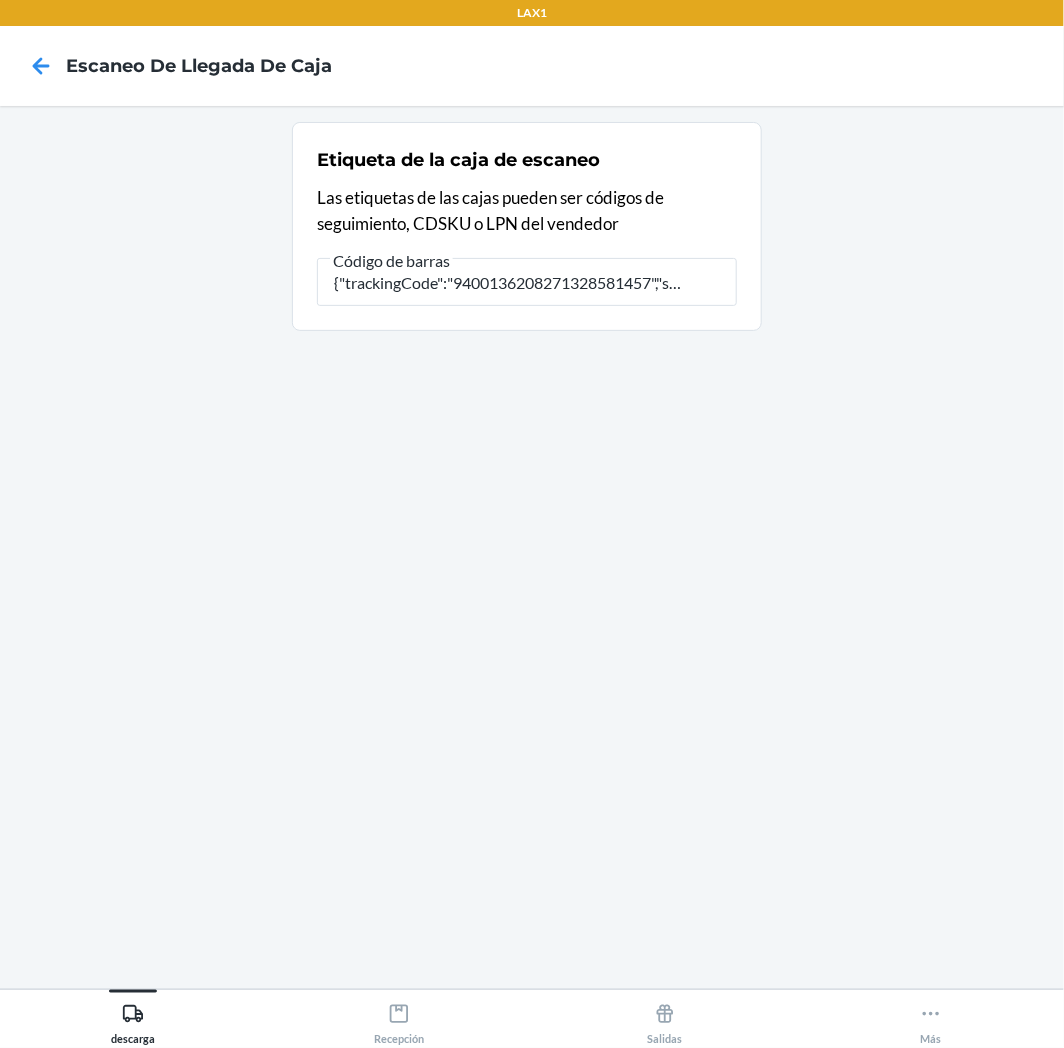 scroll, scrollTop: 0, scrollLeft: 0, axis: both 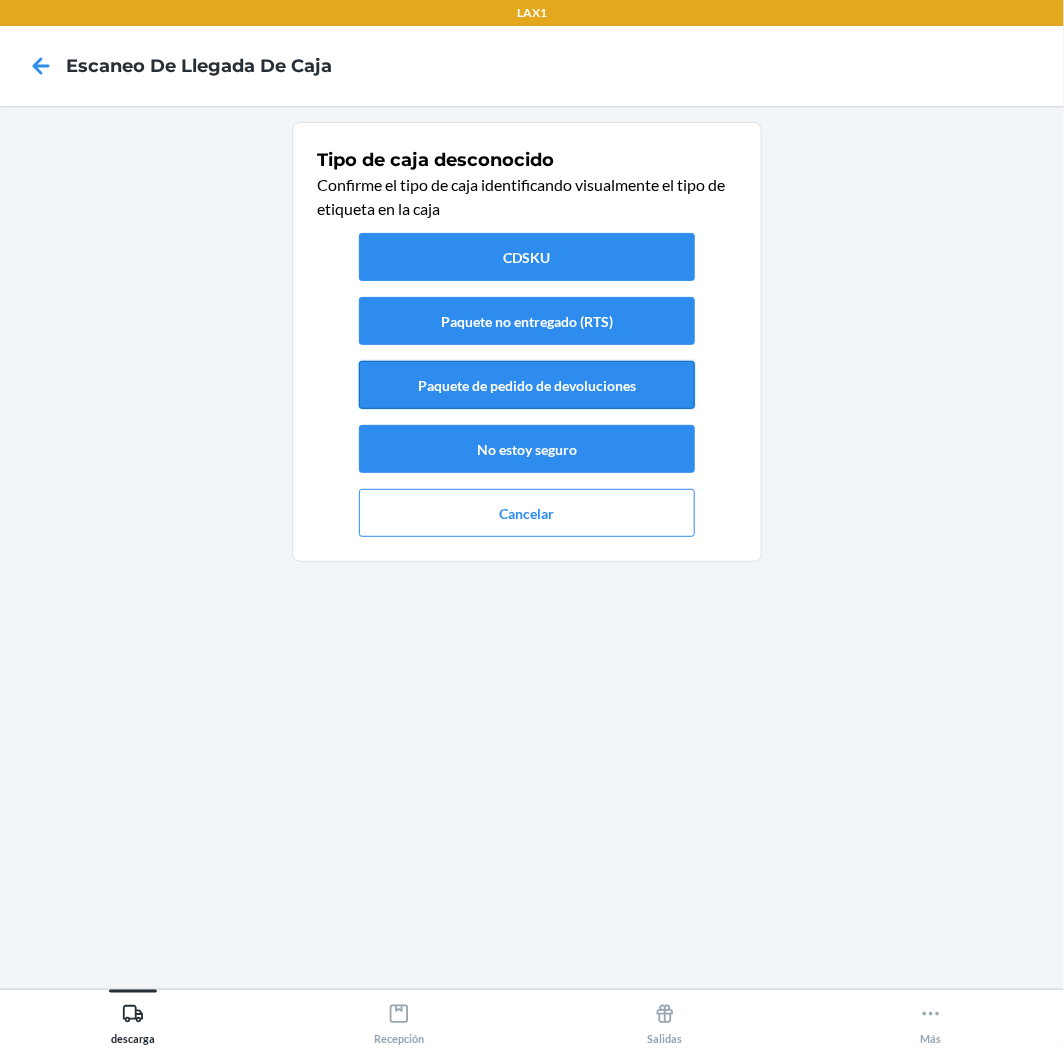 click on "Paquete de pedido de devoluciones" at bounding box center [527, 385] 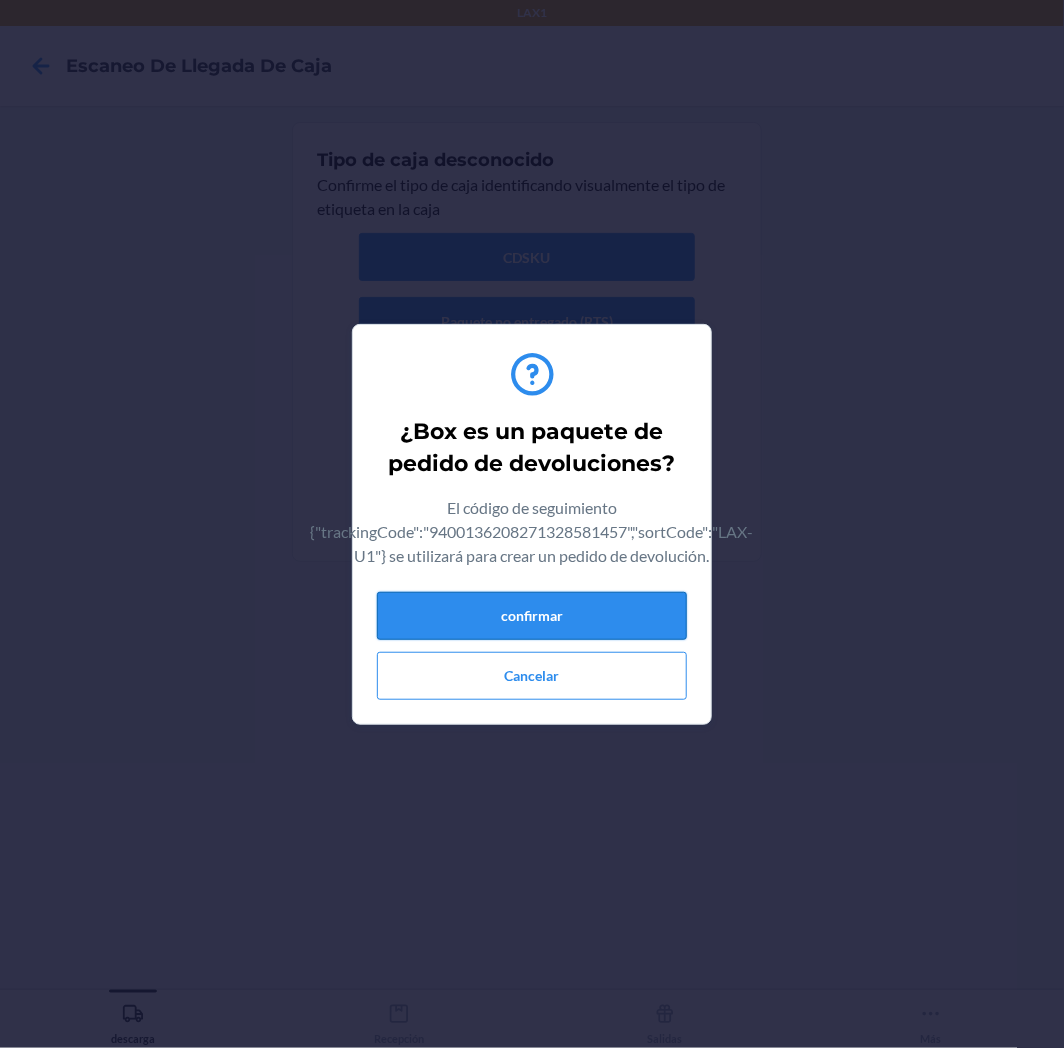 click on "confirmar" at bounding box center [532, 616] 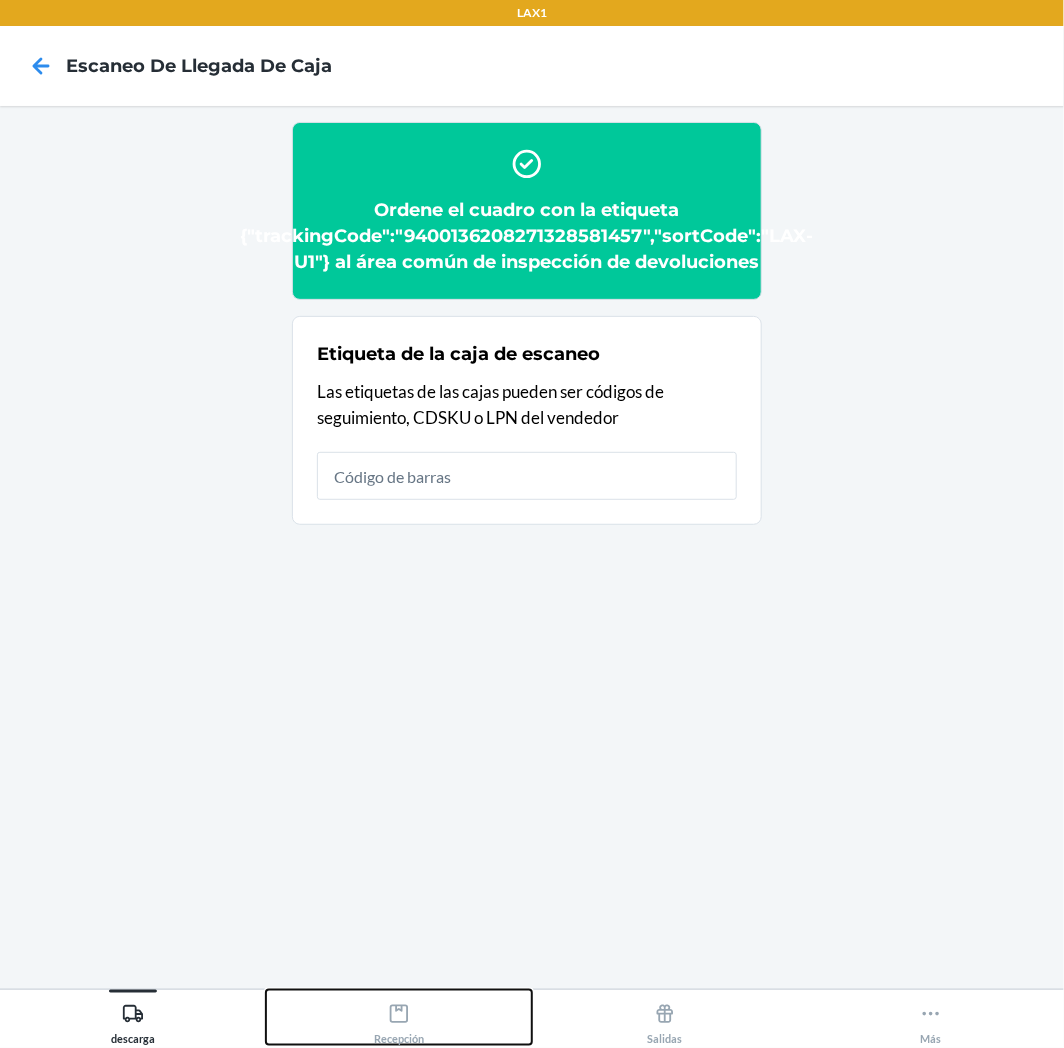 click on "Recepción" at bounding box center [399, 1020] 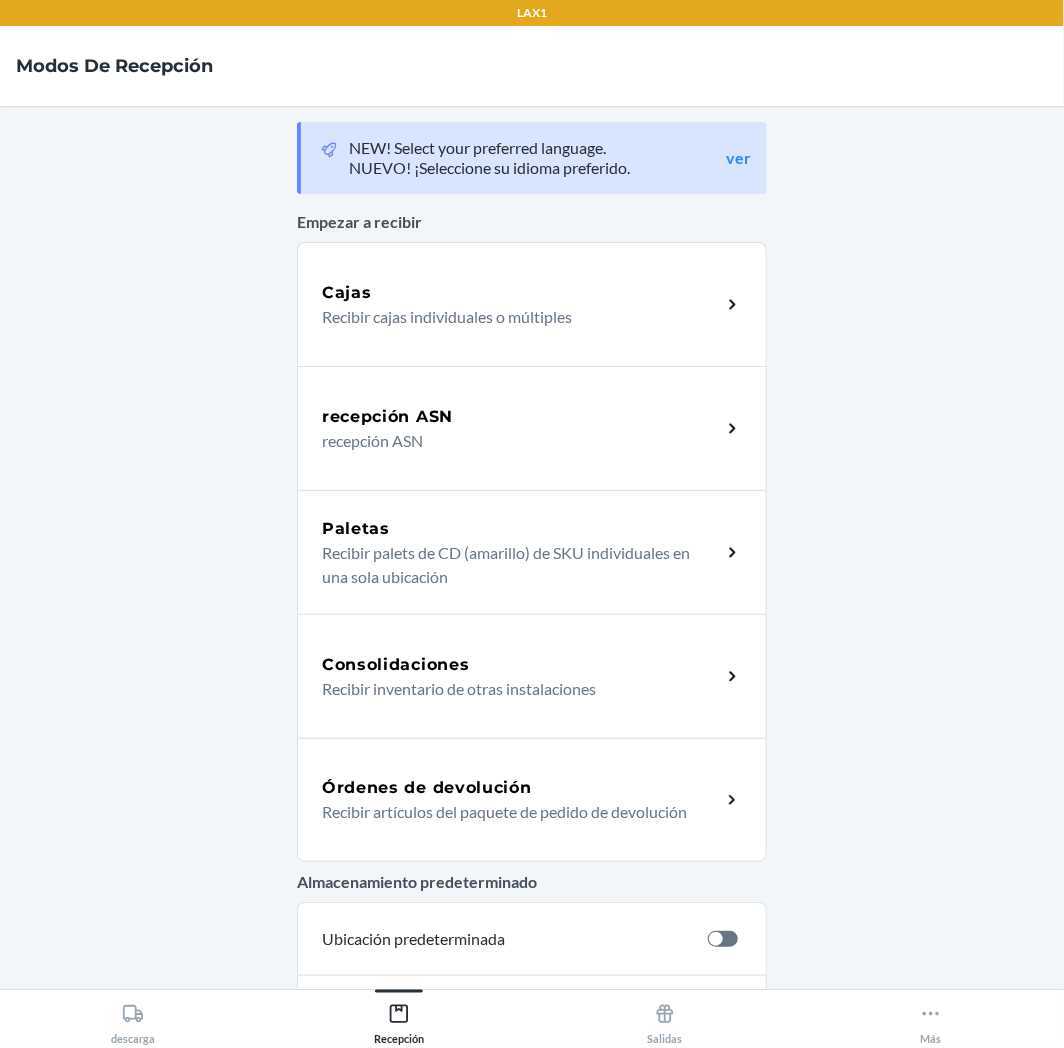 click on "Órdenes de devolución Recibir artículos del paquete de pedido de devolución" at bounding box center (532, 800) 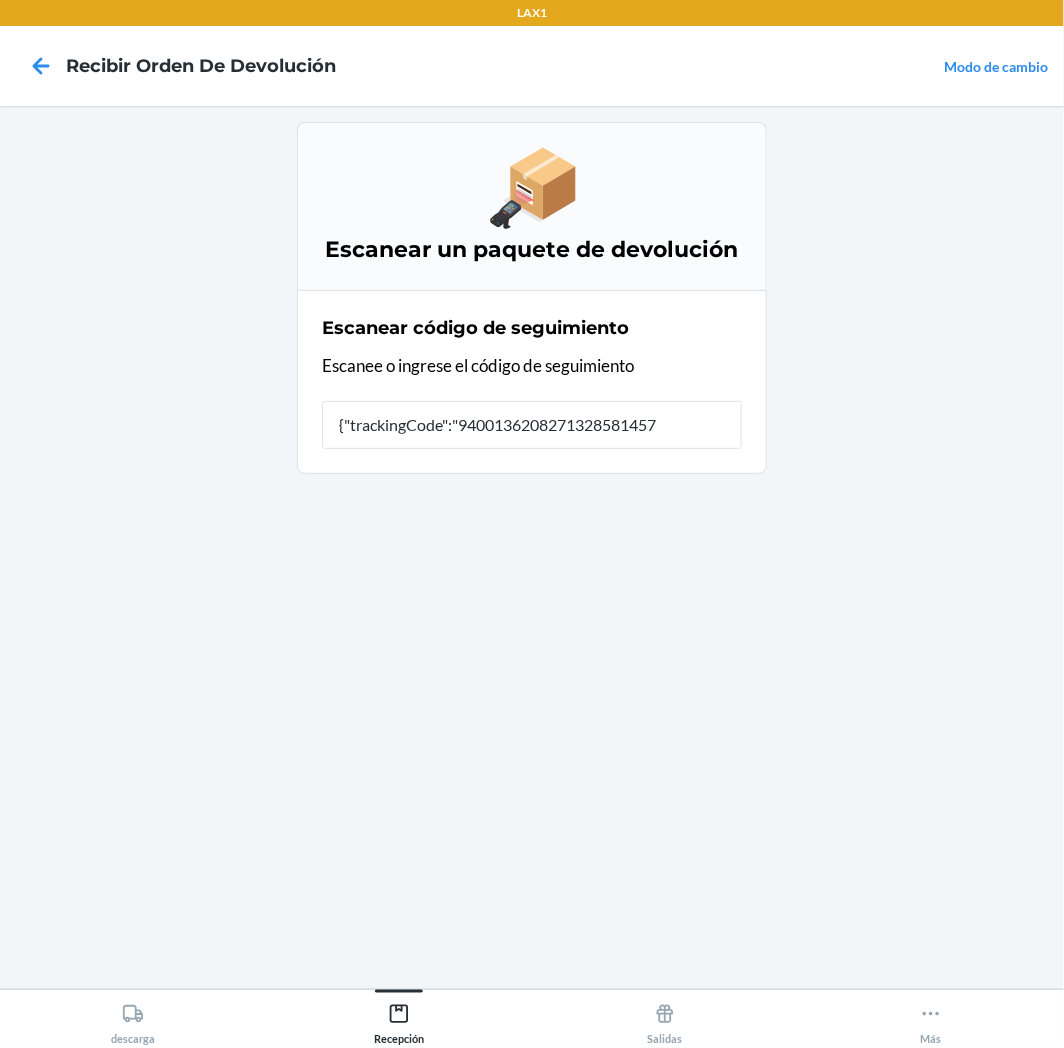 type on "{"trackingCode":"9400136208271328581457"" 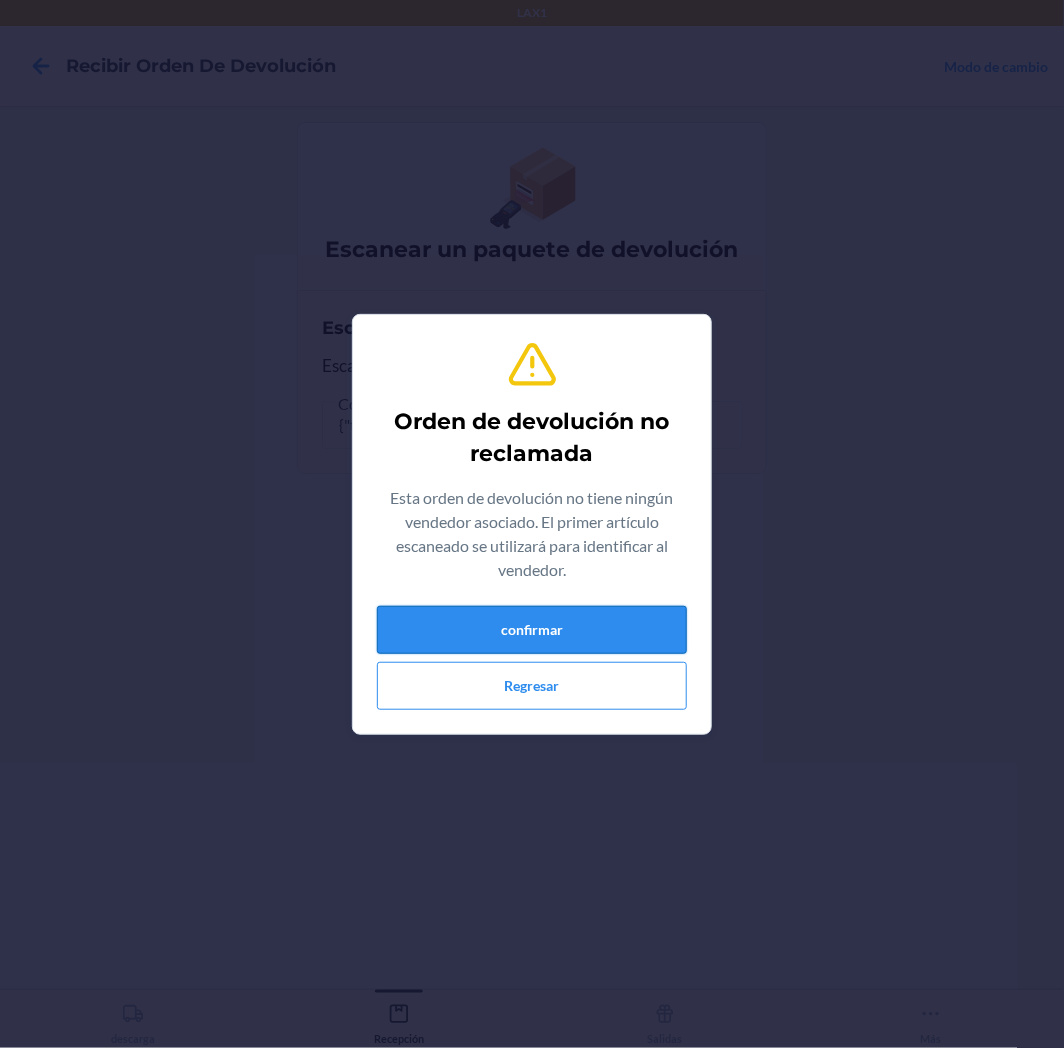 click on "confirmar" at bounding box center (532, 630) 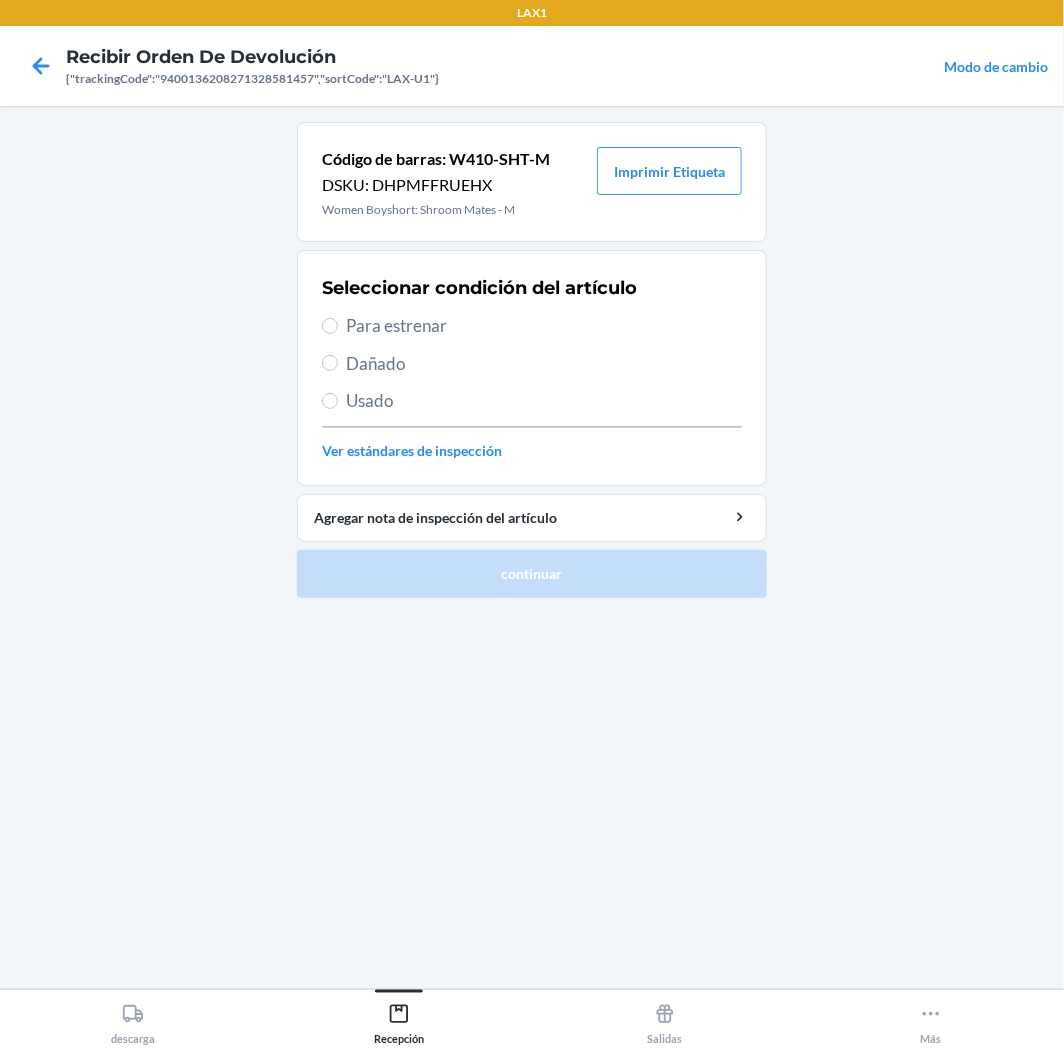 click on "Para estrenar" at bounding box center [544, 326] 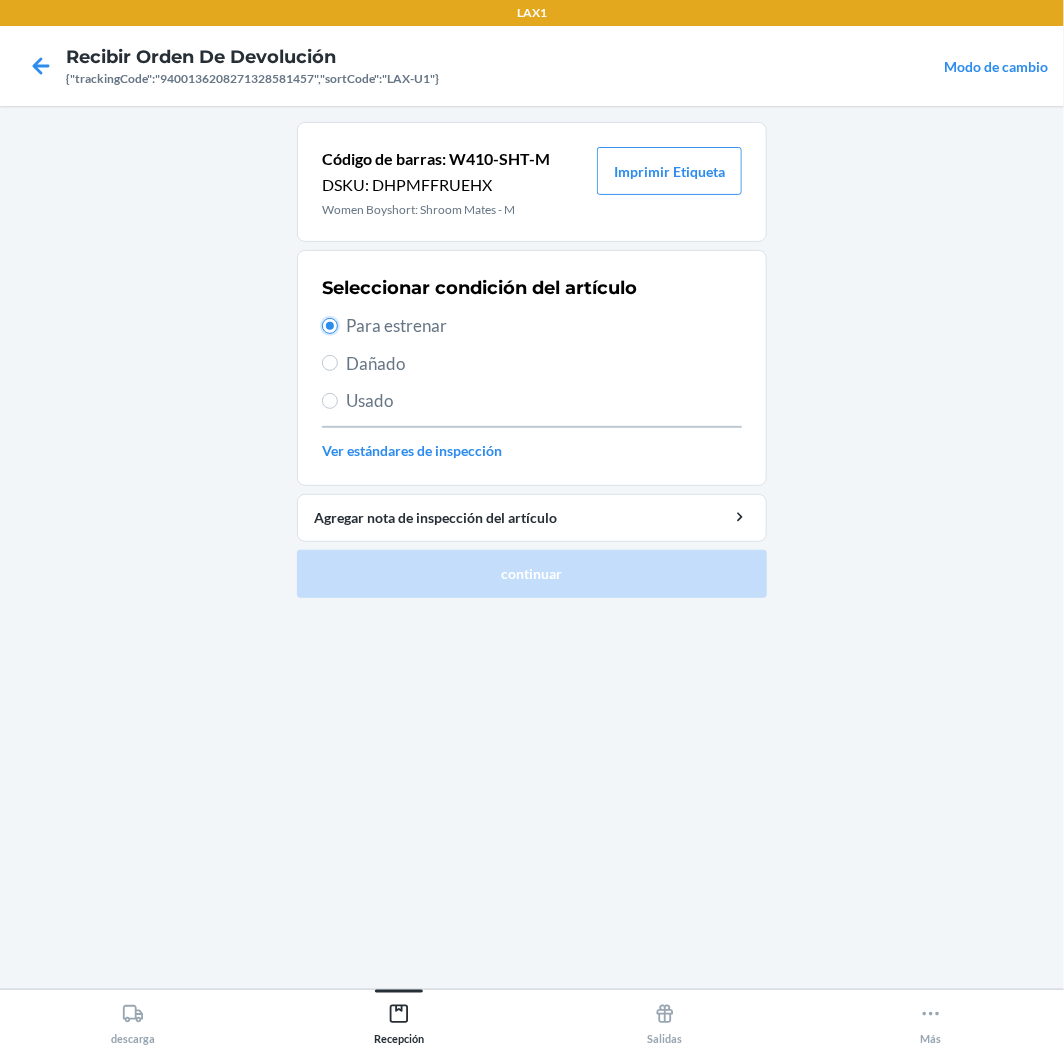 radio on "true" 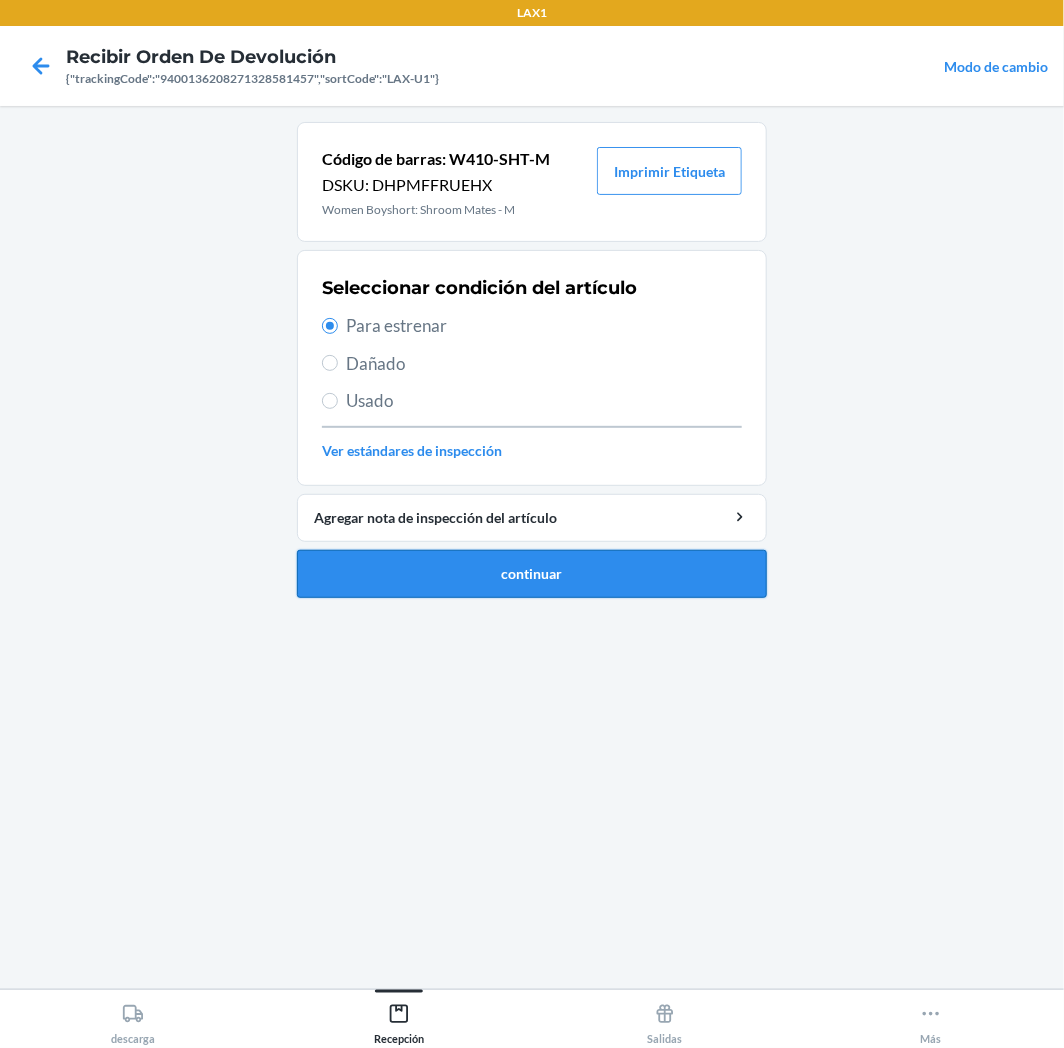 click on "continuar" at bounding box center (532, 574) 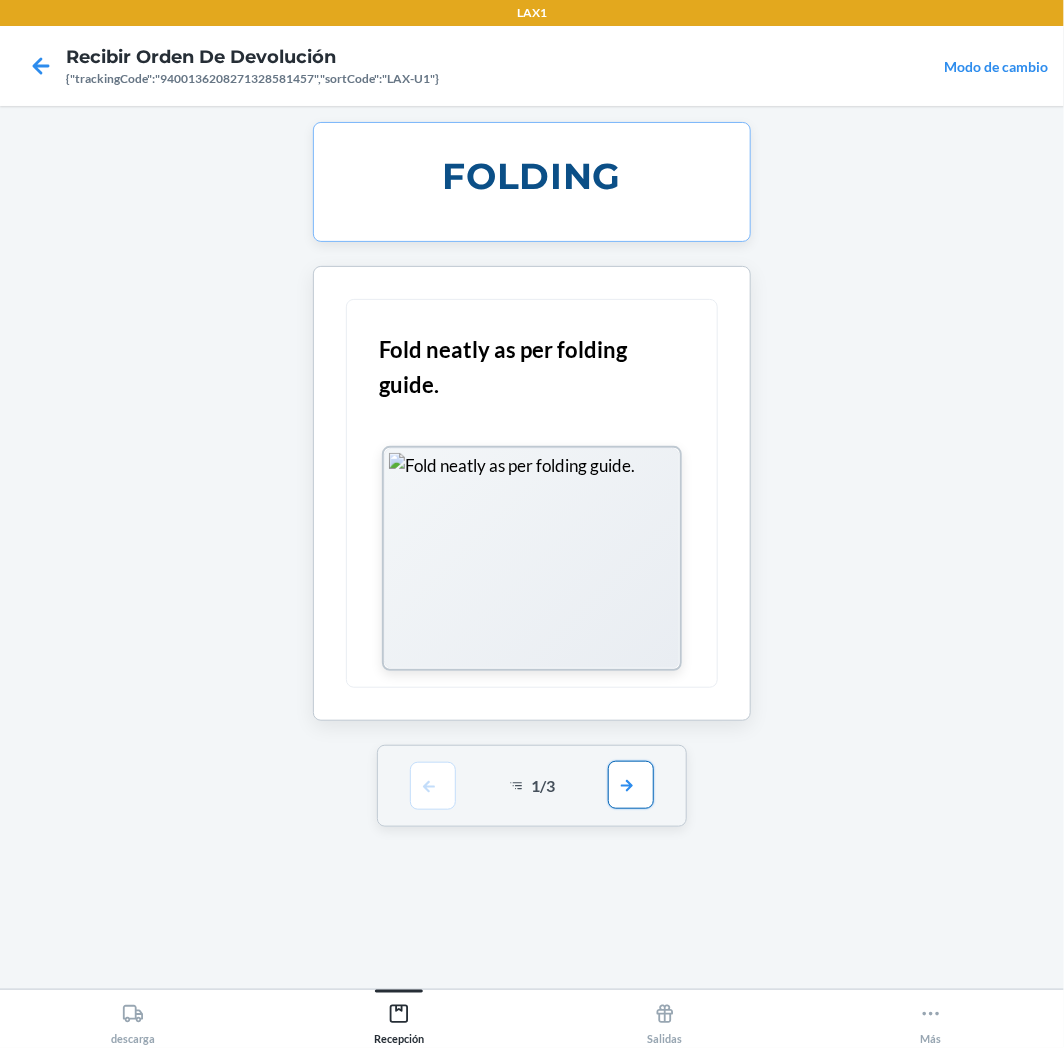 click at bounding box center [631, 785] 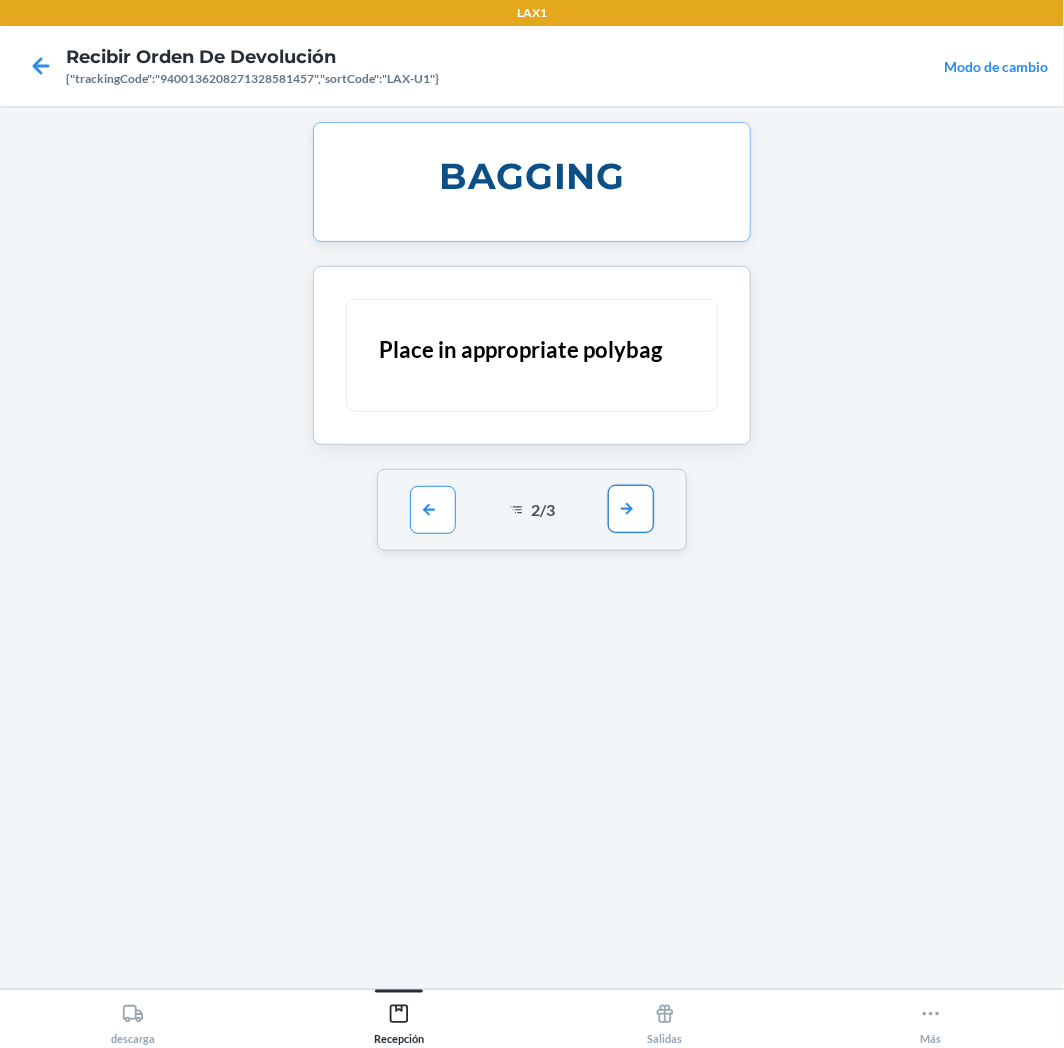 click at bounding box center [631, 509] 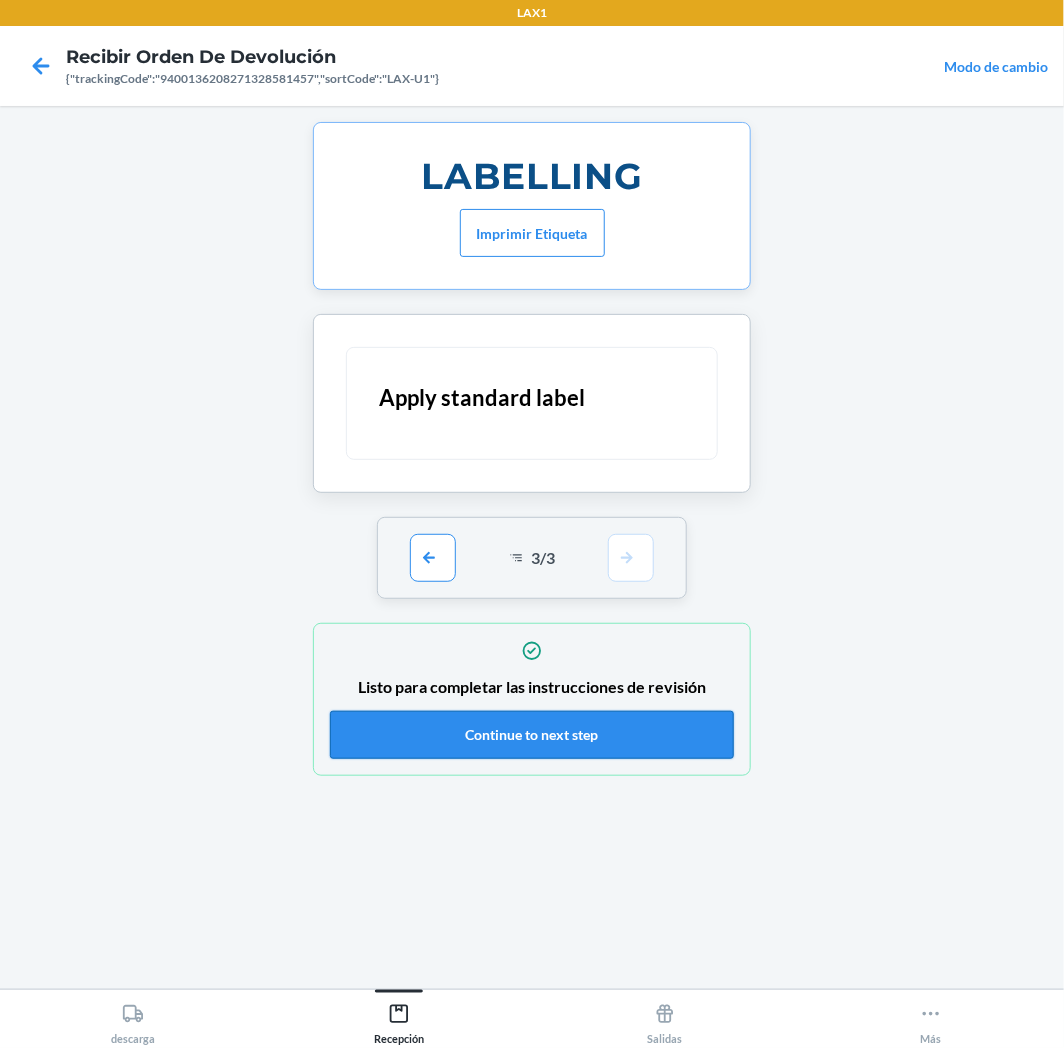 click on "Continue to next step" at bounding box center (532, 735) 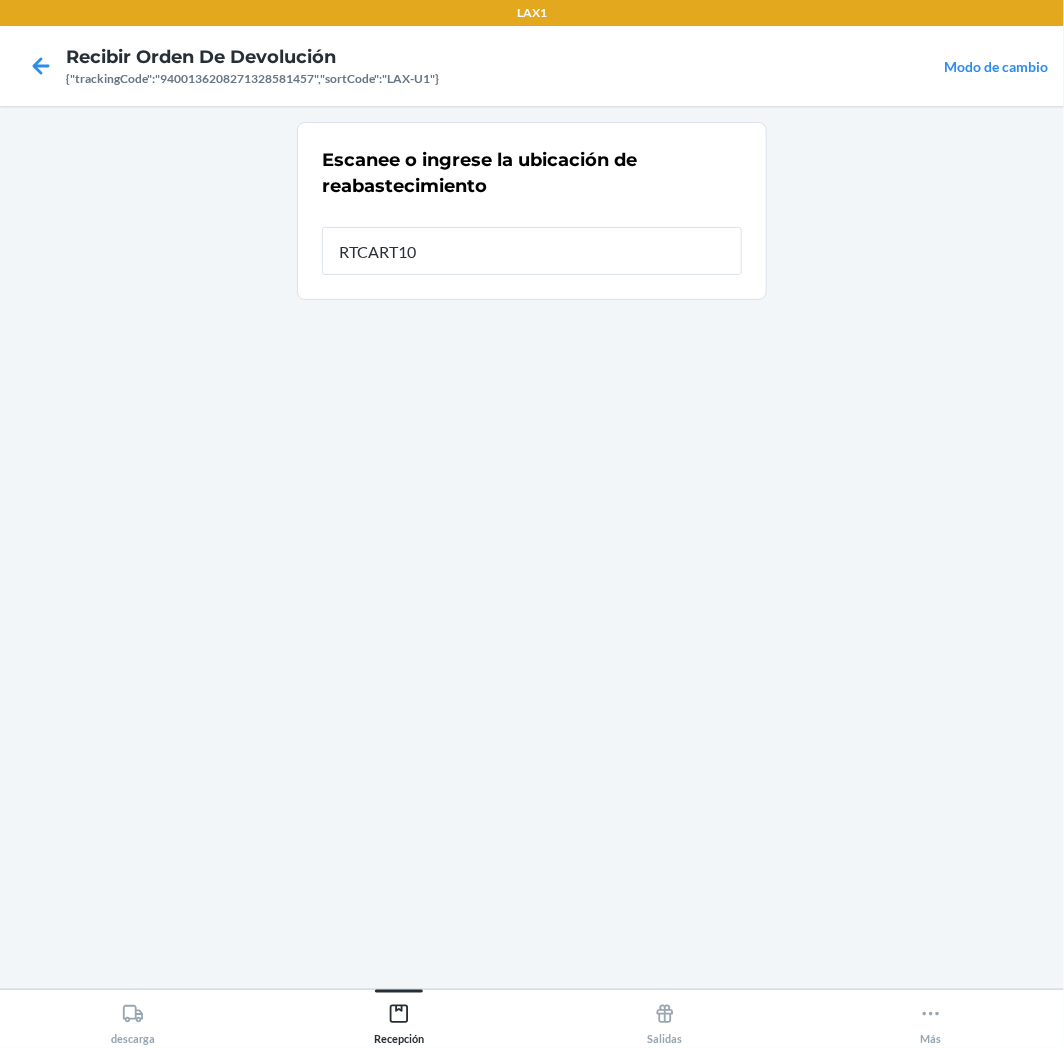 type on "RTCART100" 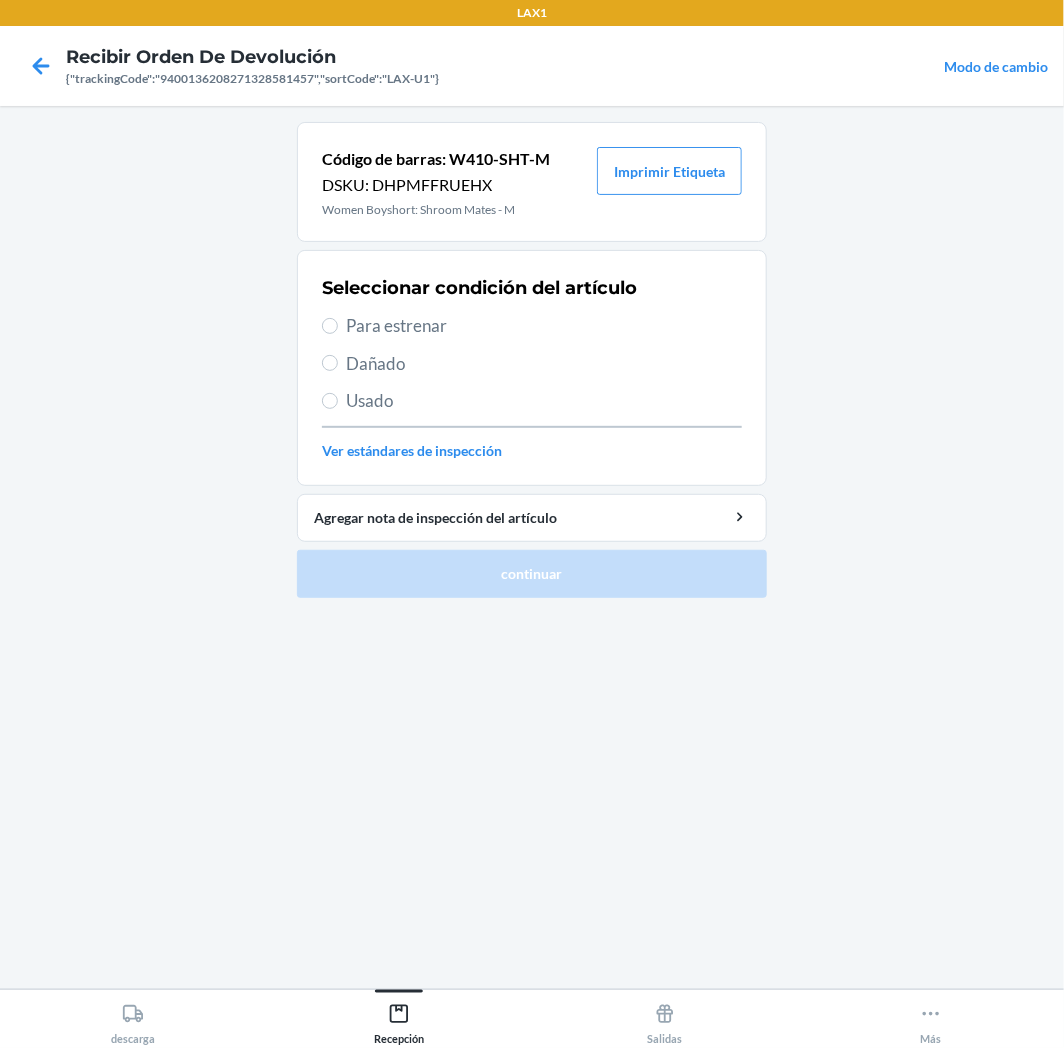 click on "Para estrenar" at bounding box center (544, 326) 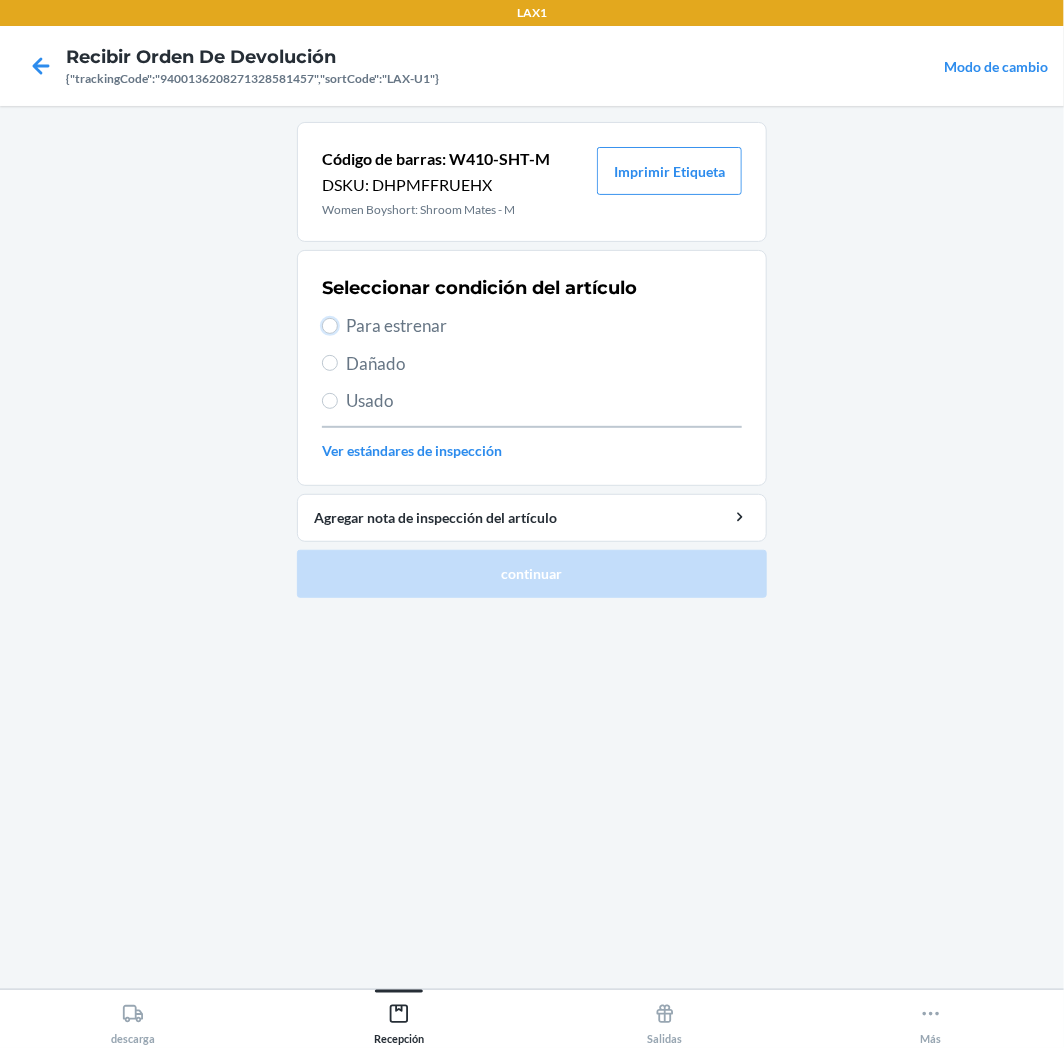 click on "Para estrenar" at bounding box center [330, 326] 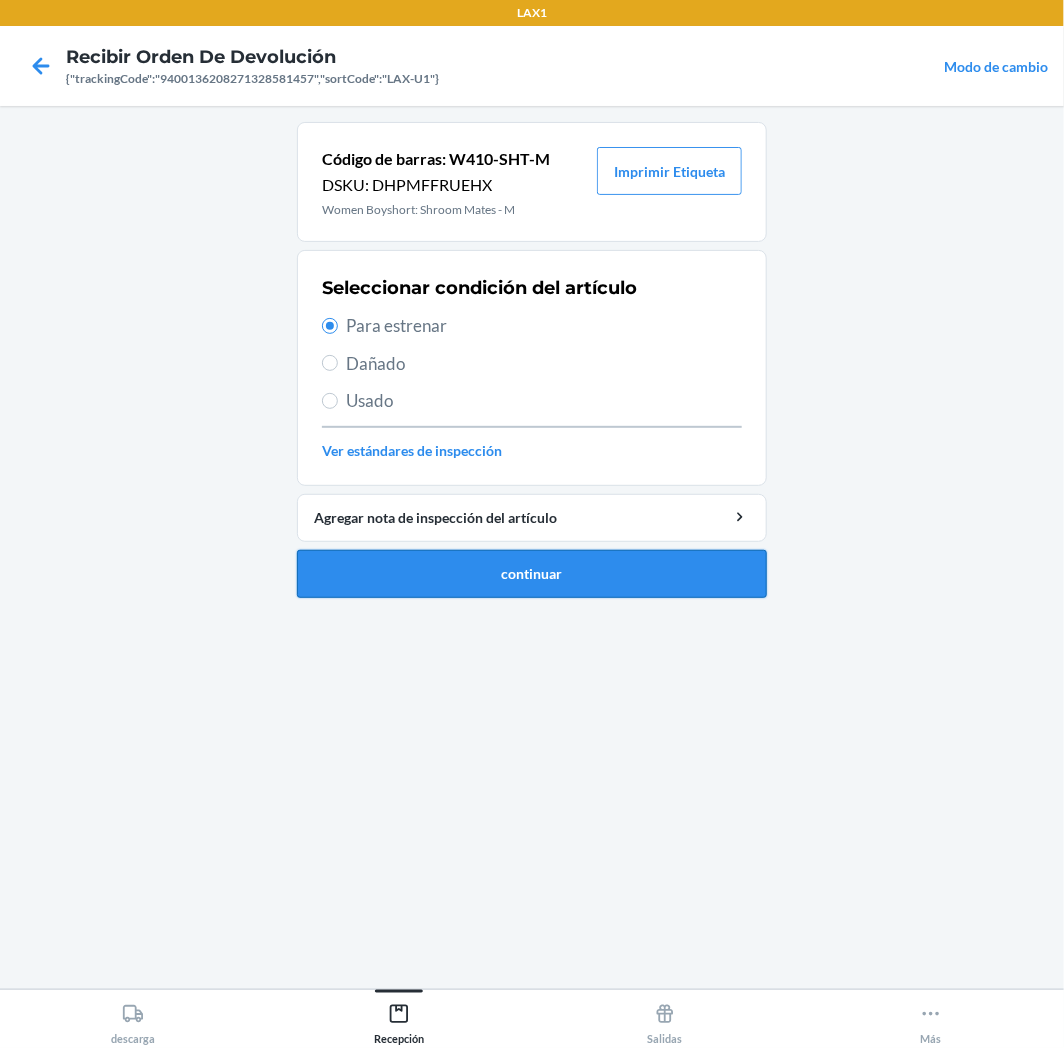 click on "continuar" at bounding box center [532, 574] 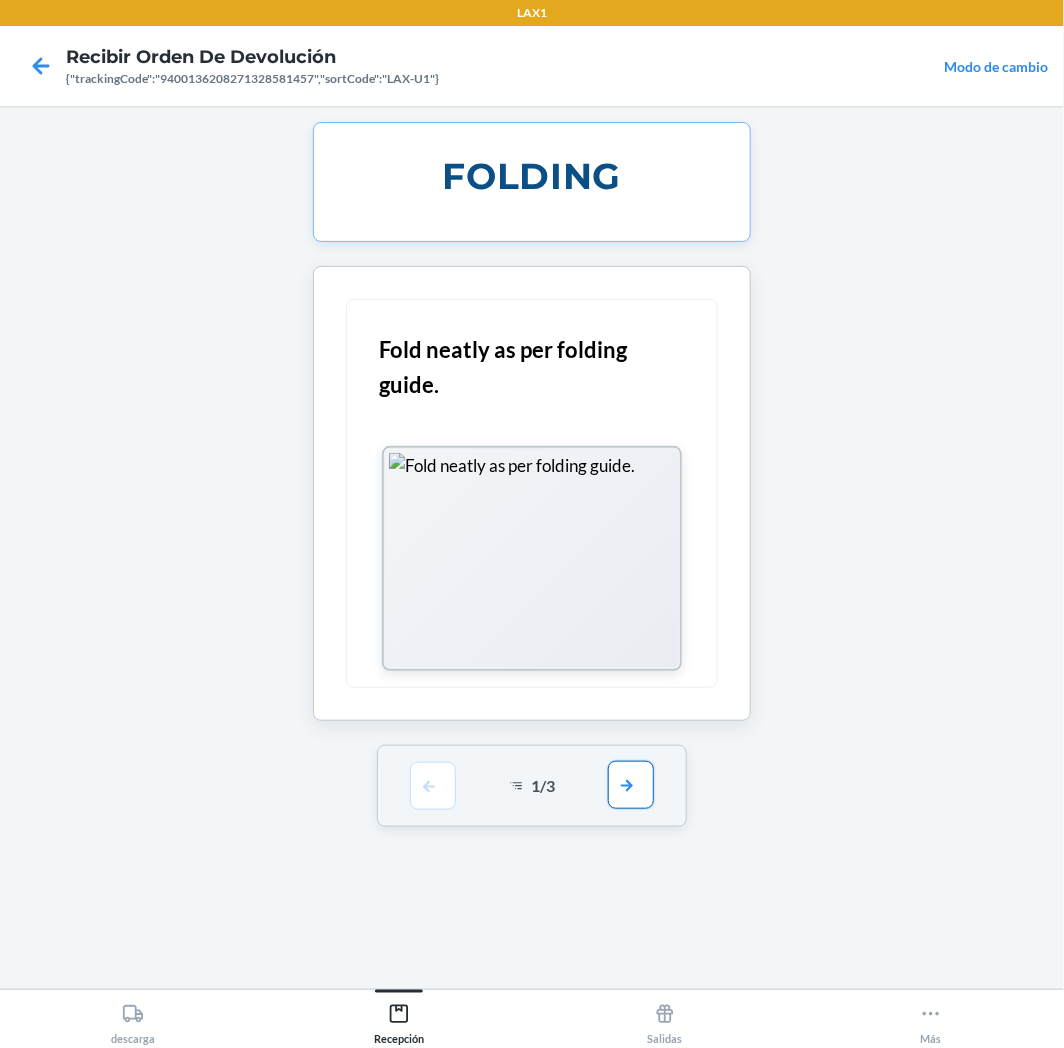 click at bounding box center (631, 785) 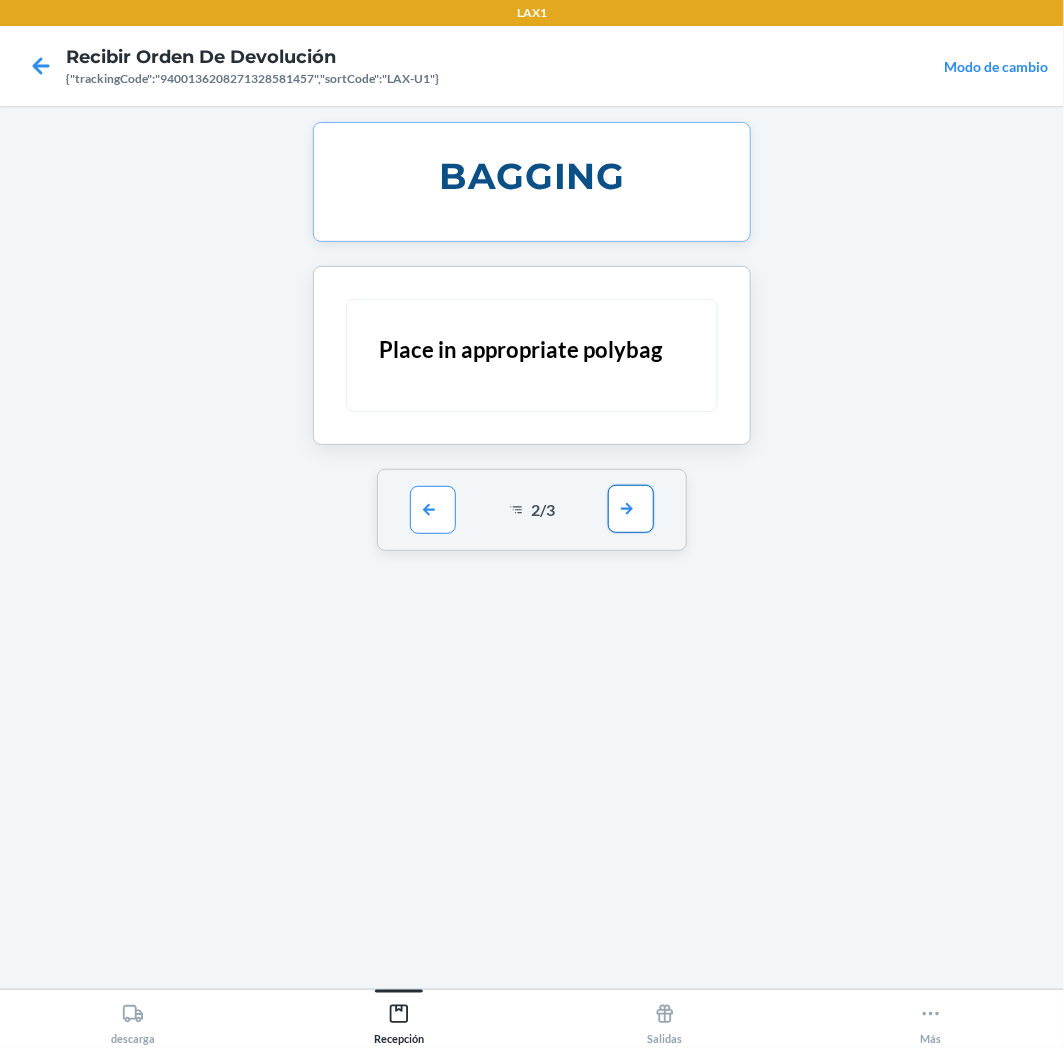 click at bounding box center [631, 509] 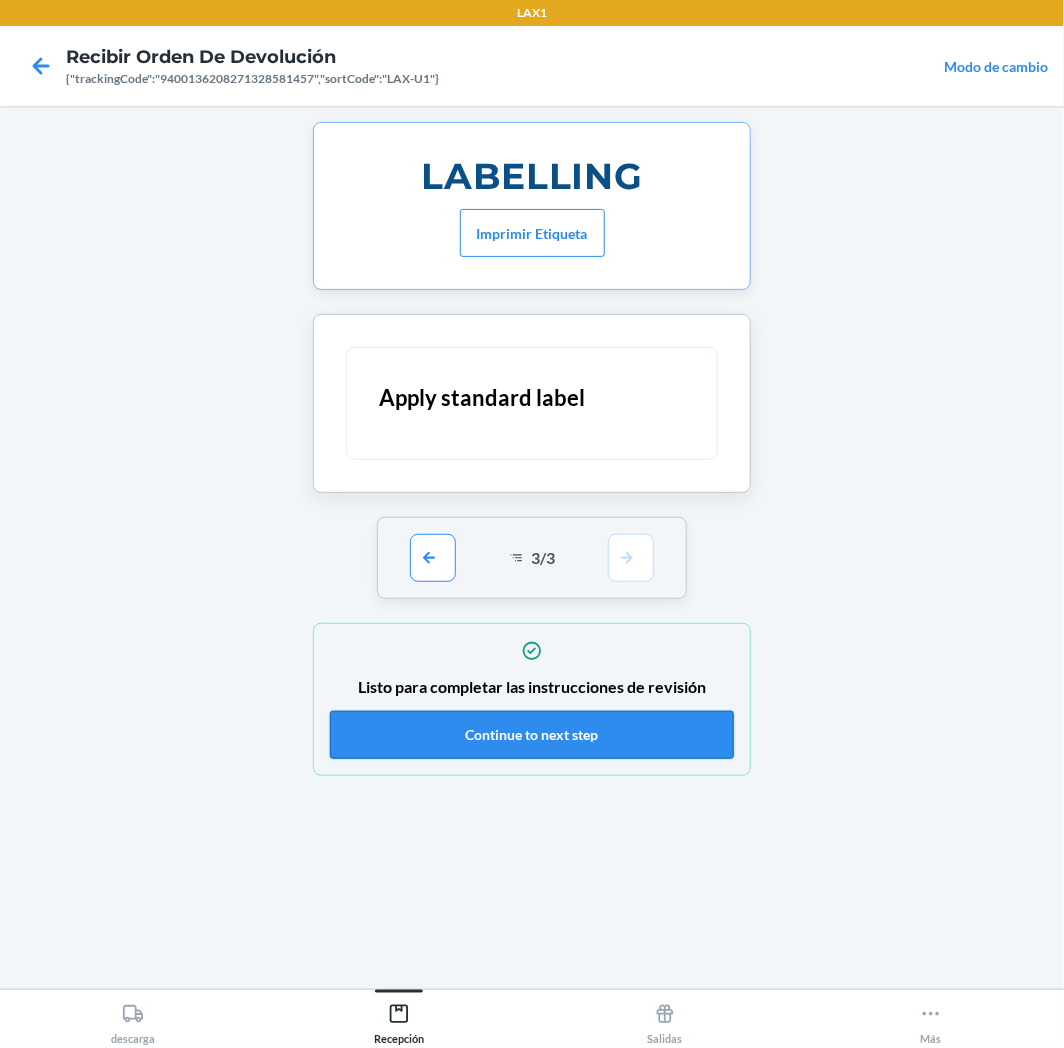 click on "Continue to next step" at bounding box center [532, 735] 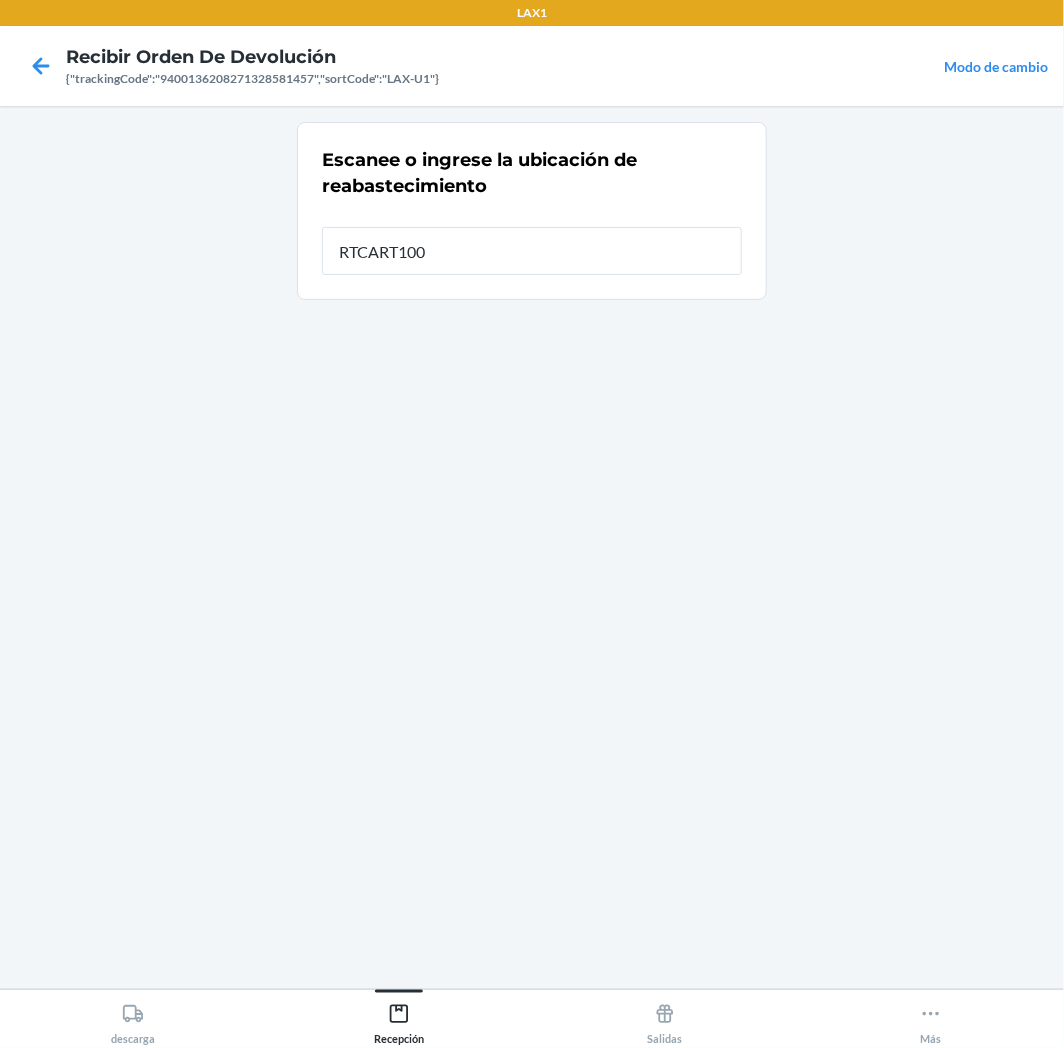 type on "RTCART100" 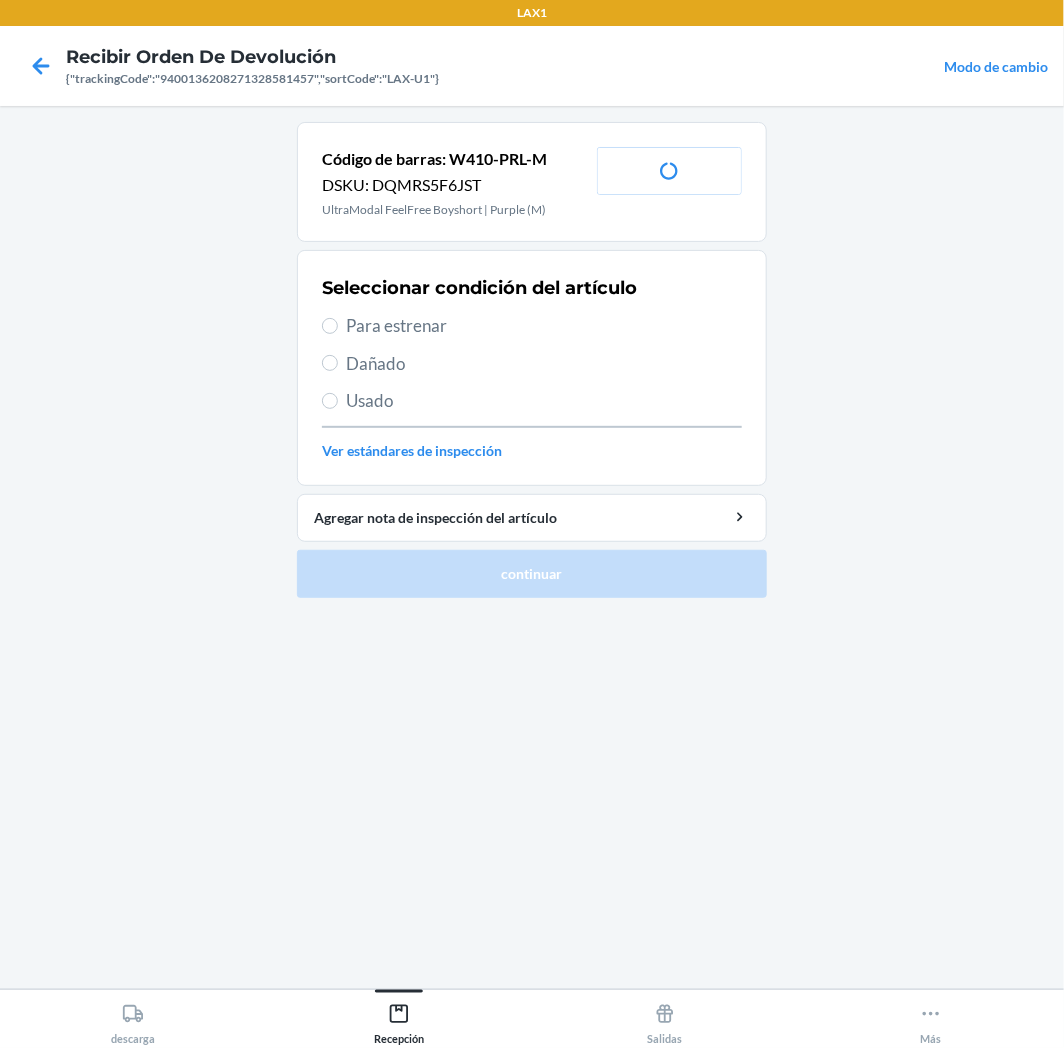 click on "Para estrenar" at bounding box center (544, 326) 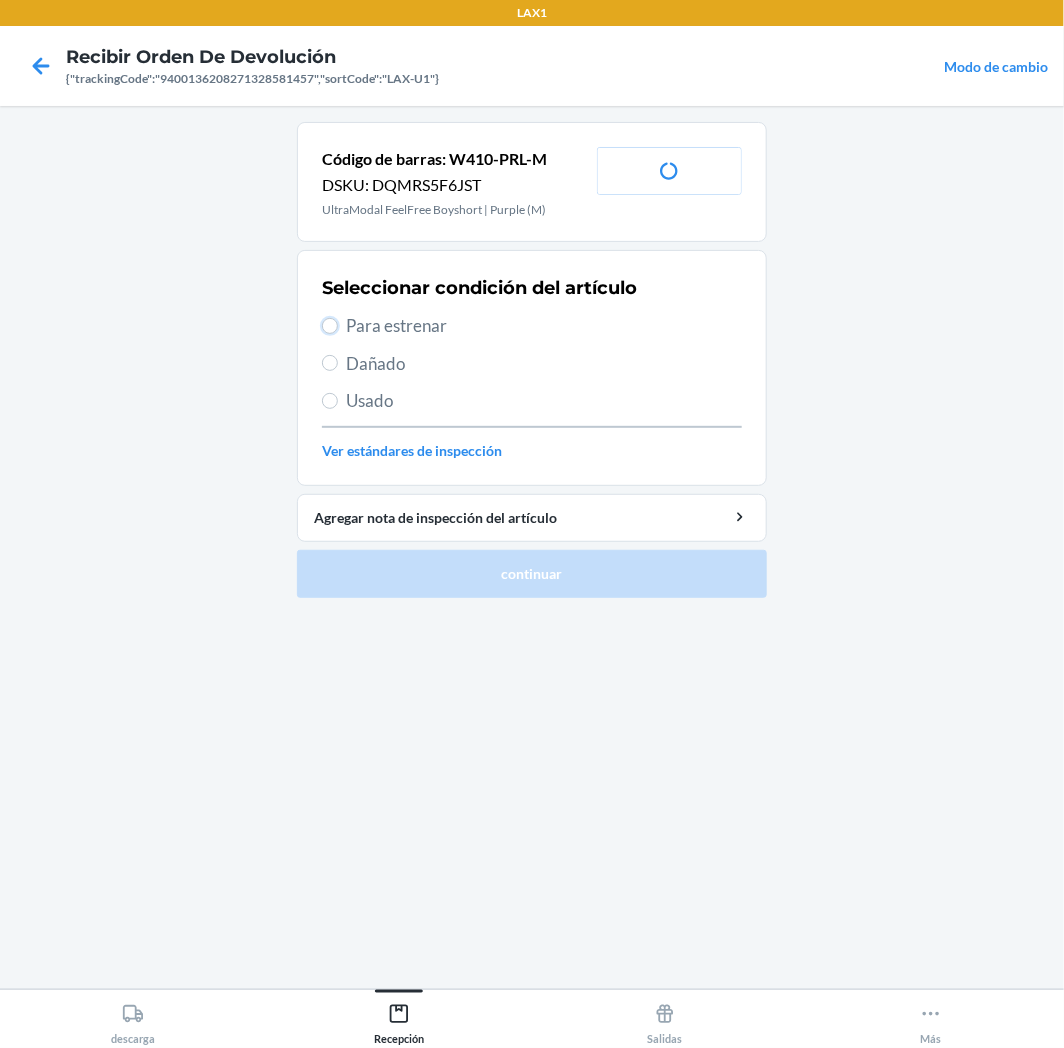 click on "Para estrenar" at bounding box center (330, 326) 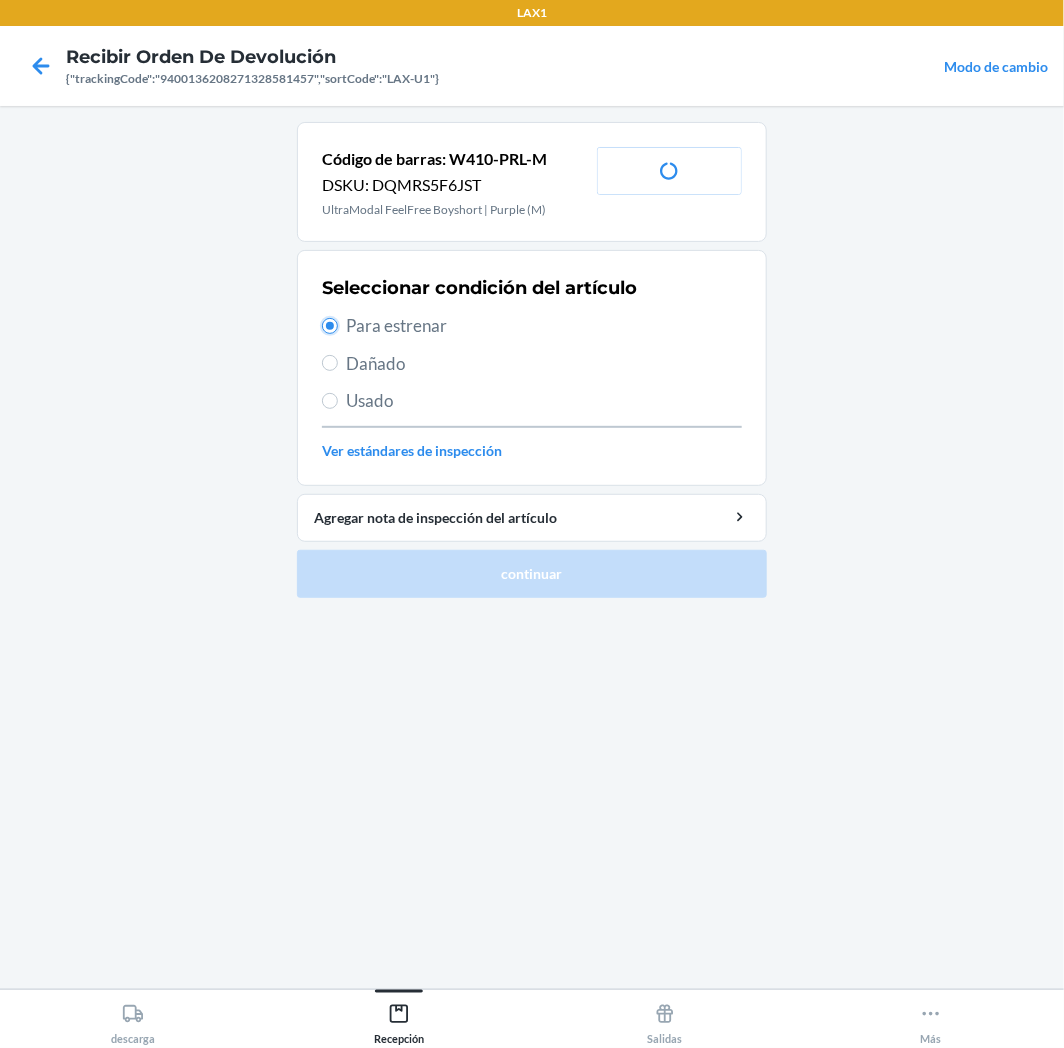 radio on "true" 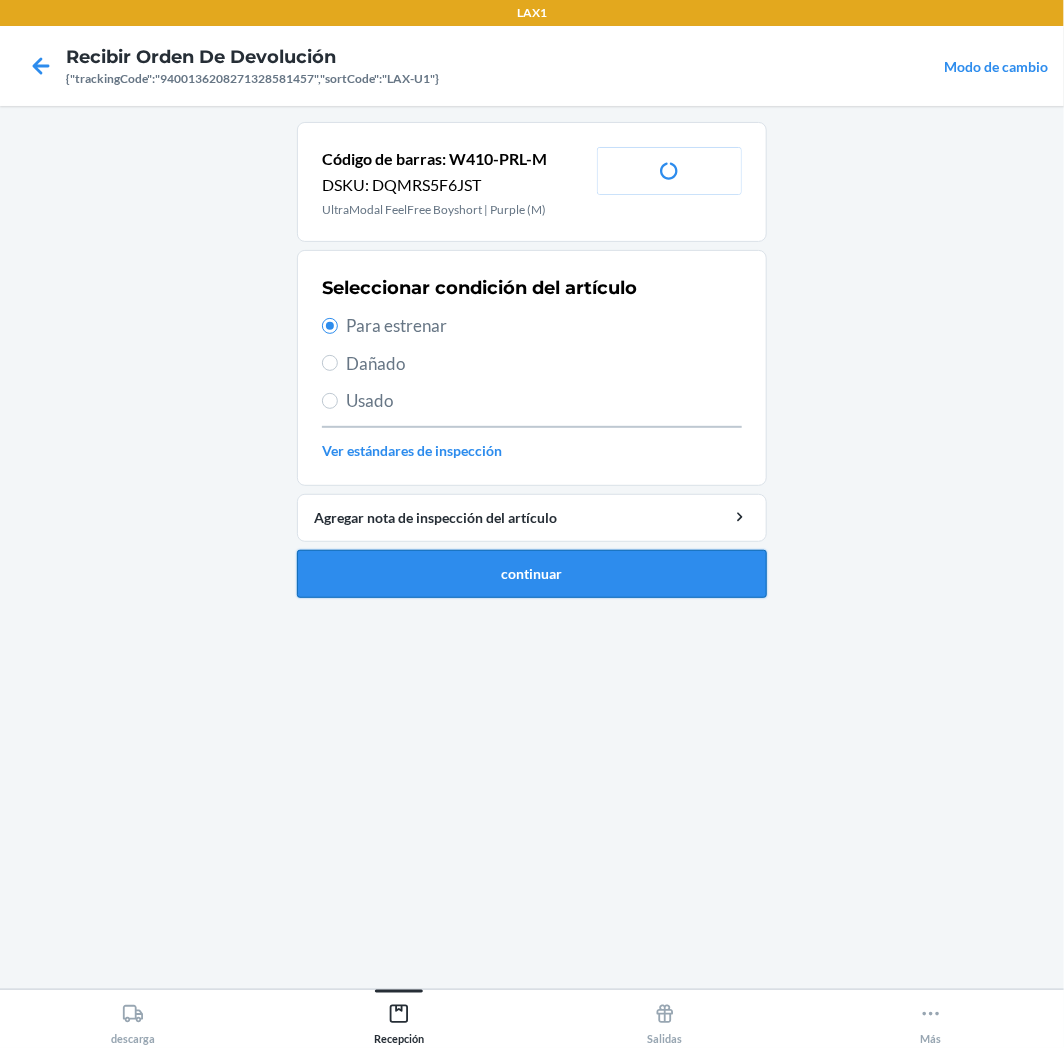 click on "continuar" at bounding box center (532, 574) 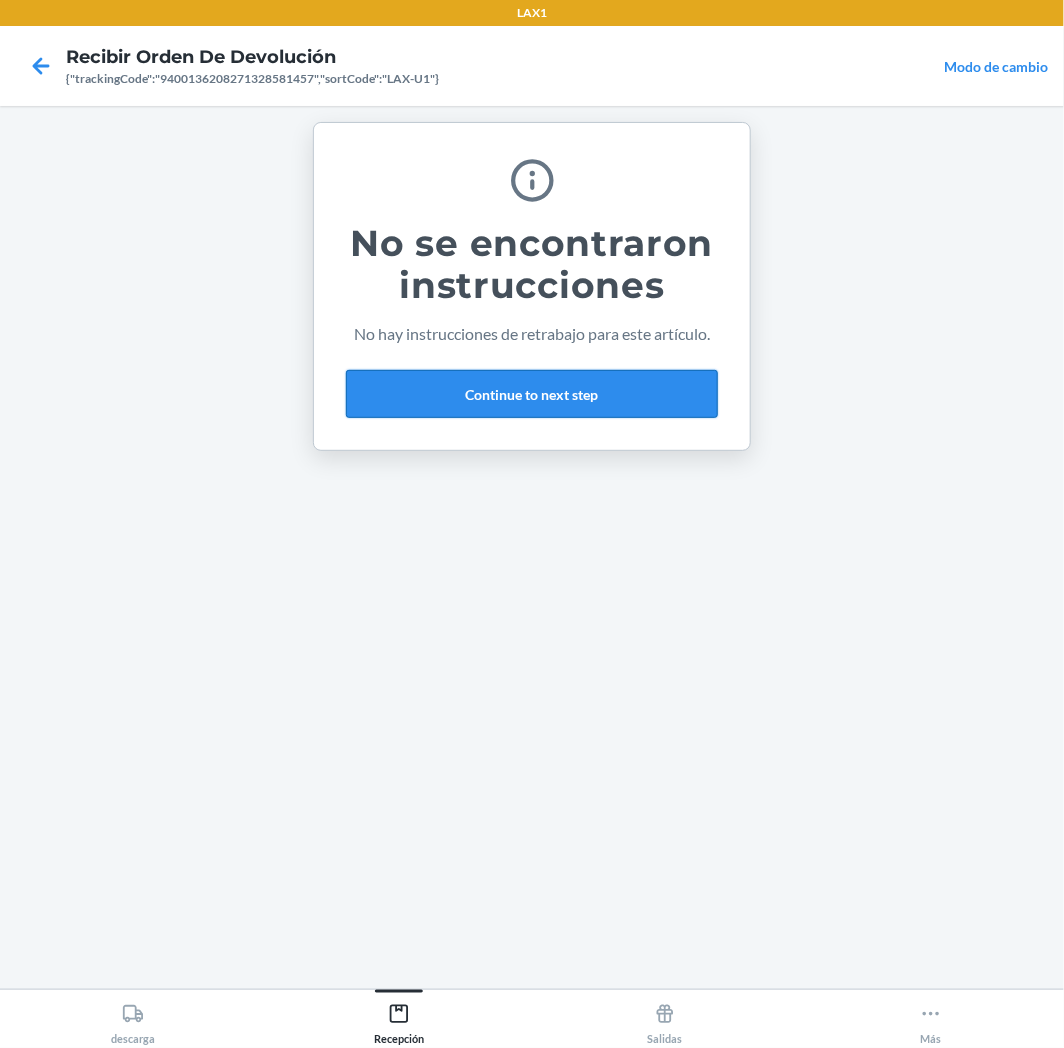 click on "Continue to next step" at bounding box center [532, 394] 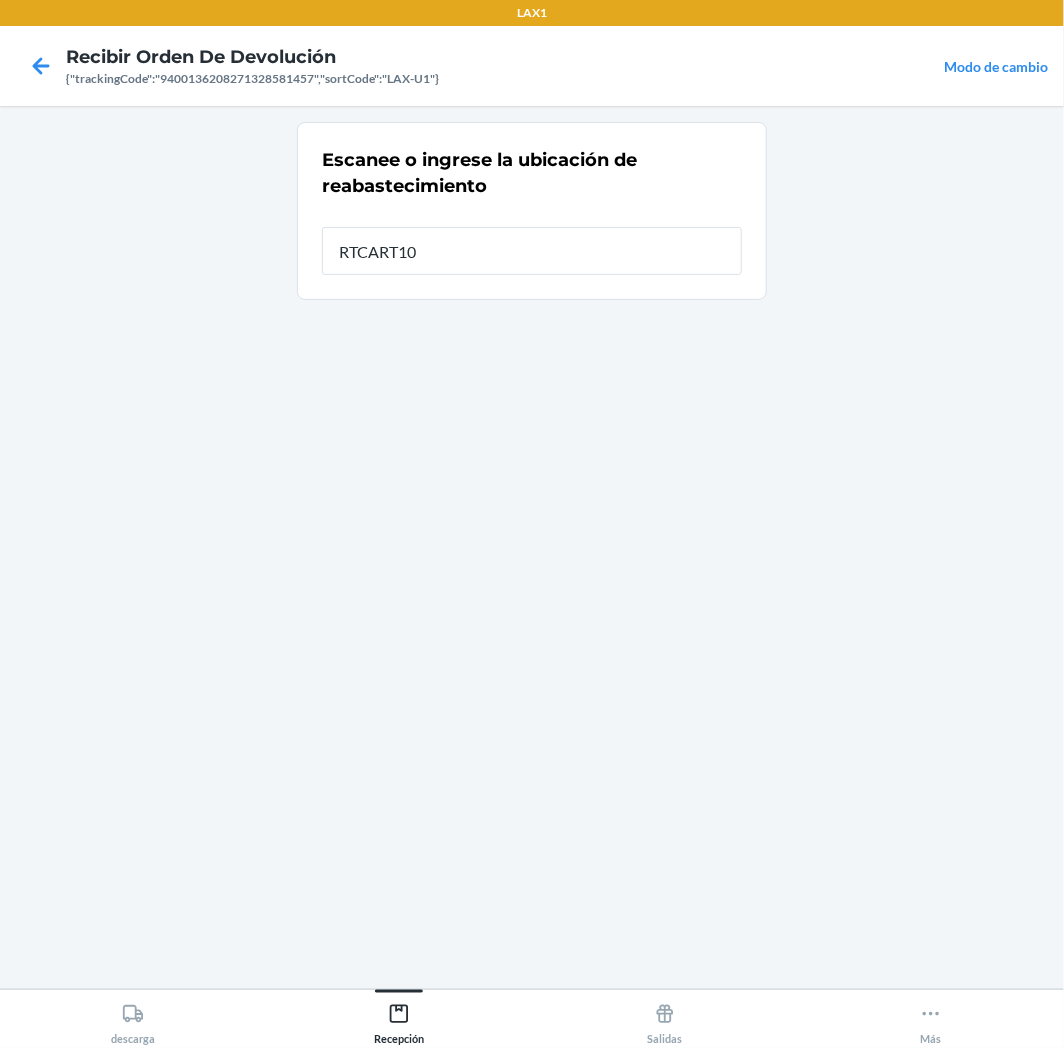 type on "RTCART100" 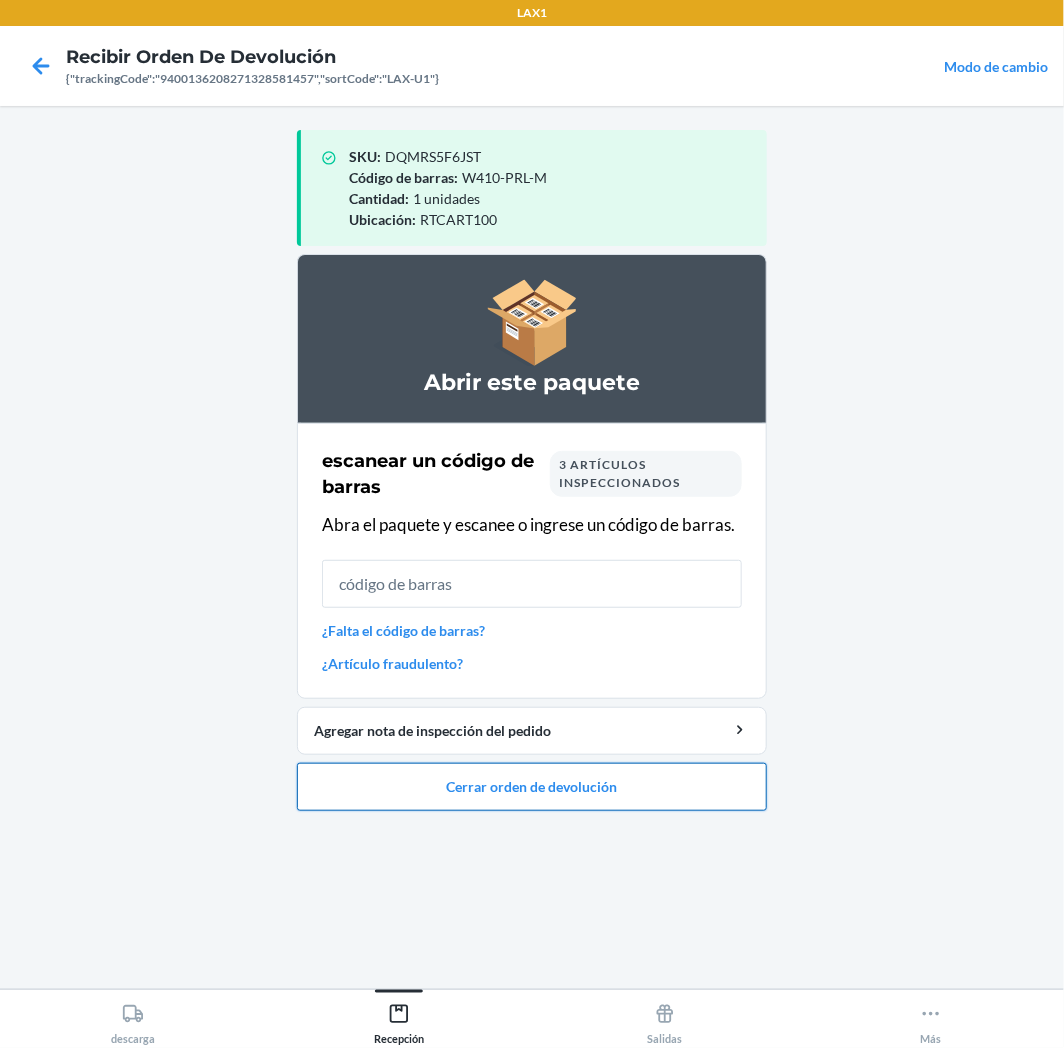 click on "Cerrar orden de devolución" at bounding box center (532, 787) 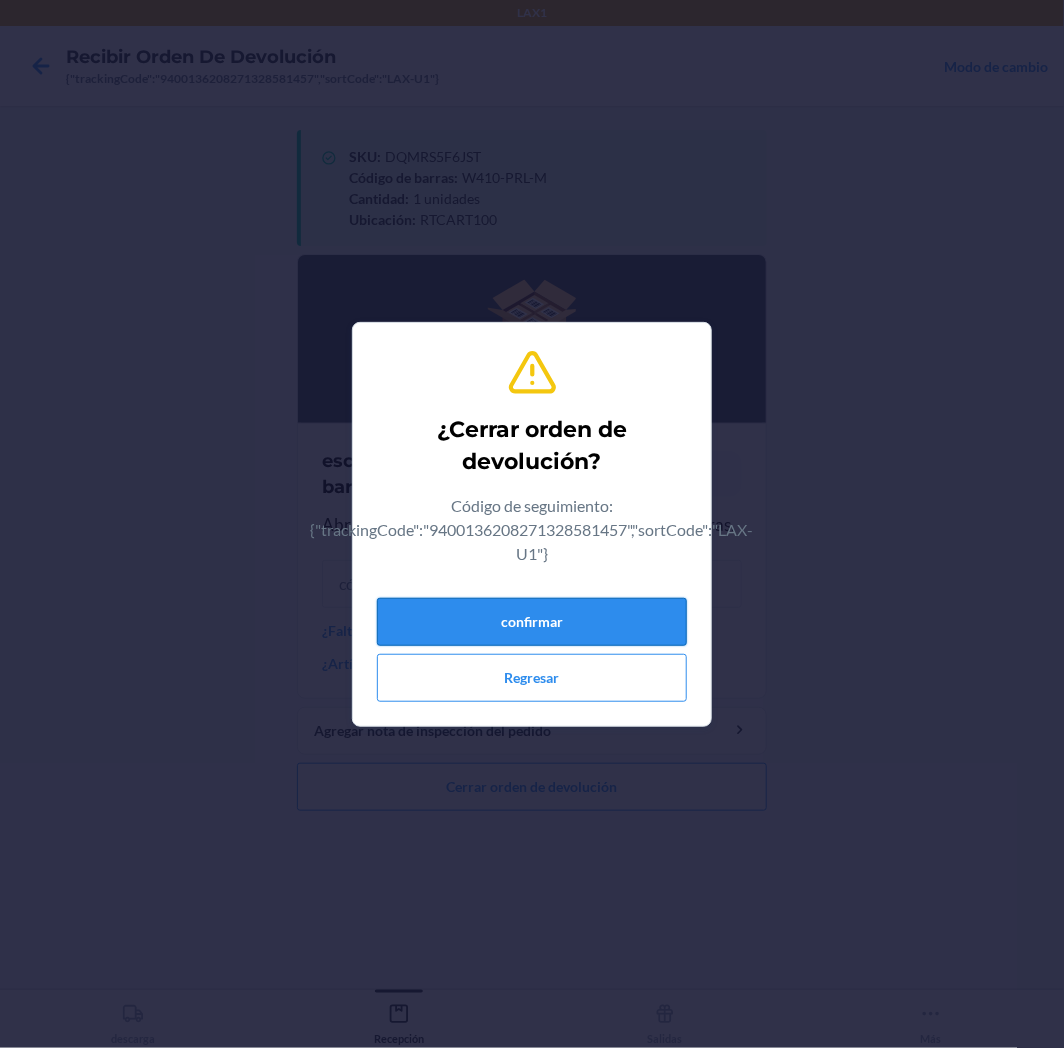 click on "confirmar" at bounding box center [532, 622] 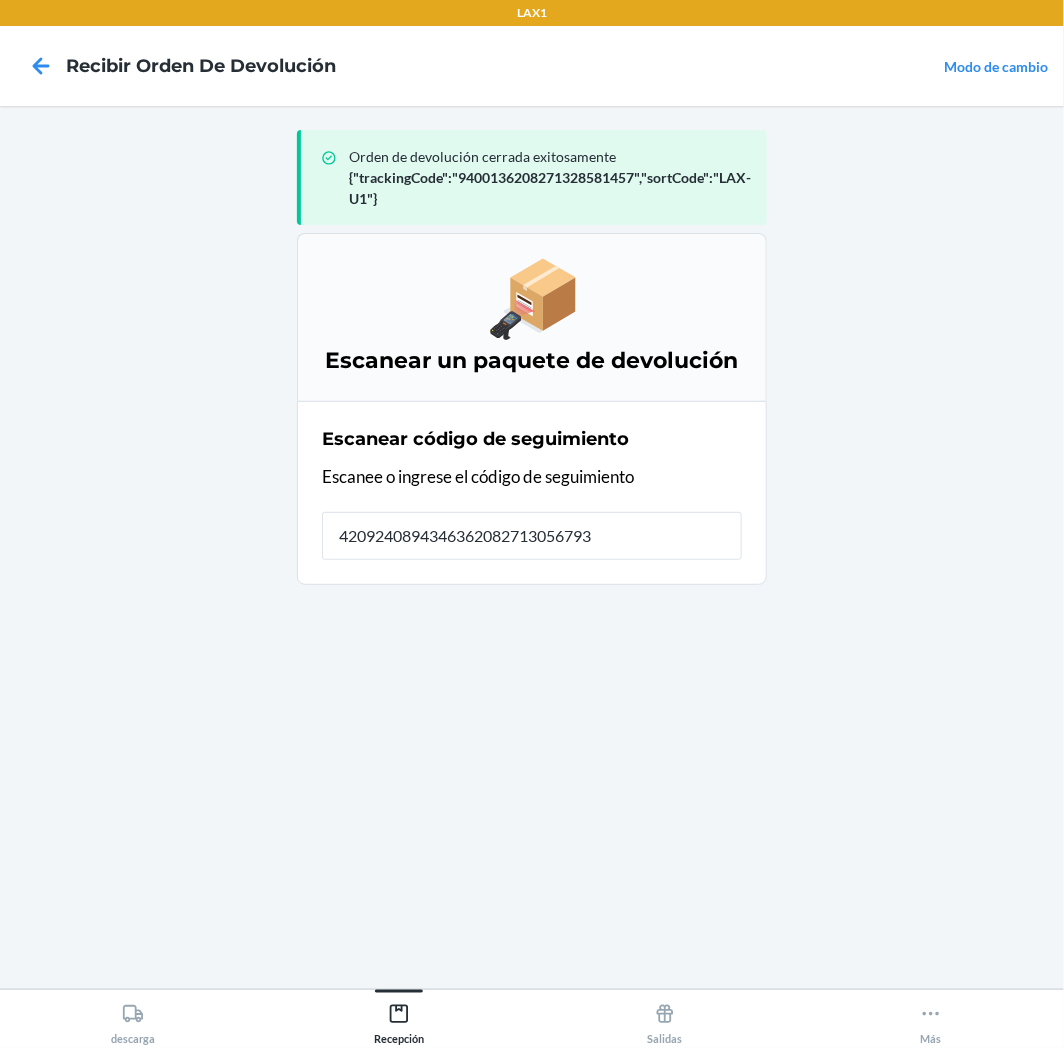 type on "42092408943463620827130567935" 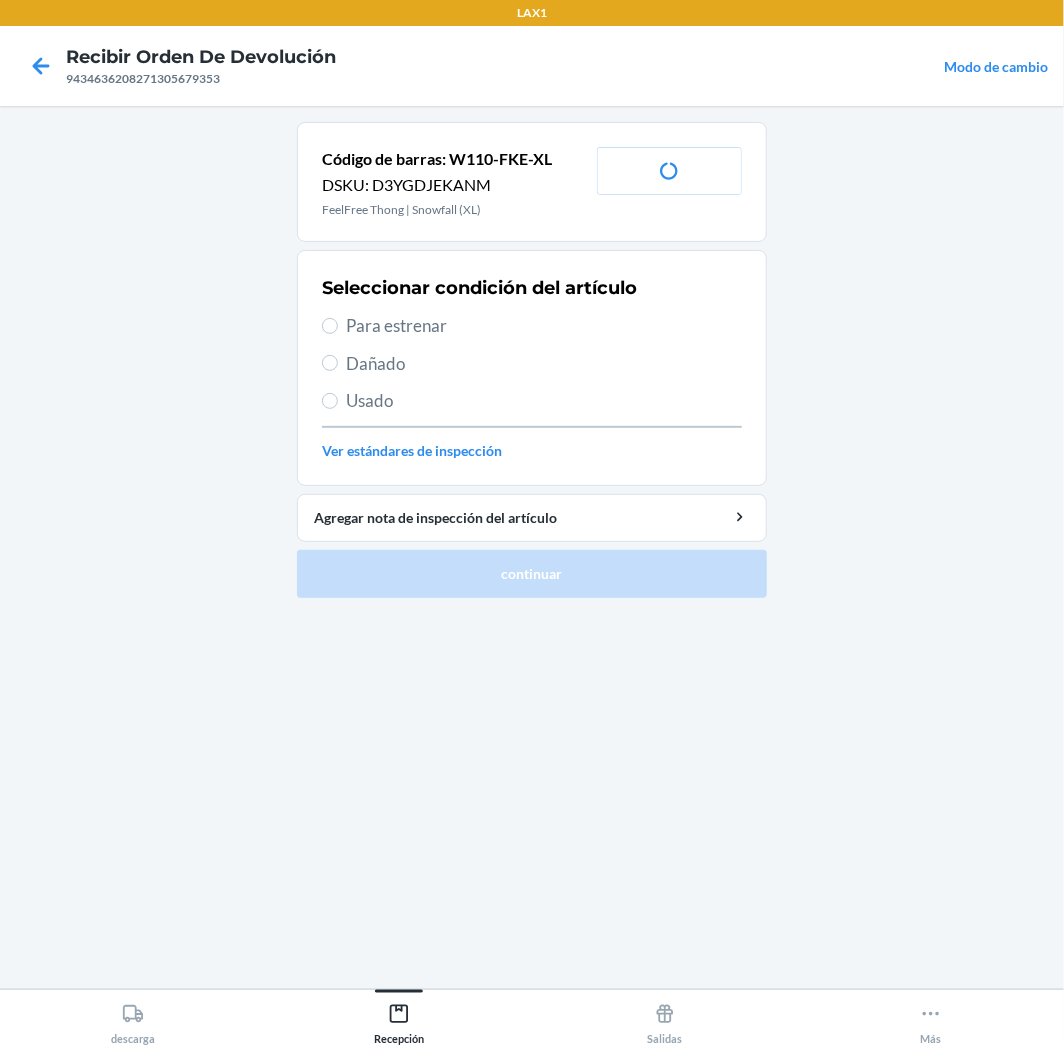 click on "Seleccionar condición del artículo Para estrenar Dañado Usado Ver estándares de inspección" at bounding box center [532, 368] 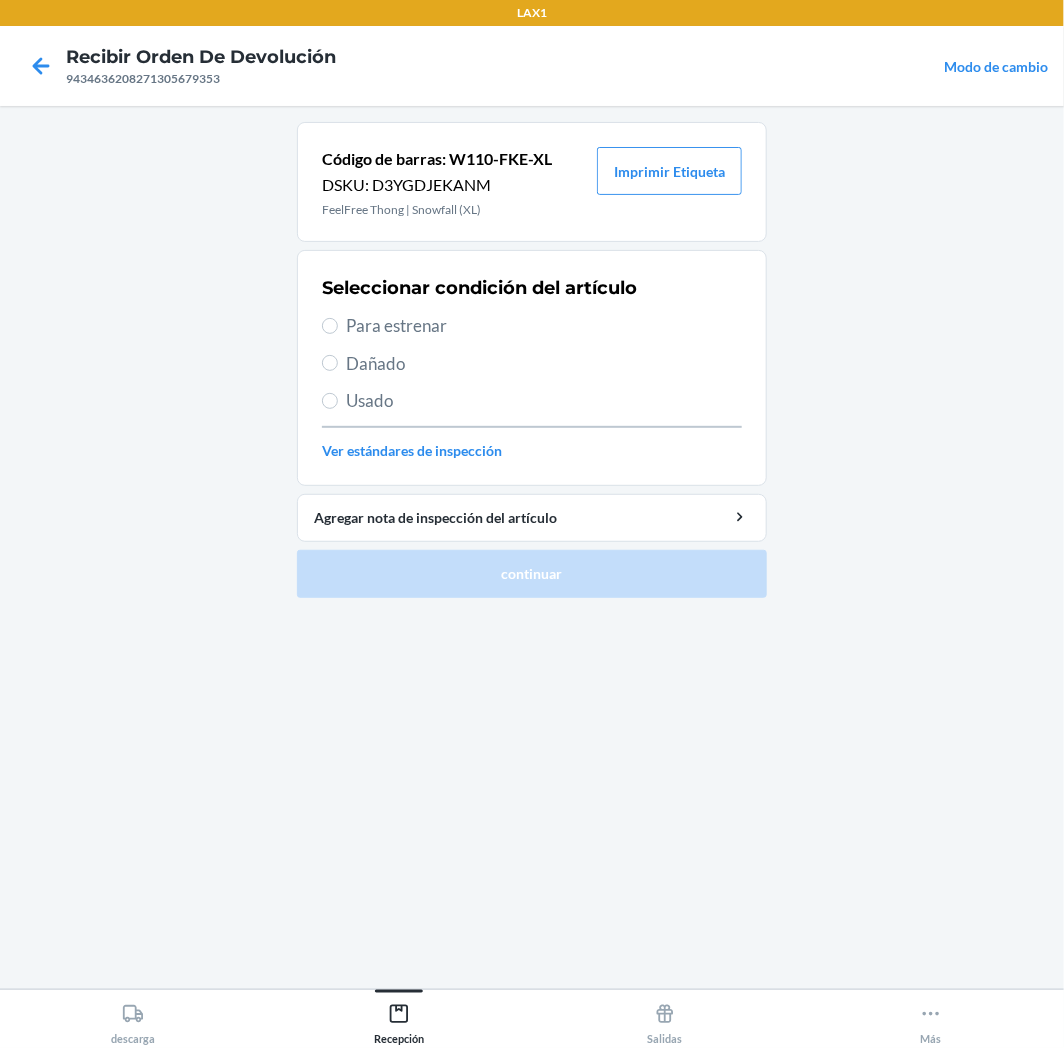 click on "Para estrenar" at bounding box center (544, 326) 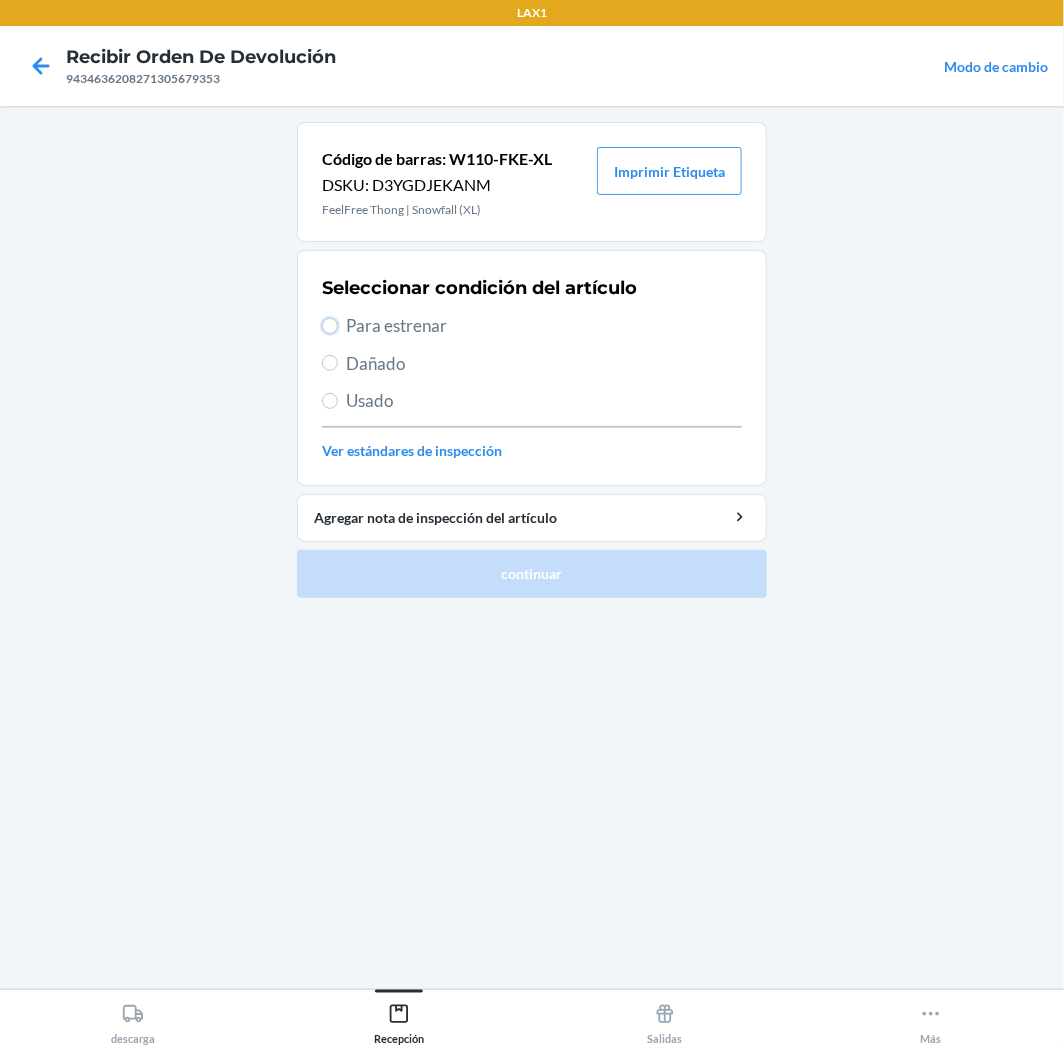click on "Para estrenar" at bounding box center [330, 326] 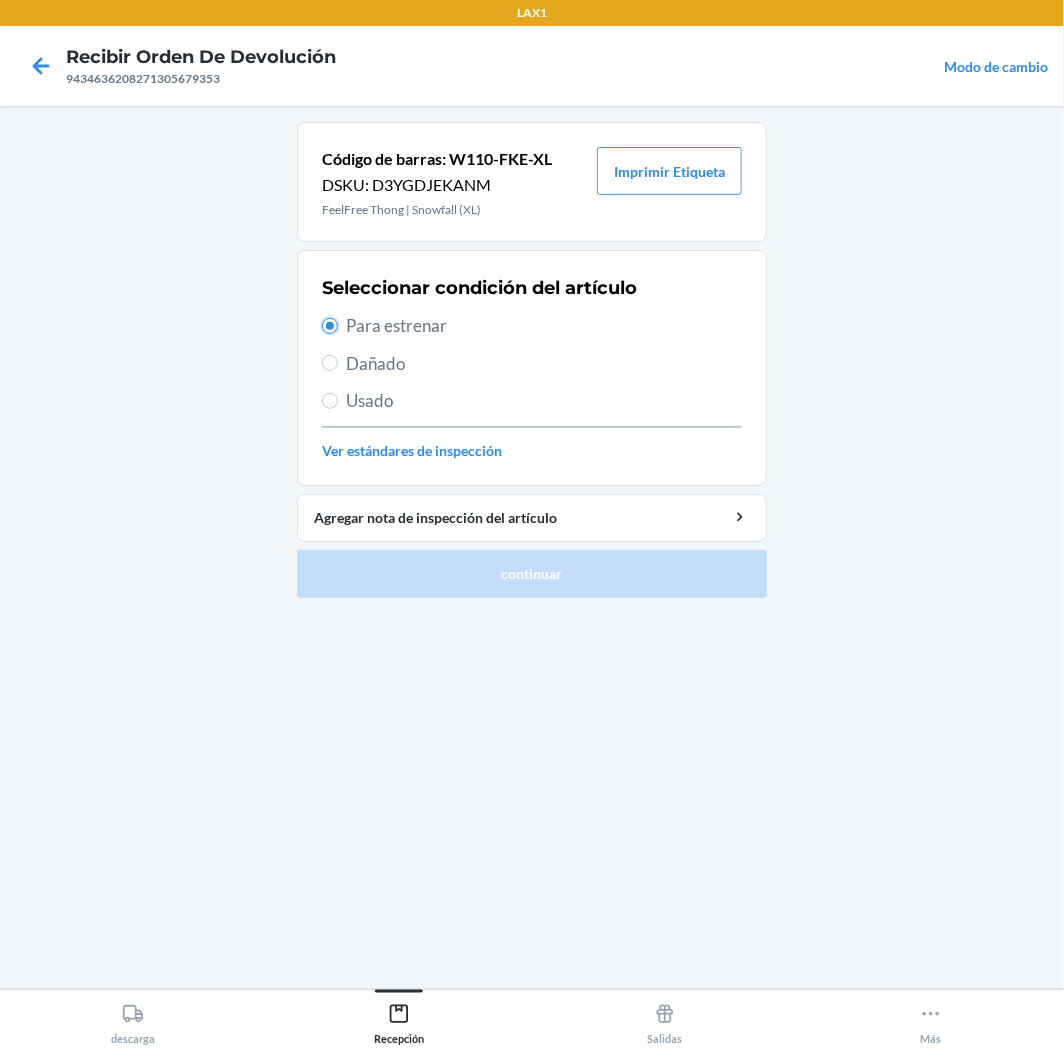 radio on "true" 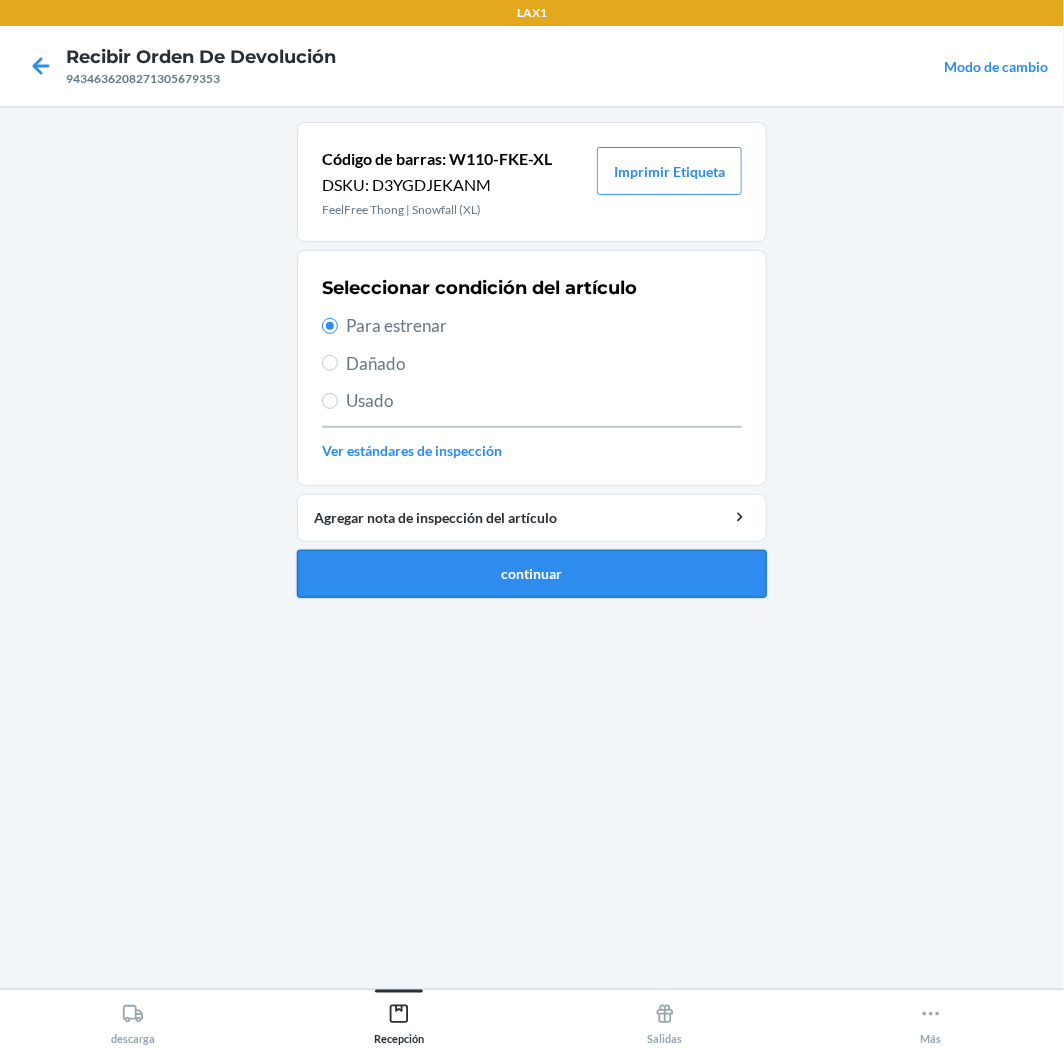 click on "continuar" at bounding box center (532, 574) 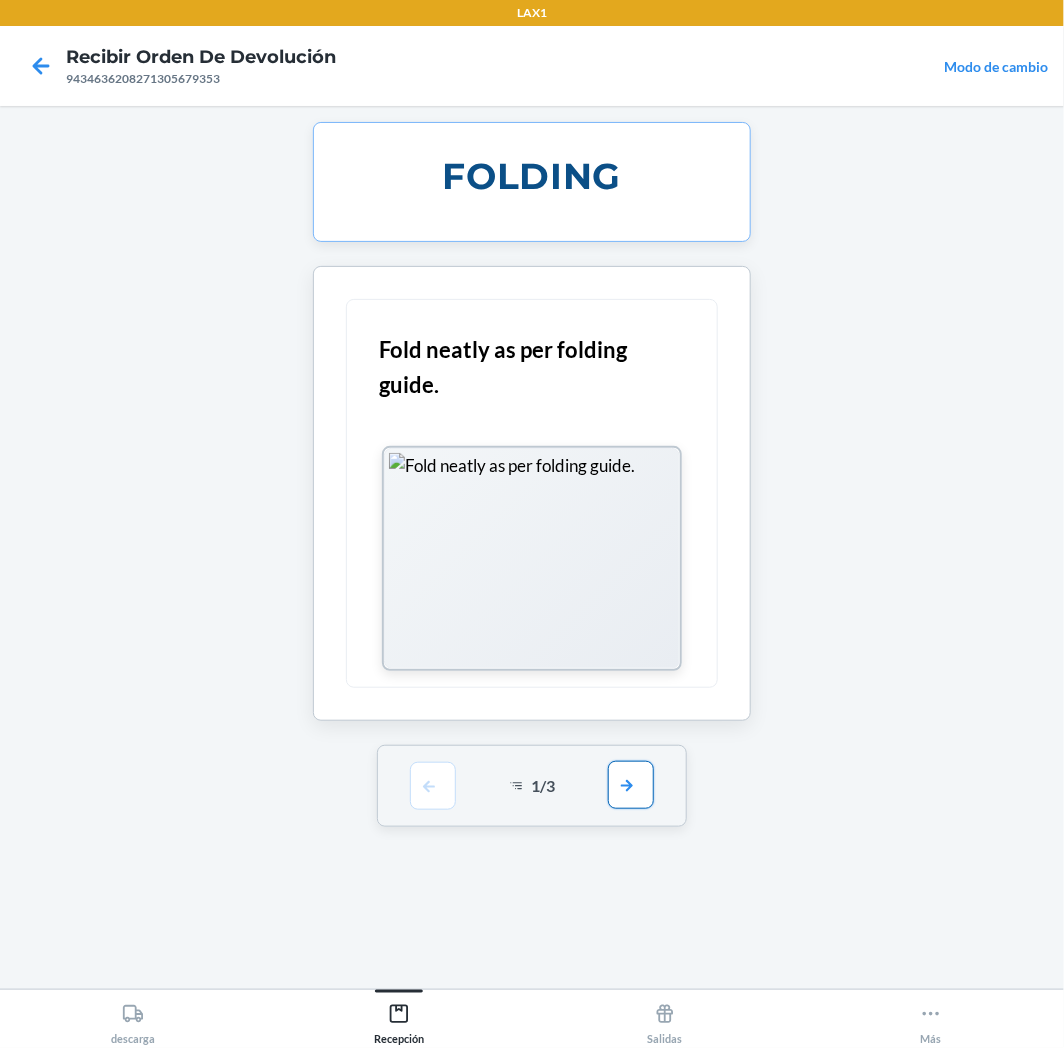 click at bounding box center (631, 785) 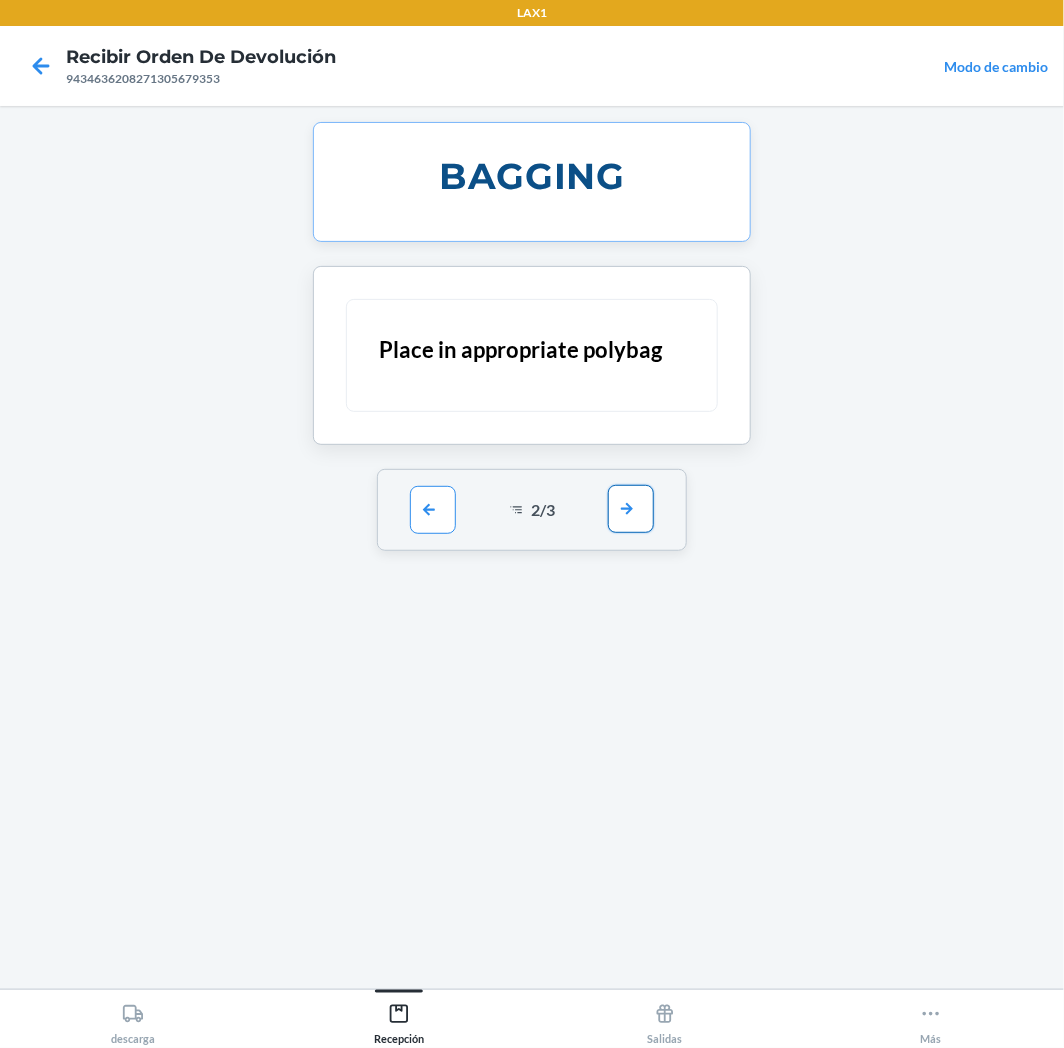 click at bounding box center (631, 509) 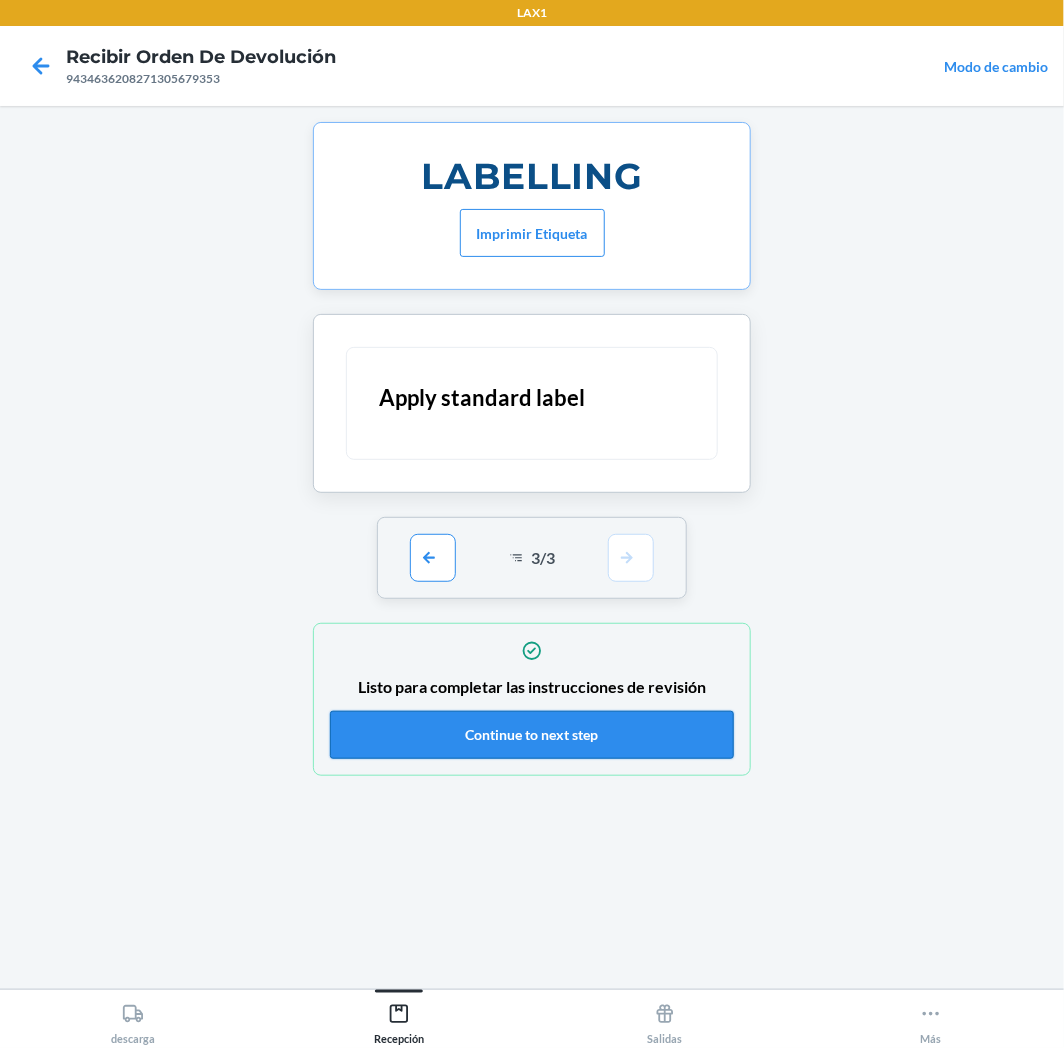 click on "Continue to next step" at bounding box center (532, 735) 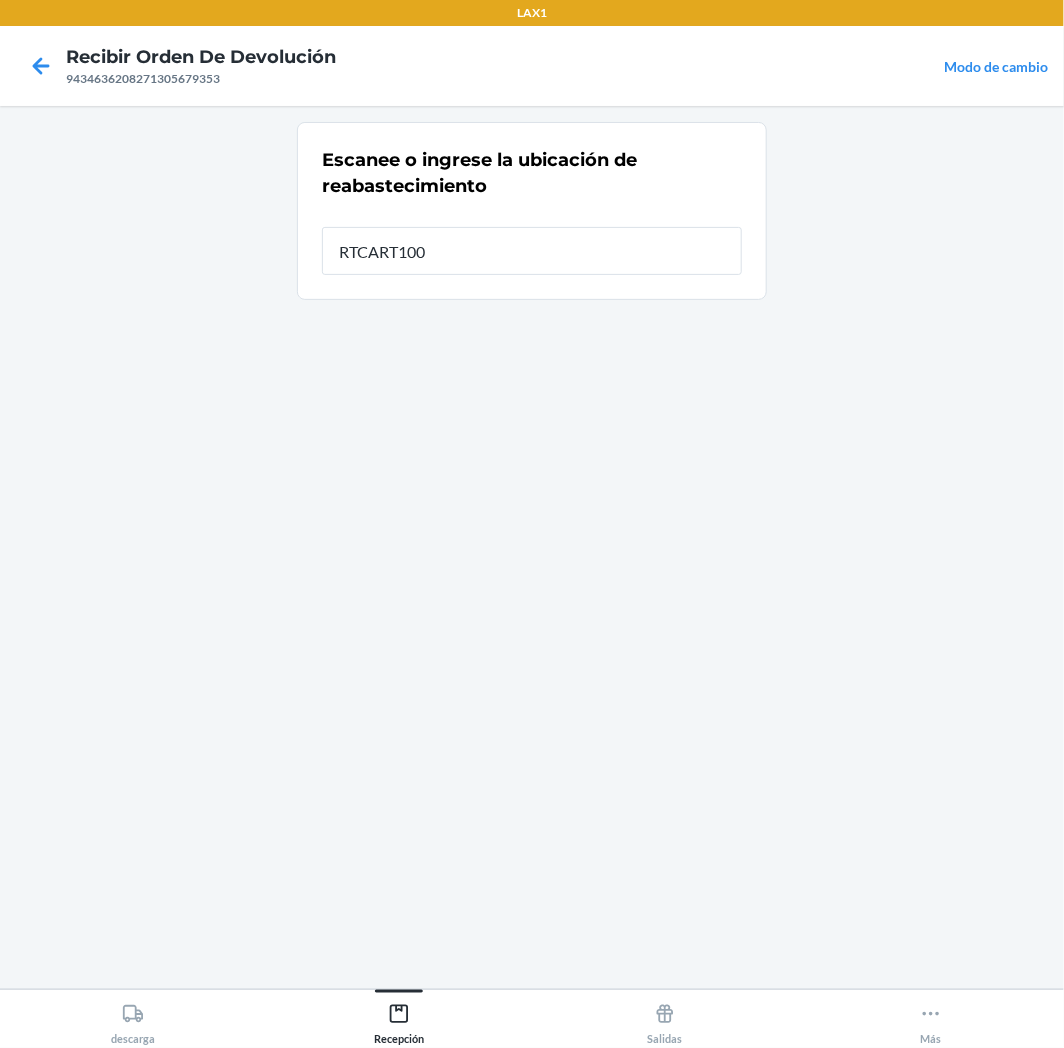 type on "RTCART100" 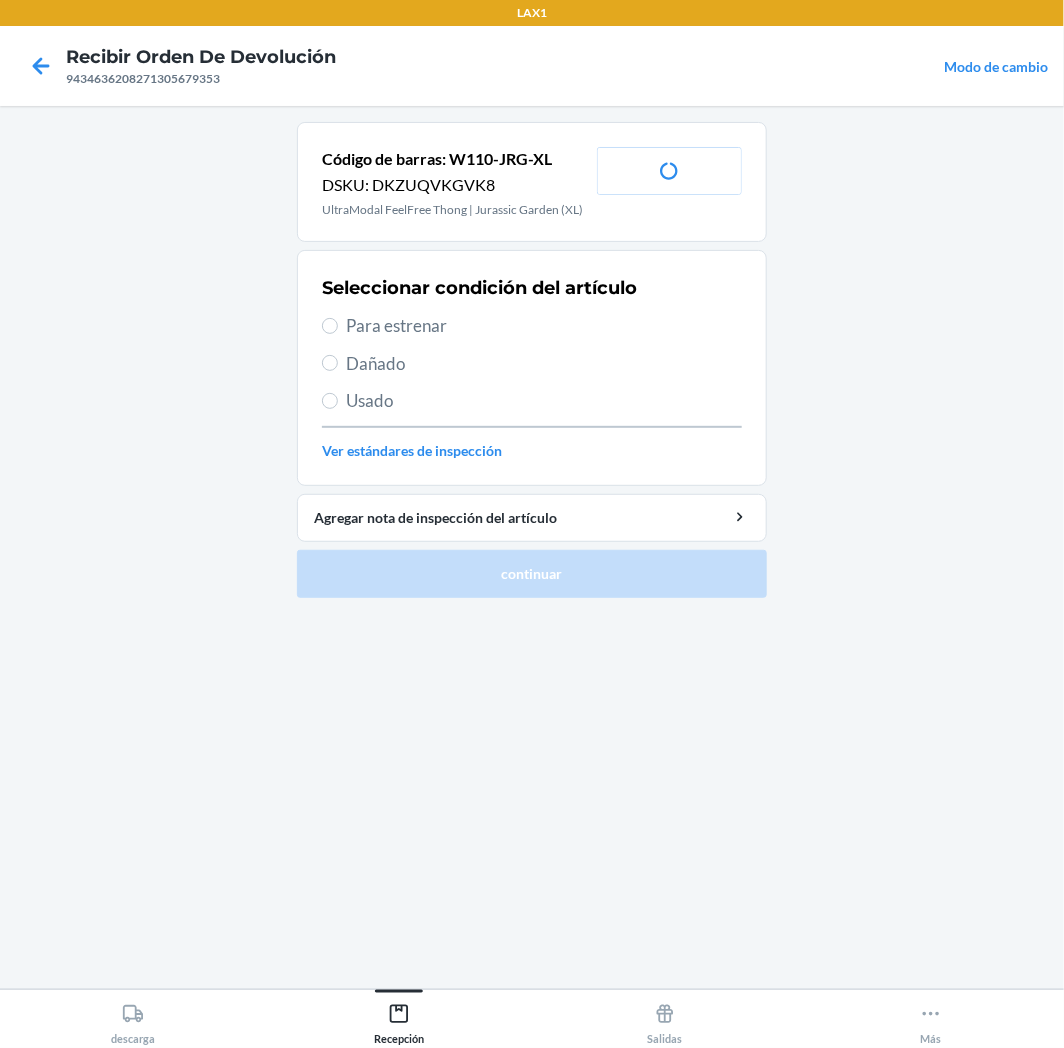 click on "Seleccionar condición del artículo Para estrenar Dañado Usado Ver estándares de inspección" at bounding box center [532, 368] 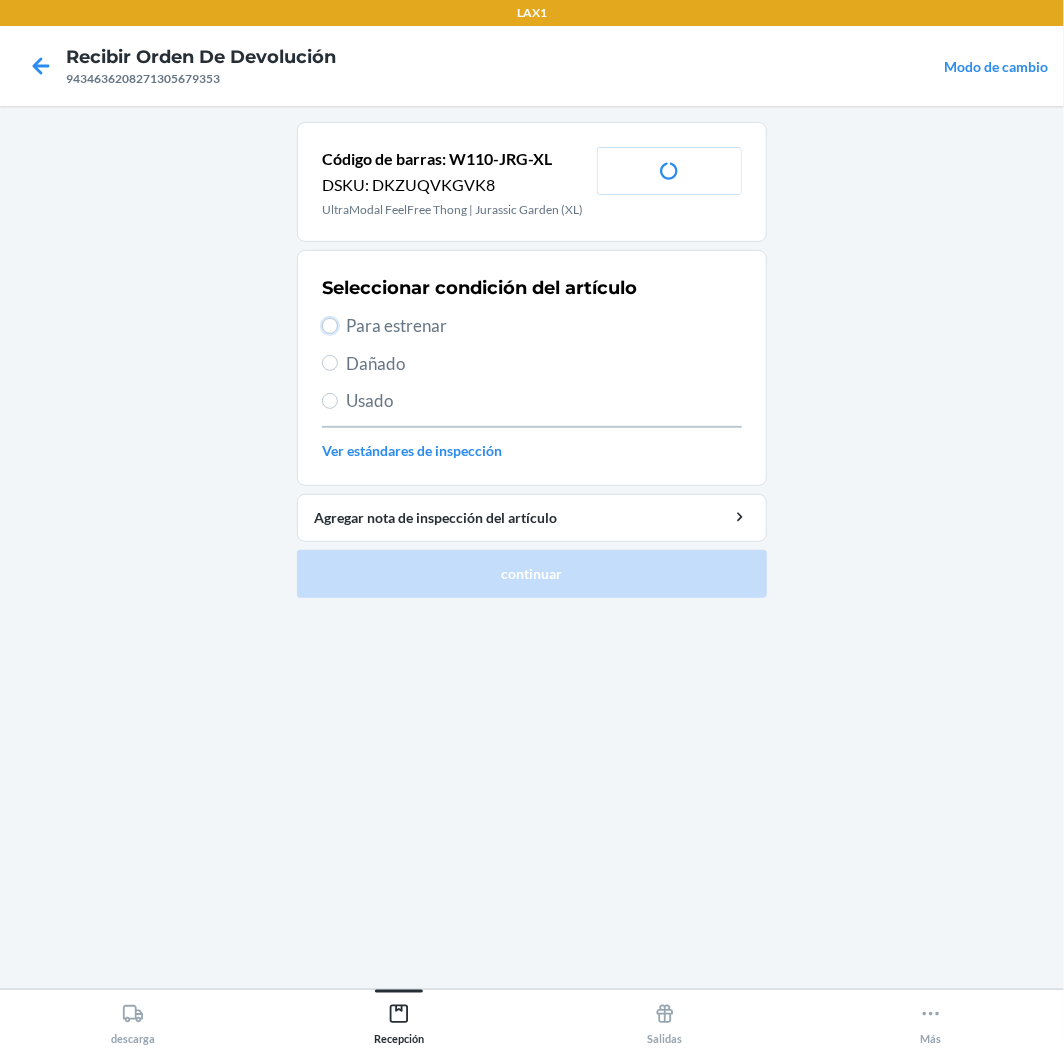 click on "Para estrenar" at bounding box center [330, 326] 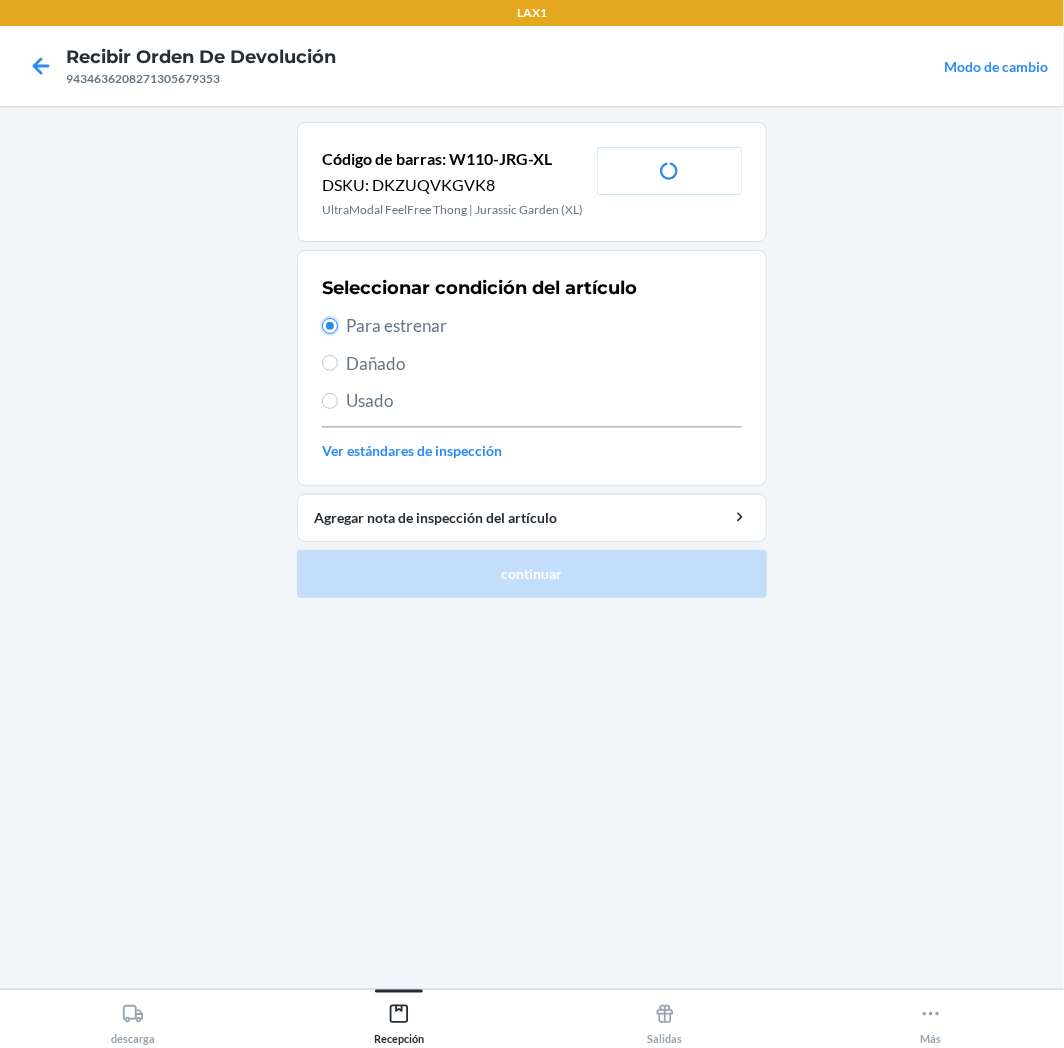 radio on "true" 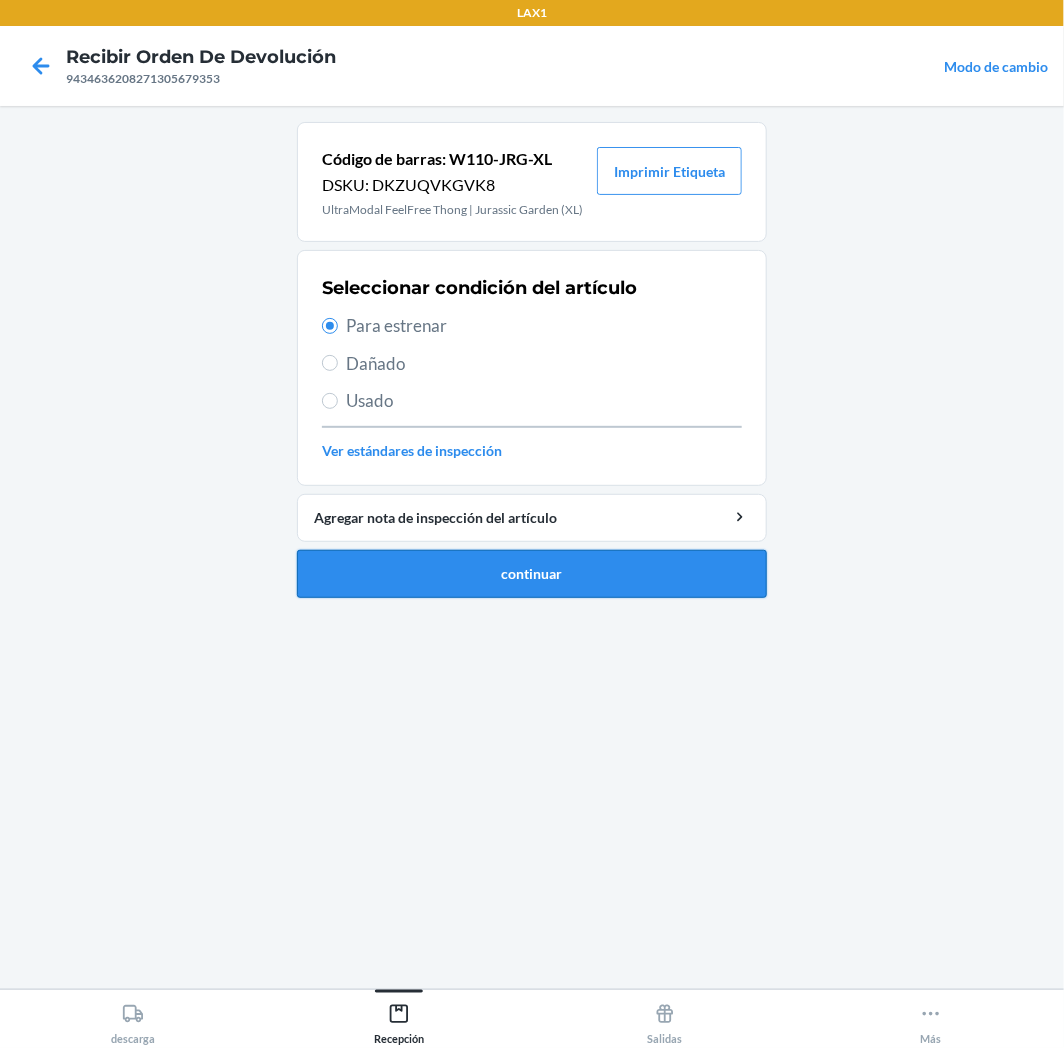 click on "continuar" at bounding box center [532, 574] 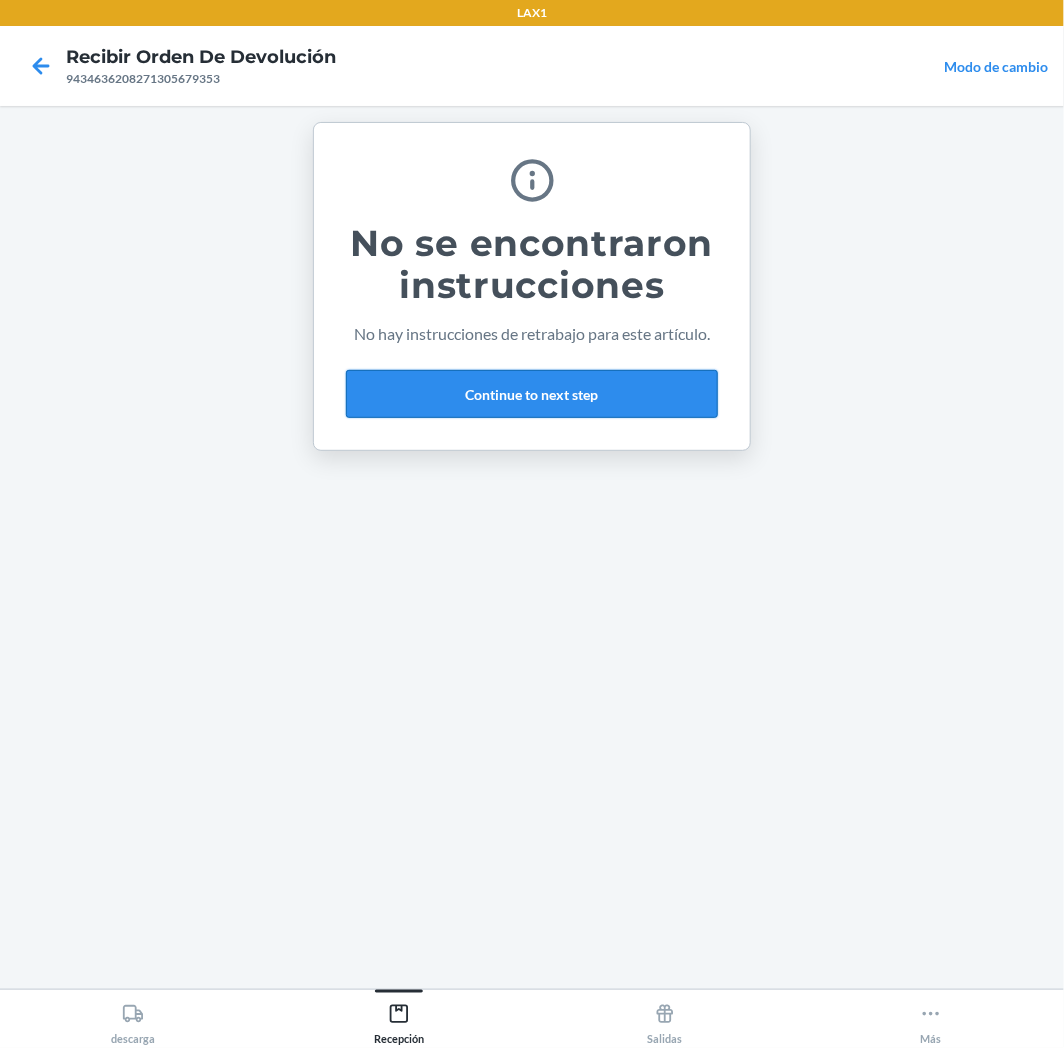 click on "No se encontraron instrucciones No hay instrucciones de retrabajo para este artículo. Continue to next step" at bounding box center (532, 286) 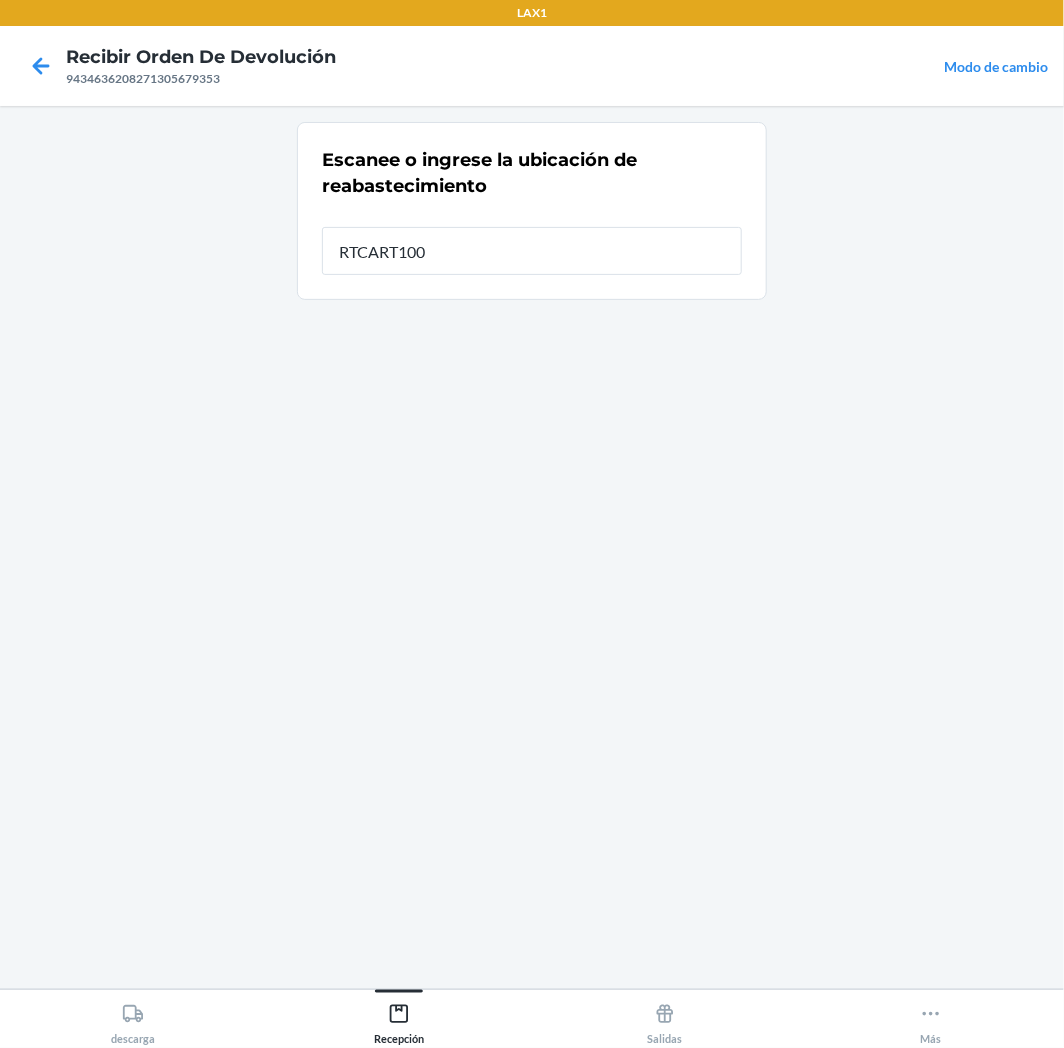 type on "RTCART100" 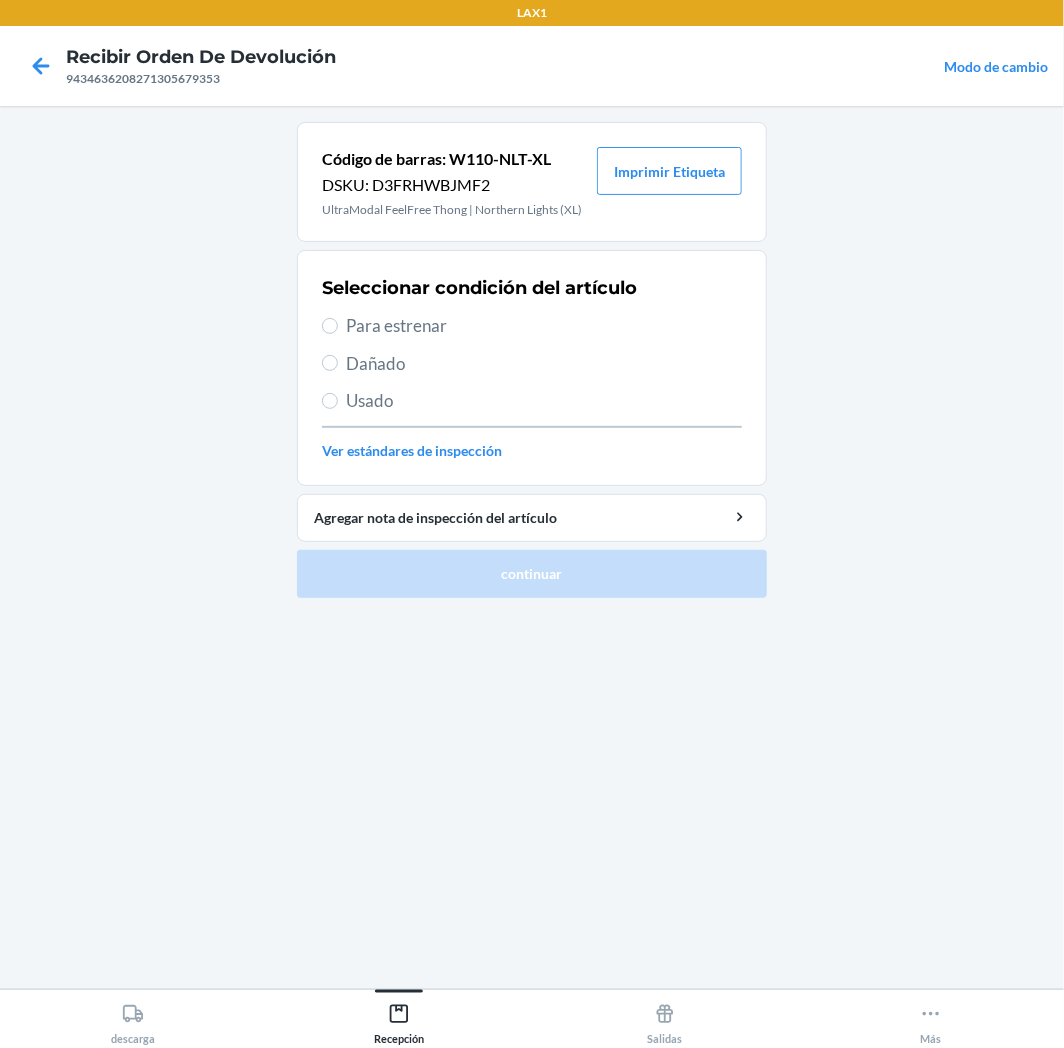 click on "Para estrenar" at bounding box center (544, 326) 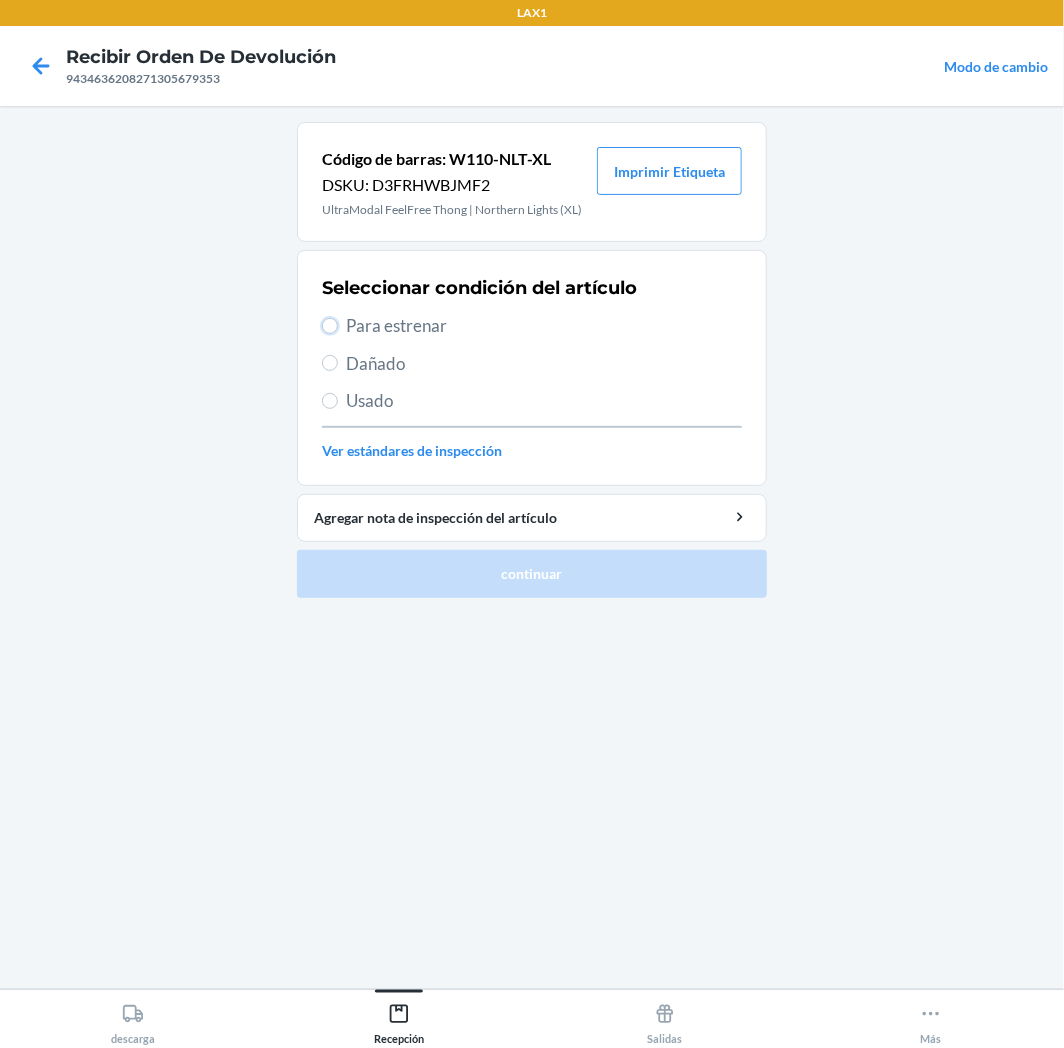 click on "Para estrenar" at bounding box center (330, 326) 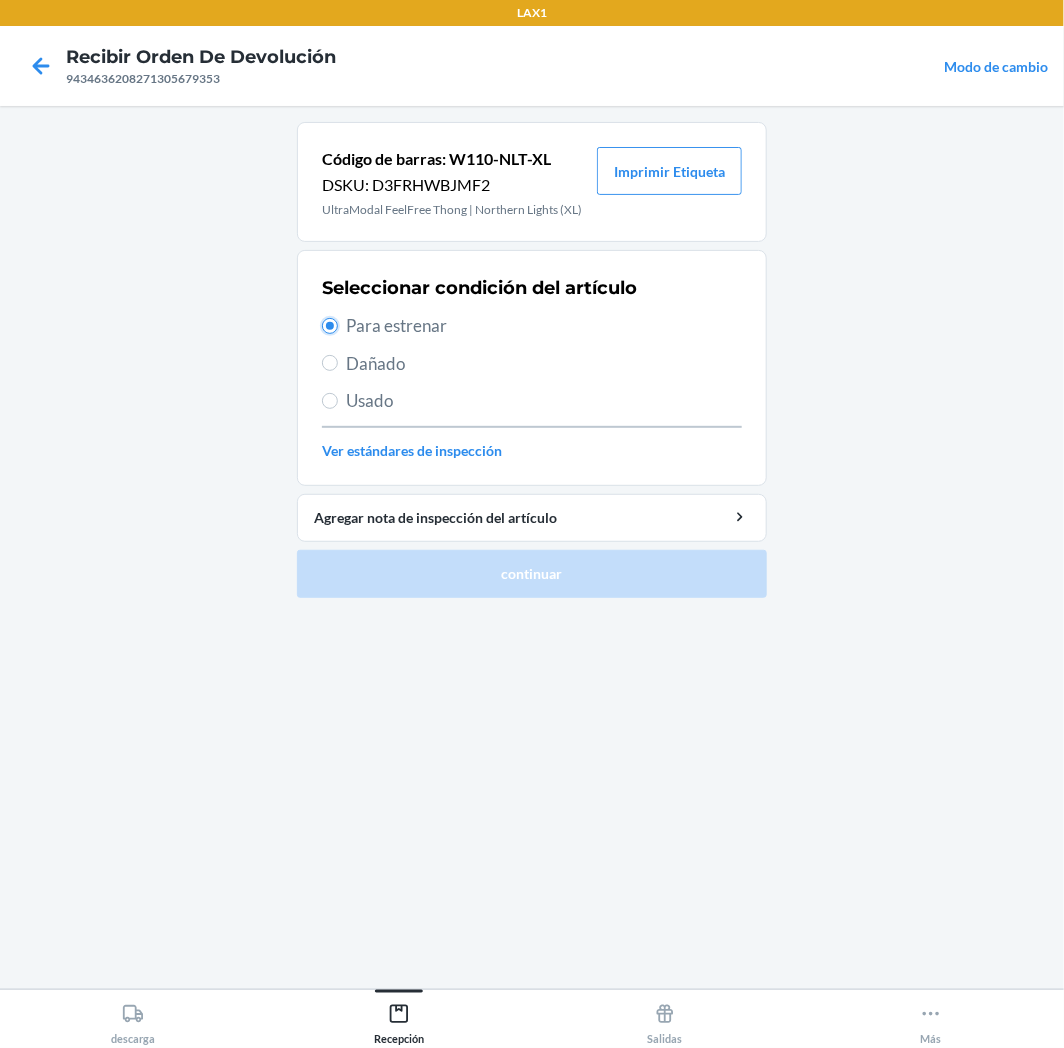 radio on "true" 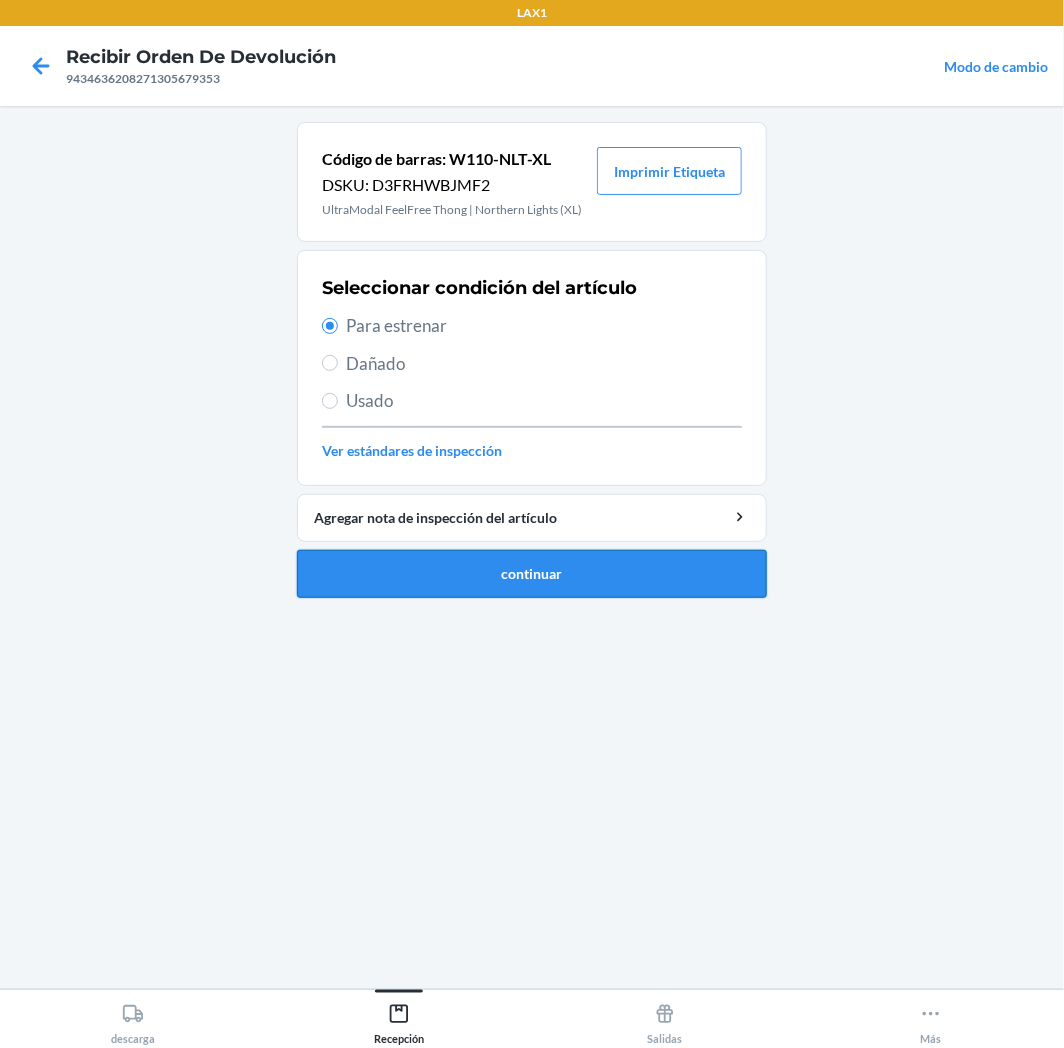 click on "continuar" at bounding box center [532, 574] 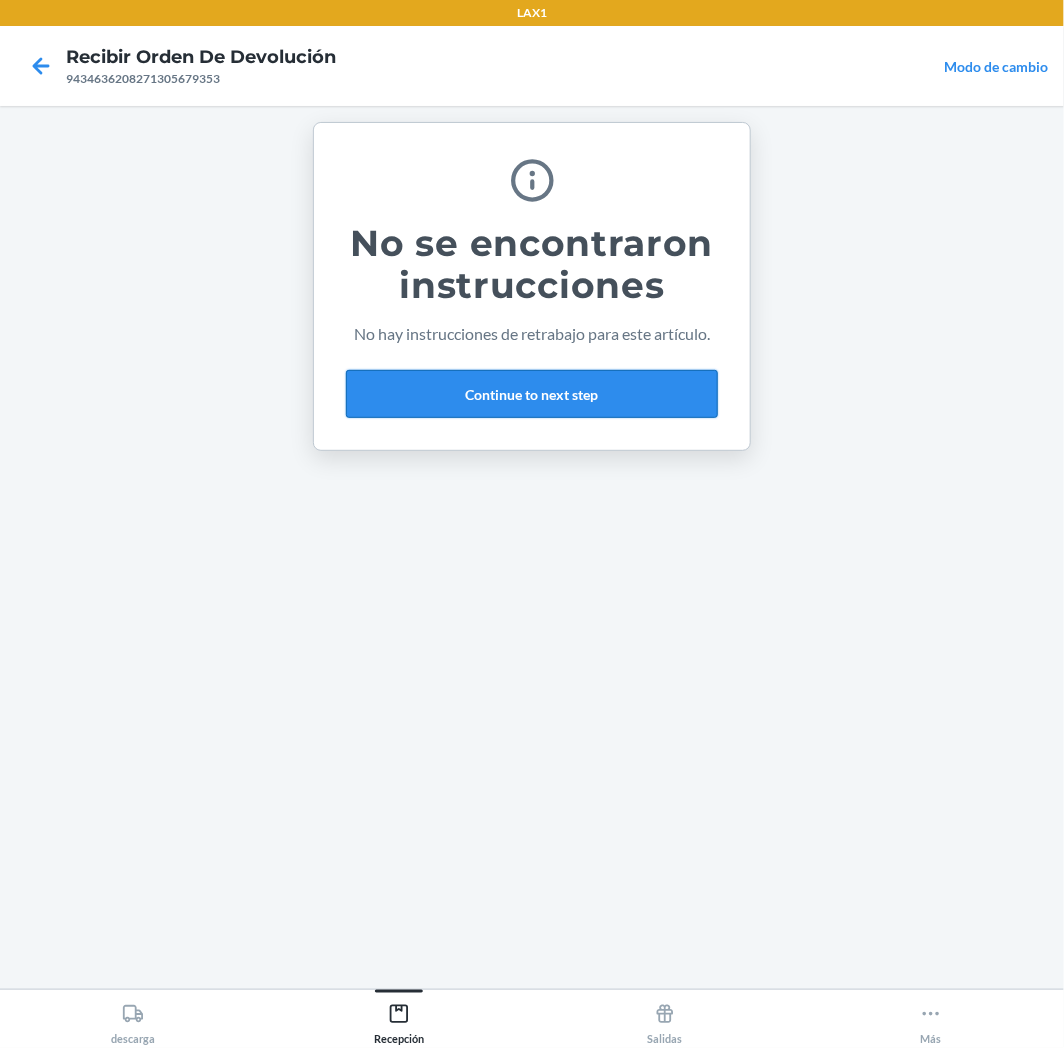 click on "Continue to next step" at bounding box center [532, 394] 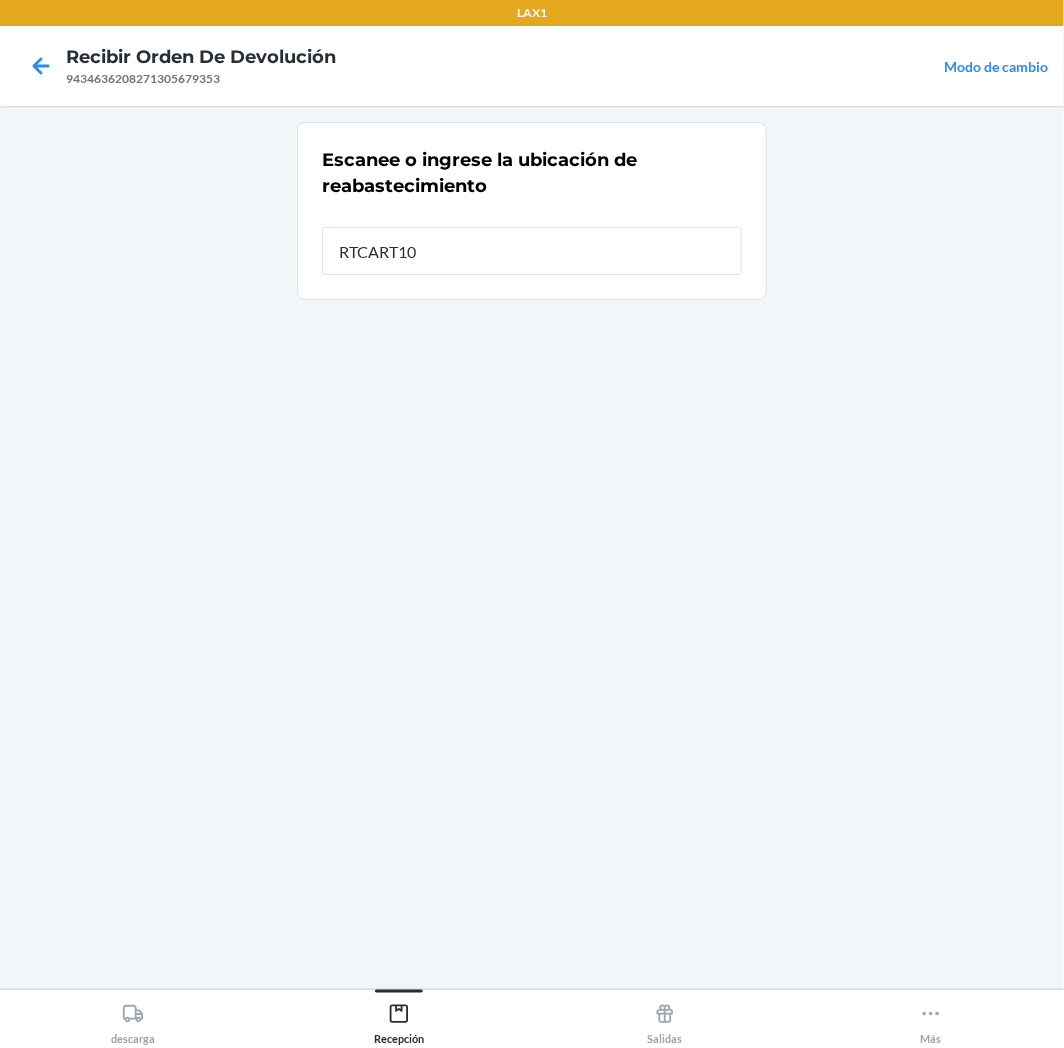 type on "RTCART100" 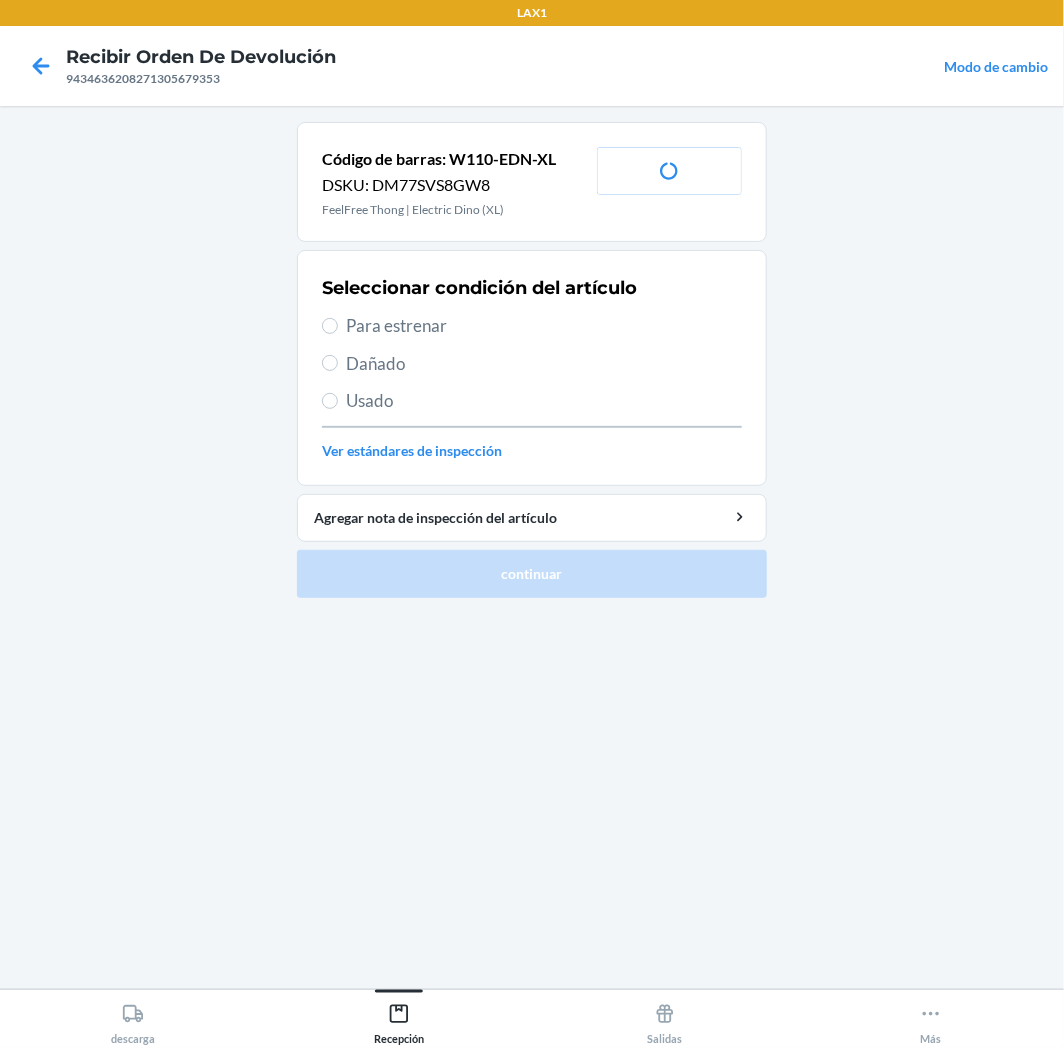 click on "Para estrenar" at bounding box center (544, 326) 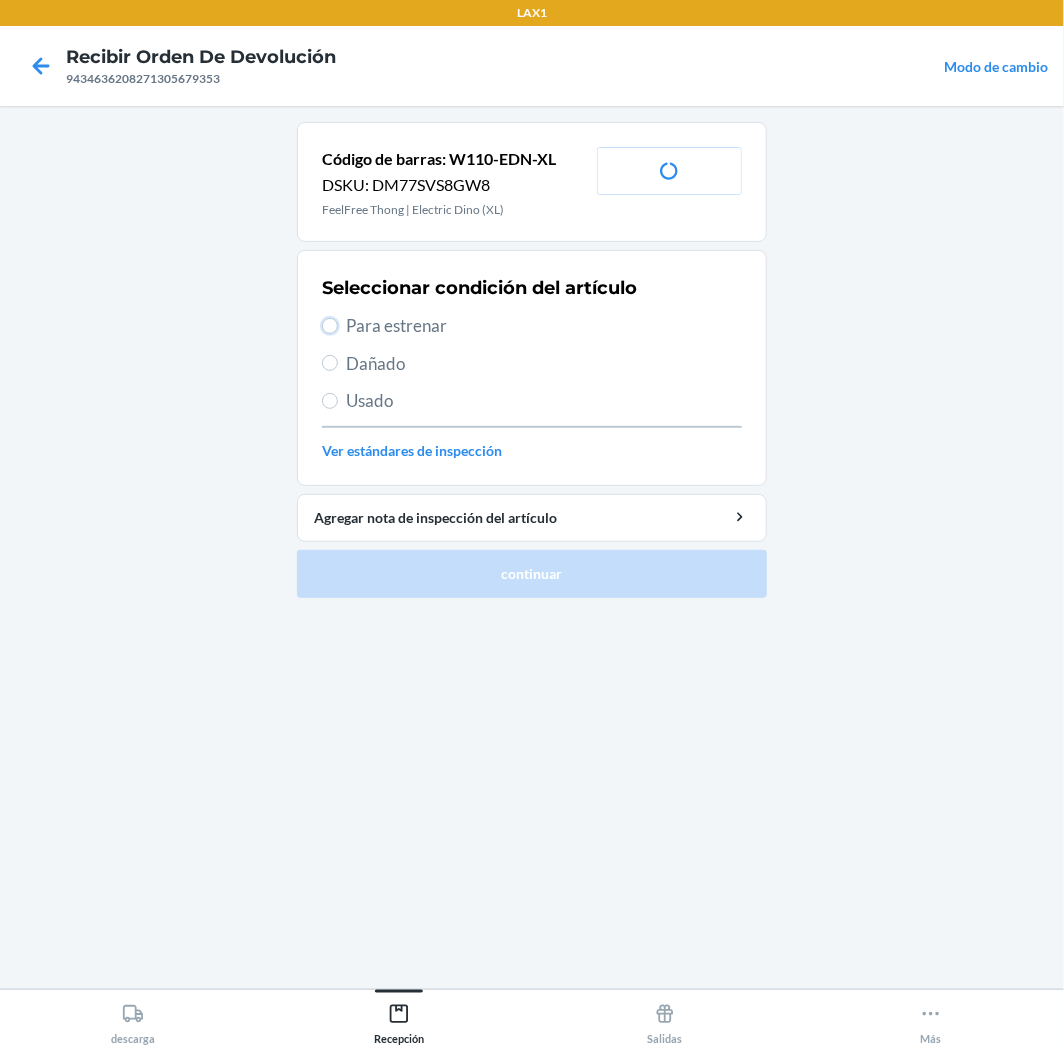 click on "Para estrenar" at bounding box center [330, 326] 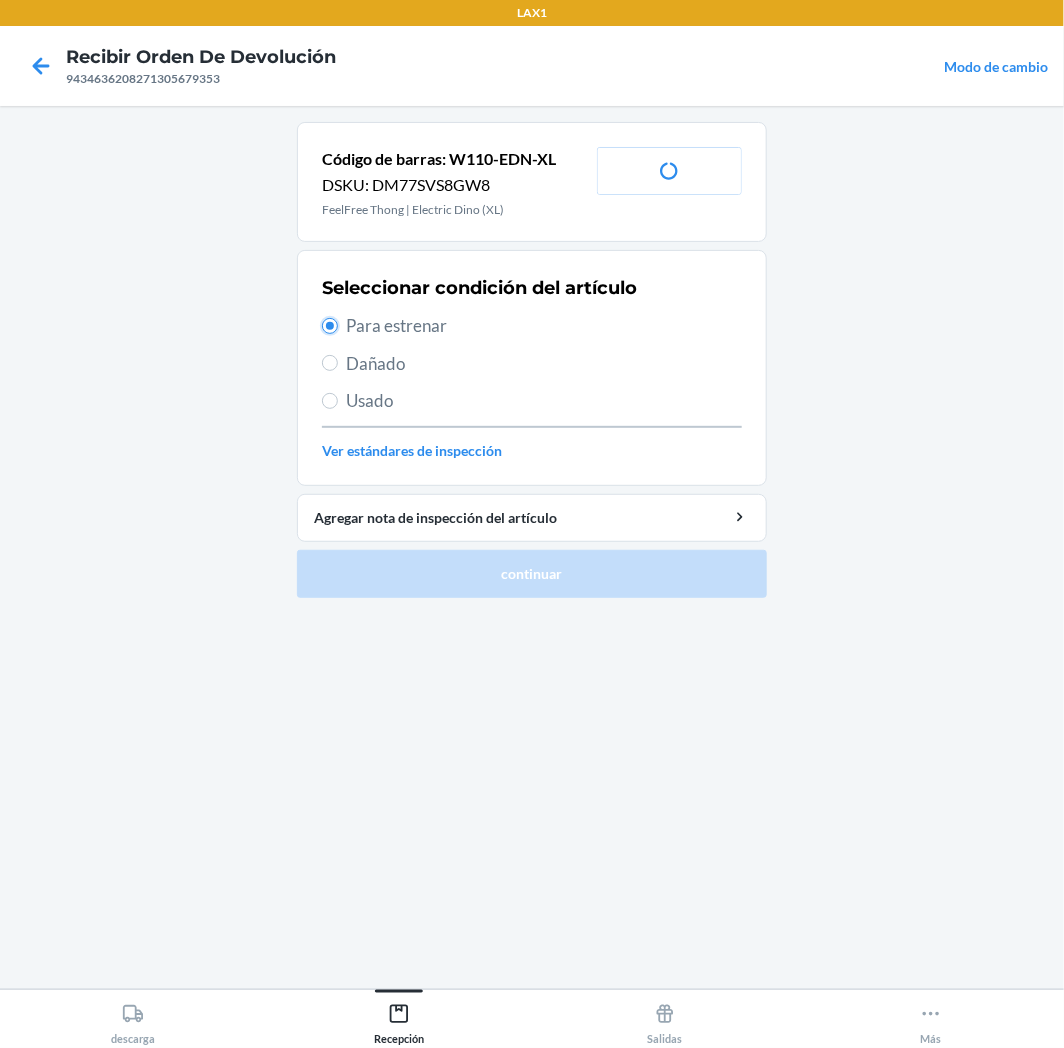radio on "true" 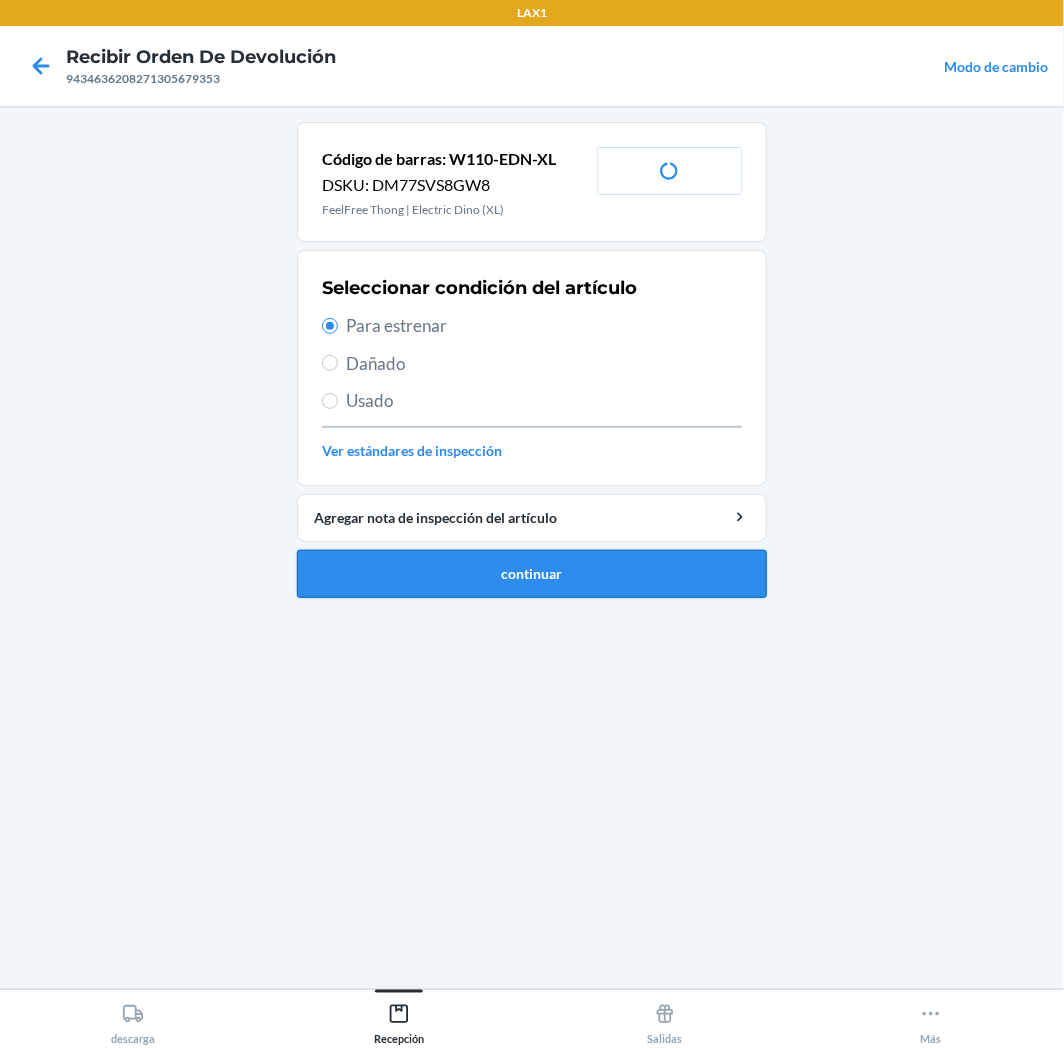 click on "continuar" at bounding box center (532, 574) 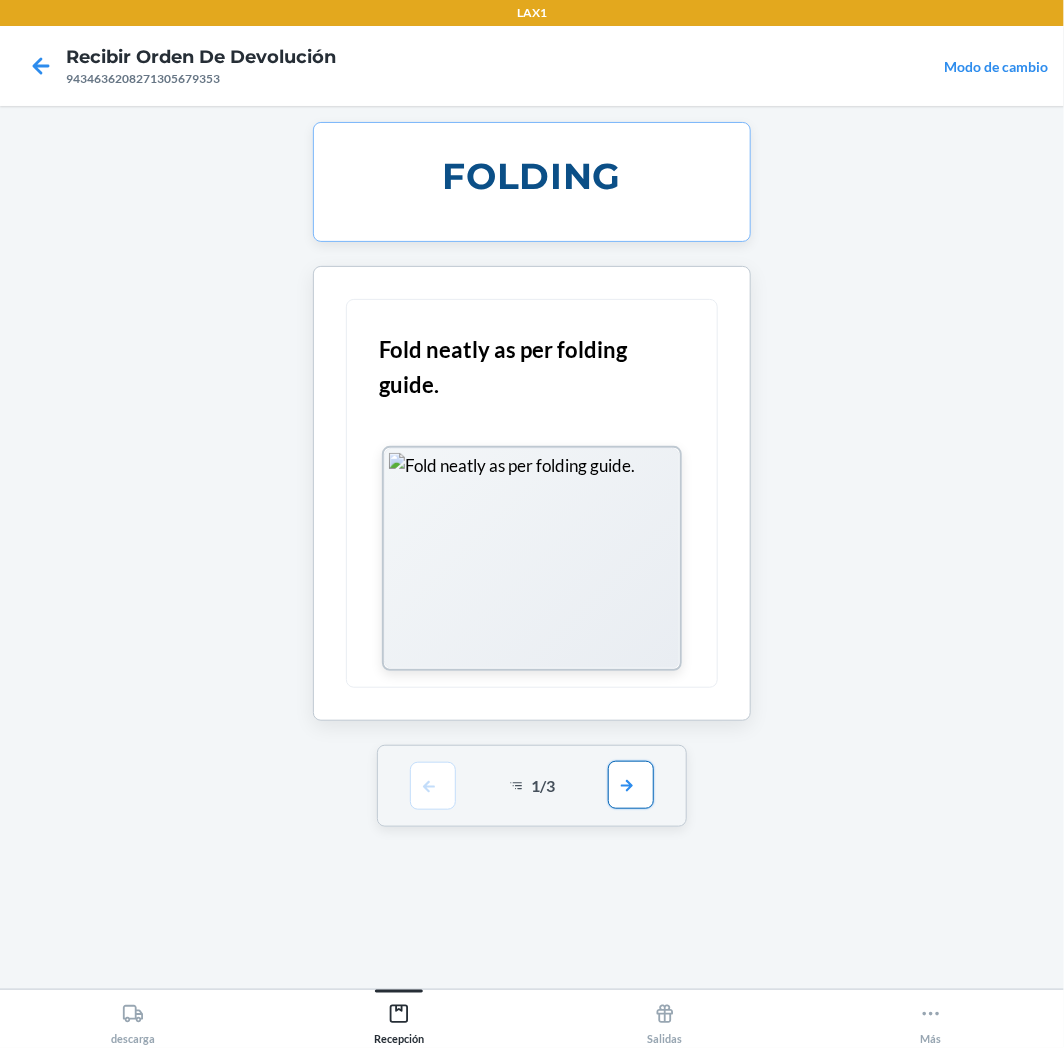 click at bounding box center (631, 785) 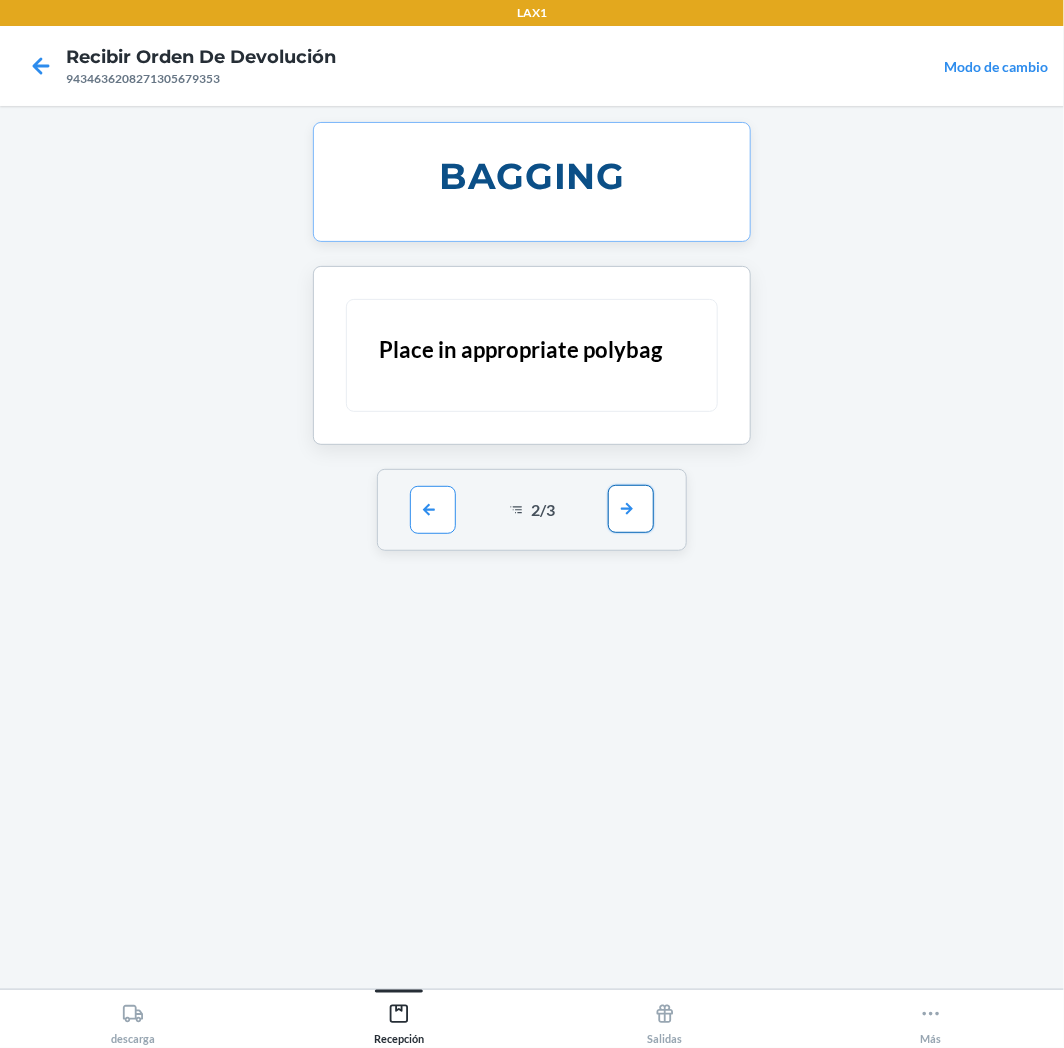 click at bounding box center (631, 509) 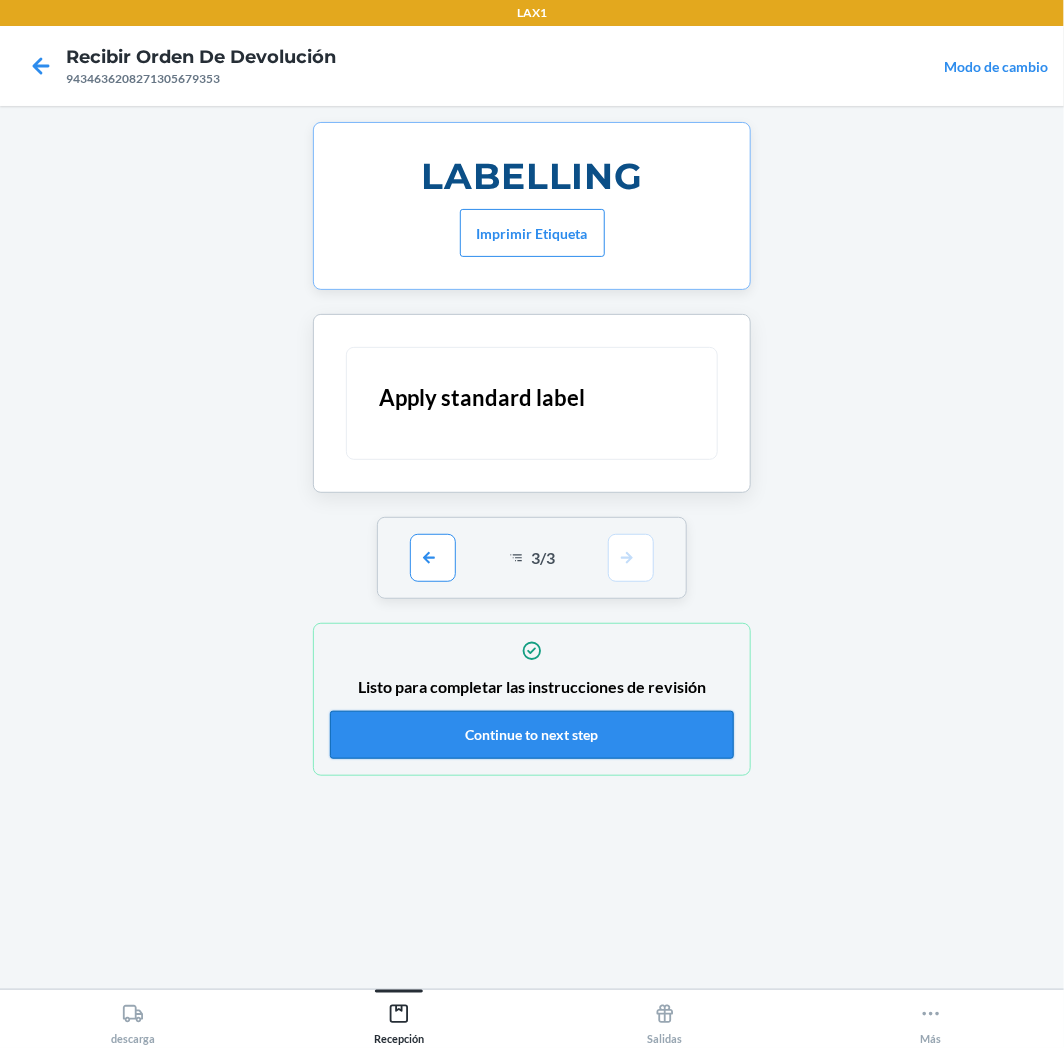 click on "Continue to next step" at bounding box center [532, 735] 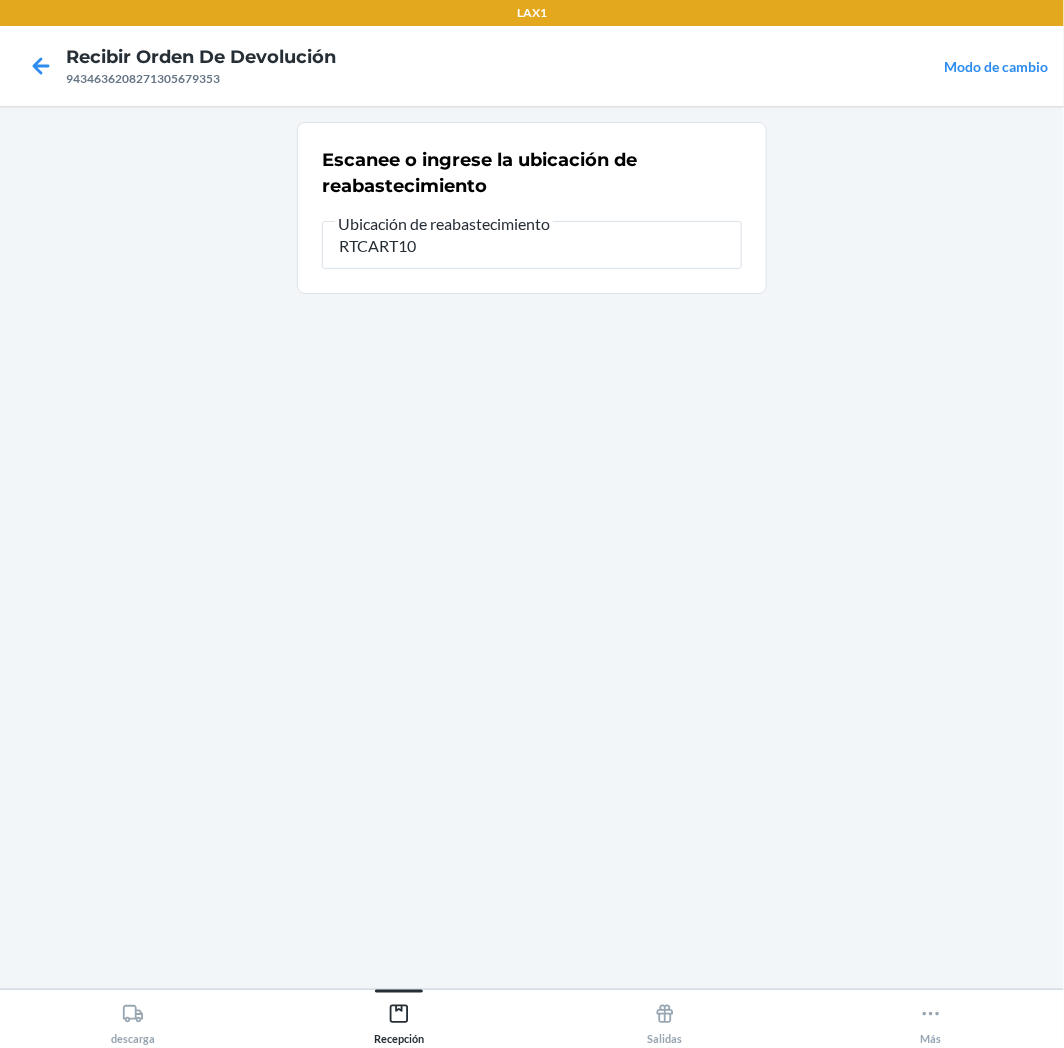 type on "RTCART100" 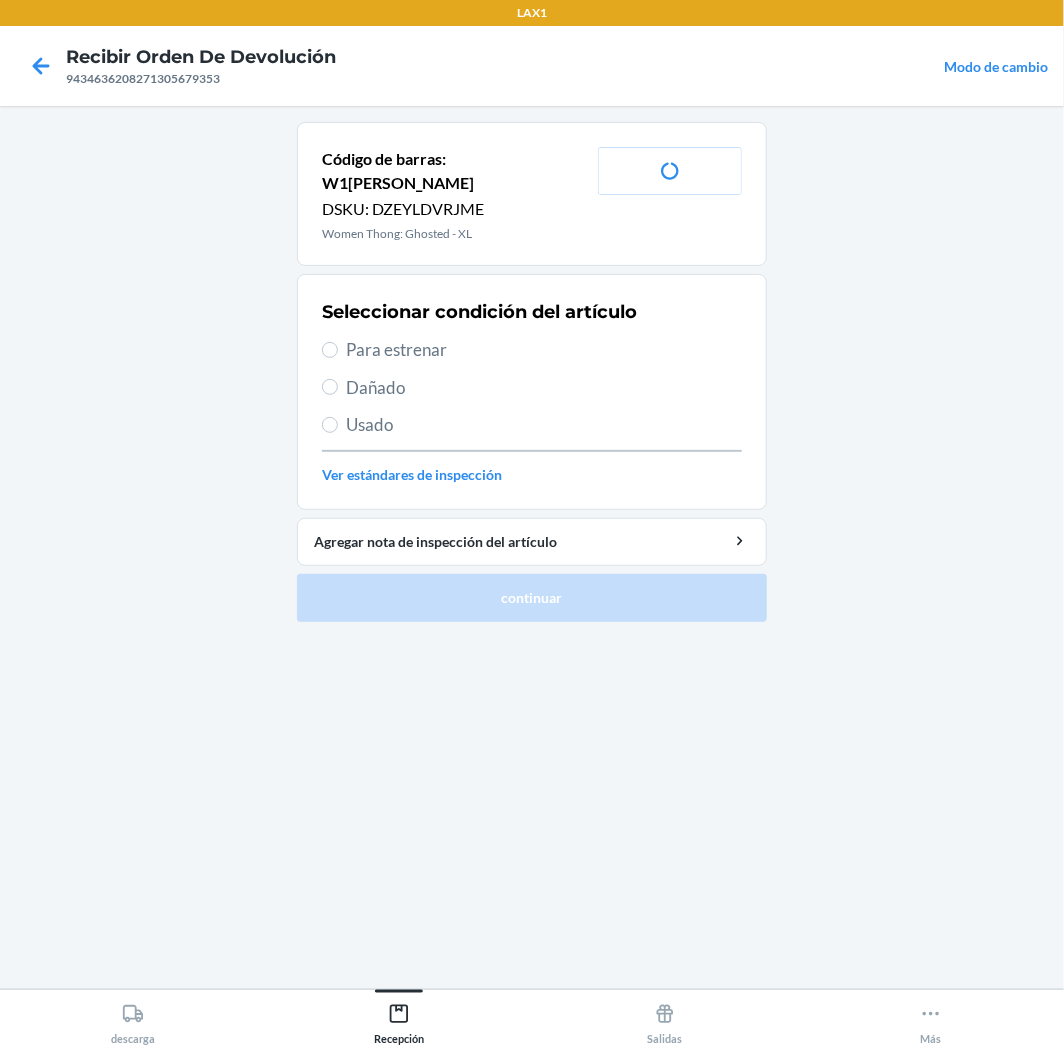 click on "Para estrenar" at bounding box center [544, 350] 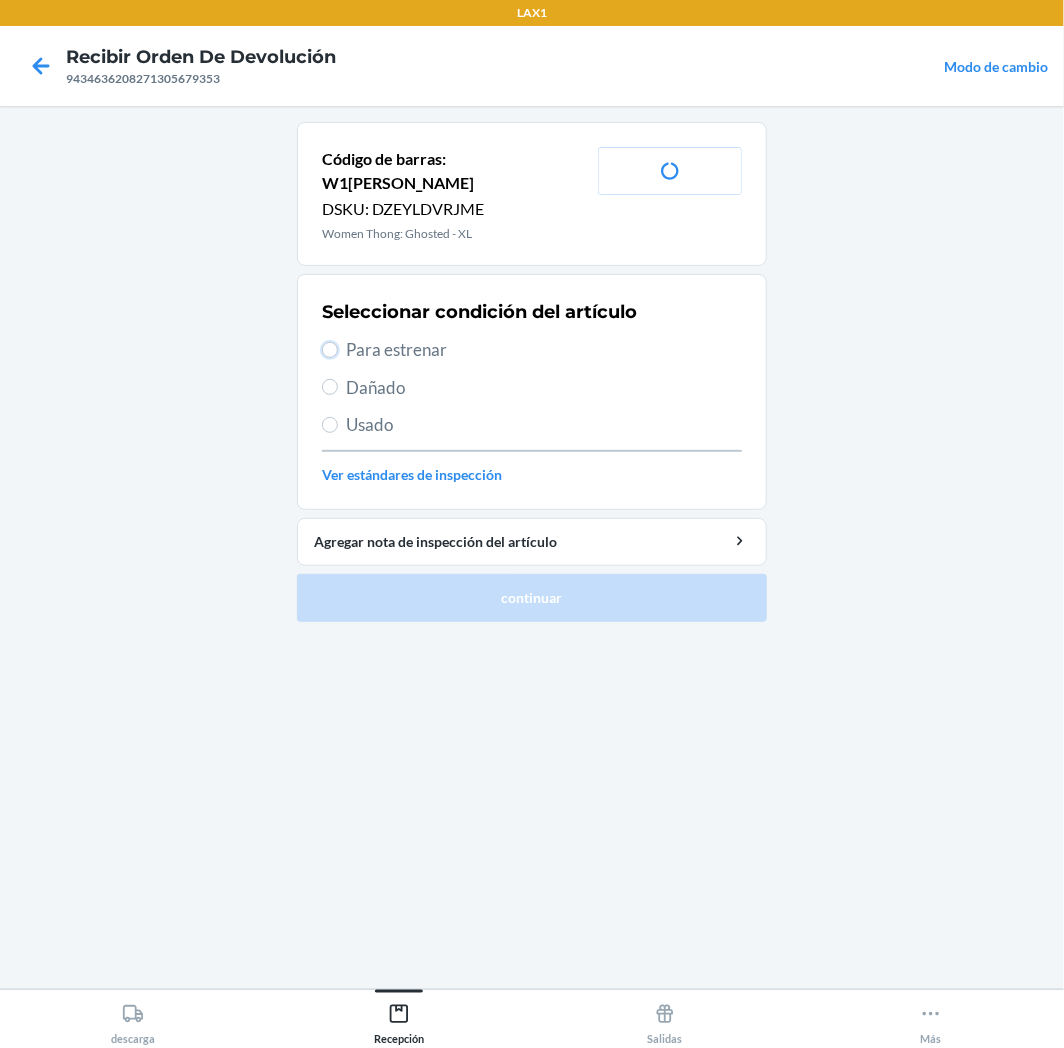 click on "Para estrenar" at bounding box center [330, 350] 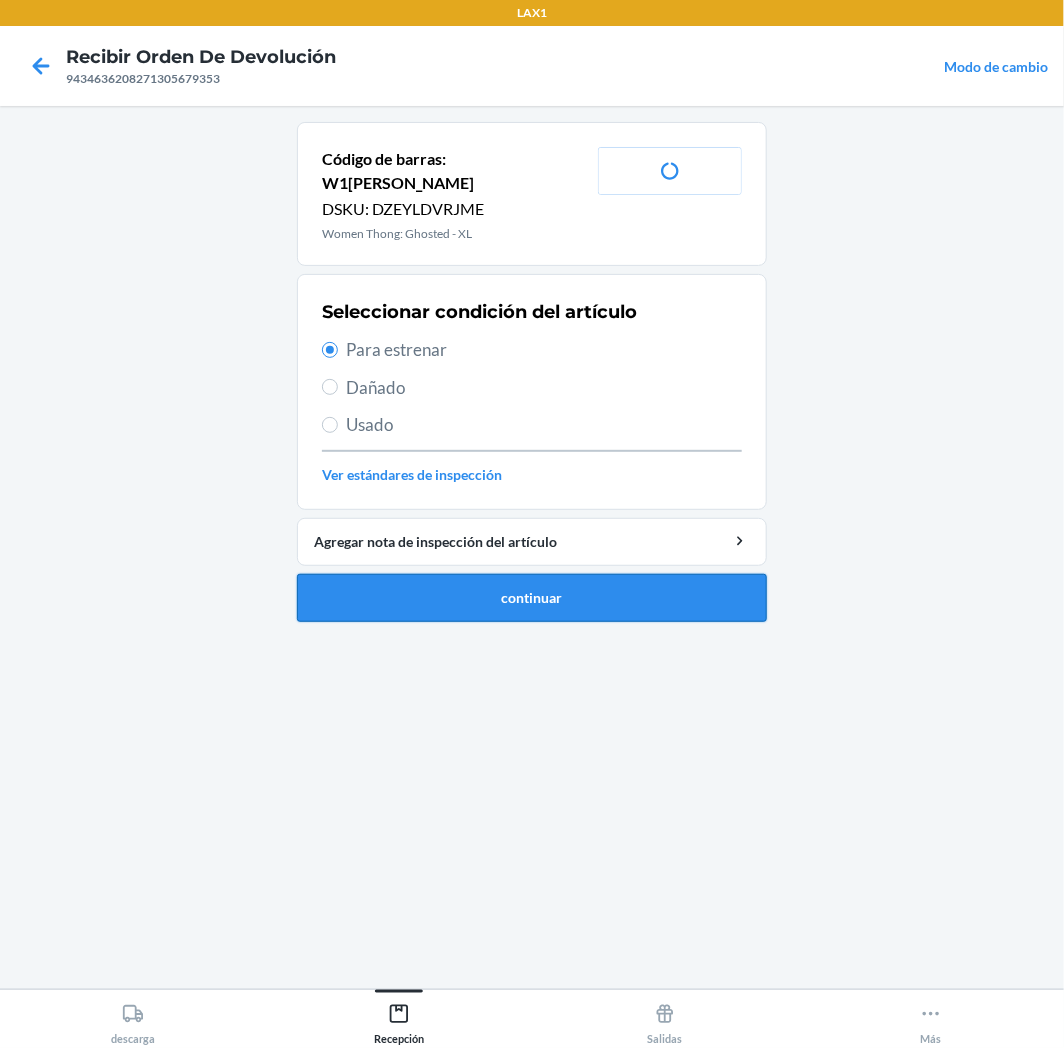 click on "continuar" at bounding box center [532, 598] 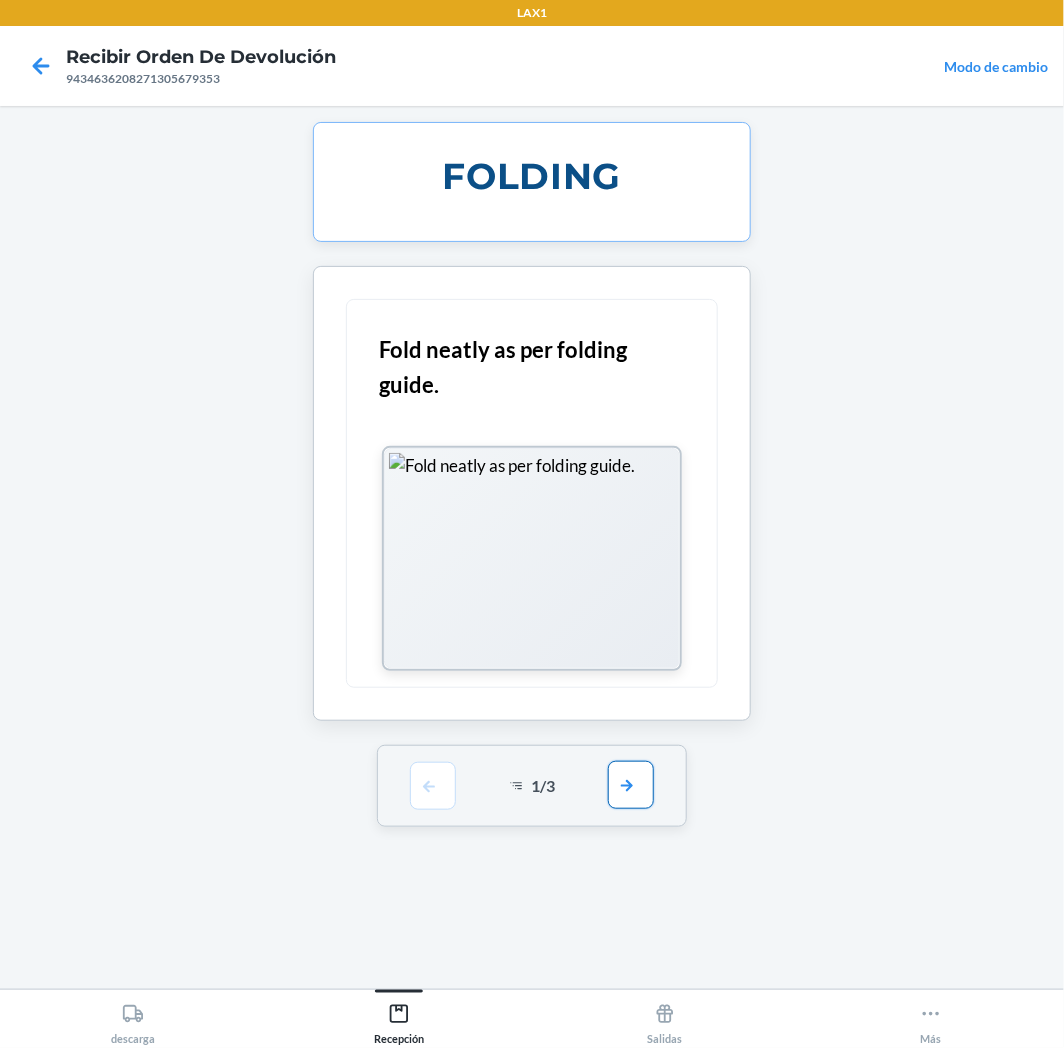 click at bounding box center [631, 785] 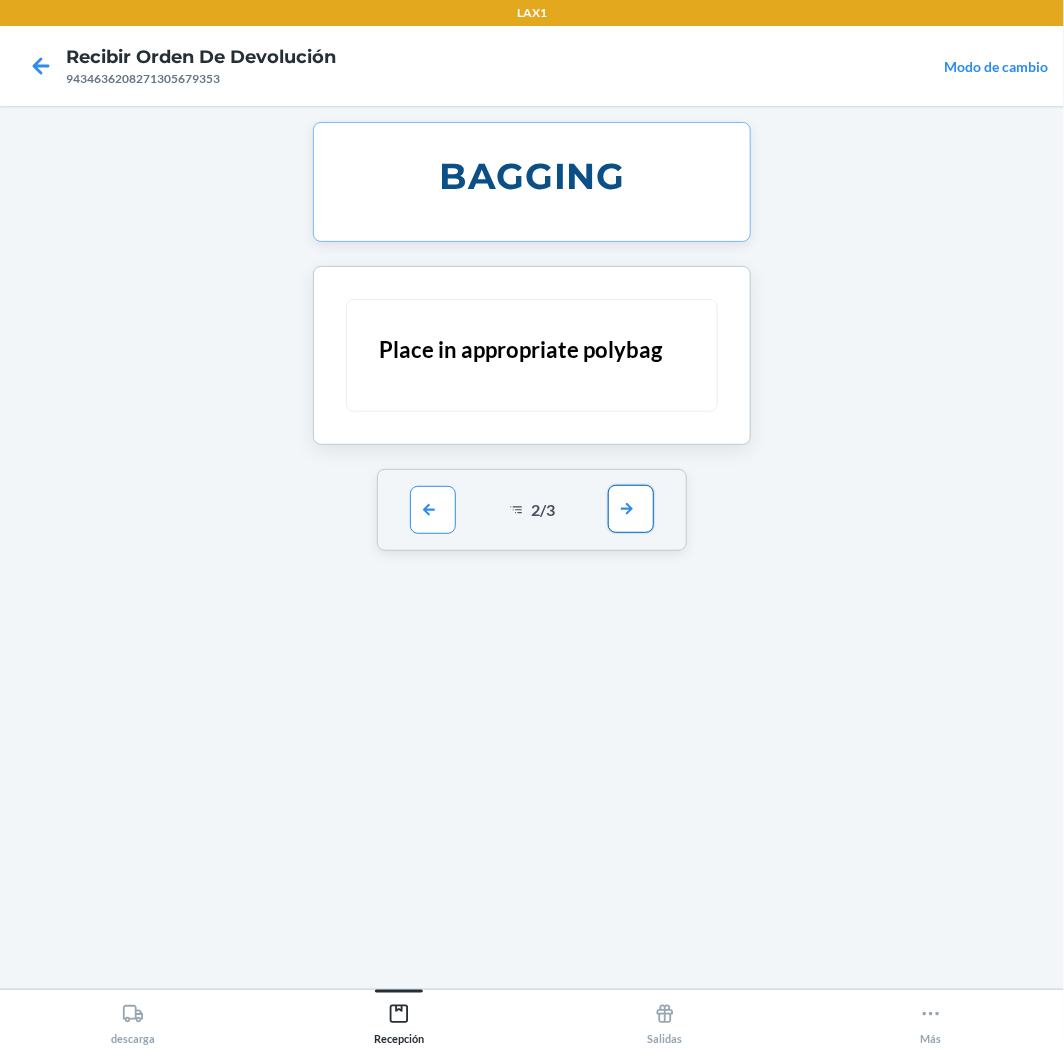 click at bounding box center (631, 509) 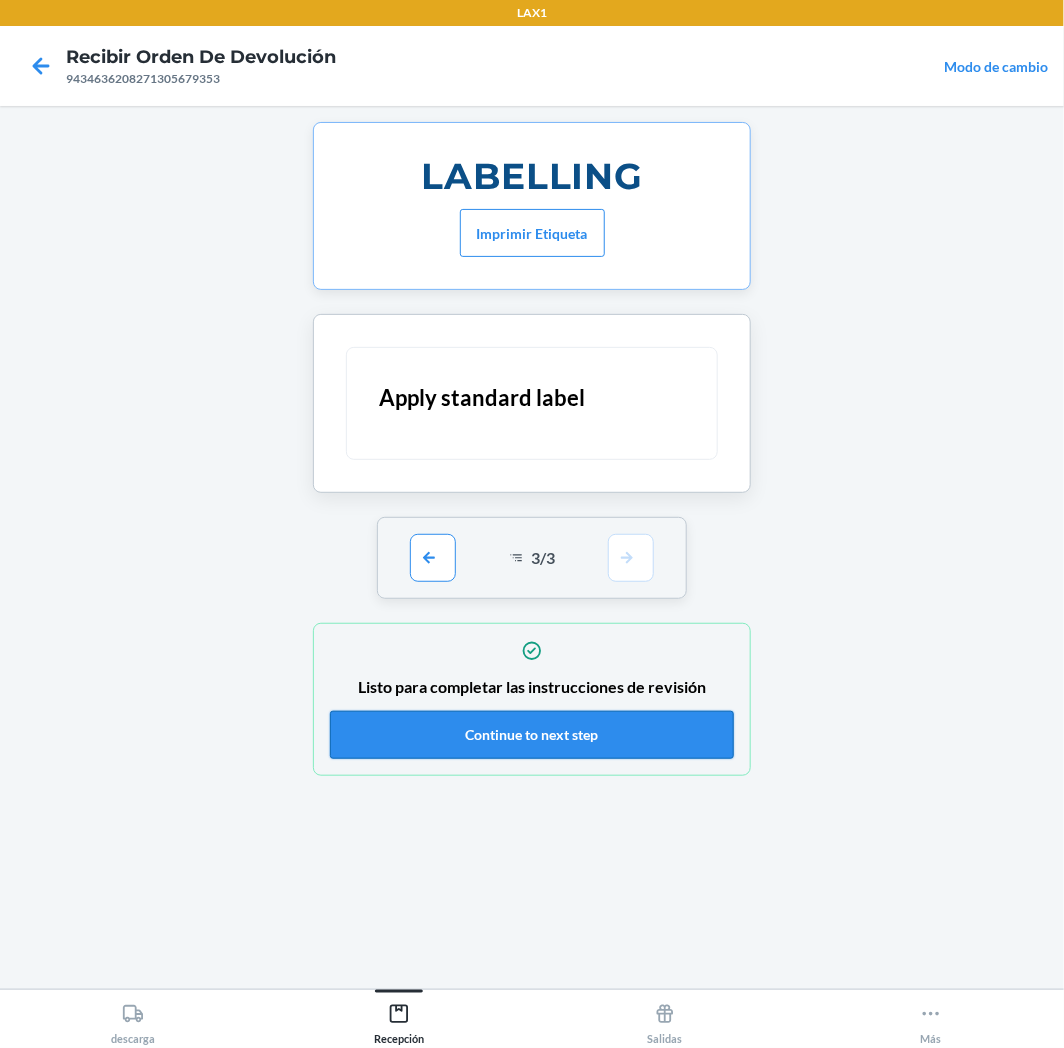 click on "Continue to next step" at bounding box center (532, 735) 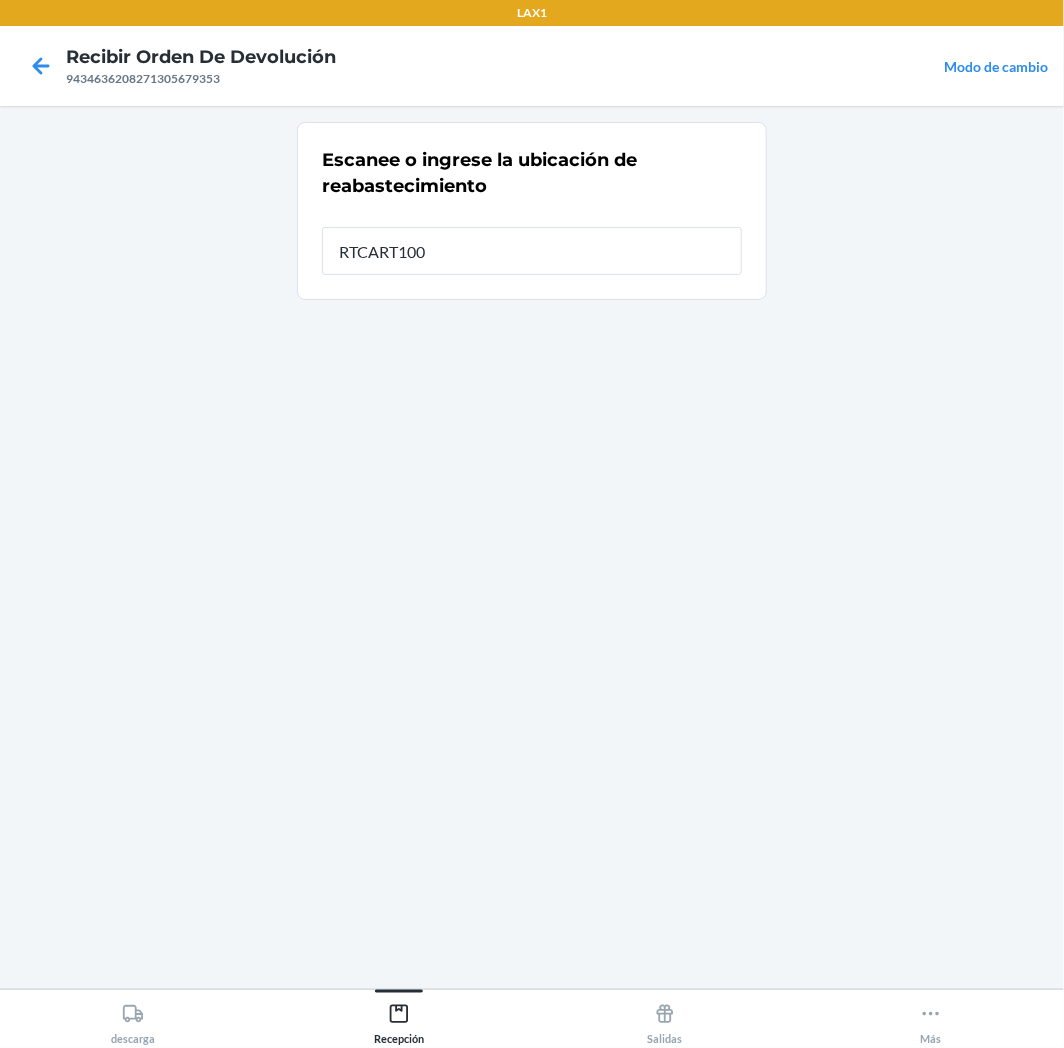 type on "RTCART100" 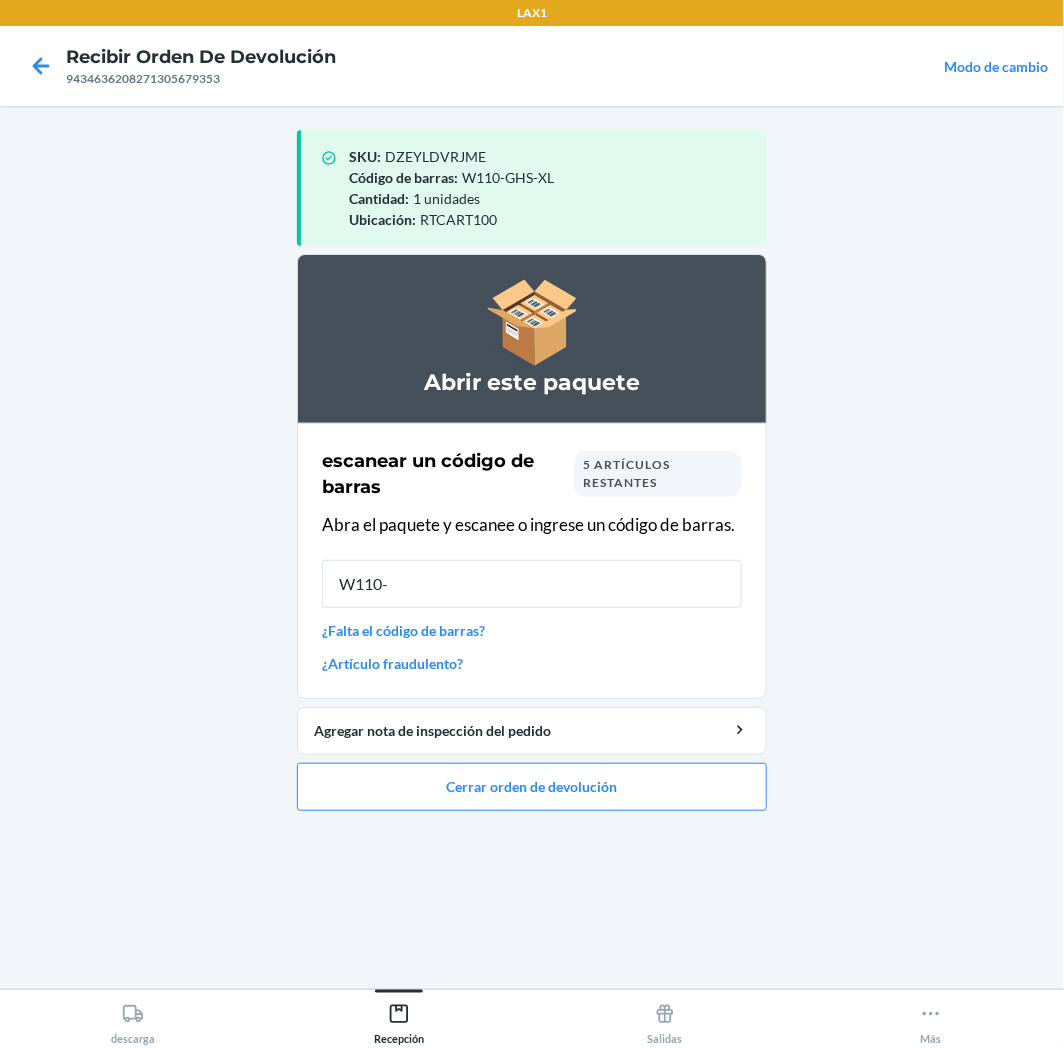 type on "W110-B" 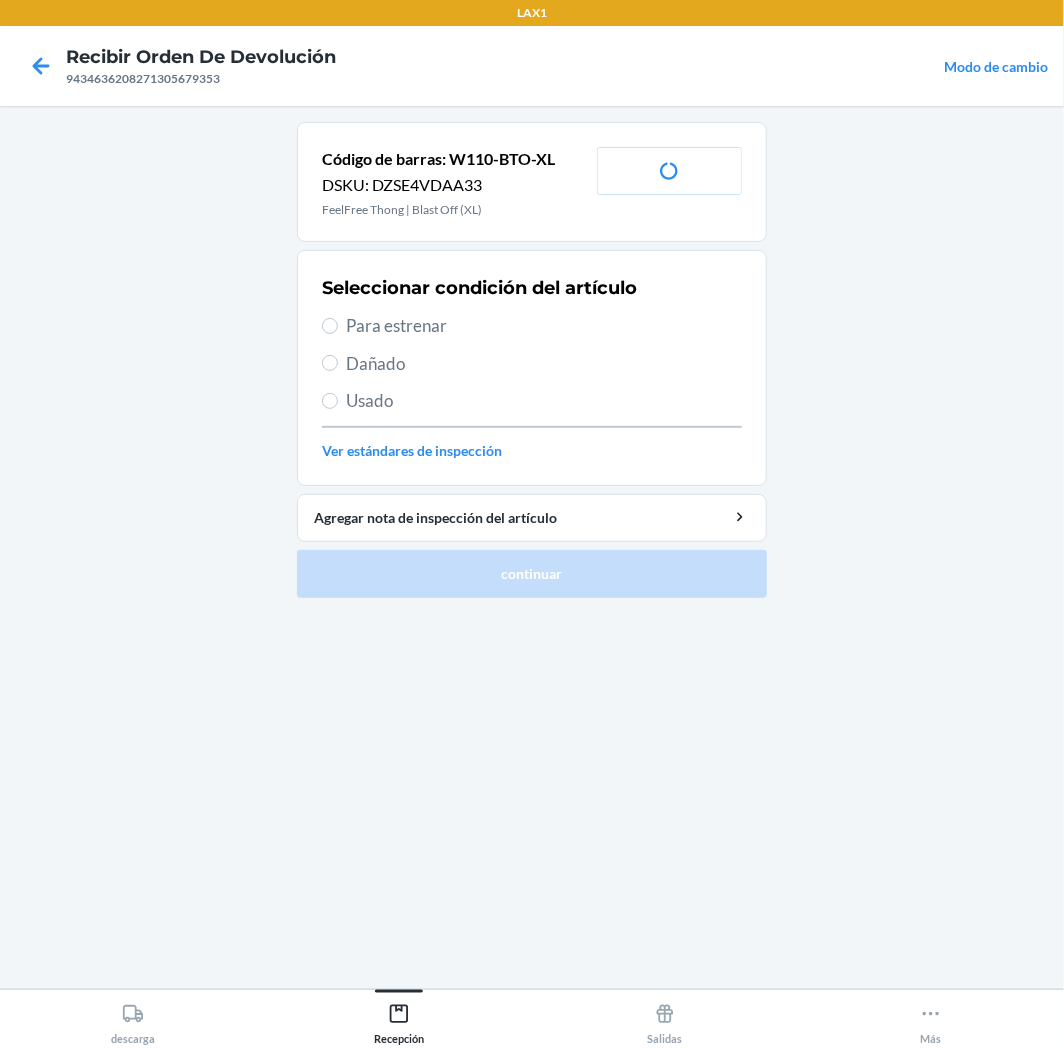 click on "Para estrenar" at bounding box center [544, 326] 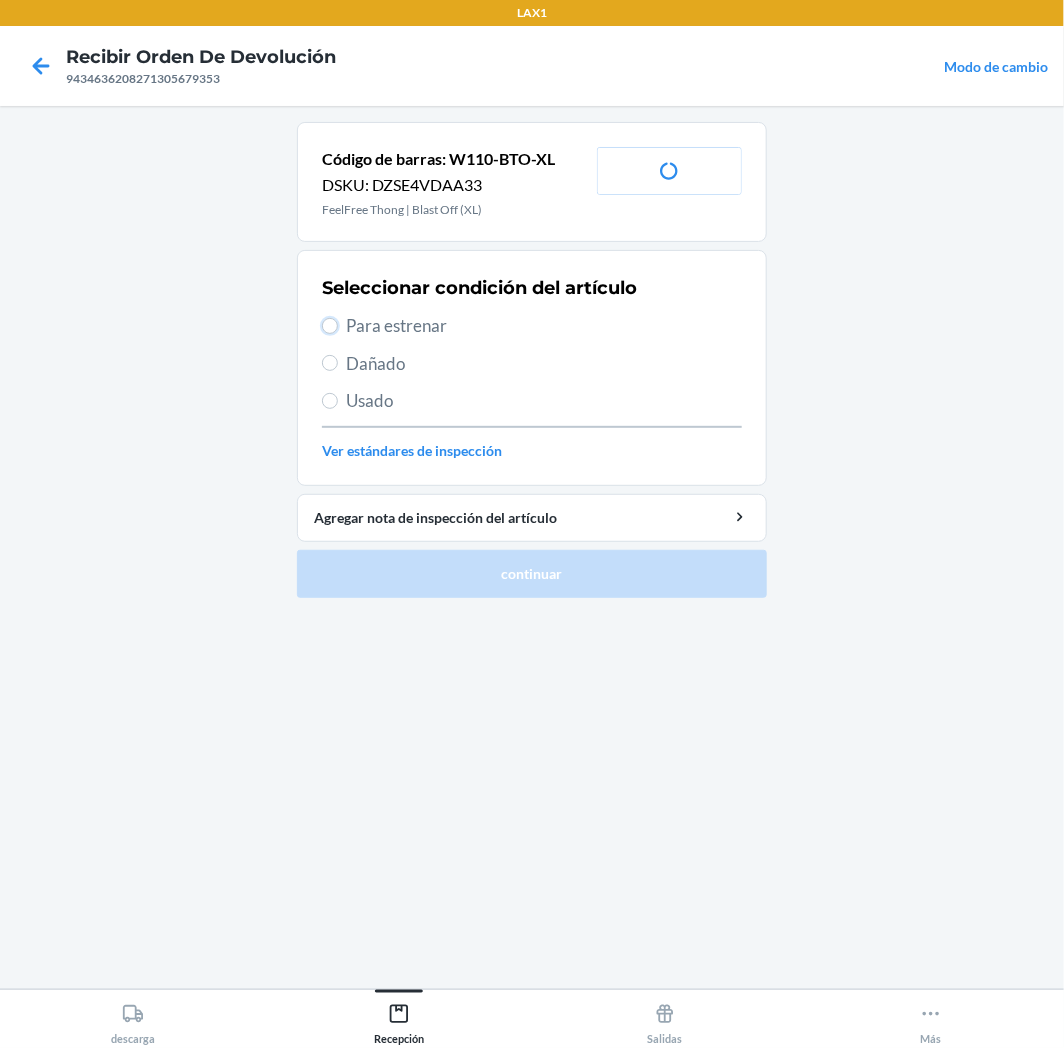 click on "Para estrenar" at bounding box center (330, 326) 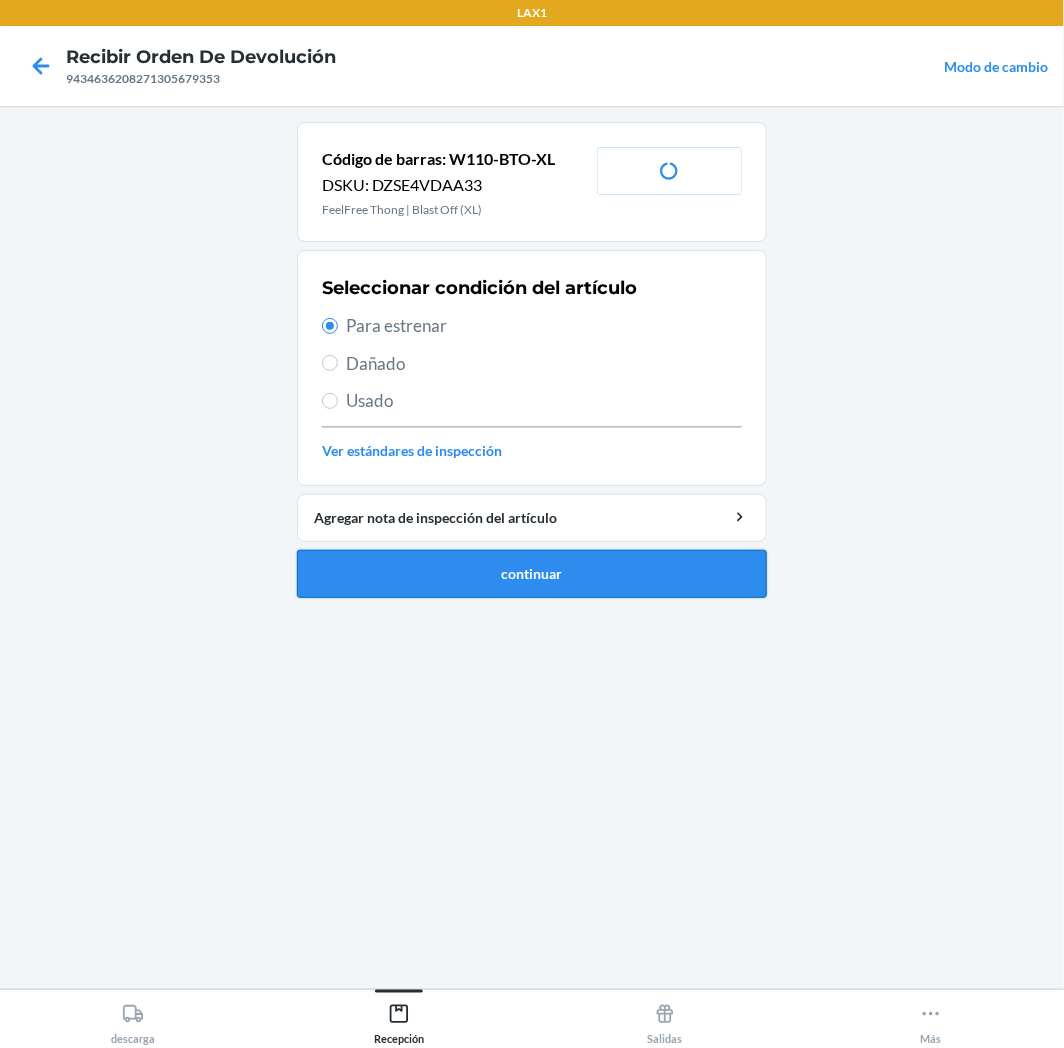 click on "continuar" at bounding box center [532, 574] 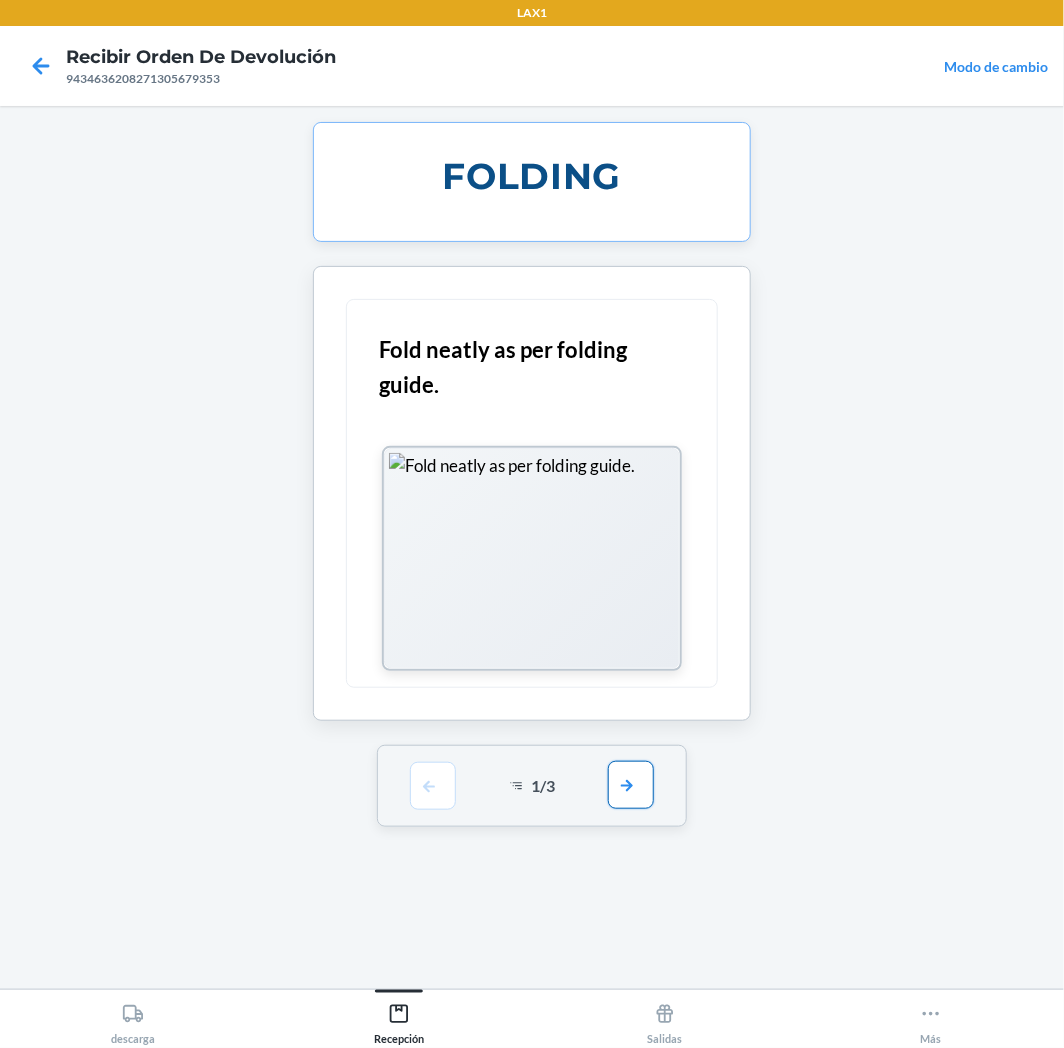 click at bounding box center (631, 785) 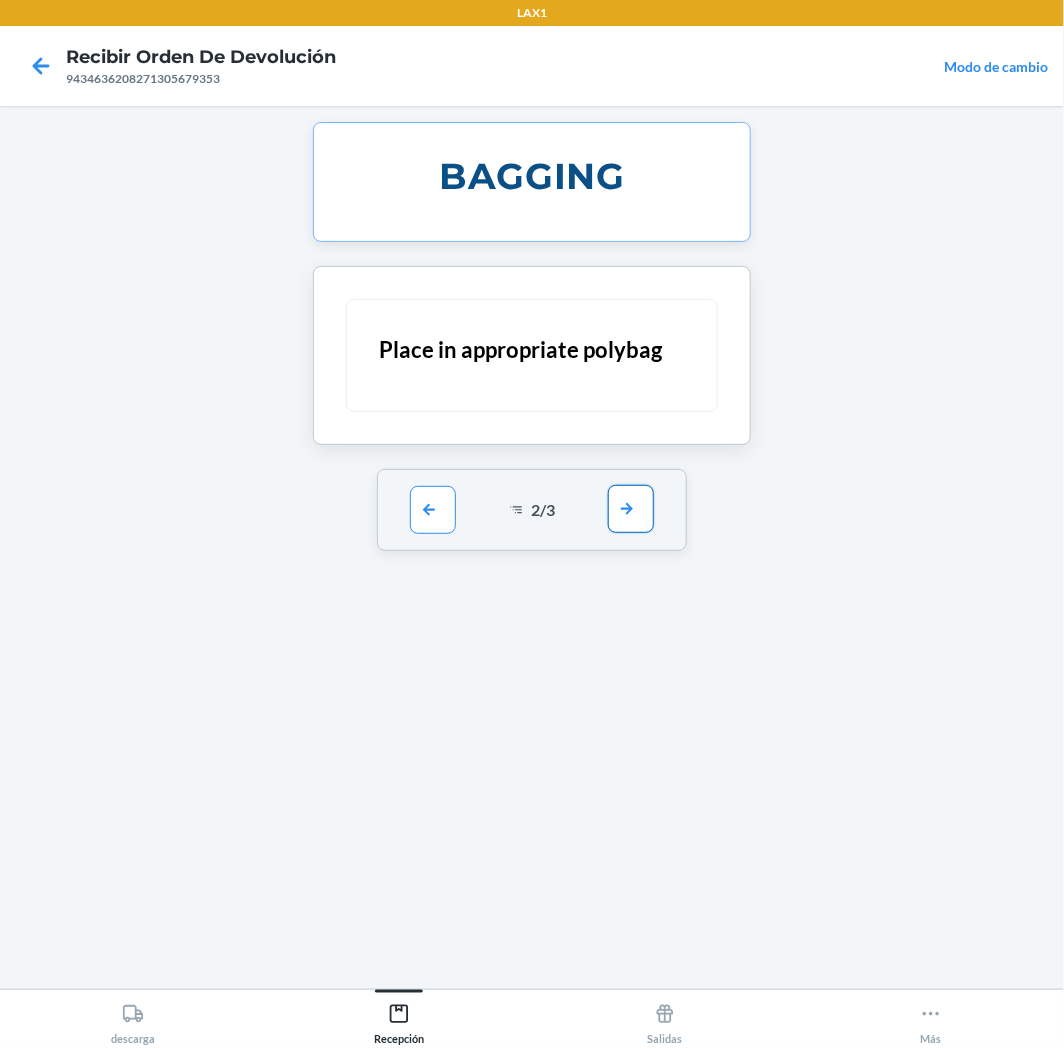 click at bounding box center [631, 509] 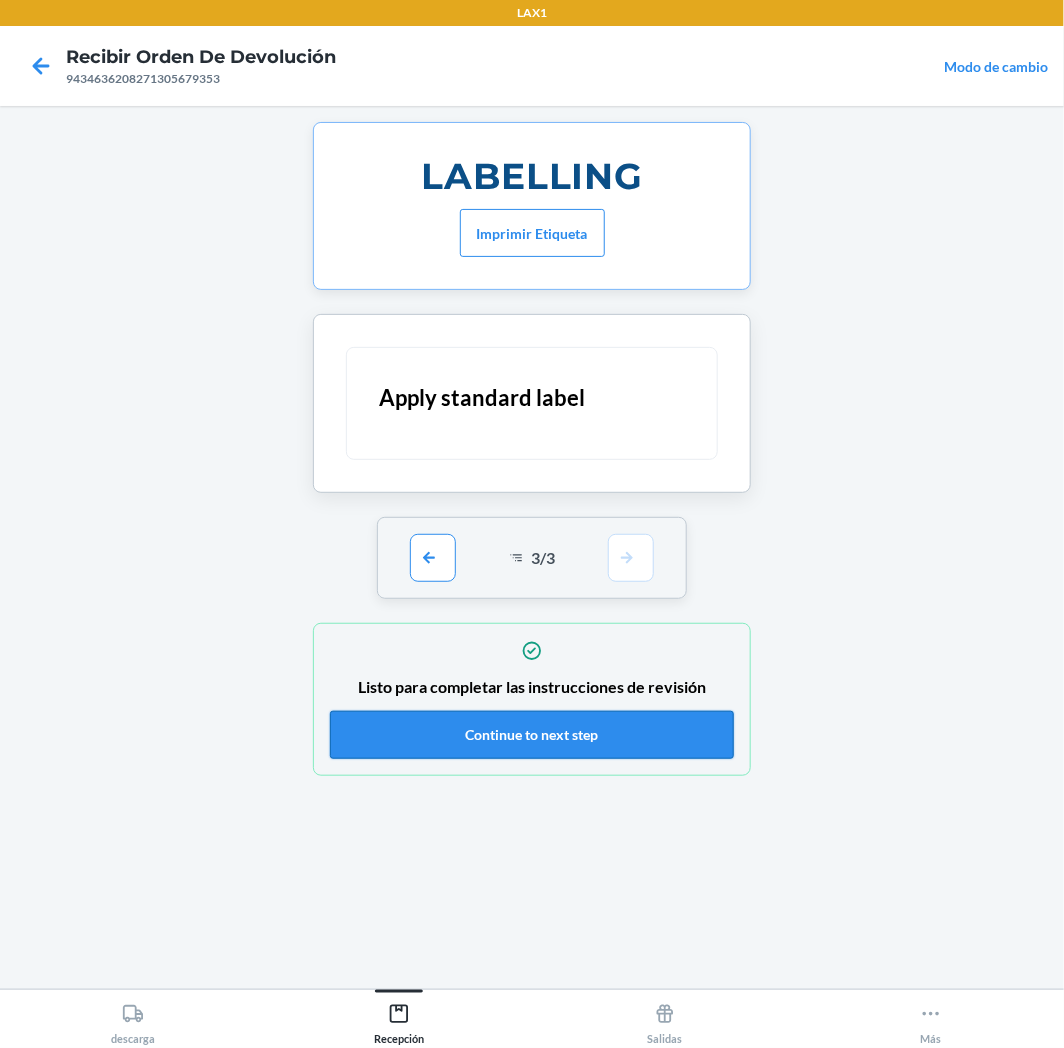 click on "Continue to next step" at bounding box center [532, 735] 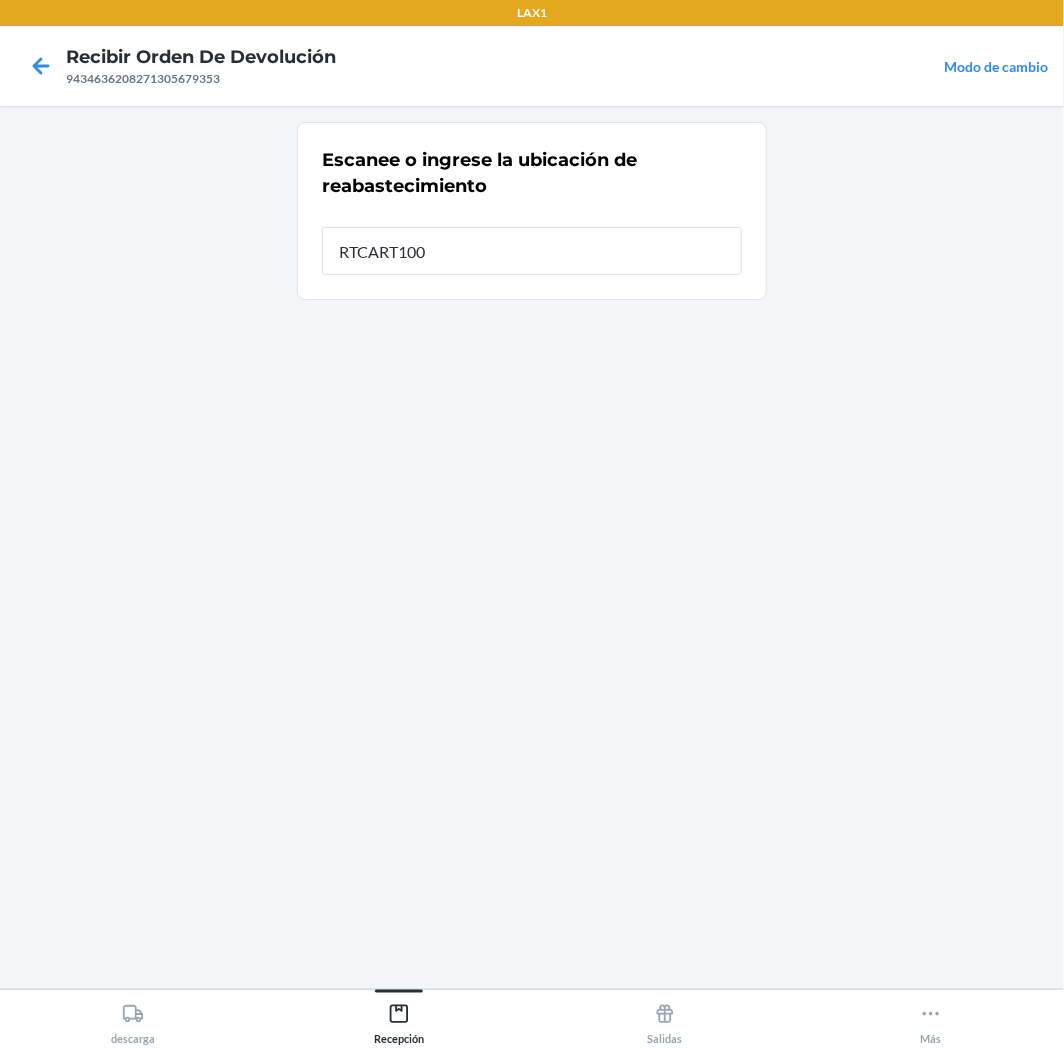 type on "RTCART100" 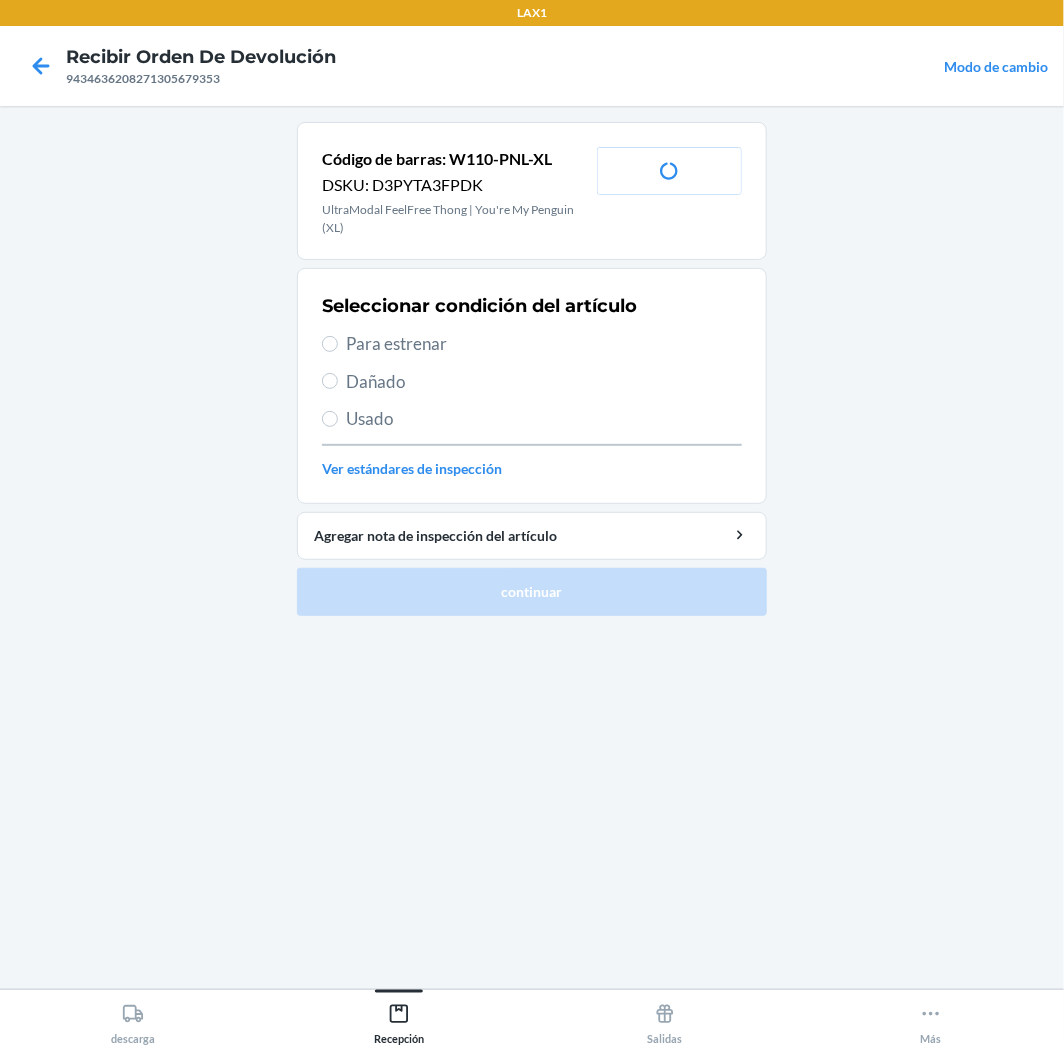 click on "Para estrenar" at bounding box center (544, 344) 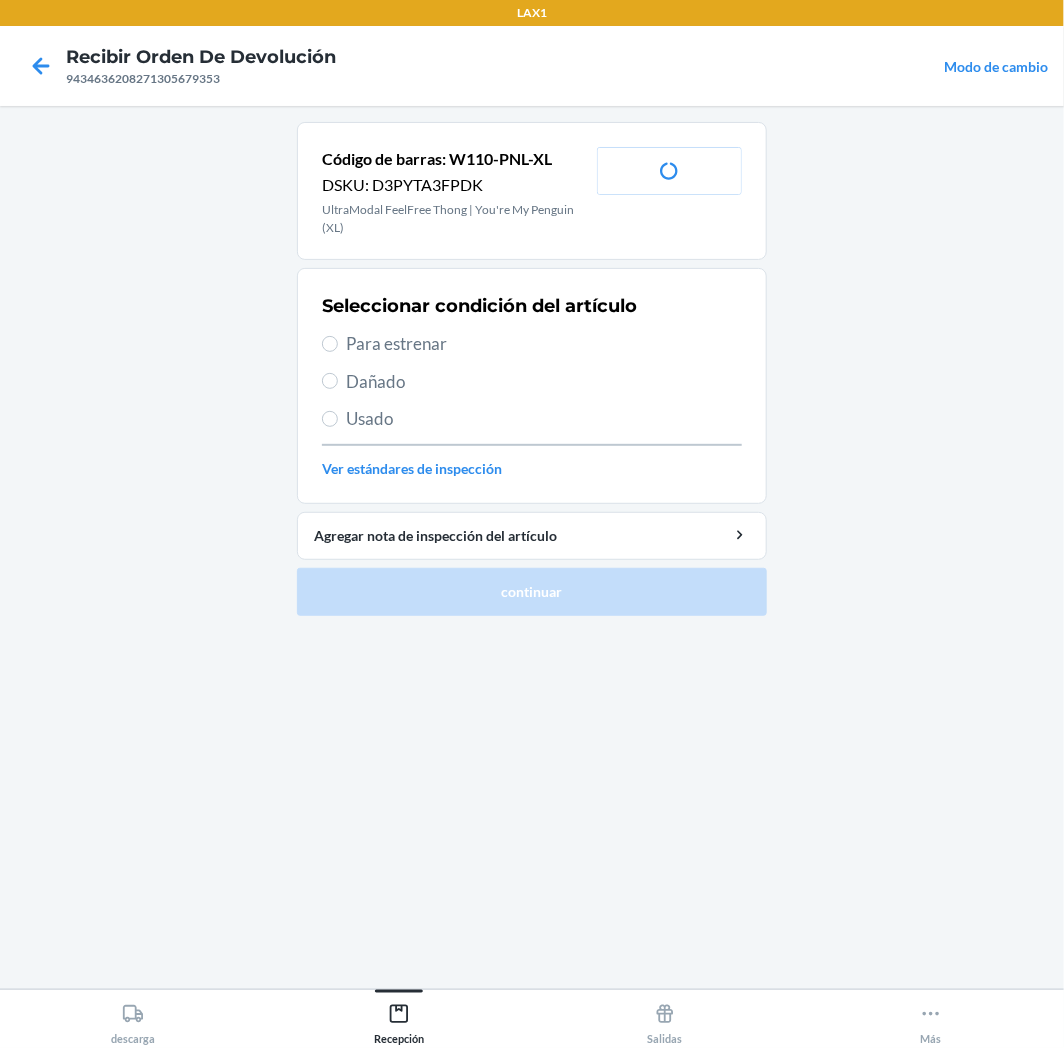 click on "Para estrenar" at bounding box center [330, 344] 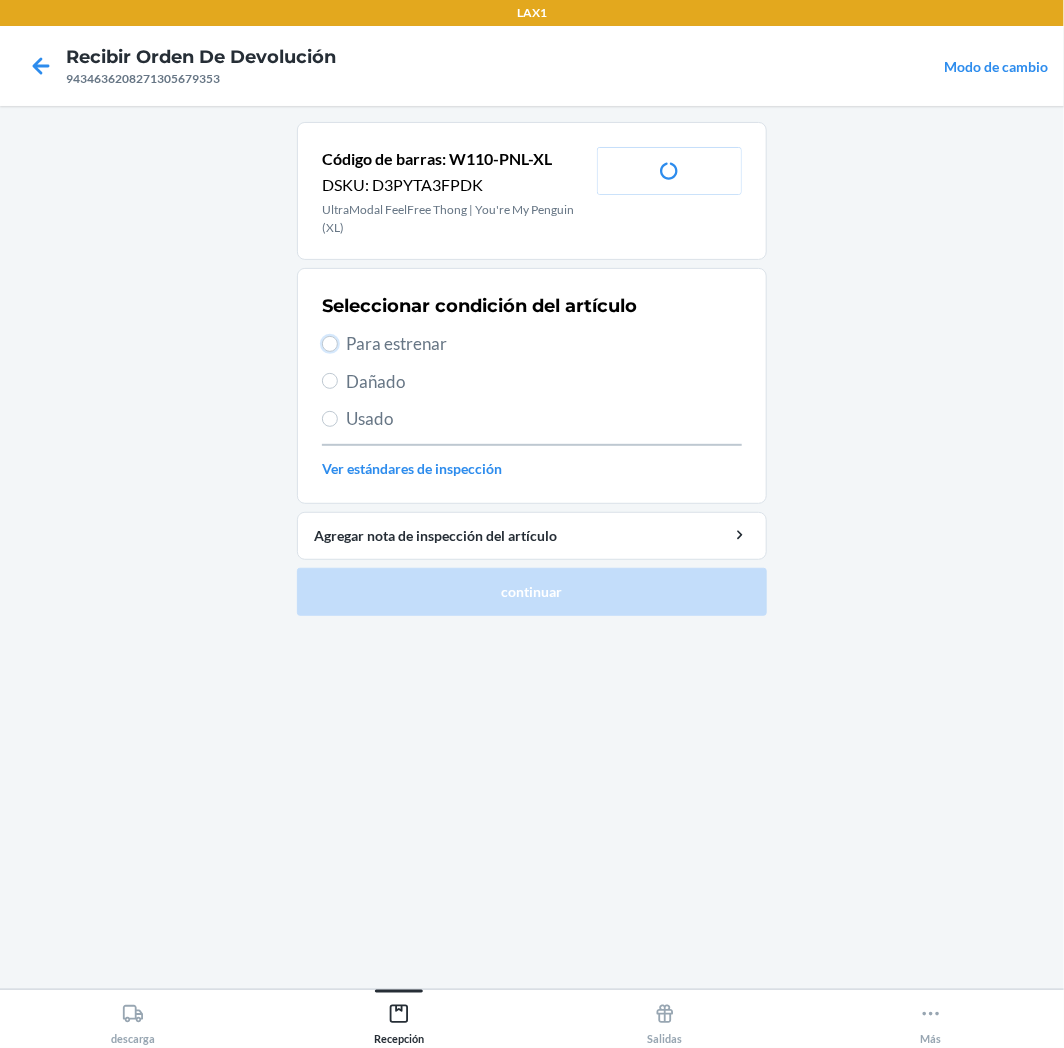 radio on "true" 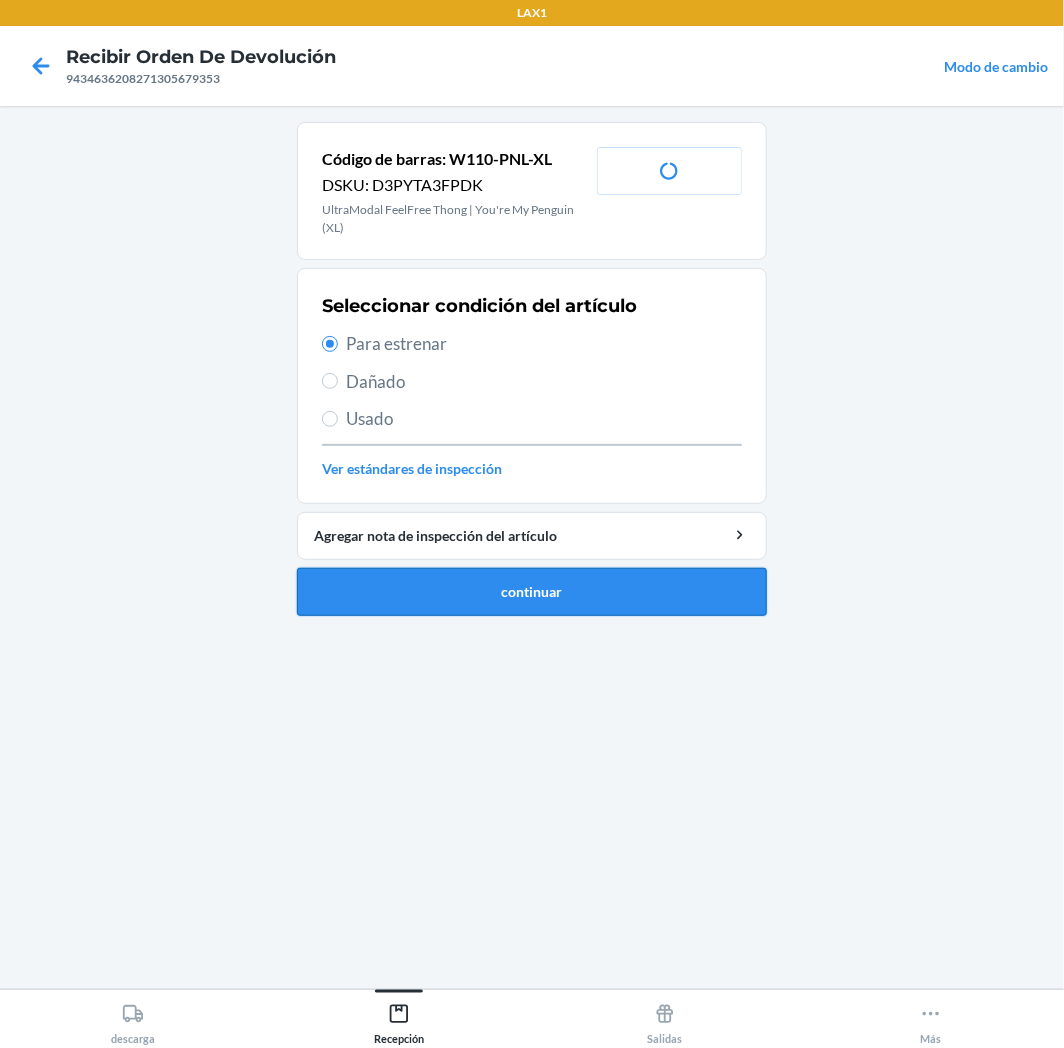 click on "continuar" at bounding box center [532, 592] 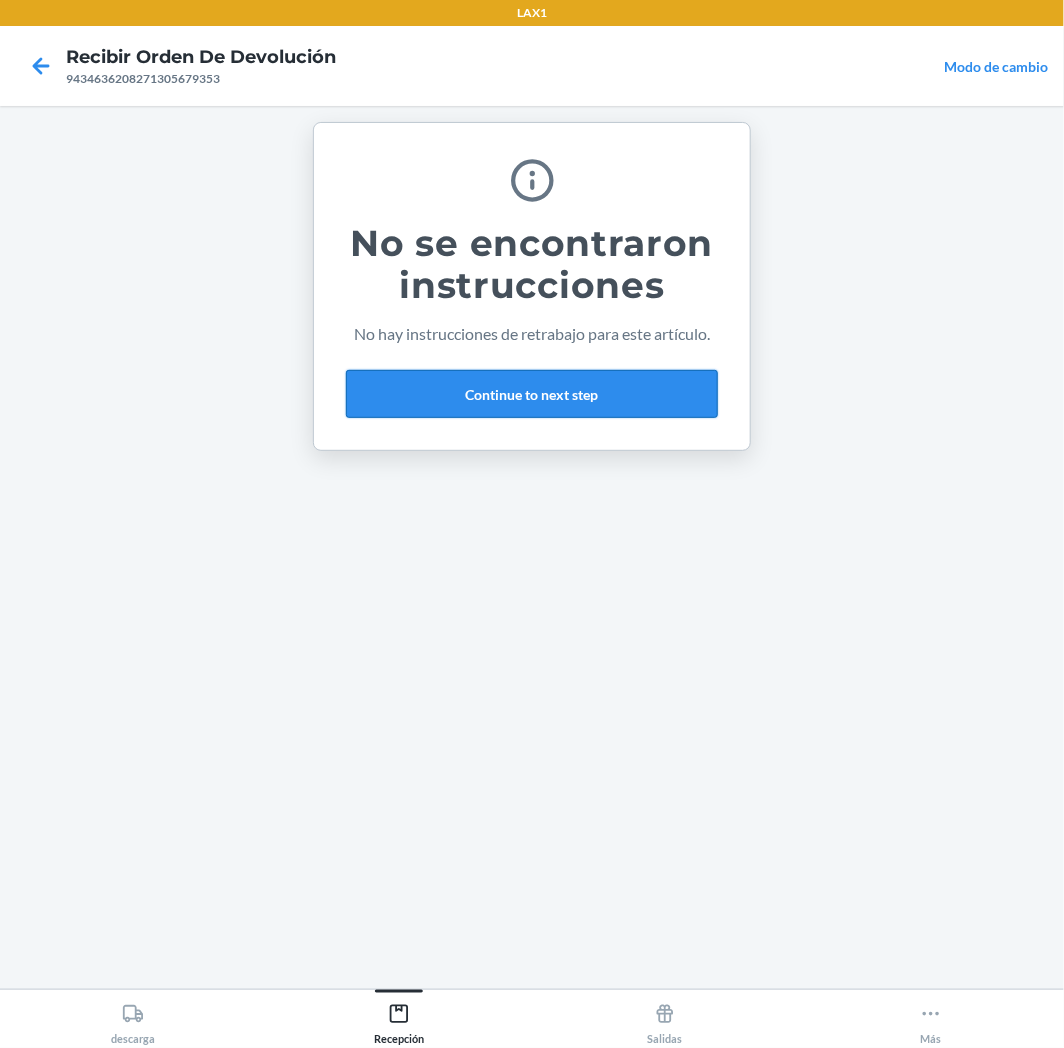 click on "Continue to next step" at bounding box center (532, 394) 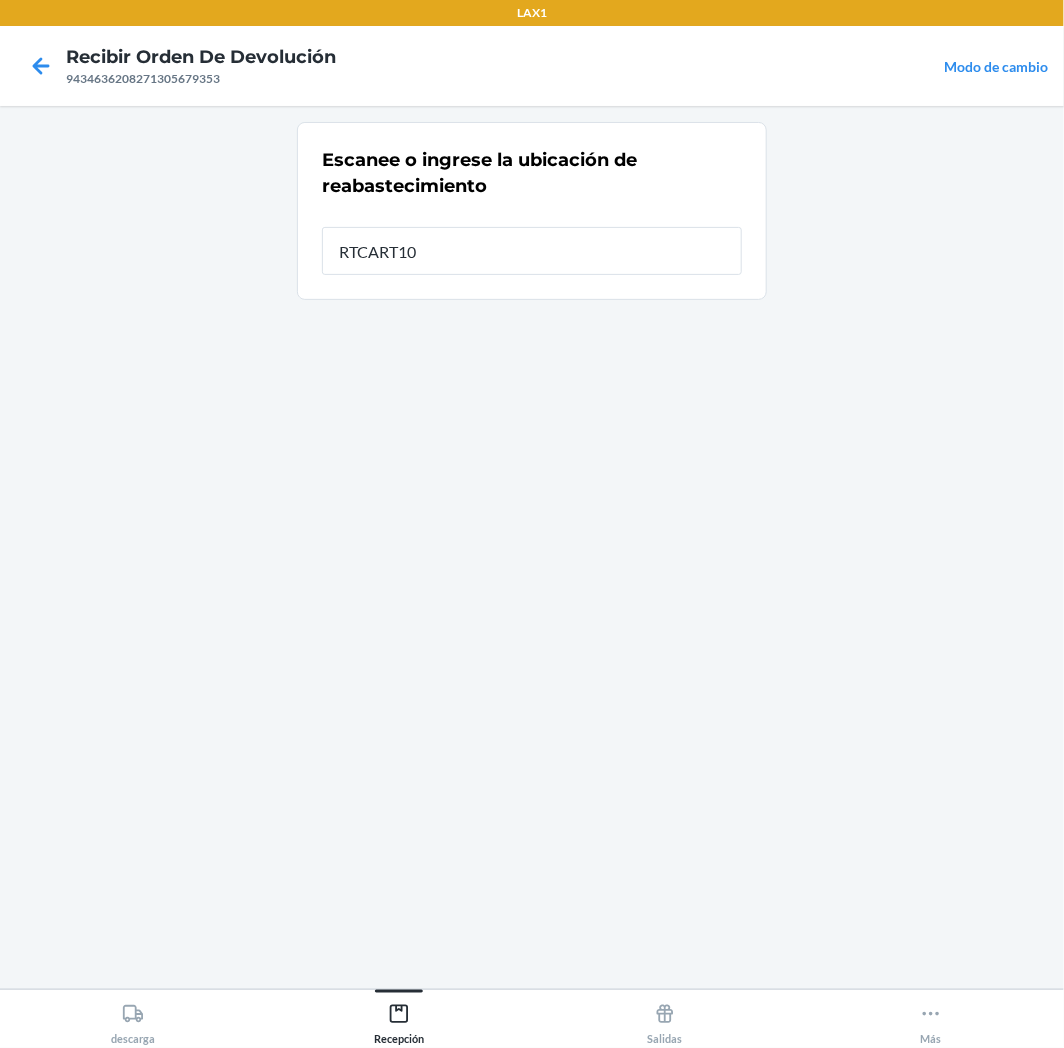 type on "RTCART100" 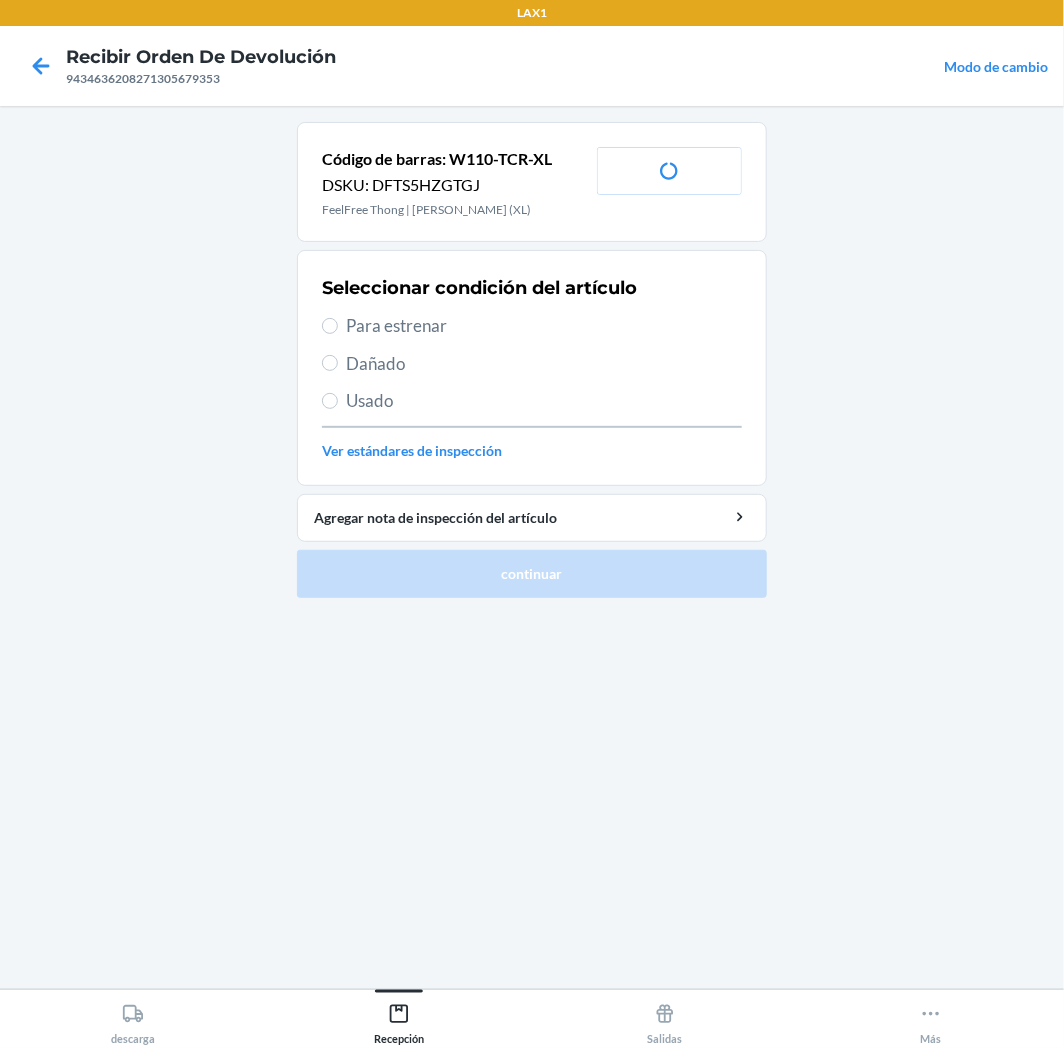 click on "Para estrenar" at bounding box center [544, 326] 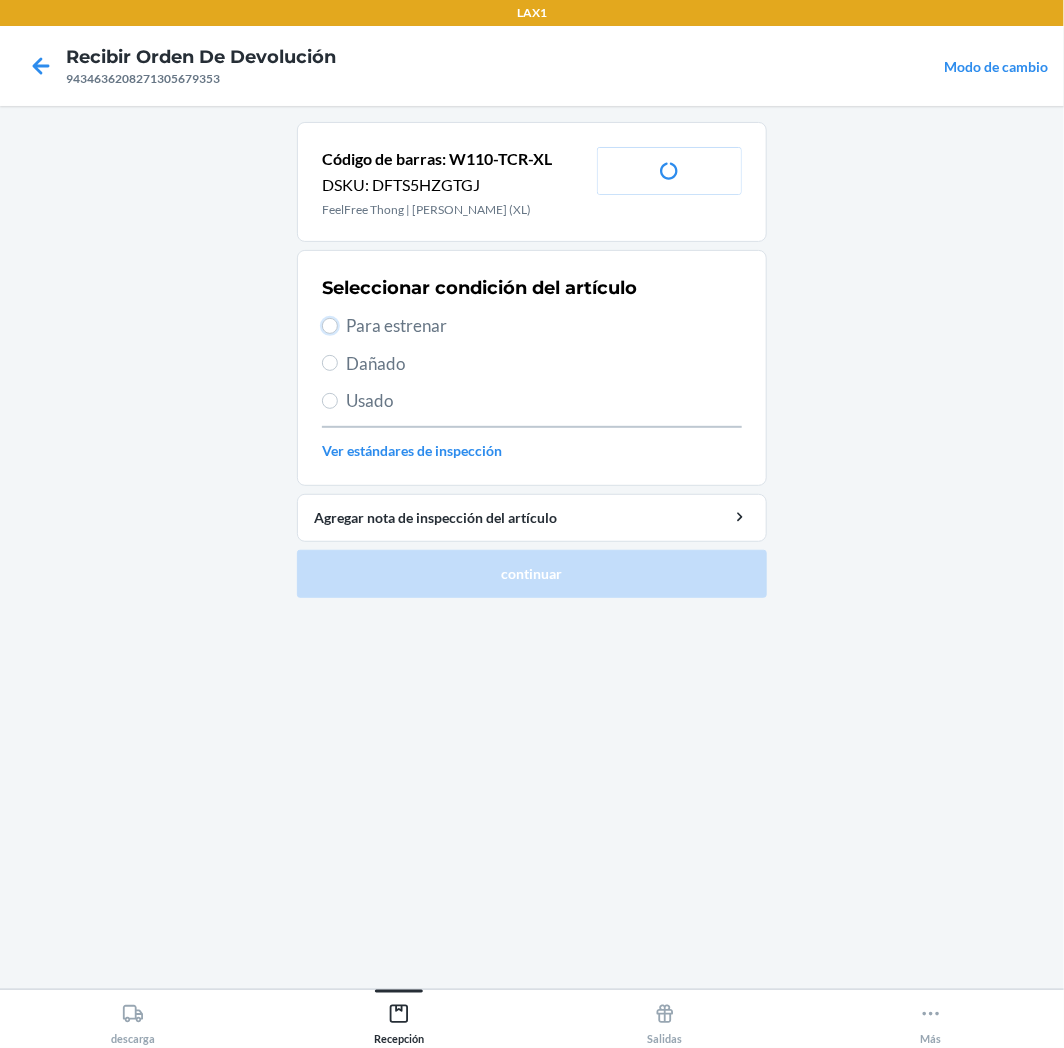 click on "Para estrenar" at bounding box center [330, 326] 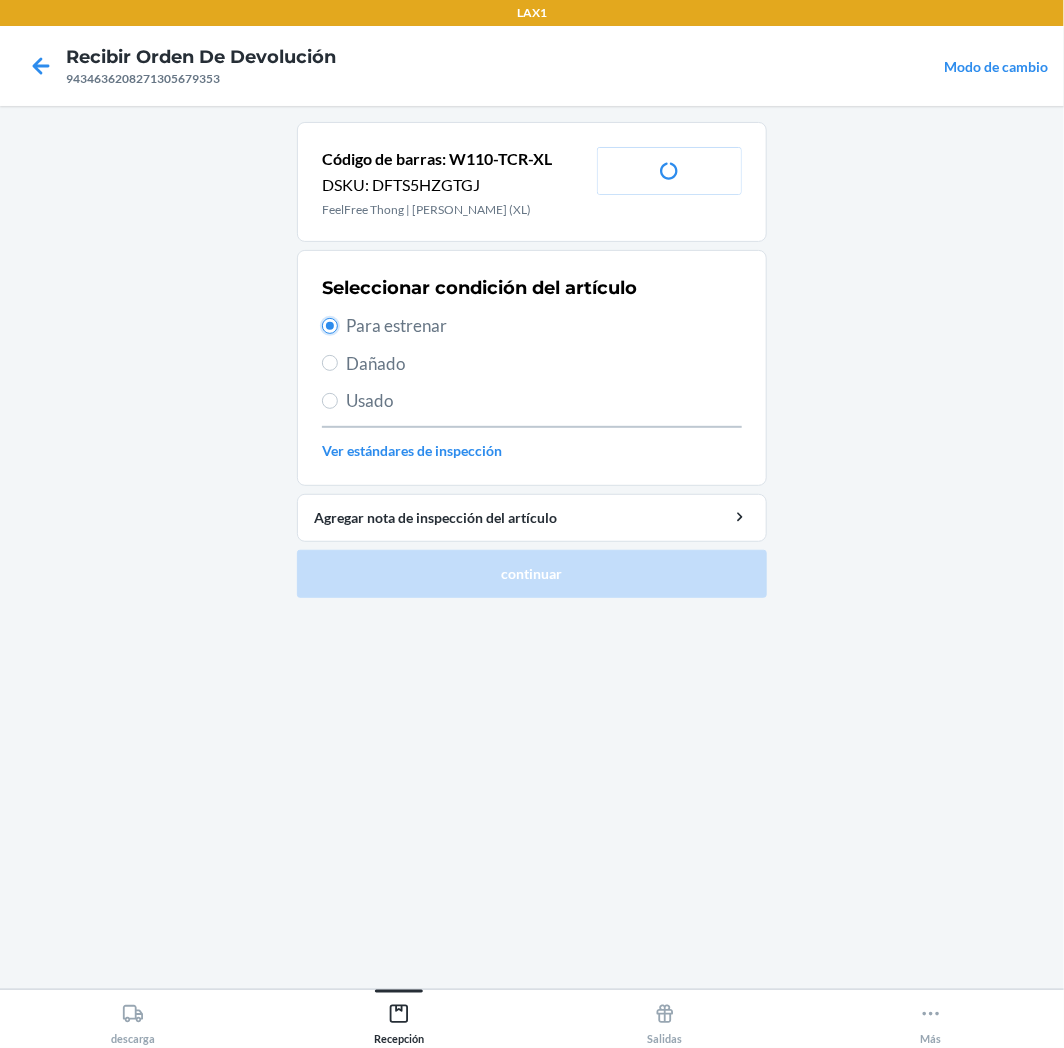 radio on "true" 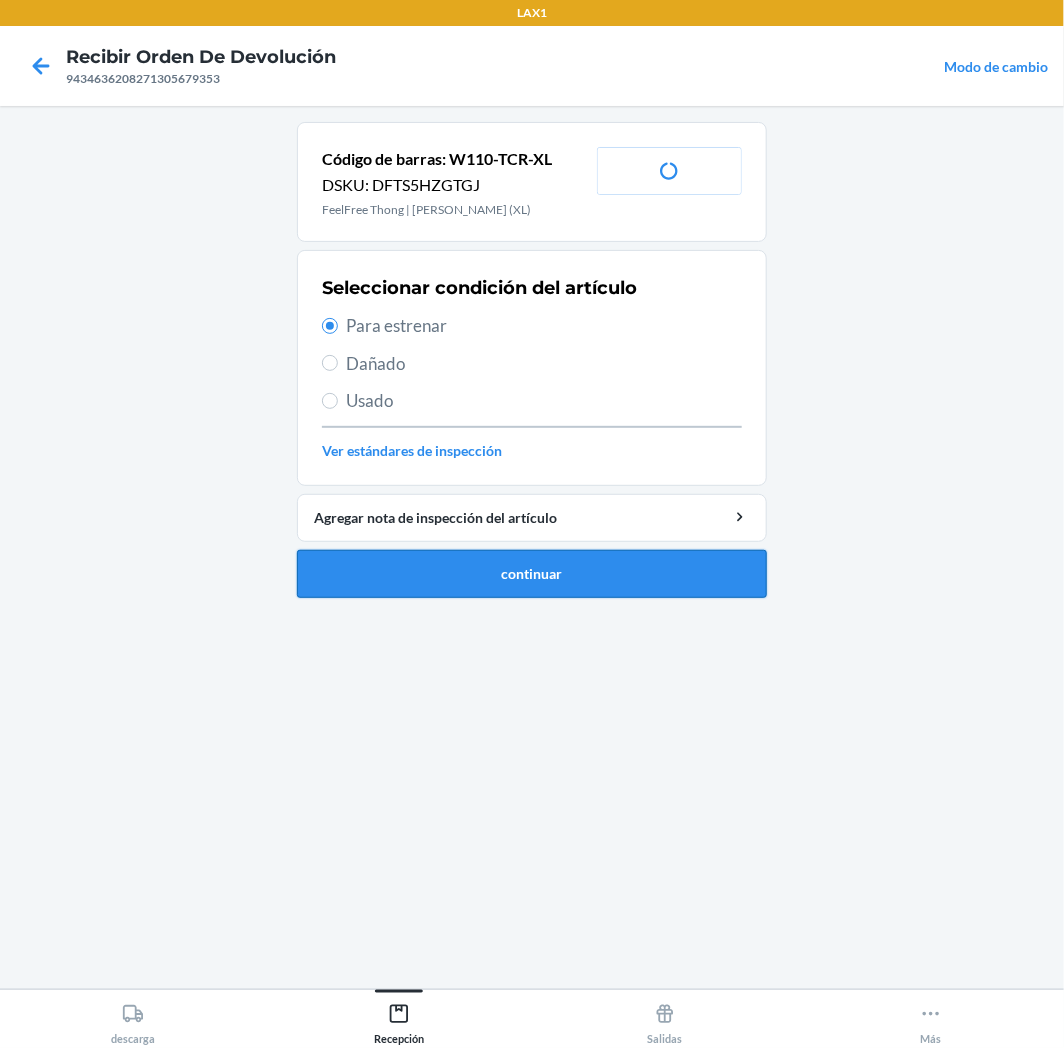 click on "continuar" at bounding box center [532, 574] 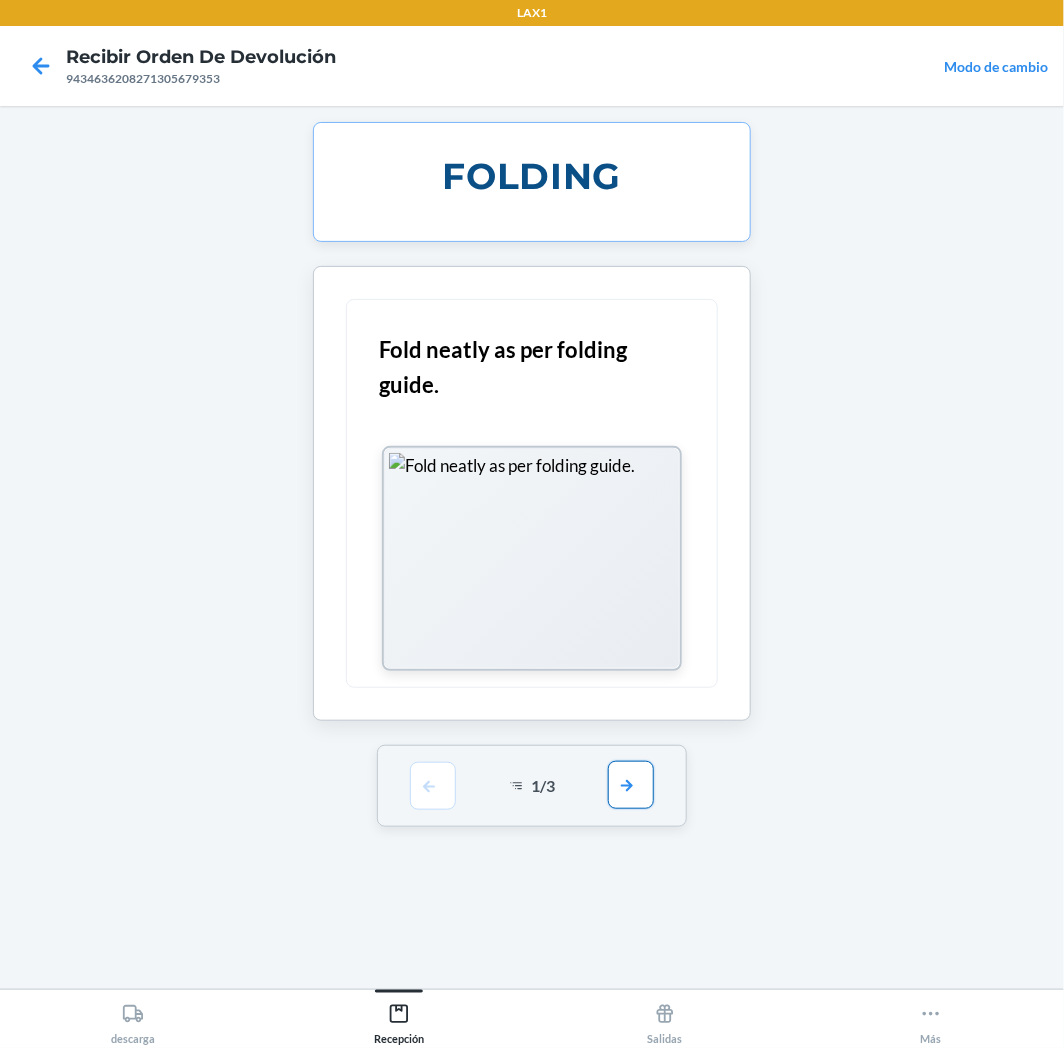 click at bounding box center [631, 785] 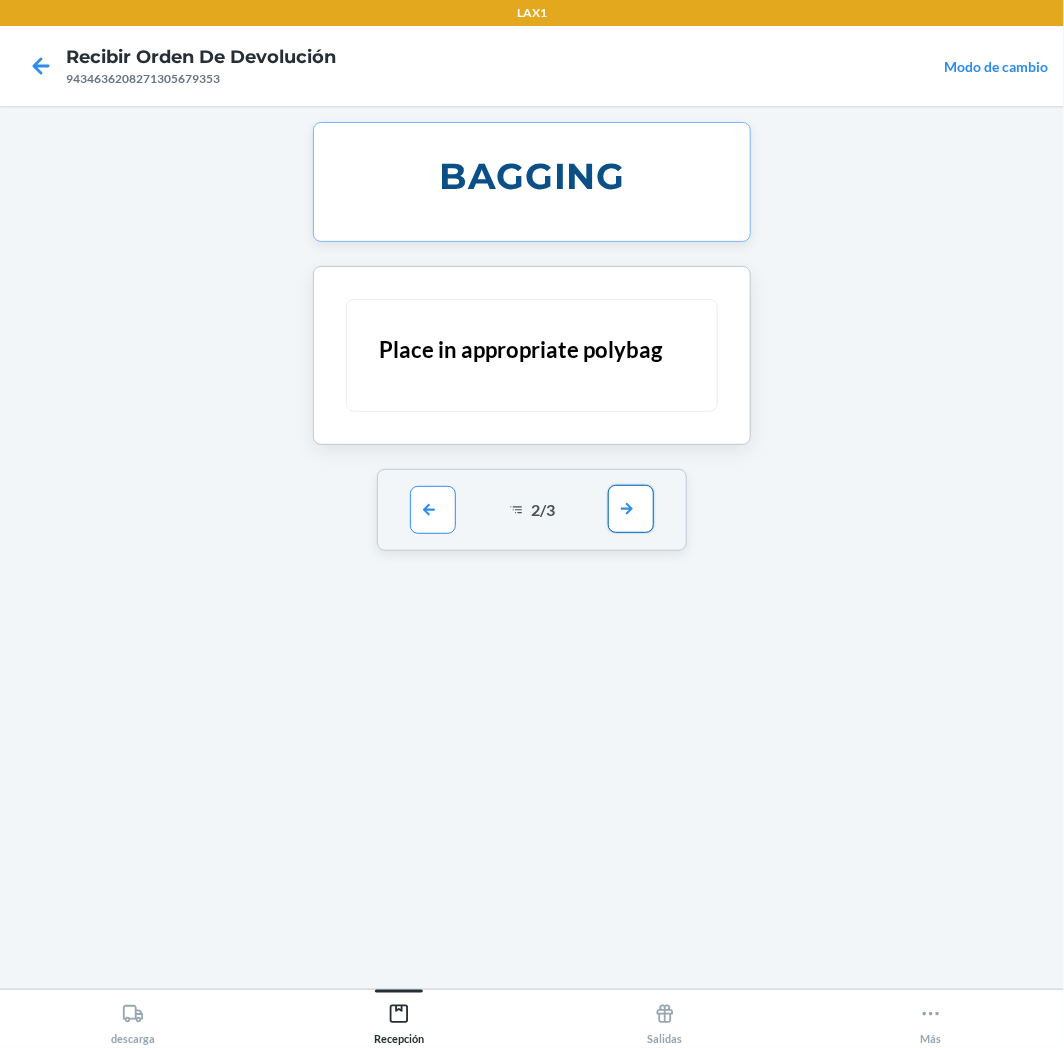 click at bounding box center [631, 509] 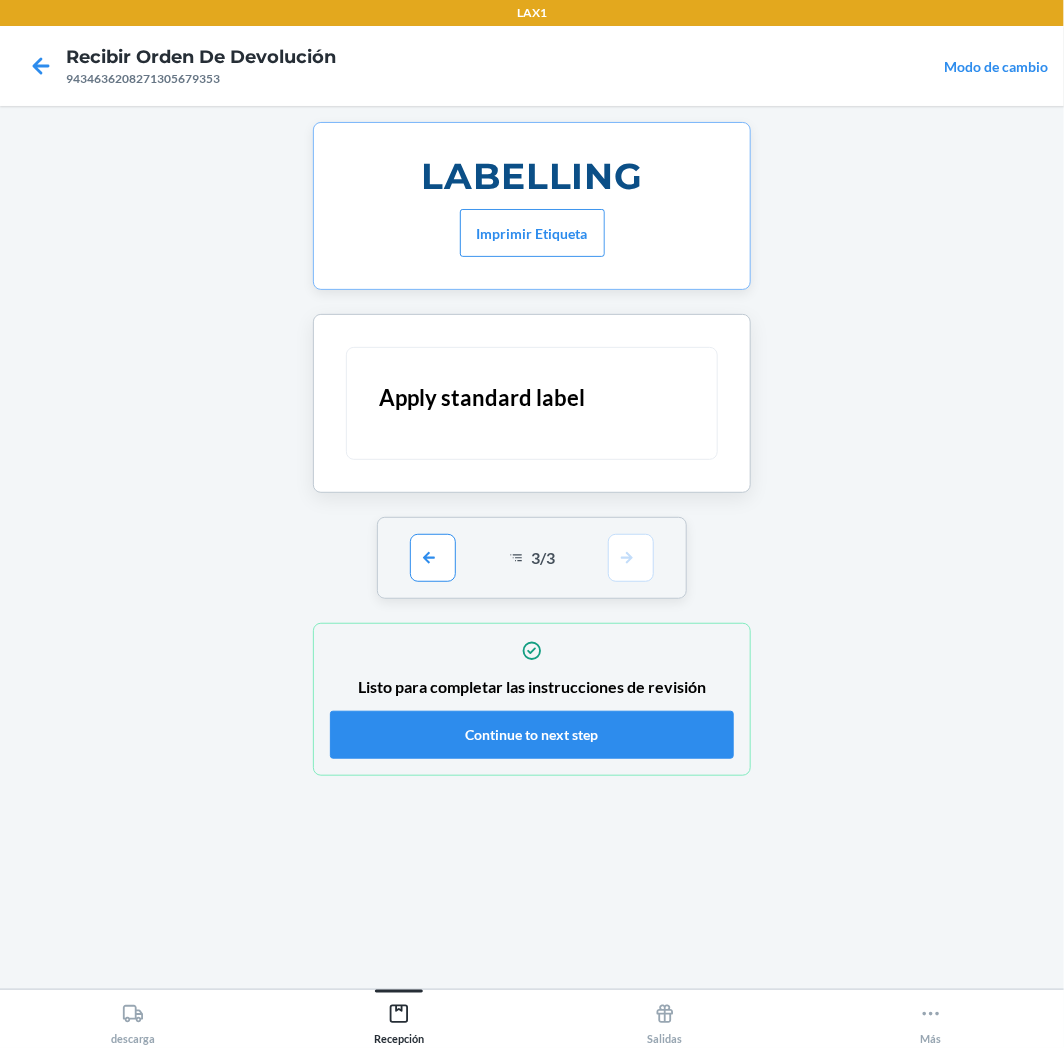 click on "Listo para completar las instrucciones de revisión" at bounding box center (532, 687) 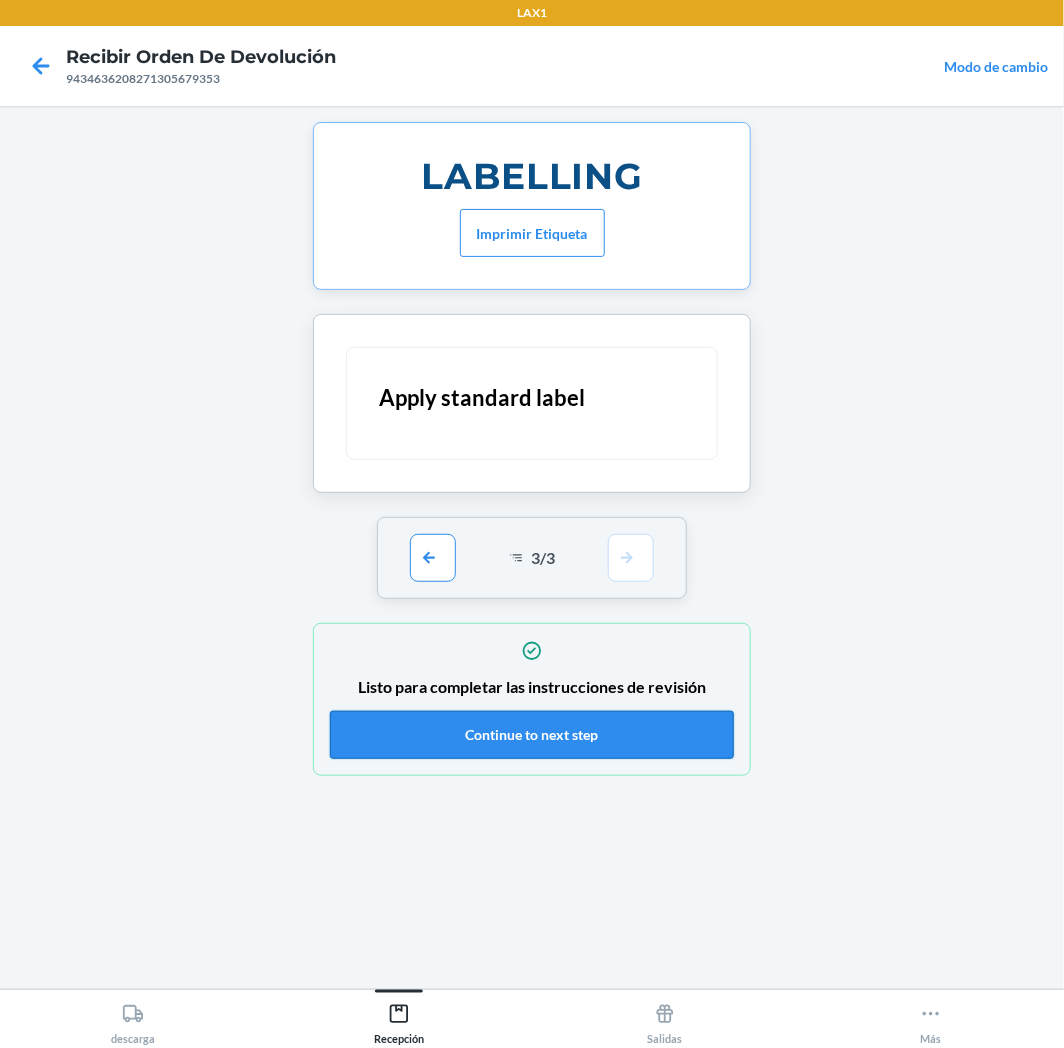 click on "Continue to next step" at bounding box center (532, 735) 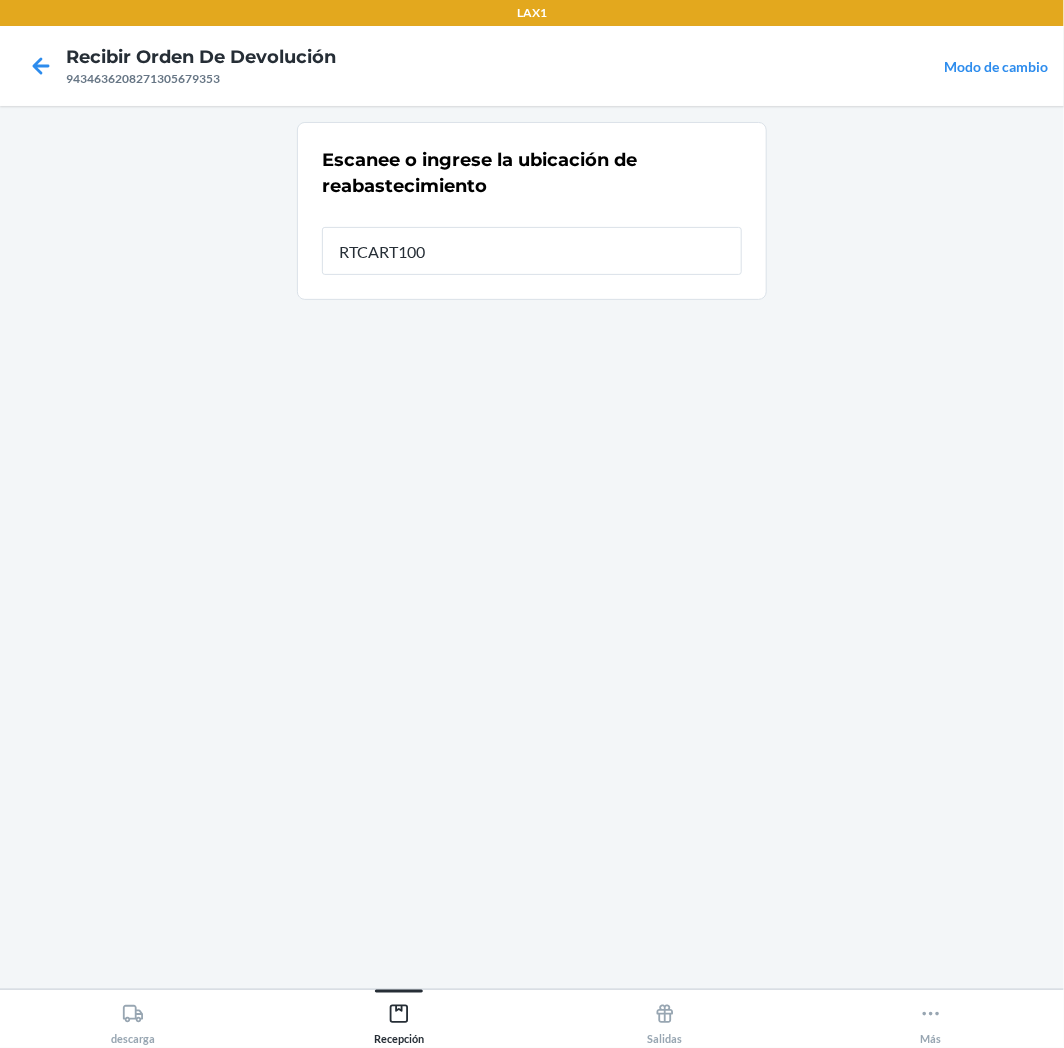 type on "RTCART100" 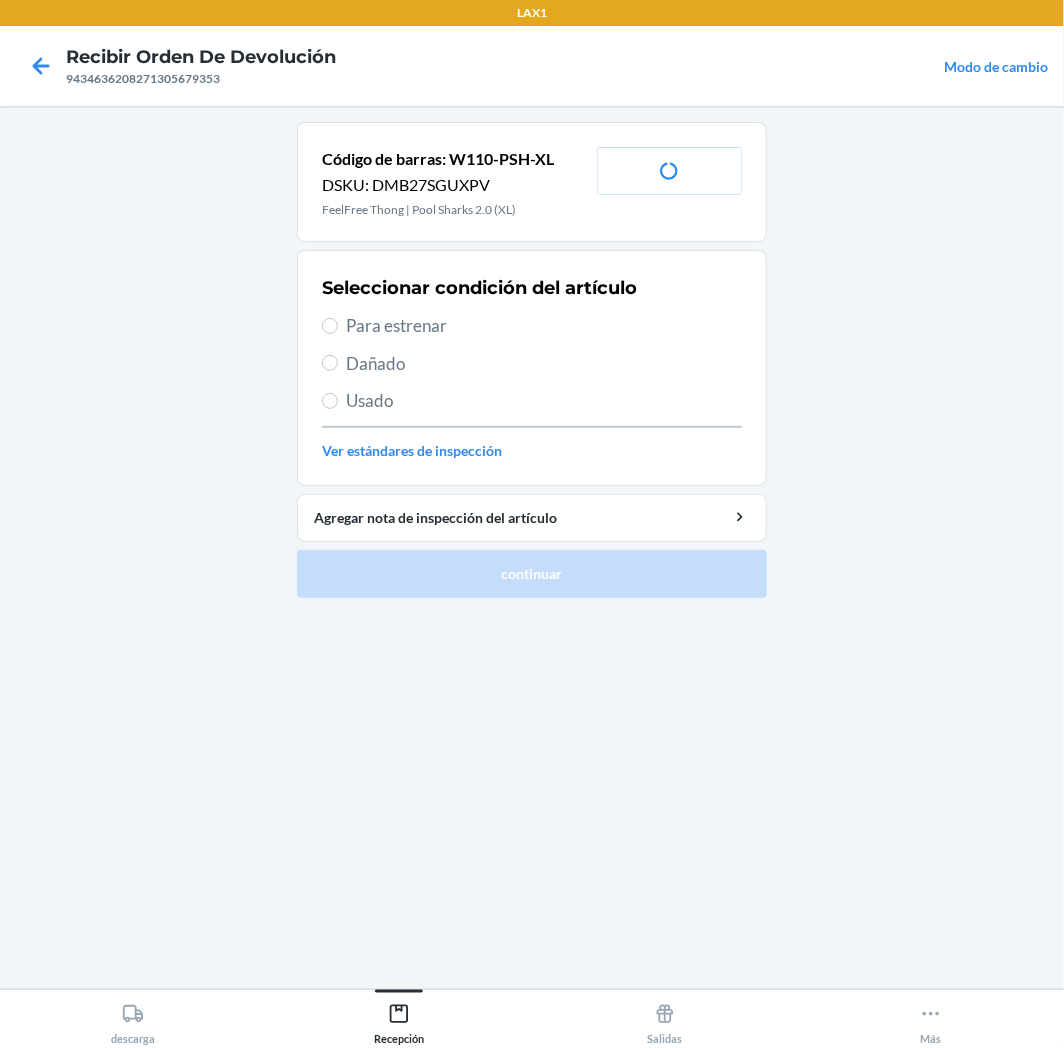 click on "Para estrenar" at bounding box center (544, 326) 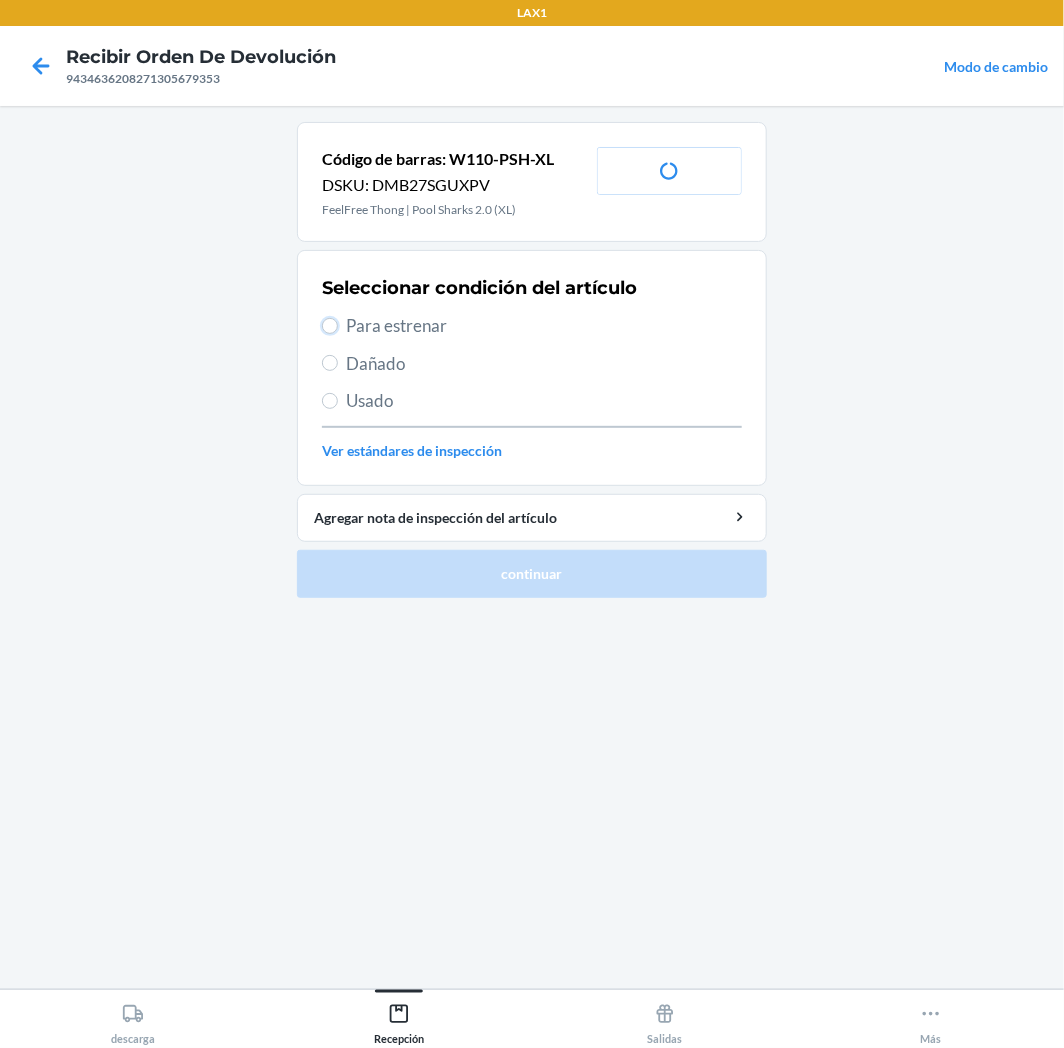 click on "Para estrenar" at bounding box center [330, 326] 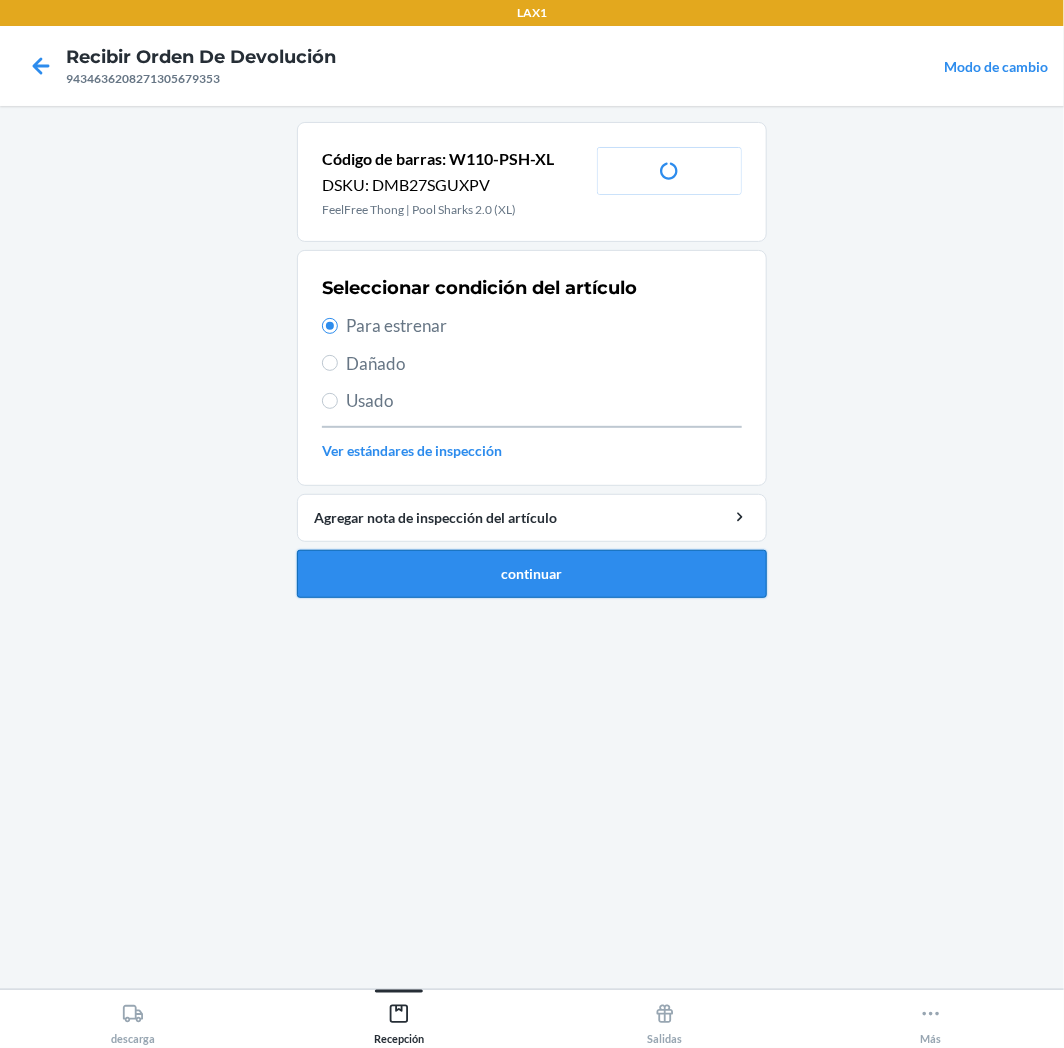 click on "continuar" at bounding box center [532, 574] 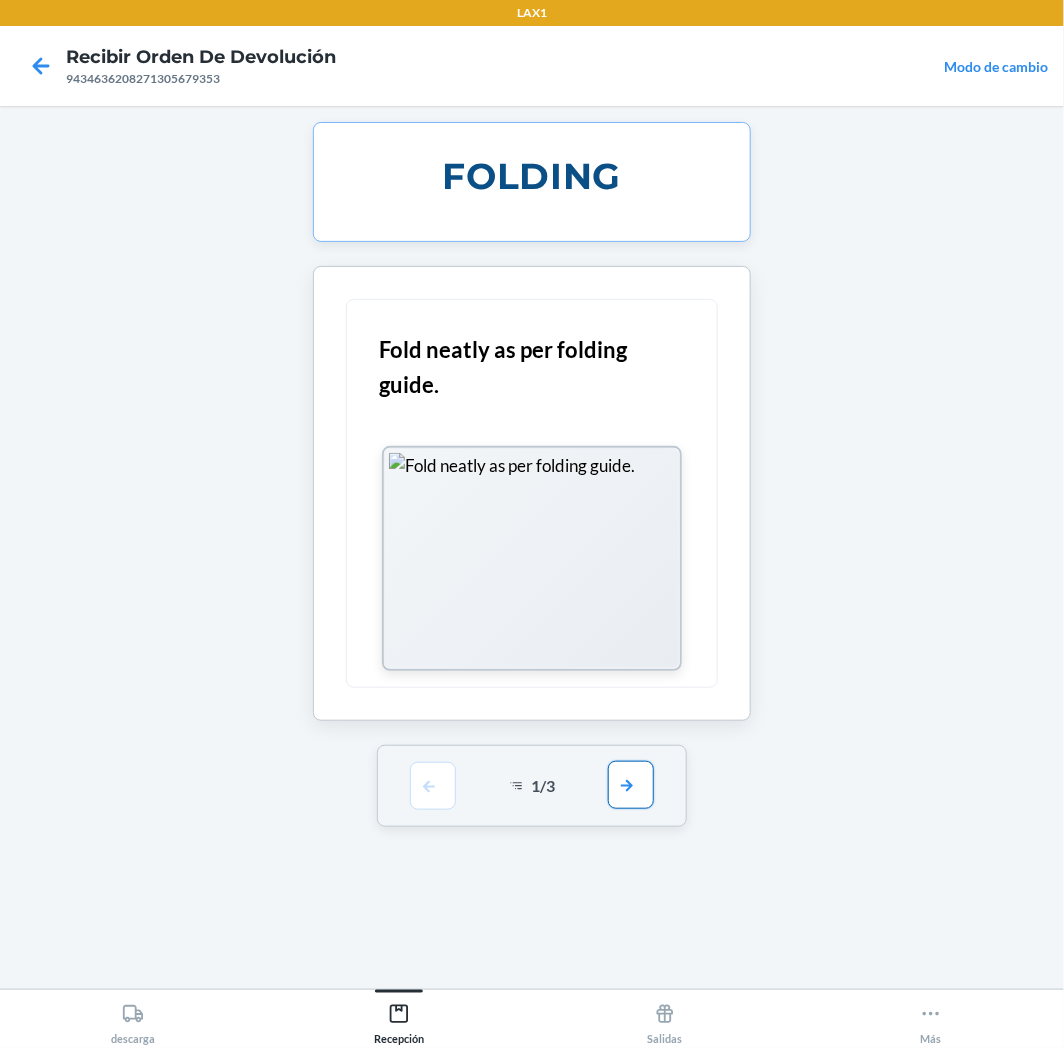 click at bounding box center (631, 785) 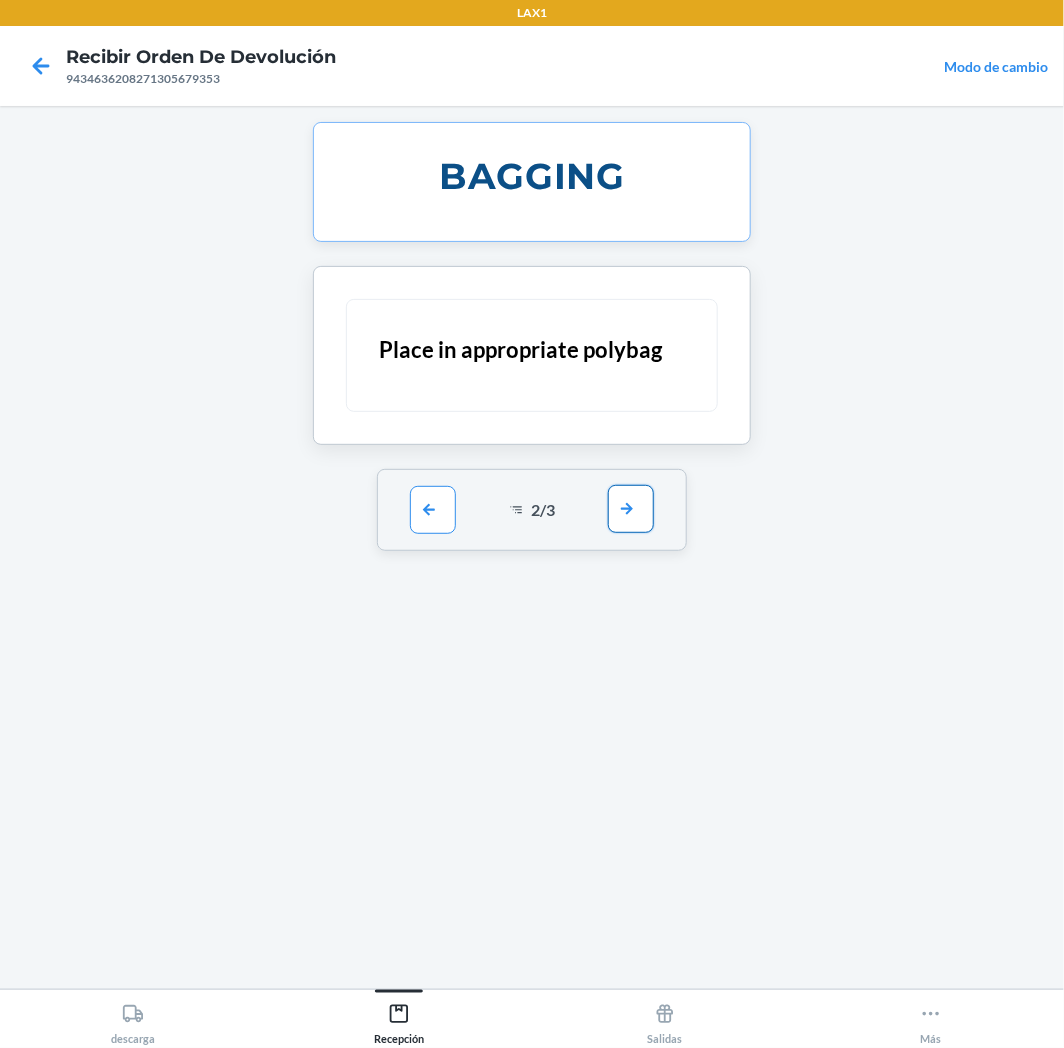 click at bounding box center (631, 509) 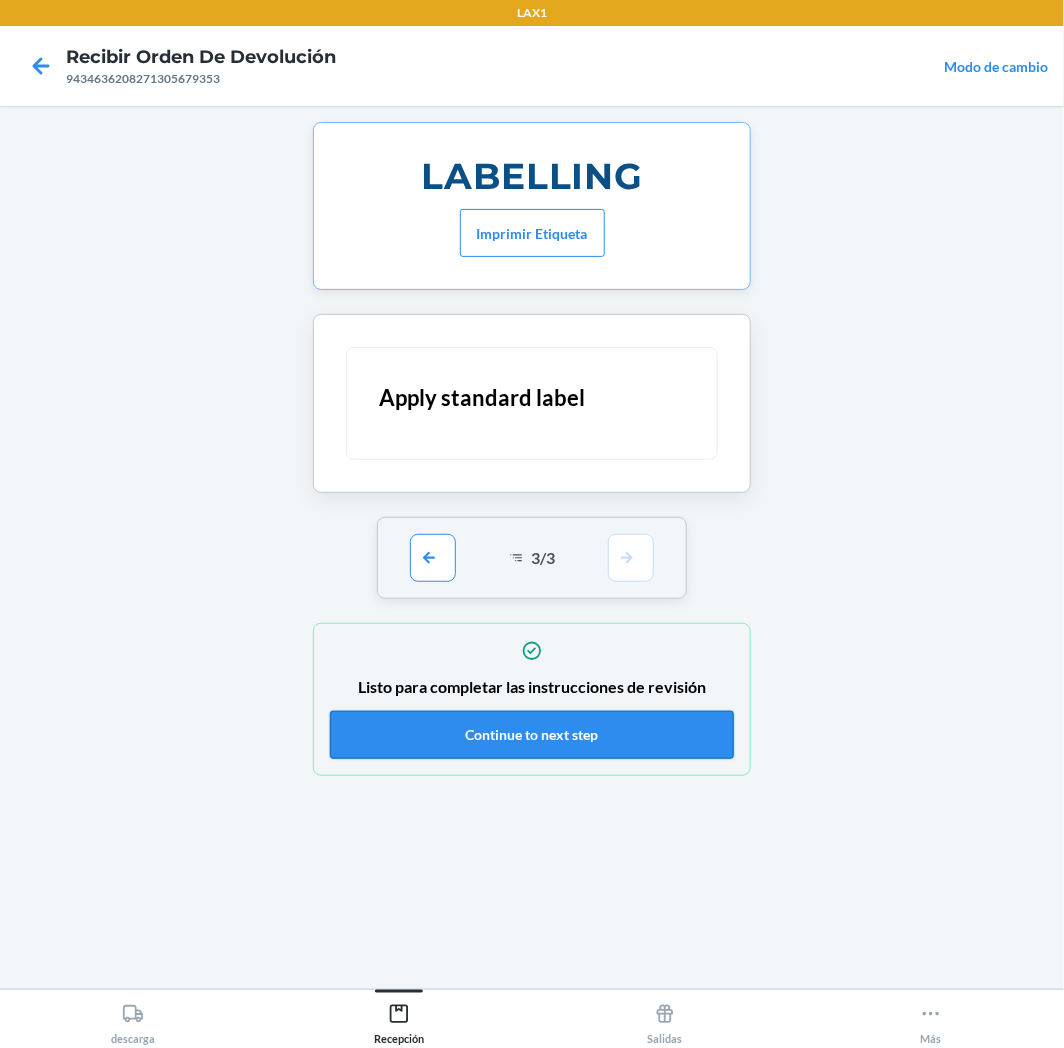 click on "Continue to next step" at bounding box center [532, 735] 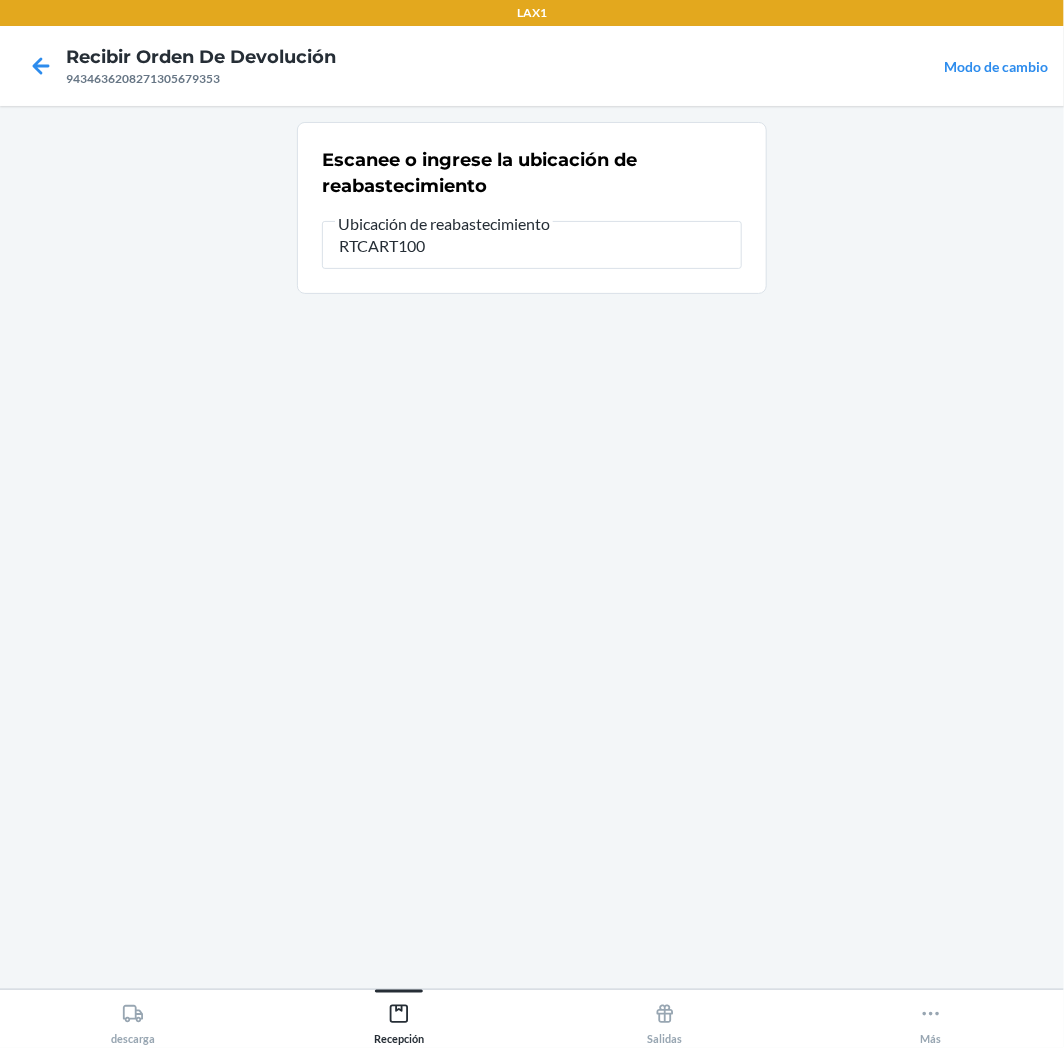 type on "RTCART100" 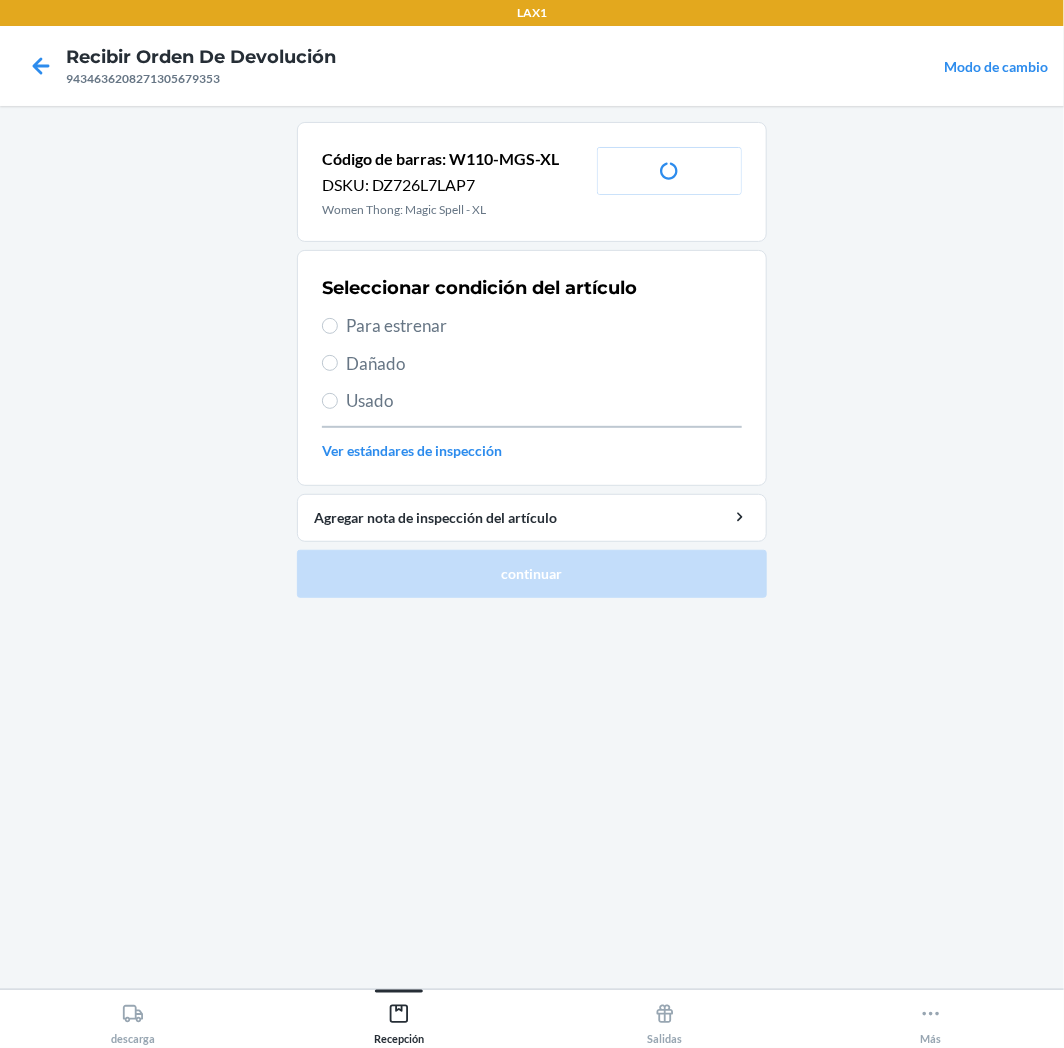 click on "Para estrenar" at bounding box center [544, 326] 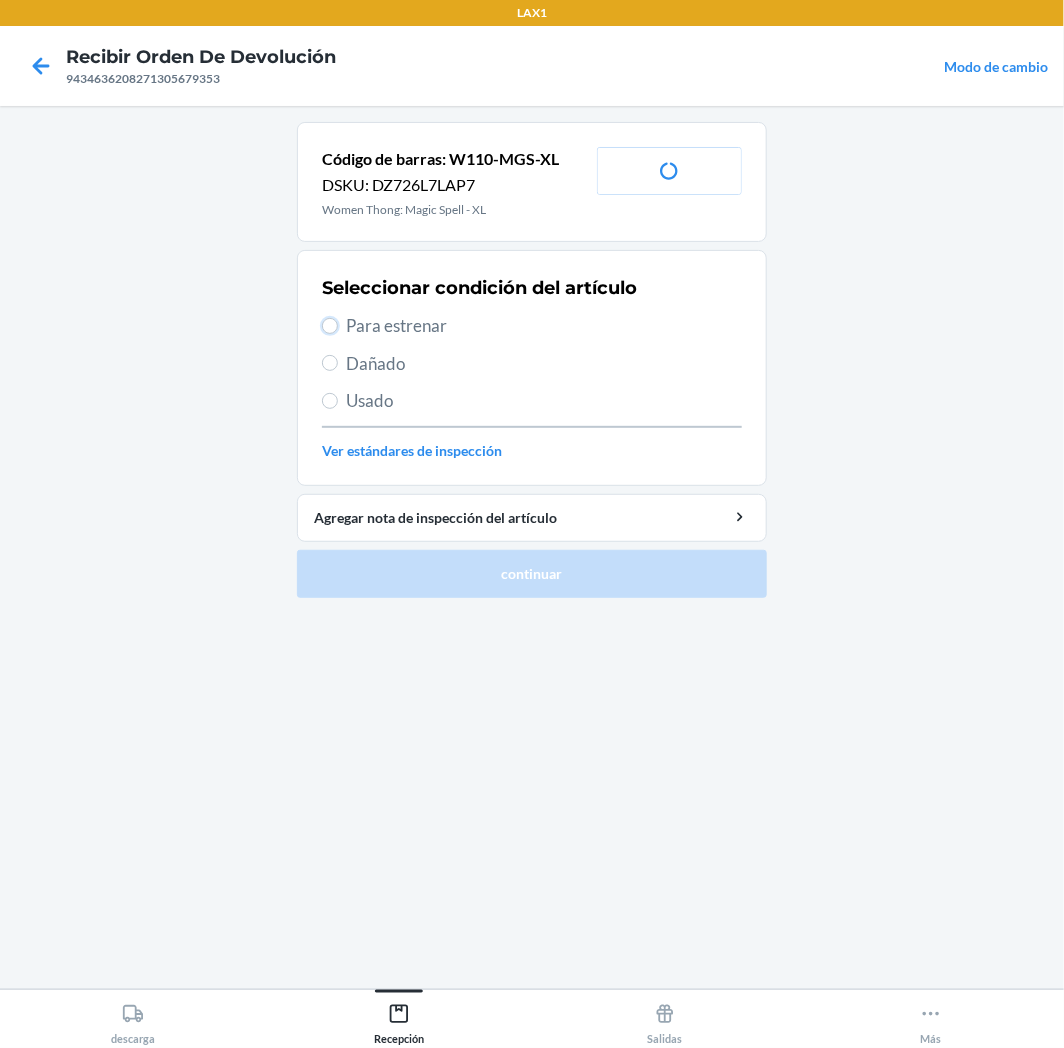 click on "Para estrenar" at bounding box center [330, 326] 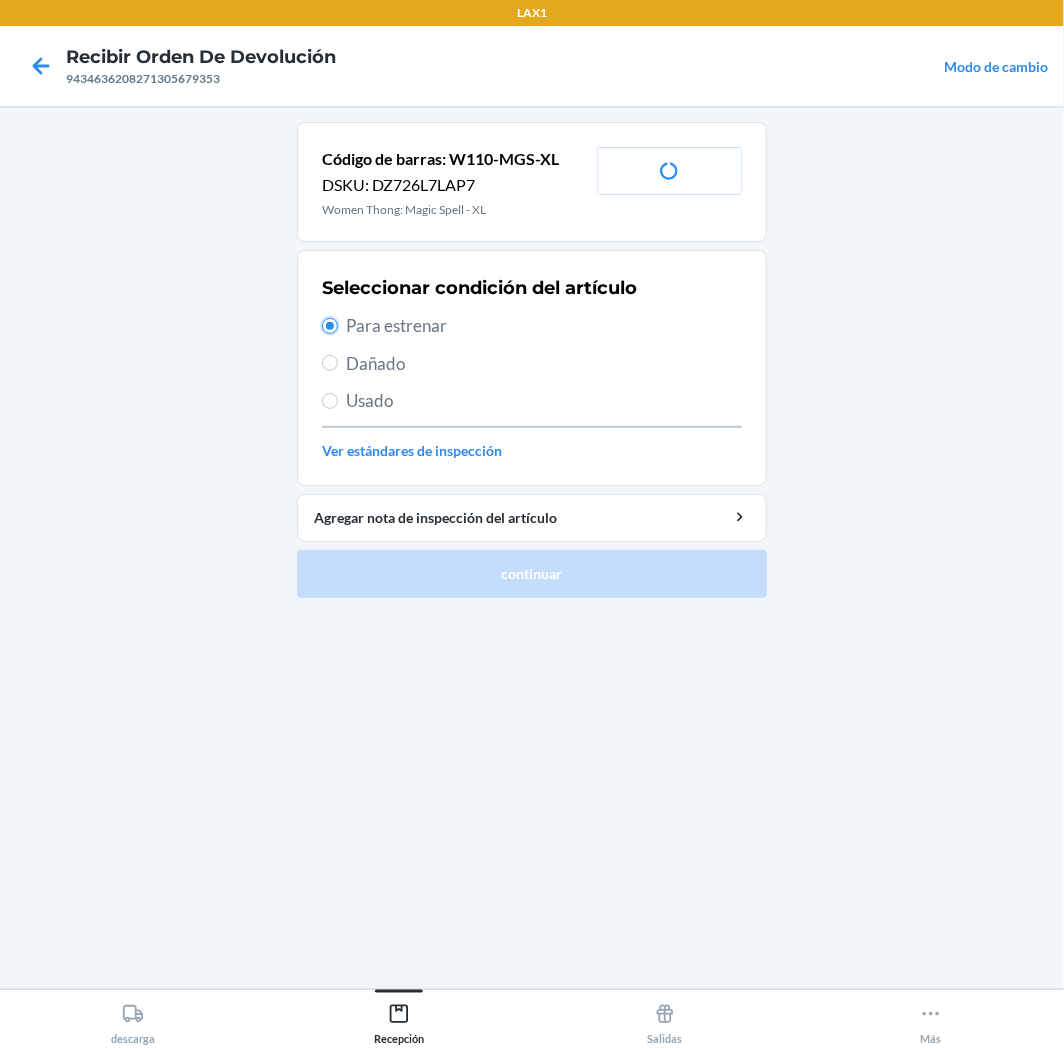 radio on "true" 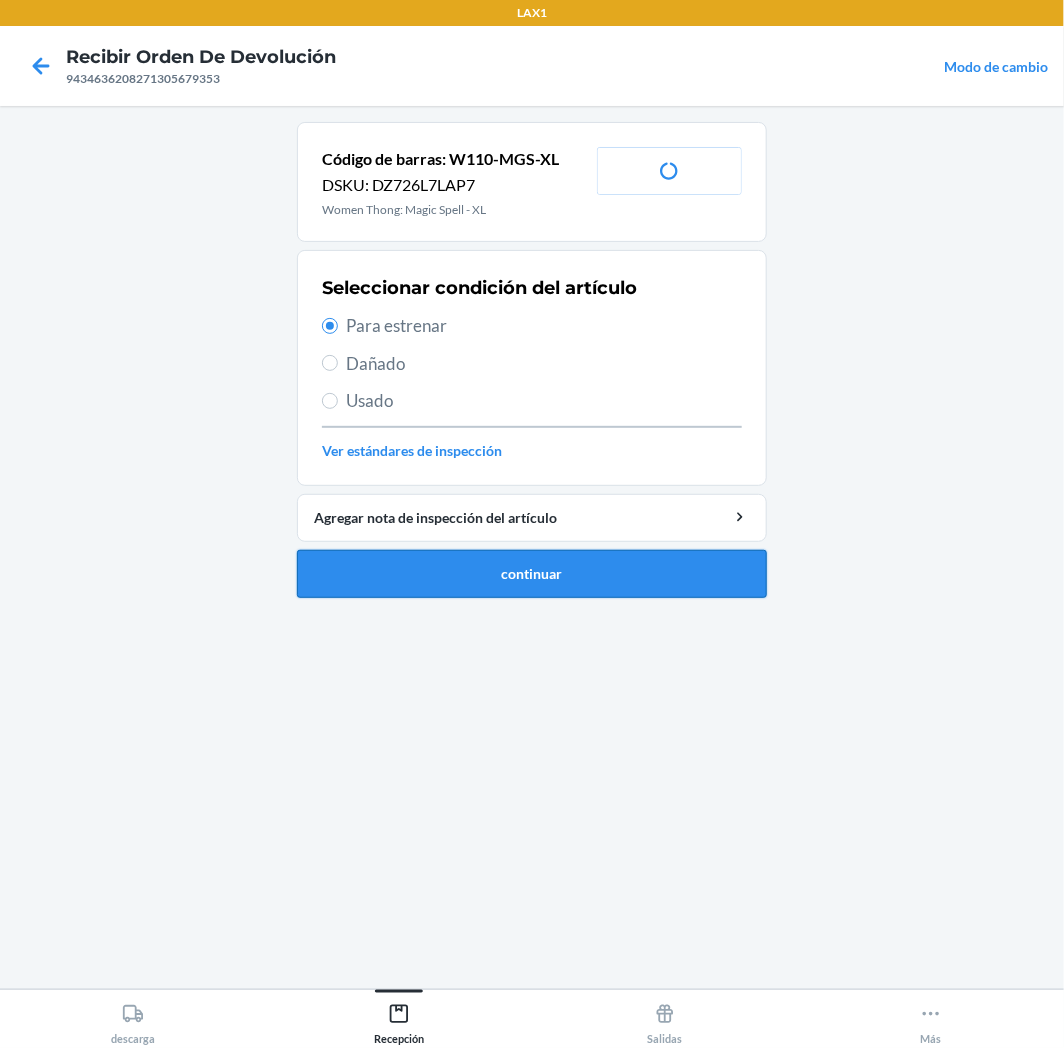 click on "continuar" at bounding box center [532, 574] 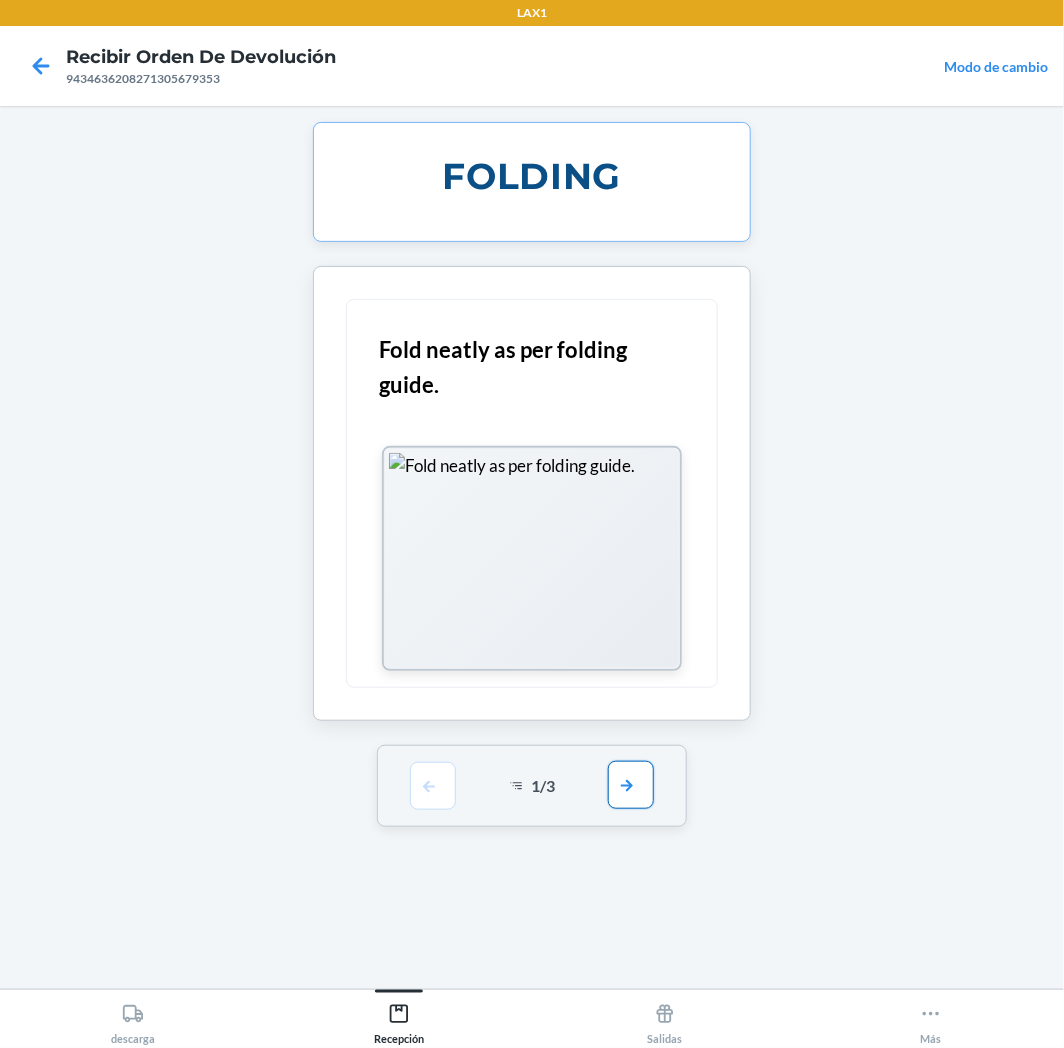 click at bounding box center (631, 785) 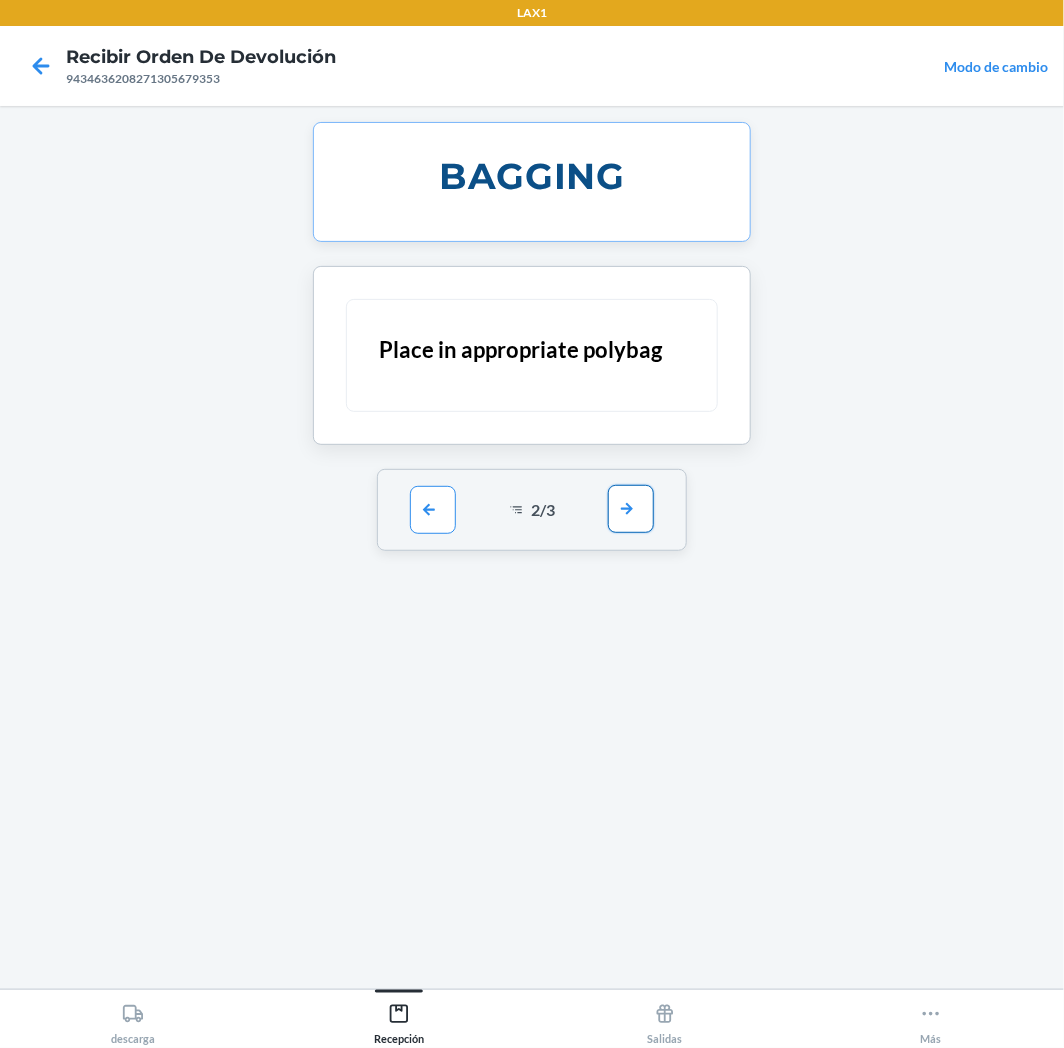 click at bounding box center (631, 509) 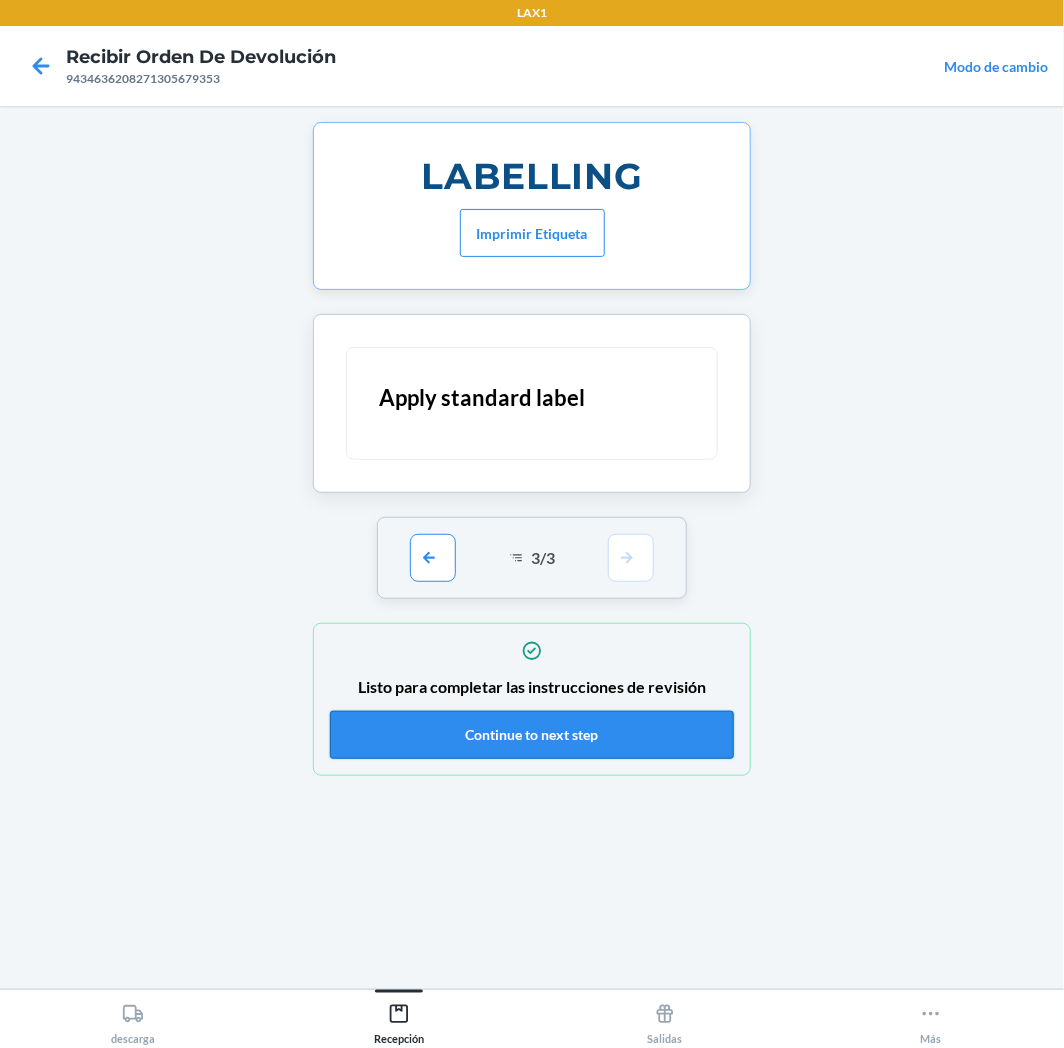 click on "Continue to next step" at bounding box center (532, 735) 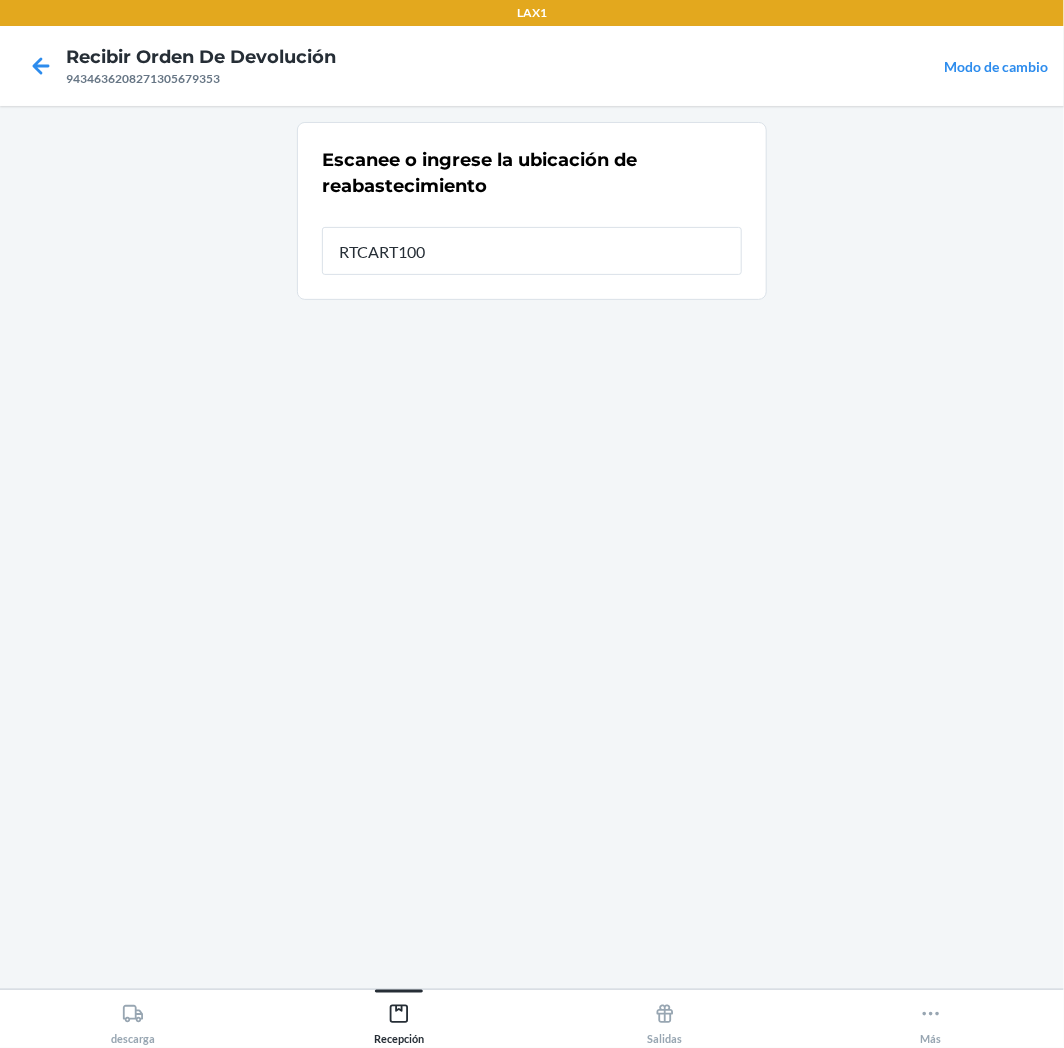 type on "RTCART100" 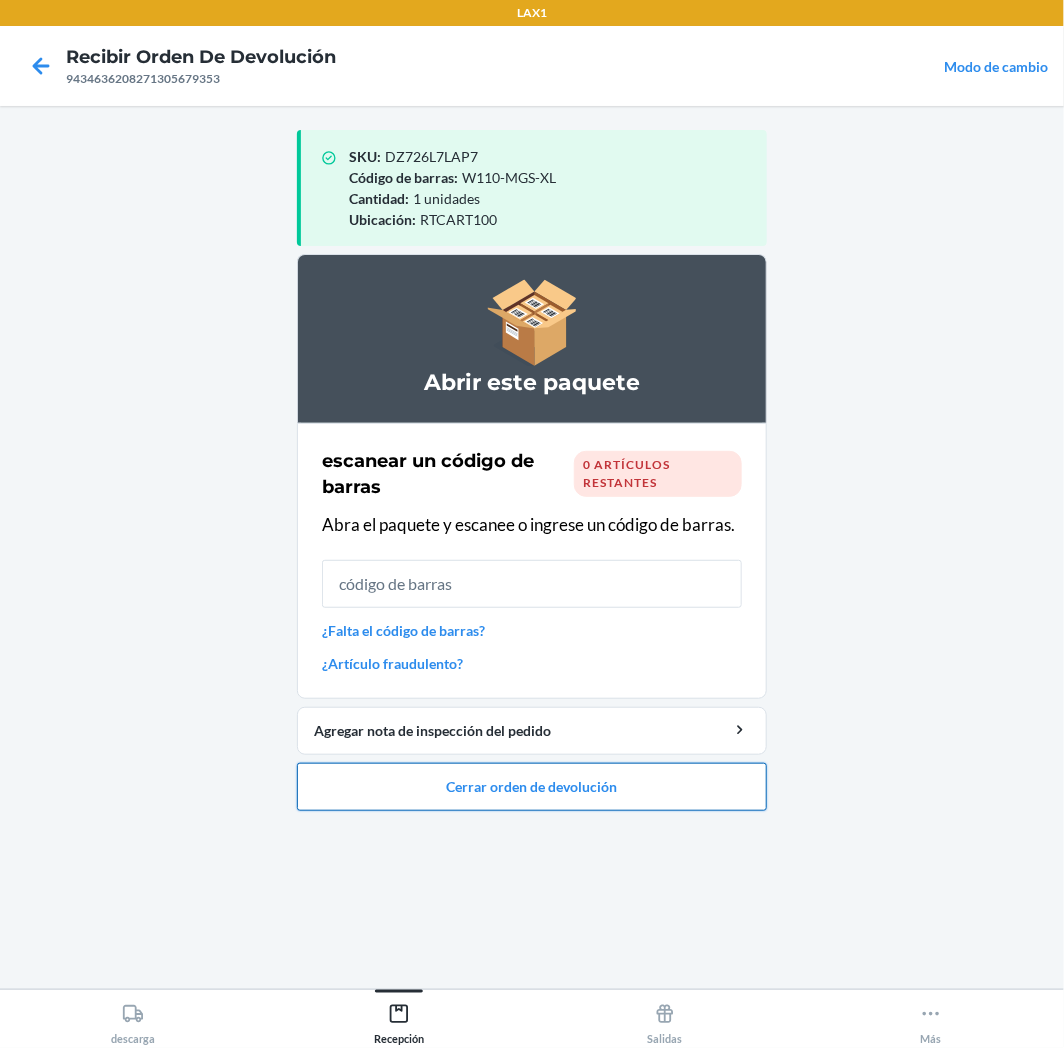 click on "Cerrar orden de devolución" at bounding box center [532, 787] 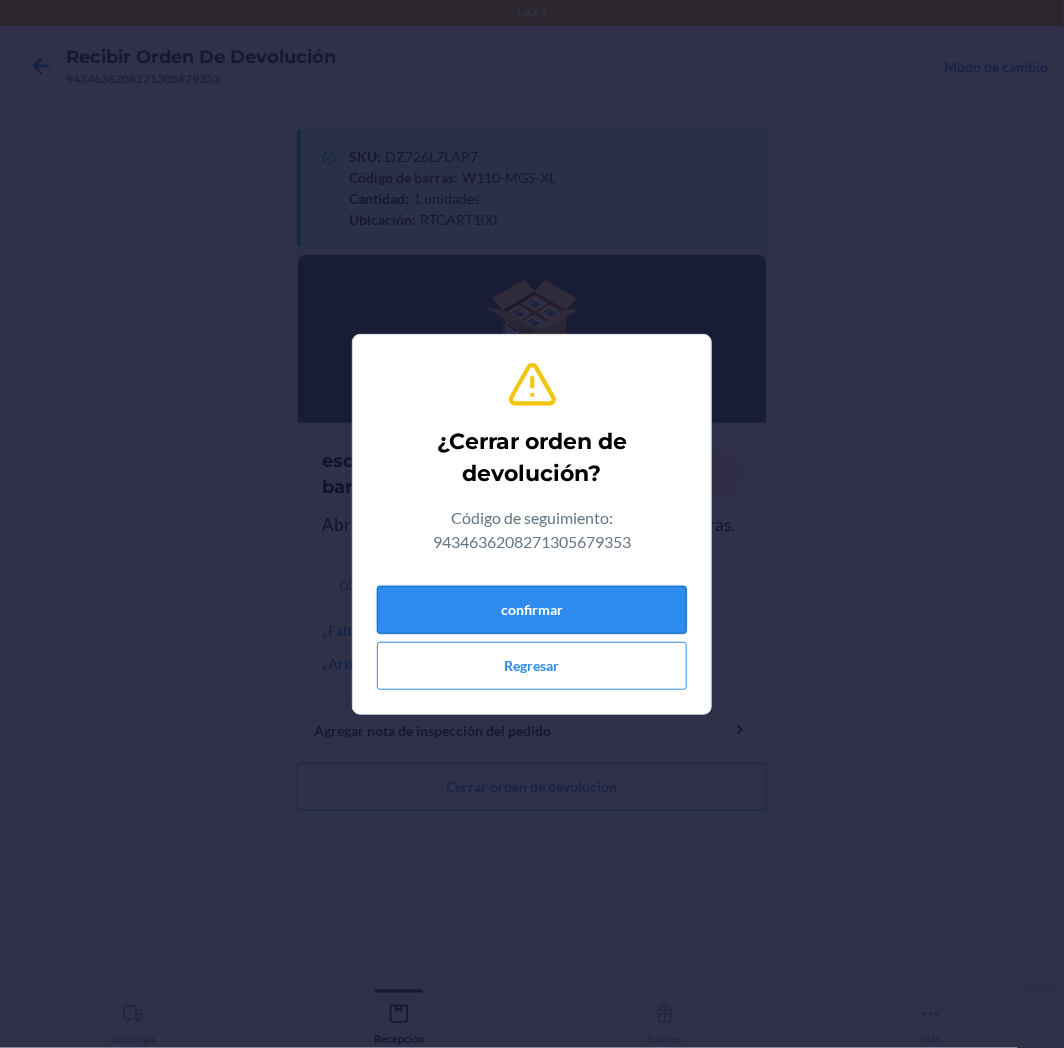 click on "confirmar" at bounding box center [532, 610] 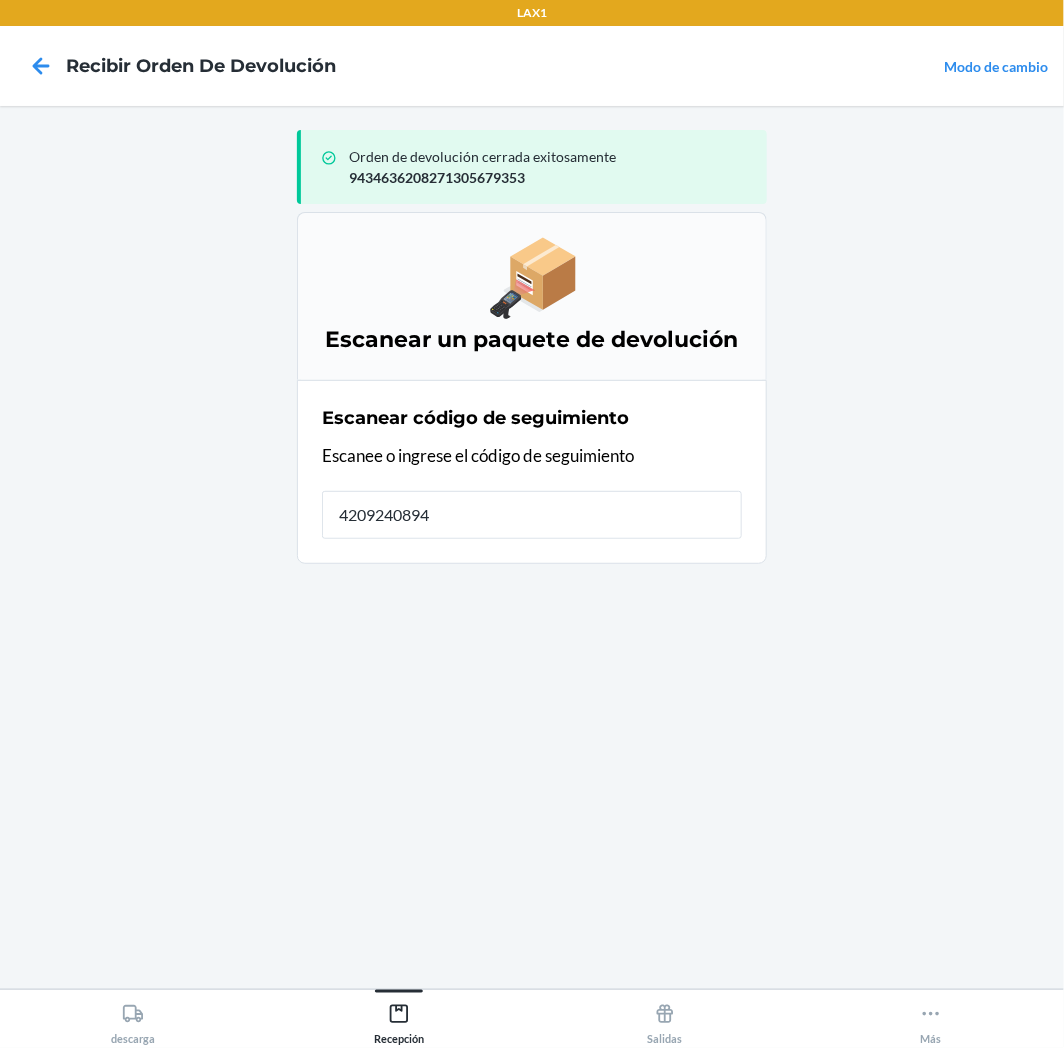 type on "42092408940" 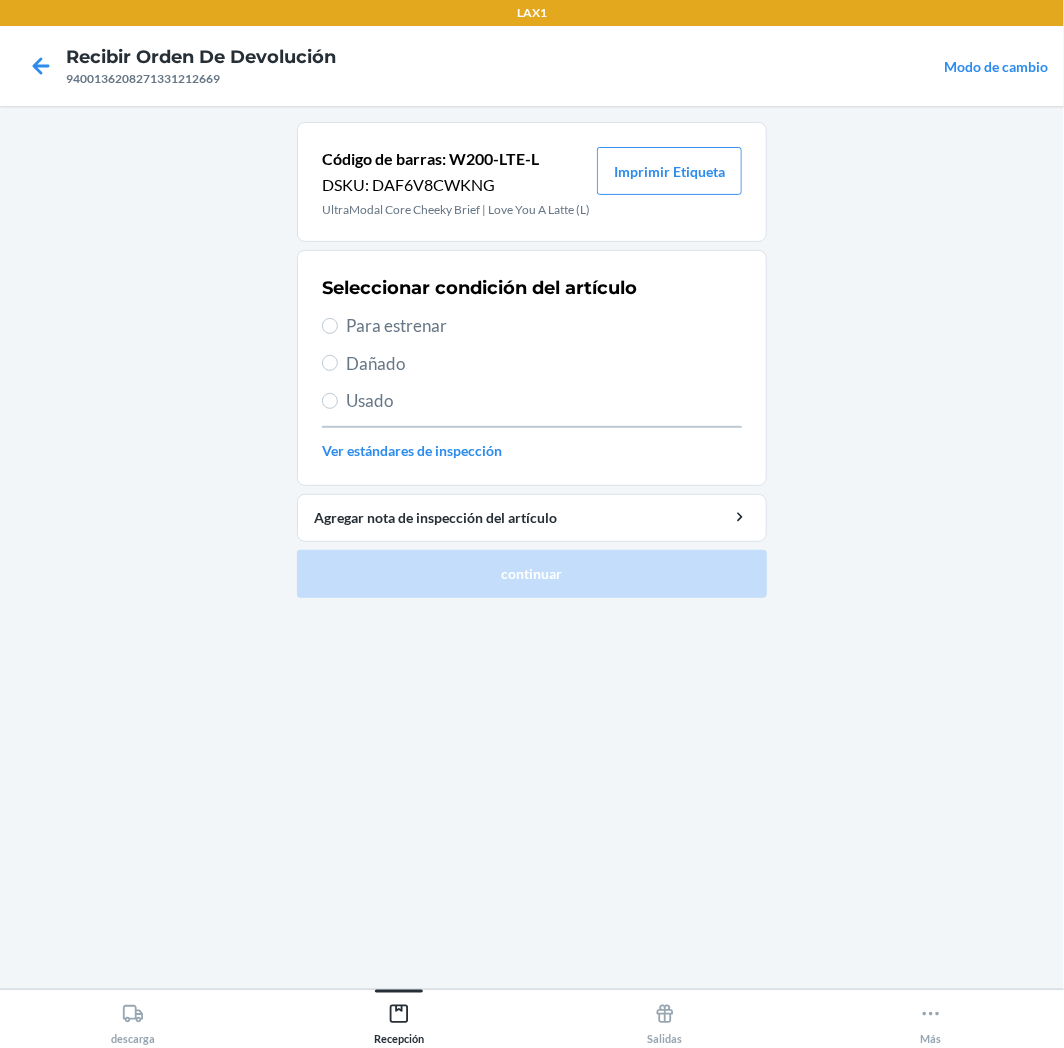 click on "Para estrenar" at bounding box center (544, 326) 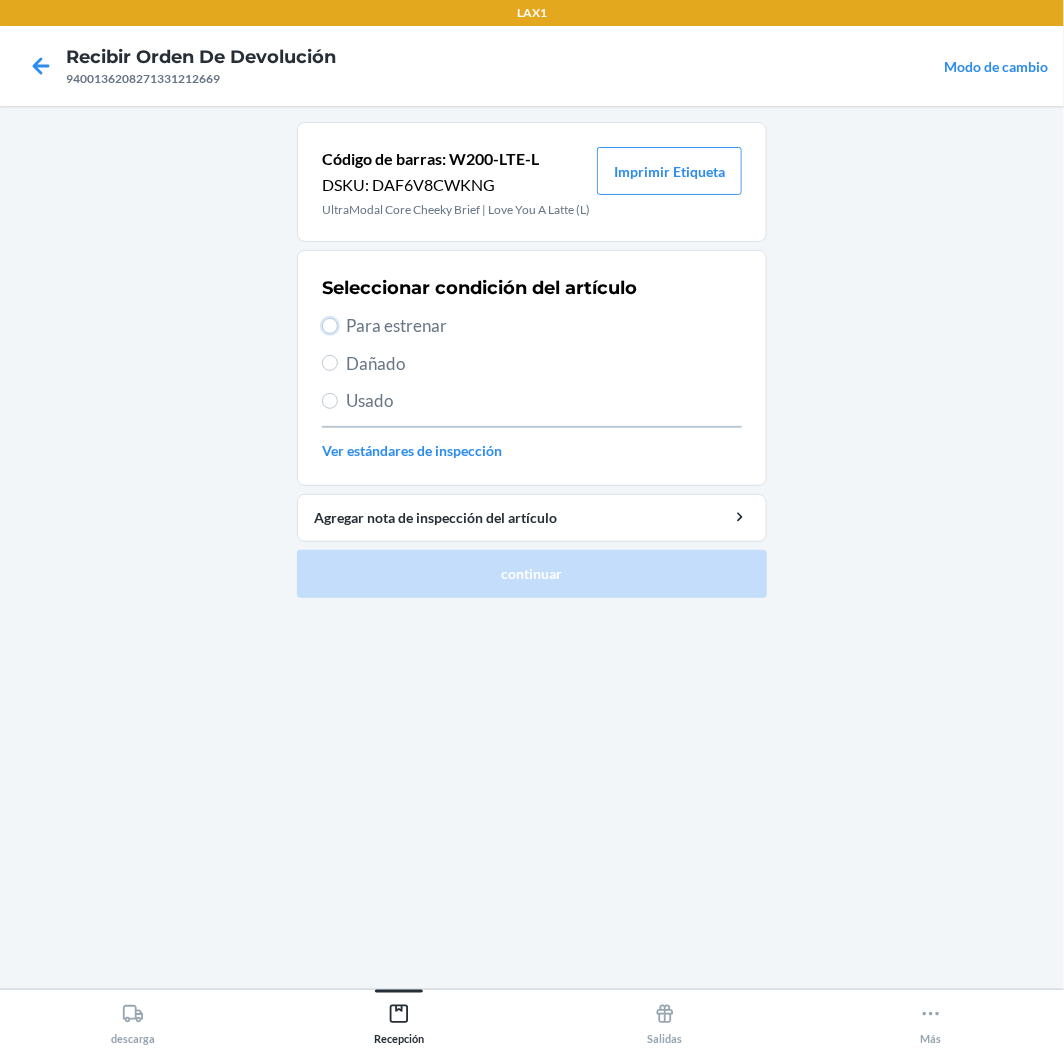 click on "Para estrenar" at bounding box center [330, 326] 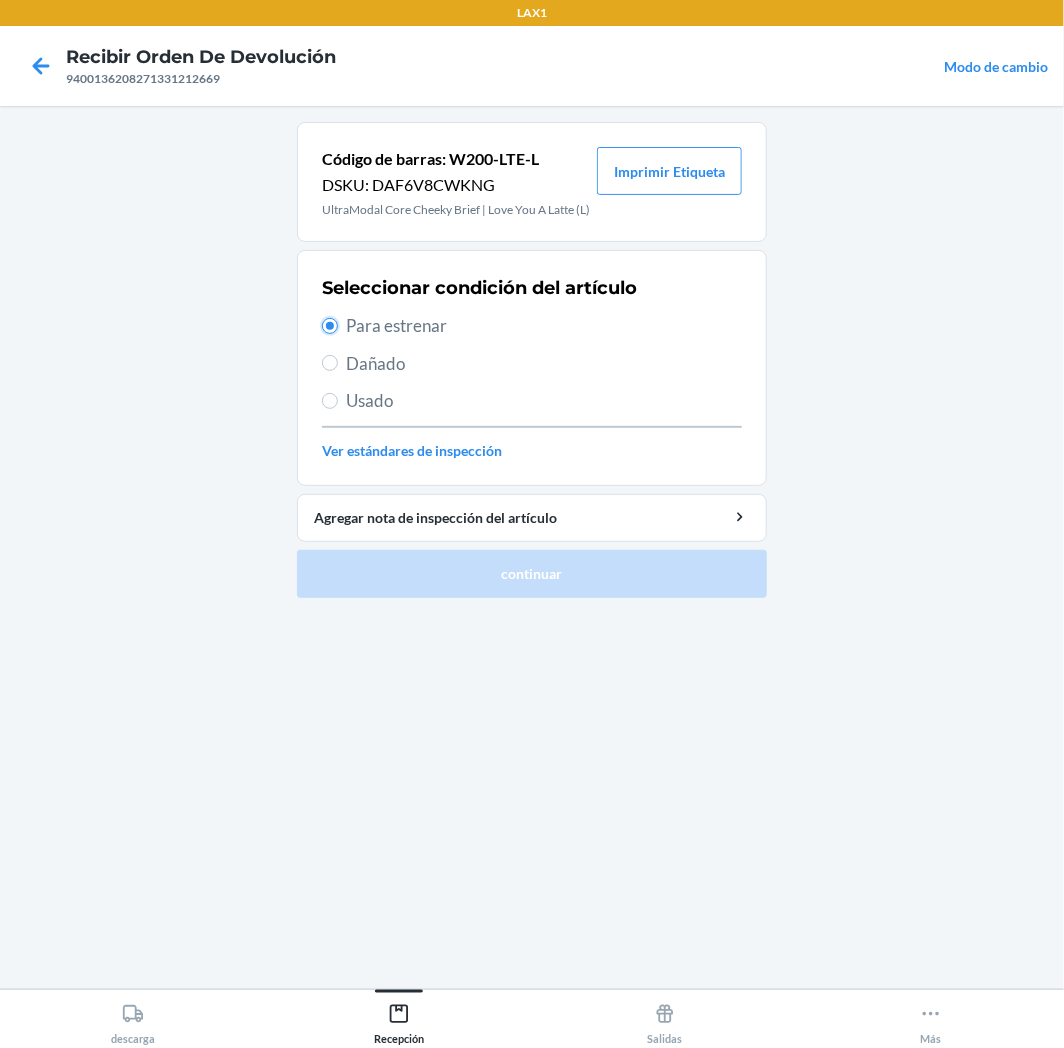 radio on "true" 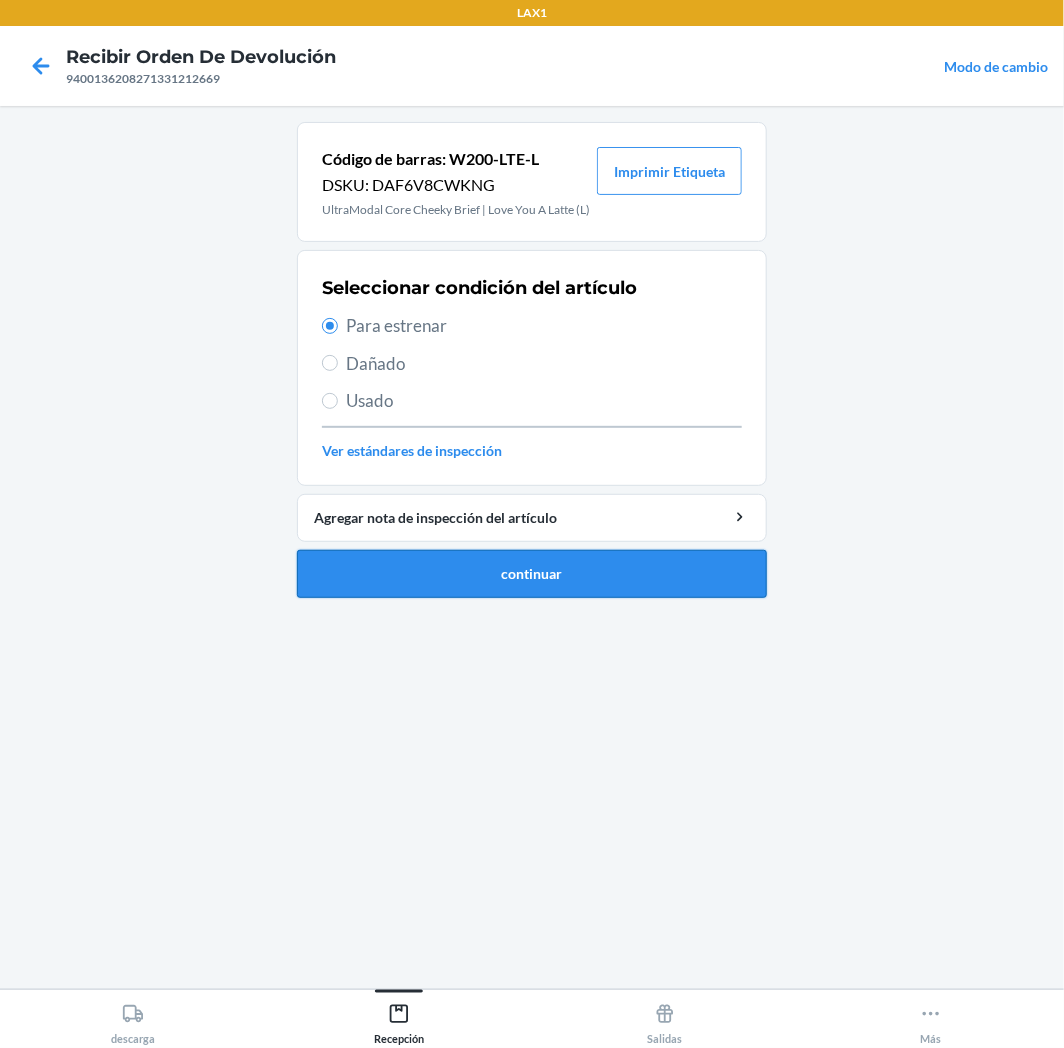 click on "continuar" at bounding box center (532, 574) 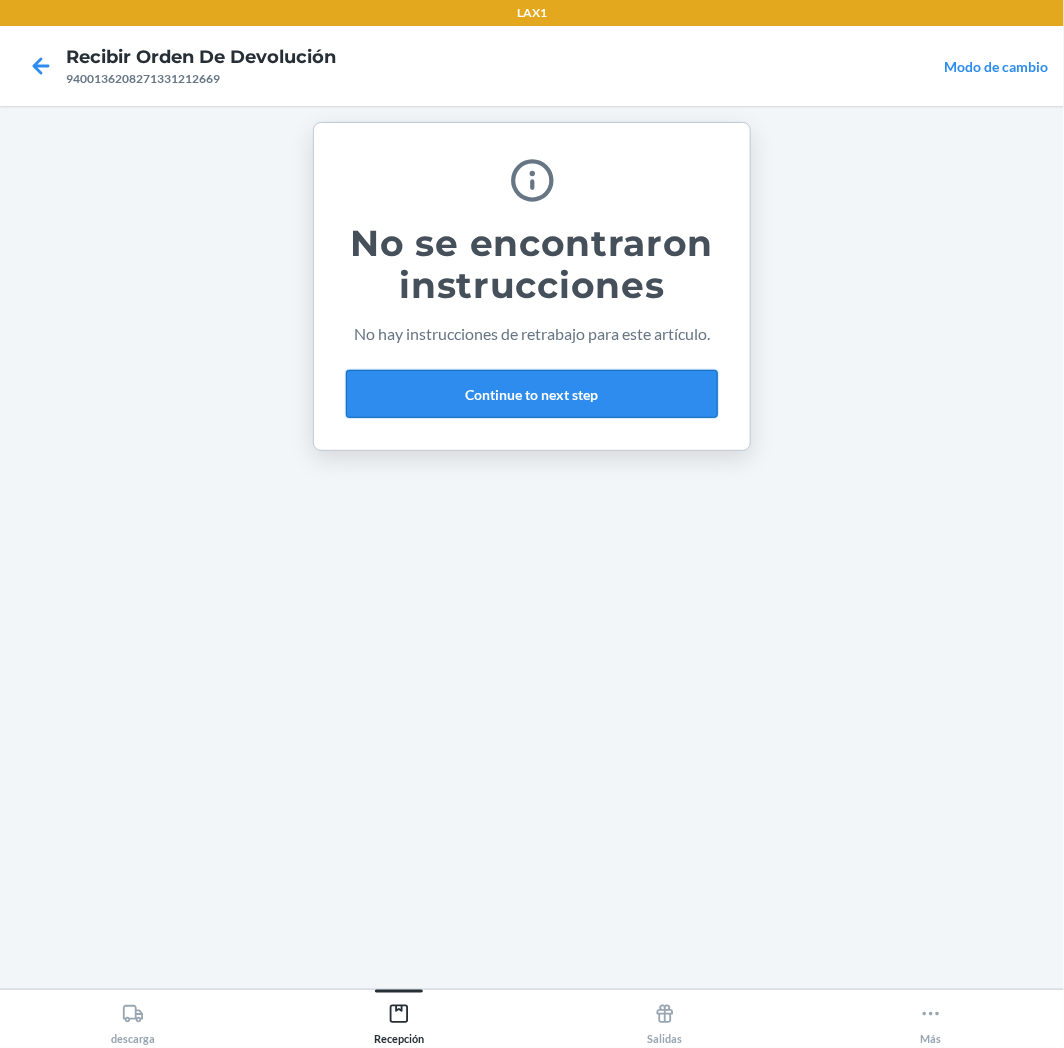 click on "Continue to next step" at bounding box center (532, 394) 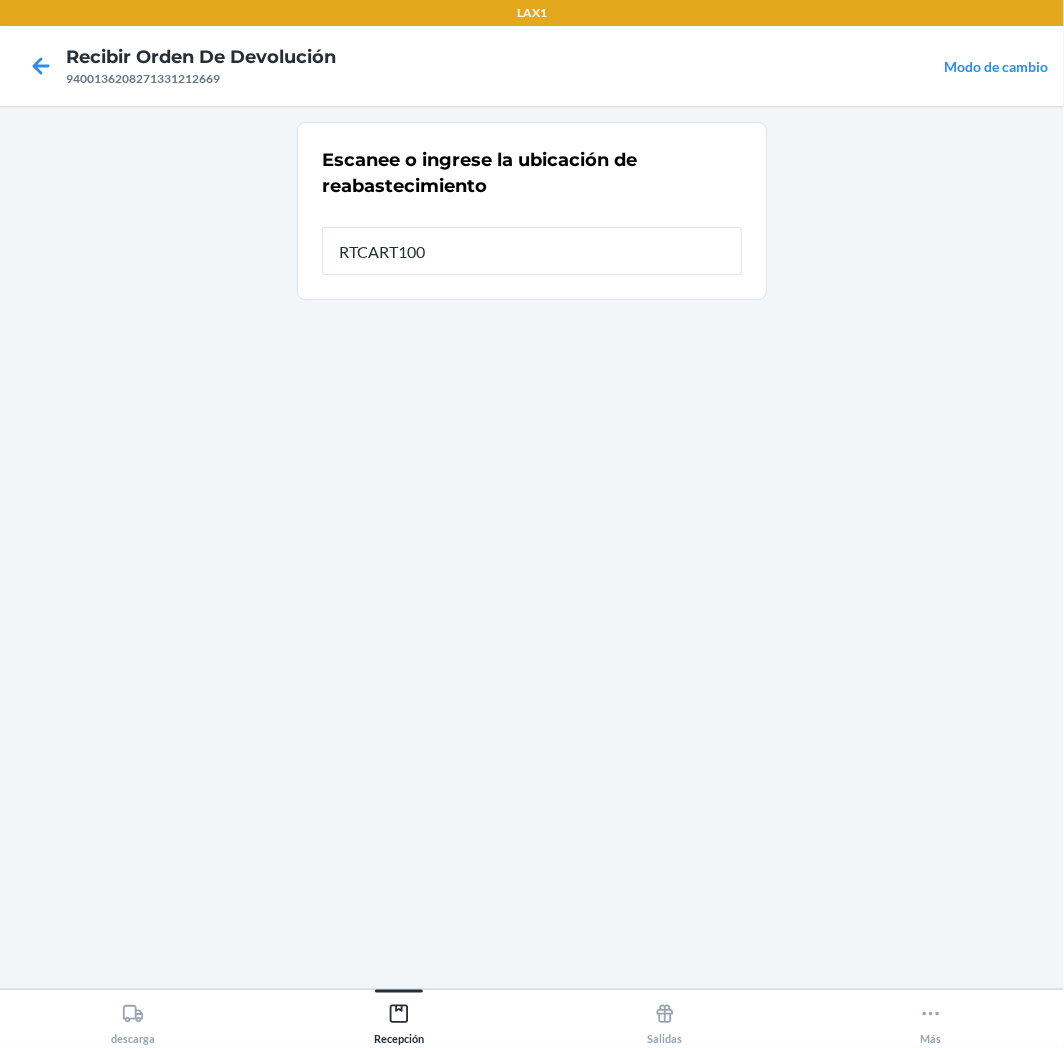 type on "RTCART100" 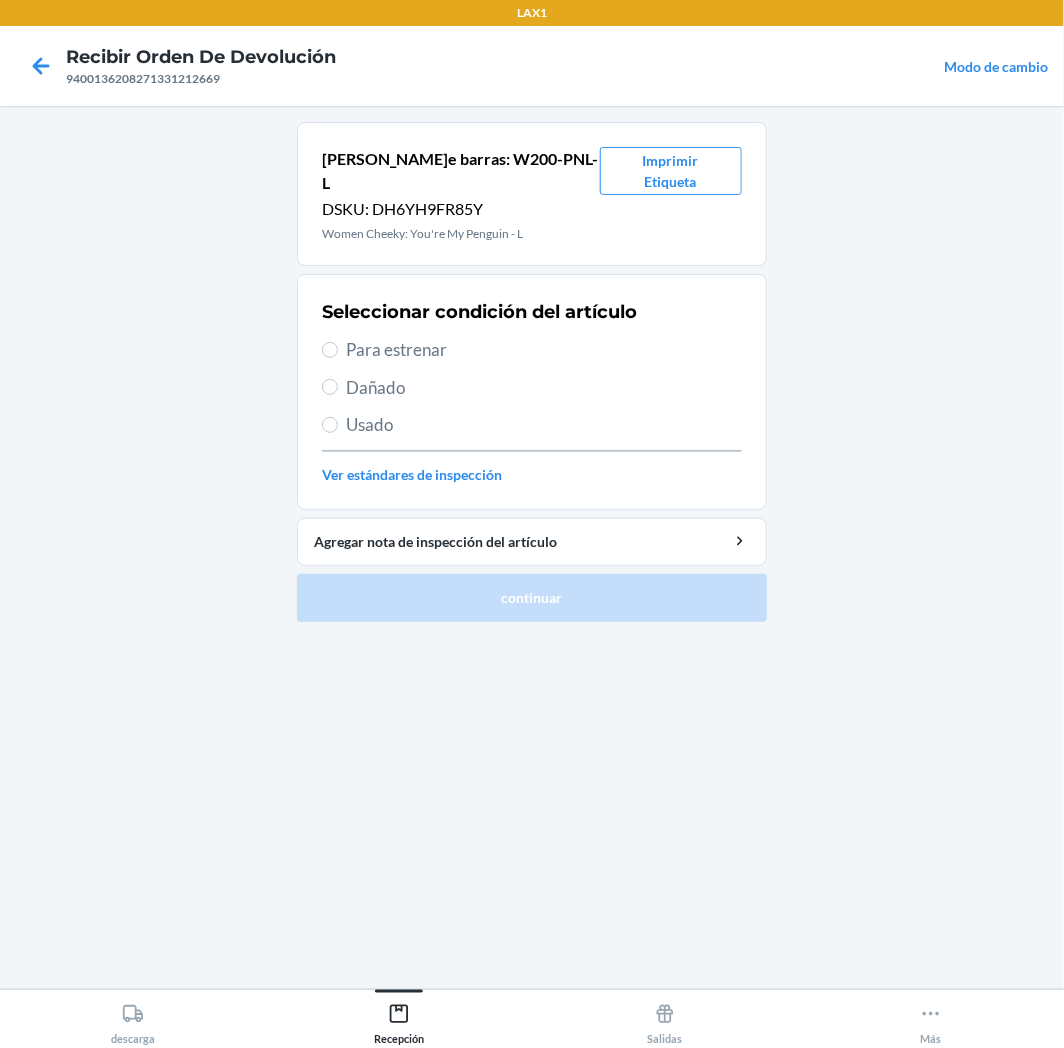 click on "Para estrenar" at bounding box center (544, 350) 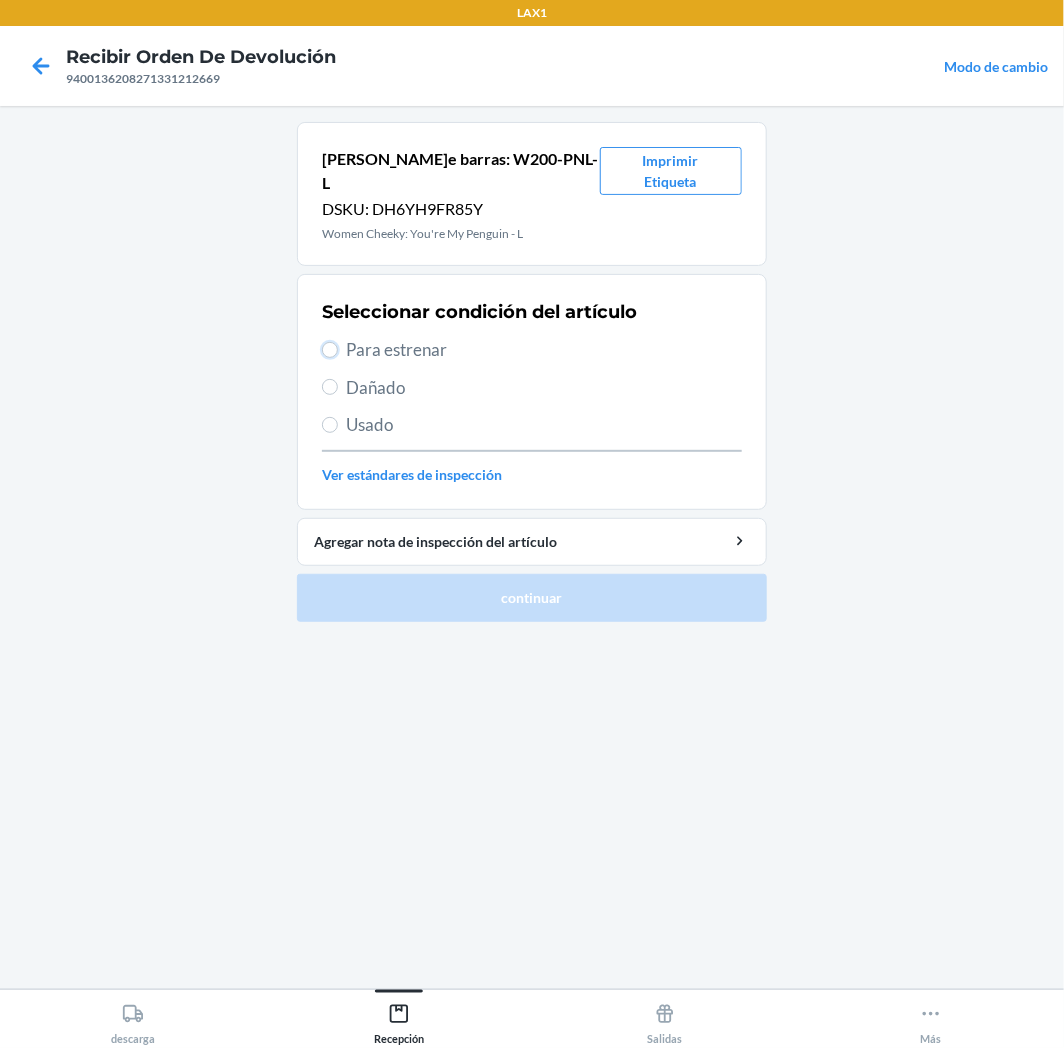 click on "Para estrenar" at bounding box center (330, 350) 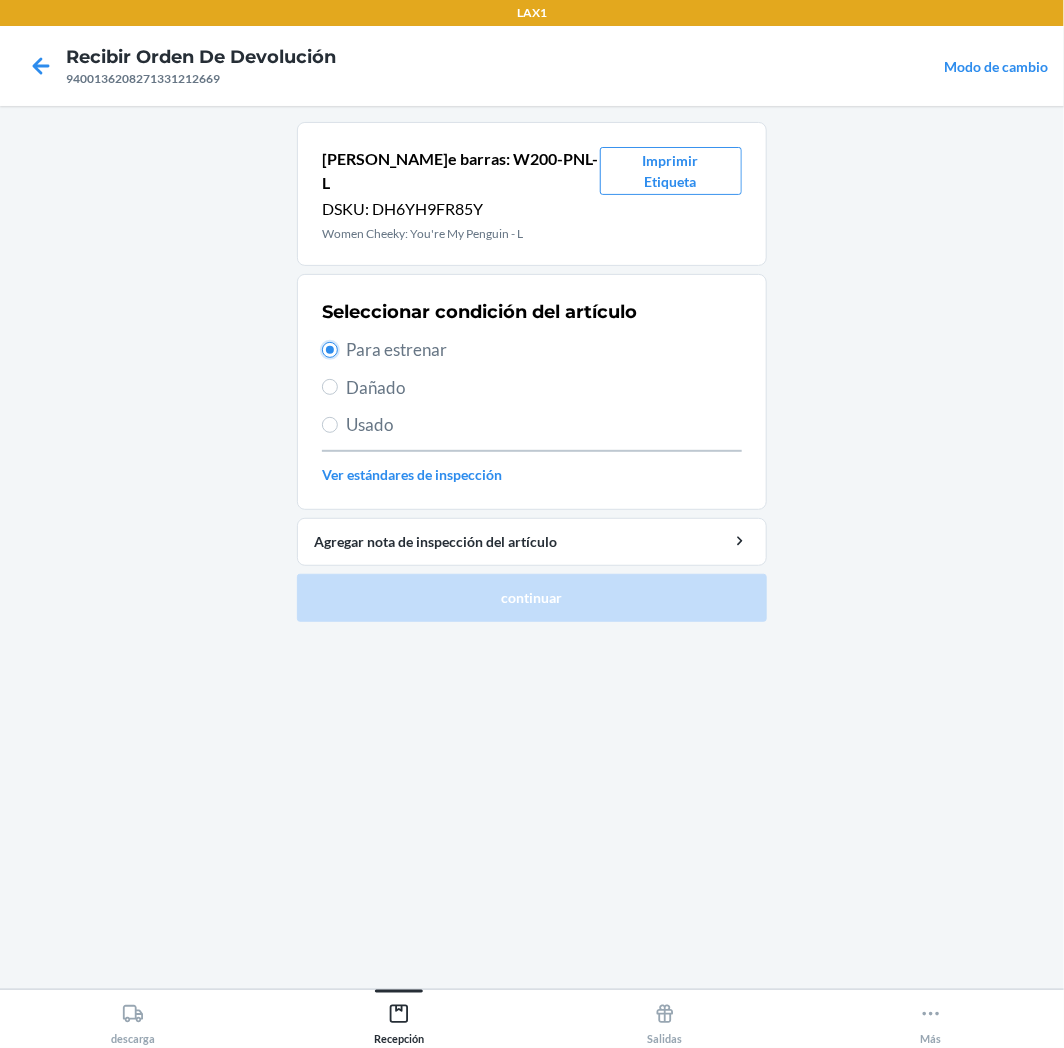 radio on "true" 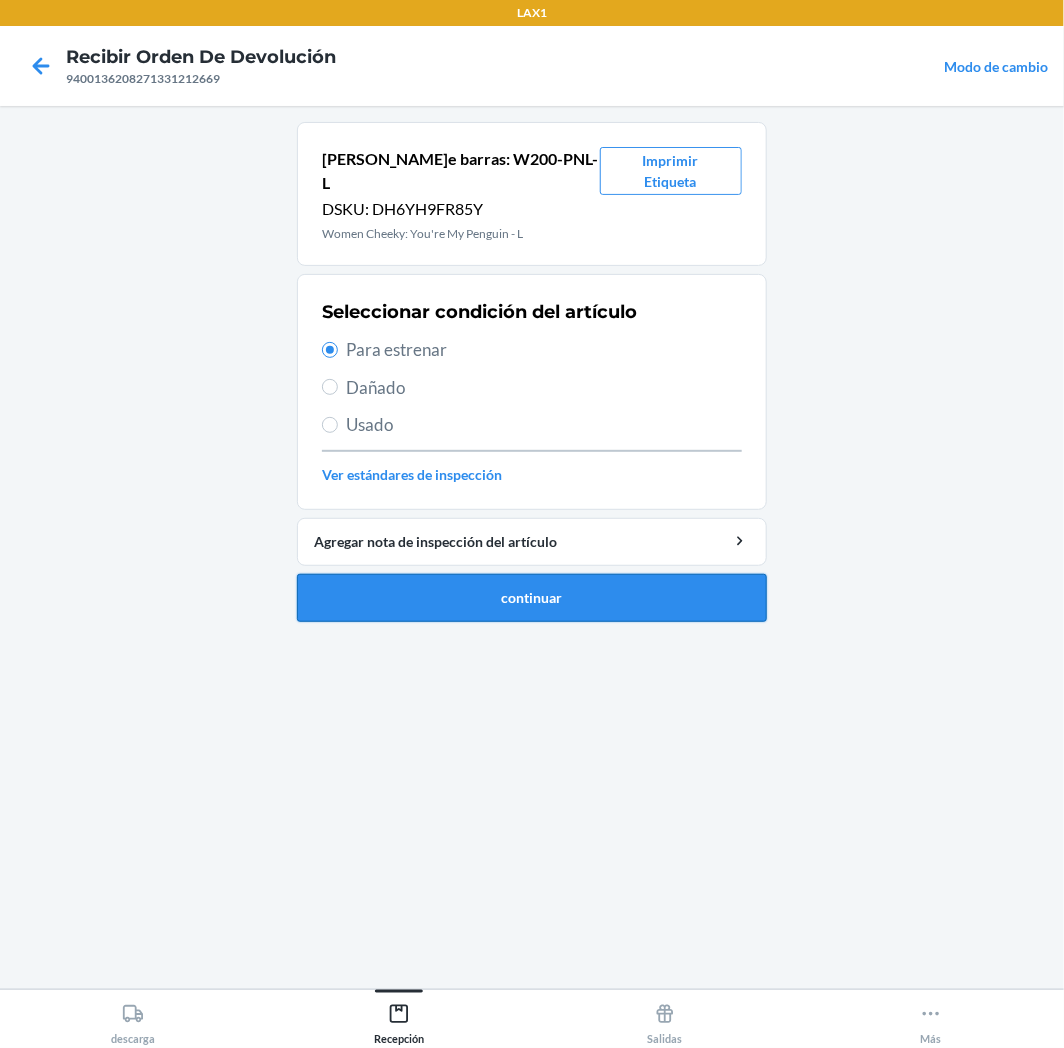 click on "continuar" at bounding box center (532, 598) 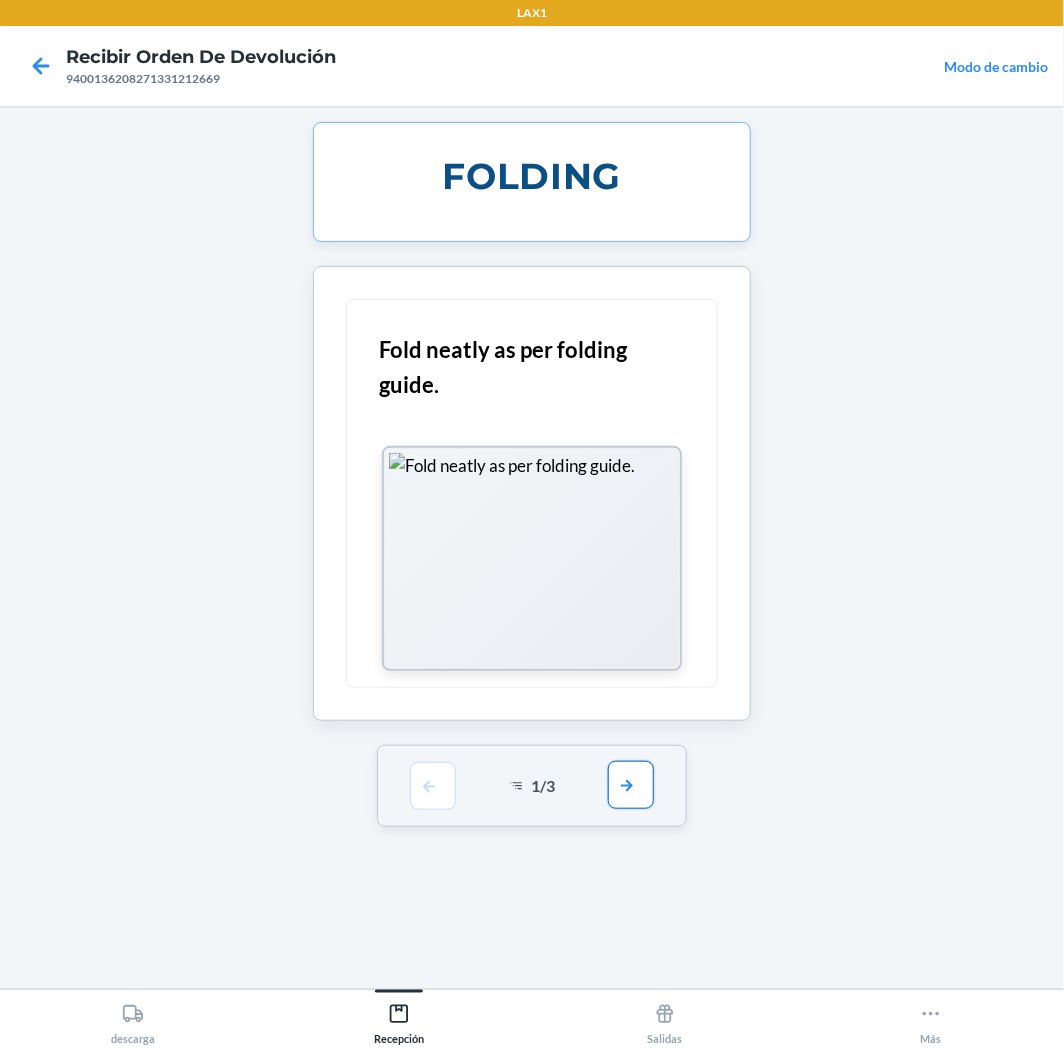 click at bounding box center [631, 785] 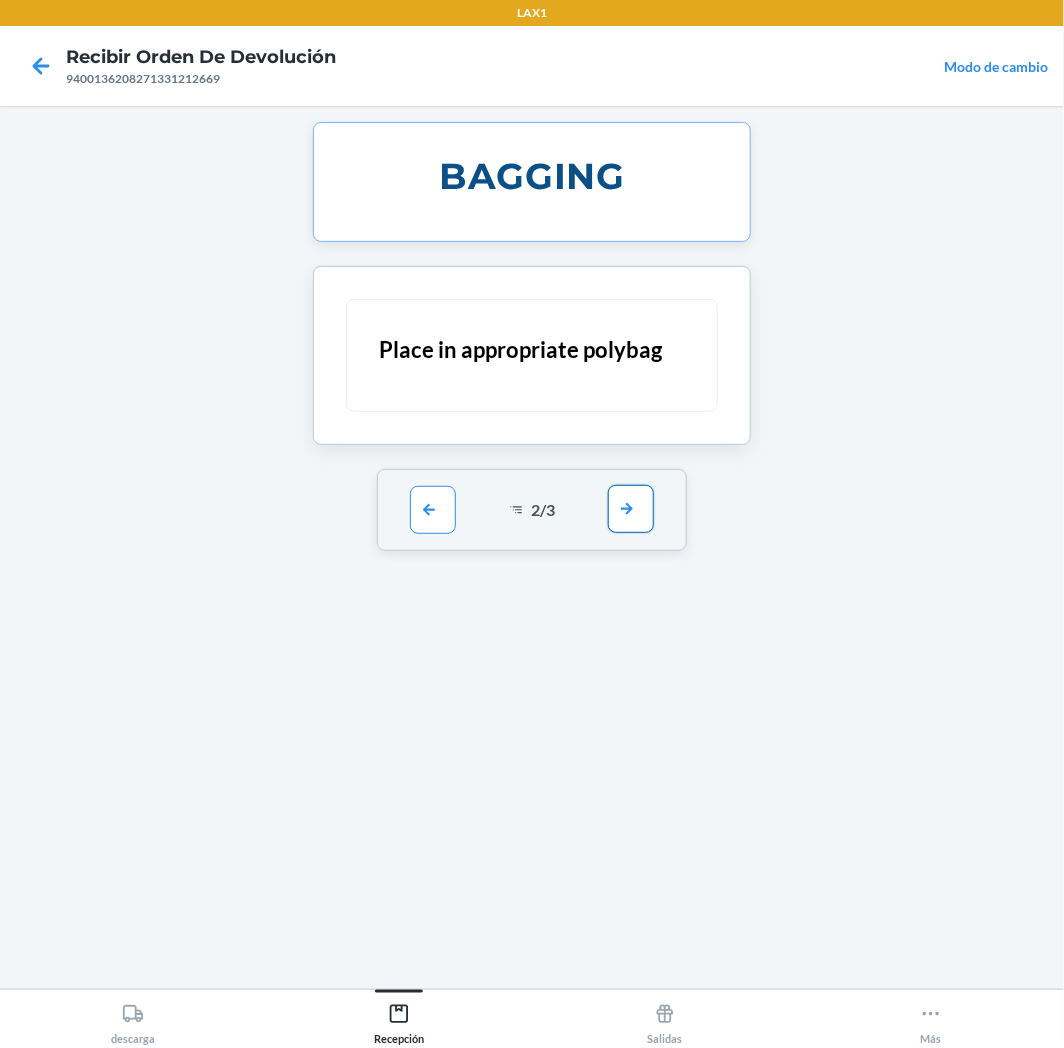 click at bounding box center [631, 509] 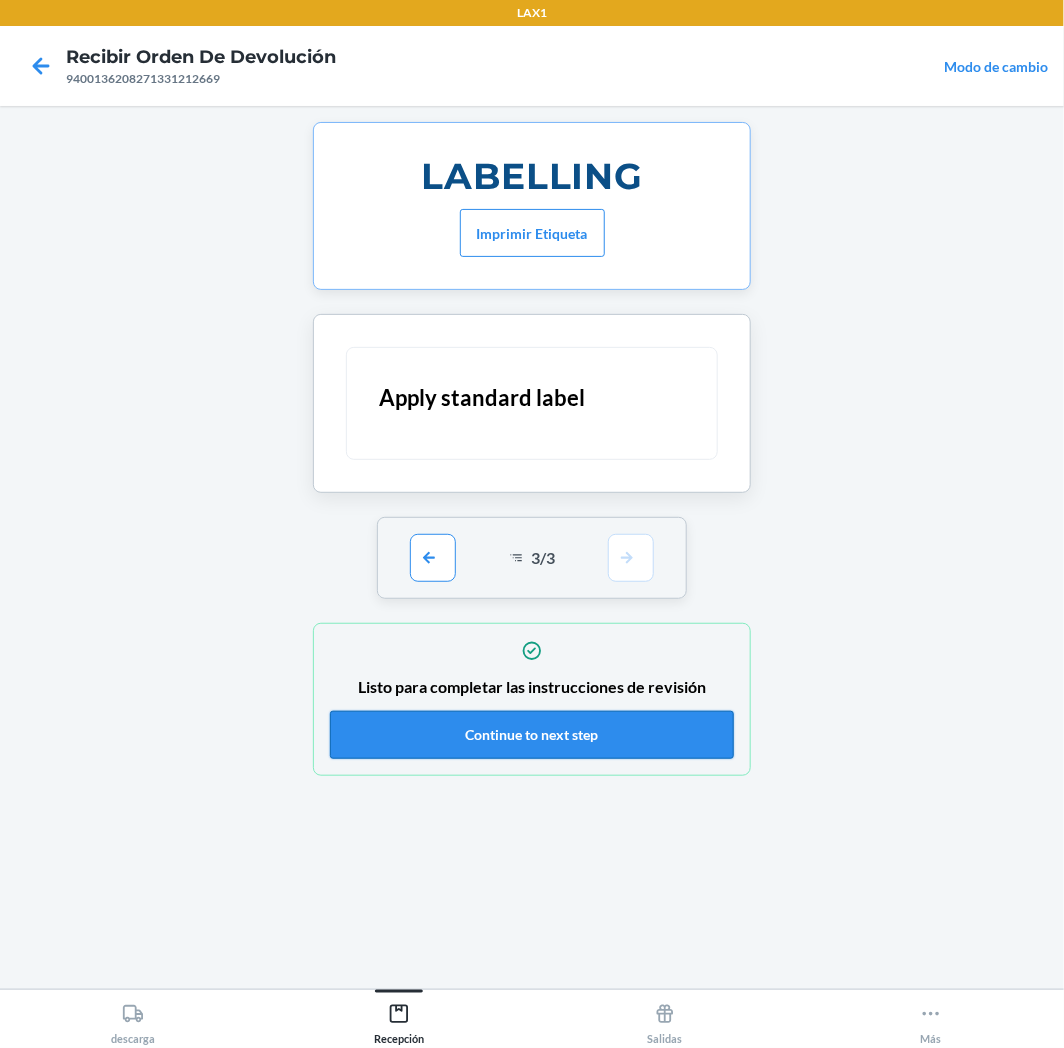 click on "Continue to next step" at bounding box center [532, 735] 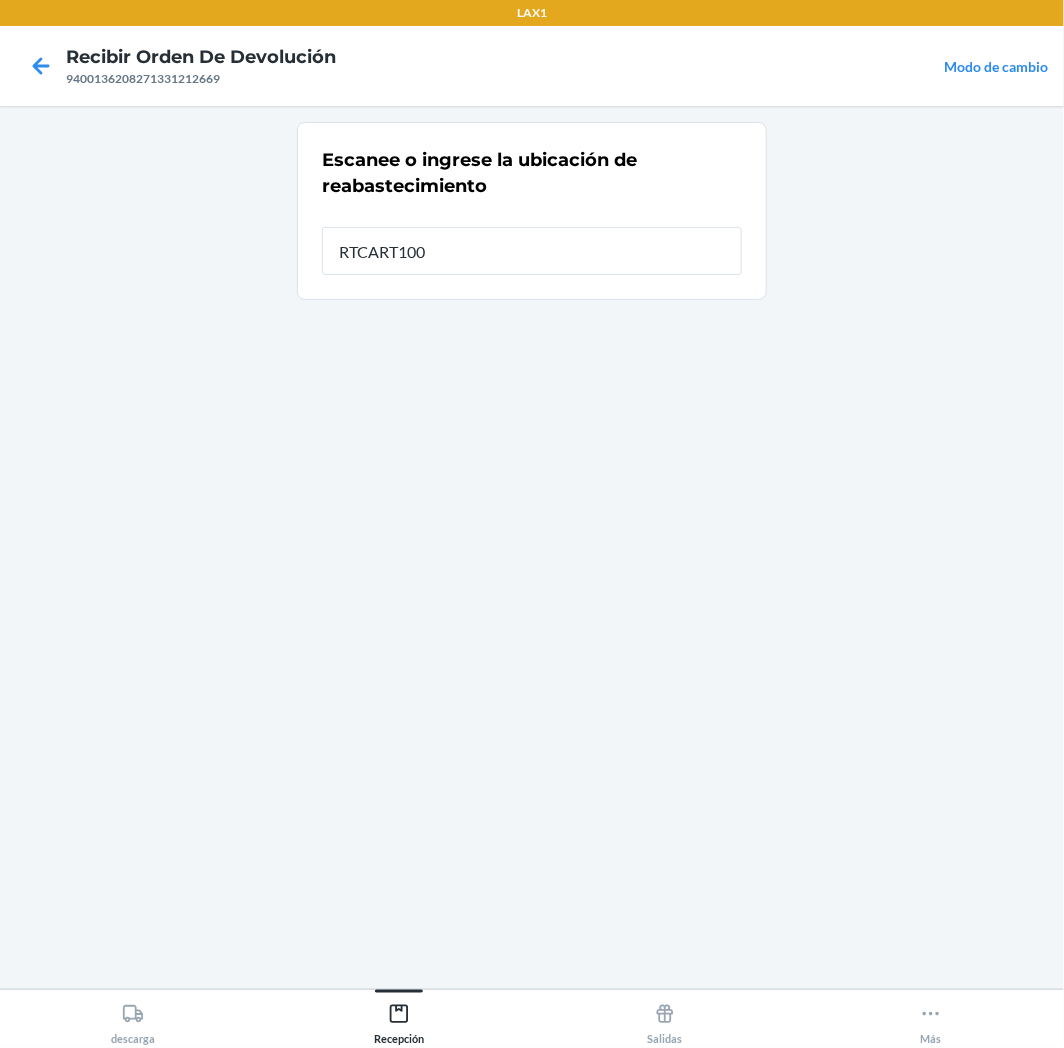 type on "RTCART100" 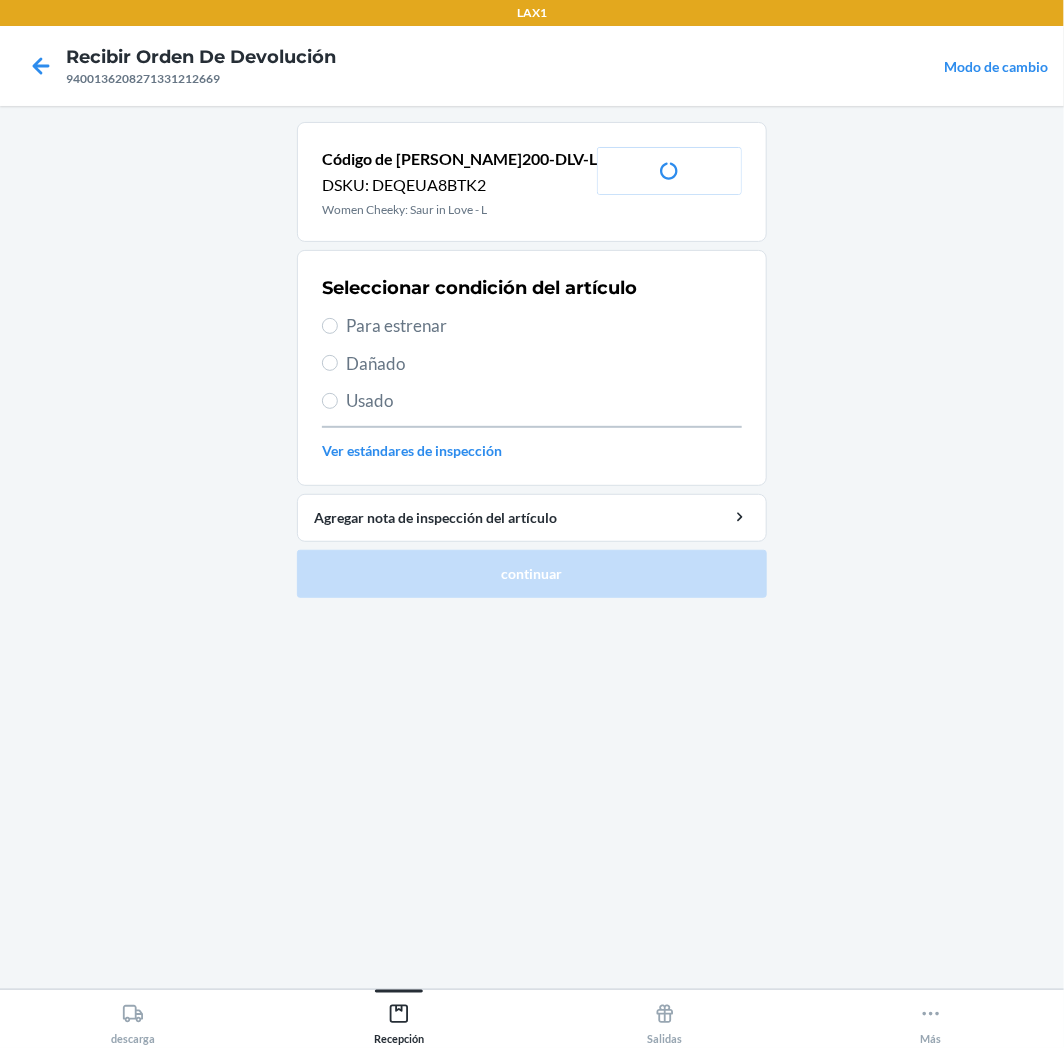 click on "Para estrenar" at bounding box center [544, 326] 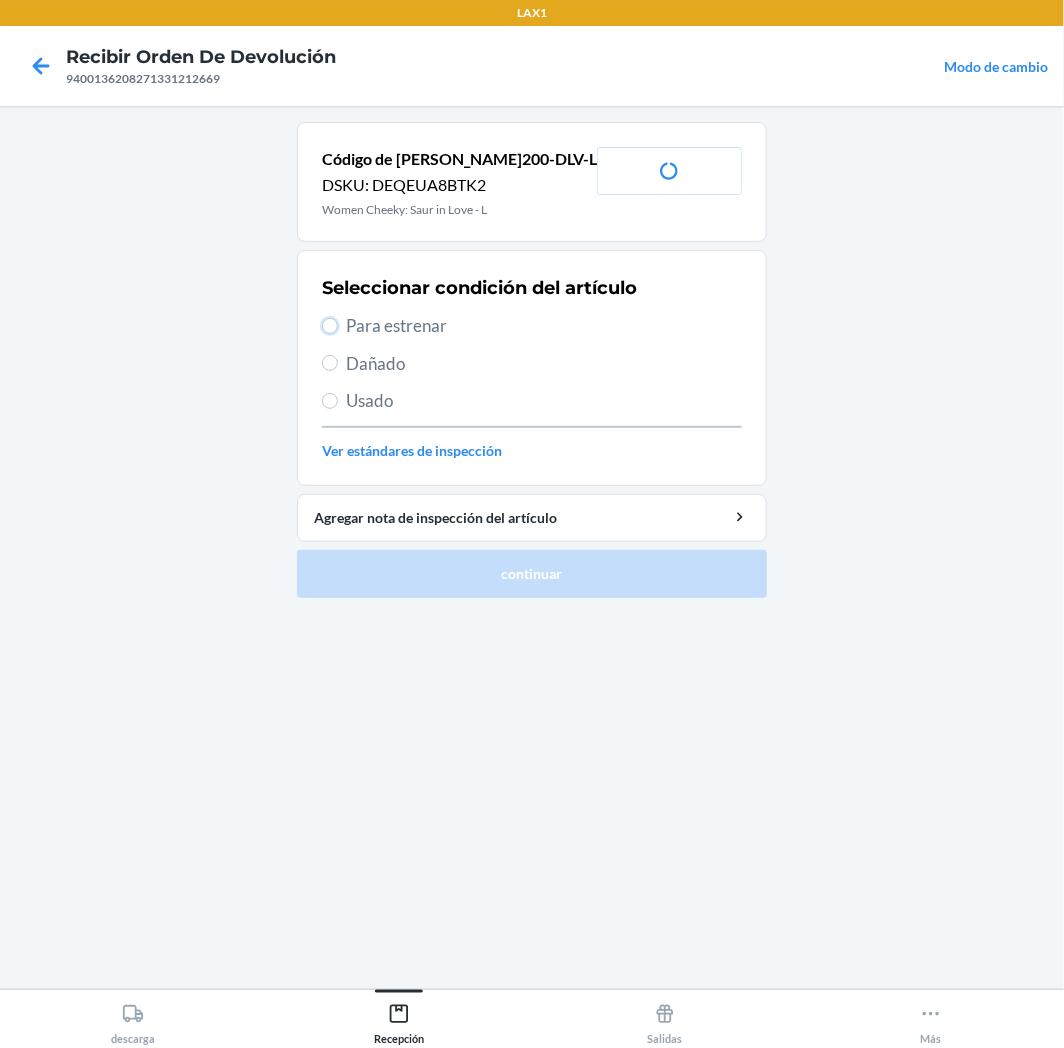 click on "Para estrenar" at bounding box center [330, 326] 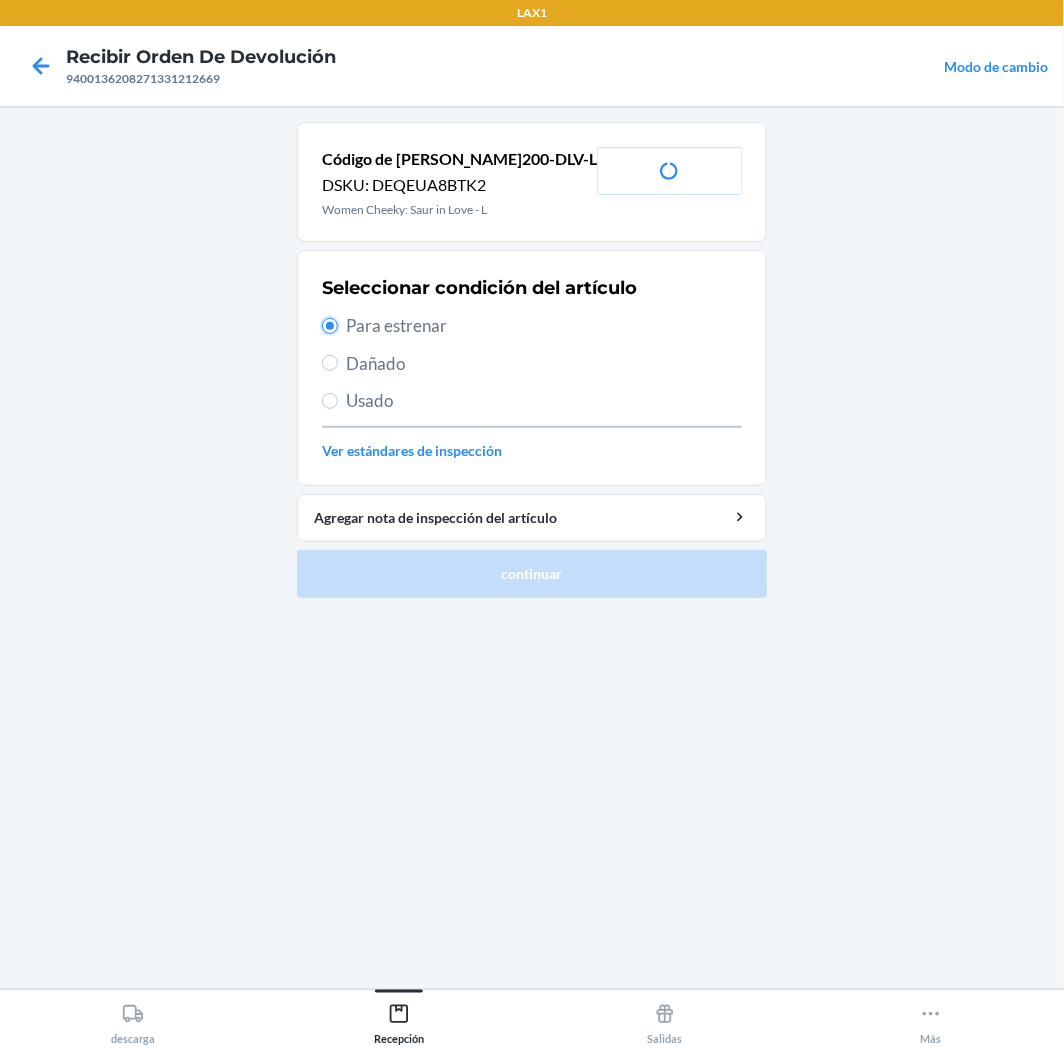 radio on "true" 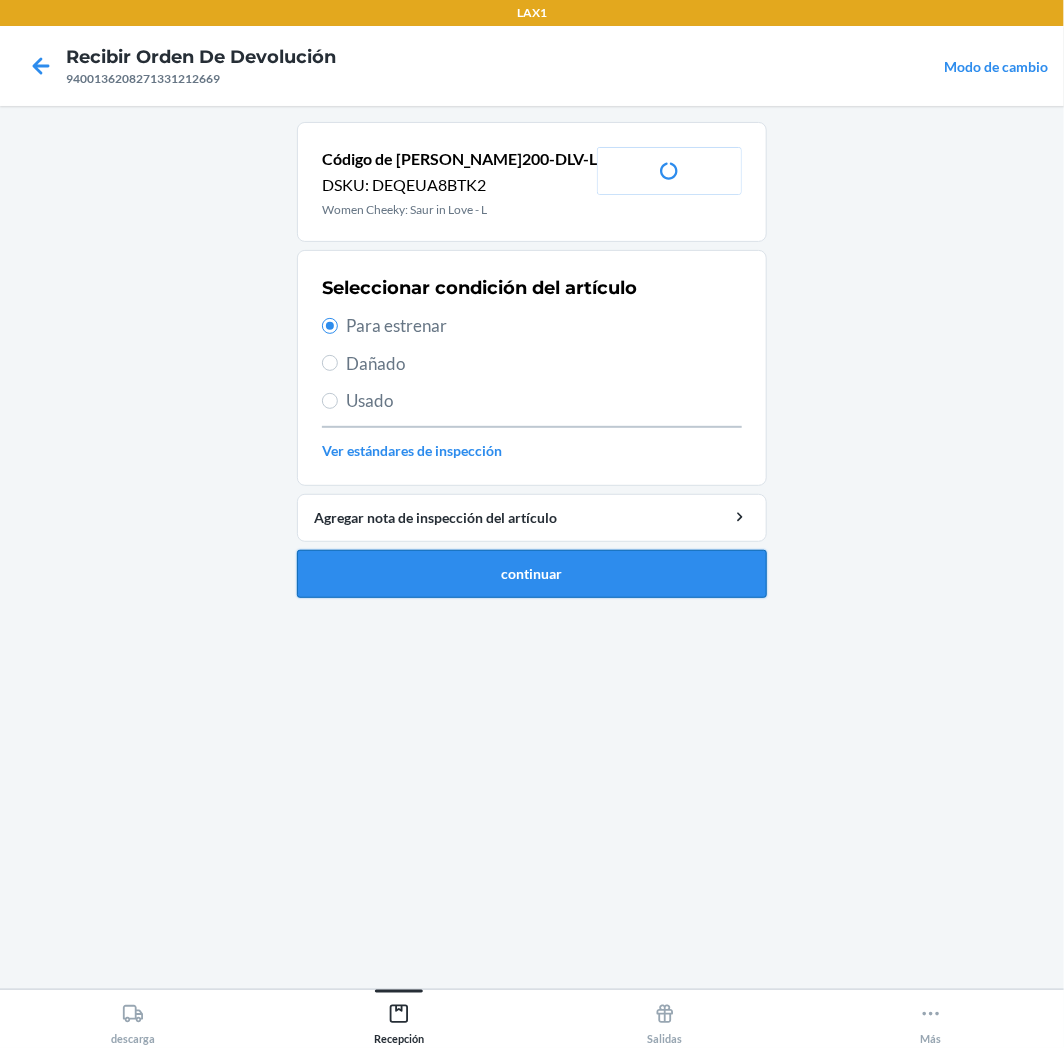 click on "continuar" at bounding box center [532, 574] 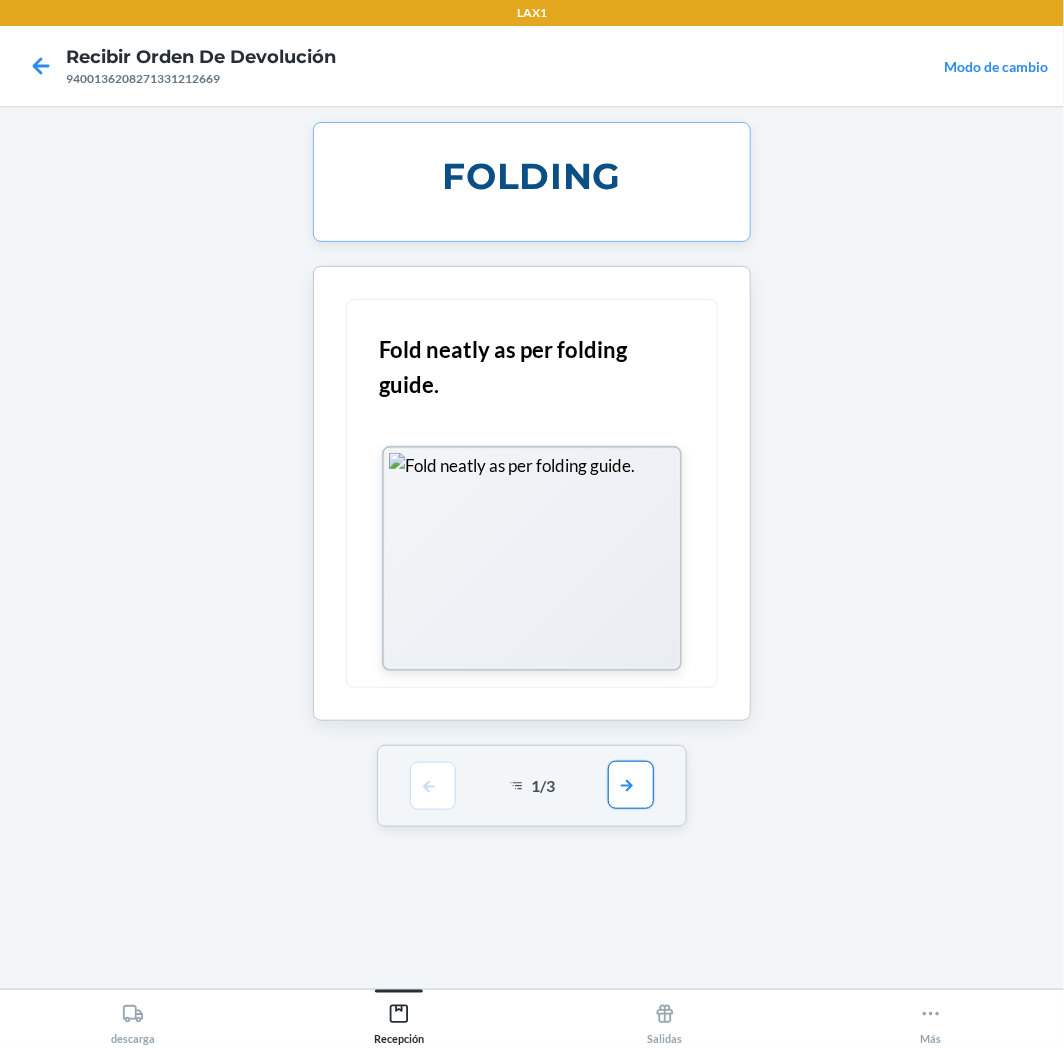click at bounding box center (631, 785) 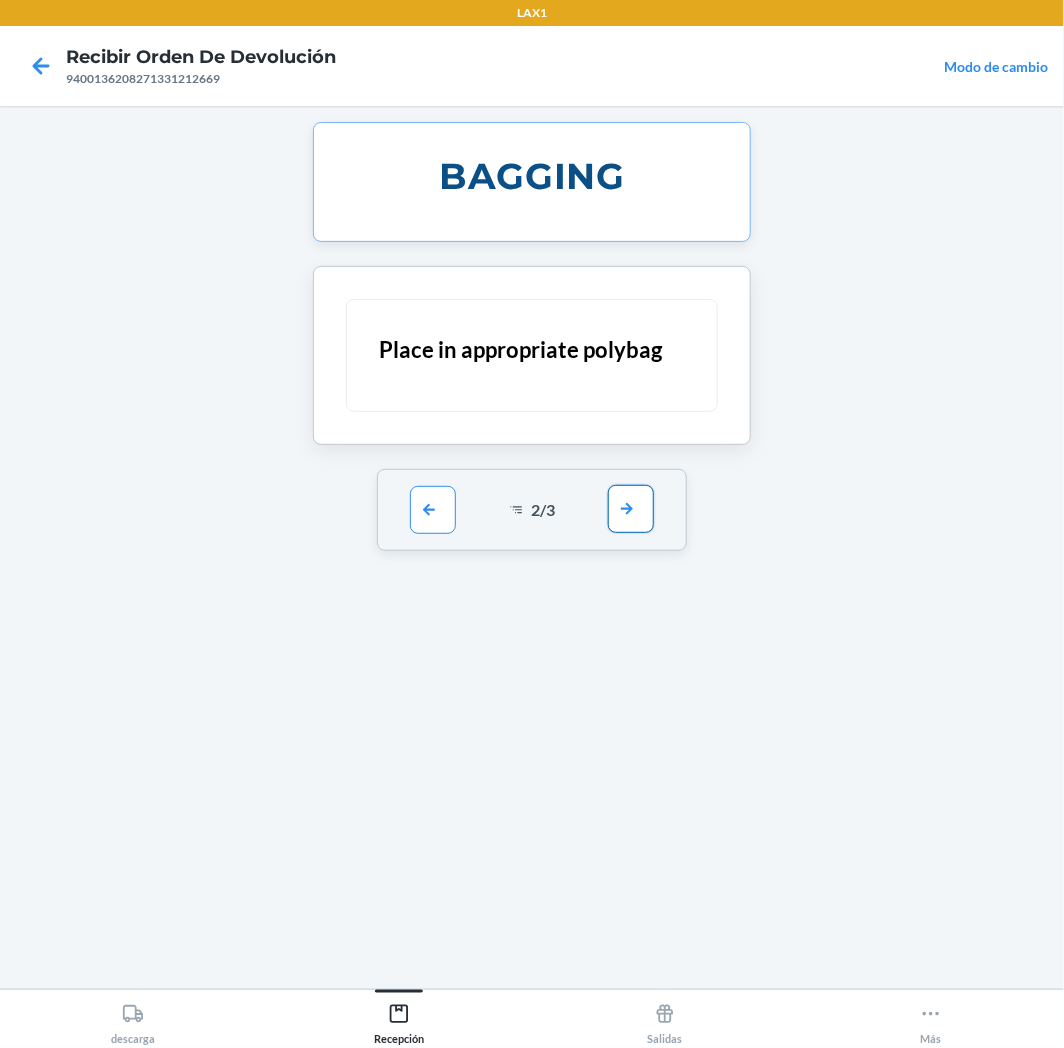 click at bounding box center [631, 509] 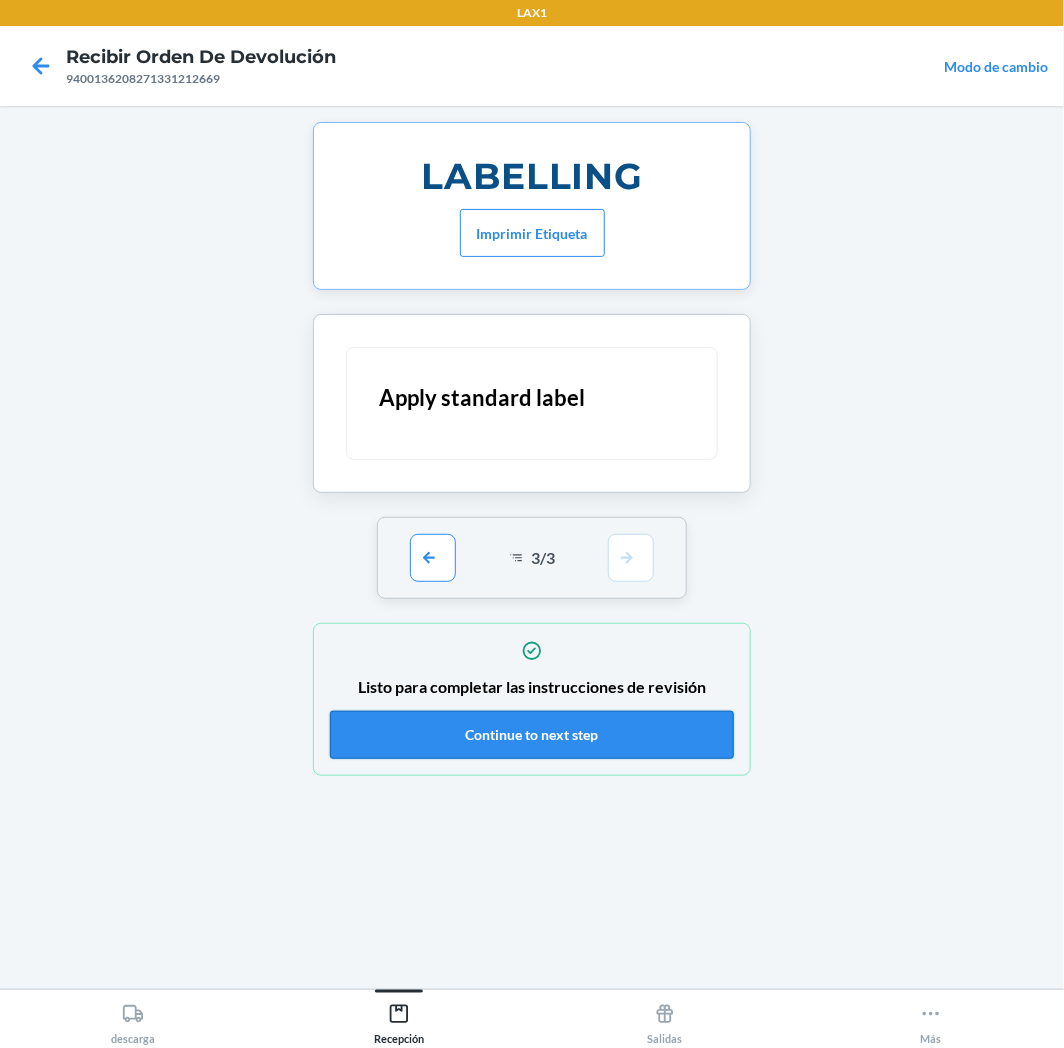 click on "Continue to next step" at bounding box center [532, 735] 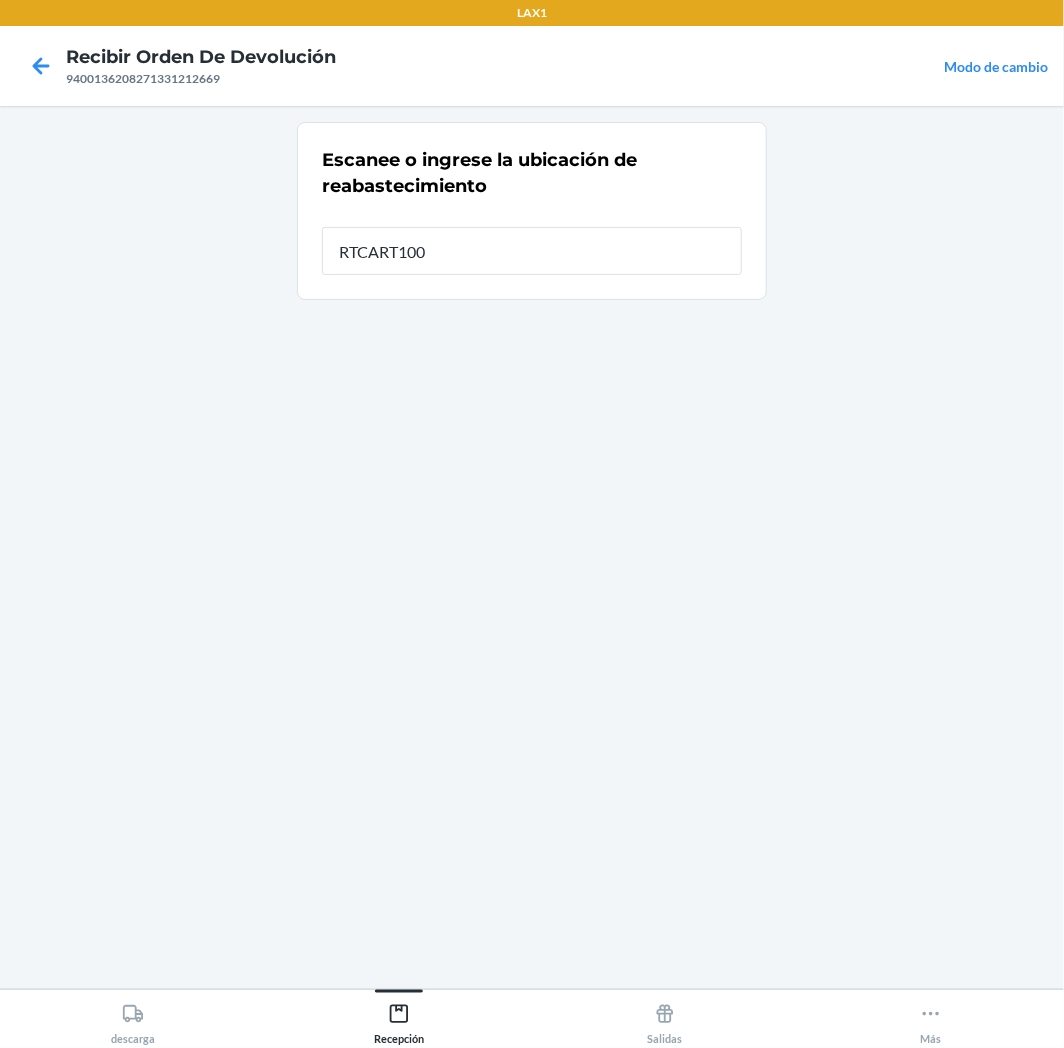 type on "RTCART100" 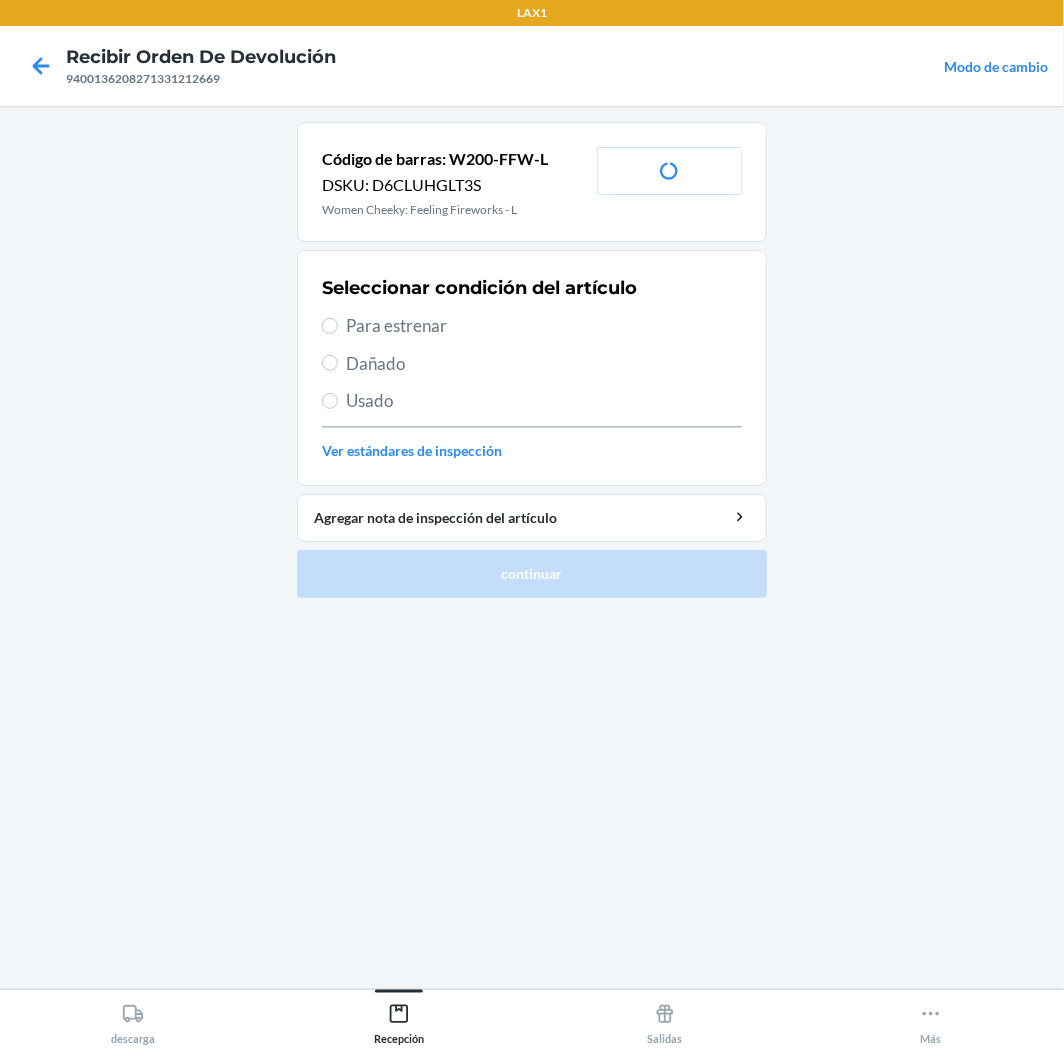 click on "Para estrenar" at bounding box center (544, 326) 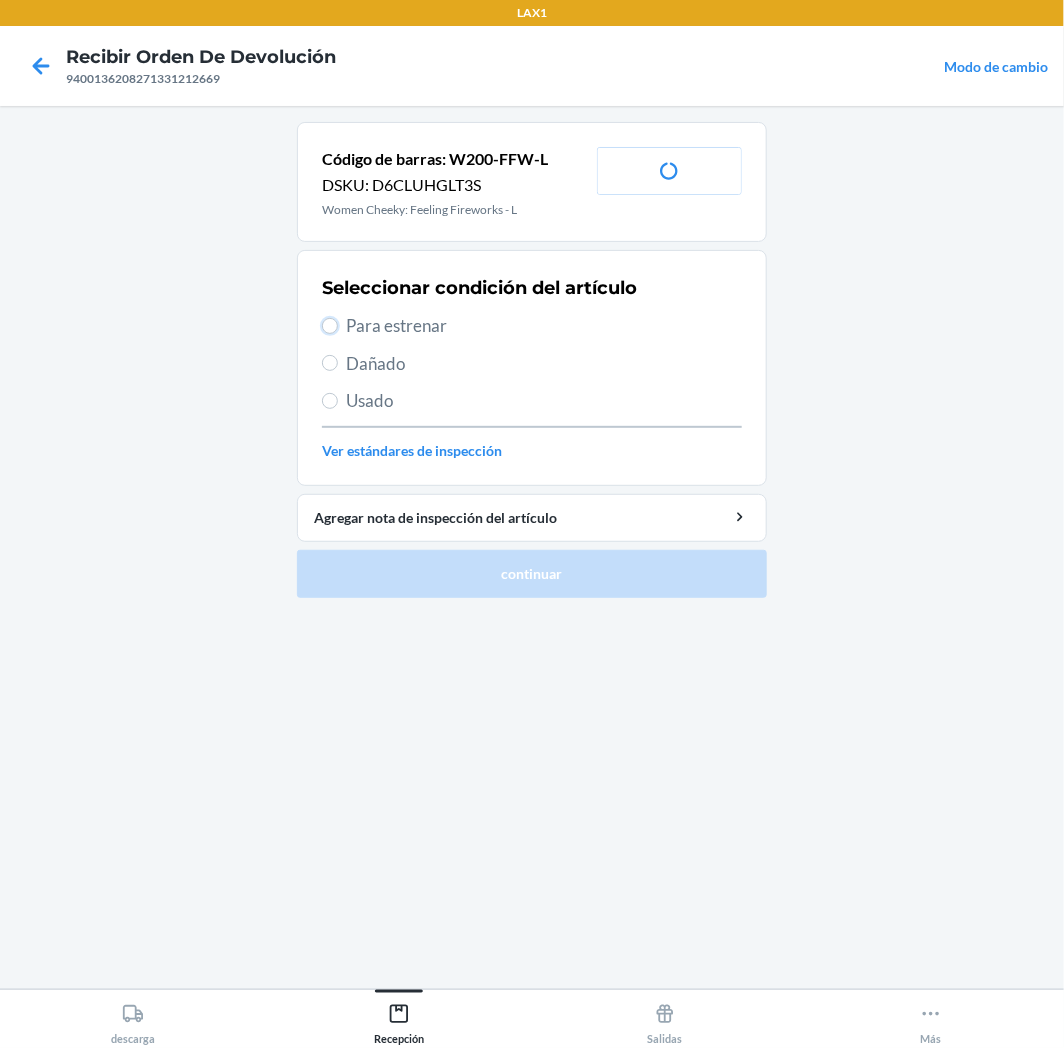 radio on "true" 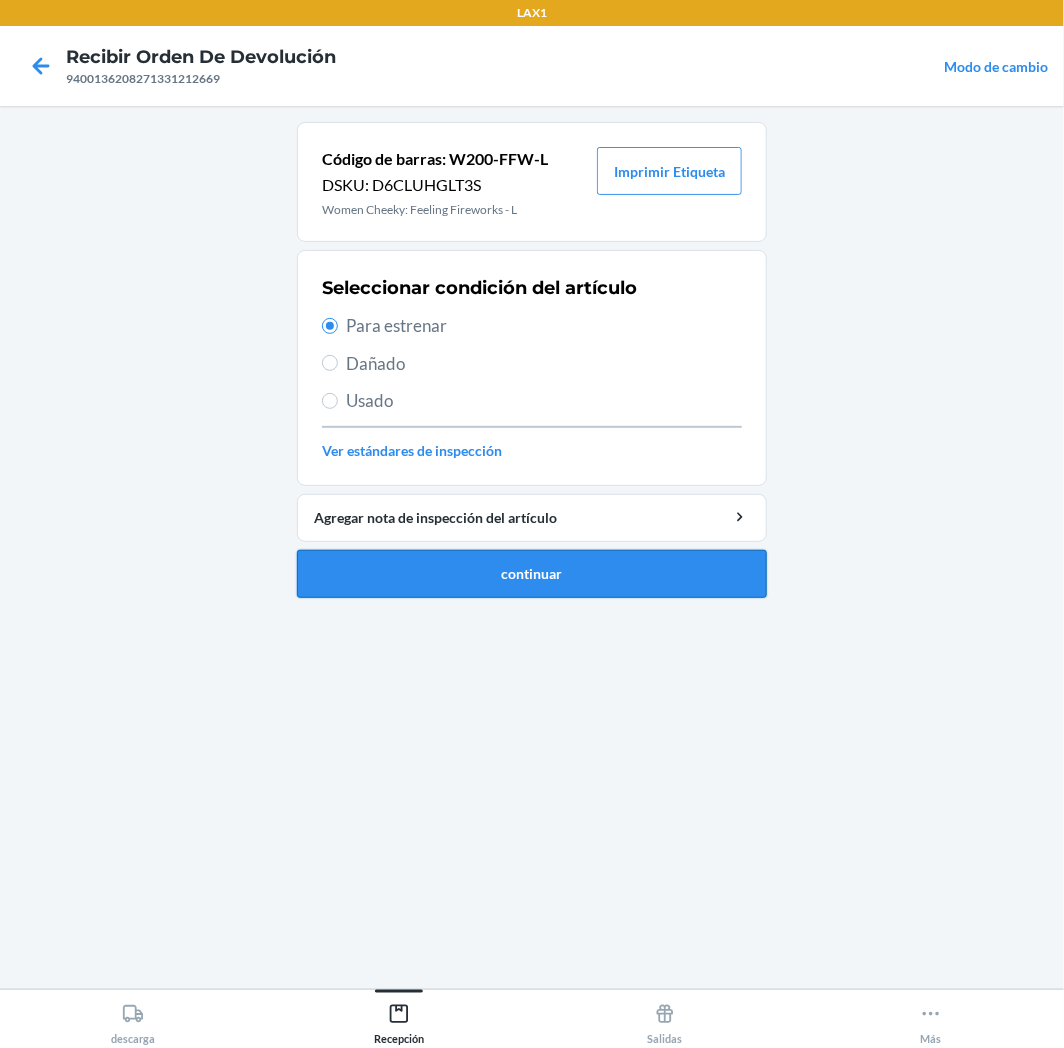 click on "continuar" at bounding box center (532, 574) 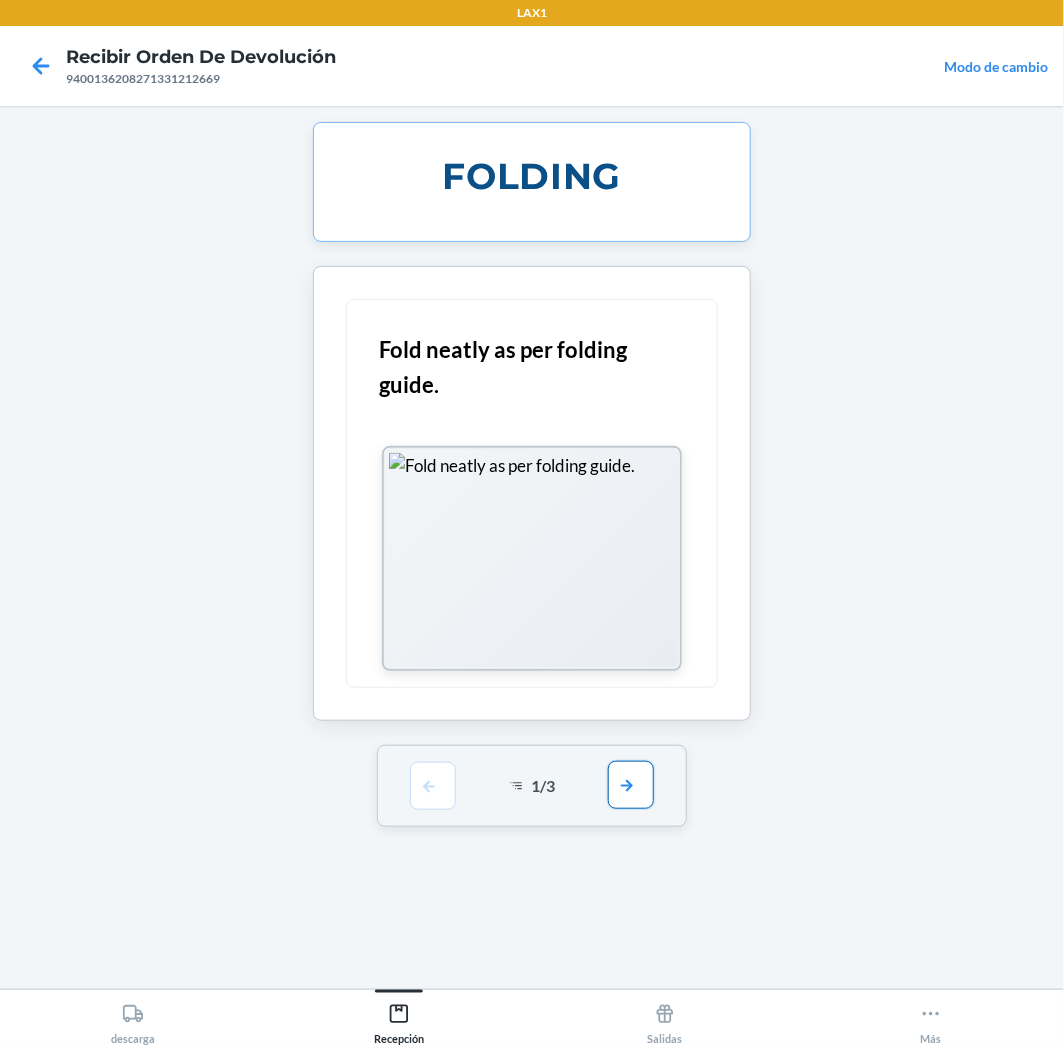 click at bounding box center [631, 785] 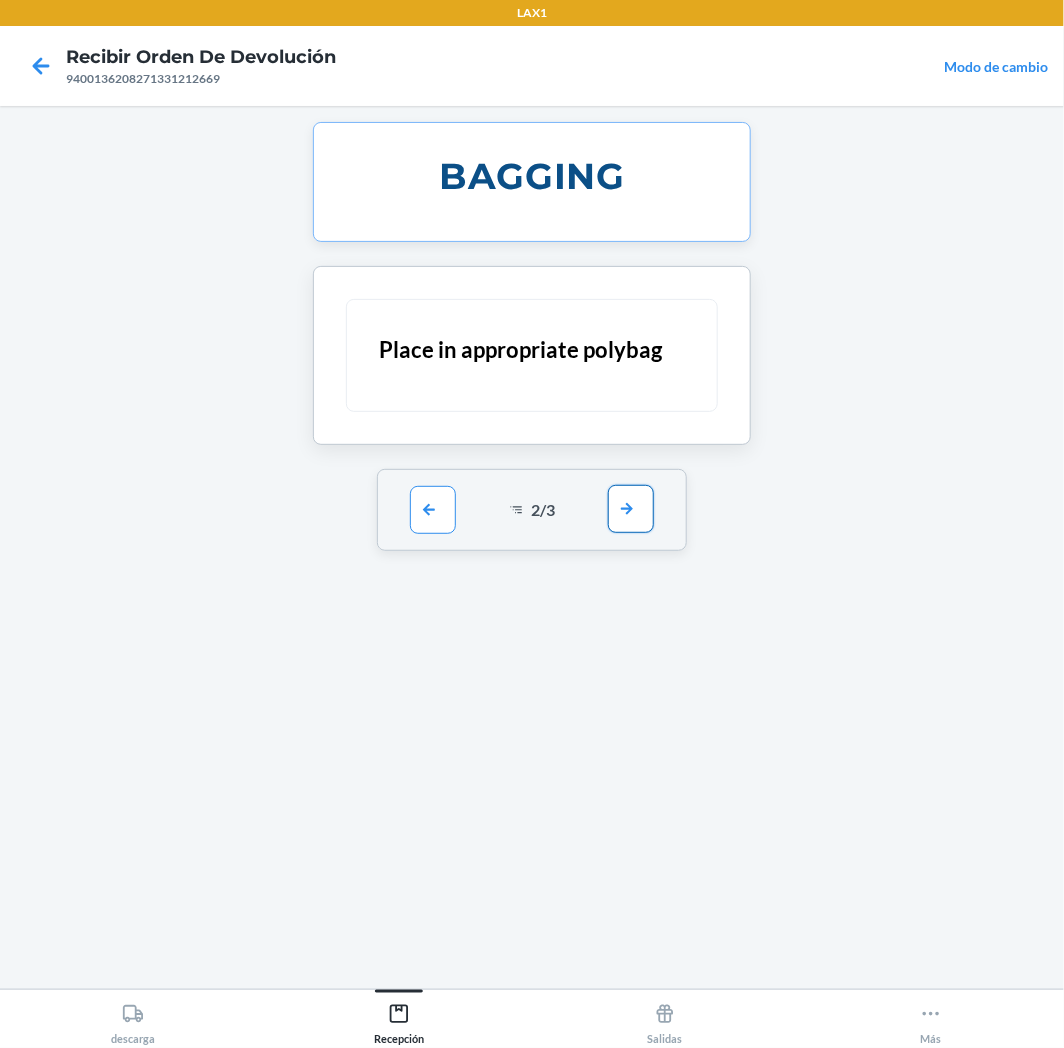 click at bounding box center [631, 509] 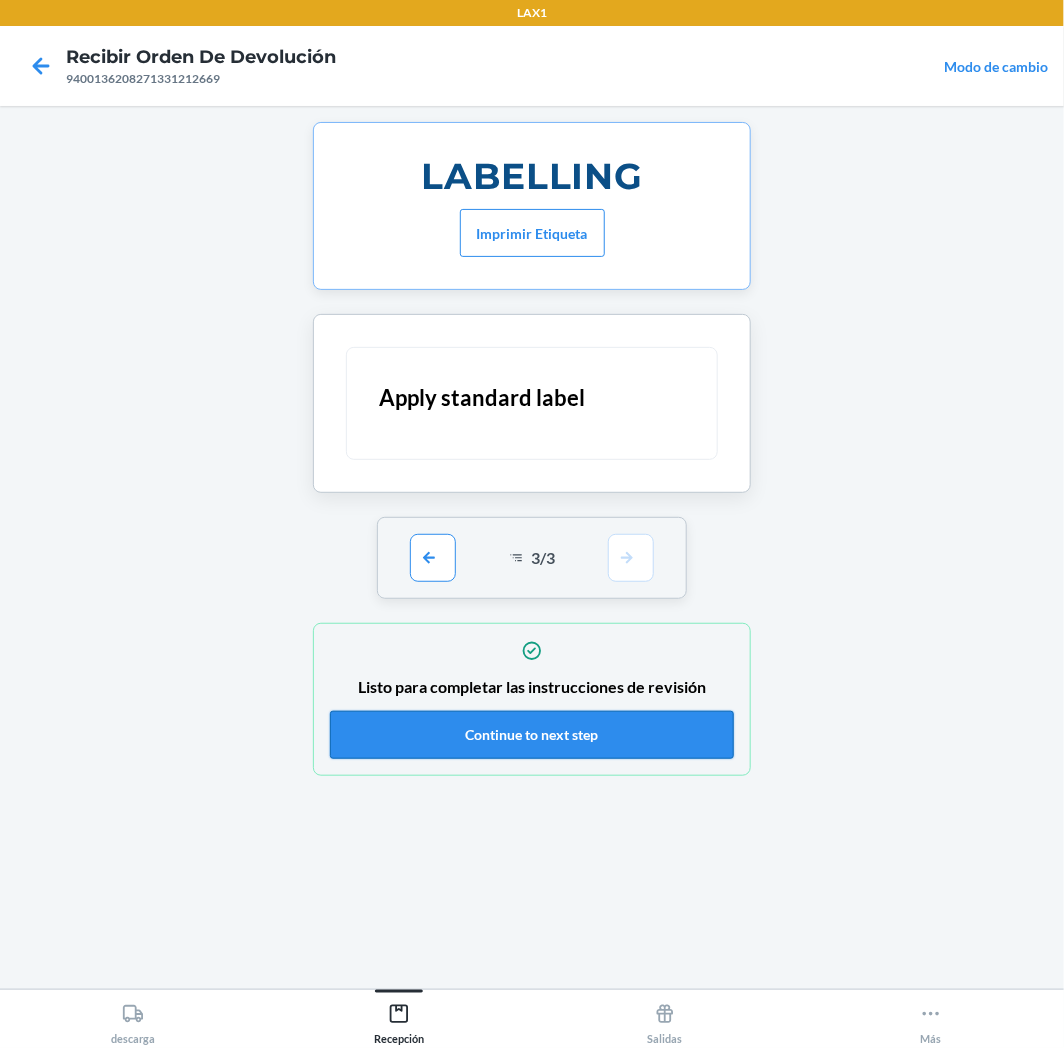 click on "Continue to next step" at bounding box center (532, 735) 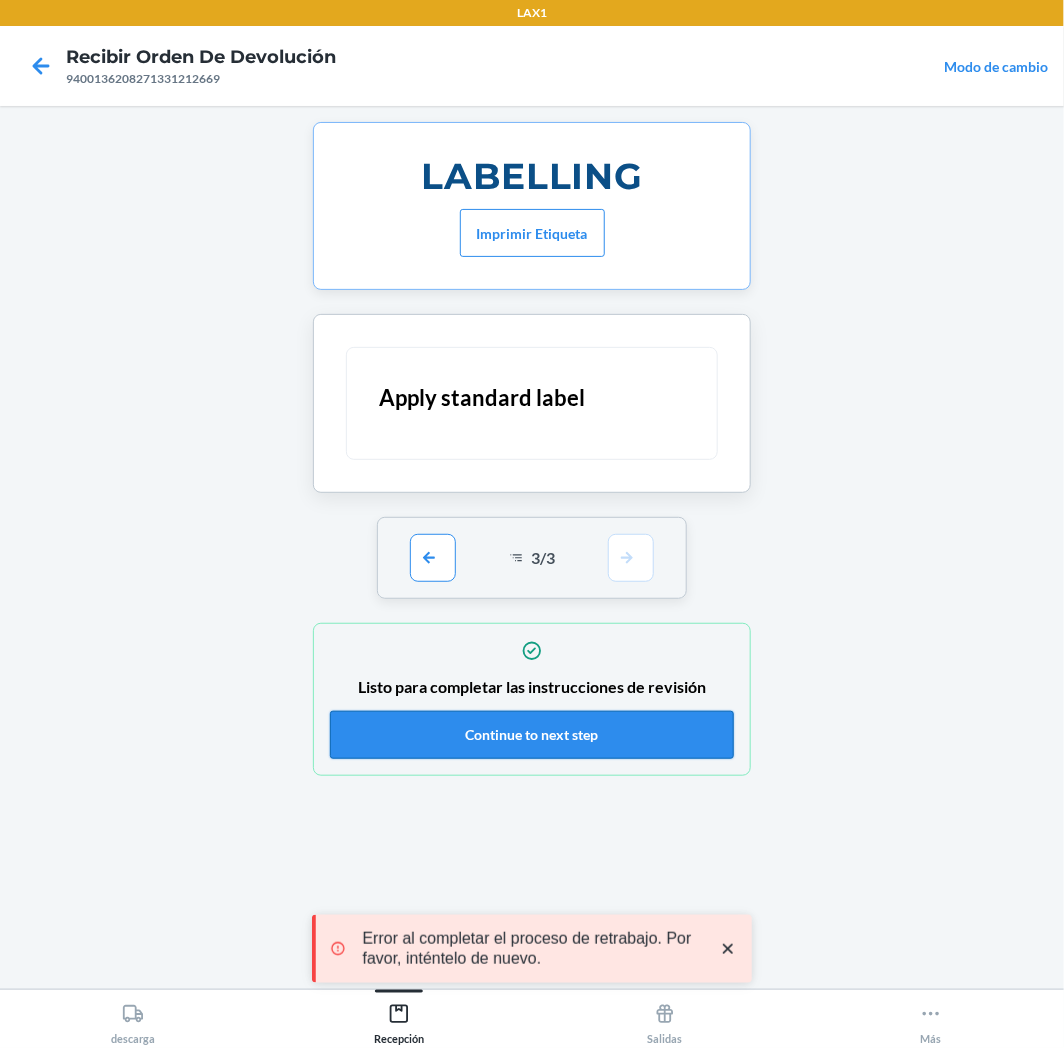 click on "Continue to next step" at bounding box center (532, 735) 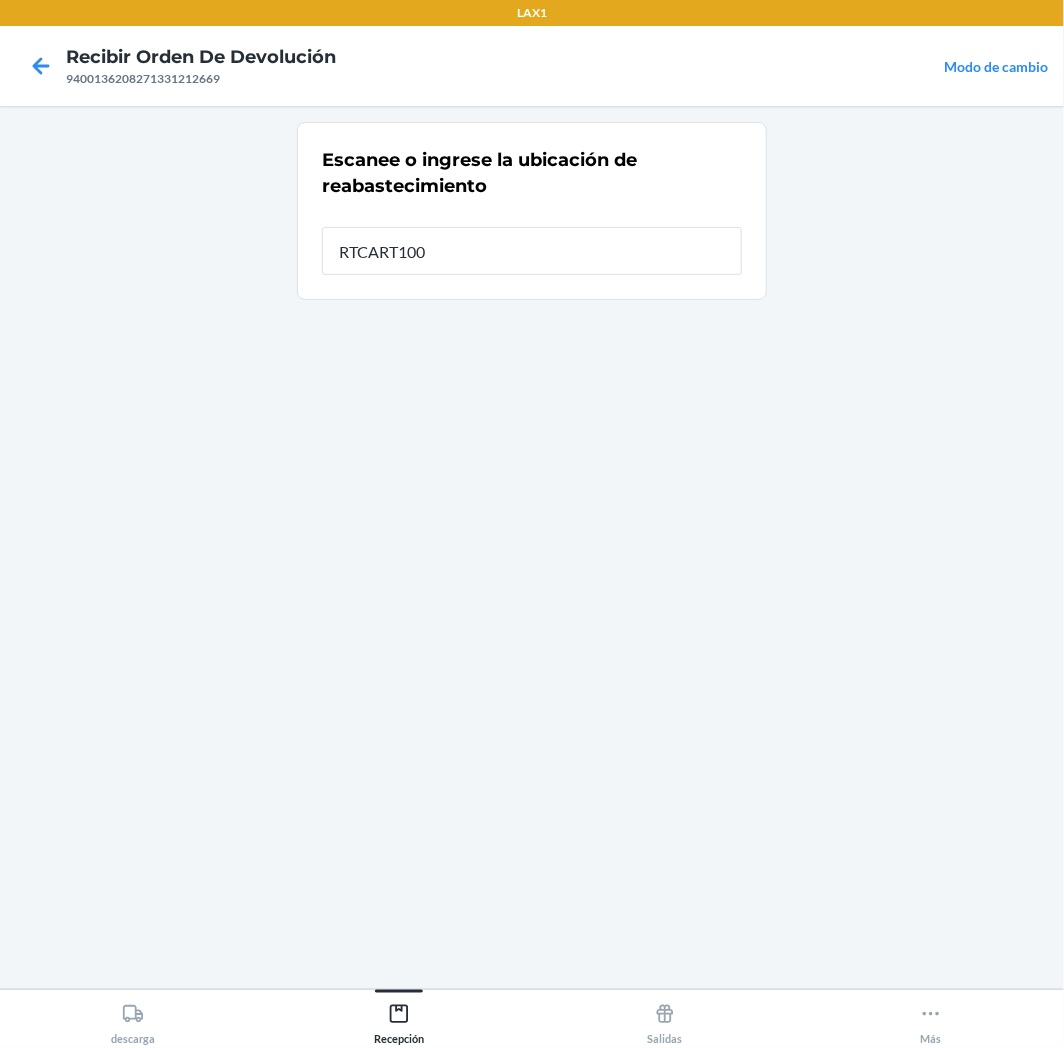 type on "RTCART100" 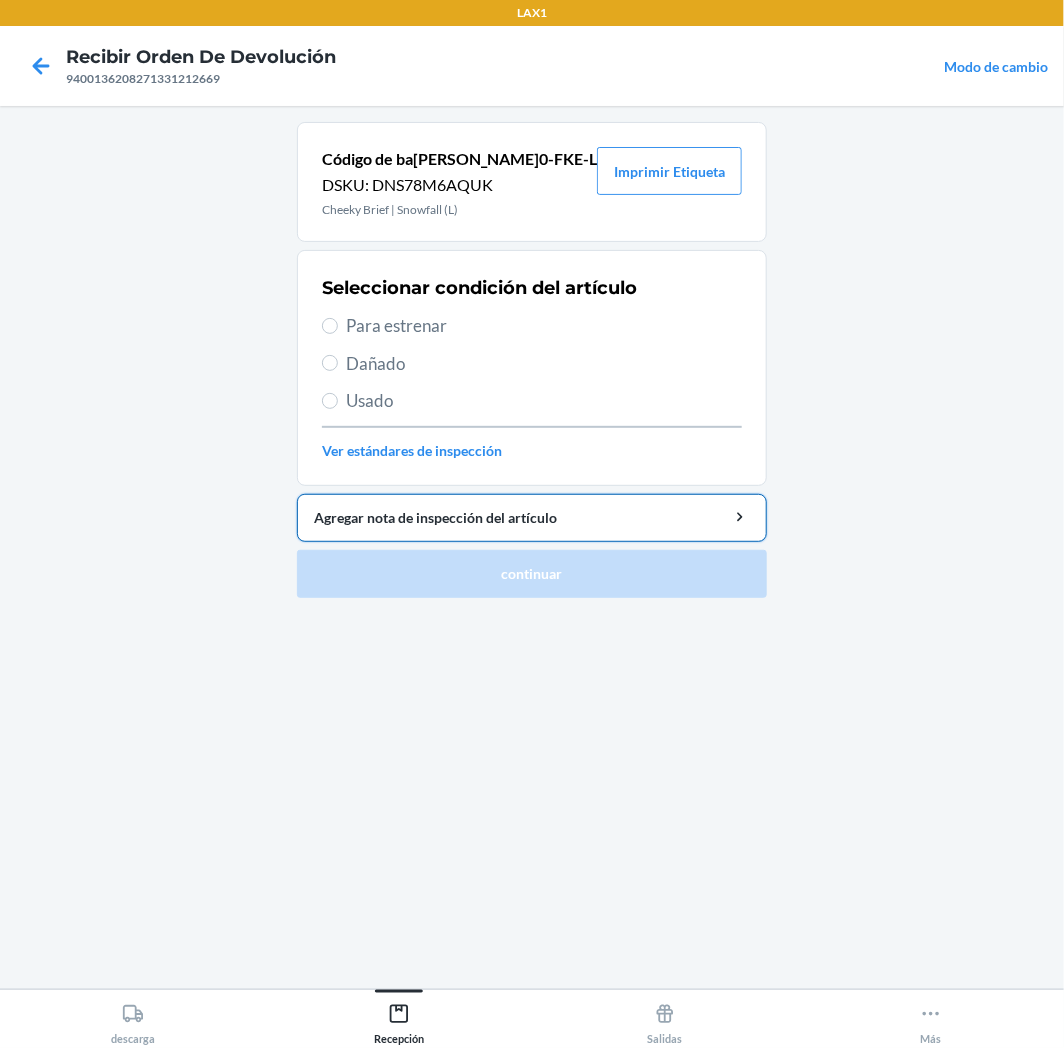 click on "Agregar nota de inspección del artículo" at bounding box center [532, 517] 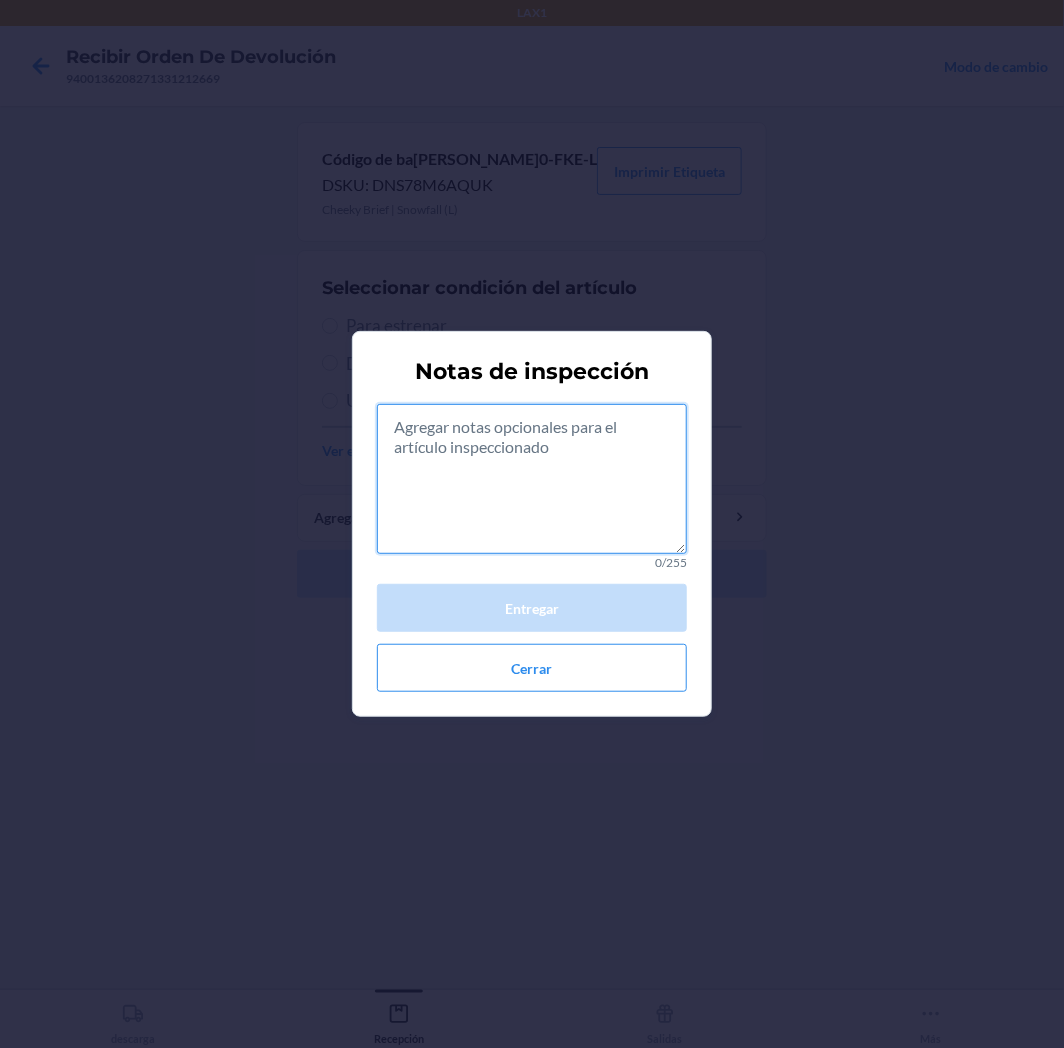 click at bounding box center [532, 479] 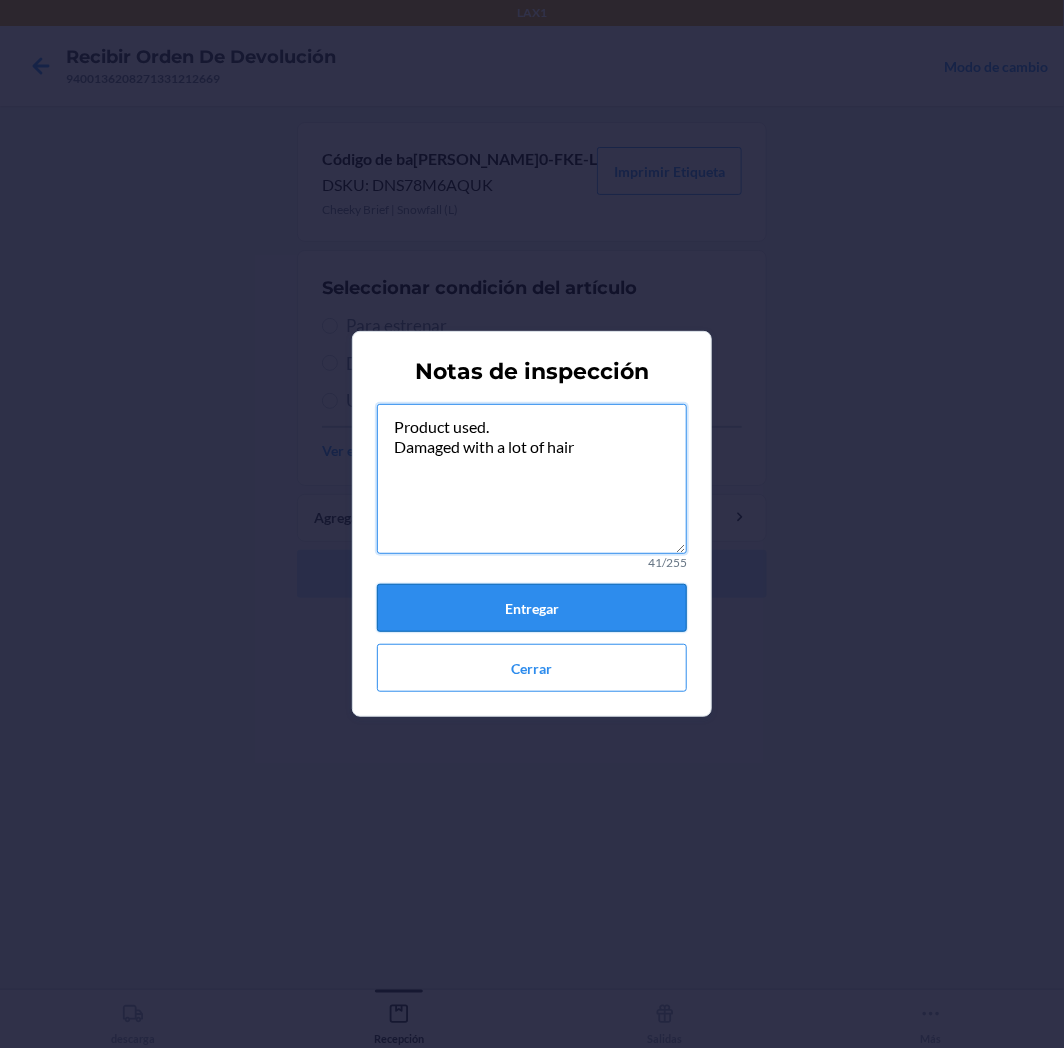type on "Product used.
Damaged with a lot of hair" 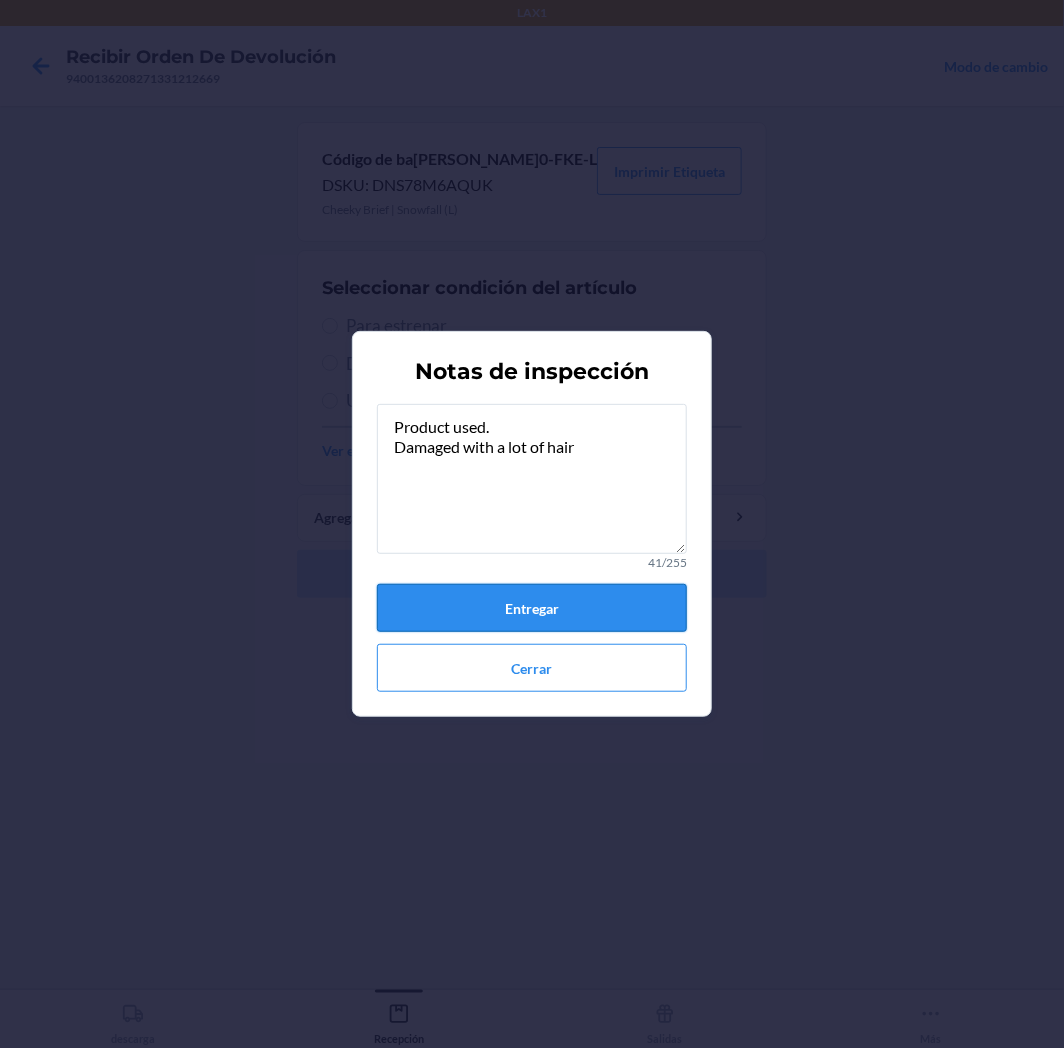 click on "Entregar" at bounding box center (532, 608) 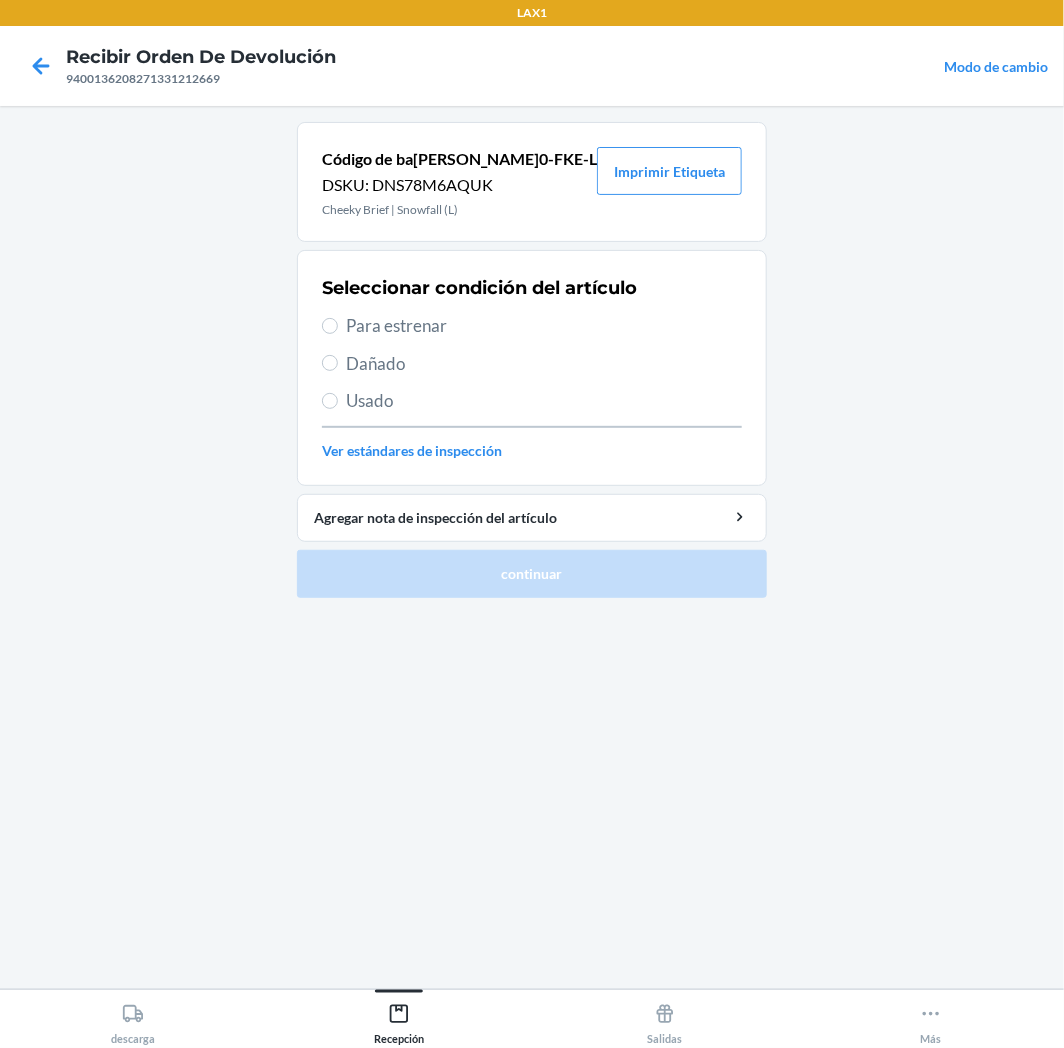 click on "Usado" at bounding box center (544, 401) 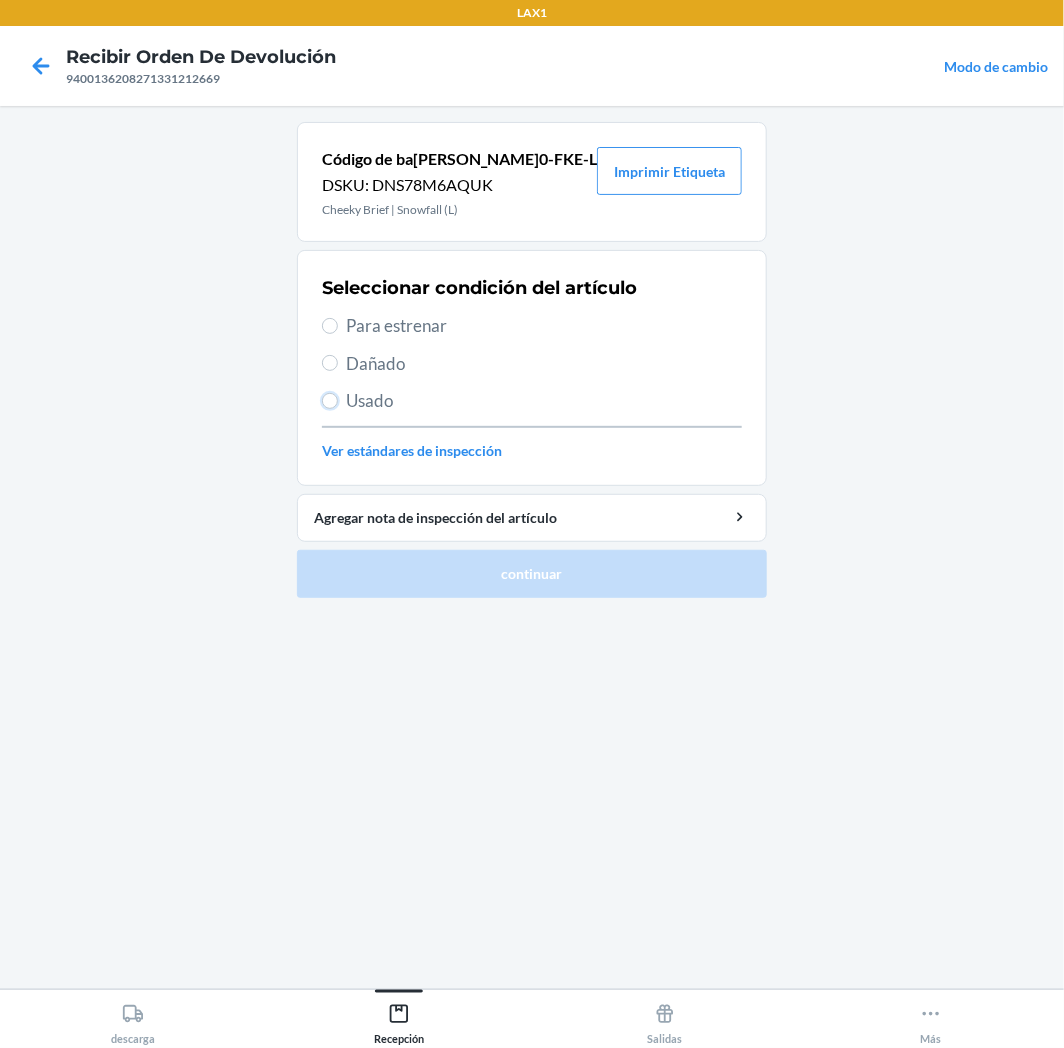 radio on "true" 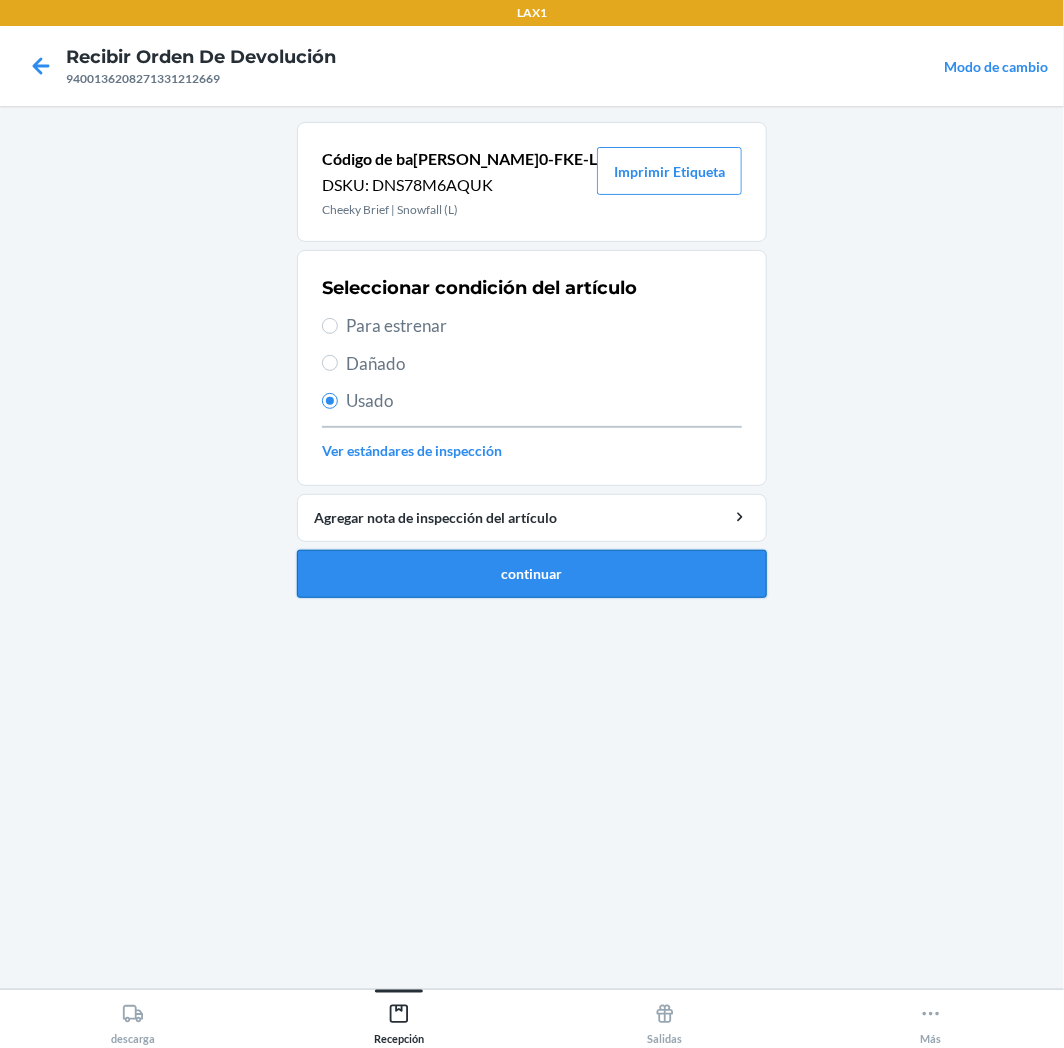 click on "continuar" at bounding box center (532, 574) 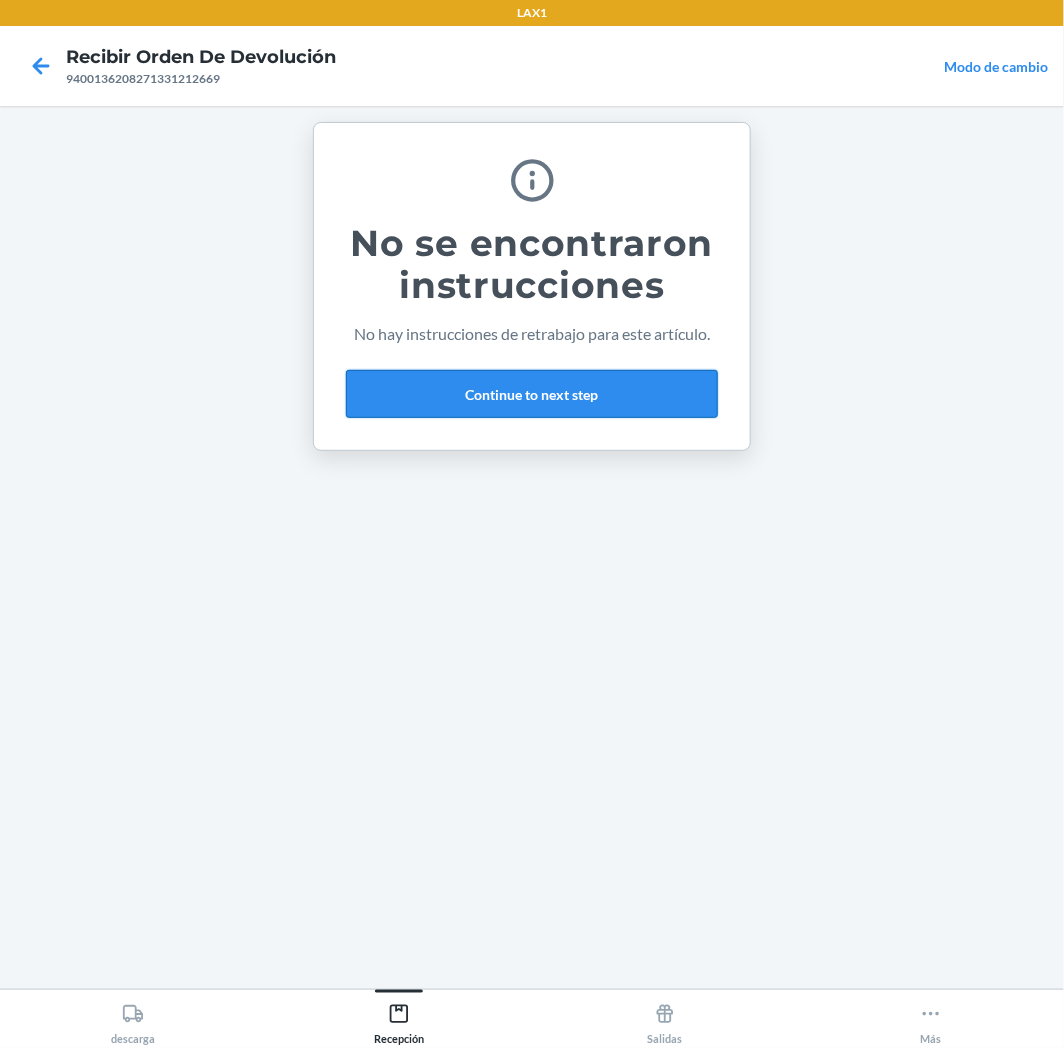 click on "Continue to next step" at bounding box center (532, 394) 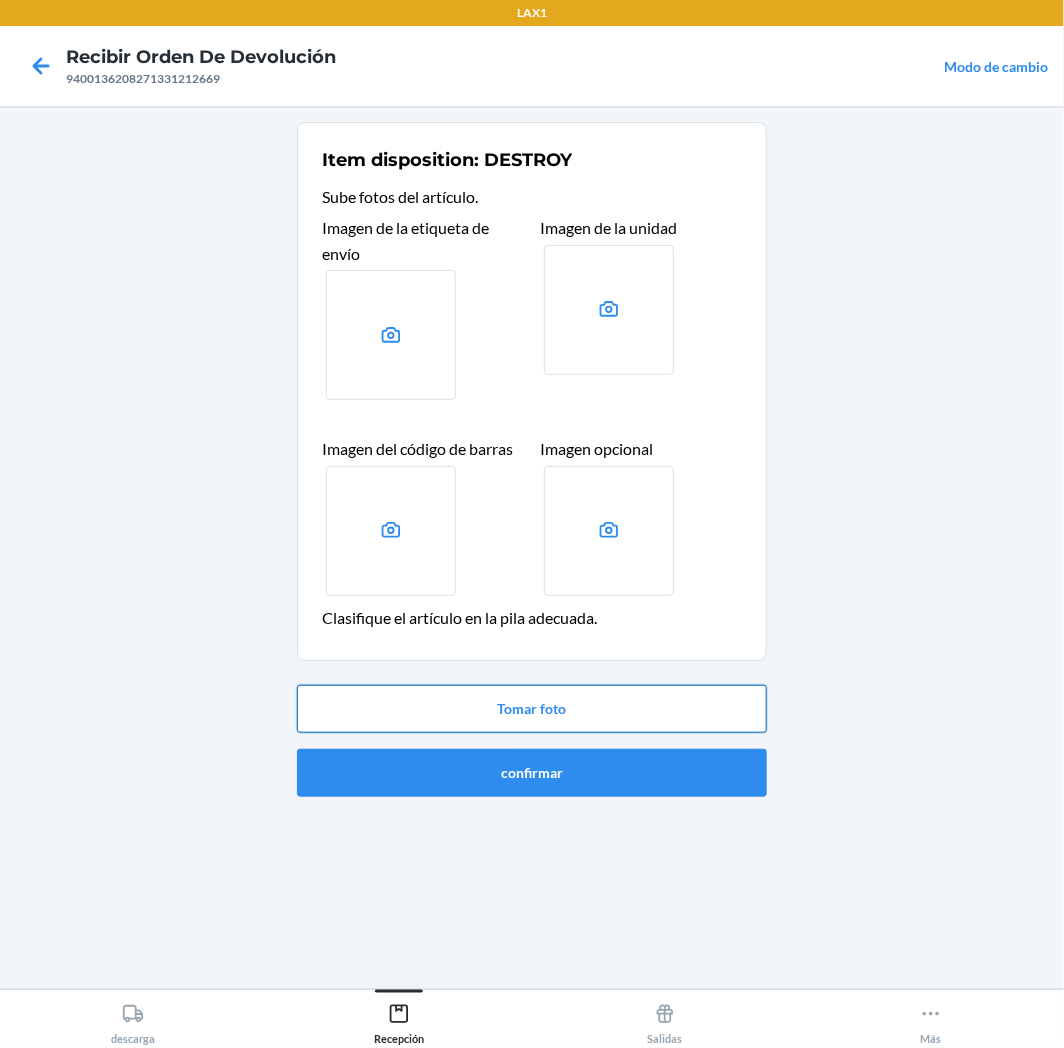 click on "Tomar foto" at bounding box center [532, 709] 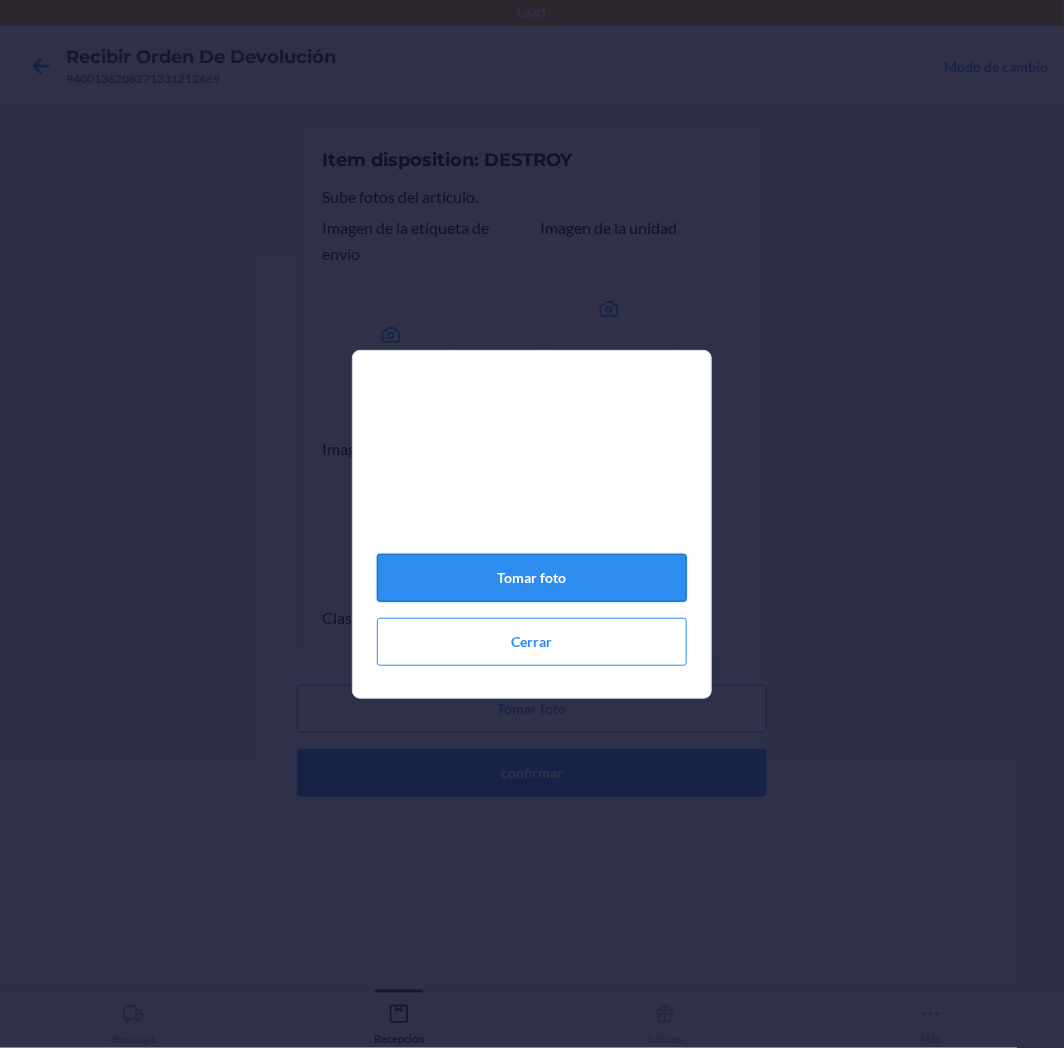 click on "Tomar foto" 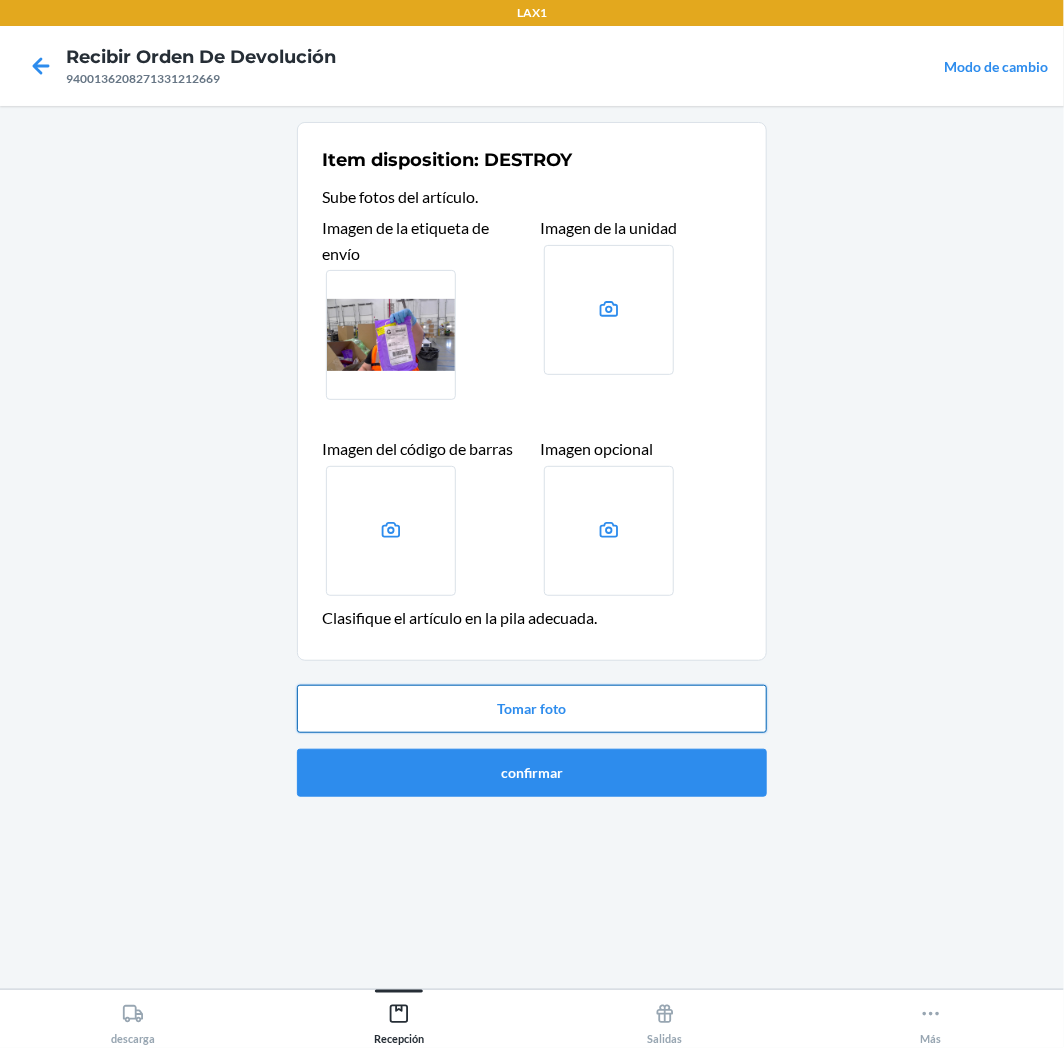 click on "Tomar foto" at bounding box center (532, 709) 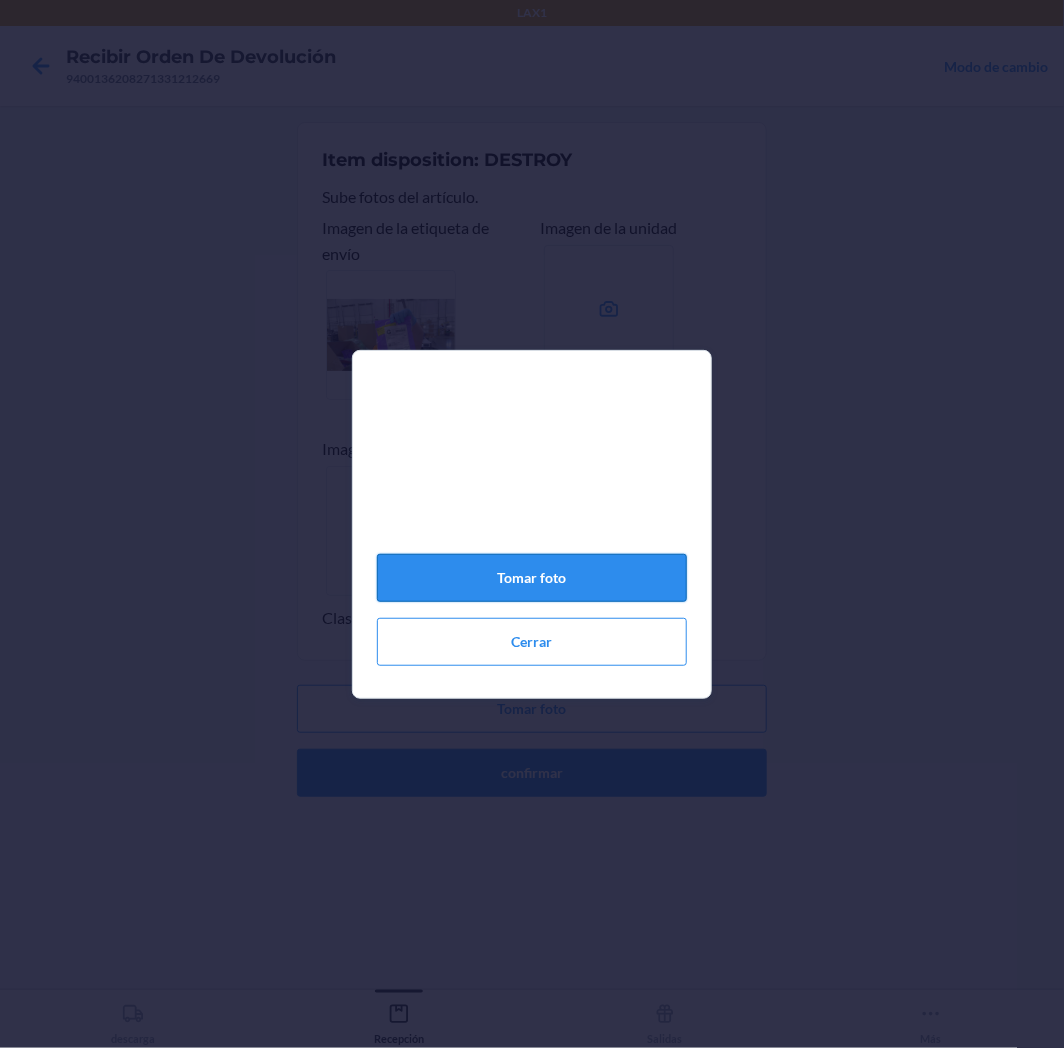 click on "Tomar foto" 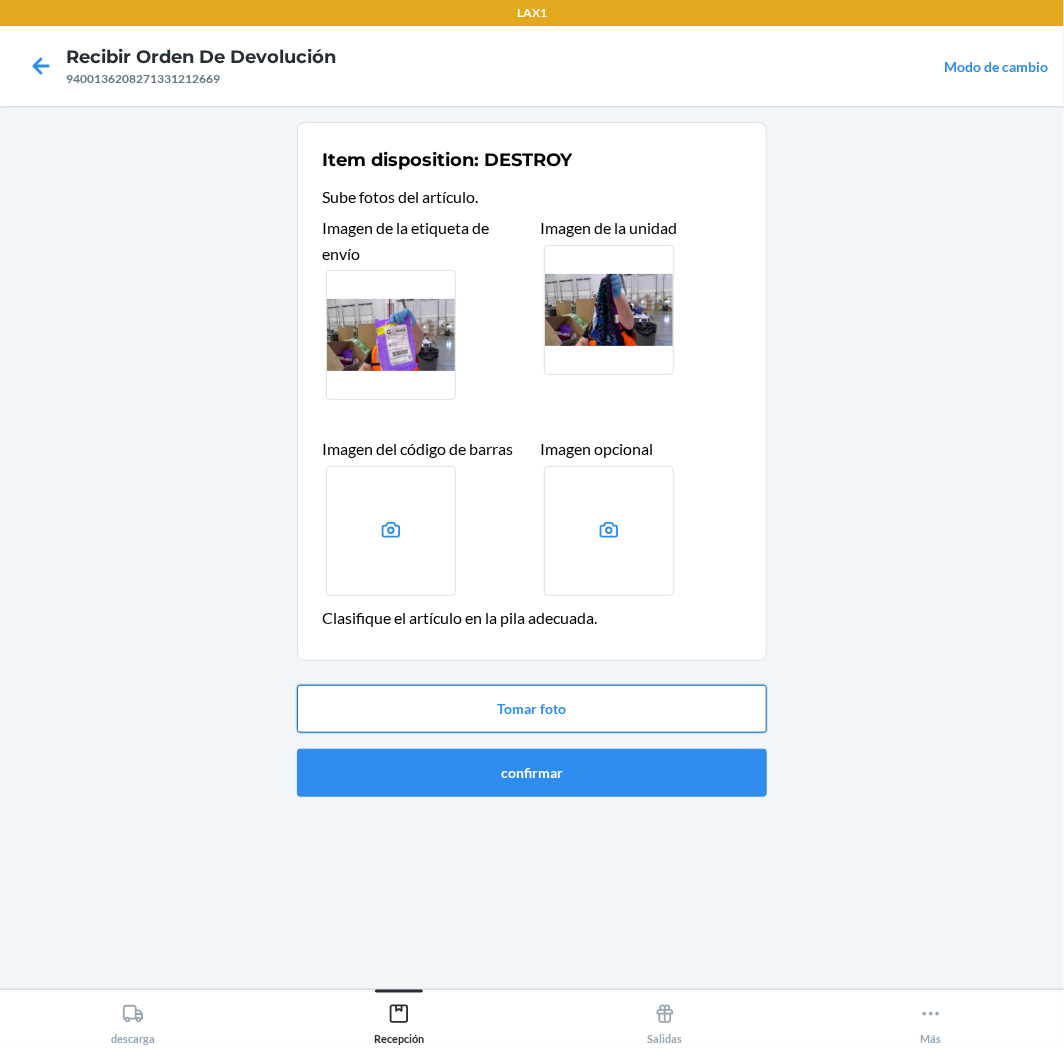 click on "Tomar foto" at bounding box center (532, 709) 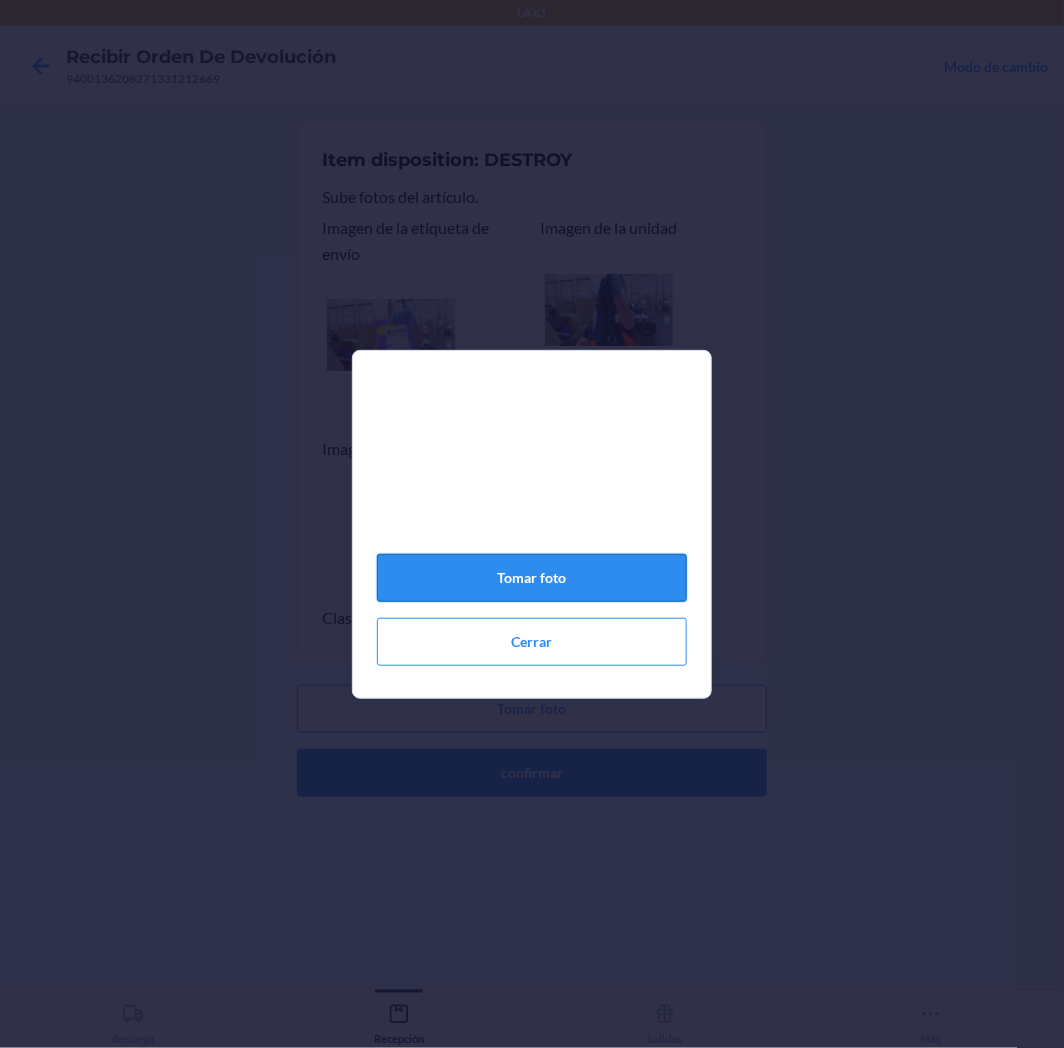 click on "Tomar foto" 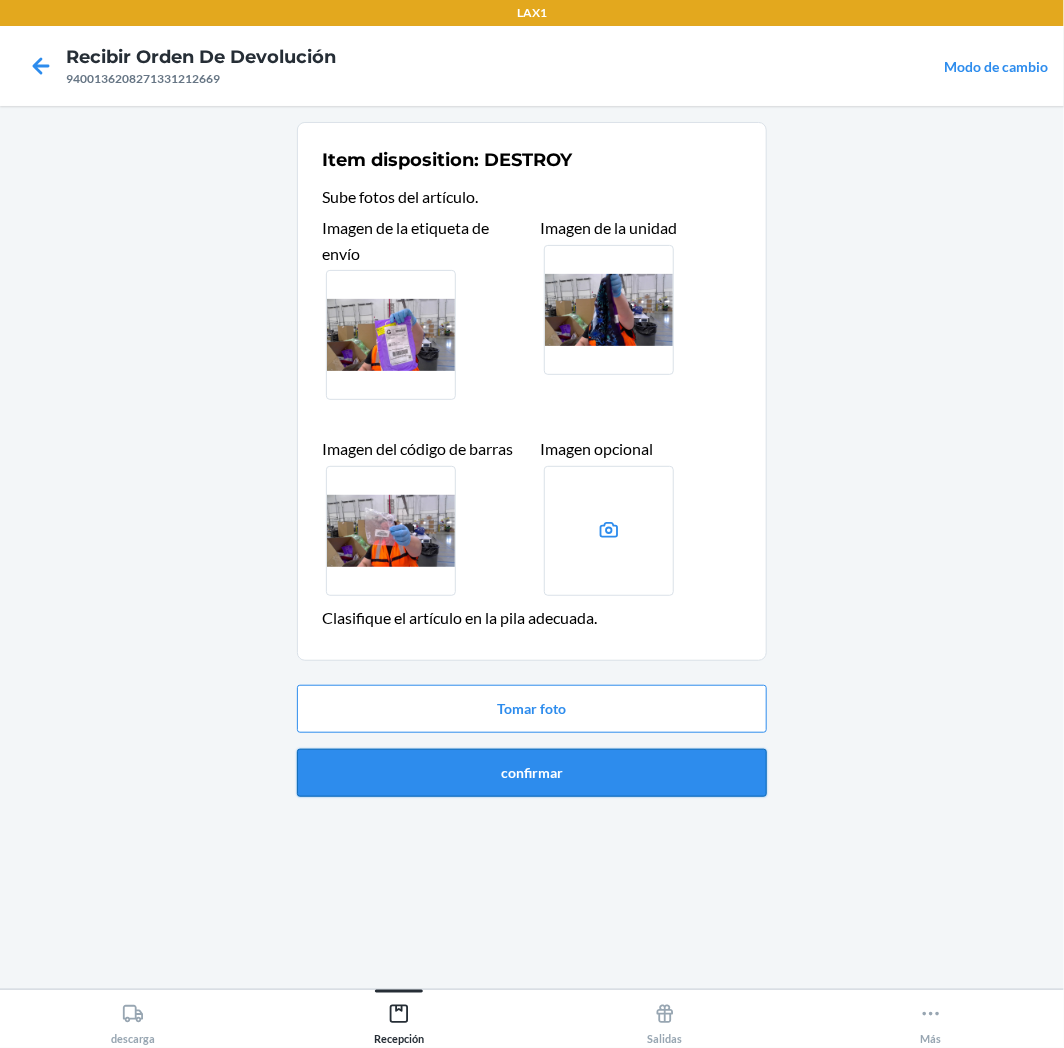 click on "confirmar" at bounding box center (532, 773) 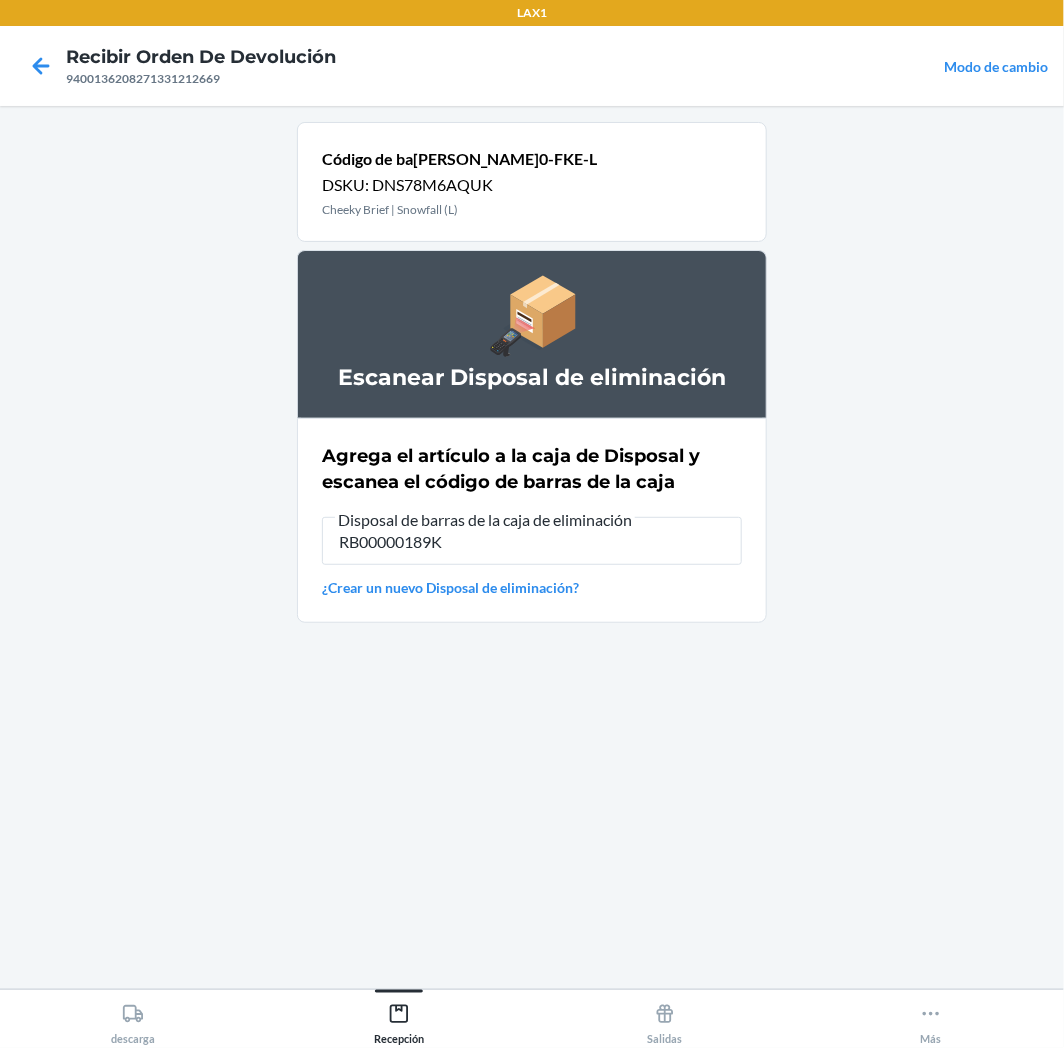 type on "RB00000189K" 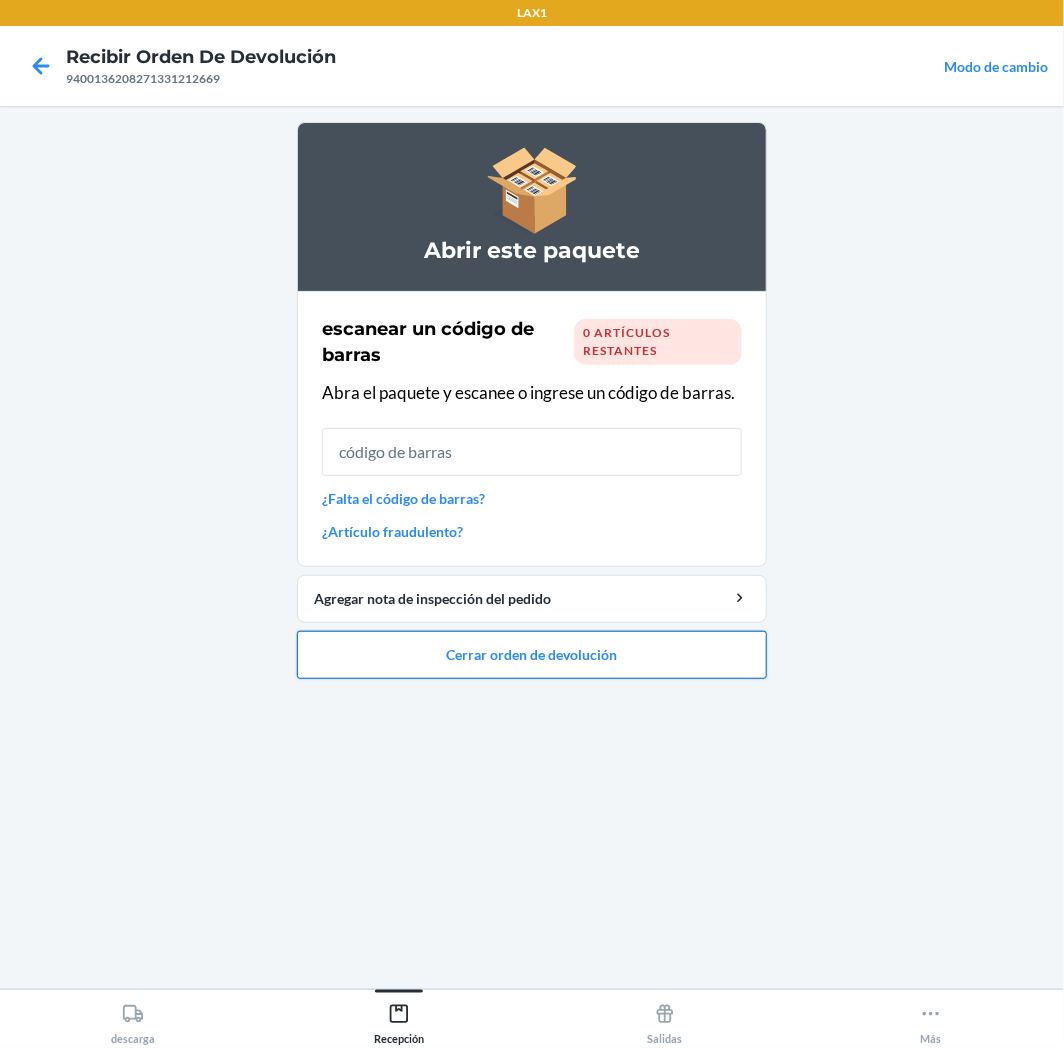 click on "Cerrar orden de devolución" at bounding box center [532, 655] 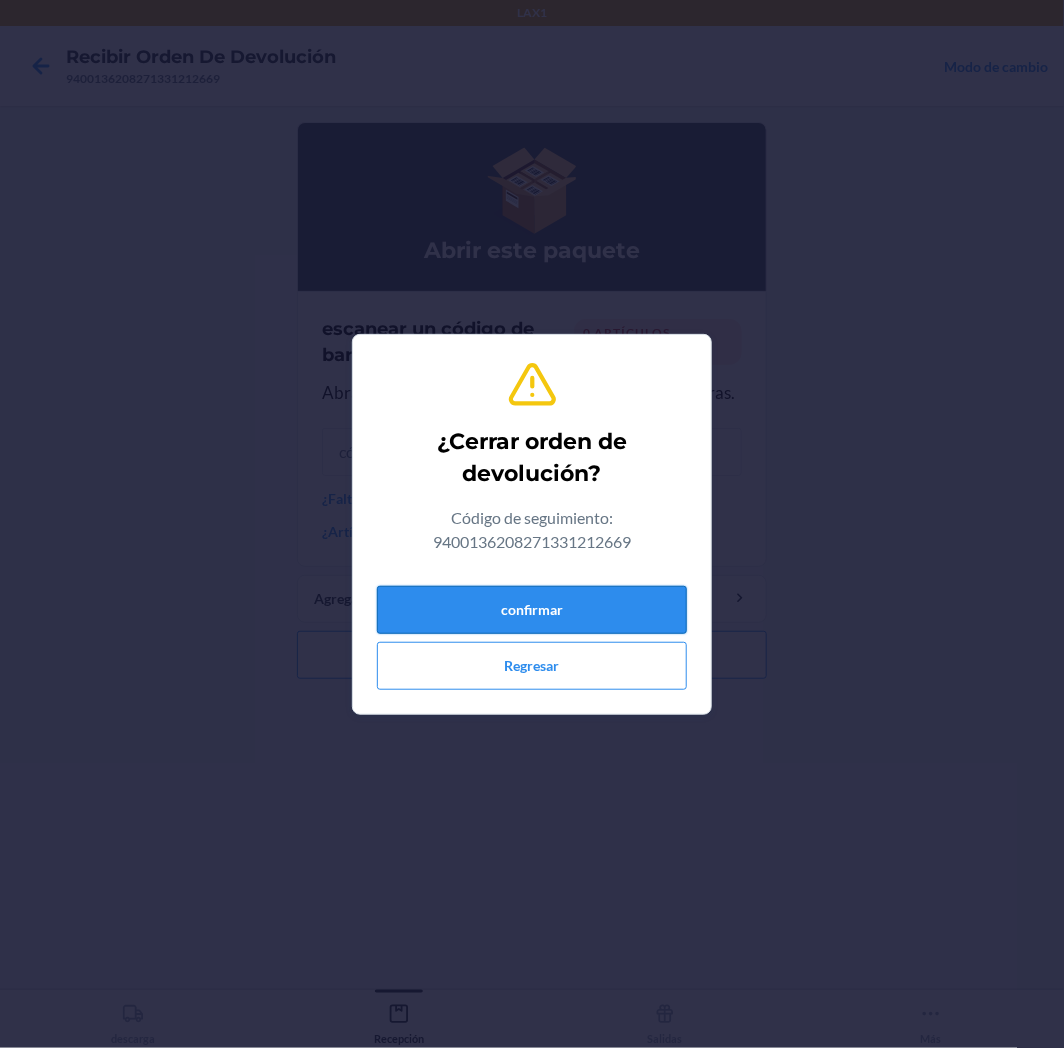 click on "confirmar" at bounding box center (532, 610) 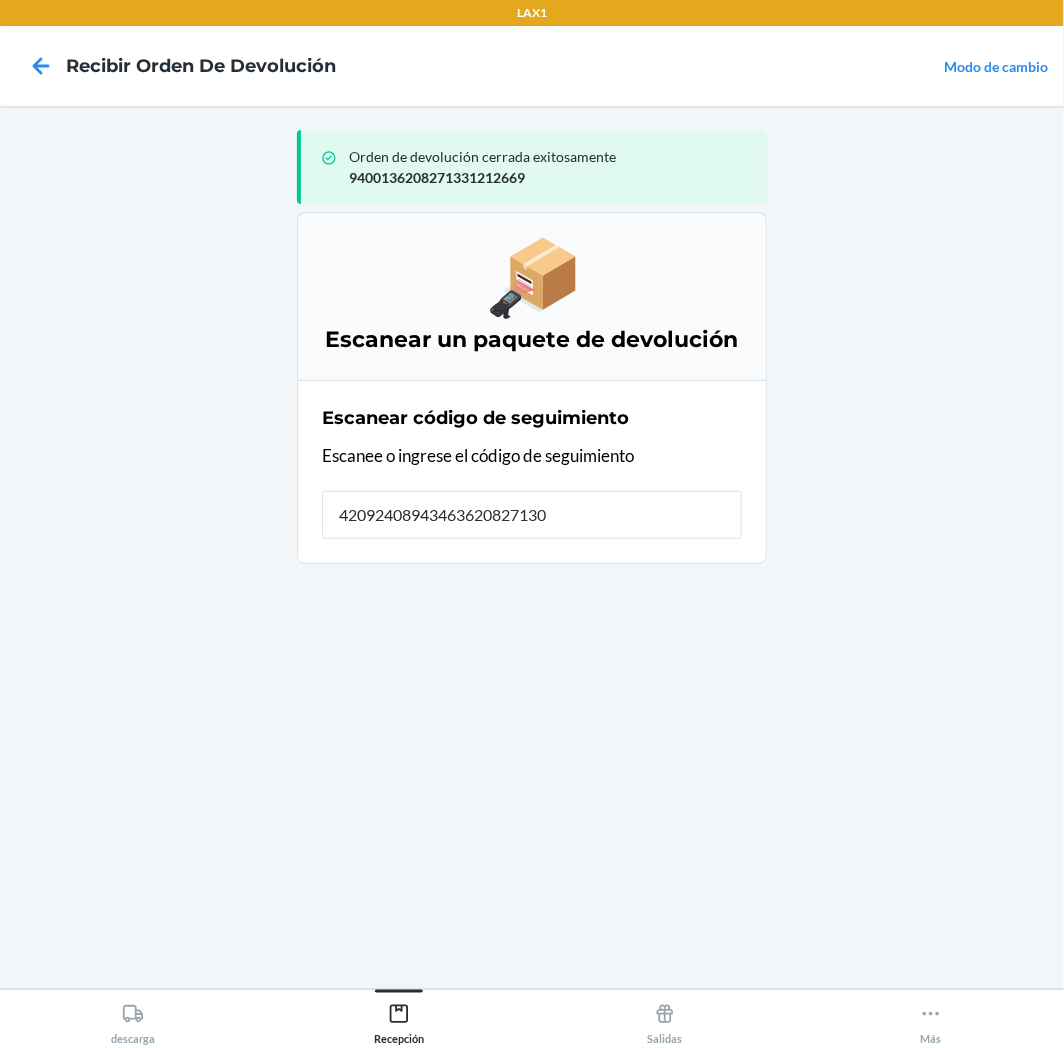 type on "420924089434636208271304" 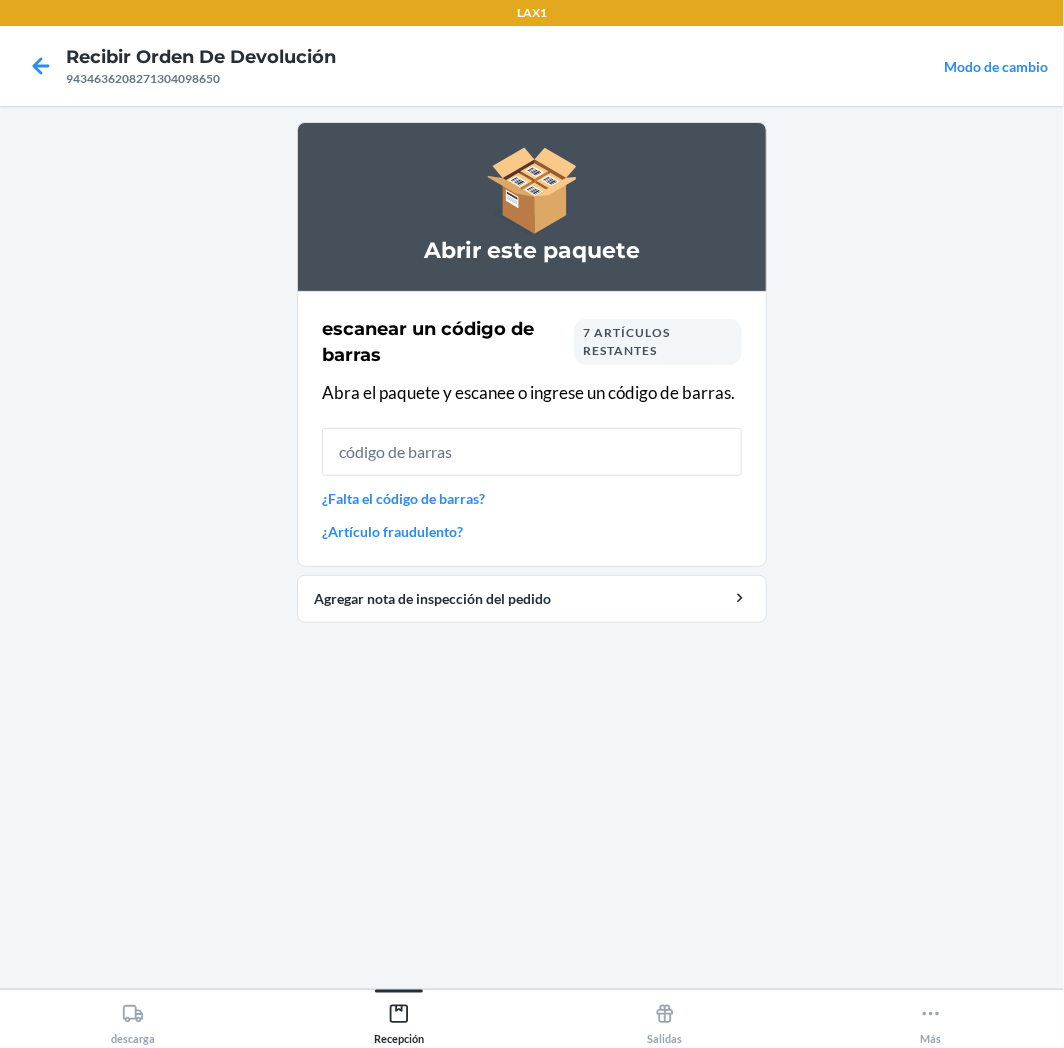 click on "7 artículos restantes" at bounding box center (626, 341) 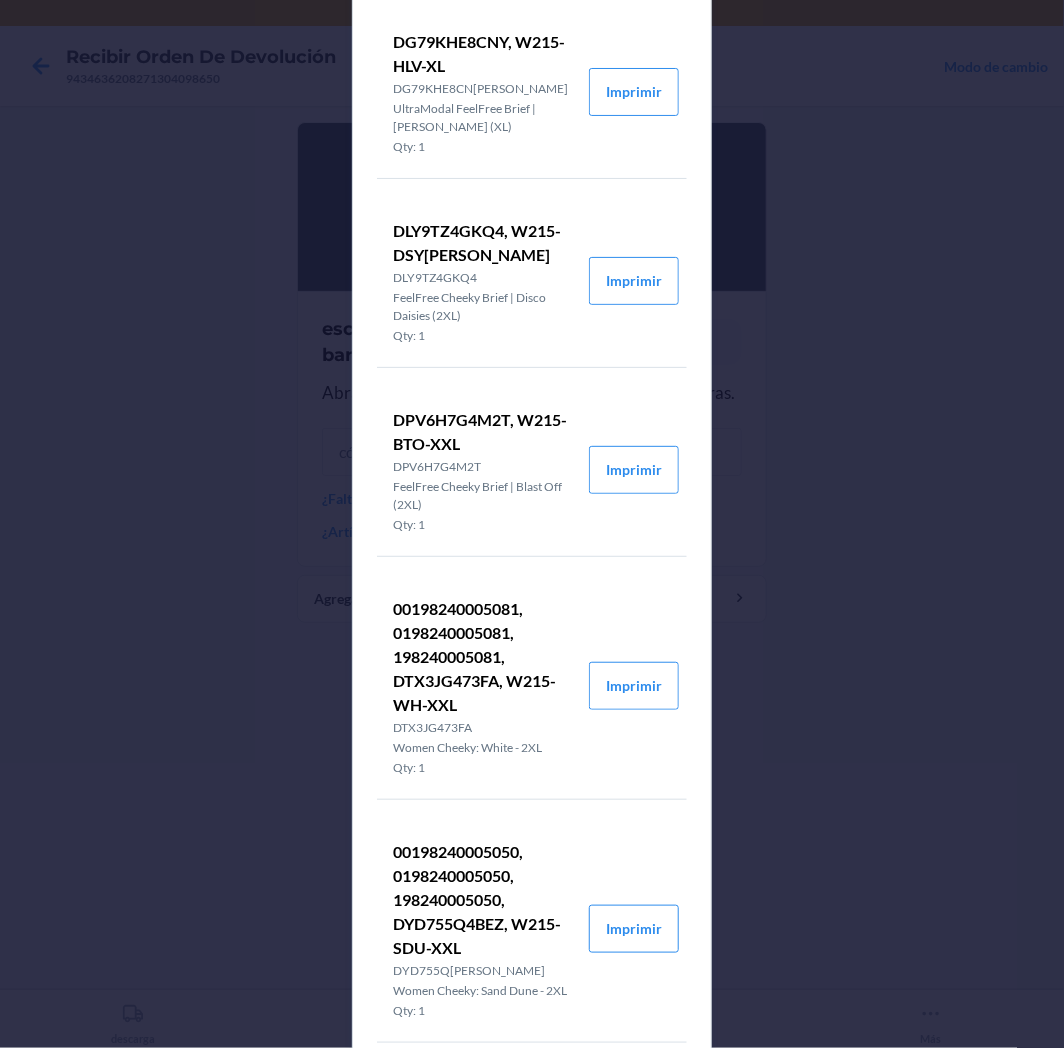 click on "Detalles del pedido de devolución DEMV4SV4PYM, W215-DLV-XXL DEMV4SV4PYM UltraModal FeelFree Brief | Saur in Love (2XL) Qty: 1 Imprimir DG79KHE8CNY, W215-HLV-XL DG79KH[PERSON_NAME]Y UltraModal FeelFree Brief | [PERSON_NAME] (XL) Qty: 1 Imprimir DLY9TZ4GKQ4, W215-DSY-XXL DLY9T[PERSON_NAME]ee Cheeky Brief | Disco Daisies (2XL) Qty: 1 Imprimir DPV6H7G4M2T, W215-BTO-XXL DPV6H7G4M2T FeelFree Cheeky Brief | Blast Off (2XL) Qty: 1 Imprimir 00198240005081, 0198240005081, 198240005081, DTX3JG473FA, W215-WH-XXL DTX3JG473FA Women Cheeky: White - 2XL Qty: 1 Imprimir 00198240005050, 0198240005050, 198240005050, DYD755Q4BEZ, W215-SDU-XXL DYD755Q4BEZ Women Cheeky: Sand Dune - 2XL Qty: 1 Imprimir DZGGXXKUQ44, W215-BLO-XXL DZGGXXKUQ44 FeelFree Cheeky Brief | Blue Ombre (2XL) Qty: 1 Imprimir Cerrar" at bounding box center (532, 524) 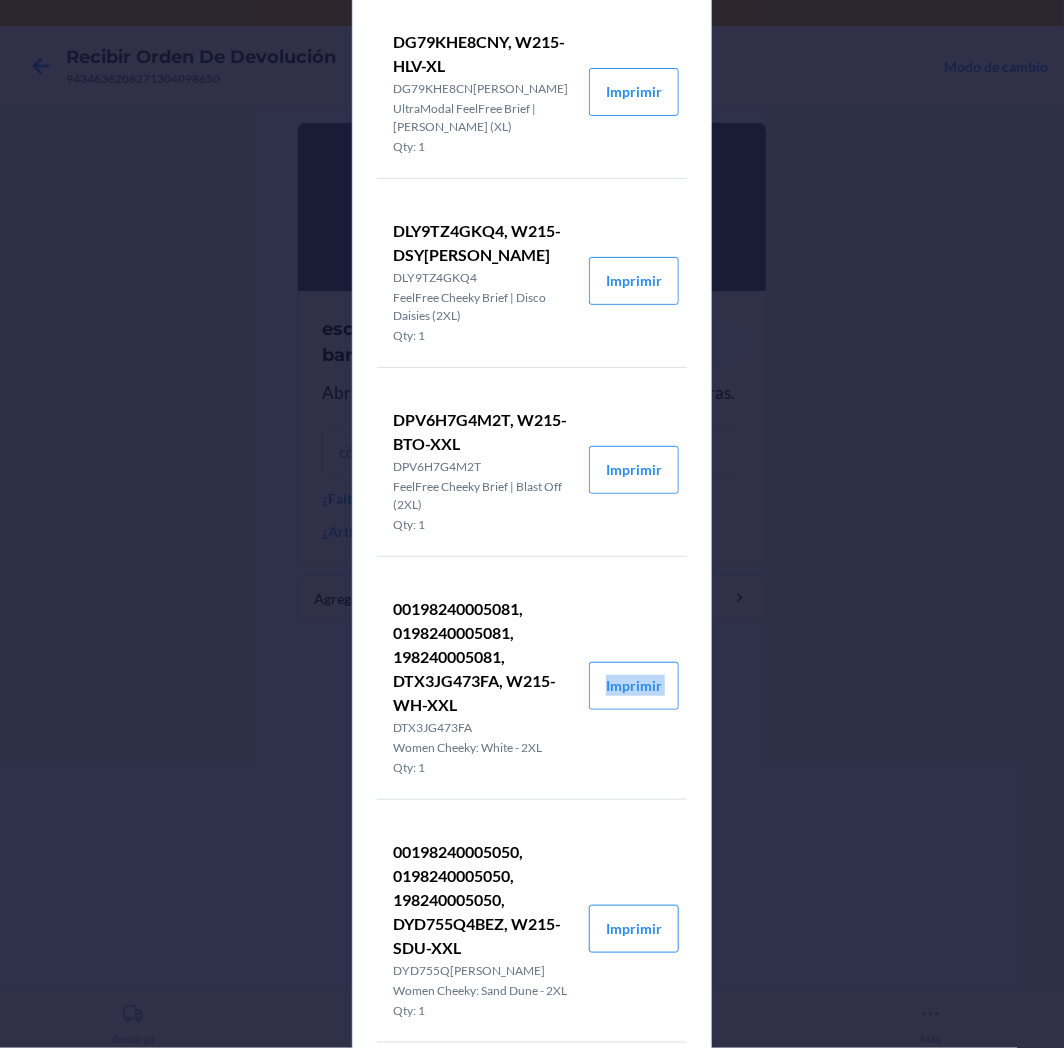 click on "Detalles del pedido de devolución DEMV4SV4PYM, W215-DLV-XXL DEMV4SV4PYM UltraModal FeelFree Brief | Saur in Love (2XL) Qty: 1 Imprimir DG79KHE8CNY, W215-HLV-XL DG79KH[PERSON_NAME]Y UltraModal FeelFree Brief | [PERSON_NAME] (XL) Qty: 1 Imprimir DLY9TZ4GKQ4, W215-DSY-XXL DLY9T[PERSON_NAME]ee Cheeky Brief | Disco Daisies (2XL) Qty: 1 Imprimir DPV6H7G4M2T, W215-BTO-XXL DPV6H7G4M2T FeelFree Cheeky Brief | Blast Off (2XL) Qty: 1 Imprimir 00198240005081, 0198240005081, 198240005081, DTX3JG473FA, W215-WH-XXL DTX3JG473FA Women Cheeky: White - 2XL Qty: 1 Imprimir 00198240005050, 0198240005050, 198240005050, DYD755Q4BEZ, W215-SDU-XXL DYD755Q4BEZ Women Cheeky: Sand Dune - 2XL Qty: 1 Imprimir DZGGXXKUQ44, W215-BLO-XXL DZGGXXKUQ44 FeelFree Cheeky Brief | Blue Ombre (2XL) Qty: 1 Imprimir Cerrar" at bounding box center [532, 524] 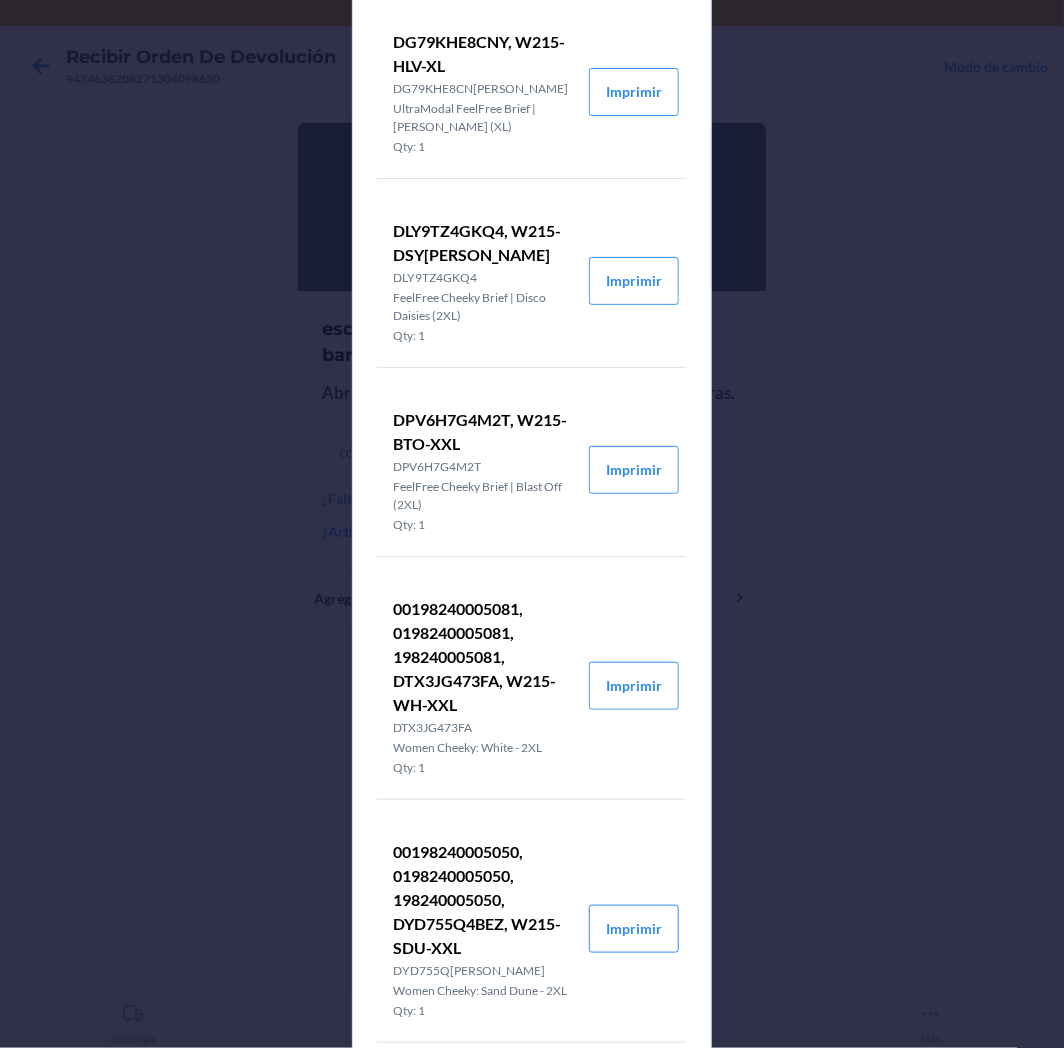 click on "Detalles del pedido de devolución DEMV4SV4PYM, W215-DLV-XXL DEMV4SV4PYM UltraModal FeelFree Brief | Saur in Love (2XL) Qty: 1 Imprimir DG79KHE8CNY, W215-HLV-XL DG79KH[PERSON_NAME]Y UltraModal FeelFree Brief | [PERSON_NAME] (XL) Qty: 1 Imprimir DLY9TZ4GKQ4, W215-DSY-XXL DLY9T[PERSON_NAME]ee Cheeky Brief | Disco Daisies (2XL) Qty: 1 Imprimir DPV6H7G4M2T, W215-BTO-XXL DPV6H7G4M2T FeelFree Cheeky Brief | Blast Off (2XL) Qty: 1 Imprimir 00198240005081, 0198240005081, 198240005081, DTX3JG473FA, W215-WH-XXL DTX3JG473FA Women Cheeky: White - 2XL Qty: 1 Imprimir 00198240005050, 0198240005050, 198240005050, DYD755Q4BEZ, W215-SDU-XXL DYD755Q4BEZ Women Cheeky: Sand Dune - 2XL Qty: 1 Imprimir DZGGXXKUQ44, W215-BLO-XXL DZGGXXKUQ44 FeelFree Cheeky Brief | Blue Ombre (2XL) Qty: 1 Imprimir Cerrar" at bounding box center (532, 524) 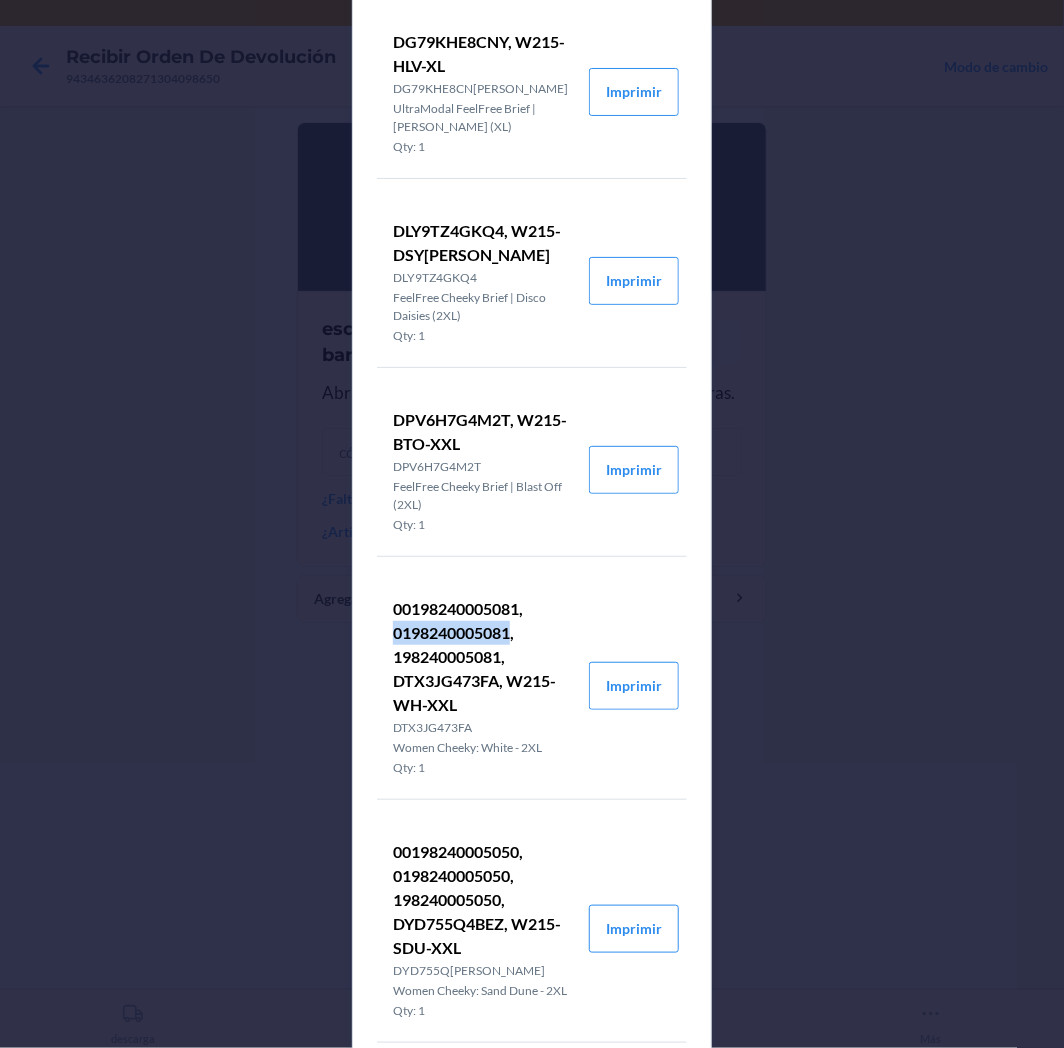 click on "Detalles del pedido de devolución DEMV4SV4PYM, W215-DLV-XXL DEMV4SV4PYM UltraModal FeelFree Brief | Saur in Love (2XL) Qty: 1 Imprimir DG79KHE8CNY, W215-HLV-XL DG79KH[PERSON_NAME]Y UltraModal FeelFree Brief | [PERSON_NAME] (XL) Qty: 1 Imprimir DLY9TZ4GKQ4, W215-DSY-XXL DLY9T[PERSON_NAME]ee Cheeky Brief | Disco Daisies (2XL) Qty: 1 Imprimir DPV6H7G4M2T, W215-BTO-XXL DPV6H7G4M2T FeelFree Cheeky Brief | Blast Off (2XL) Qty: 1 Imprimir 00198240005081, 0198240005081, 198240005081, DTX3JG473FA, W215-WH-XXL DTX3JG473FA Women Cheeky: White - 2XL Qty: 1 Imprimir 00198240005050, 0198240005050, 198240005050, DYD755Q4BEZ, W215-SDU-XXL DYD755Q4BEZ Women Cheeky: Sand Dune - 2XL Qty: 1 Imprimir DZGGXXKUQ44, W215-BLO-XXL DZGGXXKUQ44 FeelFree Cheeky Brief | Blue Ombre (2XL) Qty: 1 Imprimir Cerrar" at bounding box center (532, 524) 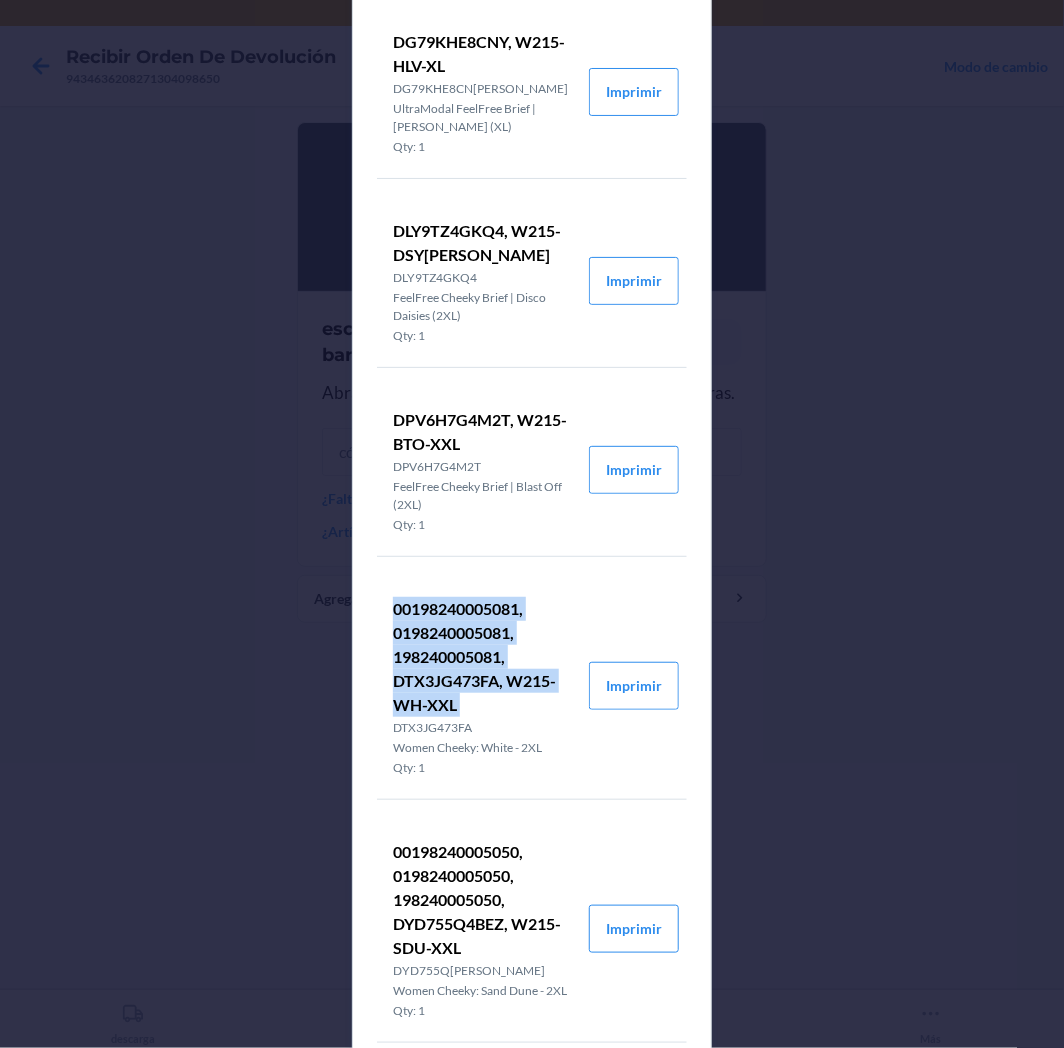 click on "Detalles del pedido de devolución DEMV4SV4PYM, W215-DLV-XXL DEMV4SV4PYM UltraModal FeelFree Brief | Saur in Love (2XL) Qty: 1 Imprimir DG79KHE8CNY, W215-HLV-XL DG79KH[PERSON_NAME]Y UltraModal FeelFree Brief | [PERSON_NAME] (XL) Qty: 1 Imprimir DLY9TZ4GKQ4, W215-DSY-XXL DLY9T[PERSON_NAME]ee Cheeky Brief | Disco Daisies (2XL) Qty: 1 Imprimir DPV6H7G4M2T, W215-BTO-XXL DPV6H7G4M2T FeelFree Cheeky Brief | Blast Off (2XL) Qty: 1 Imprimir 00198240005081, 0198240005081, 198240005081, DTX3JG473FA, W215-WH-XXL DTX3JG473FA Women Cheeky: White - 2XL Qty: 1 Imprimir 00198240005050, 0198240005050, 198240005050, DYD755Q4BEZ, W215-SDU-XXL DYD755Q4BEZ Women Cheeky: Sand Dune - 2XL Qty: 1 Imprimir DZGGXXKUQ44, W215-BLO-XXL DZGGXXKUQ44 FeelFree Cheeky Brief | Blue Ombre (2XL) Qty: 1 Imprimir Cerrar" at bounding box center (532, 524) 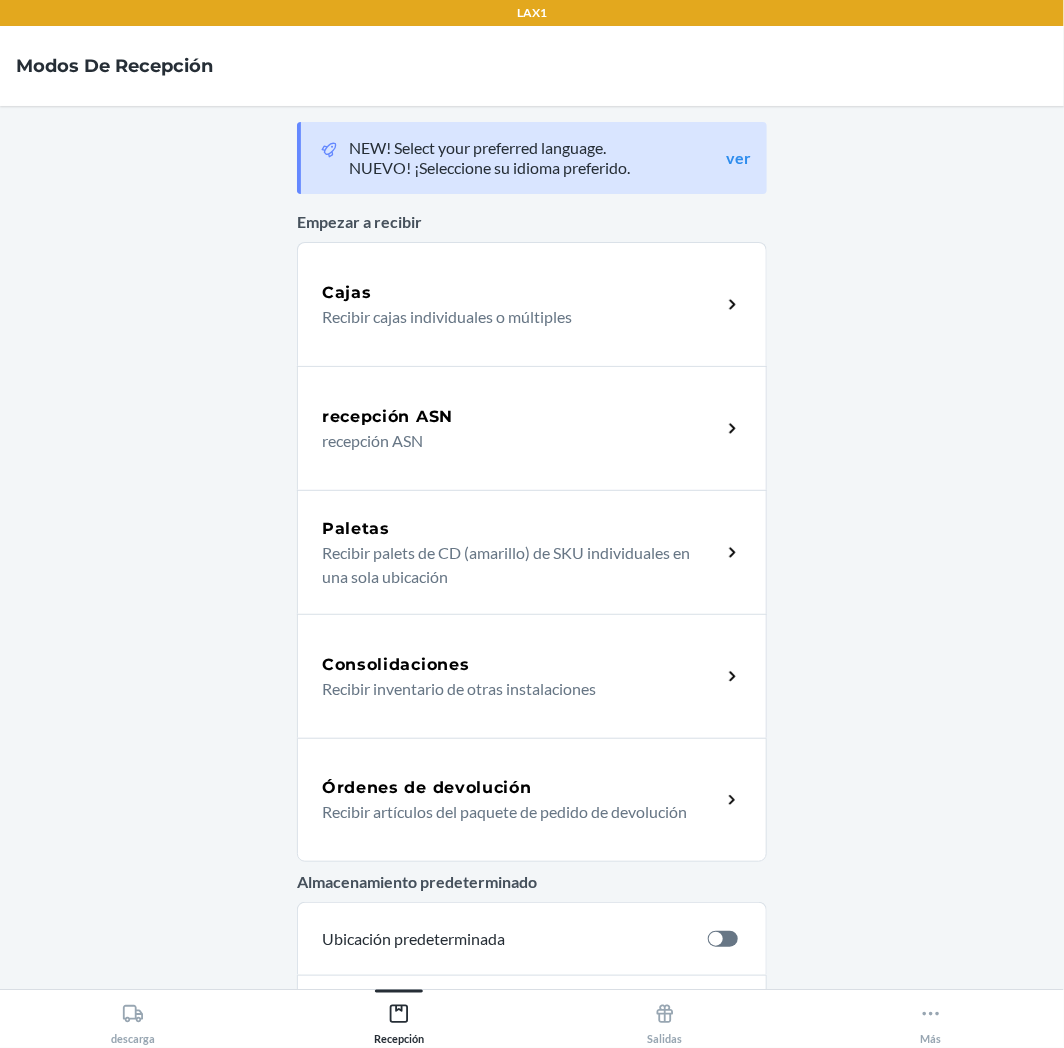 click on "Órdenes de devolución" at bounding box center [521, 788] 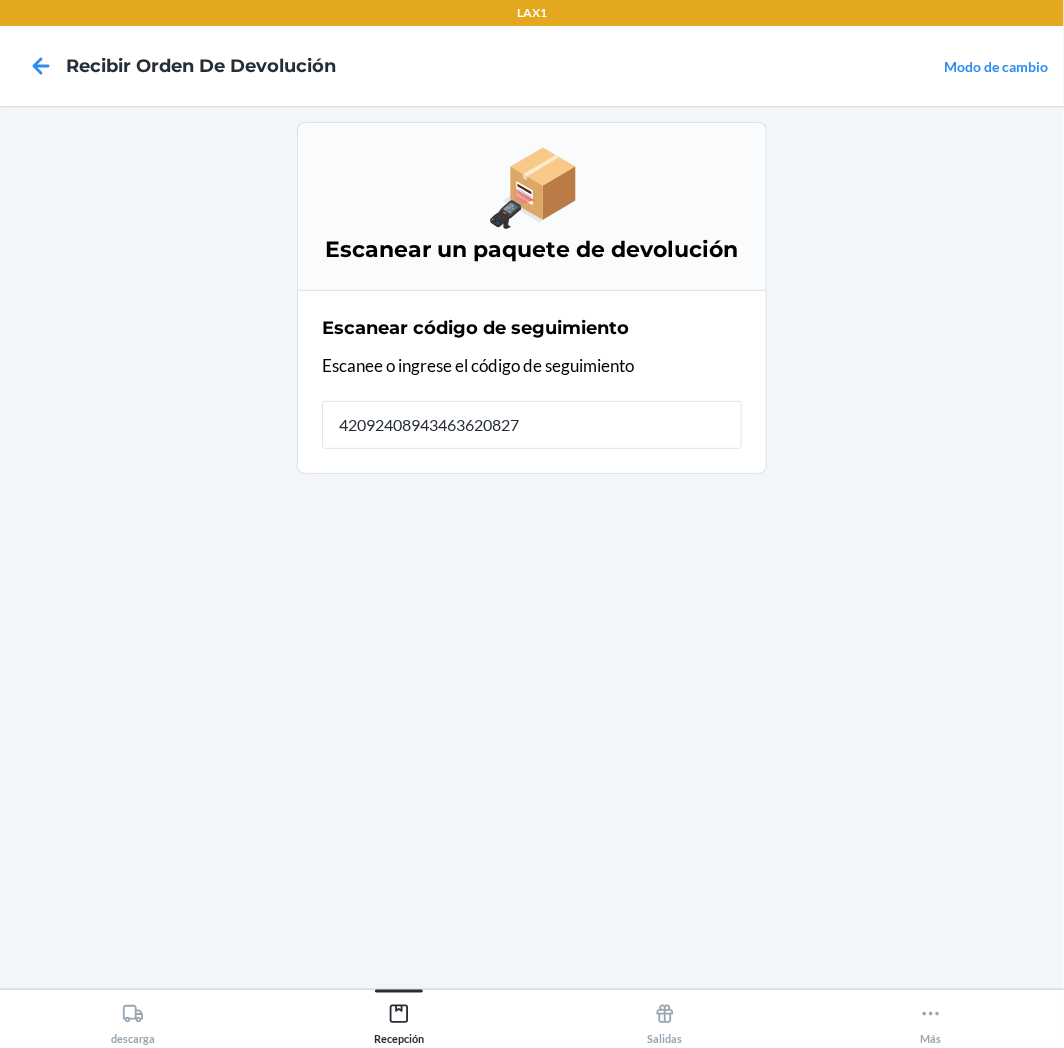 type on "420924089434636208271" 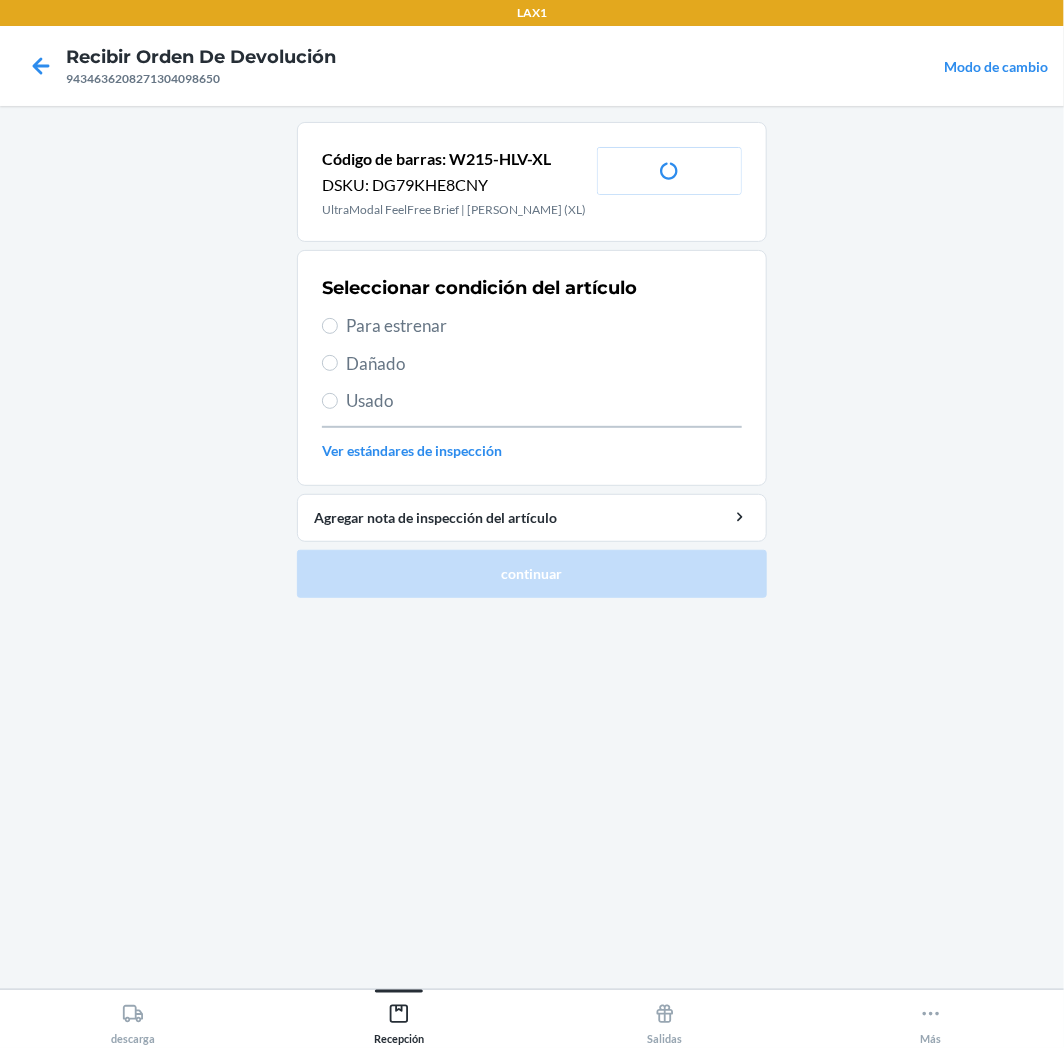 click on "Para estrenar" at bounding box center [544, 326] 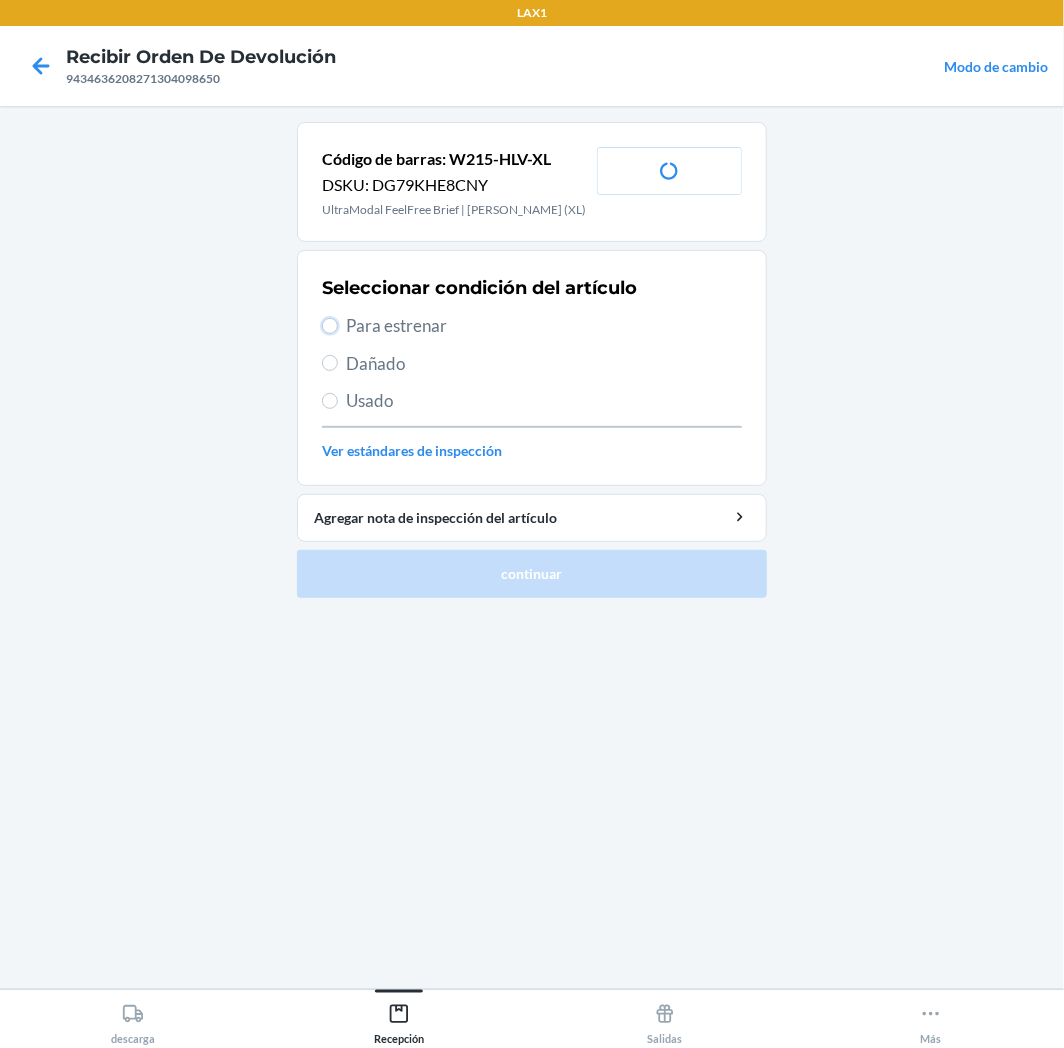 click on "Para estrenar" at bounding box center (330, 326) 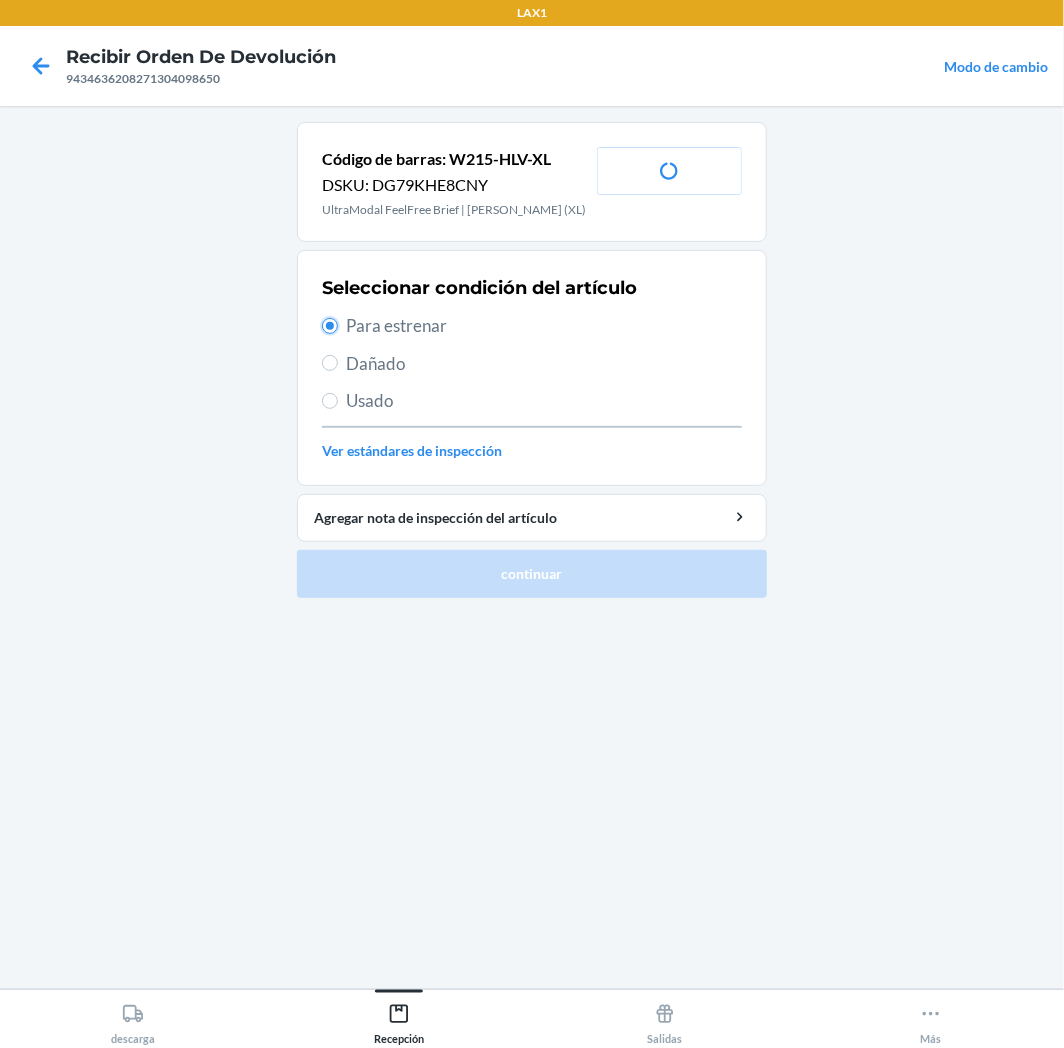 radio on "true" 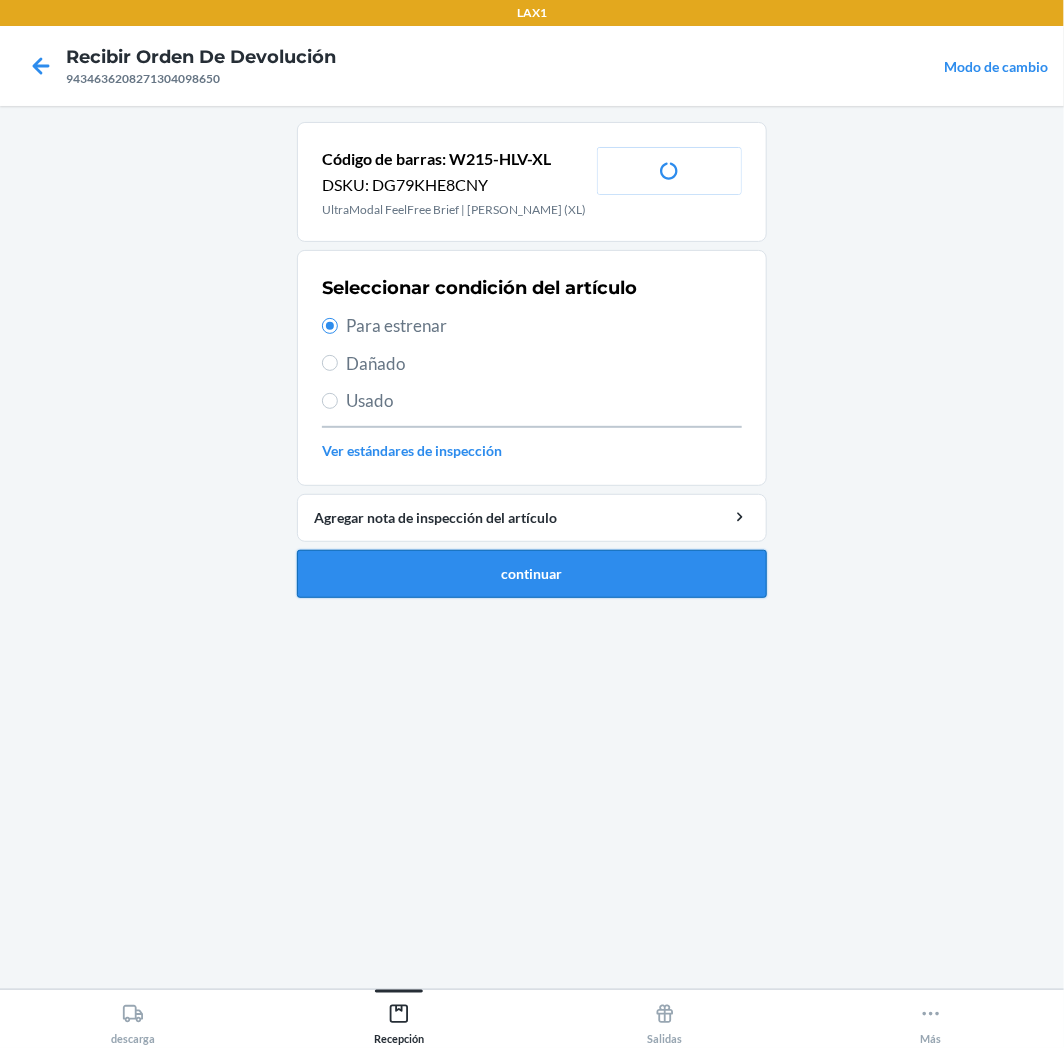 click on "continuar" at bounding box center (532, 574) 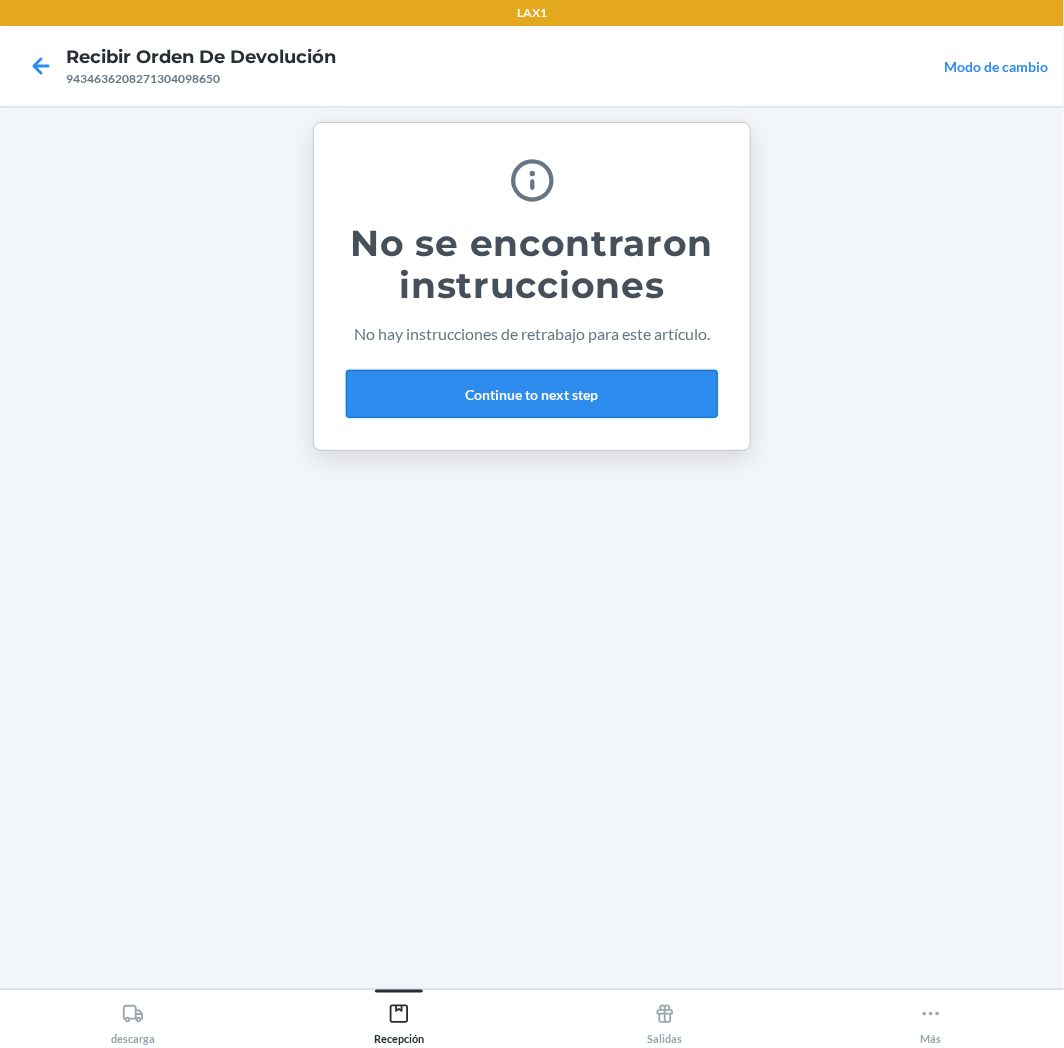click on "Continue to next step" at bounding box center (532, 394) 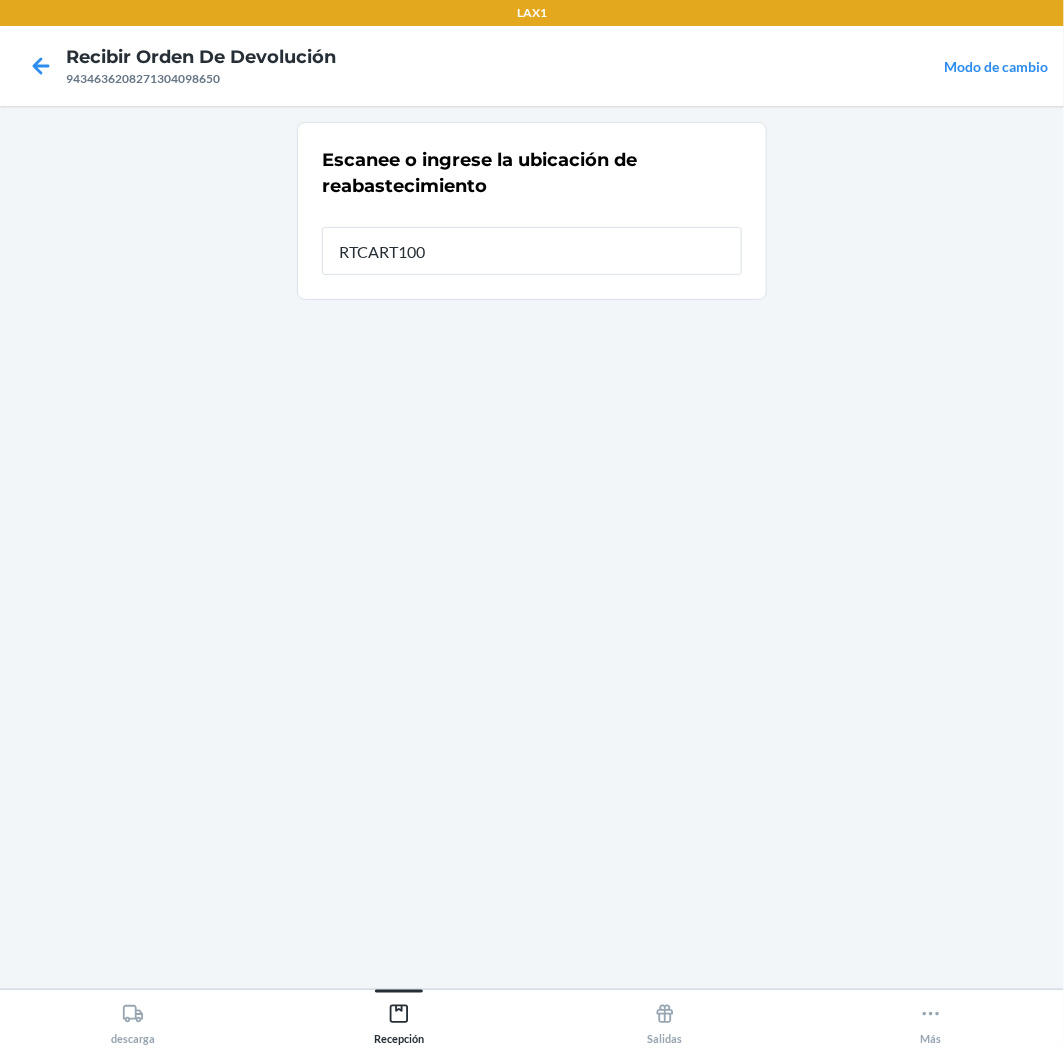 type on "RTCART100" 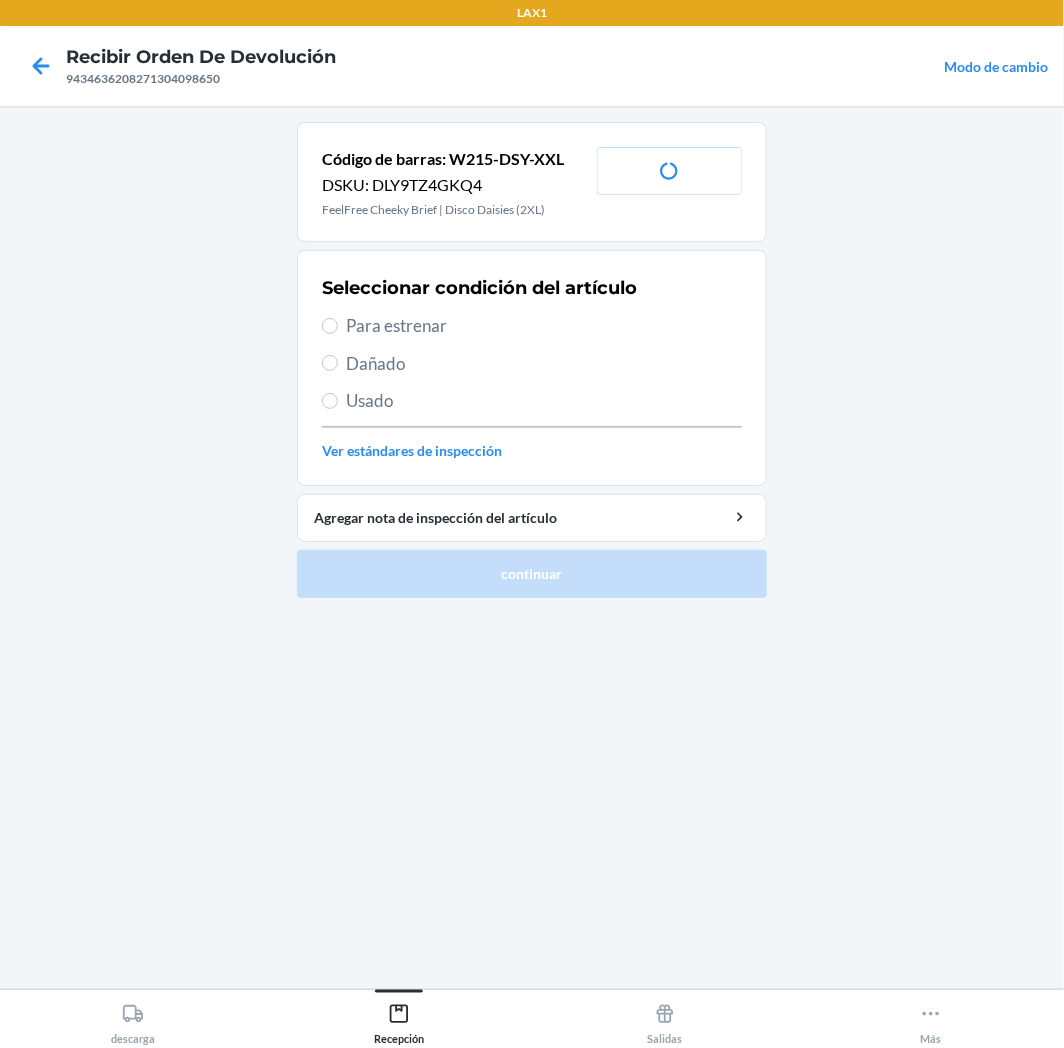 drag, startPoint x: 448, startPoint y: 314, endPoint x: 447, endPoint y: 324, distance: 10.049875 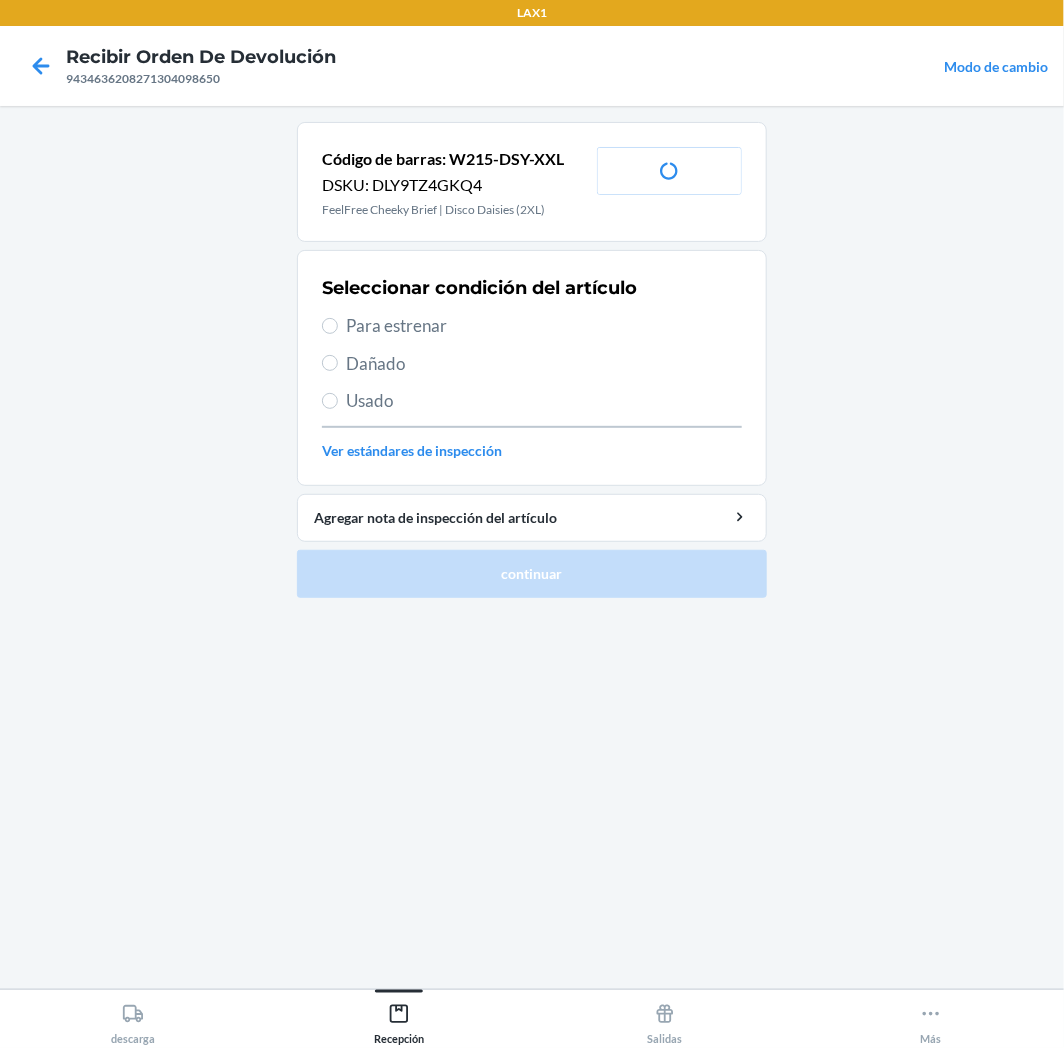 click on "Para estrenar" at bounding box center [544, 326] 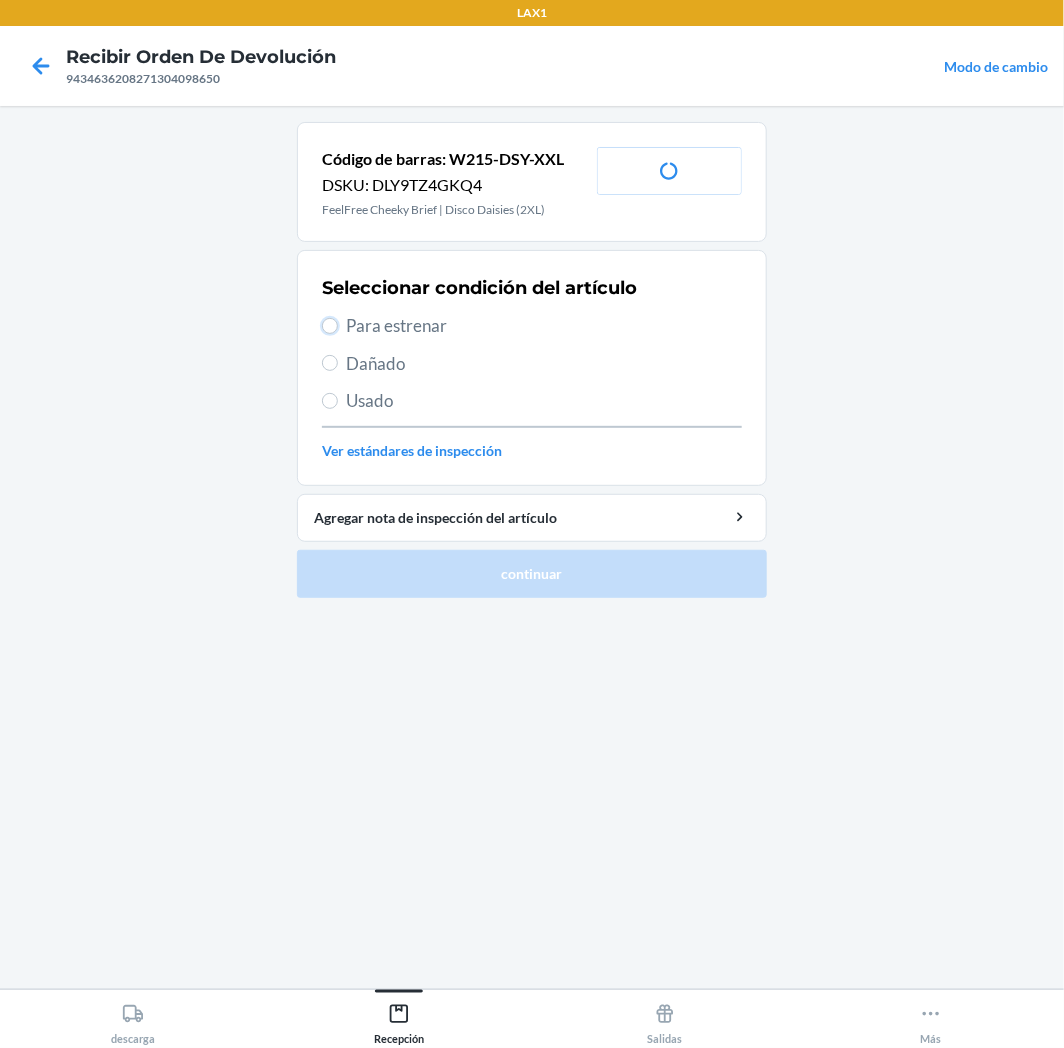 click on "Para estrenar" at bounding box center [330, 326] 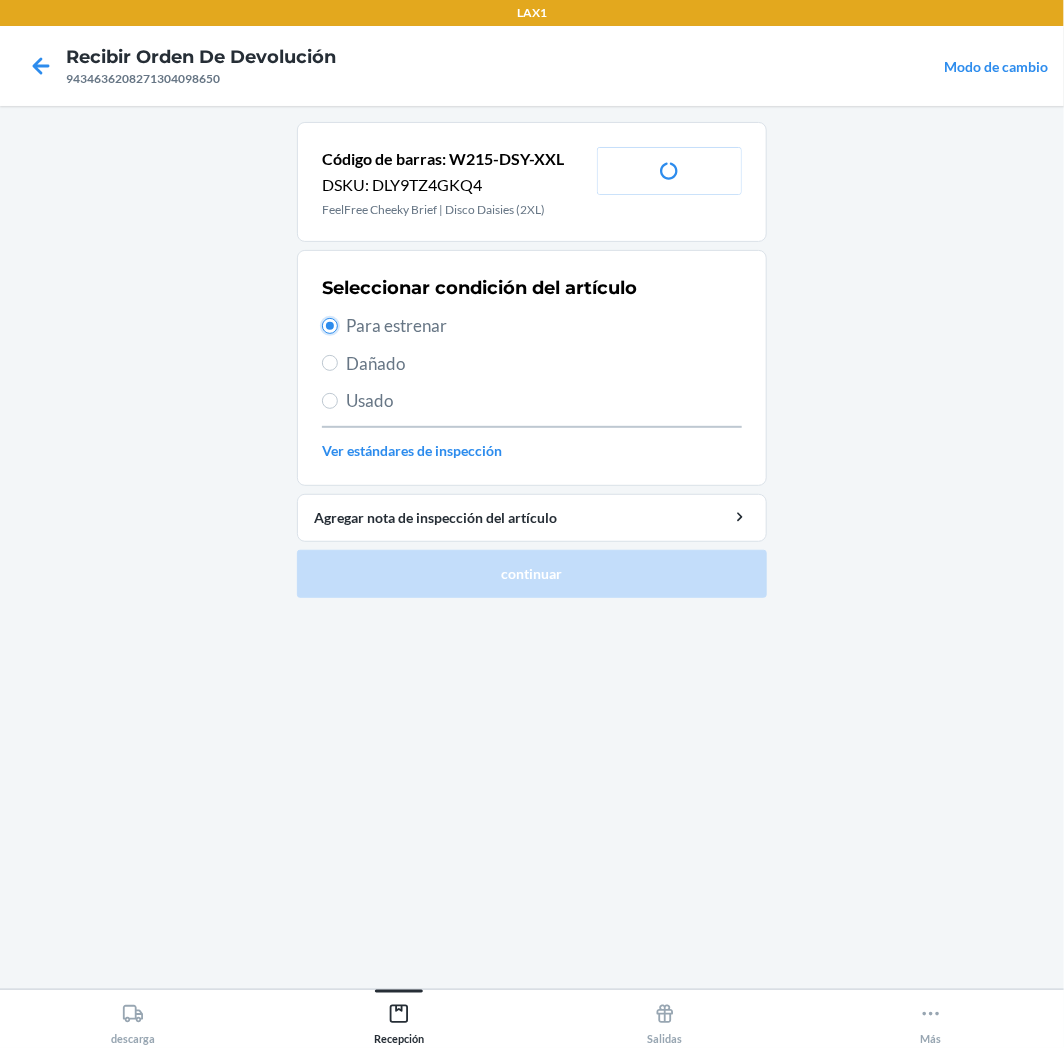 radio on "true" 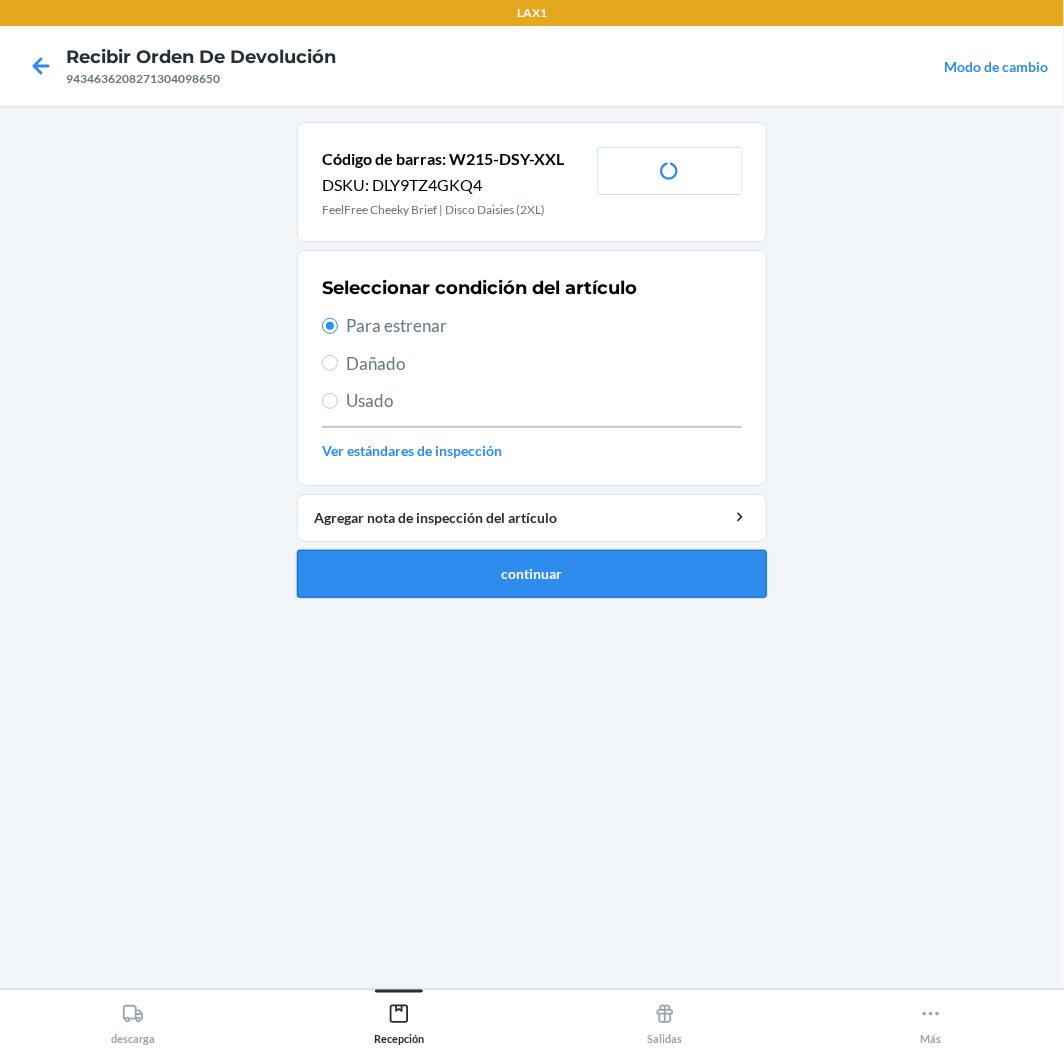 click on "continuar" at bounding box center (532, 574) 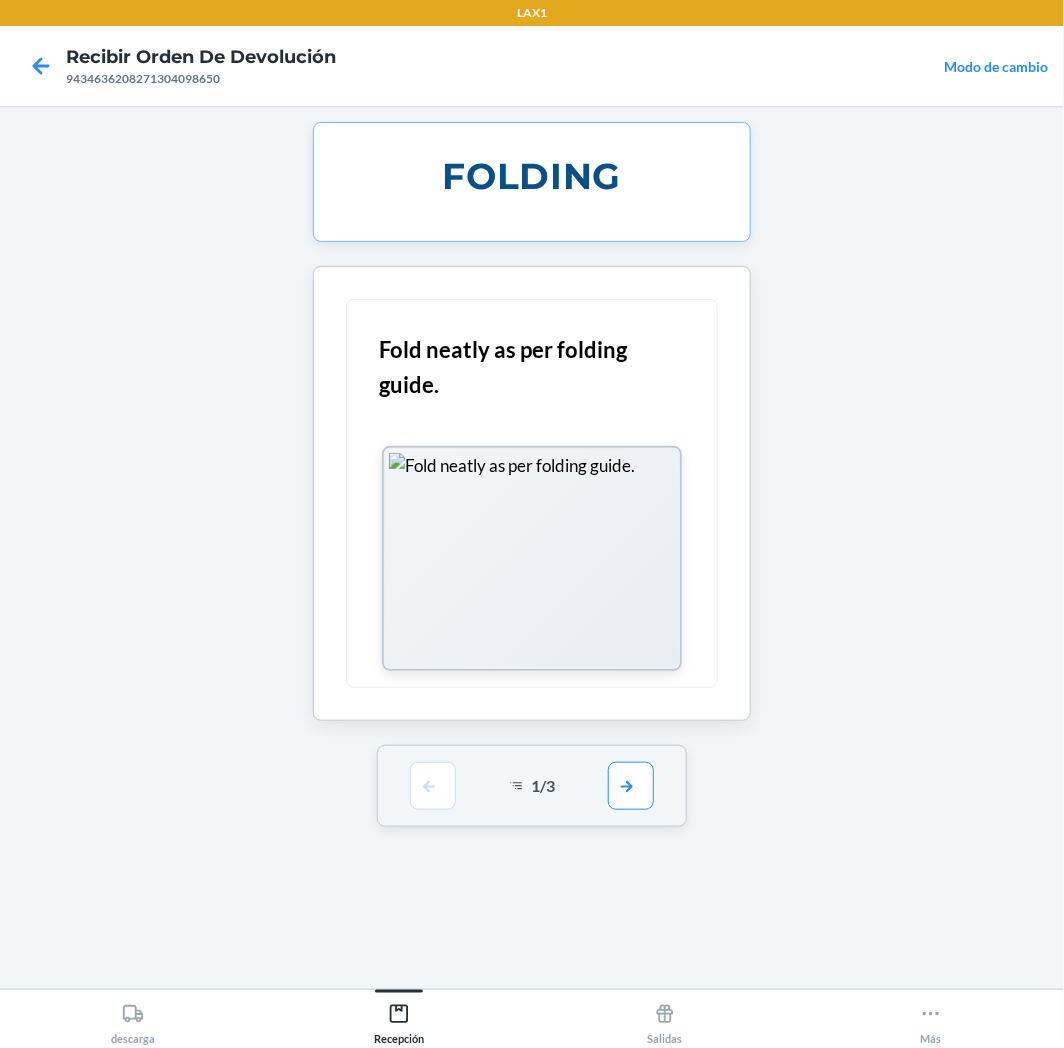 click on "1  /  3" at bounding box center (532, 786) 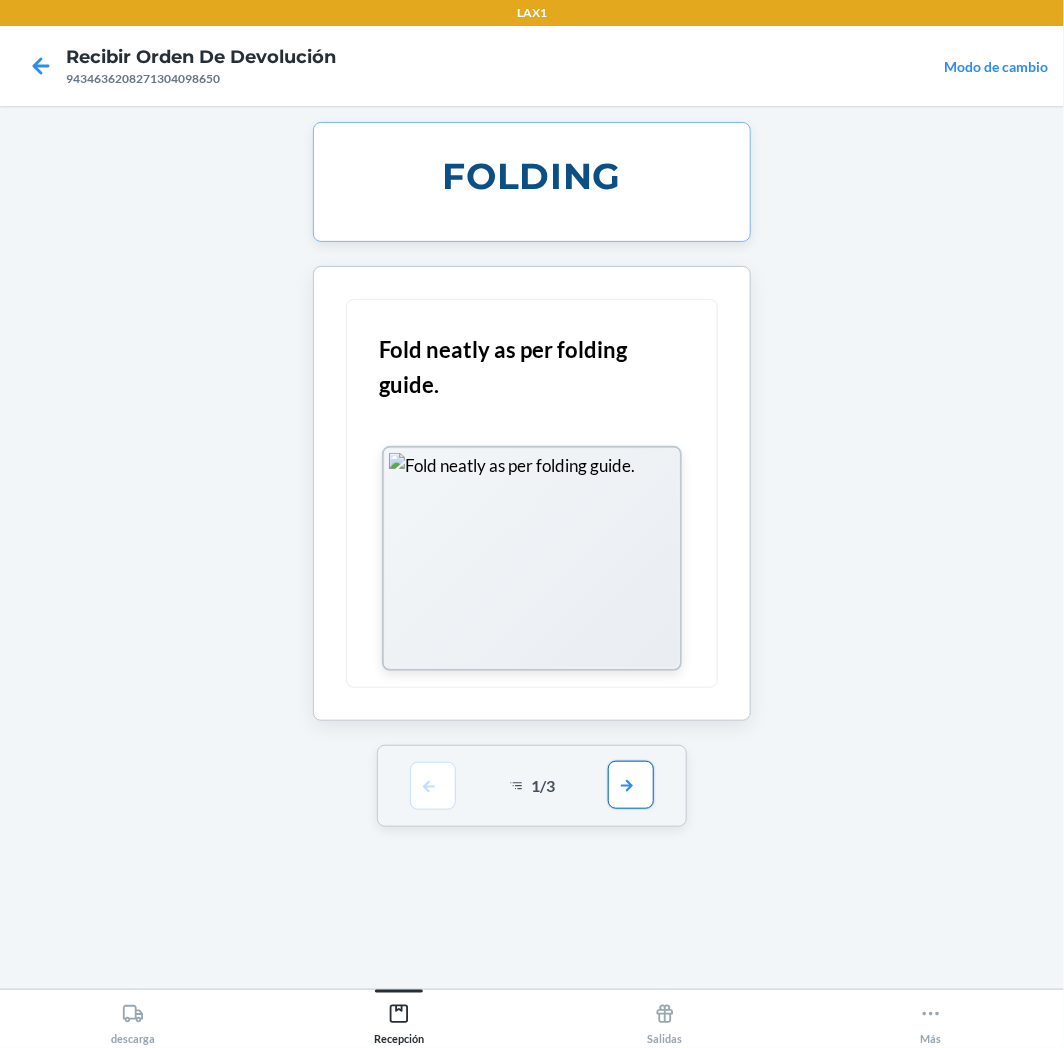 click at bounding box center (631, 785) 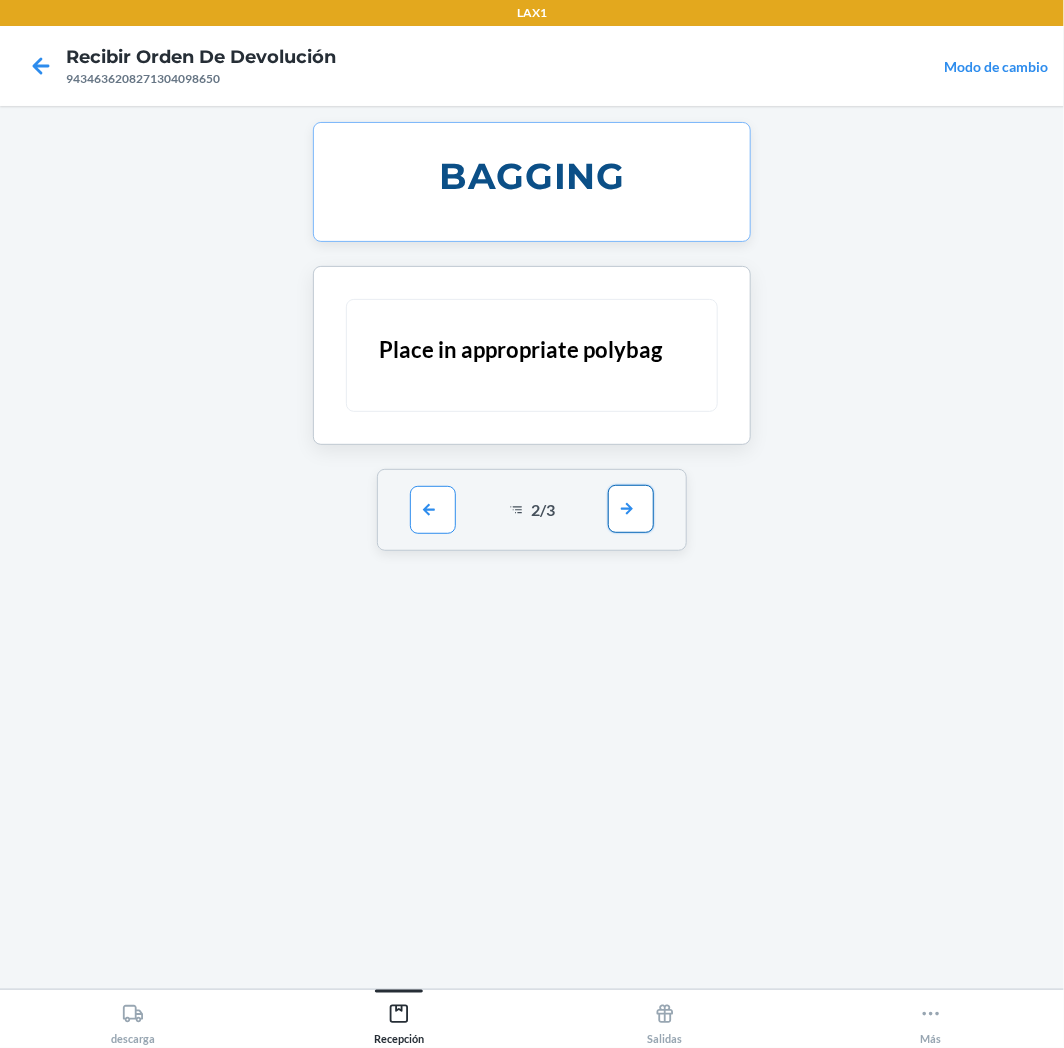 click at bounding box center (631, 509) 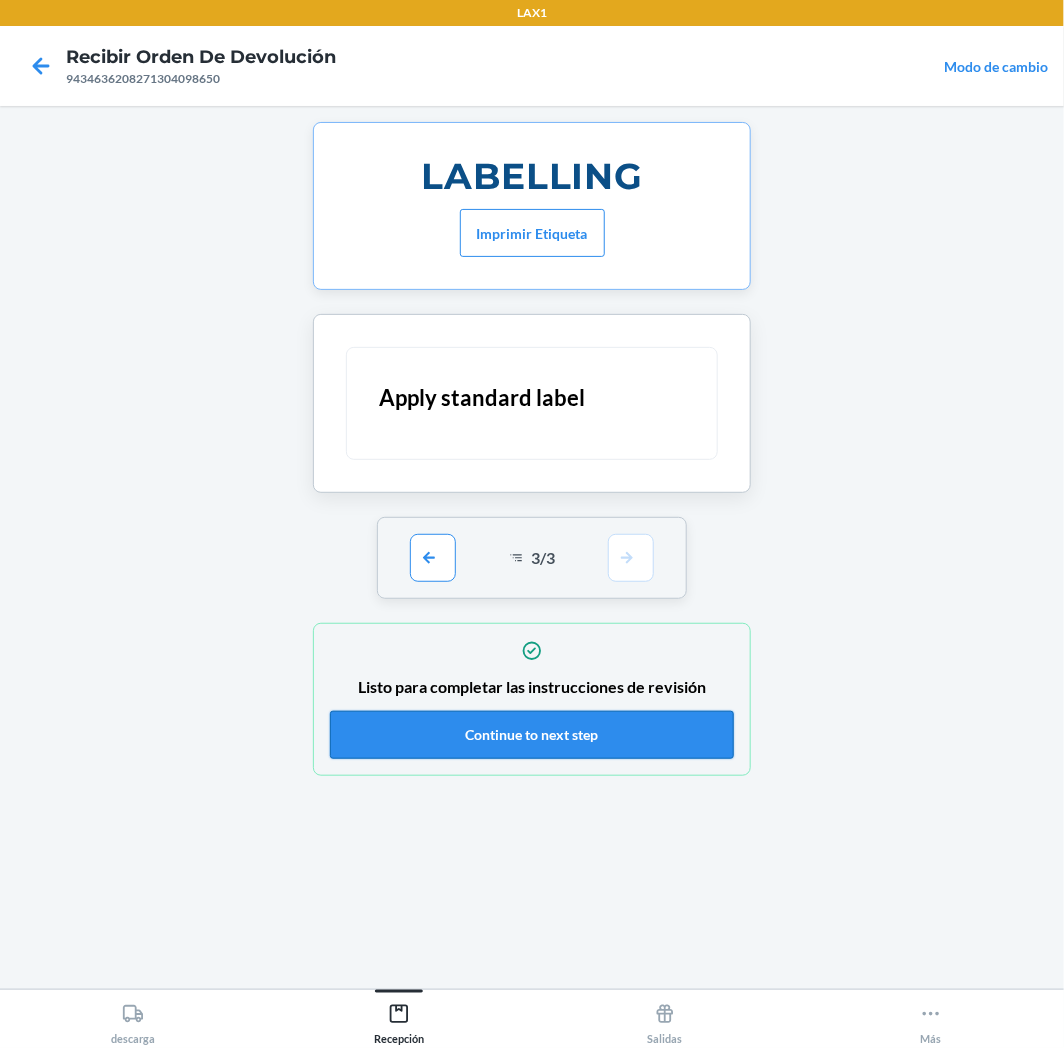 click on "Continue to next step" at bounding box center [532, 735] 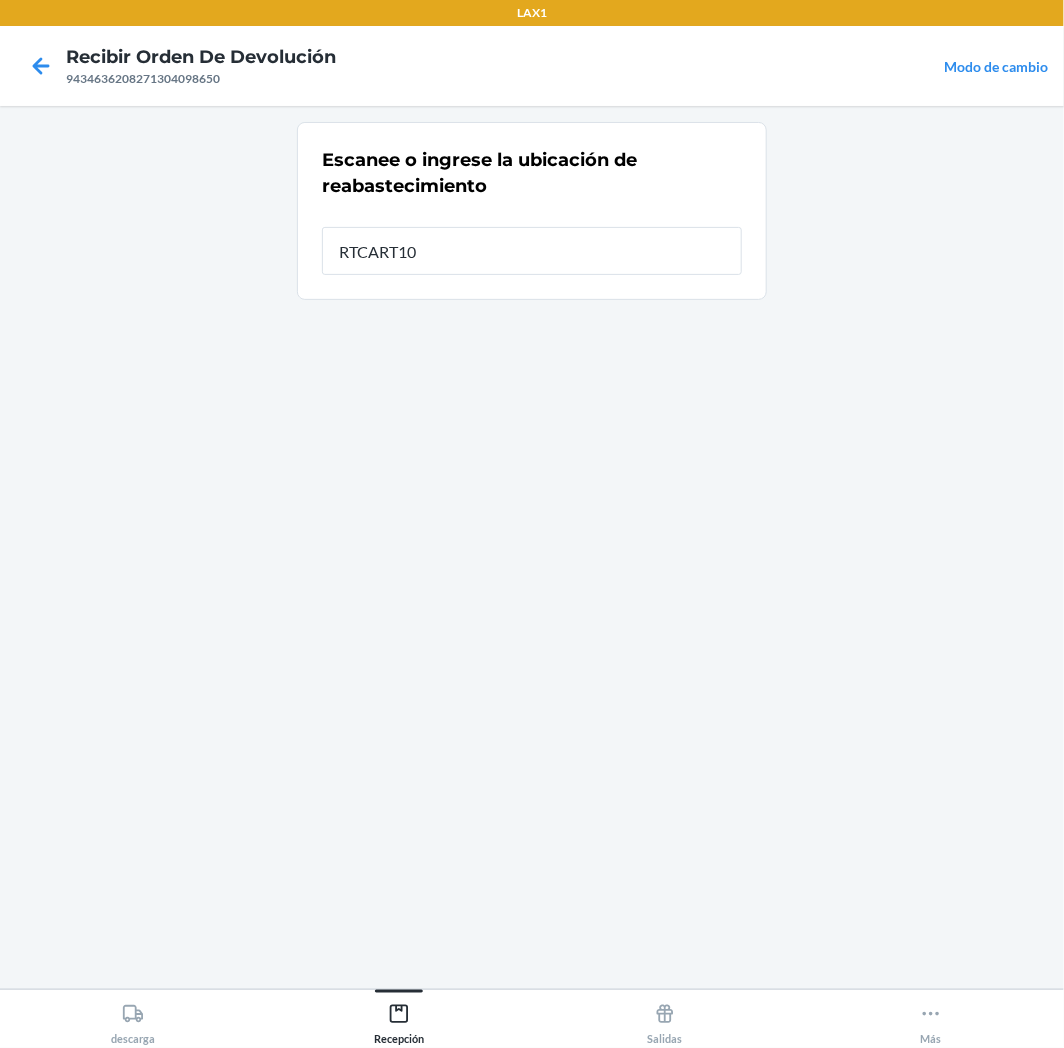 type on "RTCART100" 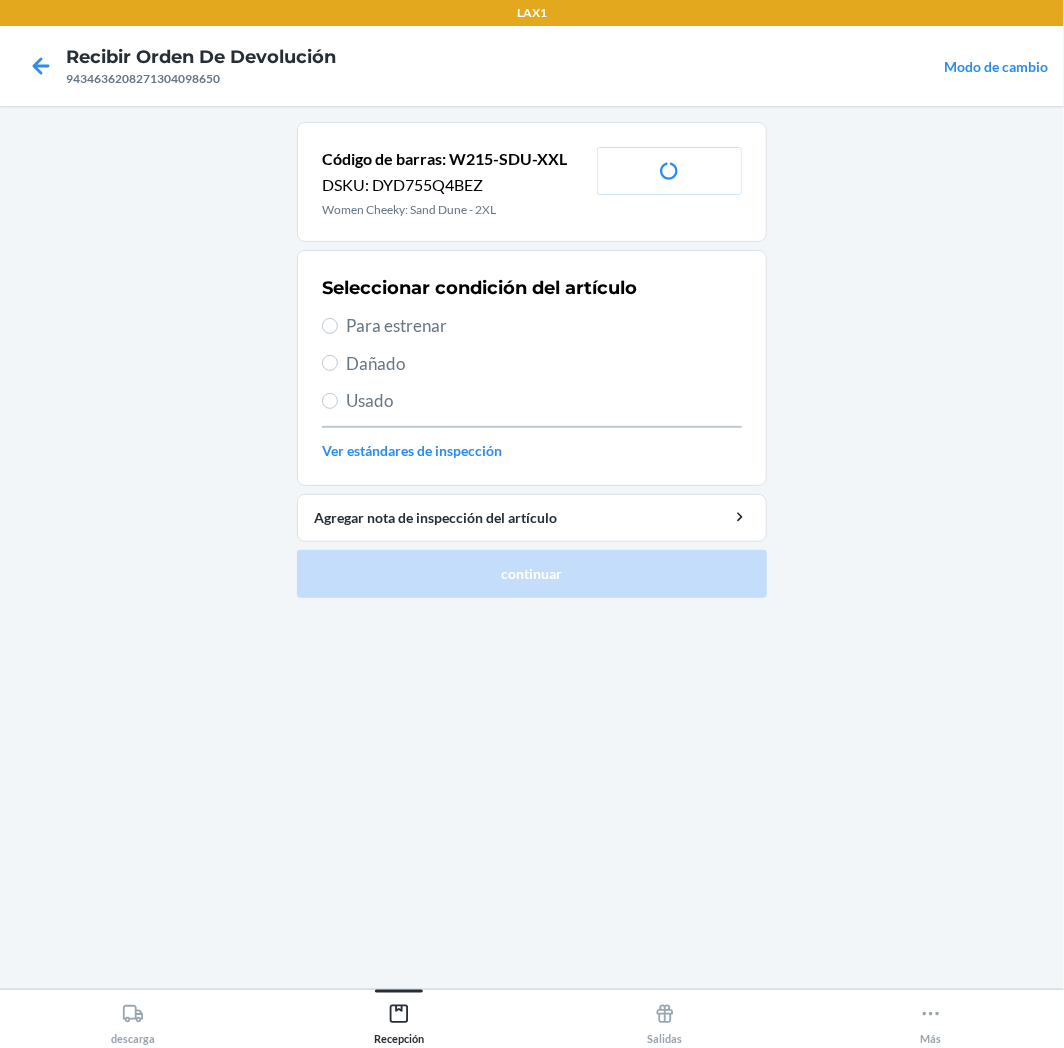 click on "Para estrenar" at bounding box center (544, 326) 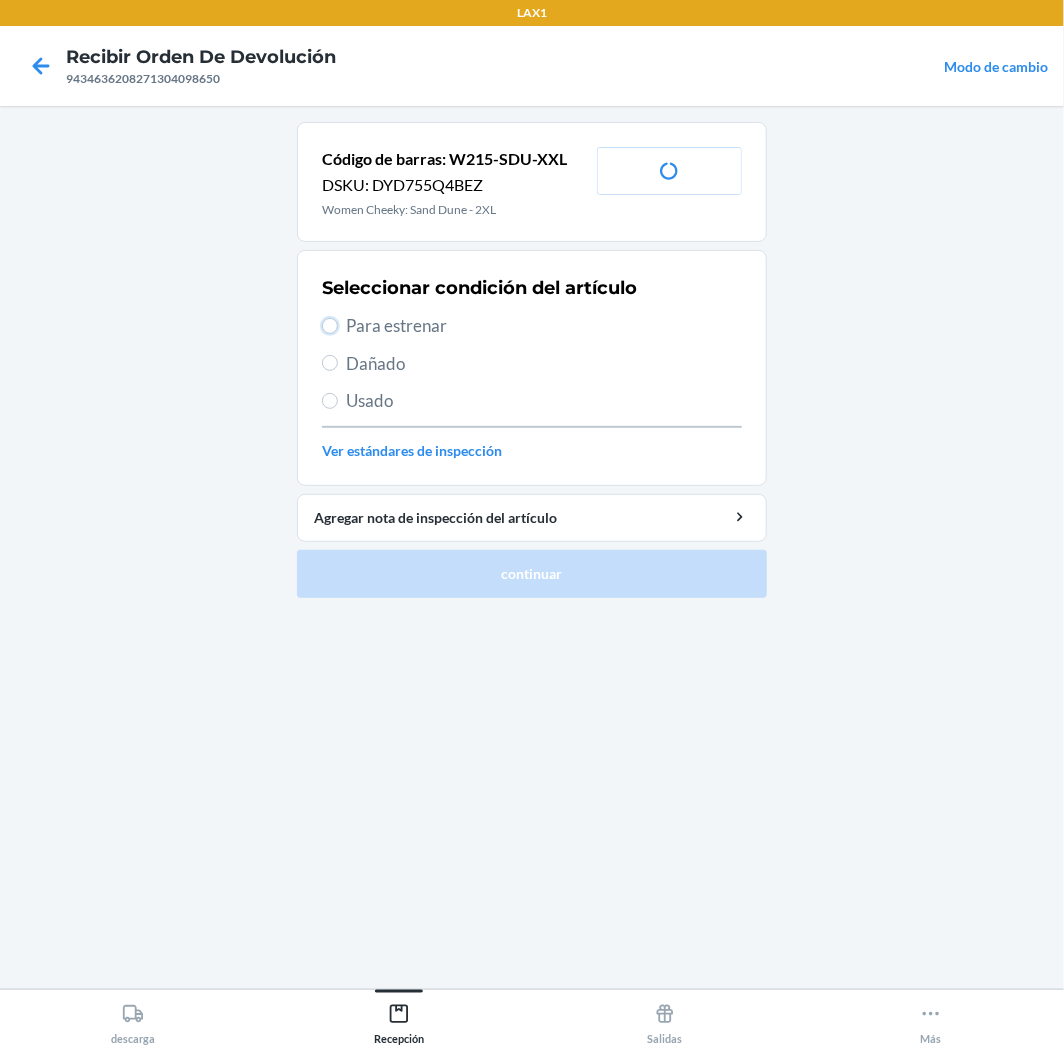 click on "Para estrenar" at bounding box center [330, 326] 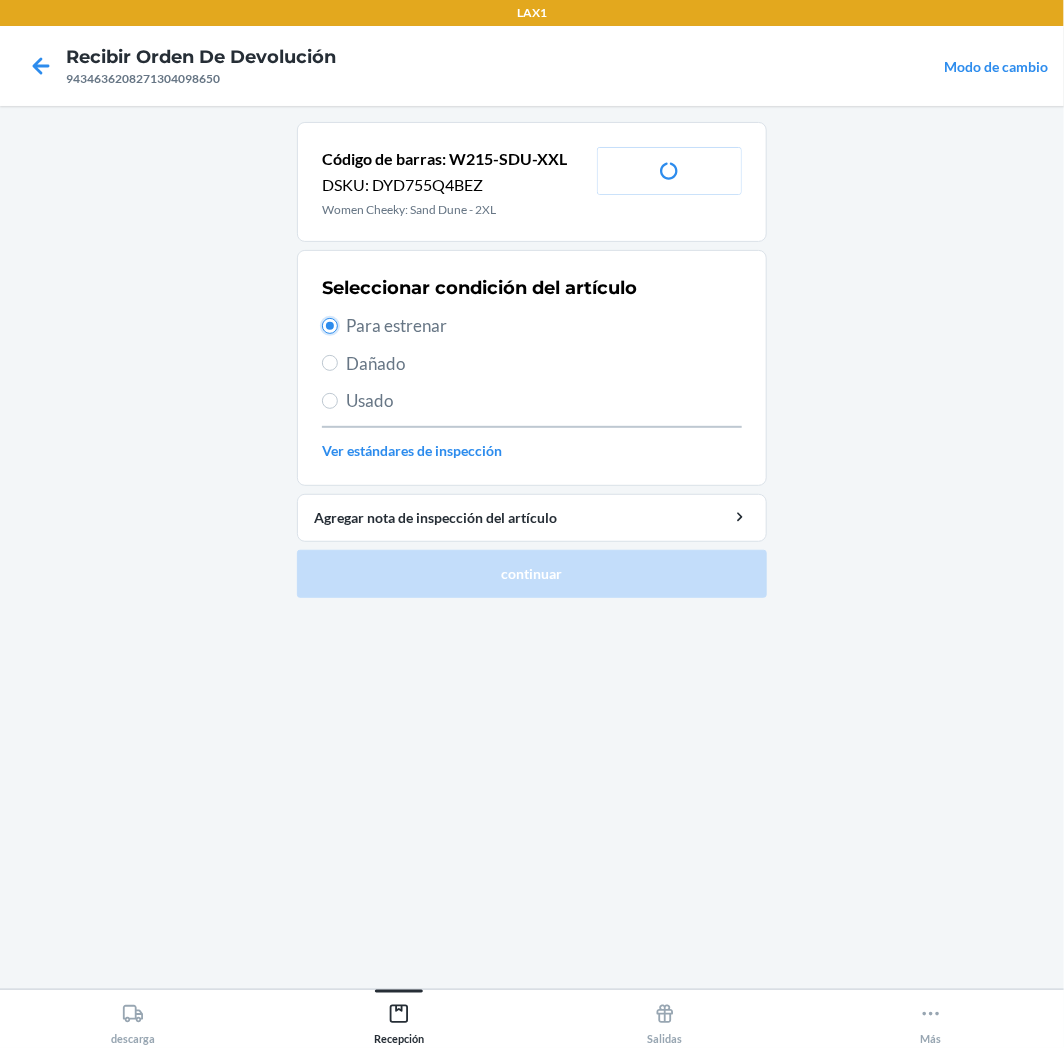 radio on "true" 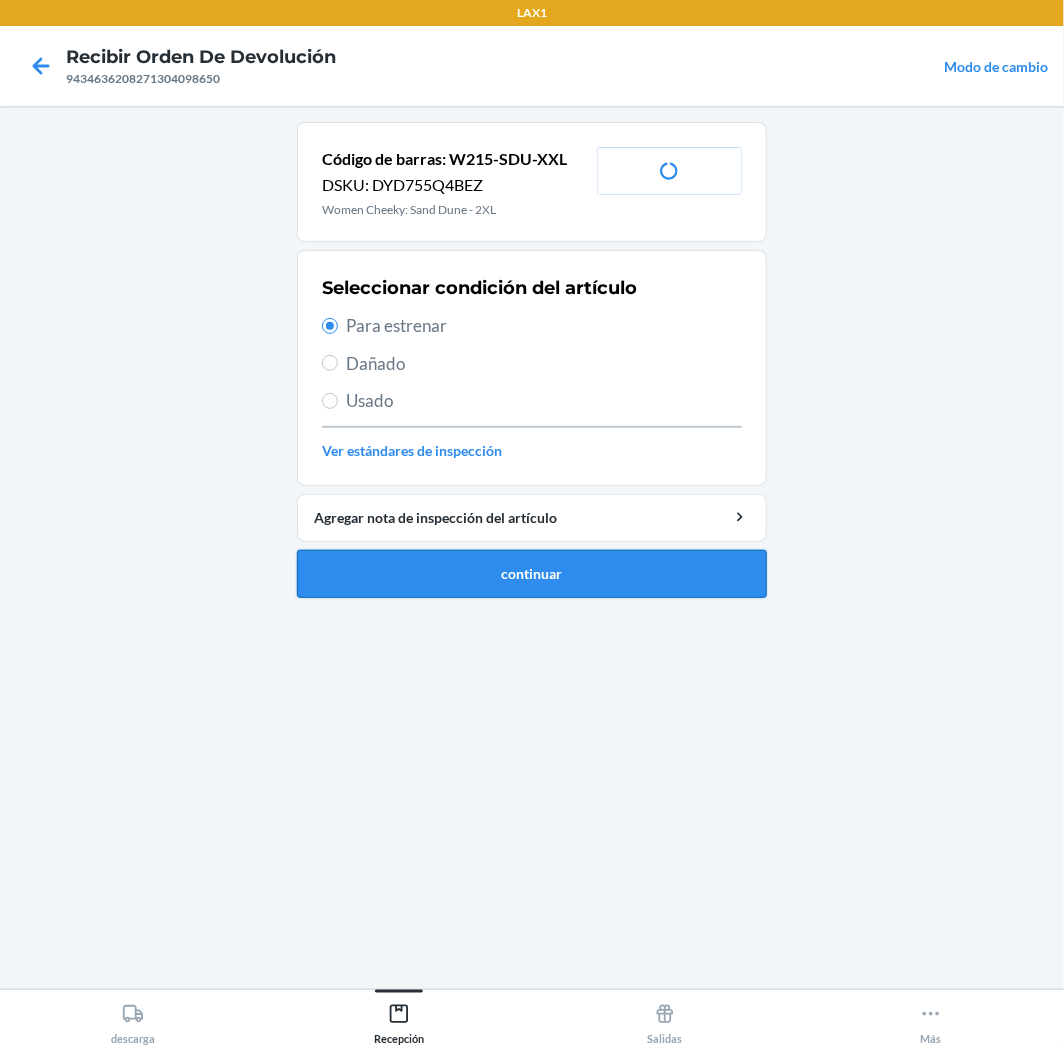 click on "continuar" at bounding box center (532, 574) 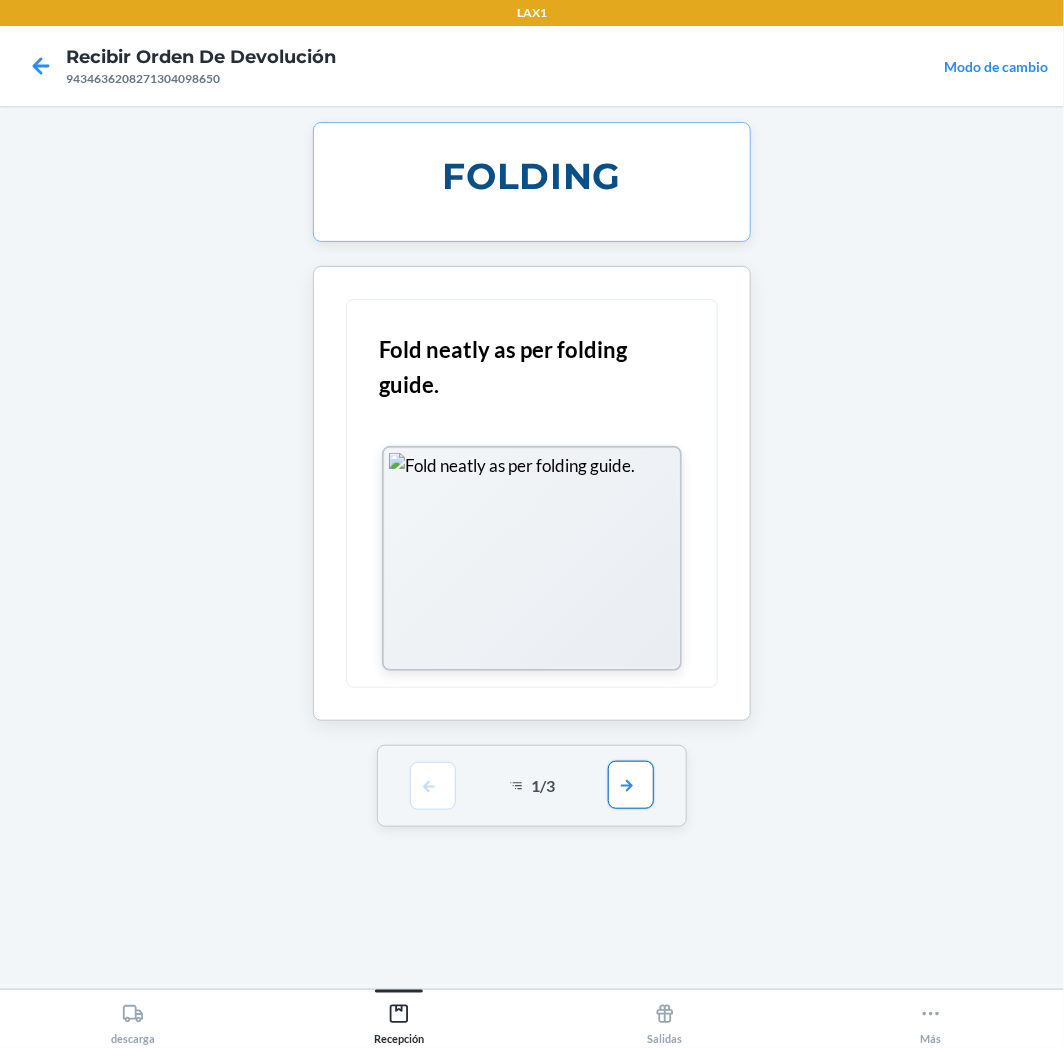 click at bounding box center (631, 785) 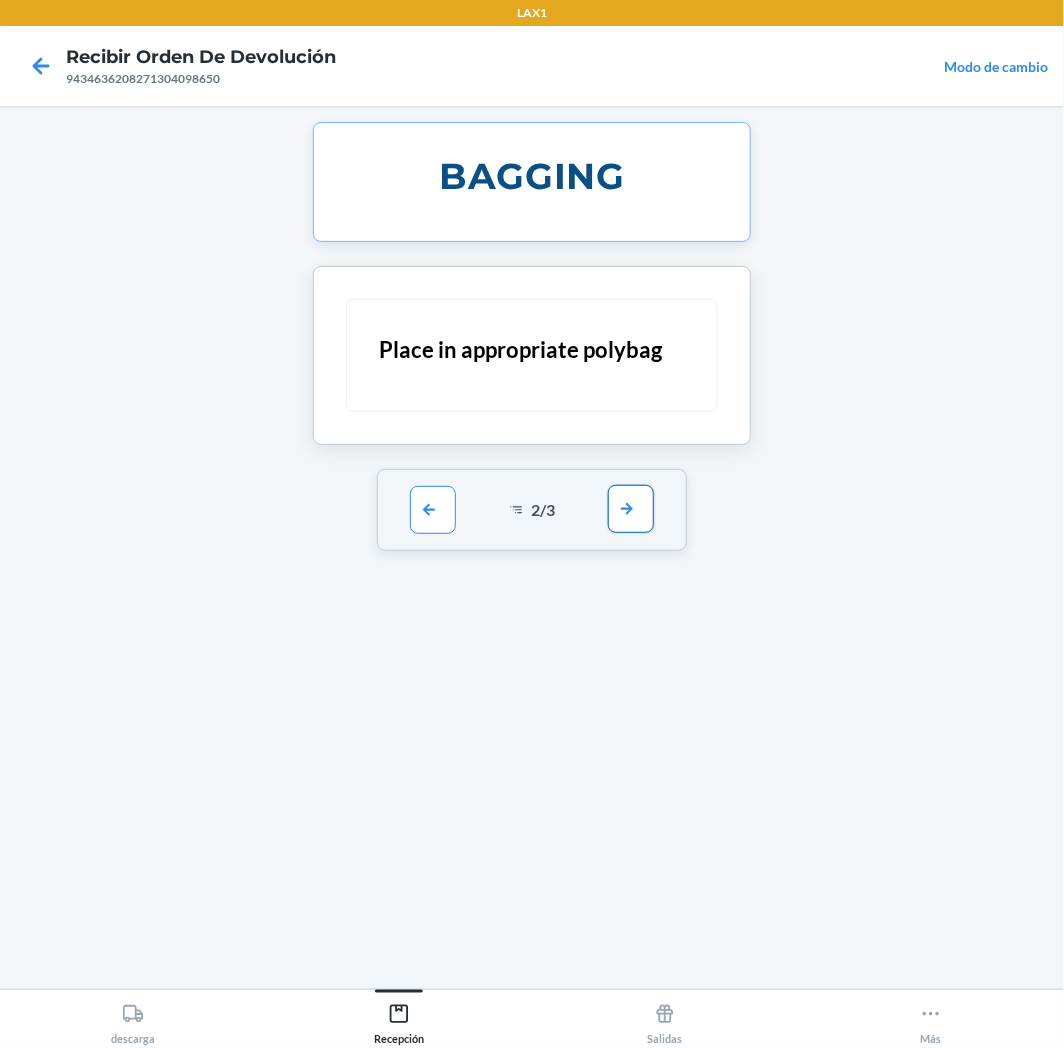 click at bounding box center (631, 509) 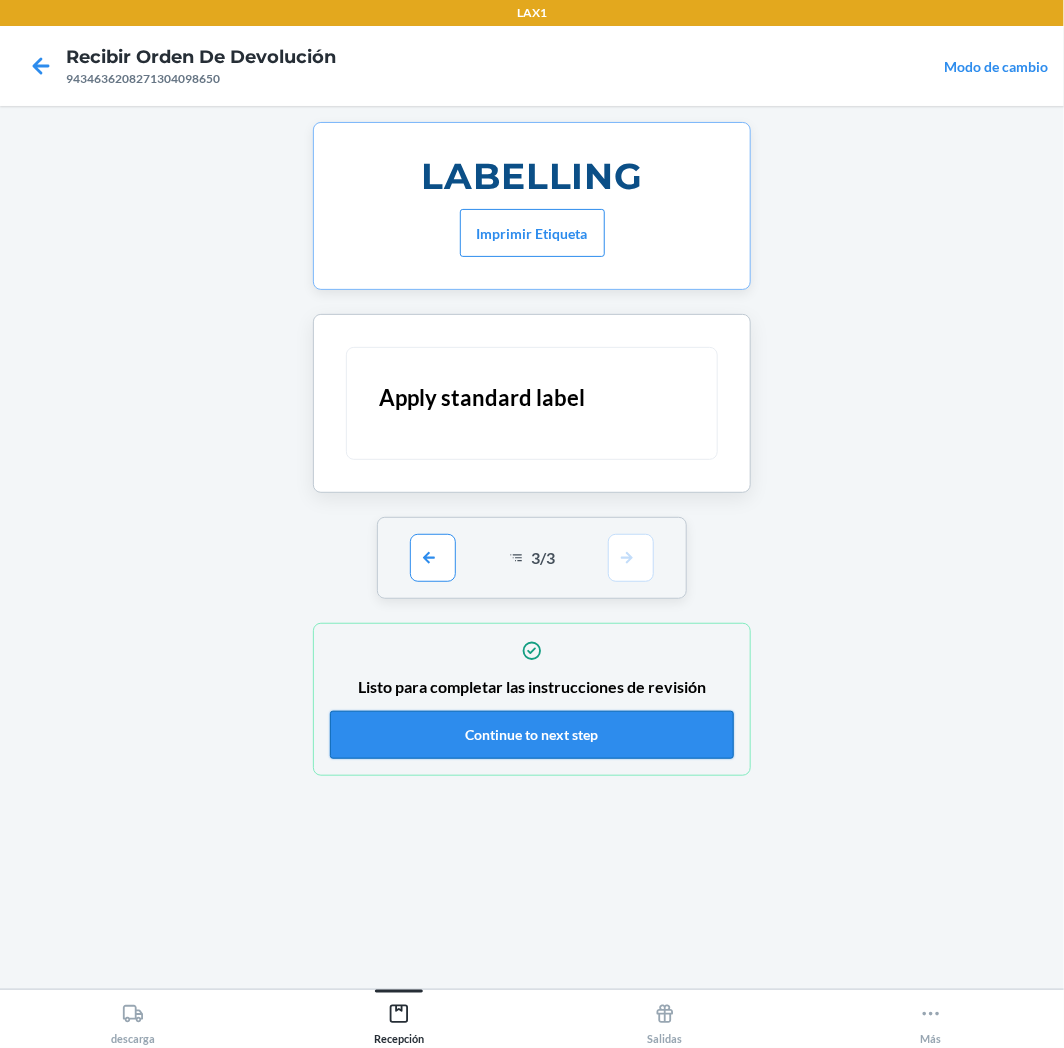 click on "Continue to next step" at bounding box center (532, 735) 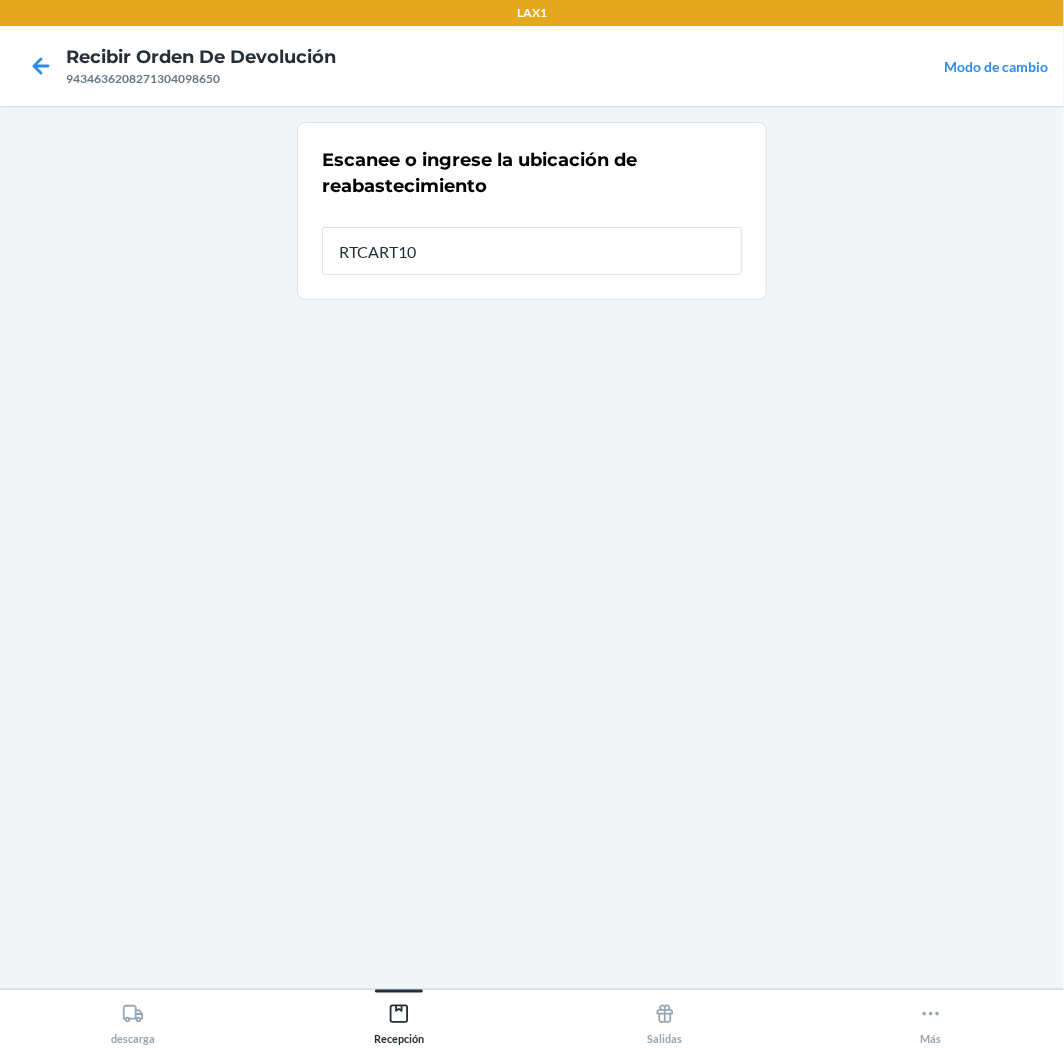 type on "RTCART100" 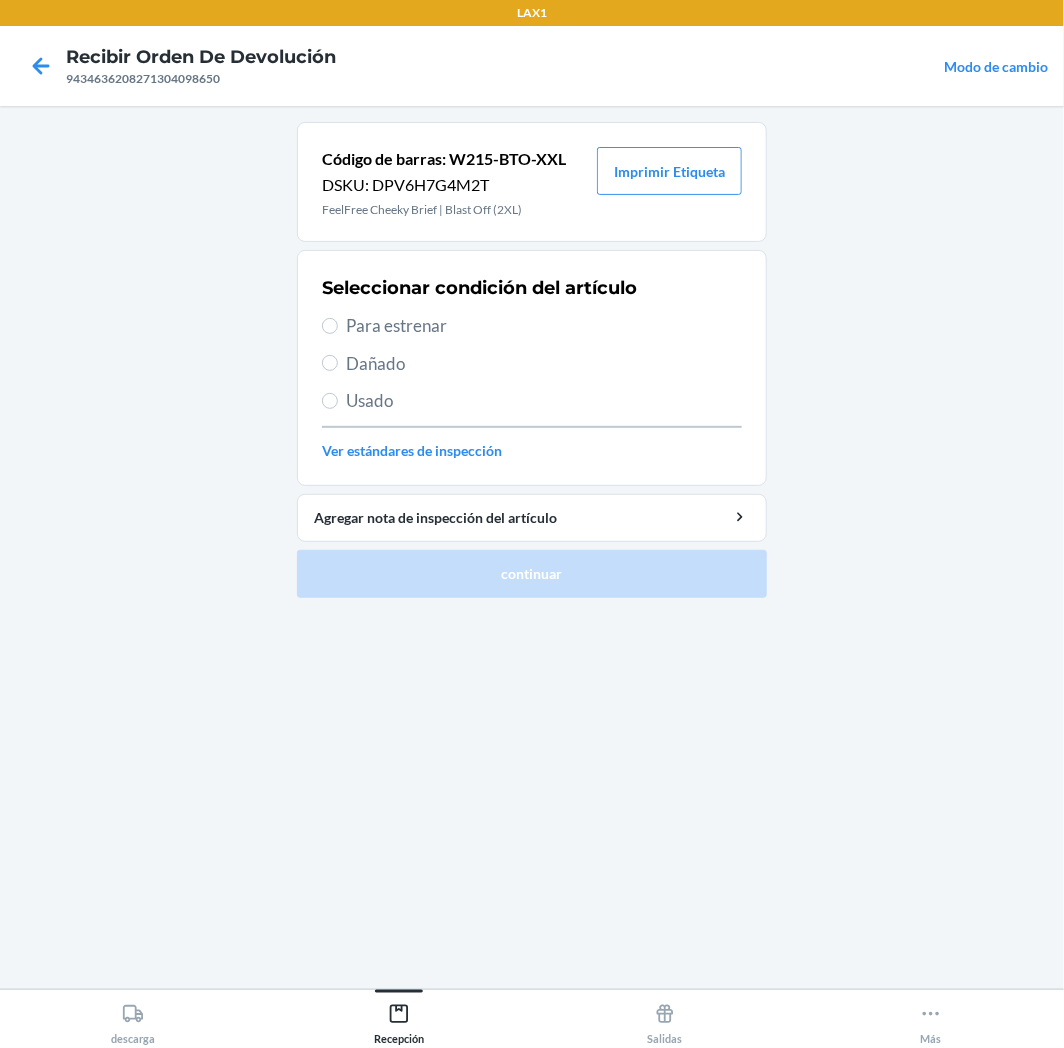 click on "Para estrenar" at bounding box center [544, 326] 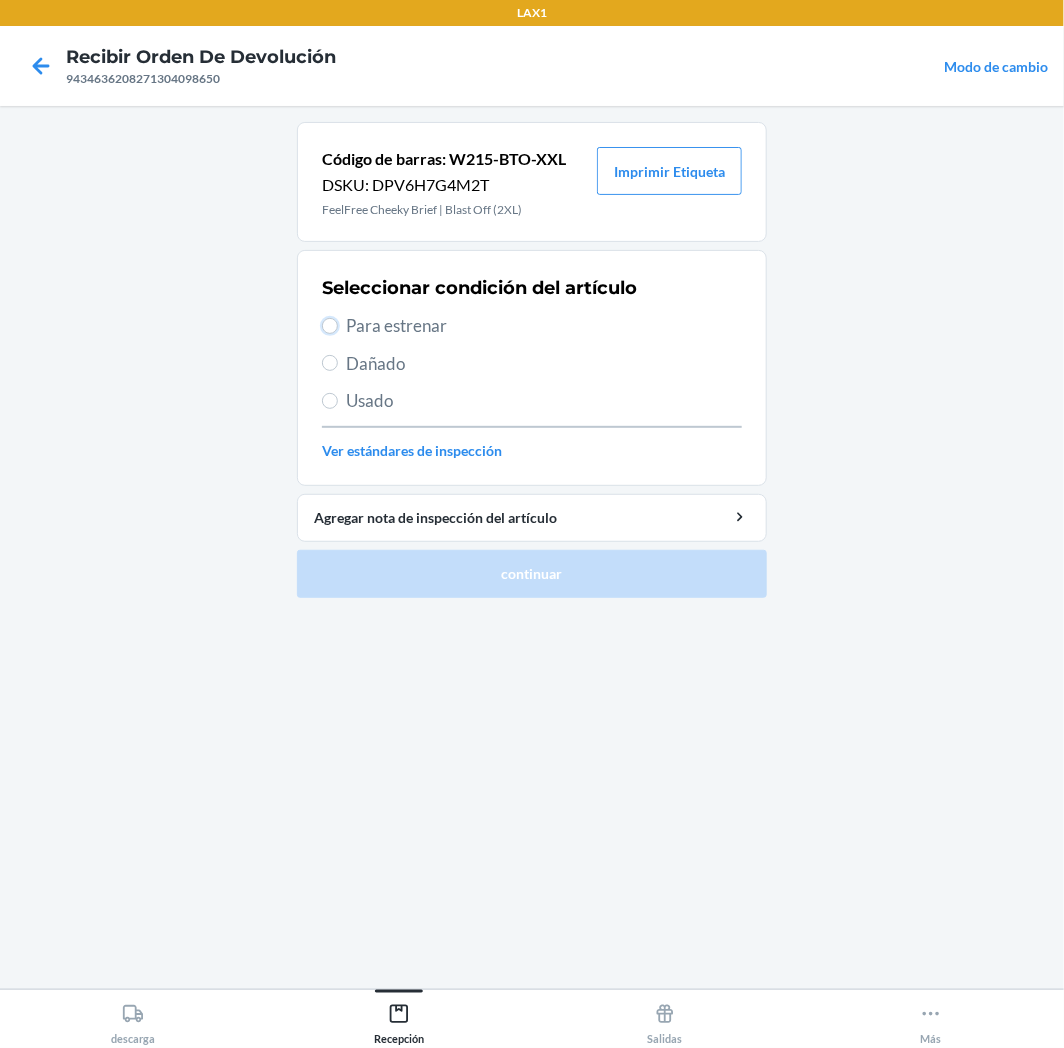 click on "Para estrenar" at bounding box center [330, 326] 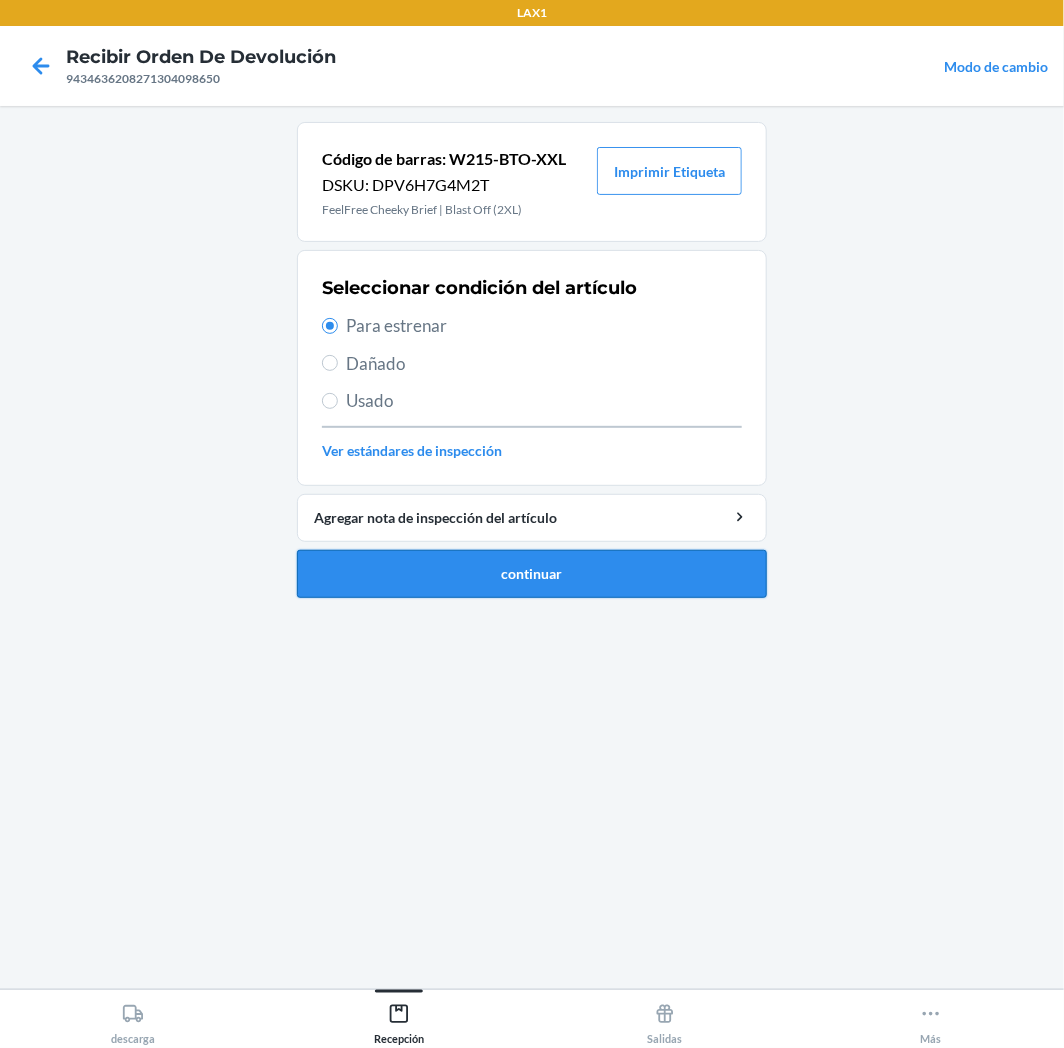 click on "continuar" at bounding box center (532, 574) 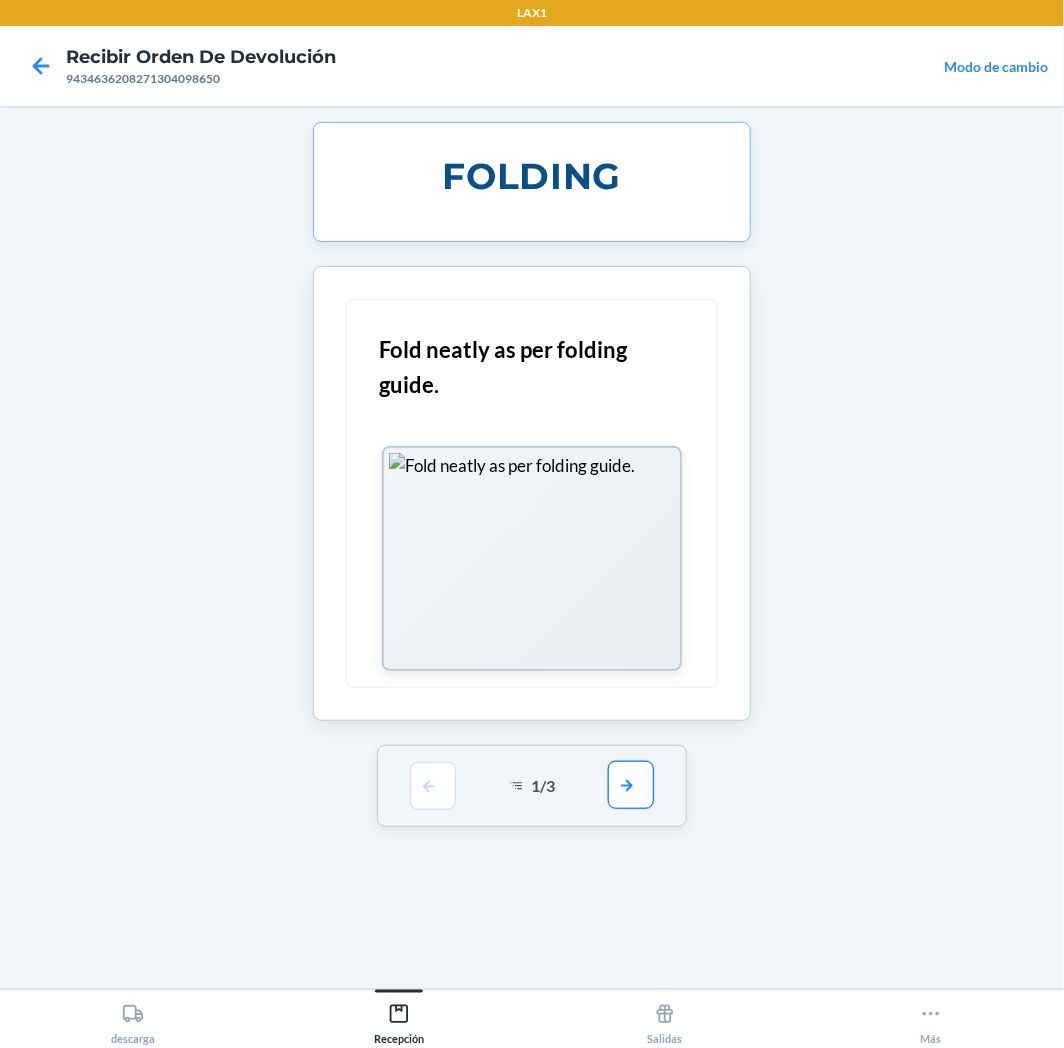 click at bounding box center [631, 785] 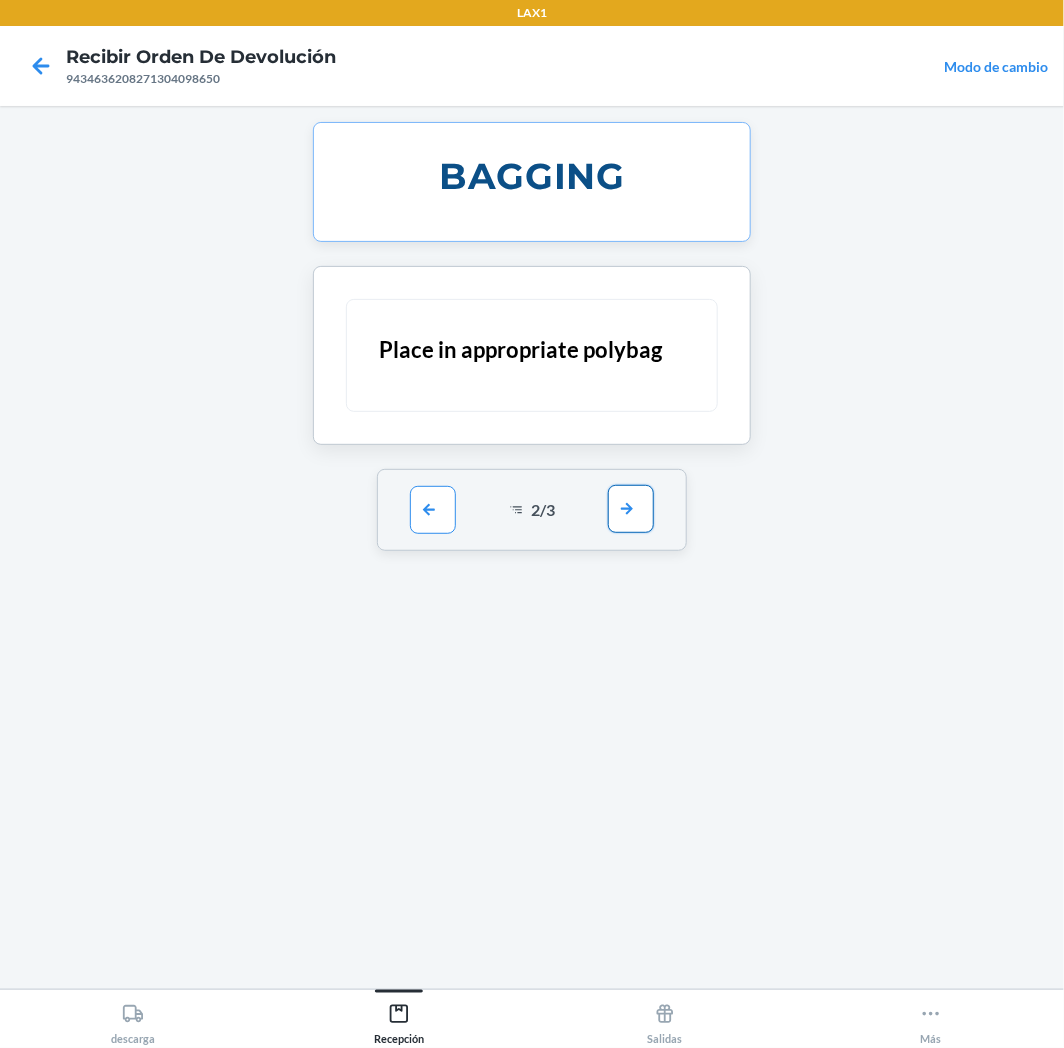 click at bounding box center (631, 509) 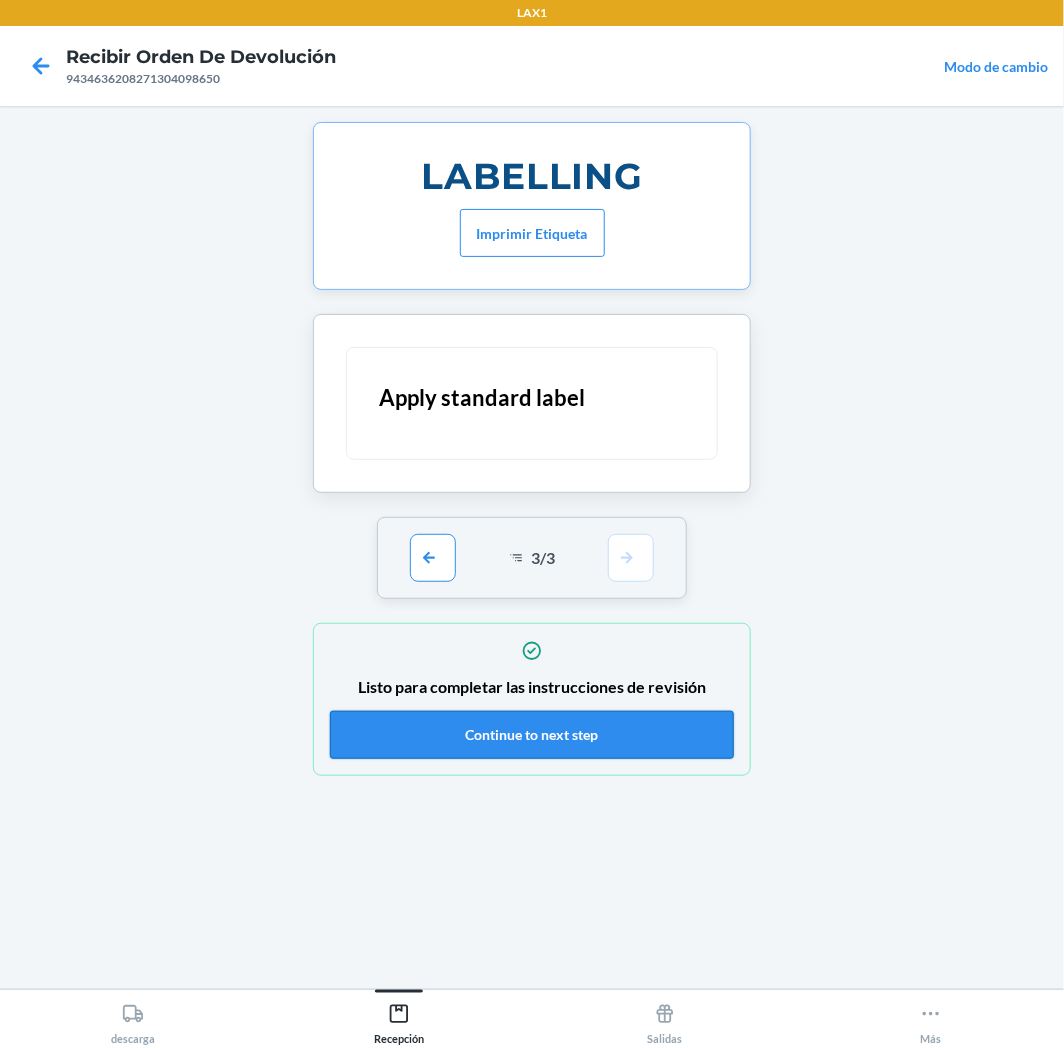 click on "Continue to next step" at bounding box center (532, 735) 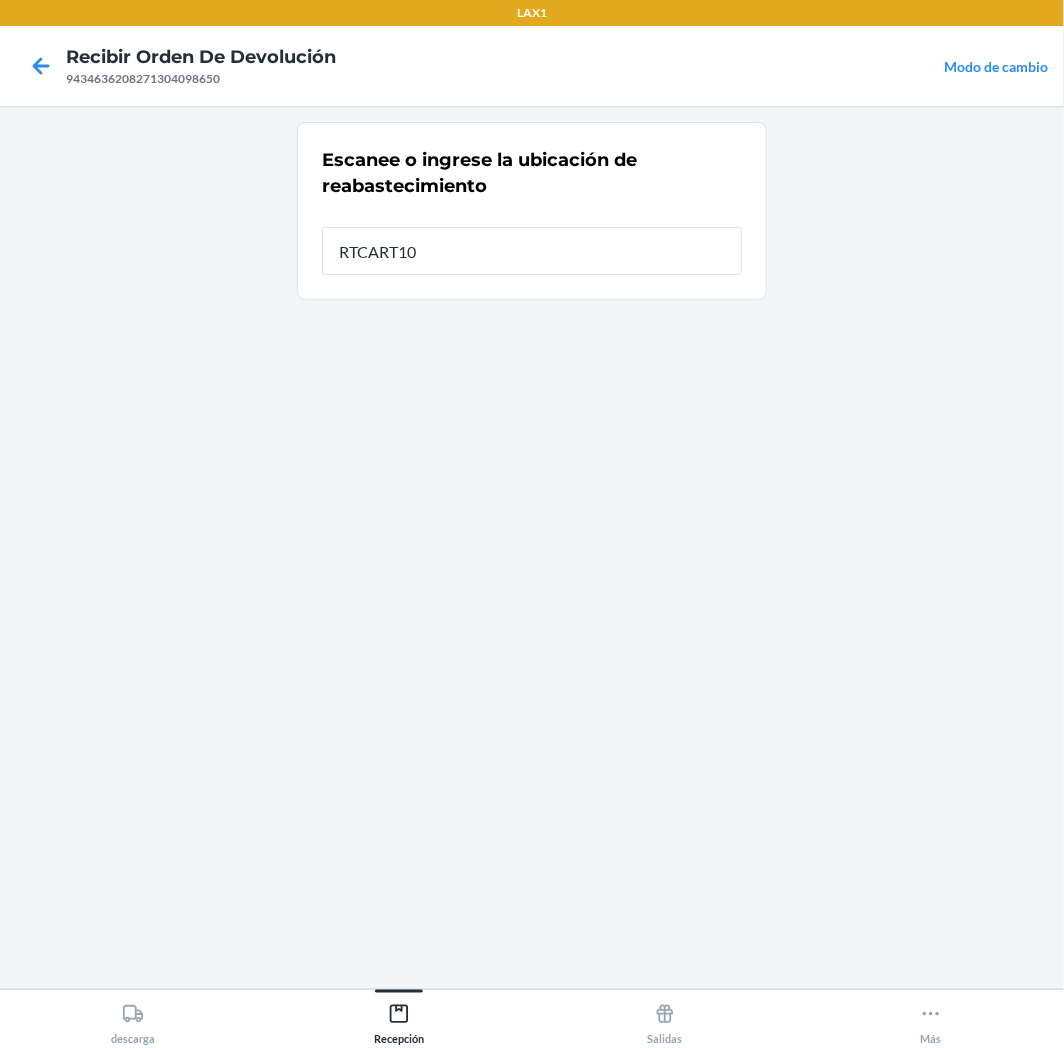 type on "RTCART100" 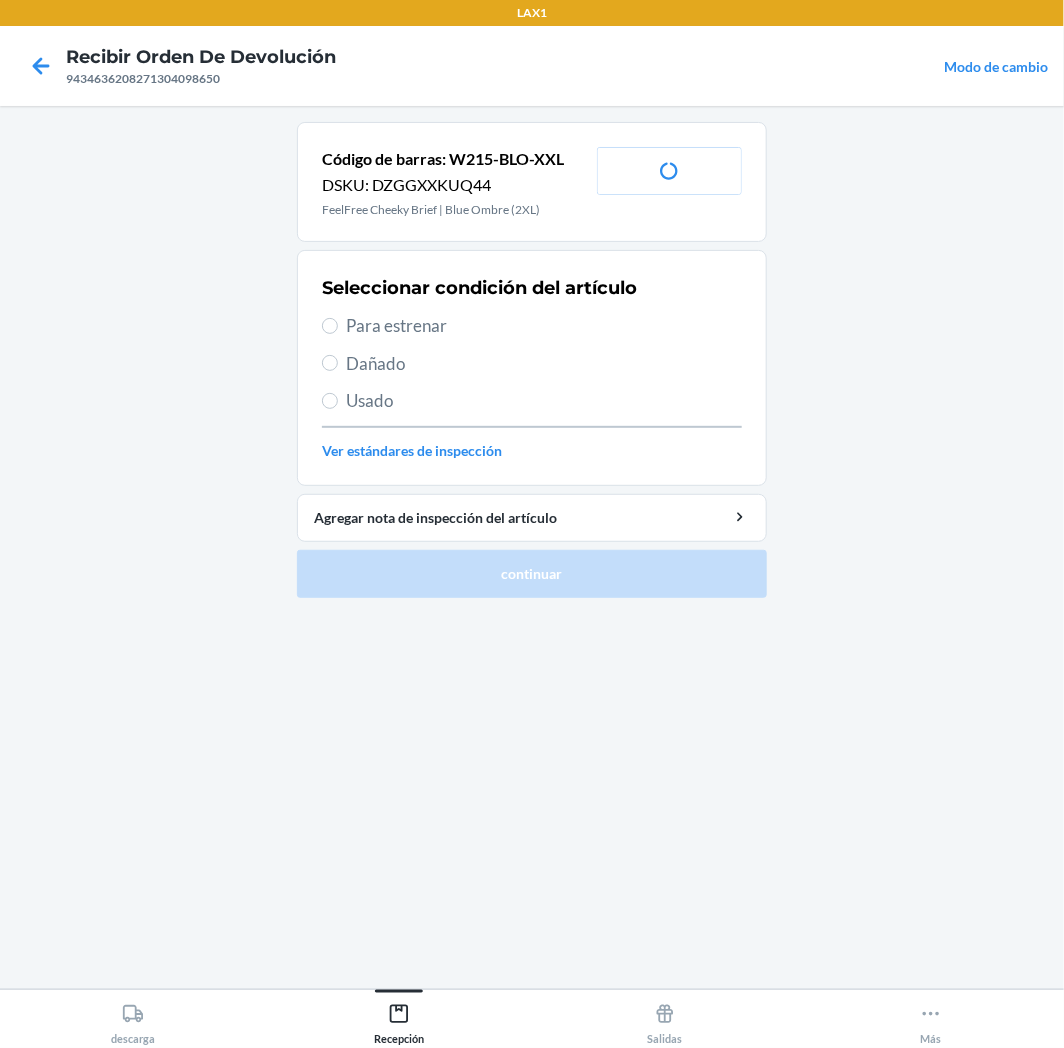 click on "Para estrenar" at bounding box center (544, 326) 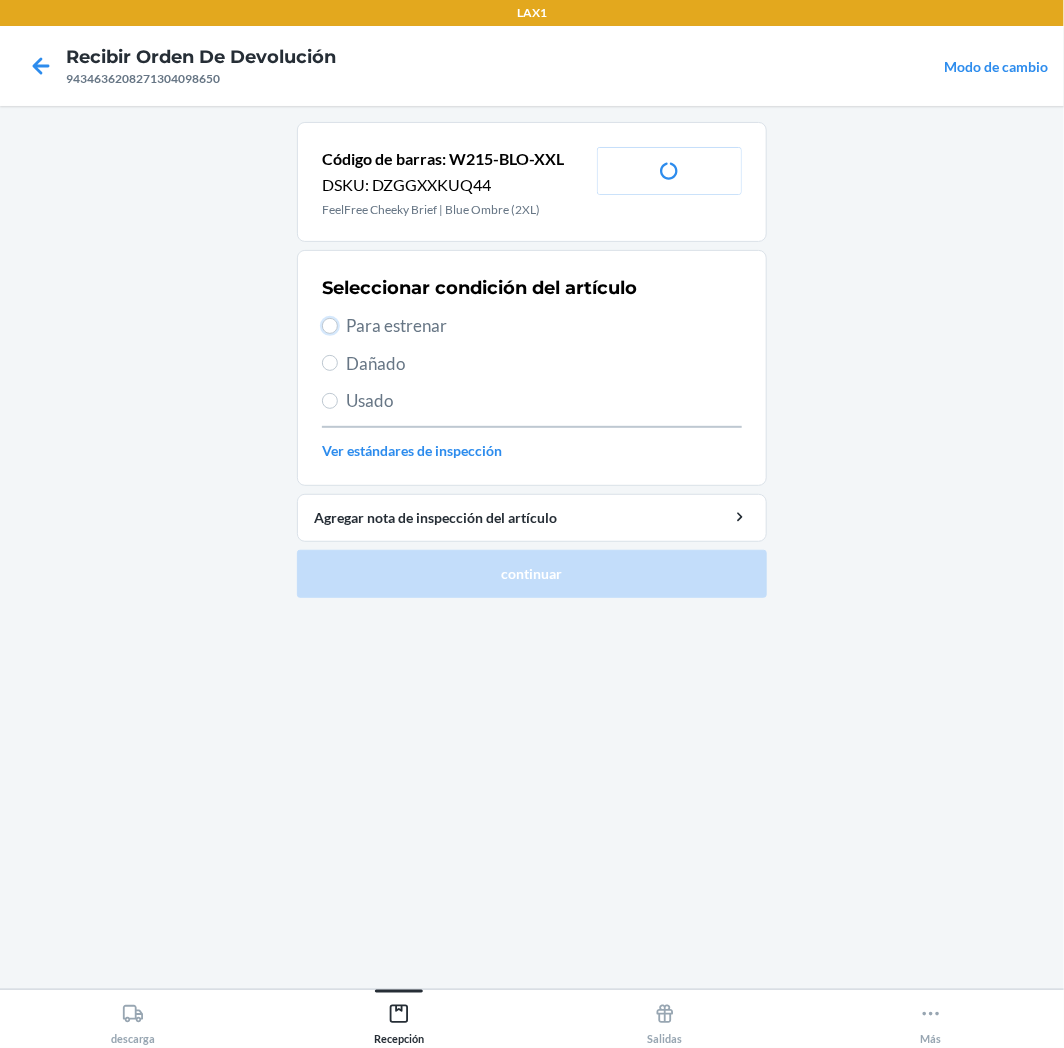 click on "Para estrenar" at bounding box center [330, 326] 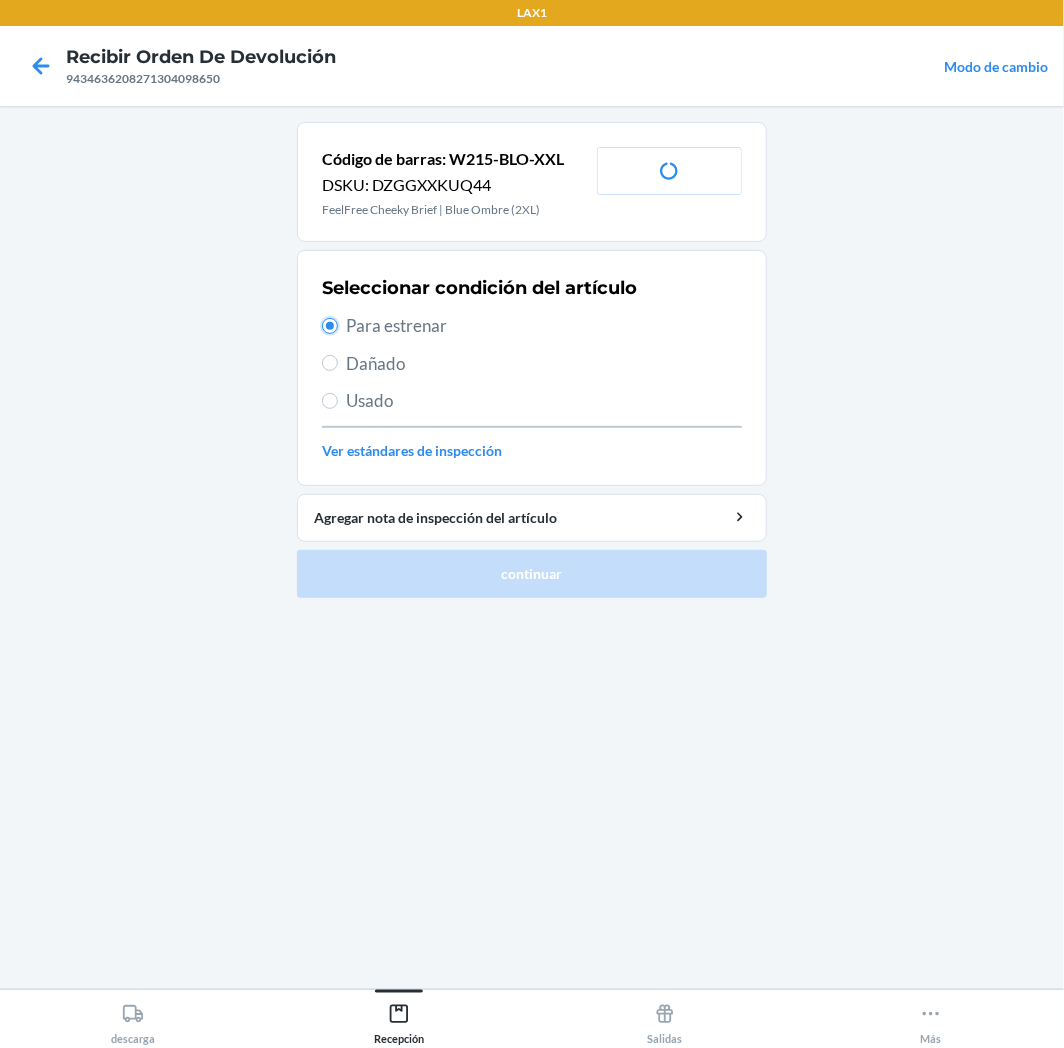 radio on "true" 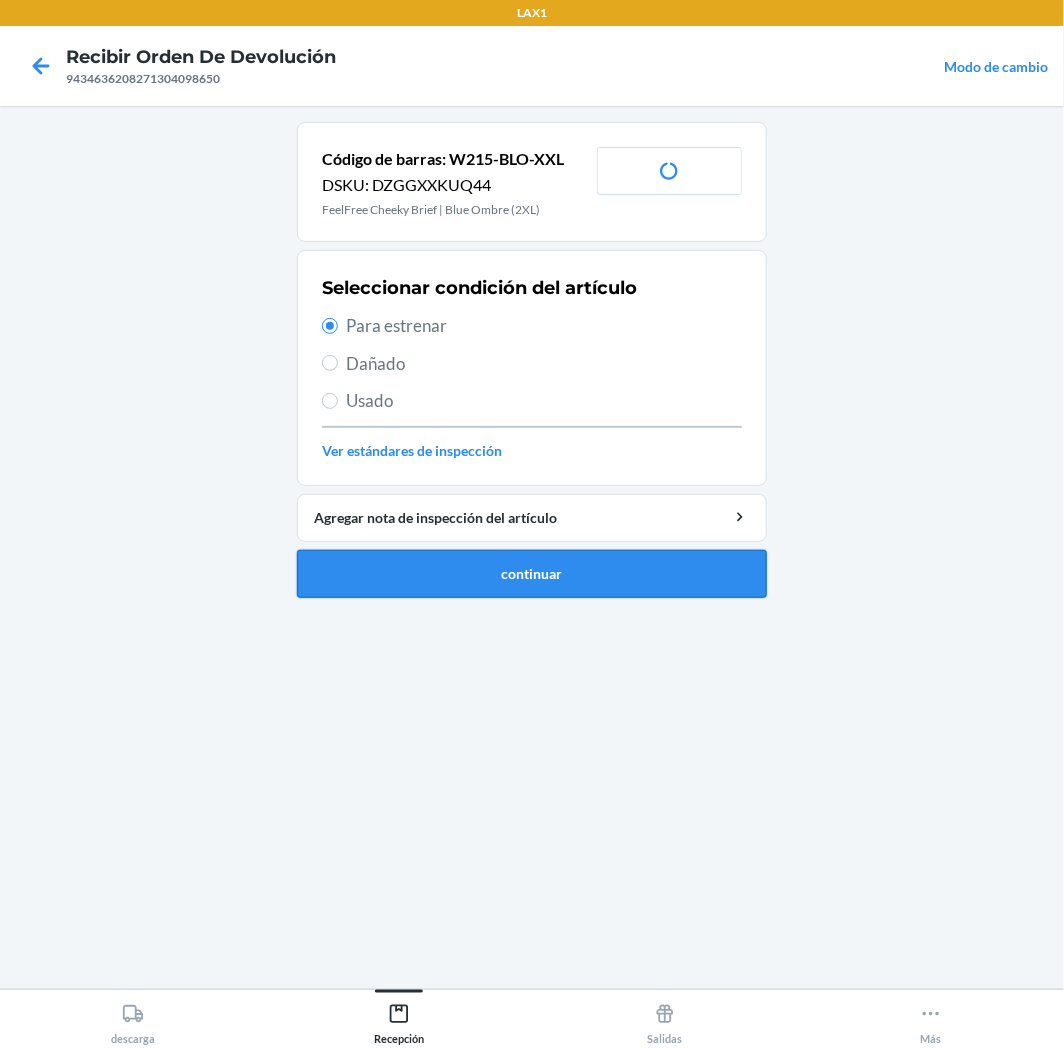 click on "continuar" at bounding box center (532, 574) 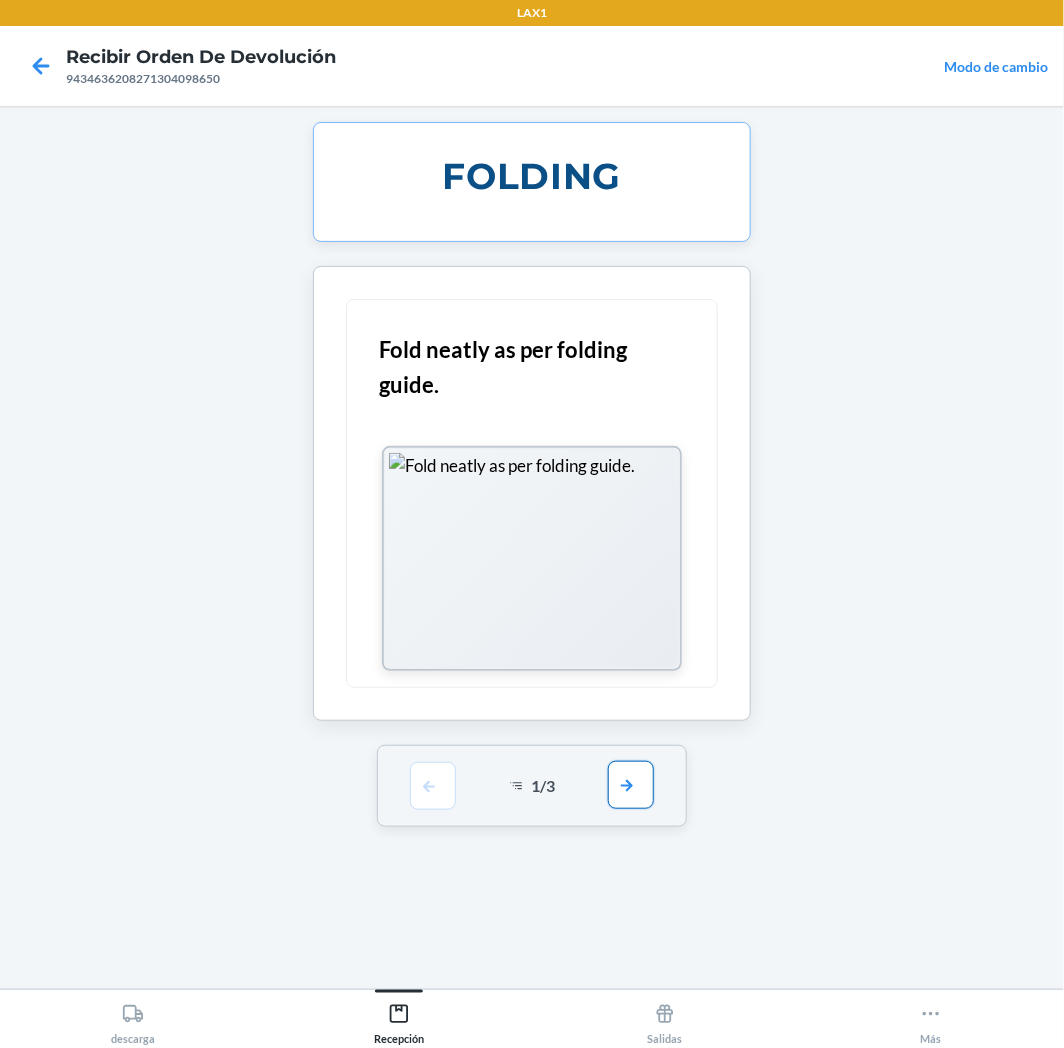 click at bounding box center (631, 785) 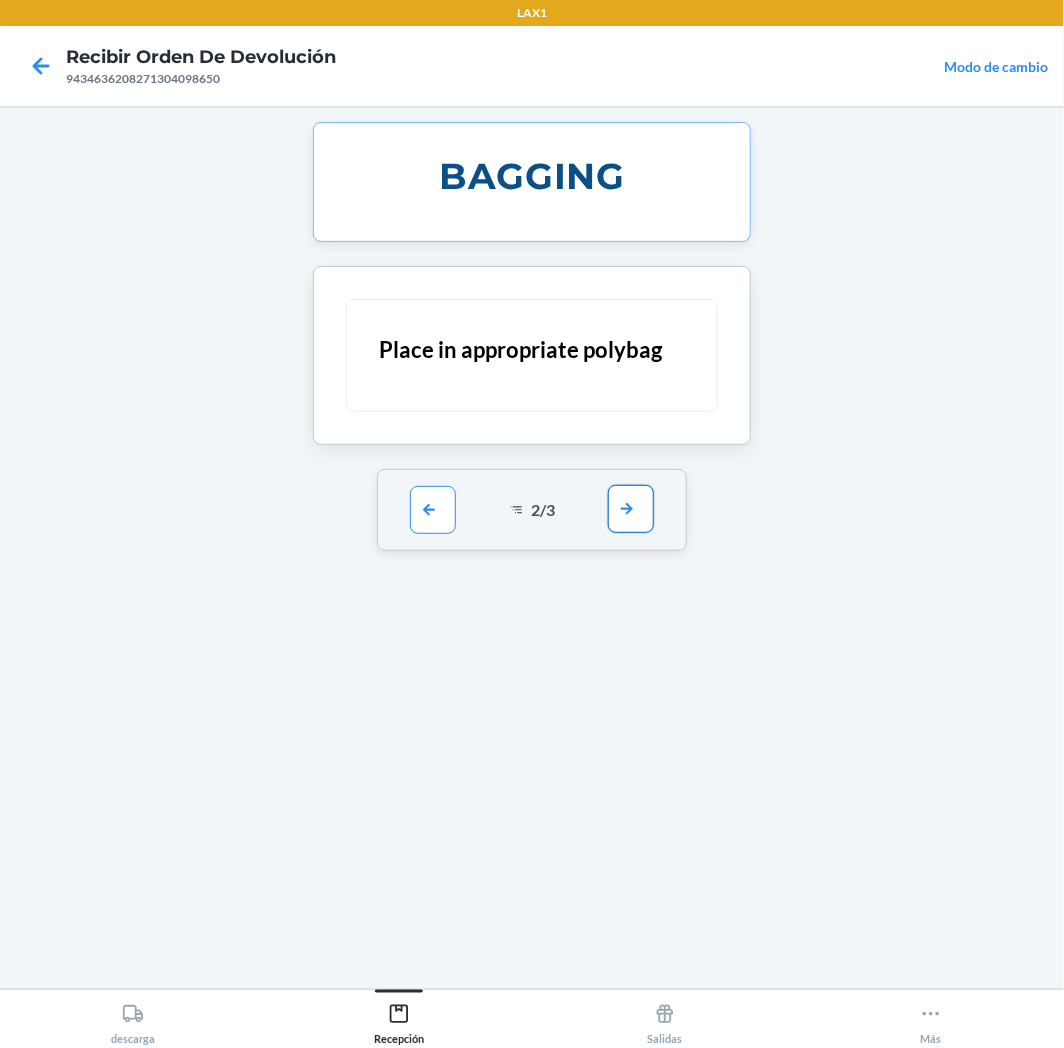 click at bounding box center [631, 509] 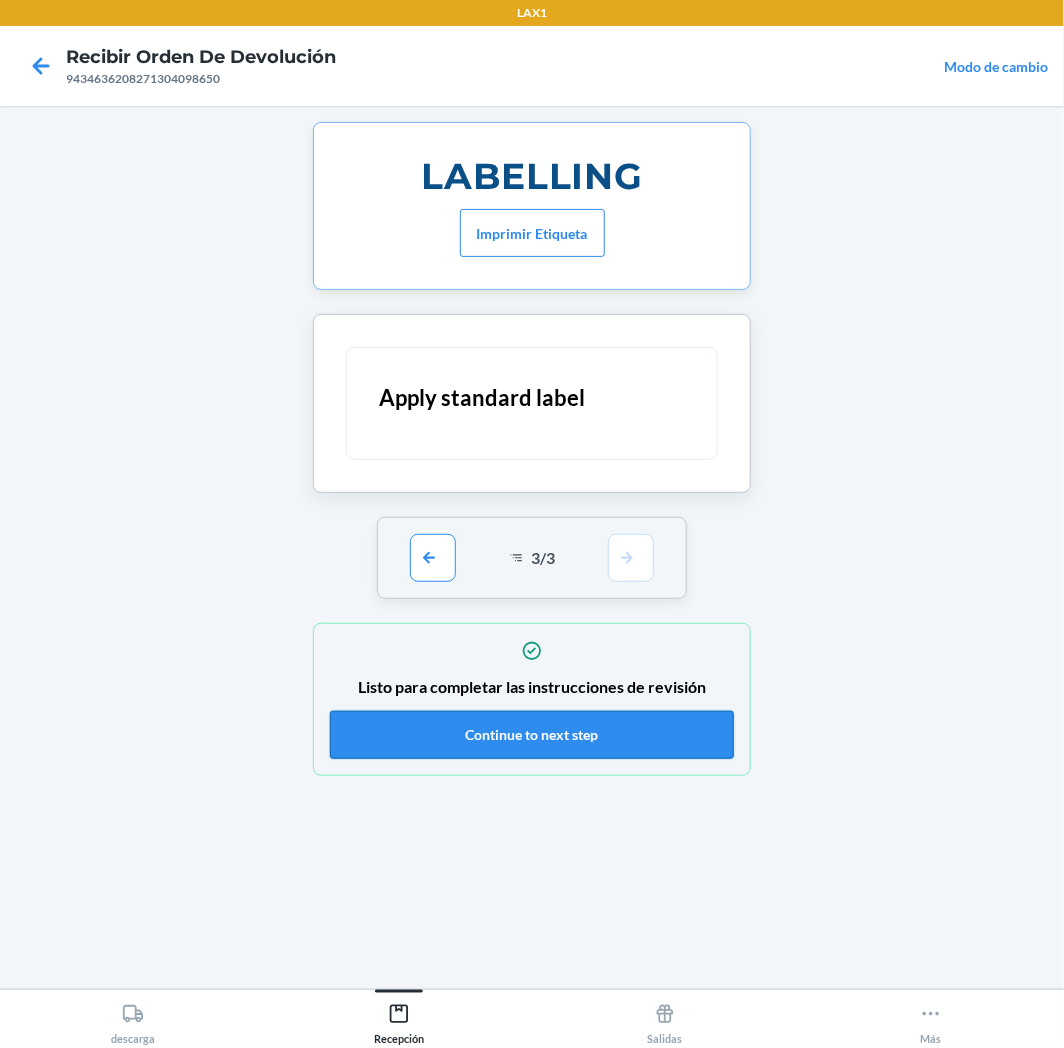 click on "Continue to next step" at bounding box center [532, 735] 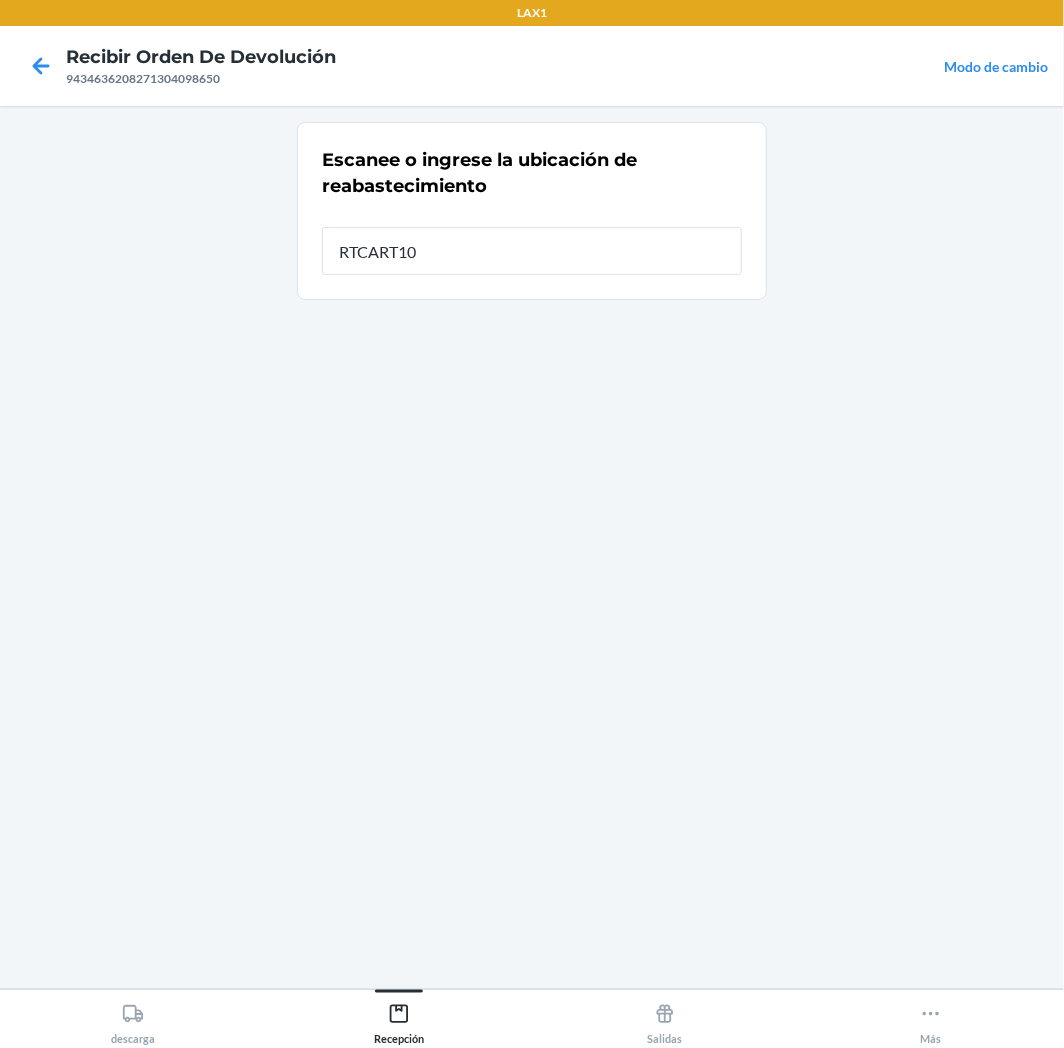 type on "RTCART100" 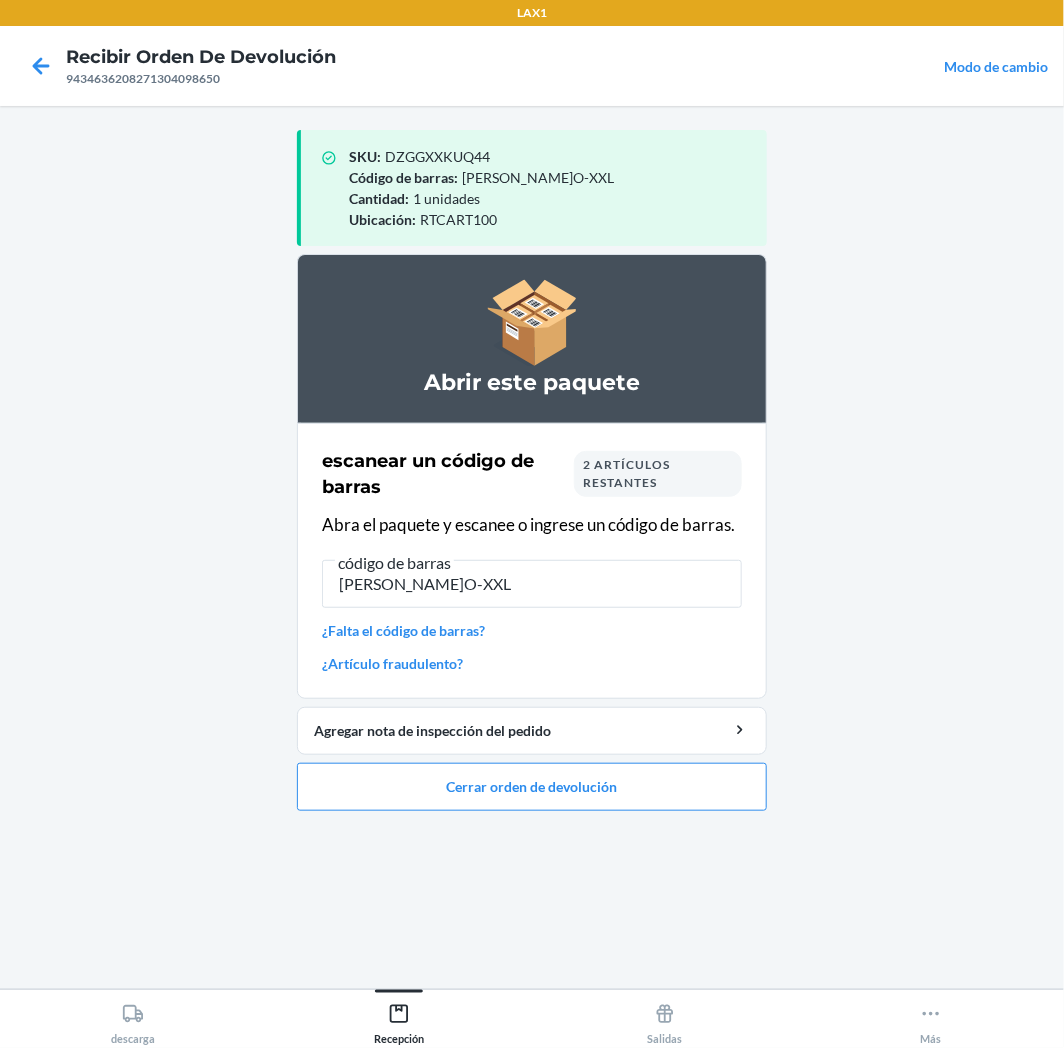 type 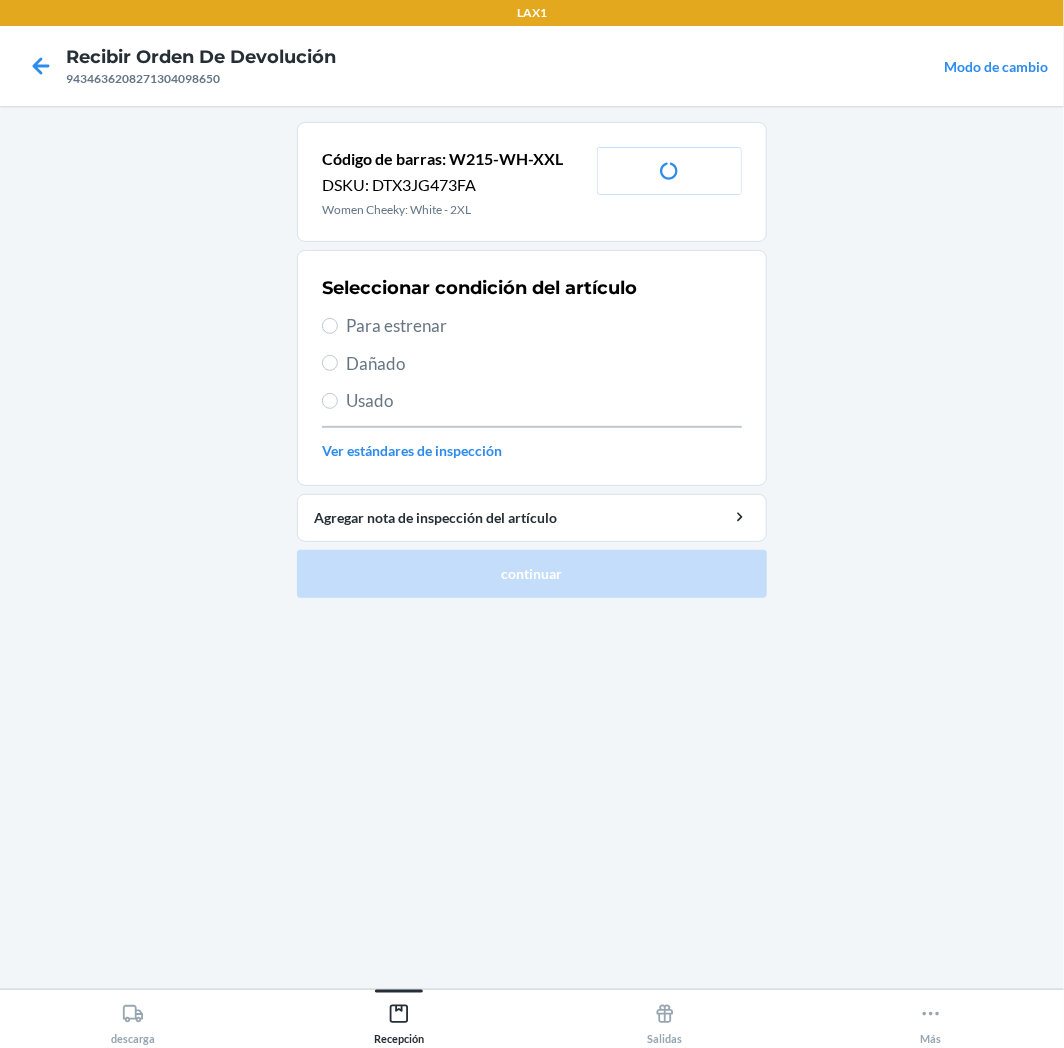 click on "Para estrenar" at bounding box center (544, 326) 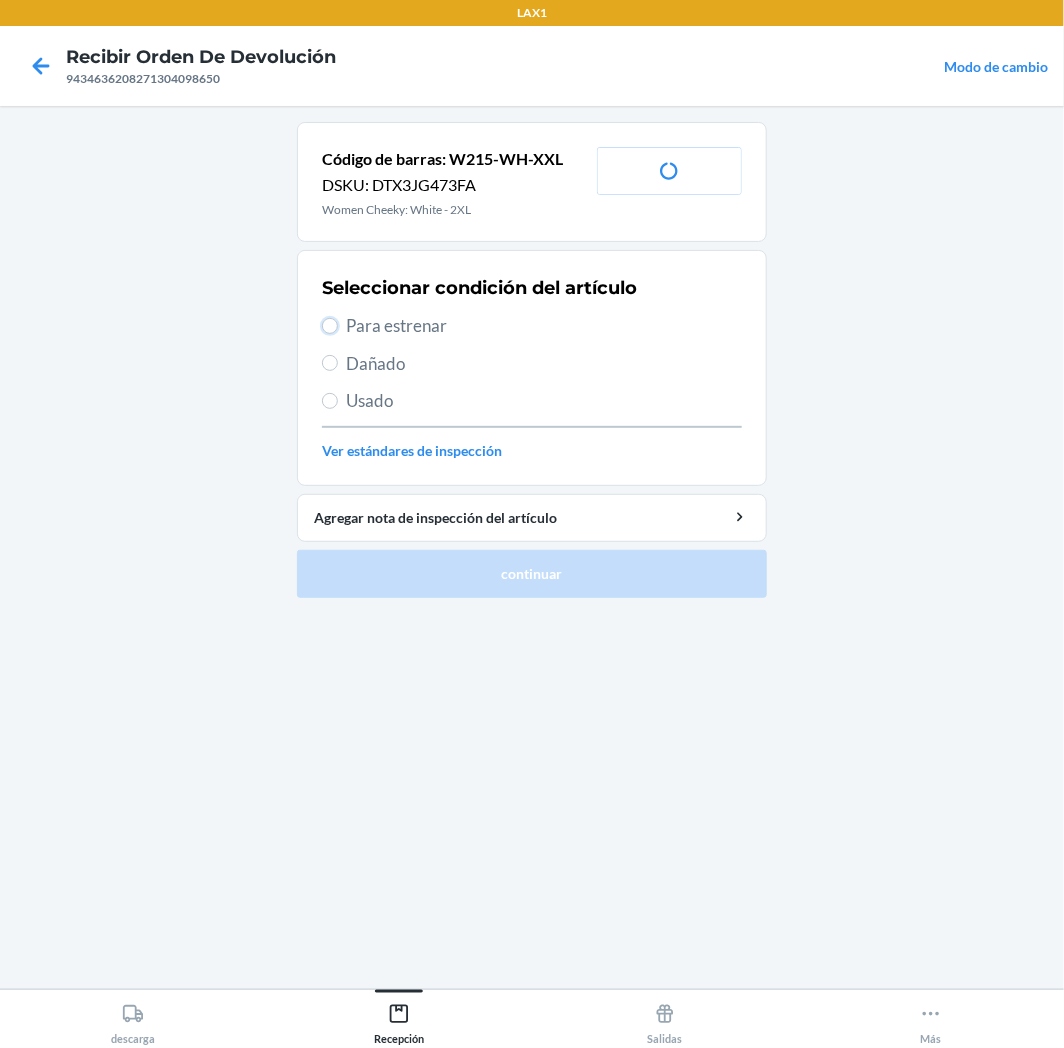 click on "Para estrenar" at bounding box center [330, 326] 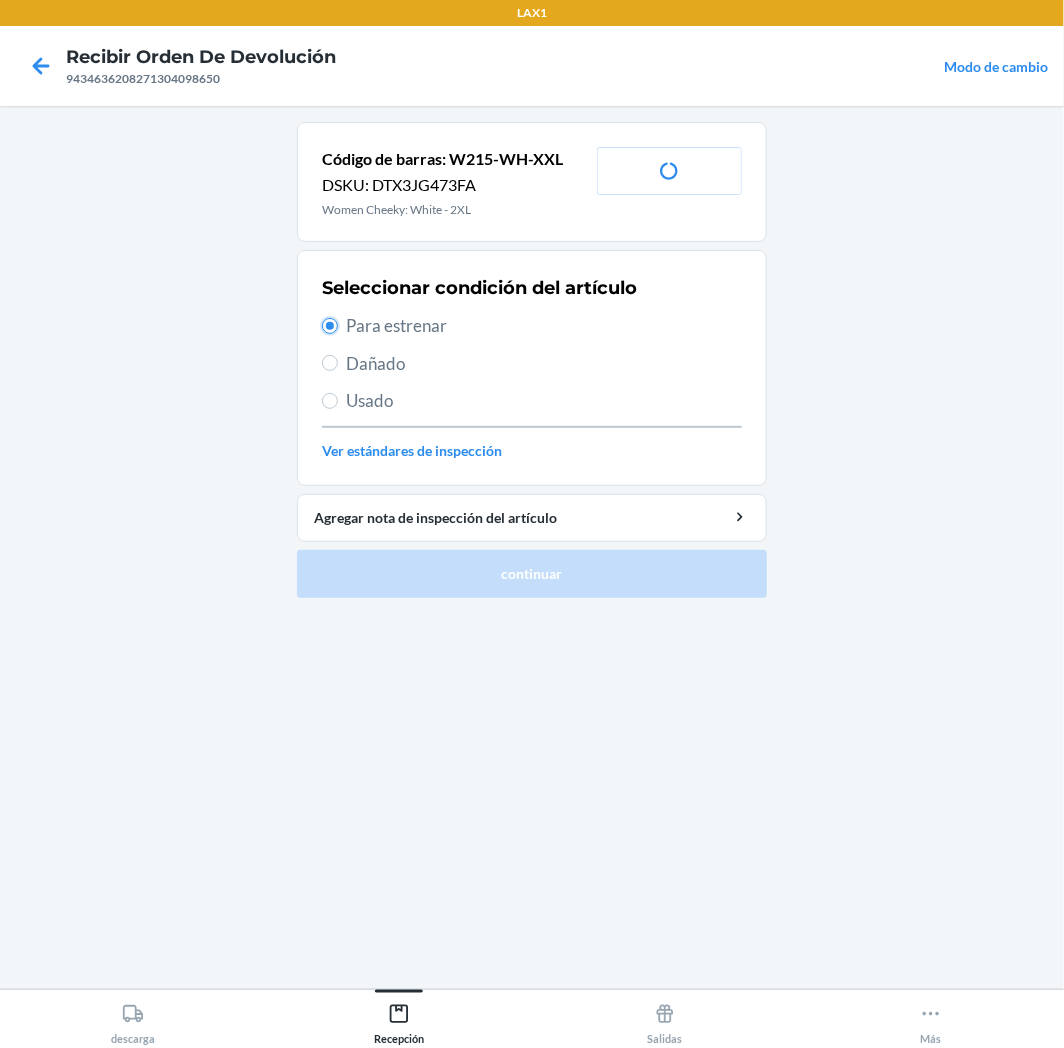 radio on "true" 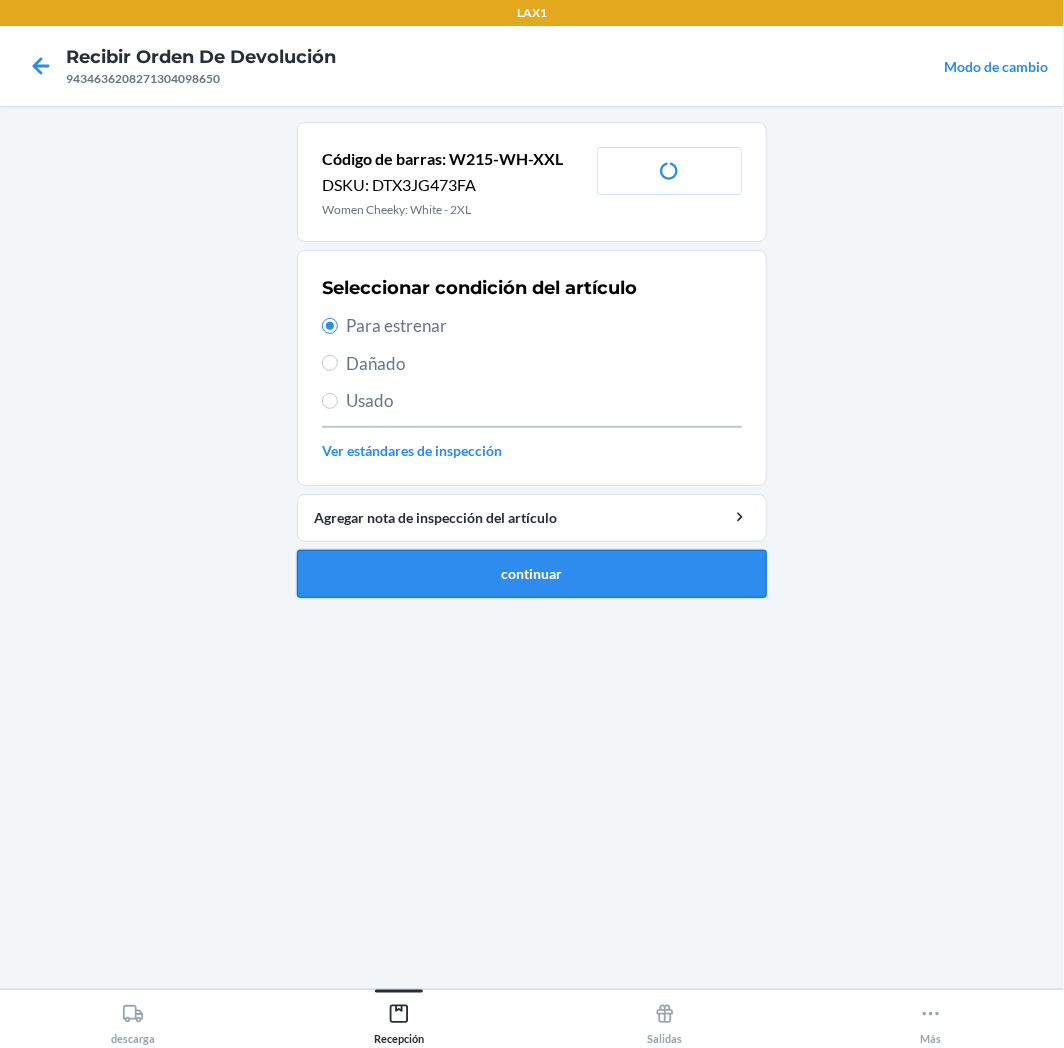 click on "continuar" at bounding box center [532, 574] 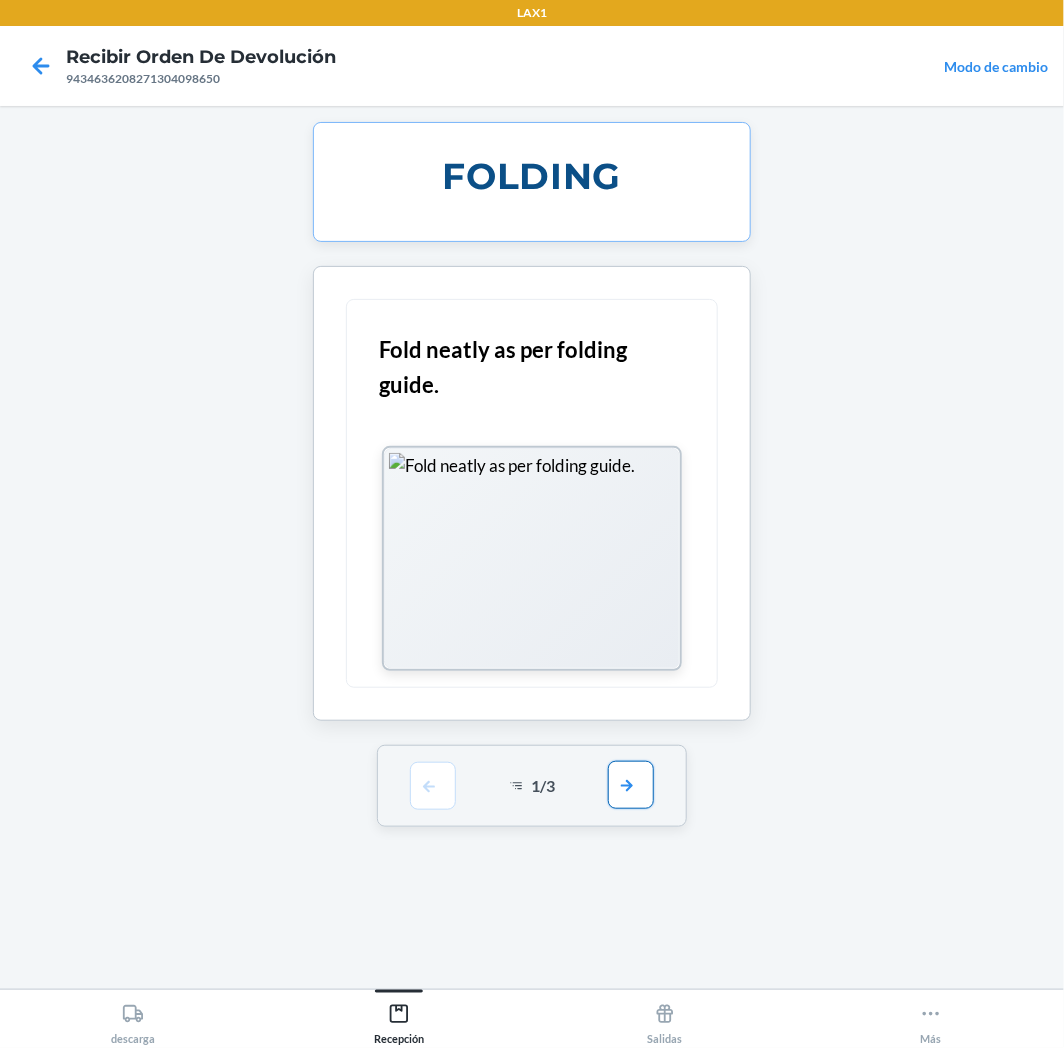 click at bounding box center [631, 785] 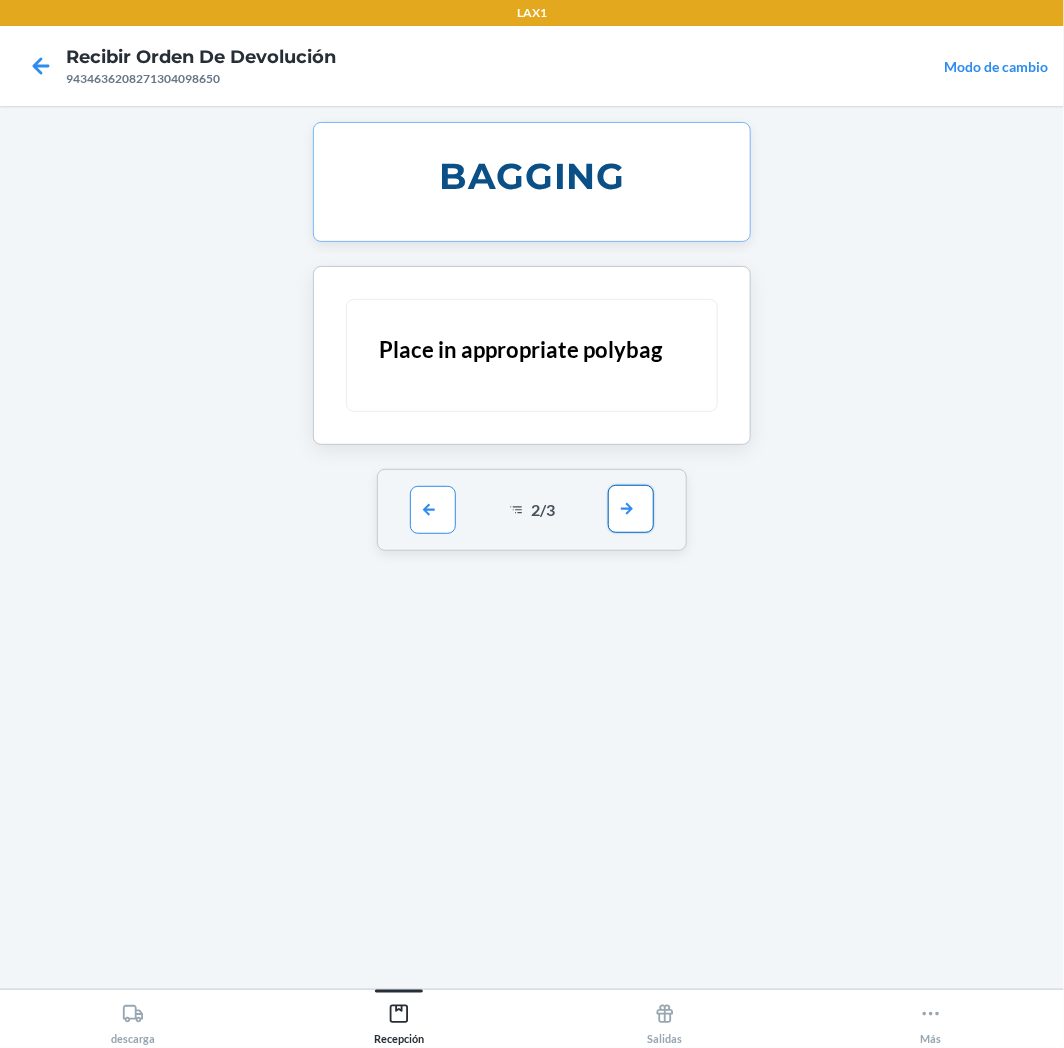 click at bounding box center (631, 509) 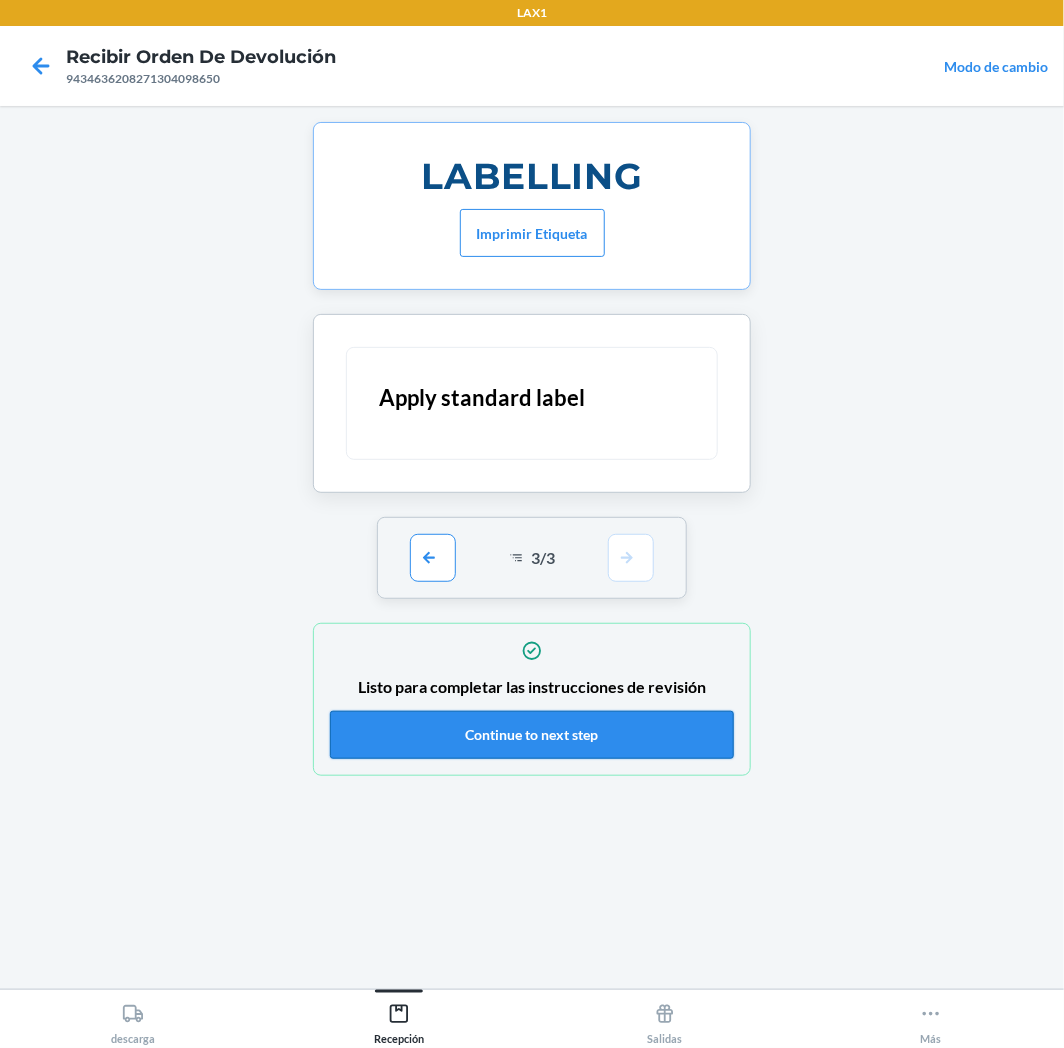 click on "Continue to next step" at bounding box center [532, 735] 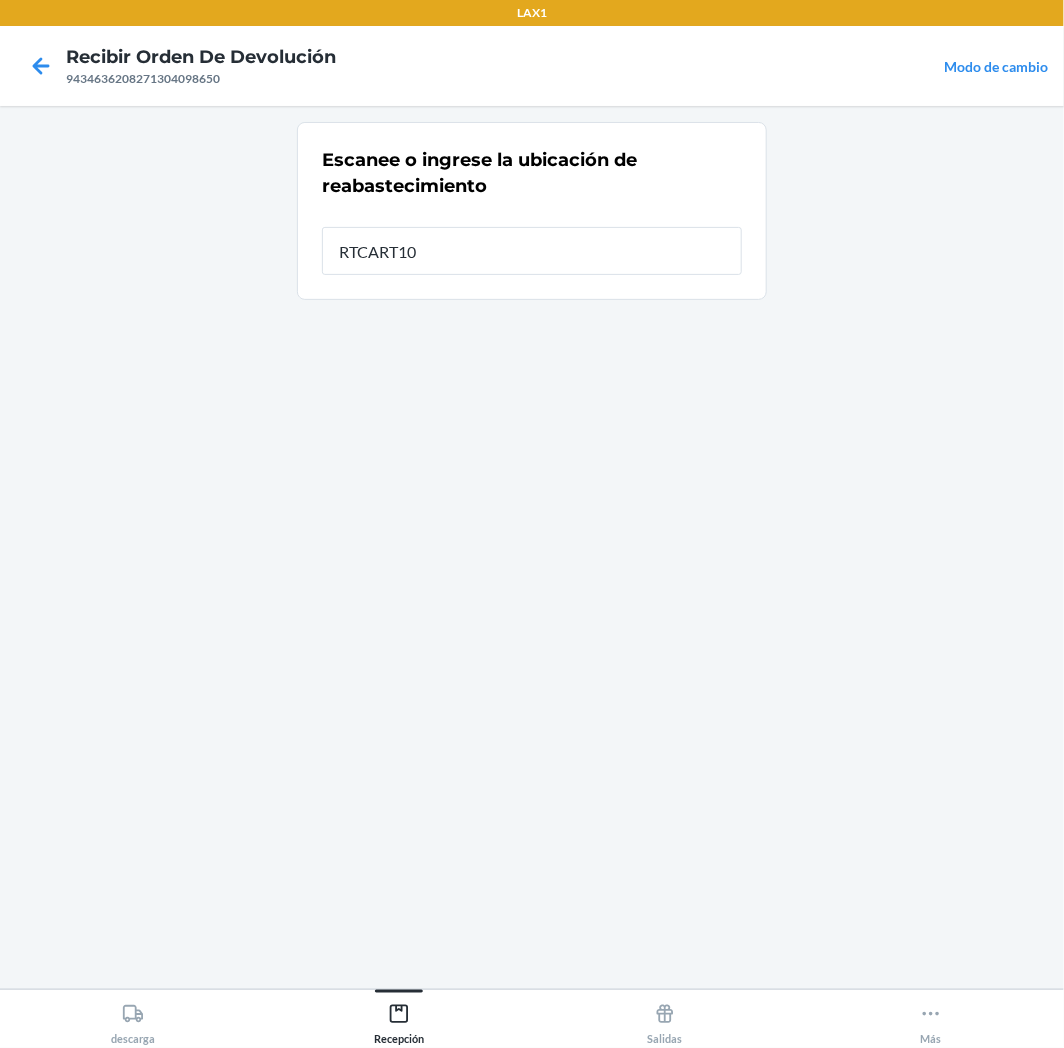 type on "RTCART100" 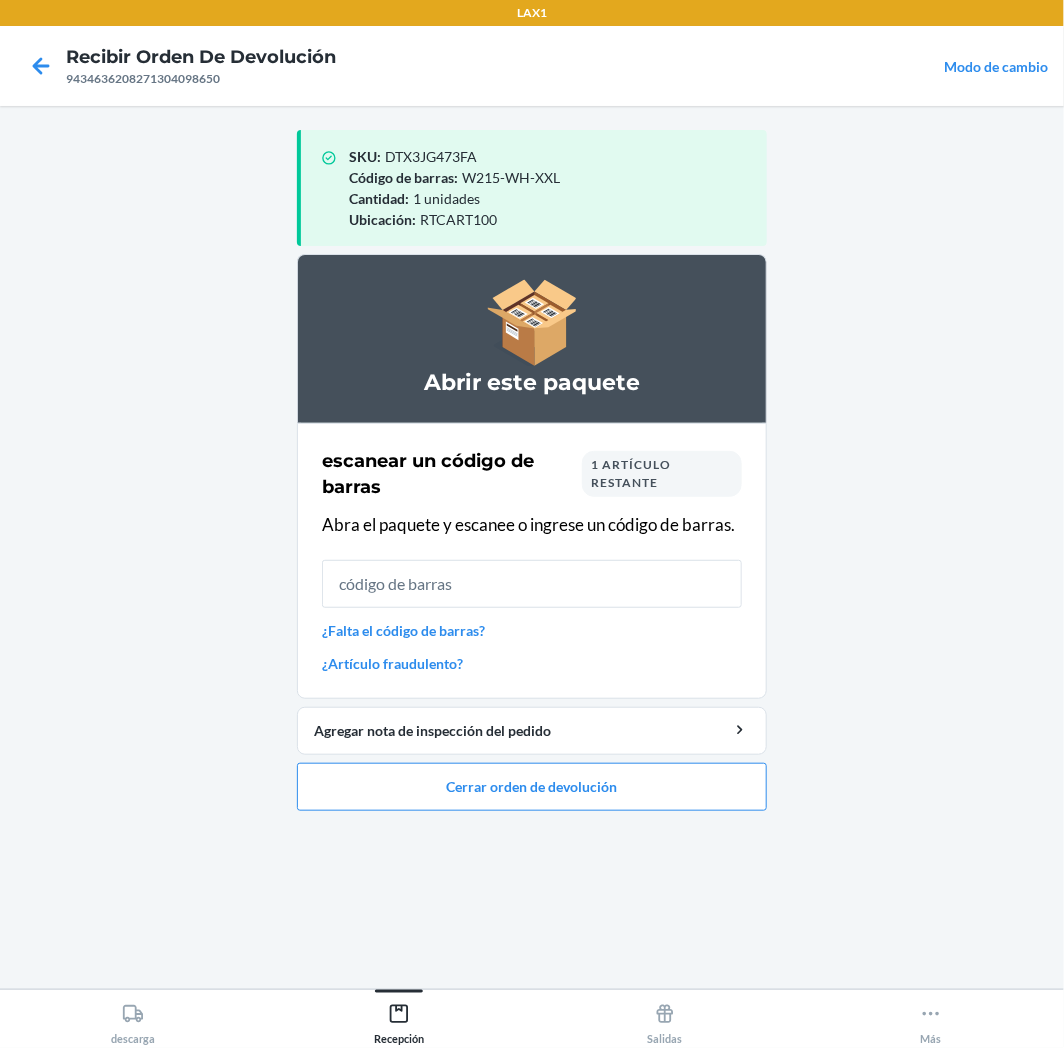 click on "1 artículo restante" at bounding box center [631, 473] 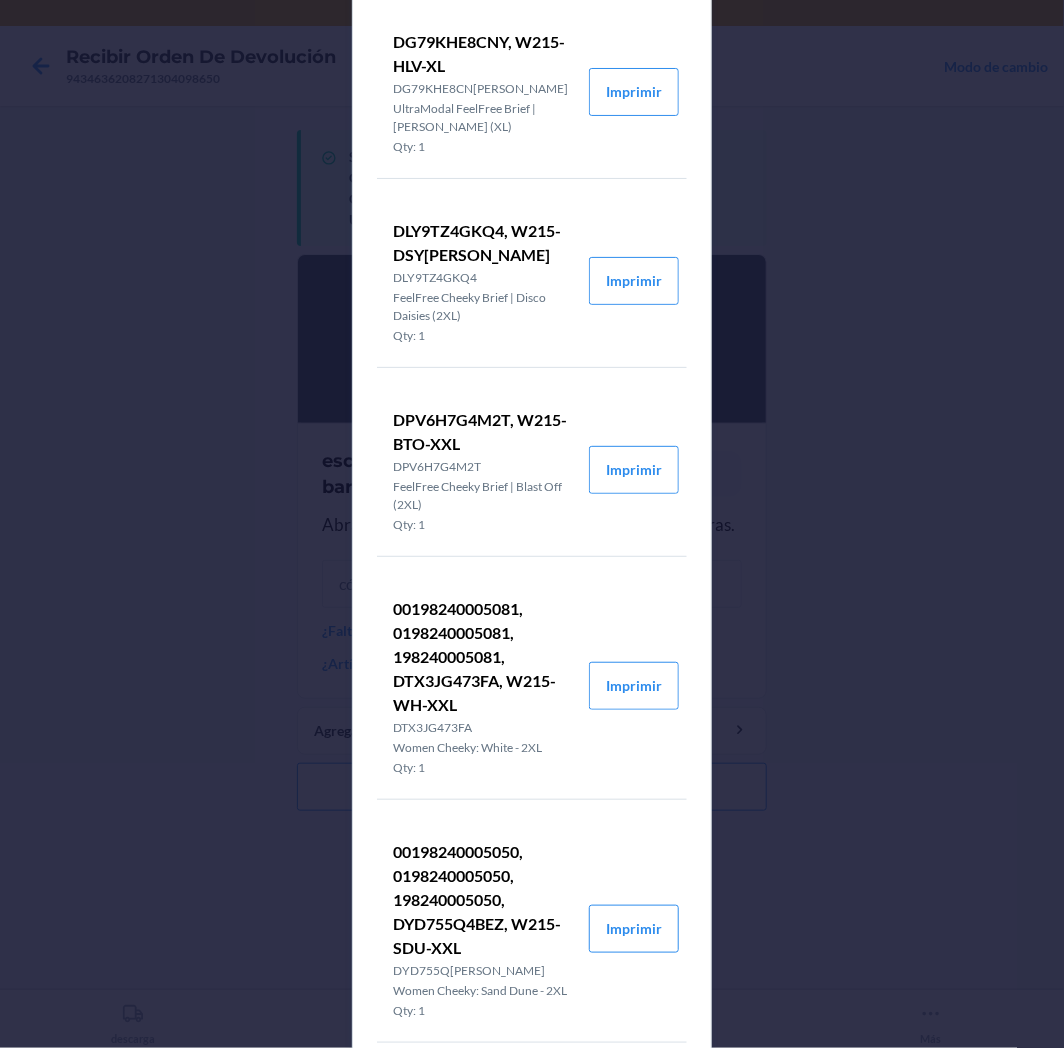click on "Detalles del pedido de devolución DEMV4SV4PYM, W215-DLV-XXL DEMV4SV4PYM UltraModal FeelFree Brief | Saur in Love (2XL) Qty: 1 Imprimir DG79KHE8CNY, W215-HLV-XL DG79KH[PERSON_NAME]Y UltraModal FeelFree Brief | [PERSON_NAME] (XL) Qty: 1 Imprimir DLY9TZ4GKQ4, W215-DSY-XXL DLY9T[PERSON_NAME]ee Cheeky Brief | Disco Daisies (2XL) Qty: 1 Imprimir DPV6H7G4M2T, W215-BTO-XXL DPV6H7G4M2T FeelFree Cheeky Brief | Blast Off (2XL) Qty: 1 Imprimir 00198240005081, 0198240005081, 198240005081, DTX3JG473FA, W215-WH-XXL DTX3JG473FA Women Cheeky: White - 2XL Qty: 1 Imprimir 00198240005050, 0198240005050, 198240005050, DYD755Q4BEZ, W215-SDU-XXL DYD755Q4BEZ Women Cheeky: Sand Dune - 2XL Qty: 1 Imprimir DZGGXXKUQ44, W215-BLO-XXL DZGGXXKUQ44 FeelFree Cheeky Brief | Blue Ombre (2XL) Qty: 1 Imprimir Cerrar" at bounding box center [532, 524] 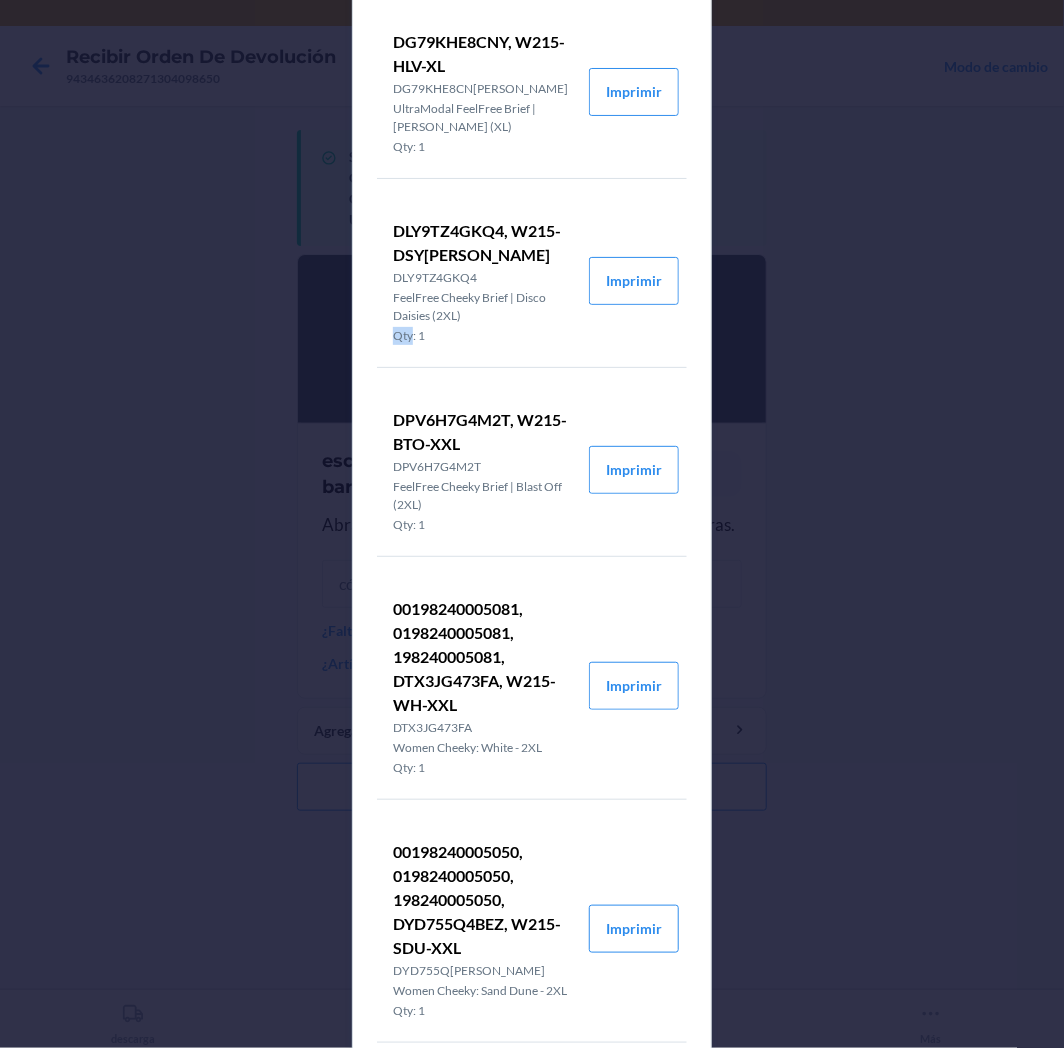click on "Detalles del pedido de devolución DEMV4SV4PYM, W215-DLV-XXL DEMV4SV4PYM UltraModal FeelFree Brief | Saur in Love (2XL) Qty: 1 Imprimir DG79KHE8CNY, W215-HLV-XL DG79KH[PERSON_NAME]Y UltraModal FeelFree Brief | [PERSON_NAME] (XL) Qty: 1 Imprimir DLY9TZ4GKQ4, W215-DSY-XXL DLY9T[PERSON_NAME]ee Cheeky Brief | Disco Daisies (2XL) Qty: 1 Imprimir DPV6H7G4M2T, W215-BTO-XXL DPV6H7G4M2T FeelFree Cheeky Brief | Blast Off (2XL) Qty: 1 Imprimir 00198240005081, 0198240005081, 198240005081, DTX3JG473FA, W215-WH-XXL DTX3JG473FA Women Cheeky: White - 2XL Qty: 1 Imprimir 00198240005050, 0198240005050, 198240005050, DYD755Q4BEZ, W215-SDU-XXL DYD755Q4BEZ Women Cheeky: Sand Dune - 2XL Qty: 1 Imprimir DZGGXXKUQ44, W215-BLO-XXL DZGGXXKUQ44 FeelFree Cheeky Brief | Blue Ombre (2XL) Qty: 1 Imprimir Cerrar" at bounding box center [532, 524] 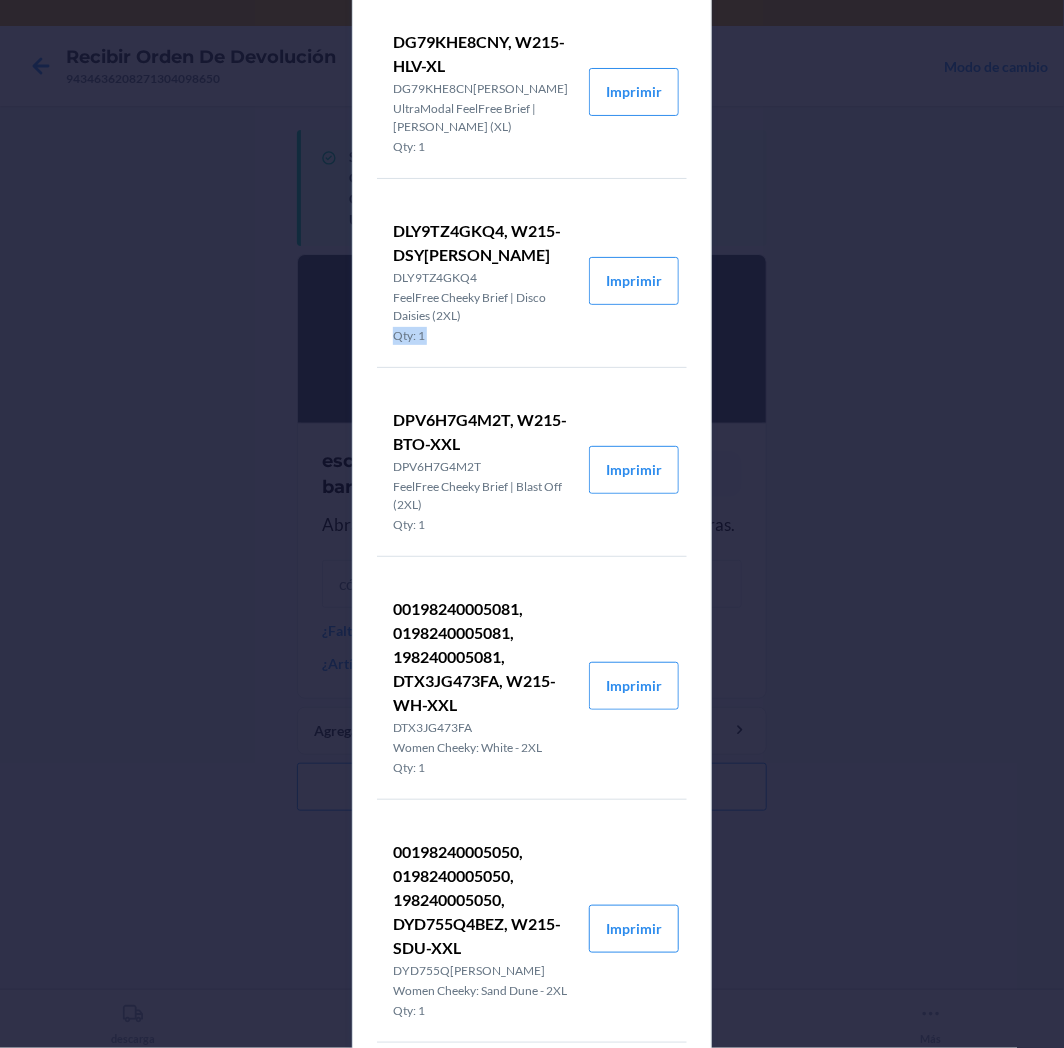 click on "Detalles del pedido de devolución DEMV4SV4PYM, W215-DLV-XXL DEMV4SV4PYM UltraModal FeelFree Brief | Saur in Love (2XL) Qty: 1 Imprimir DG79KHE8CNY, W215-HLV-XL DG79KH[PERSON_NAME]Y UltraModal FeelFree Brief | [PERSON_NAME] (XL) Qty: 1 Imprimir DLY9TZ4GKQ4, W215-DSY-XXL DLY9T[PERSON_NAME]ee Cheeky Brief | Disco Daisies (2XL) Qty: 1 Imprimir DPV6H7G4M2T, W215-BTO-XXL DPV6H7G4M2T FeelFree Cheeky Brief | Blast Off (2XL) Qty: 1 Imprimir 00198240005081, 0198240005081, 198240005081, DTX3JG473FA, W215-WH-XXL DTX3JG473FA Women Cheeky: White - 2XL Qty: 1 Imprimir 00198240005050, 0198240005050, 198240005050, DYD755Q4BEZ, W215-SDU-XXL DYD755Q4BEZ Women Cheeky: Sand Dune - 2XL Qty: 1 Imprimir DZGGXXKUQ44, W215-BLO-XXL DZGGXXKUQ44 FeelFree Cheeky Brief | Blue Ombre (2XL) Qty: 1 Imprimir Cerrar" at bounding box center [532, 524] 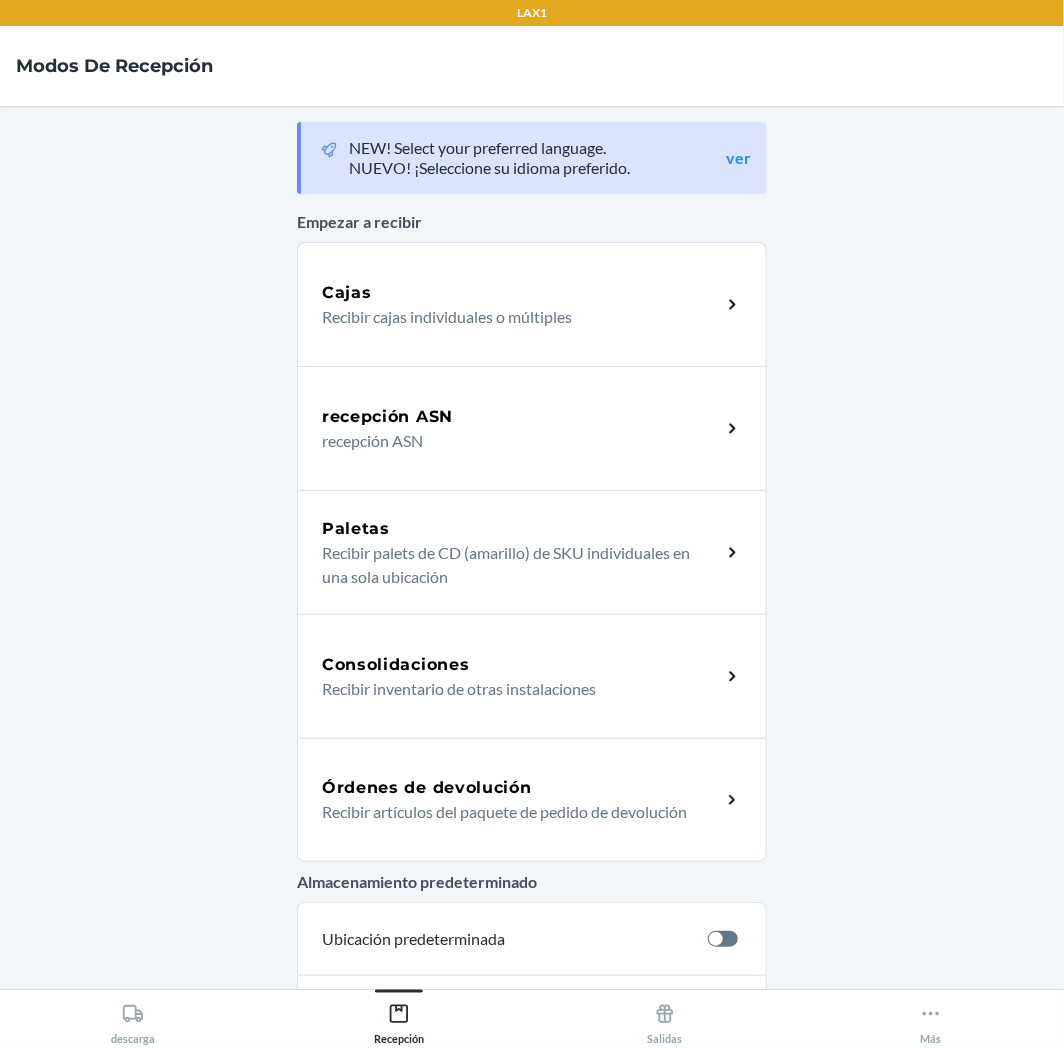 click on "Órdenes de devolución Recibir artículos del paquete de pedido de devolución" at bounding box center (532, 800) 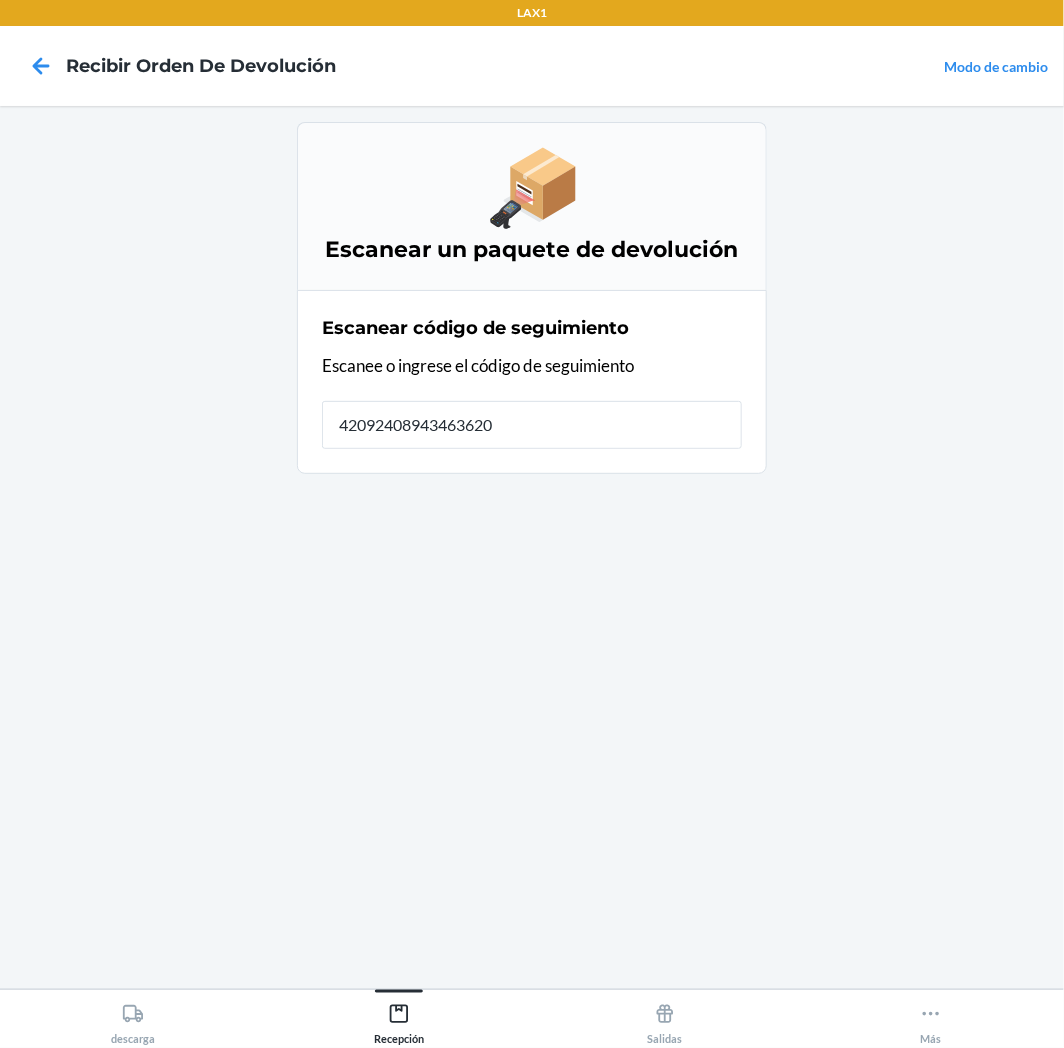 type on "420924089434636208" 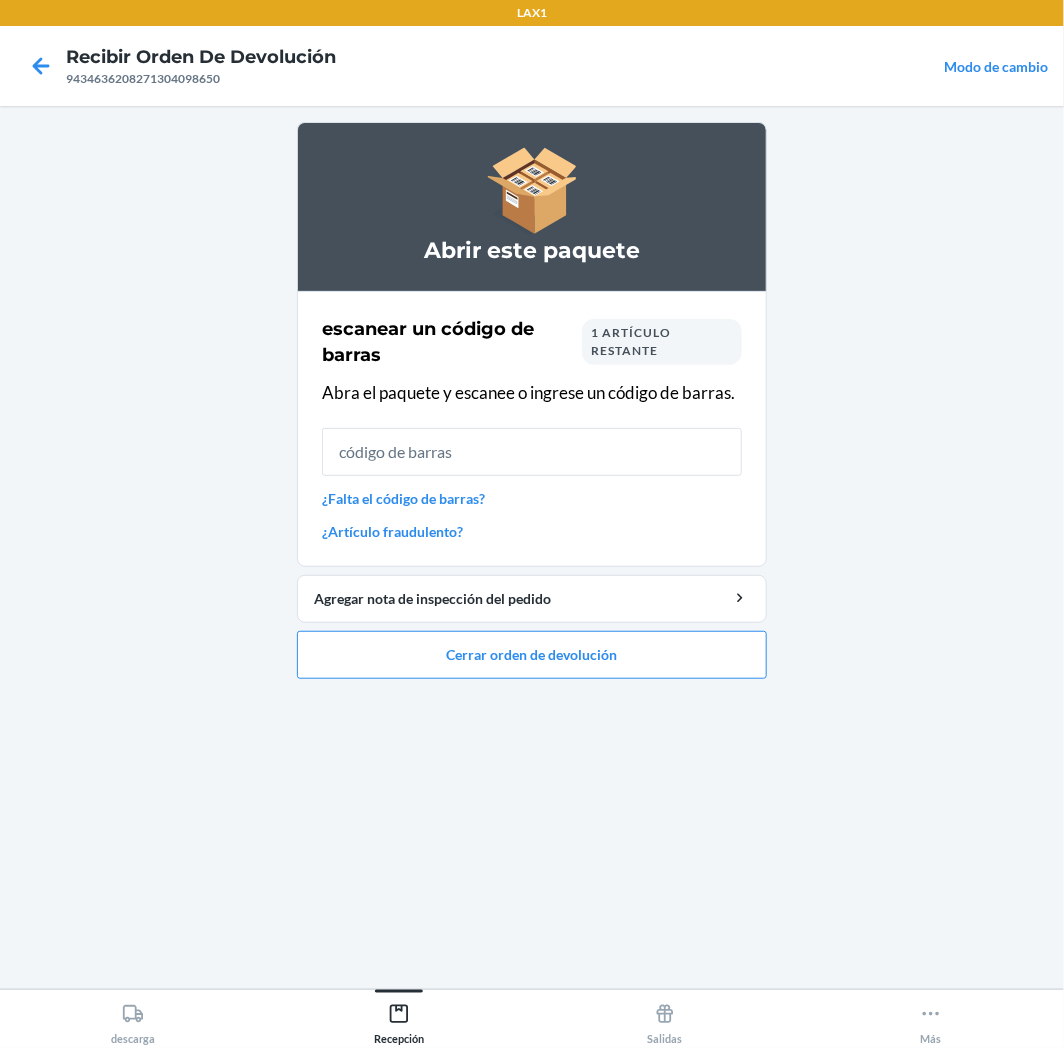 click at bounding box center (532, 452) 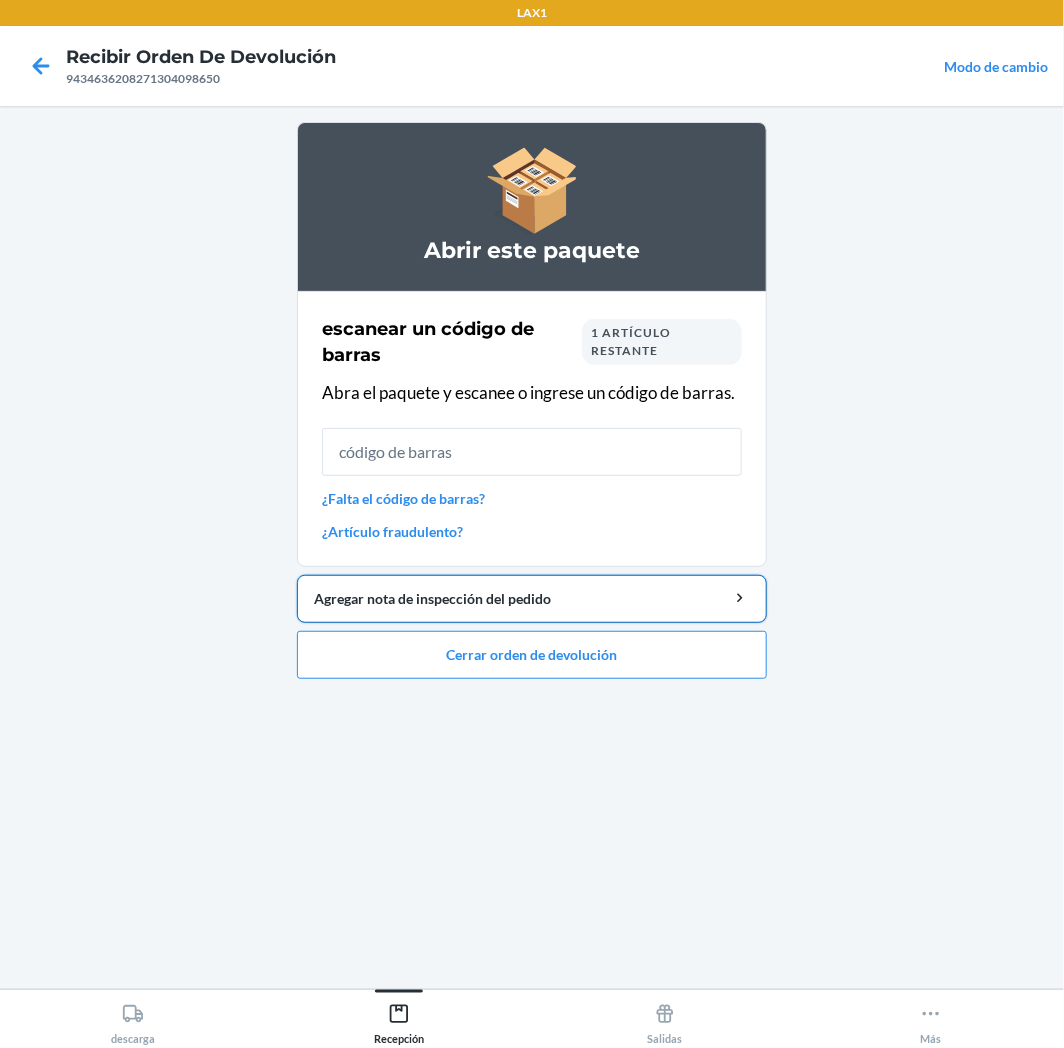 click on "Agregar nota de inspección del pedido" at bounding box center [532, 599] 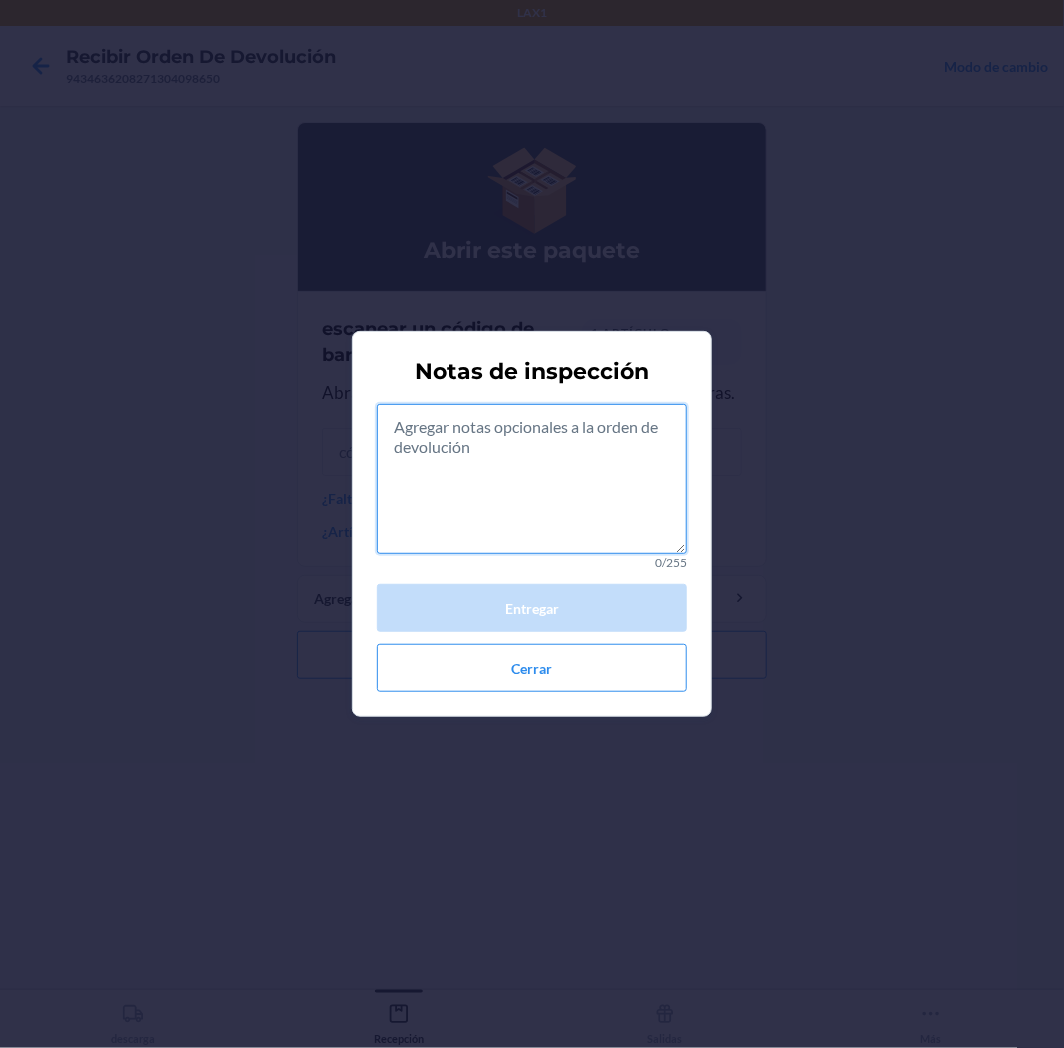 click at bounding box center [532, 479] 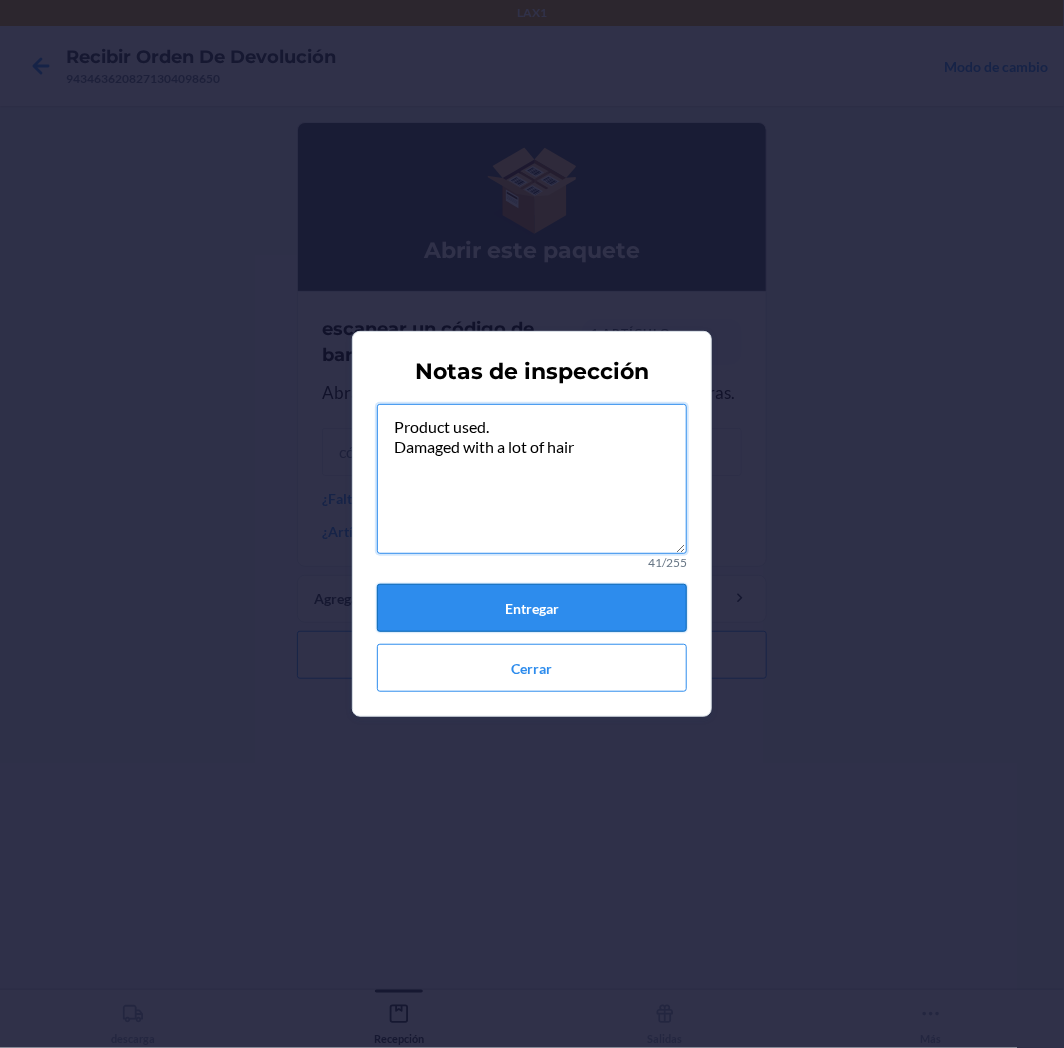 type on "Product used.
Damaged with a lot of hair" 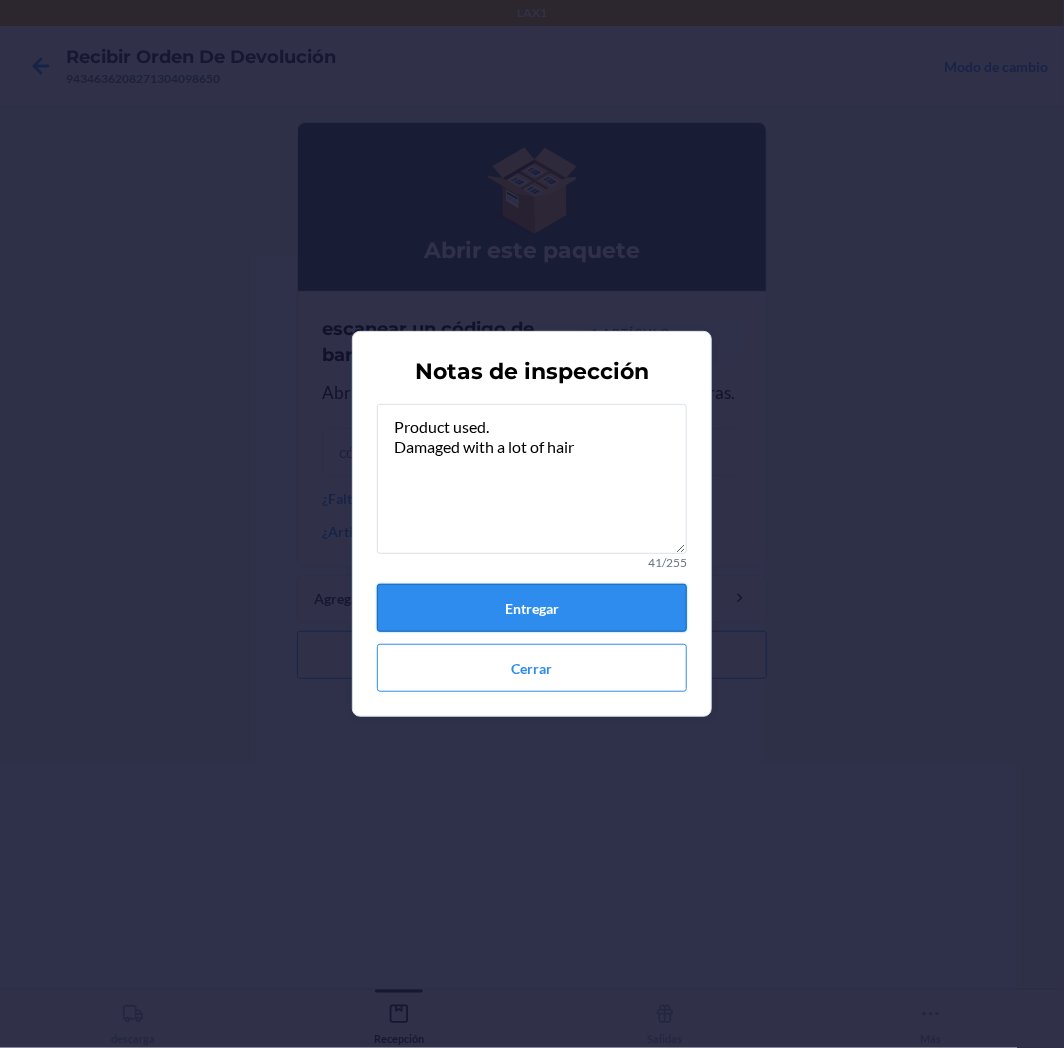 click on "Entregar" at bounding box center (532, 608) 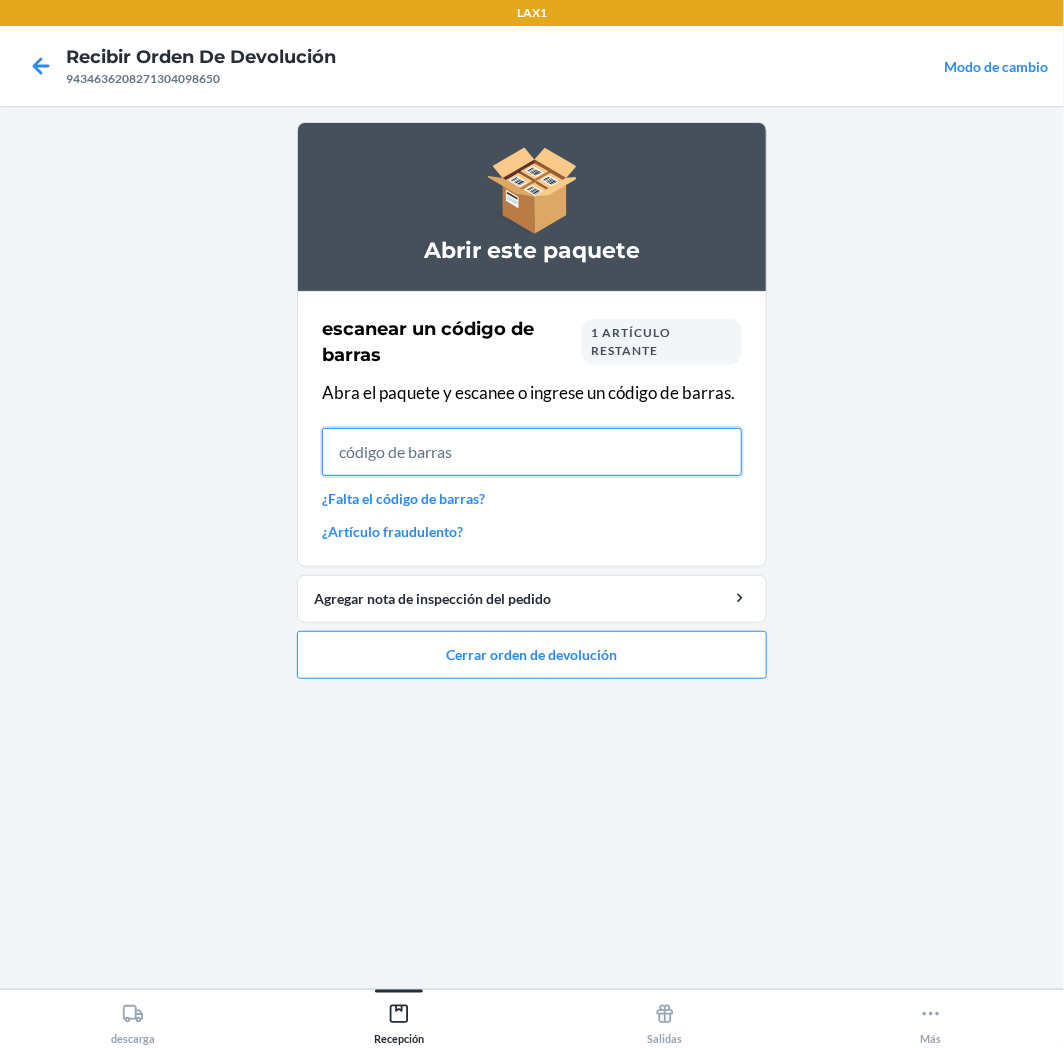 click at bounding box center (532, 452) 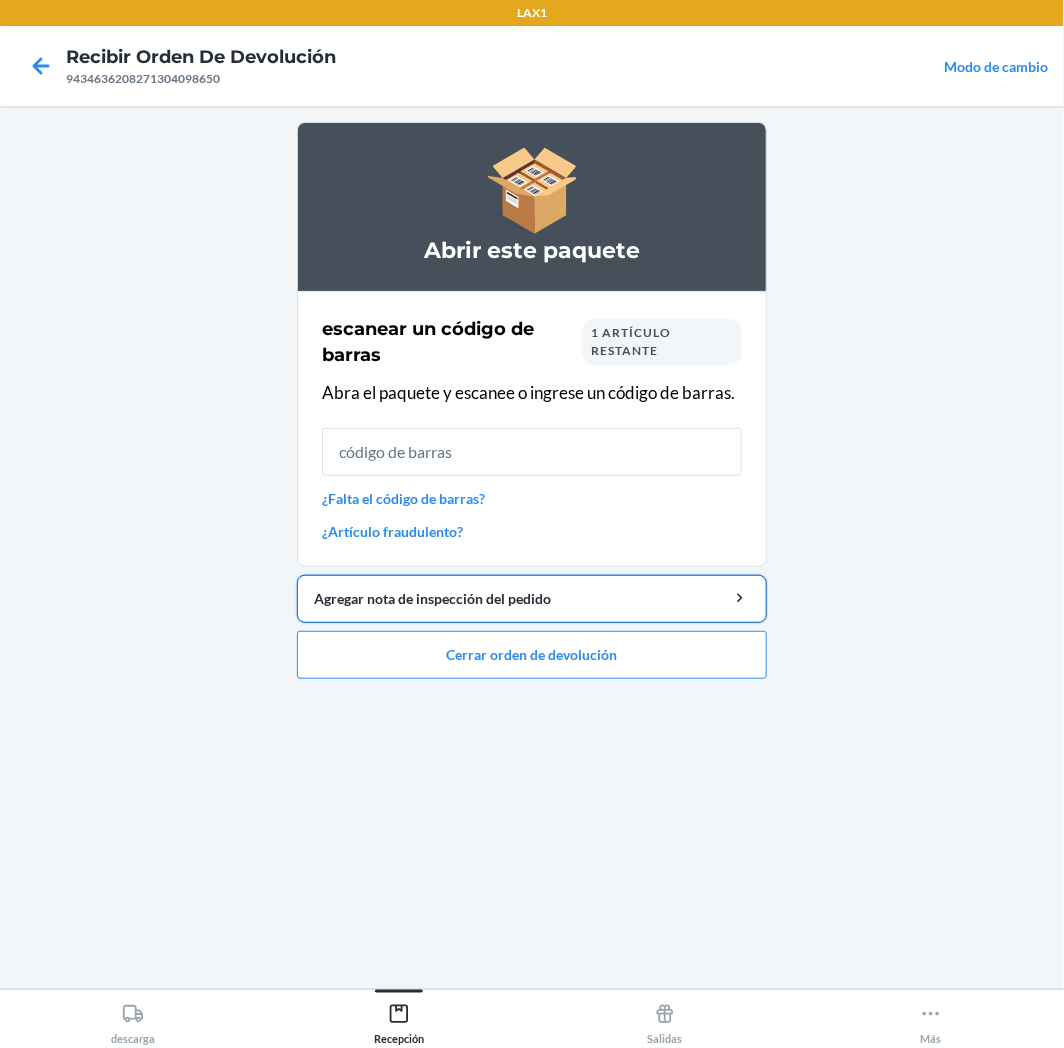 click on "Agregar nota de inspección del pedido" at bounding box center (532, 598) 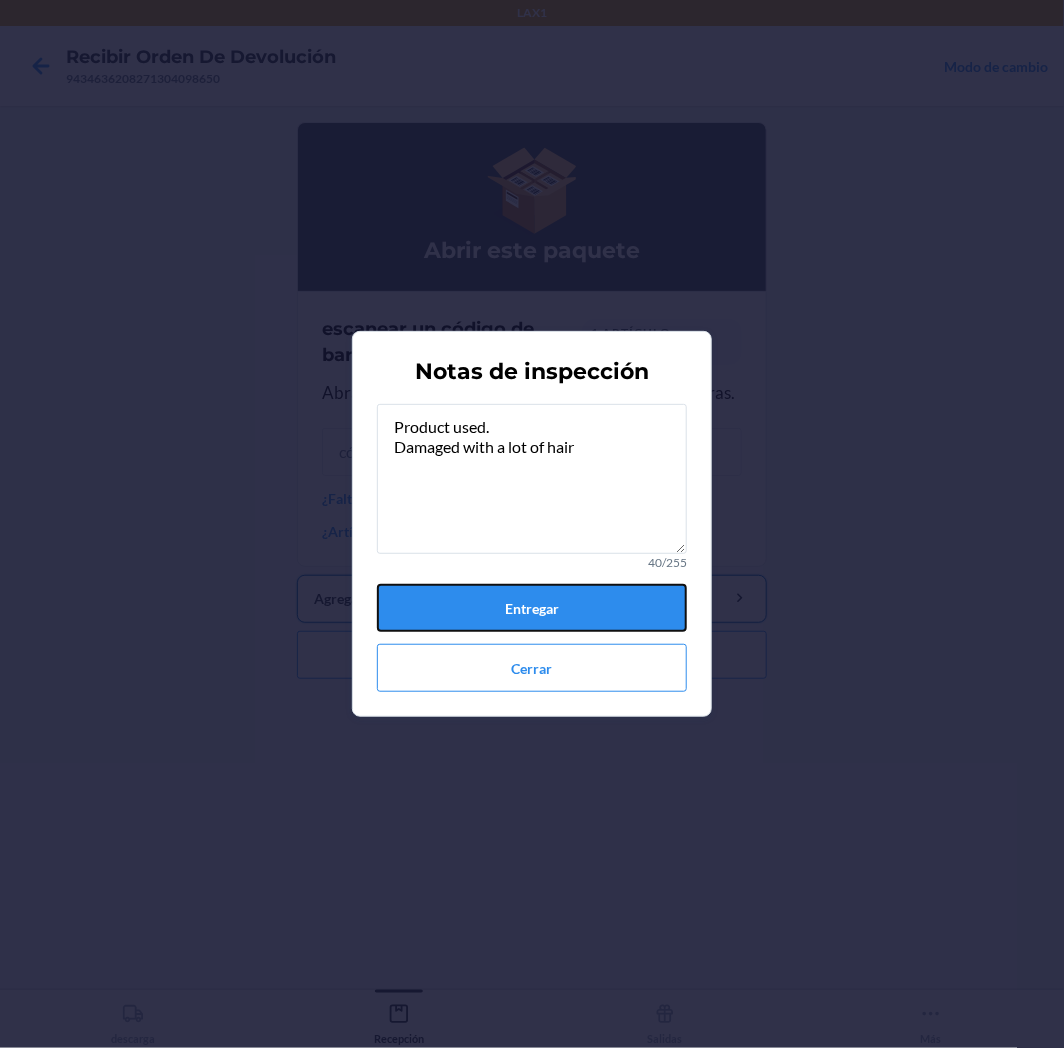click on "Entregar" at bounding box center [532, 608] 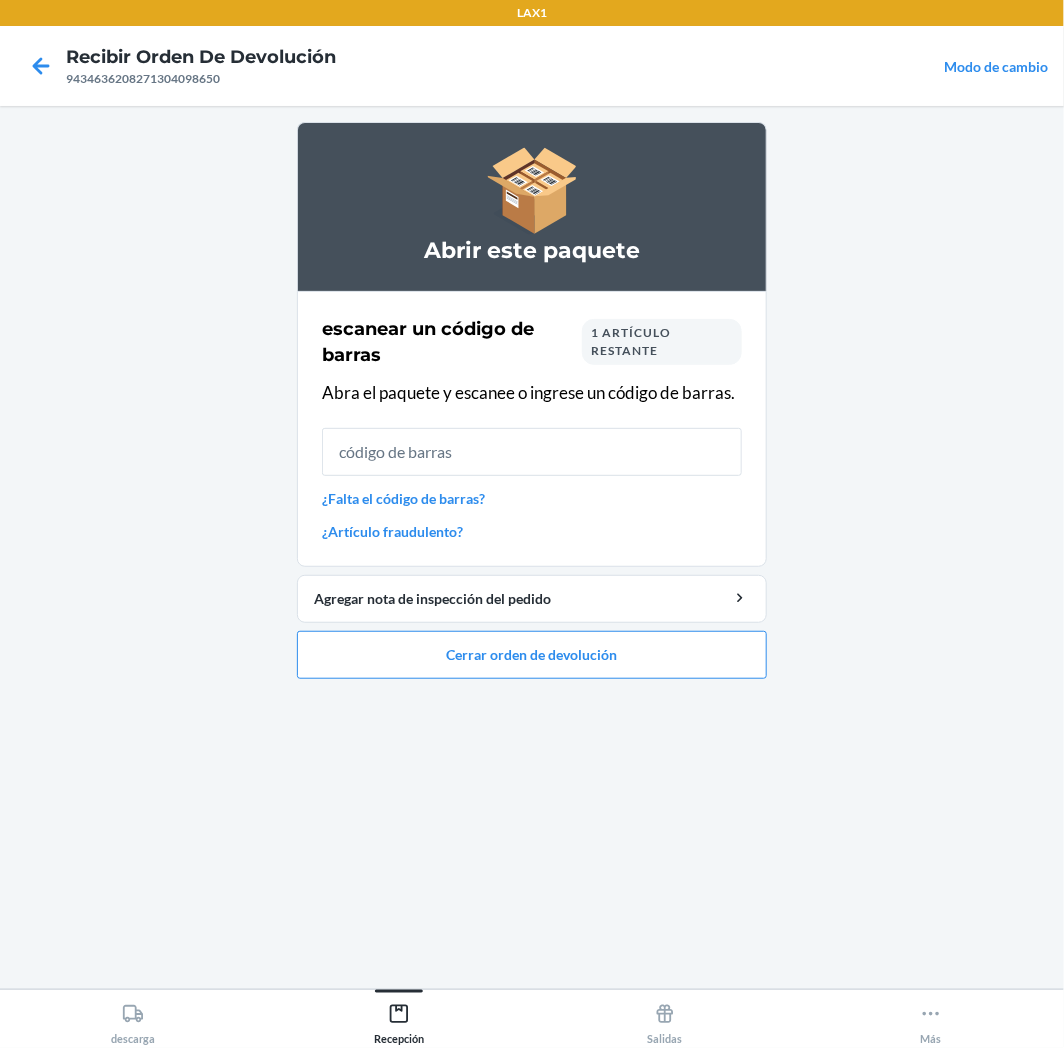 click on "¿Falta el código de barras?" at bounding box center [532, 498] 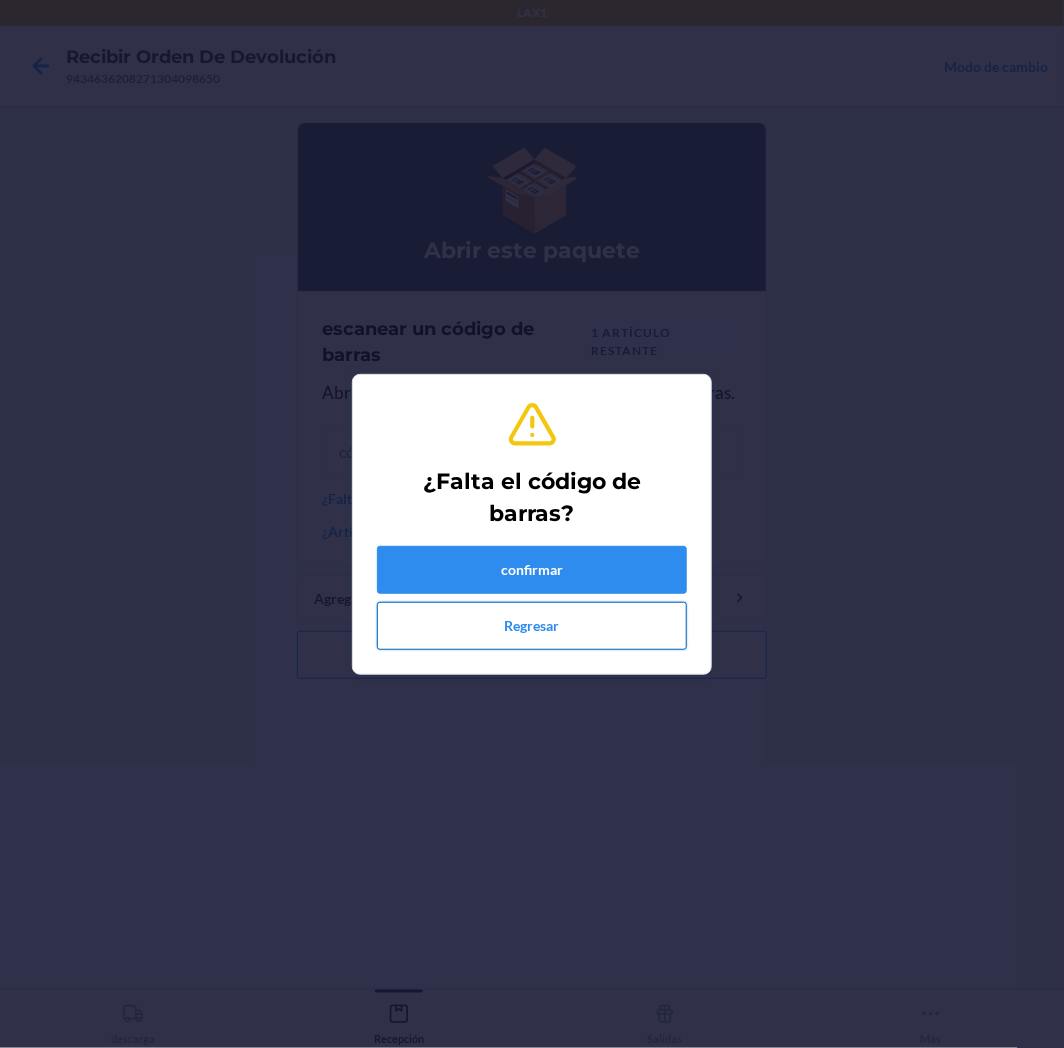 click on "Regresar" at bounding box center (532, 626) 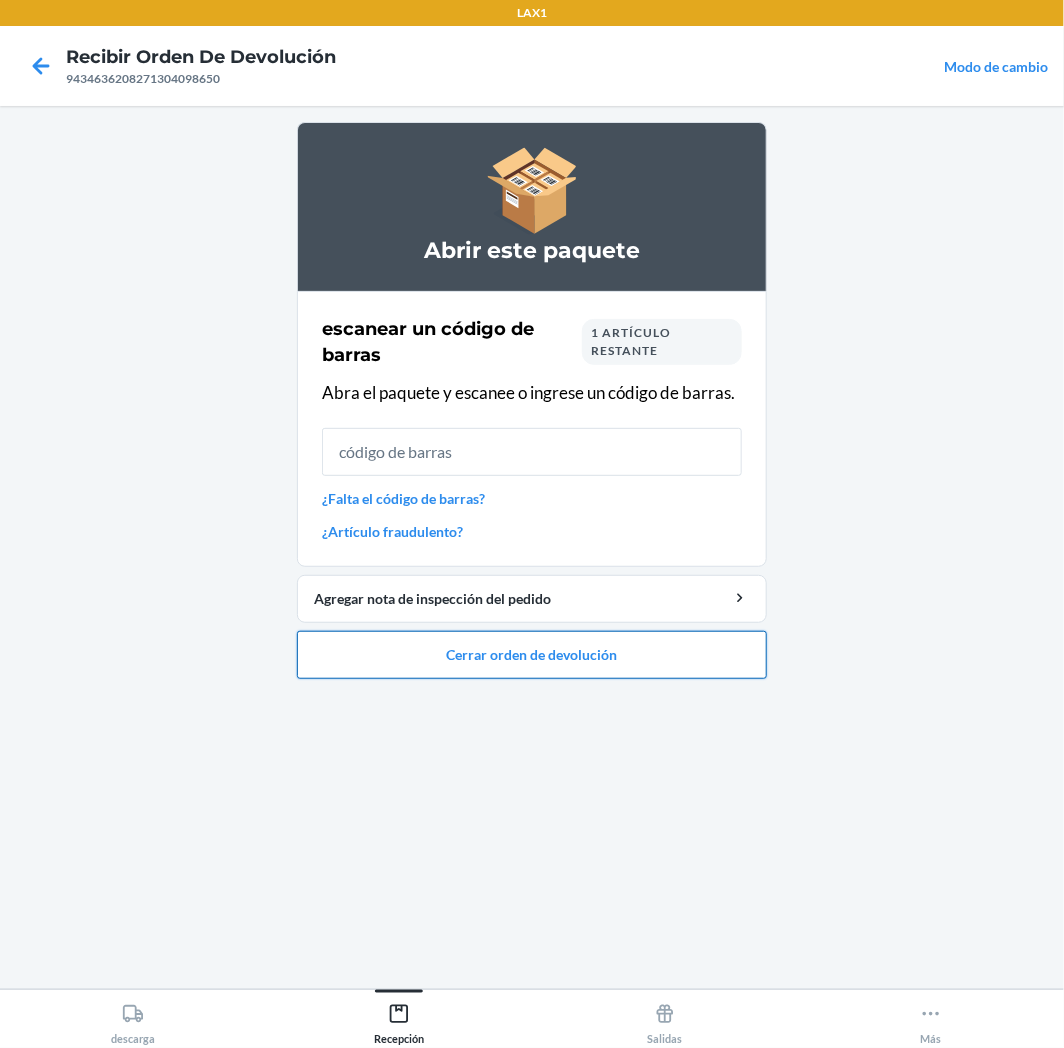 click on "Cerrar orden de devolución" at bounding box center (532, 655) 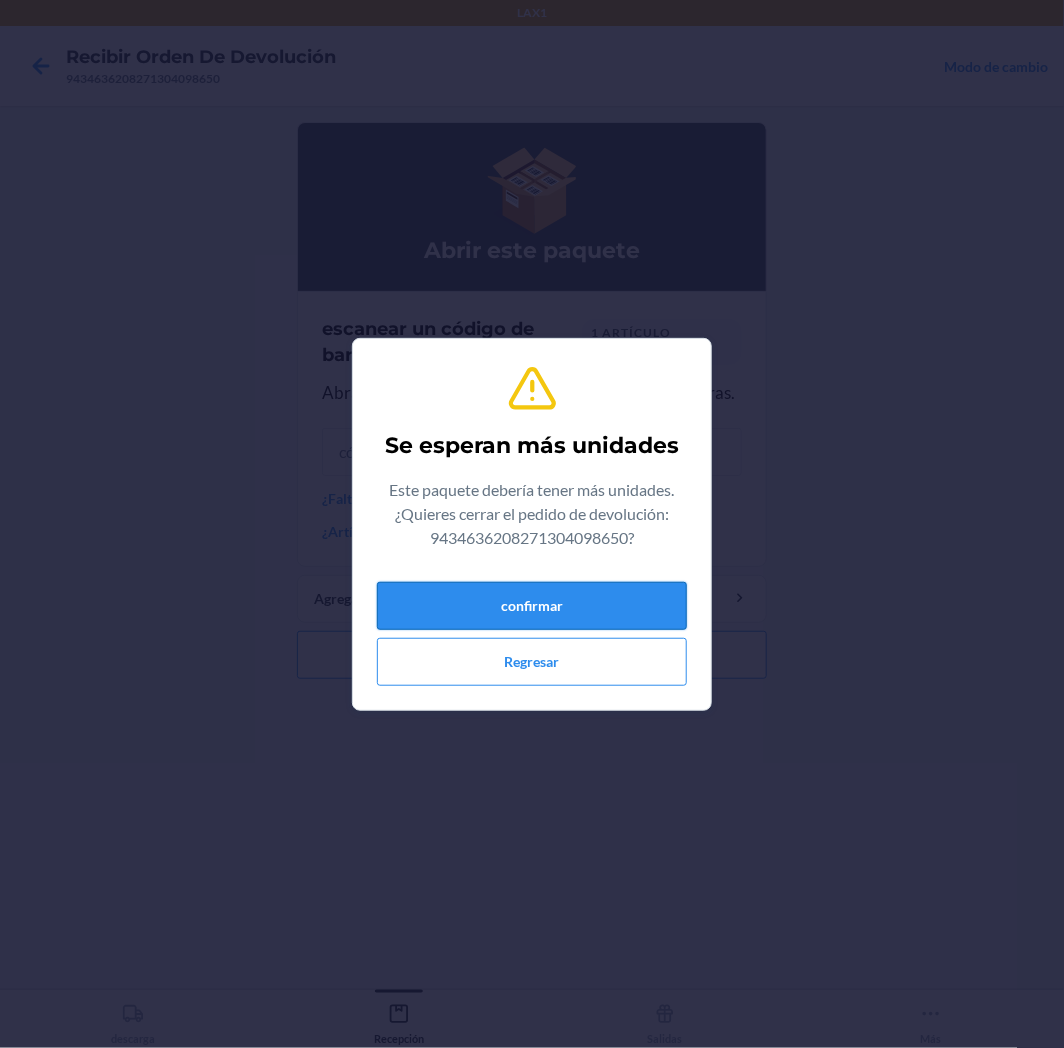 click on "confirmar" at bounding box center [532, 606] 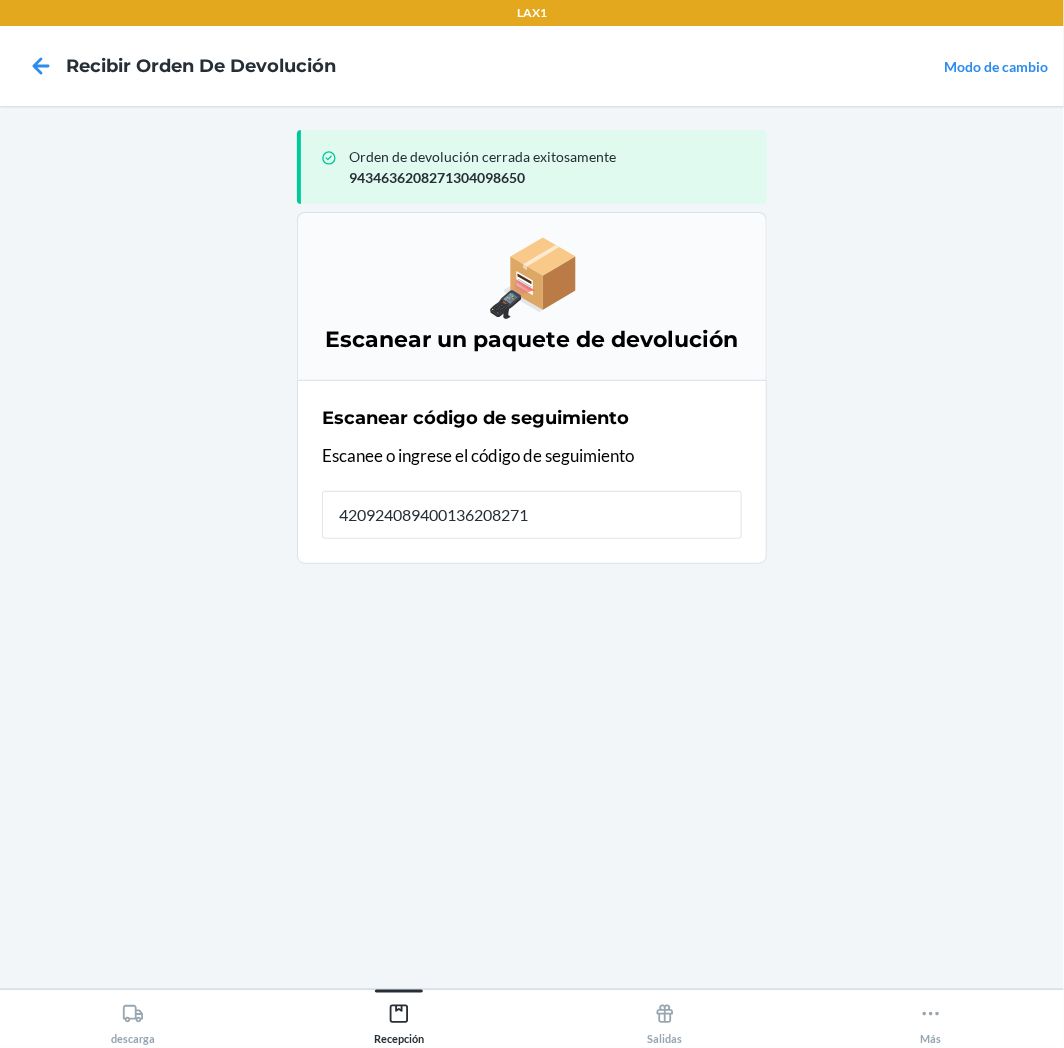 type on "4209240894001362082713" 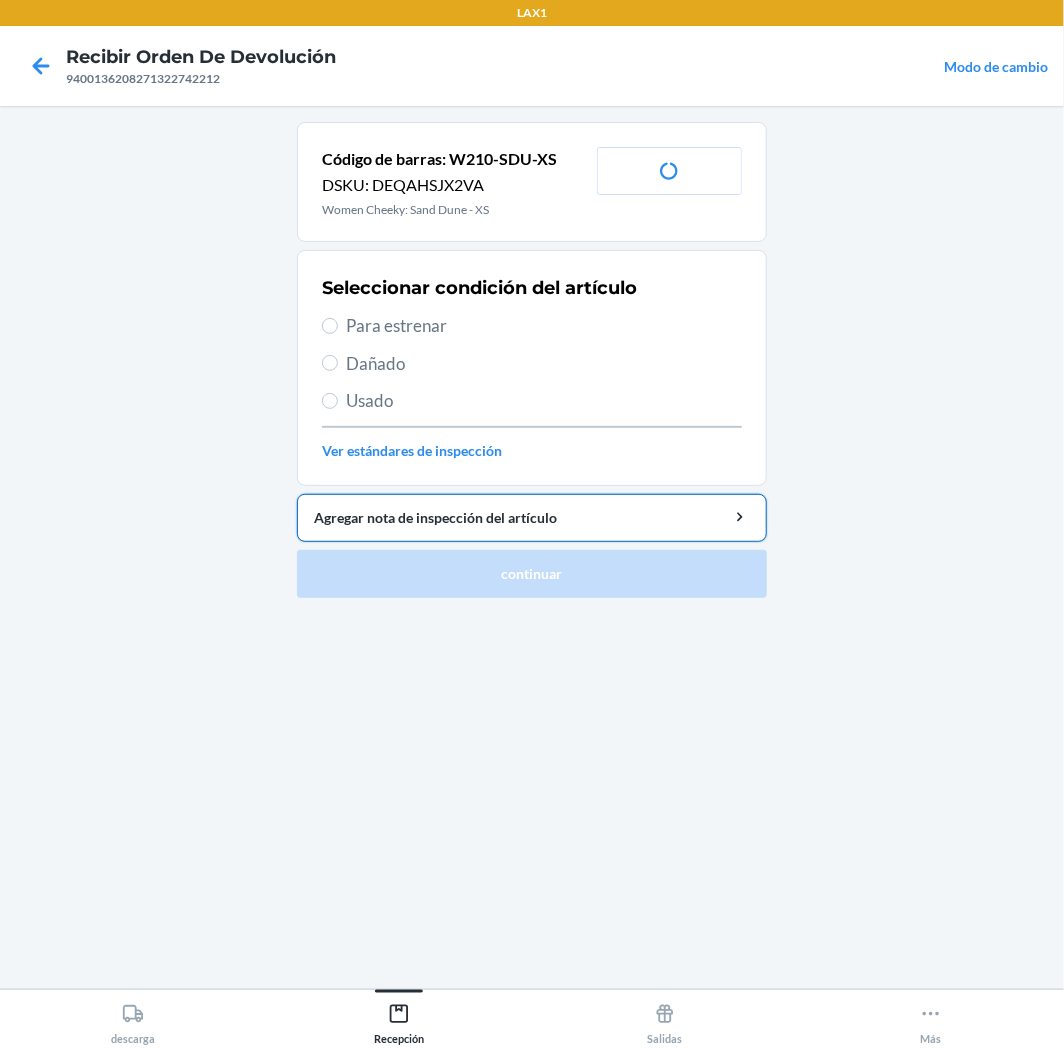 click on "Agregar nota de inspección del artículo" at bounding box center (532, 518) 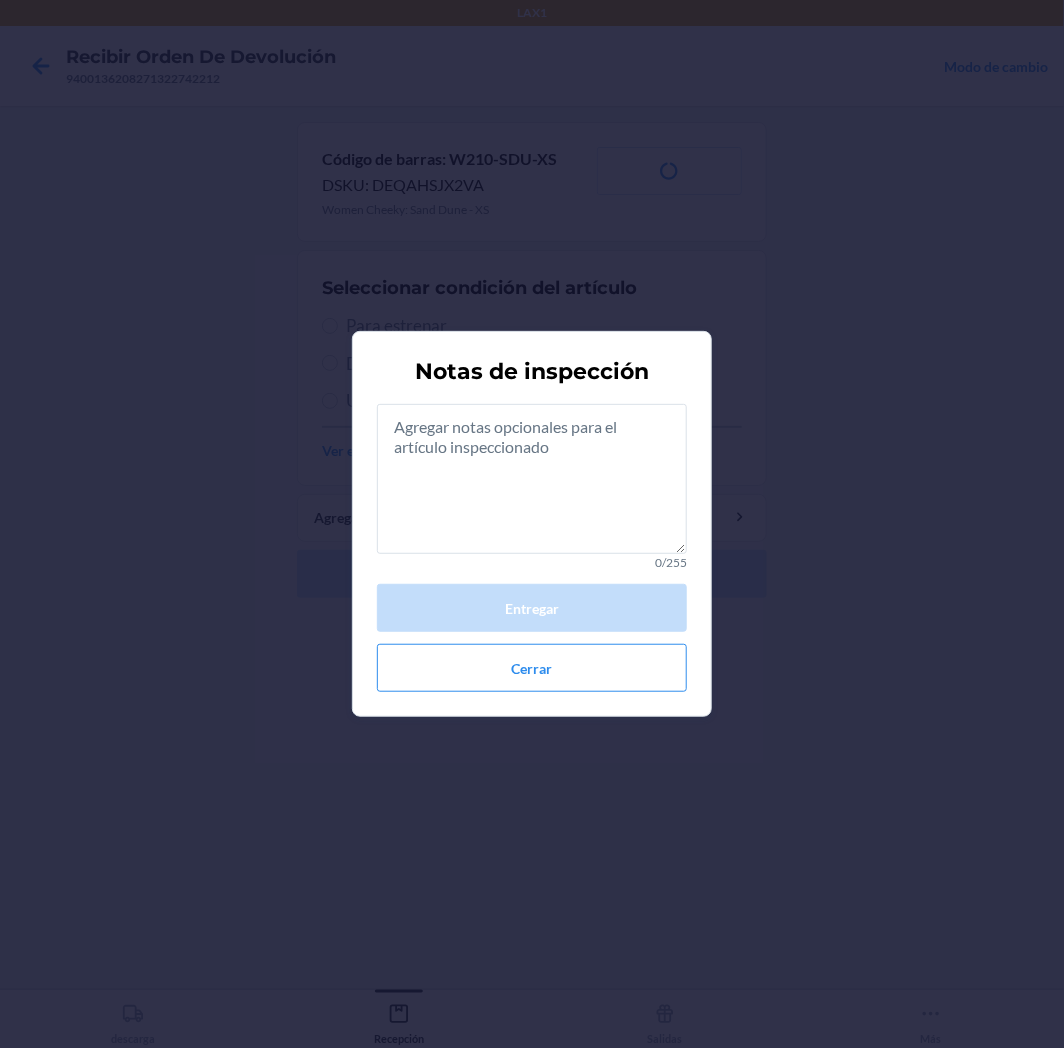 drag, startPoint x: 433, startPoint y: 502, endPoint x: 426, endPoint y: 404, distance: 98.24968 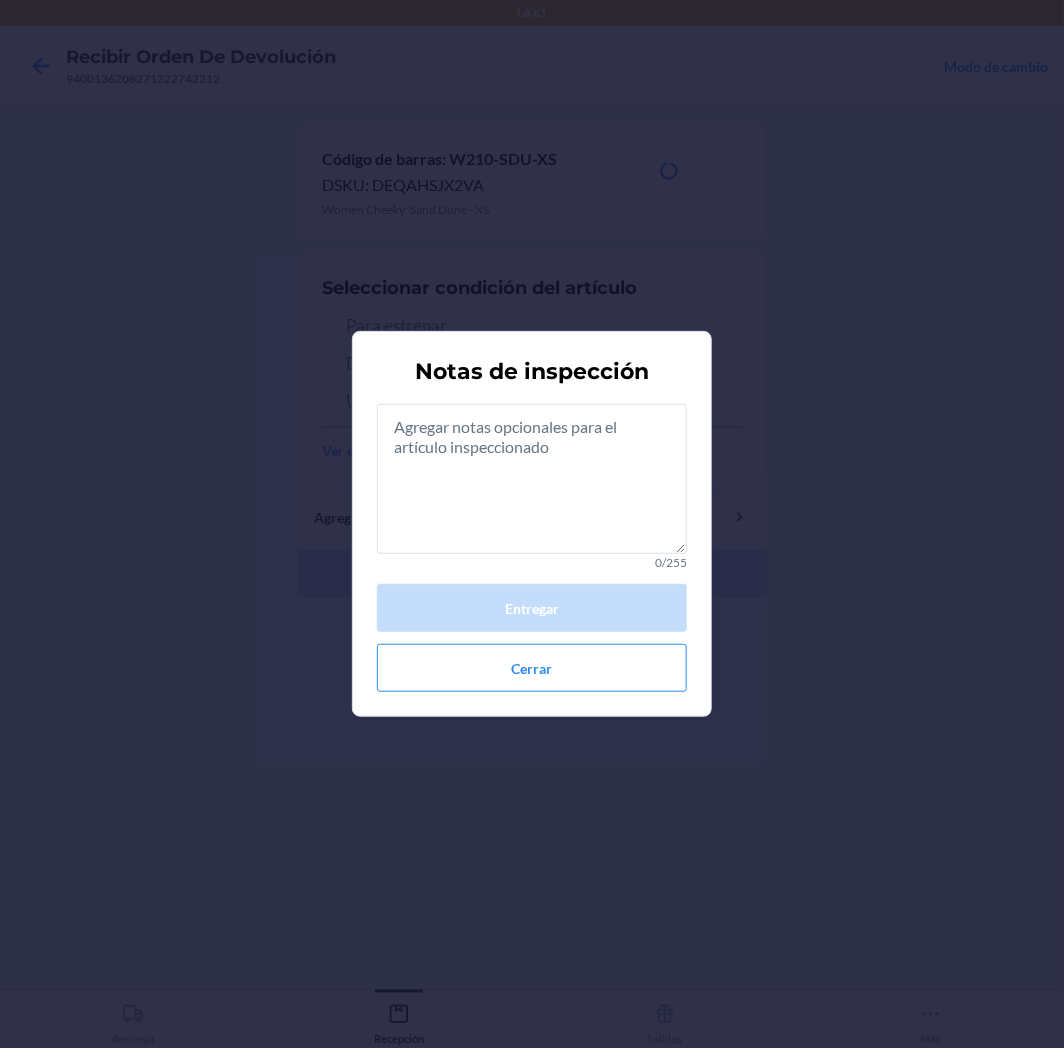 click on "Notas de inspección 0/255 Entregar Cerrar" at bounding box center (532, 524) 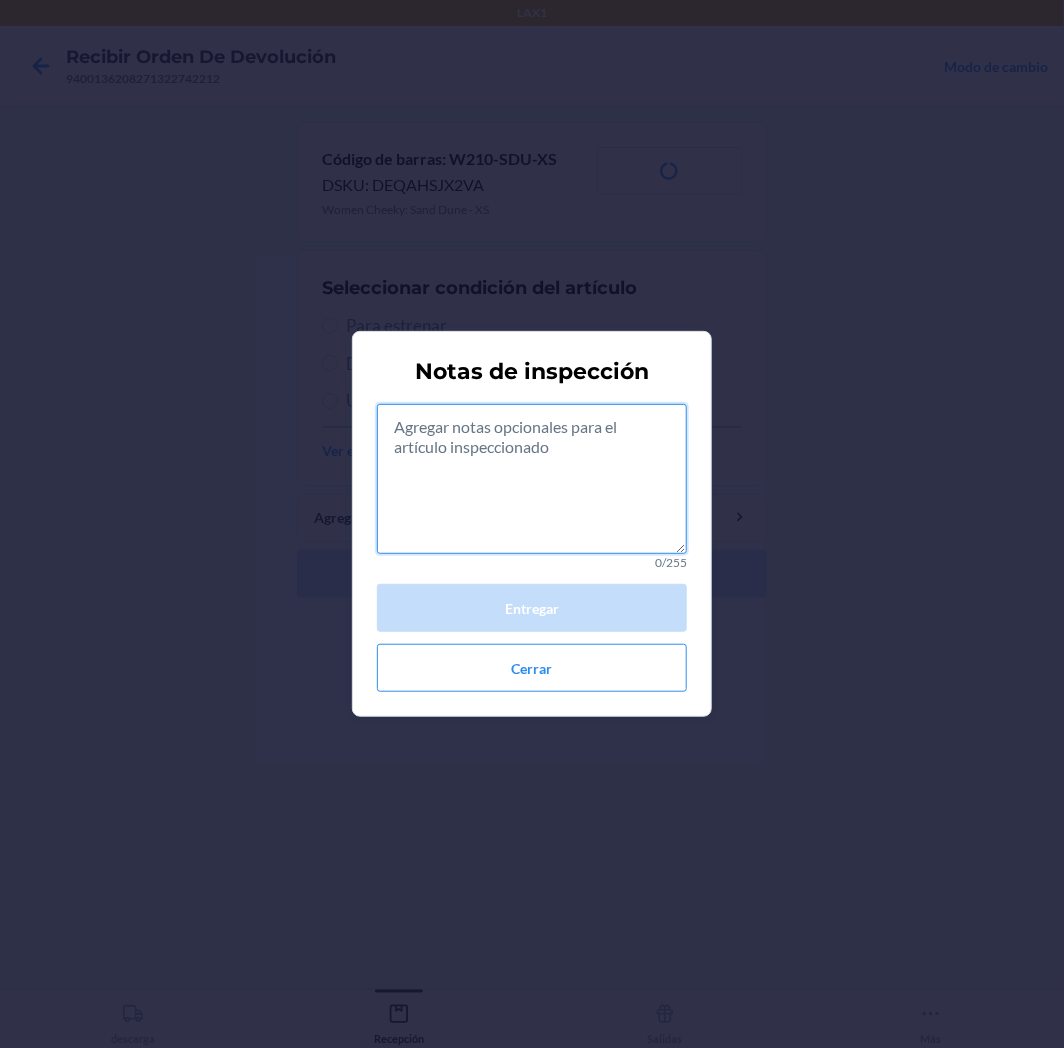 click at bounding box center (532, 479) 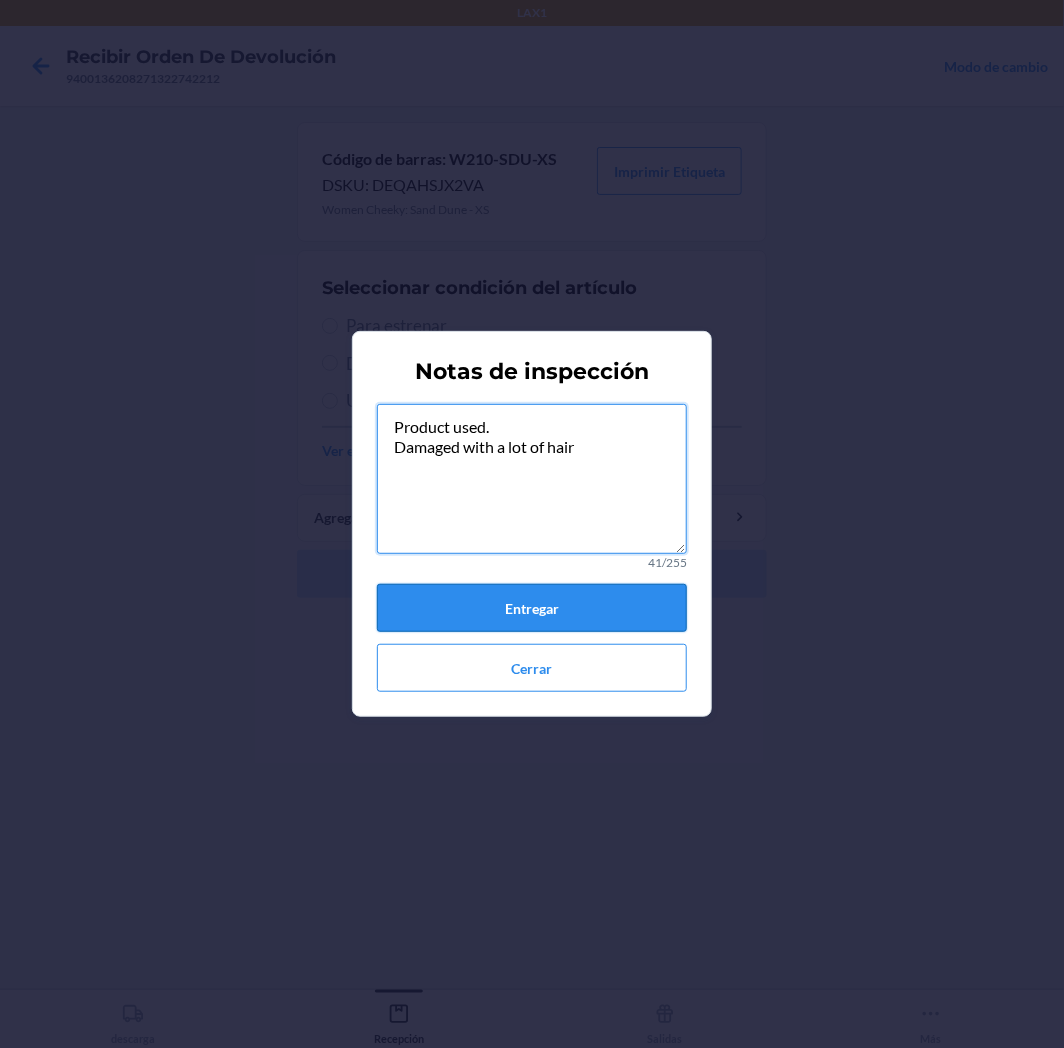 type on "Product used.
Damaged with a lot of hair" 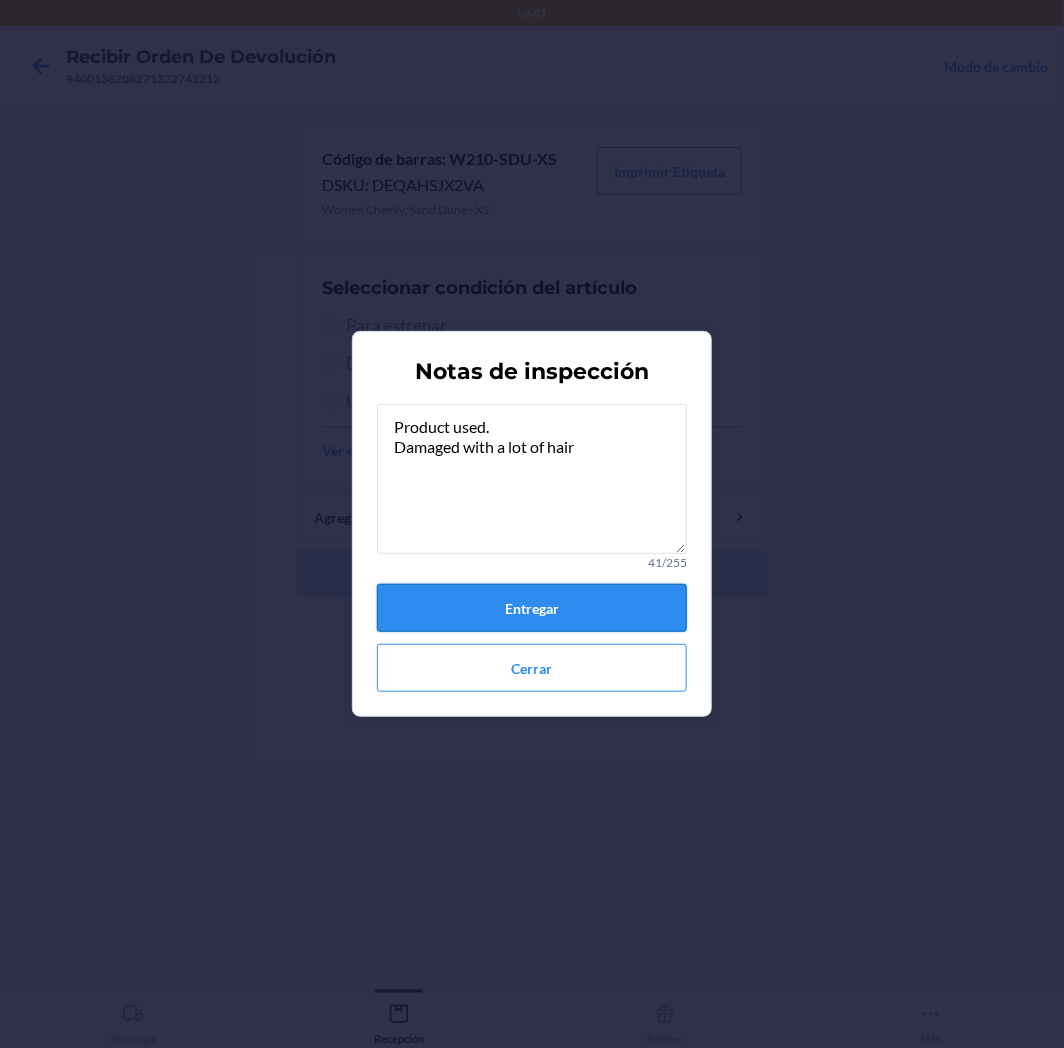 click on "Entregar" at bounding box center (532, 608) 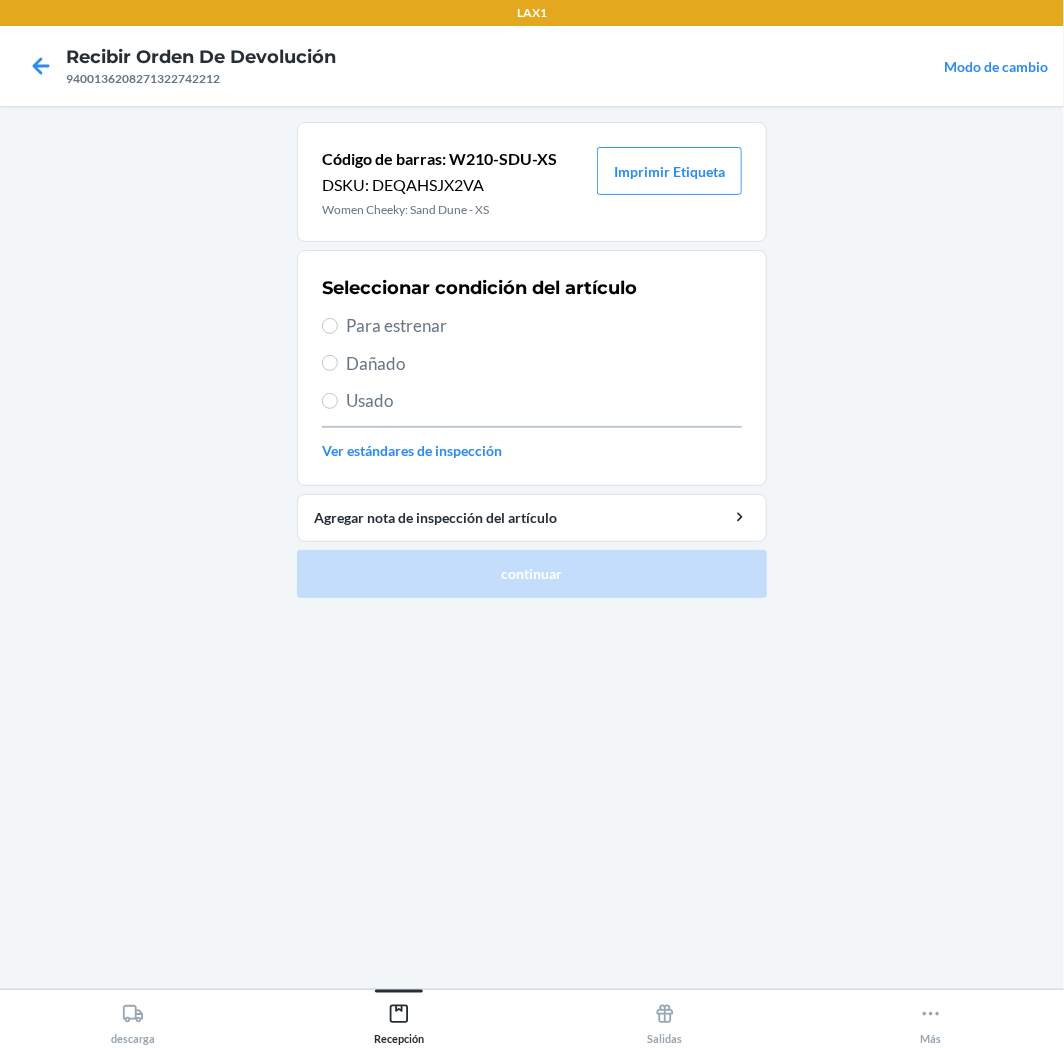 click on "Usado" at bounding box center [544, 401] 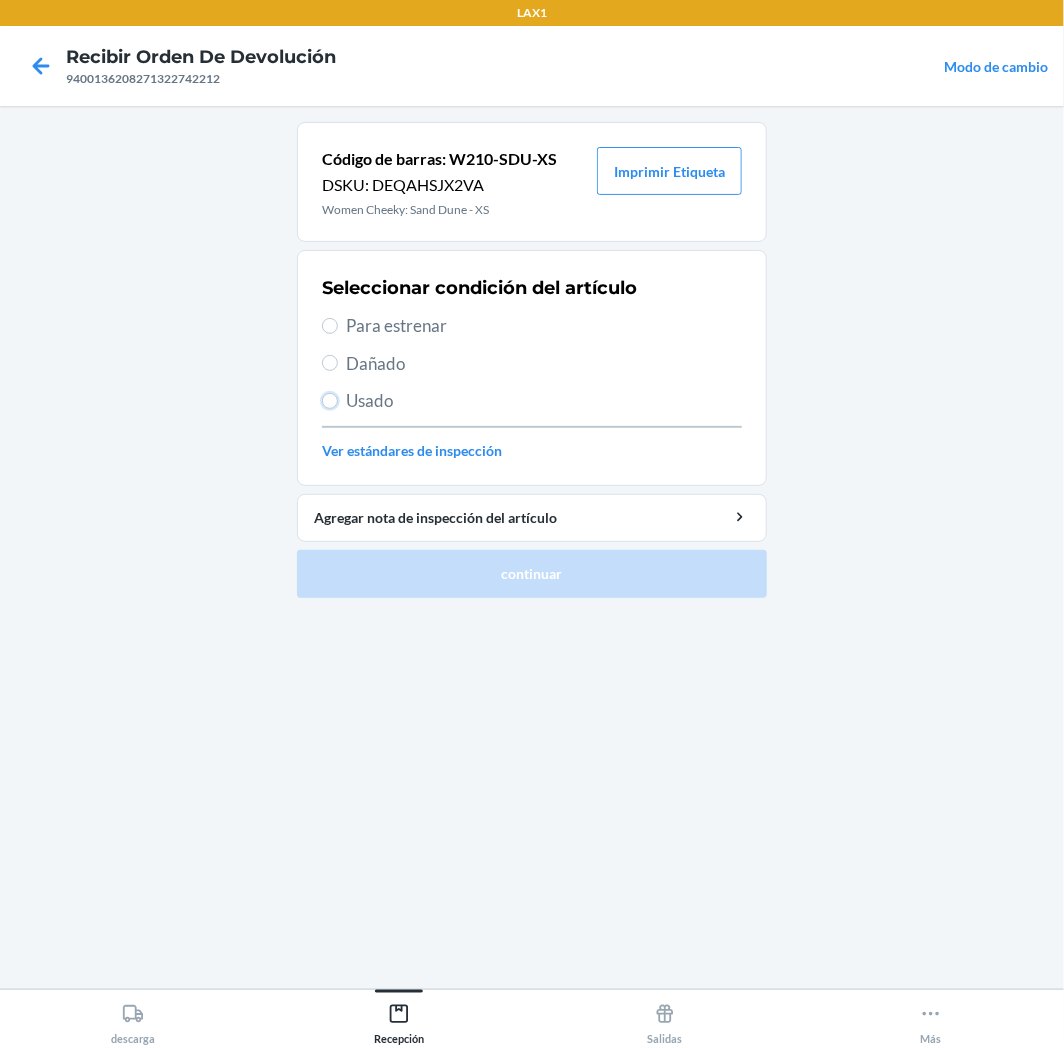 click on "Usado" at bounding box center (330, 401) 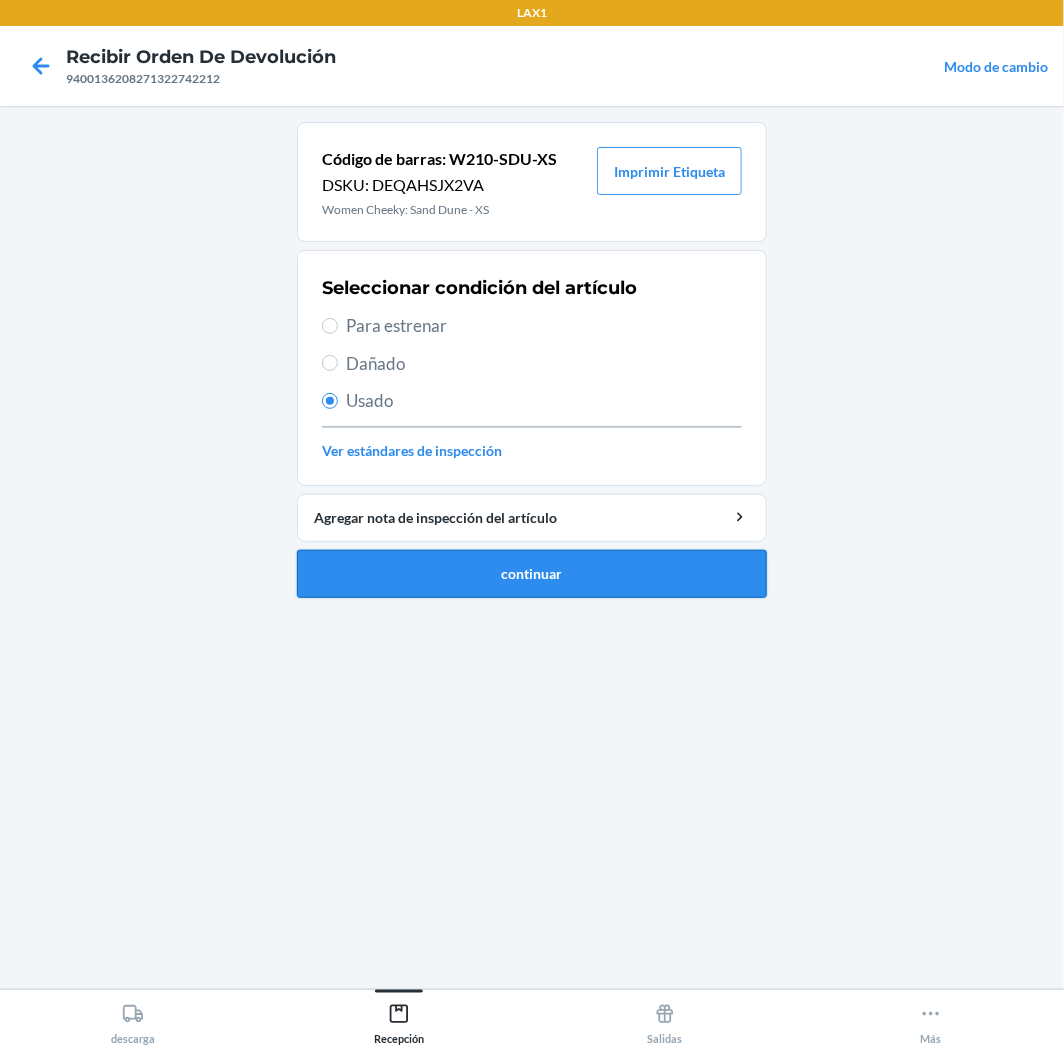 click on "continuar" at bounding box center [532, 574] 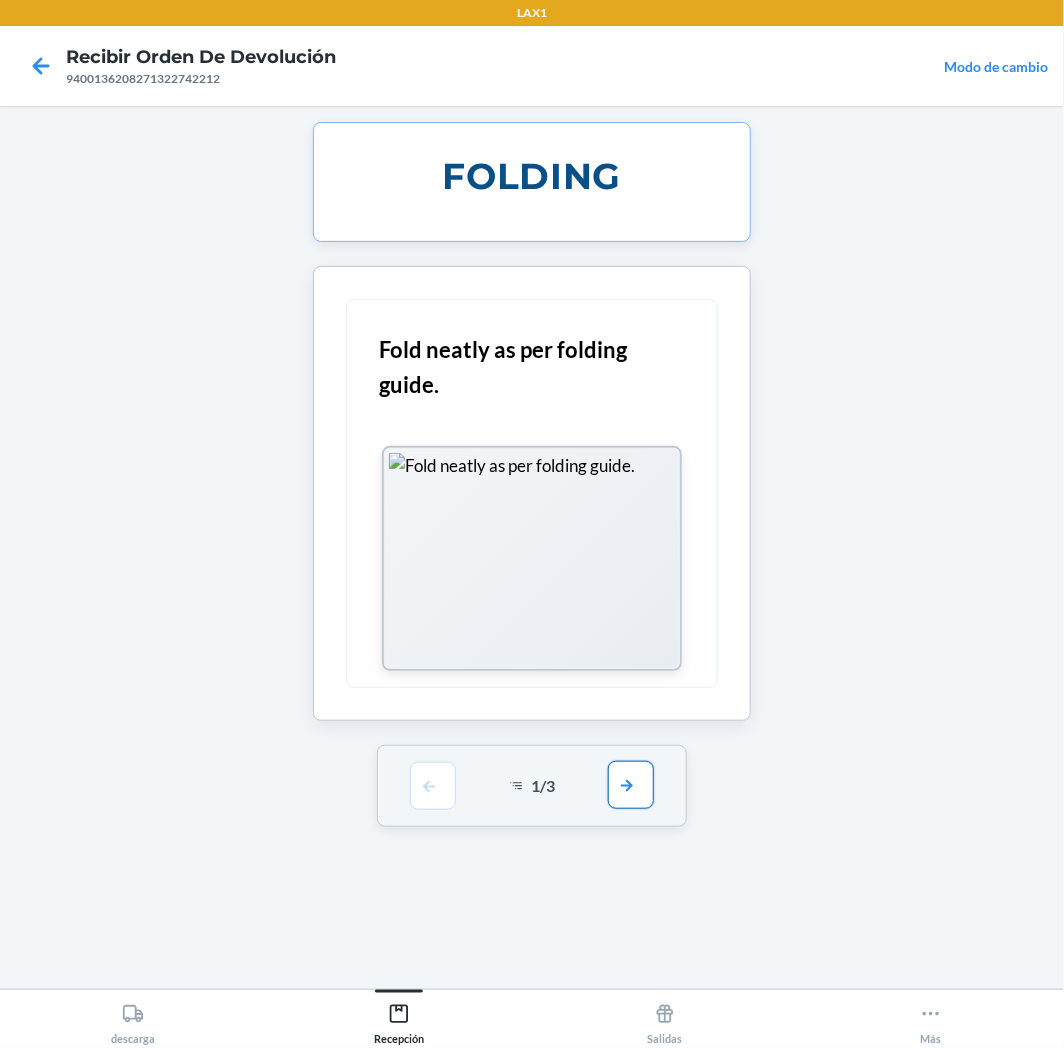 click at bounding box center (631, 785) 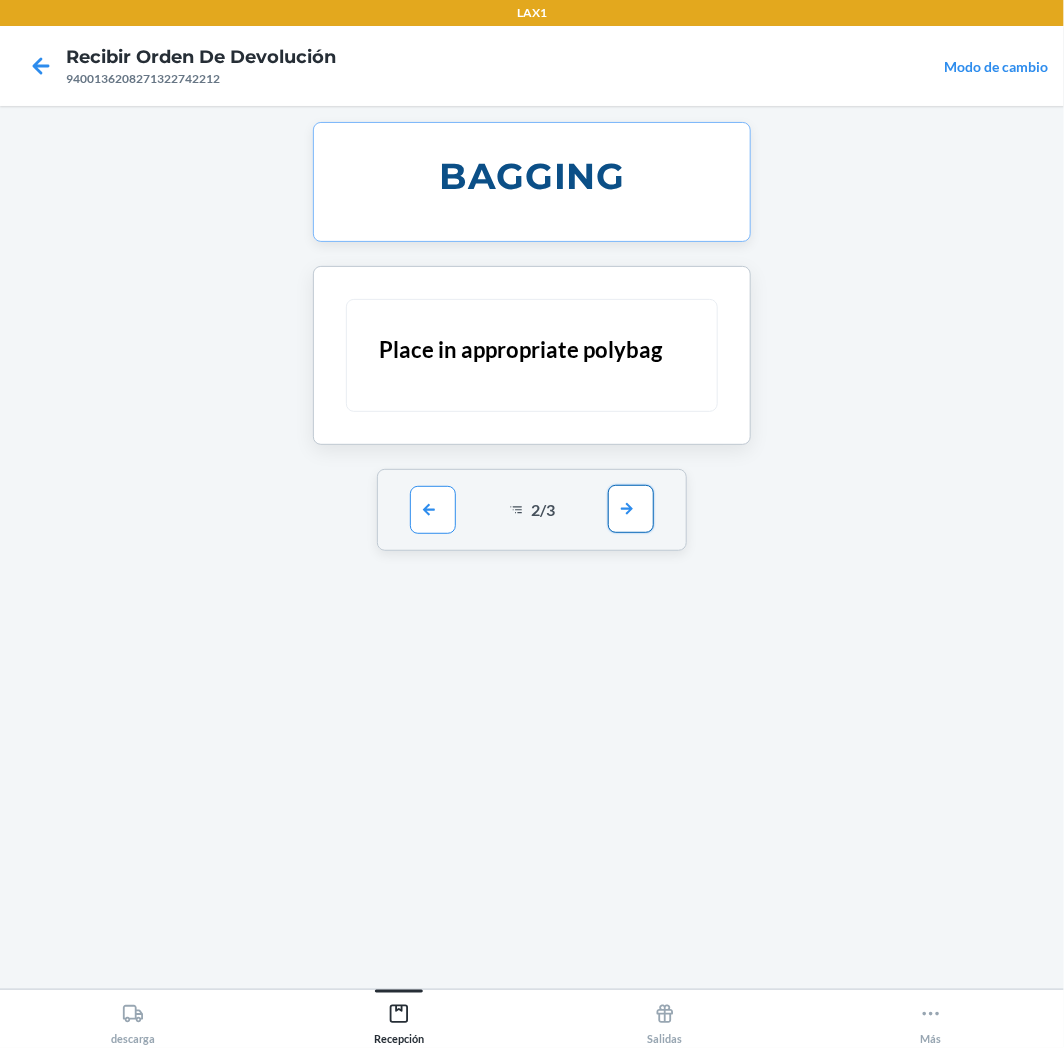 click at bounding box center [631, 509] 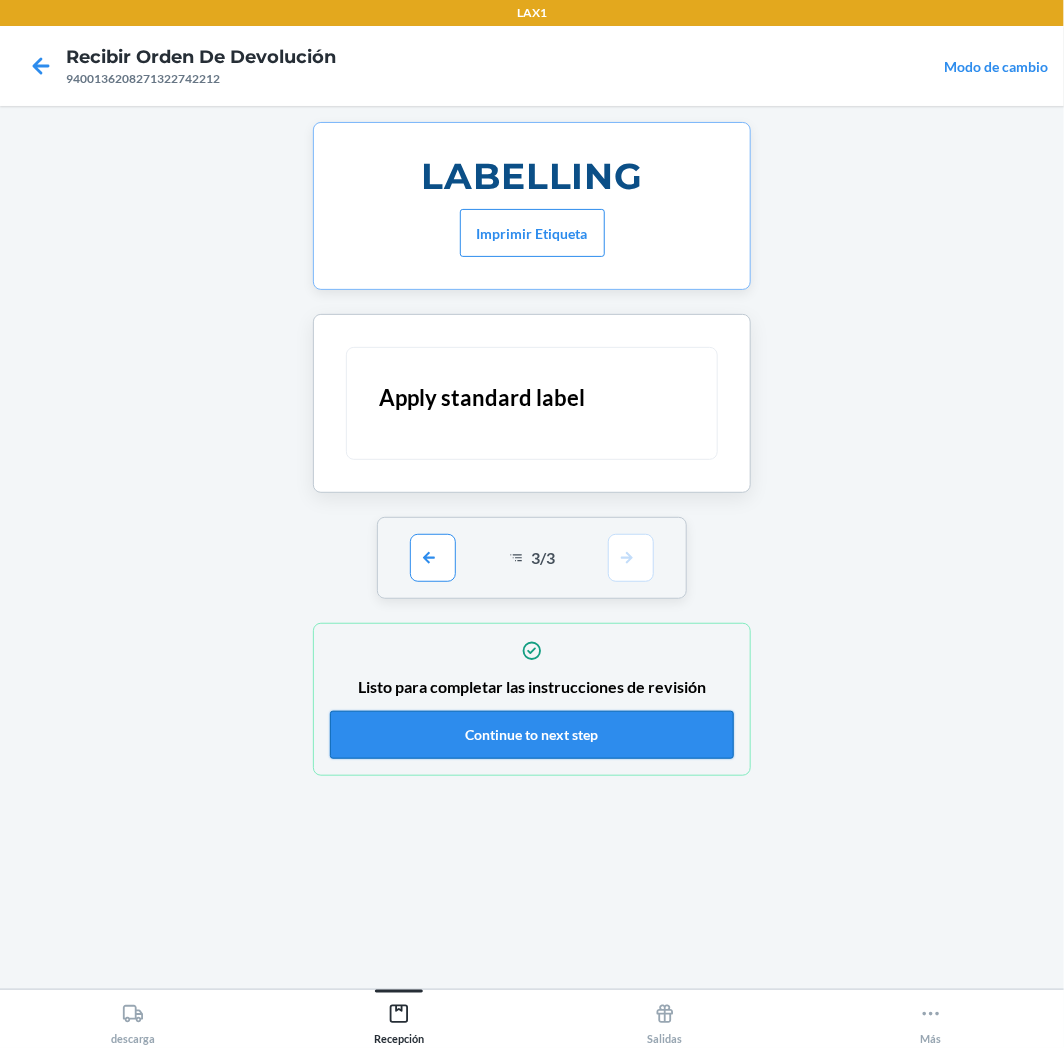 click on "Continue to next step" at bounding box center [532, 735] 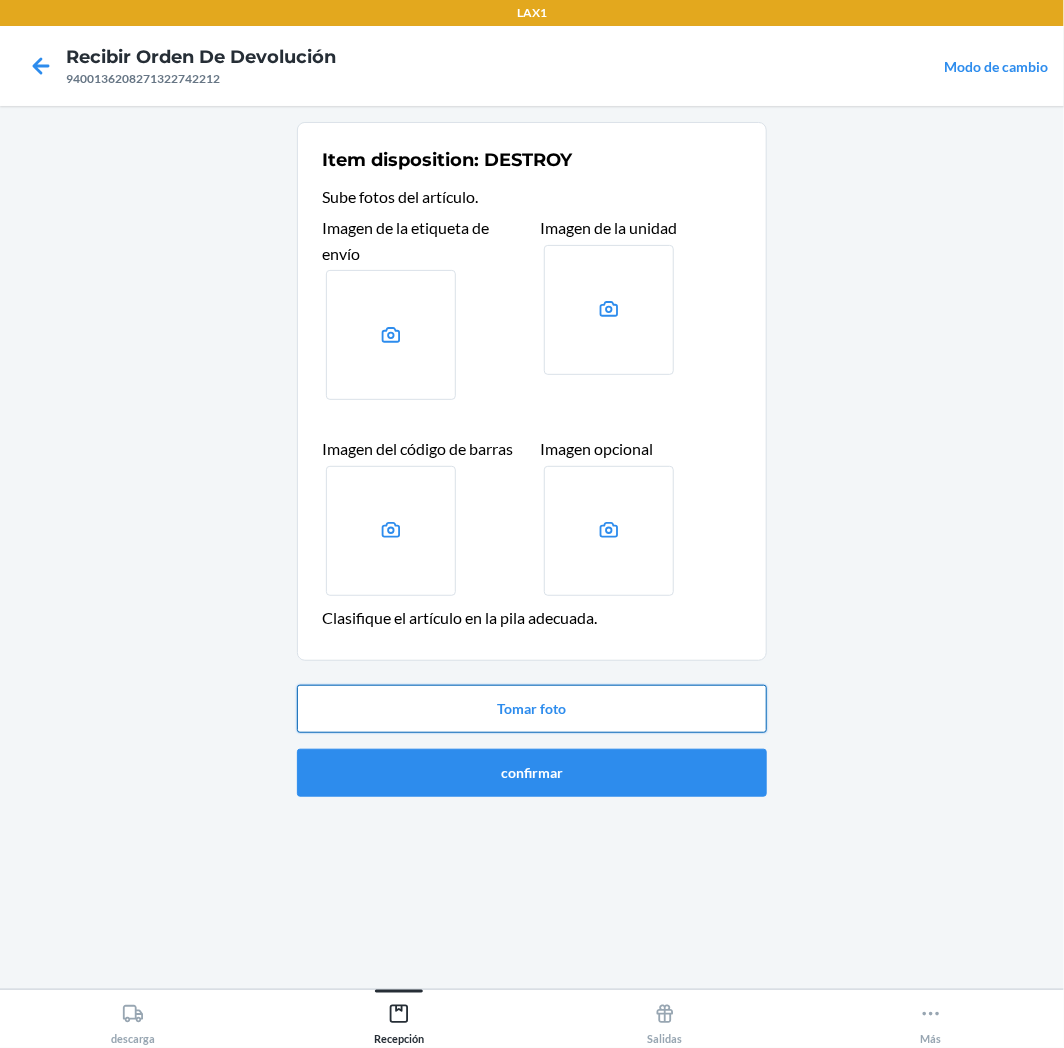click on "Tomar foto" at bounding box center (532, 709) 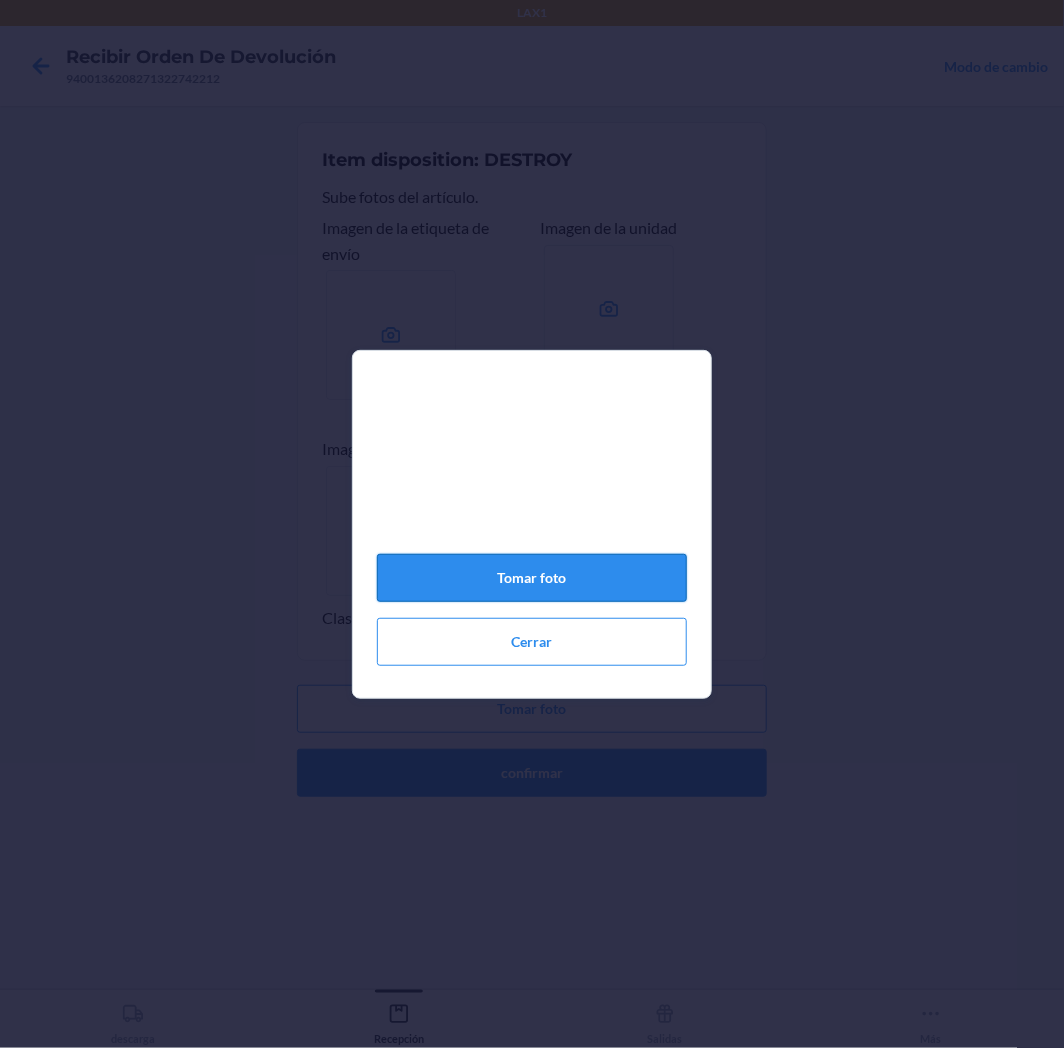 click on "Tomar foto" 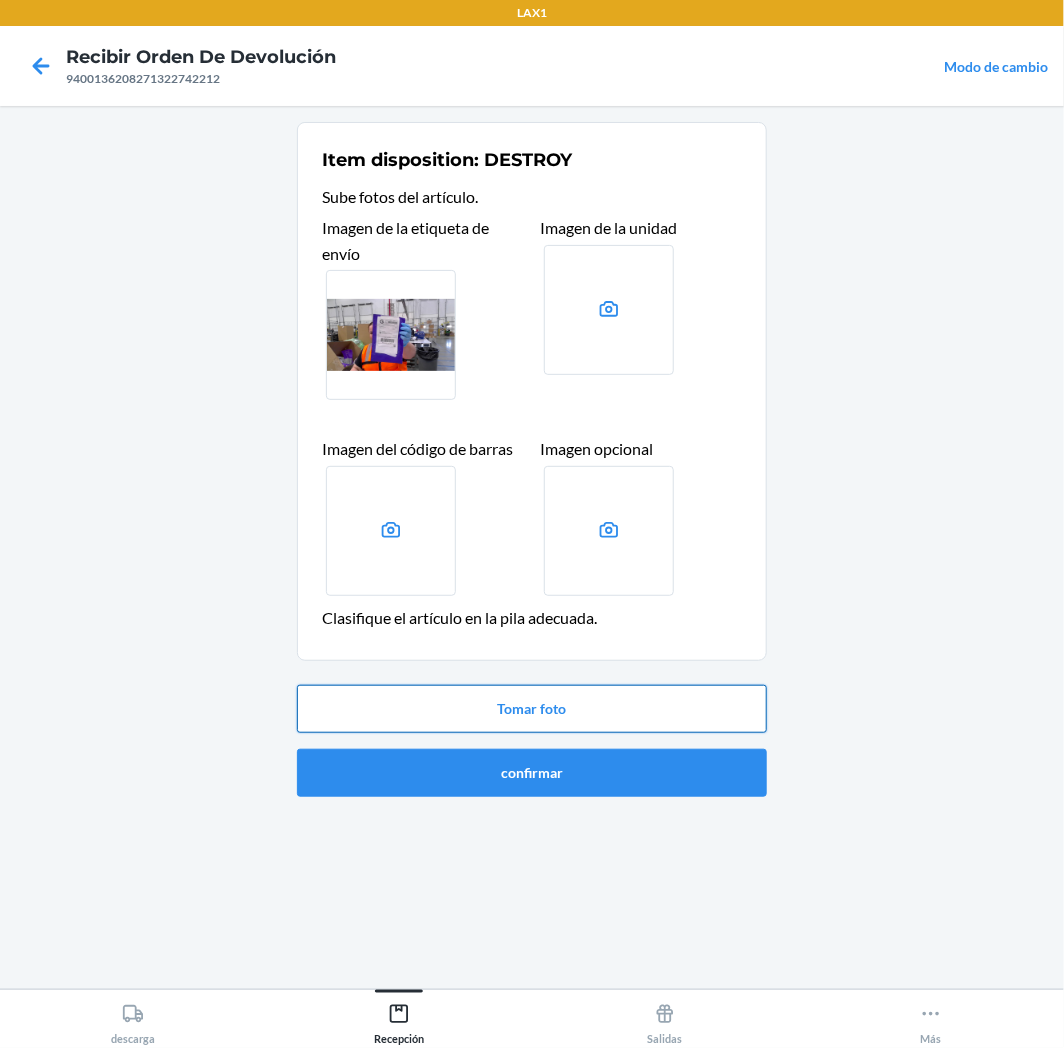 click on "Tomar foto" at bounding box center (532, 709) 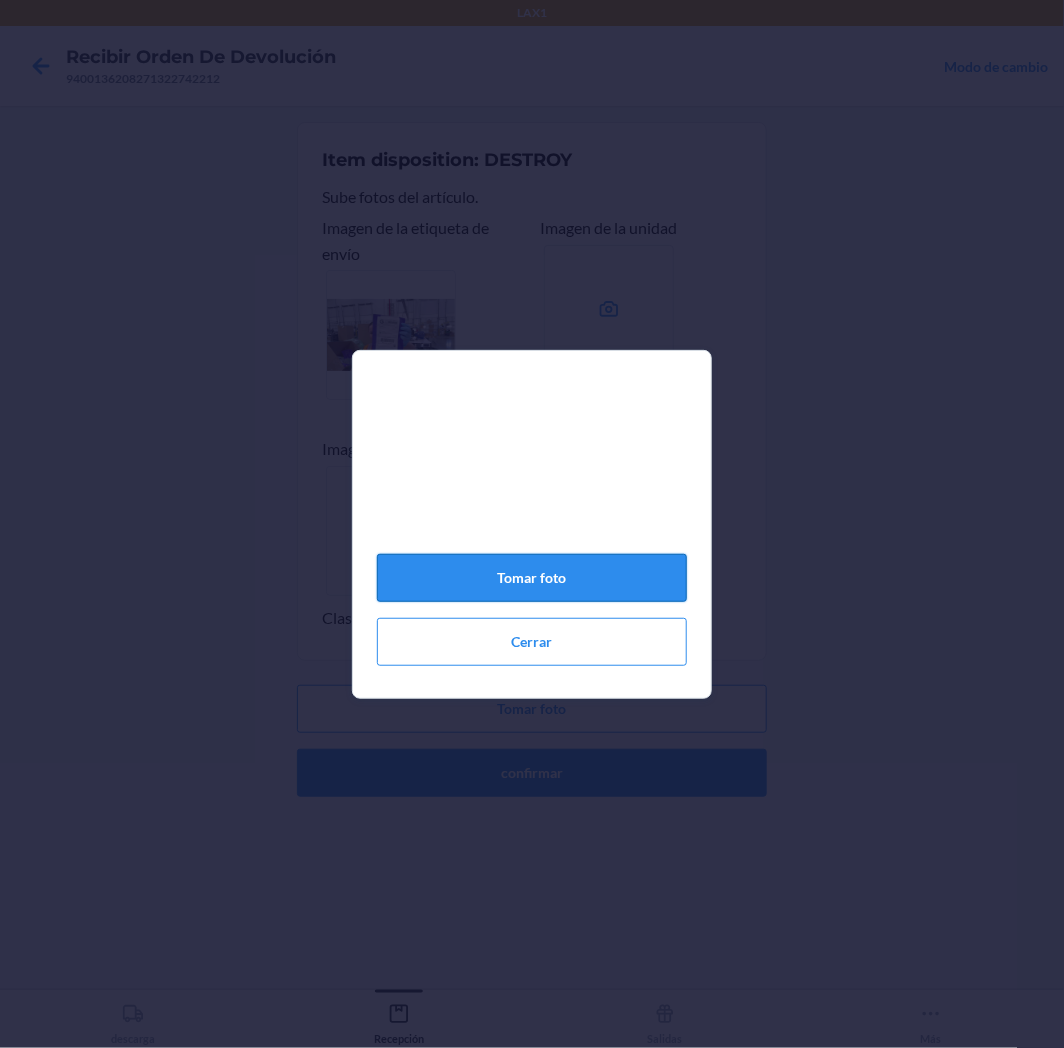 click on "Tomar foto" 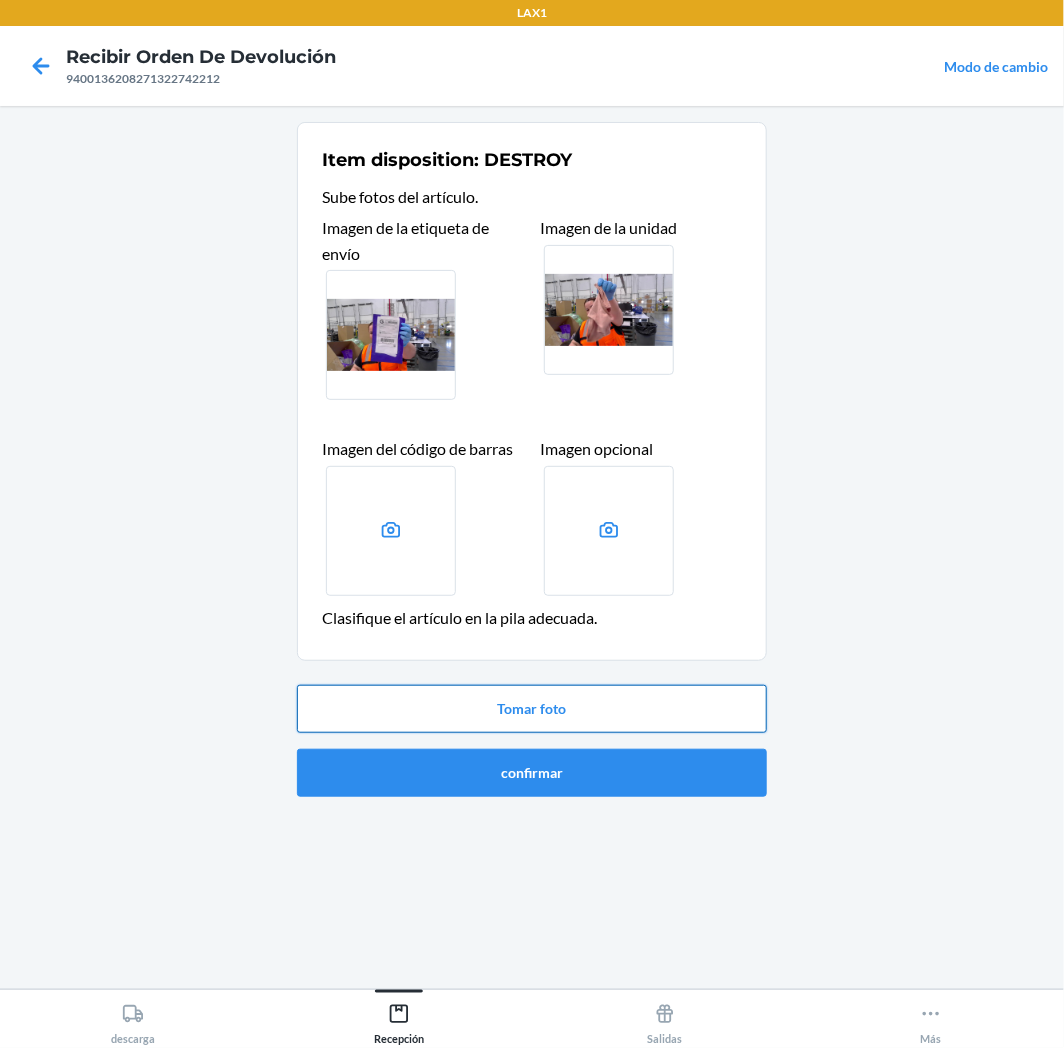 click on "Tomar foto" at bounding box center (532, 709) 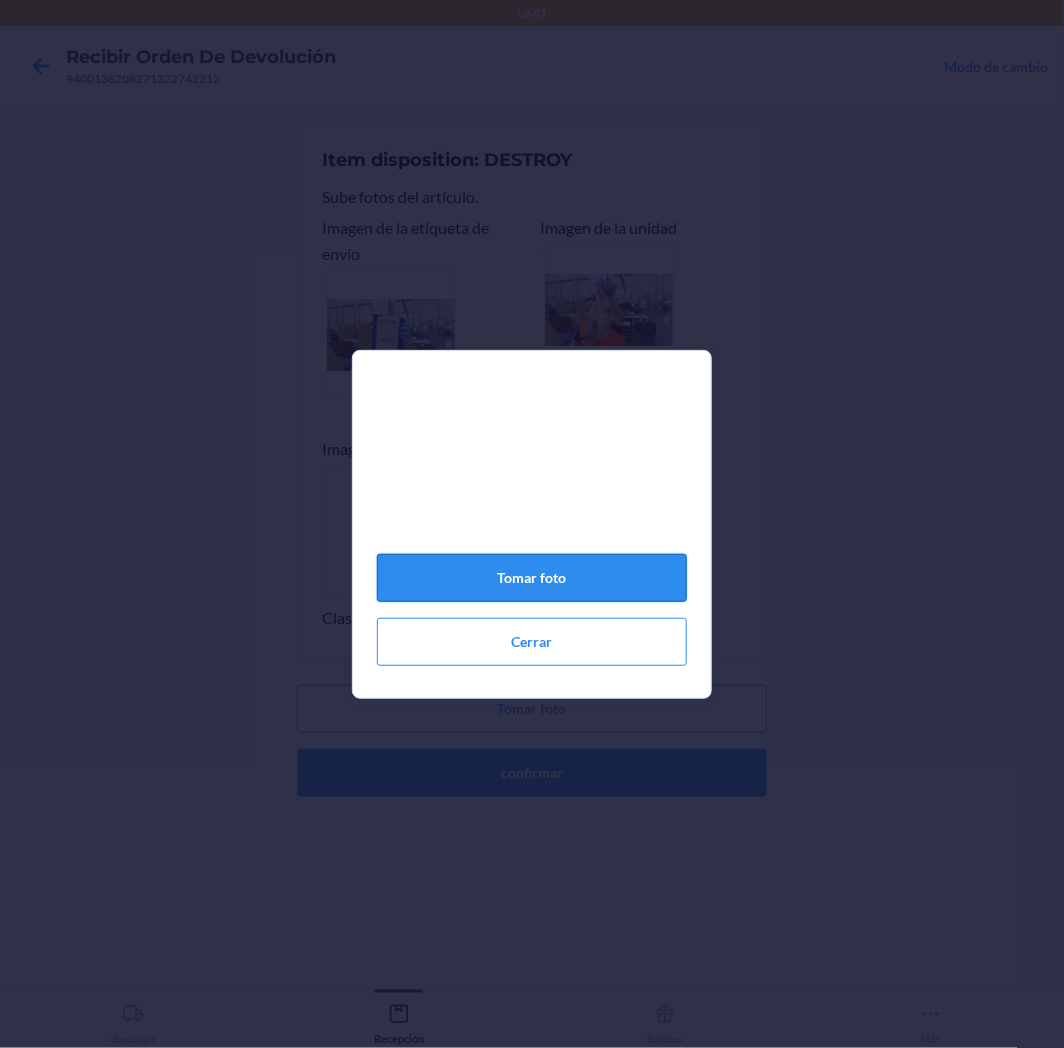 click on "Tomar foto" 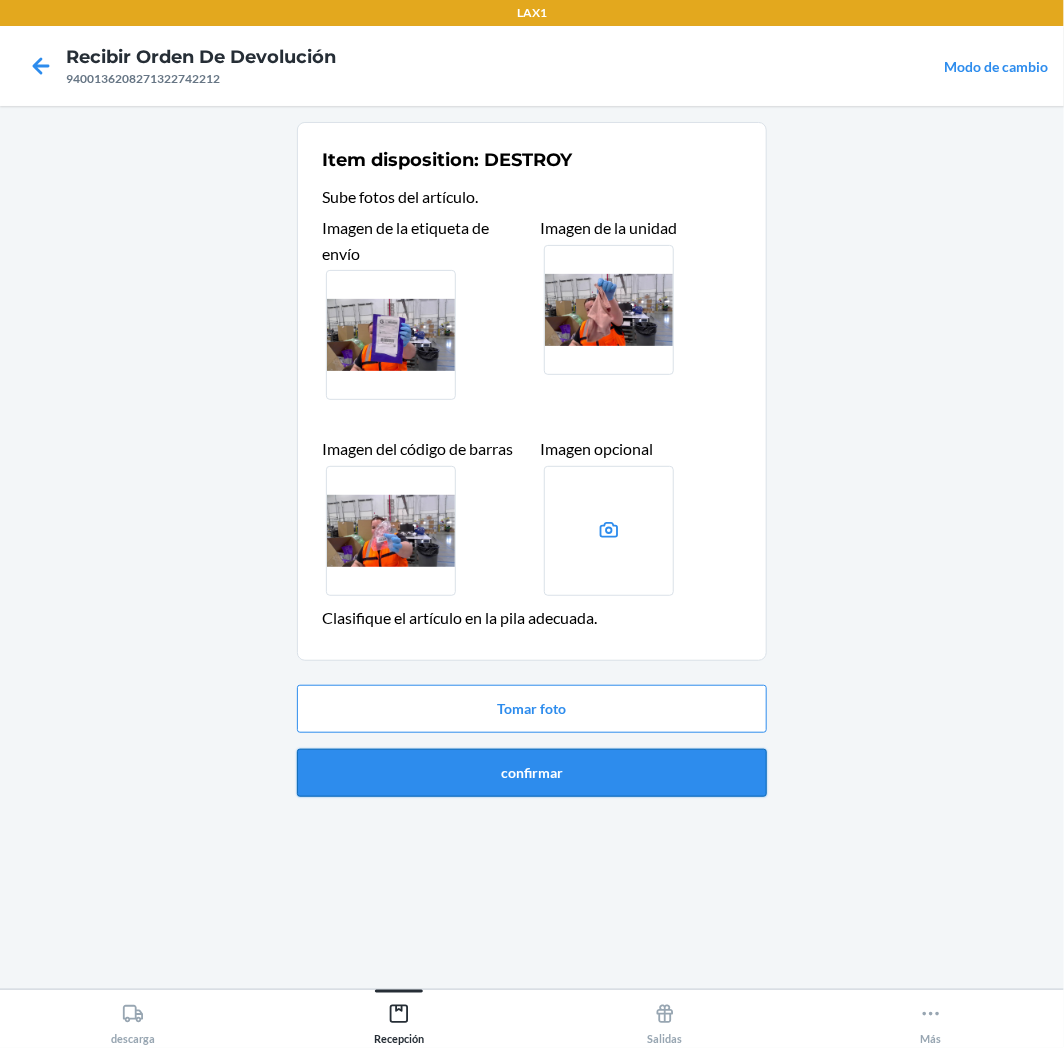 click on "confirmar" at bounding box center (532, 773) 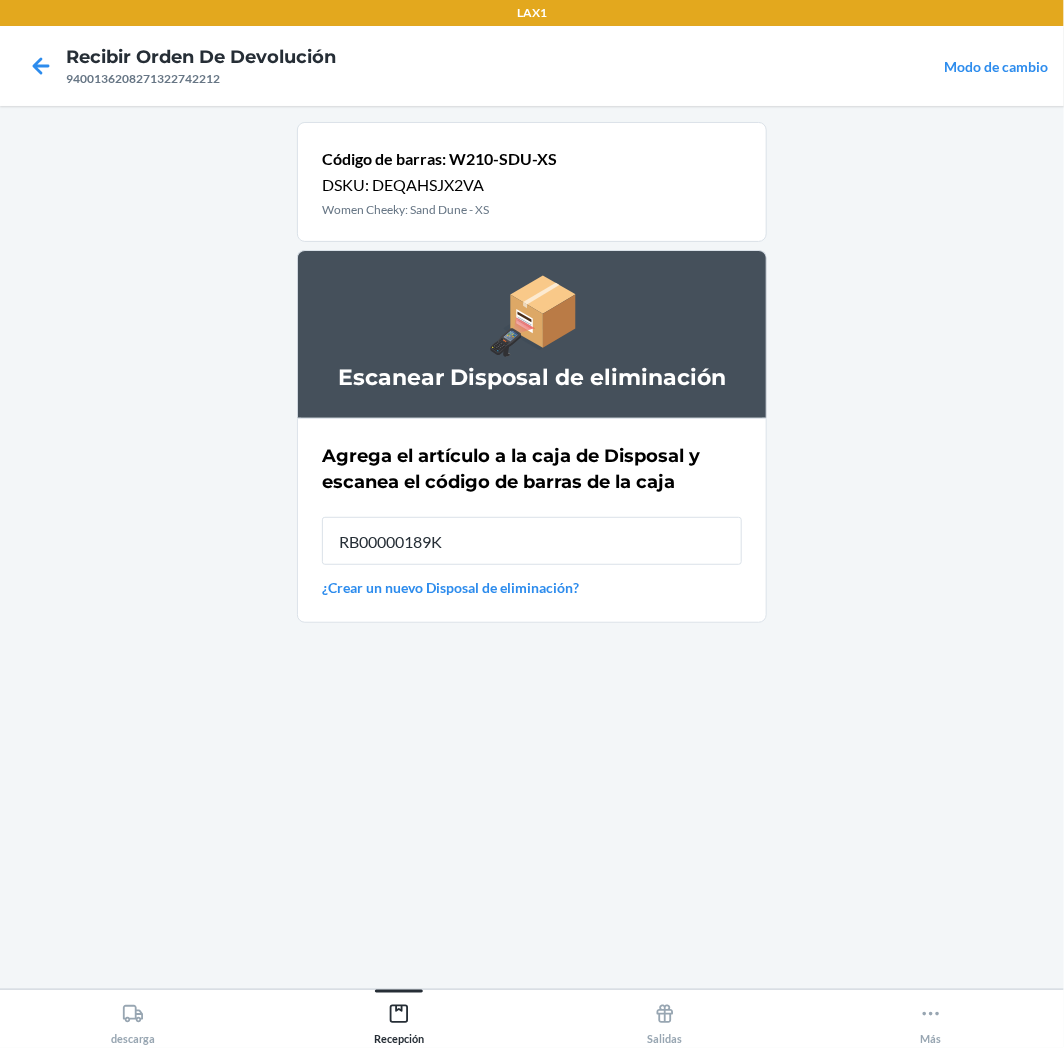 type on "RB00000189K" 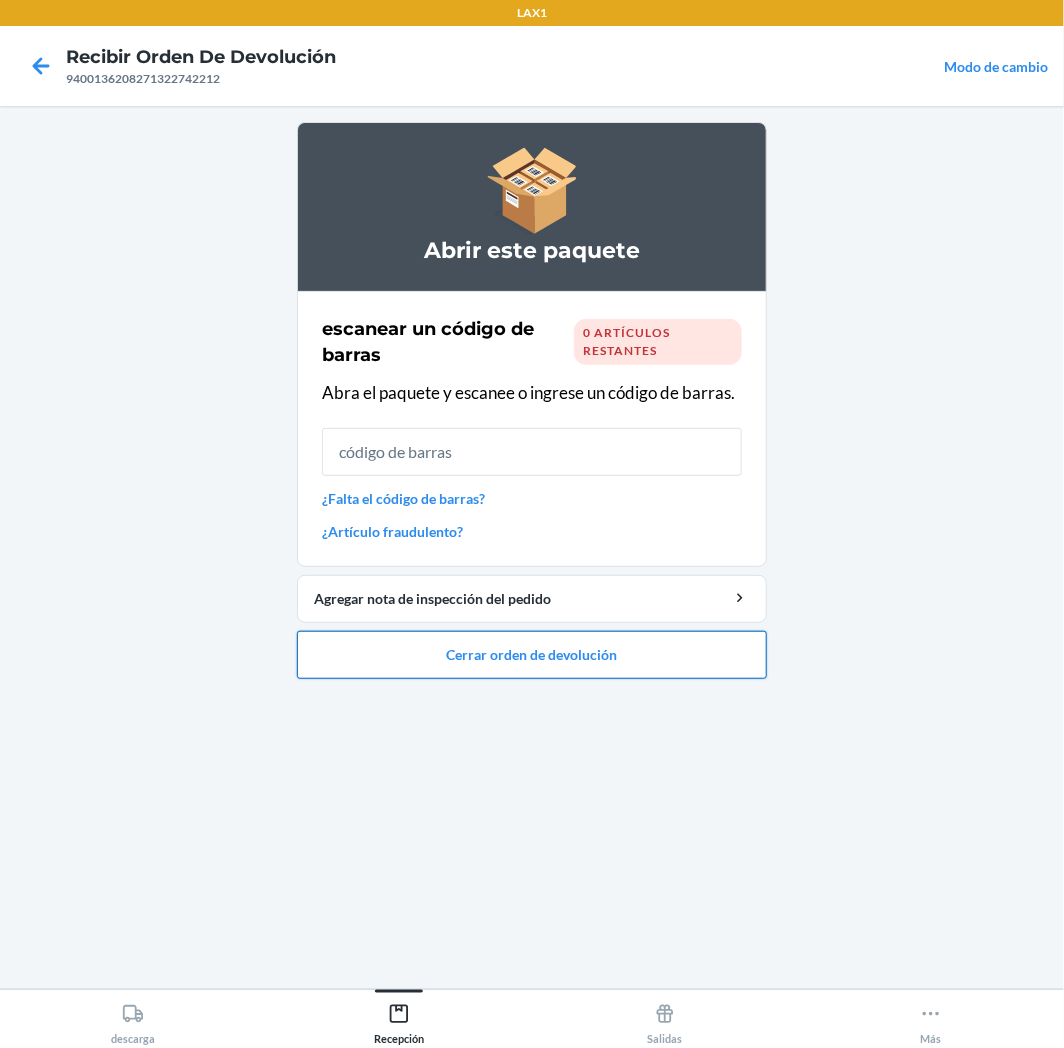 click on "Cerrar orden de devolución" at bounding box center (532, 655) 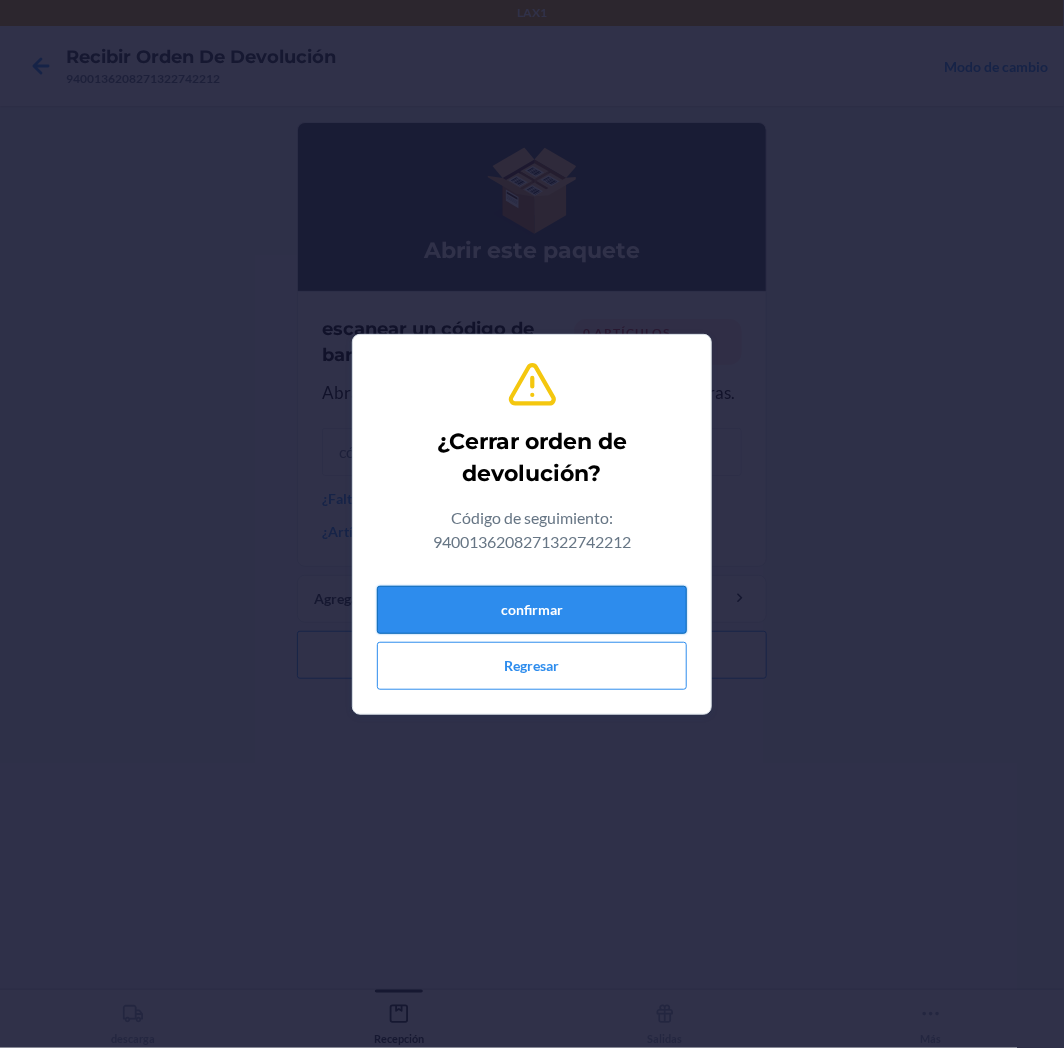 click on "confirmar" at bounding box center [532, 610] 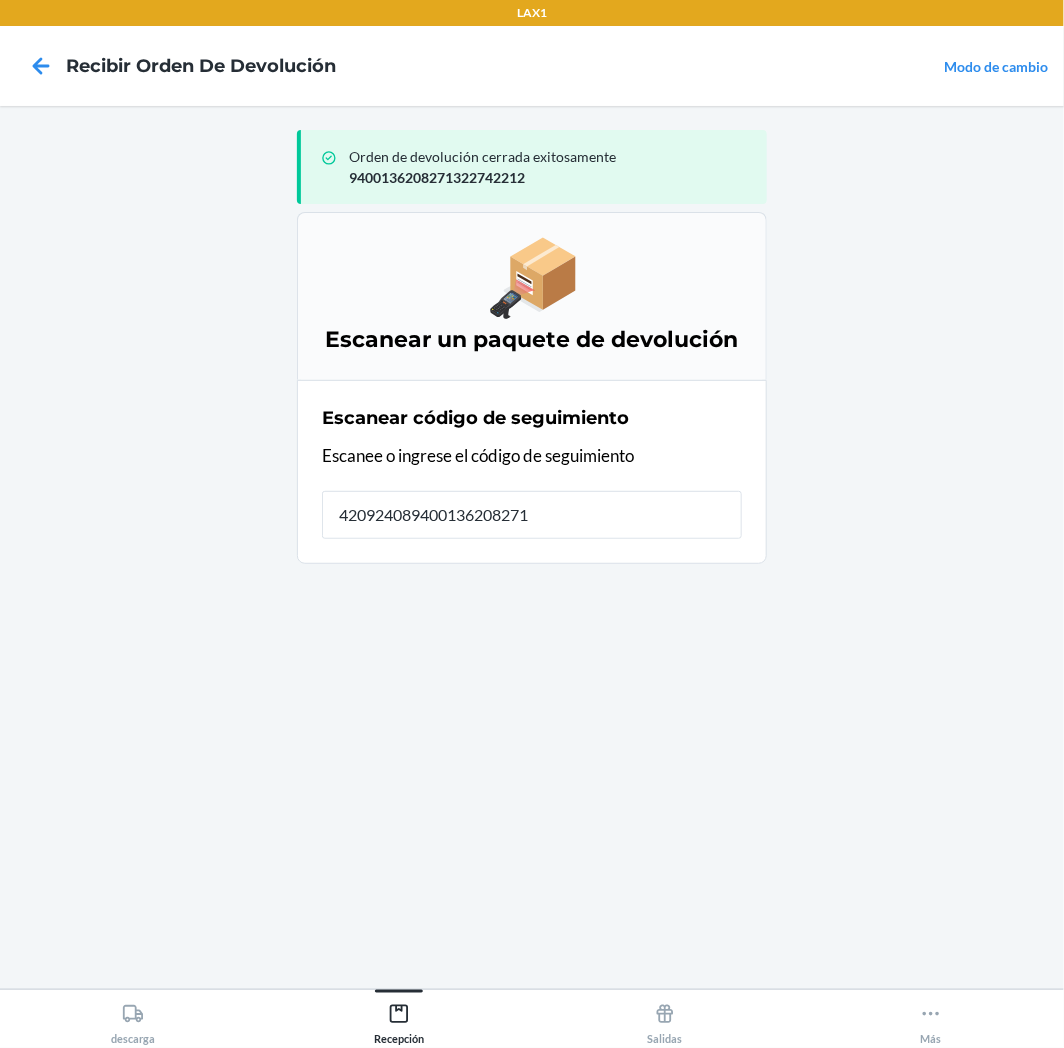 type on "4209240894001362082713" 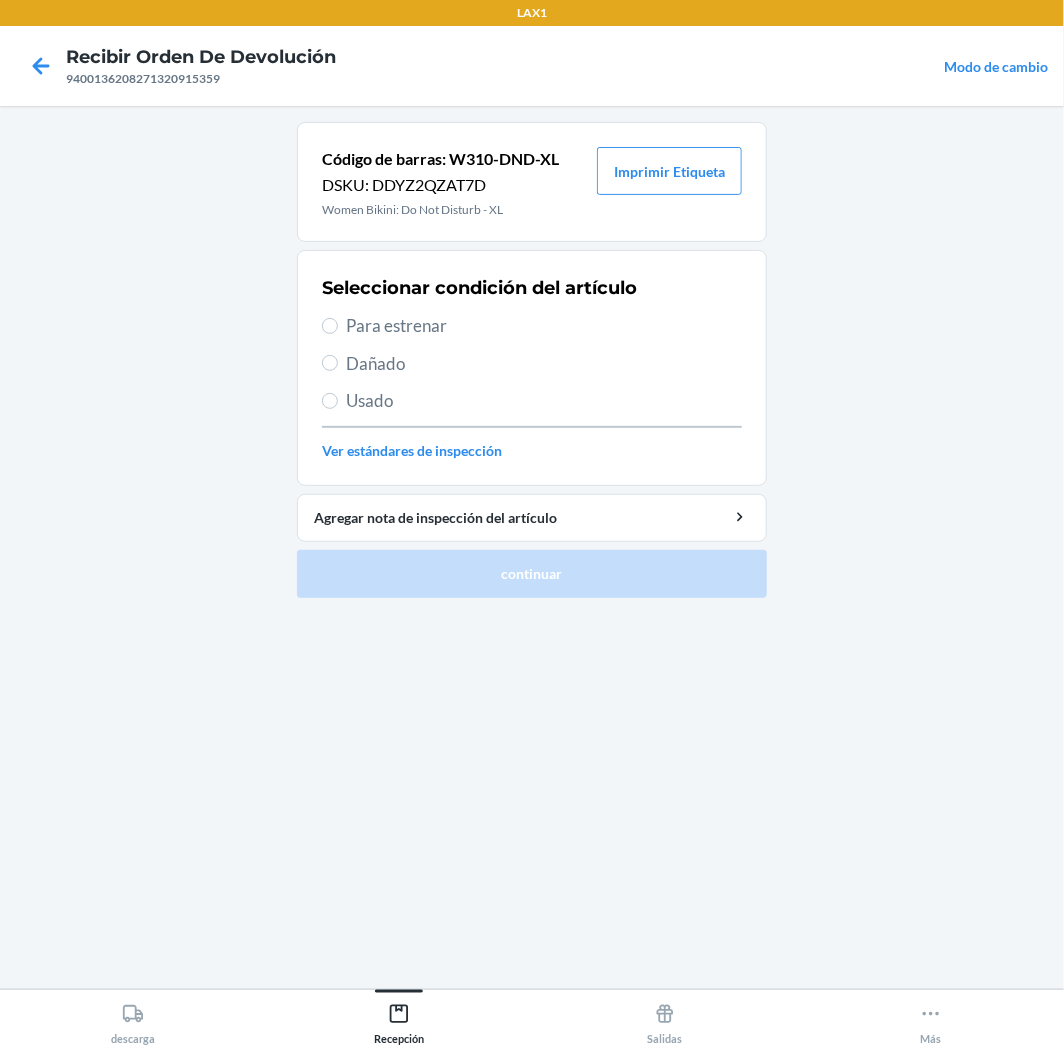 click on "Para estrenar" at bounding box center [544, 326] 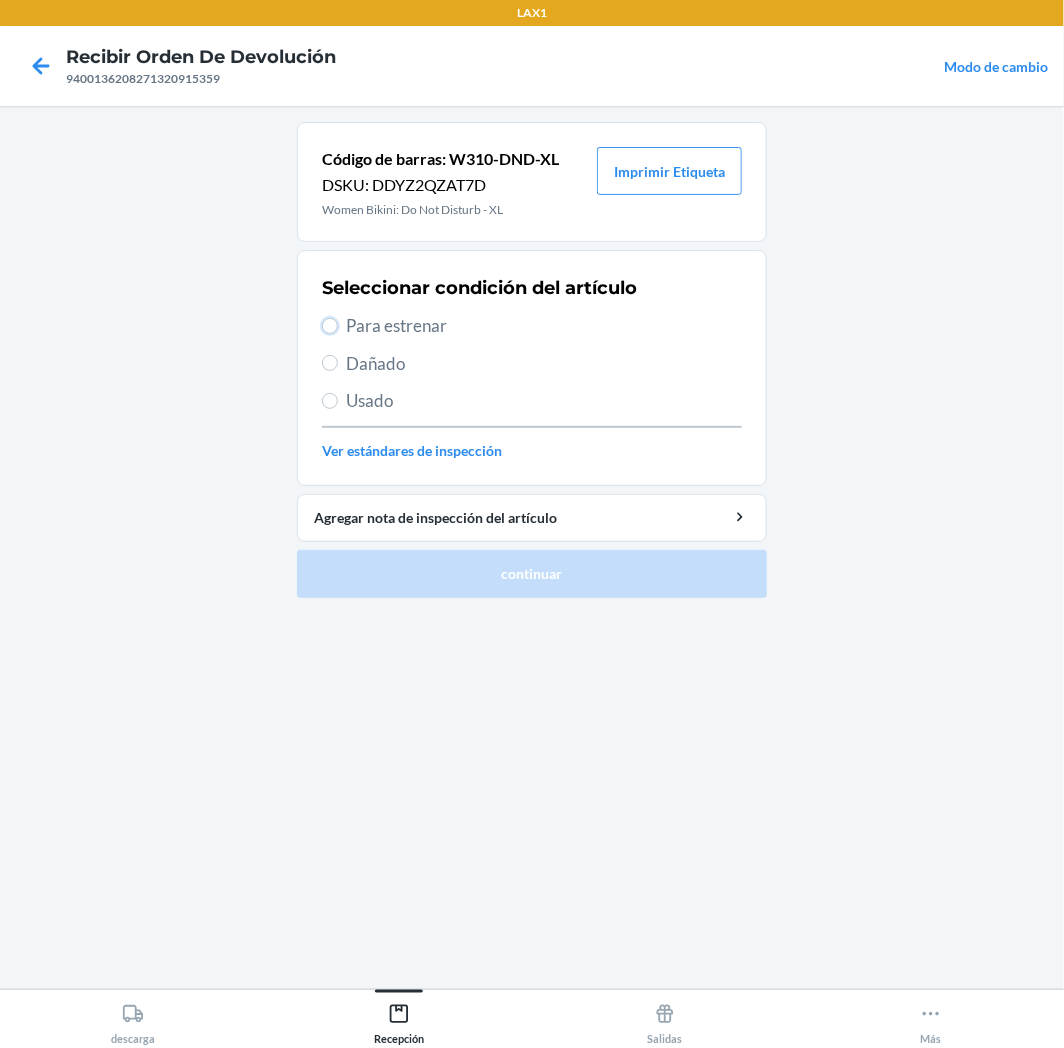 click on "Para estrenar" at bounding box center [330, 326] 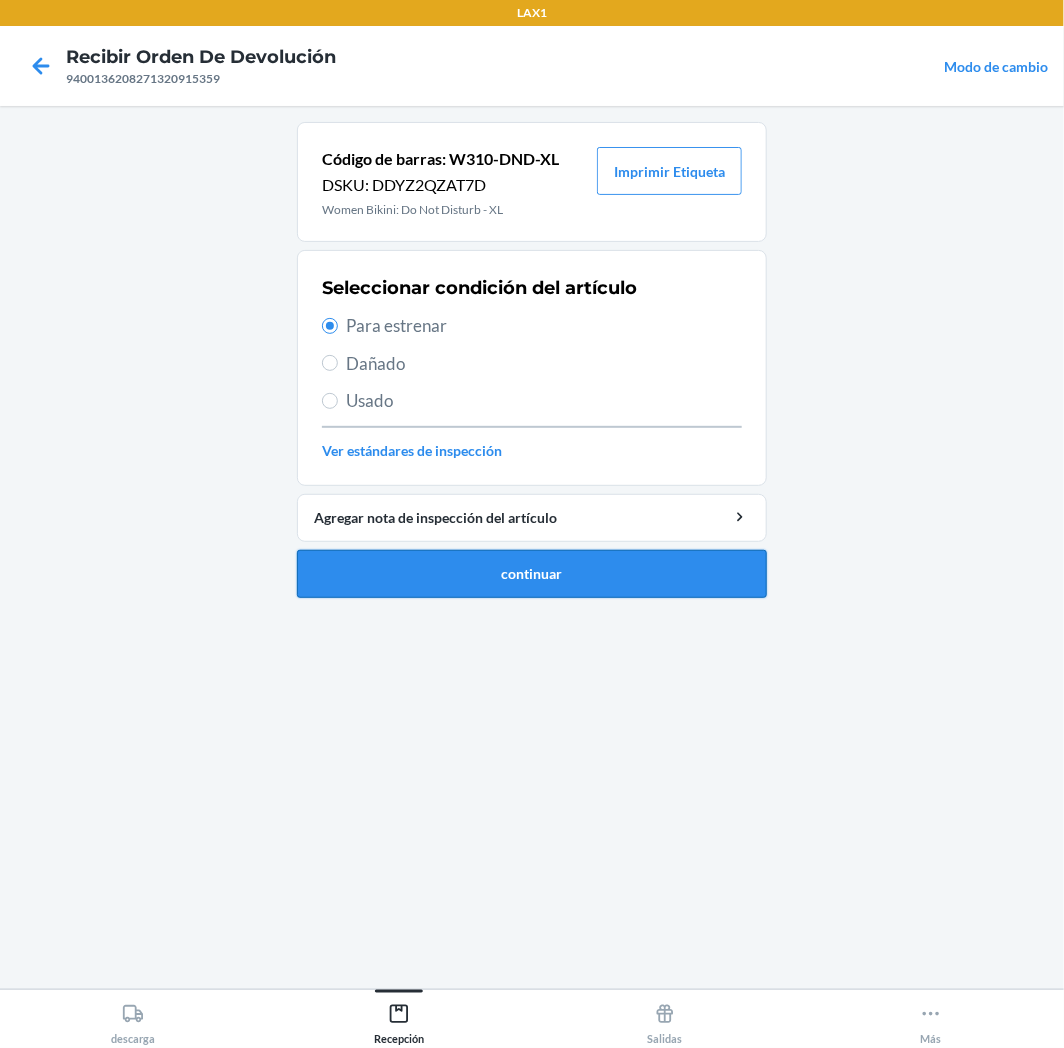 click on "continuar" at bounding box center (532, 574) 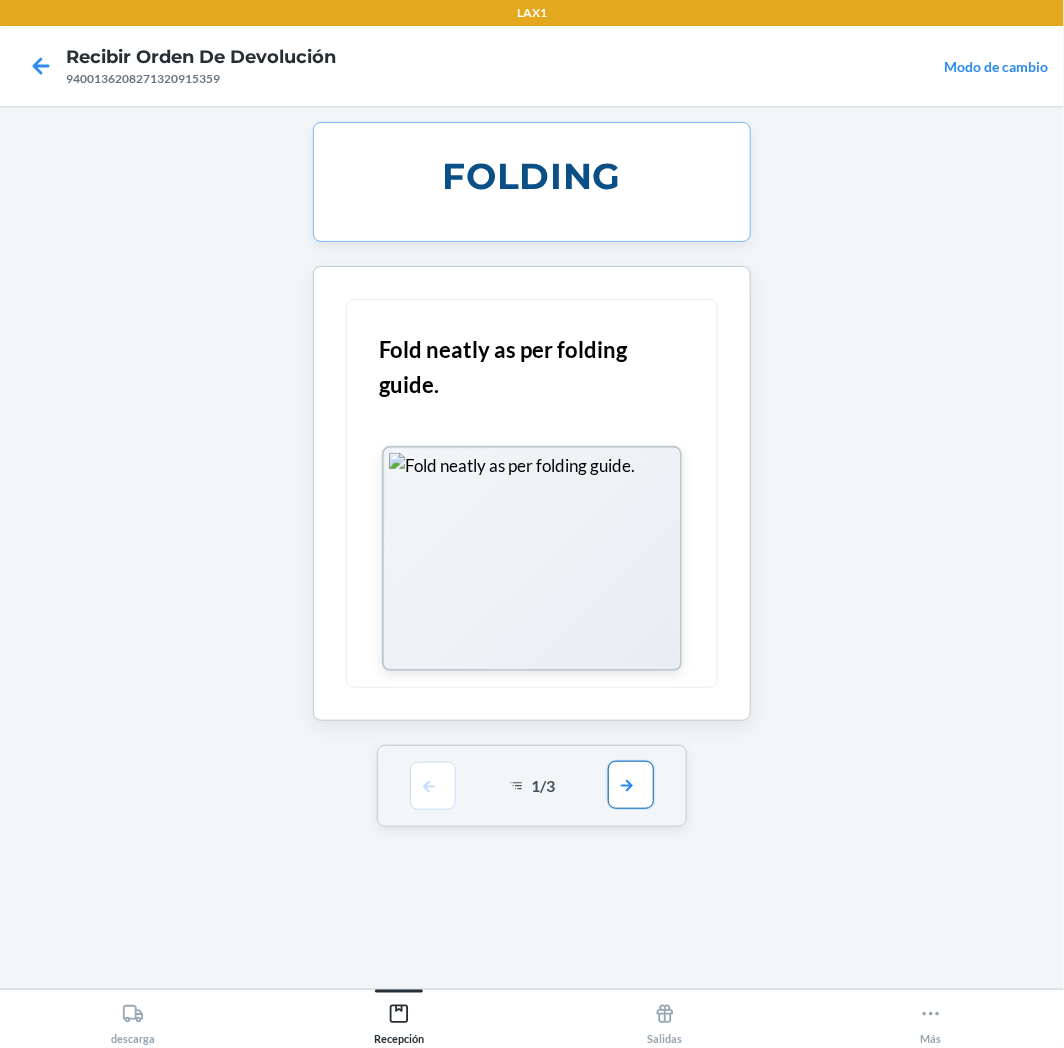 click at bounding box center (631, 785) 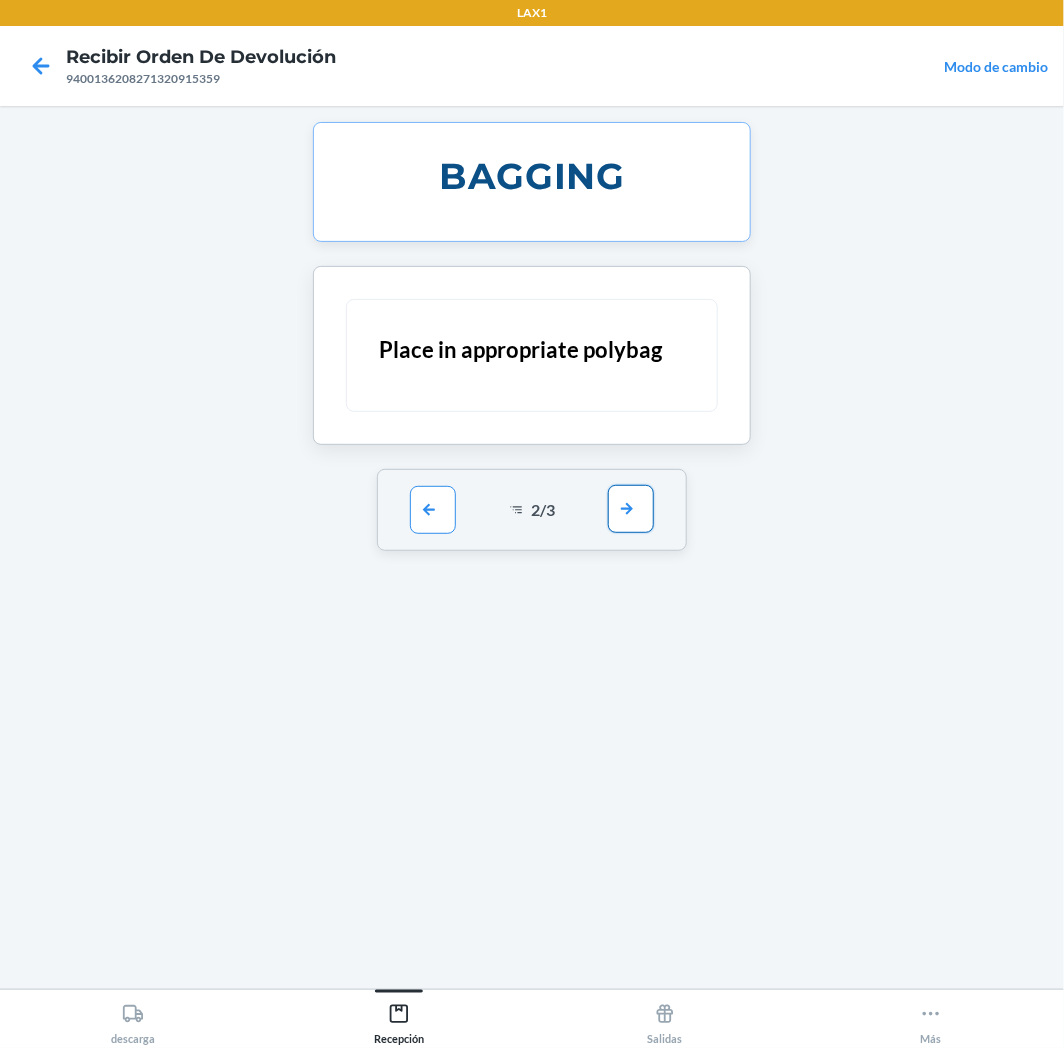 click at bounding box center [631, 509] 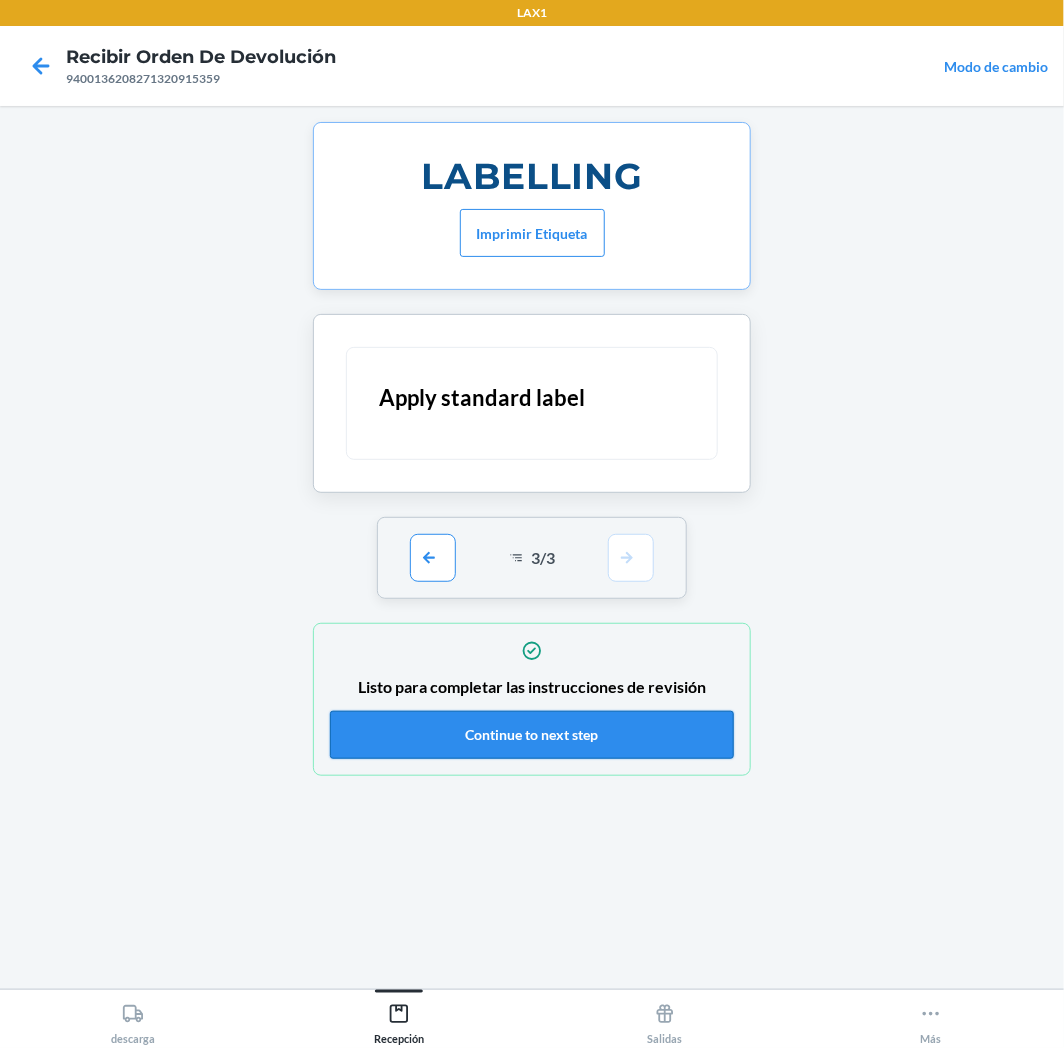click on "Continue to next step" at bounding box center [532, 735] 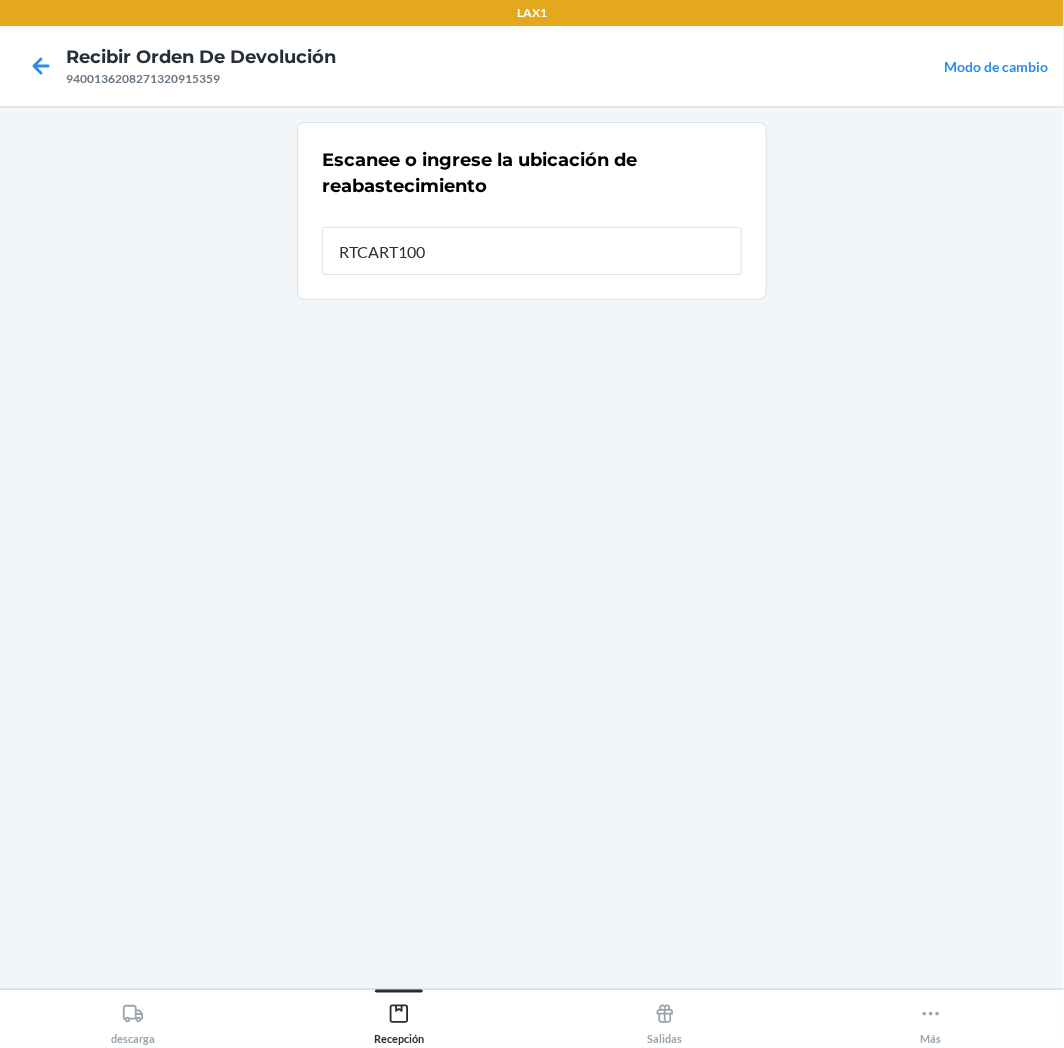 type on "RTCART100" 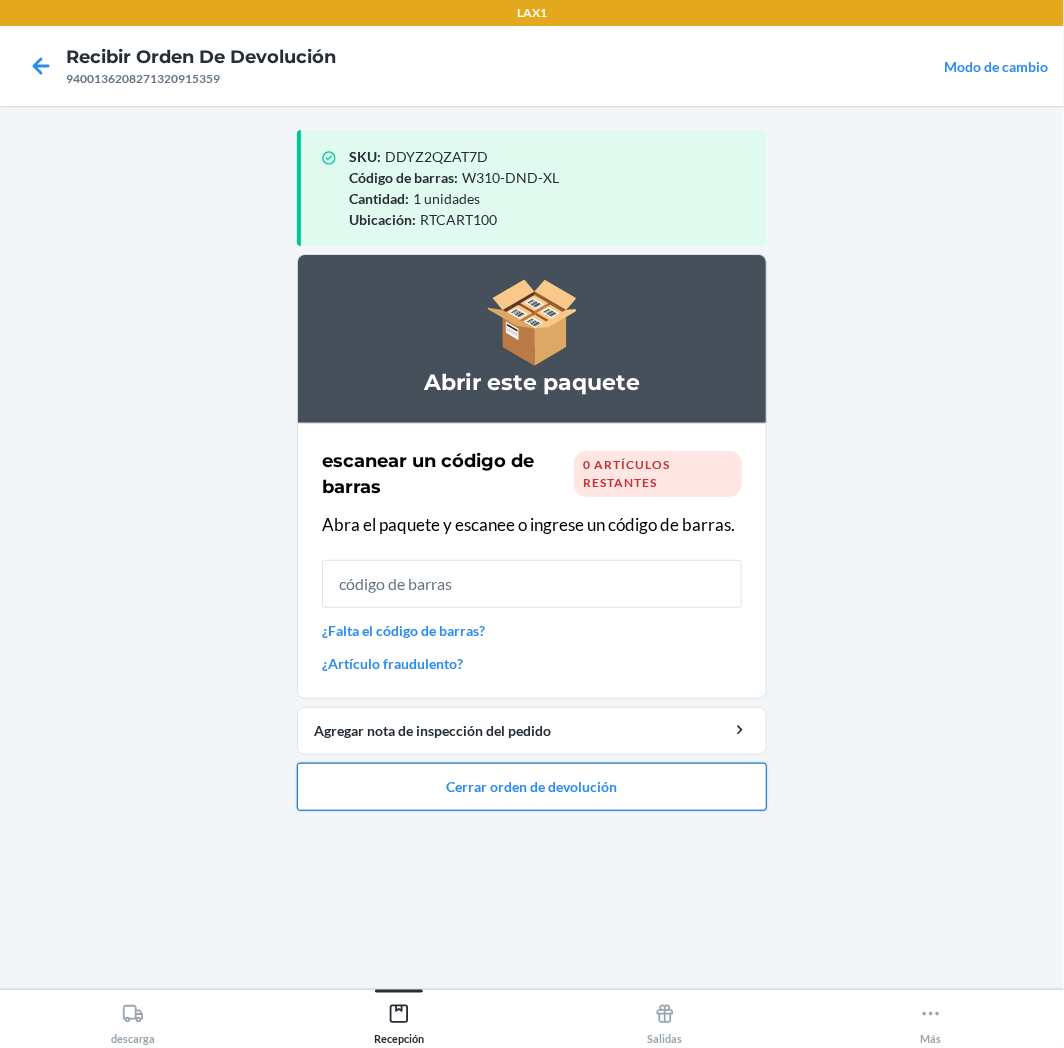 click on "Cerrar orden de devolución" at bounding box center (532, 787) 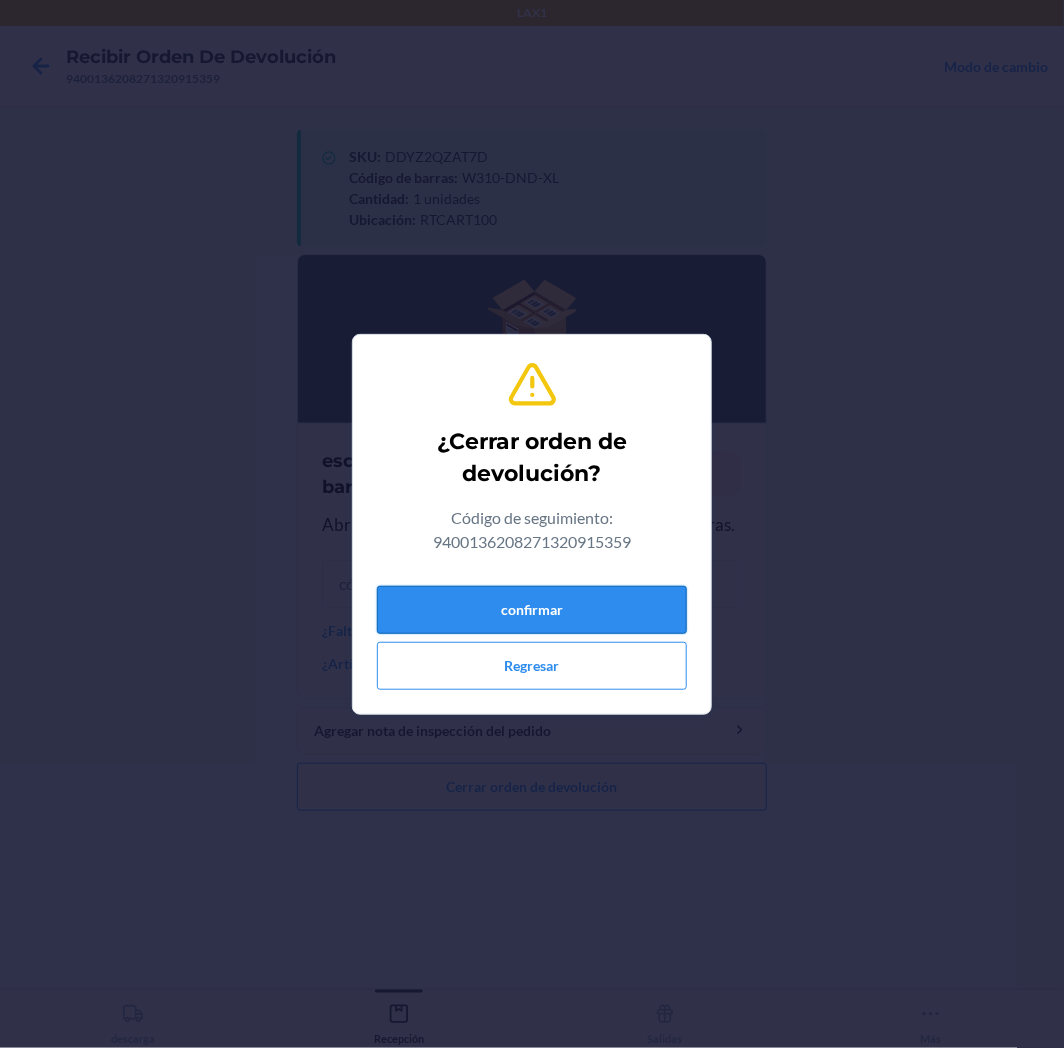 click on "confirmar" at bounding box center [532, 610] 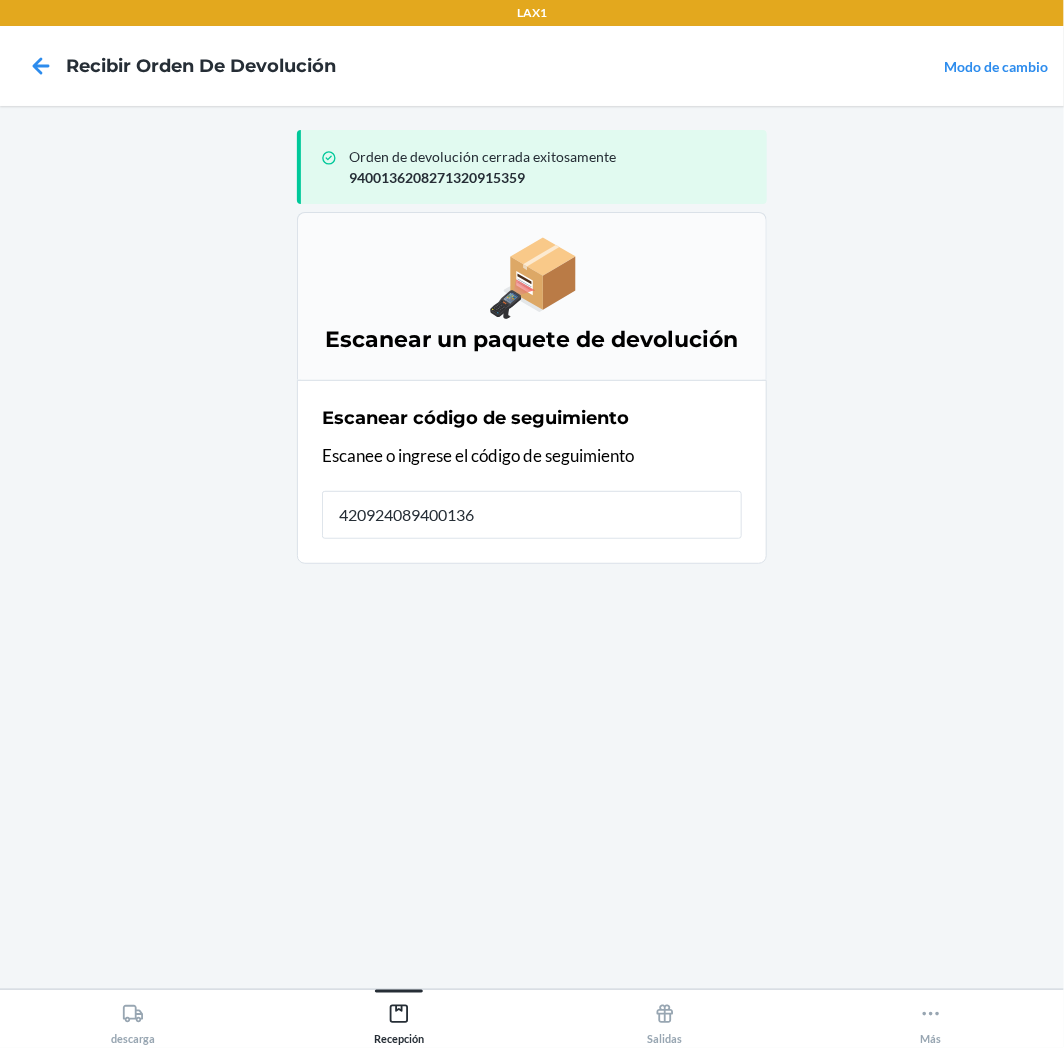 type on "4209240894001362" 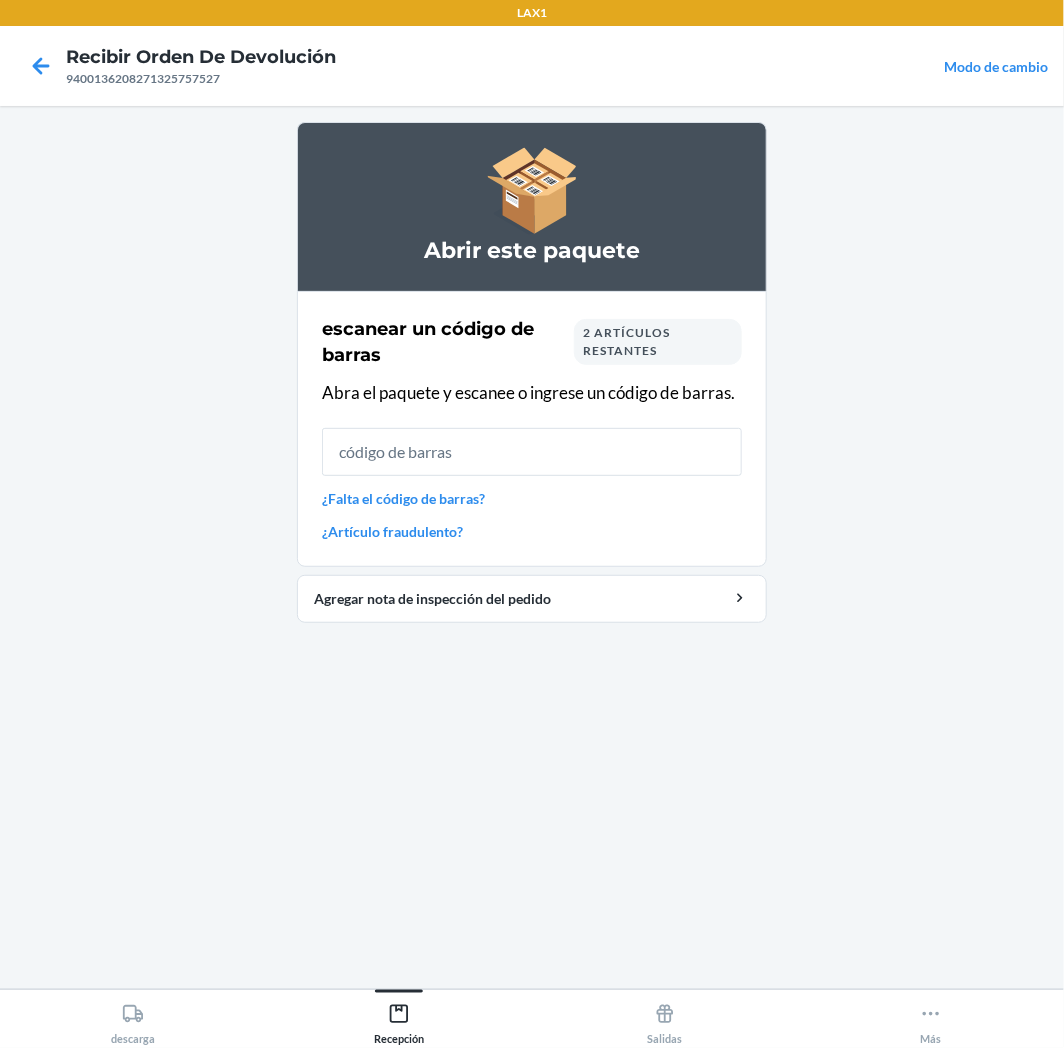 click on "2 artículos restantes" at bounding box center (626, 341) 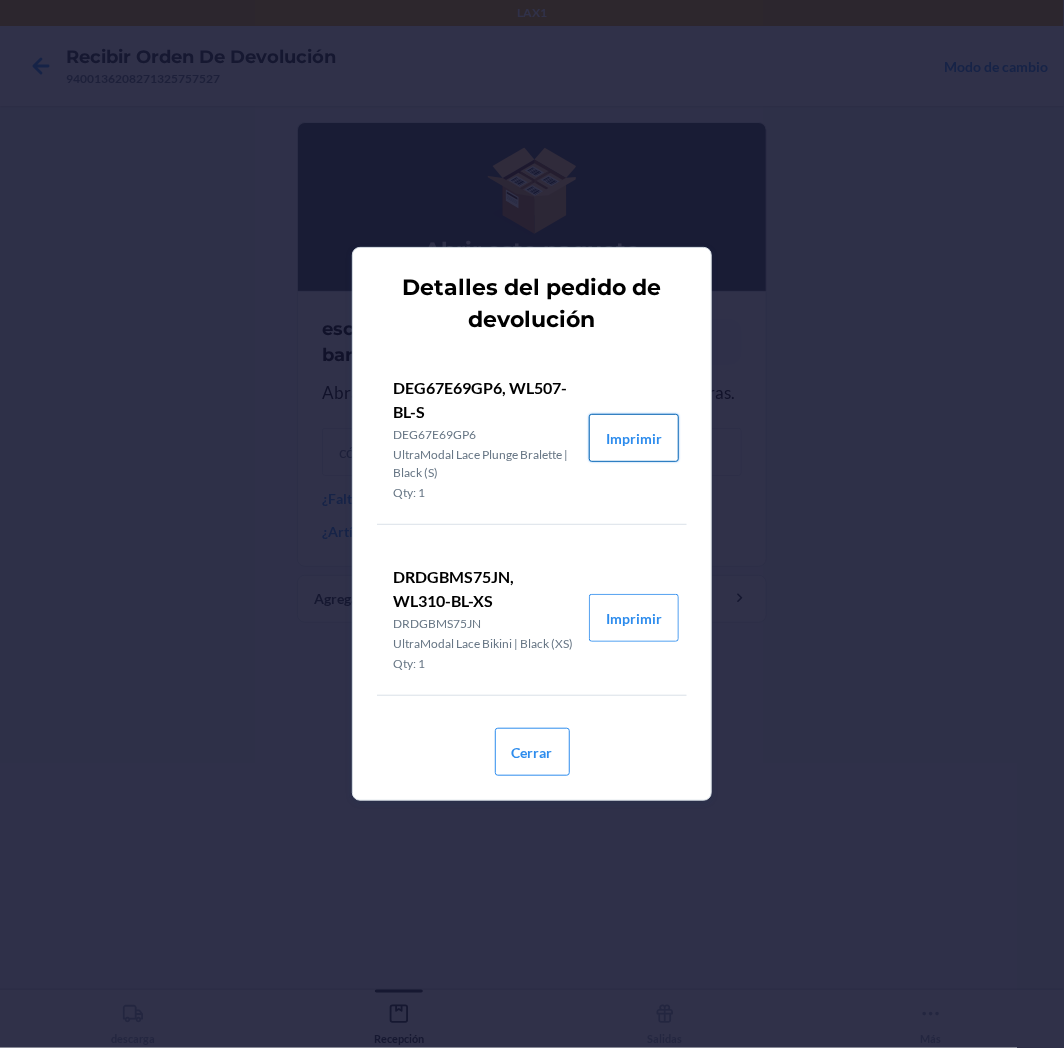 click on "Imprimir" at bounding box center [634, 438] 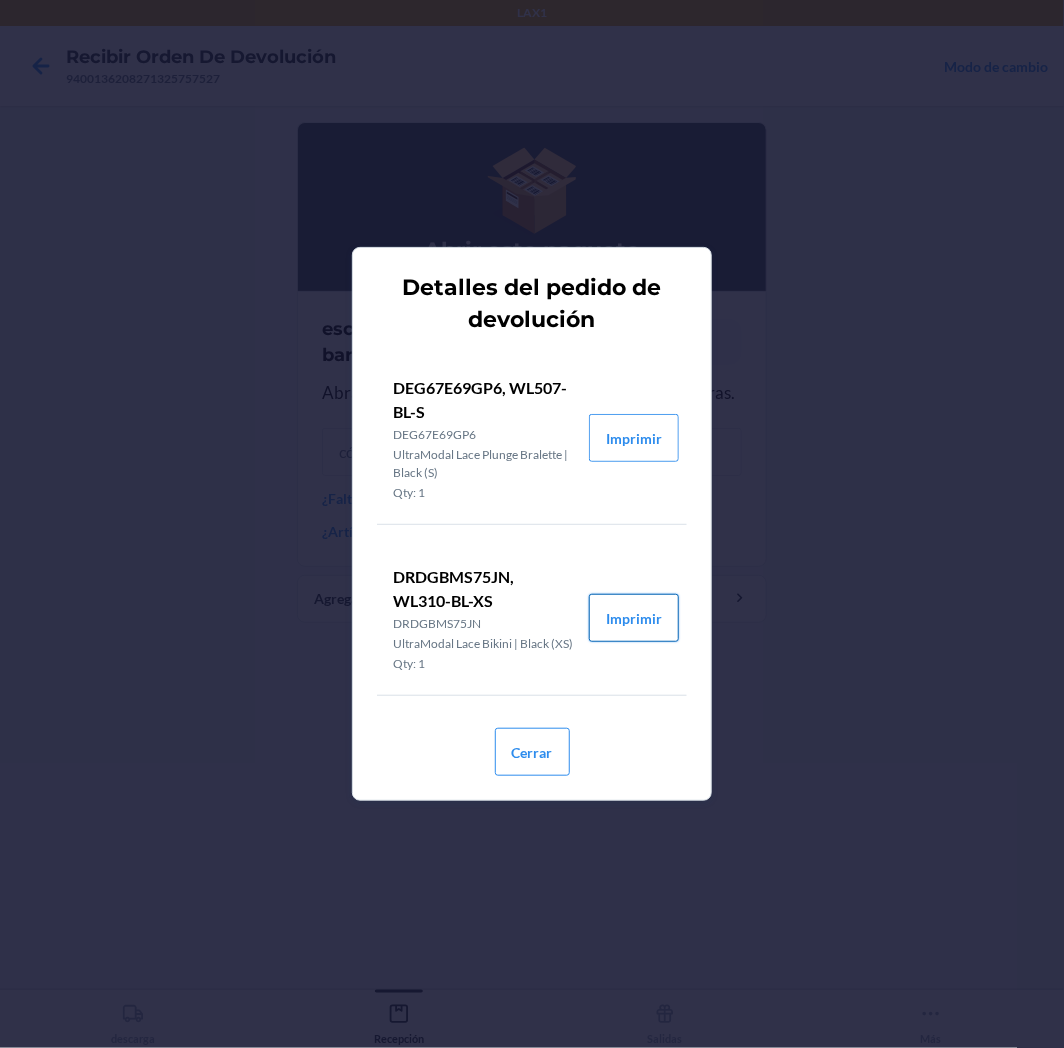 click on "Imprimir" at bounding box center [634, 618] 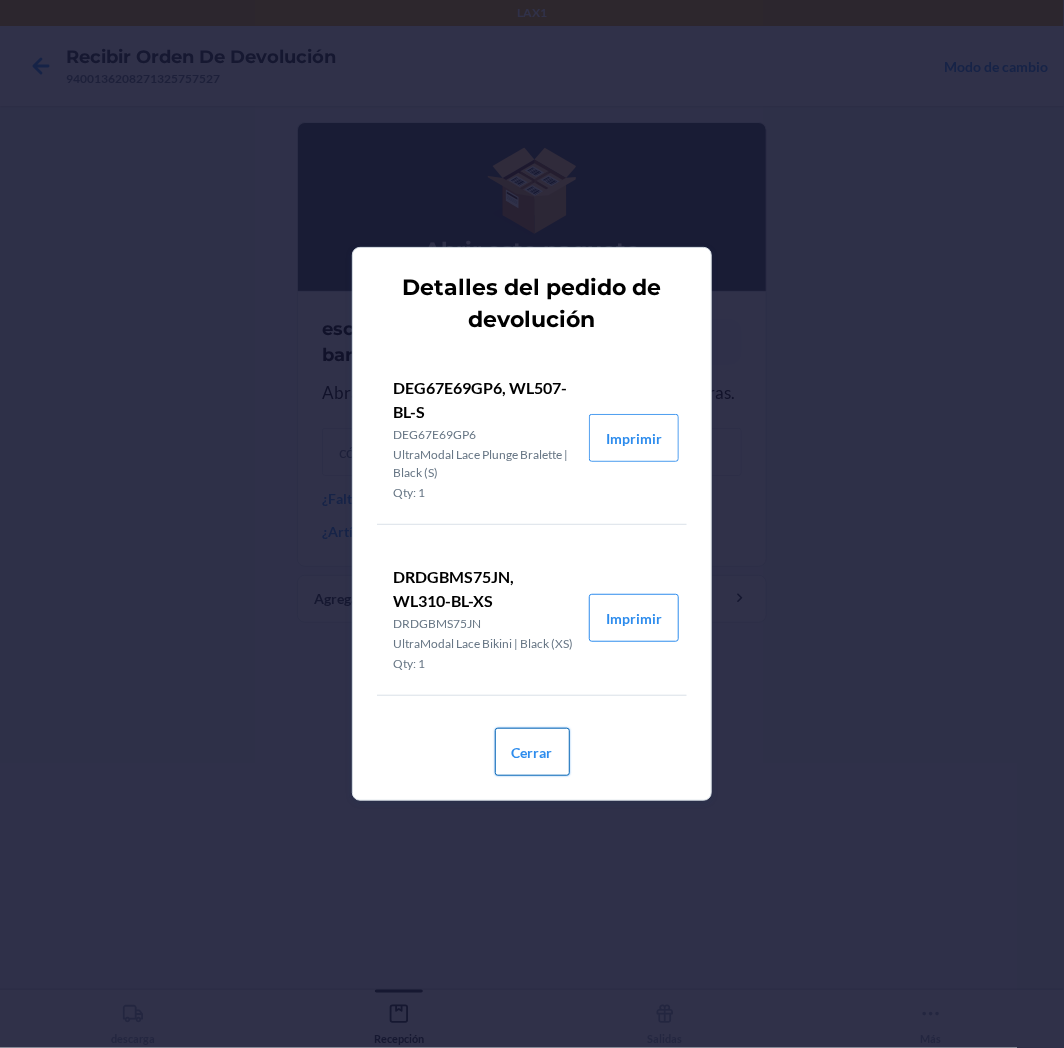 click on "Cerrar" at bounding box center [532, 752] 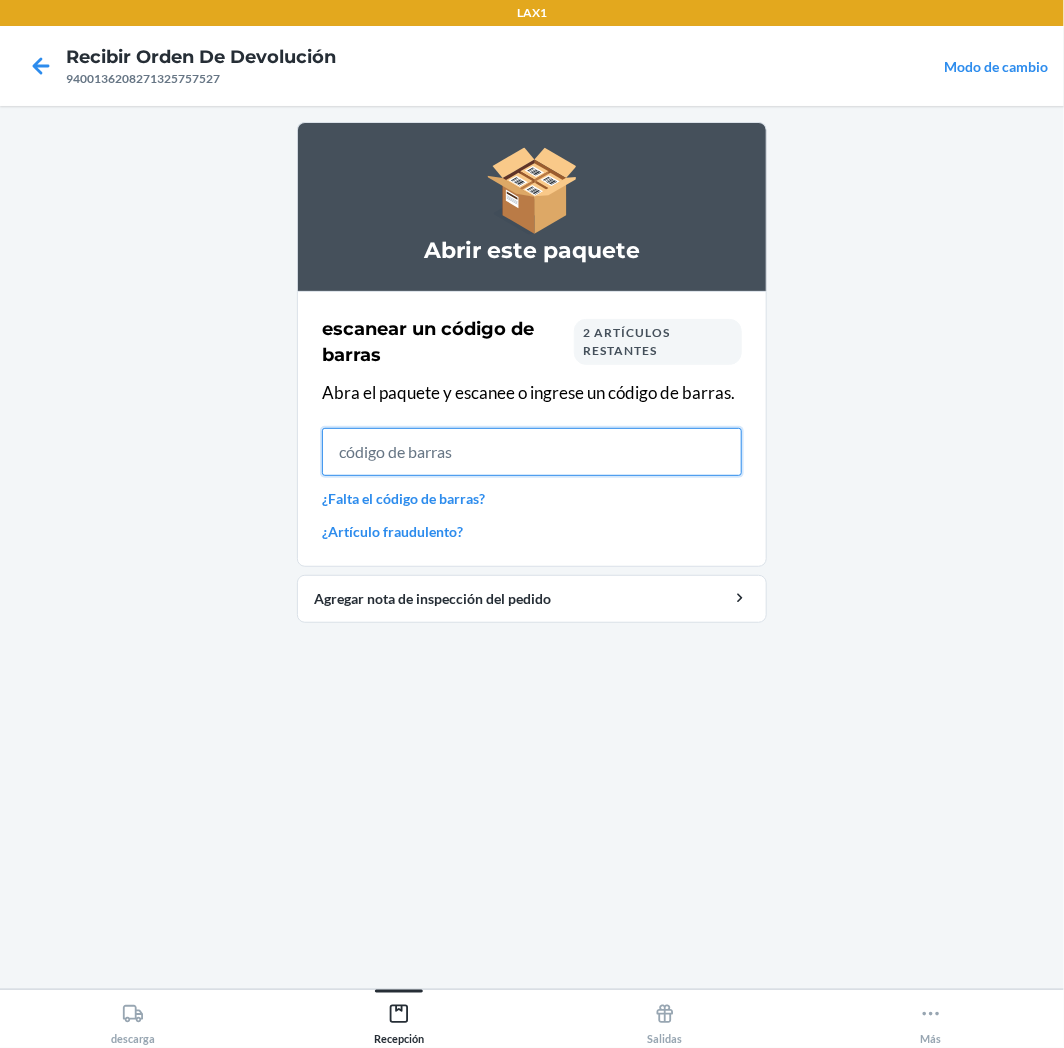 click at bounding box center [532, 452] 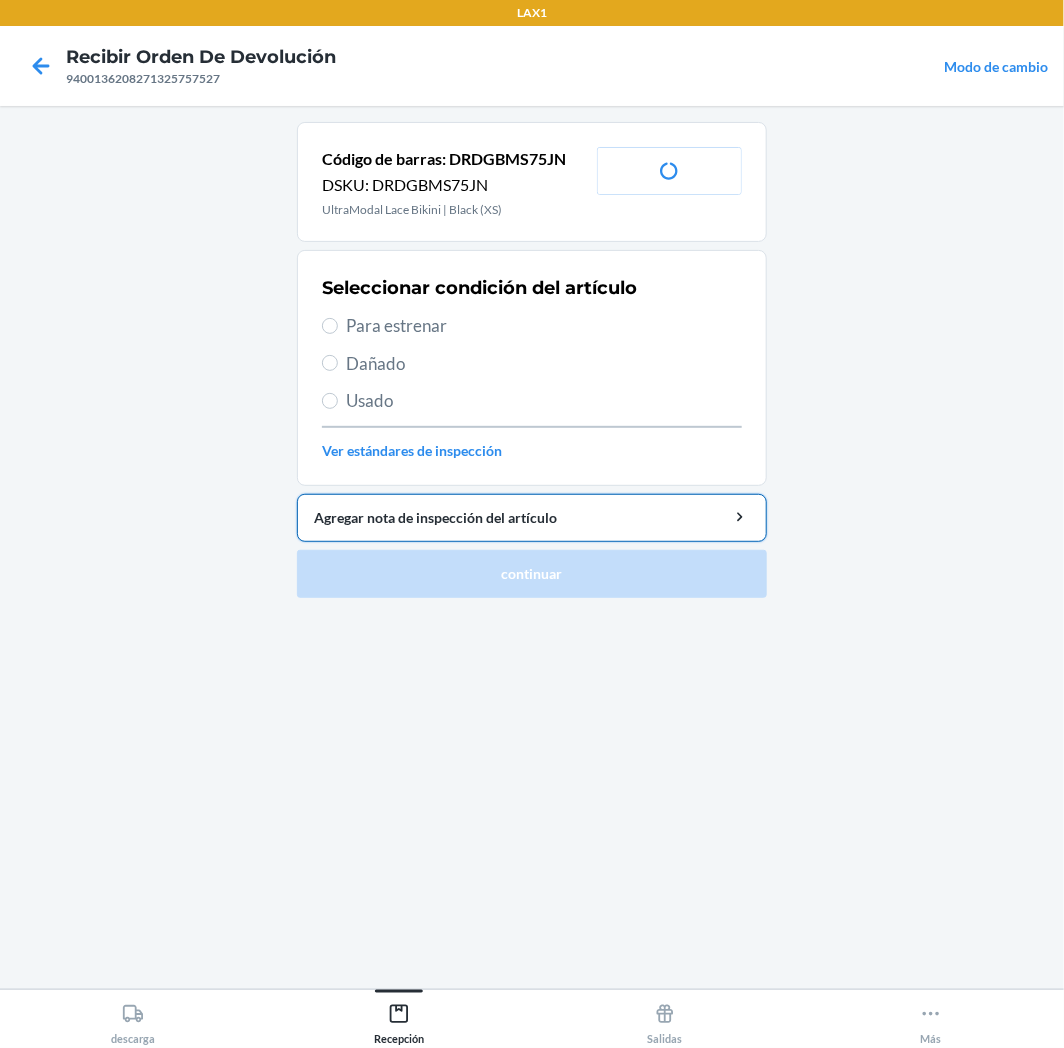 click on "Agregar nota de inspección del artículo" at bounding box center [532, 517] 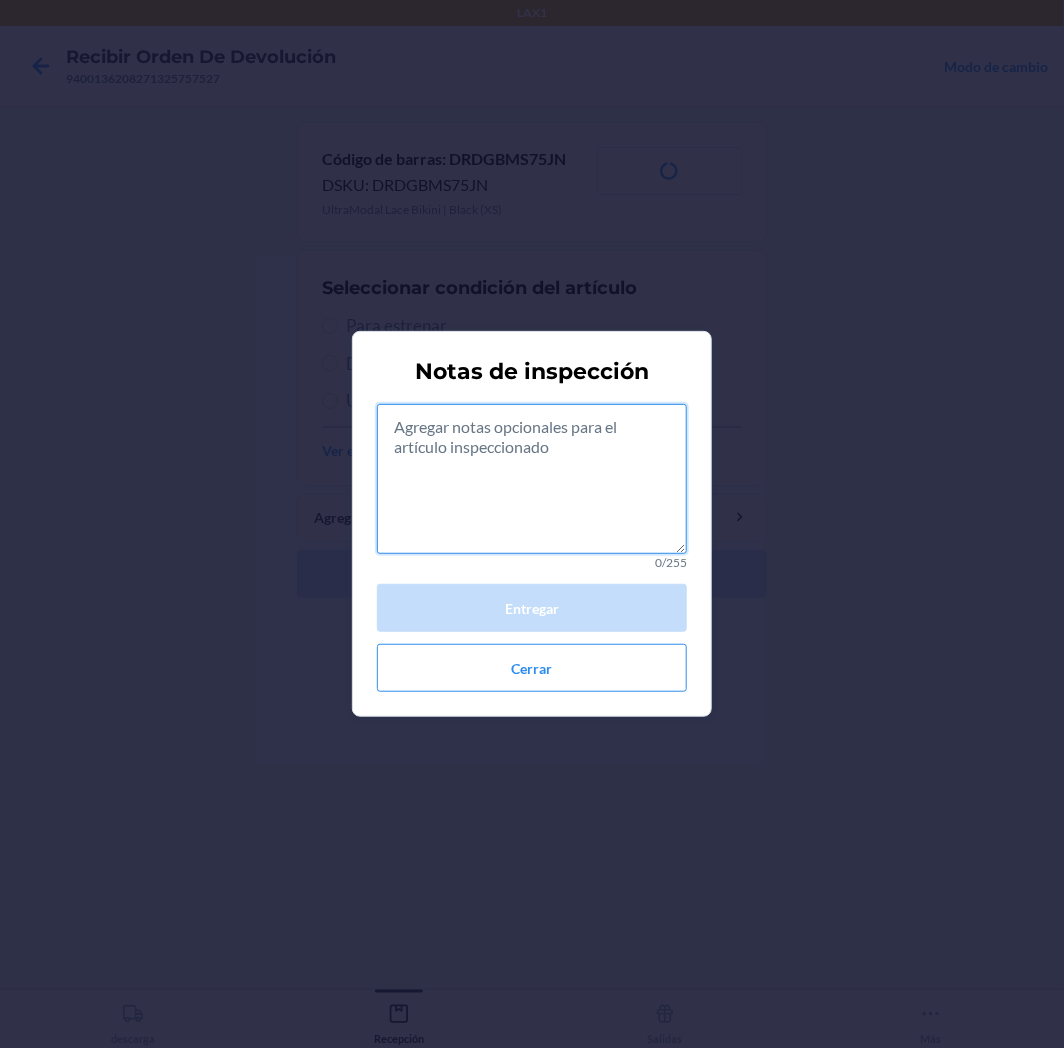 click at bounding box center (532, 479) 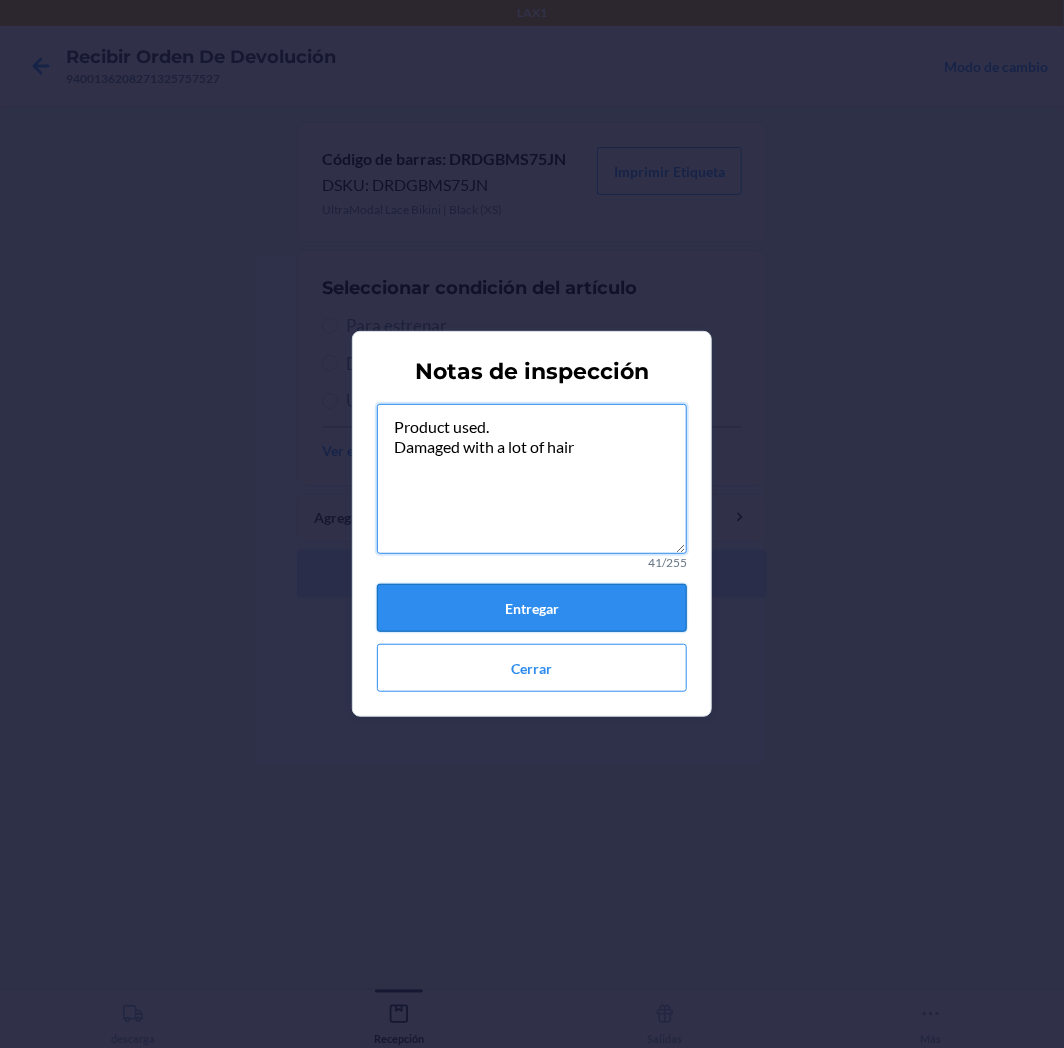 type on "Product used.
Damaged with a lot of hair" 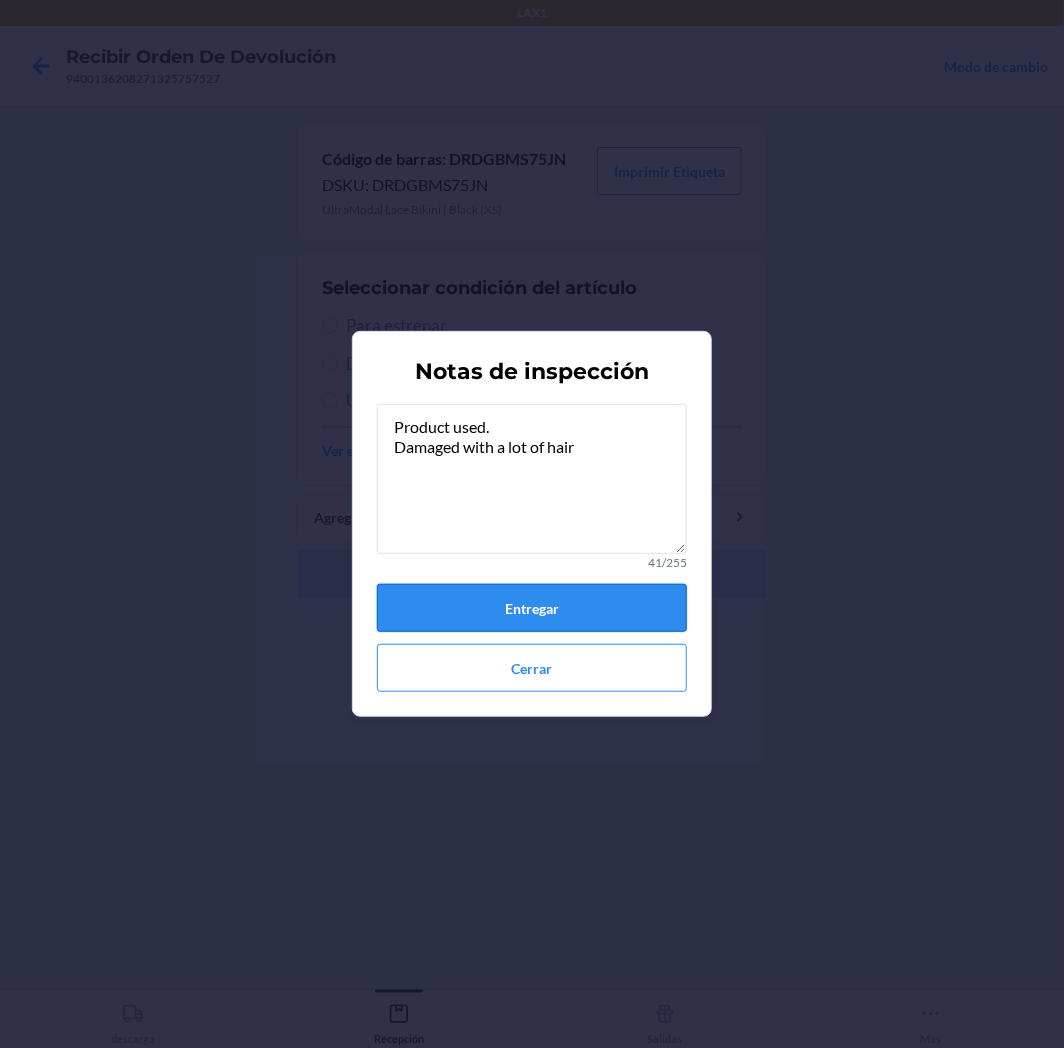 click on "Entregar" at bounding box center (532, 608) 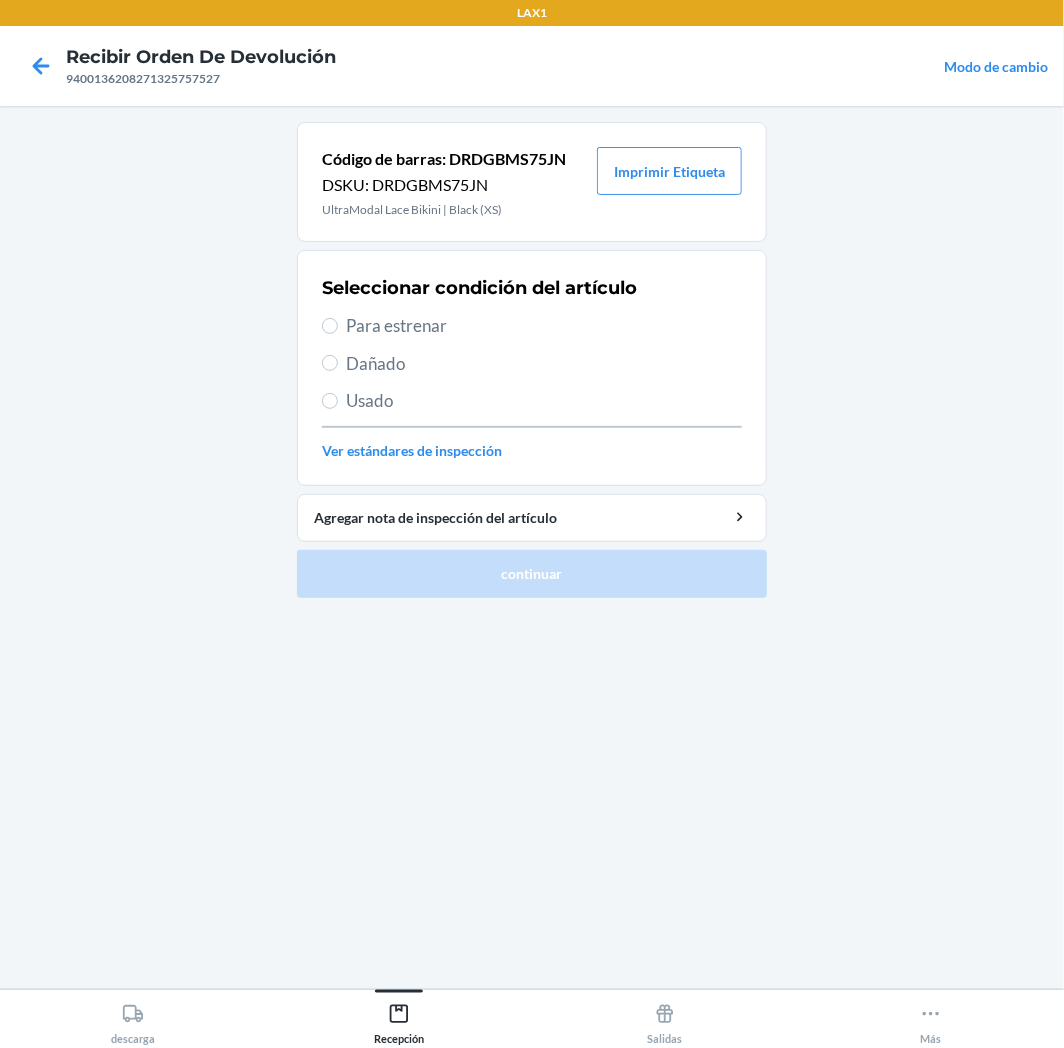 click on "Usado" at bounding box center (544, 401) 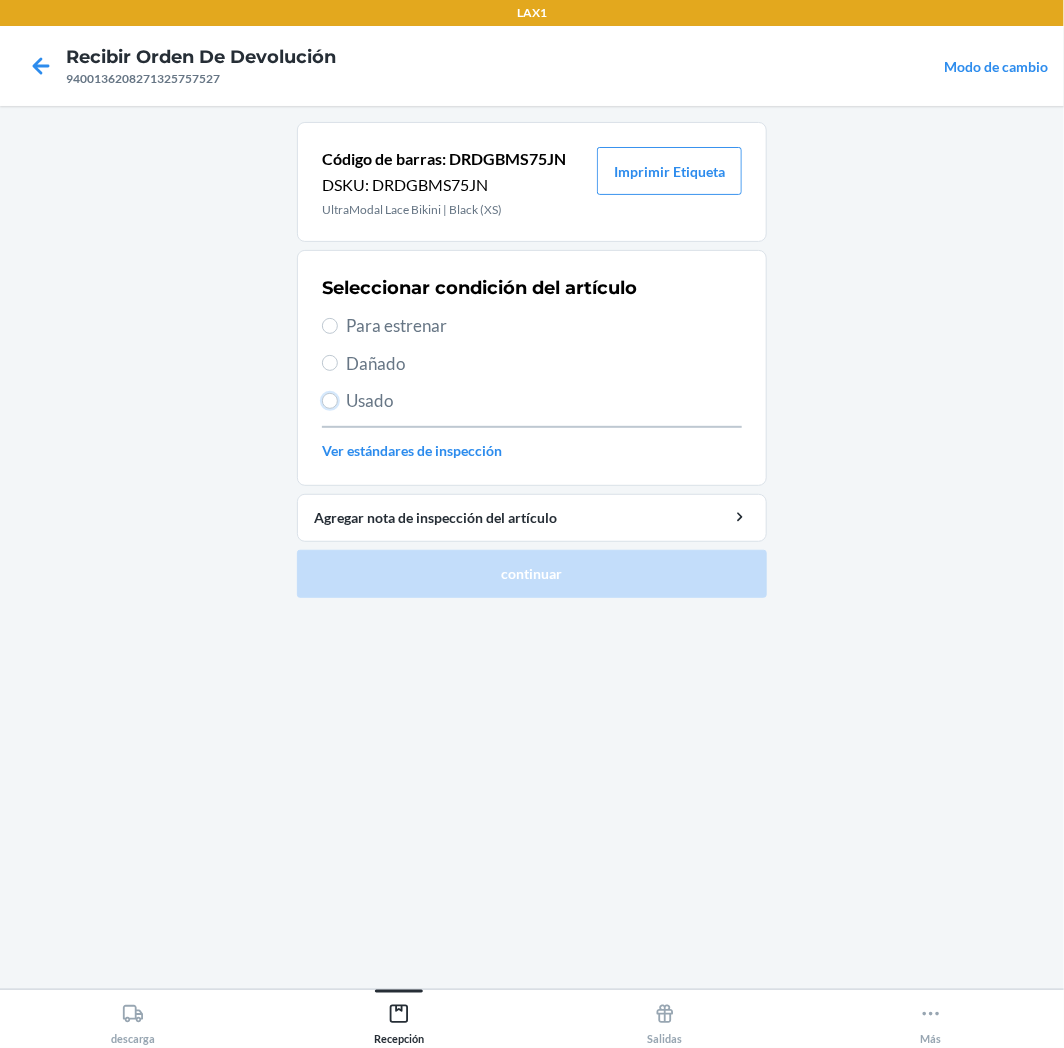click on "Usado" at bounding box center (330, 401) 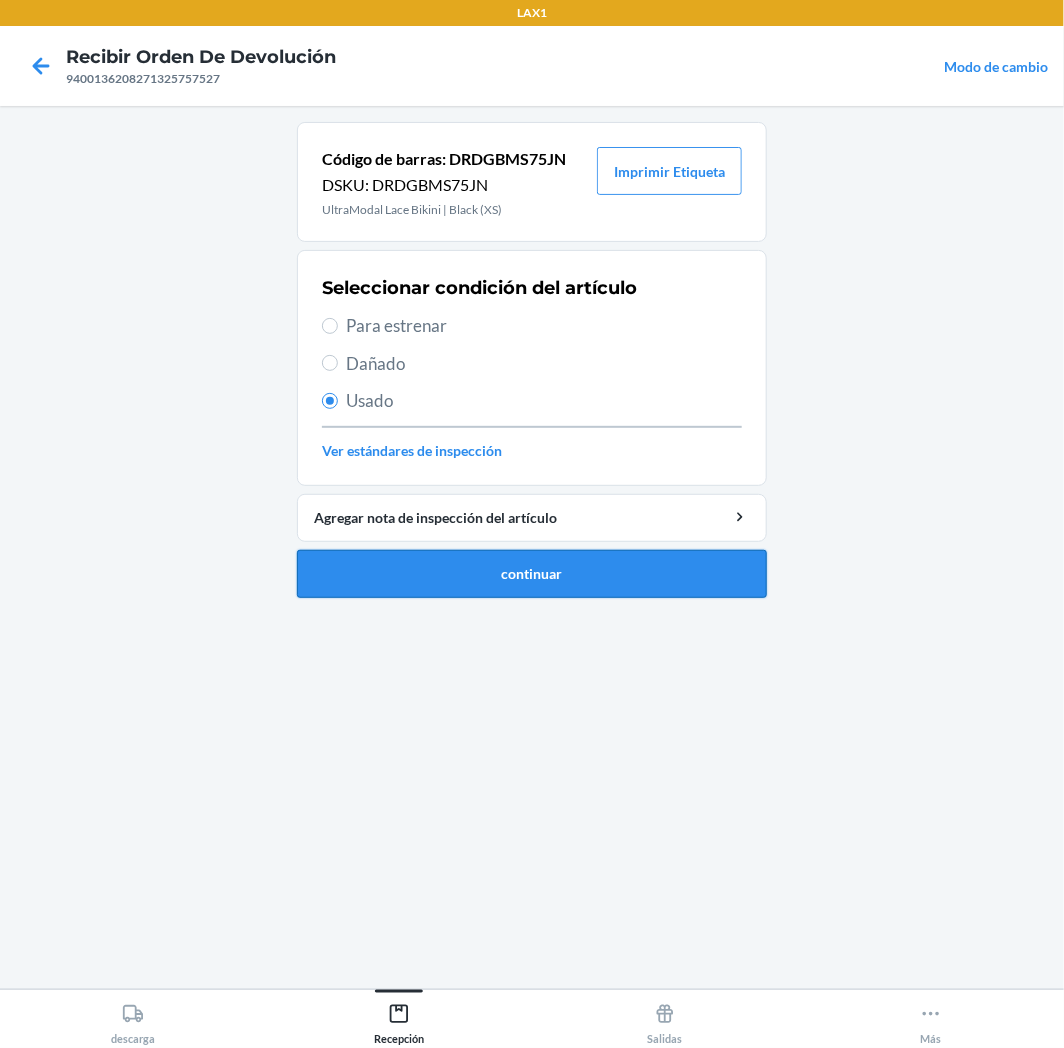 click on "continuar" at bounding box center (532, 574) 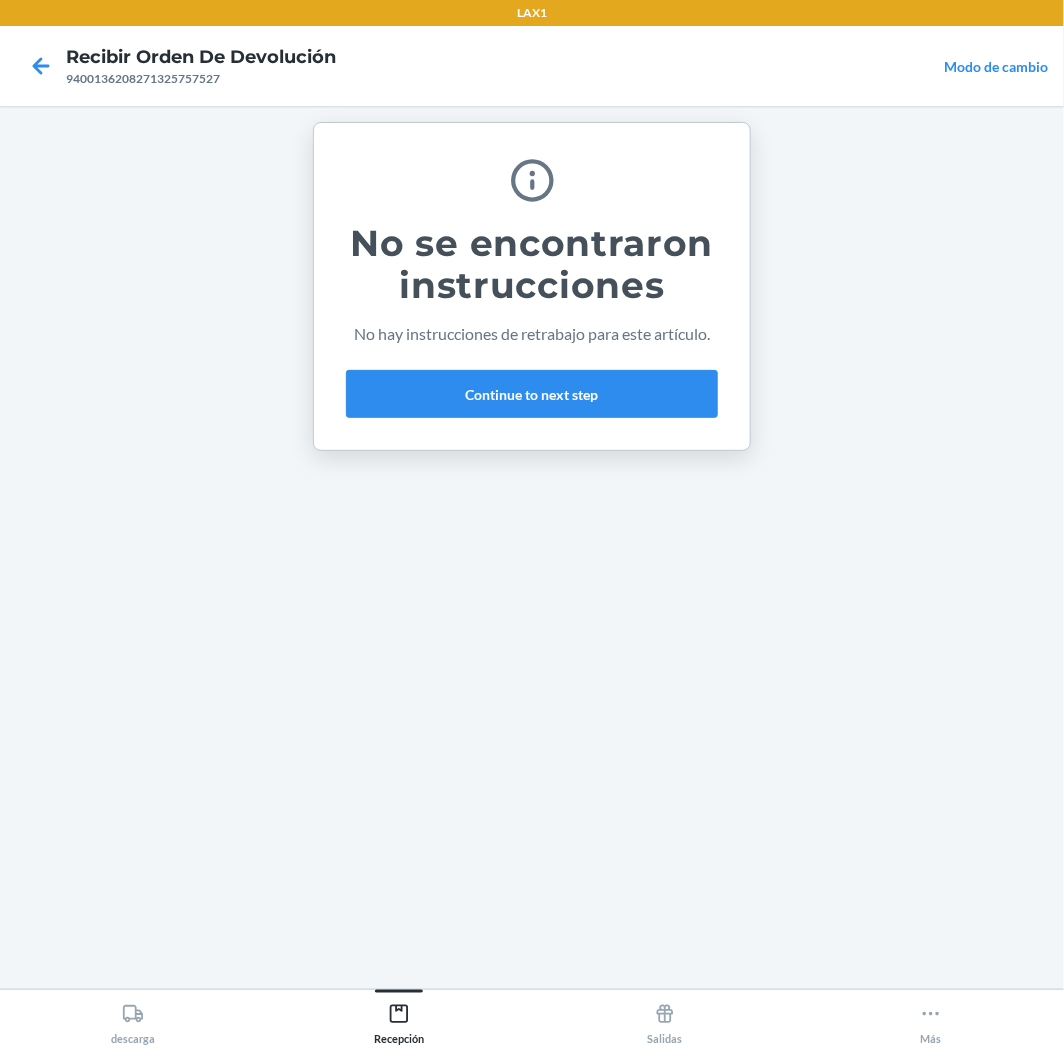 click on "No se encontraron instrucciones No hay instrucciones de retrabajo para este artículo. Continue to next step" at bounding box center (532, 286) 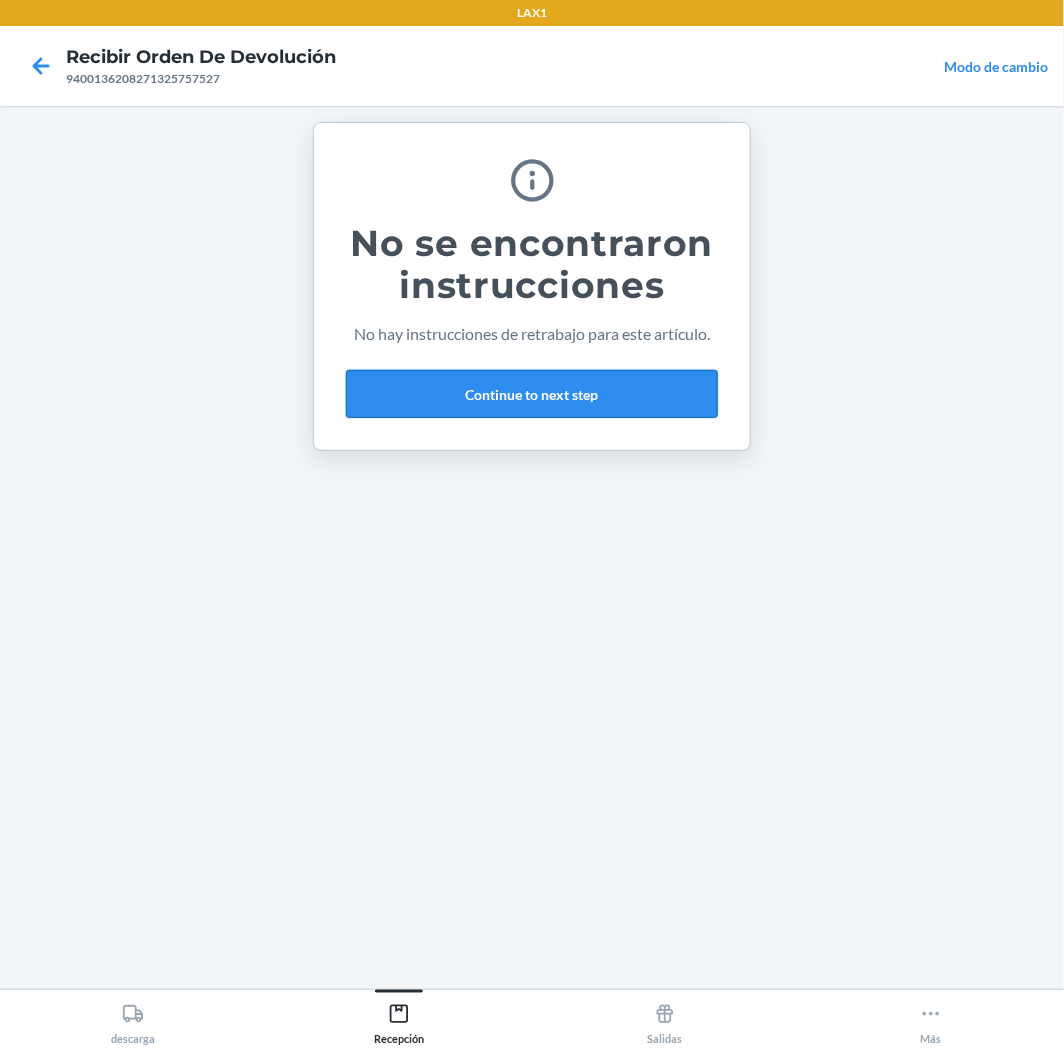 click on "Continue to next step" at bounding box center (532, 394) 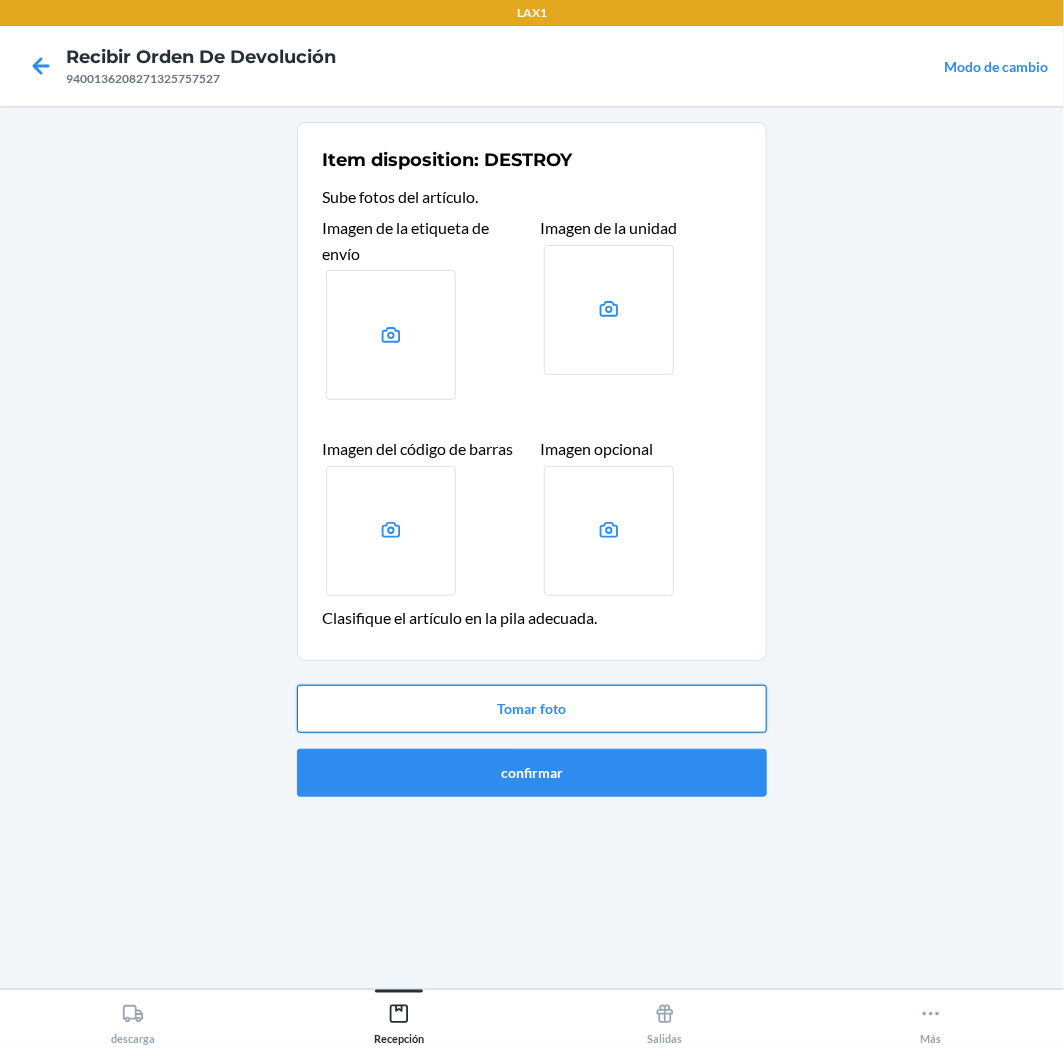 click on "Tomar foto" at bounding box center (532, 709) 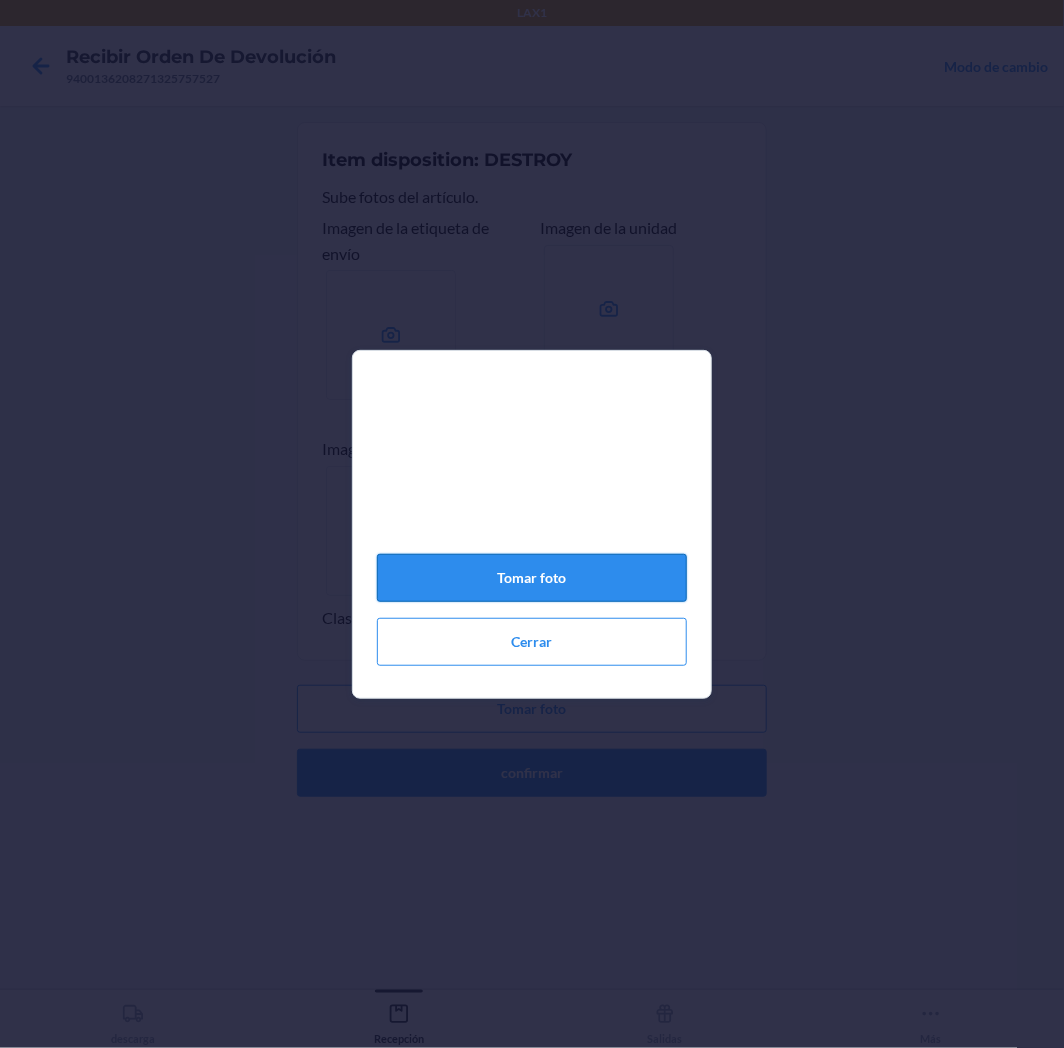 click on "Tomar foto" 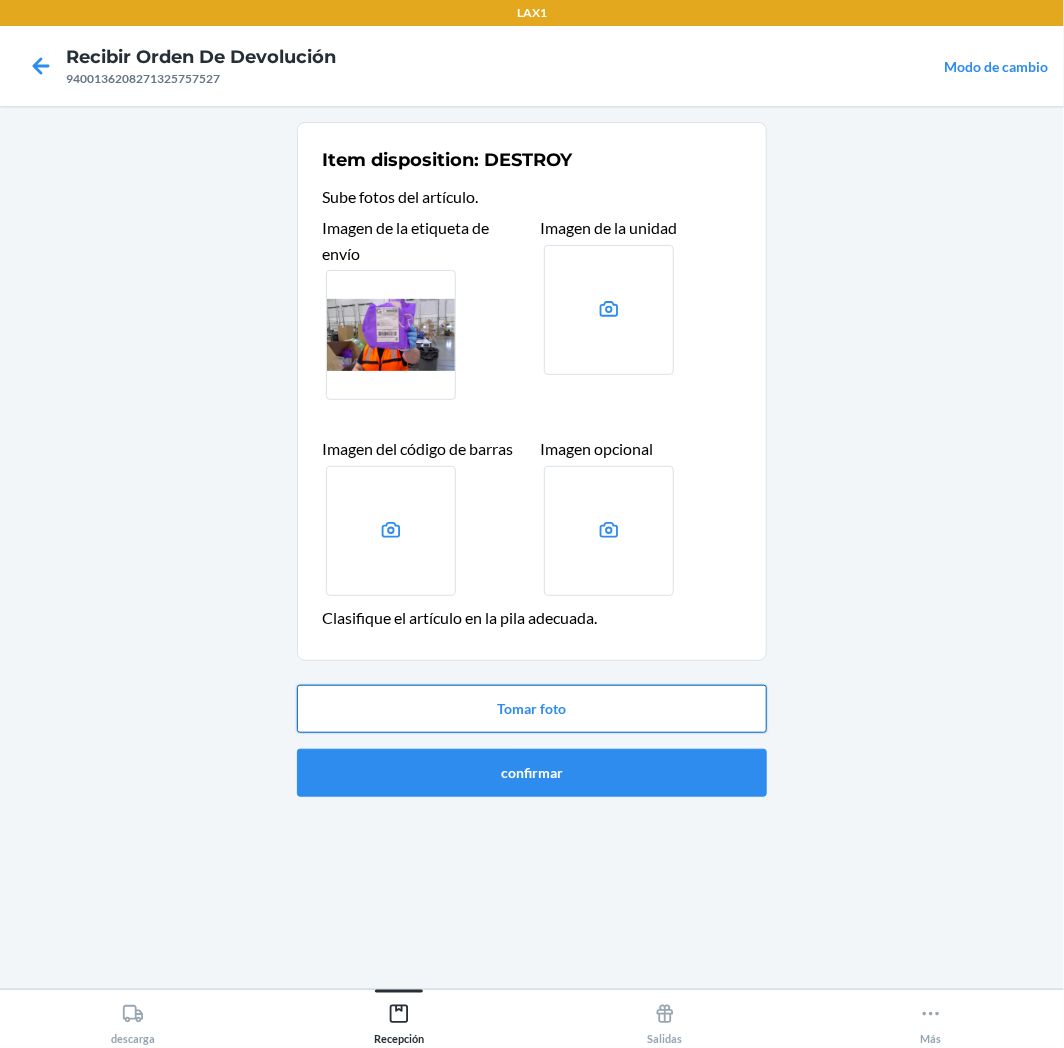 click on "Tomar foto" at bounding box center [532, 709] 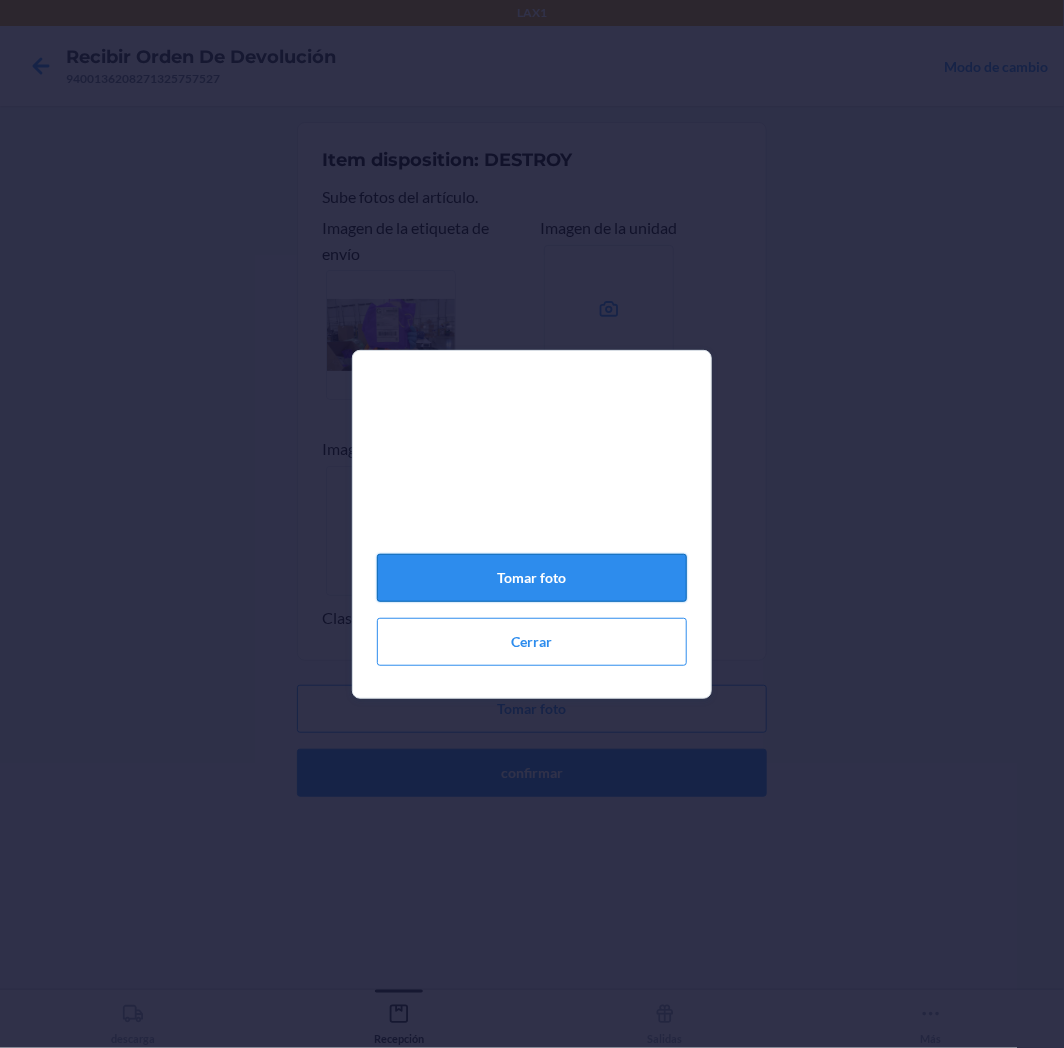 click on "Tomar foto" 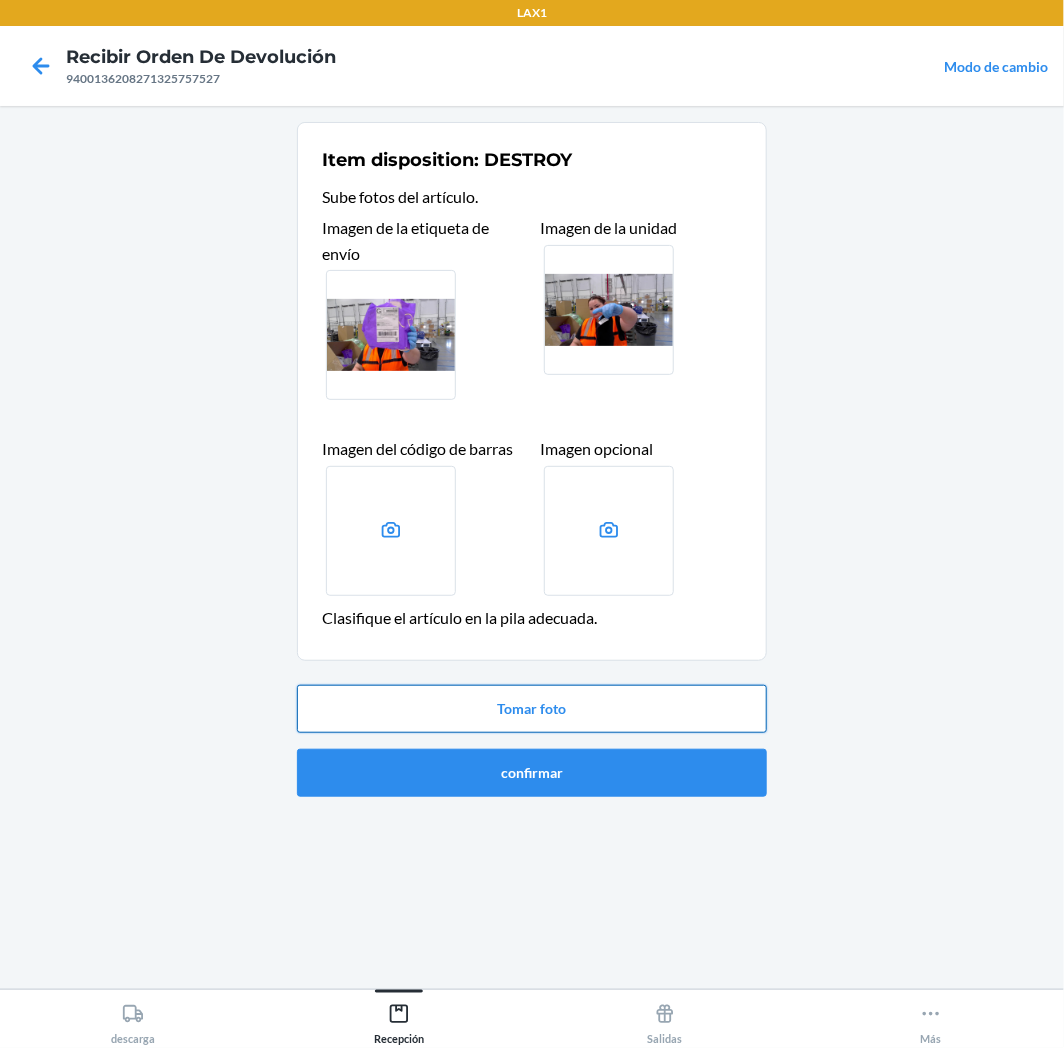 click on "Tomar foto" at bounding box center [532, 709] 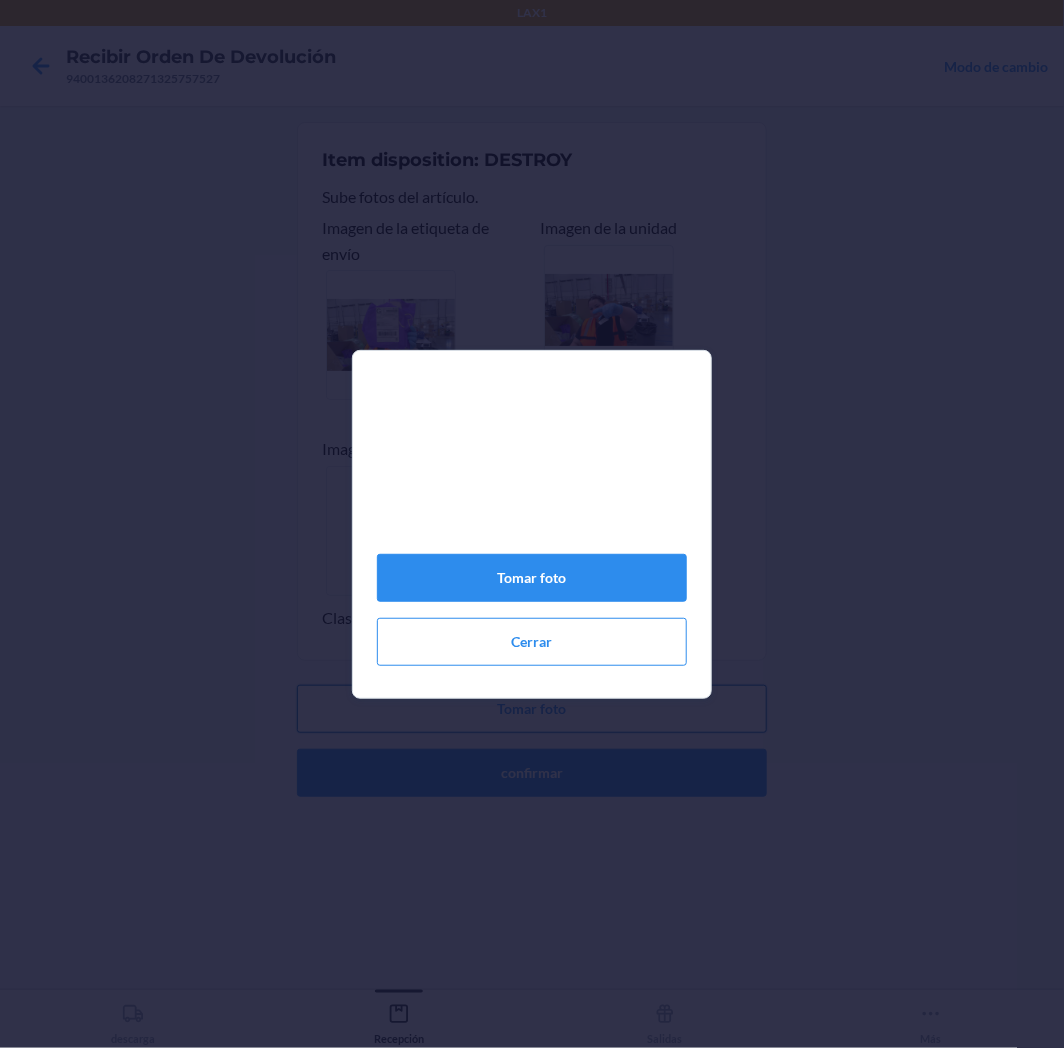 type 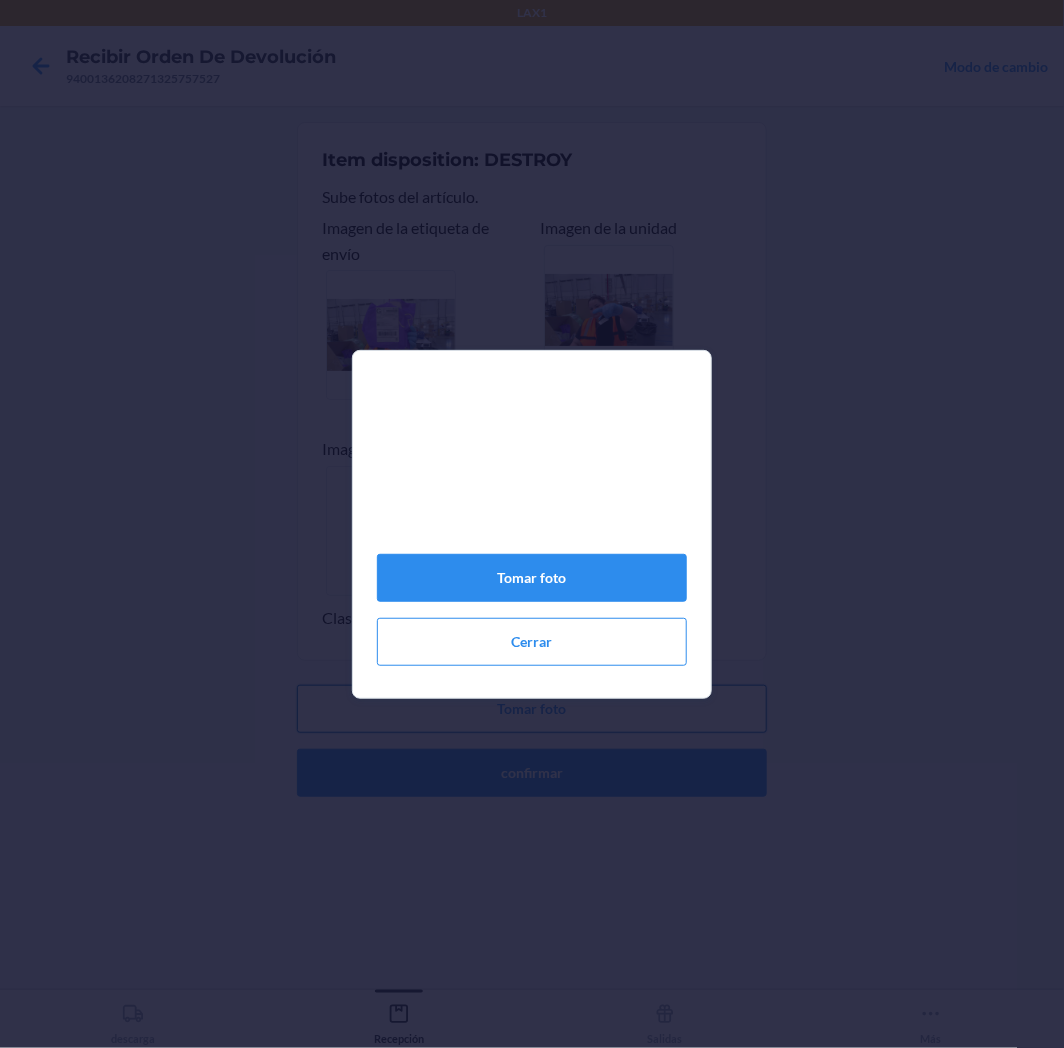 click on "Tomar foto" at bounding box center [532, 709] 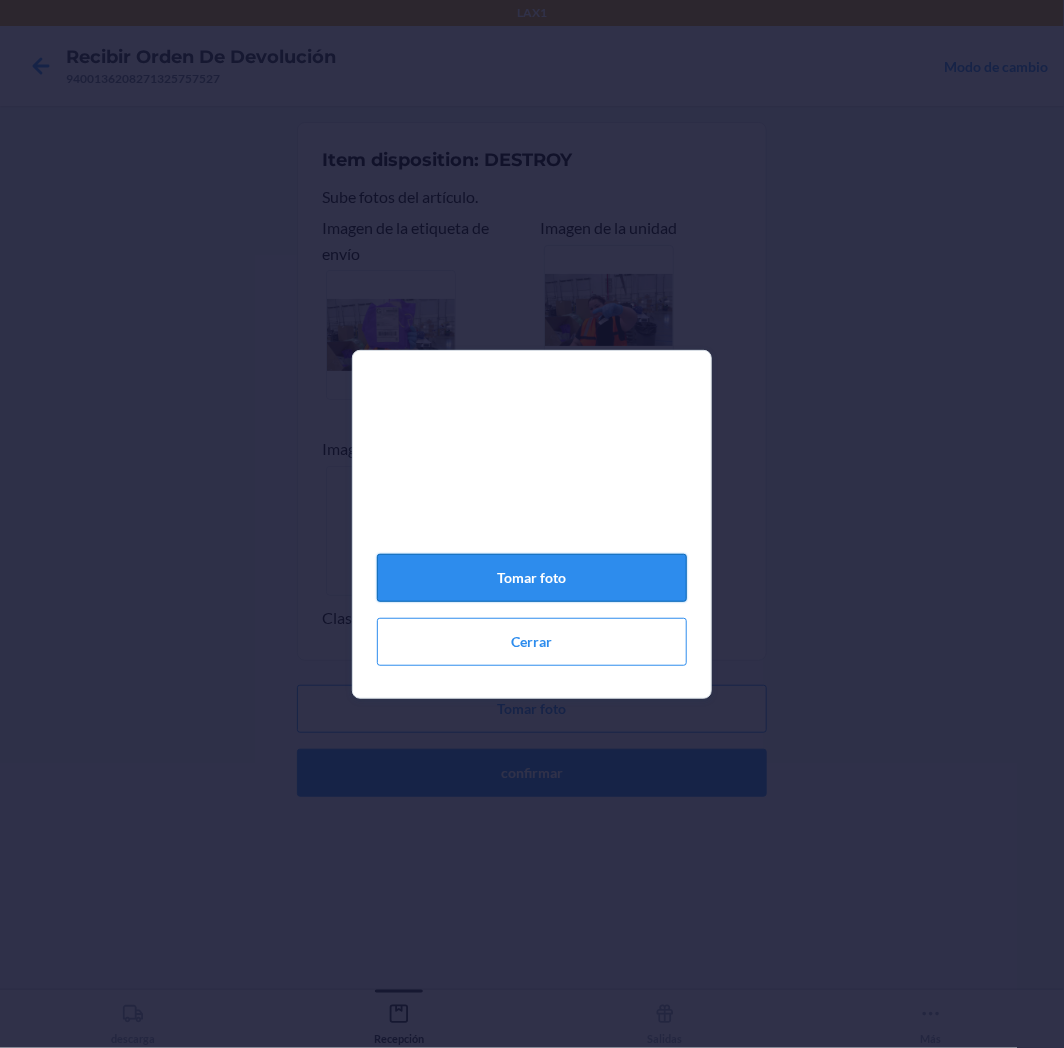 click on "Tomar foto" 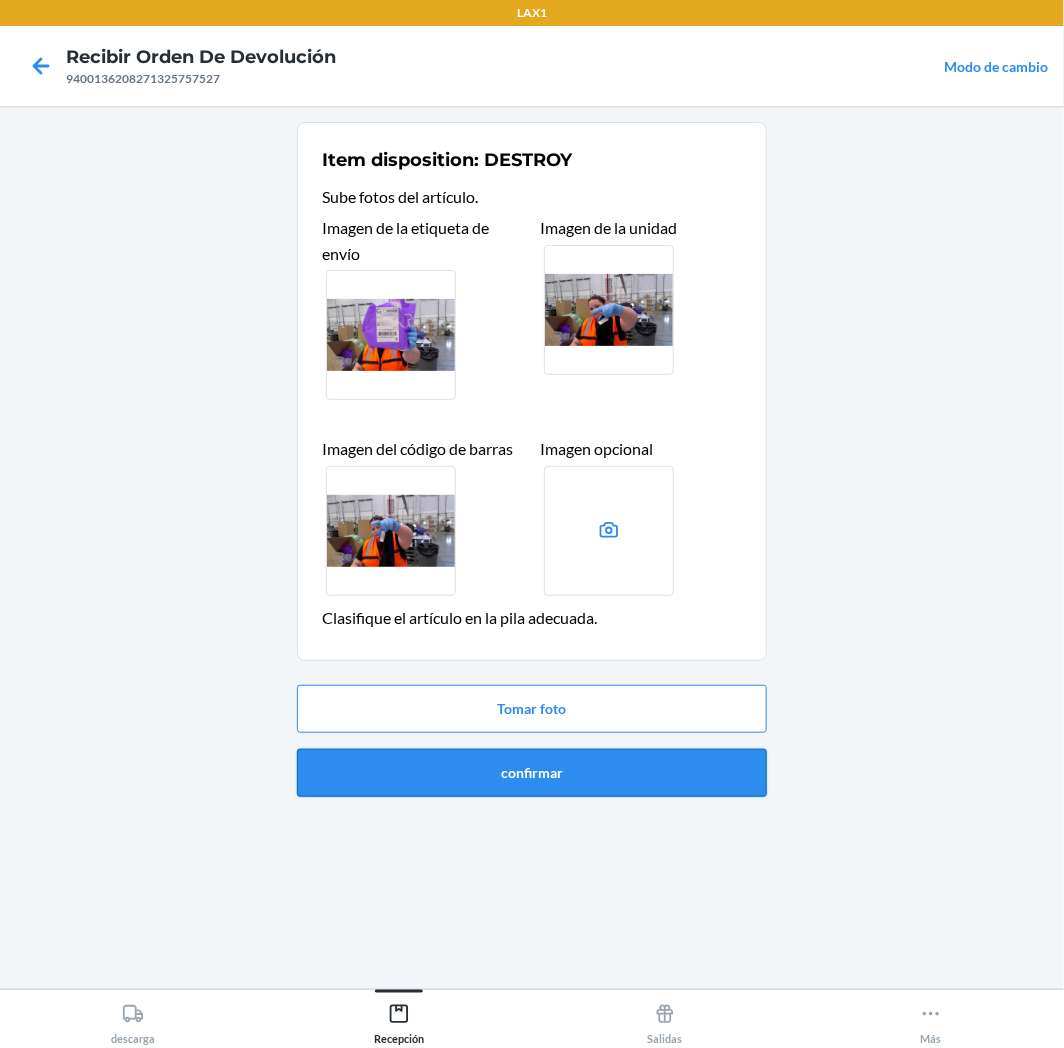 click on "confirmar" at bounding box center [532, 773] 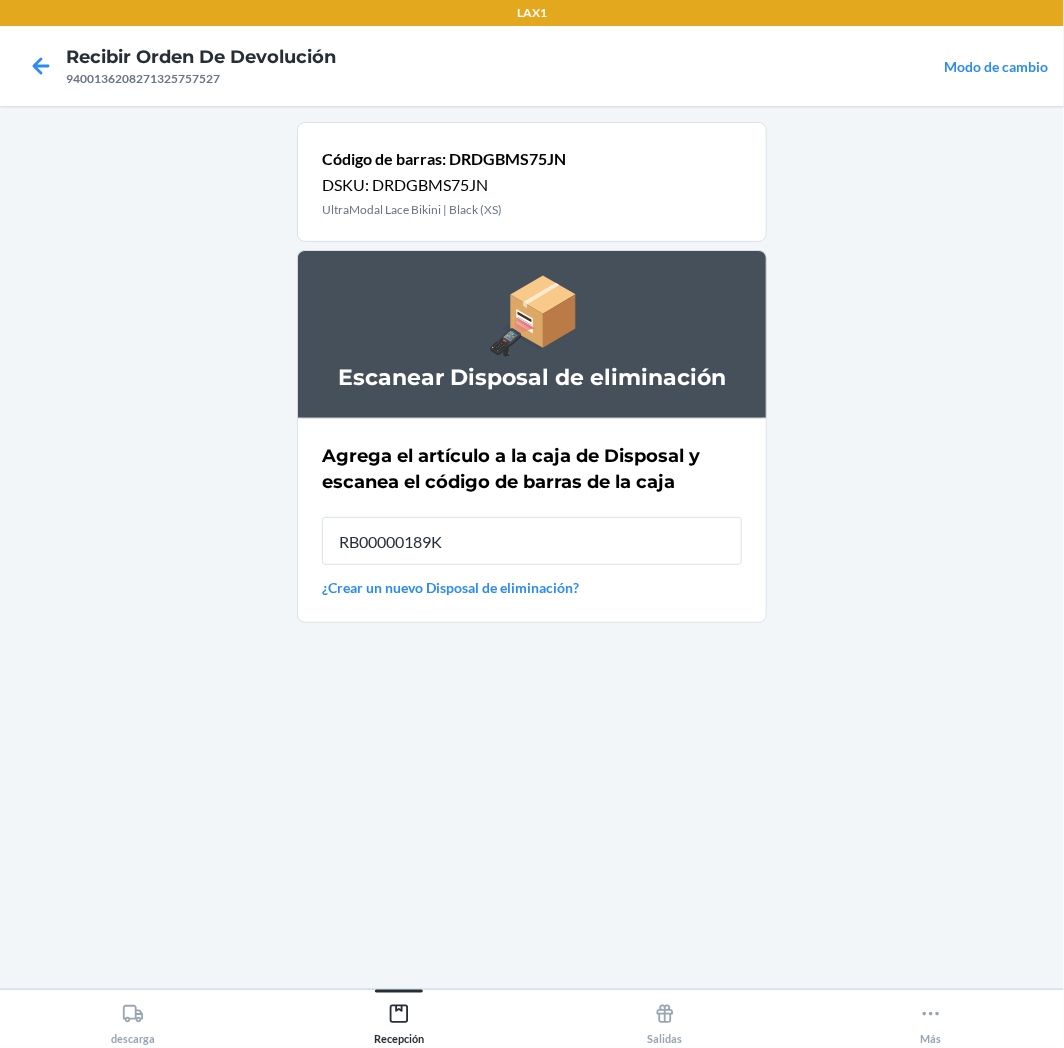 type on "RB00000189K" 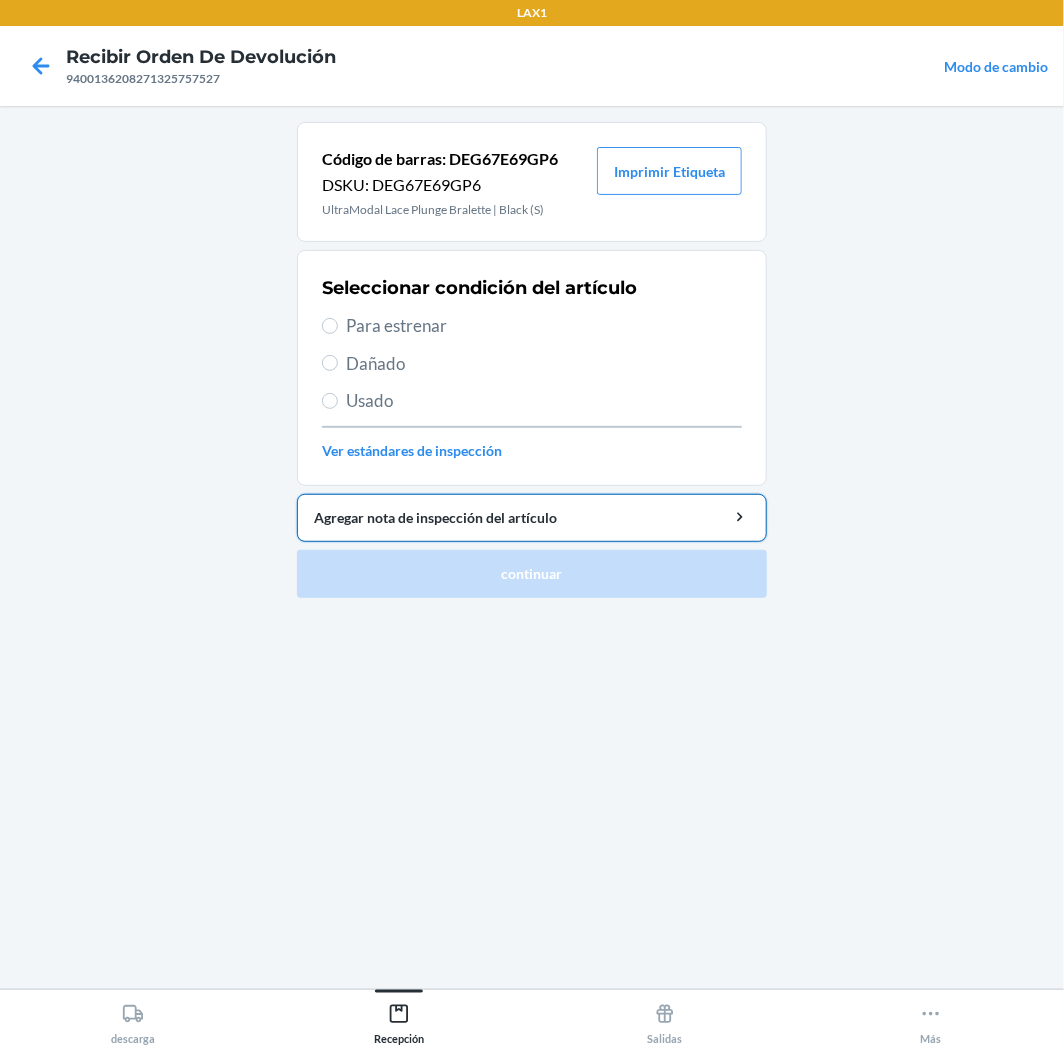 click on "Agregar nota de inspección del artículo" at bounding box center [532, 517] 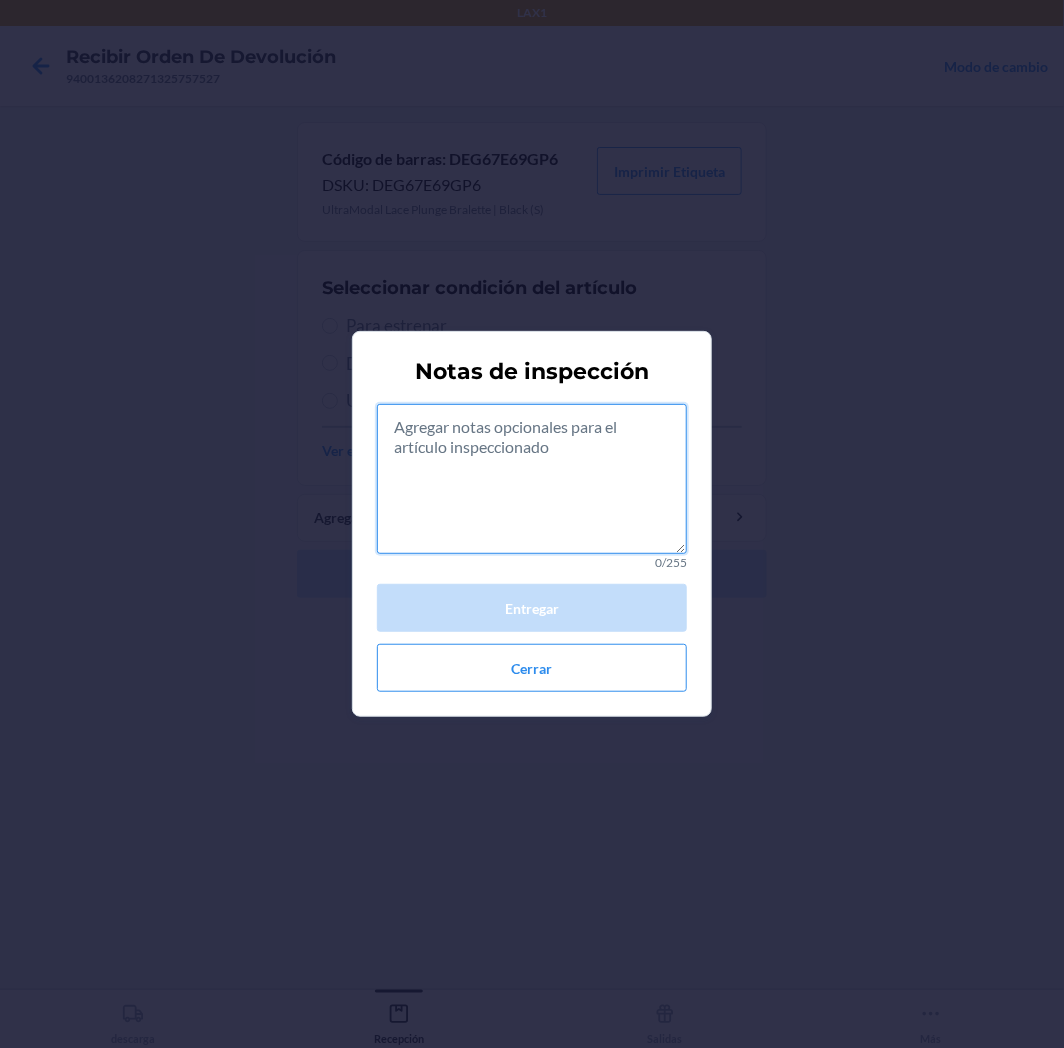 click at bounding box center [532, 479] 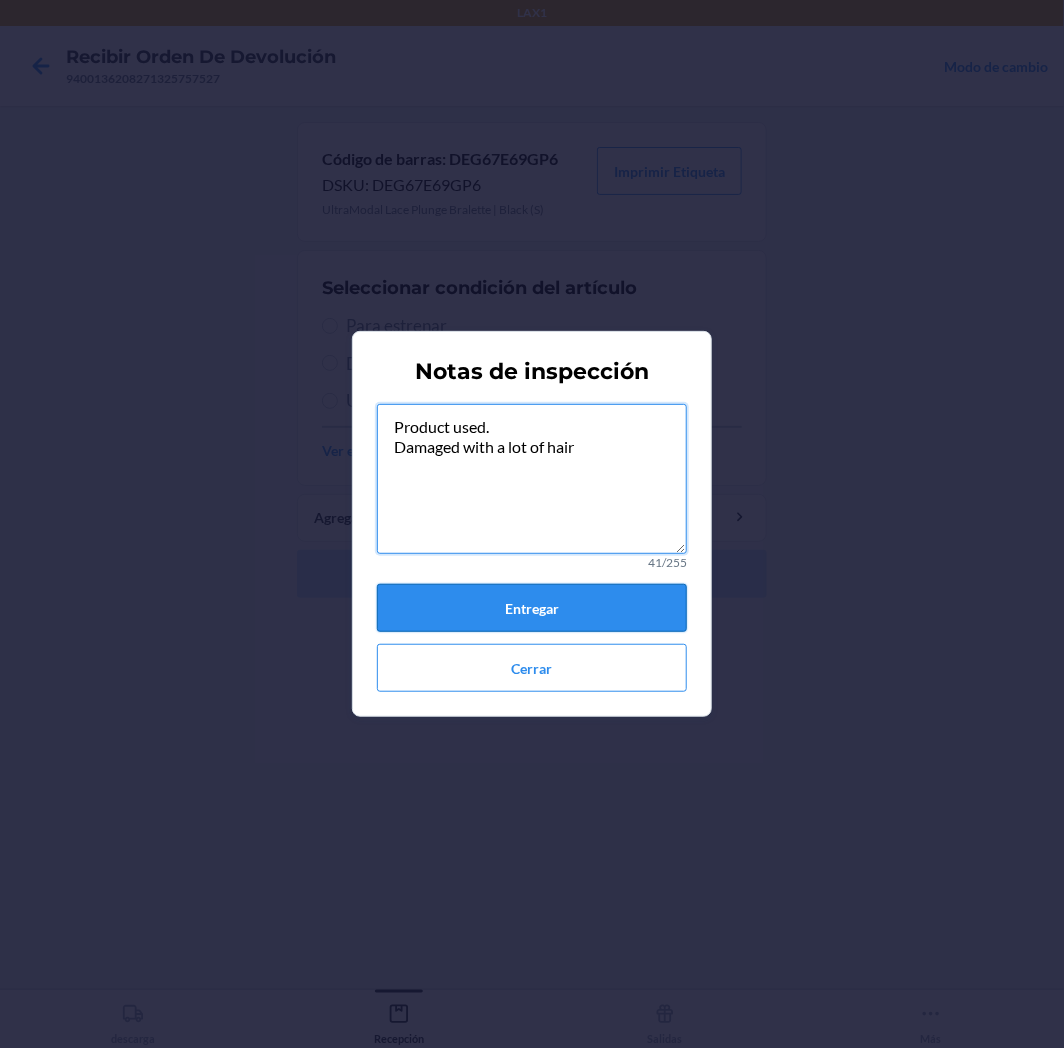 type on "Product used.
Damaged with a lot of hair" 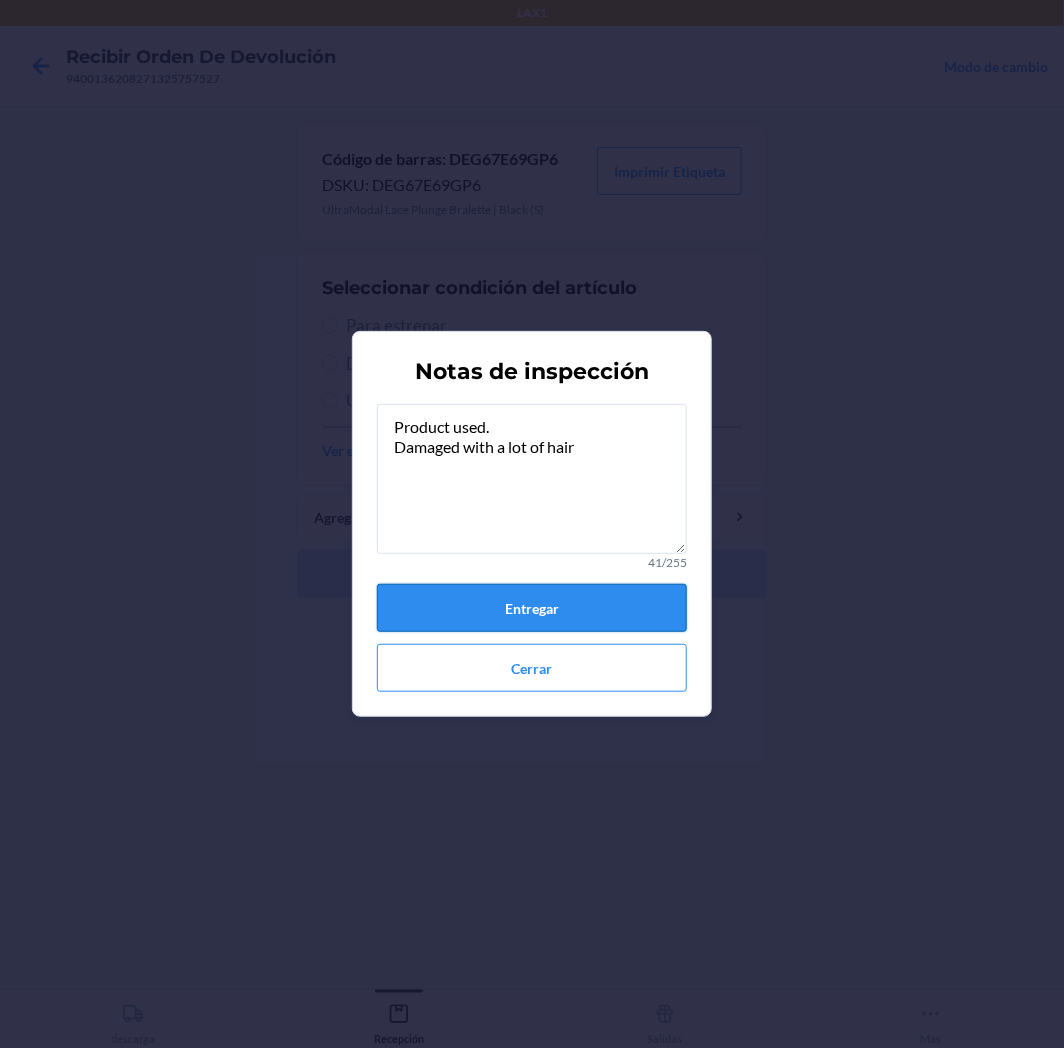click on "Entregar" at bounding box center [532, 608] 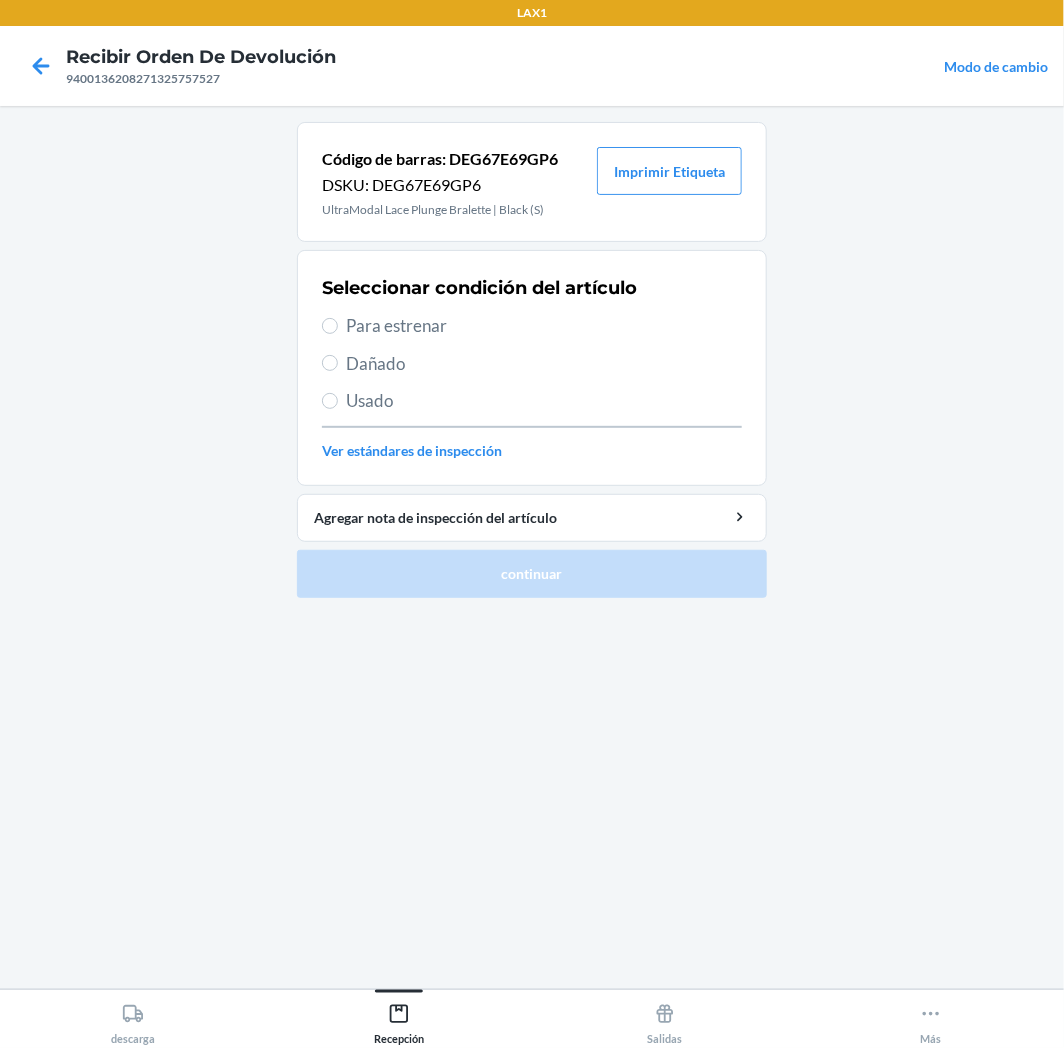 click on "Usado" at bounding box center [544, 401] 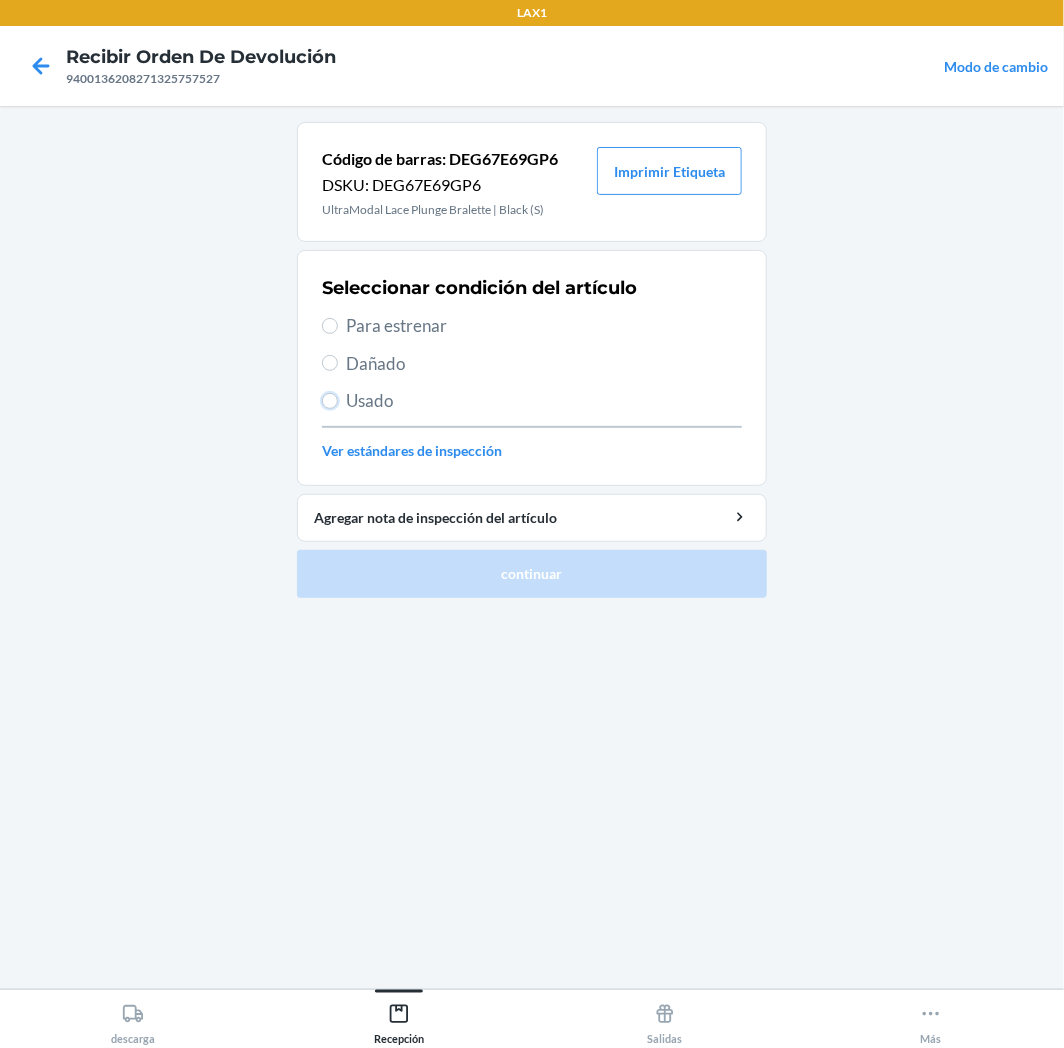 click on "Usado" at bounding box center (330, 401) 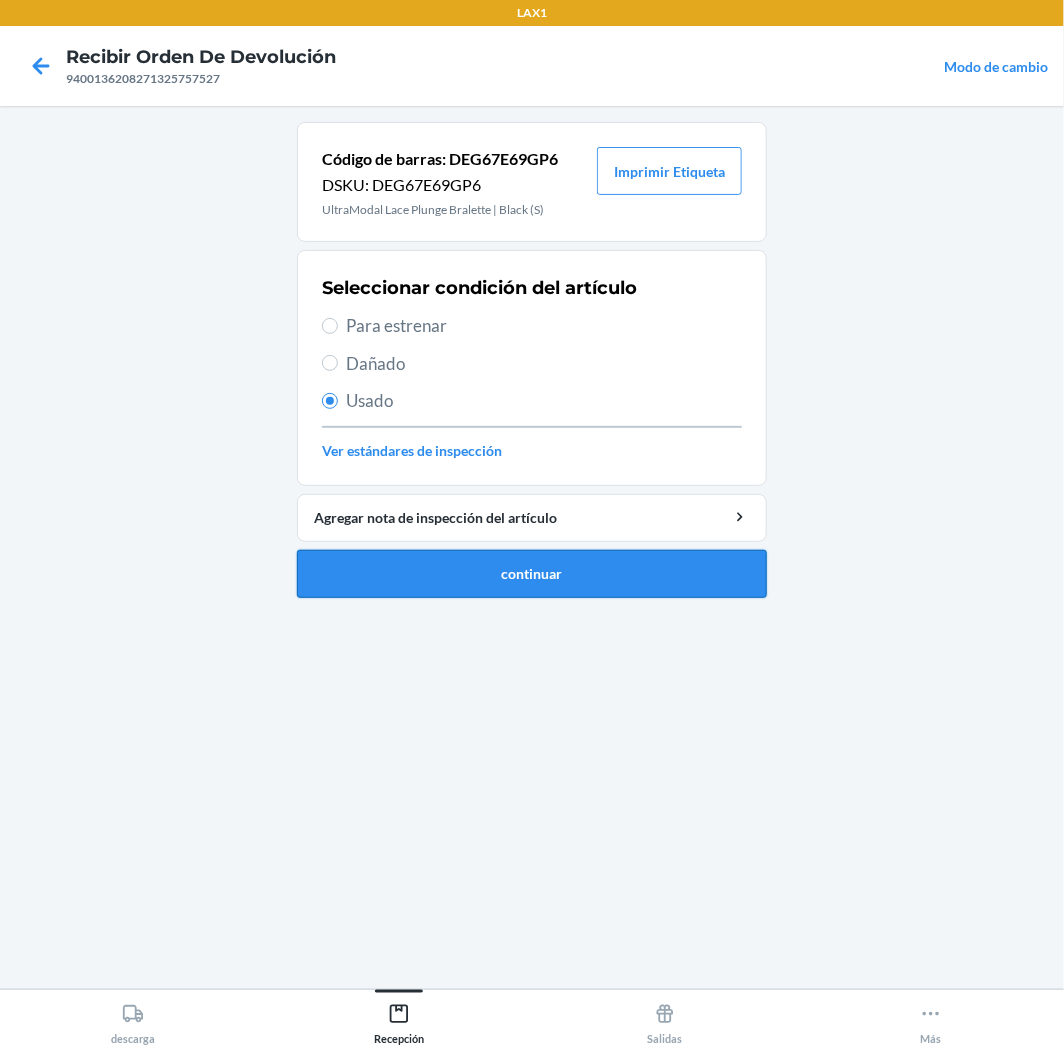 click on "continuar" at bounding box center [532, 574] 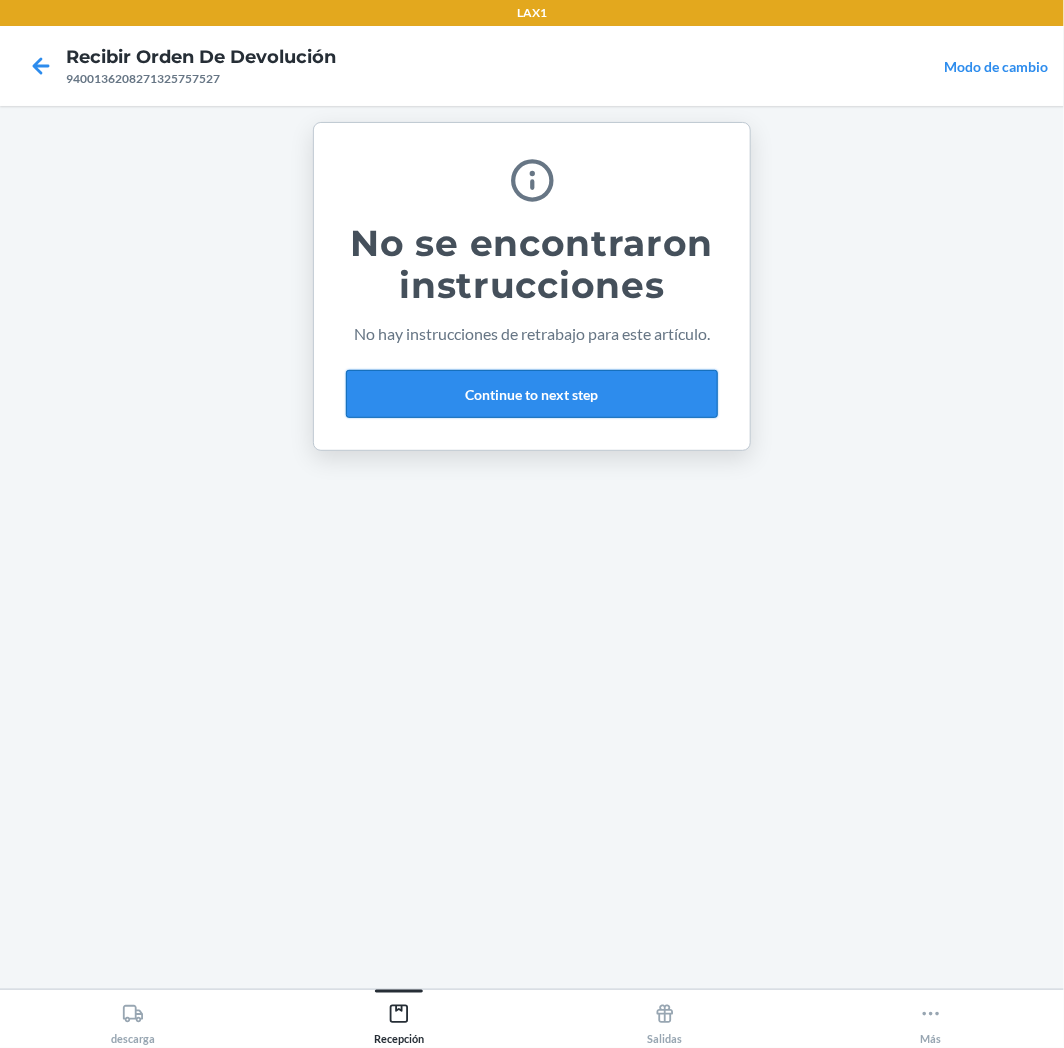 click on "Continue to next step" at bounding box center (532, 394) 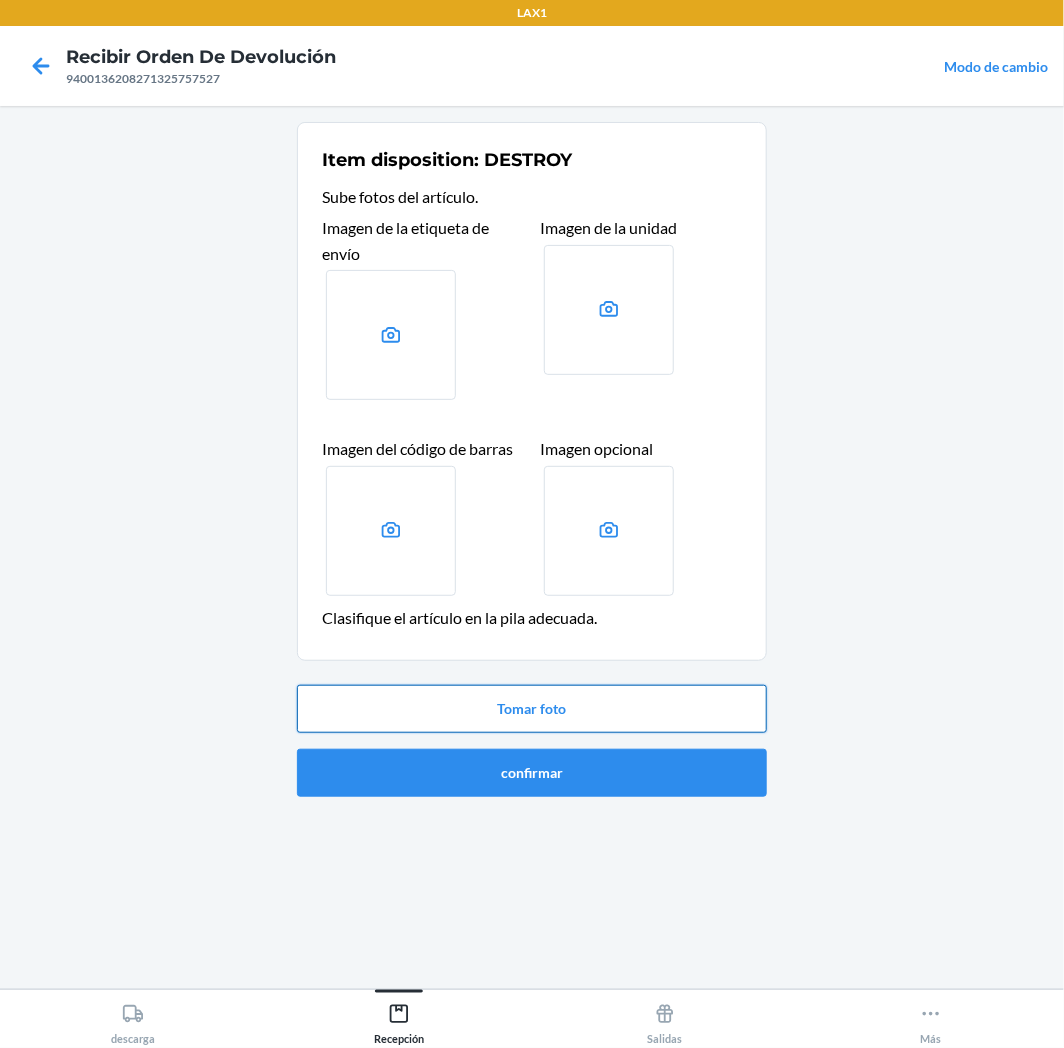 click on "Tomar foto" at bounding box center (532, 709) 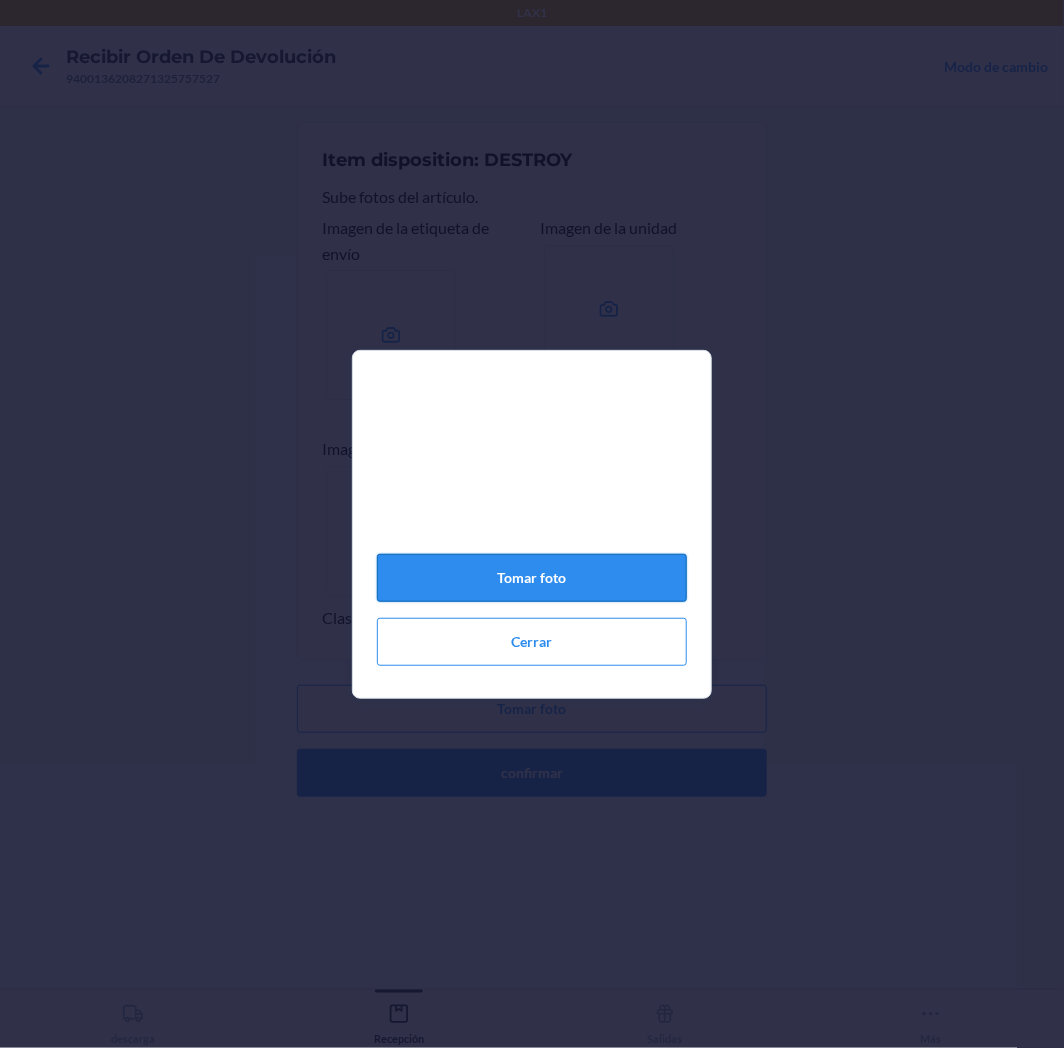 click on "Tomar foto" 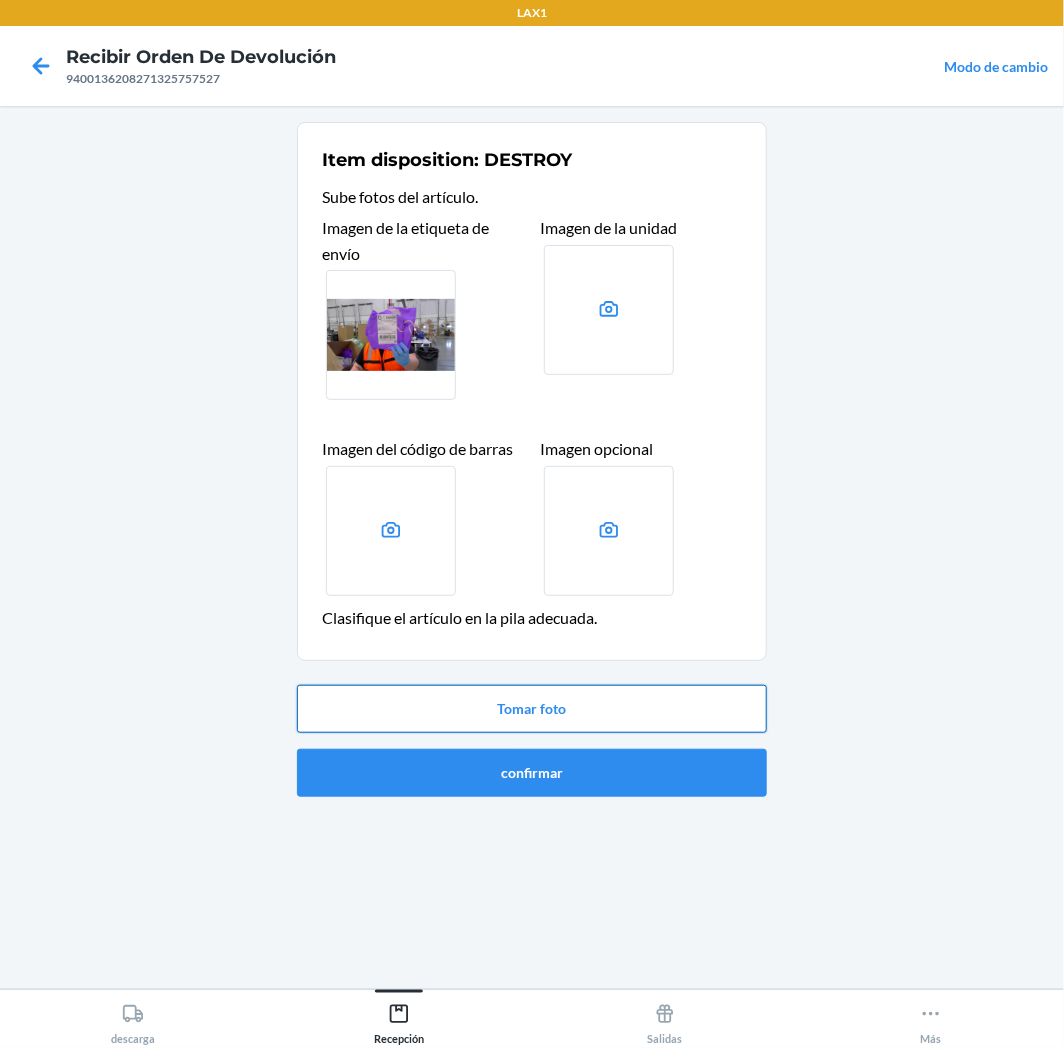 click on "Tomar foto" at bounding box center [532, 709] 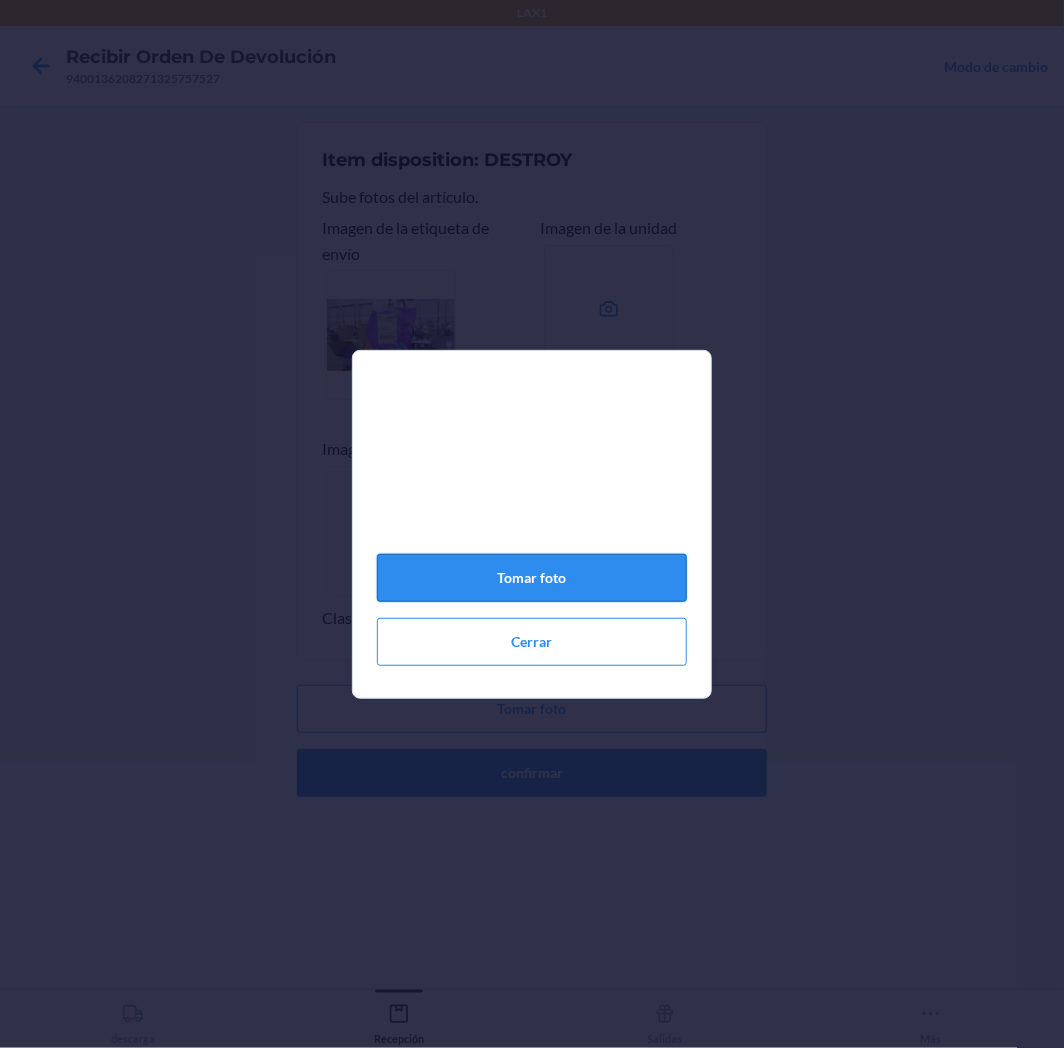 click on "Tomar foto" 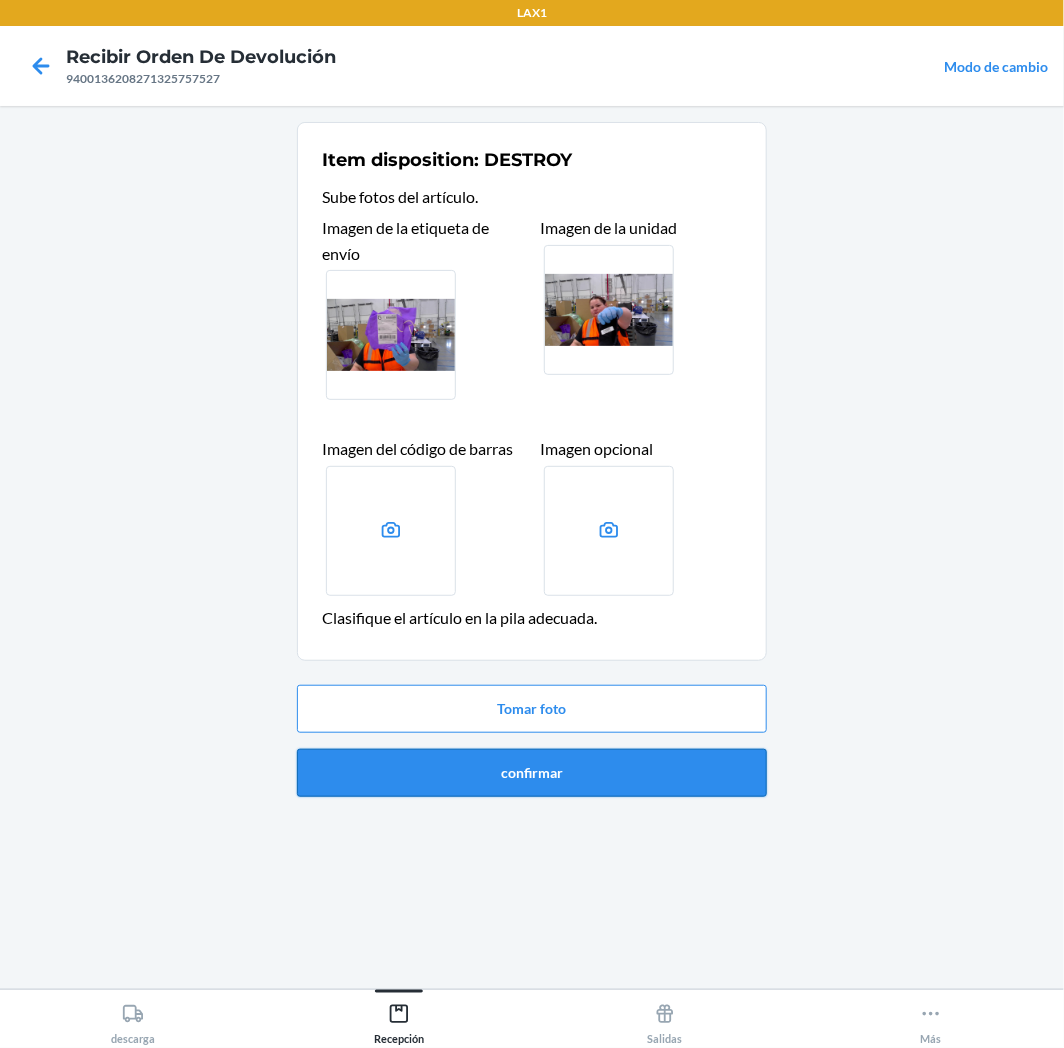 click on "confirmar" at bounding box center [532, 773] 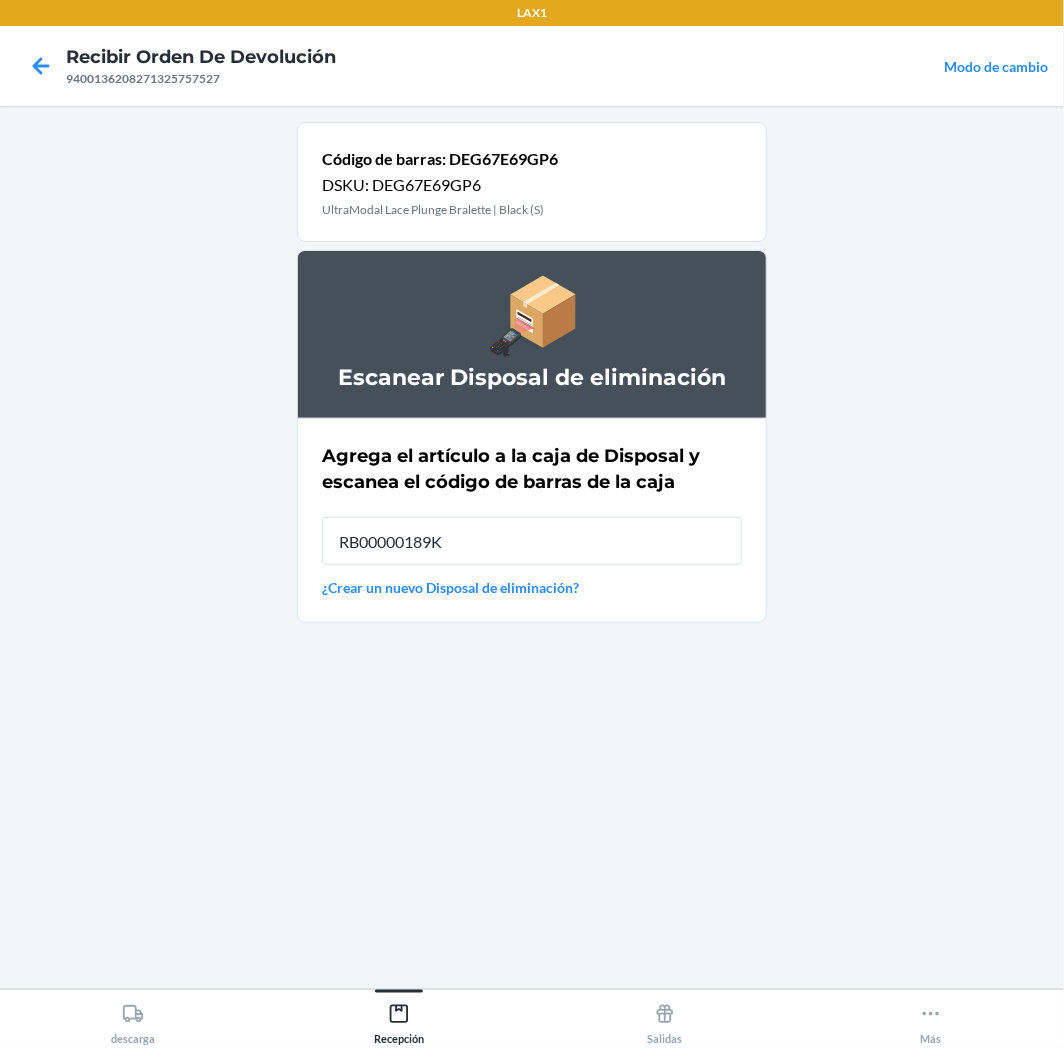 type on "RB00000189K" 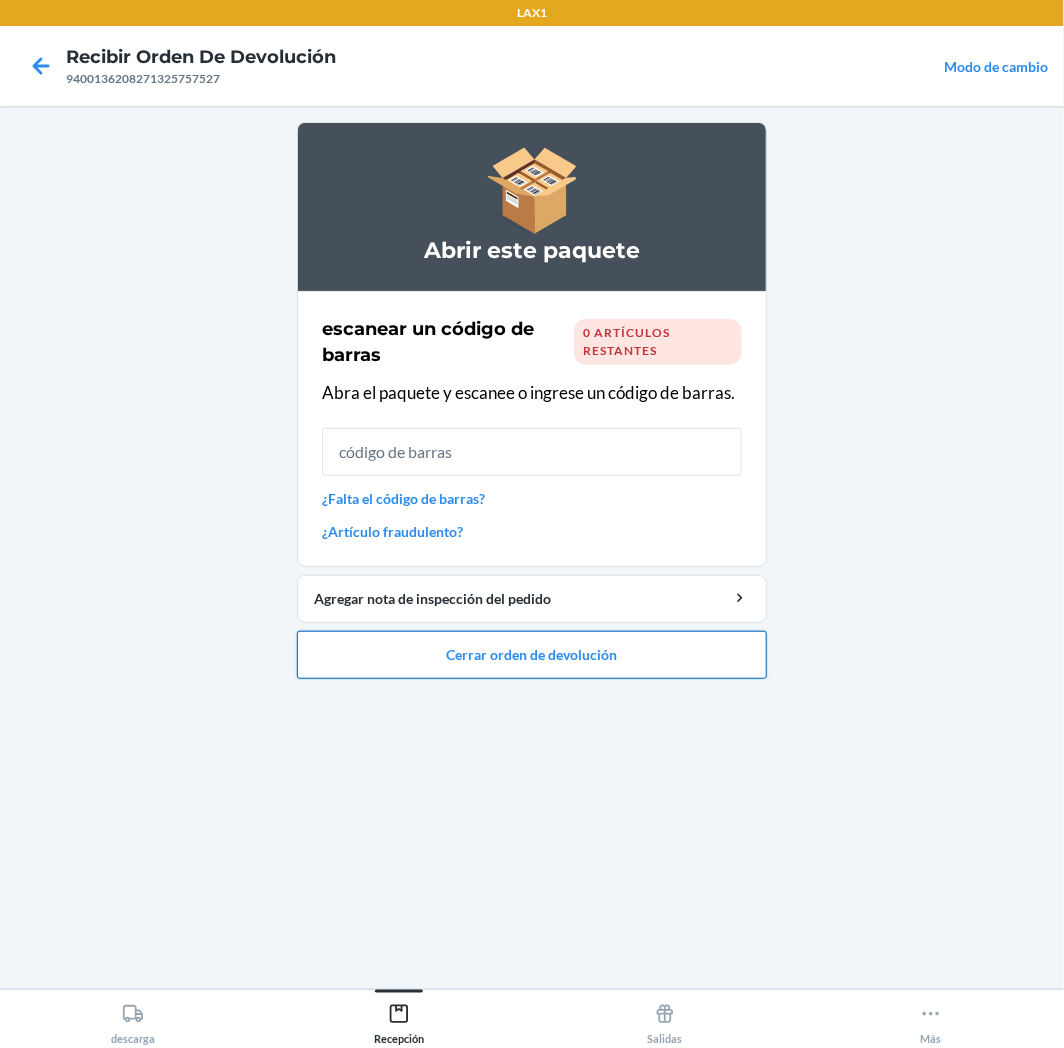 click on "Cerrar orden de devolución" at bounding box center [532, 655] 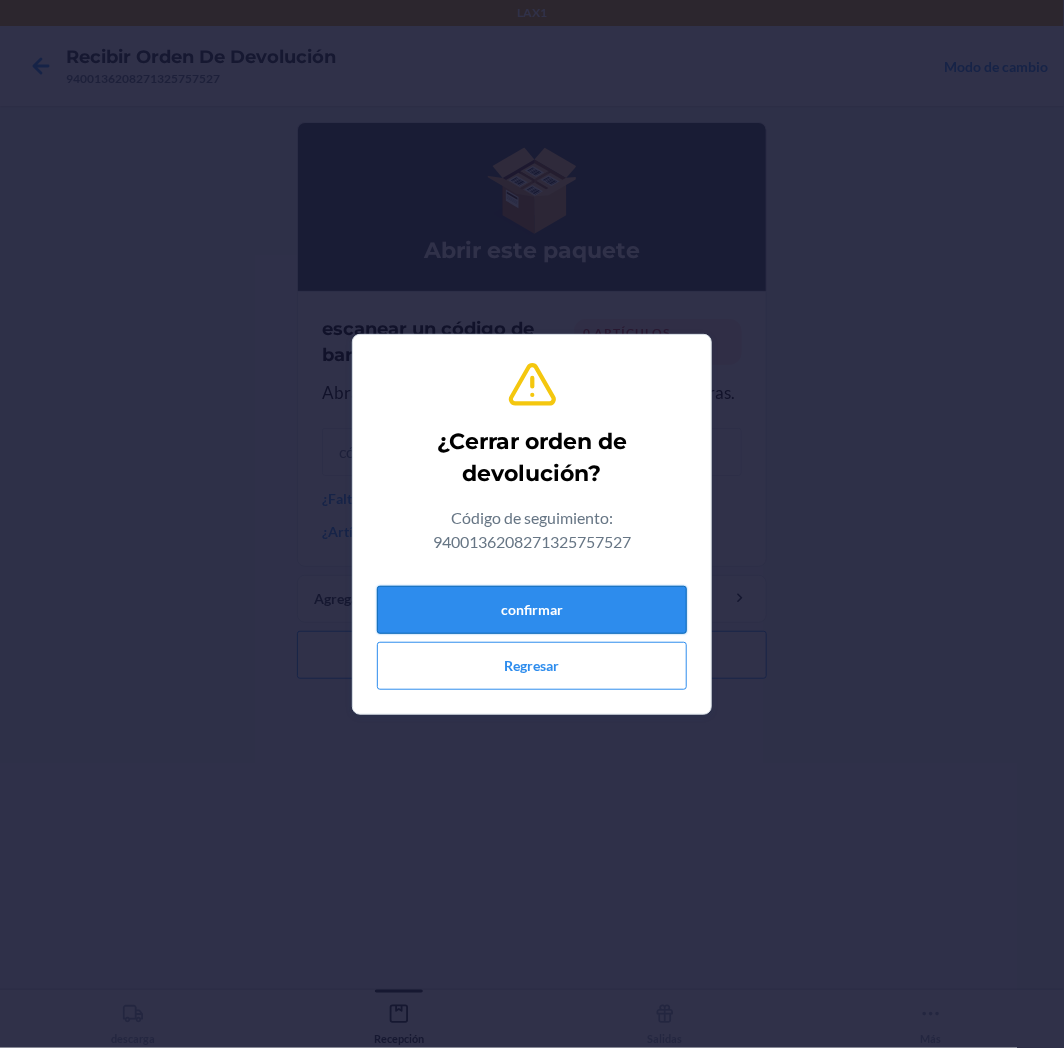 click on "confirmar" at bounding box center [532, 610] 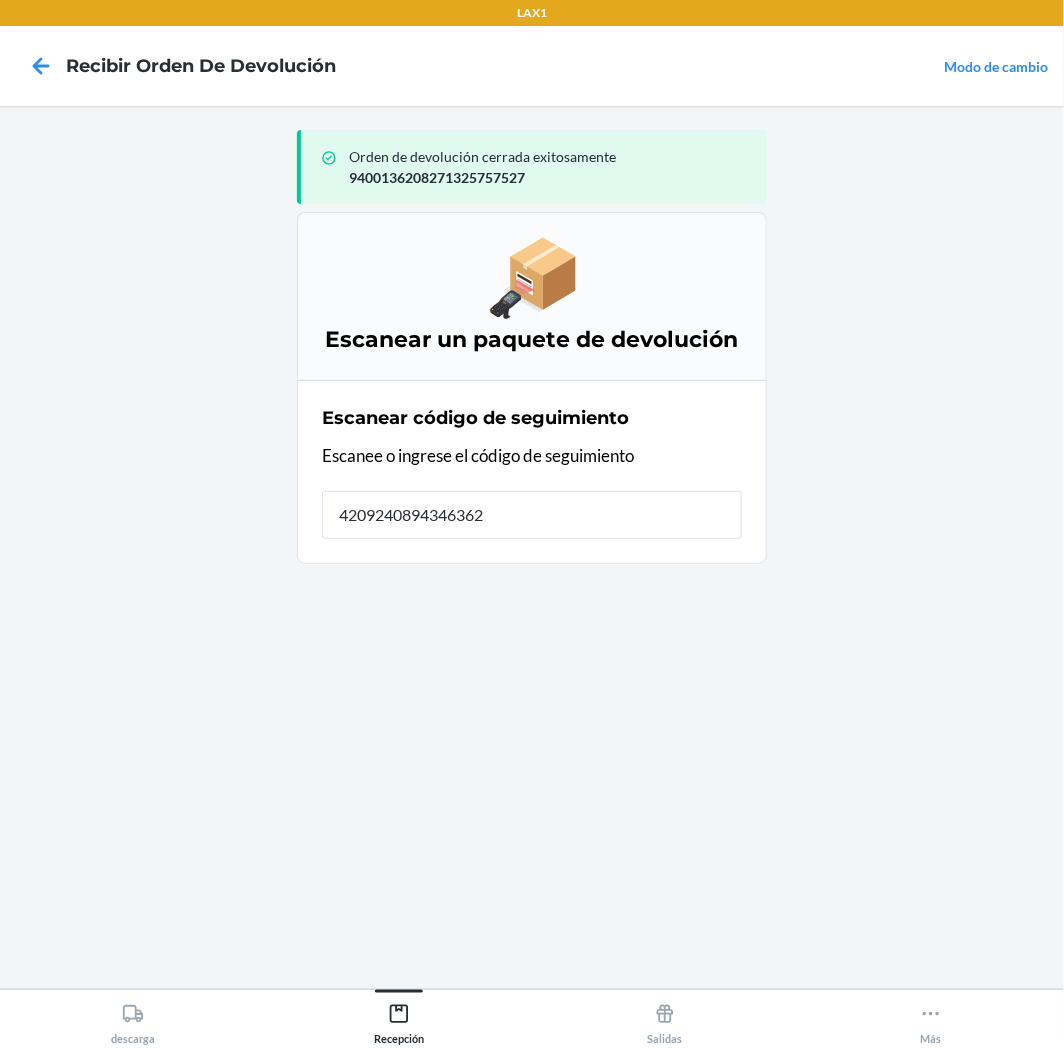 type on "42092408943463620" 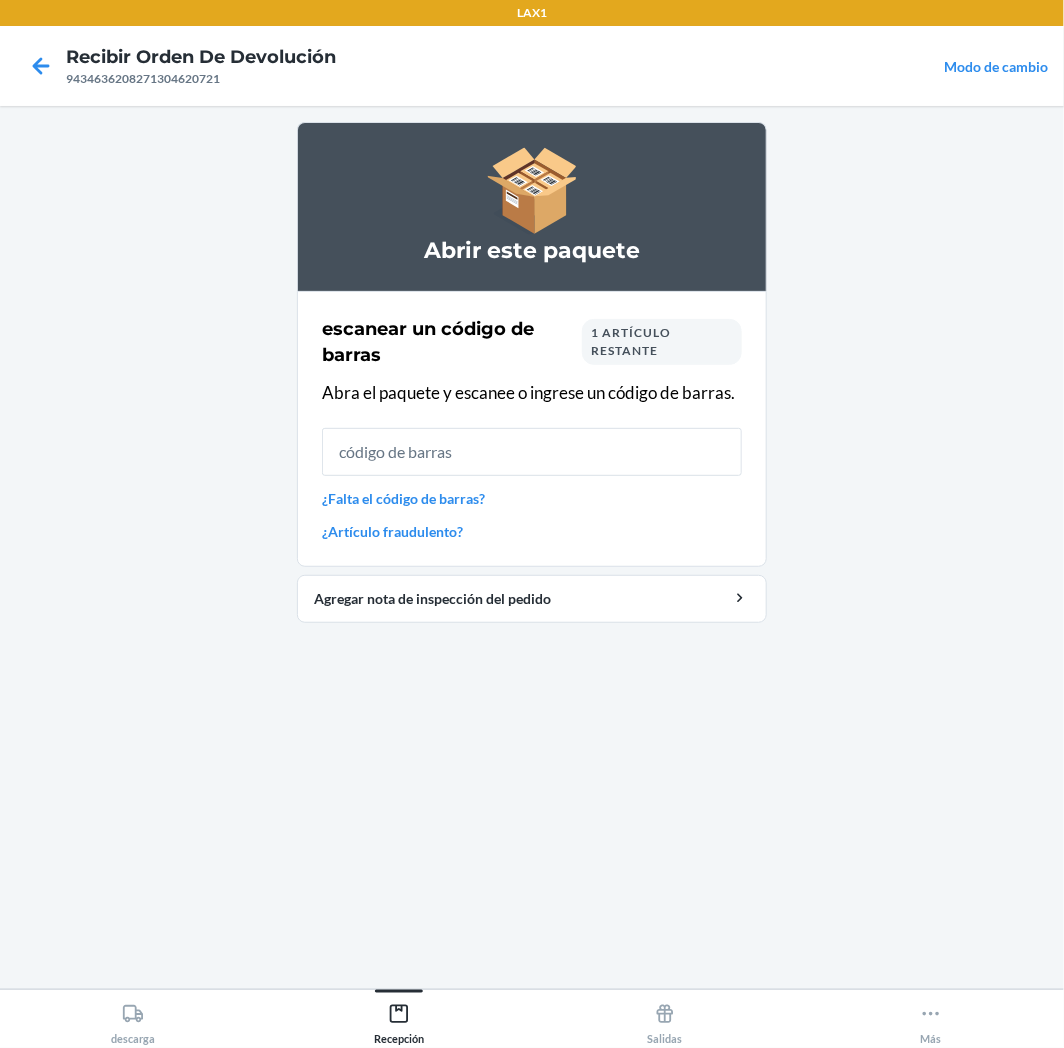 click on "1 artículo restante" at bounding box center [631, 341] 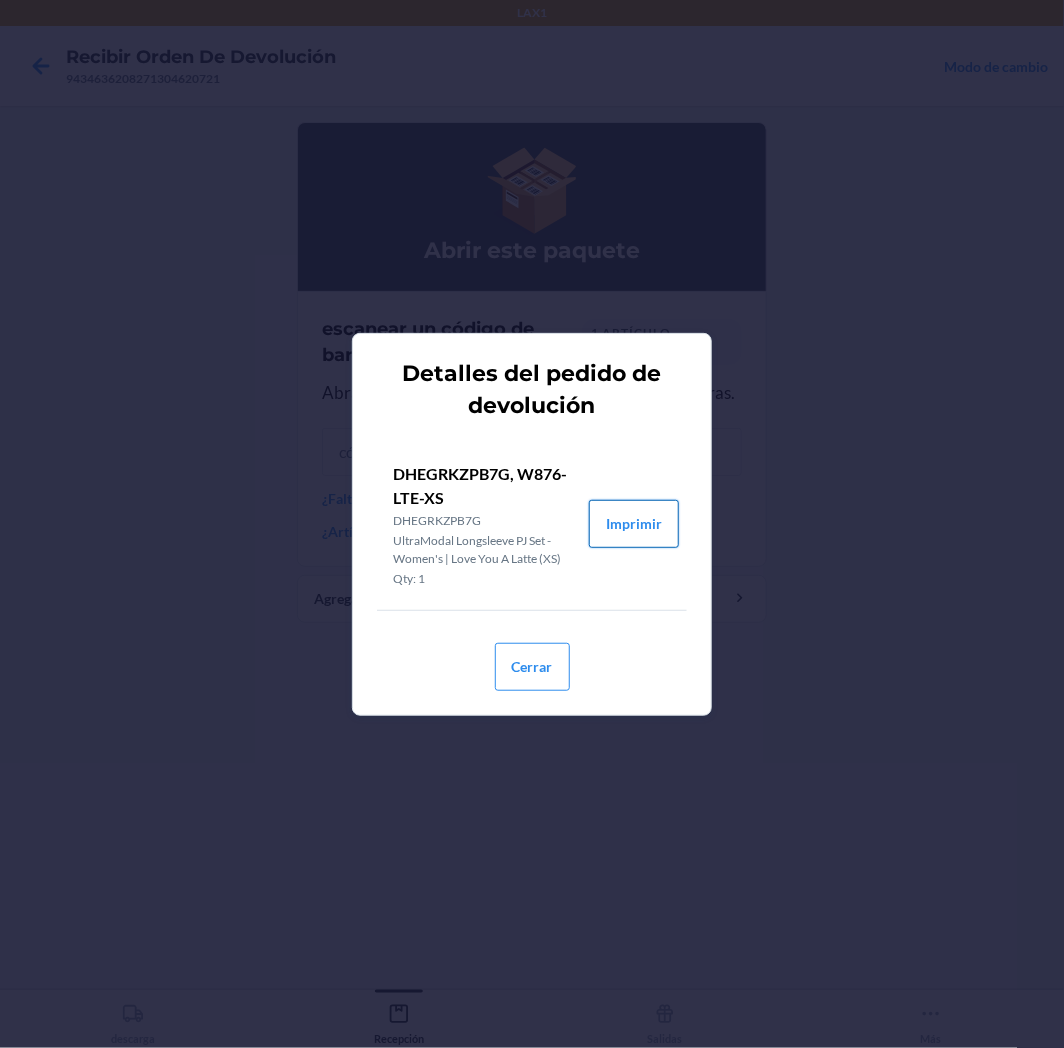 click on "Imprimir" at bounding box center [634, 524] 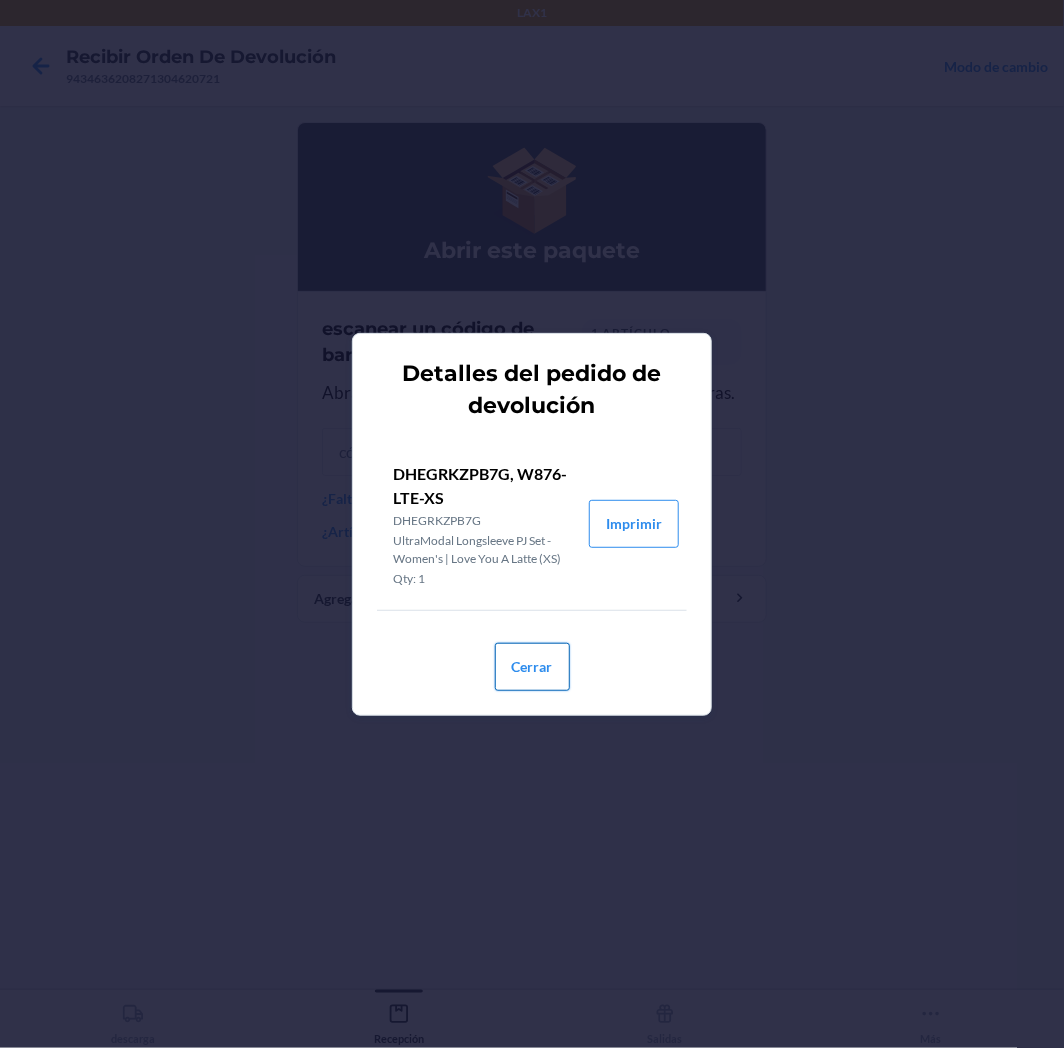 click on "Cerrar" at bounding box center [532, 667] 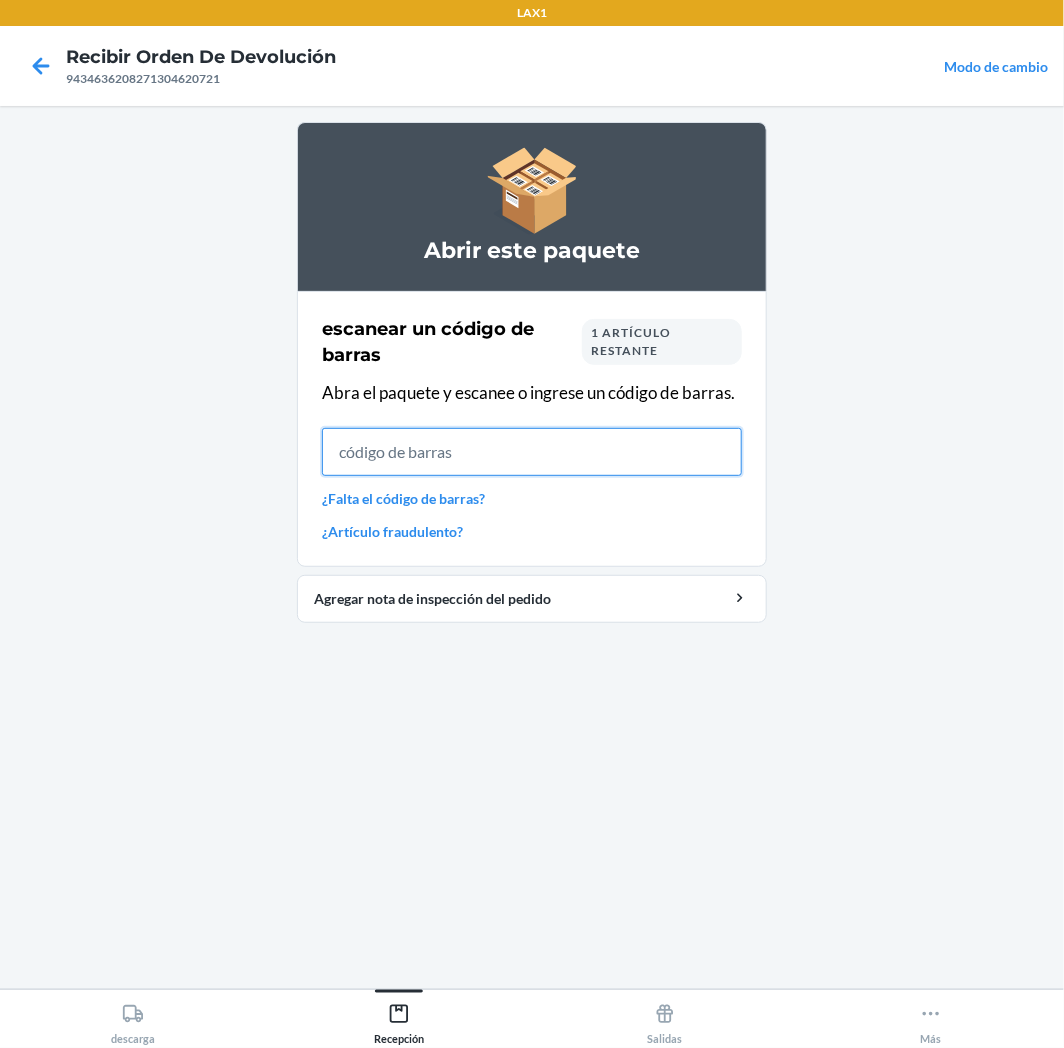 click at bounding box center (532, 452) 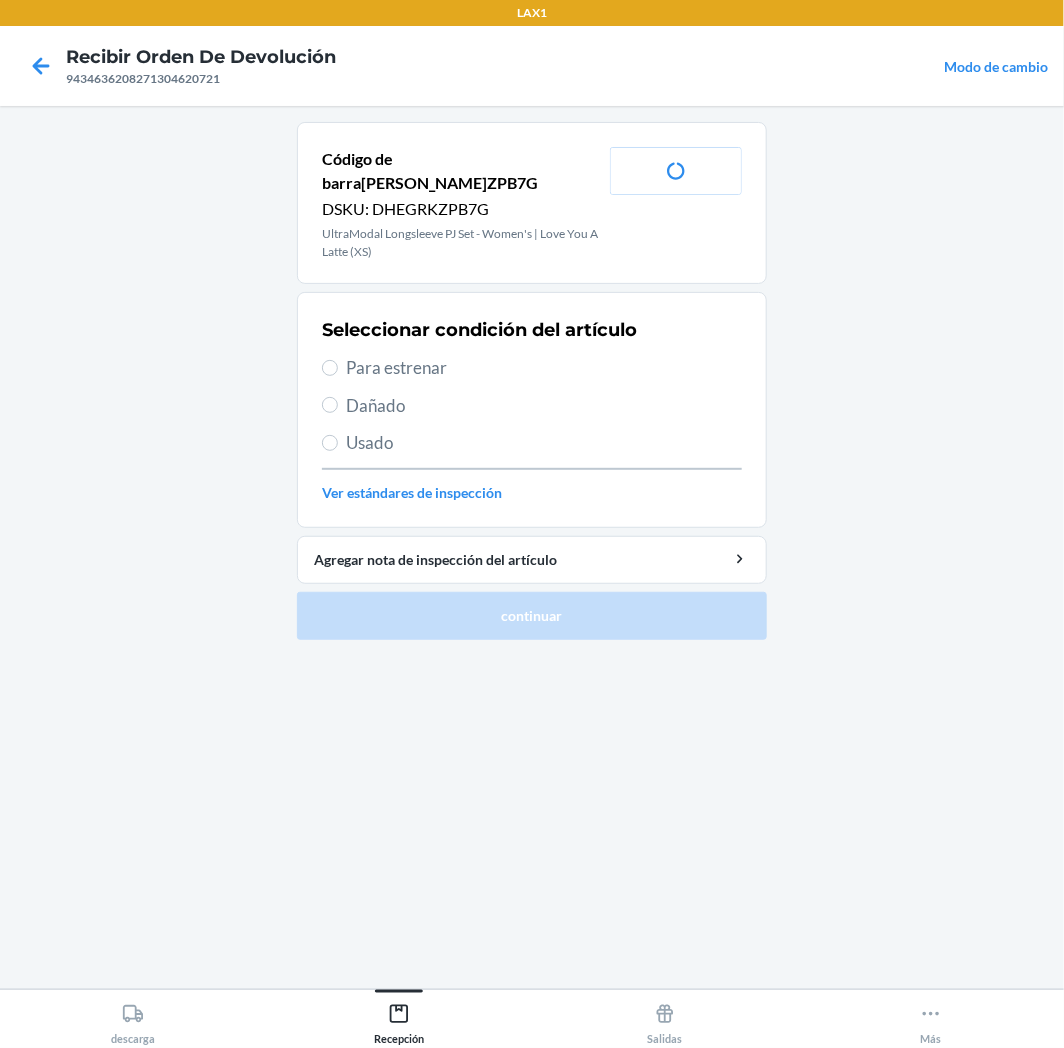click on "Para estrenar" at bounding box center (544, 368) 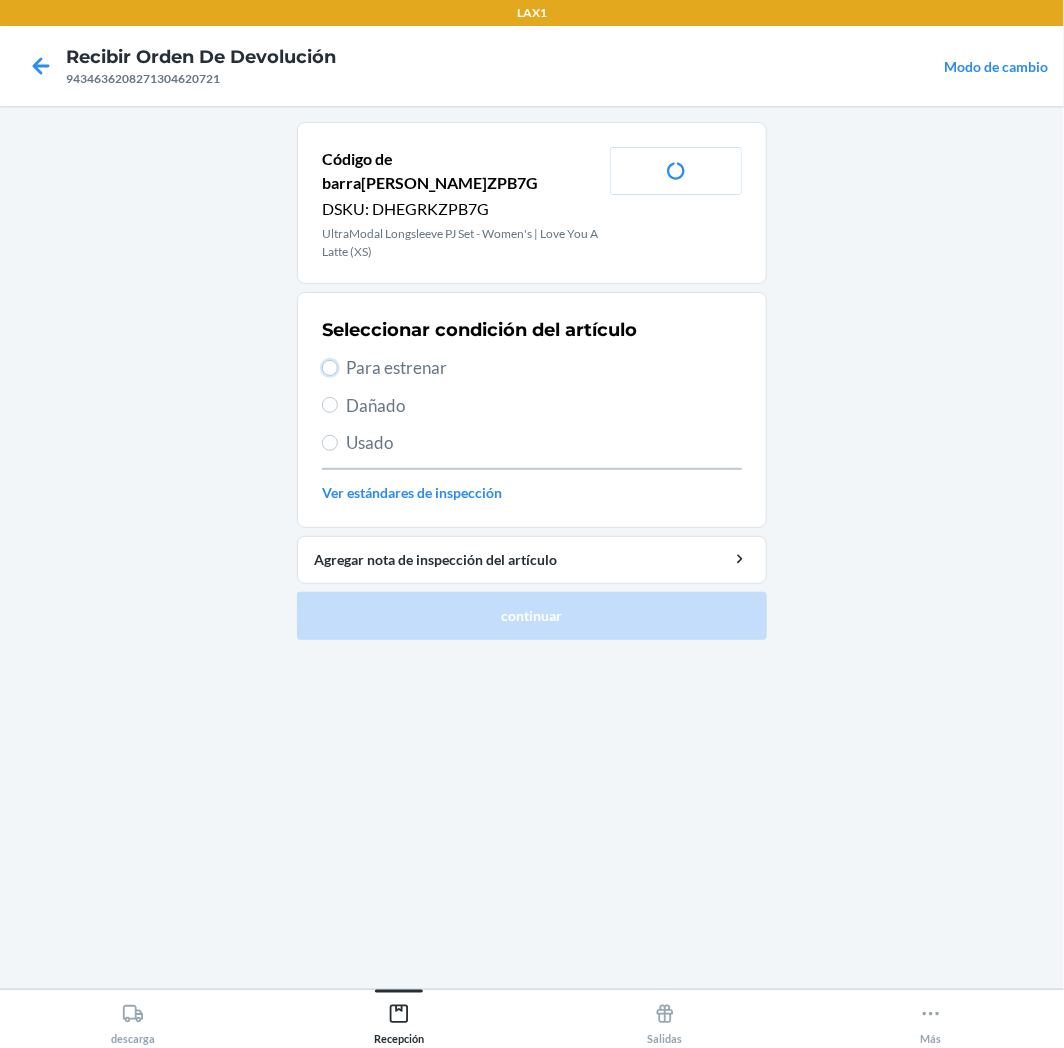 click on "Para estrenar" at bounding box center (330, 368) 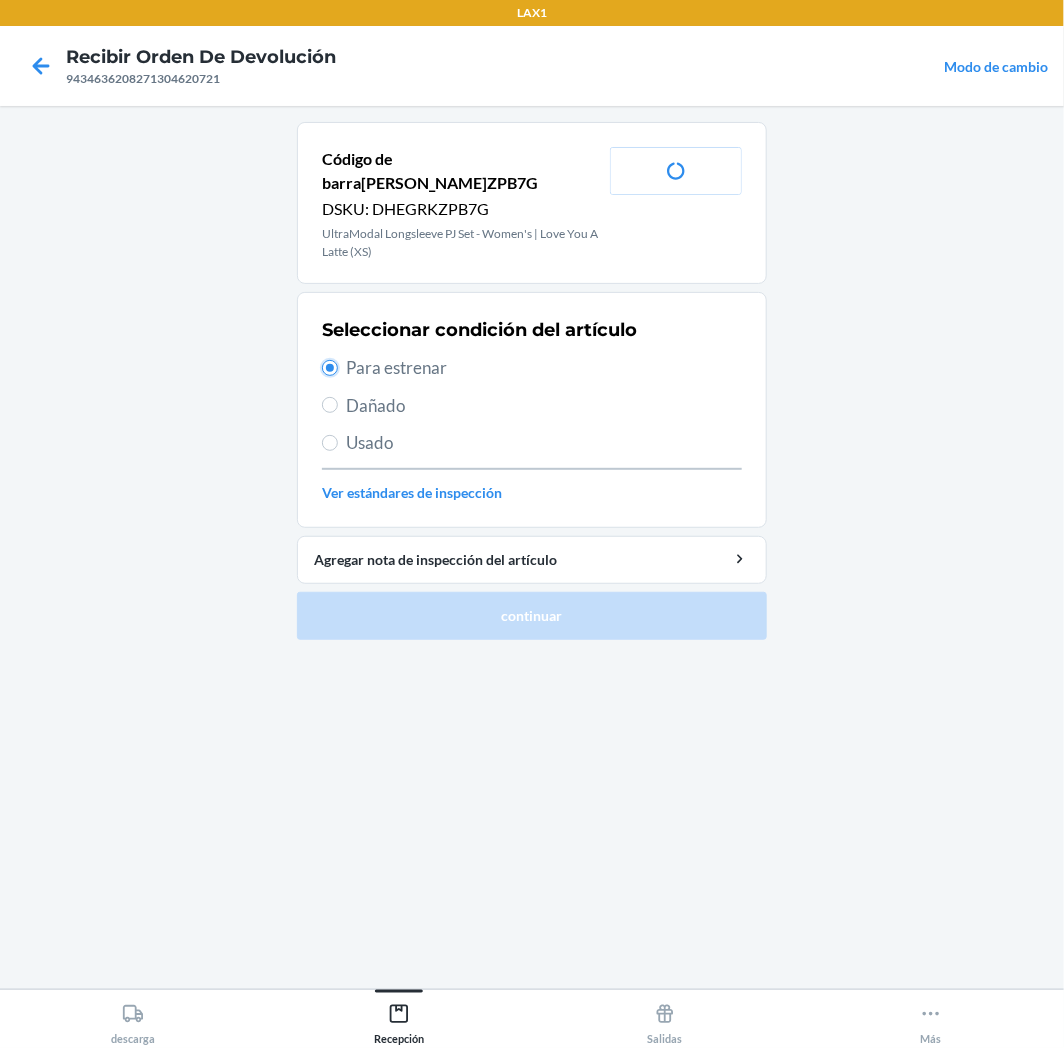 radio on "true" 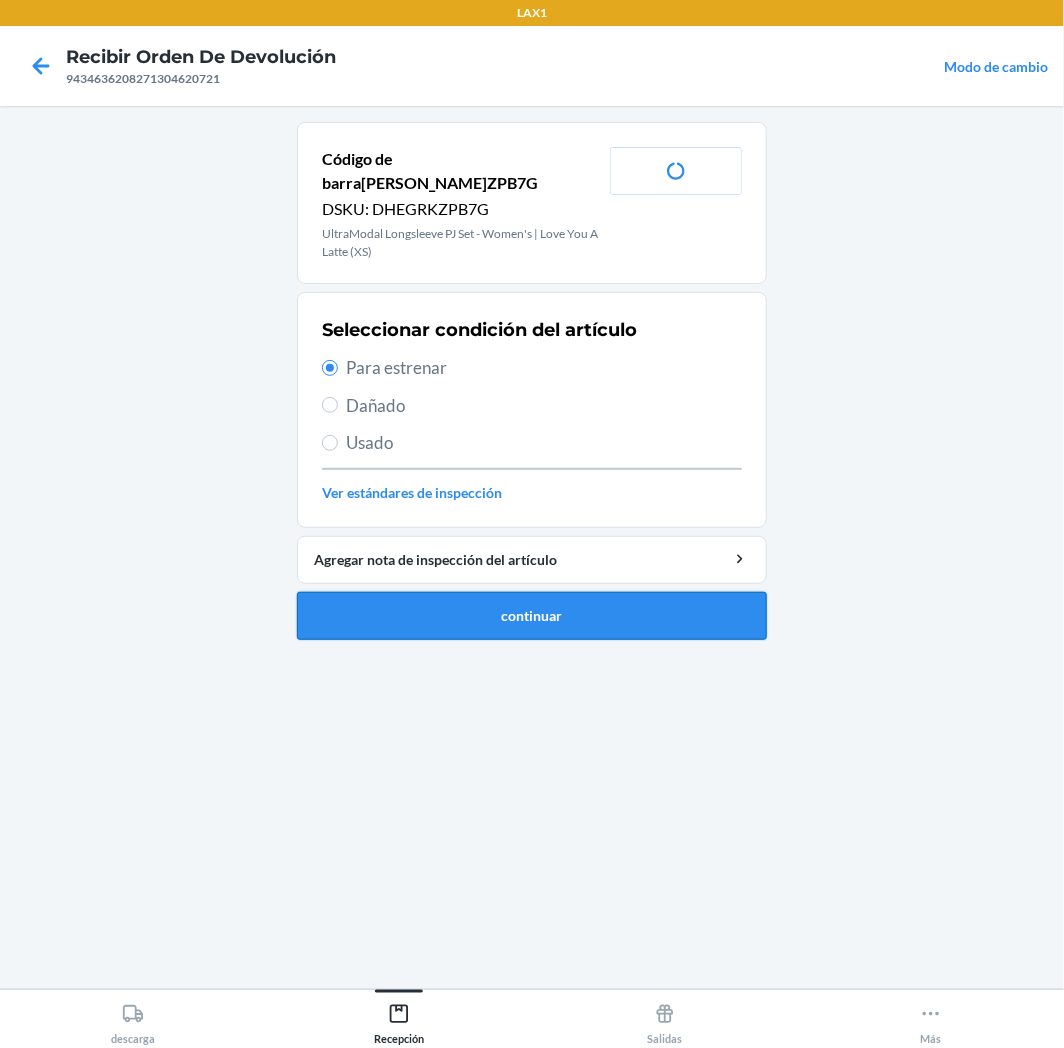 click on "continuar" at bounding box center (532, 616) 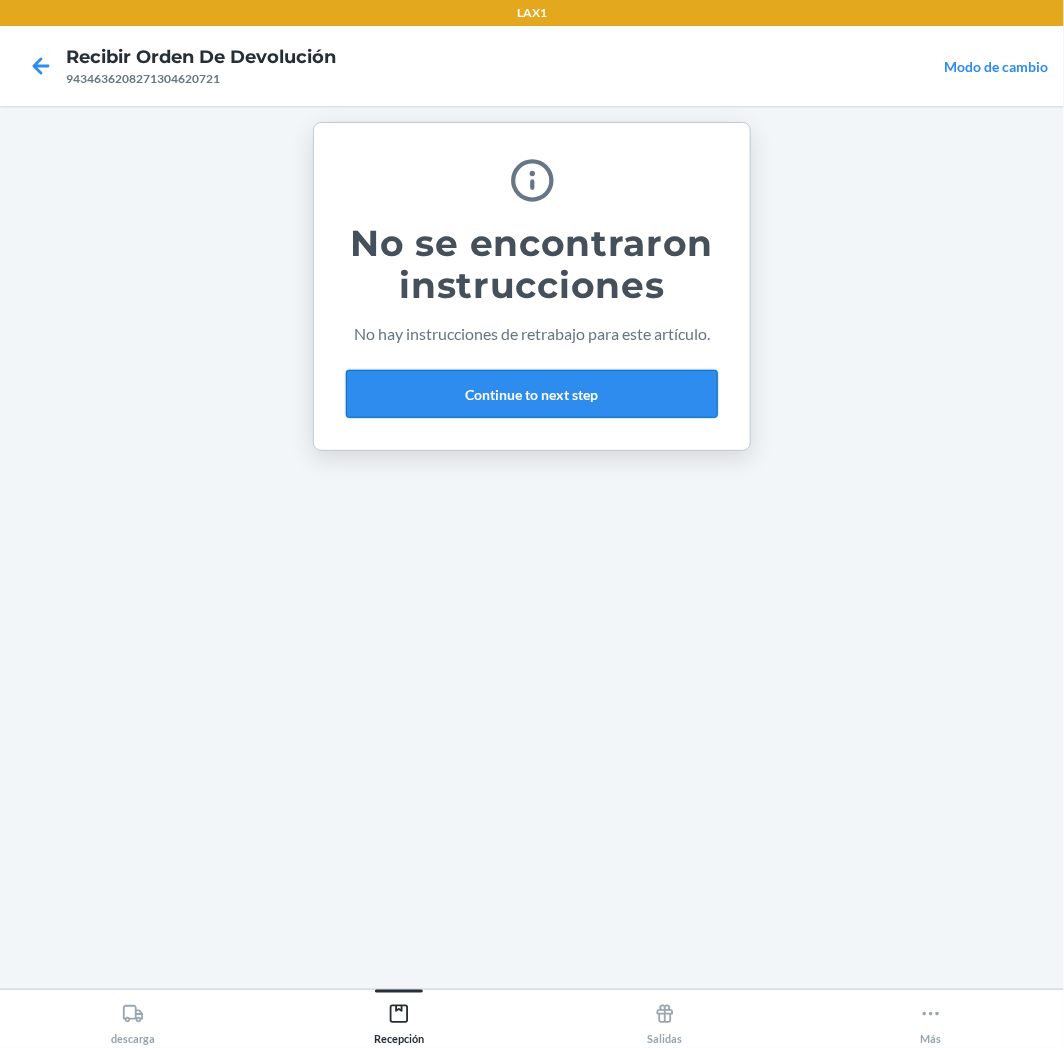 click on "Continue to next step" at bounding box center [532, 394] 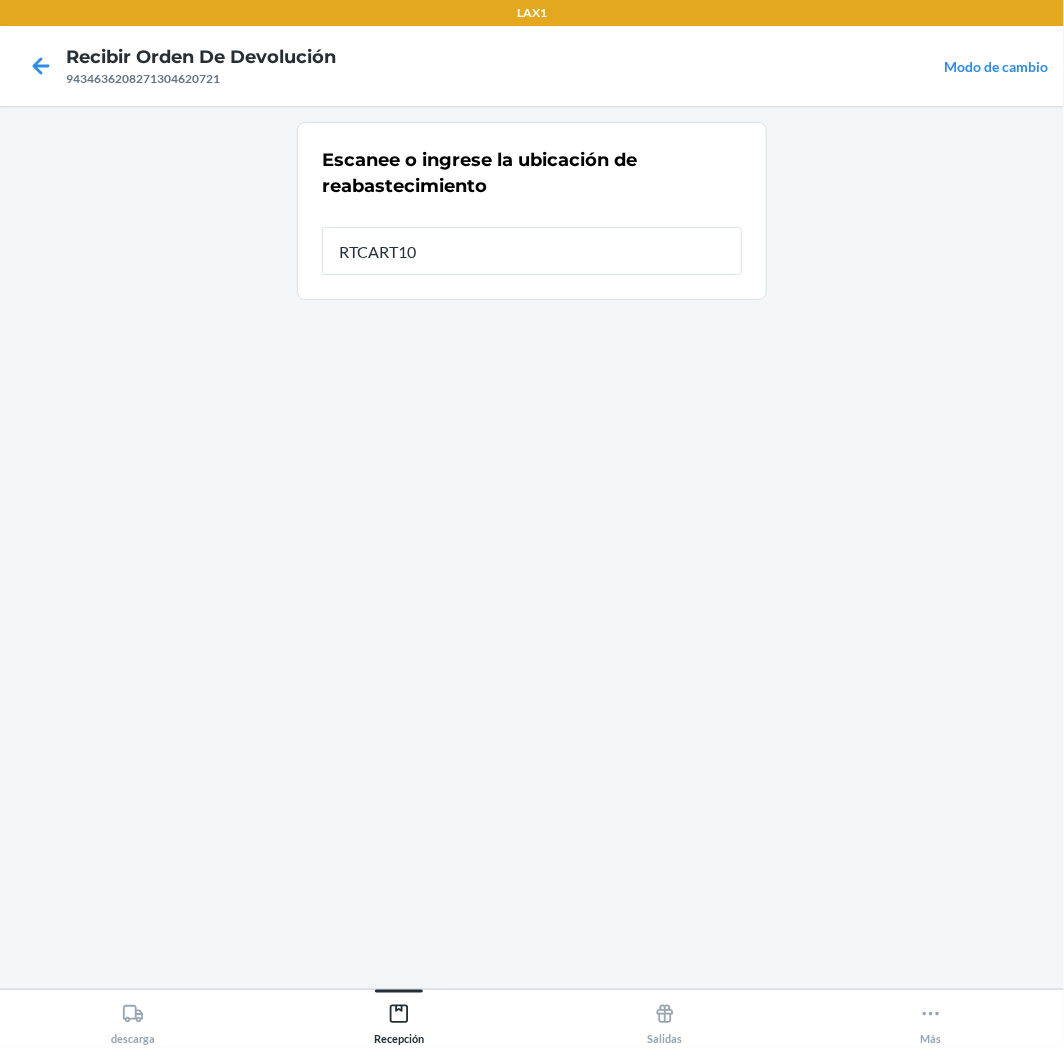 type on "RTCART100" 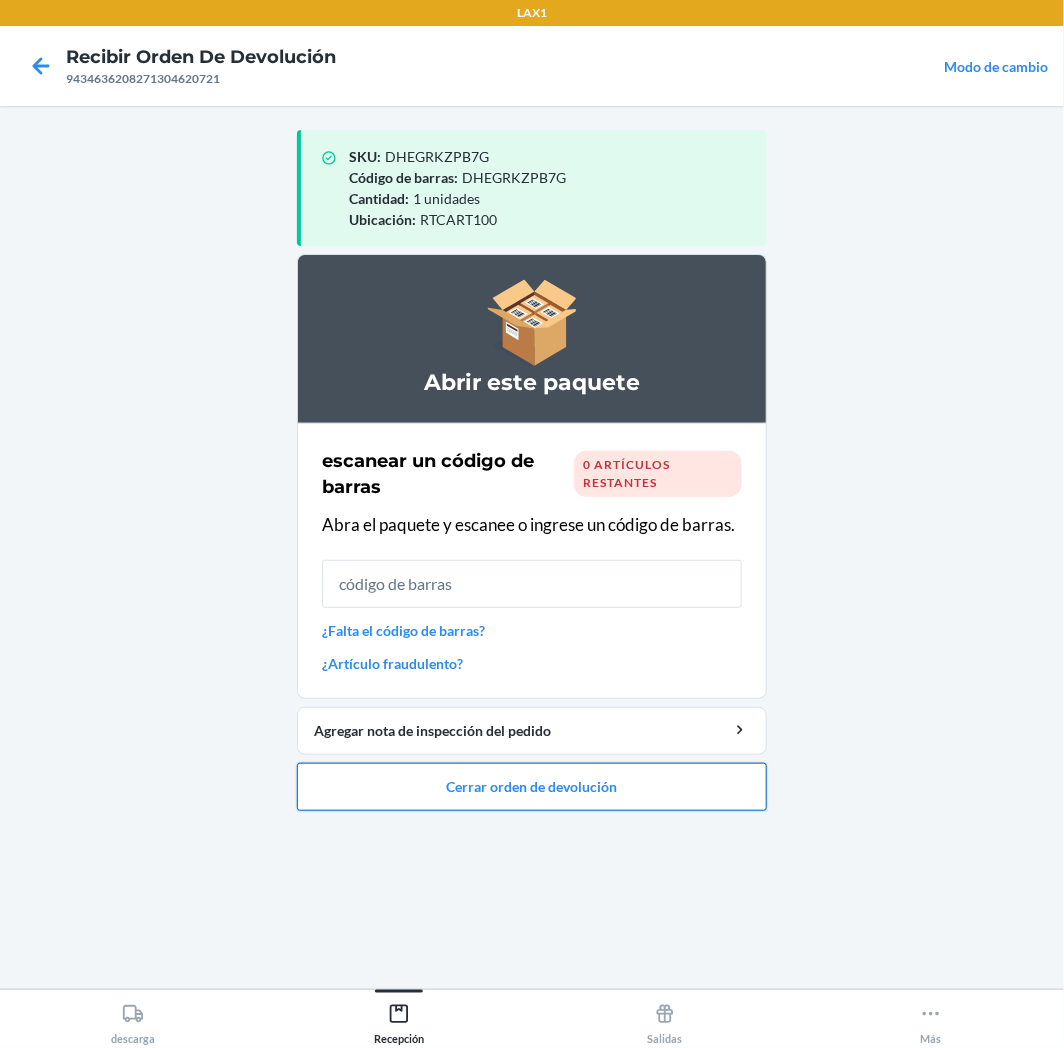 click on "Cerrar orden de devolución" at bounding box center (532, 787) 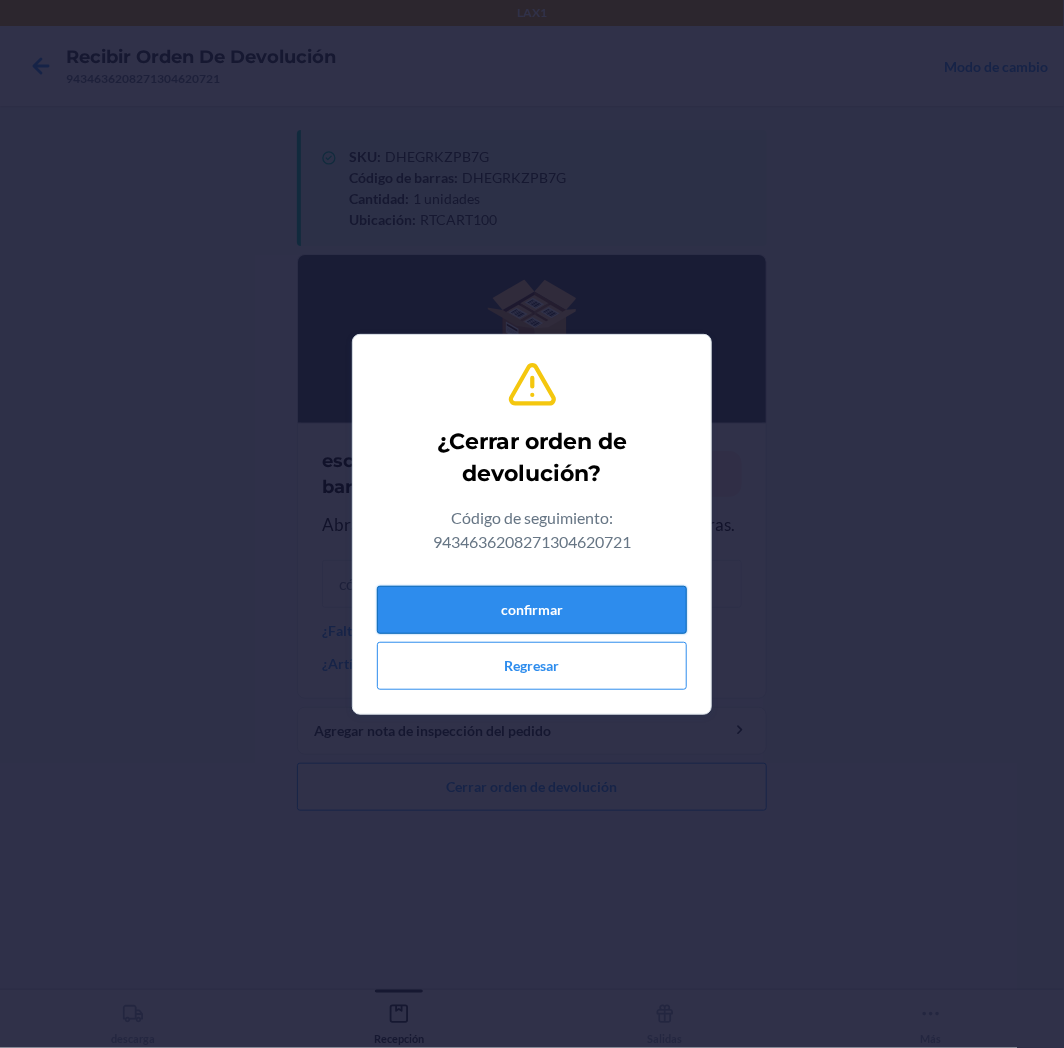 click on "confirmar" at bounding box center [532, 610] 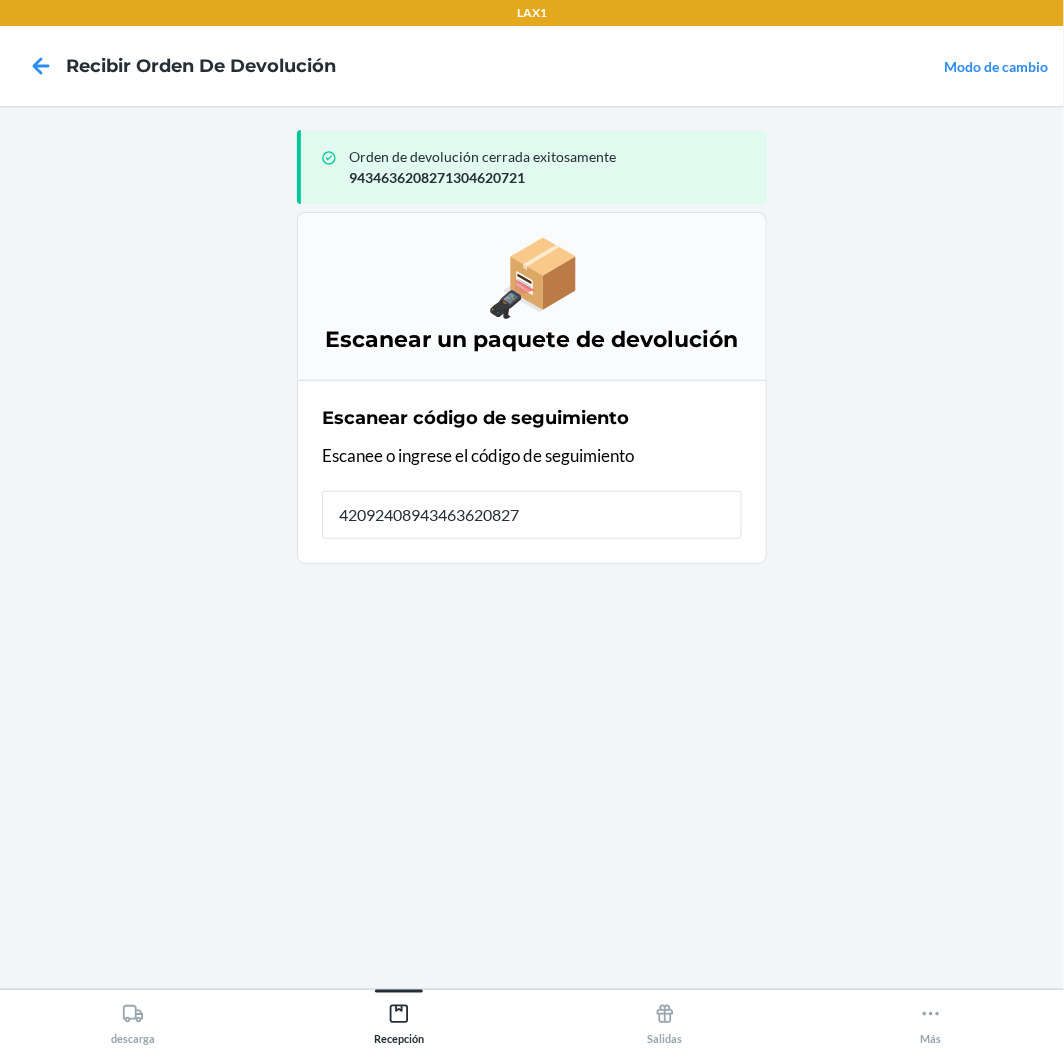 type on "420924089434636208271" 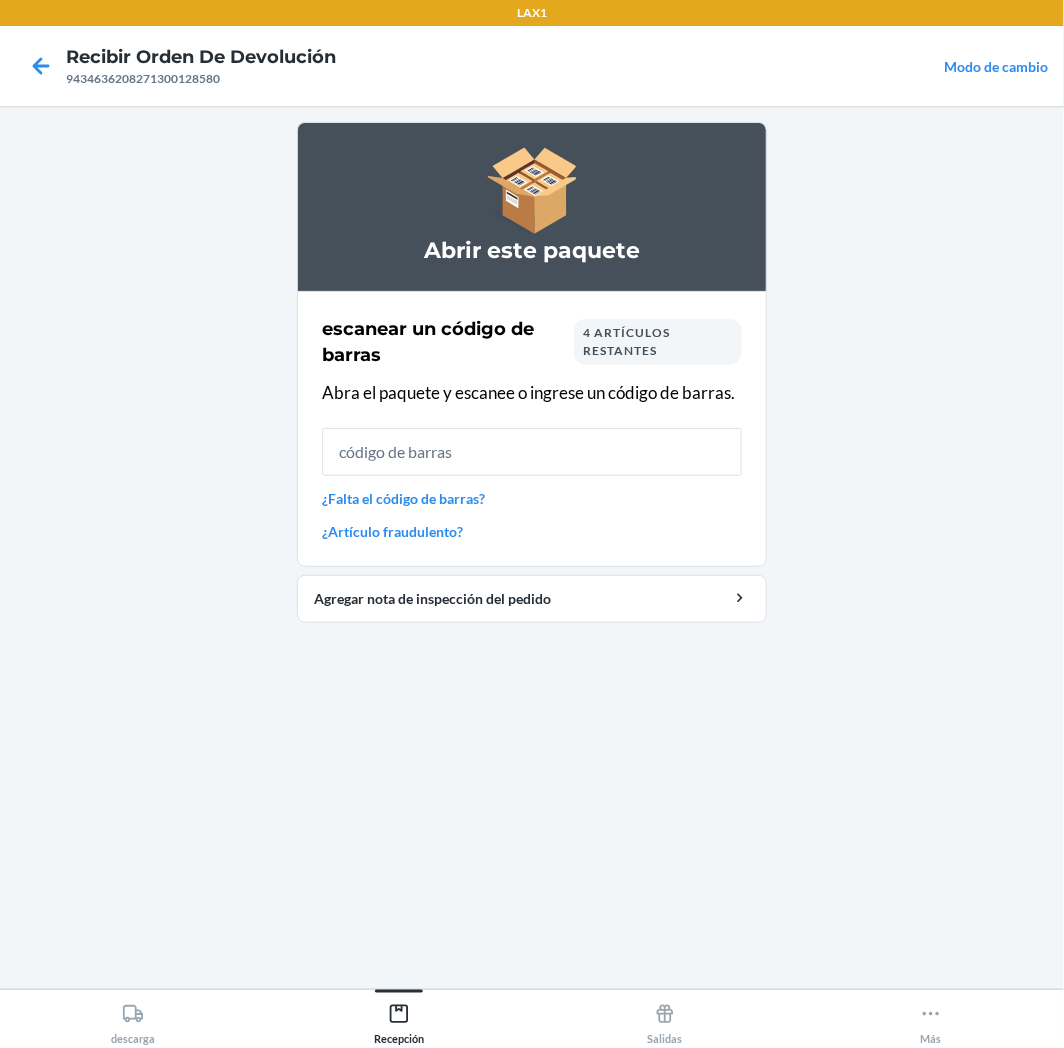 click on "4 artículos restantes" at bounding box center [626, 341] 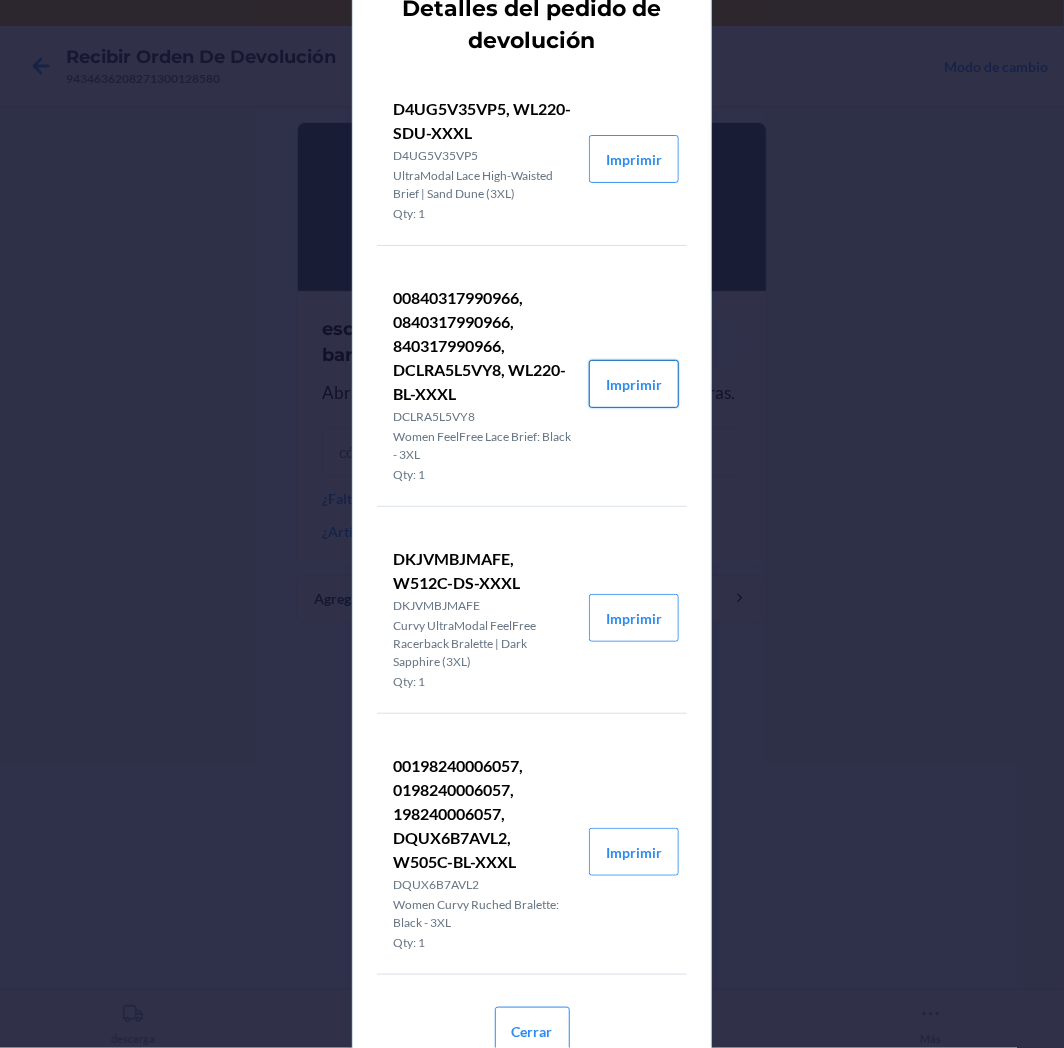 click on "Imprimir" at bounding box center (634, 384) 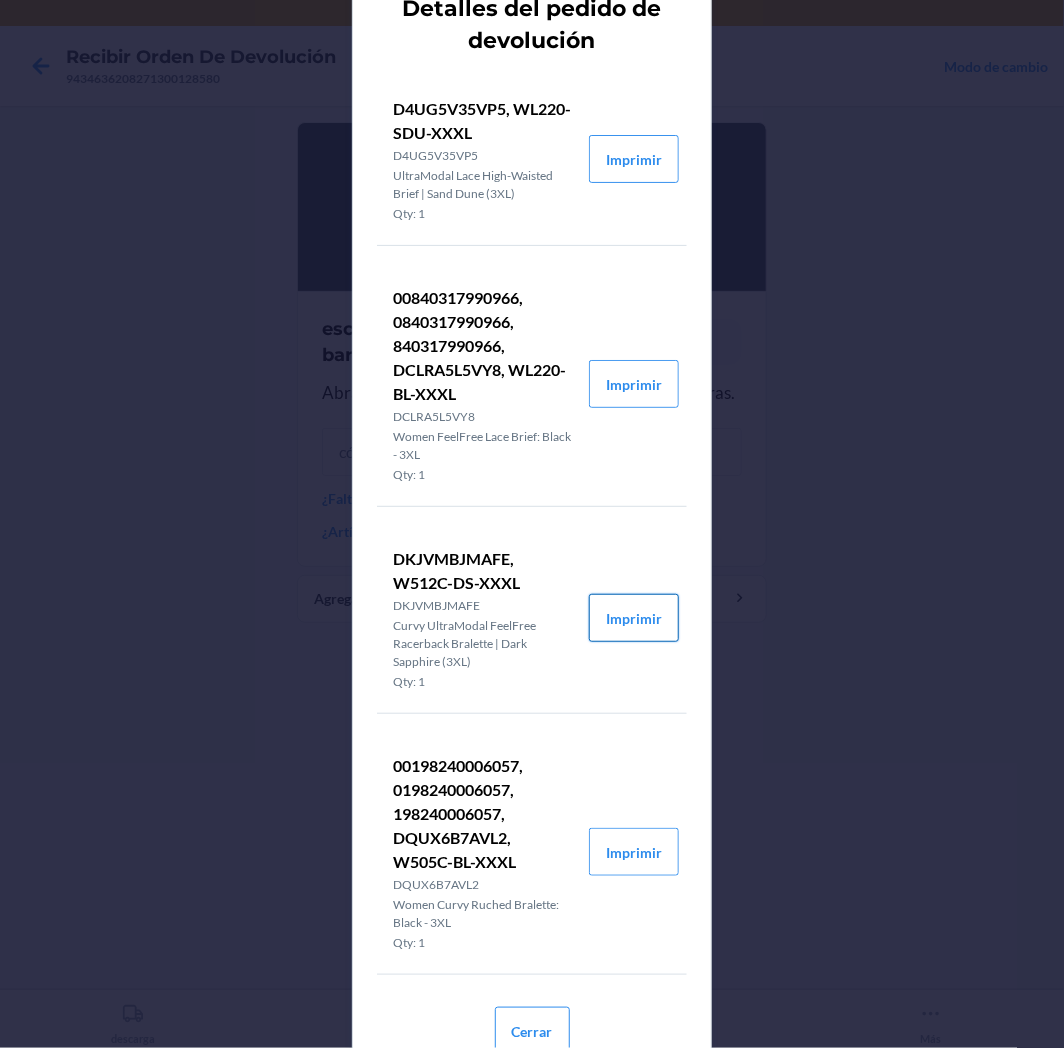 click on "Imprimir" at bounding box center [634, 618] 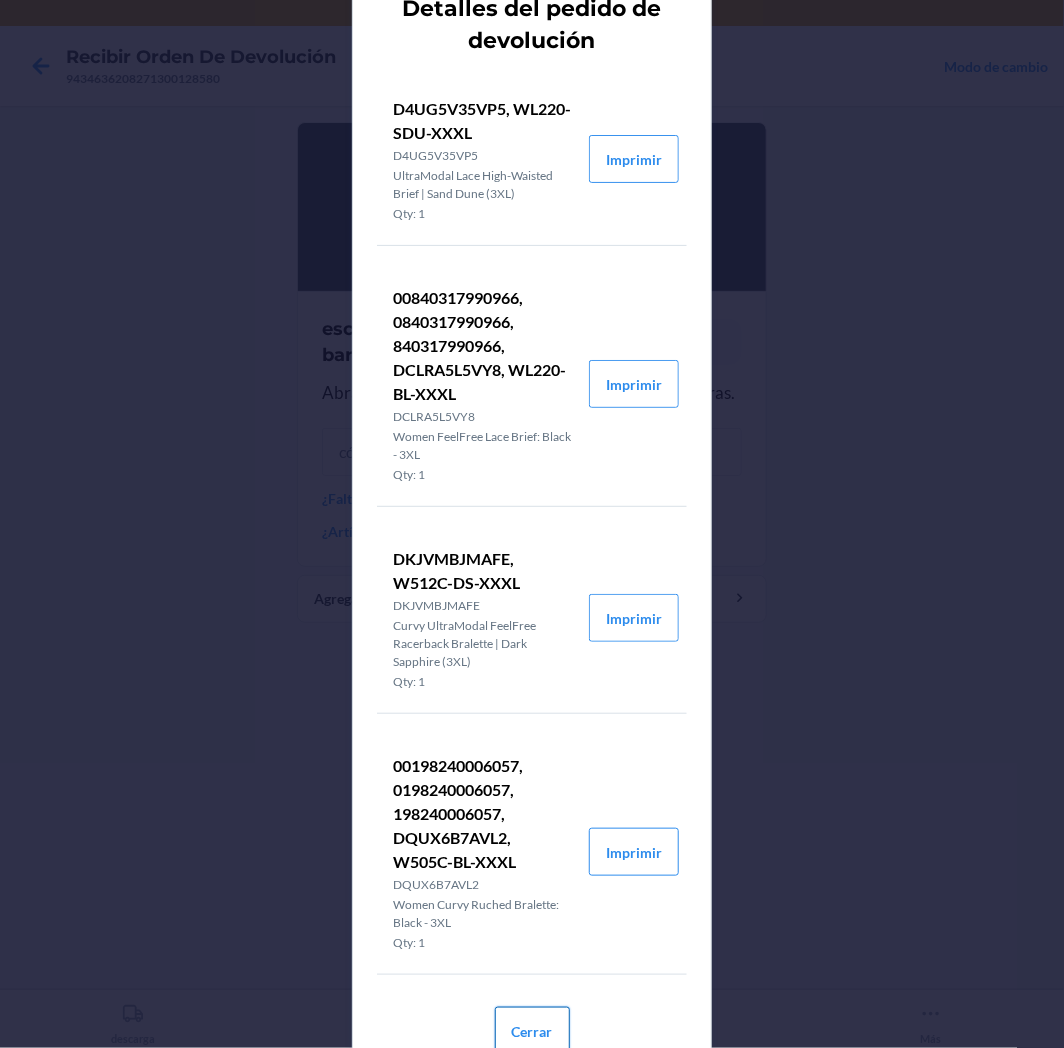 click on "Cerrar" at bounding box center (532, 1031) 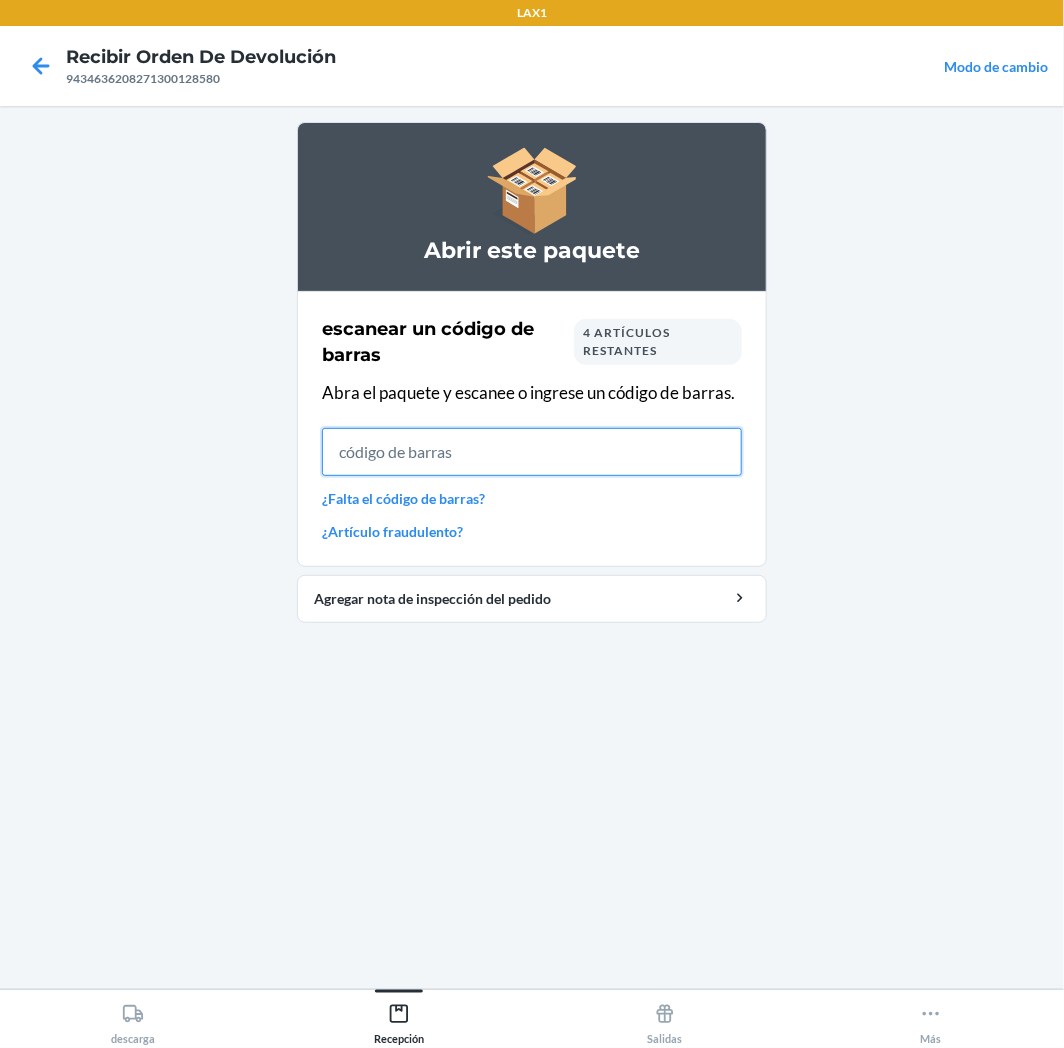 click at bounding box center [532, 452] 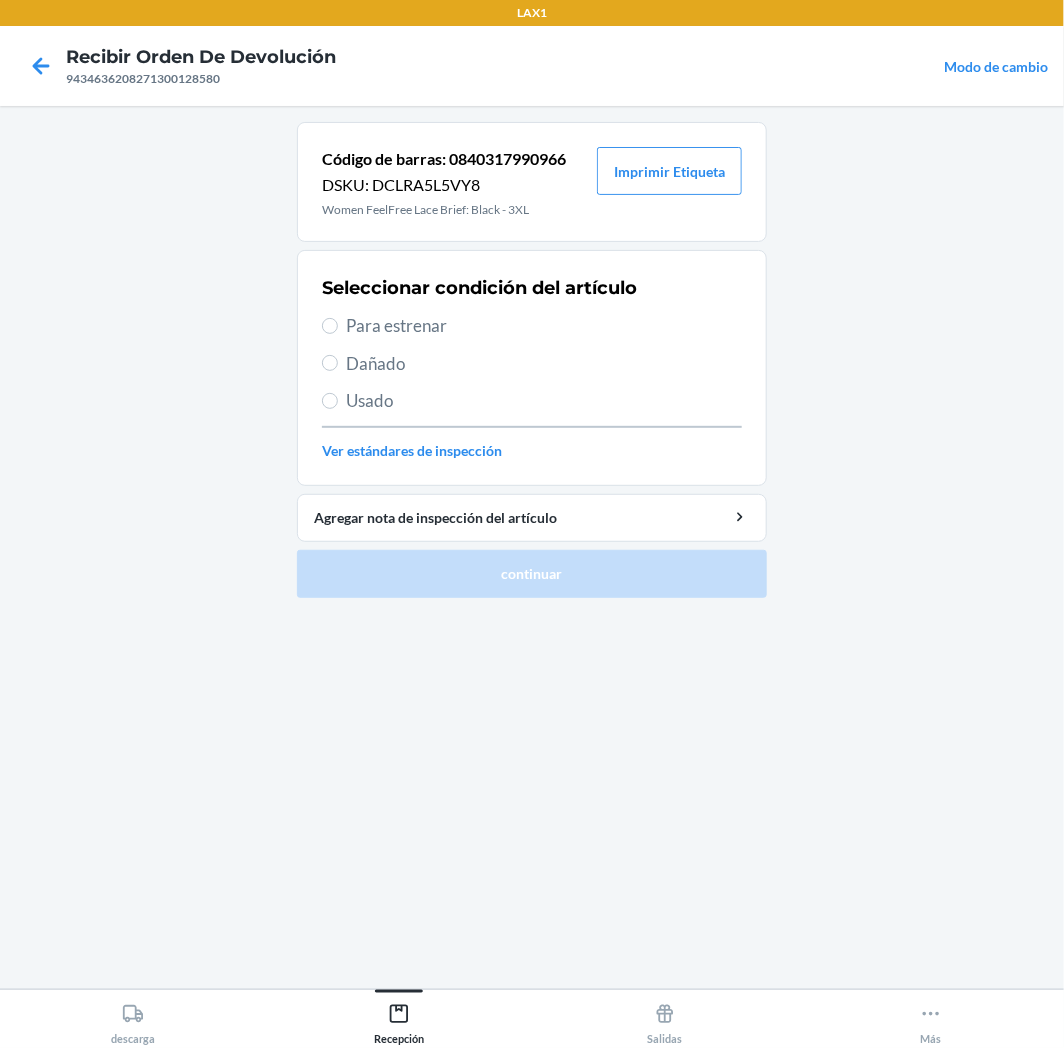 click on "Para estrenar" at bounding box center [544, 326] 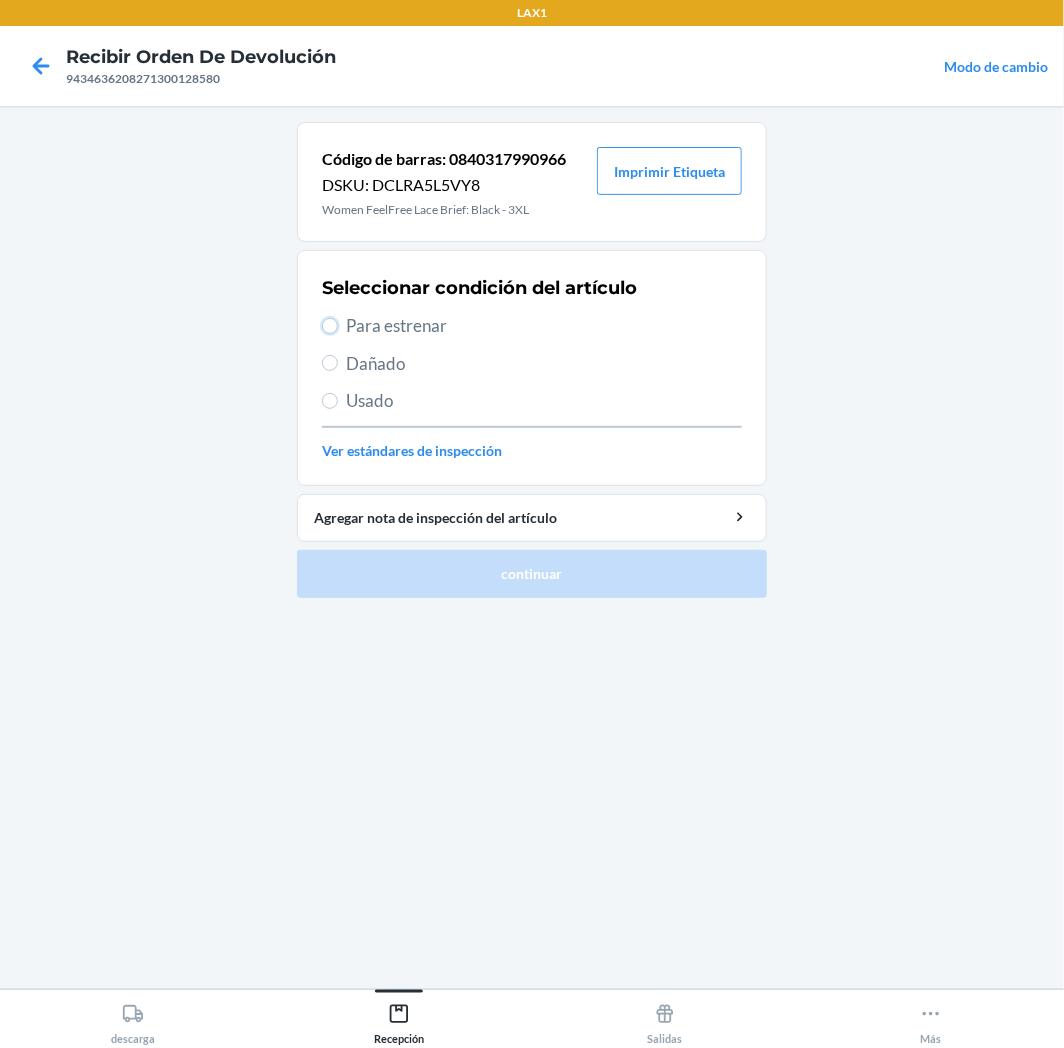 click on "Para estrenar" at bounding box center [330, 326] 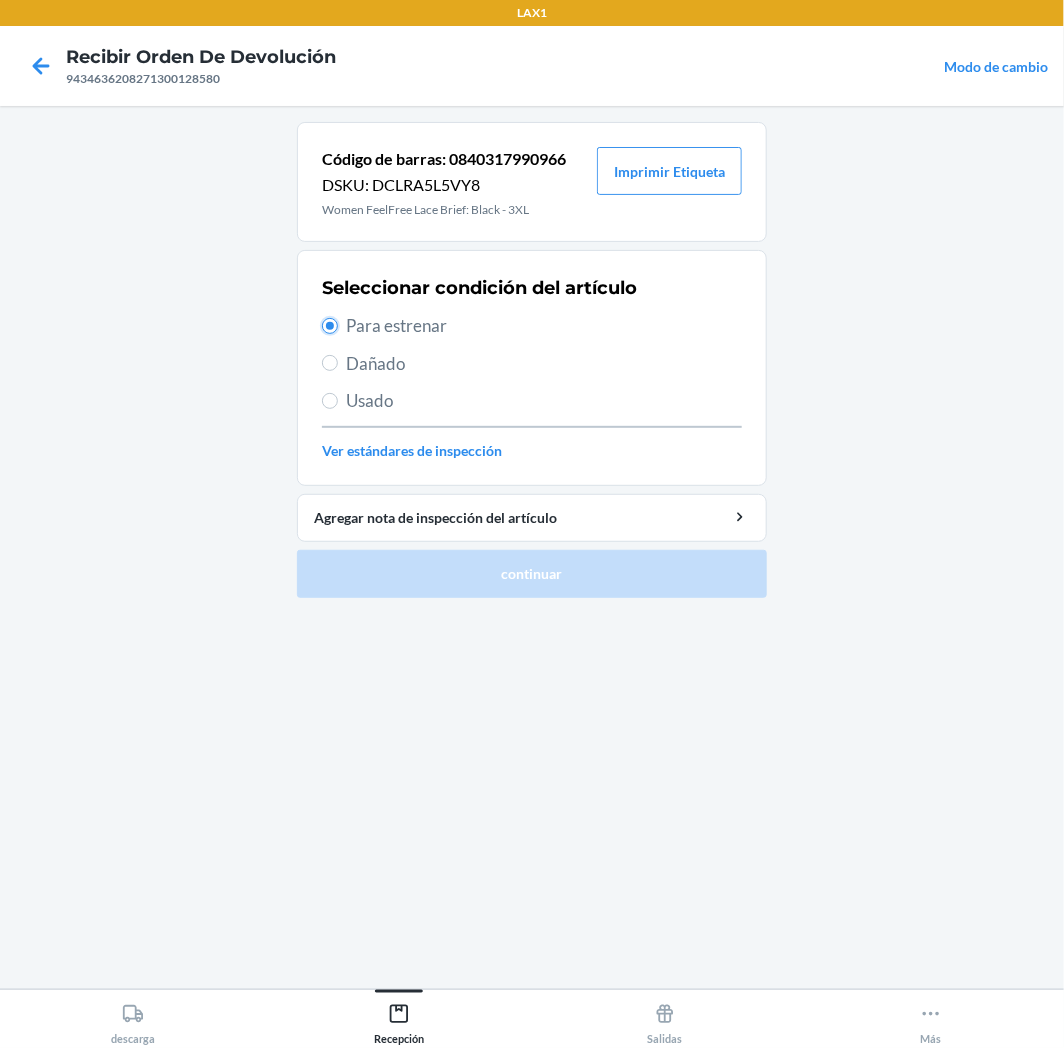 radio on "true" 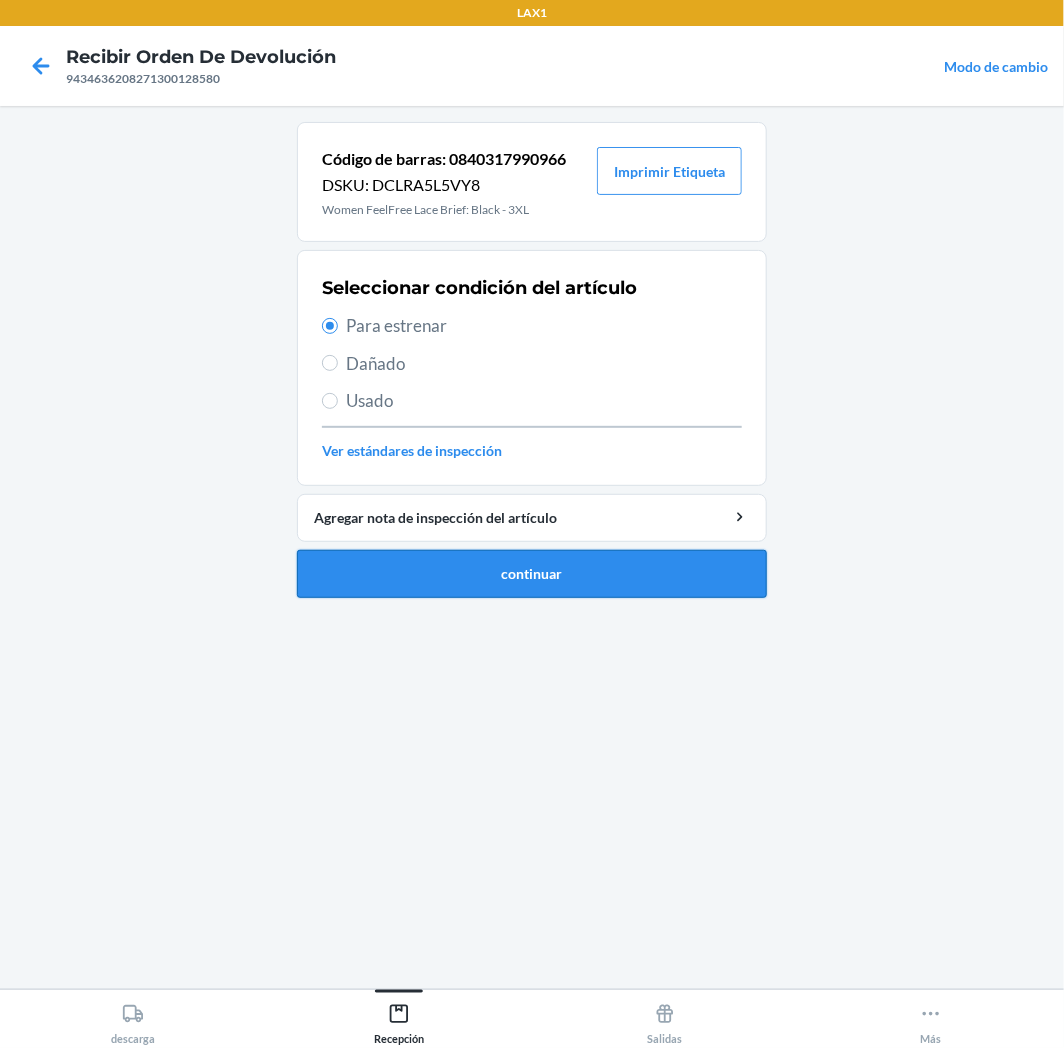 click on "continuar" at bounding box center (532, 574) 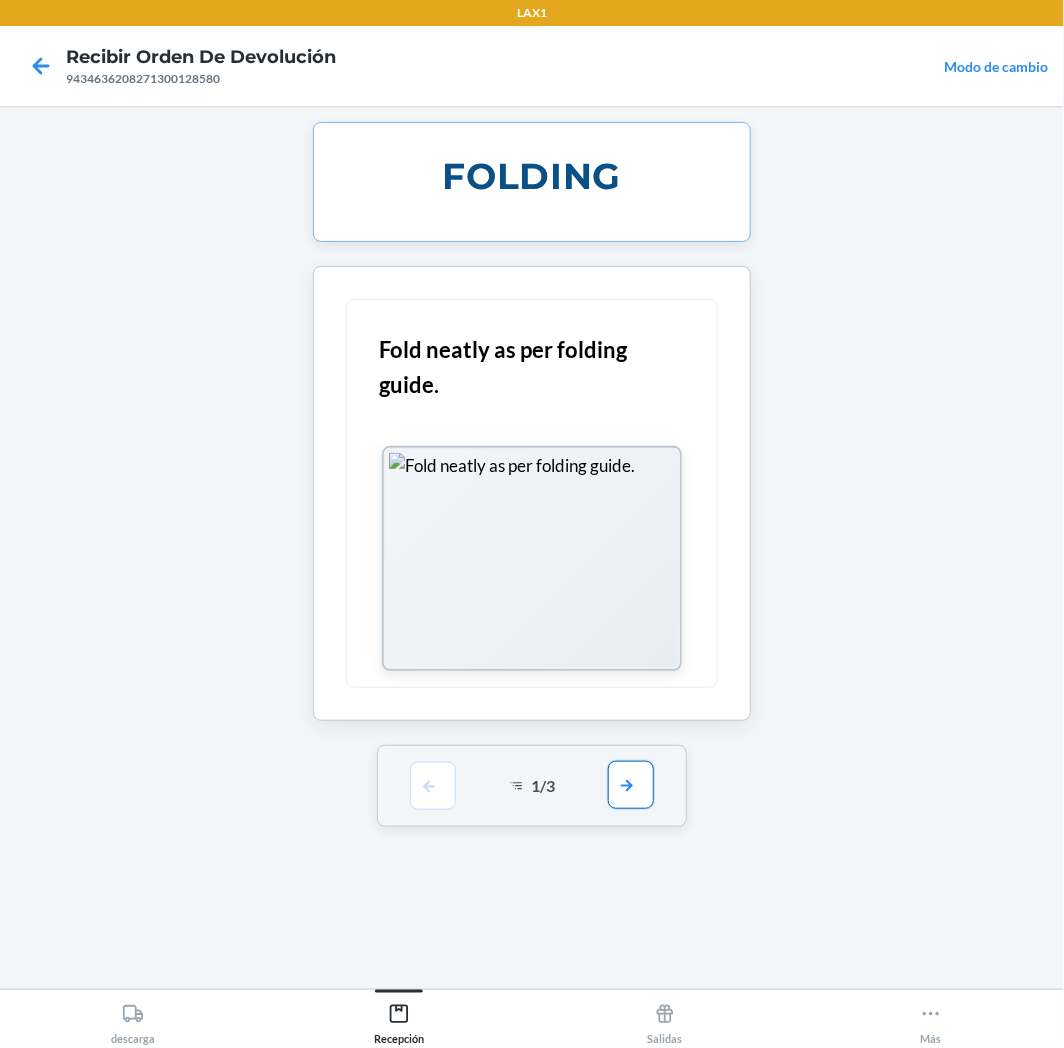 click at bounding box center (631, 785) 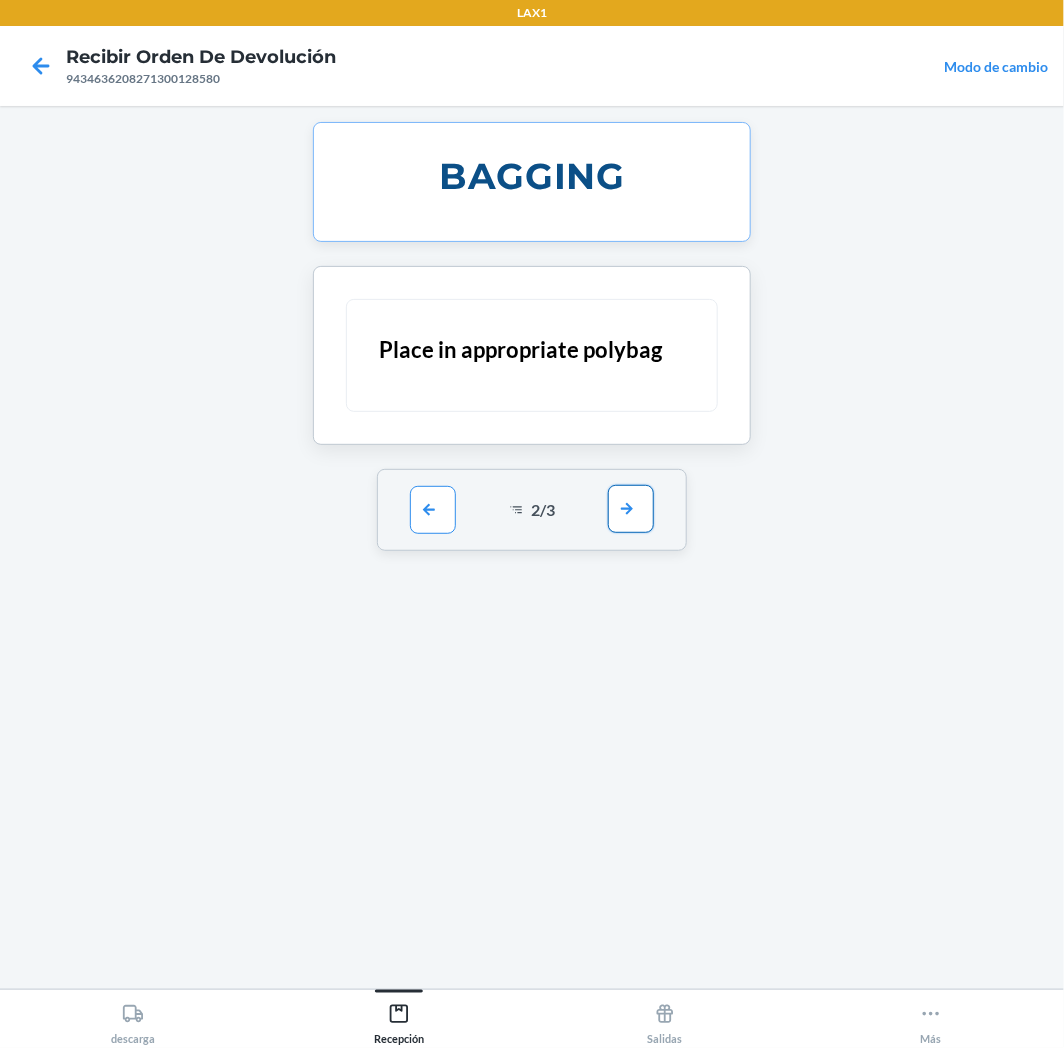 click at bounding box center (631, 509) 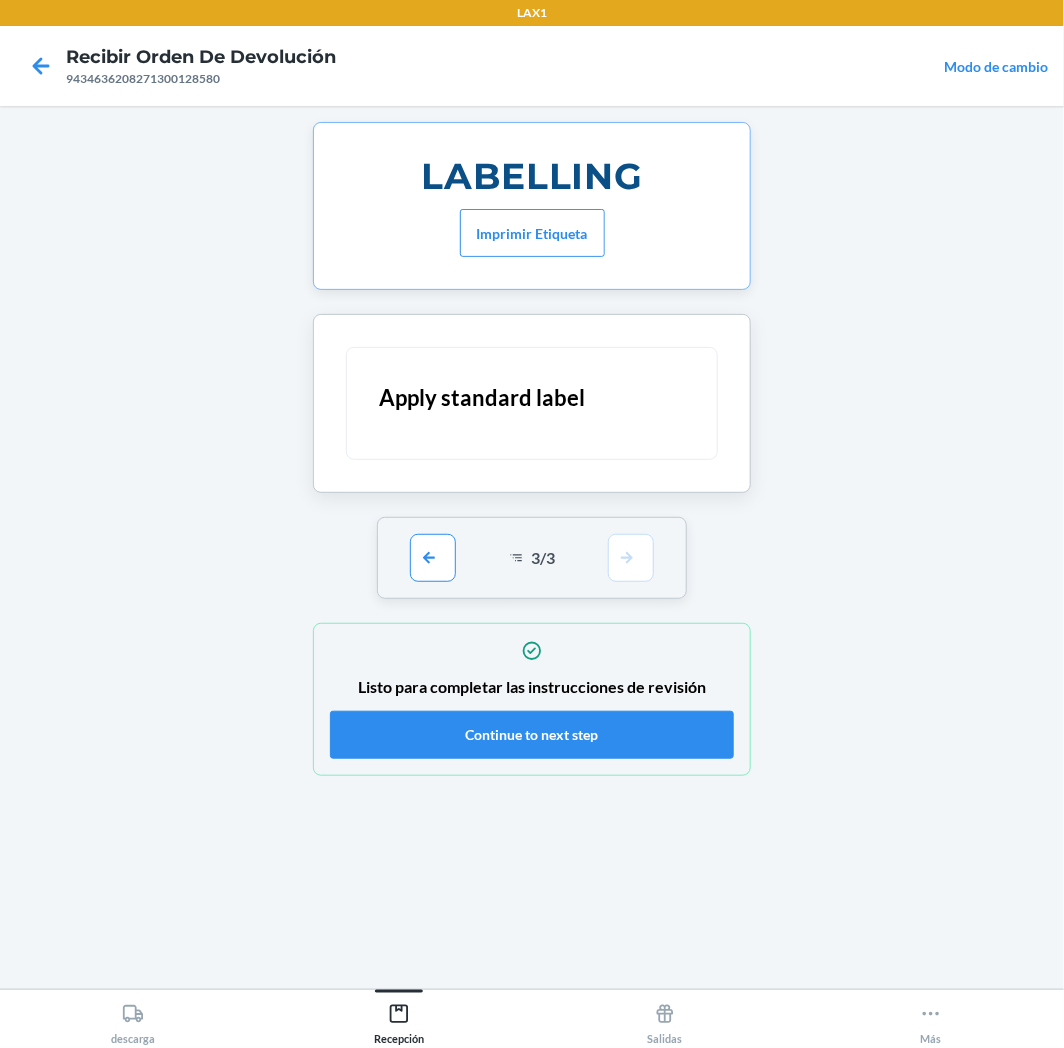 click on "Listo para completar las instrucciones de revisión Continue to next step" at bounding box center [532, 699] 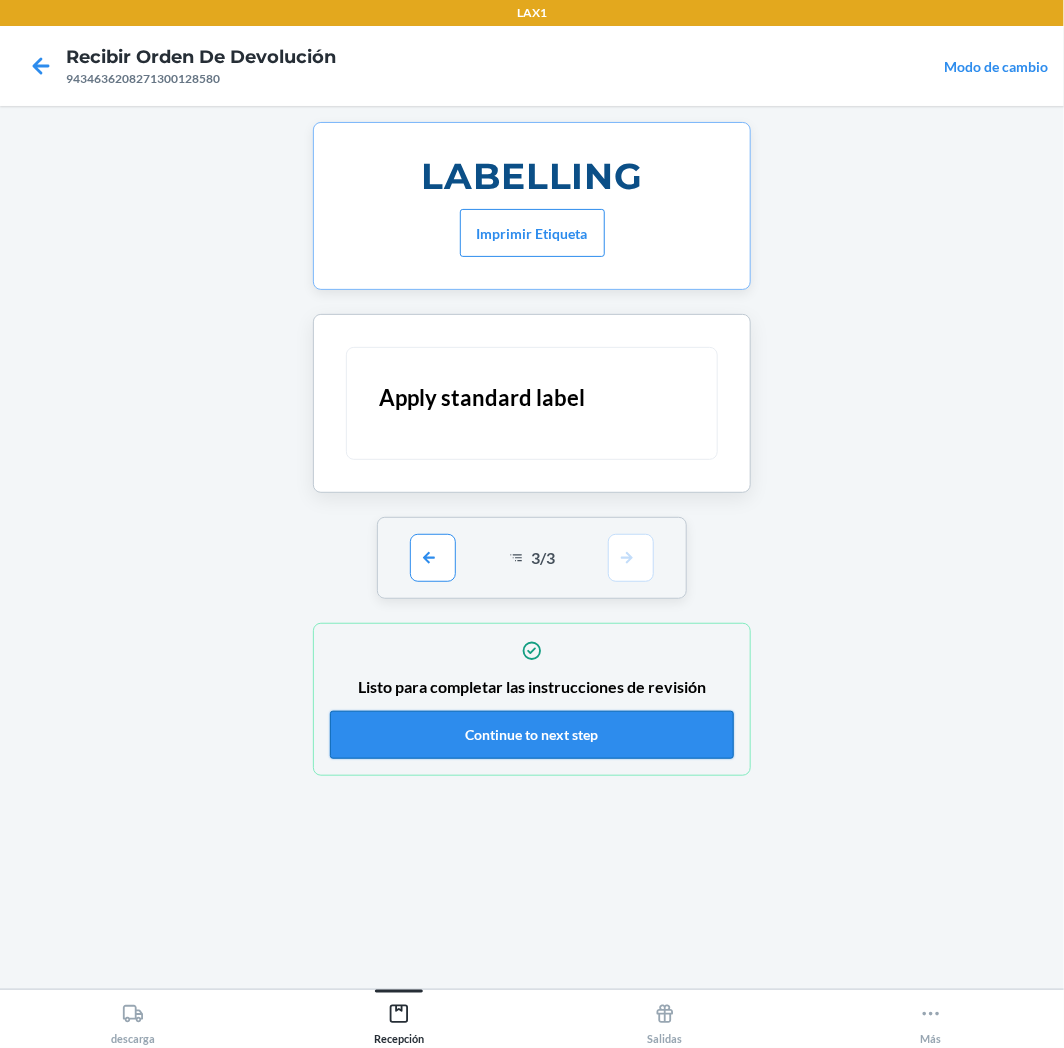 click on "Continue to next step" at bounding box center [532, 735] 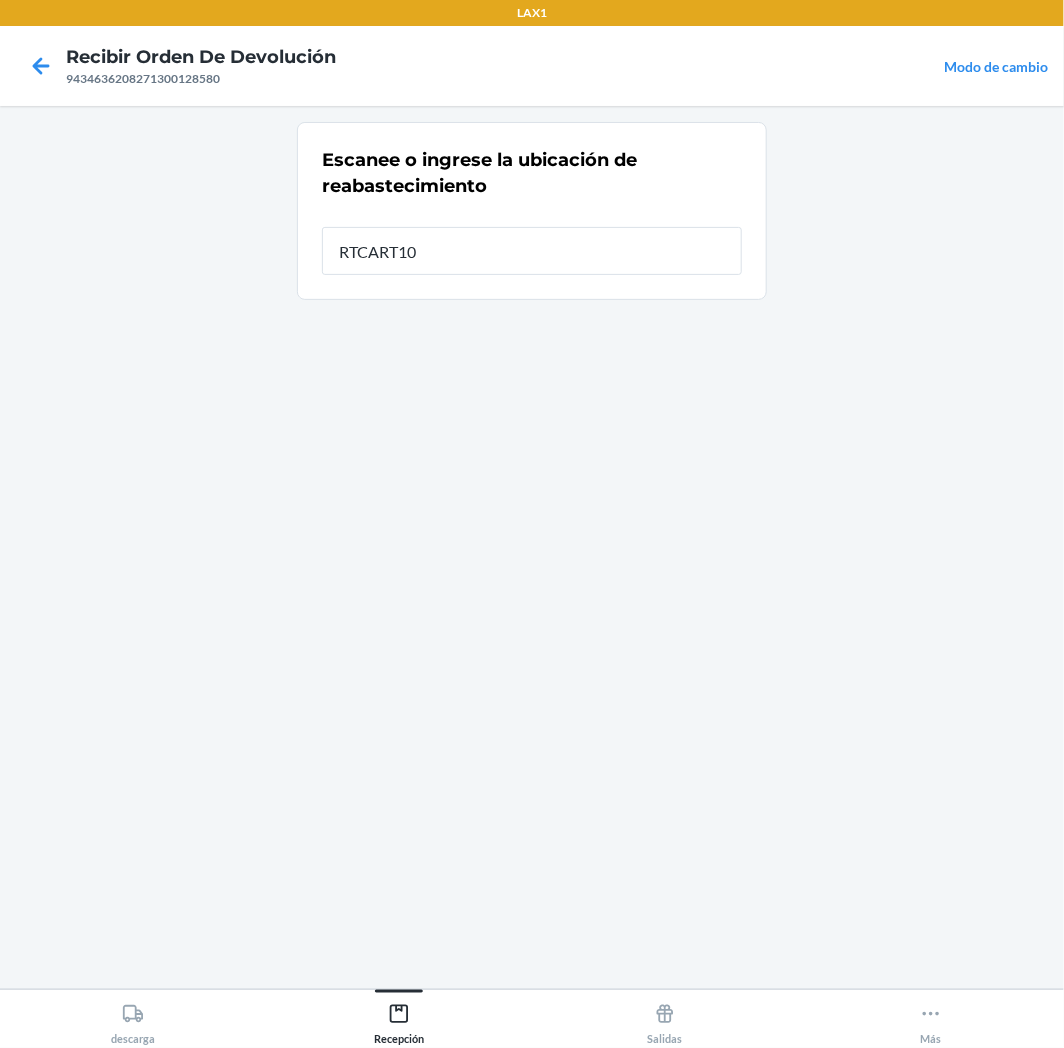 type on "RTCART100" 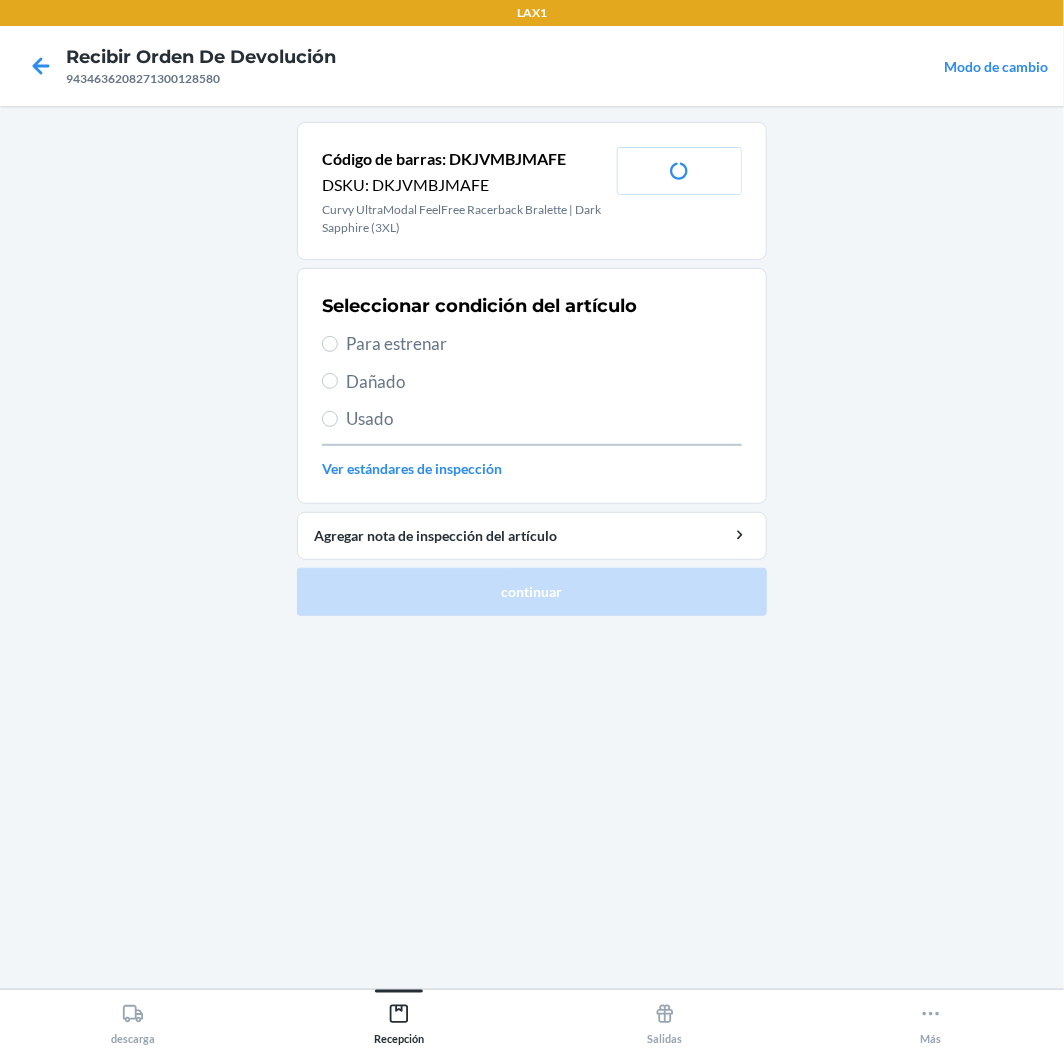 click on "Para estrenar" at bounding box center [544, 344] 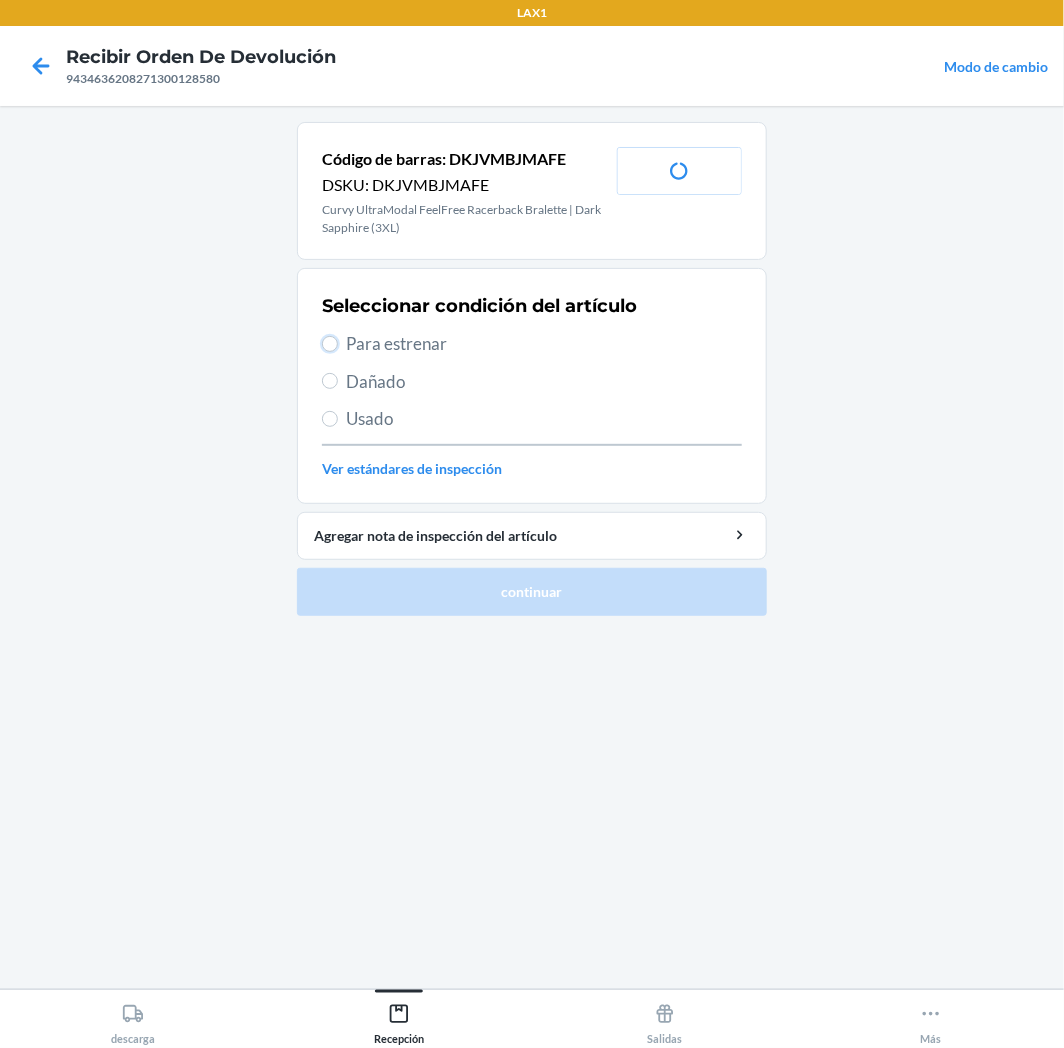 click on "Para estrenar" at bounding box center (330, 344) 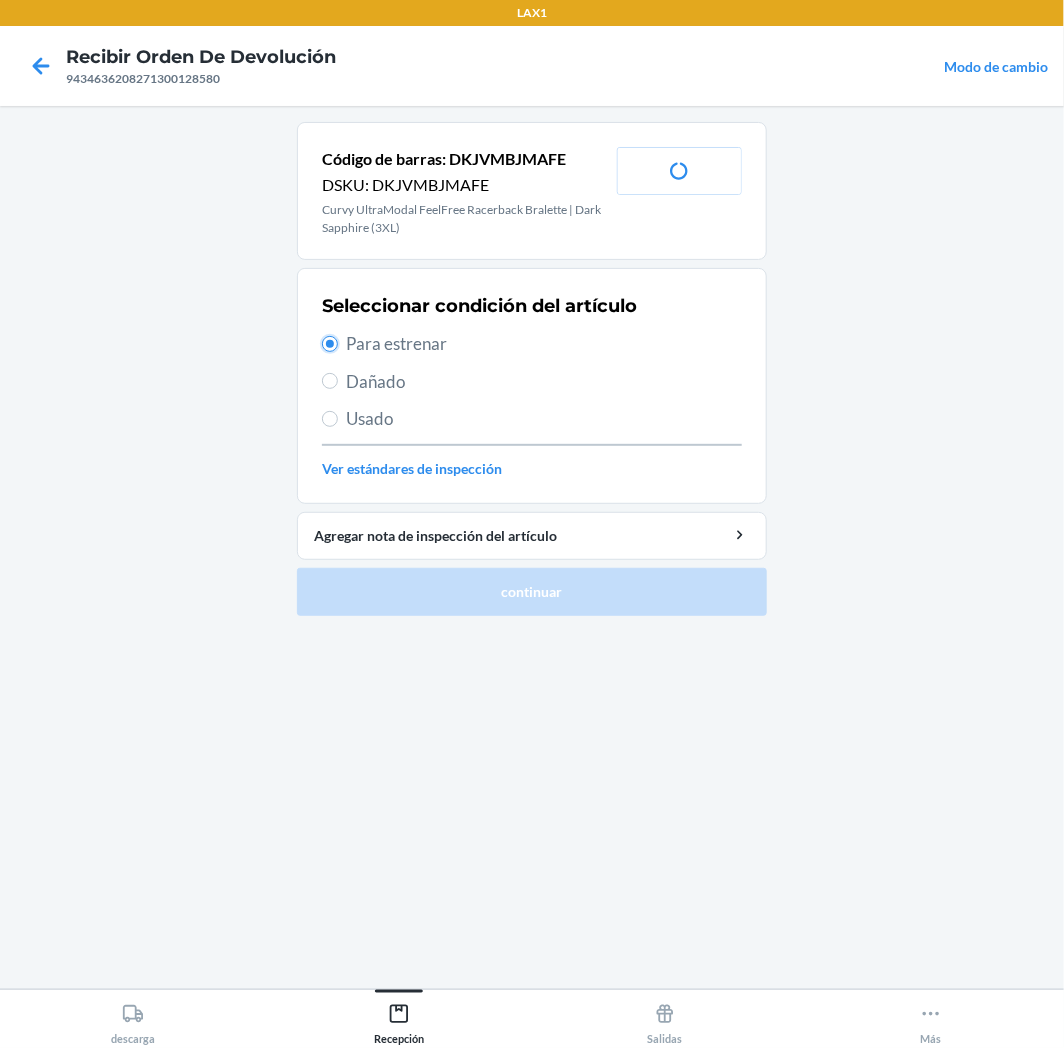 radio on "true" 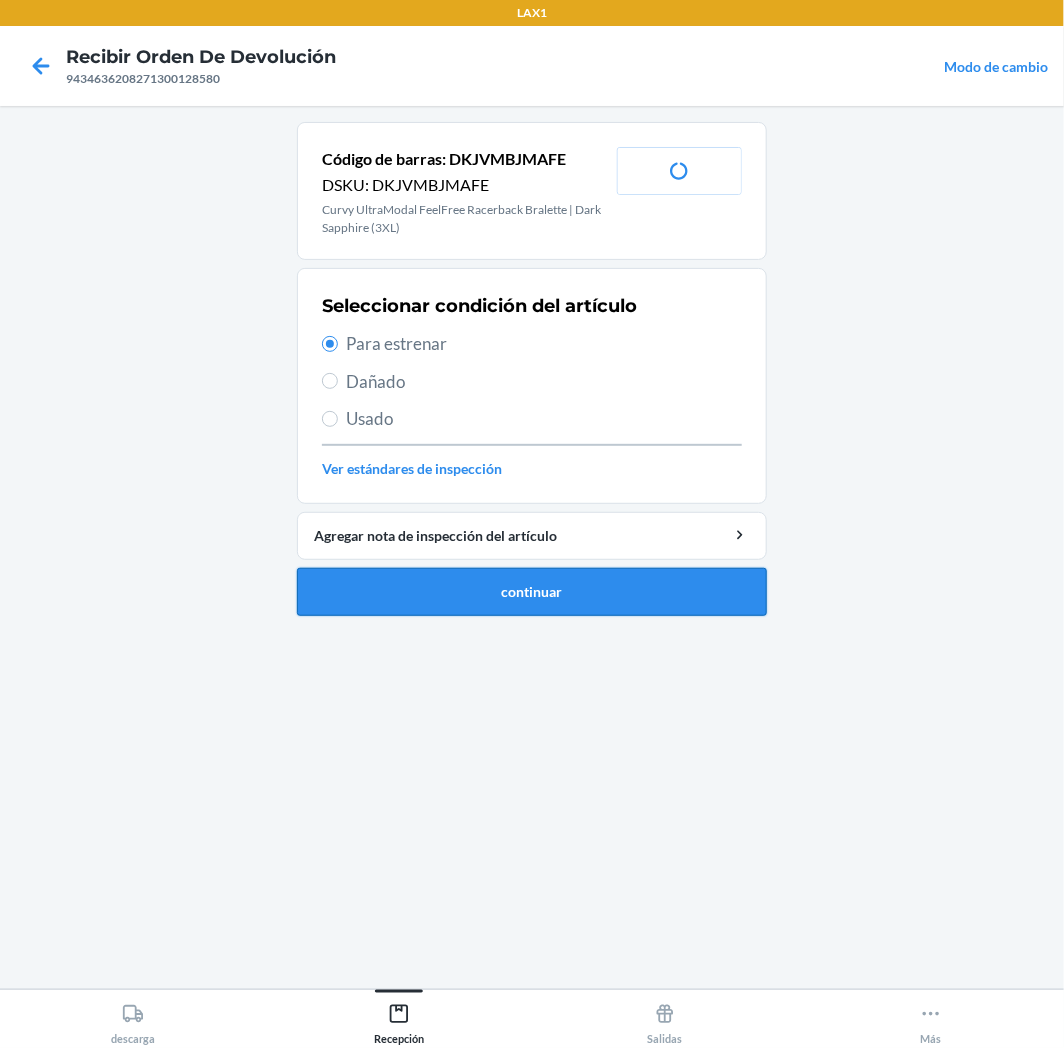 click on "continuar" at bounding box center [532, 592] 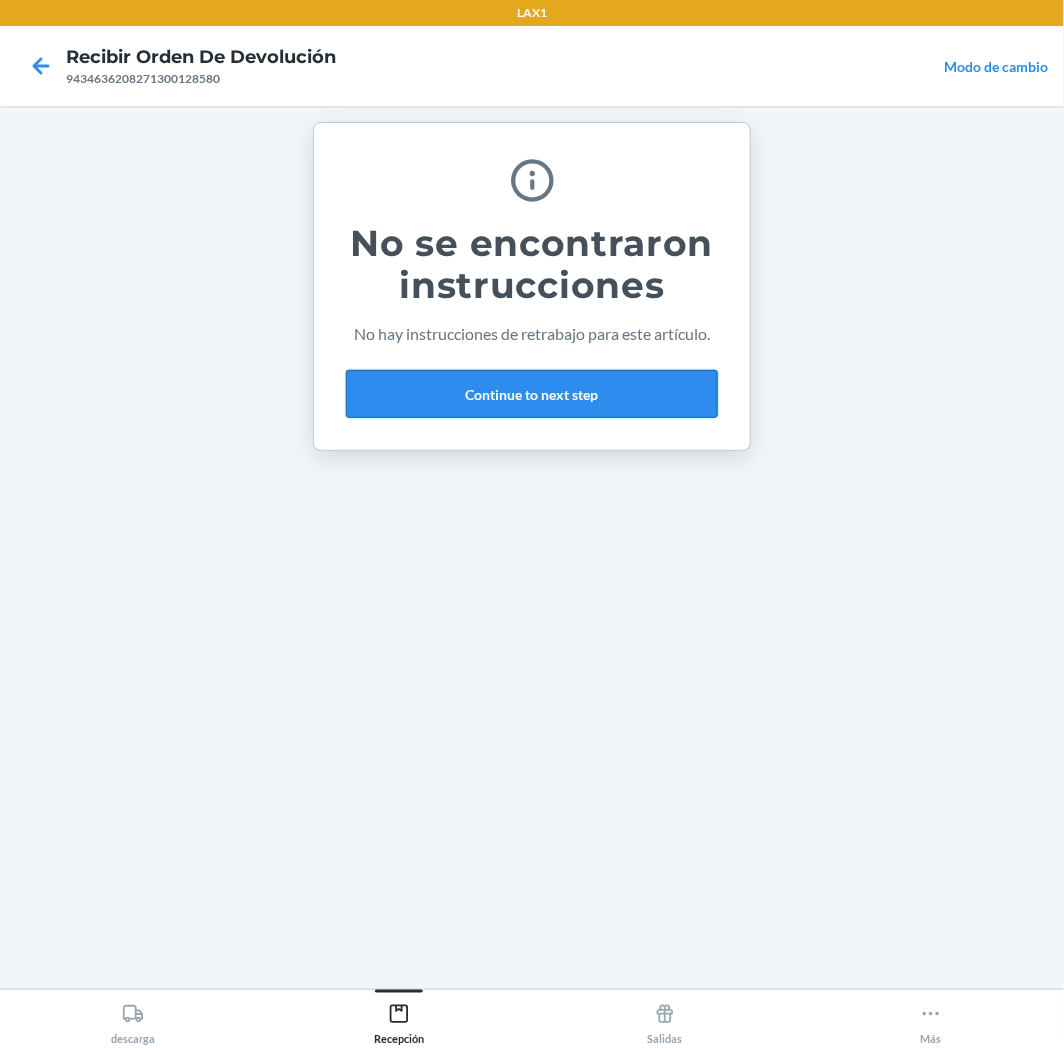 click on "Continue to next step" at bounding box center (532, 394) 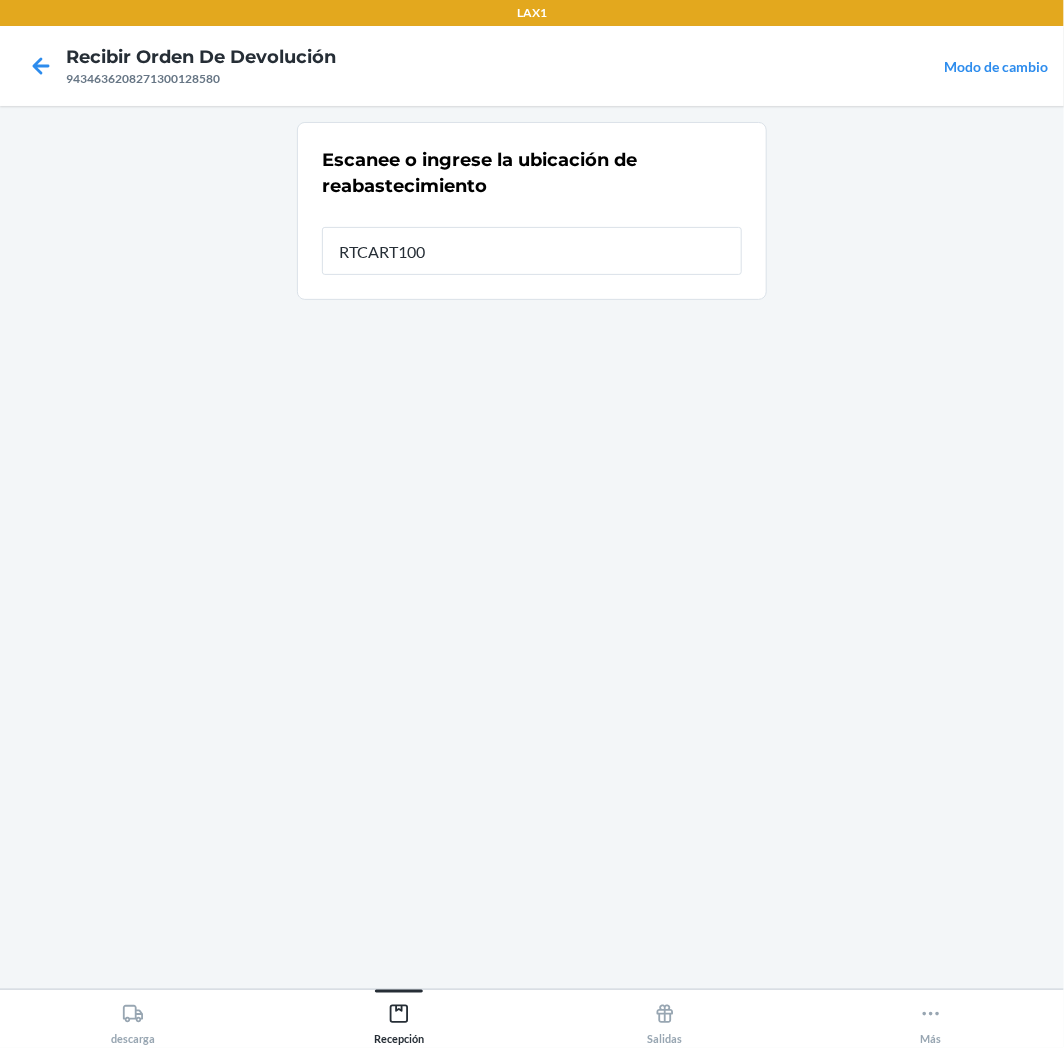 type on "RTCART100" 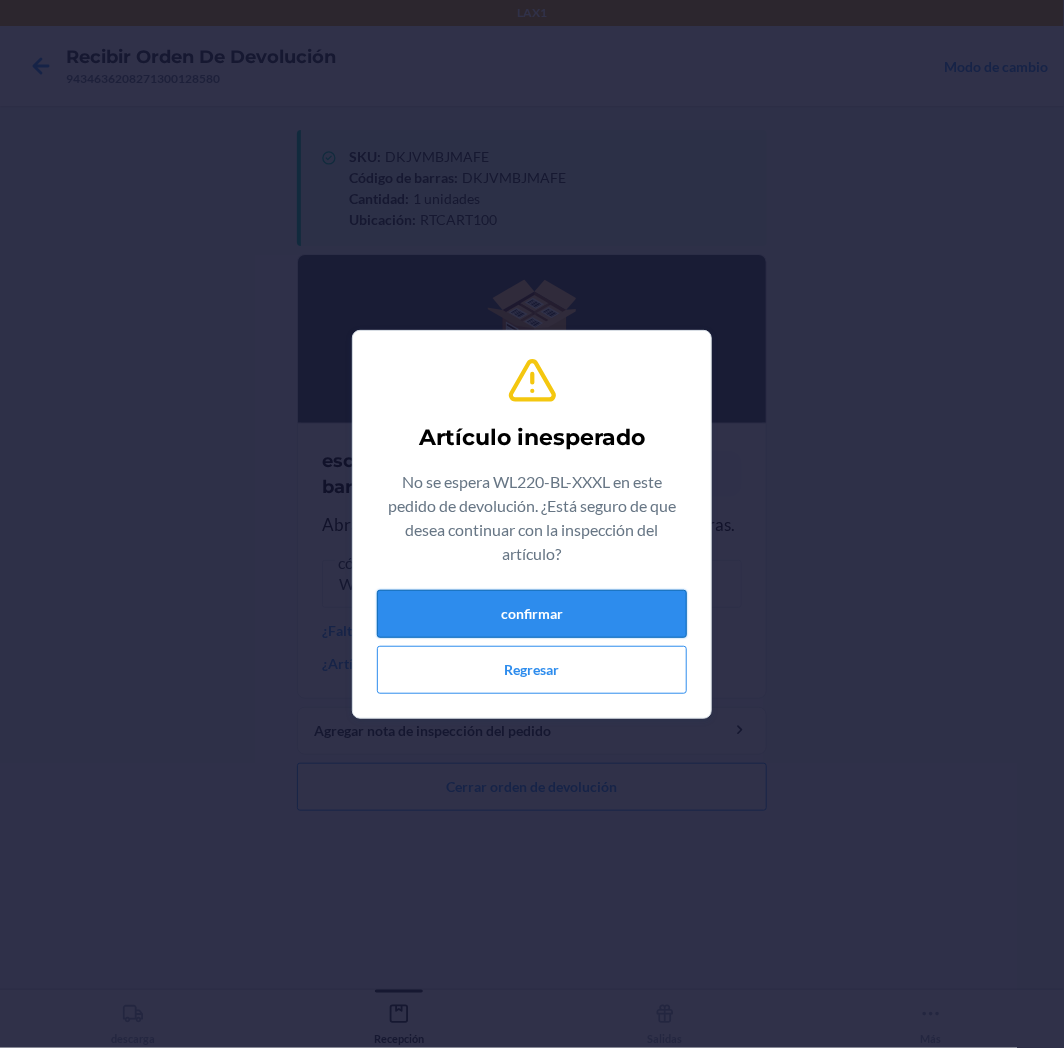 click on "confirmar" at bounding box center [532, 614] 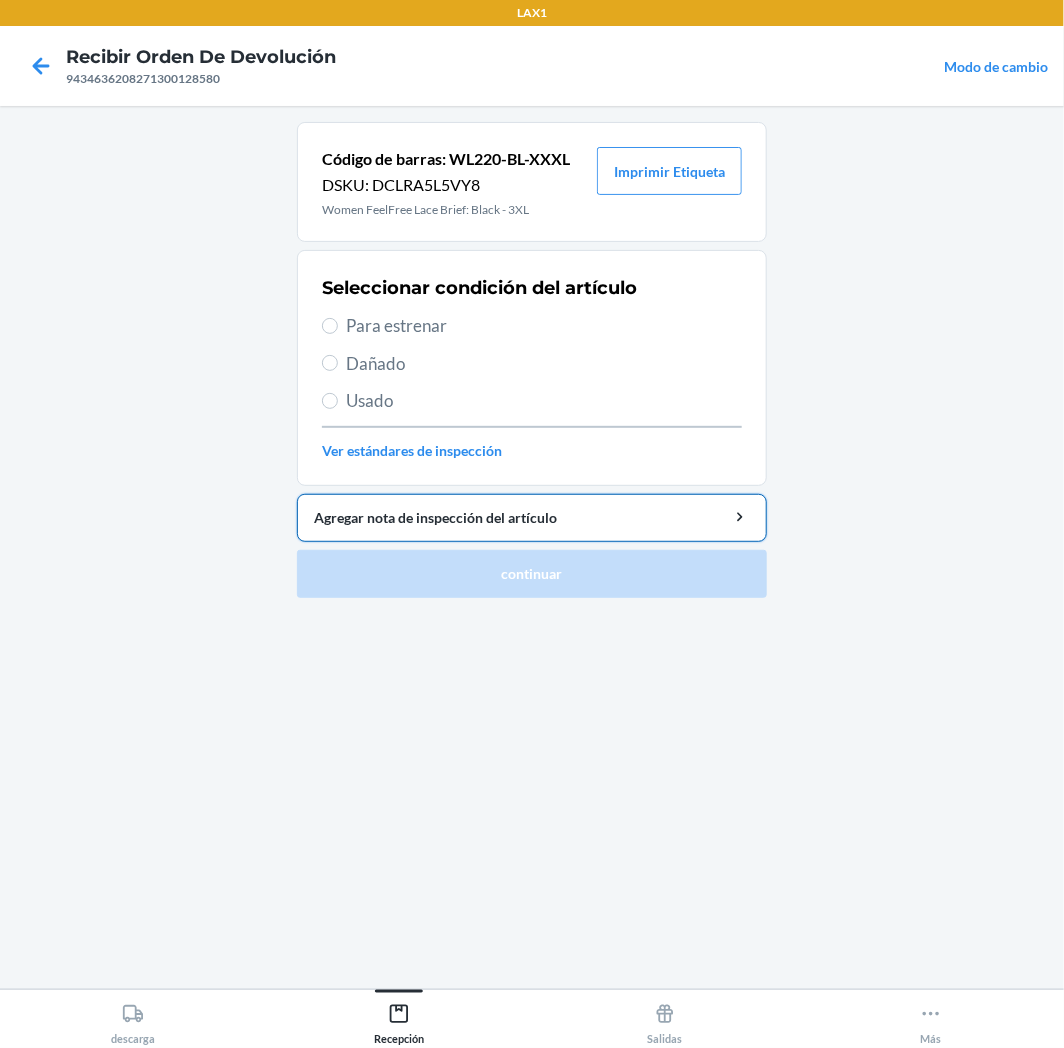 click on "Agregar nota de inspección del artículo" at bounding box center [532, 517] 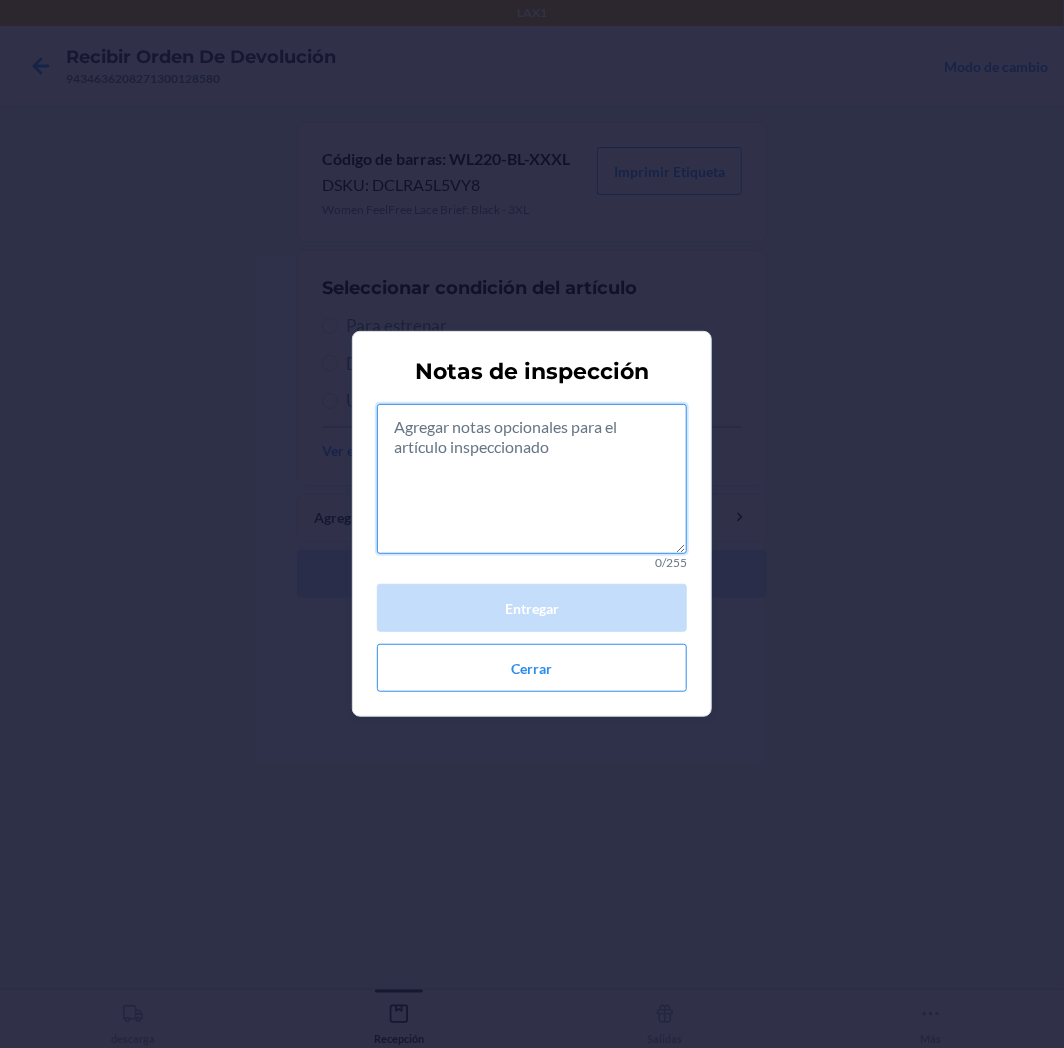 click at bounding box center [532, 479] 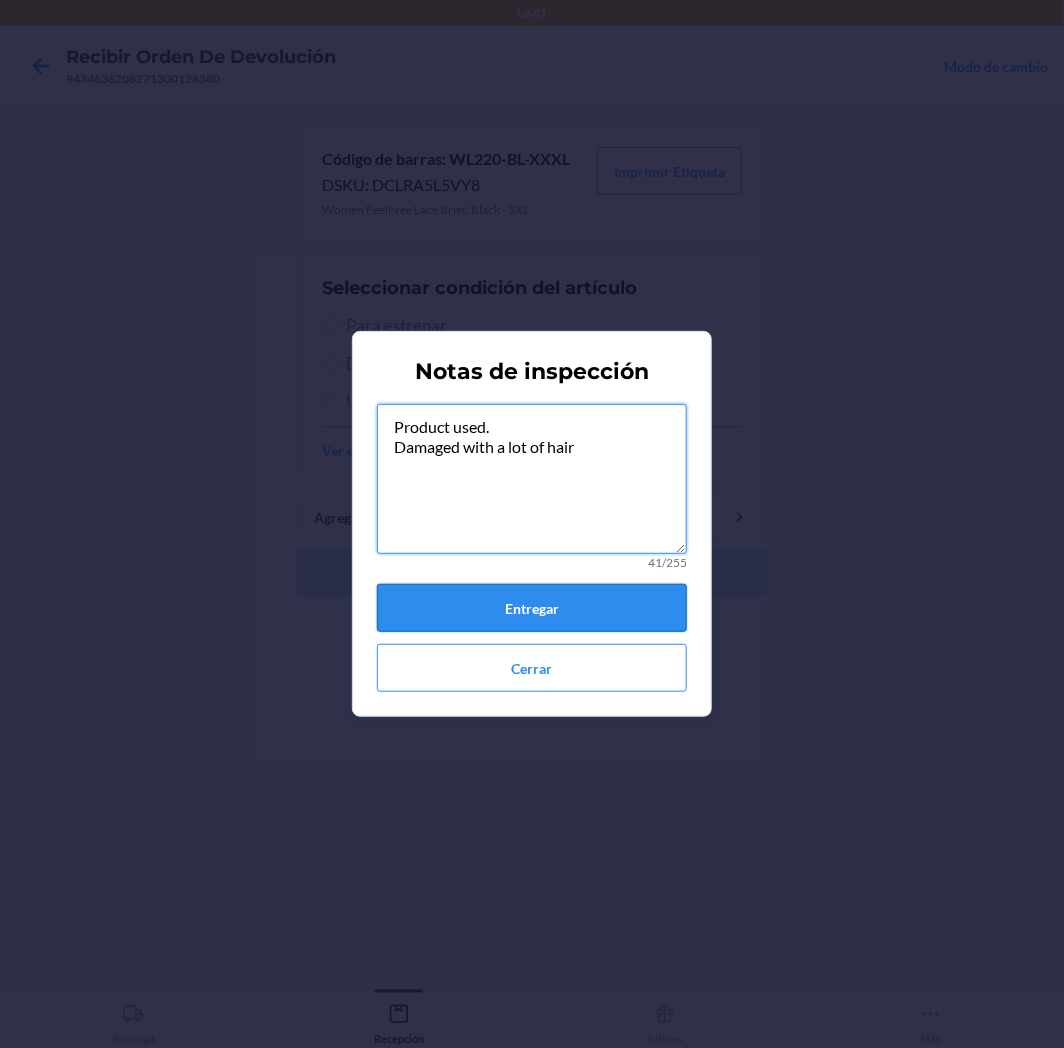 type on "Product used.
Damaged with a lot of hair" 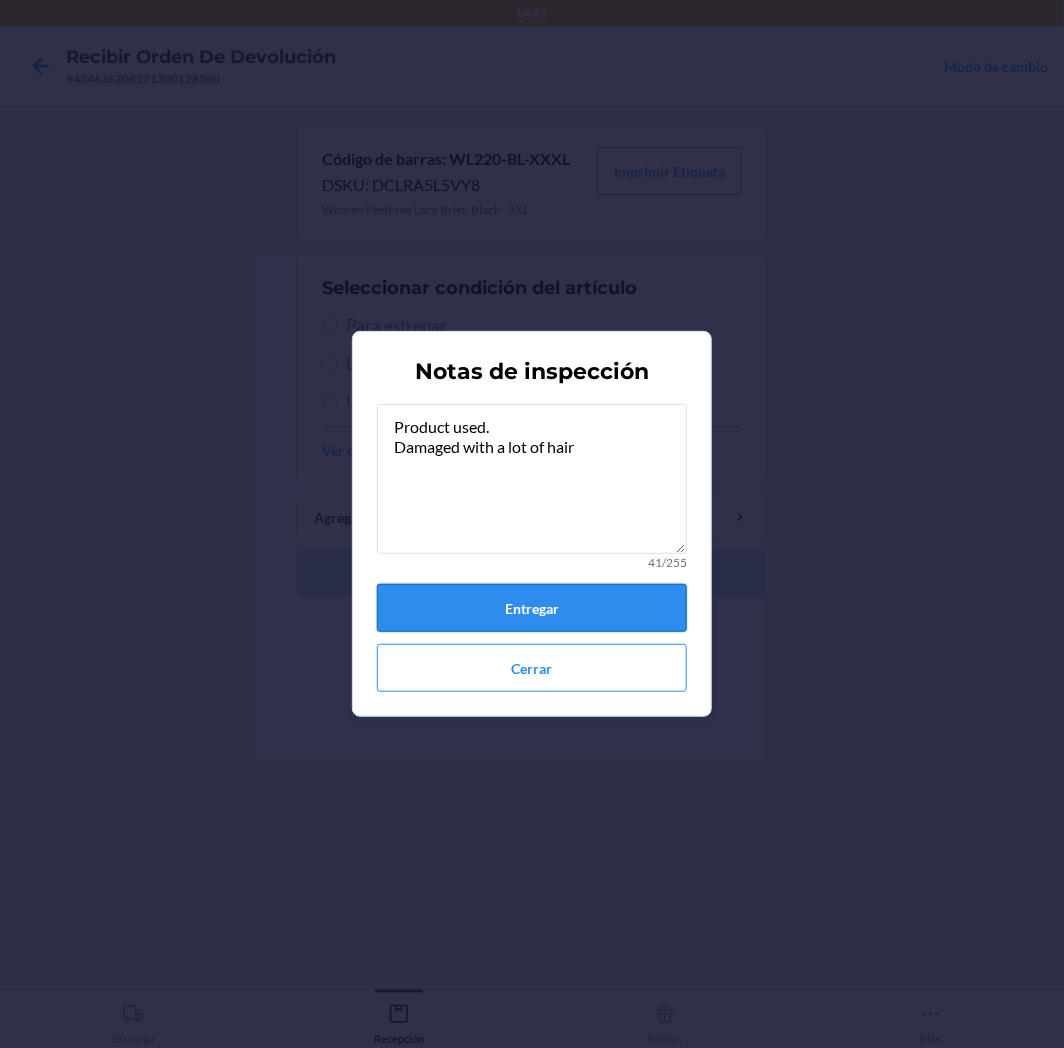 click on "Entregar" at bounding box center (532, 608) 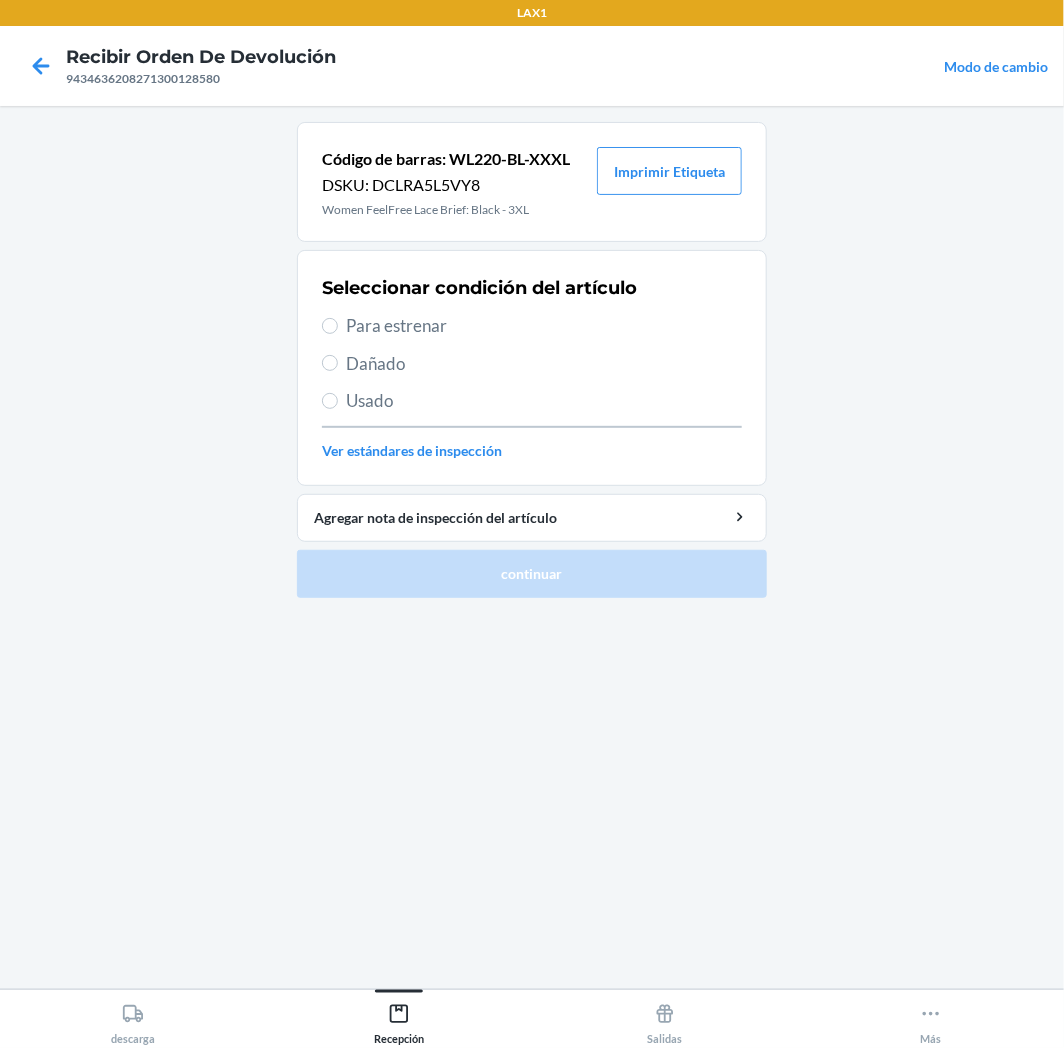 click on "Usado" at bounding box center [544, 401] 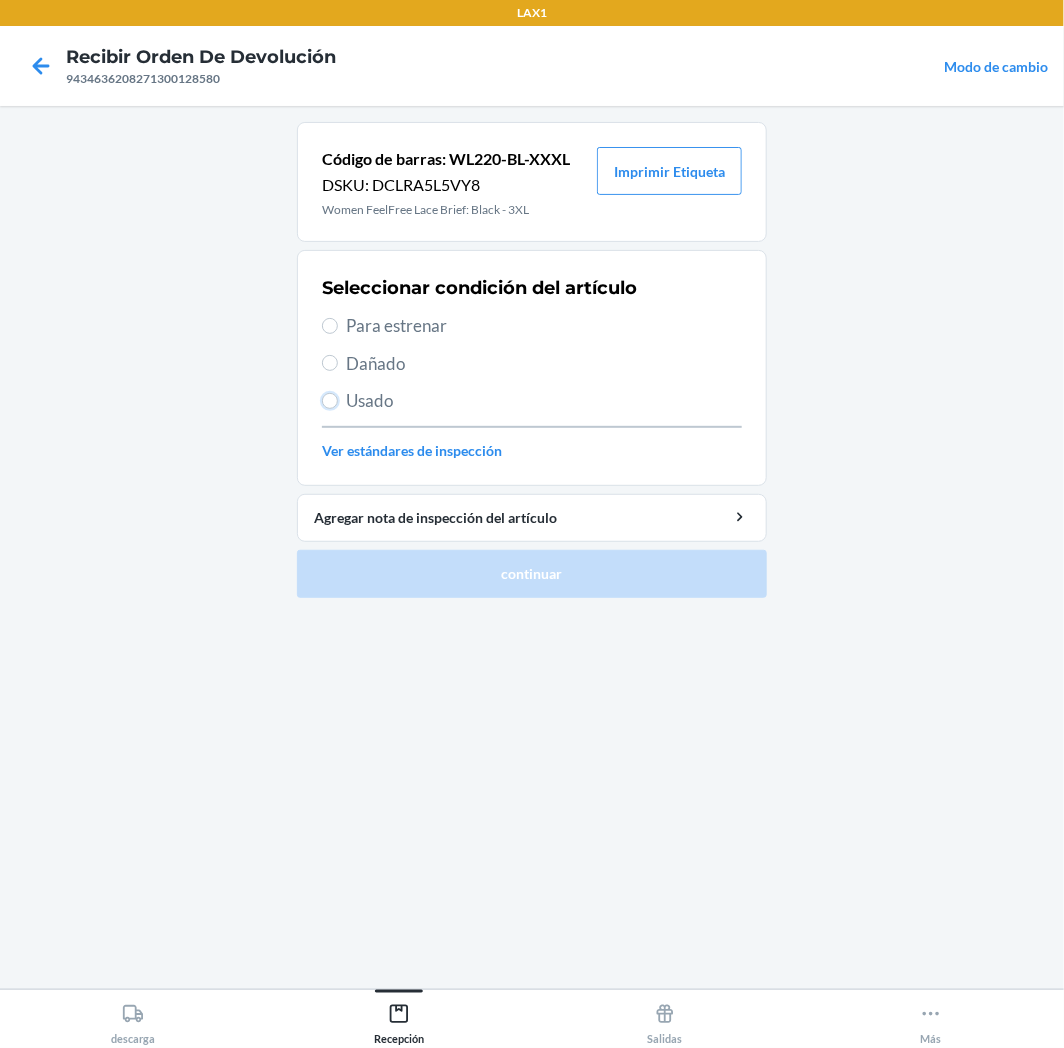 click on "Usado" at bounding box center (330, 401) 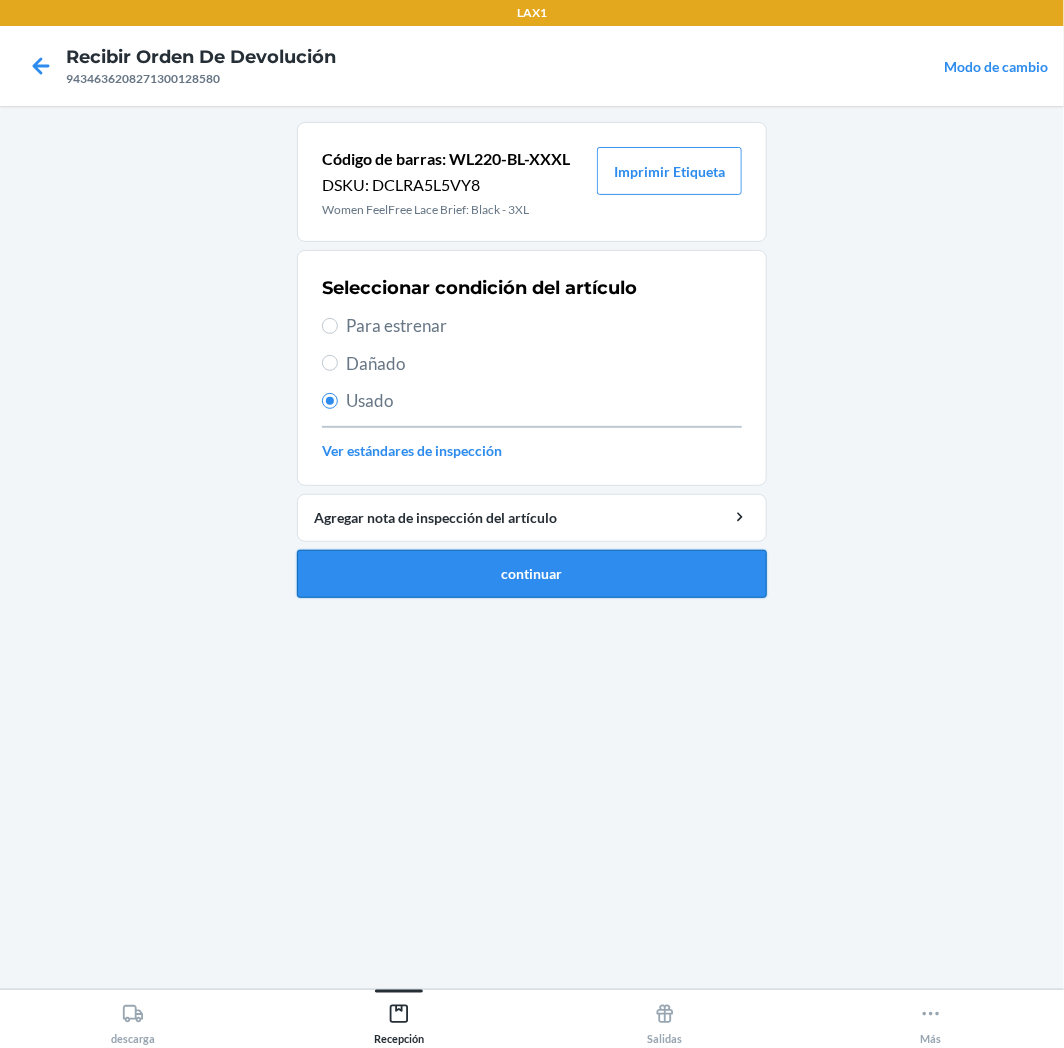 click on "continuar" at bounding box center (532, 574) 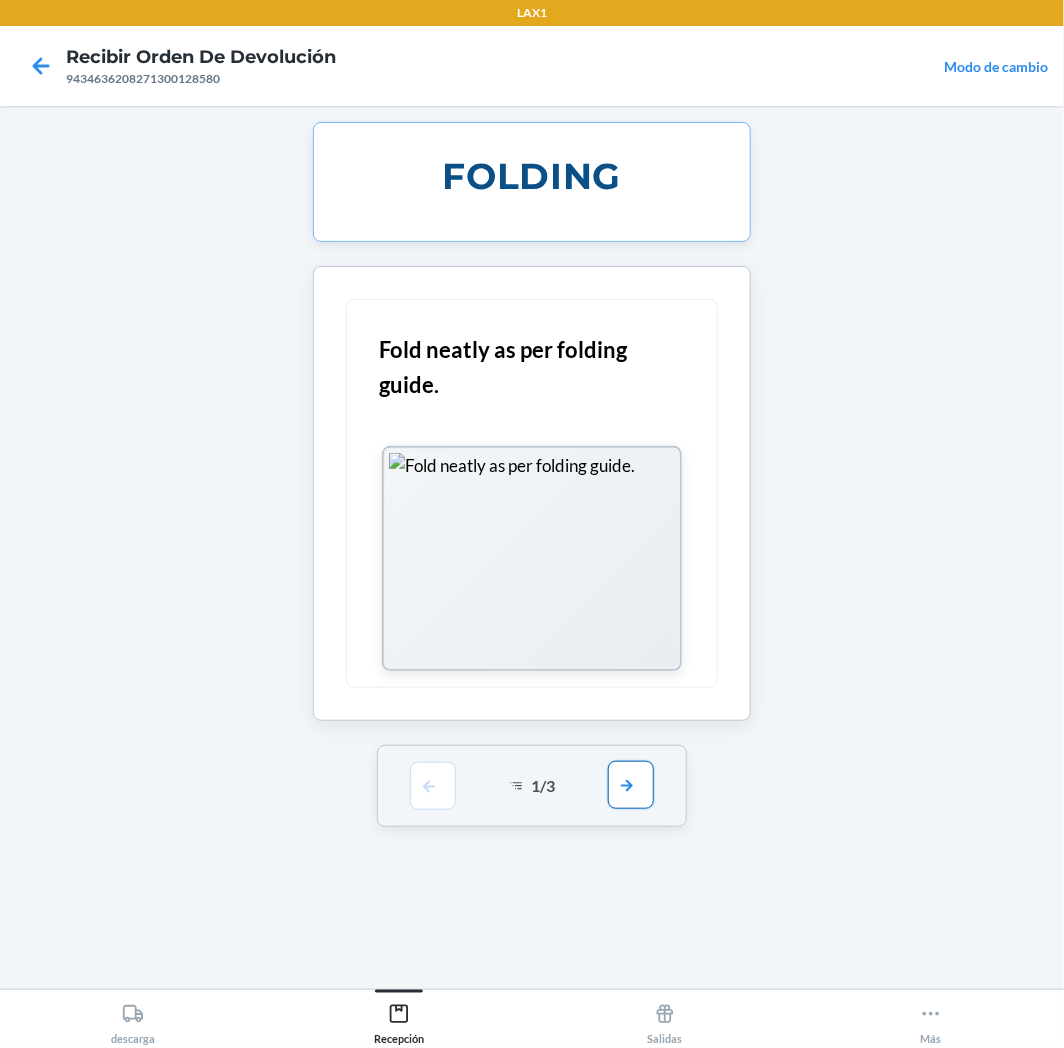click at bounding box center (631, 785) 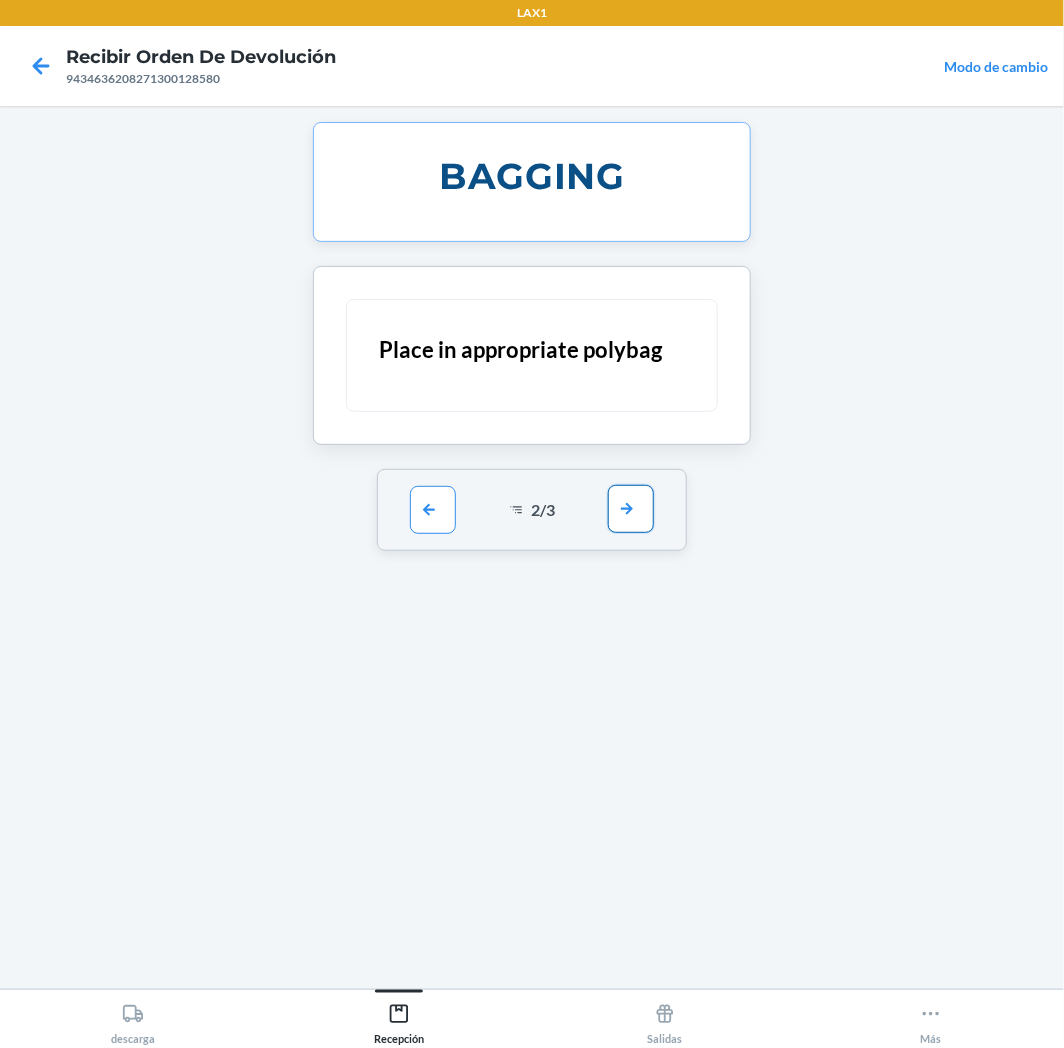 click at bounding box center (631, 509) 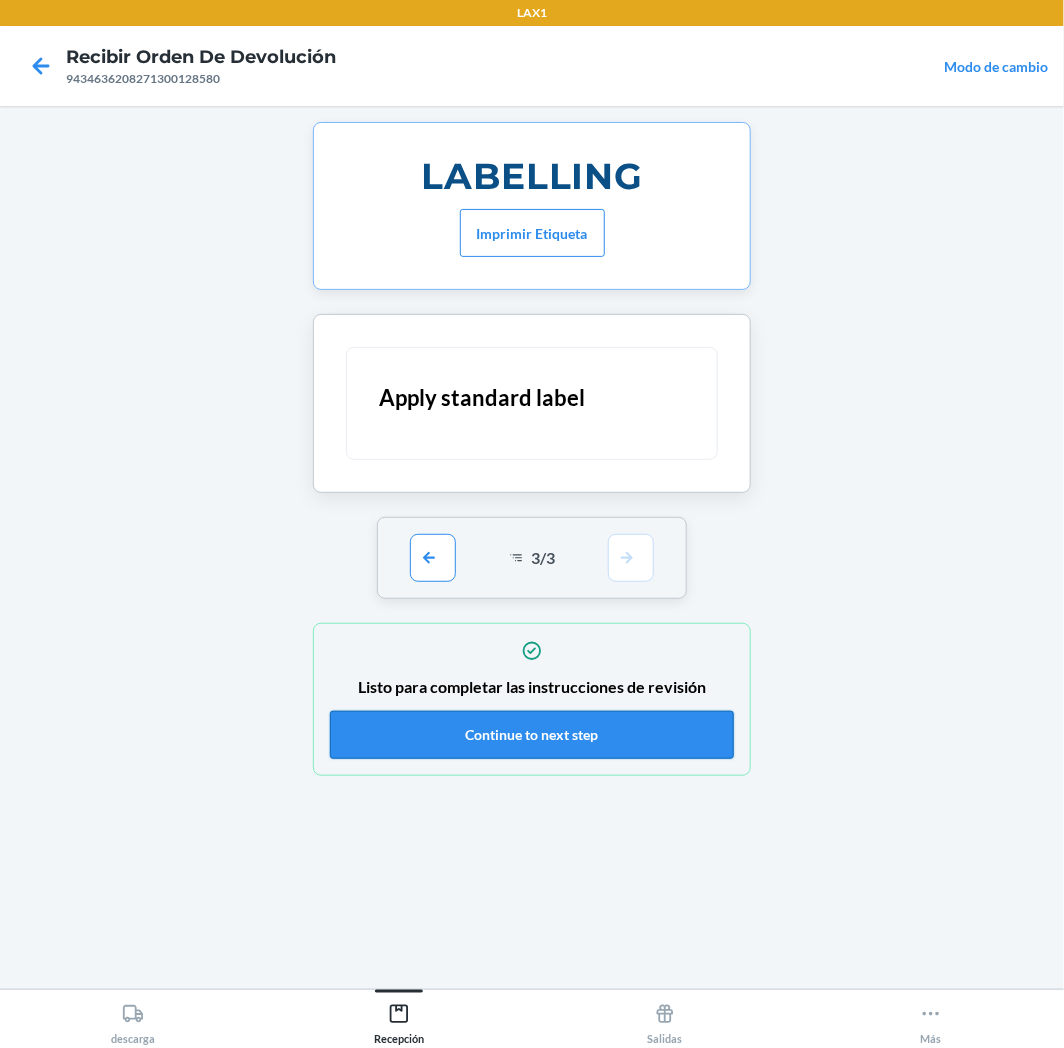 click on "Continue to next step" at bounding box center (532, 735) 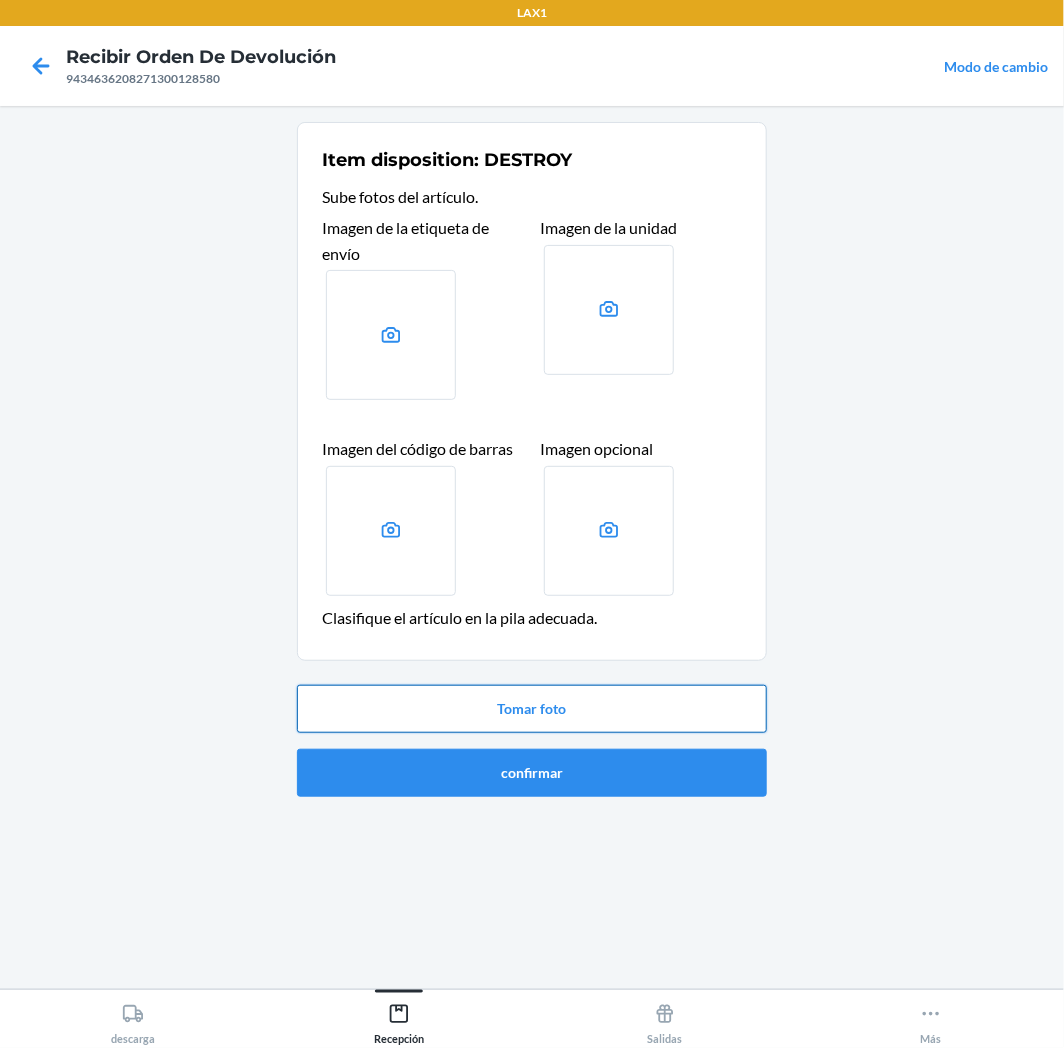 click on "Tomar foto" at bounding box center (532, 709) 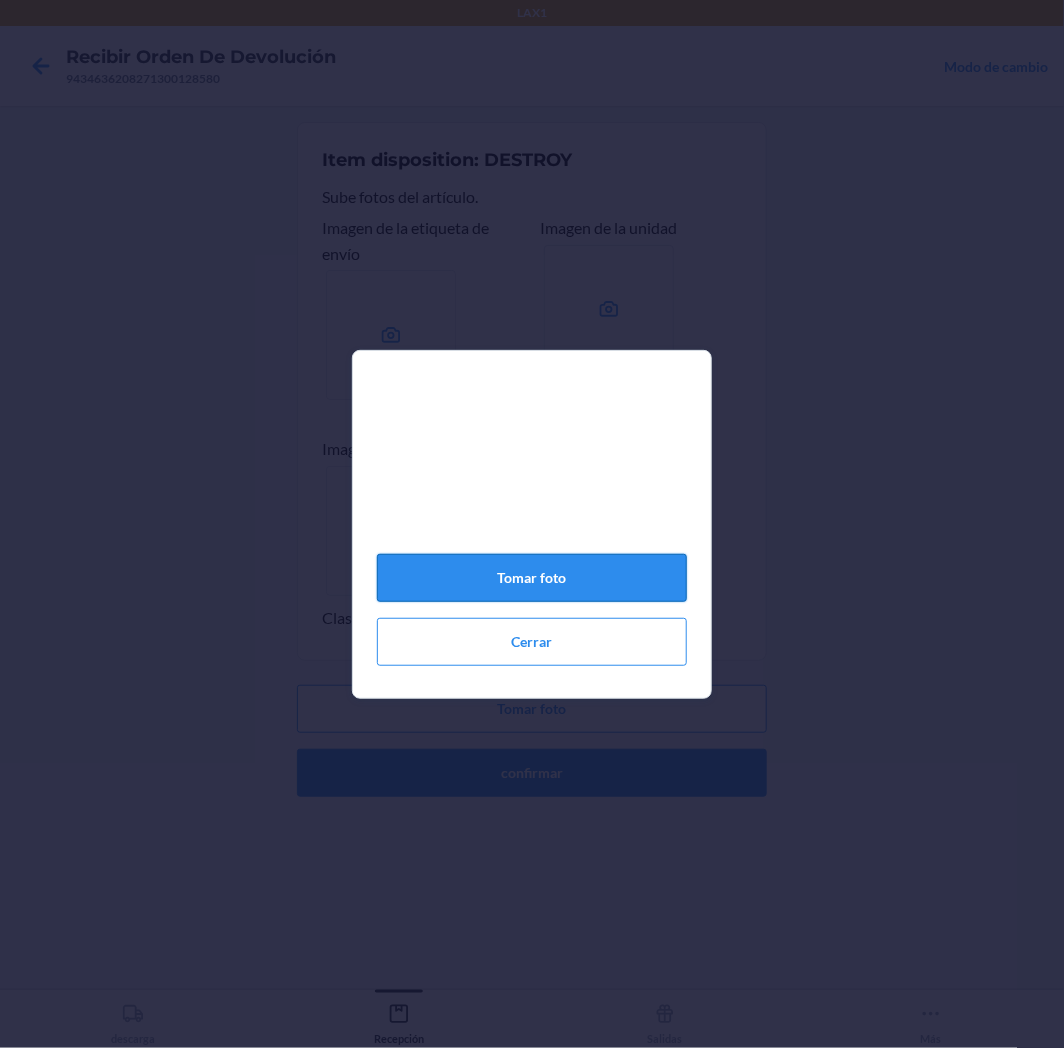 click on "Tomar foto" 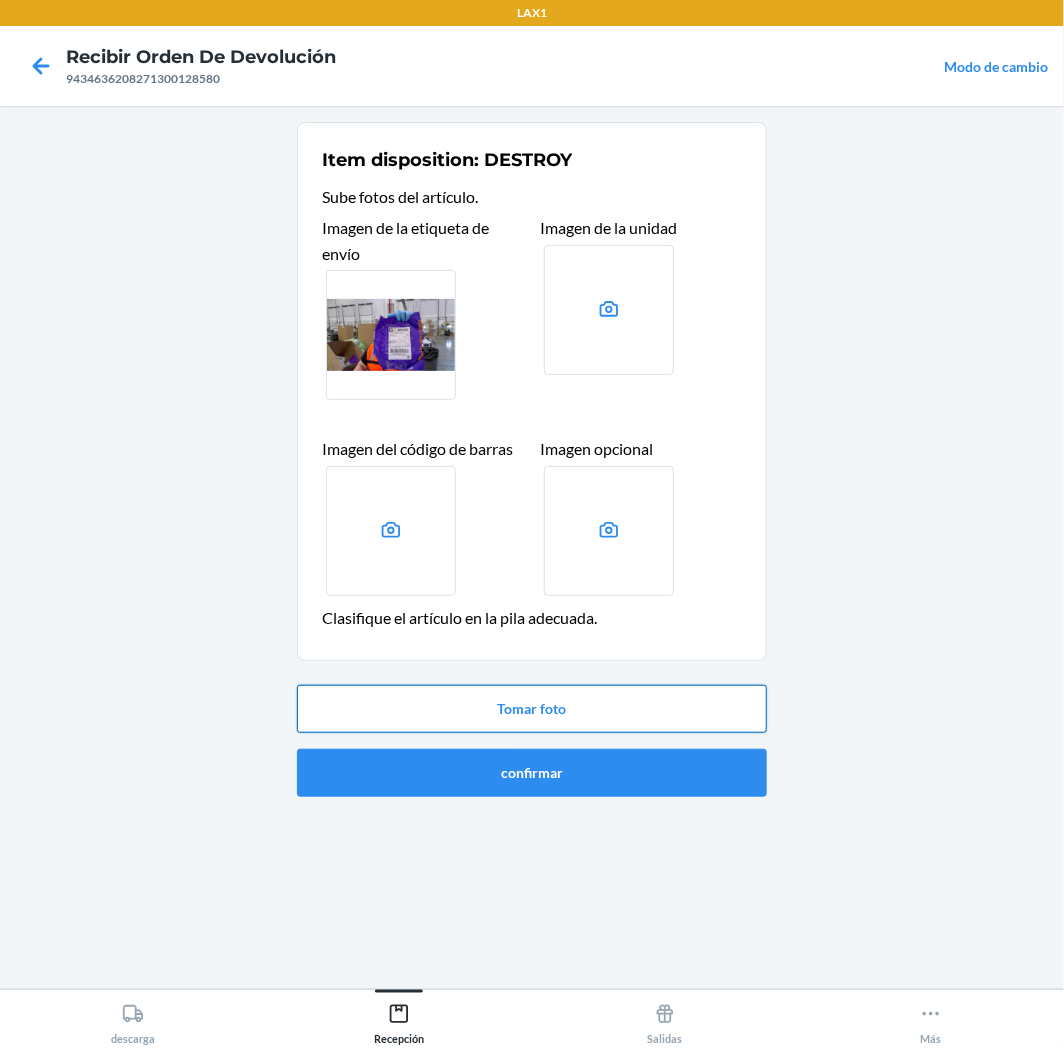 click on "Tomar foto" at bounding box center [532, 709] 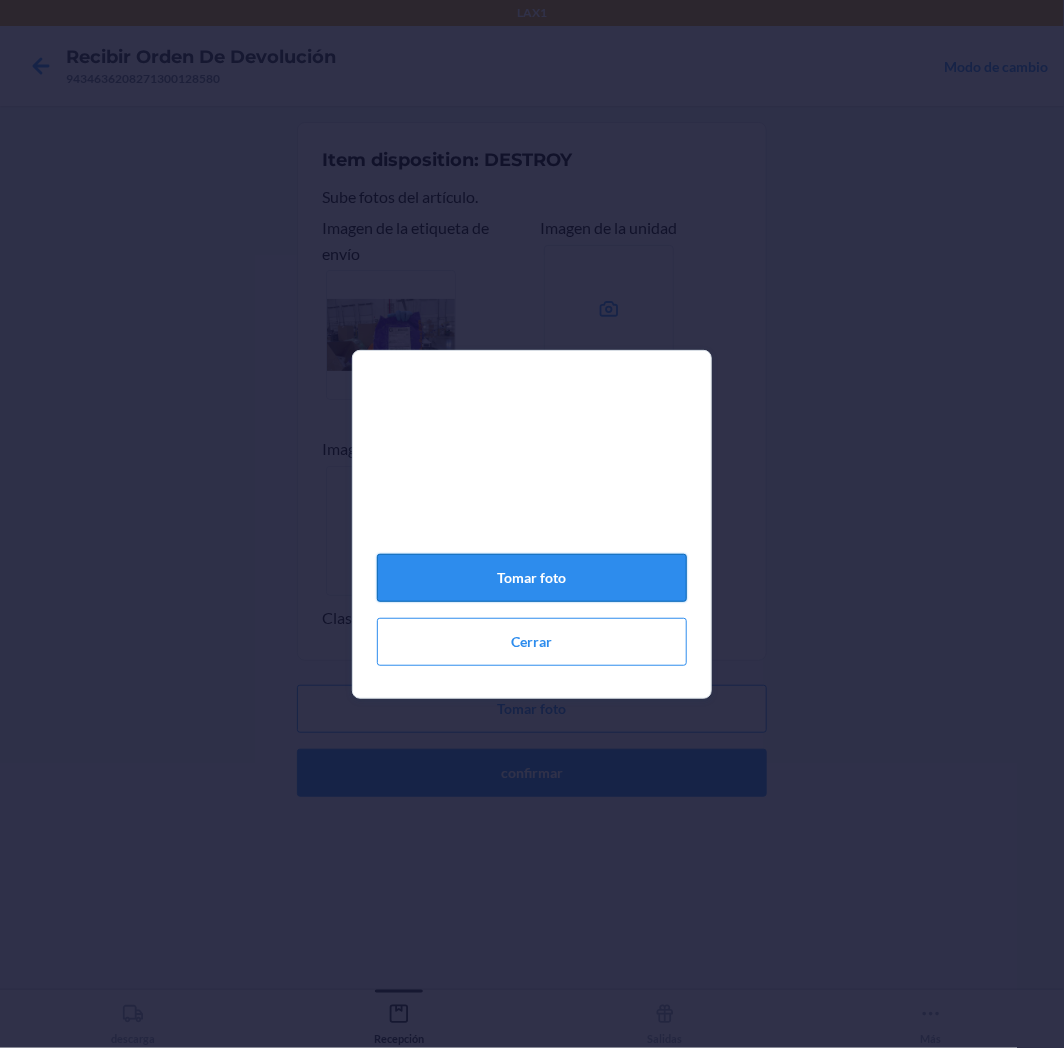 click on "Tomar foto" 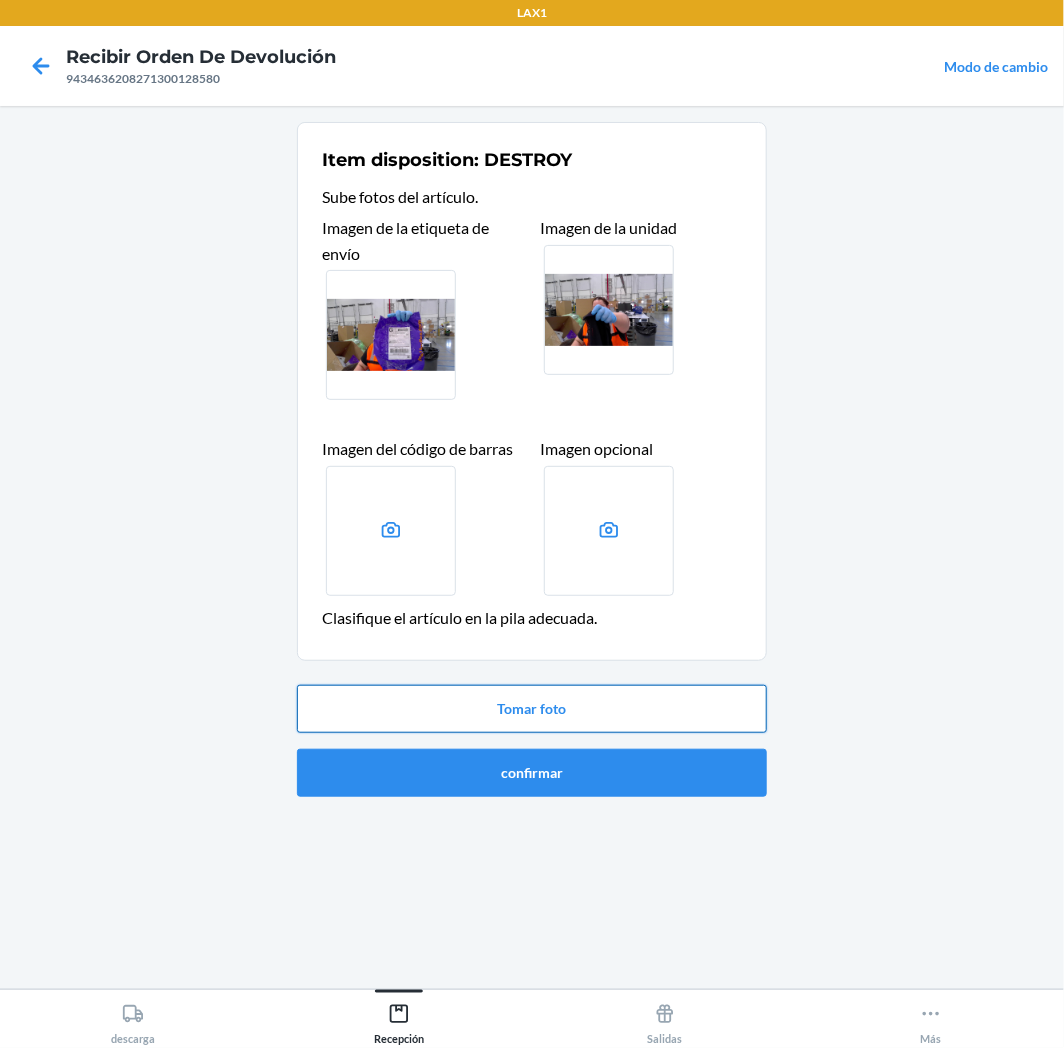 click on "Tomar foto" at bounding box center [532, 709] 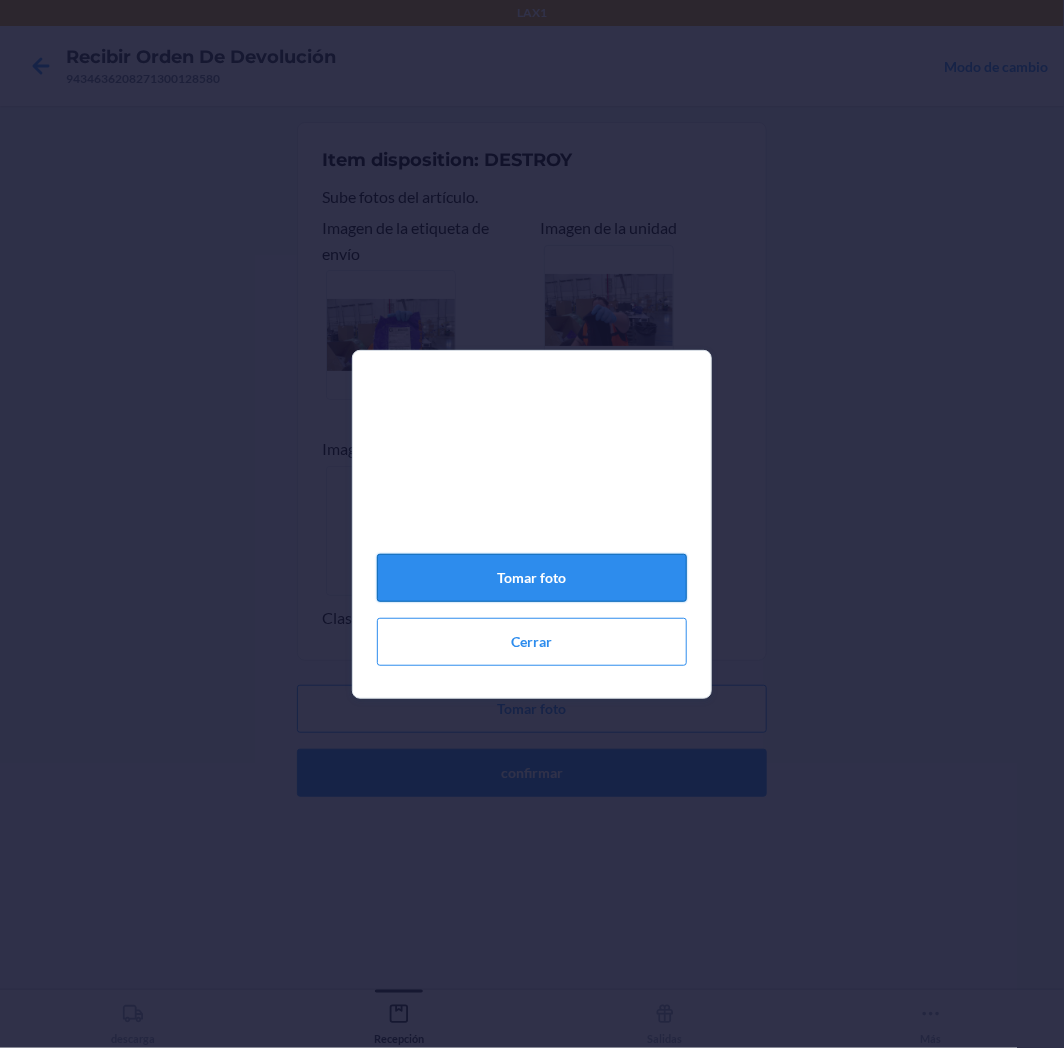click on "Tomar foto" 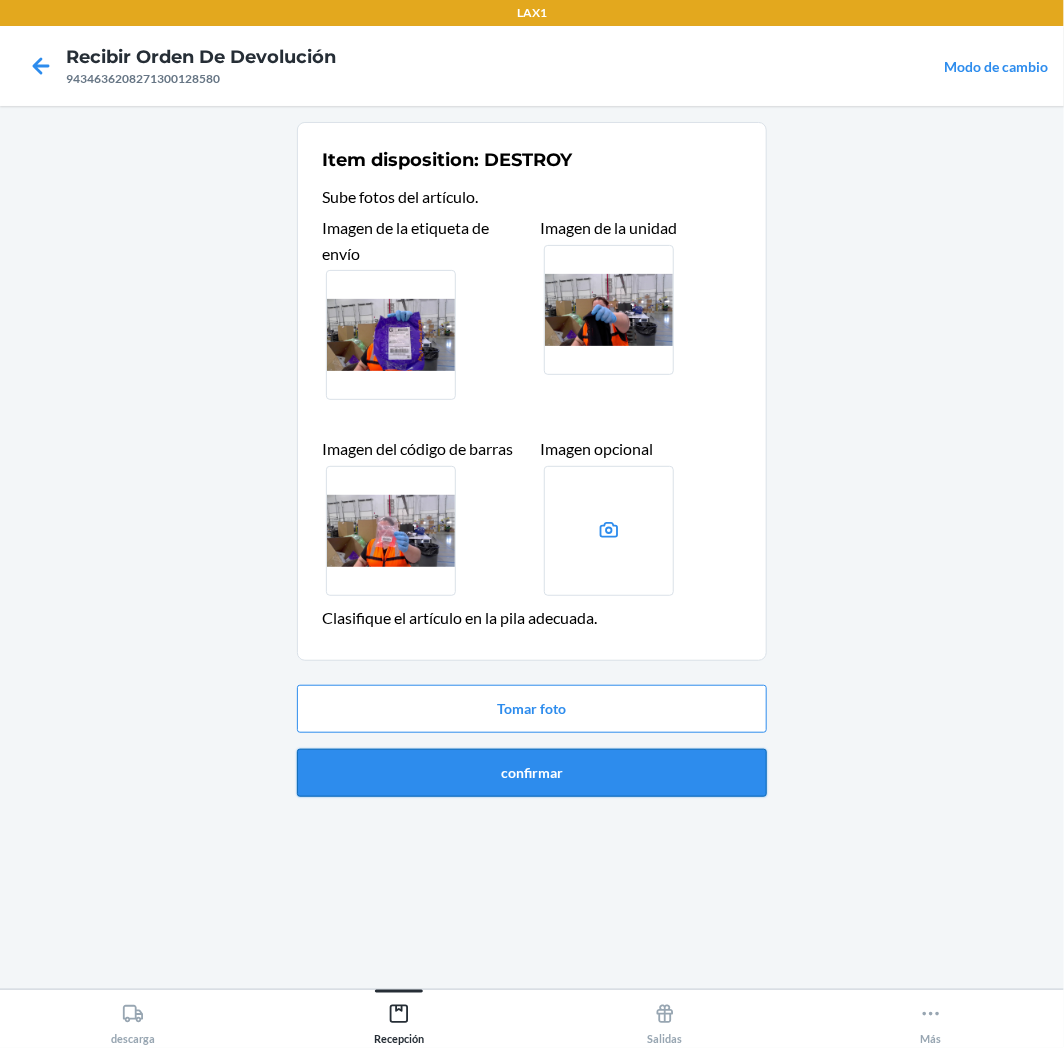 click on "confirmar" at bounding box center (532, 773) 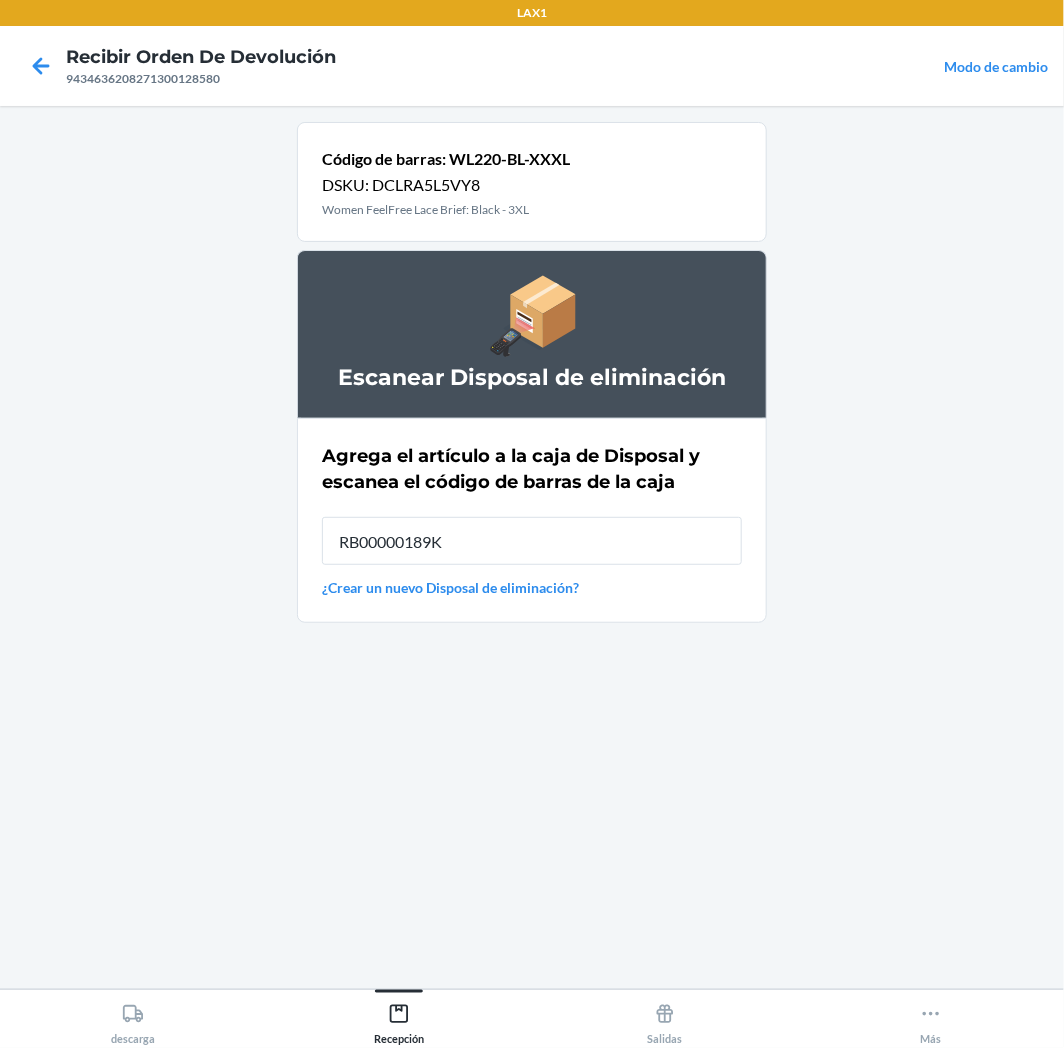 type on "RB00000189K" 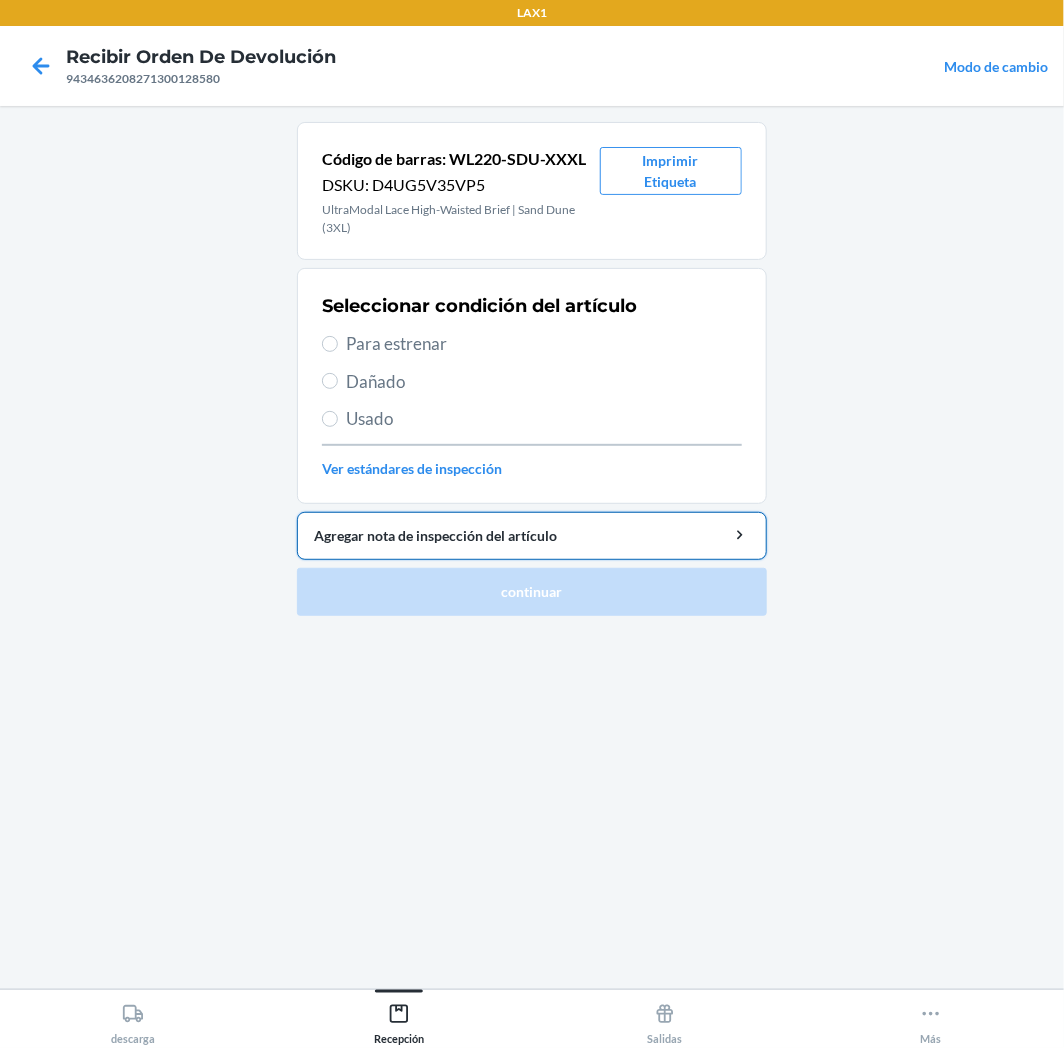 click on "Agregar nota de inspección del artículo" at bounding box center [532, 535] 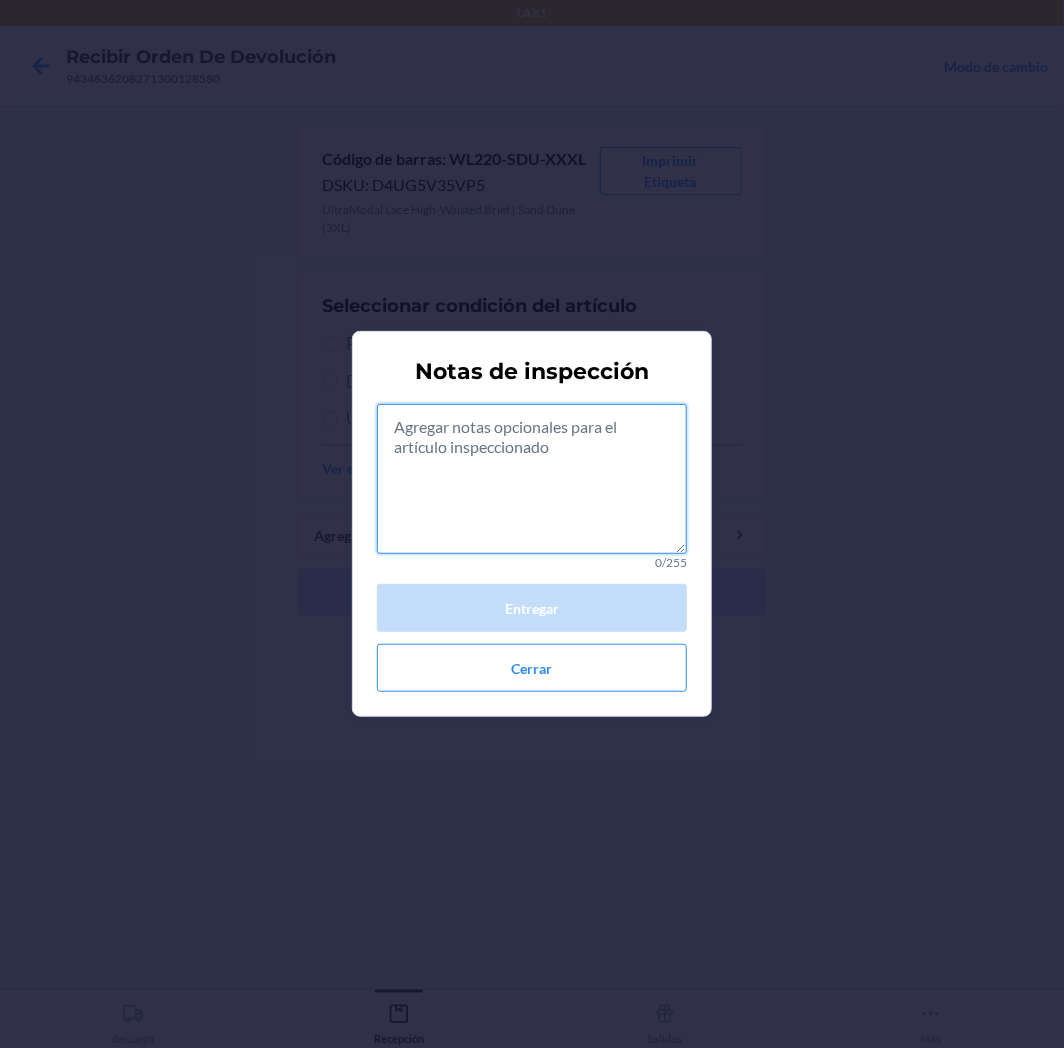 click at bounding box center (532, 479) 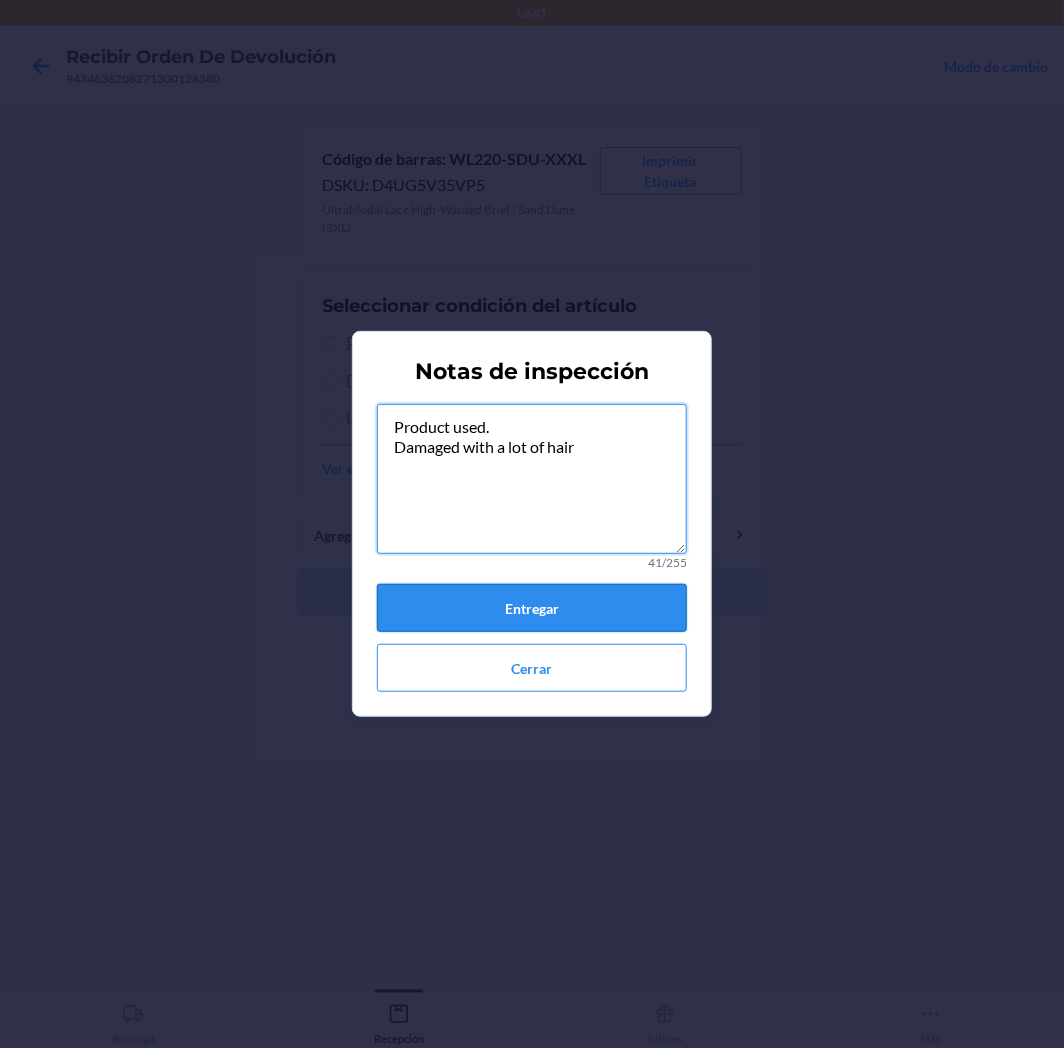 type on "Product used.
Damaged with a lot of hair" 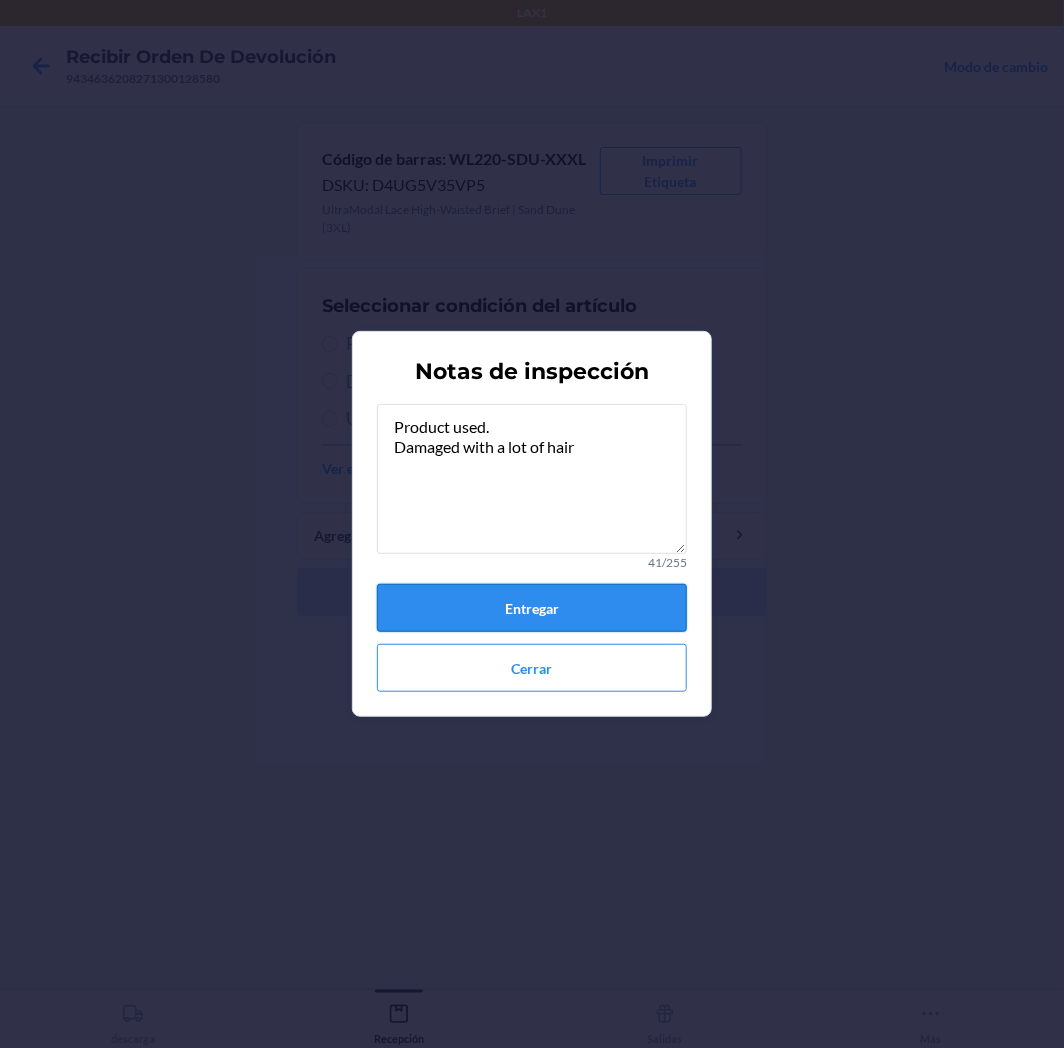 click on "Entregar" at bounding box center (532, 608) 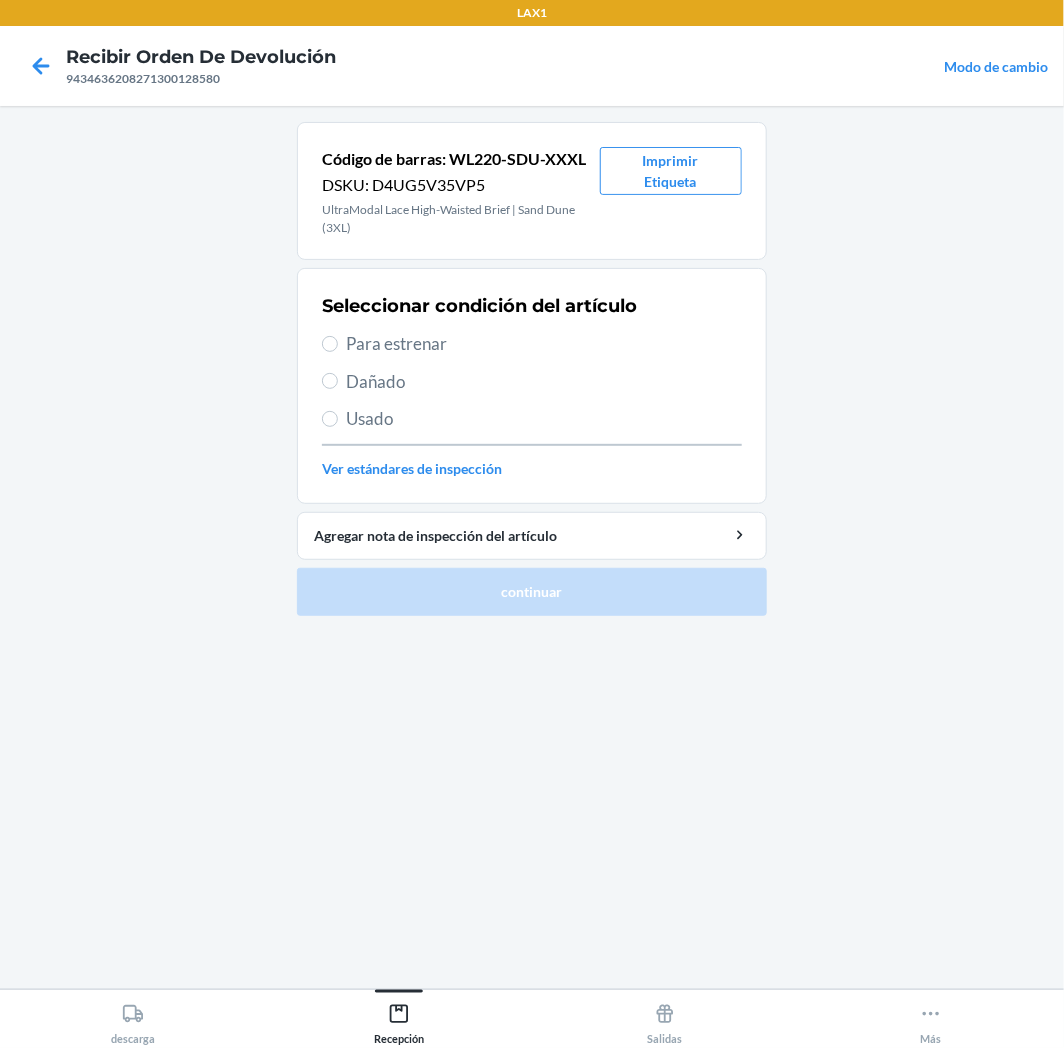 click on "Usado" at bounding box center (544, 419) 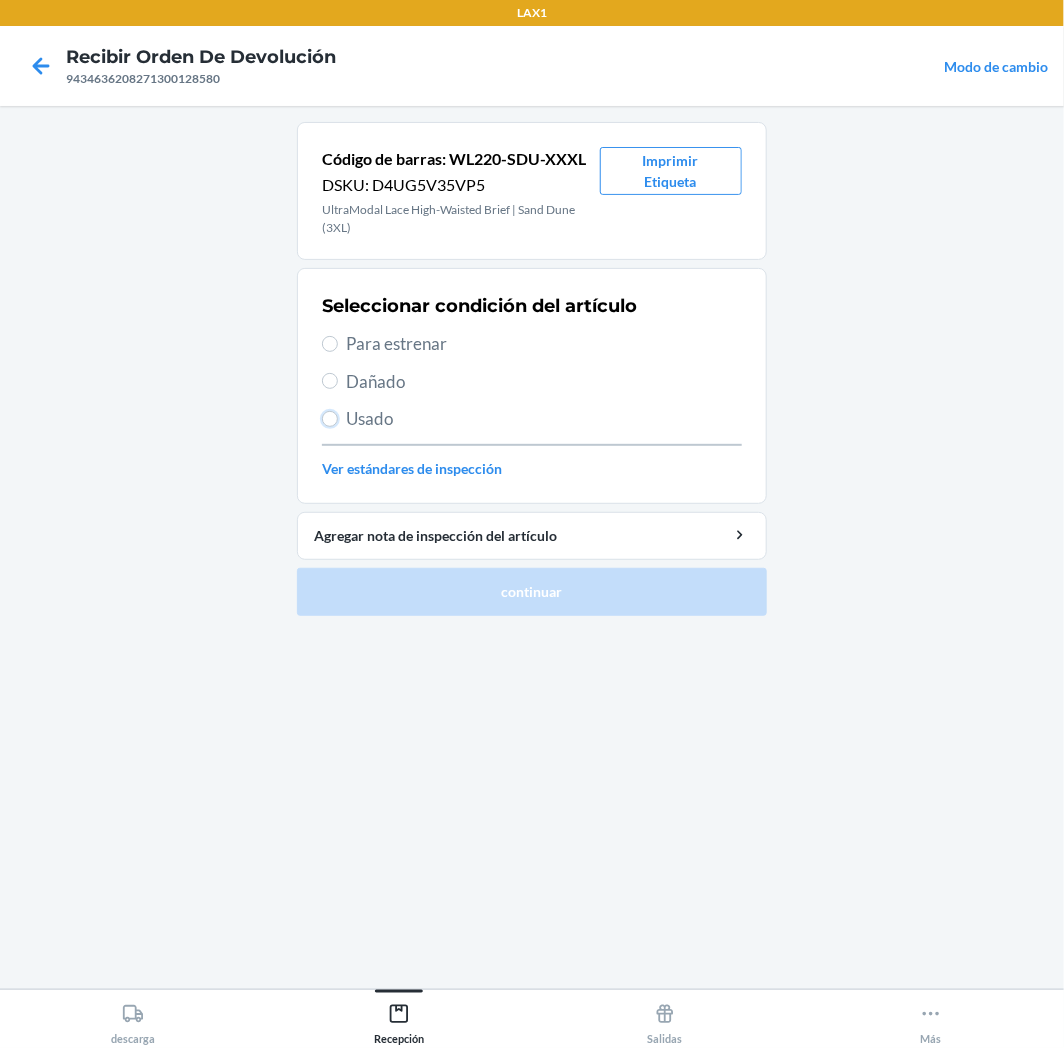 click on "Usado" at bounding box center (330, 419) 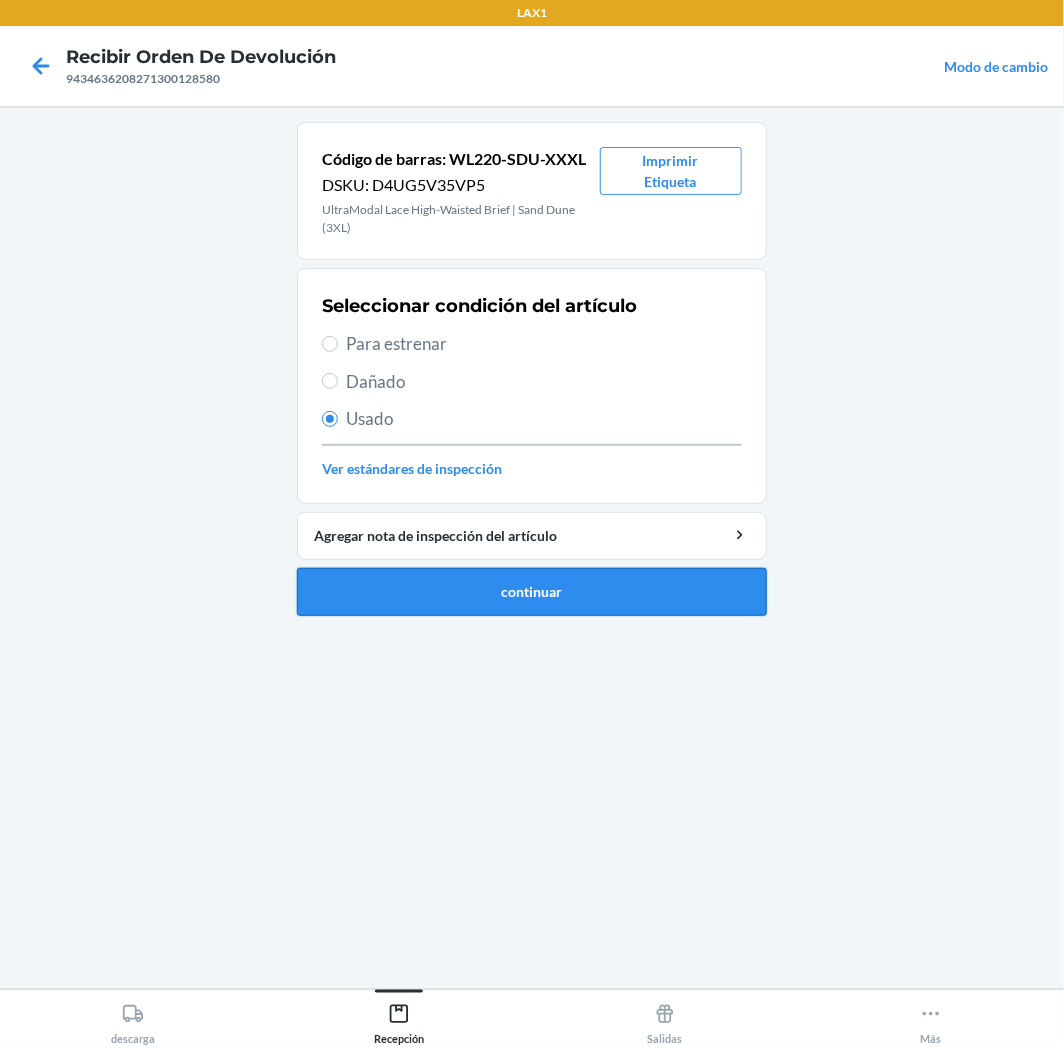 click on "continuar" at bounding box center [532, 592] 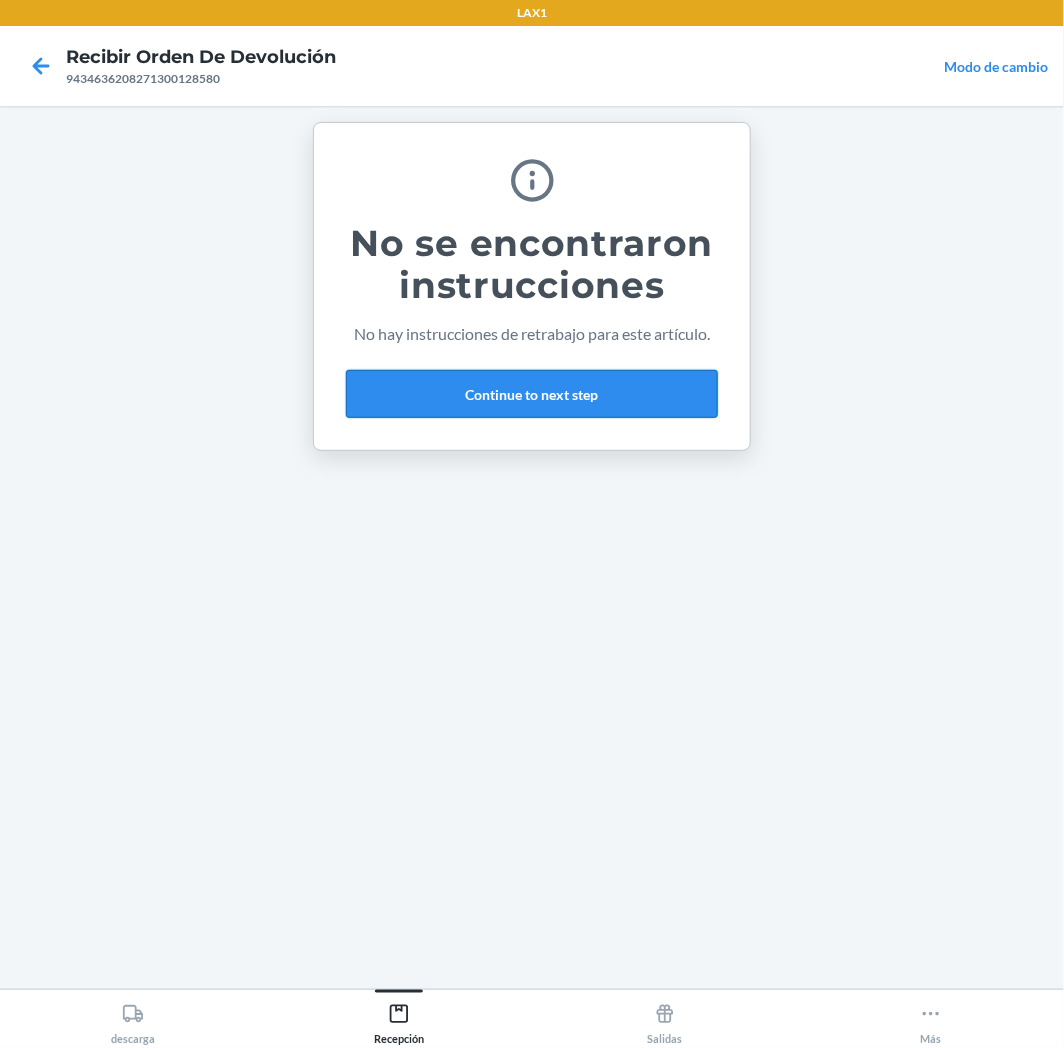 click on "Continue to next step" at bounding box center (532, 394) 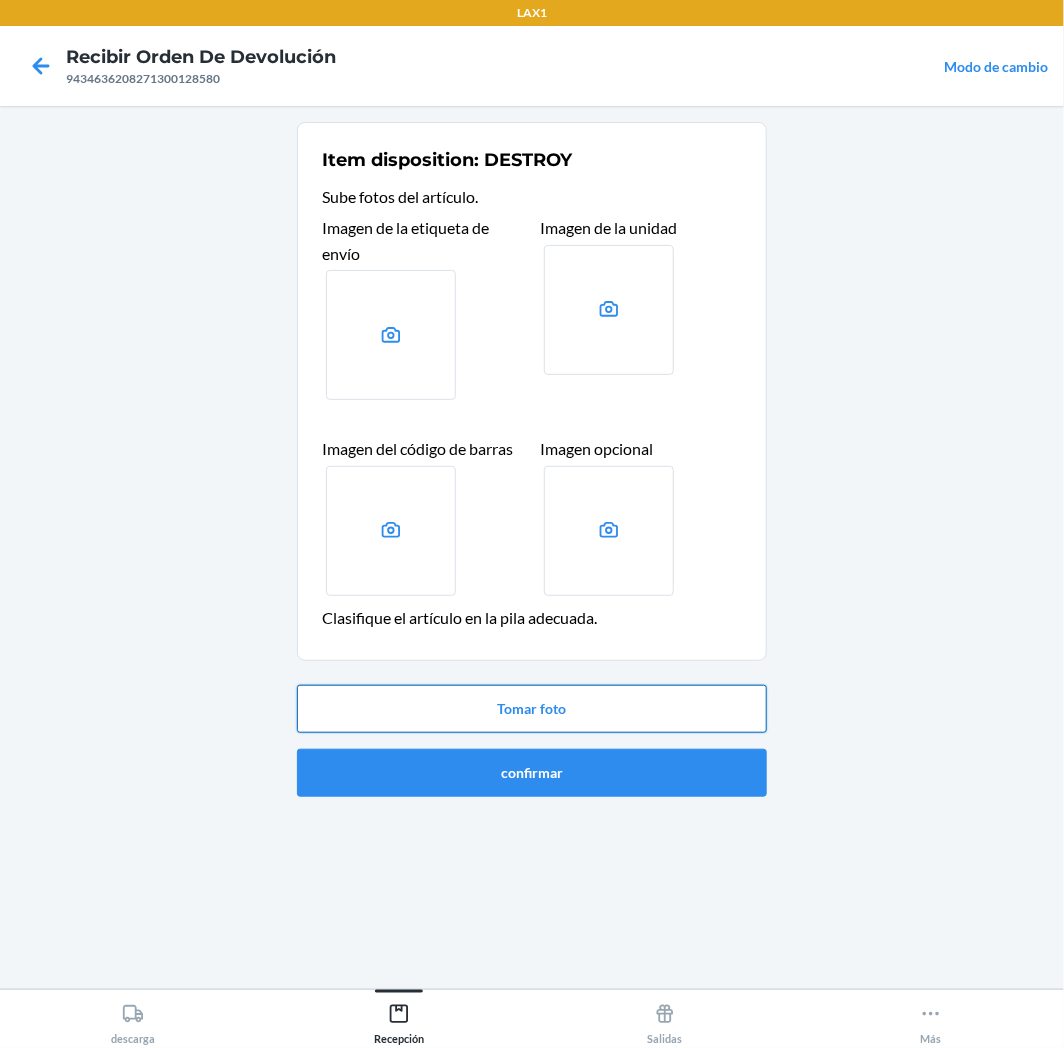 click on "Tomar foto" at bounding box center (532, 709) 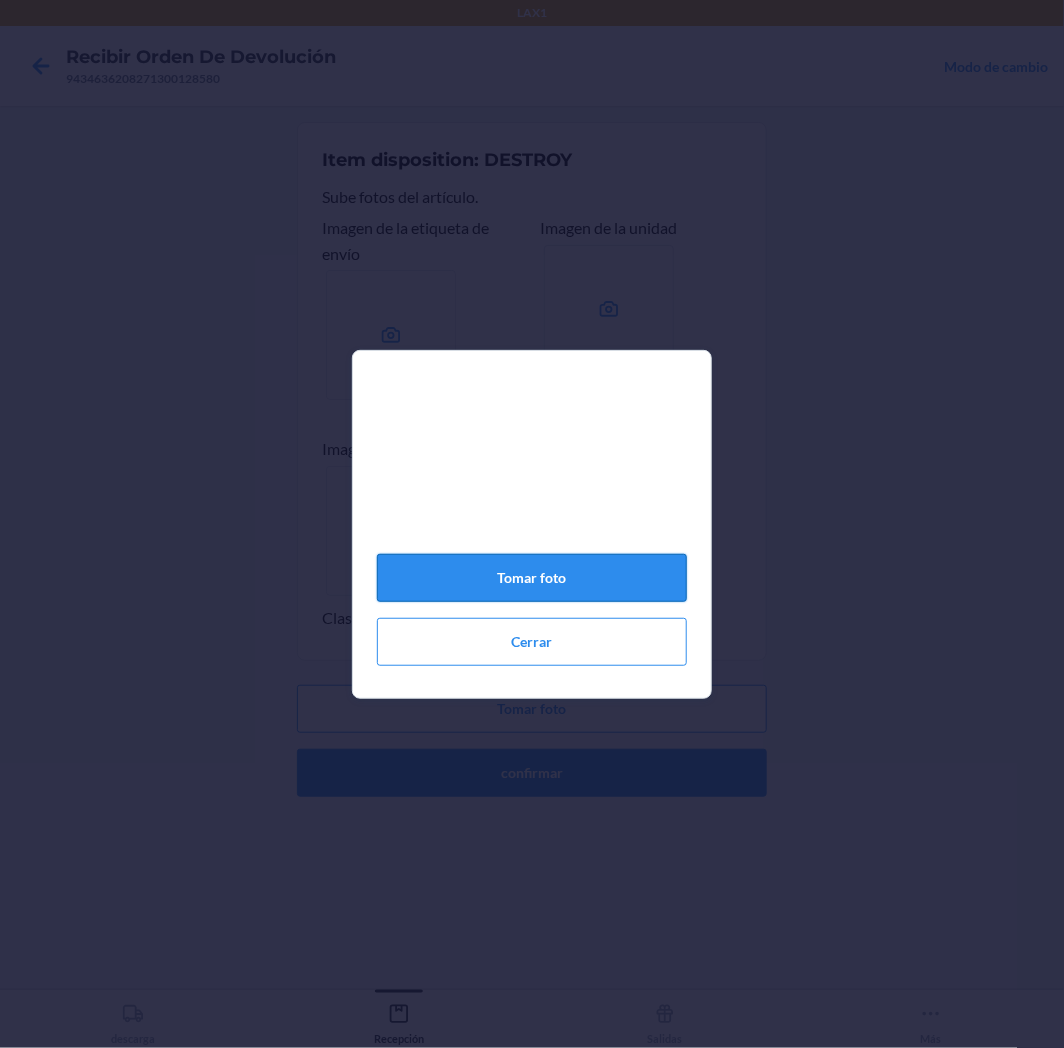 click on "Tomar foto" 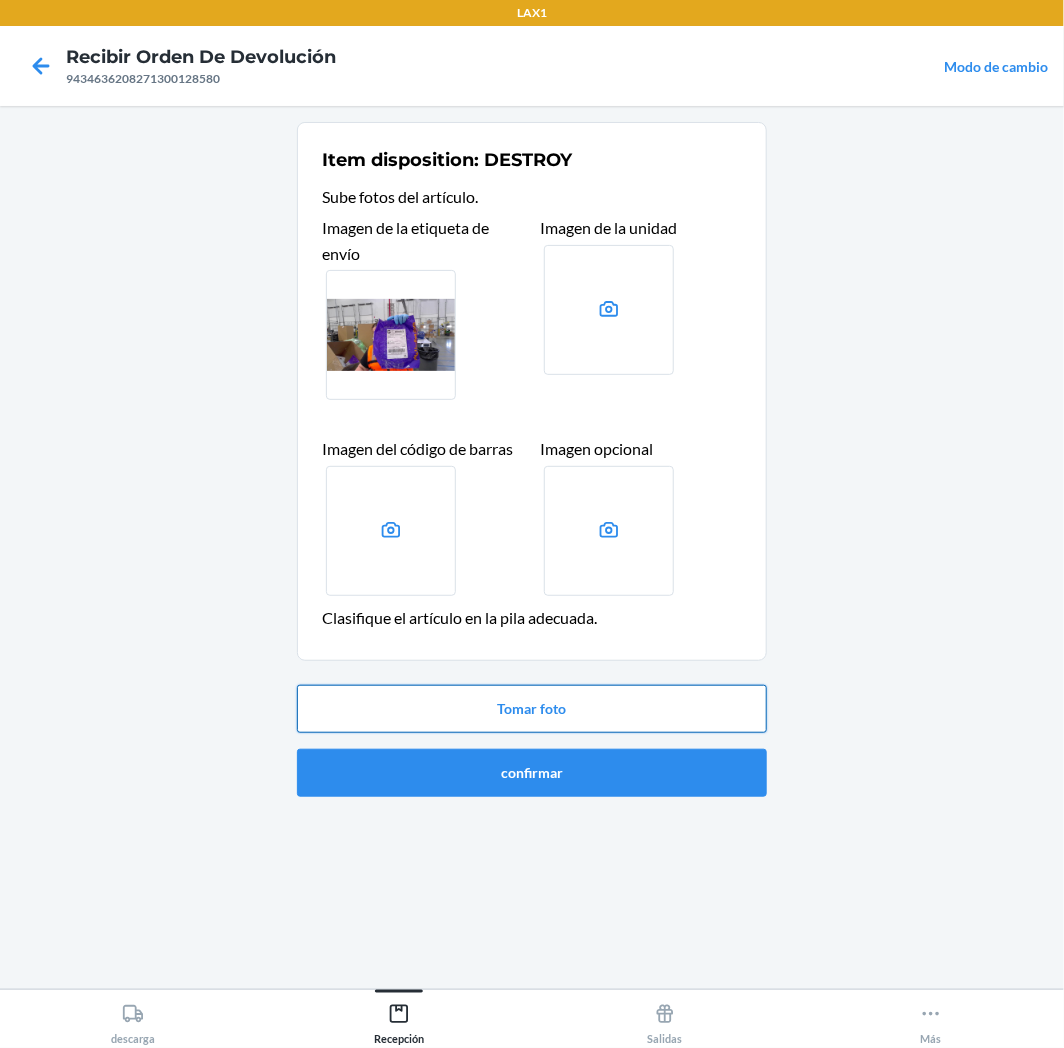 click on "Tomar foto" at bounding box center (532, 709) 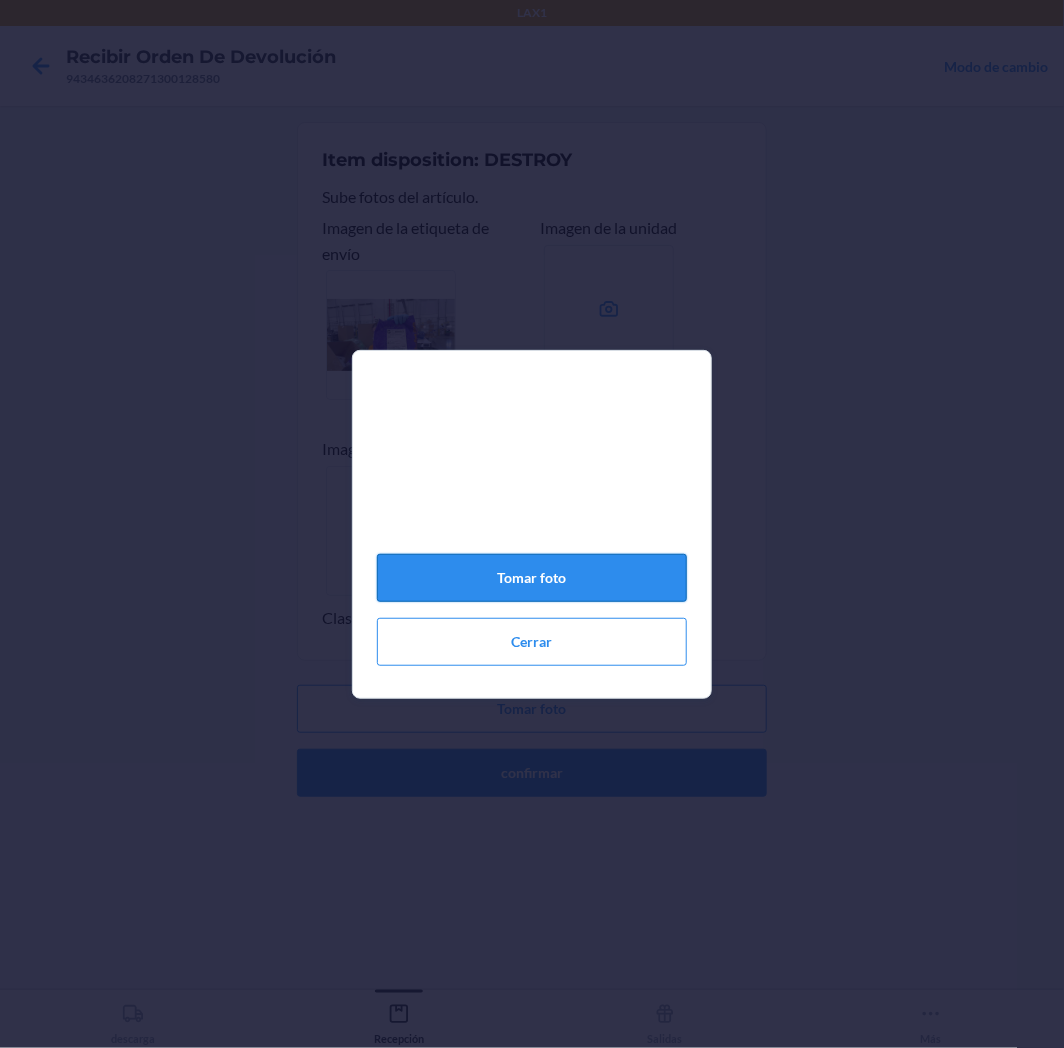 click on "Tomar foto" 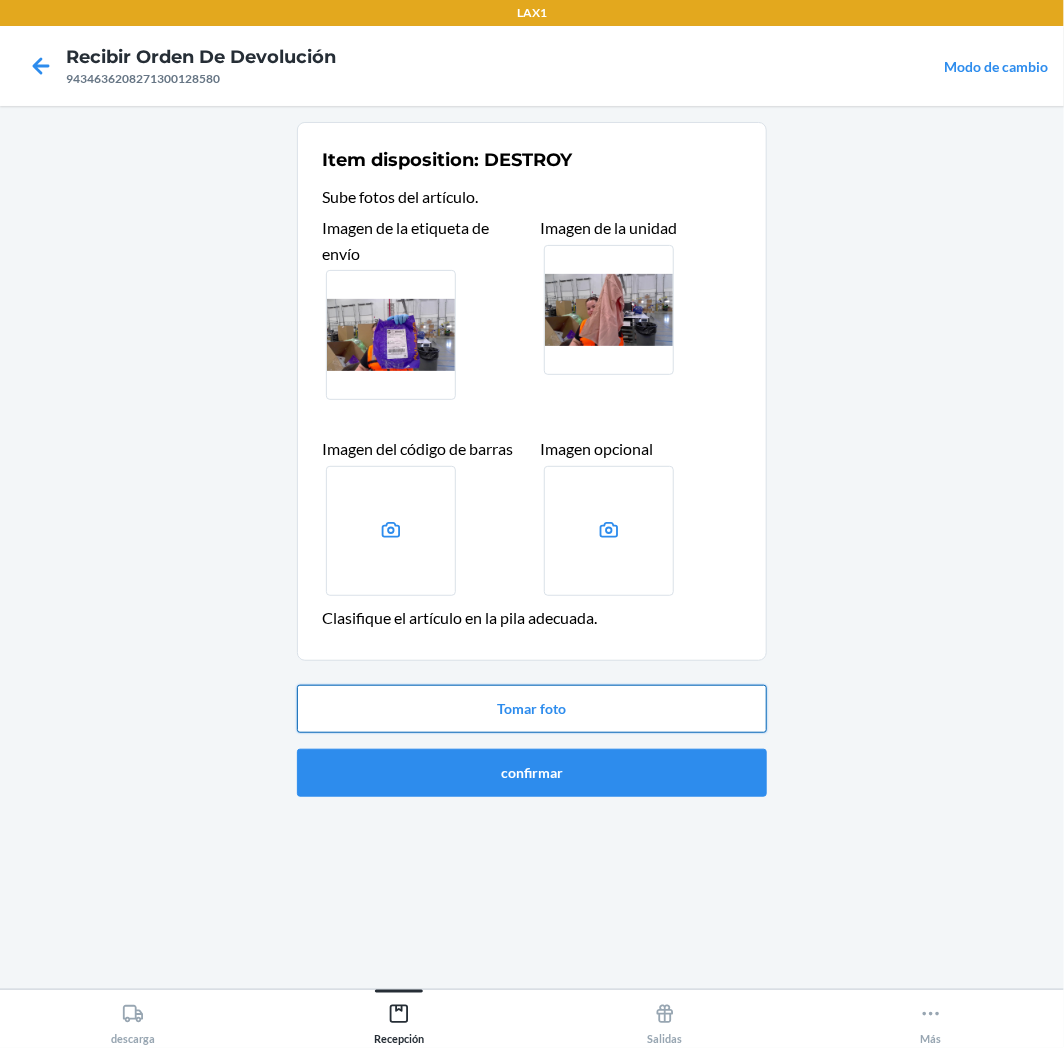 click on "Tomar foto" at bounding box center [532, 709] 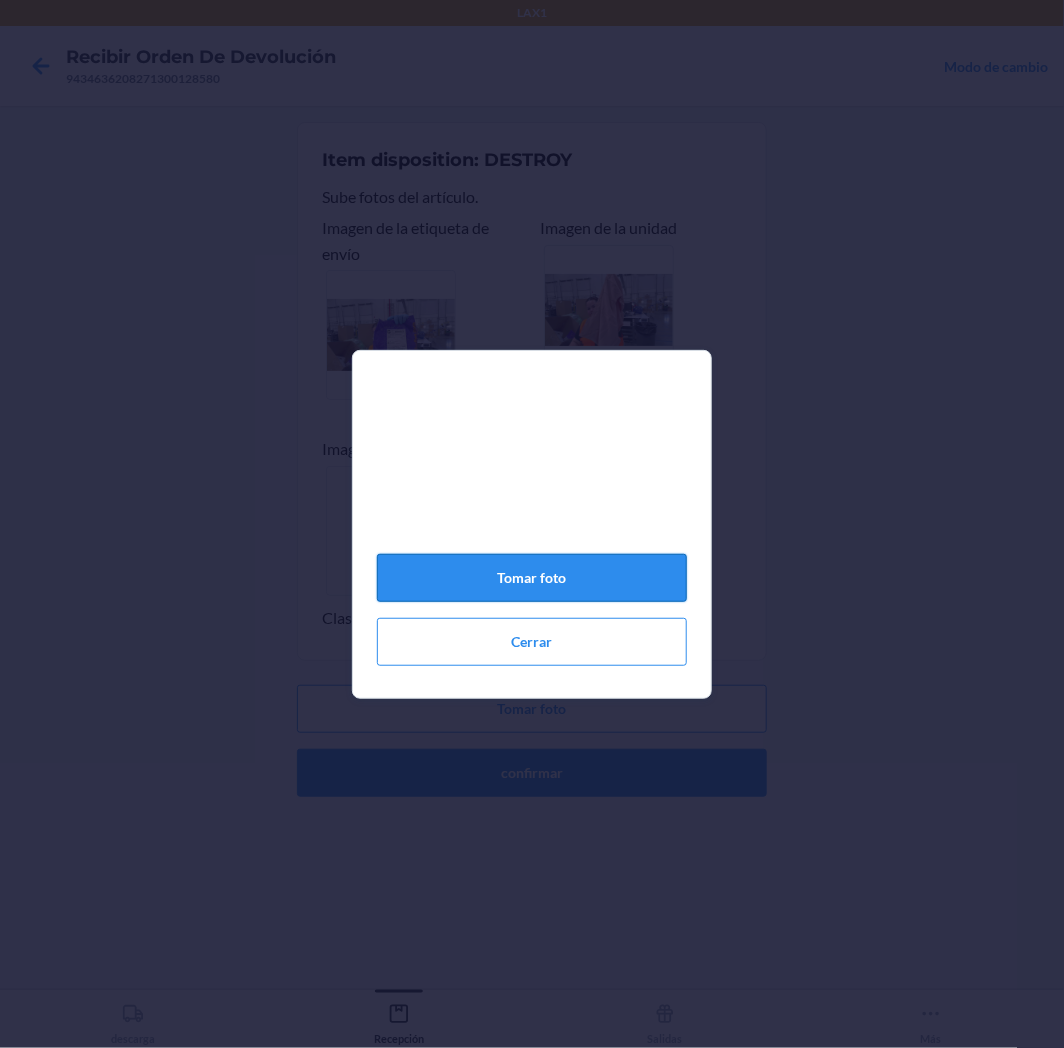 click on "Tomar foto" 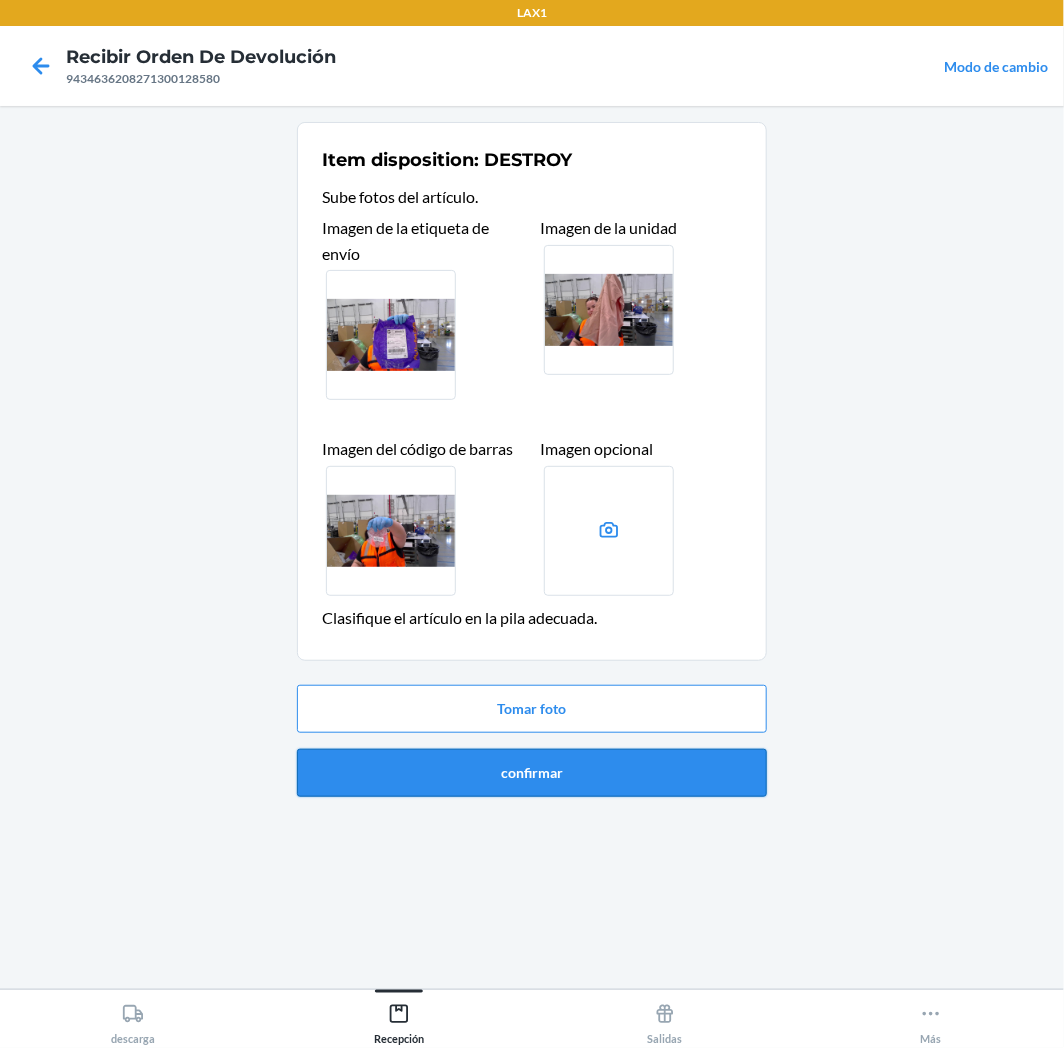 click on "confirmar" at bounding box center (532, 773) 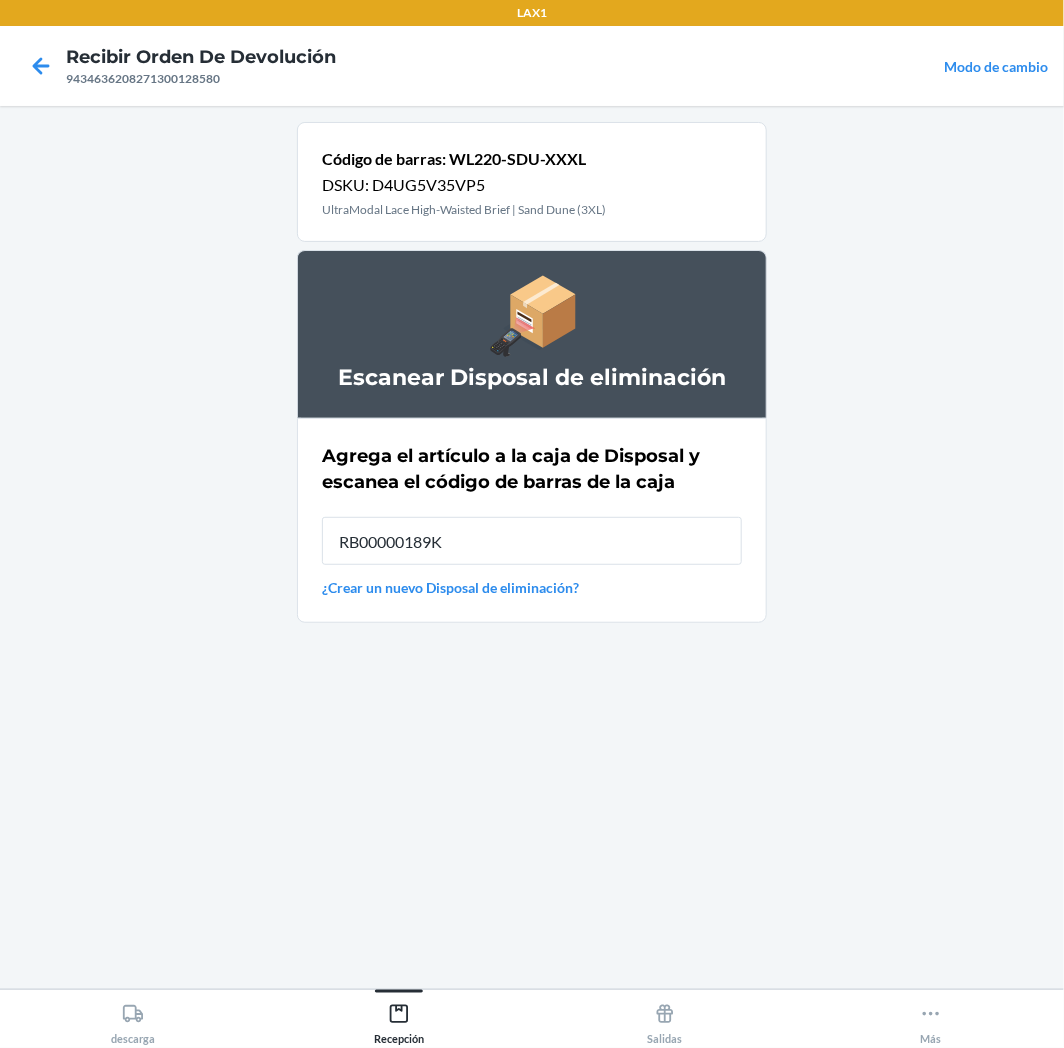 type on "RB00000189K" 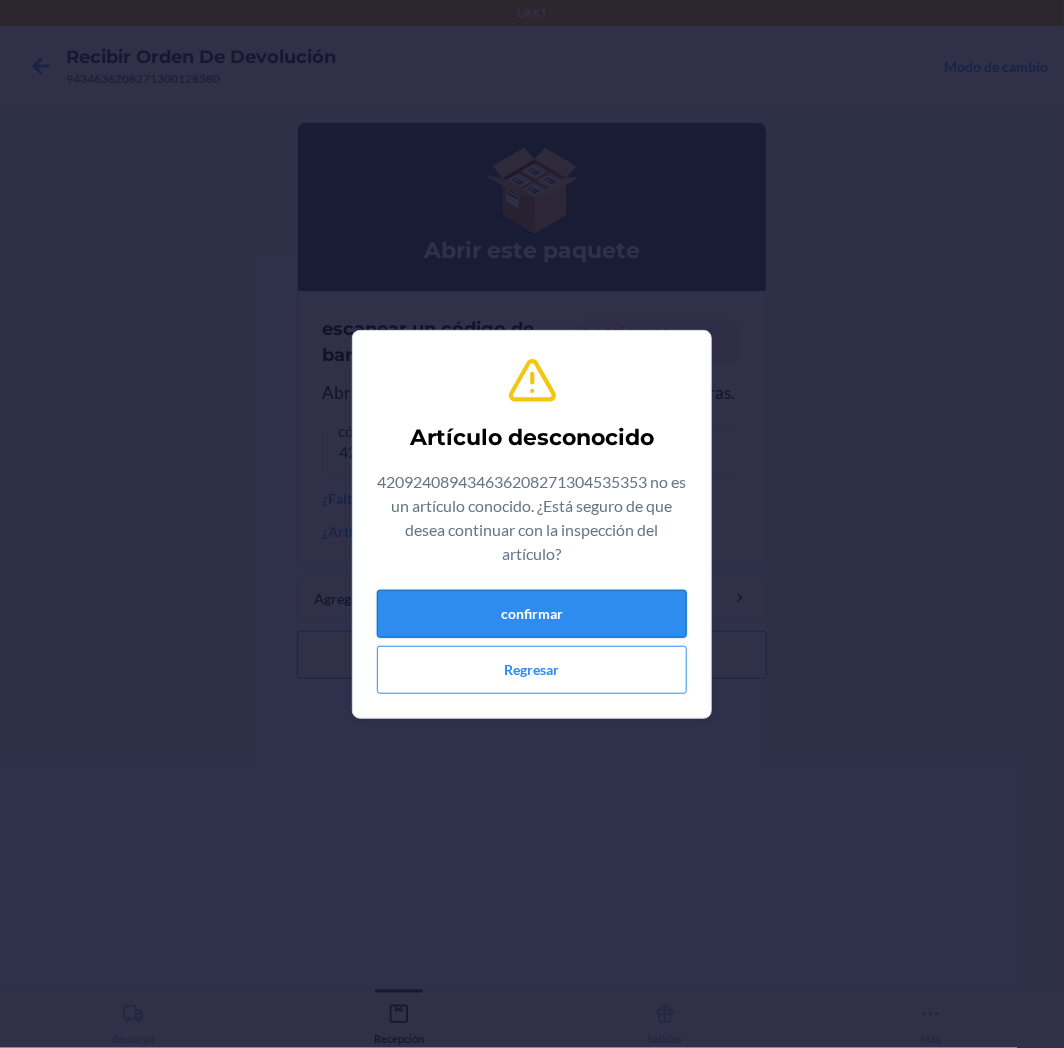 click on "confirmar" at bounding box center (532, 614) 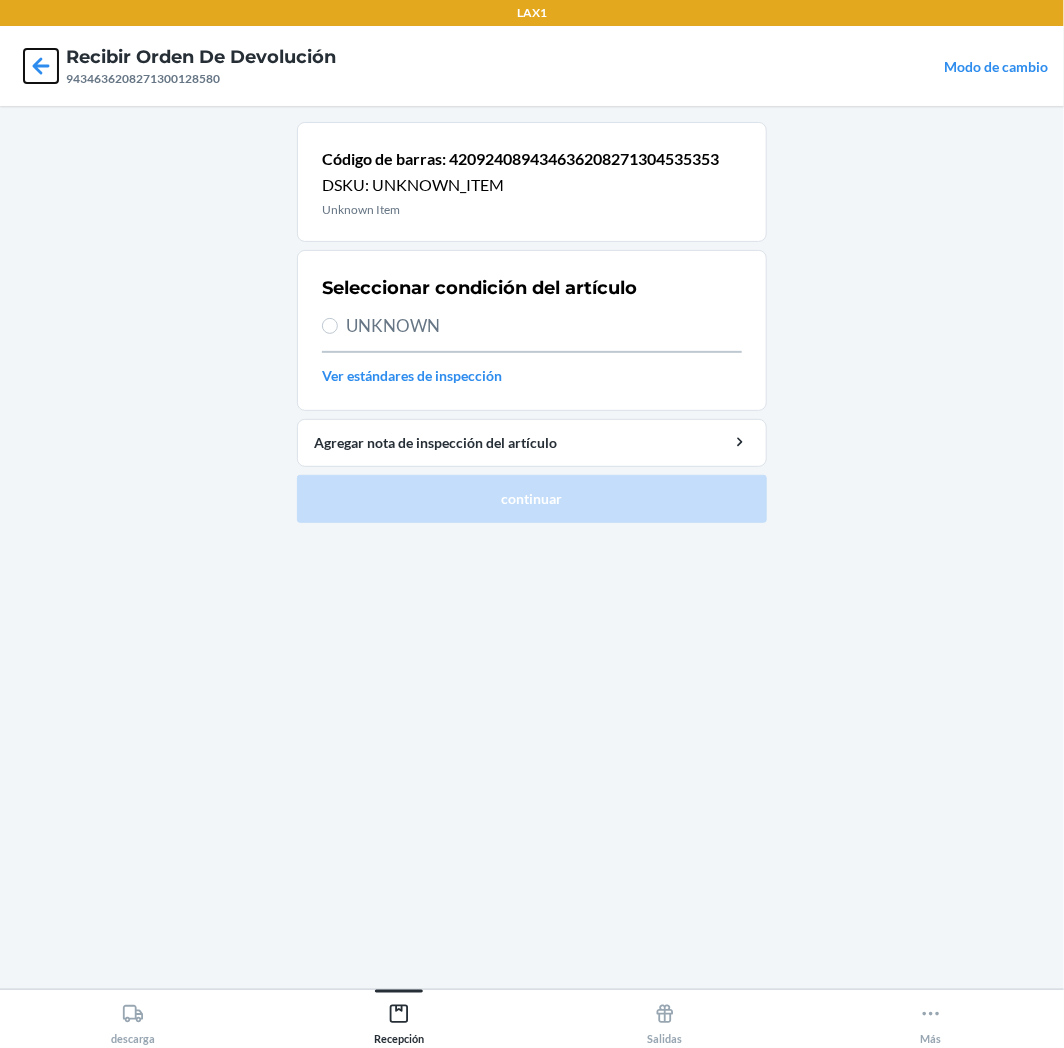click 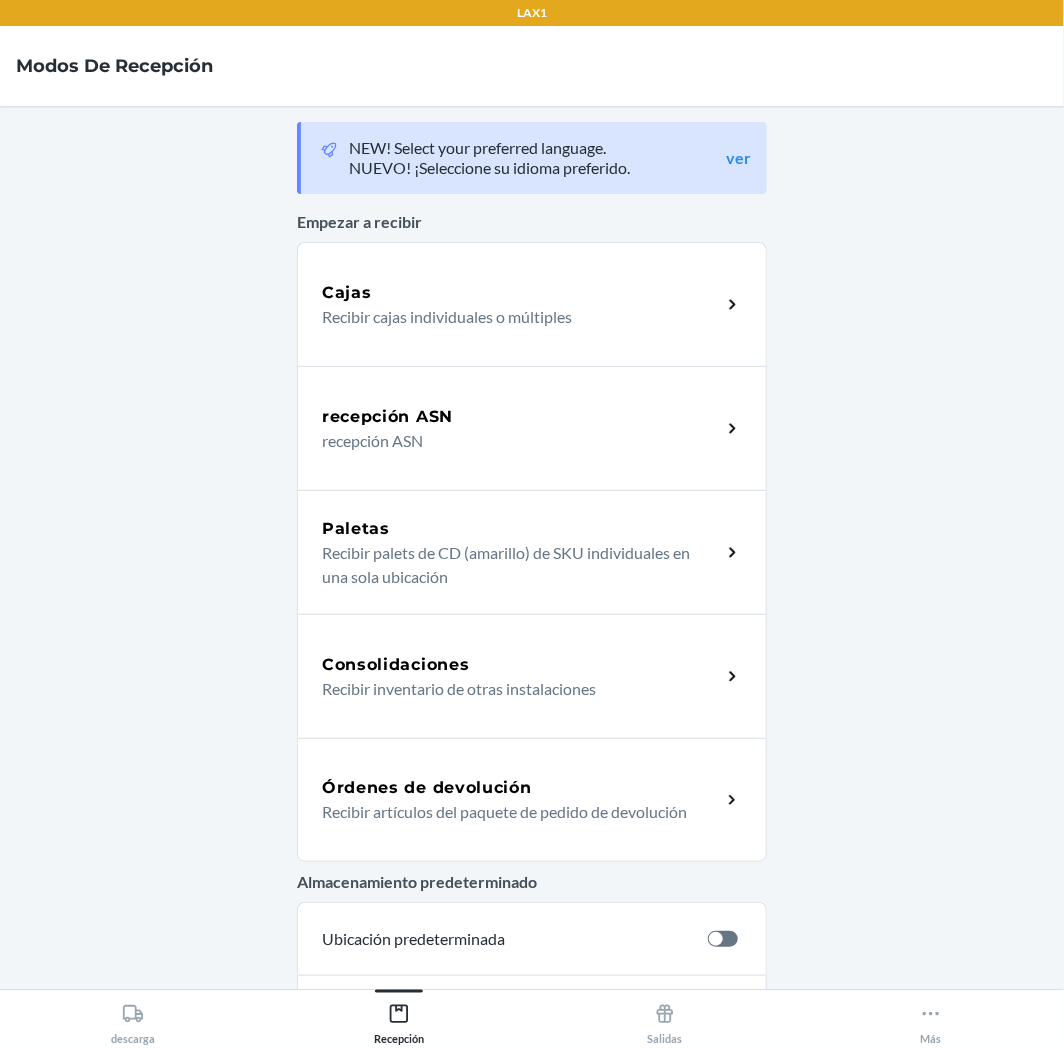 click on "Órdenes de devolución Recibir artículos del paquete de pedido de devolución" at bounding box center (532, 800) 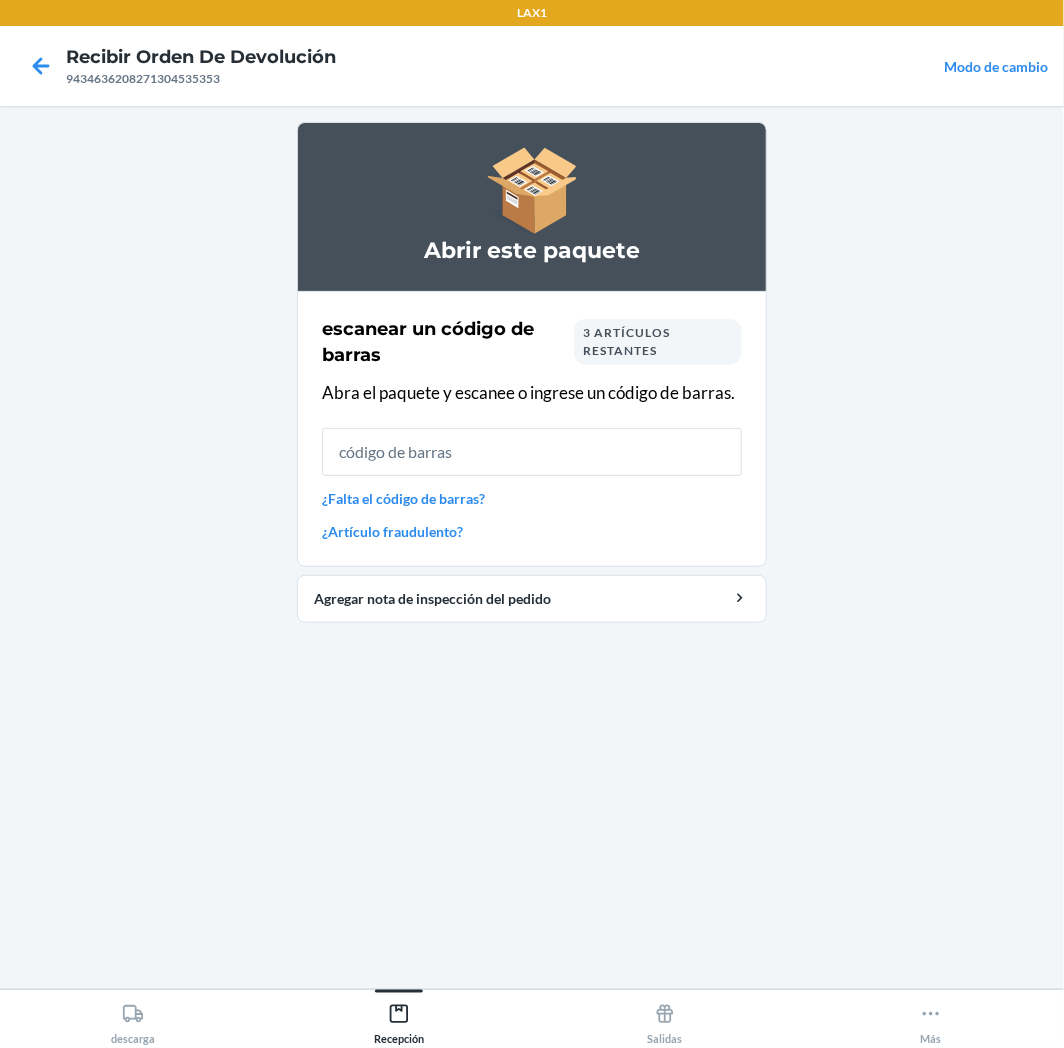 click on "3 artículos restantes" at bounding box center [626, 341] 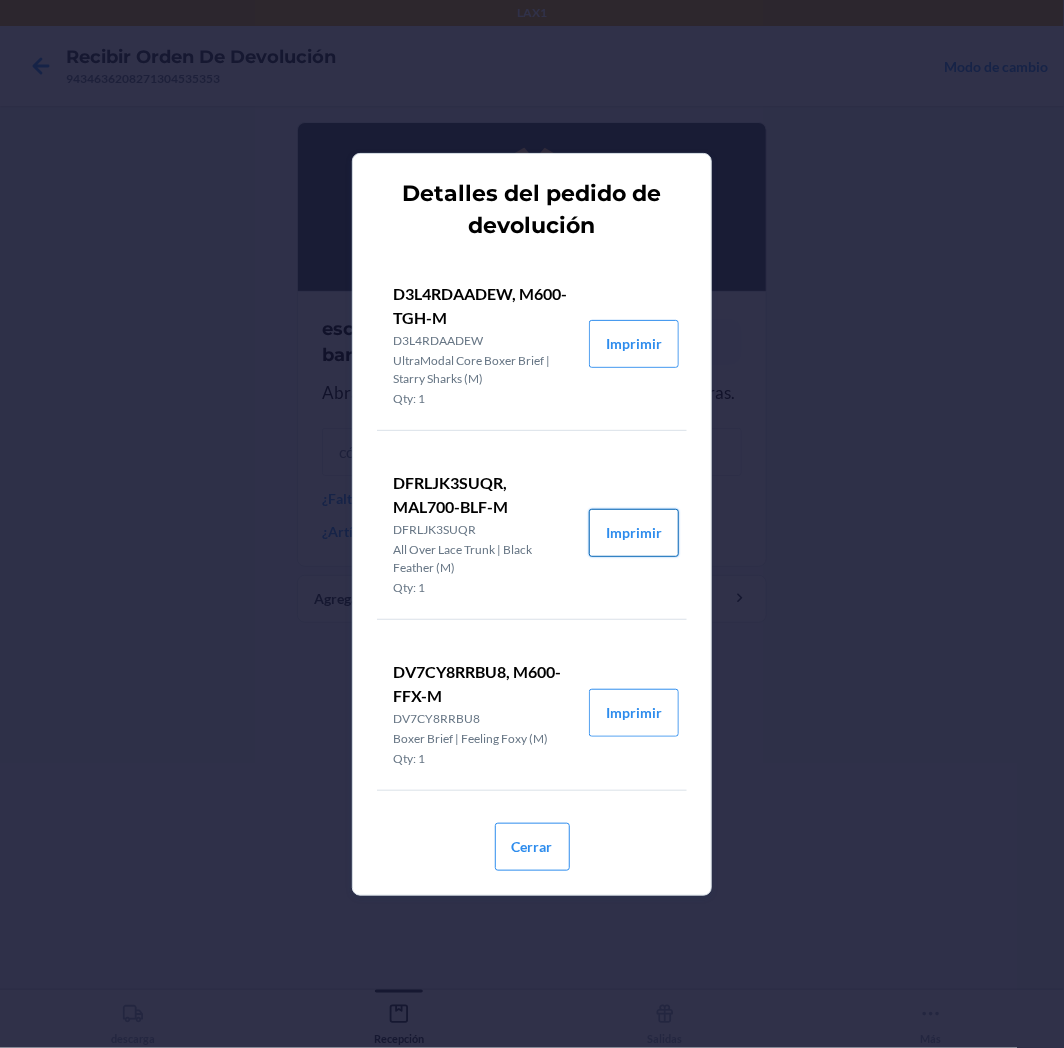 click on "Imprimir" at bounding box center (634, 533) 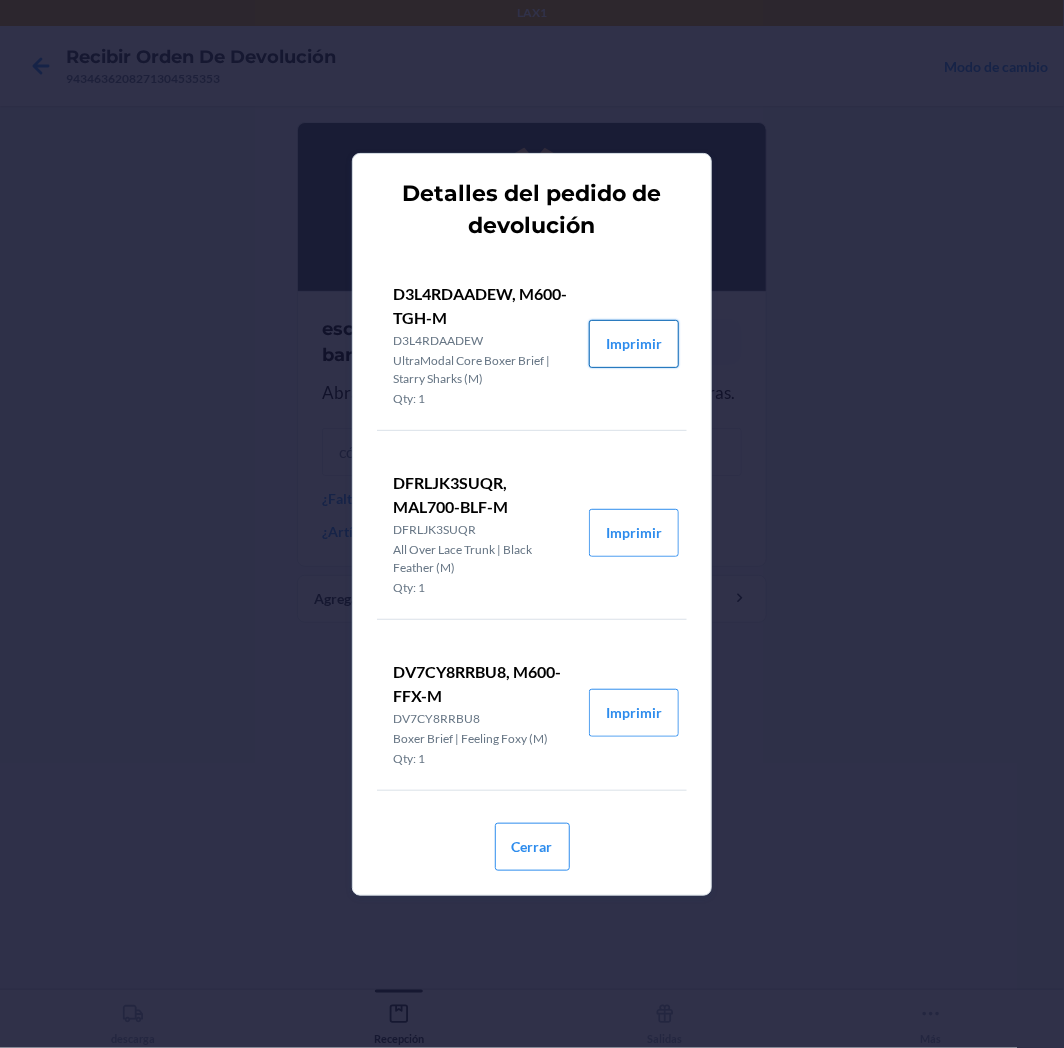 click on "Imprimir" at bounding box center (634, 344) 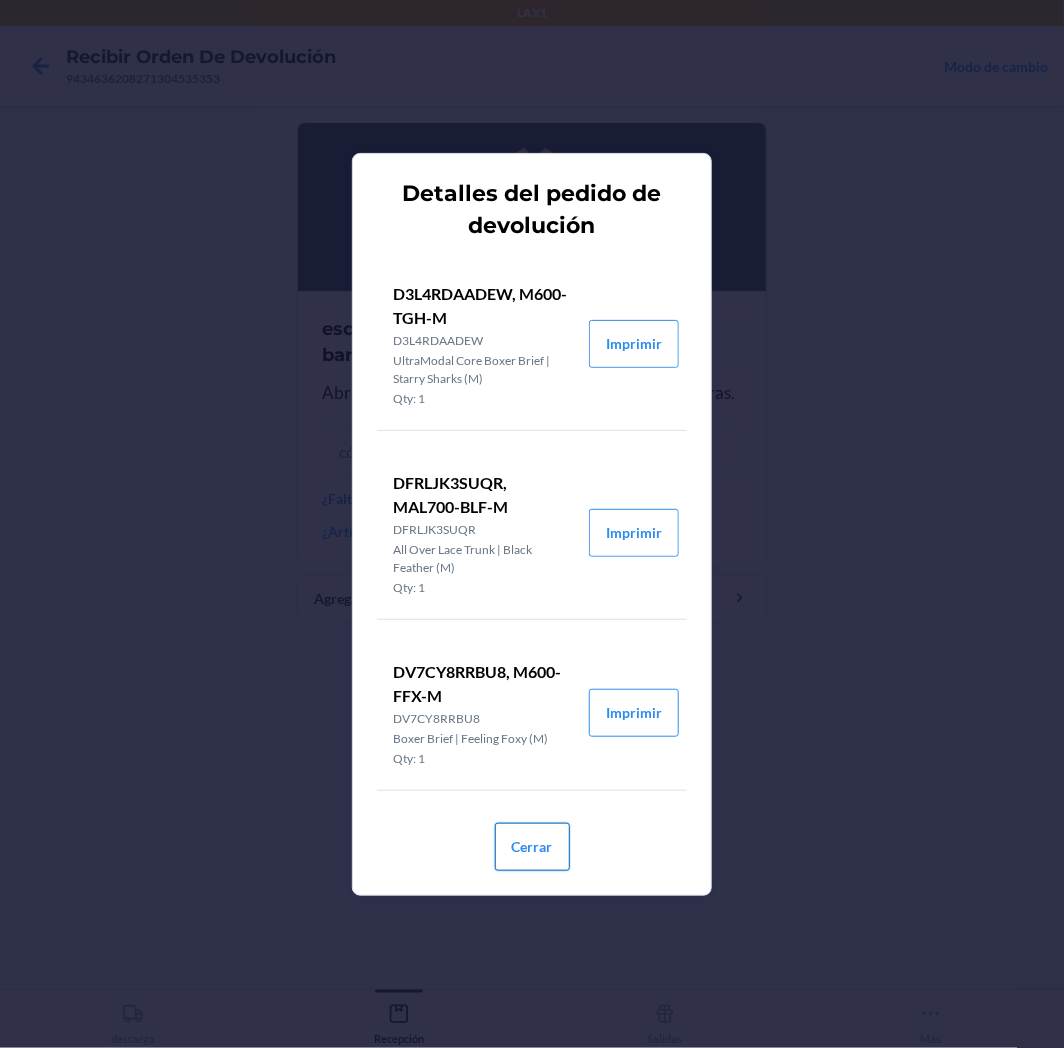 click on "Cerrar" at bounding box center [532, 847] 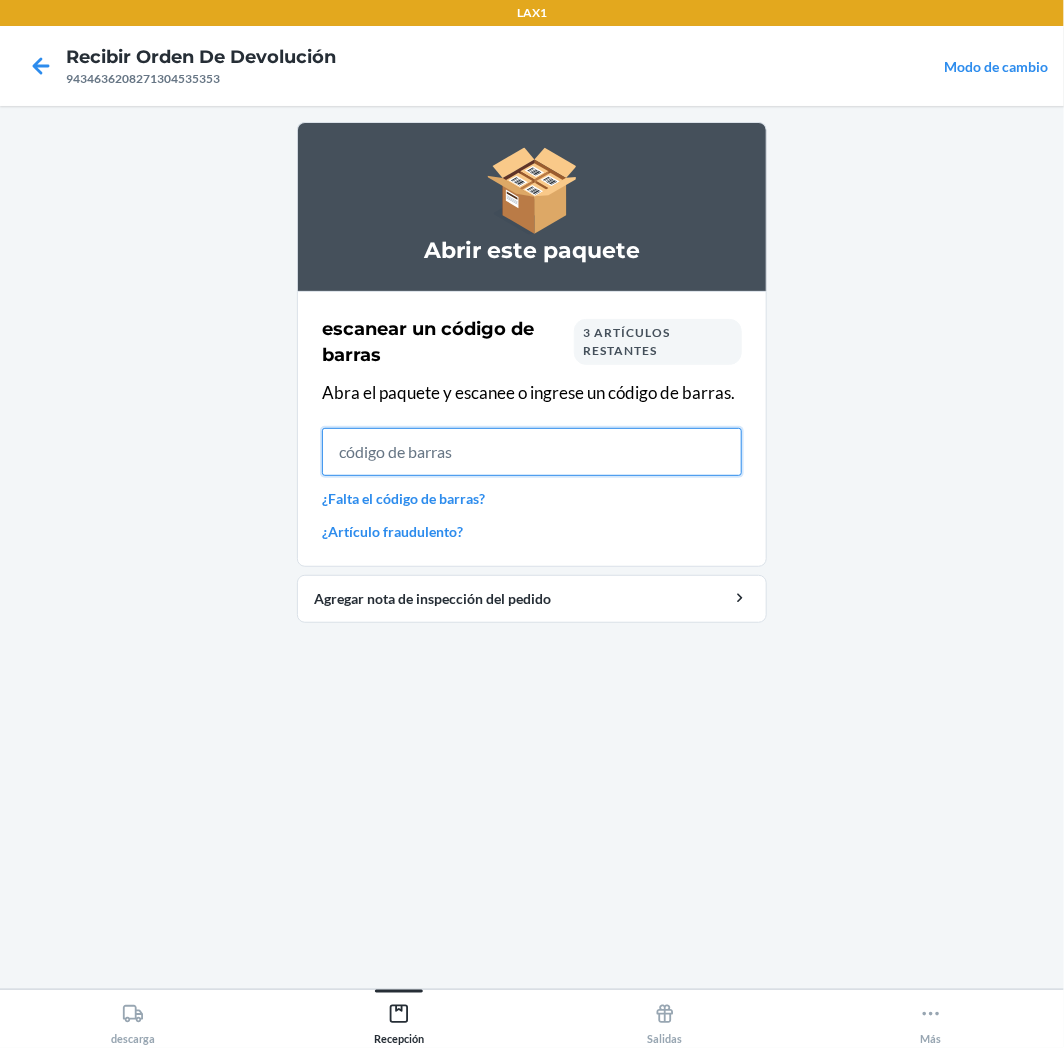 click at bounding box center [532, 452] 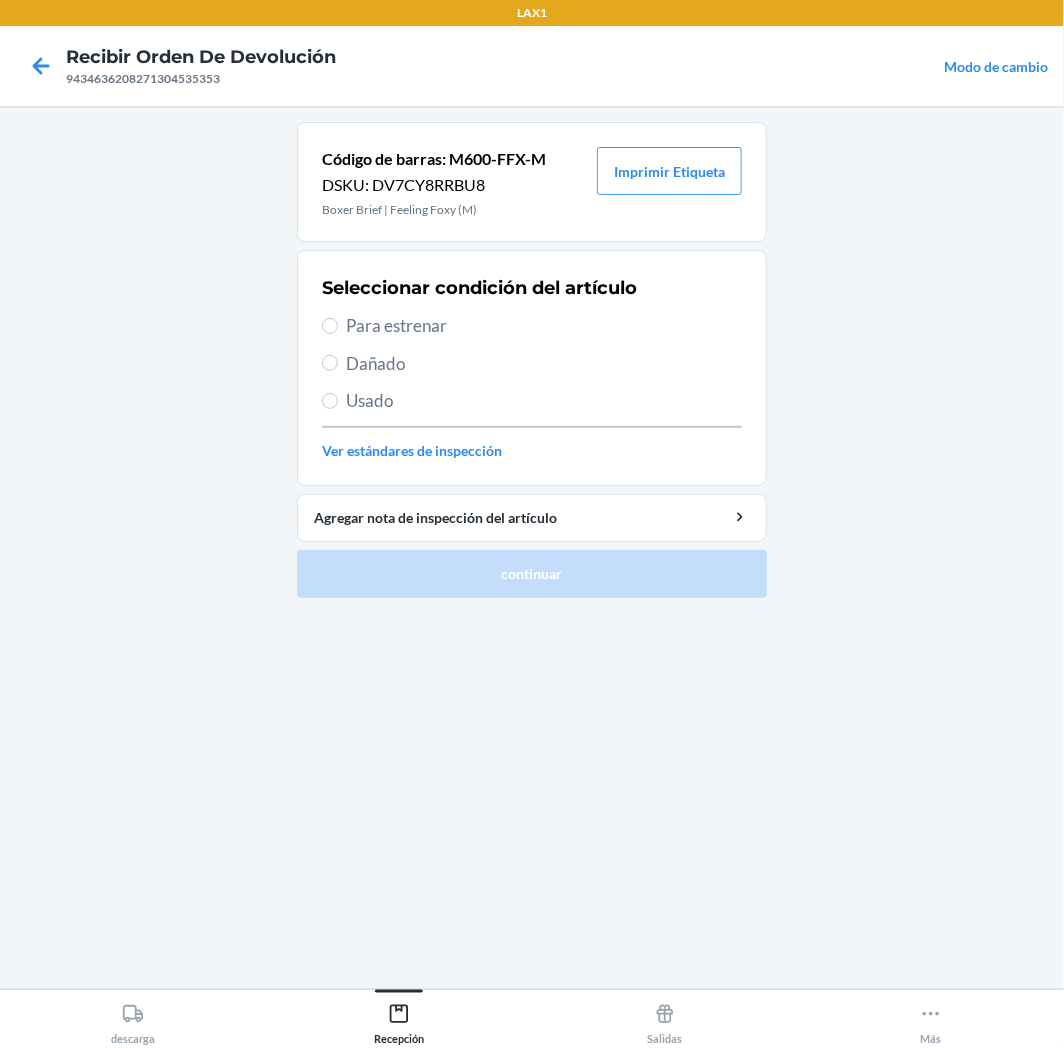 click on "Para estrenar" at bounding box center (544, 326) 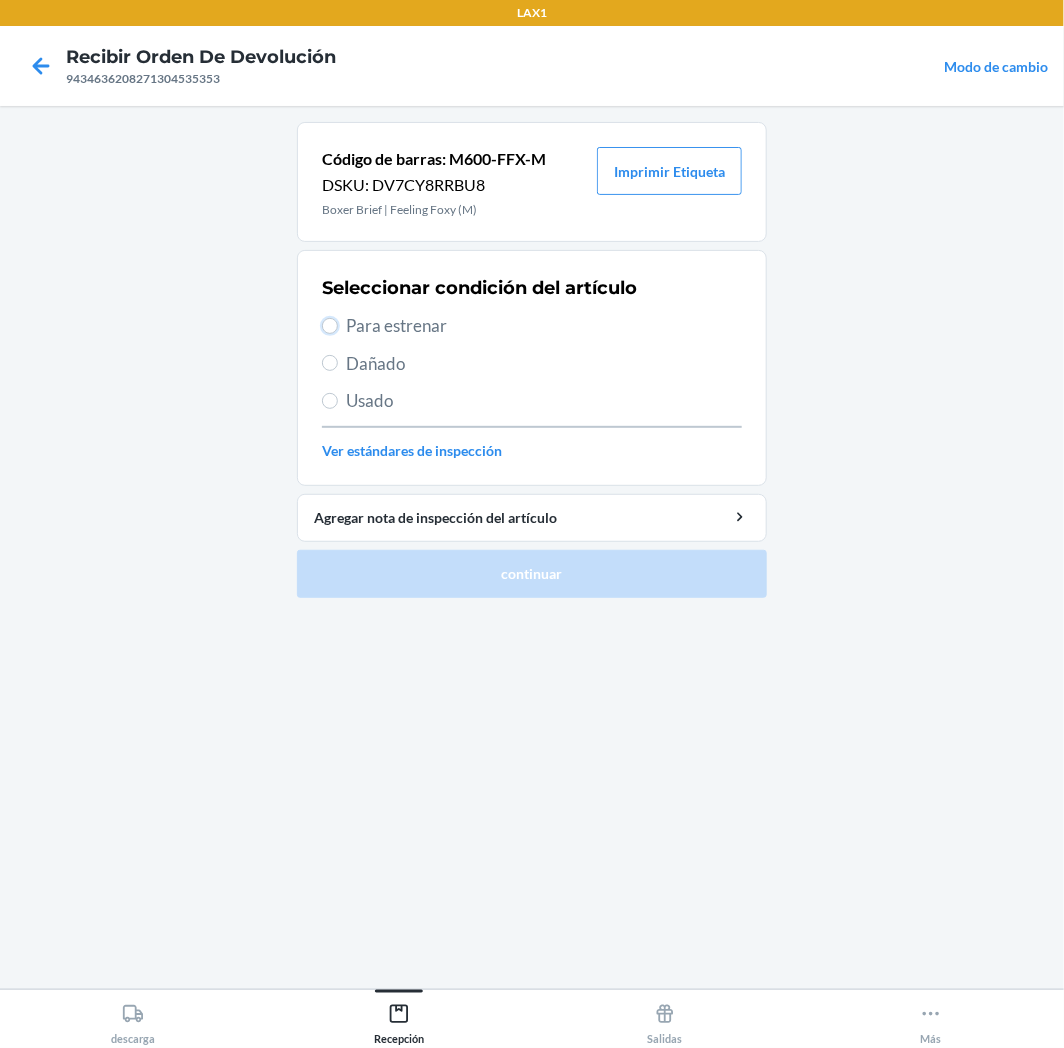 click on "Para estrenar" at bounding box center (330, 326) 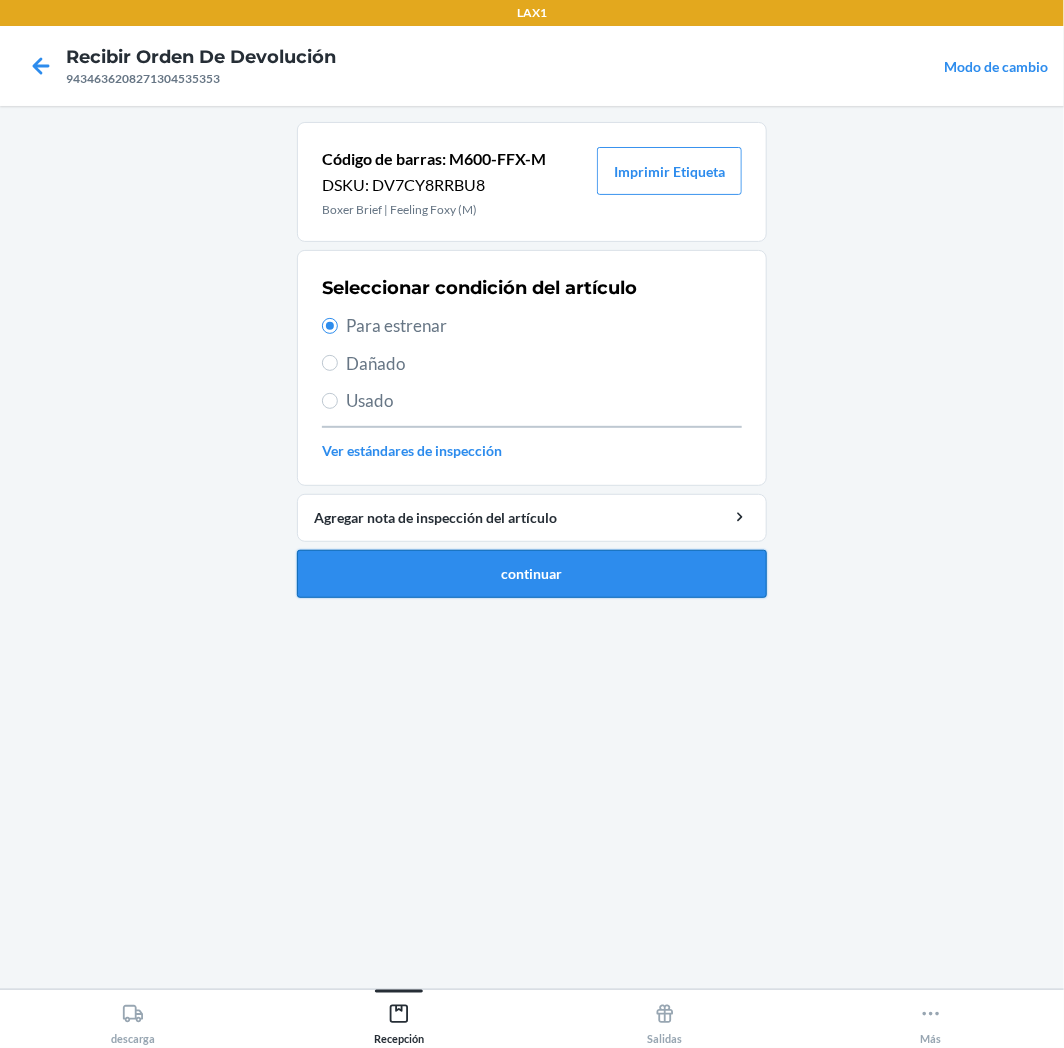 click on "continuar" at bounding box center [532, 574] 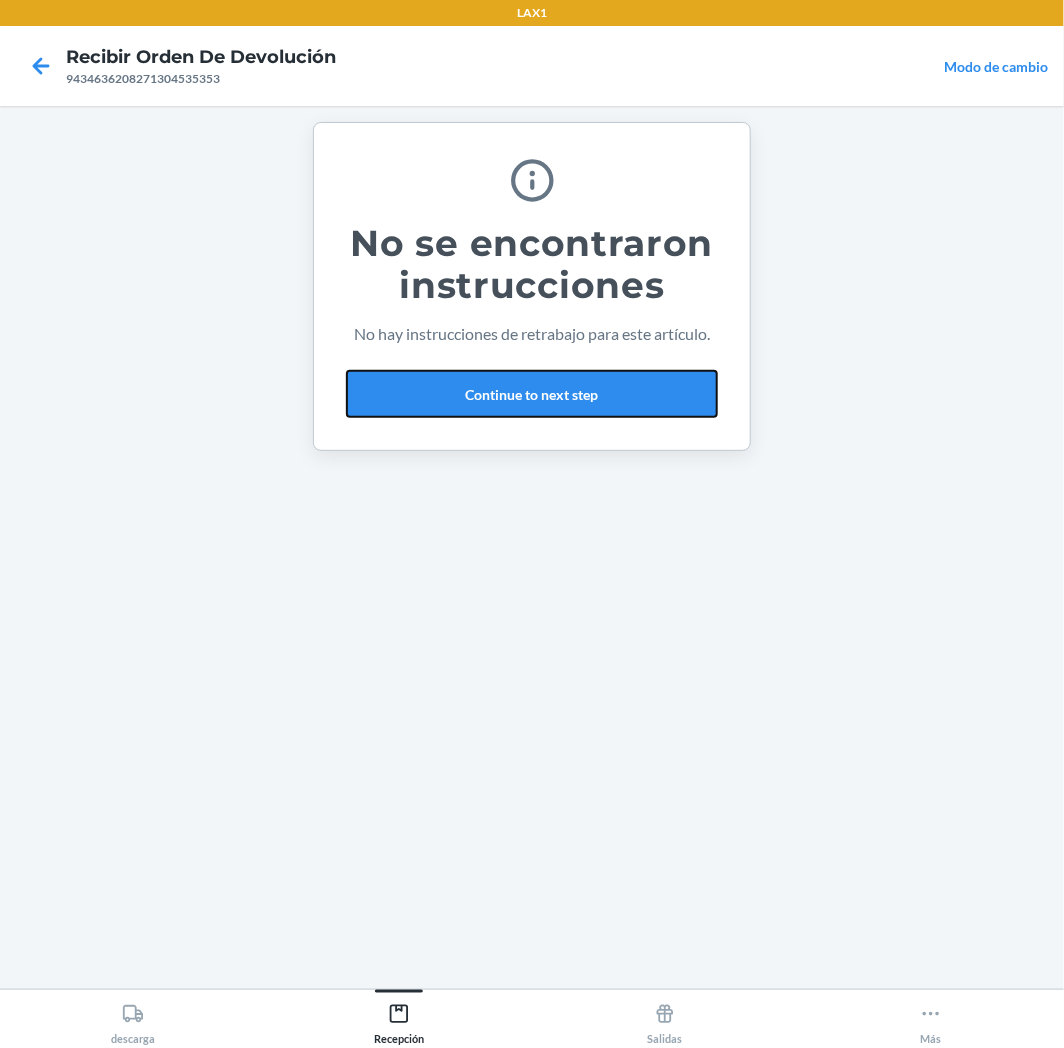 click on "Continue to next step" at bounding box center [532, 394] 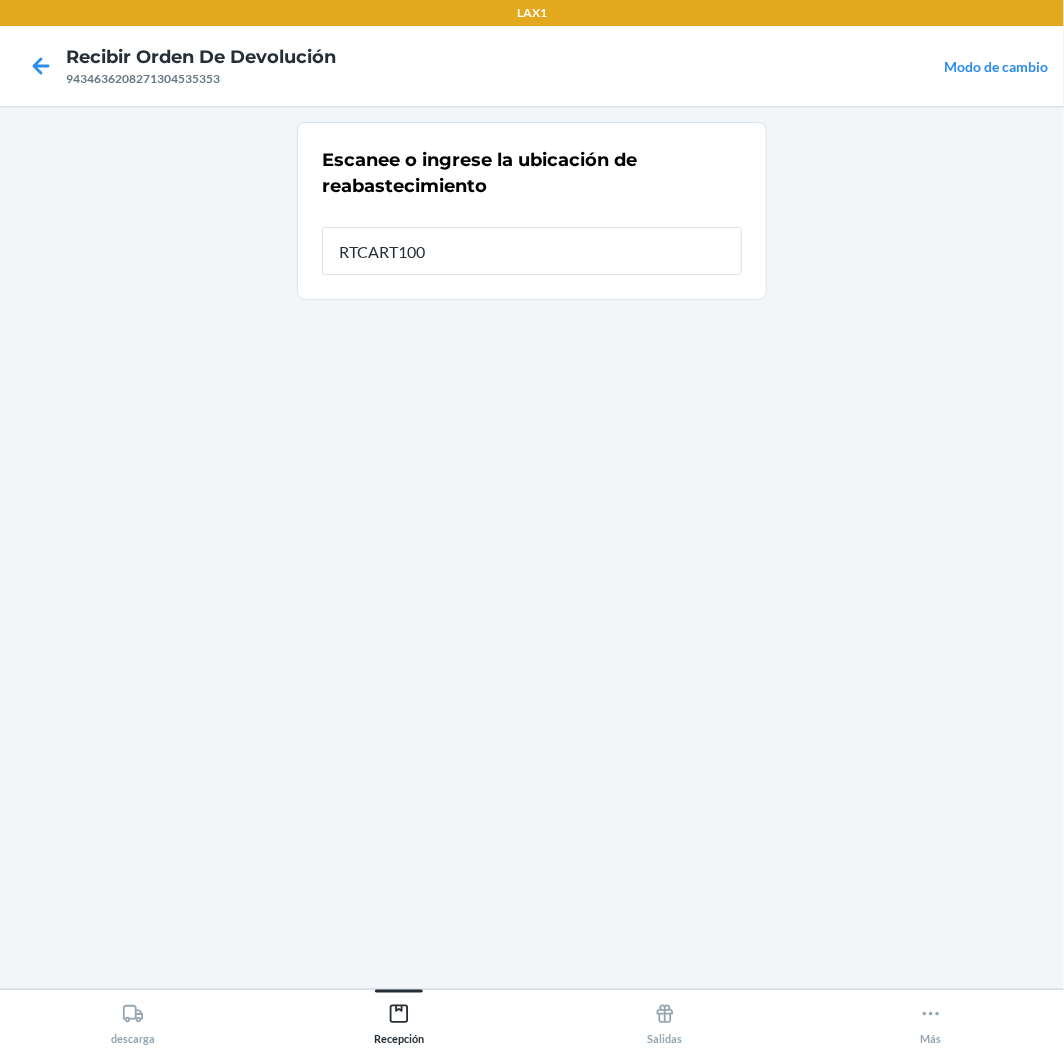 type on "RTCART100" 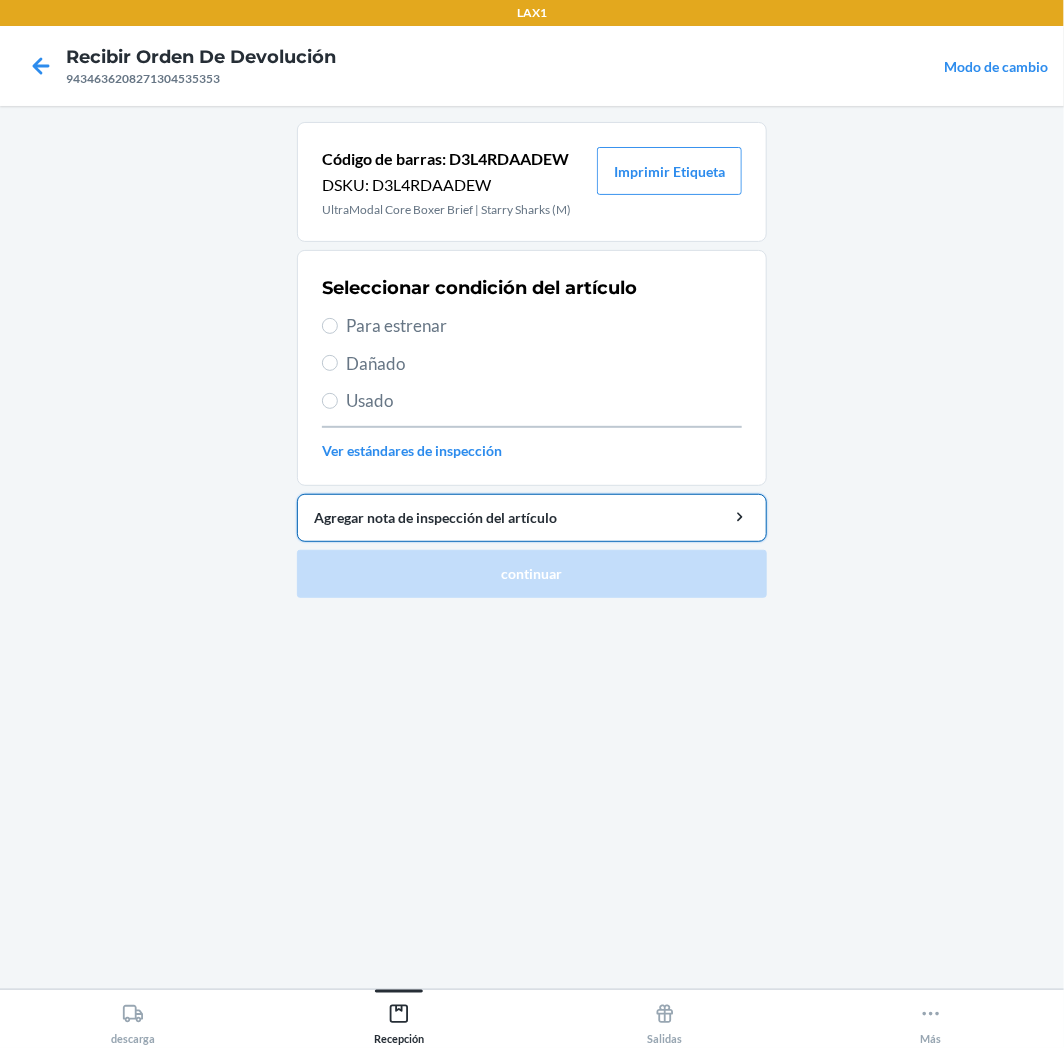 click on "Agregar nota de inspección del artículo" at bounding box center (532, 518) 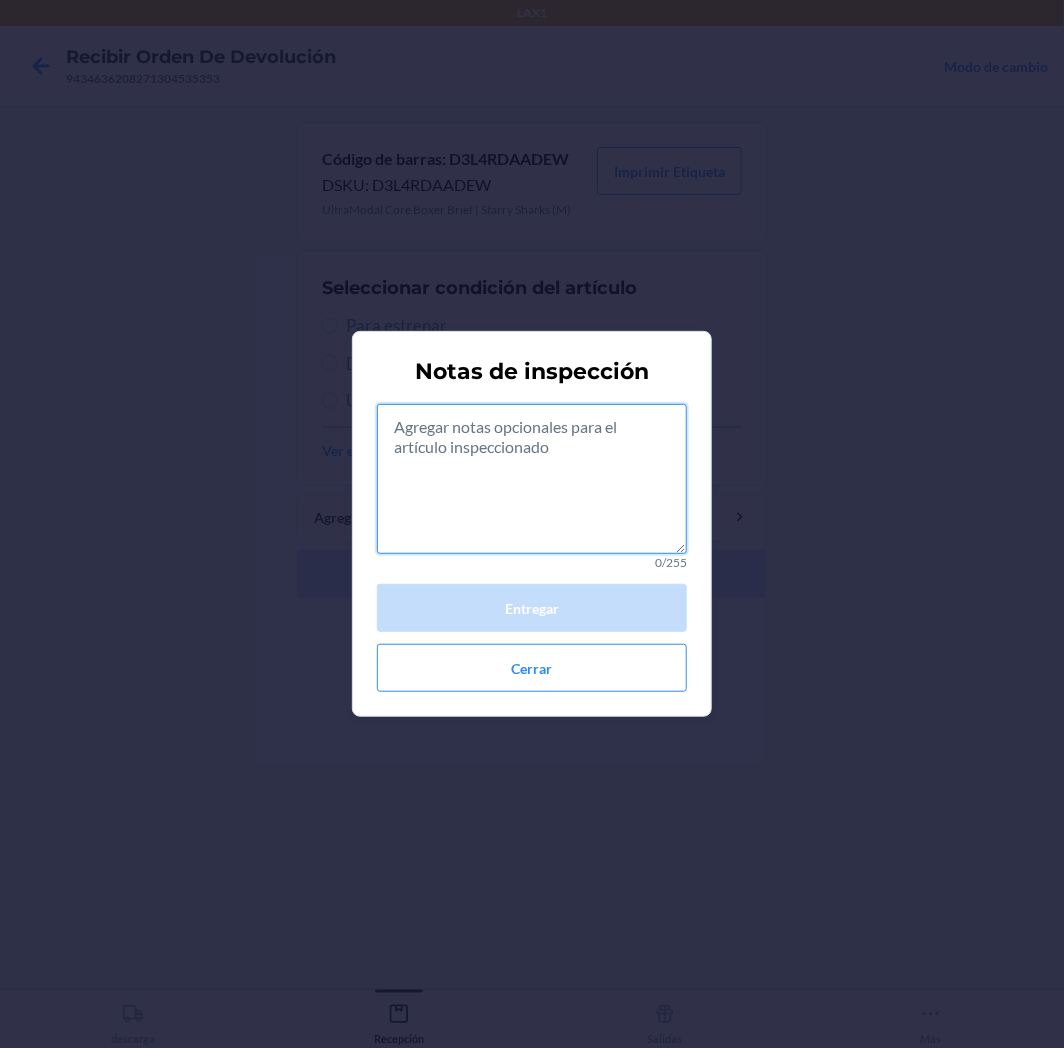 click at bounding box center (532, 479) 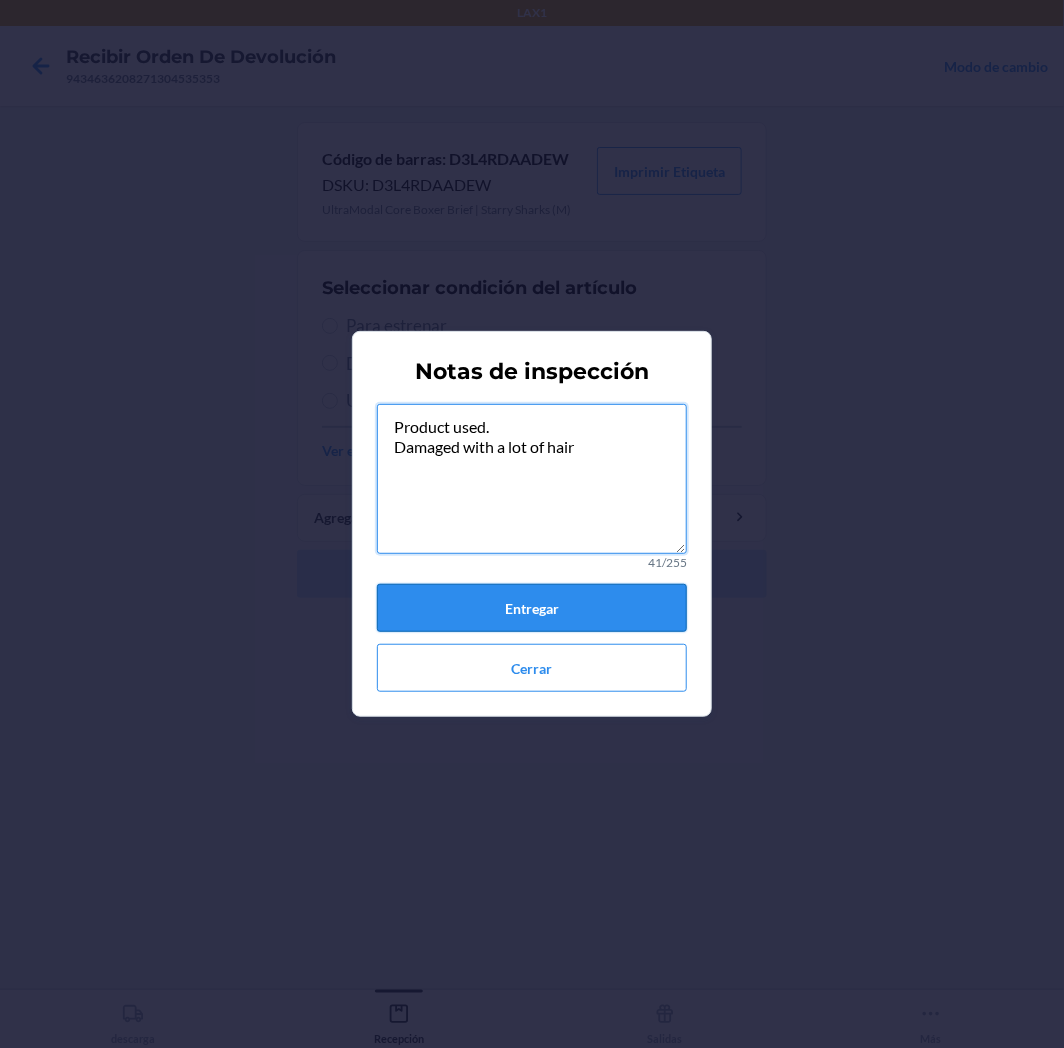 type on "Product used.
Damaged with a lot of hair" 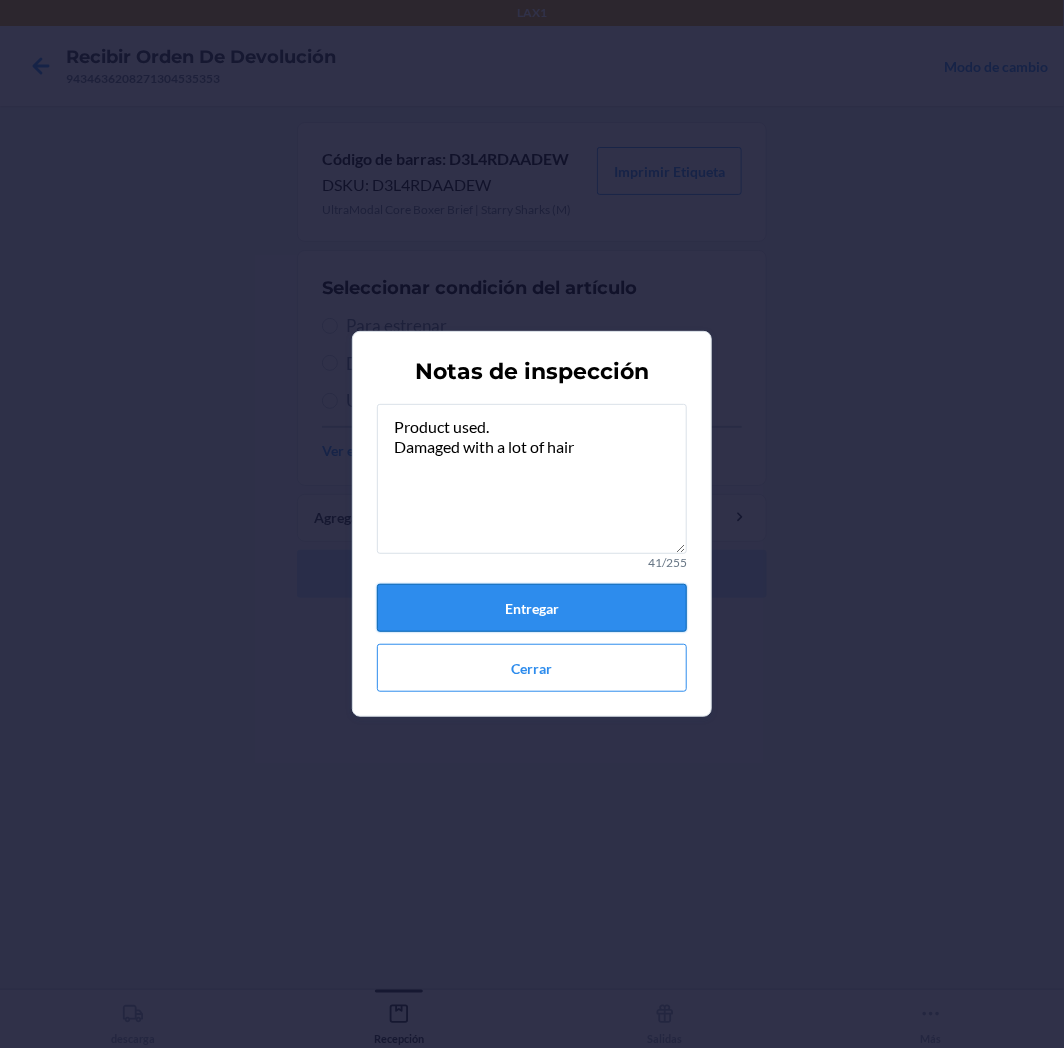 click on "Entregar" at bounding box center [532, 608] 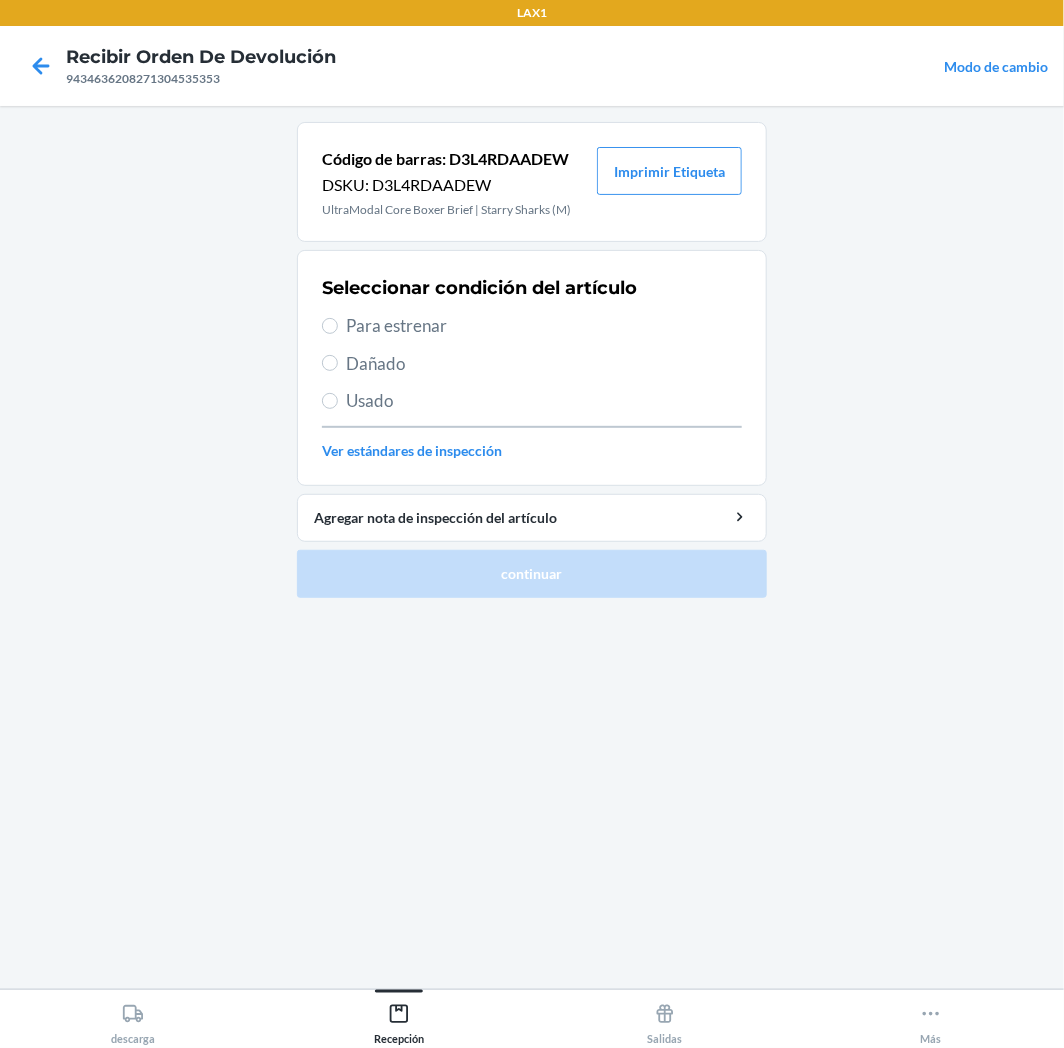 click on "Usado" at bounding box center (544, 401) 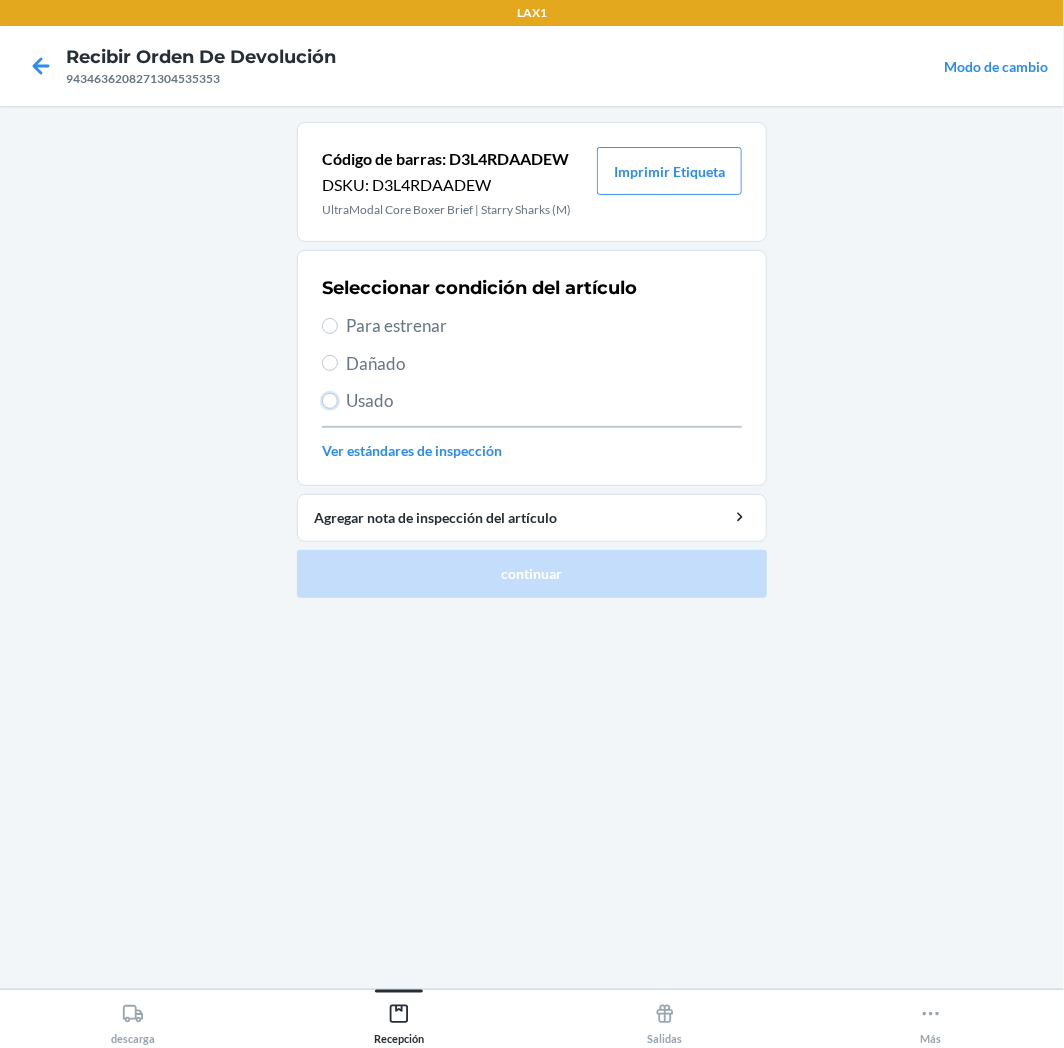 radio on "true" 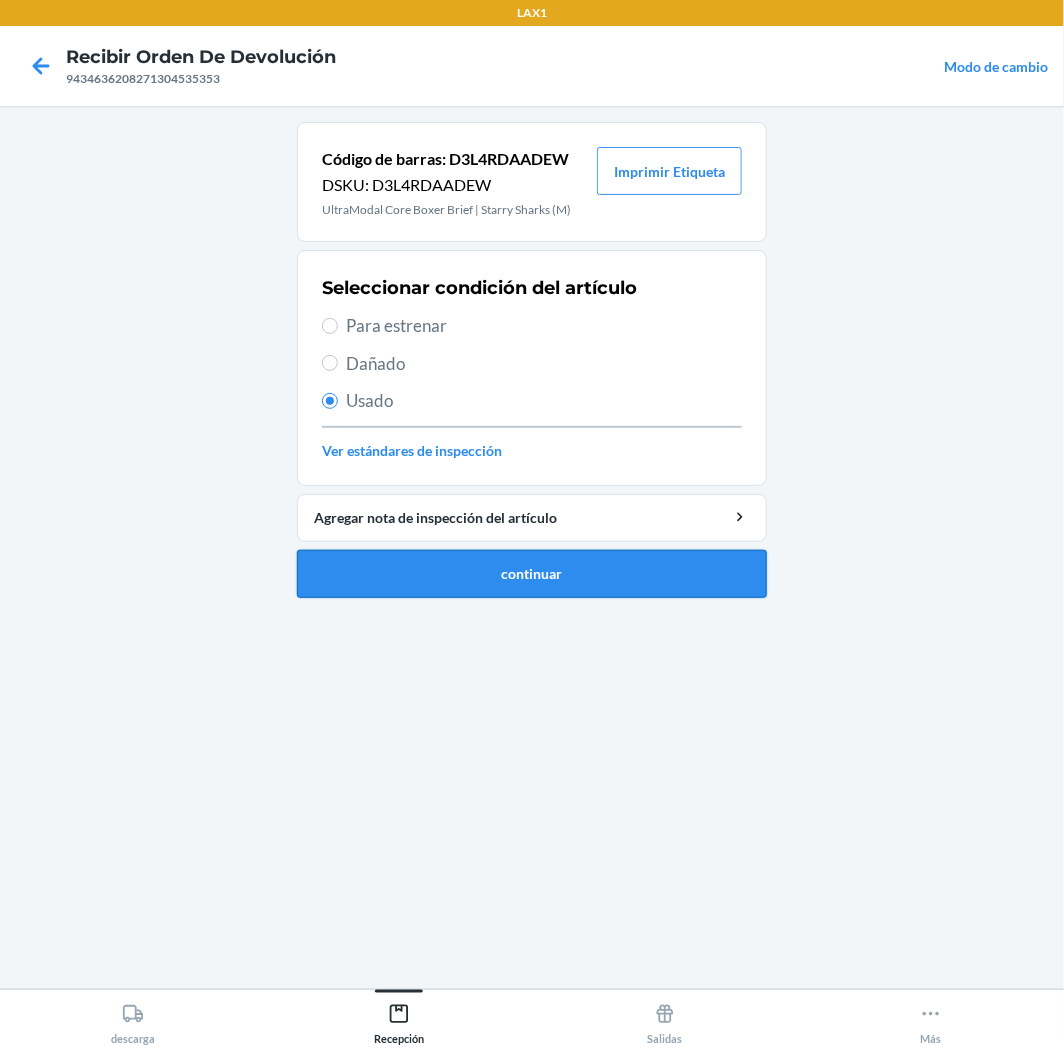 click on "continuar" at bounding box center [532, 574] 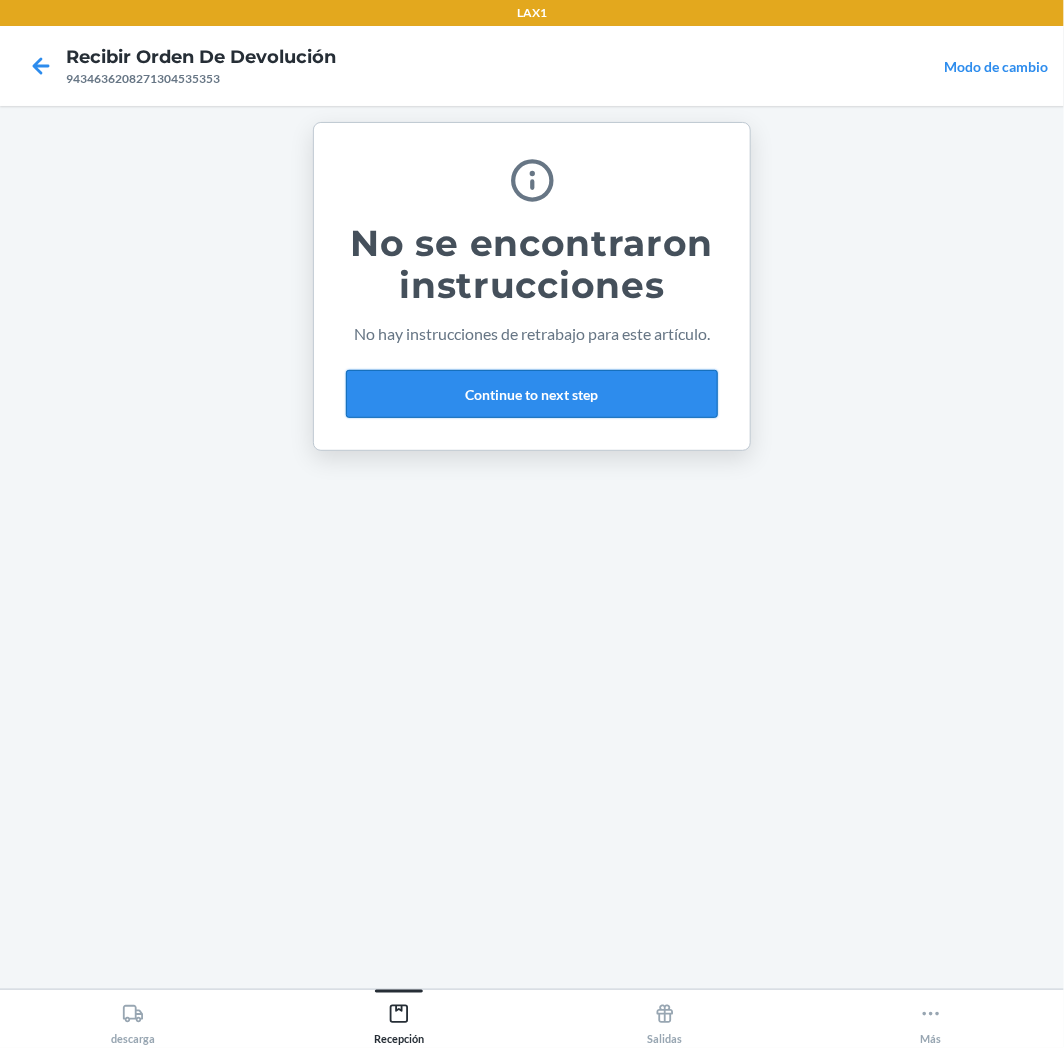 click on "Continue to next step" at bounding box center [532, 394] 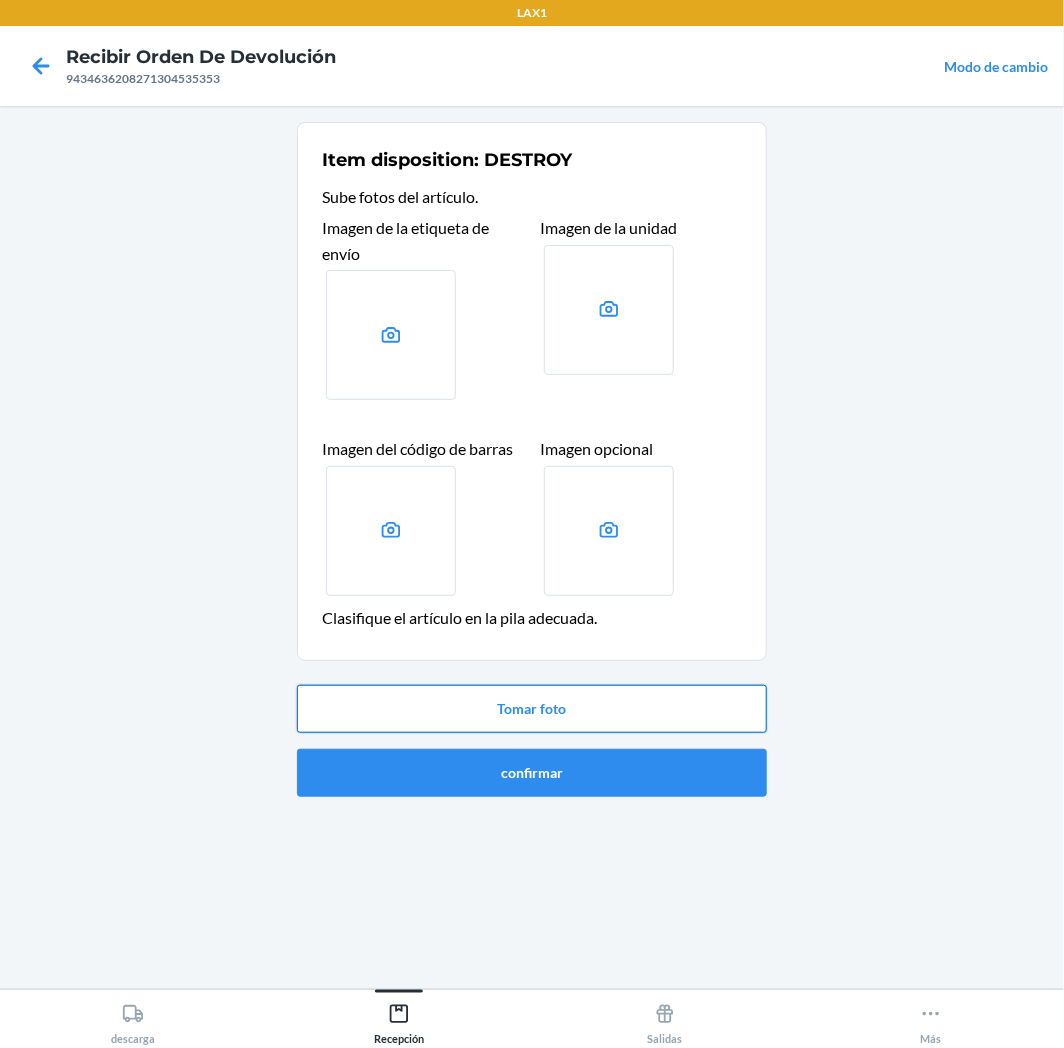click on "Tomar foto" at bounding box center [532, 709] 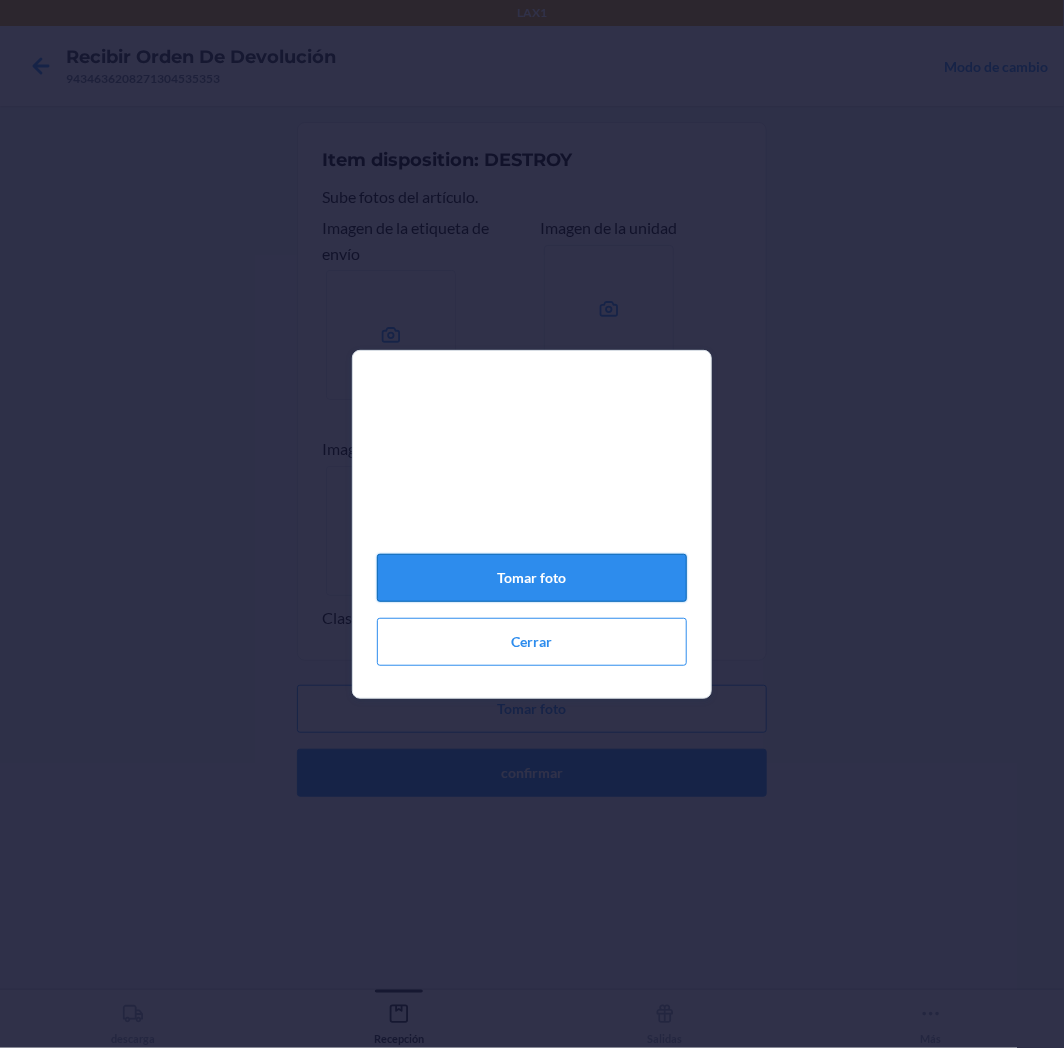 click on "Tomar foto" 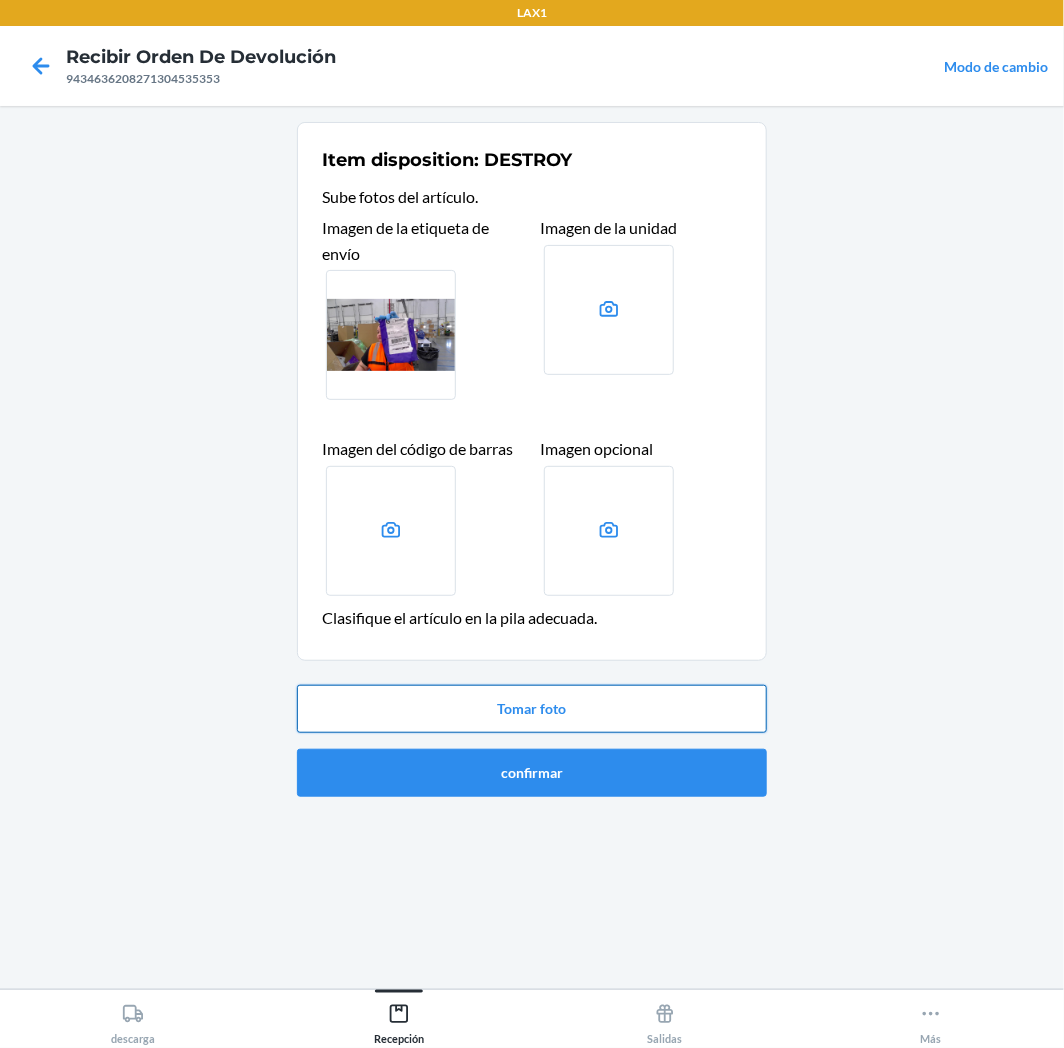 click on "Tomar foto" at bounding box center [532, 709] 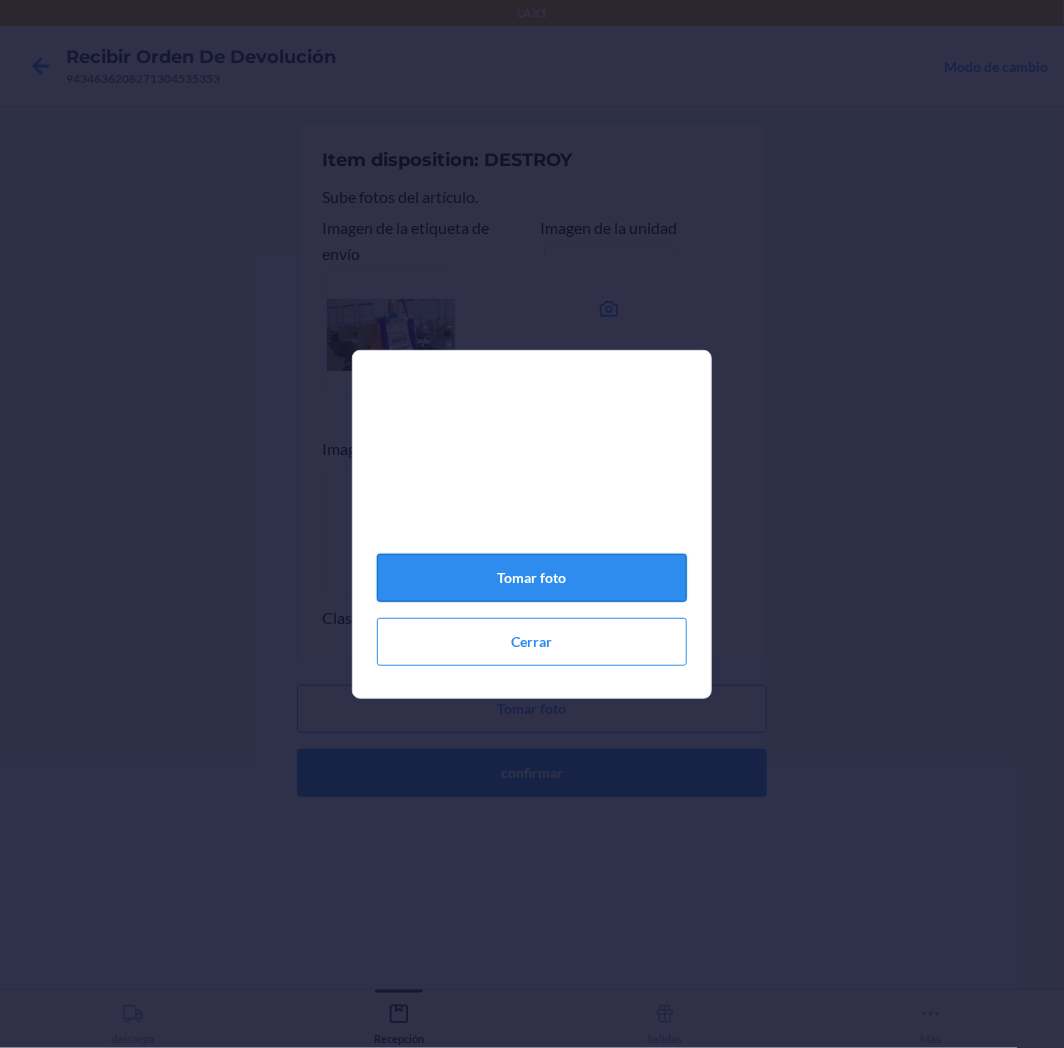 click on "Tomar foto" 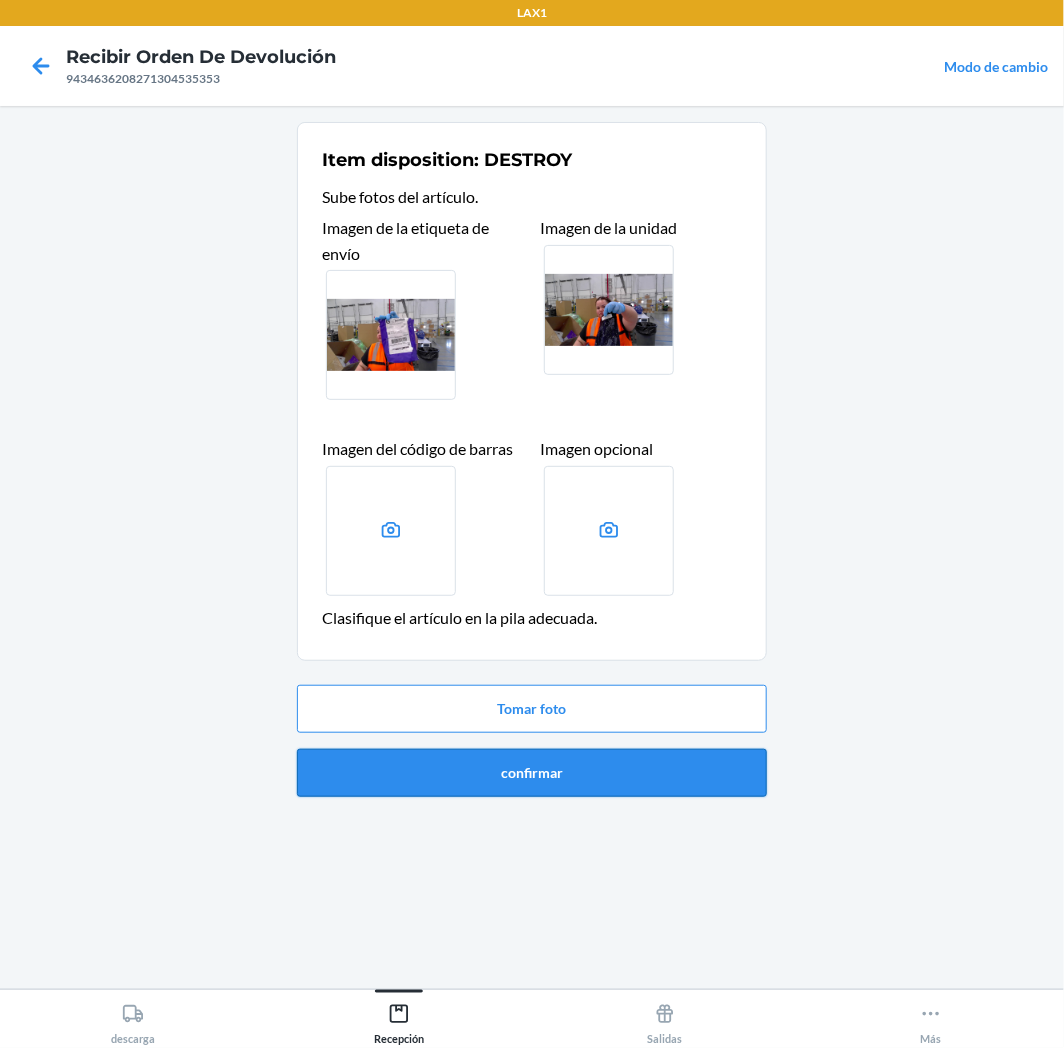 click on "confirmar" at bounding box center [532, 773] 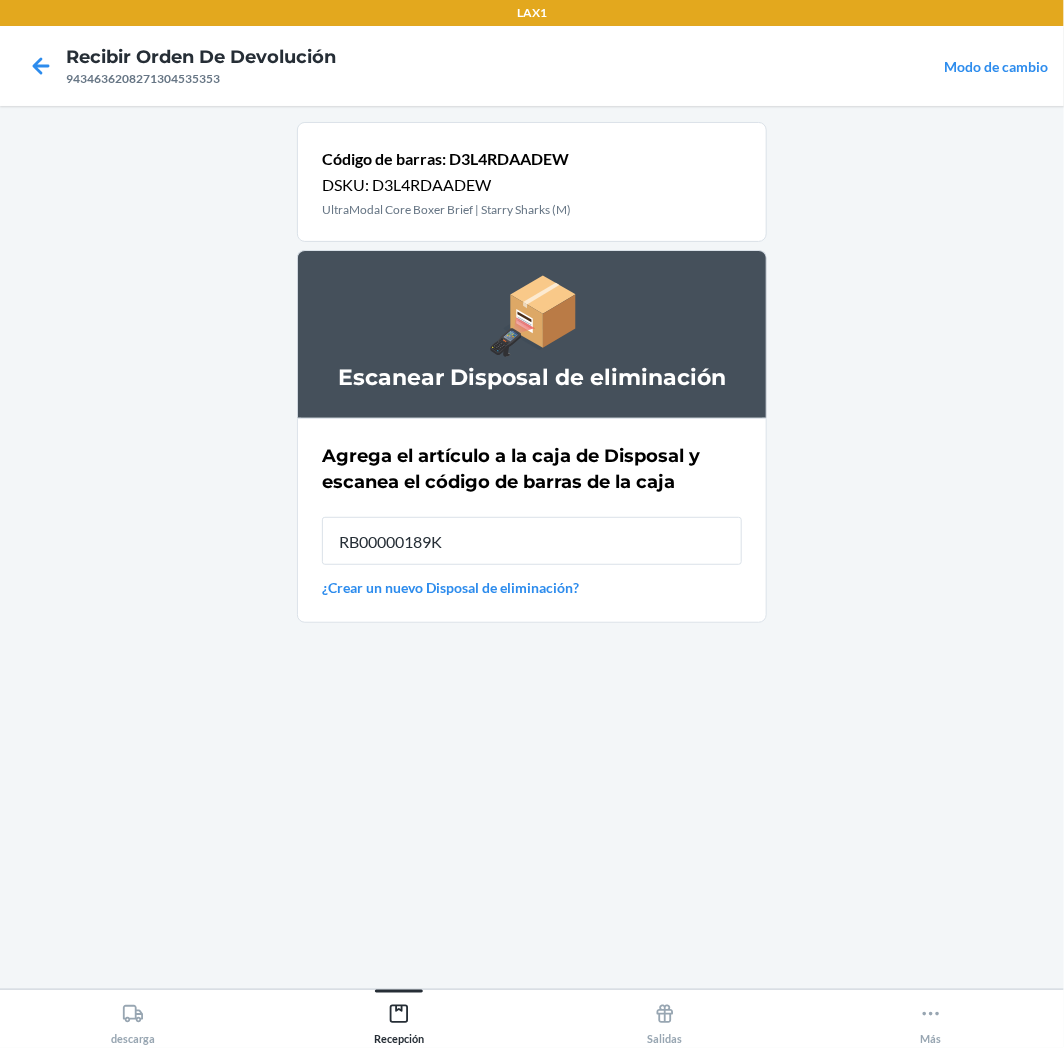type on "RB00000189K" 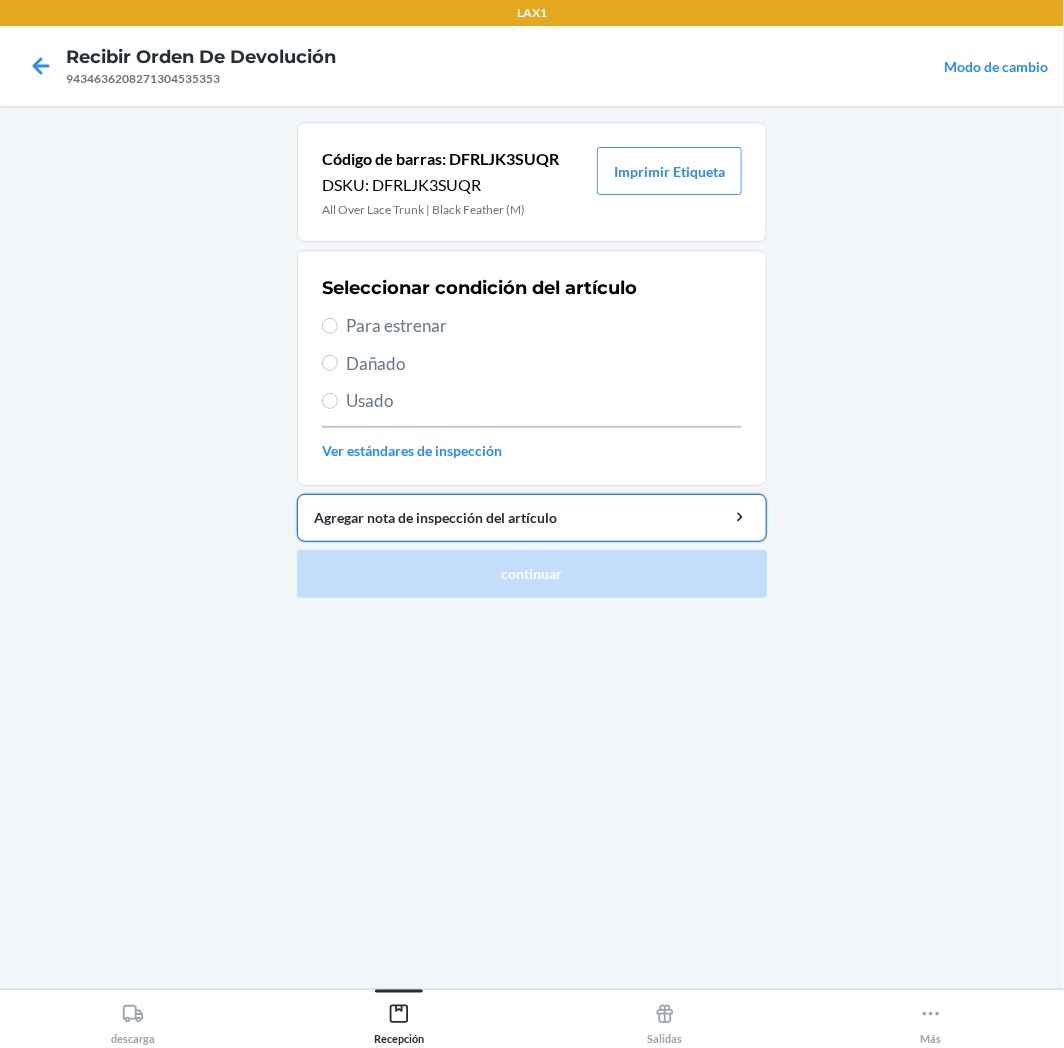 click on "Agregar nota de inspección del artículo" at bounding box center (532, 518) 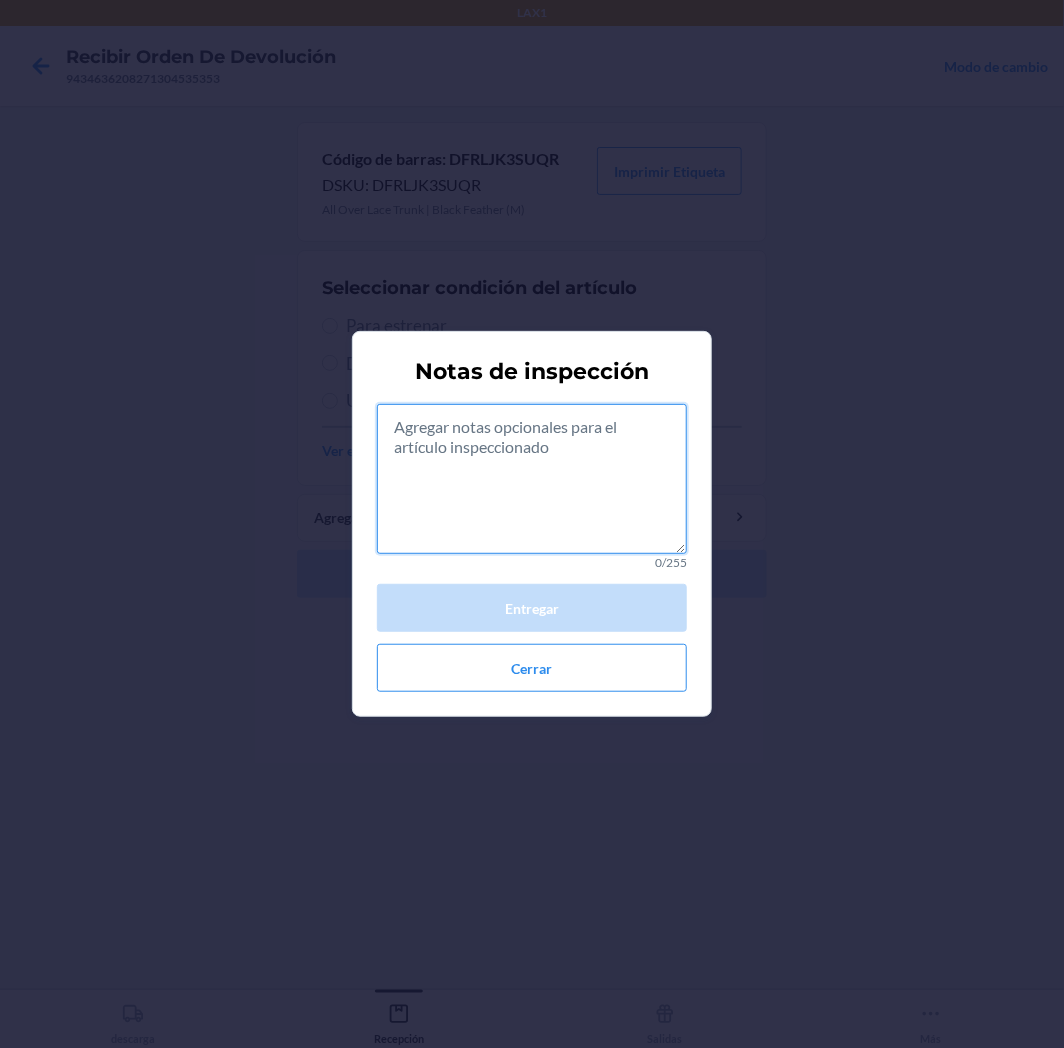 click at bounding box center [532, 479] 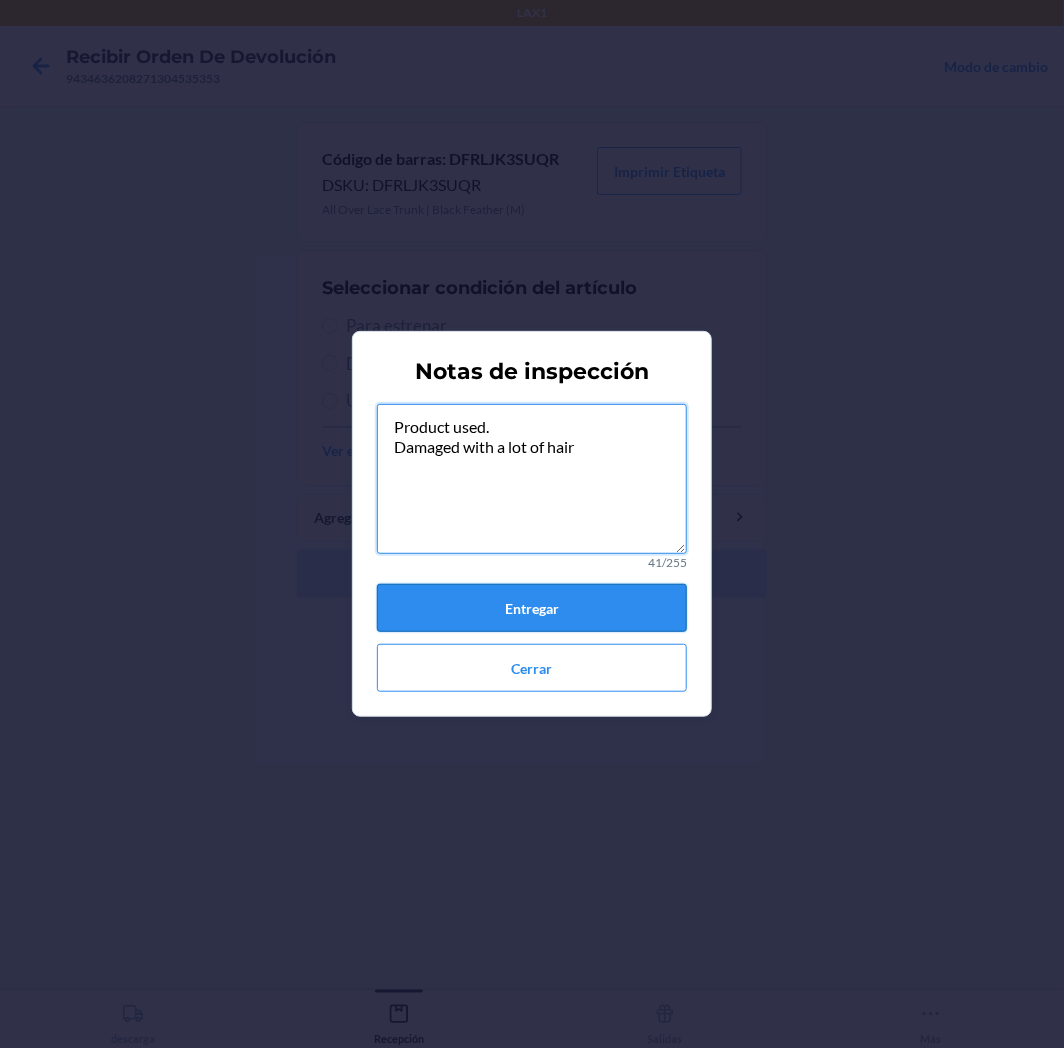 type on "Product used.
Damaged with a lot of hair" 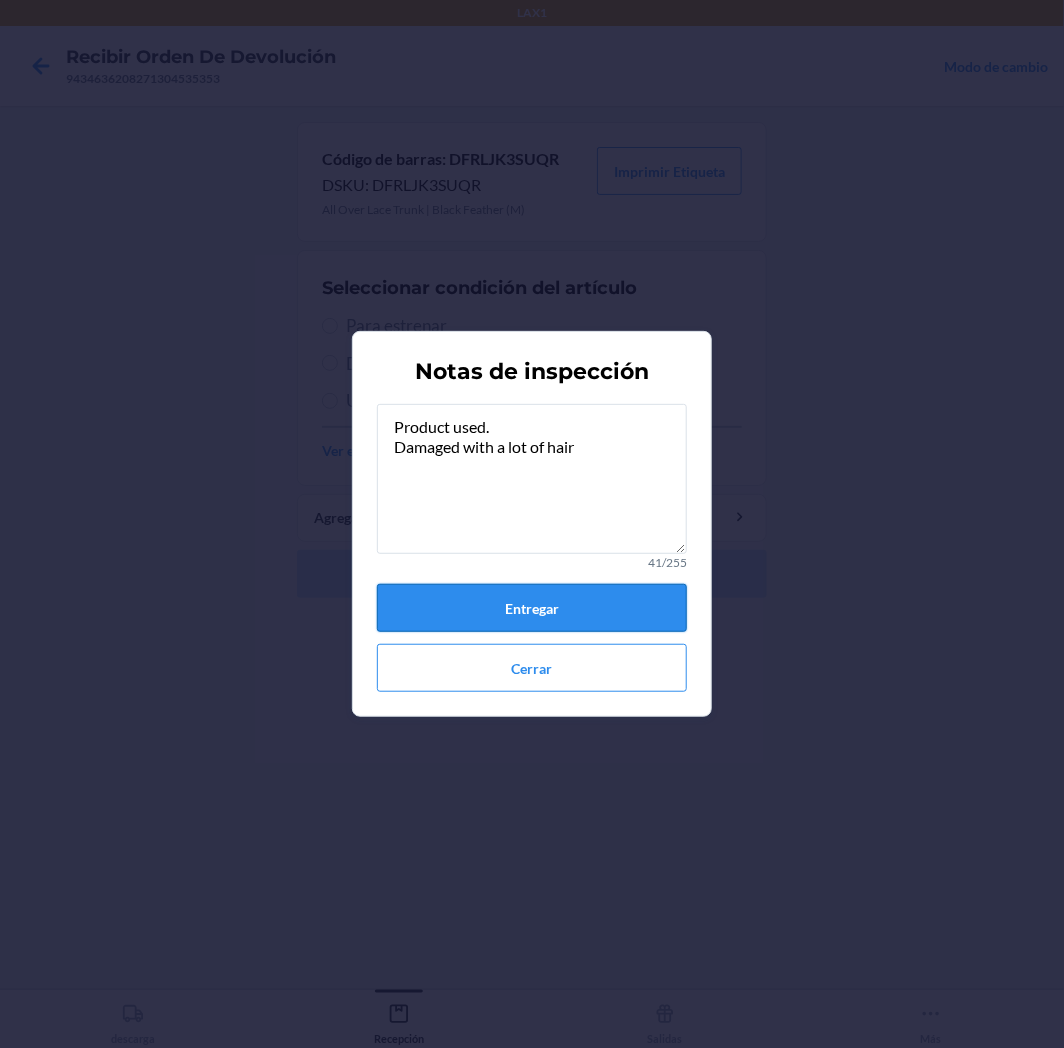 click on "Entregar" at bounding box center (532, 608) 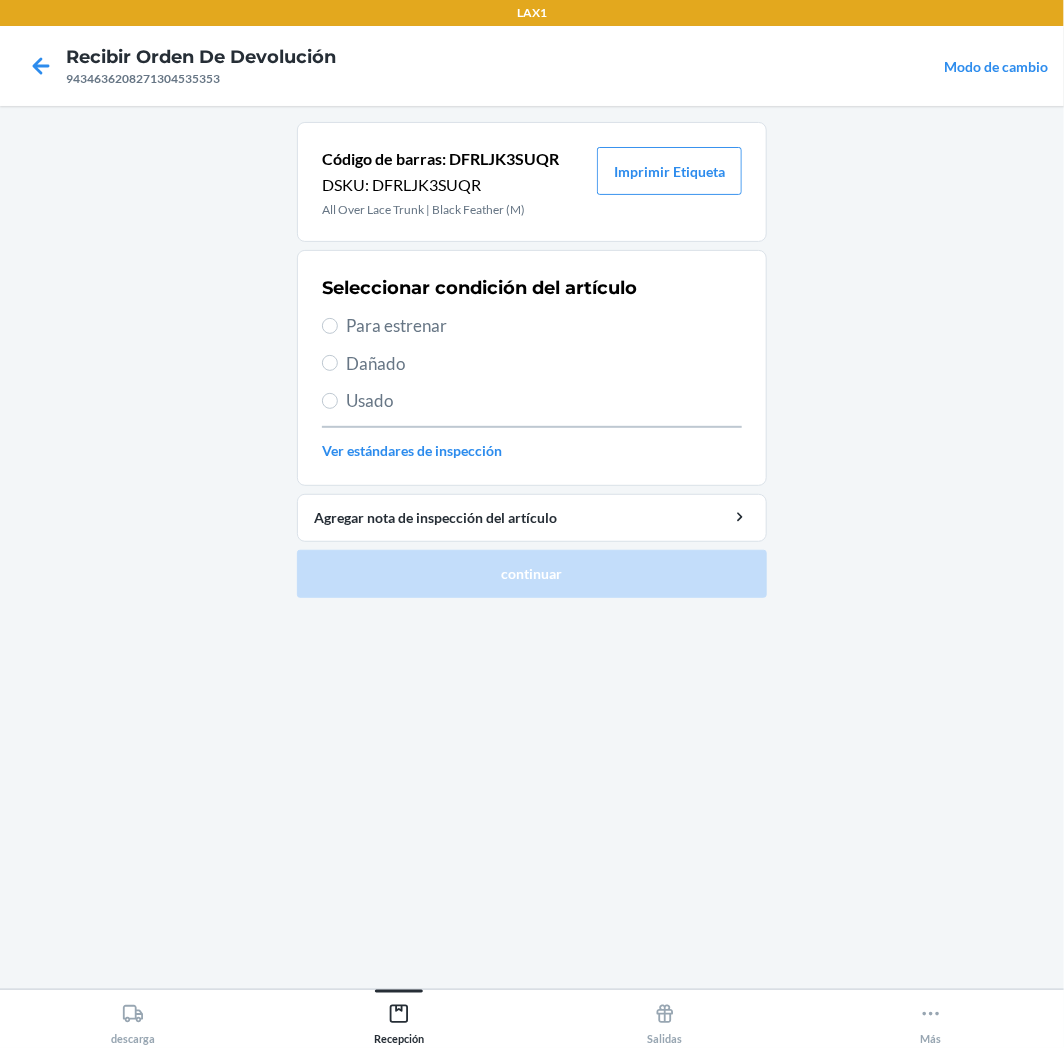 click on "Usado" at bounding box center (544, 401) 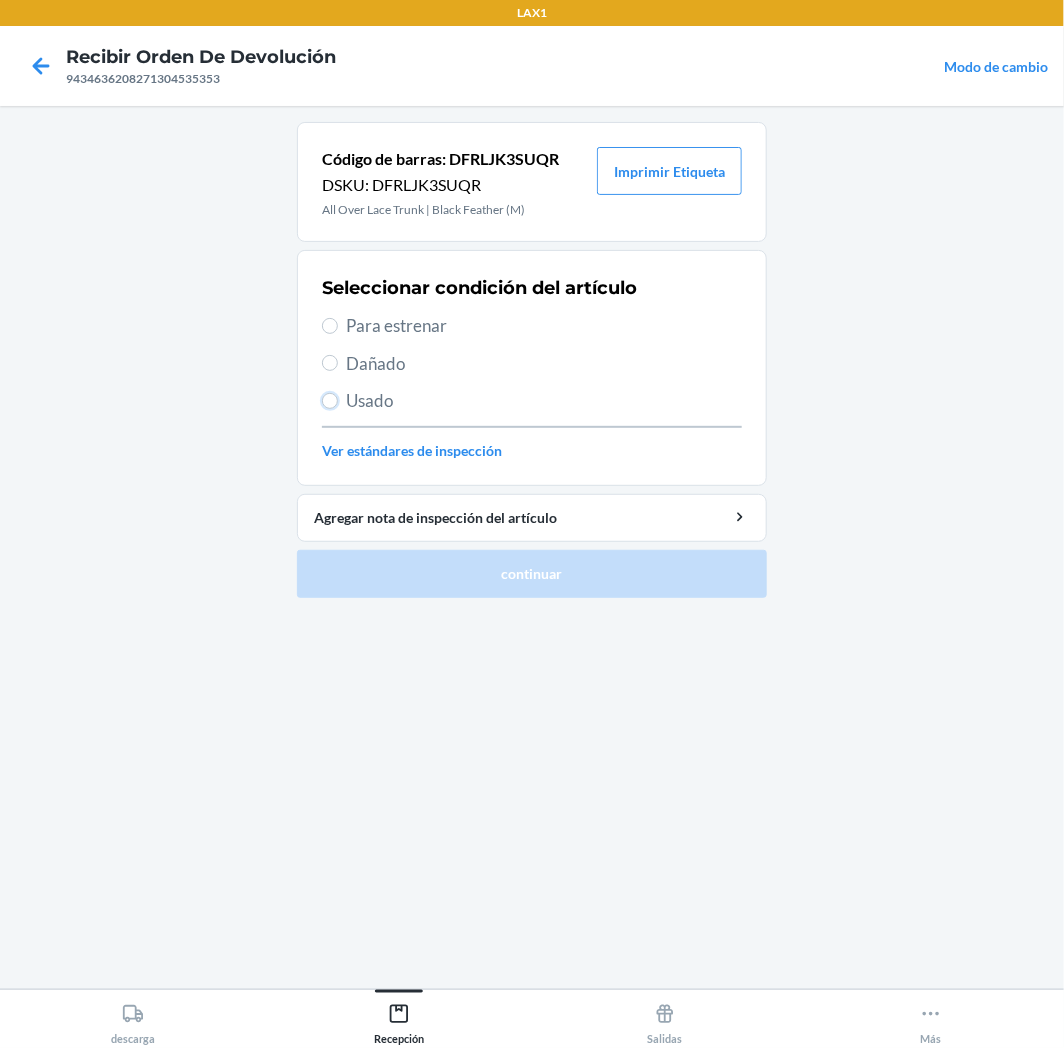 click on "Usado" at bounding box center (330, 401) 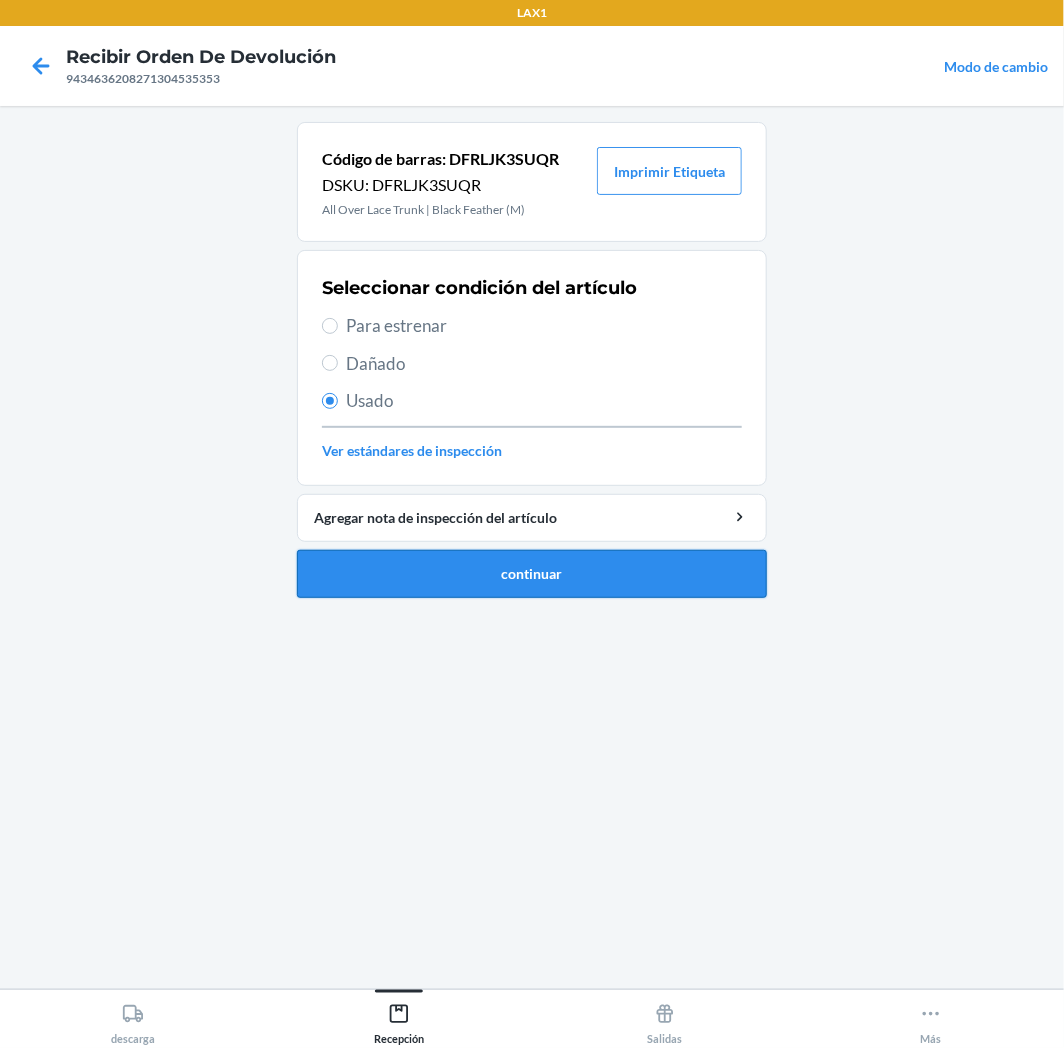 click on "continuar" at bounding box center (532, 574) 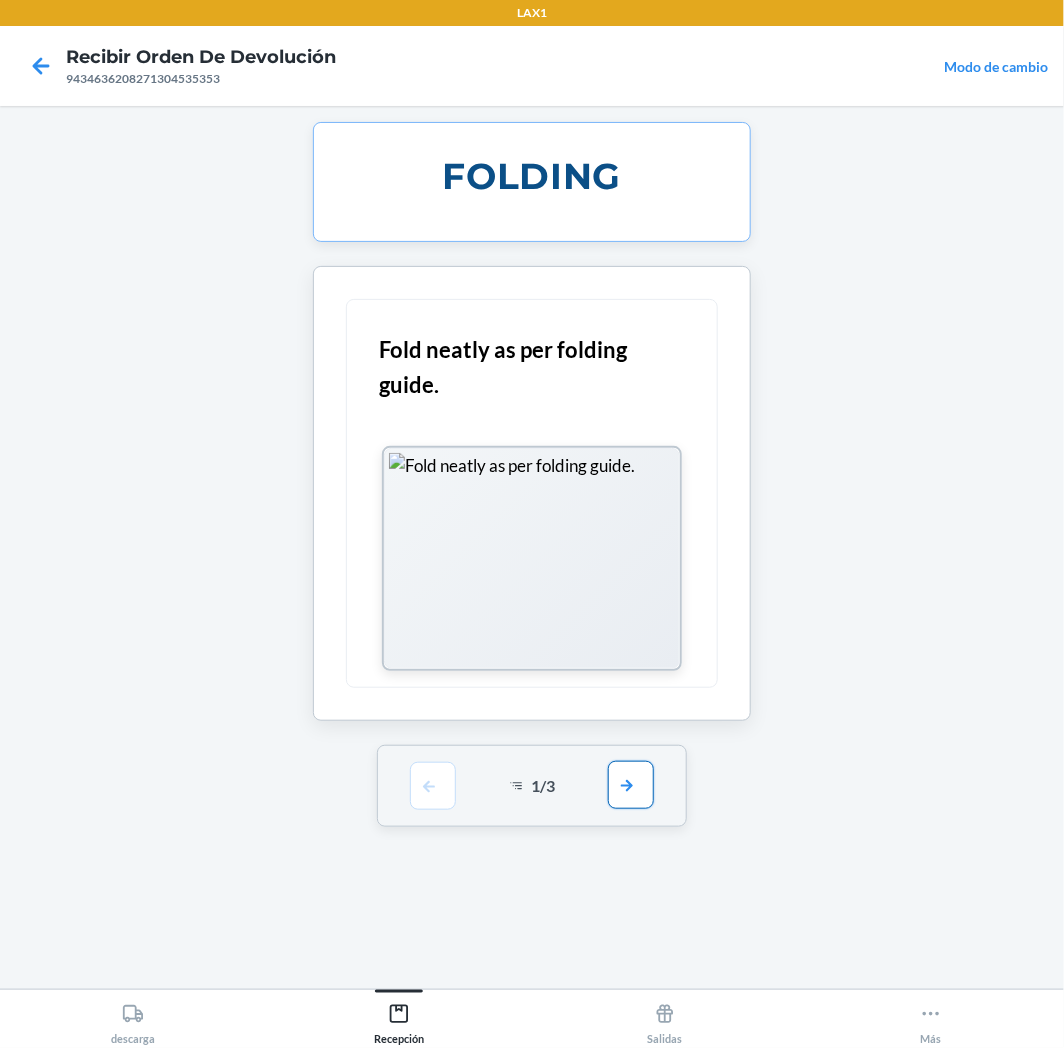 click at bounding box center (631, 785) 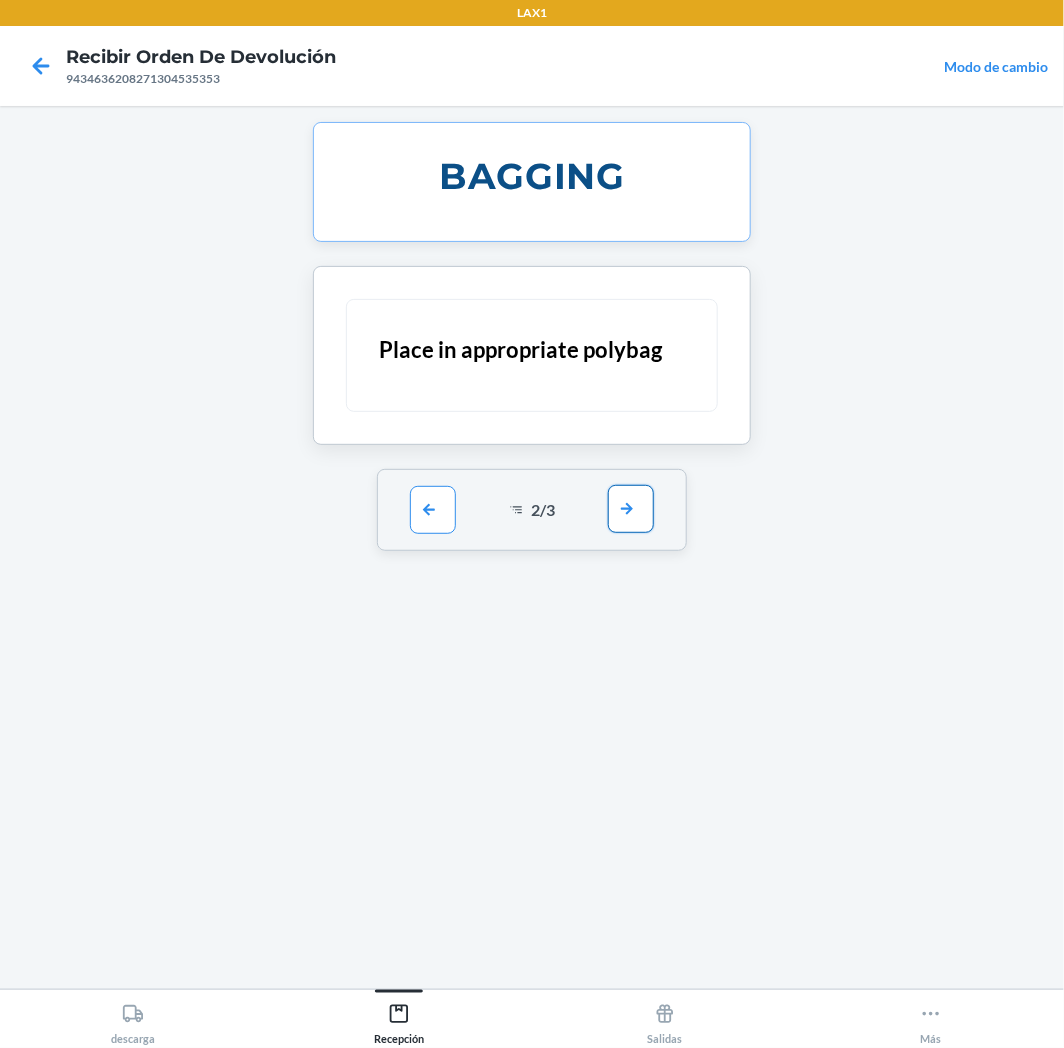 click at bounding box center (631, 509) 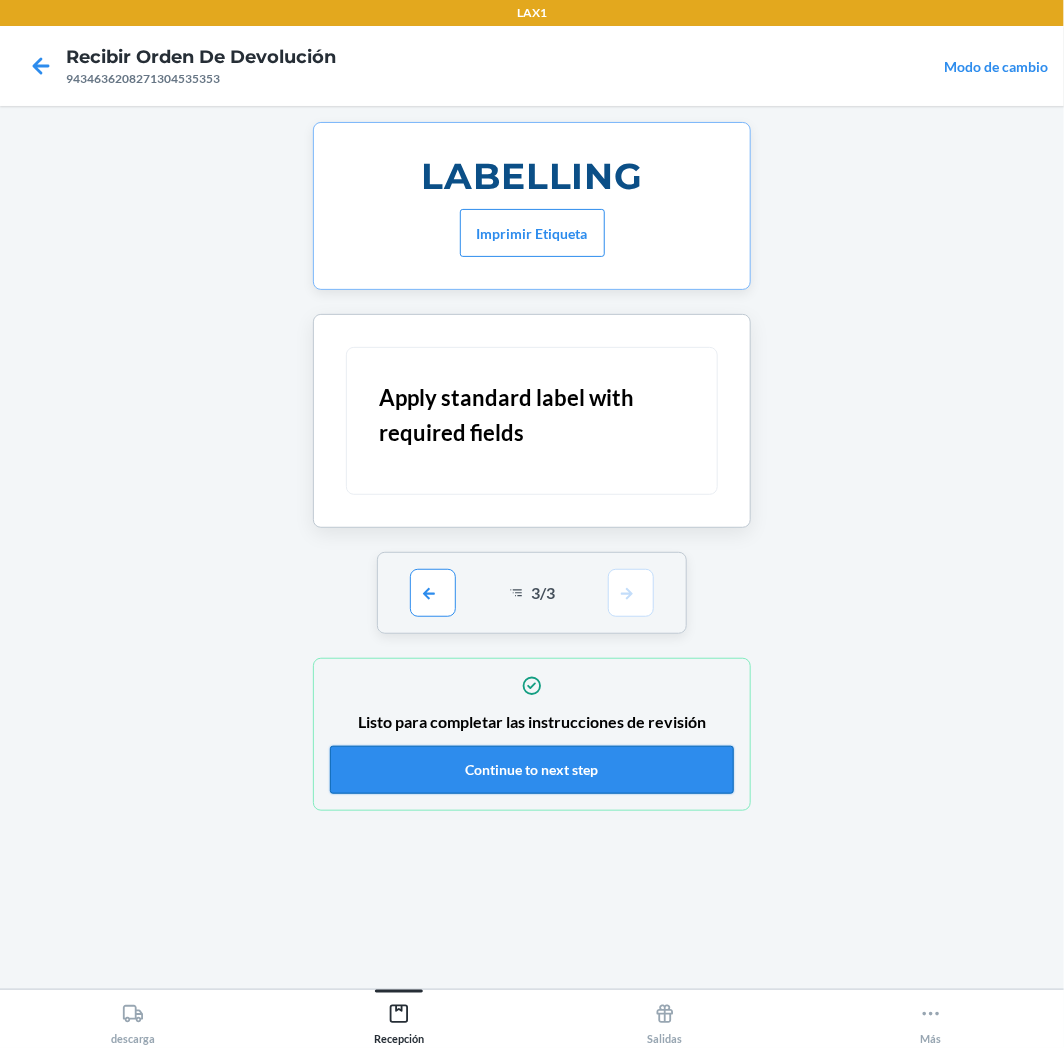 click on "Continue to next step" at bounding box center (532, 770) 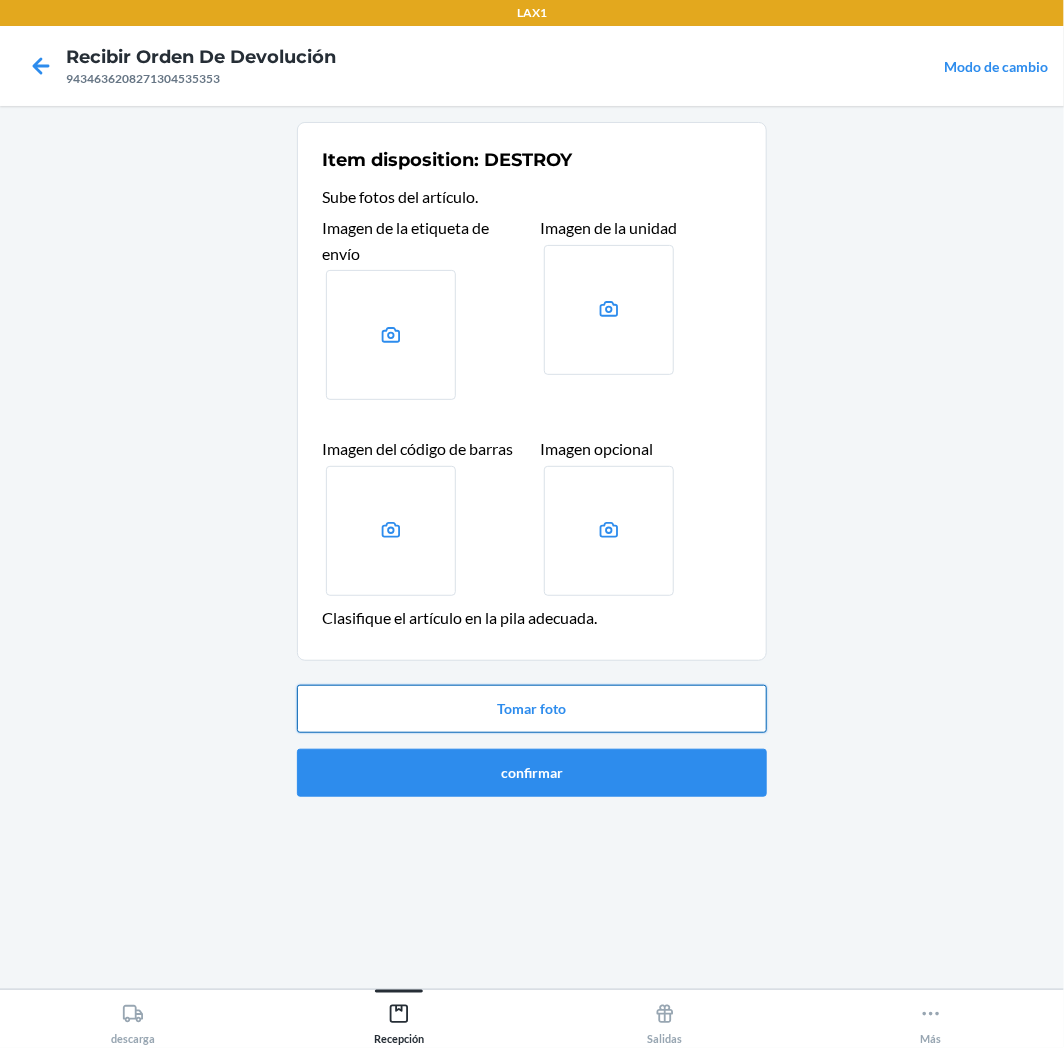 click on "Tomar foto" at bounding box center (532, 709) 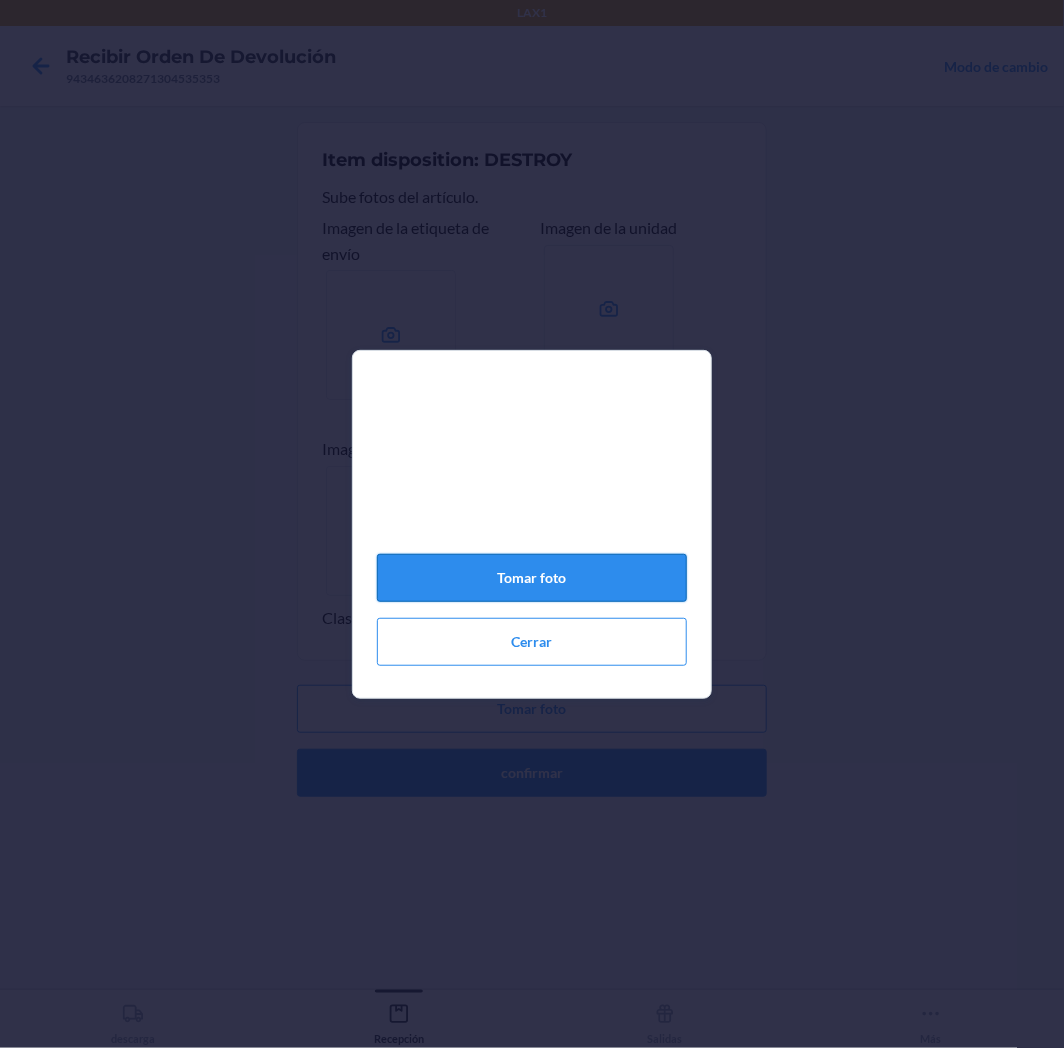 click on "Tomar foto" 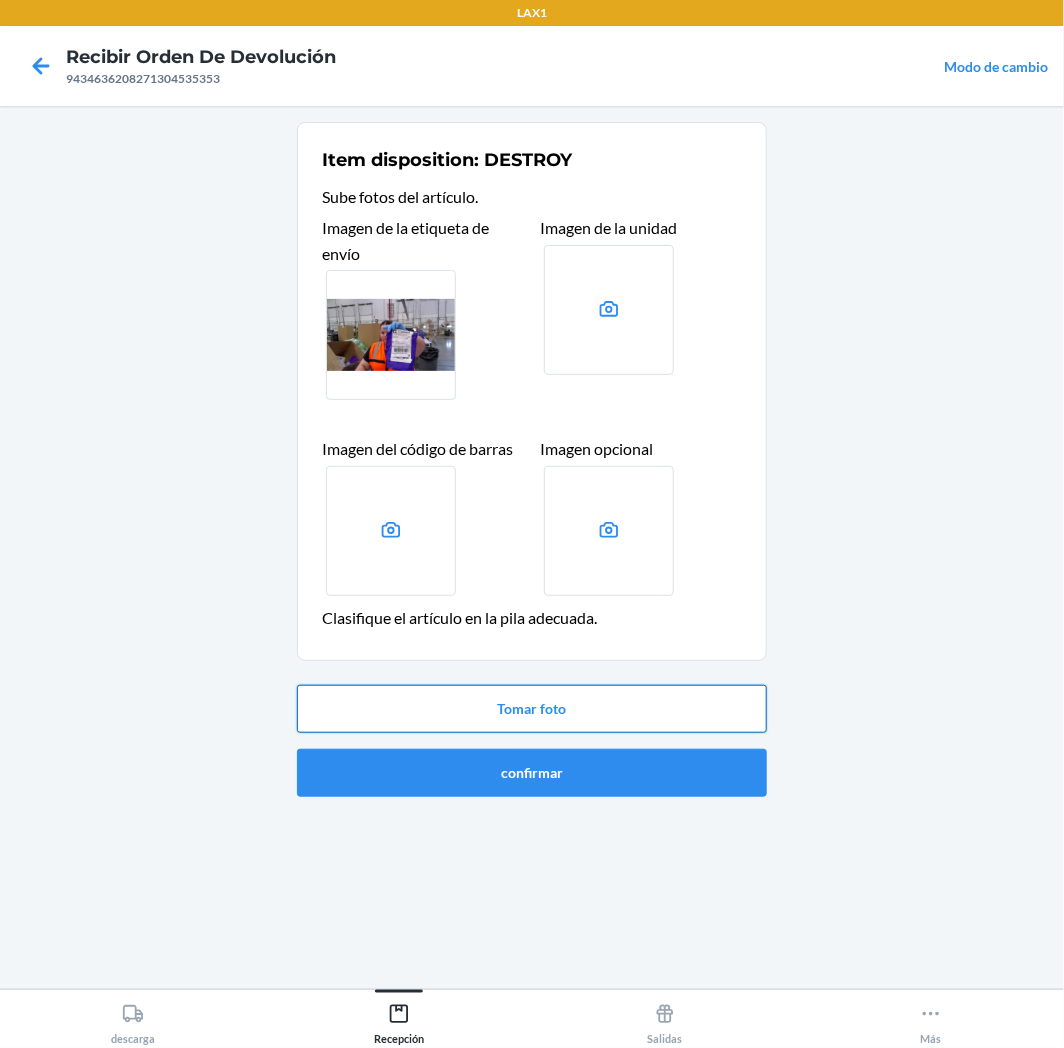 click on "Tomar foto" at bounding box center (532, 709) 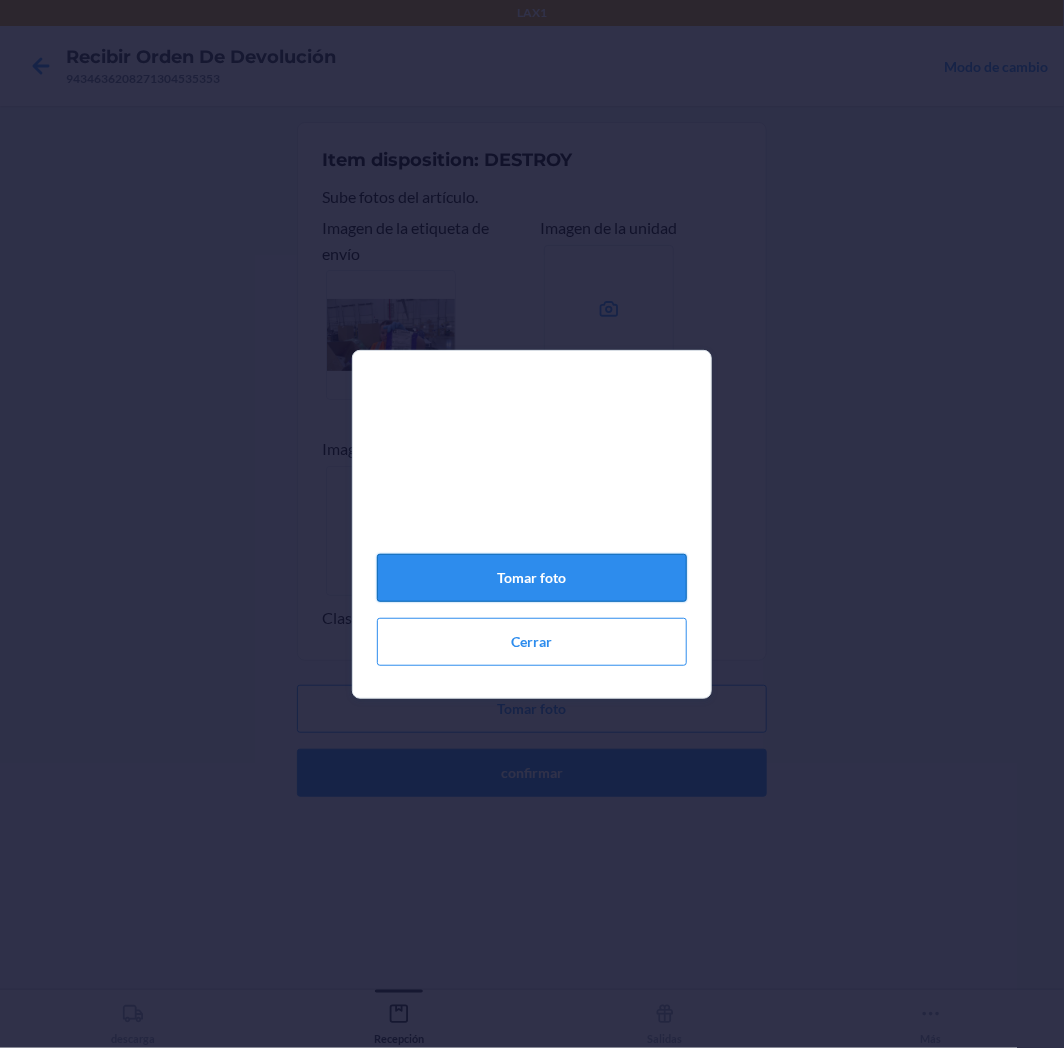 click on "Tomar foto" 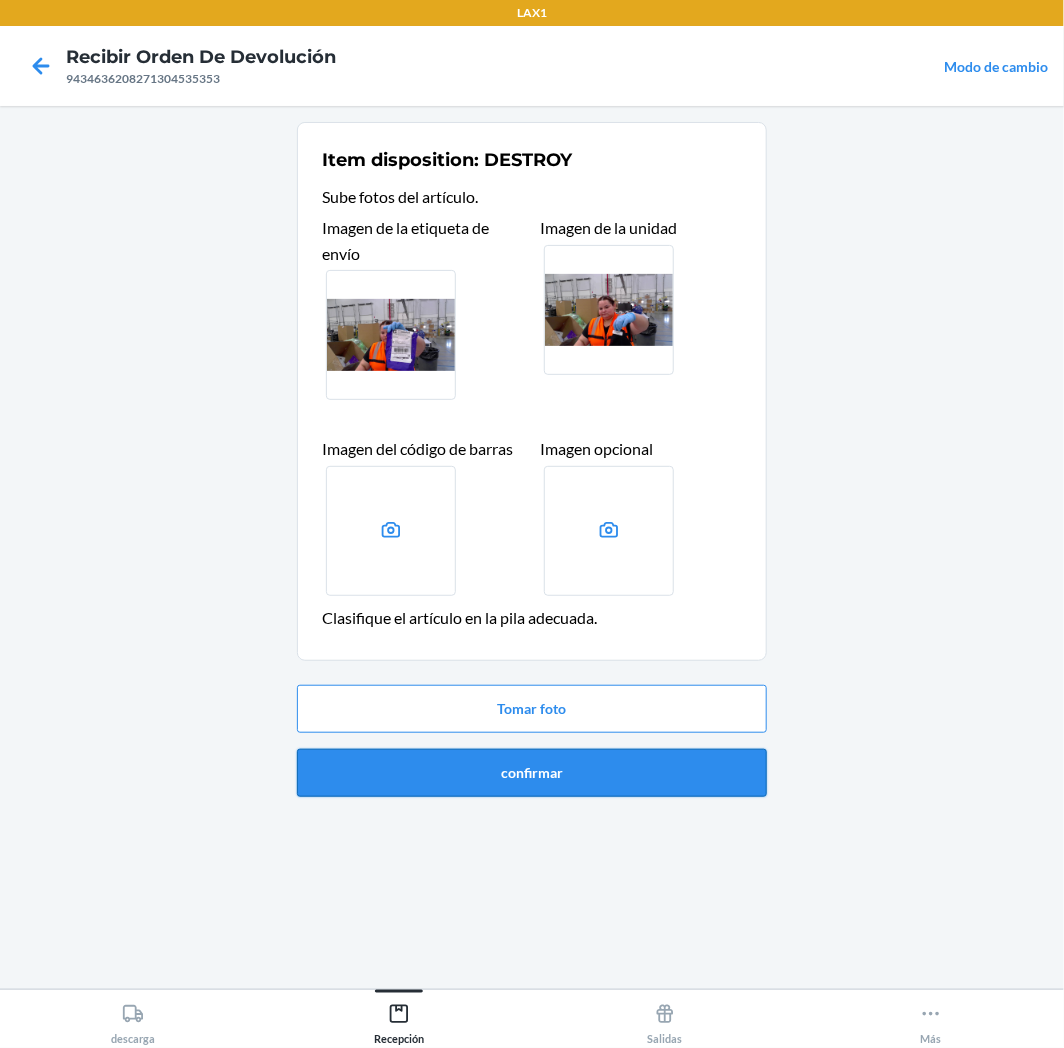 click on "confirmar" at bounding box center (532, 773) 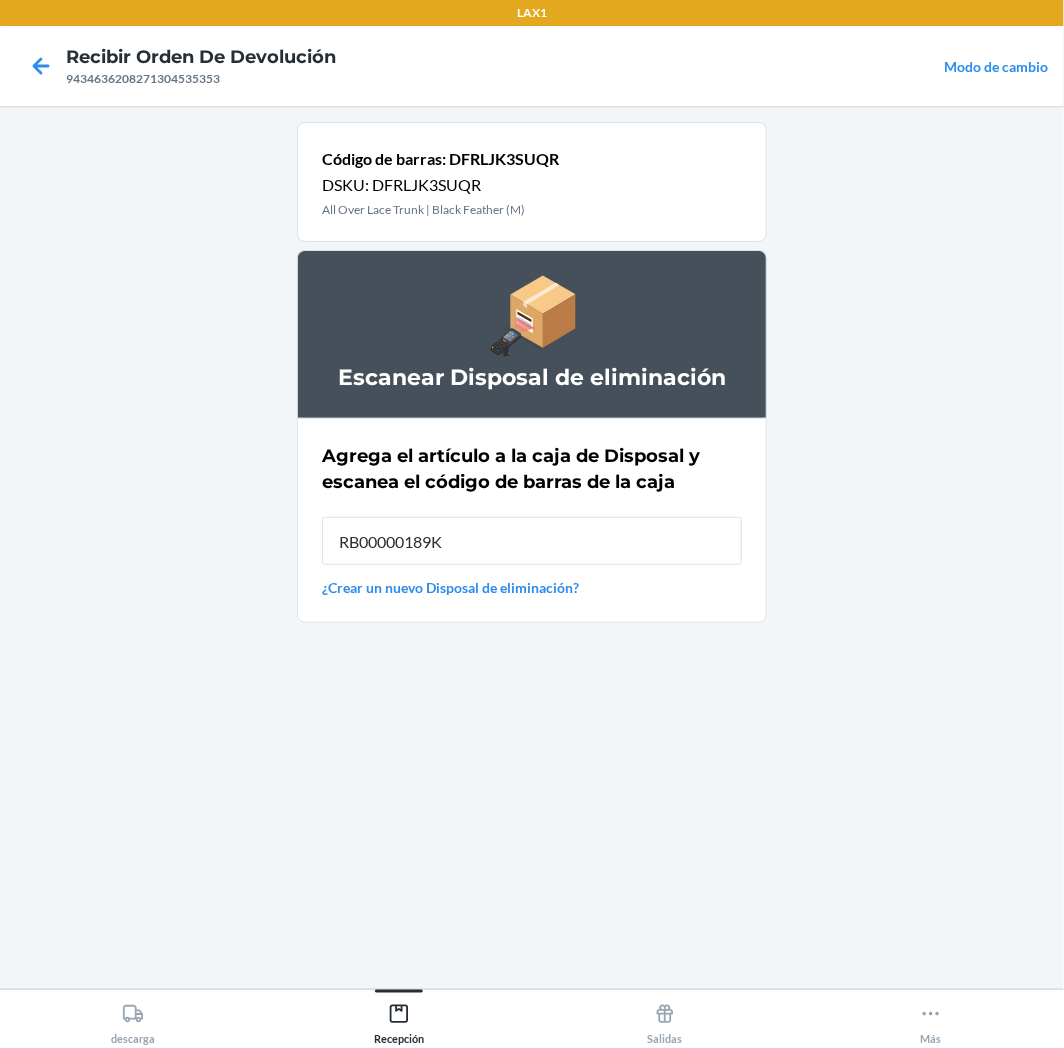 type on "RB00000189K" 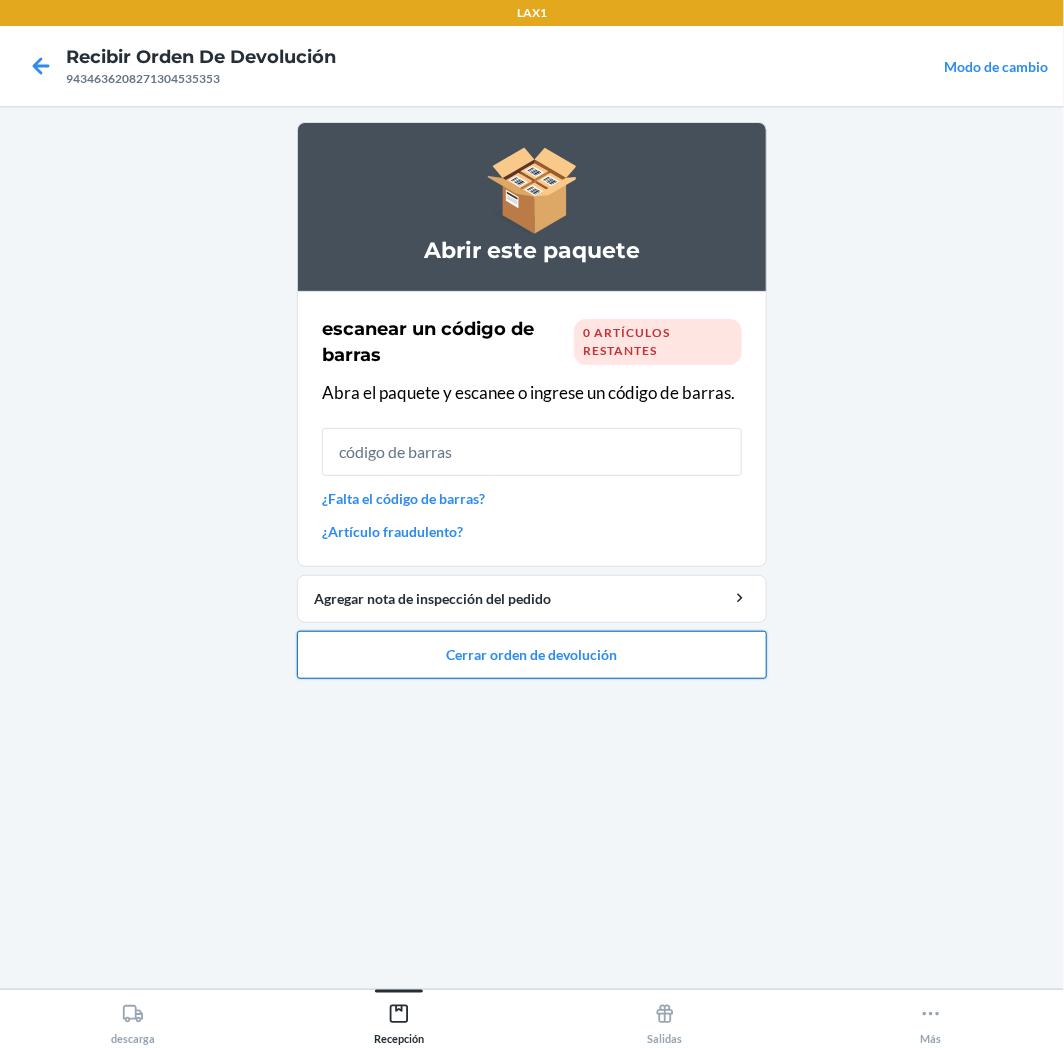 click on "Cerrar orden de devolución" at bounding box center [532, 655] 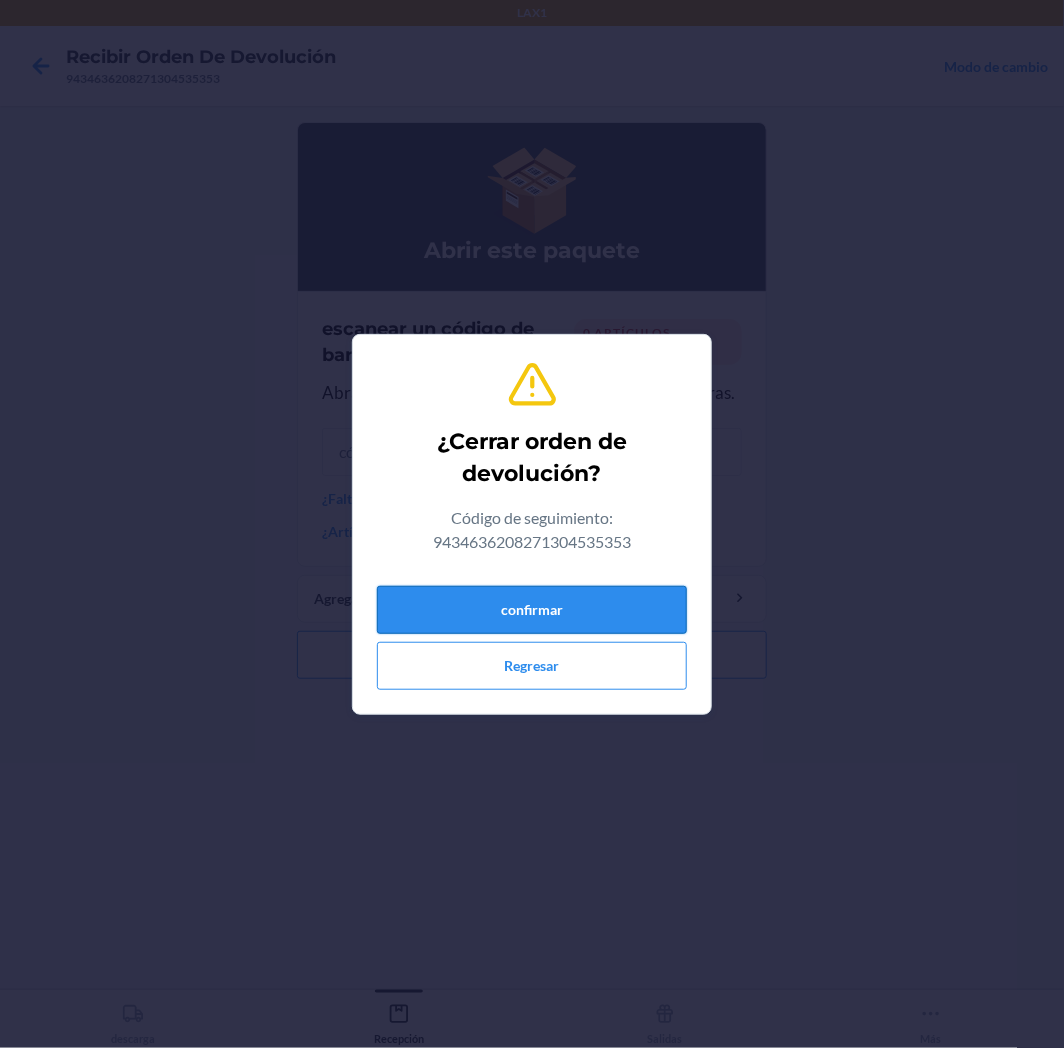 click on "confirmar" at bounding box center (532, 610) 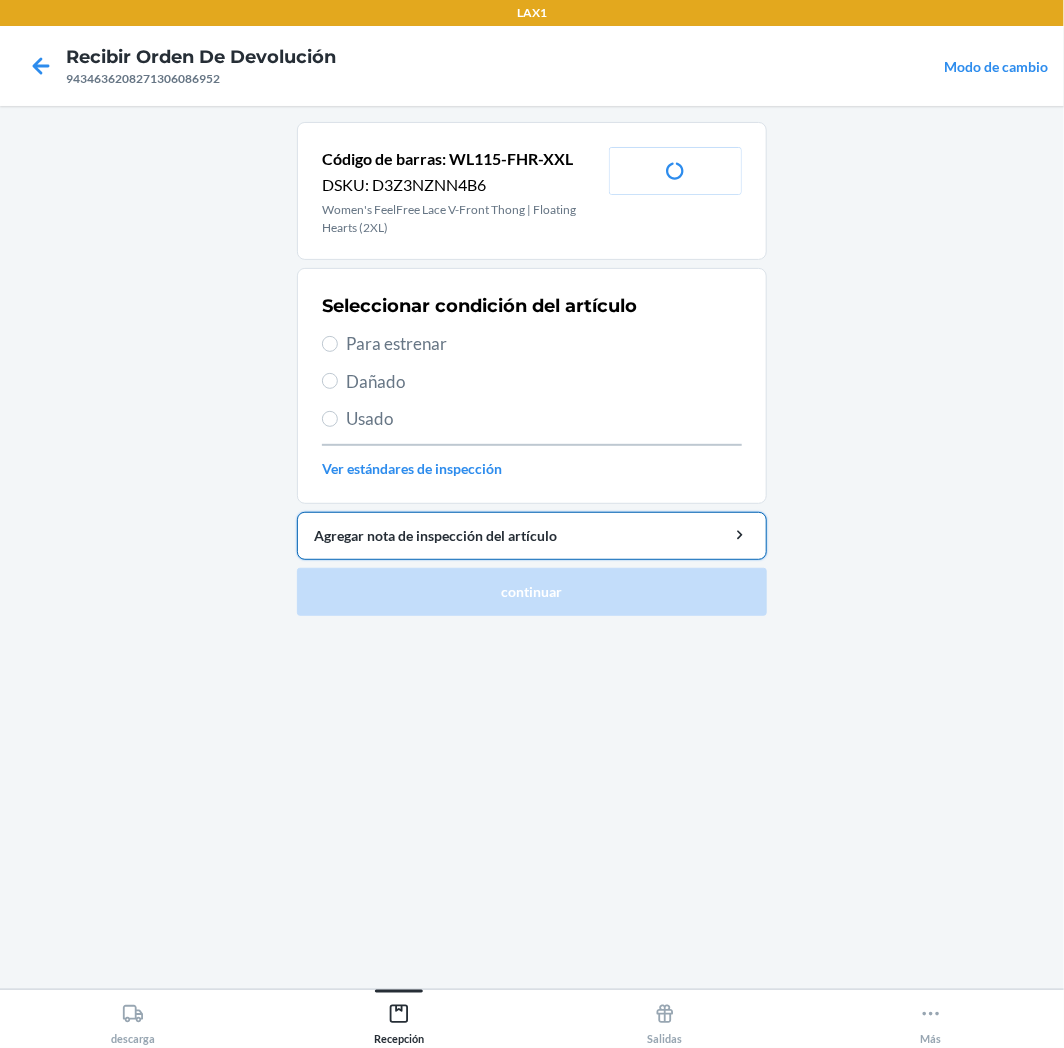 click on "Agregar nota de inspección del artículo" at bounding box center [532, 536] 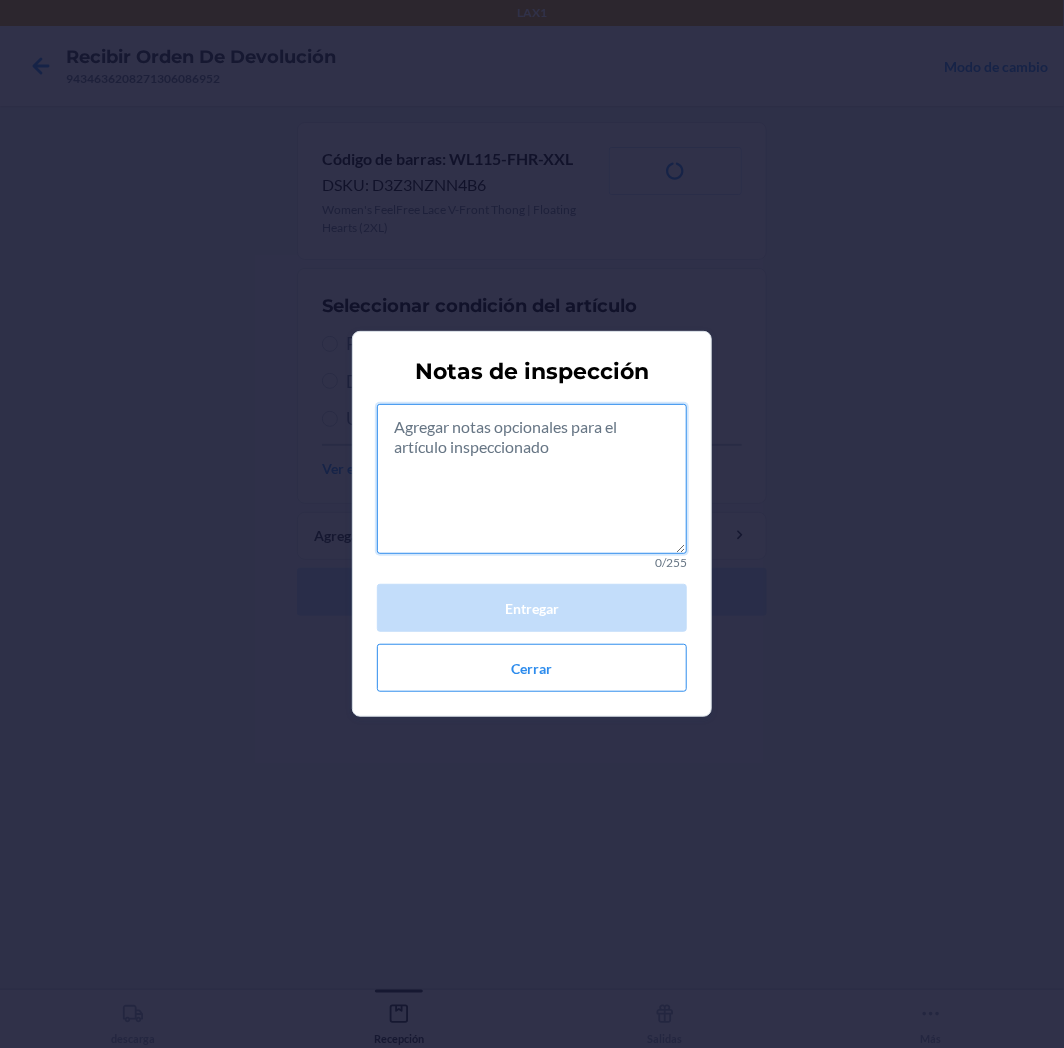 click at bounding box center (532, 479) 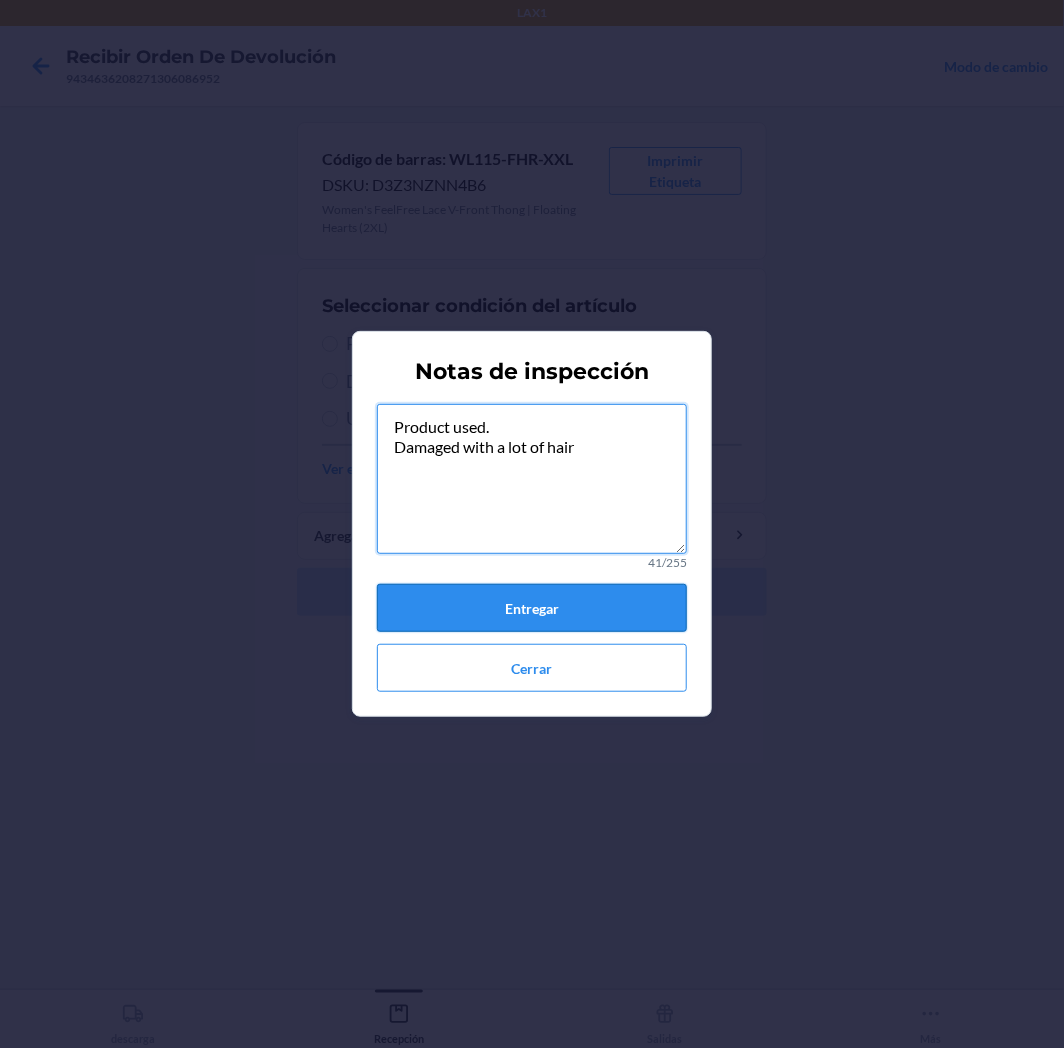 type on "Product used.
Damaged with a lot of hair" 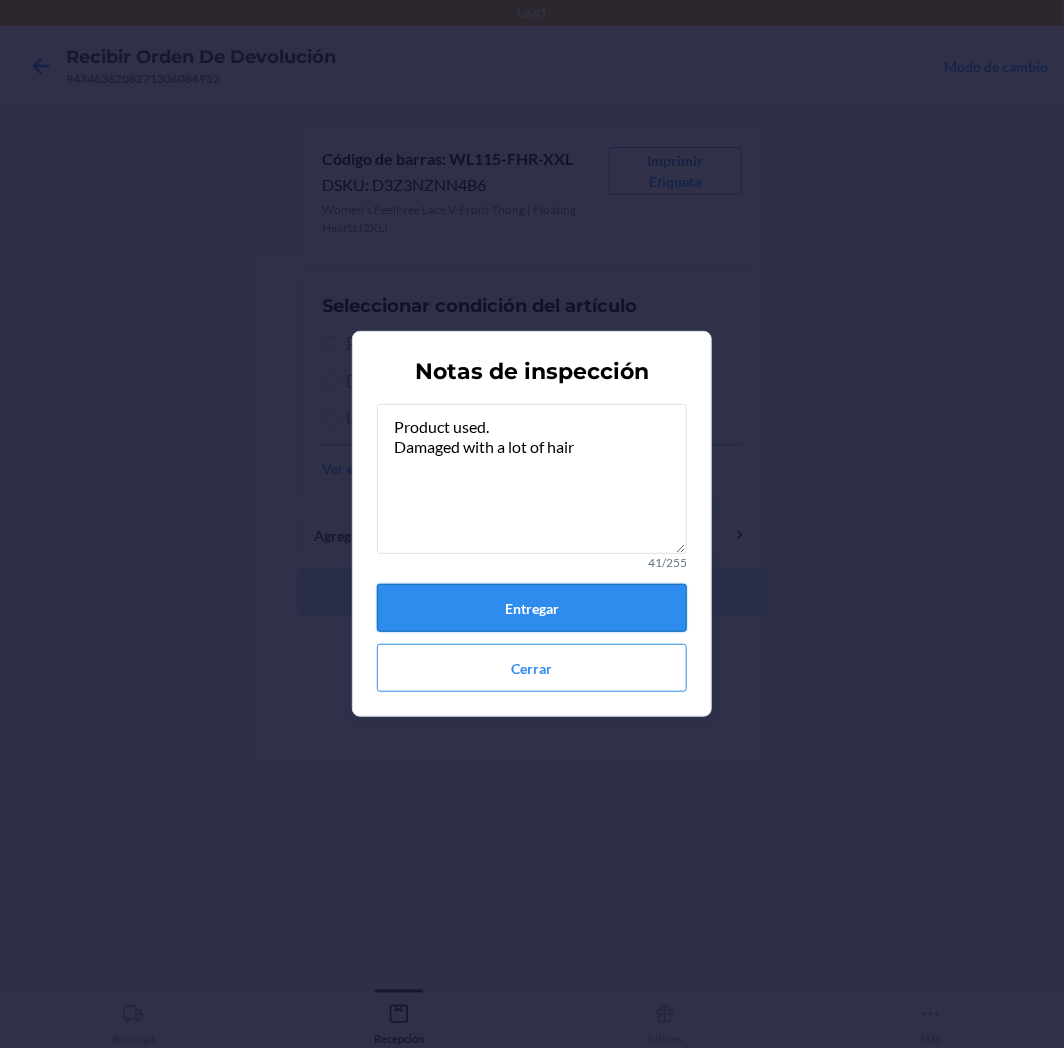 click on "Entregar" at bounding box center [532, 608] 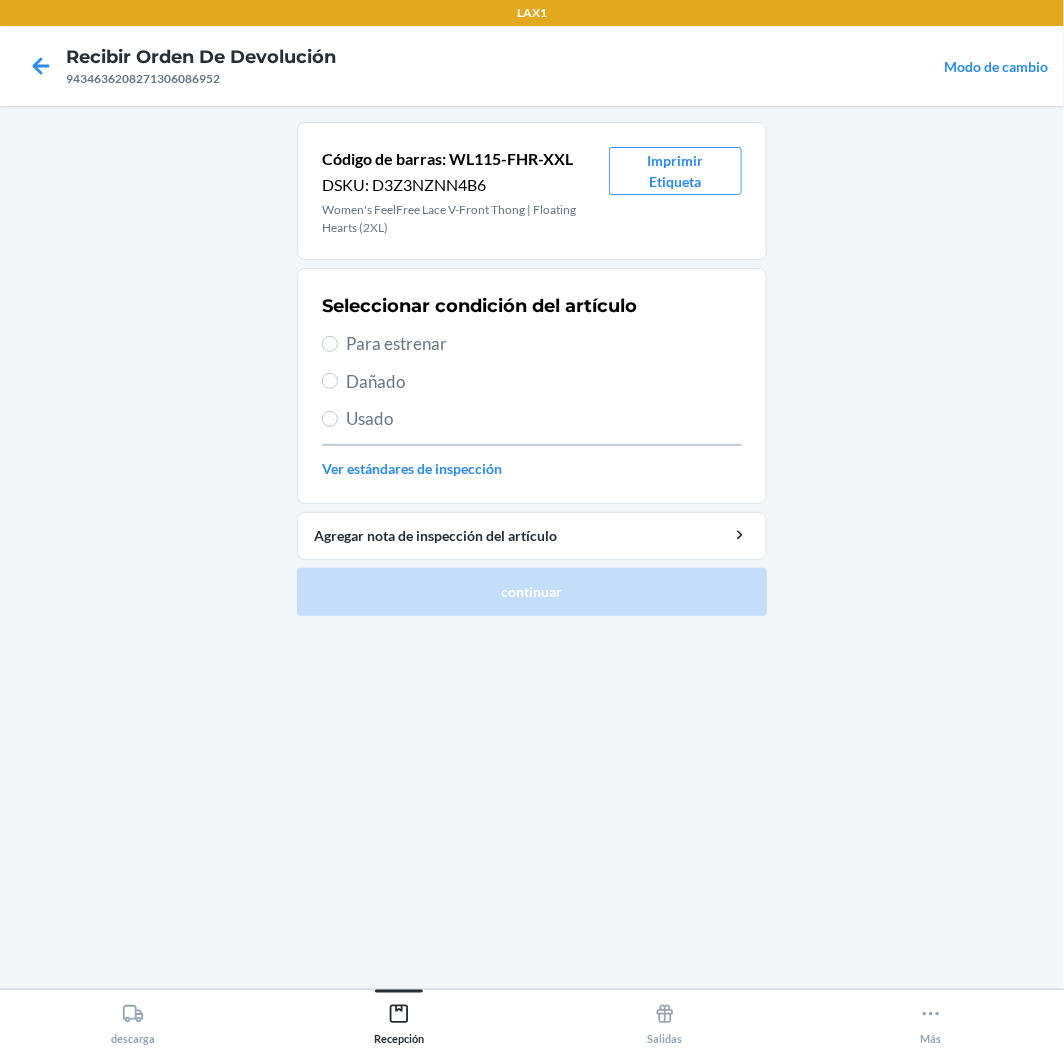click on "Usado" at bounding box center (544, 419) 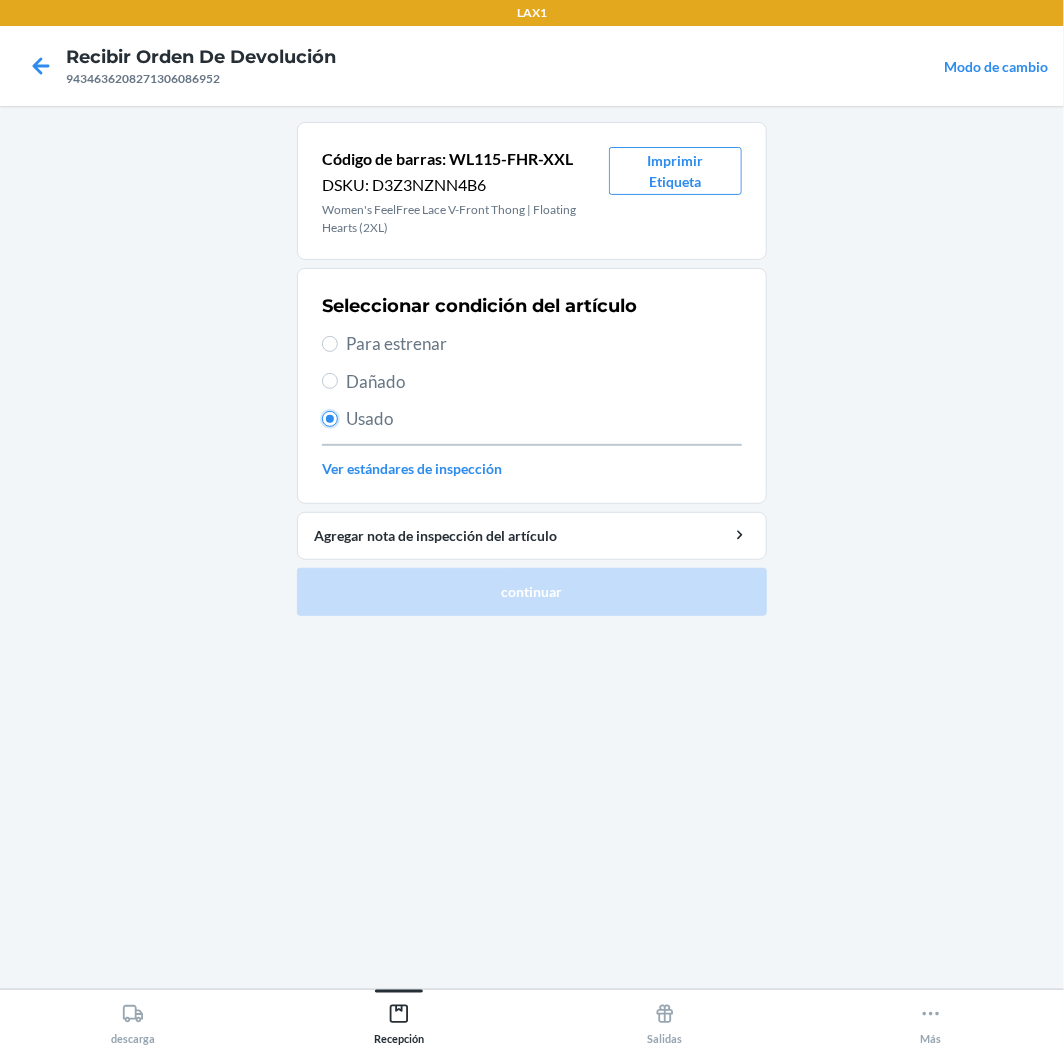 radio on "true" 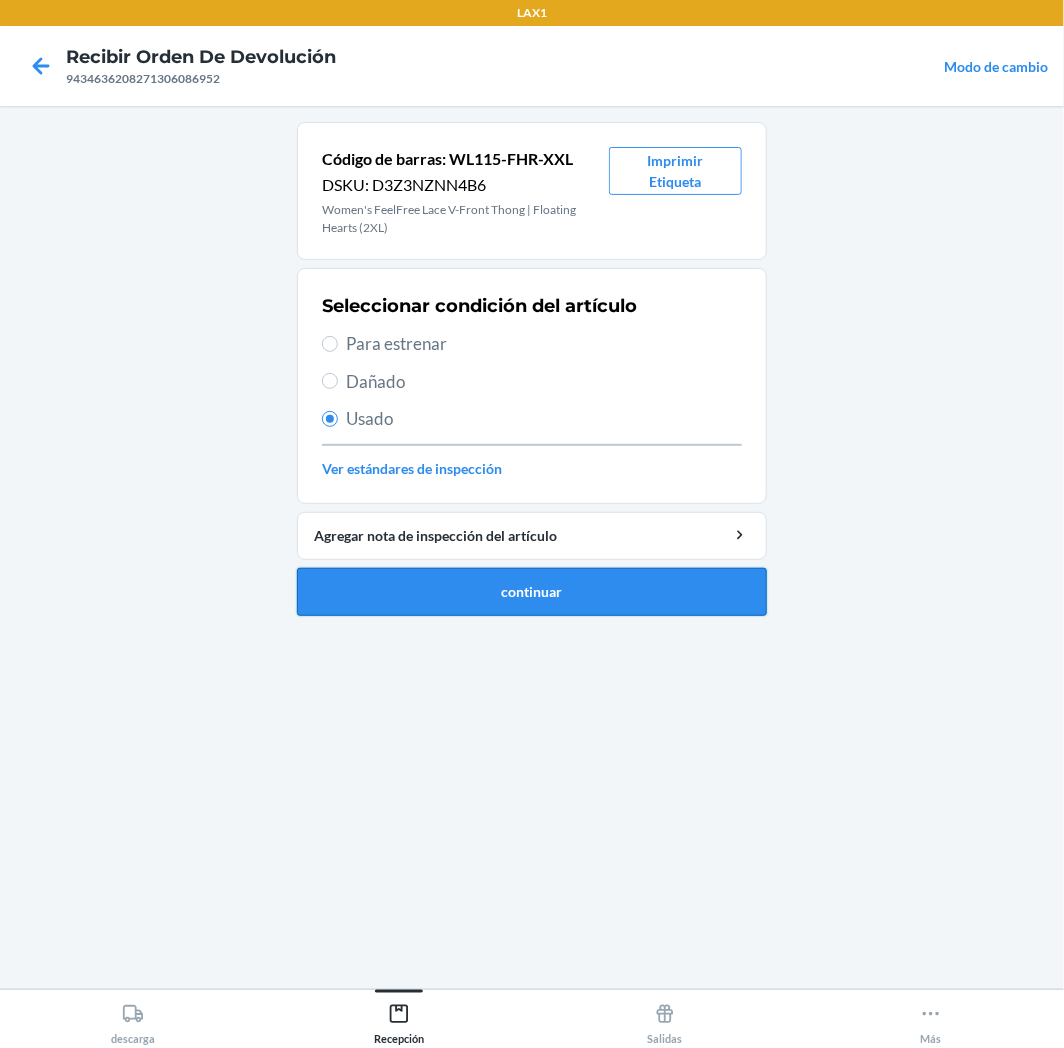 click on "continuar" at bounding box center [532, 592] 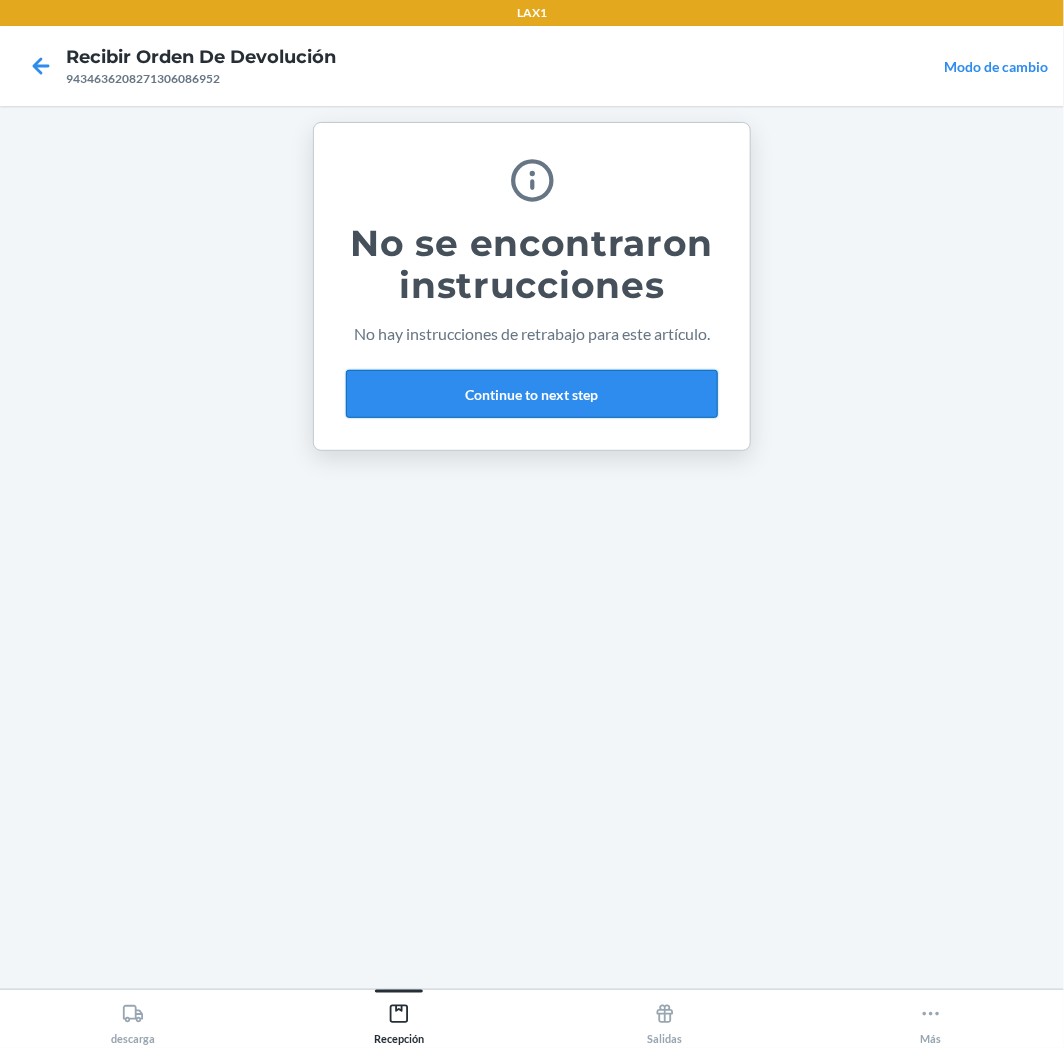 click on "Continue to next step" at bounding box center (532, 394) 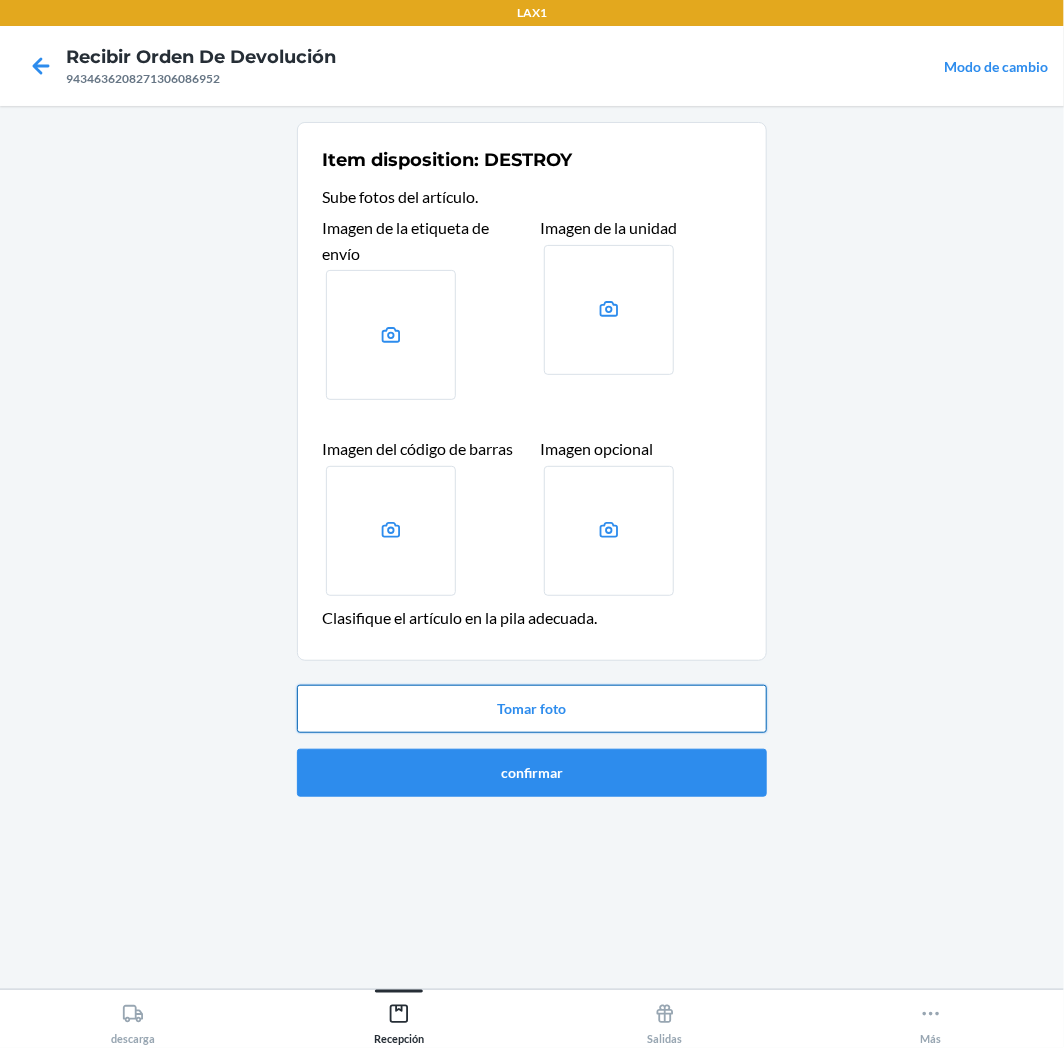 click on "Tomar foto" at bounding box center (532, 709) 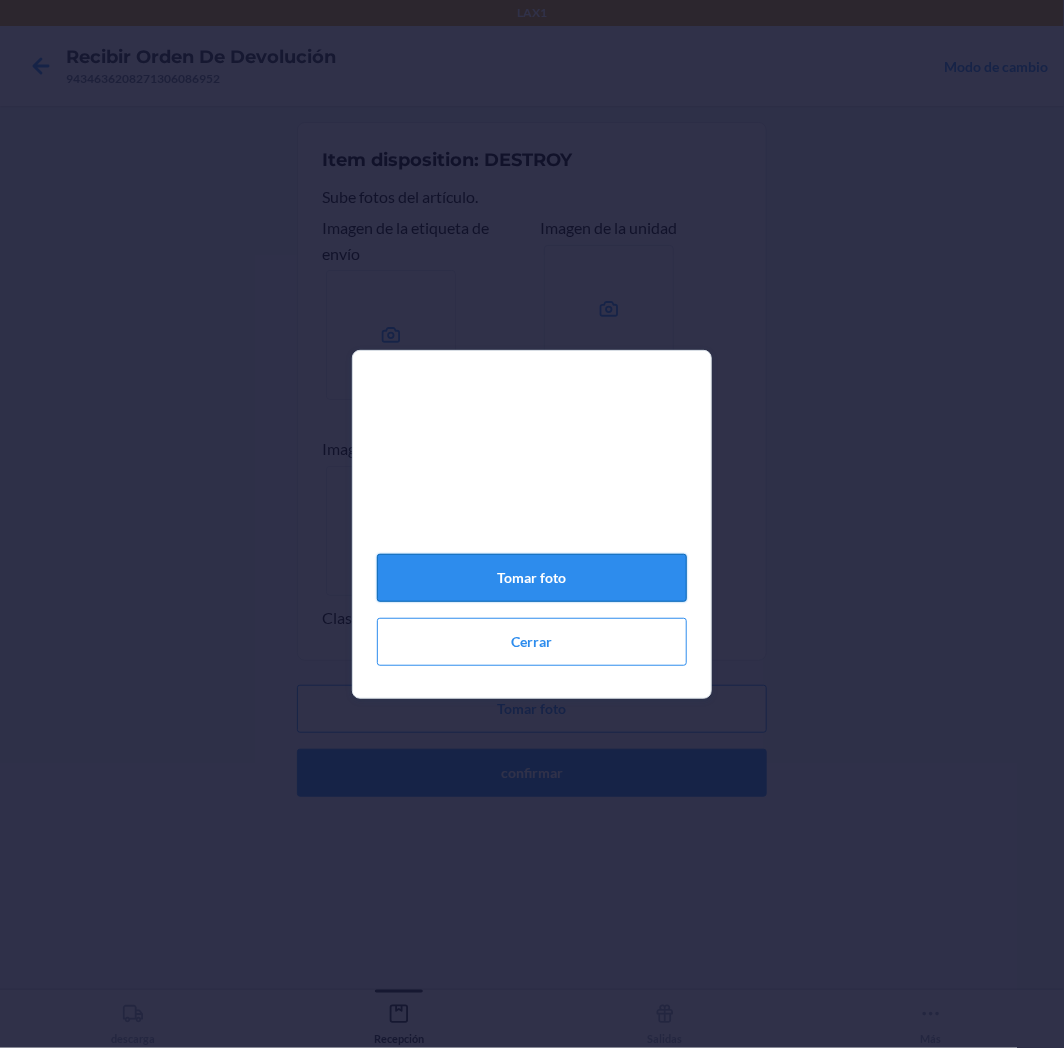 click on "Tomar foto" 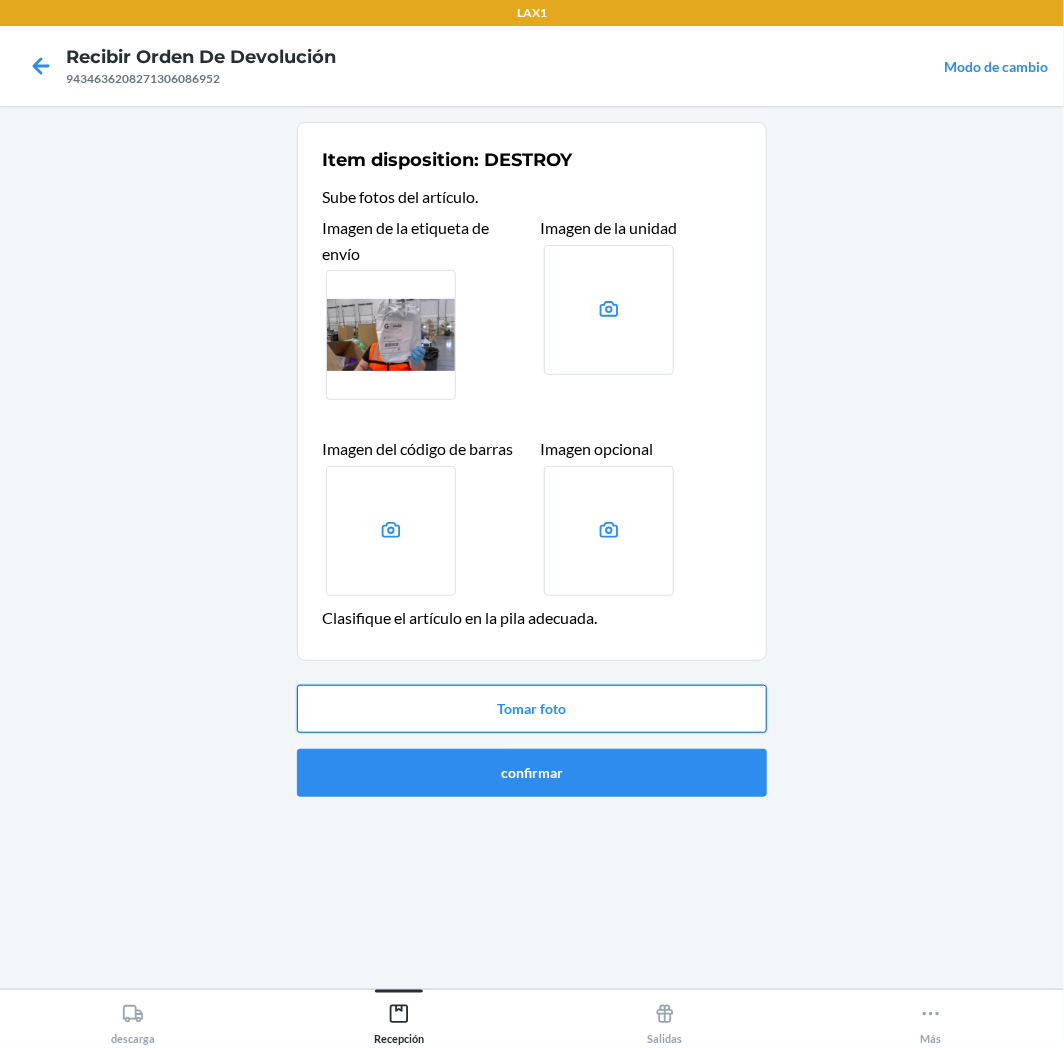 click on "Tomar foto" at bounding box center [532, 709] 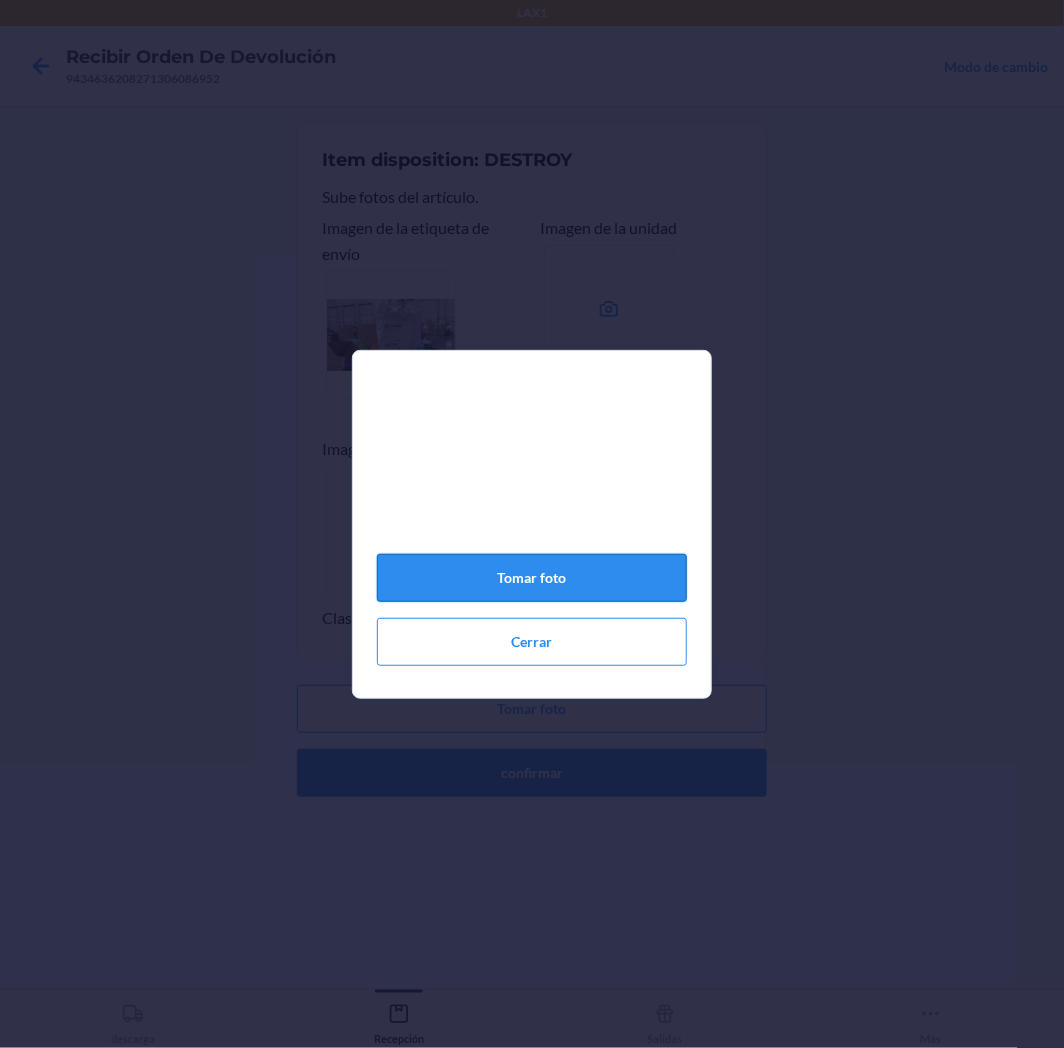click on "Tomar foto" 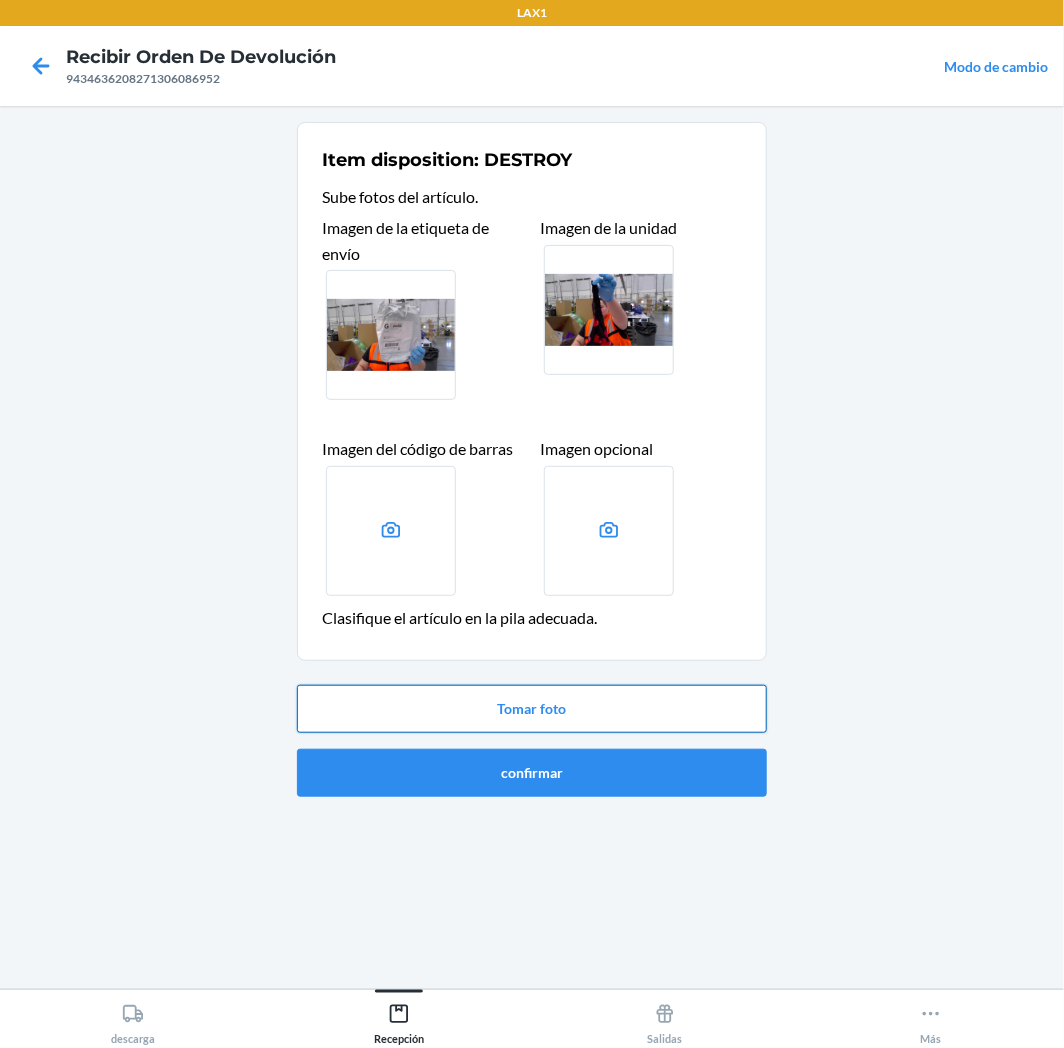 click on "Tomar foto" at bounding box center (532, 709) 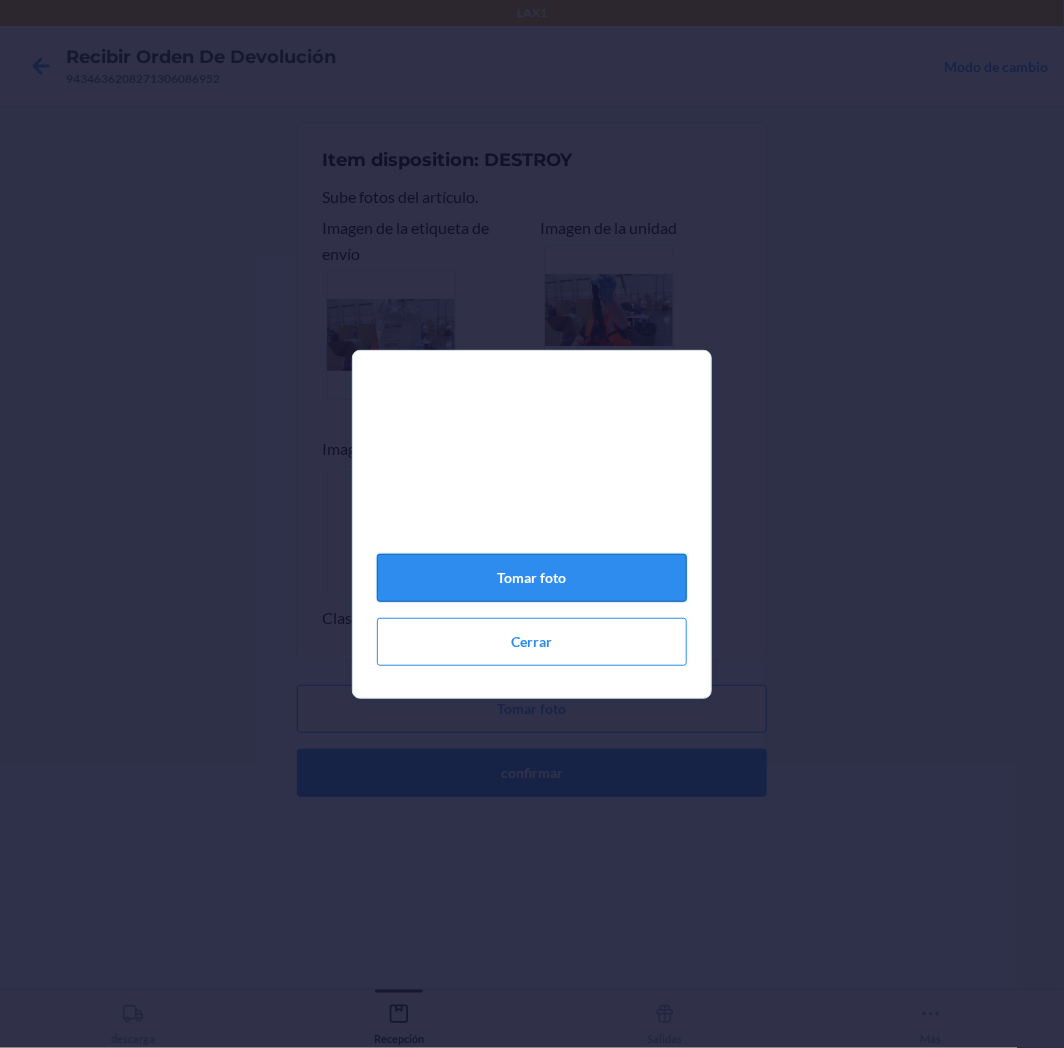 click on "Tomar foto" 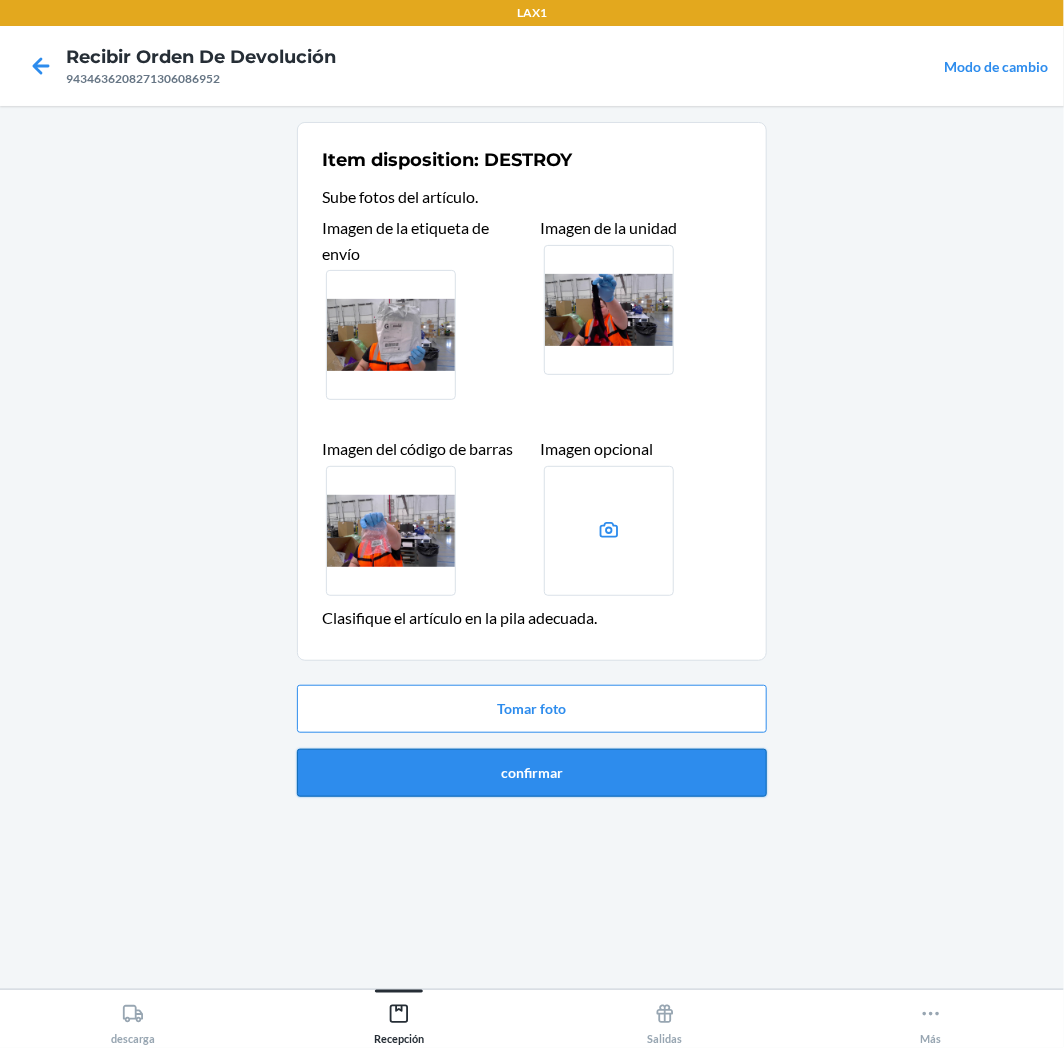 click on "confirmar" at bounding box center (532, 773) 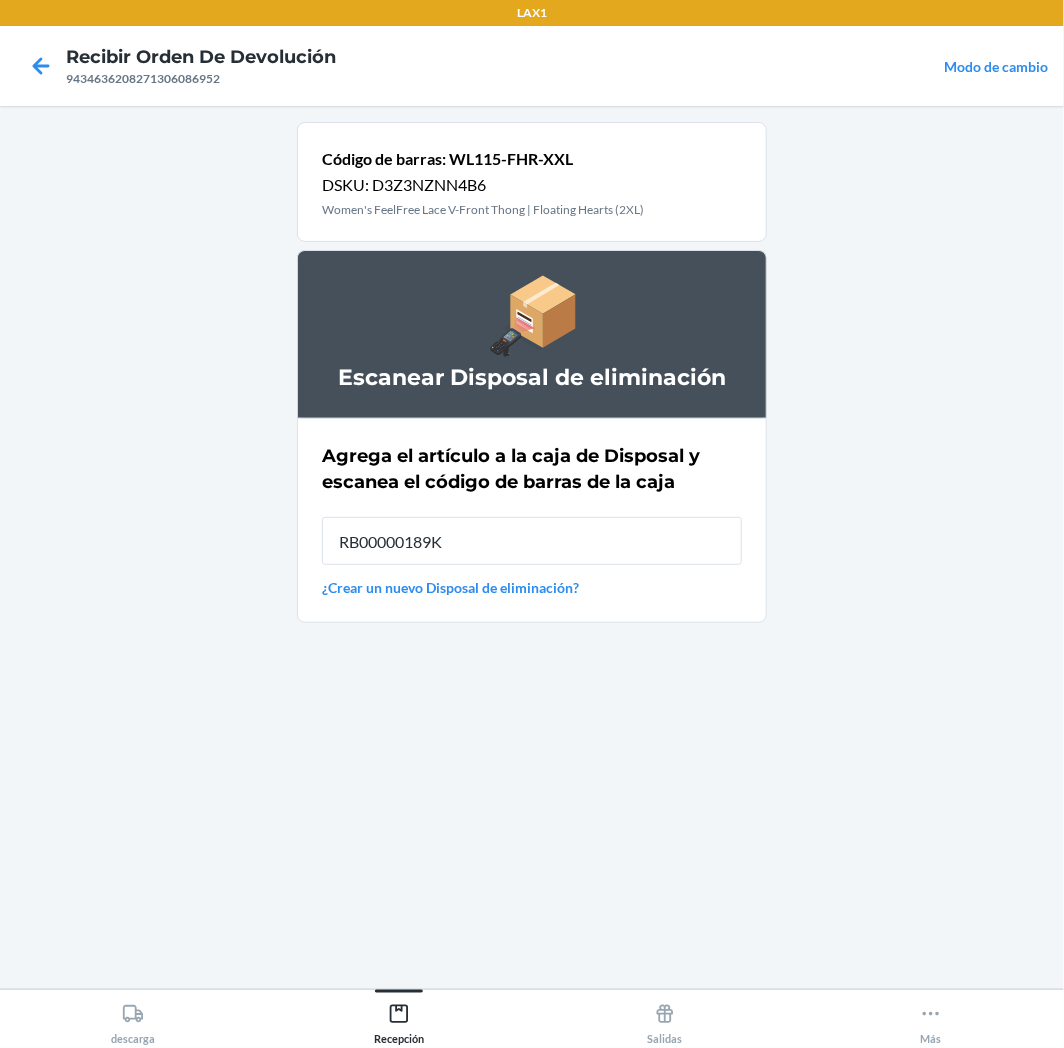 type on "RB00000189K" 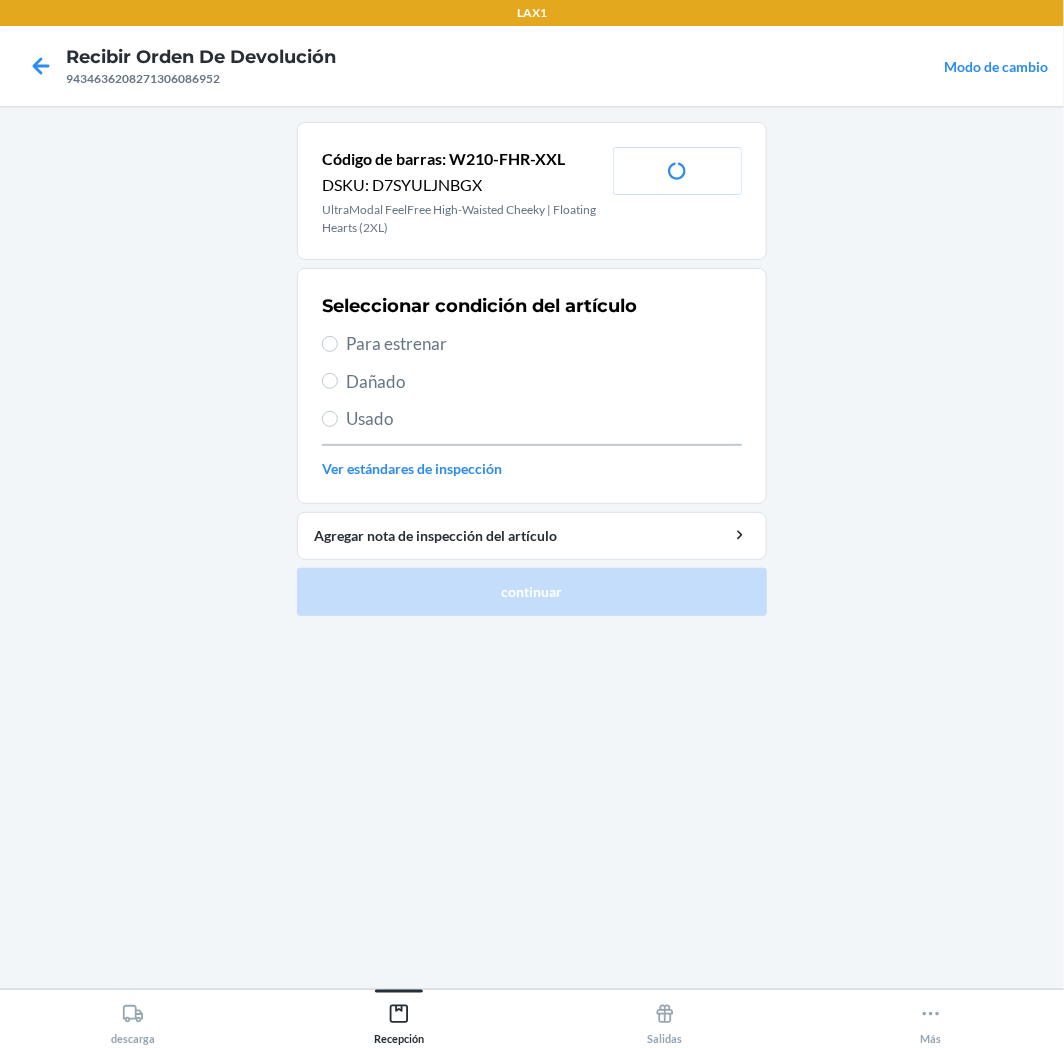 click on "Para estrenar" at bounding box center (544, 344) 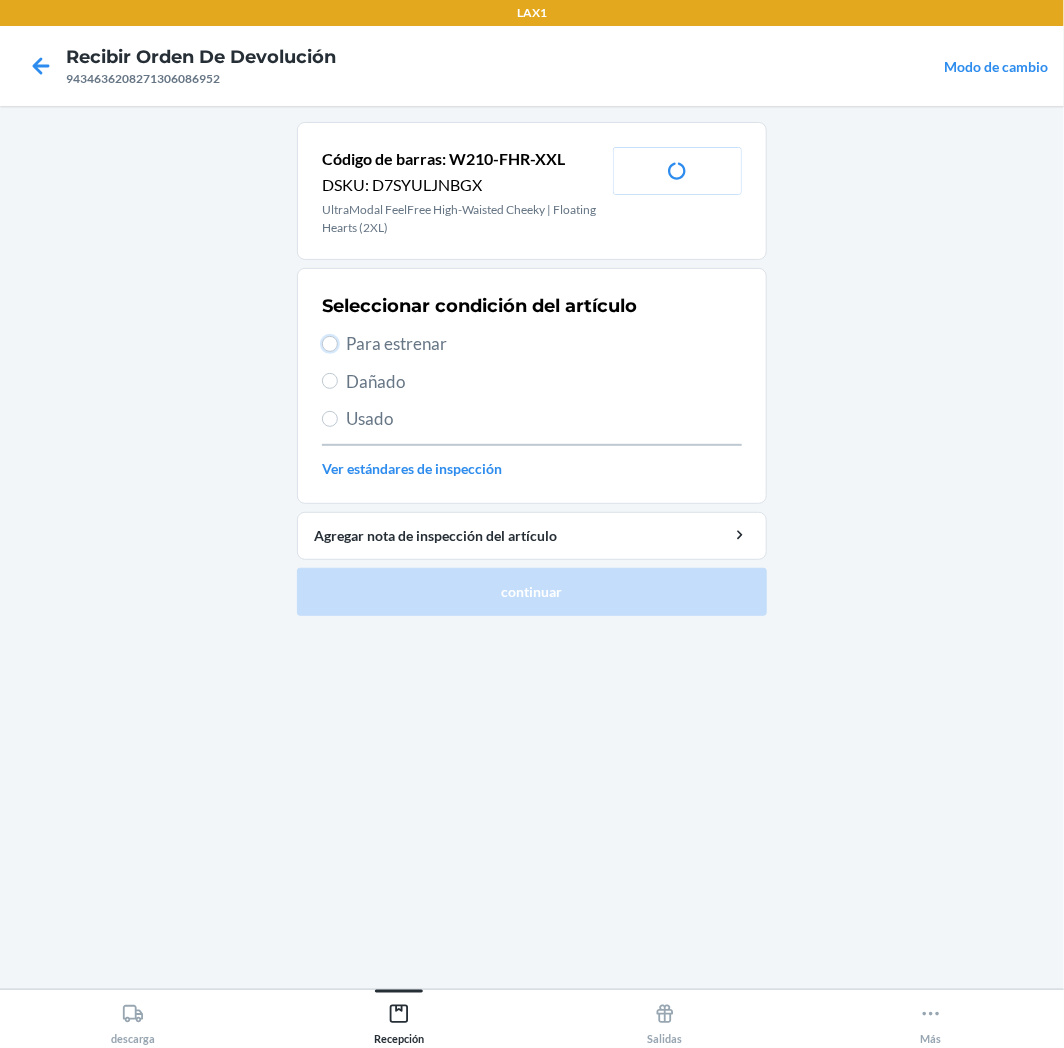 click on "Para estrenar" at bounding box center (330, 344) 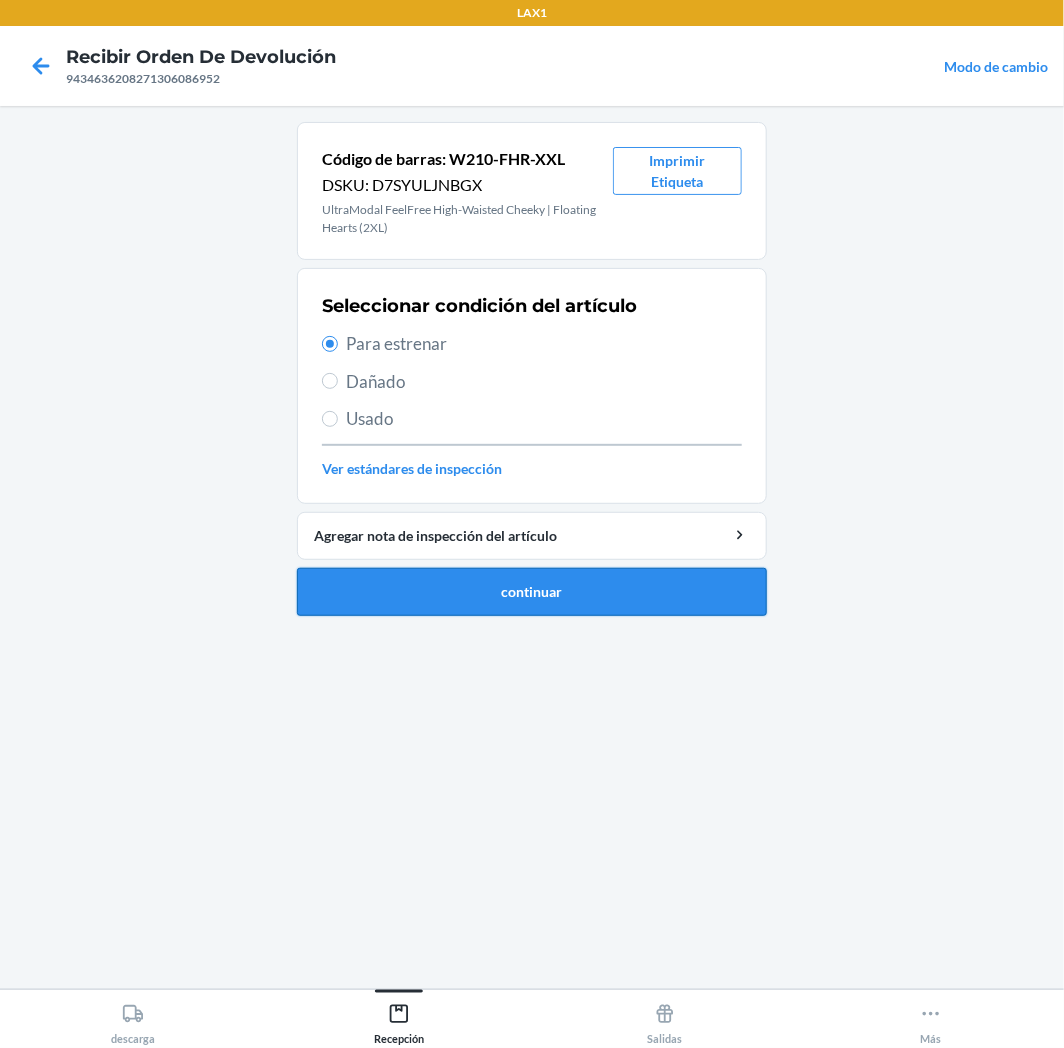click on "continuar" at bounding box center (532, 592) 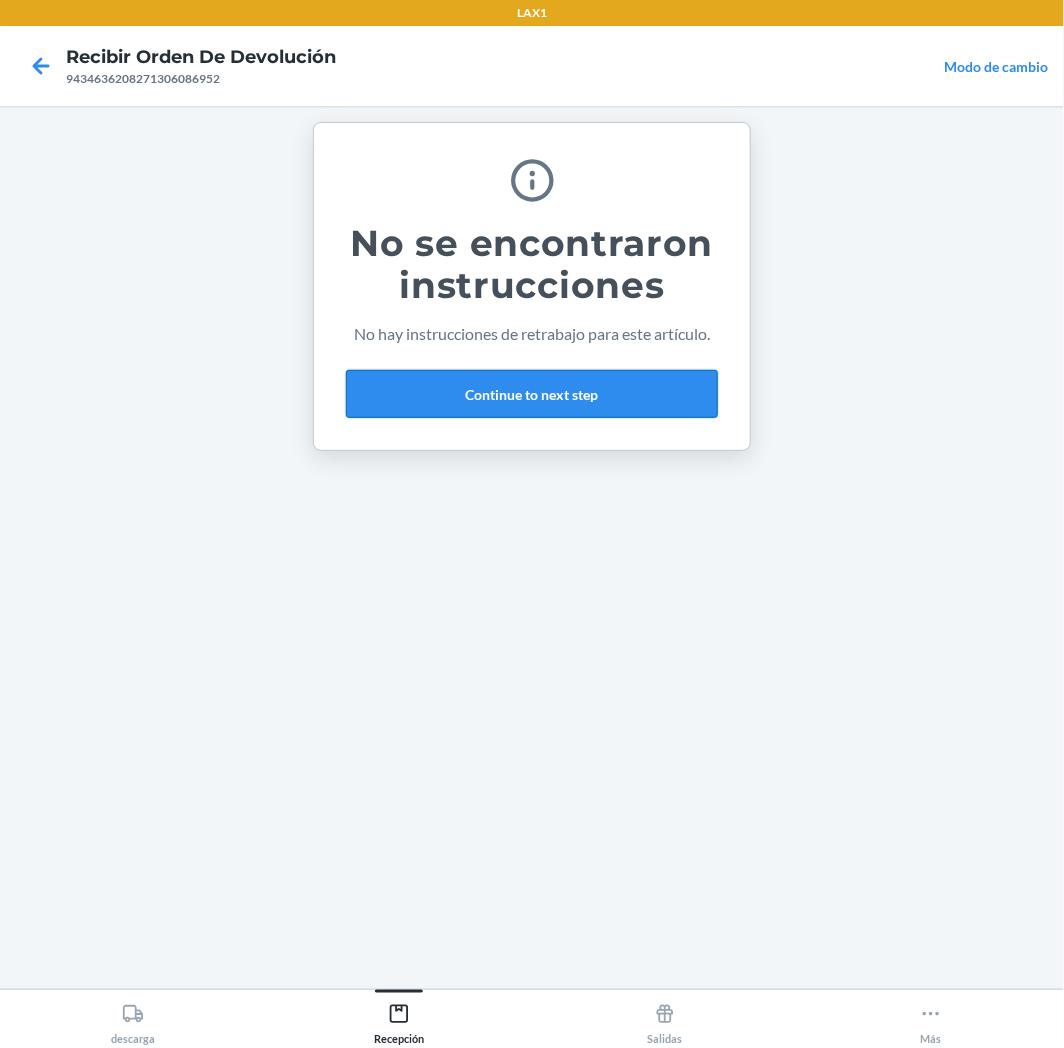 click on "Continue to next step" at bounding box center [532, 394] 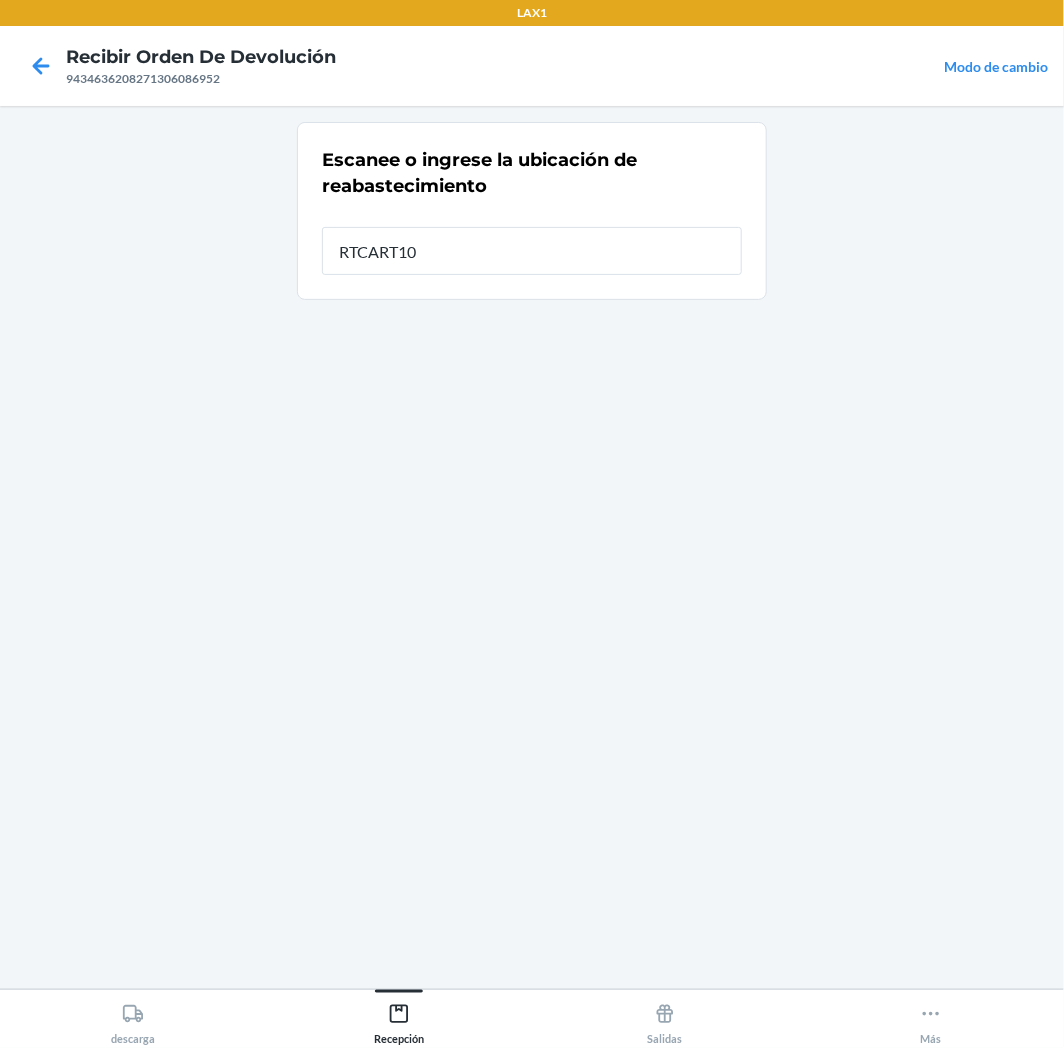 type on "RTCART100" 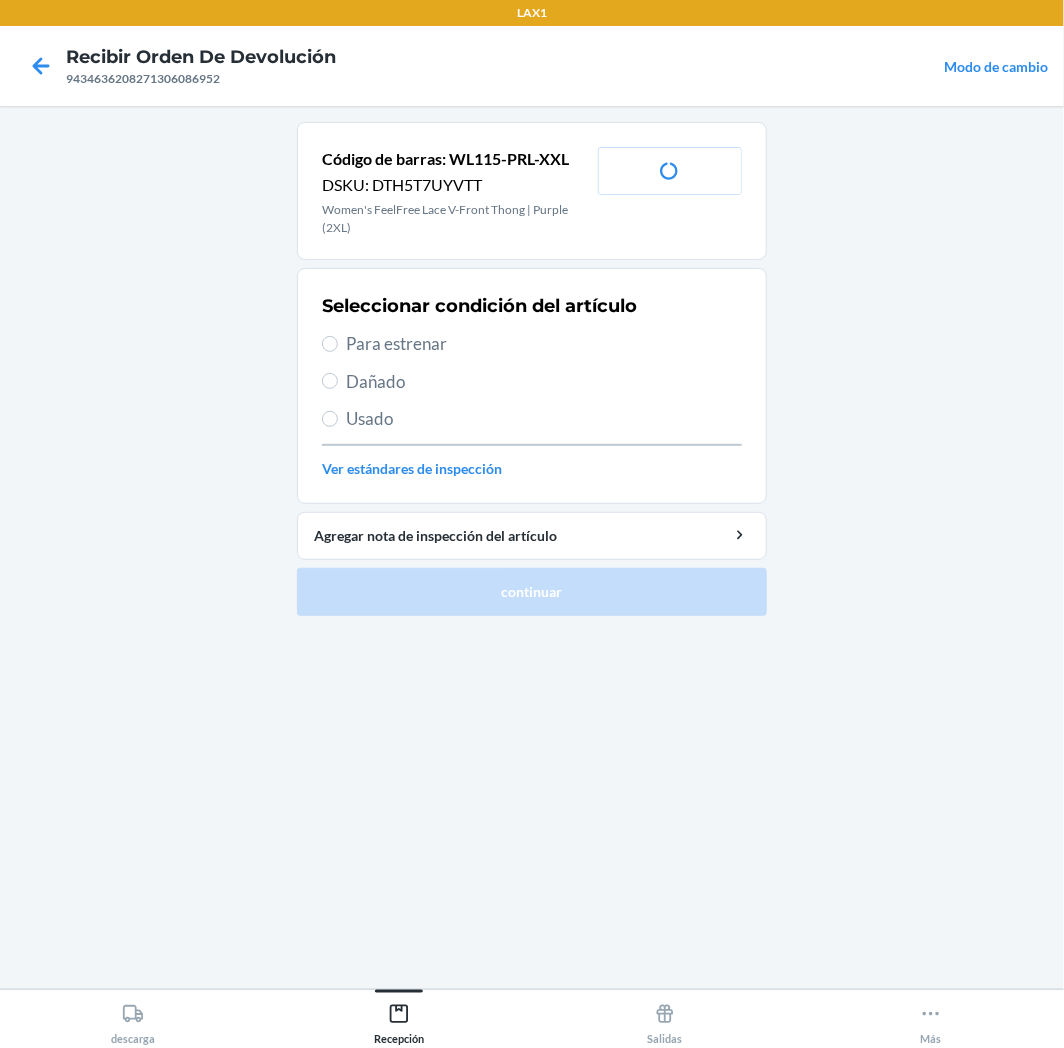 click on "Para estrenar" at bounding box center (544, 344) 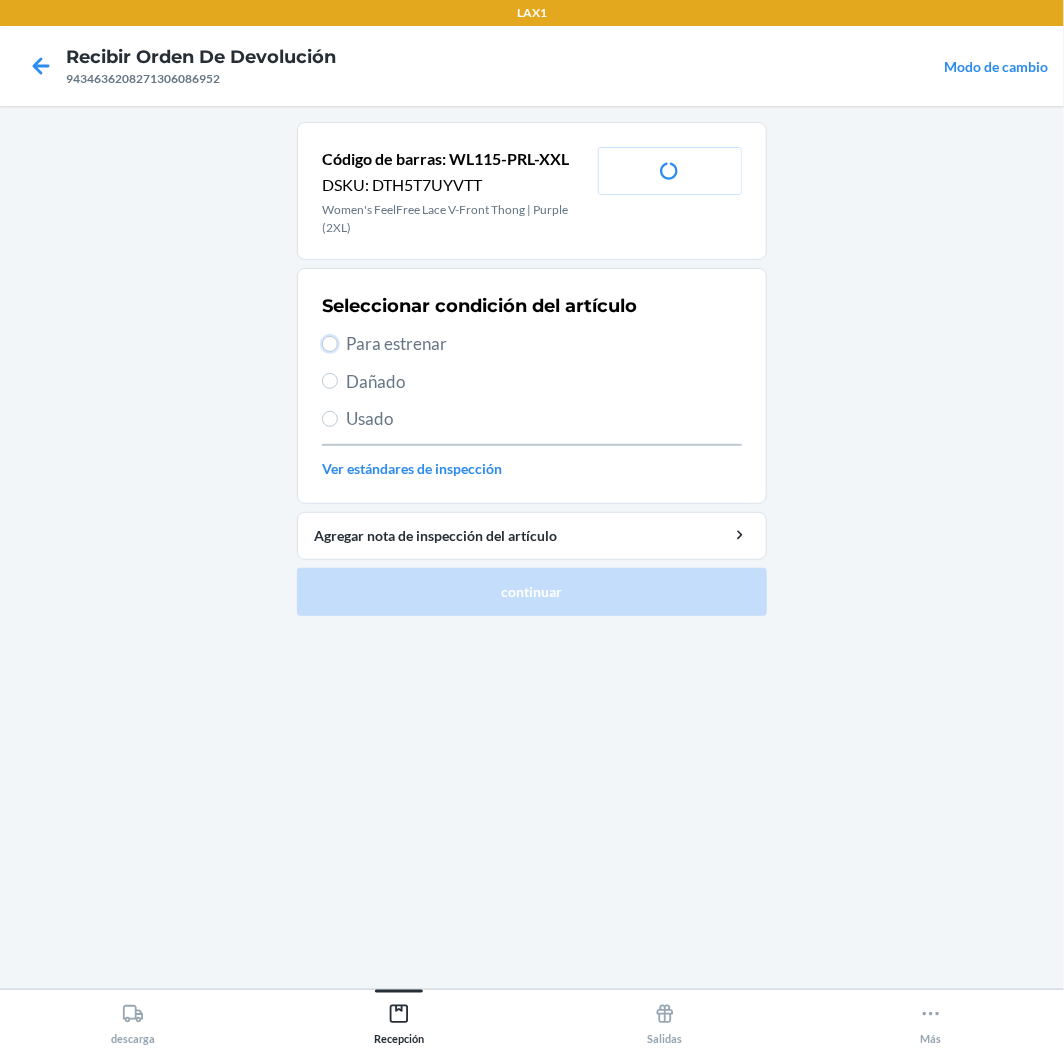 click on "Para estrenar" at bounding box center (330, 344) 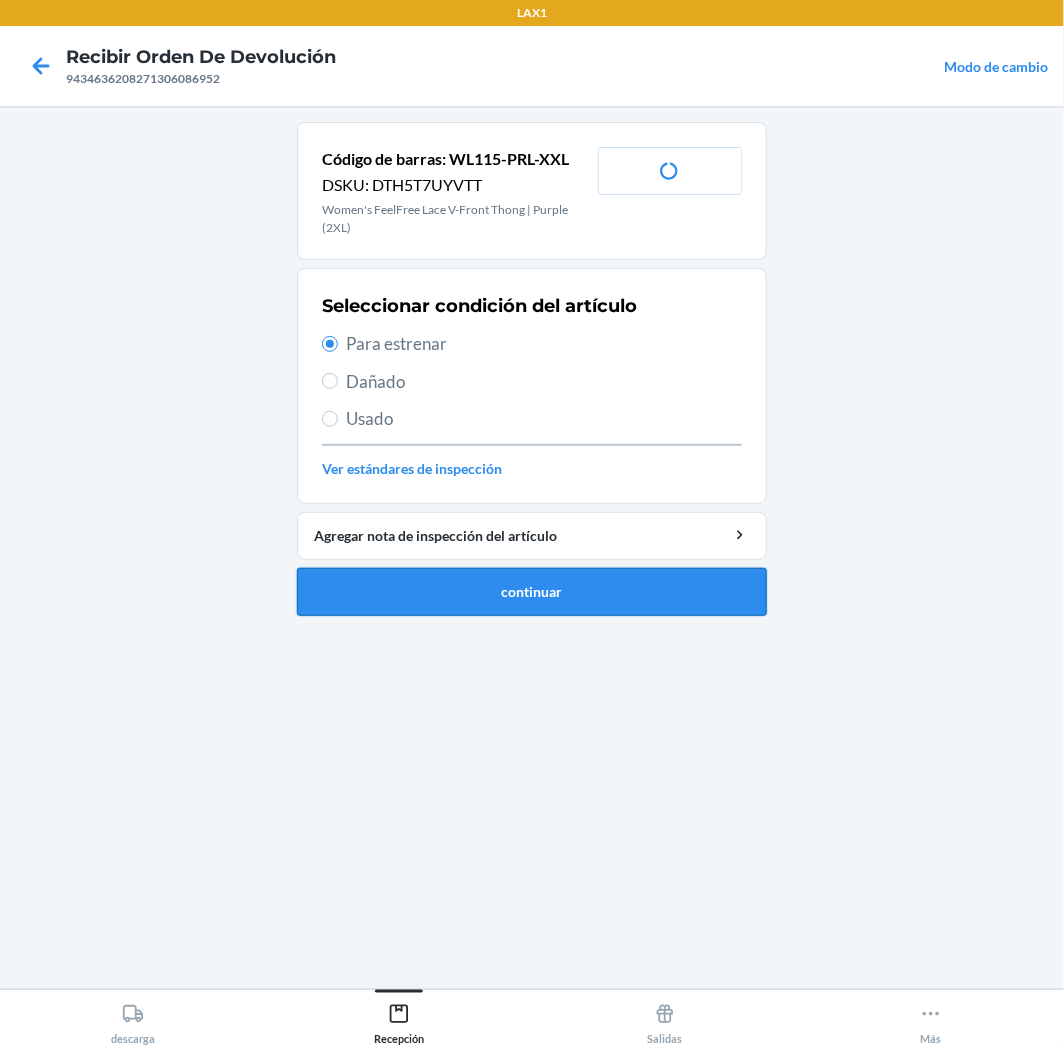 click on "continuar" at bounding box center [532, 592] 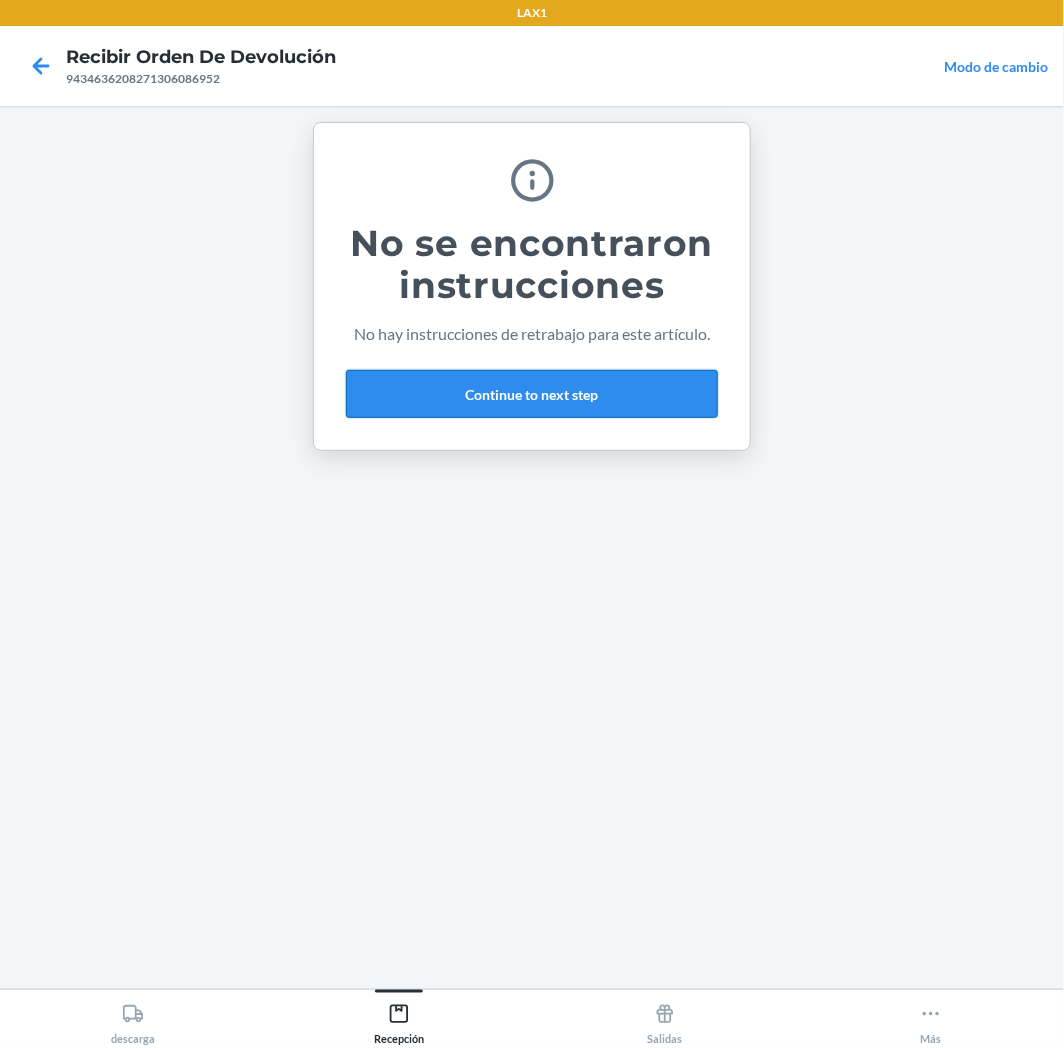 click on "Continue to next step" at bounding box center [532, 394] 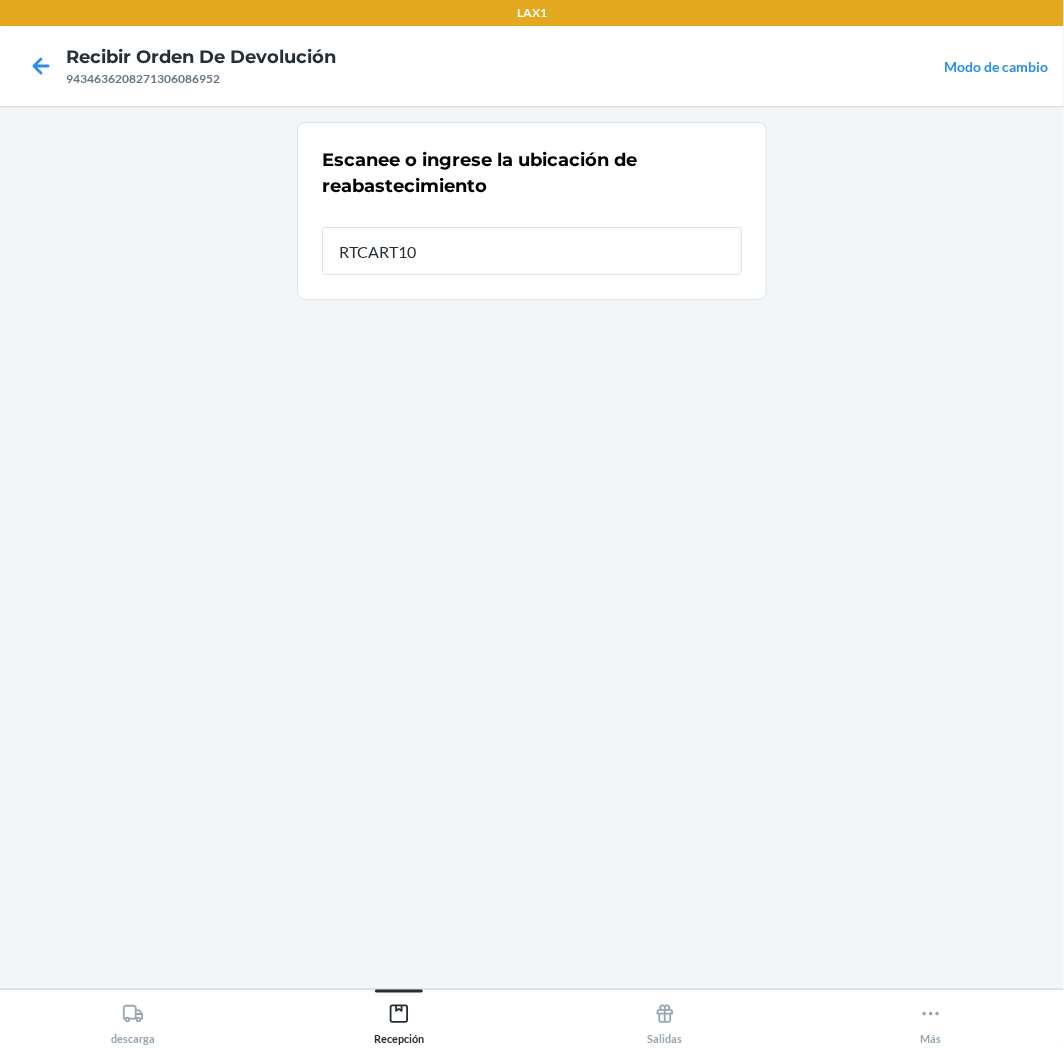 type on "RTCART100" 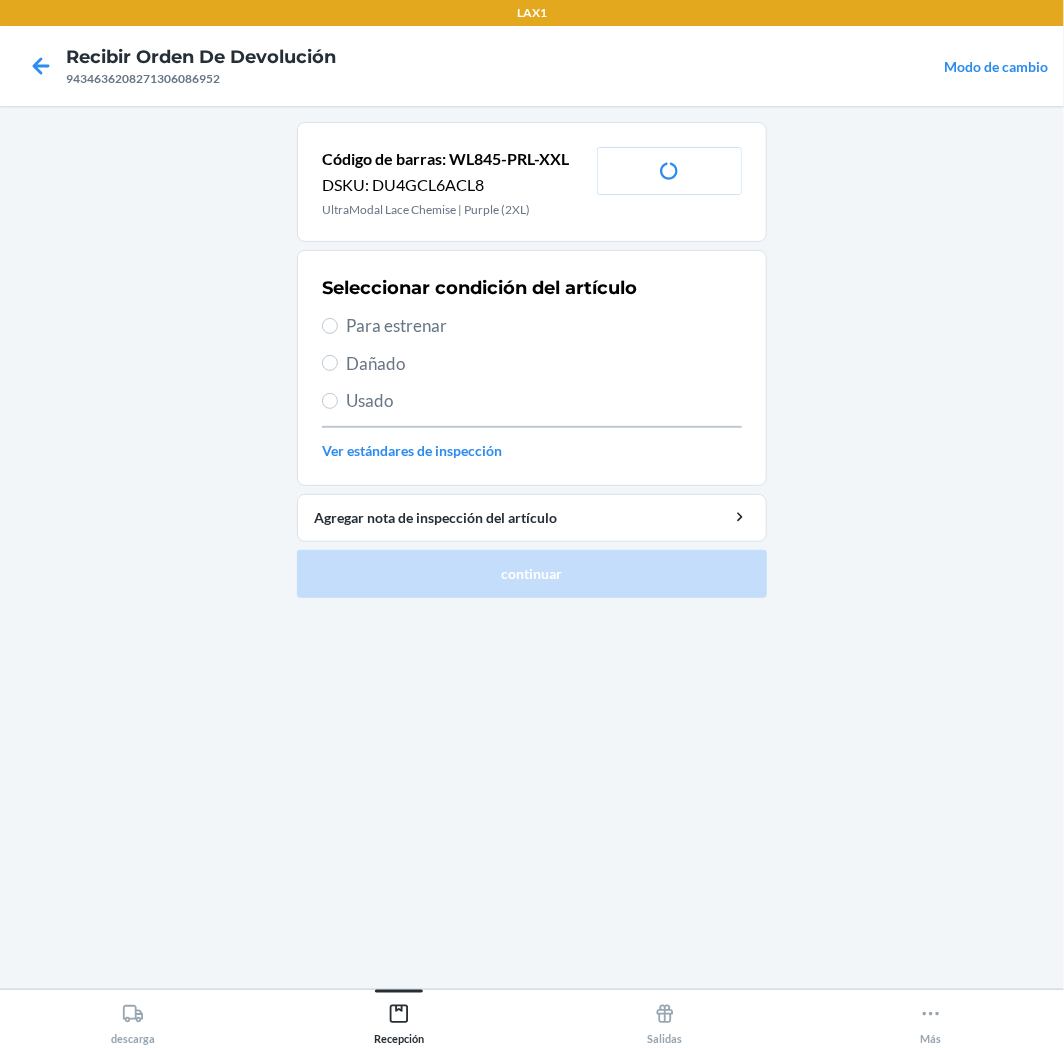 click on "Para estrenar" at bounding box center (544, 326) 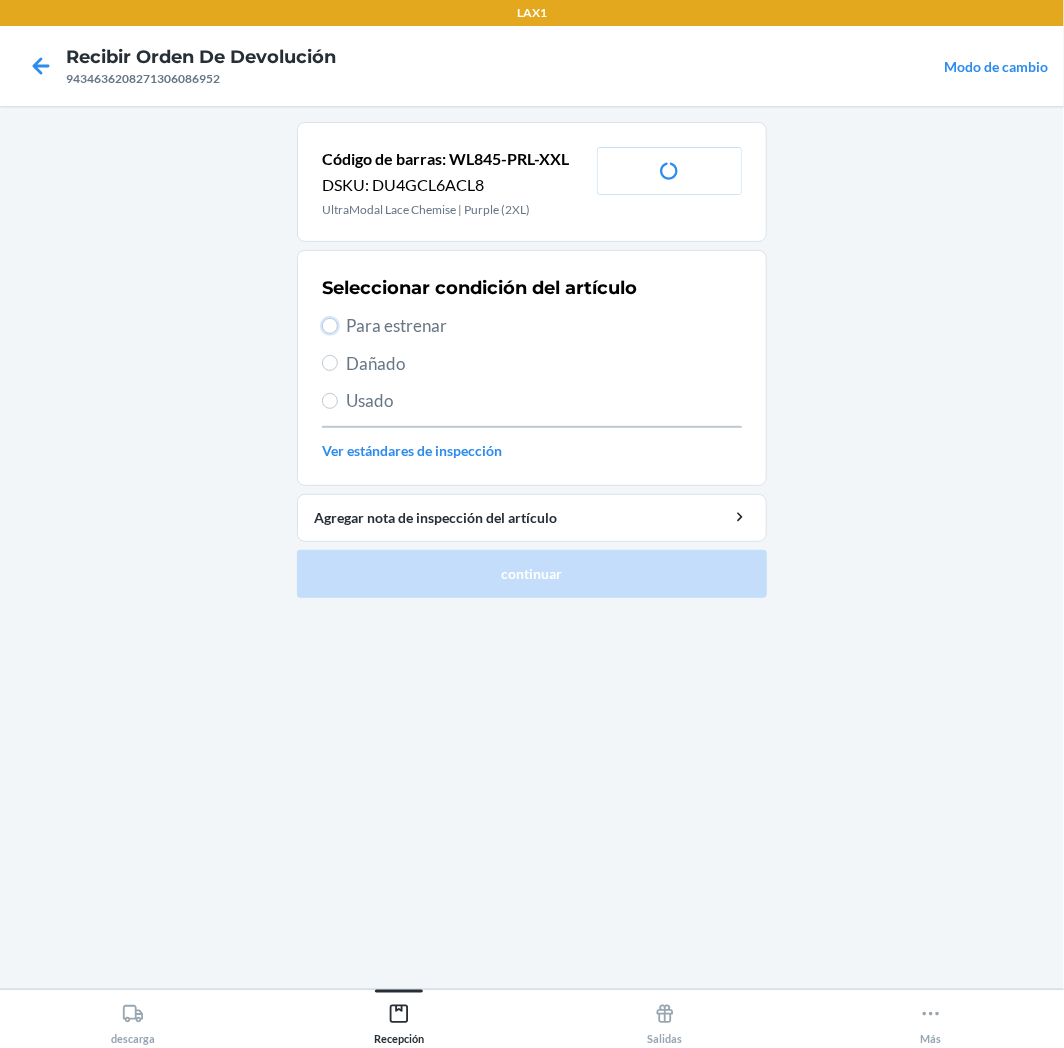 click on "Para estrenar" at bounding box center (330, 326) 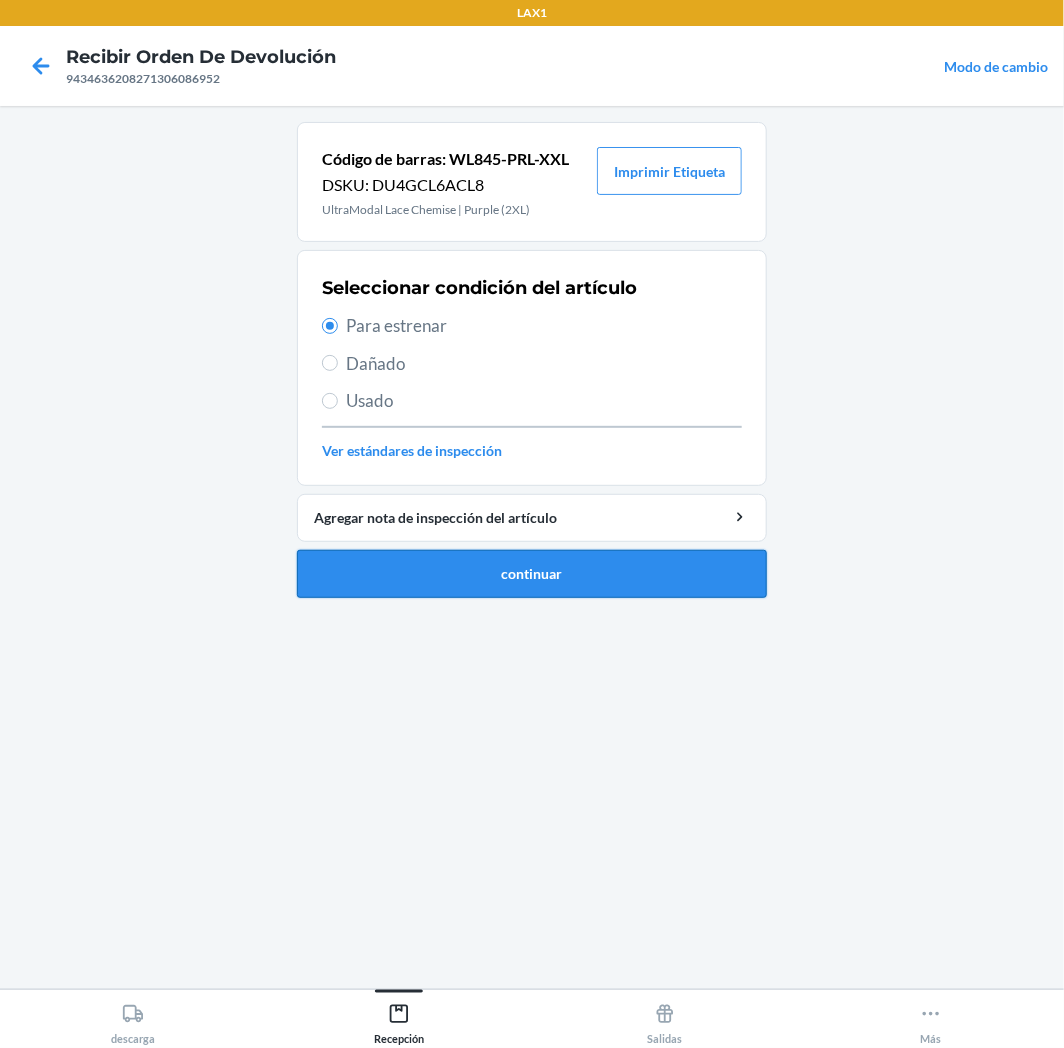 click on "continuar" at bounding box center [532, 574] 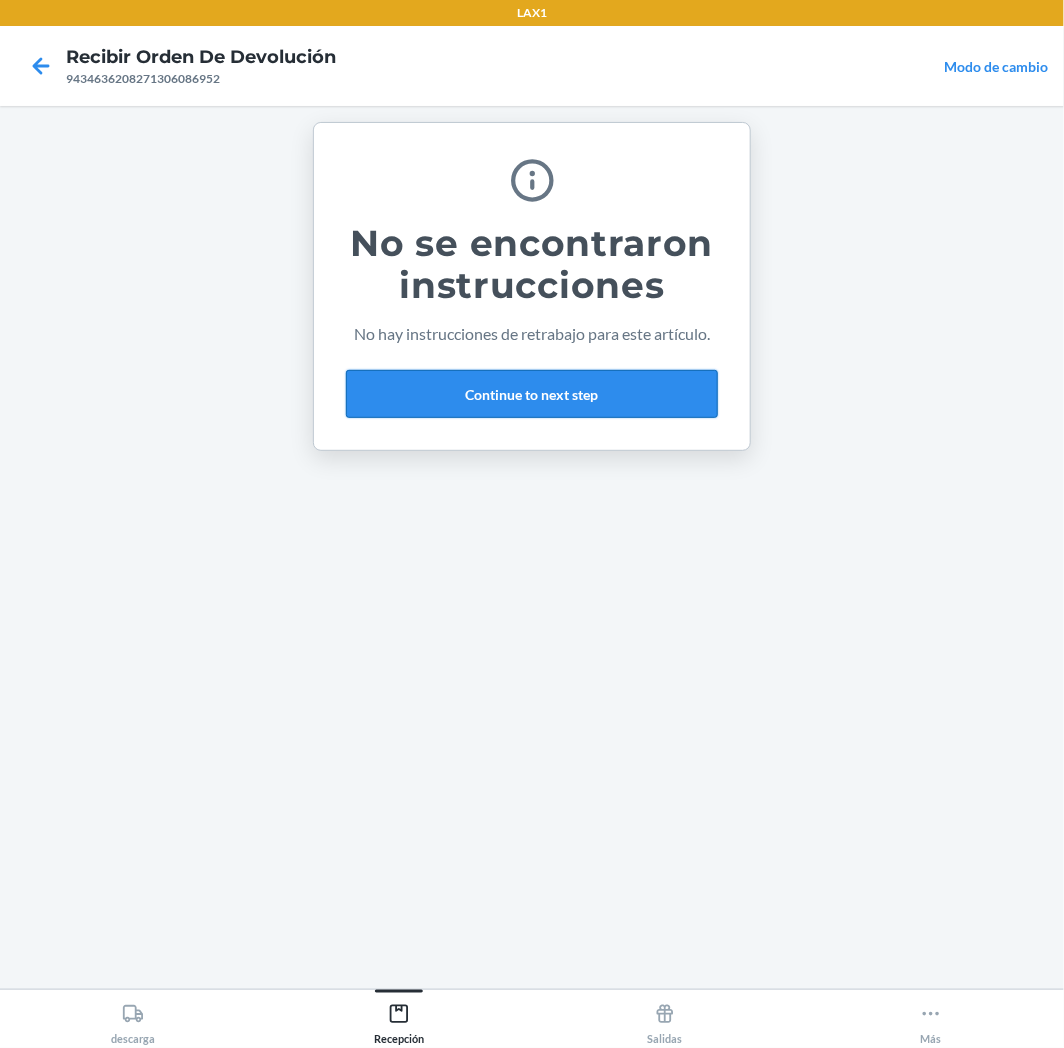click on "Continue to next step" at bounding box center (532, 394) 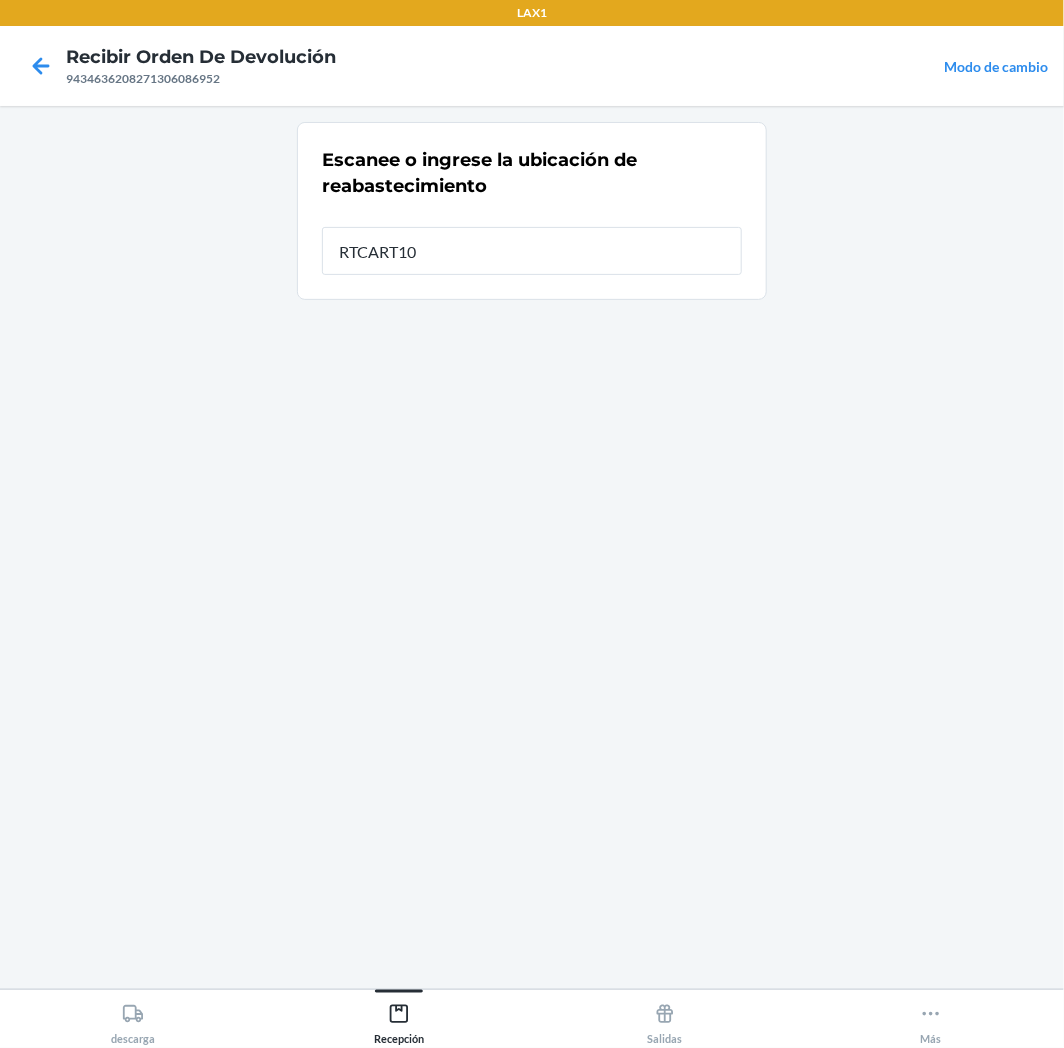 type on "RTCART100" 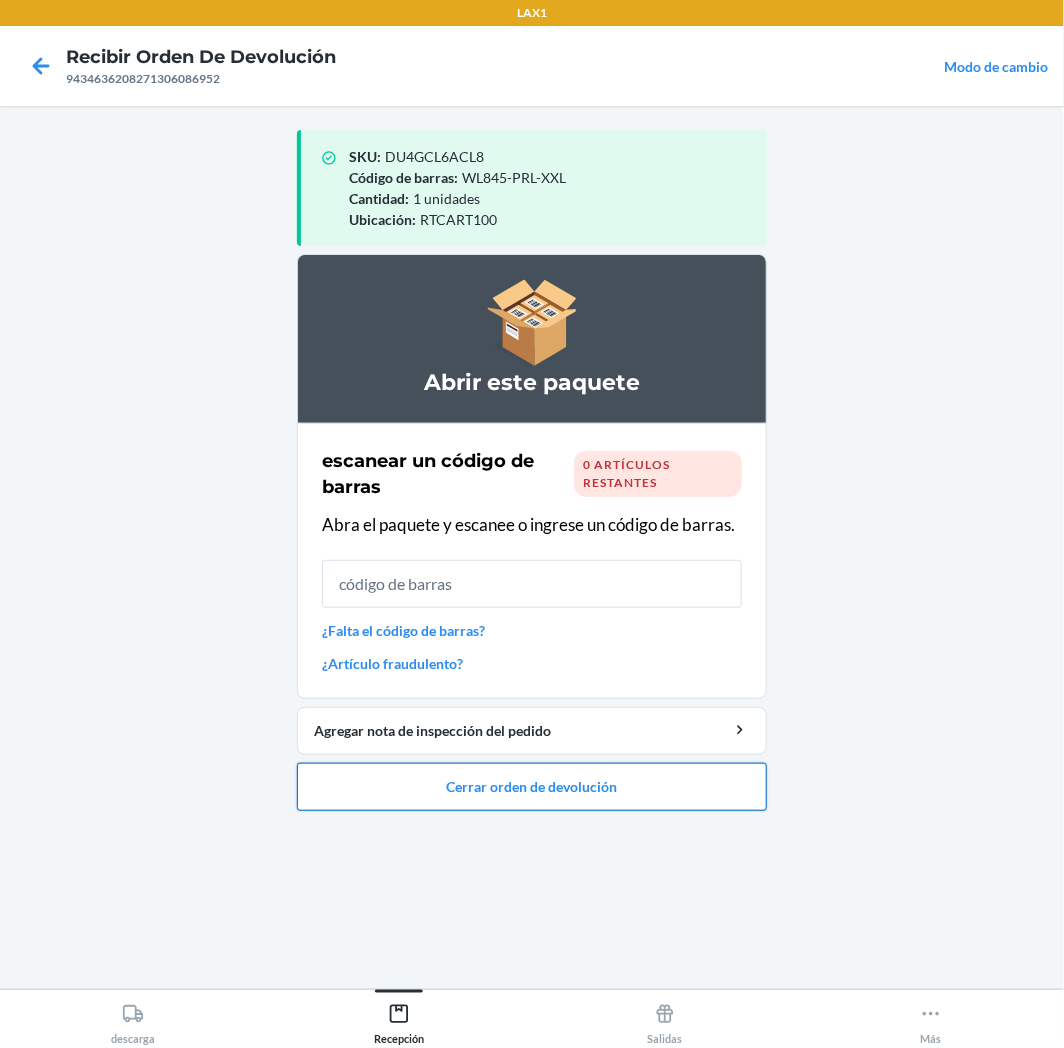 click on "Cerrar orden de devolución" at bounding box center [532, 787] 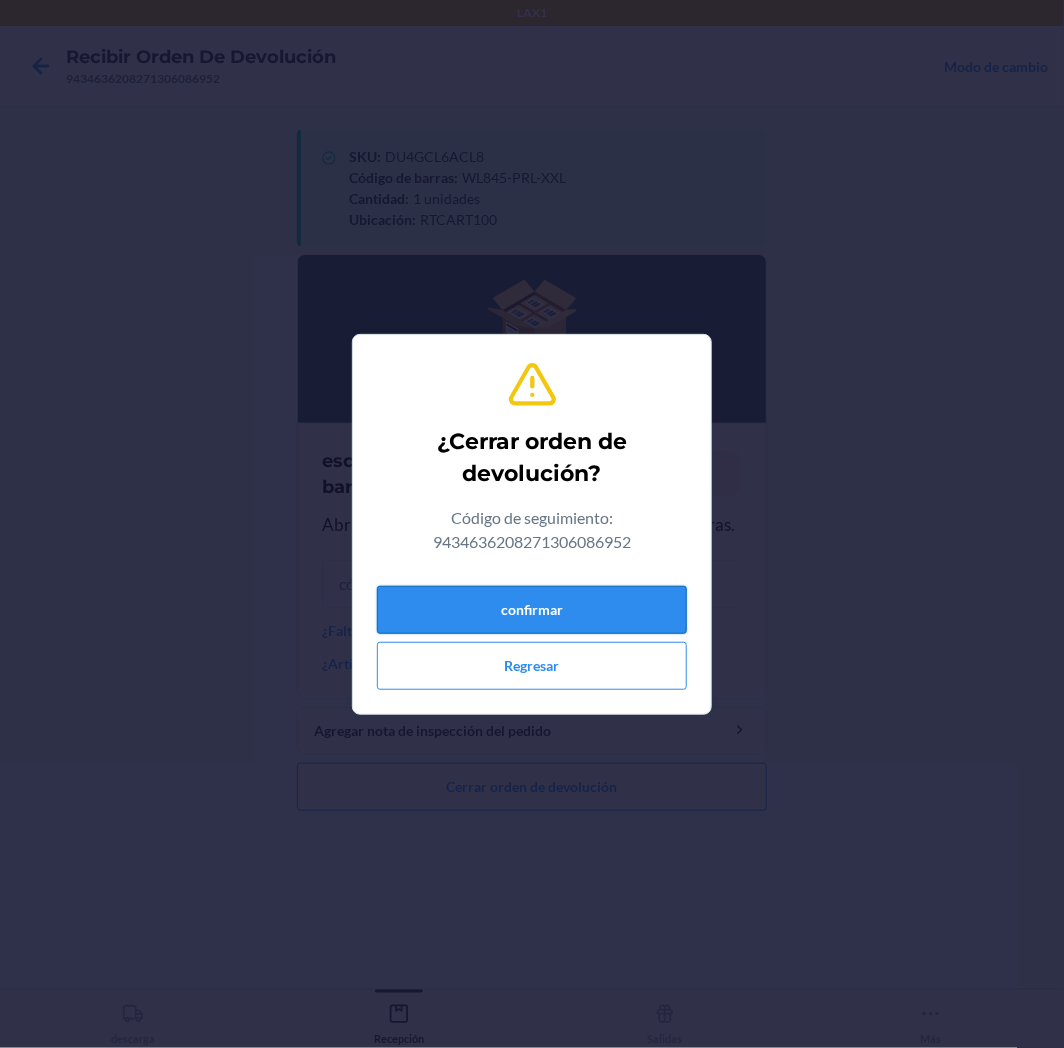 click on "confirmar" at bounding box center (532, 610) 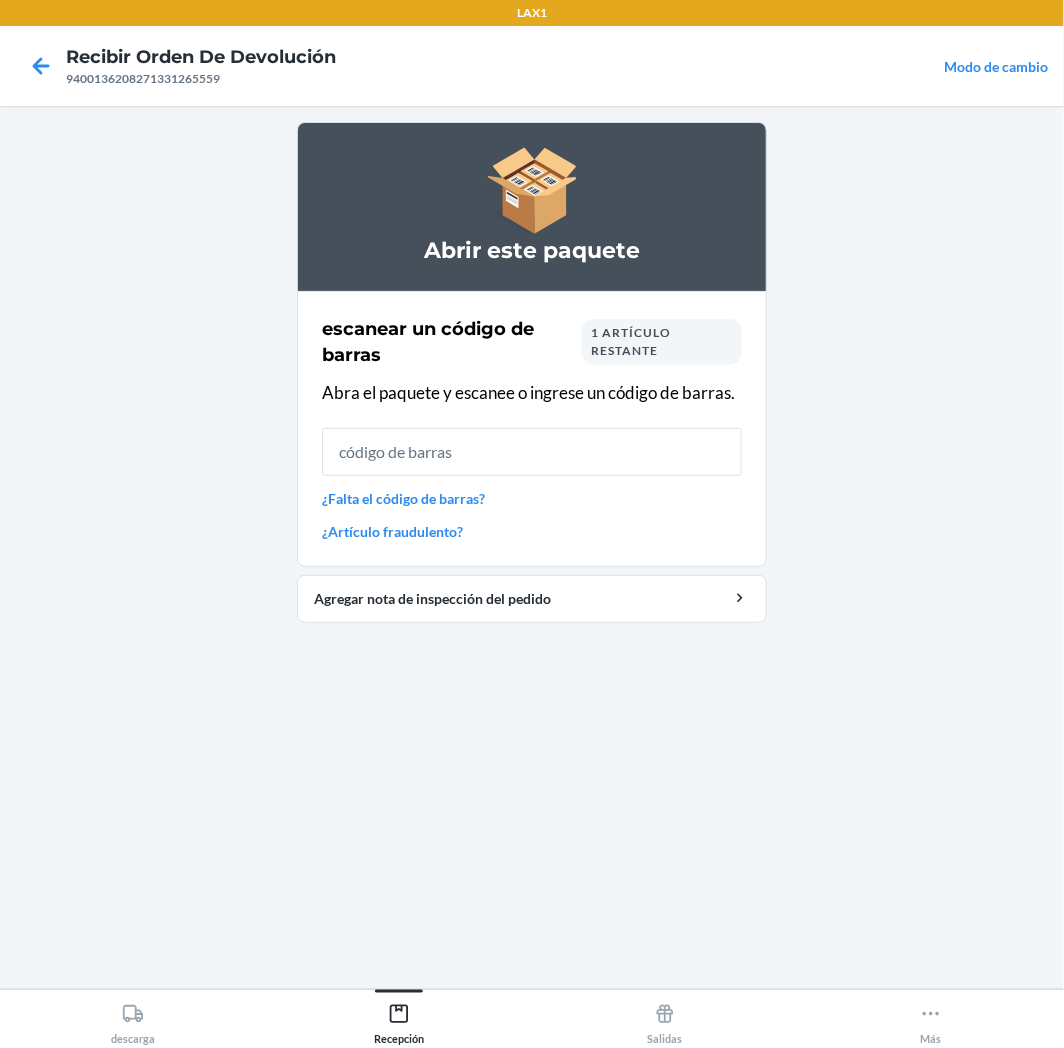 click on "1 artículo restante" at bounding box center (662, 342) 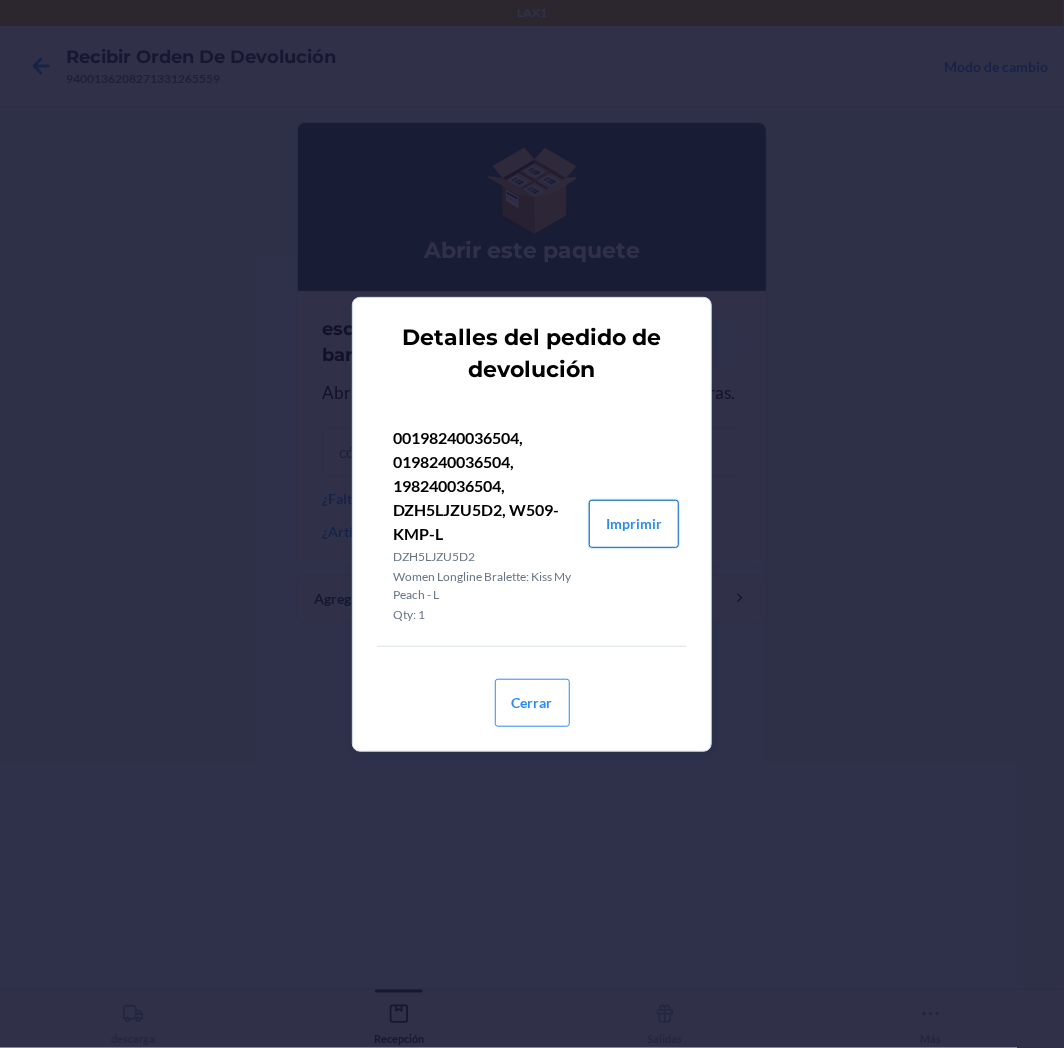 click on "Imprimir" at bounding box center [634, 524] 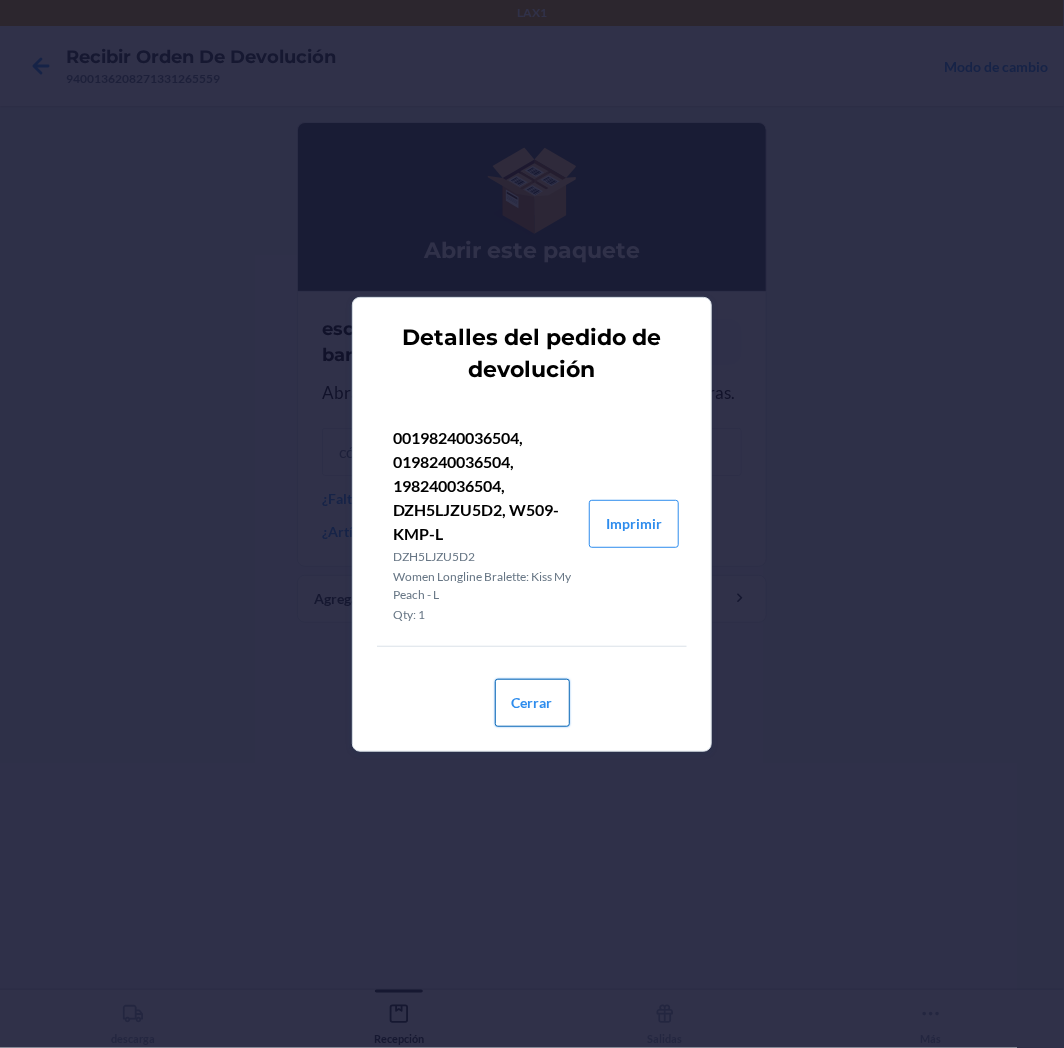 click on "Cerrar" at bounding box center (532, 703) 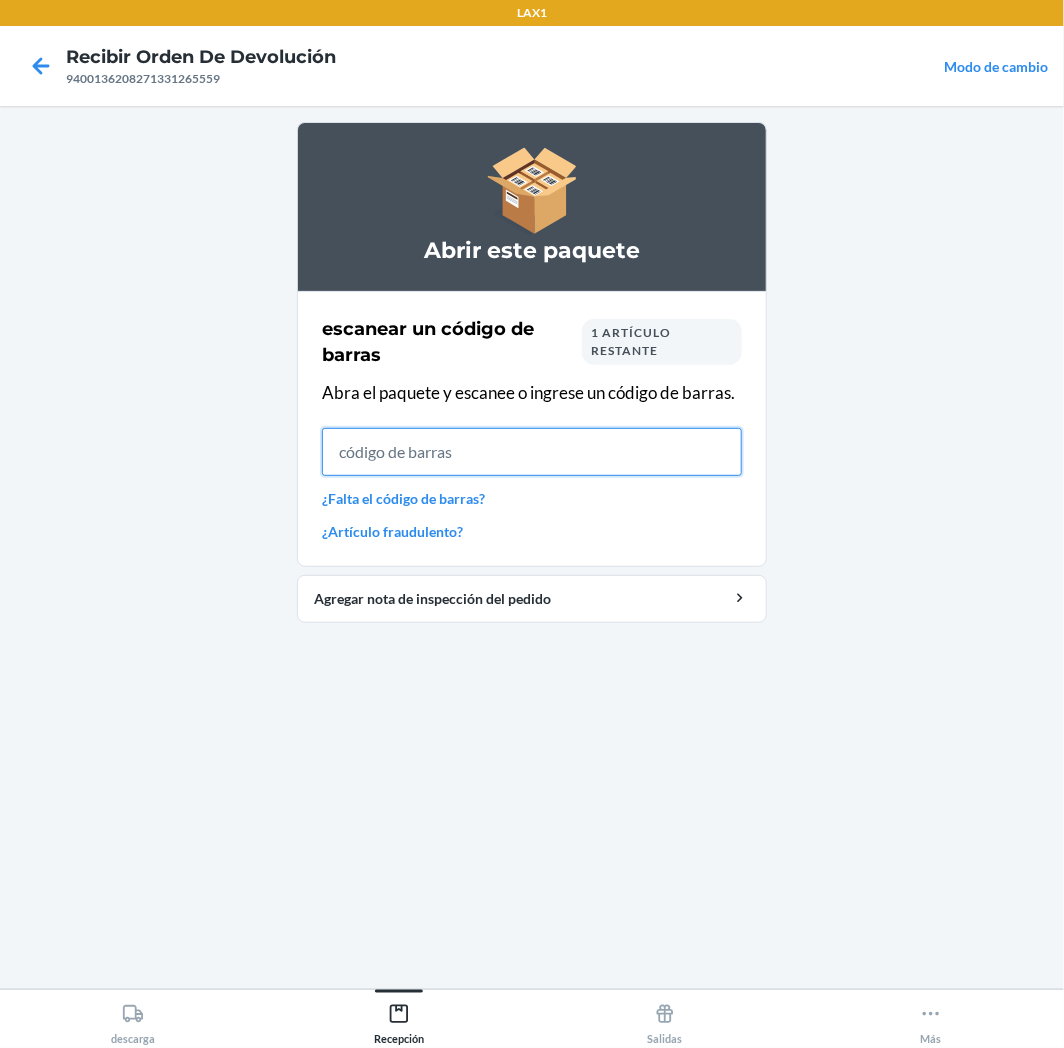 click at bounding box center (532, 452) 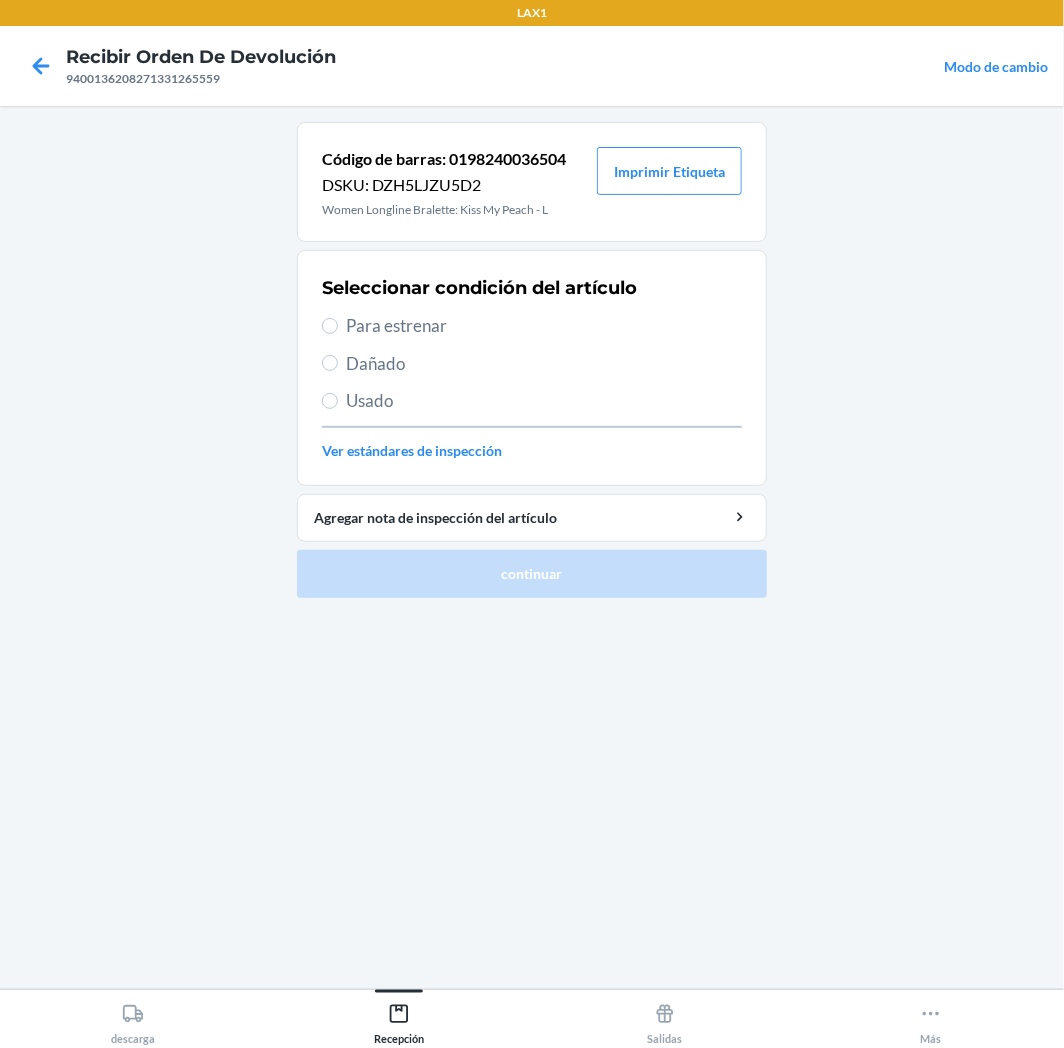 click on "Para estrenar" at bounding box center (544, 326) 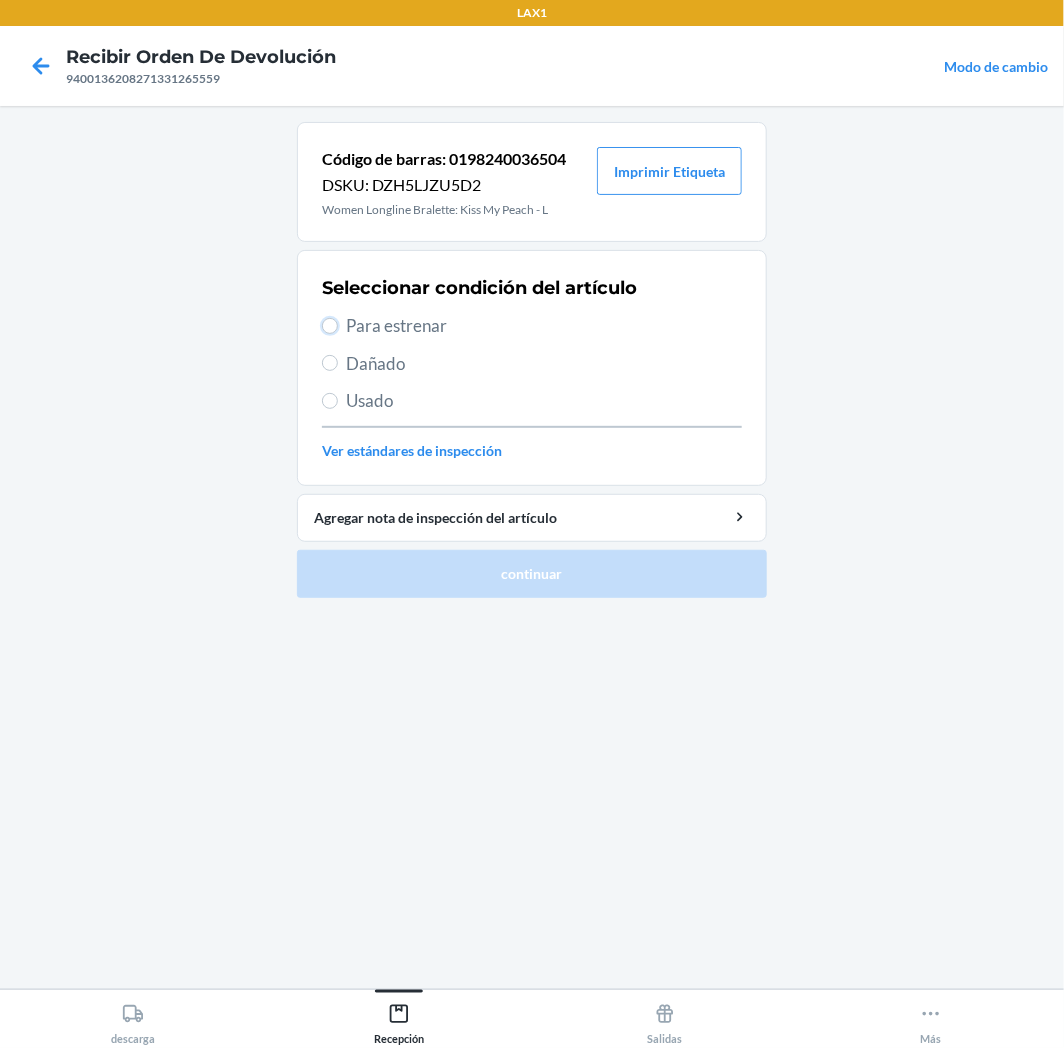 click on "Para estrenar" at bounding box center (330, 326) 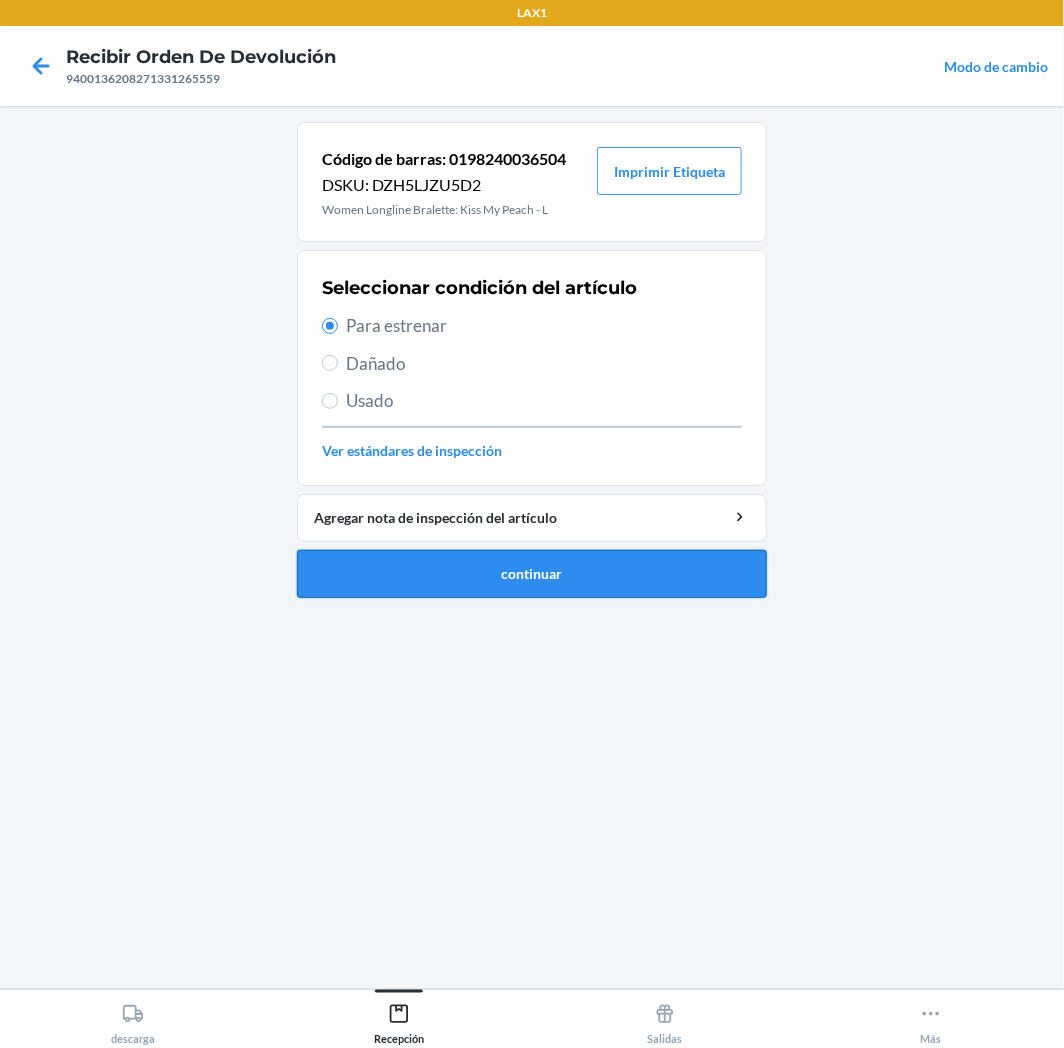 click on "continuar" at bounding box center (532, 574) 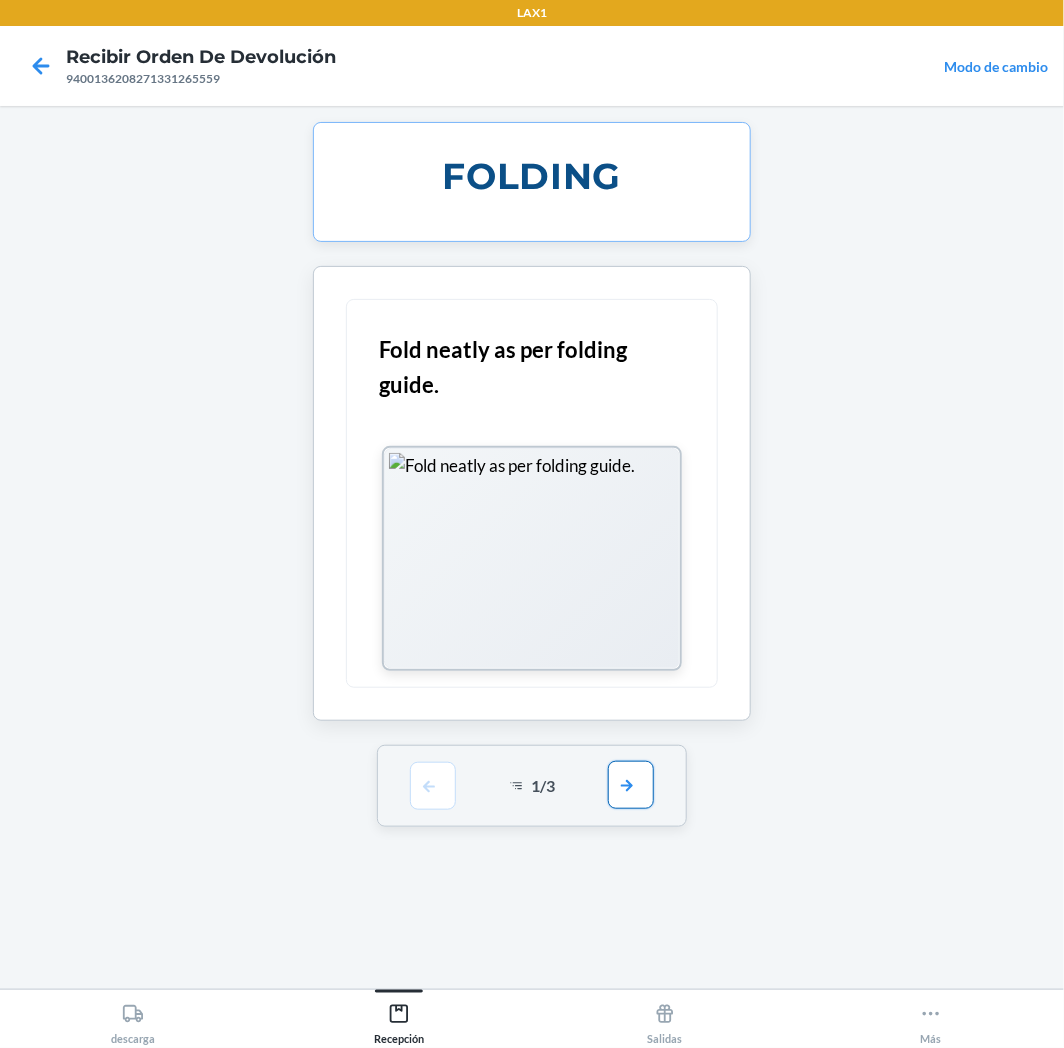 click at bounding box center [631, 785] 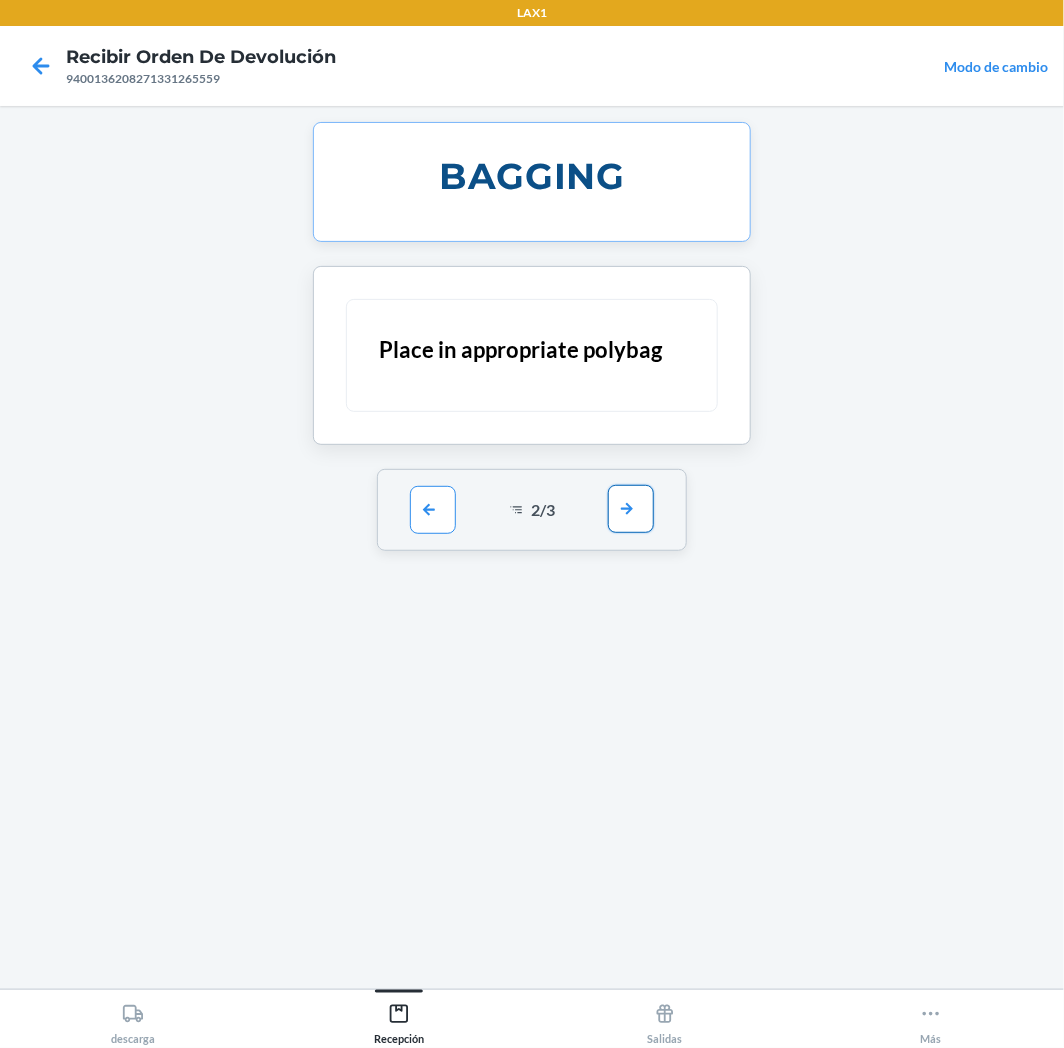 click at bounding box center (631, 509) 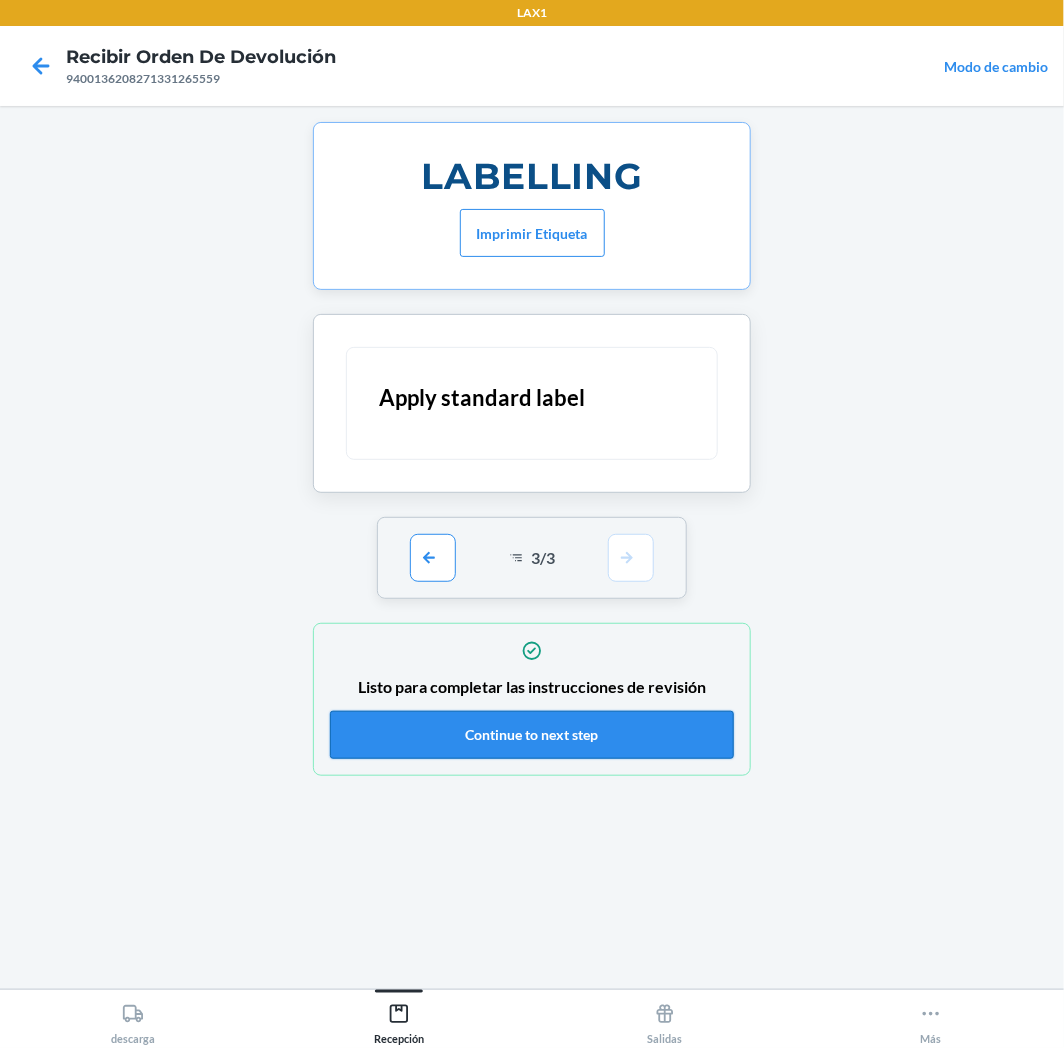 click on "Continue to next step" at bounding box center (532, 735) 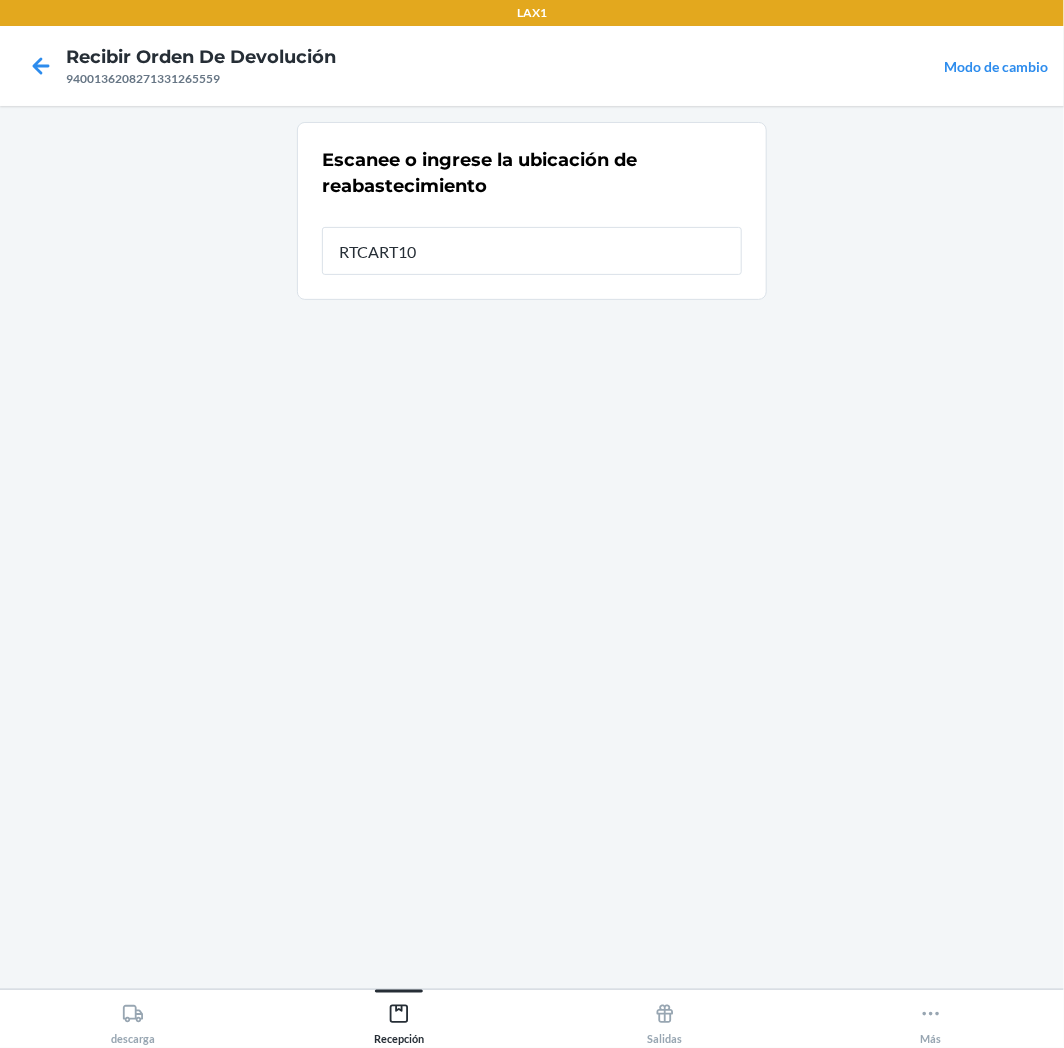 type on "RTCART100" 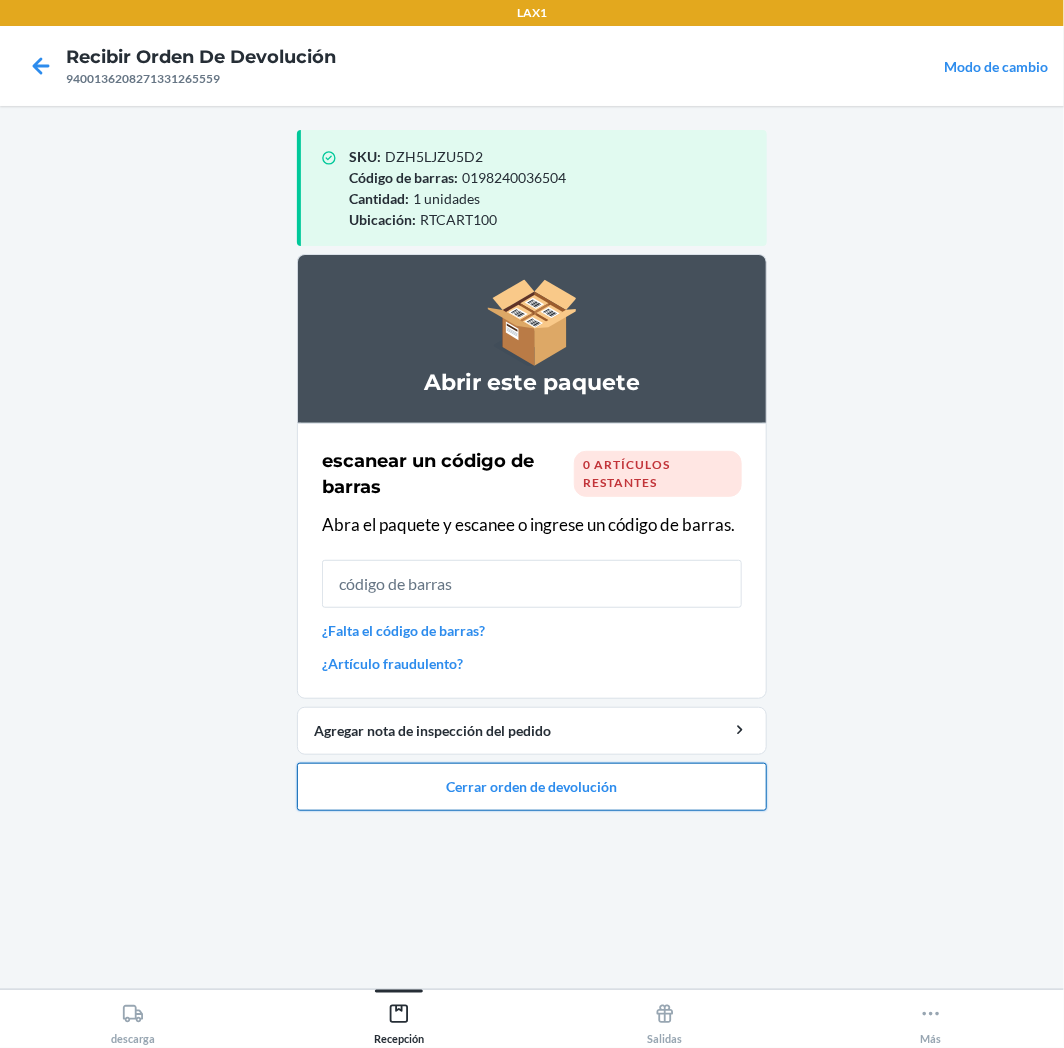 click on "Cerrar orden de devolución" at bounding box center (532, 787) 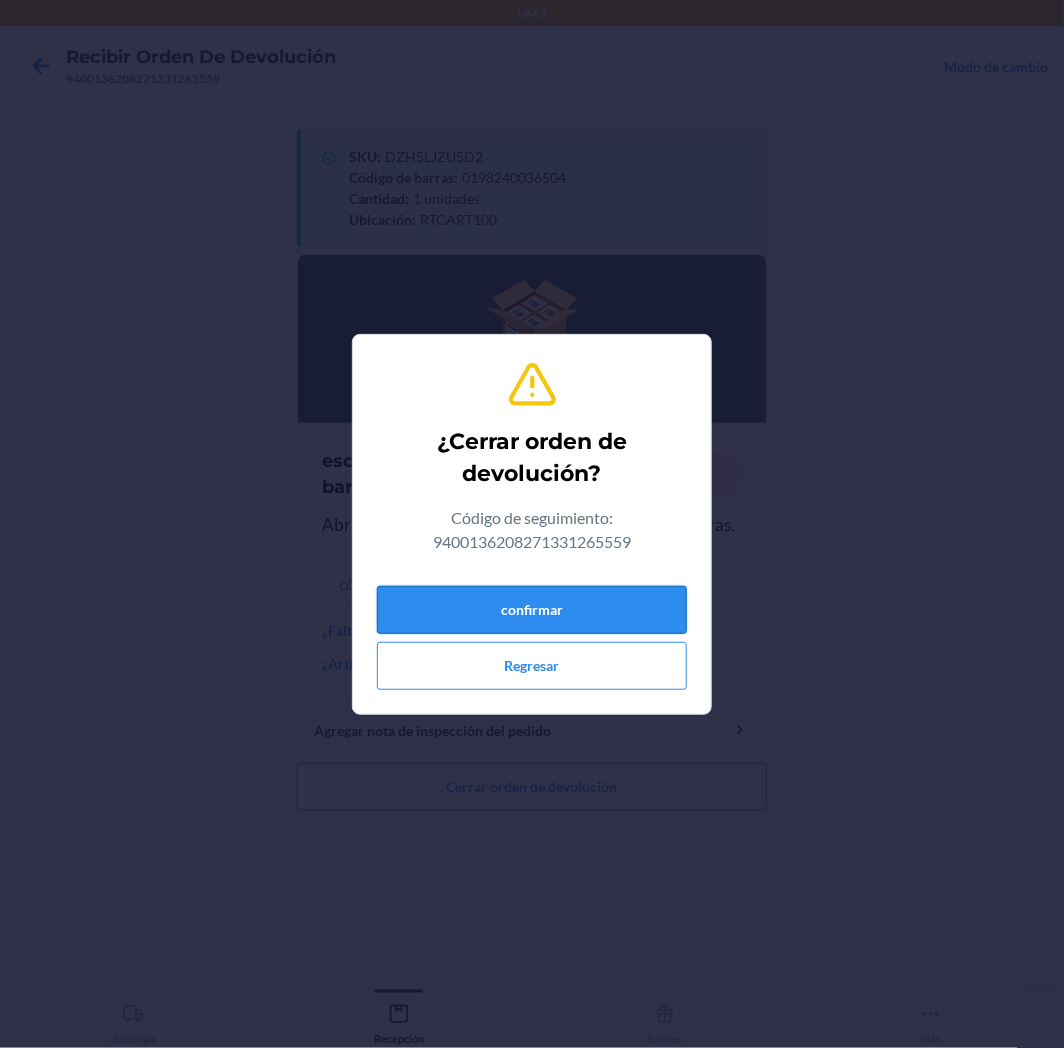 click on "confirmar" at bounding box center [532, 610] 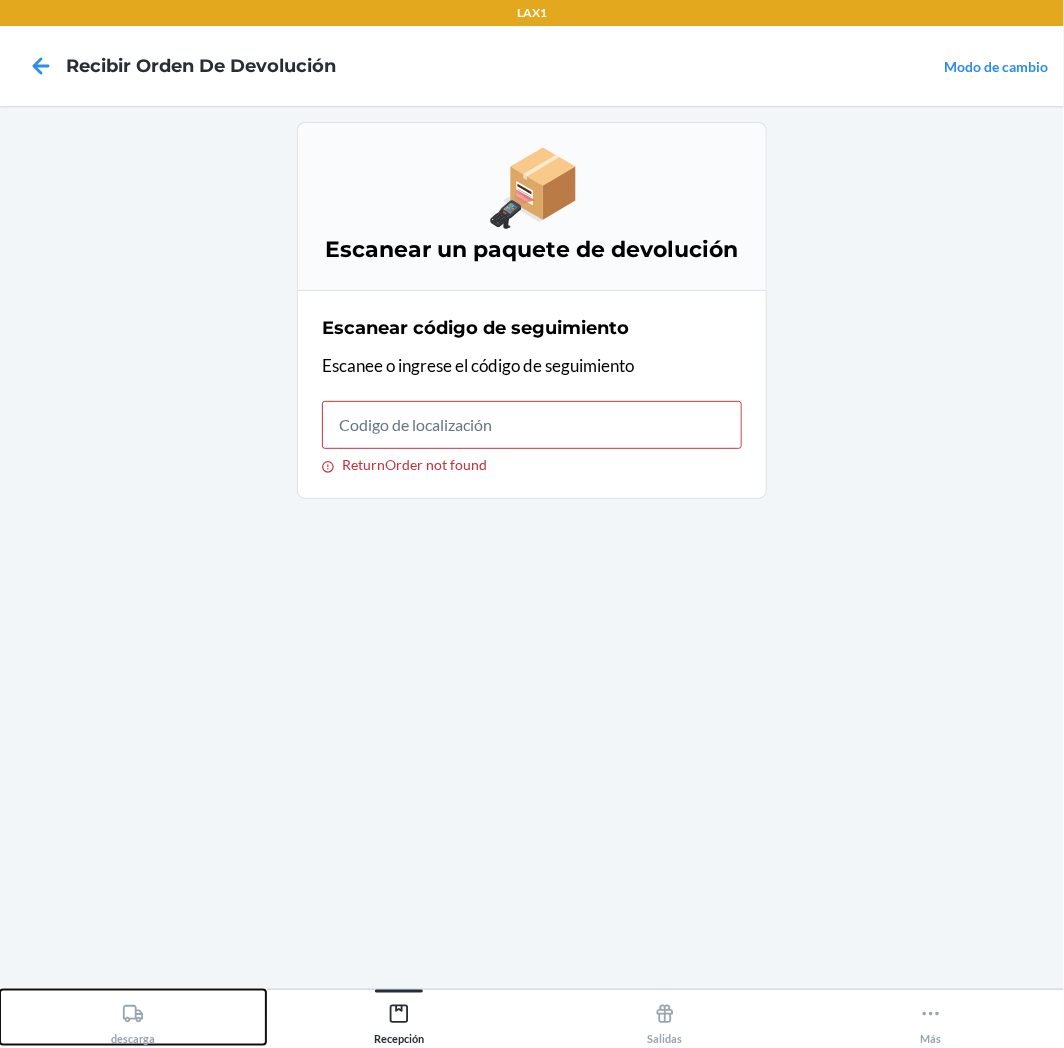 click 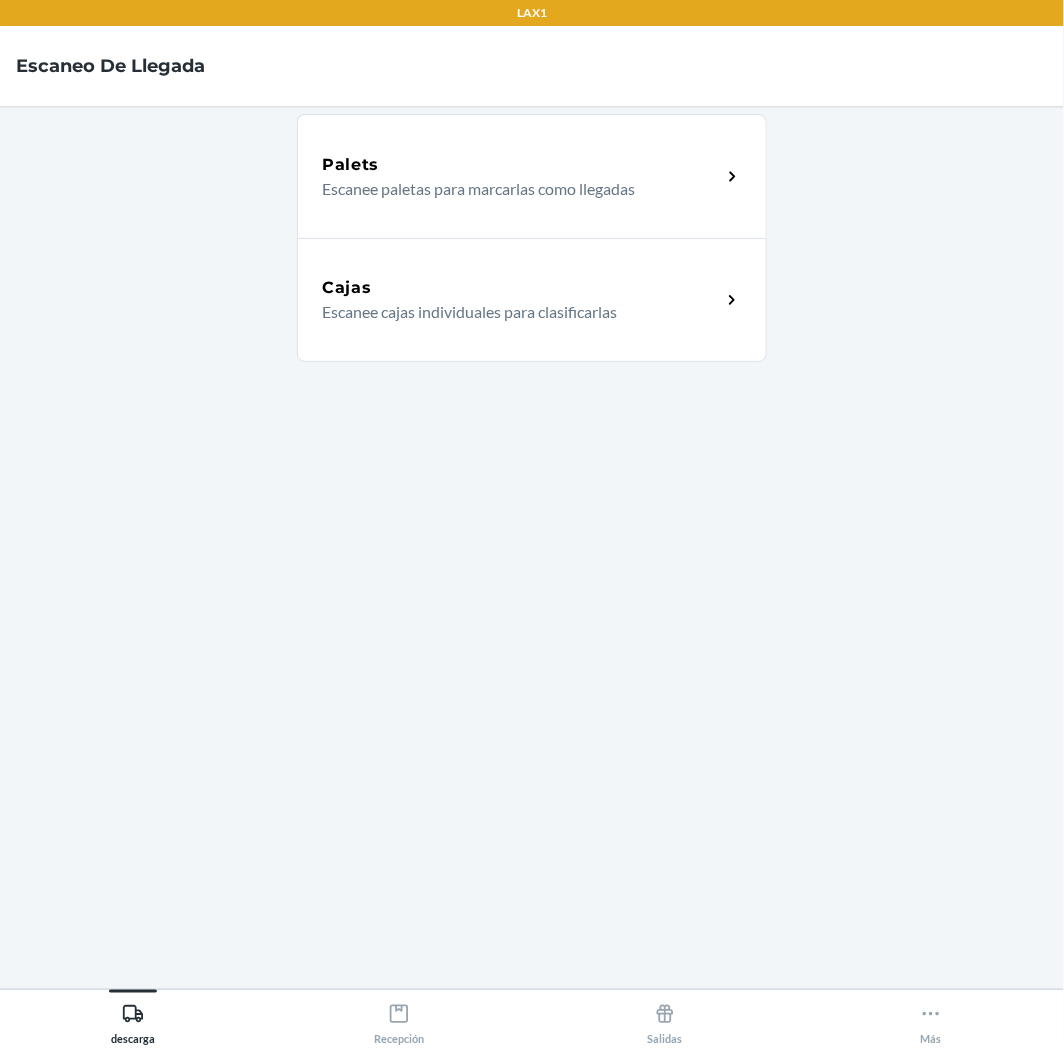 click on "Escanee cajas individuales para clasificarlas" at bounding box center (513, 312) 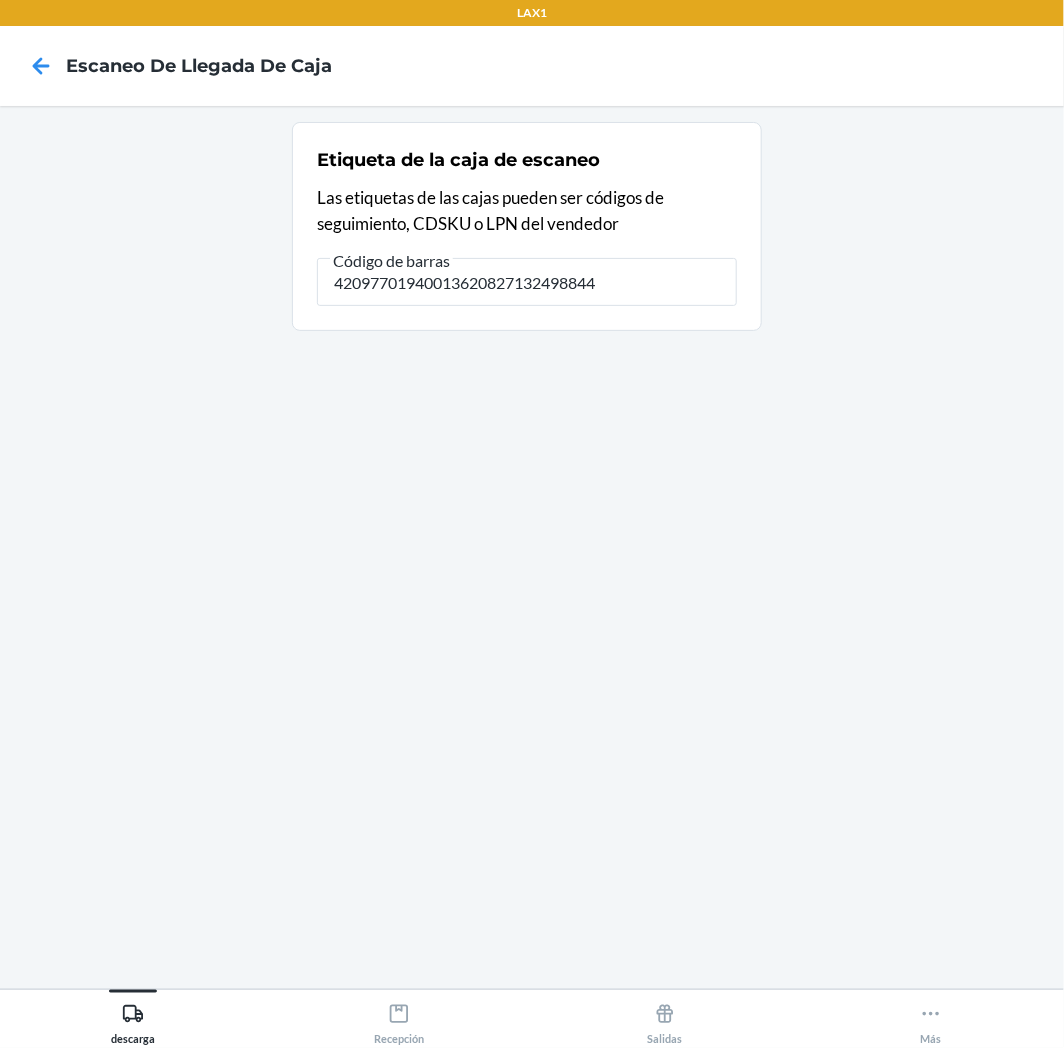 type on "420977019400136208271324988441" 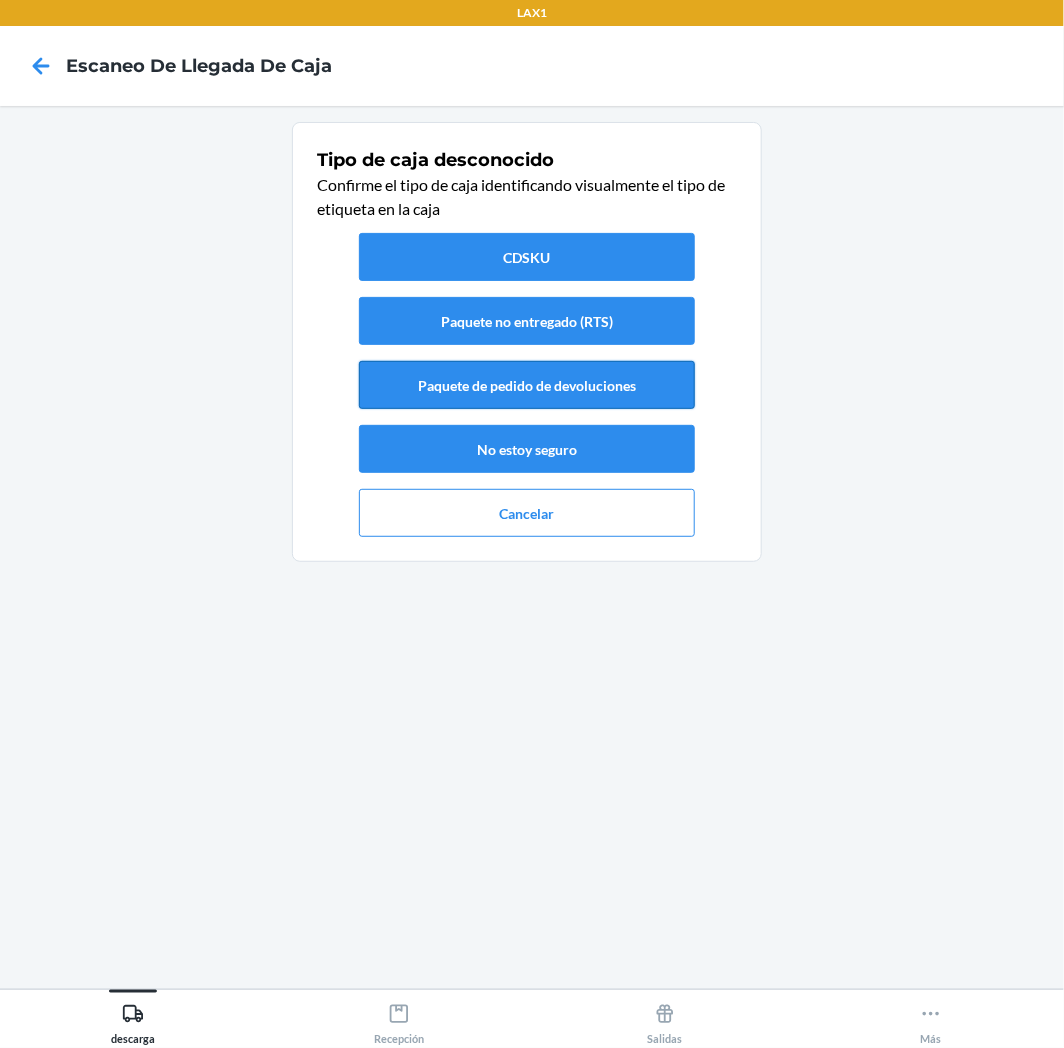 click on "Paquete de pedido de devoluciones" at bounding box center (527, 385) 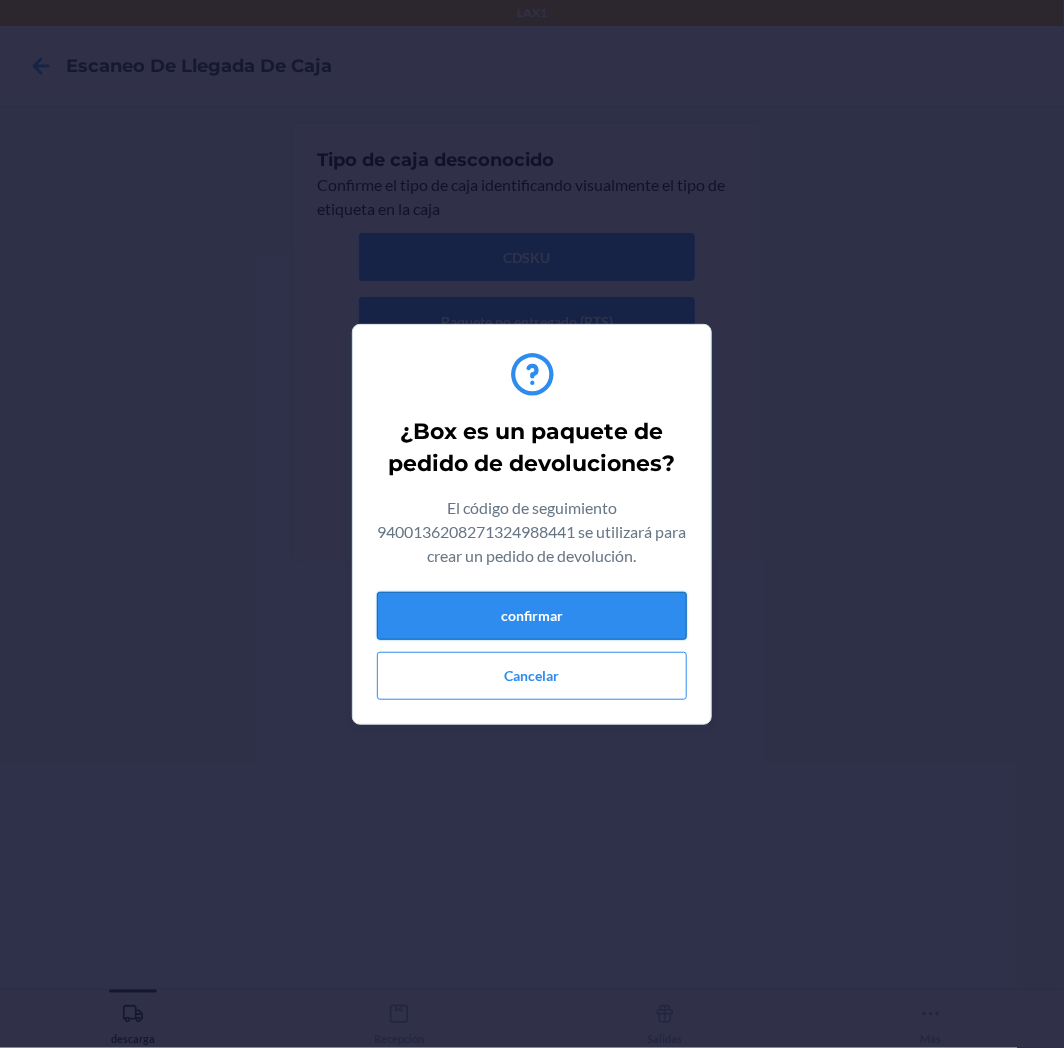 click on "confirmar" at bounding box center [532, 616] 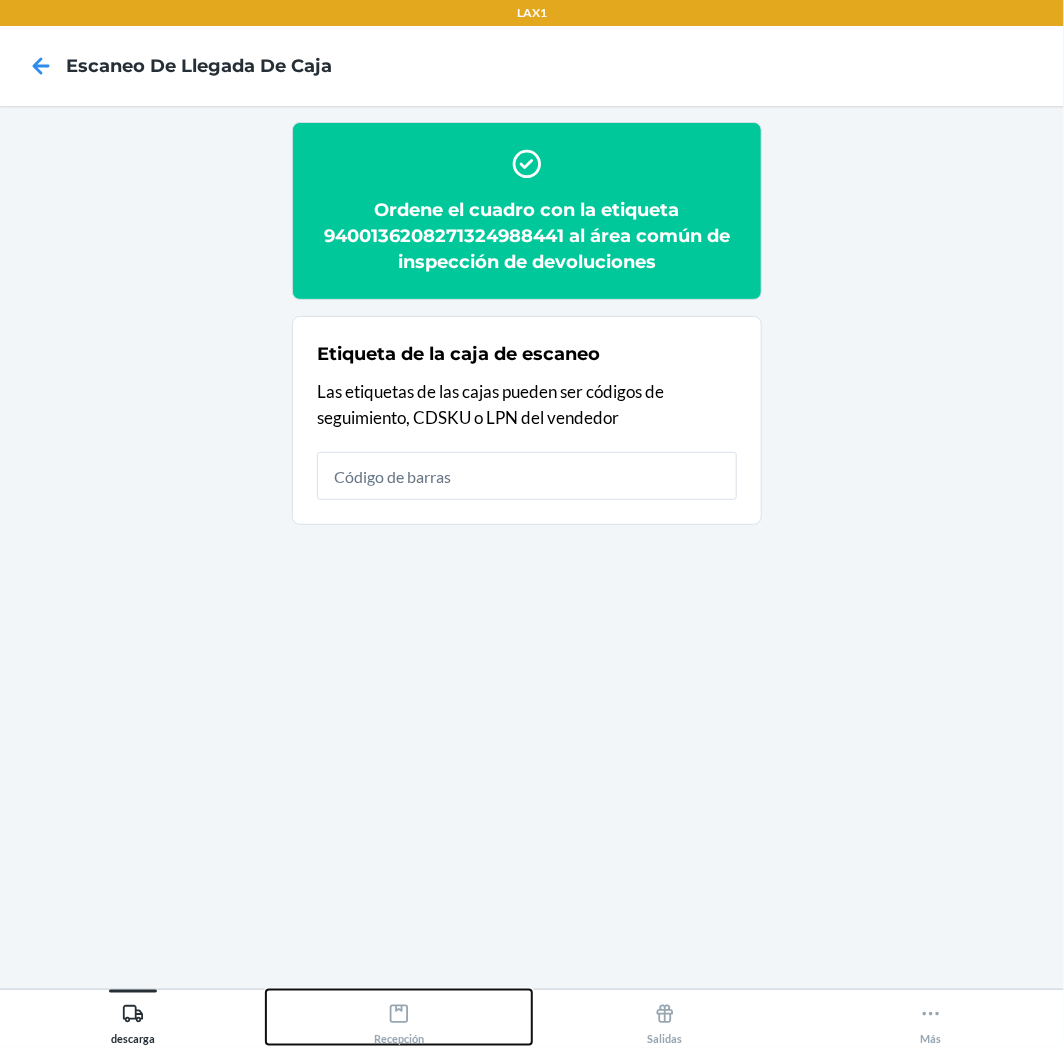 click on "Recepción" at bounding box center (399, 1020) 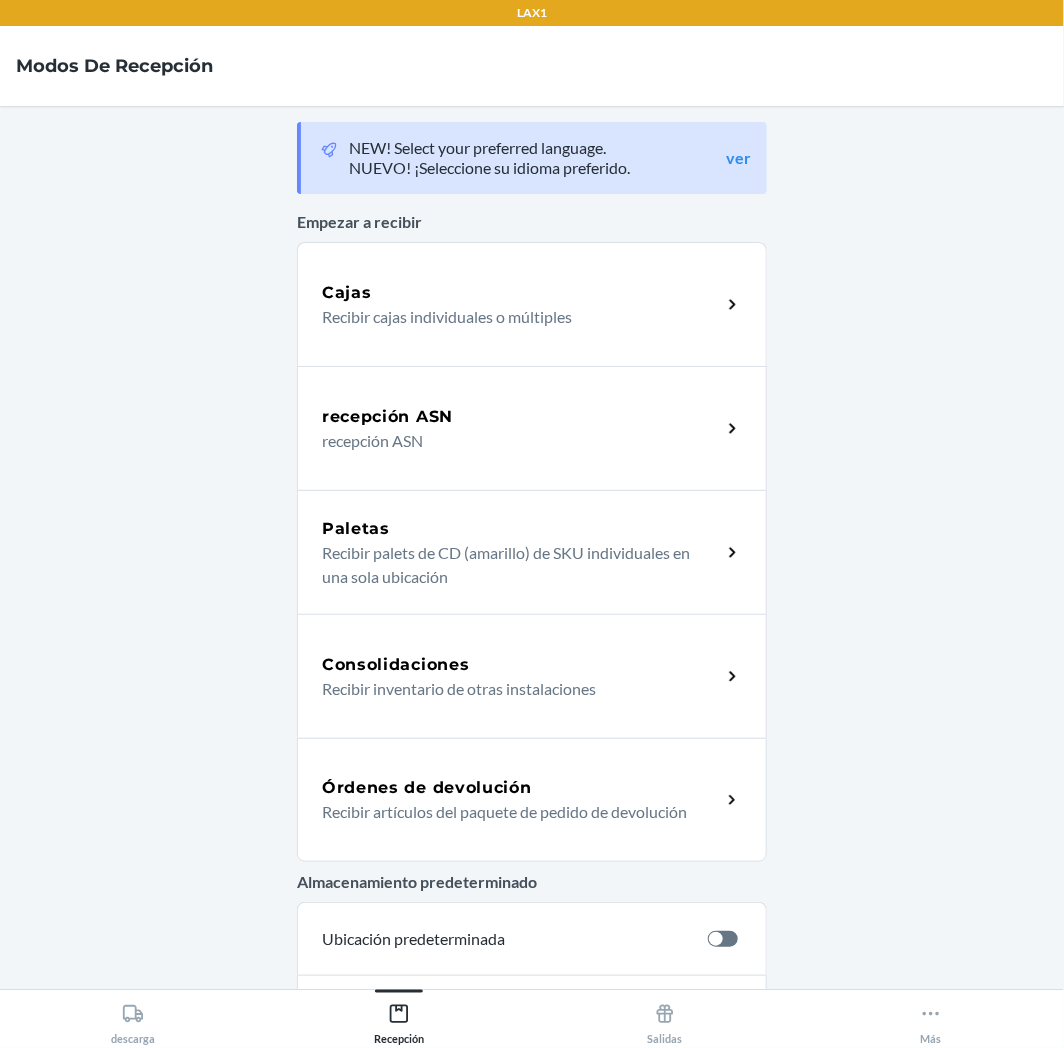 click on "Órdenes de devolución" at bounding box center [427, 788] 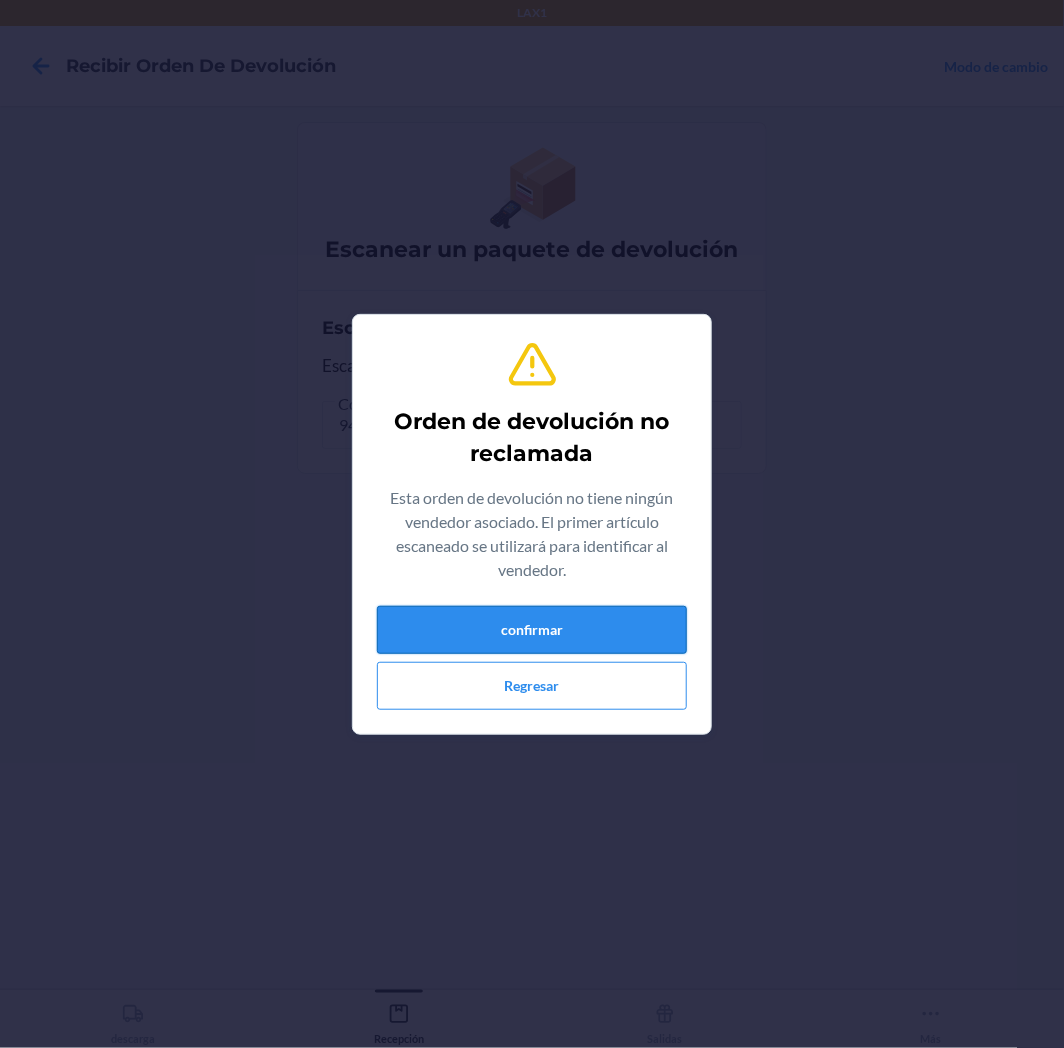 click on "confirmar" at bounding box center (532, 630) 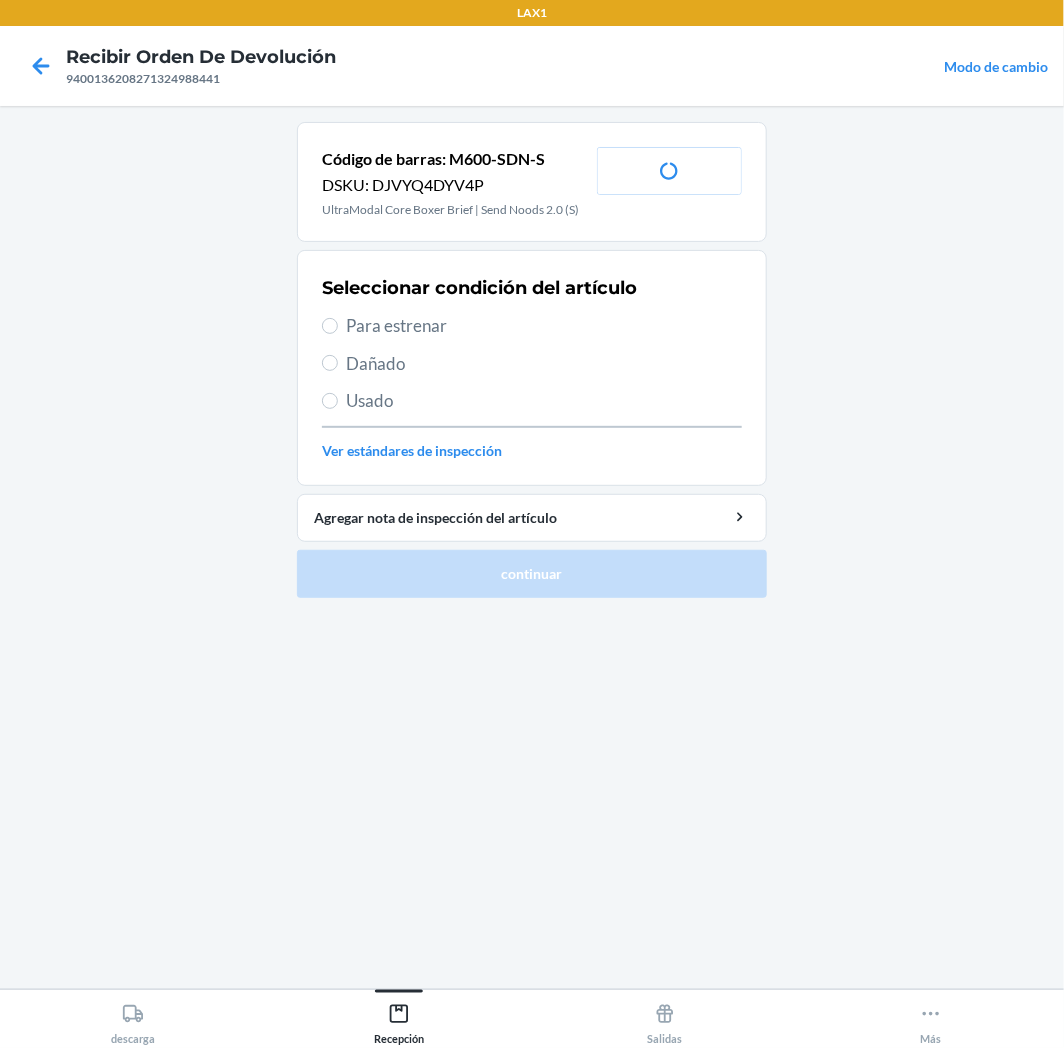 click on "Para estrenar" at bounding box center [544, 326] 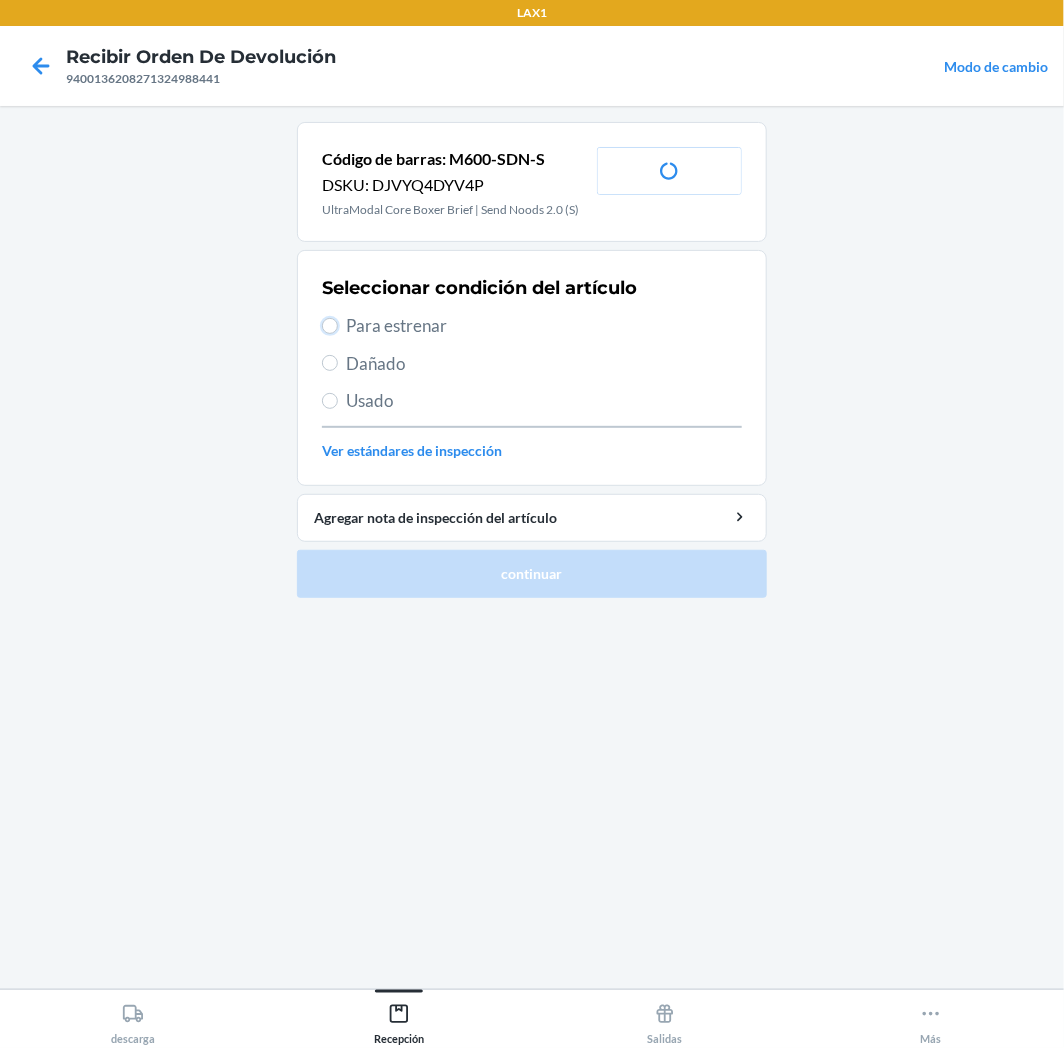 click on "Para estrenar" at bounding box center [330, 326] 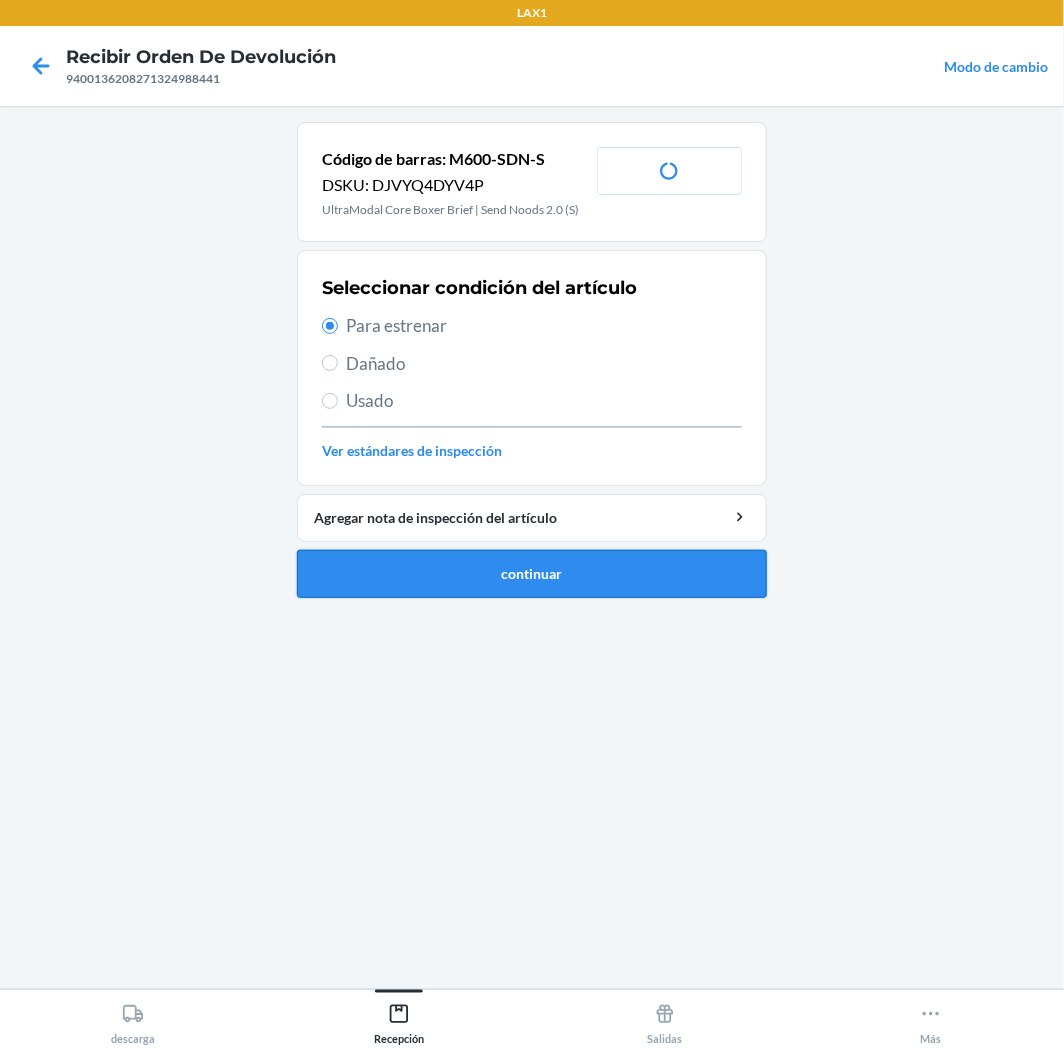 click on "continuar" at bounding box center (532, 574) 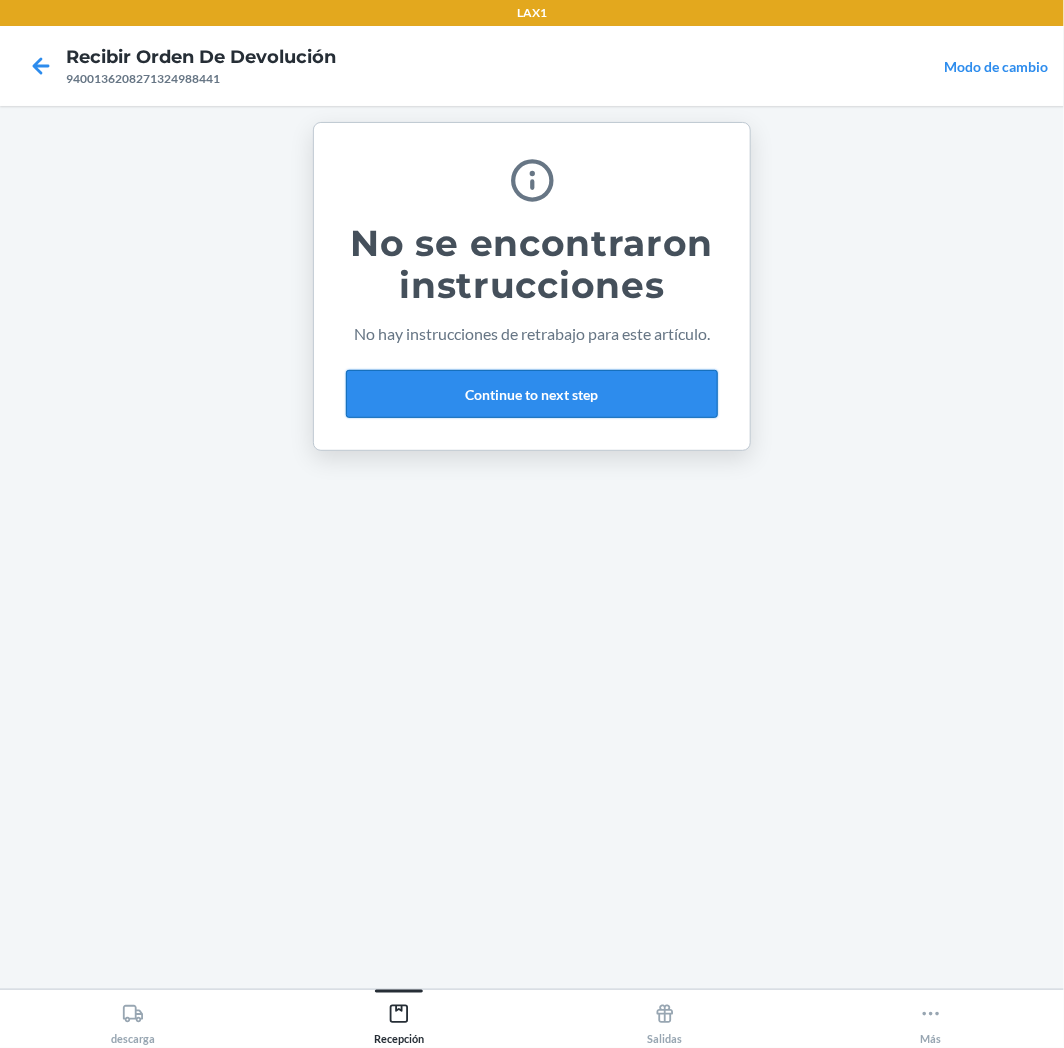 click on "Continue to next step" at bounding box center [532, 394] 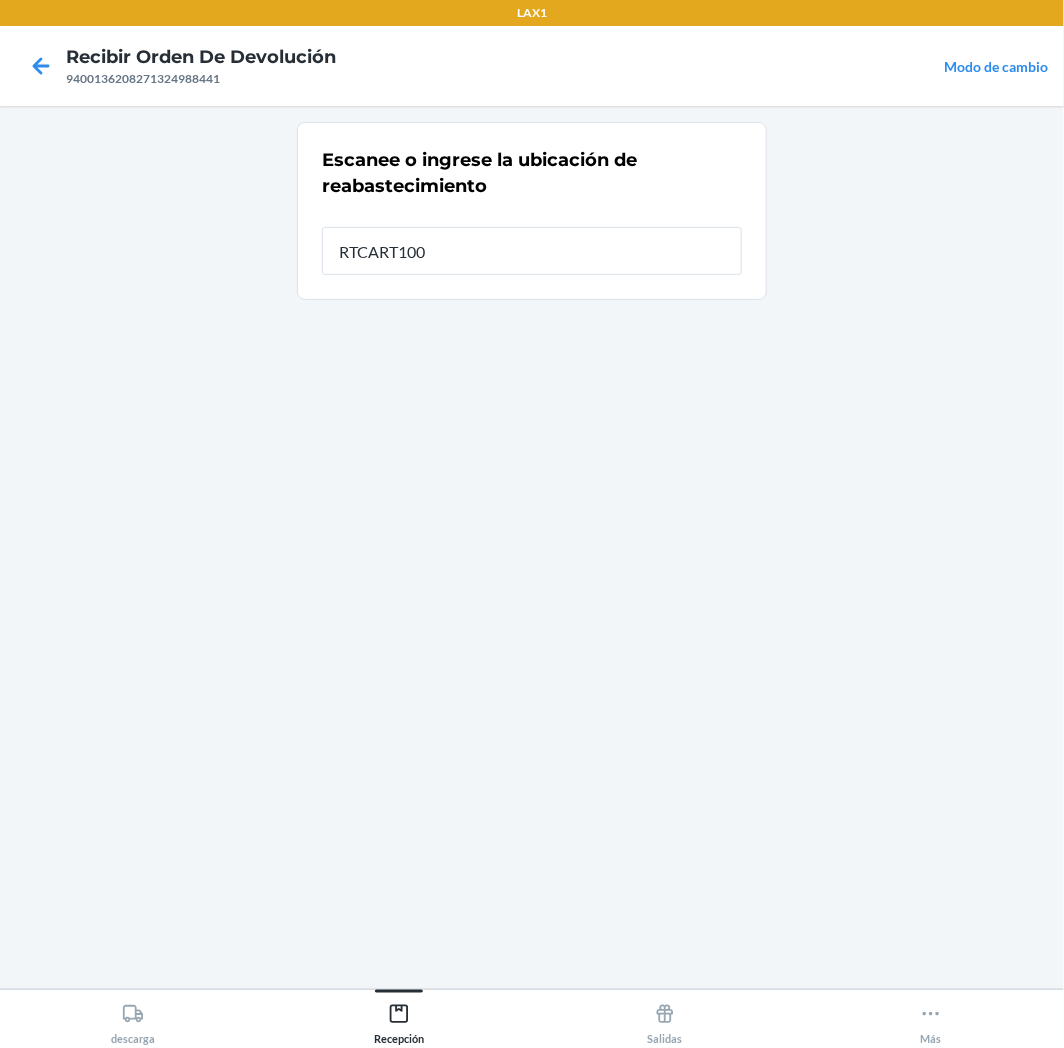type on "RTCART100" 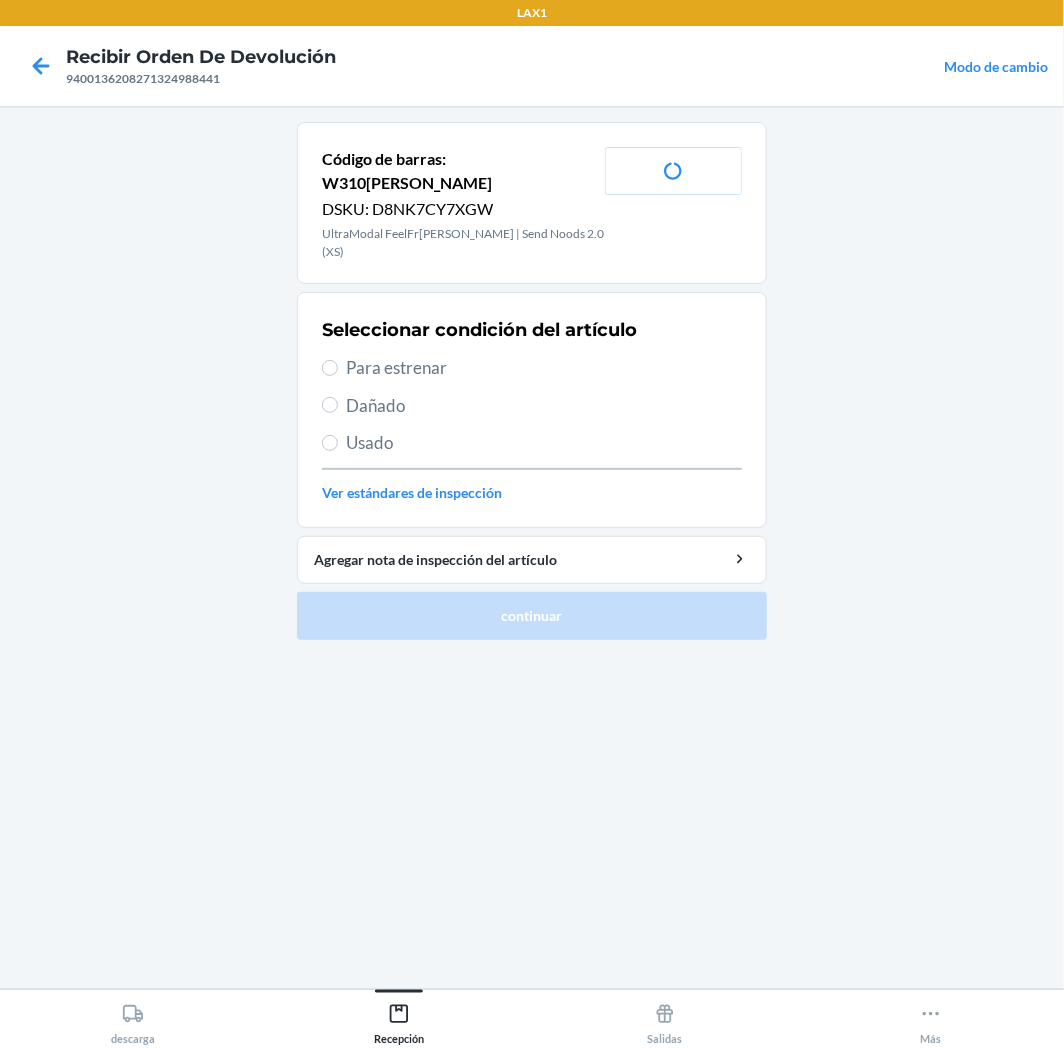 click on "Para estrenar" at bounding box center [544, 368] 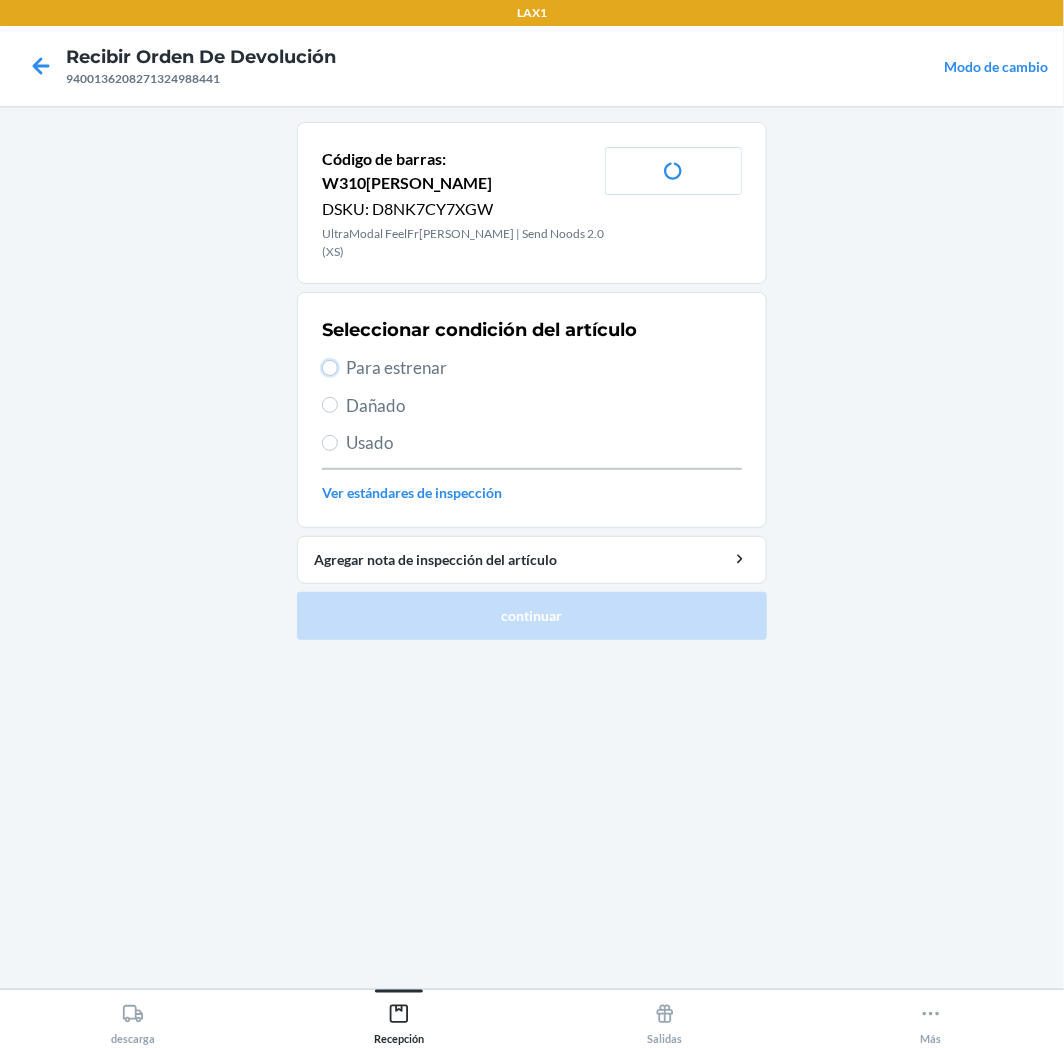 click on "Para estrenar" at bounding box center [330, 368] 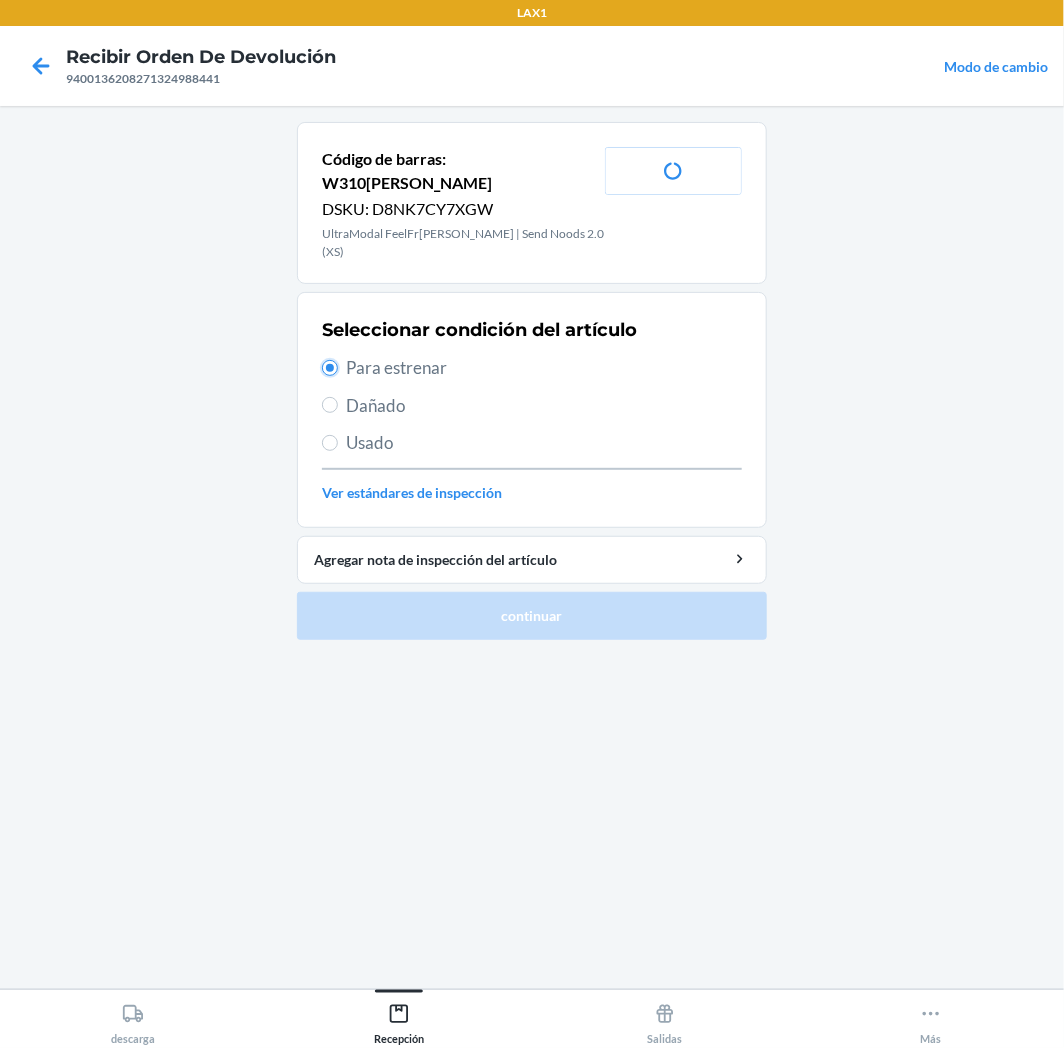 radio on "true" 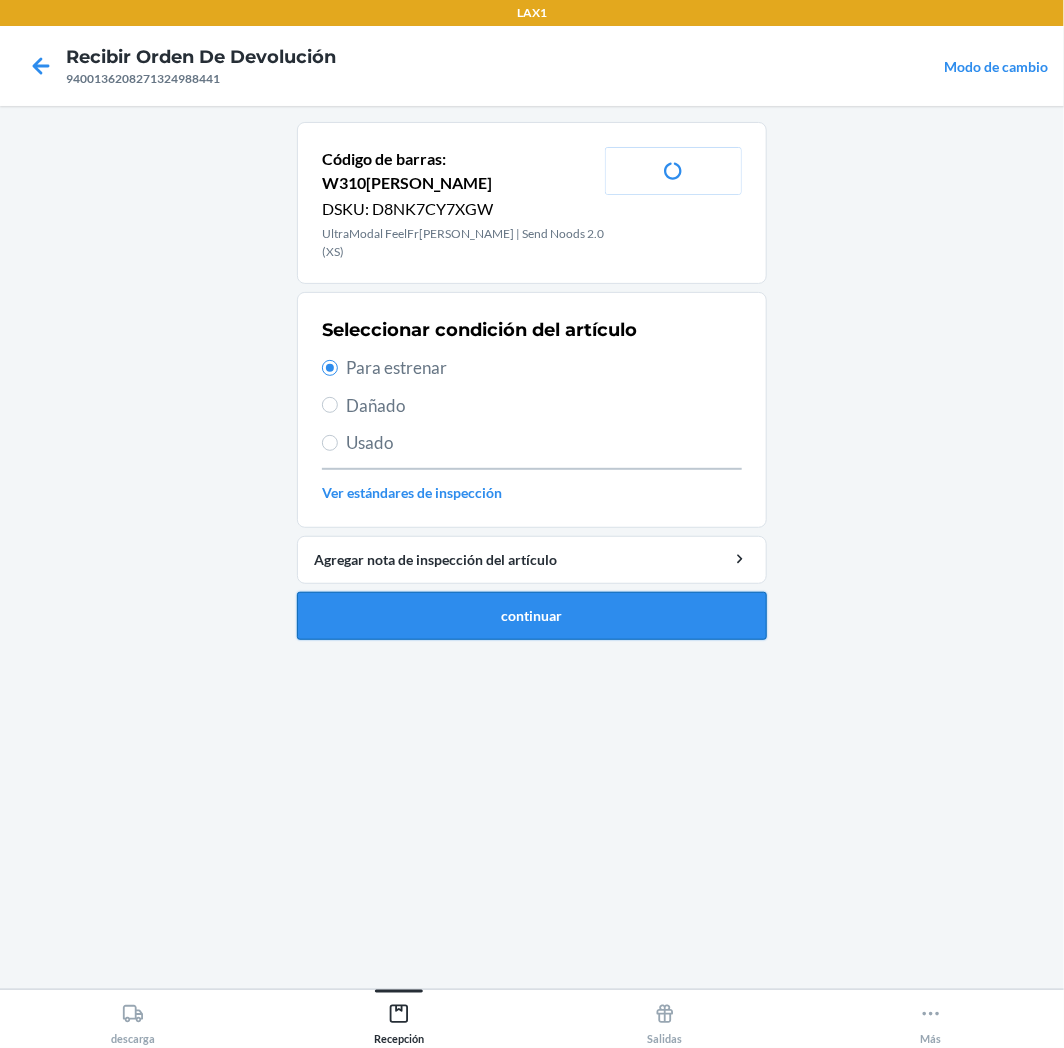 click on "continuar" at bounding box center [532, 616] 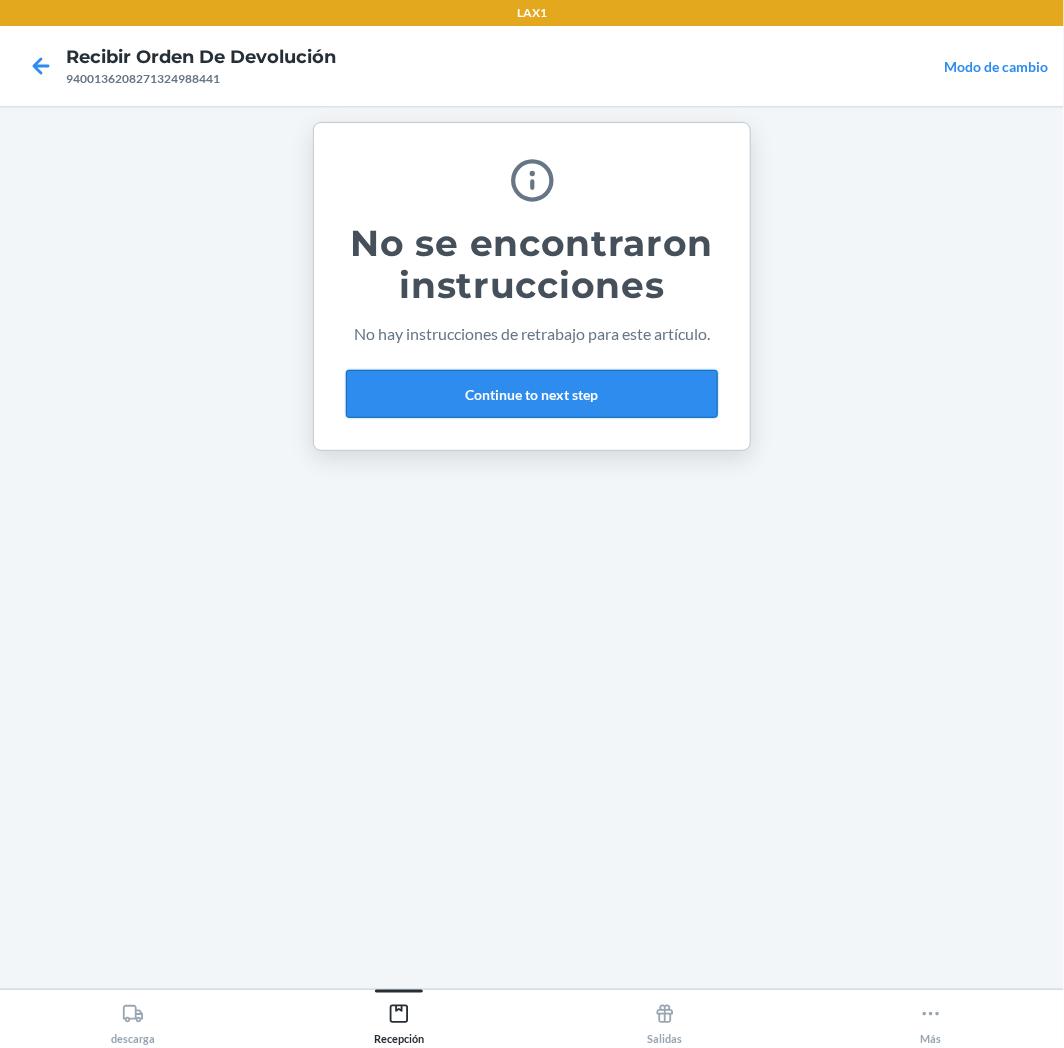 click on "Continue to next step" at bounding box center (532, 394) 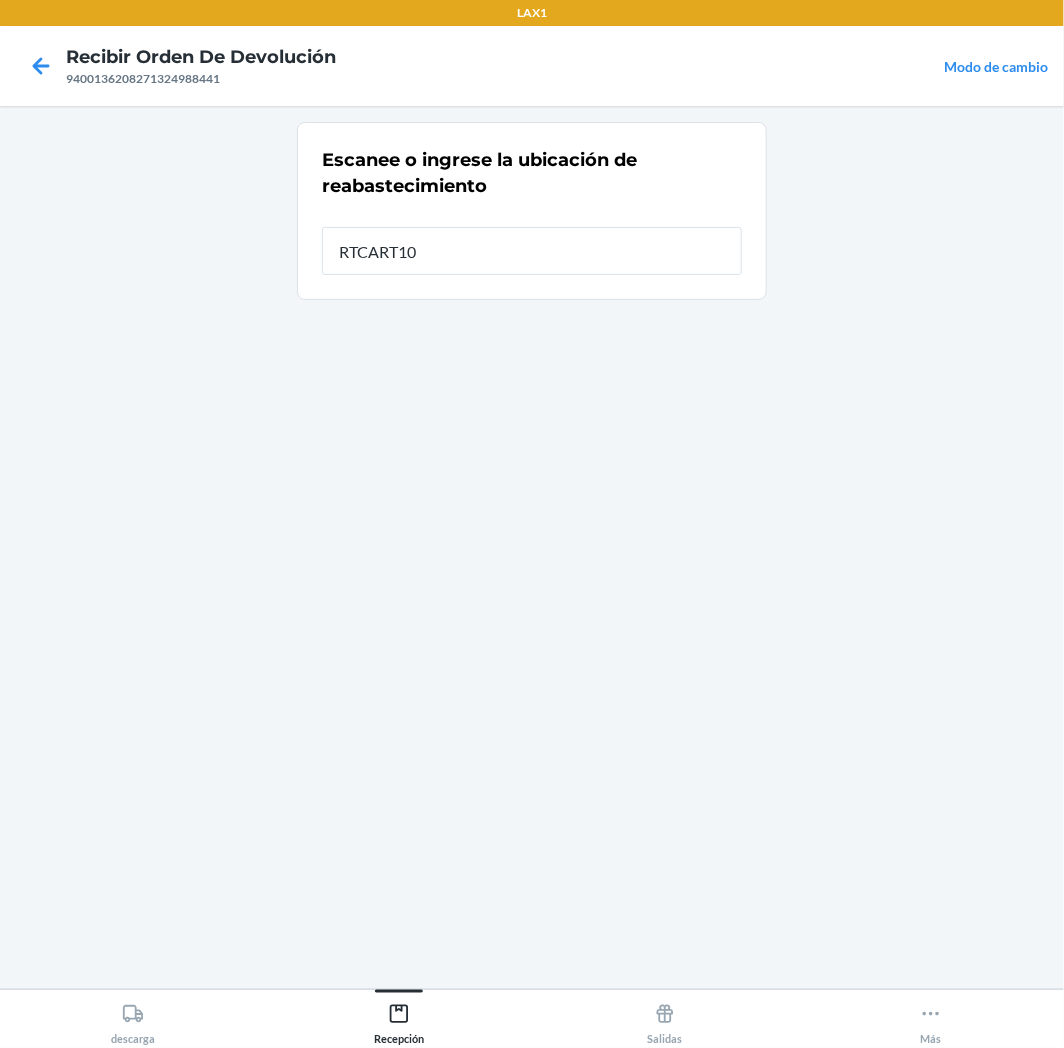 type on "RTCART100" 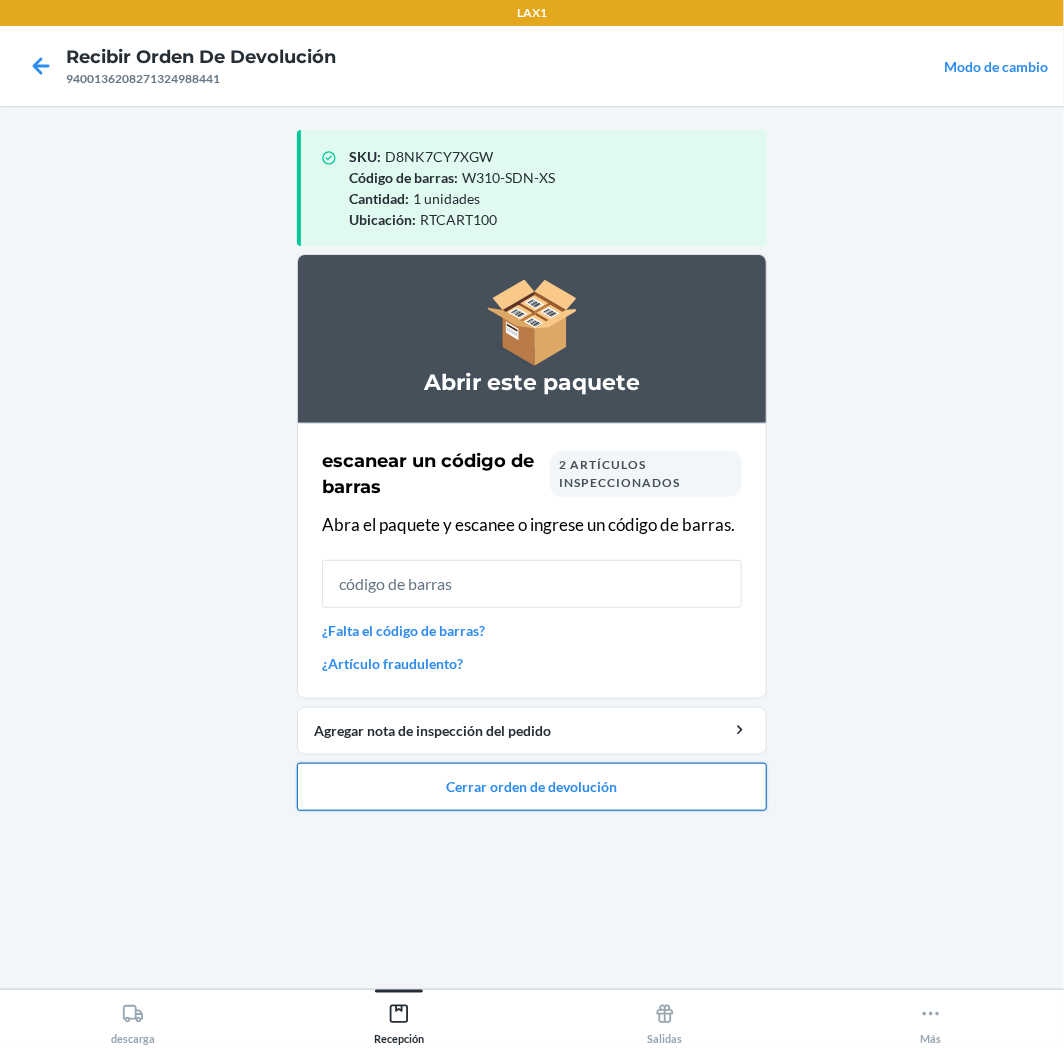 click on "Cerrar orden de devolución" at bounding box center [532, 787] 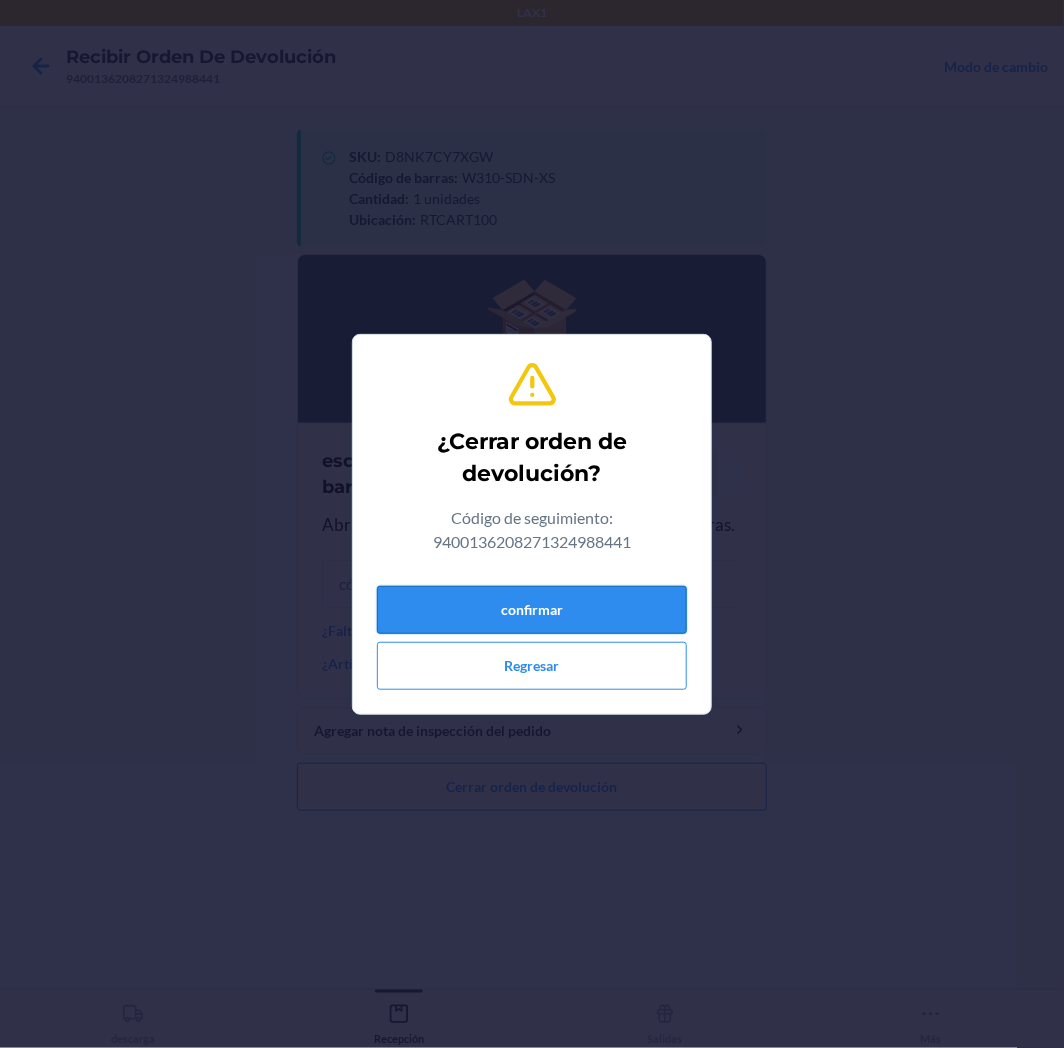 click on "confirmar" at bounding box center (532, 610) 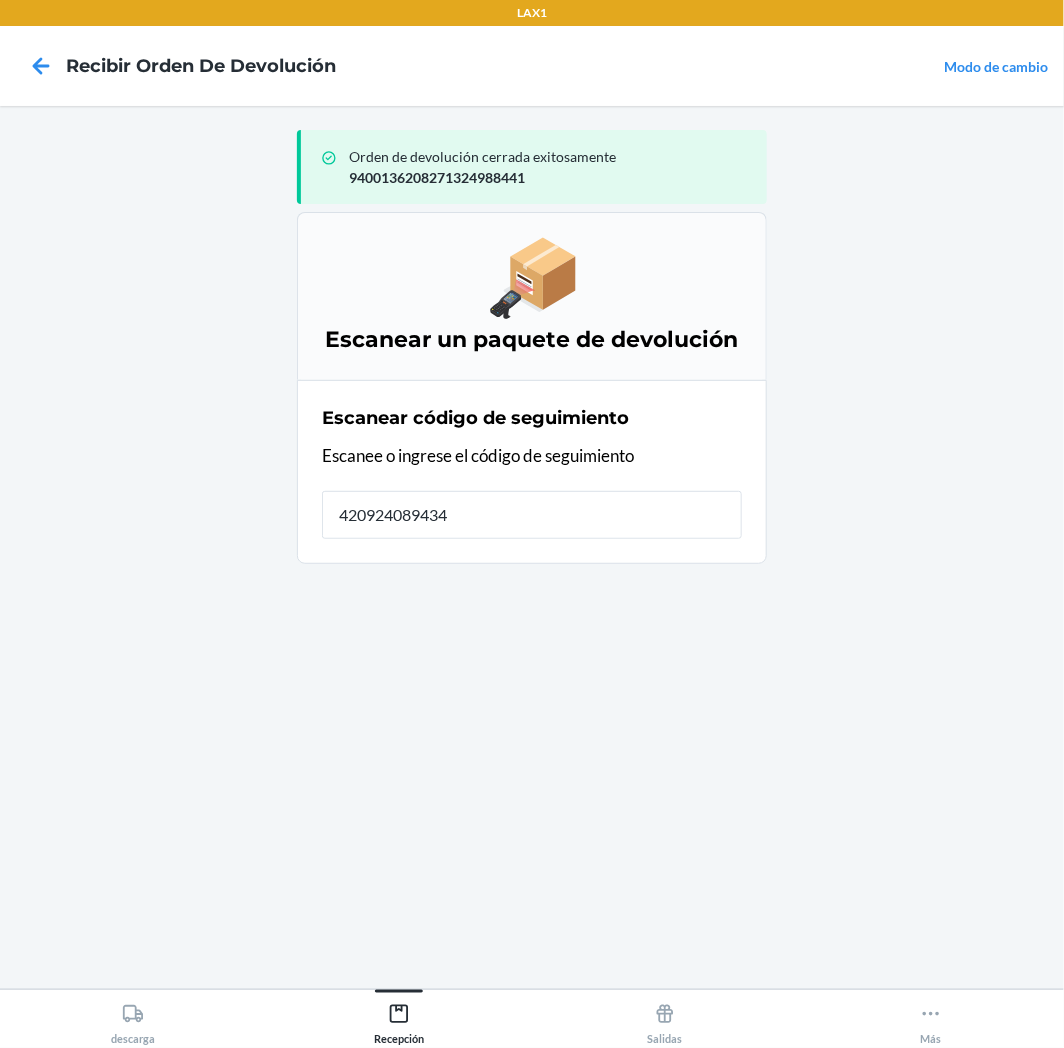 type on "4209240894346" 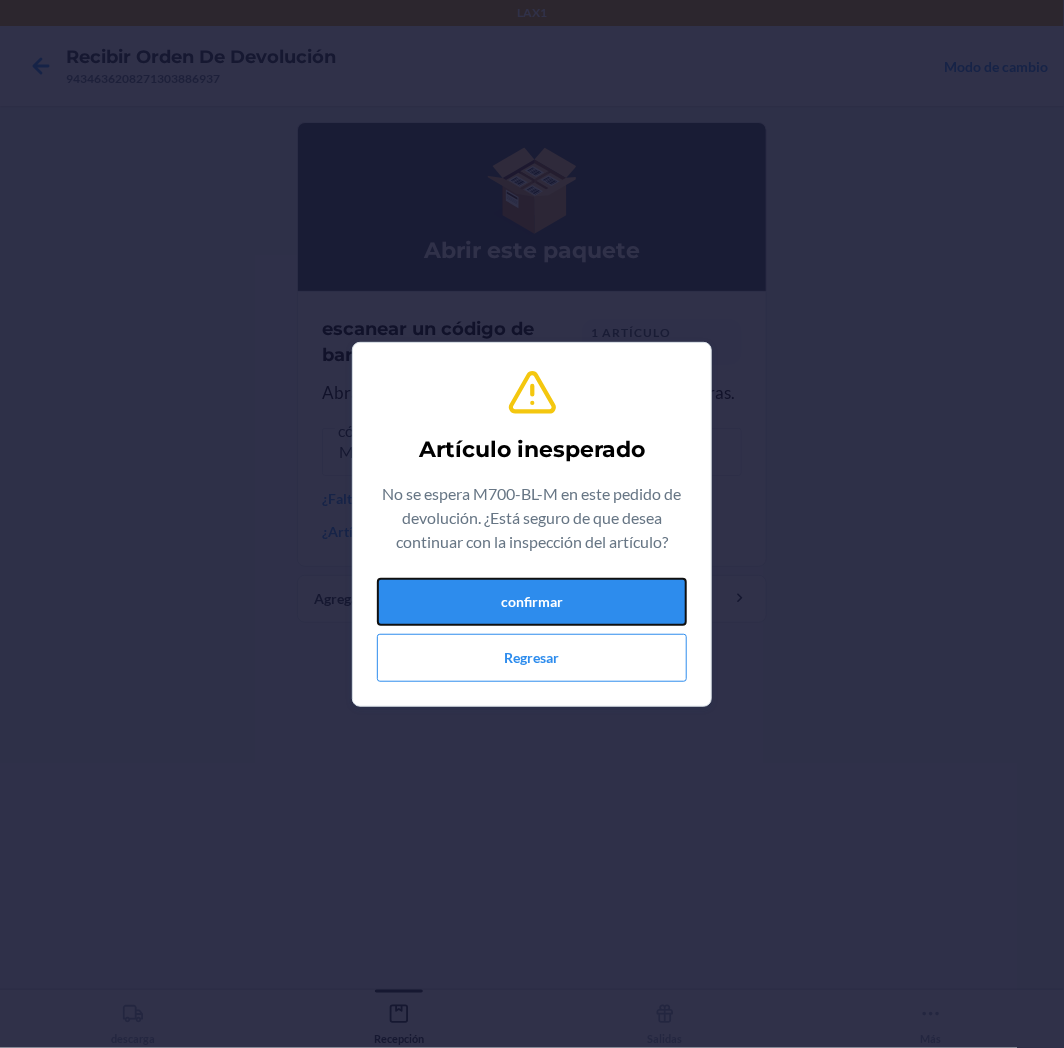 click on "confirmar" at bounding box center [532, 602] 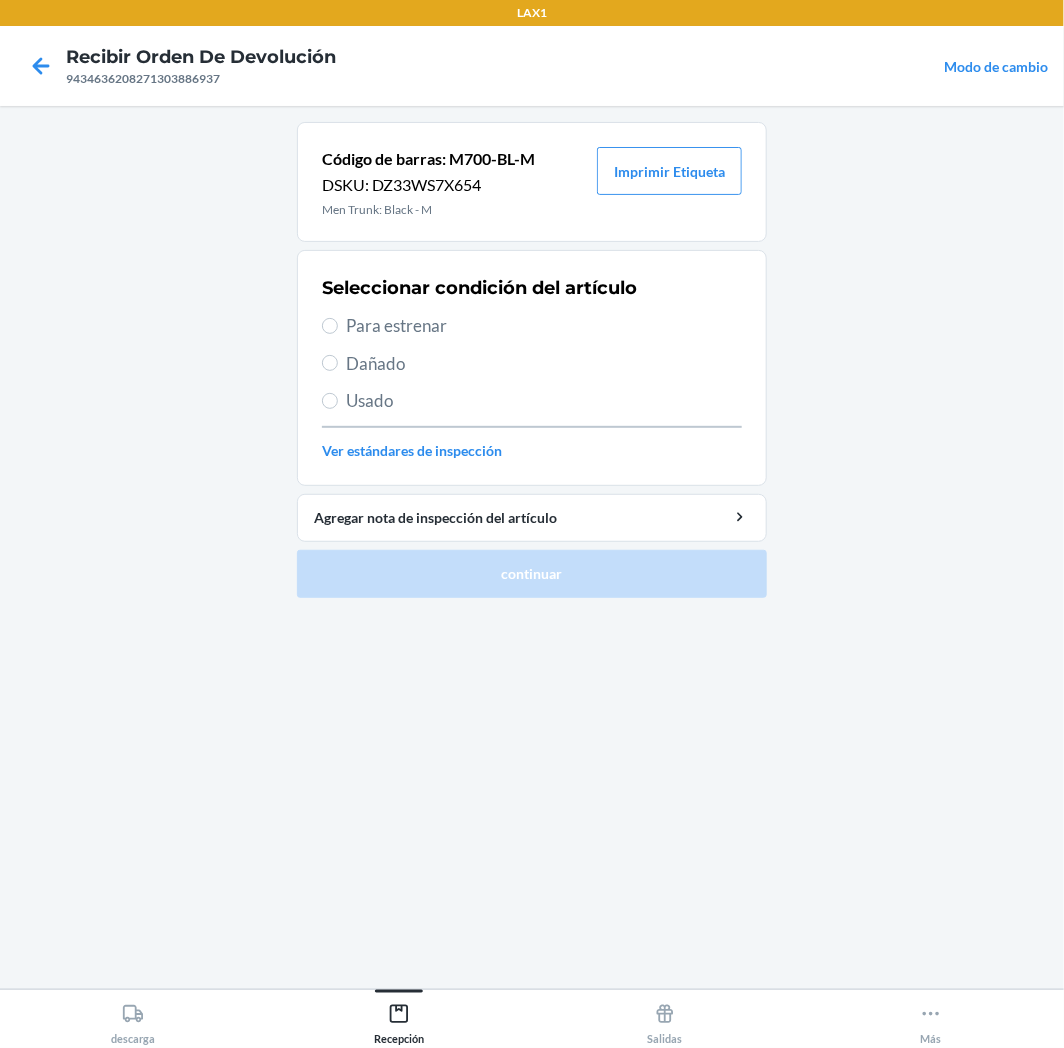 click on "Para estrenar" at bounding box center [544, 326] 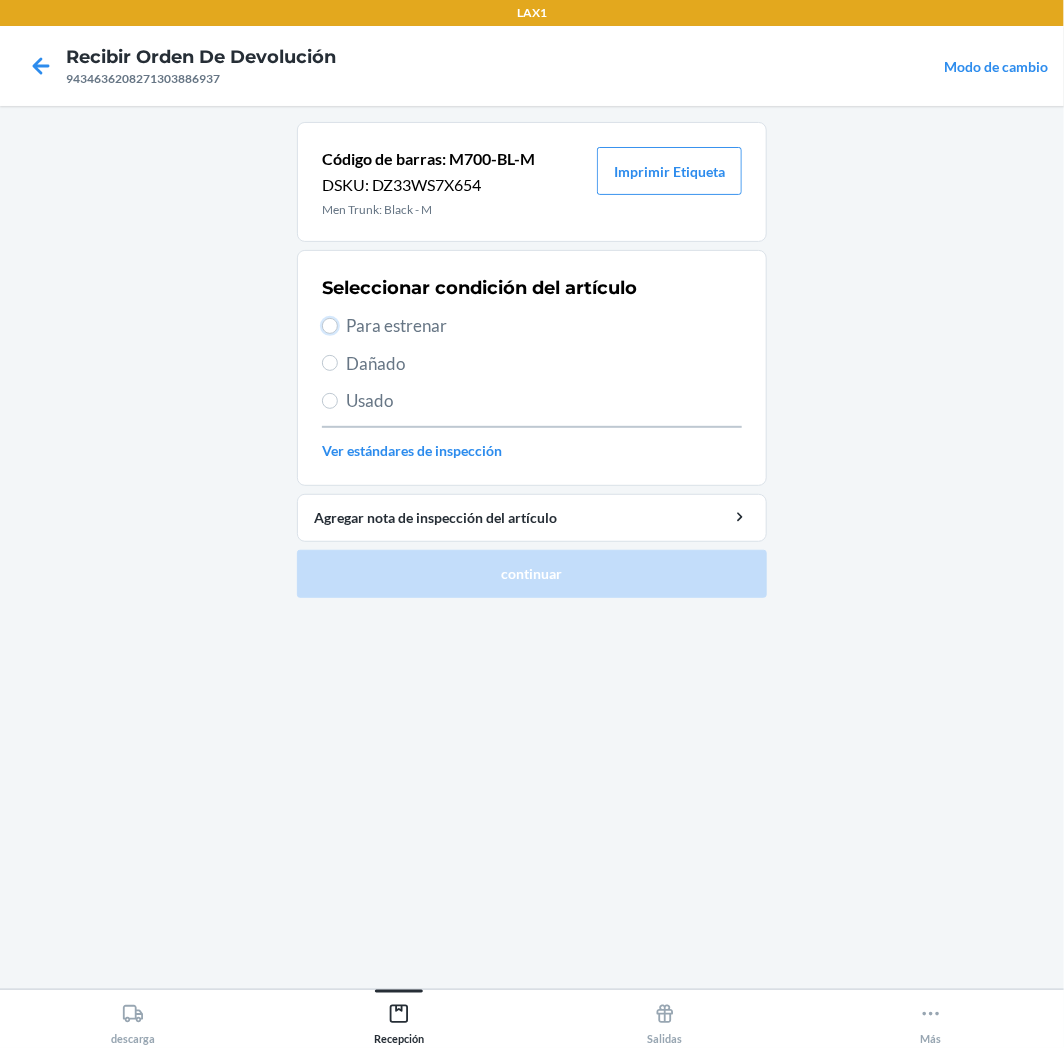 click on "Para estrenar" at bounding box center (330, 326) 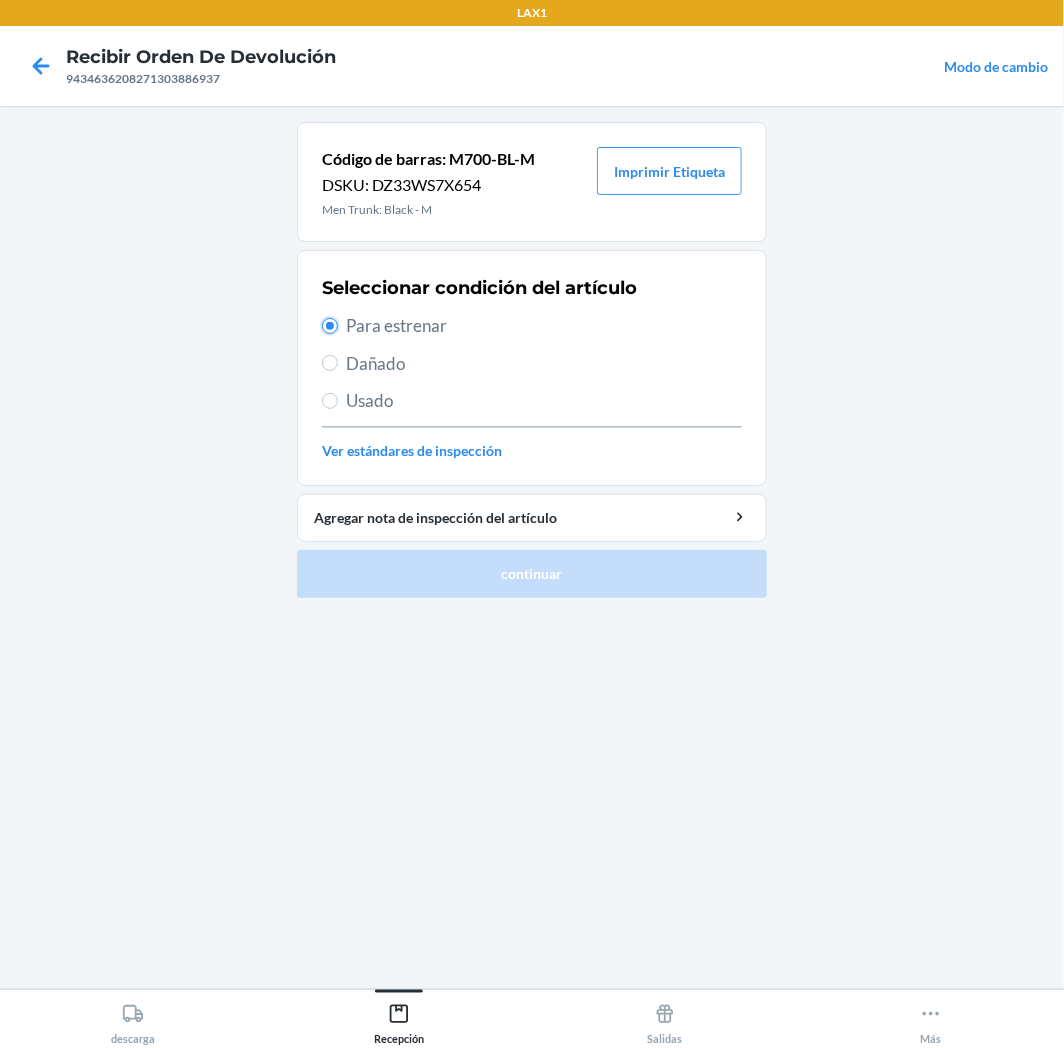 radio on "true" 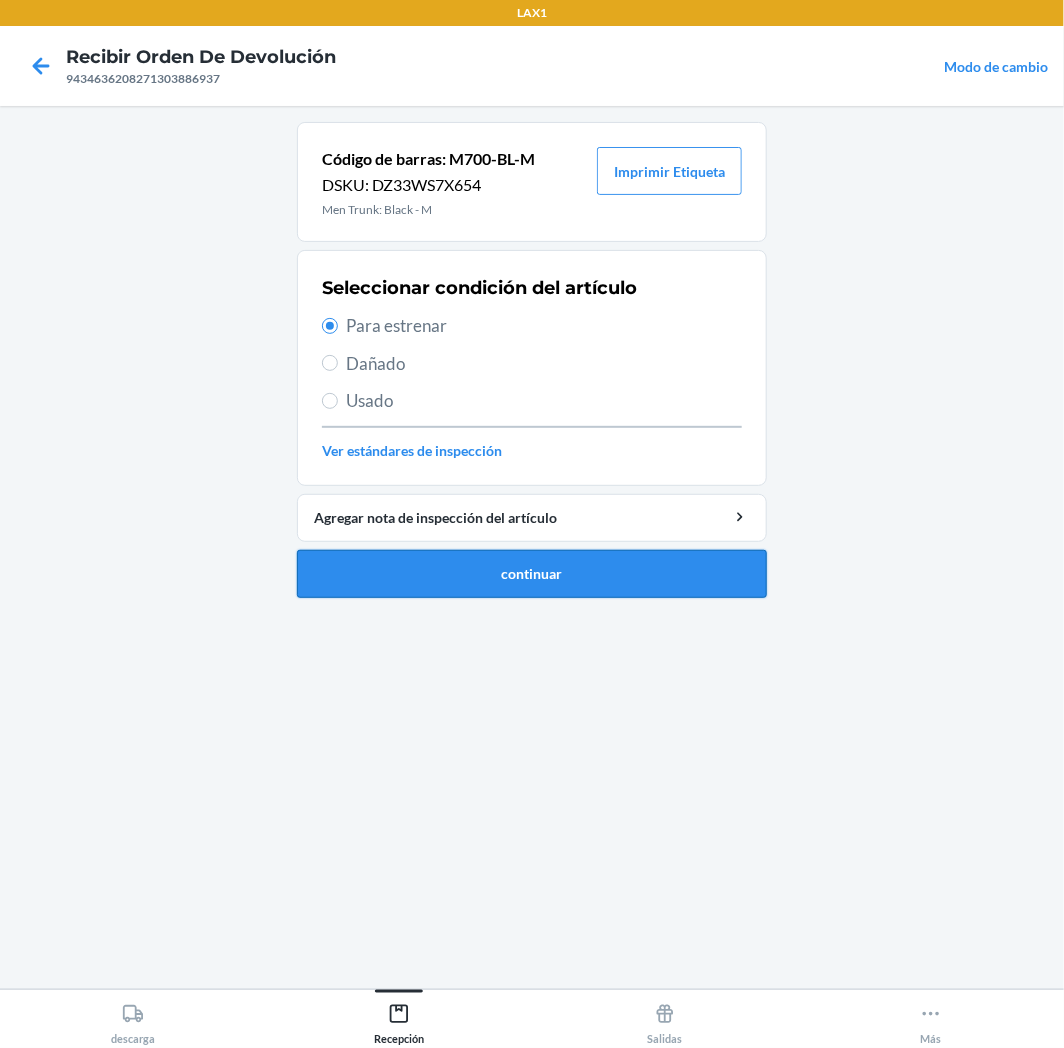 click on "continuar" at bounding box center [532, 574] 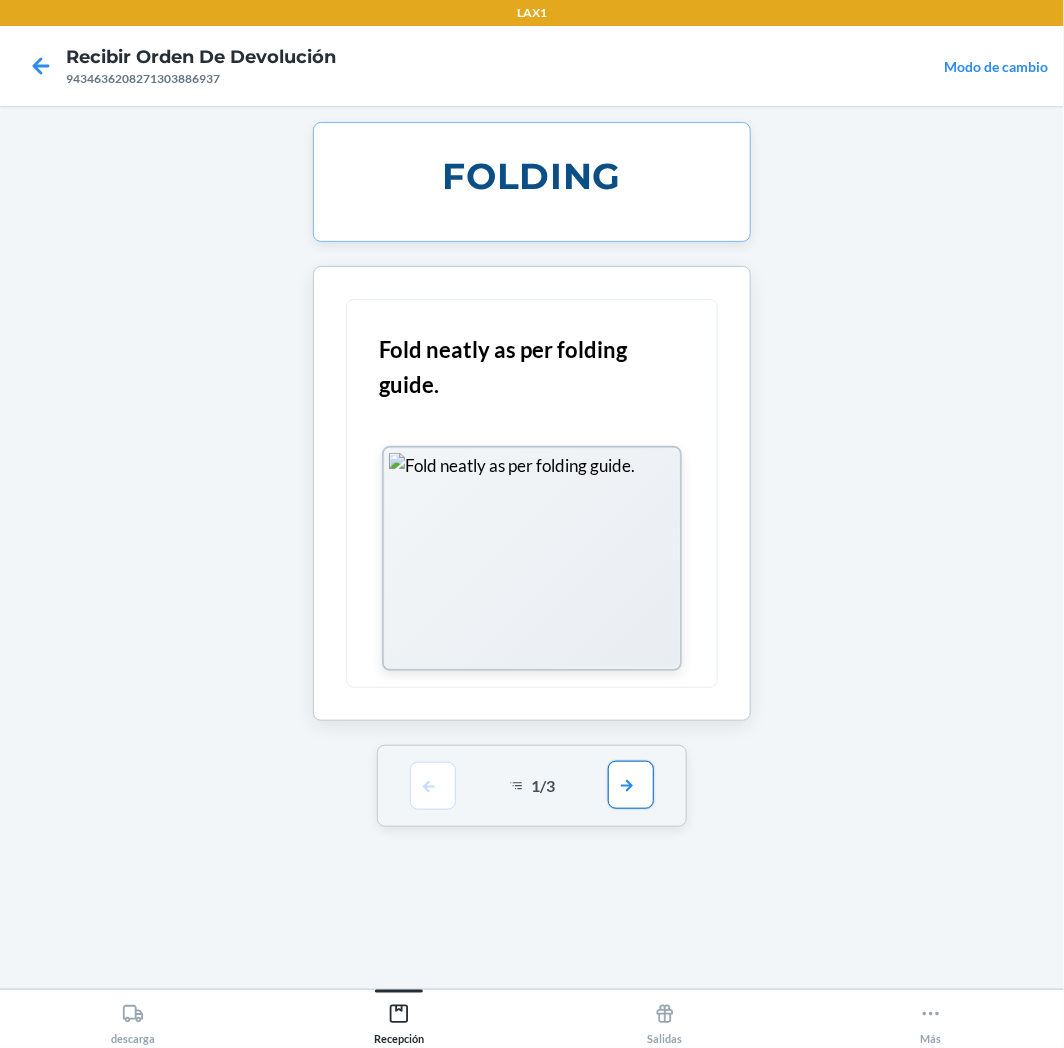 click at bounding box center [631, 785] 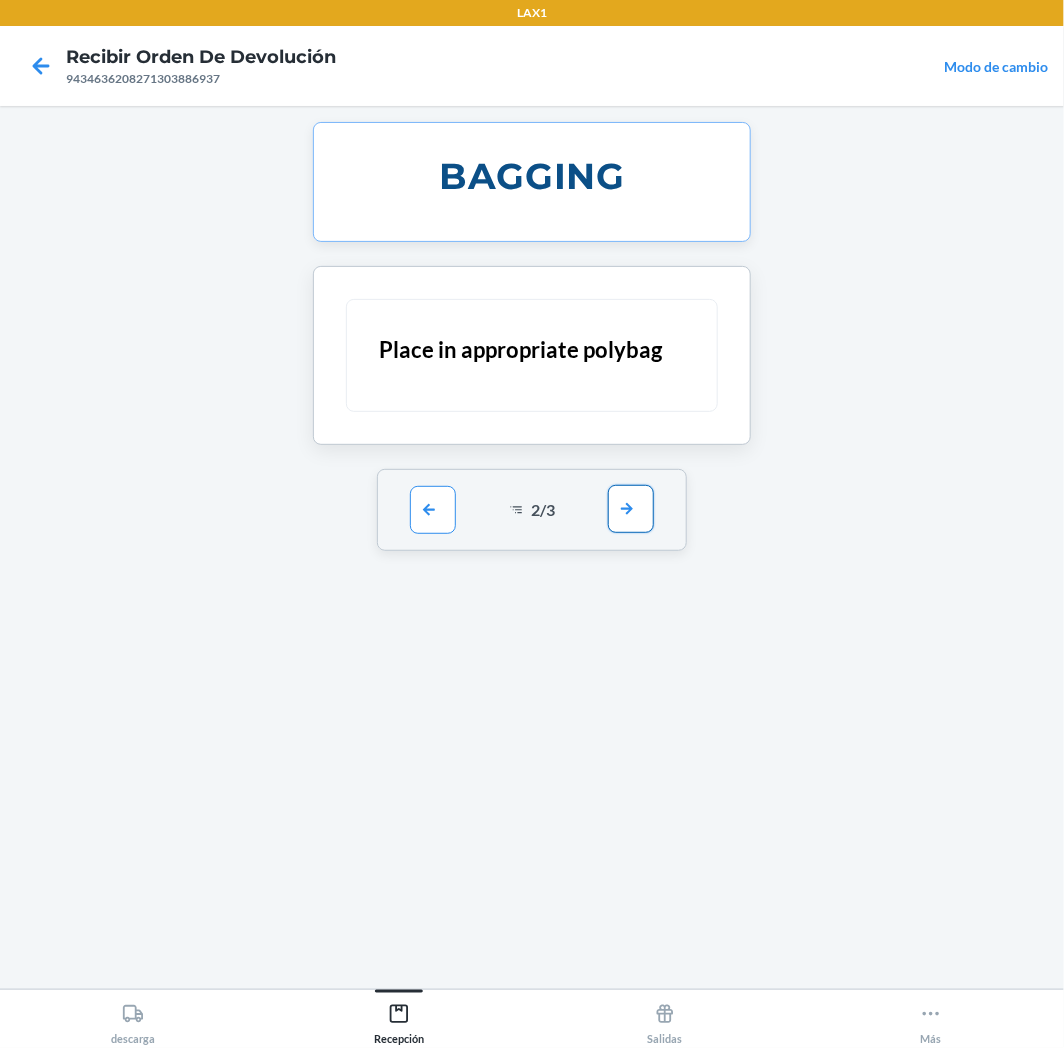 click at bounding box center (631, 509) 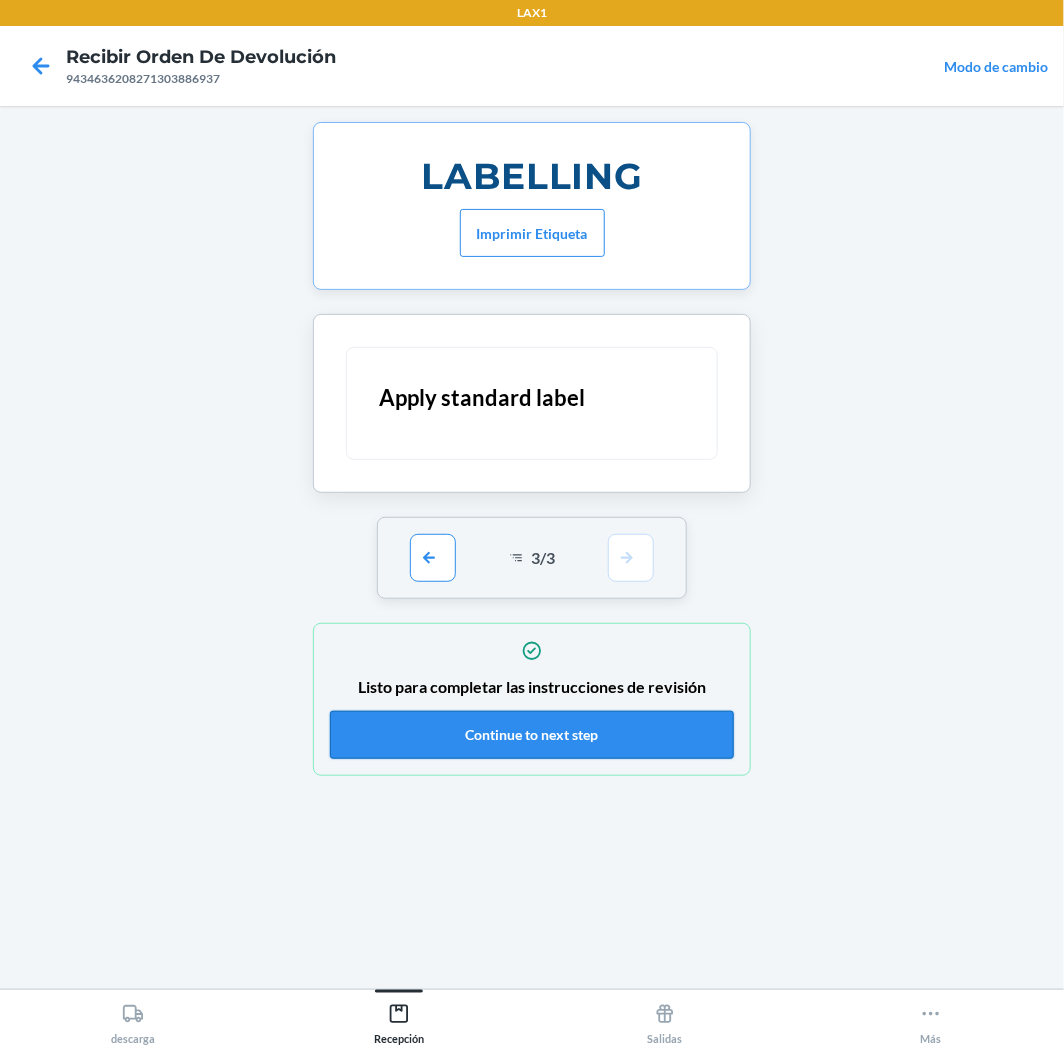 click on "Continue to next step" at bounding box center (532, 735) 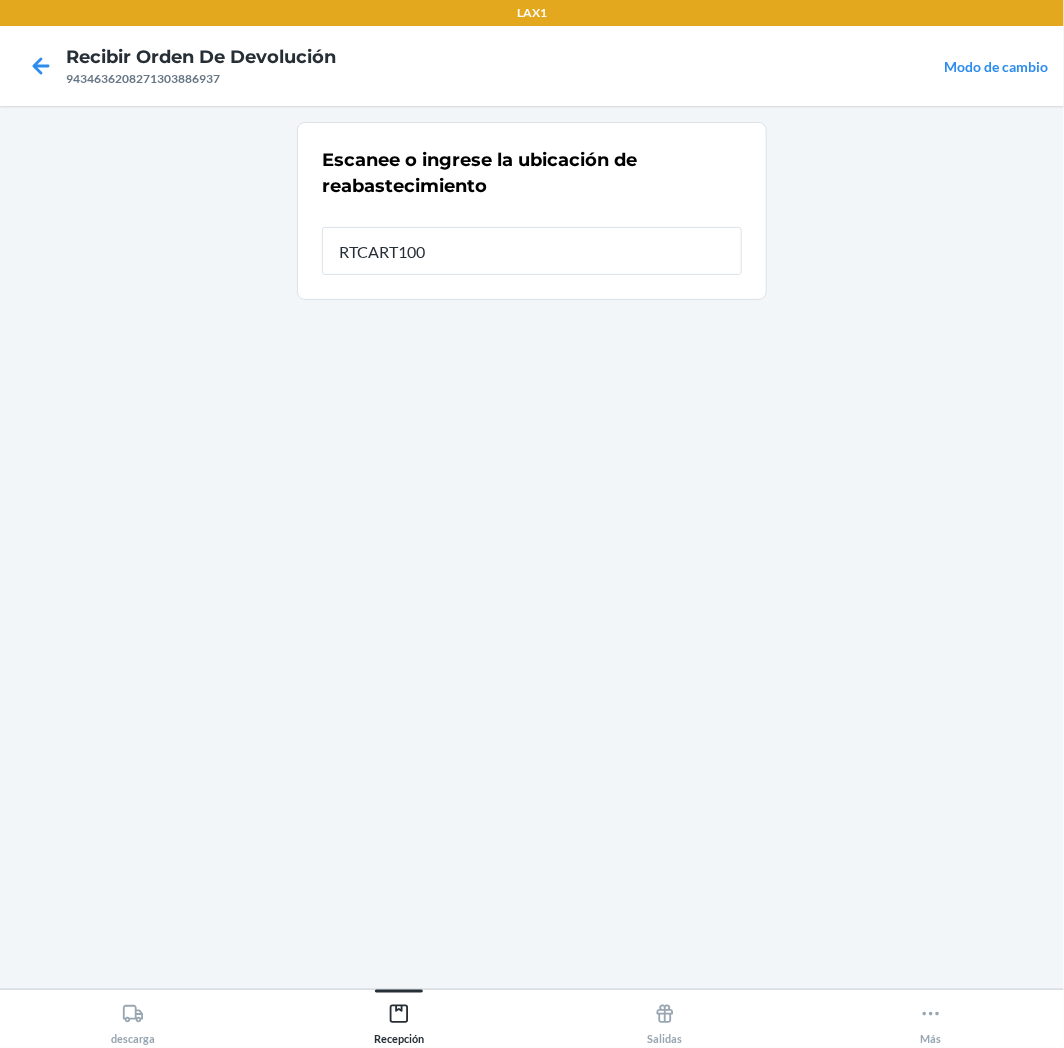 type on "RTCART100" 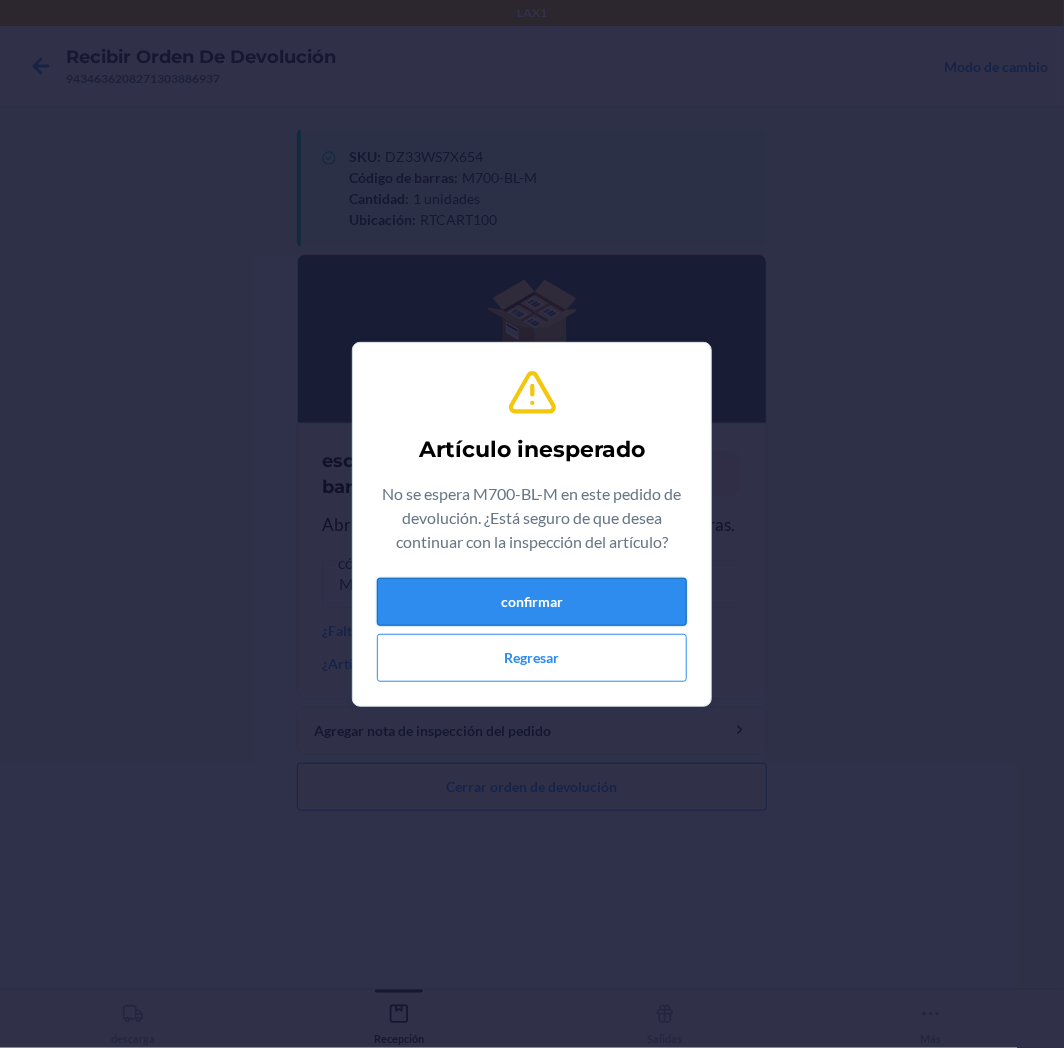 click on "confirmar" at bounding box center [532, 602] 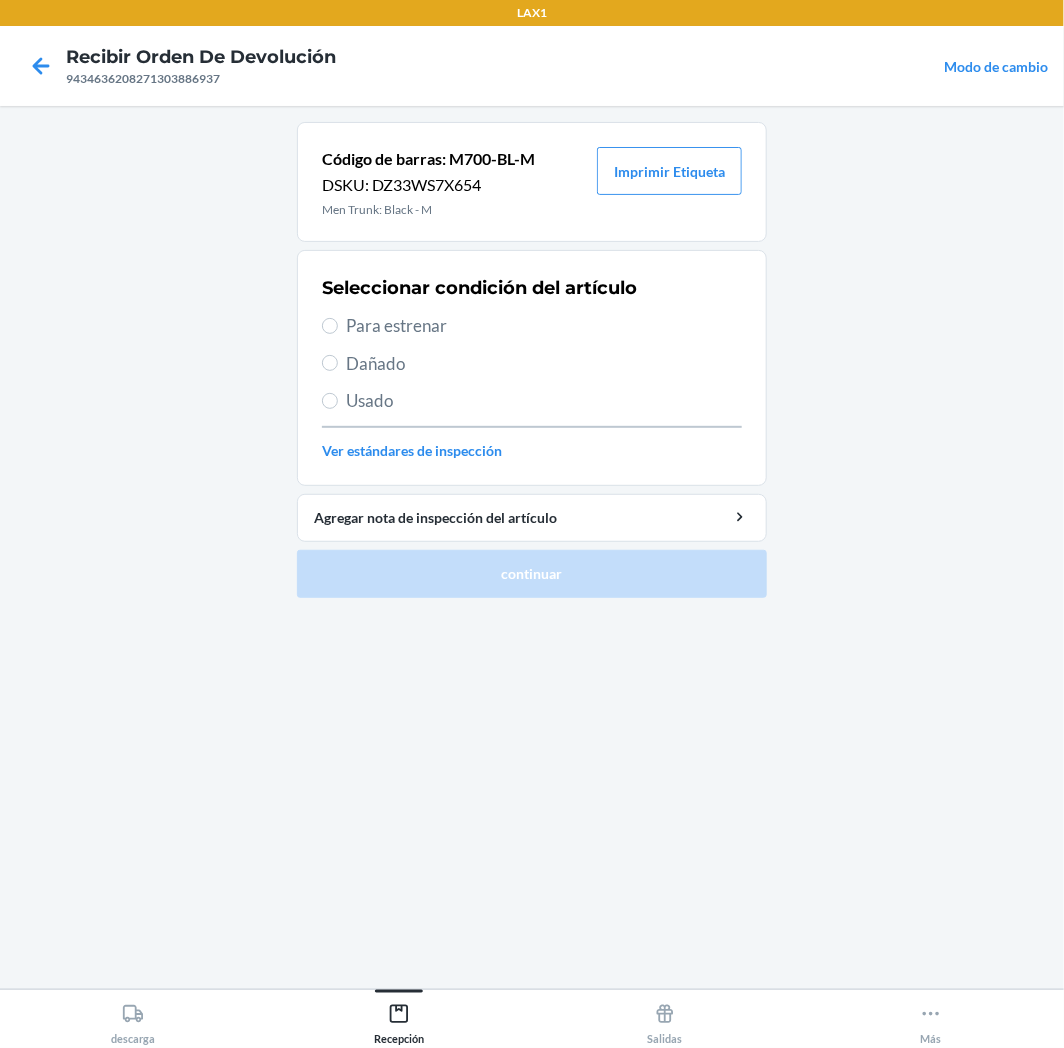 click on "Para estrenar" at bounding box center [544, 326] 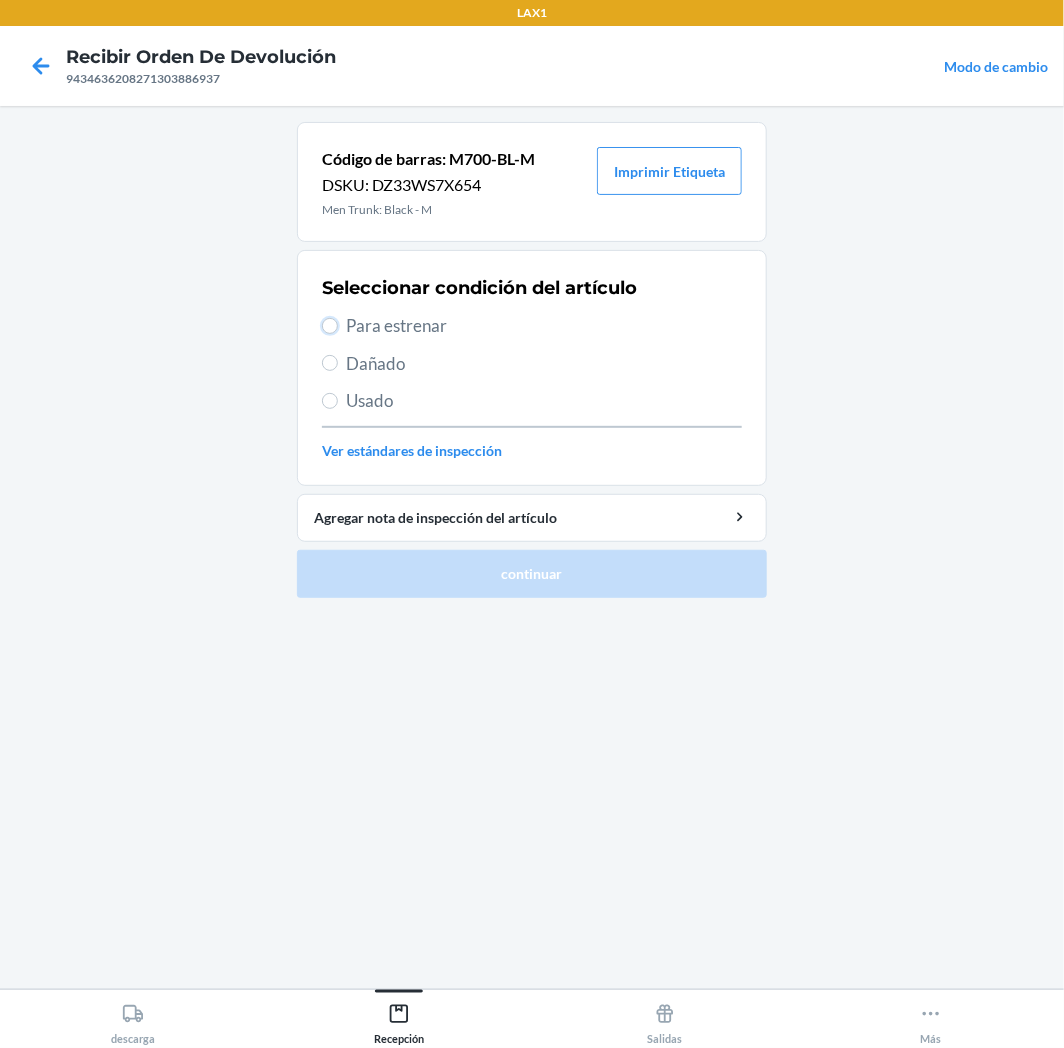 click on "Para estrenar" at bounding box center (330, 326) 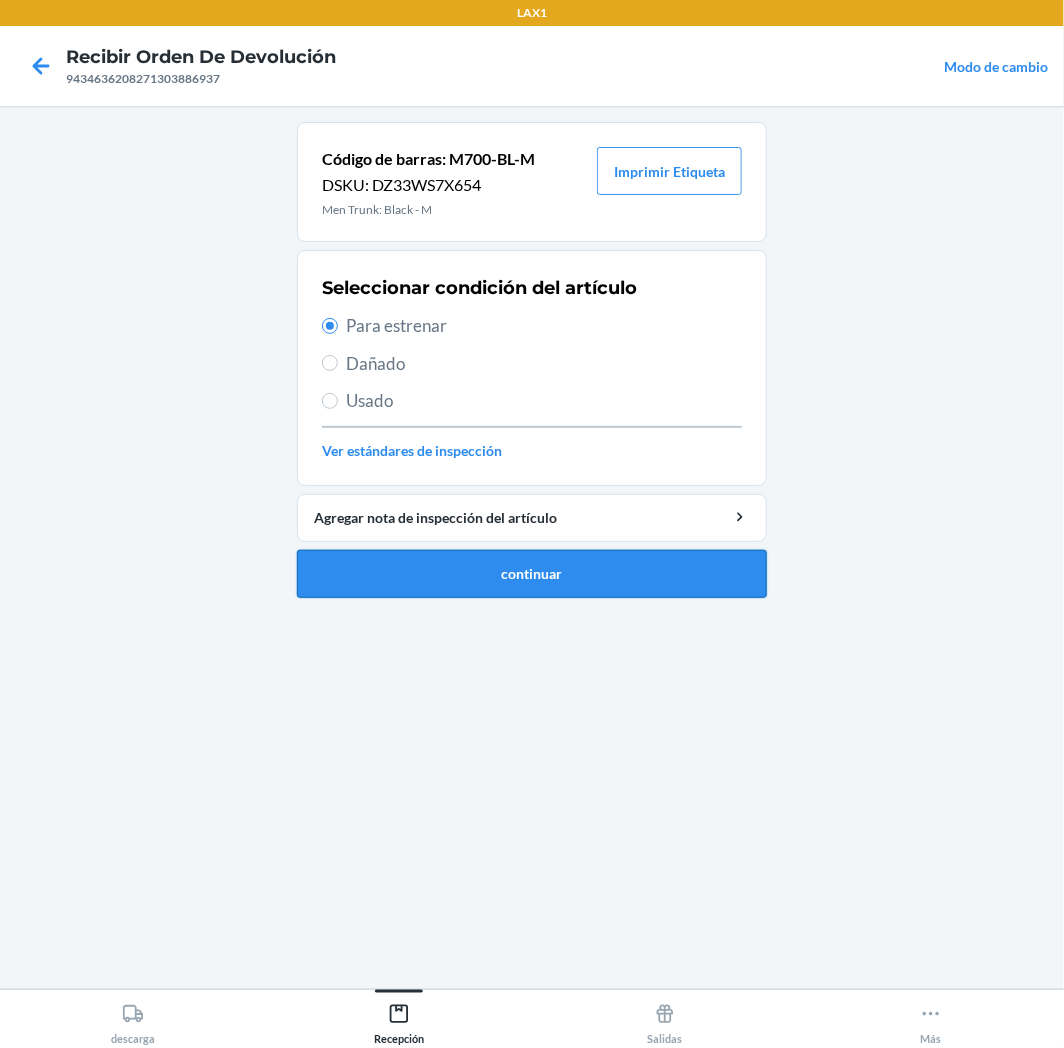 click on "continuar" at bounding box center [532, 574] 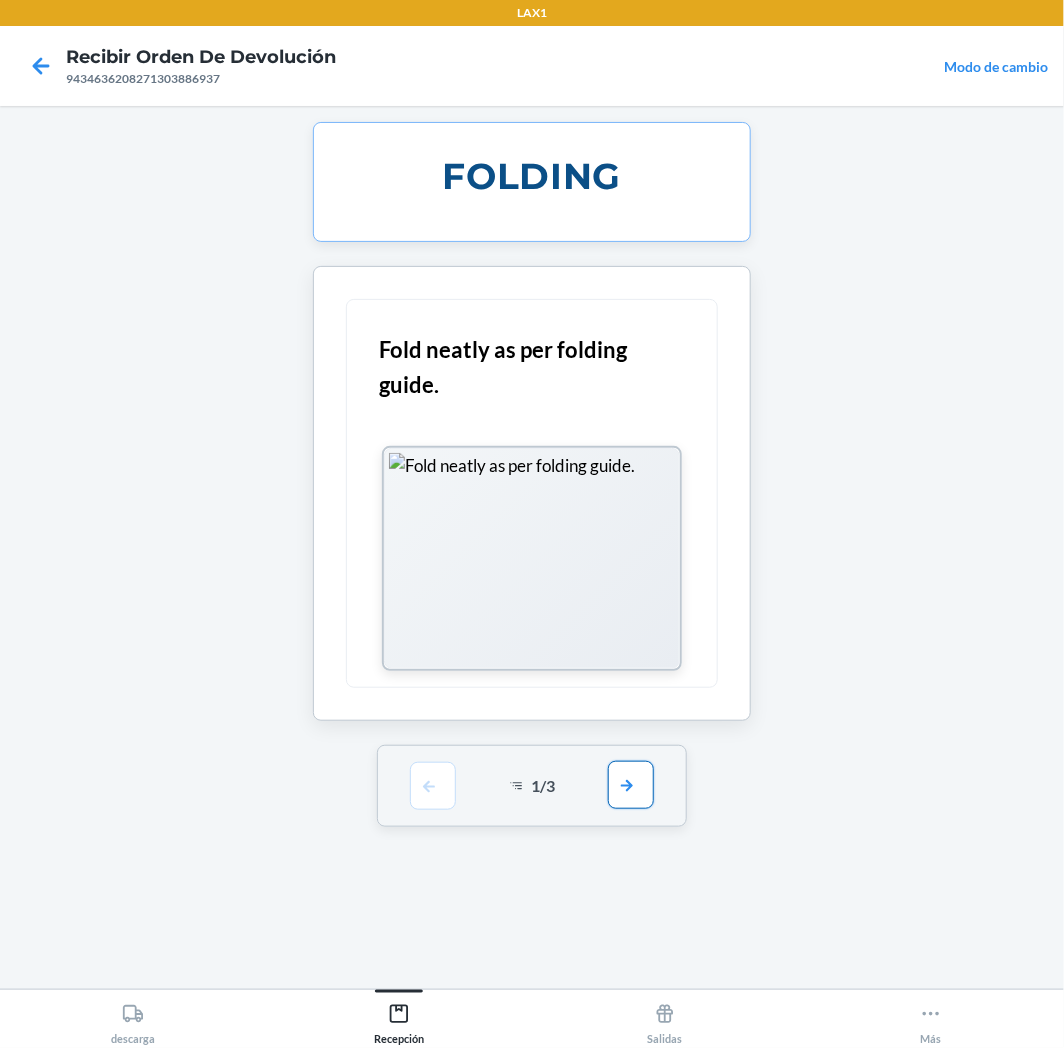click at bounding box center [631, 785] 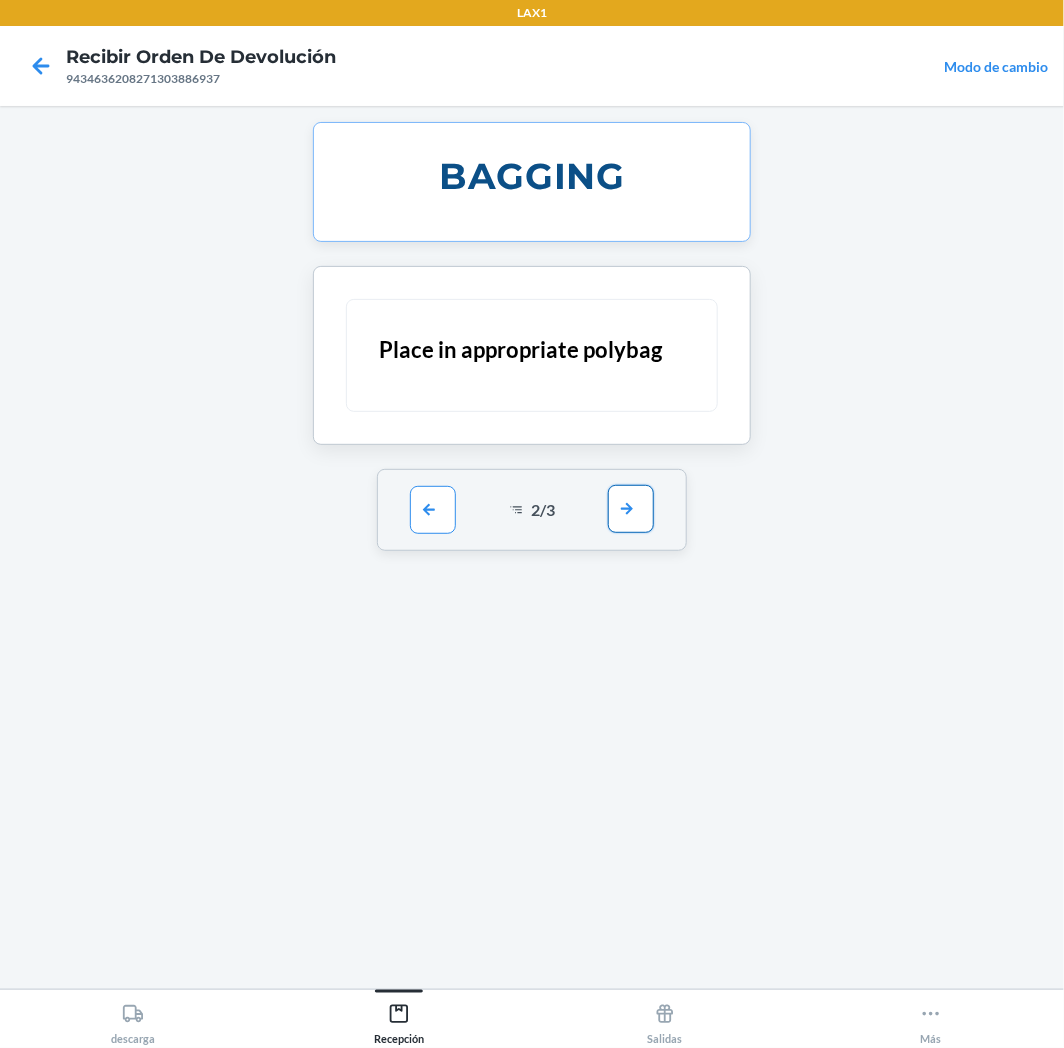 click at bounding box center (631, 509) 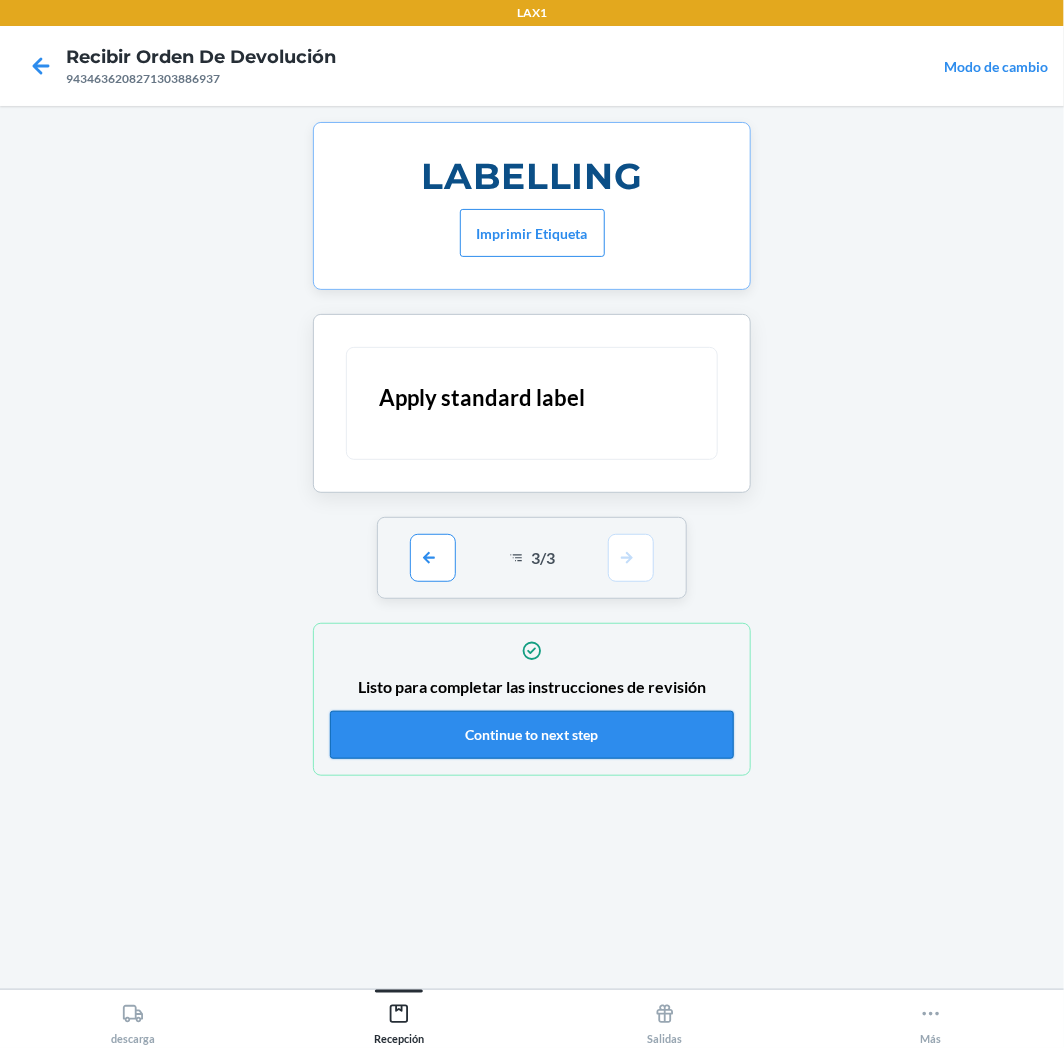 click on "Continue to next step" at bounding box center [532, 735] 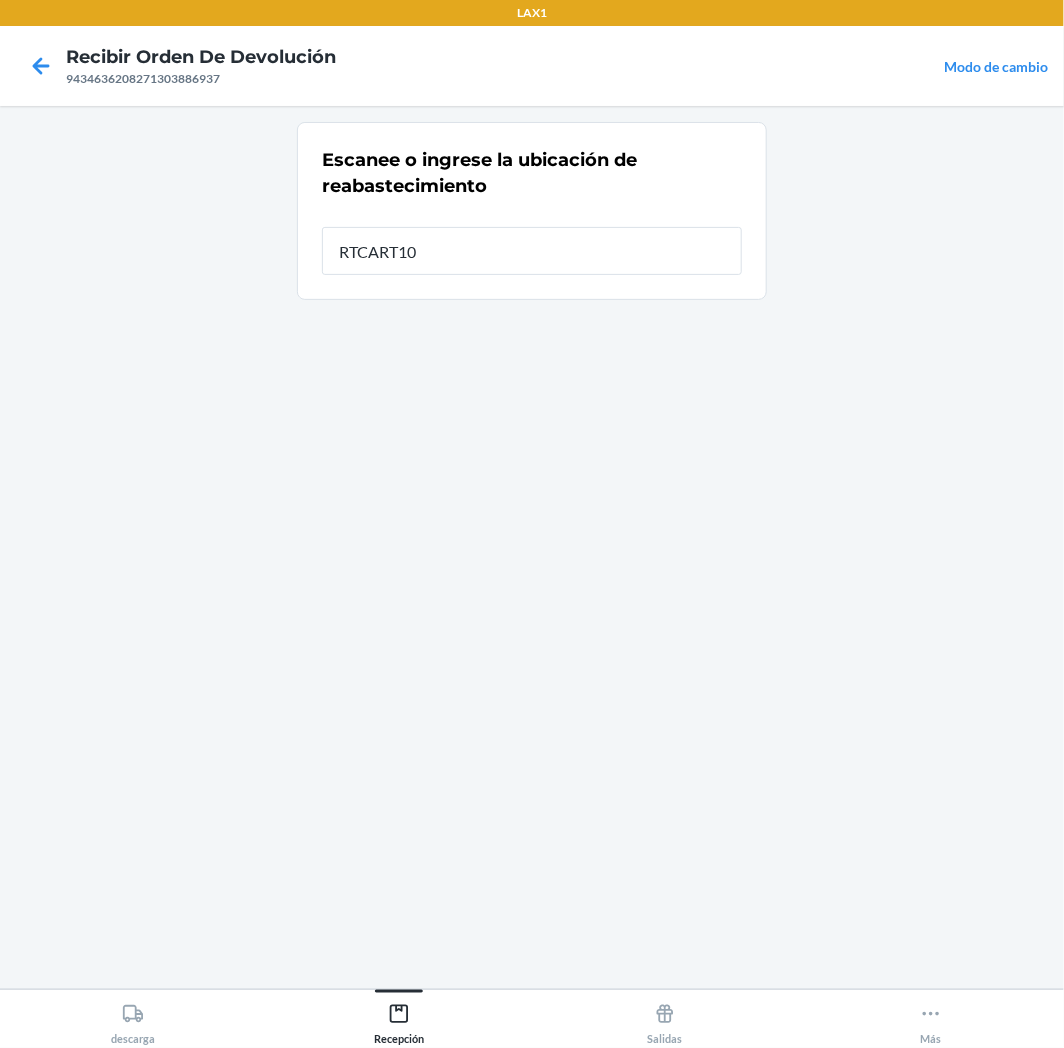 type on "RTCART100" 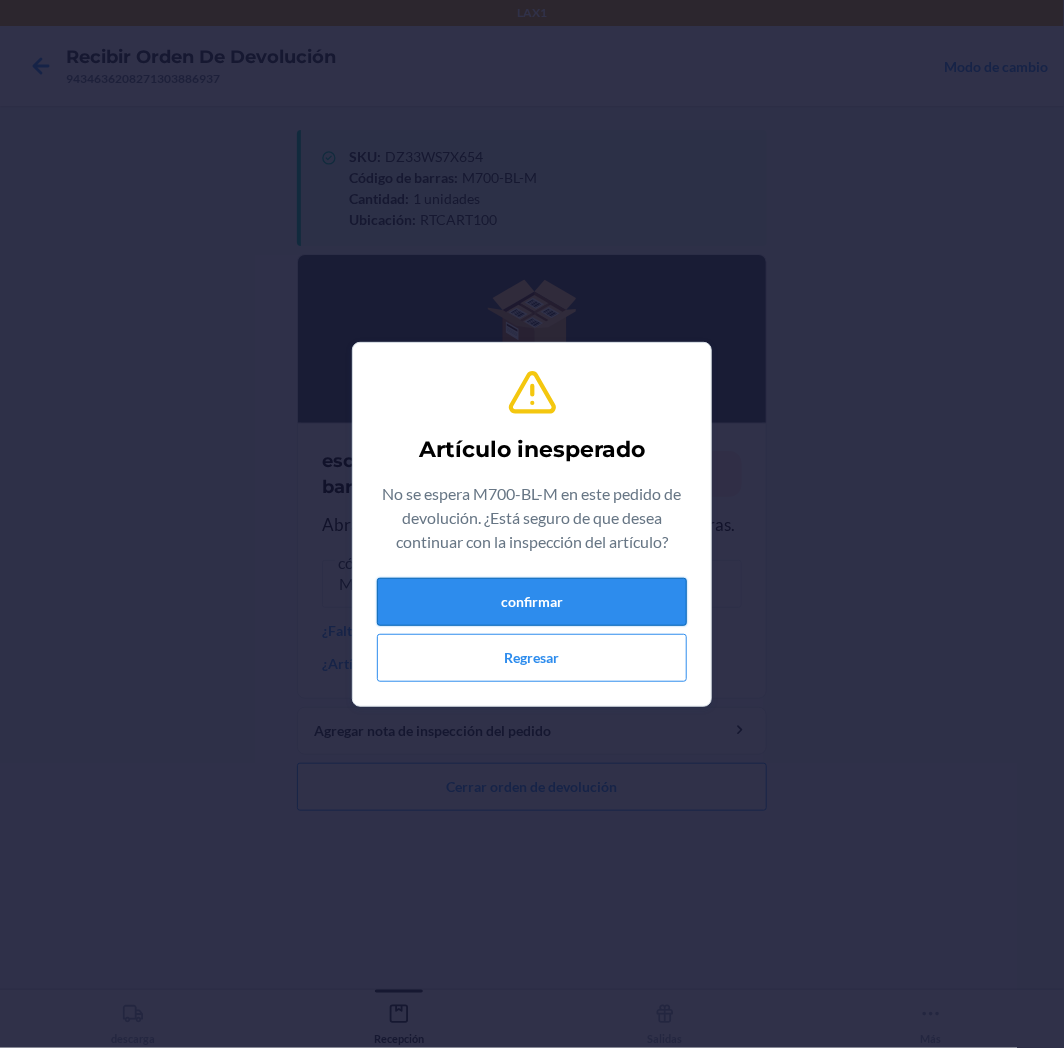 click on "confirmar" at bounding box center [532, 602] 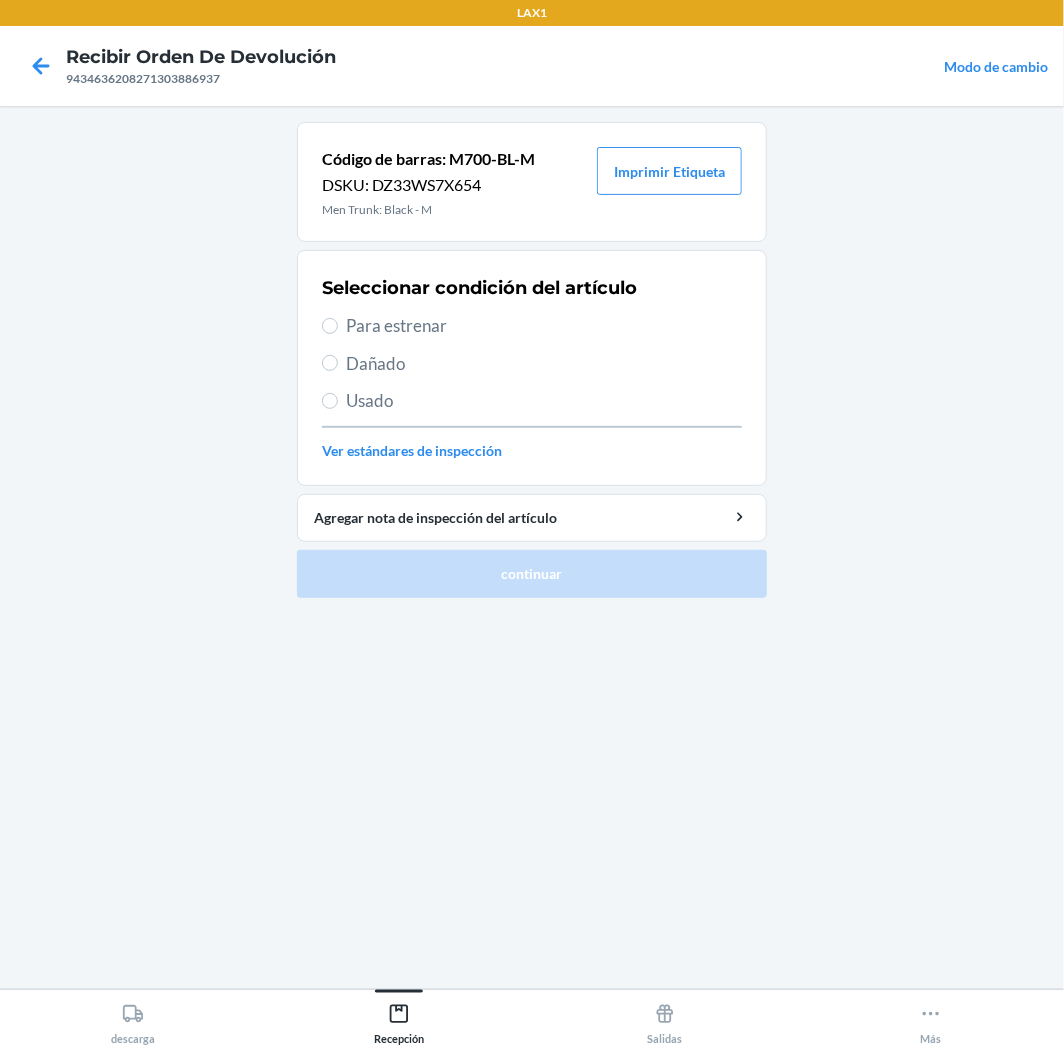 click on "Para estrenar" at bounding box center (544, 326) 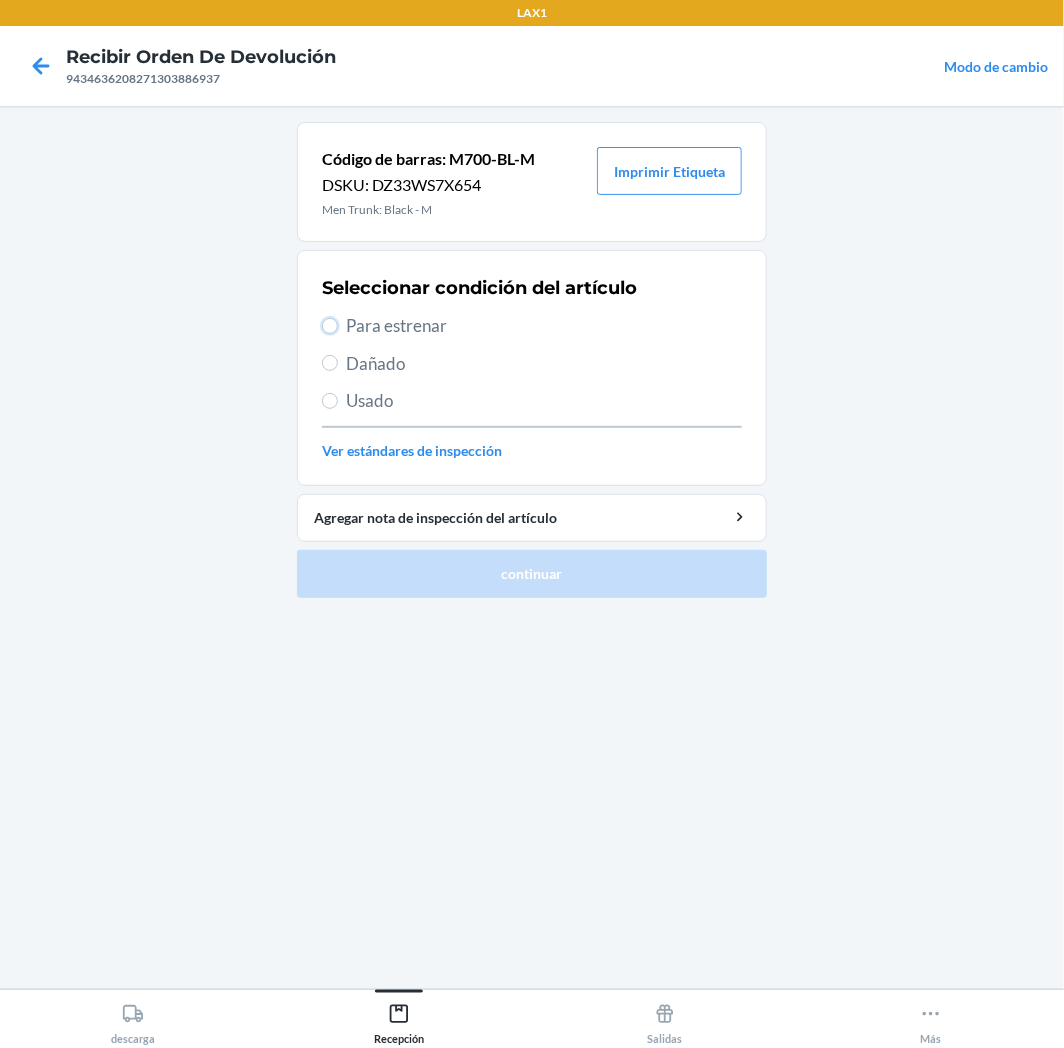 click on "Para estrenar" at bounding box center [330, 326] 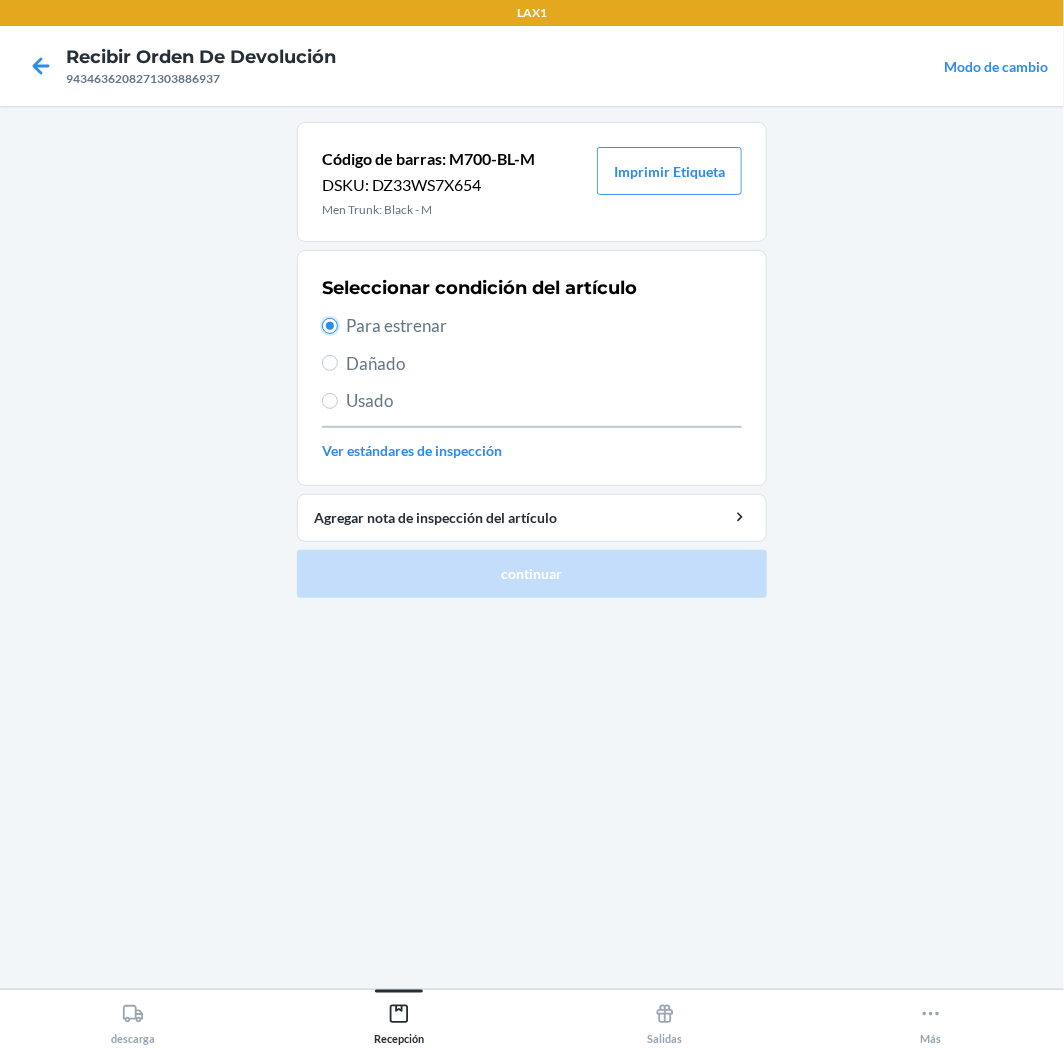 radio on "true" 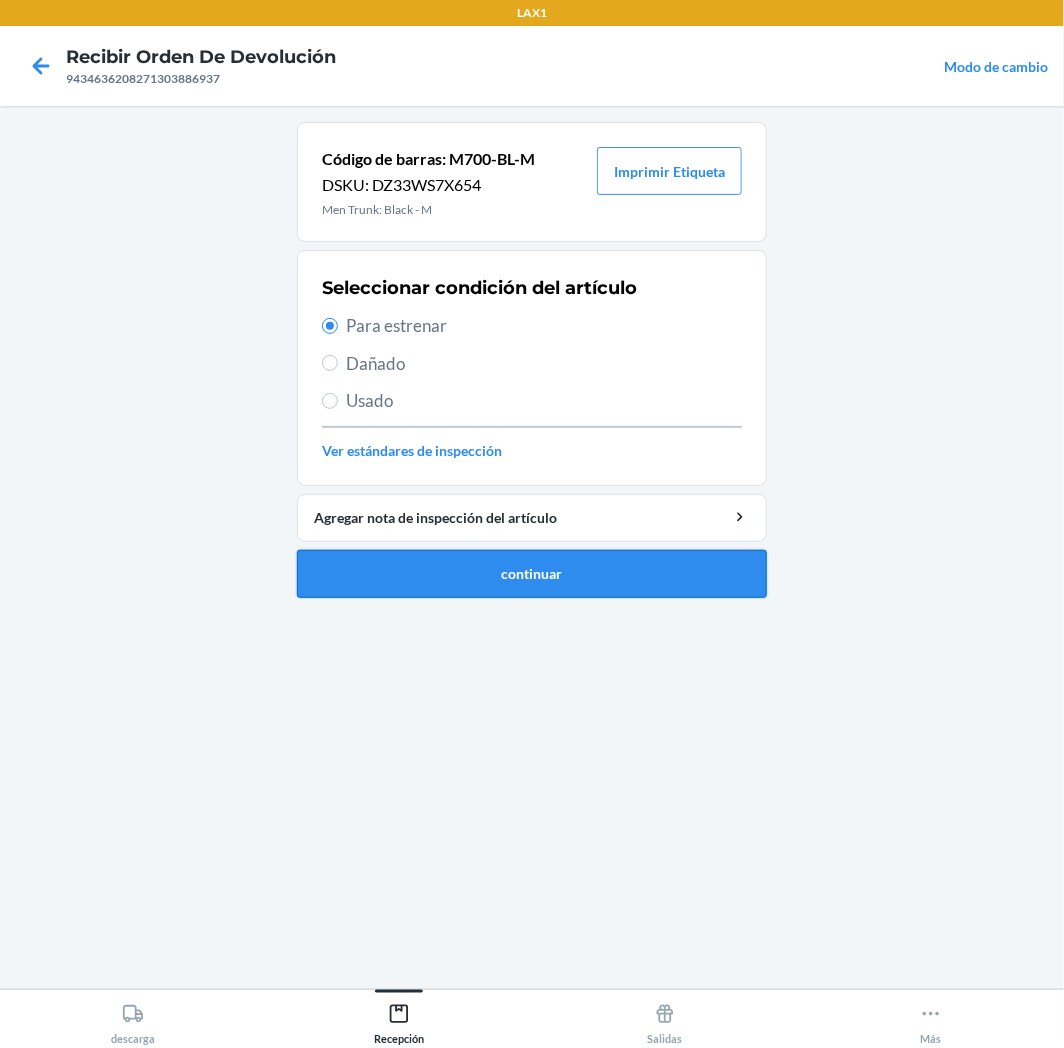 click on "continuar" at bounding box center [532, 574] 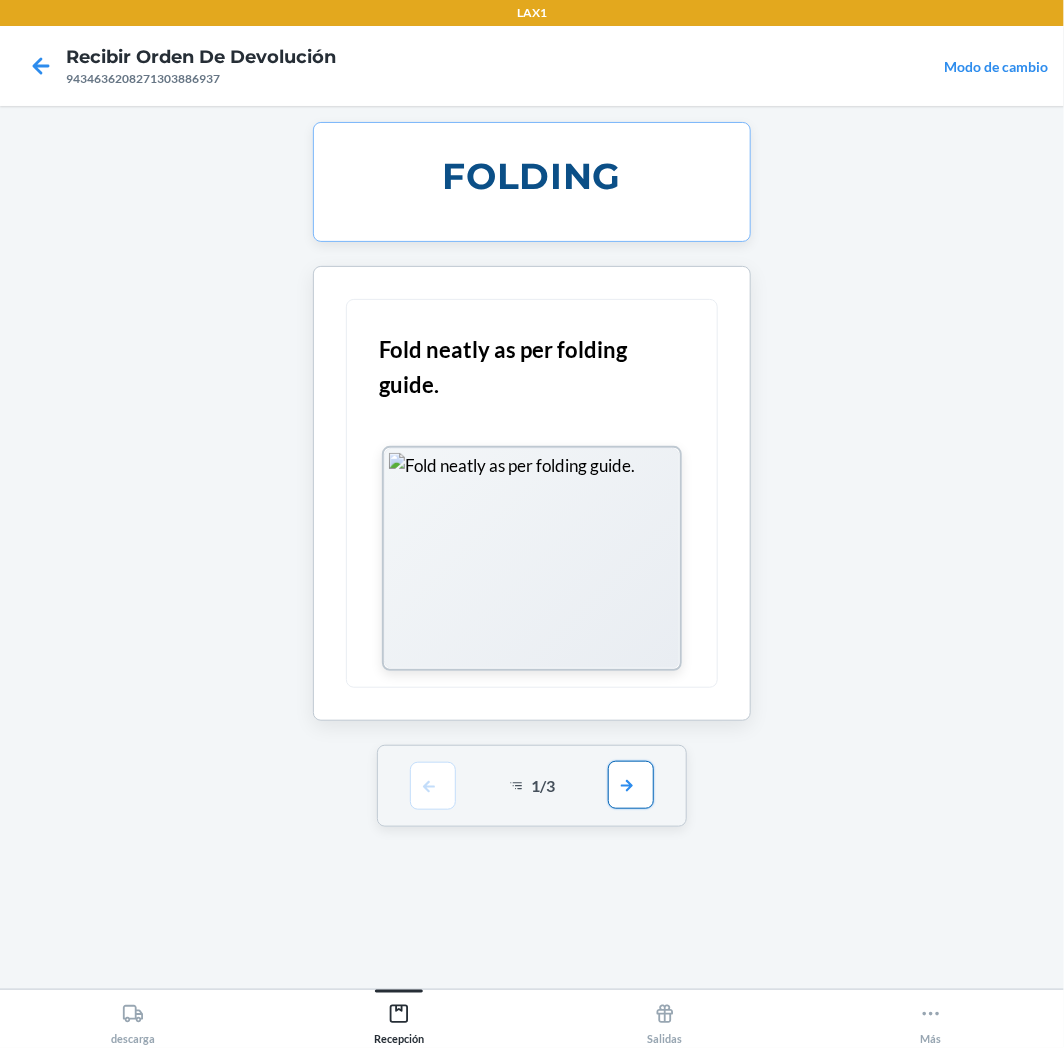 click at bounding box center (631, 785) 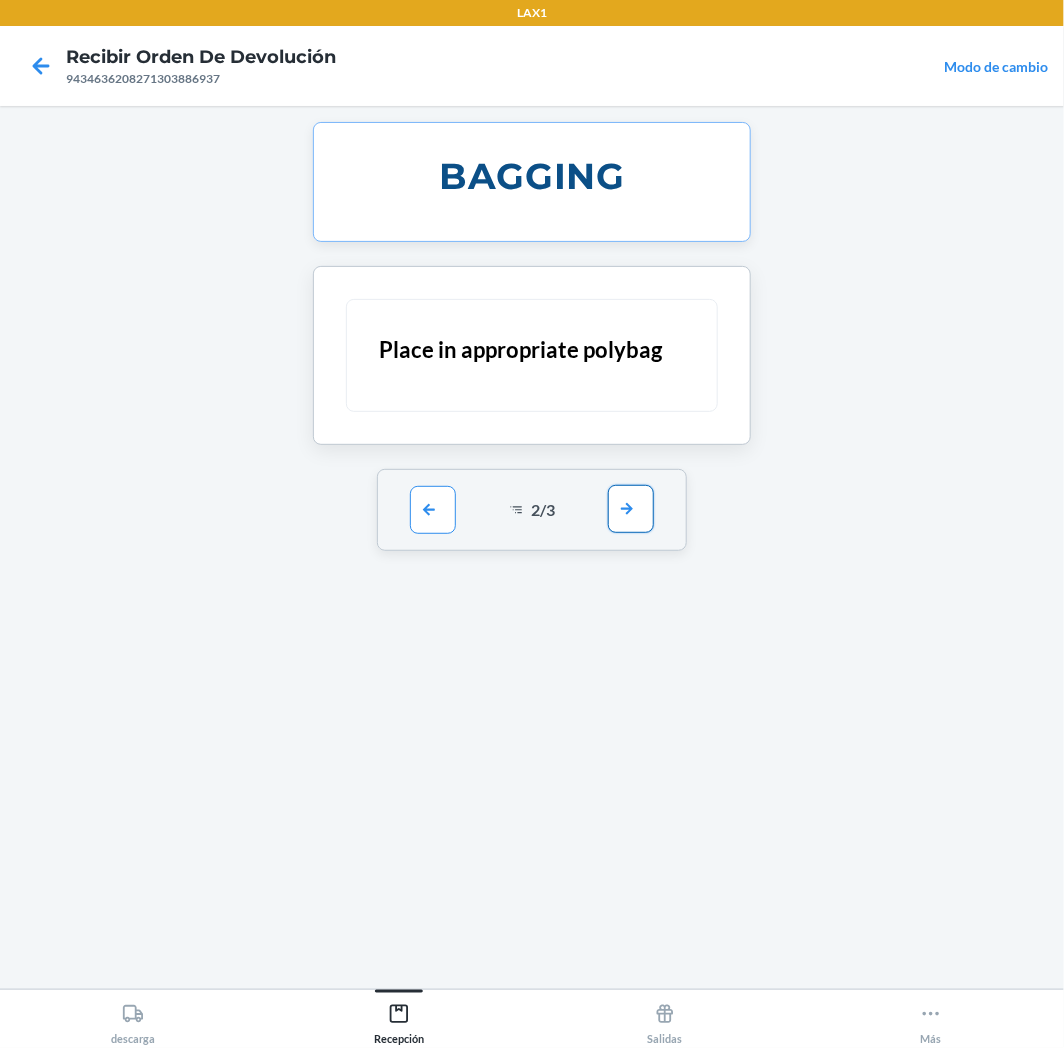 click at bounding box center [631, 509] 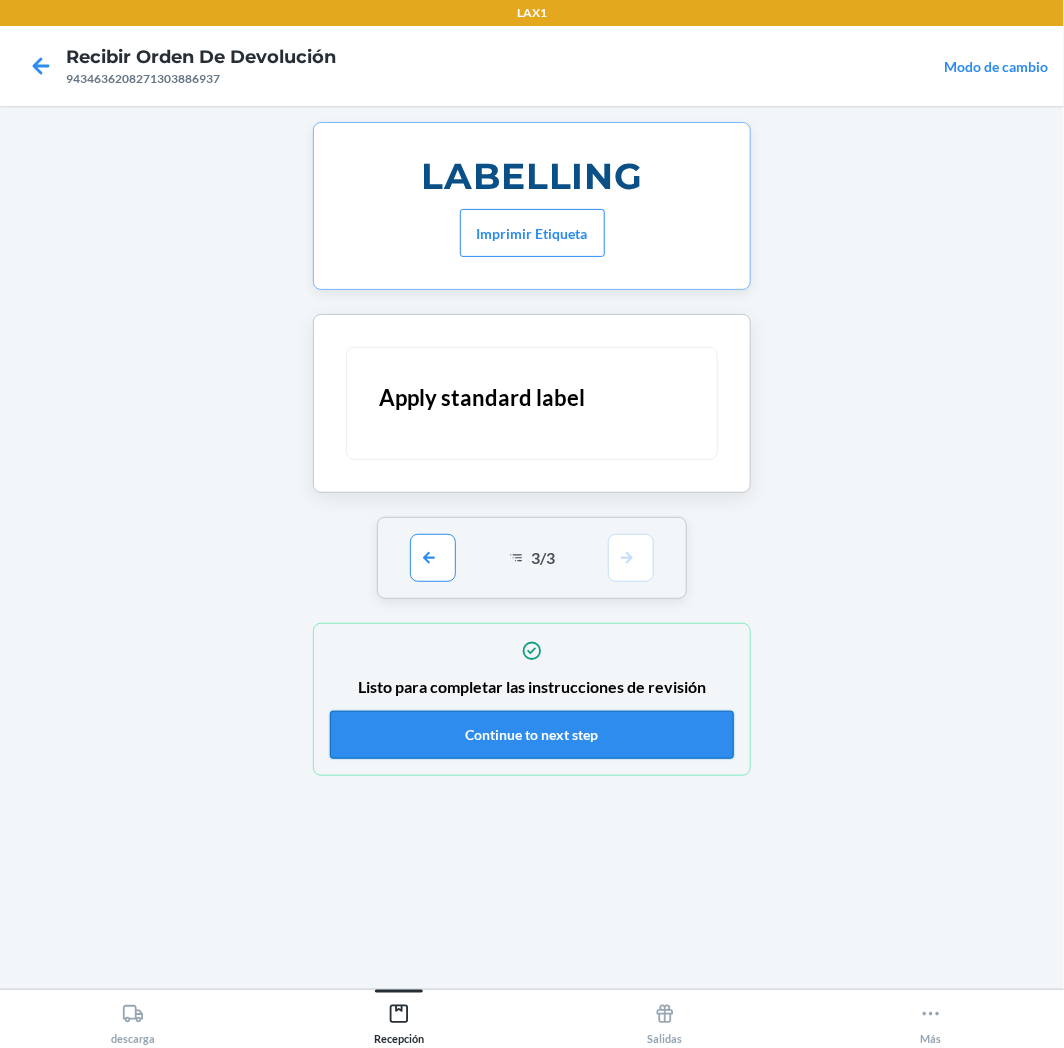 click on "Continue to next step" at bounding box center [532, 735] 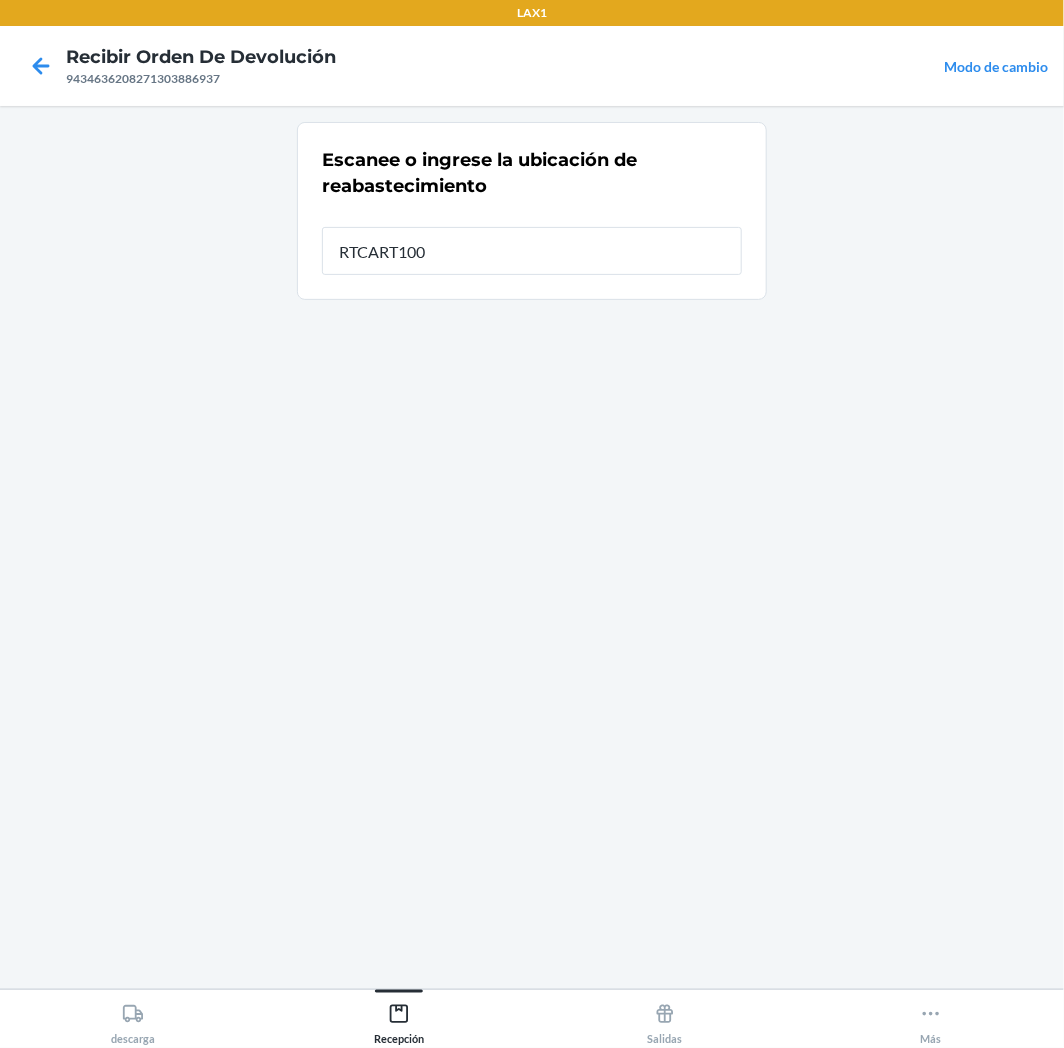 type on "RTCART100" 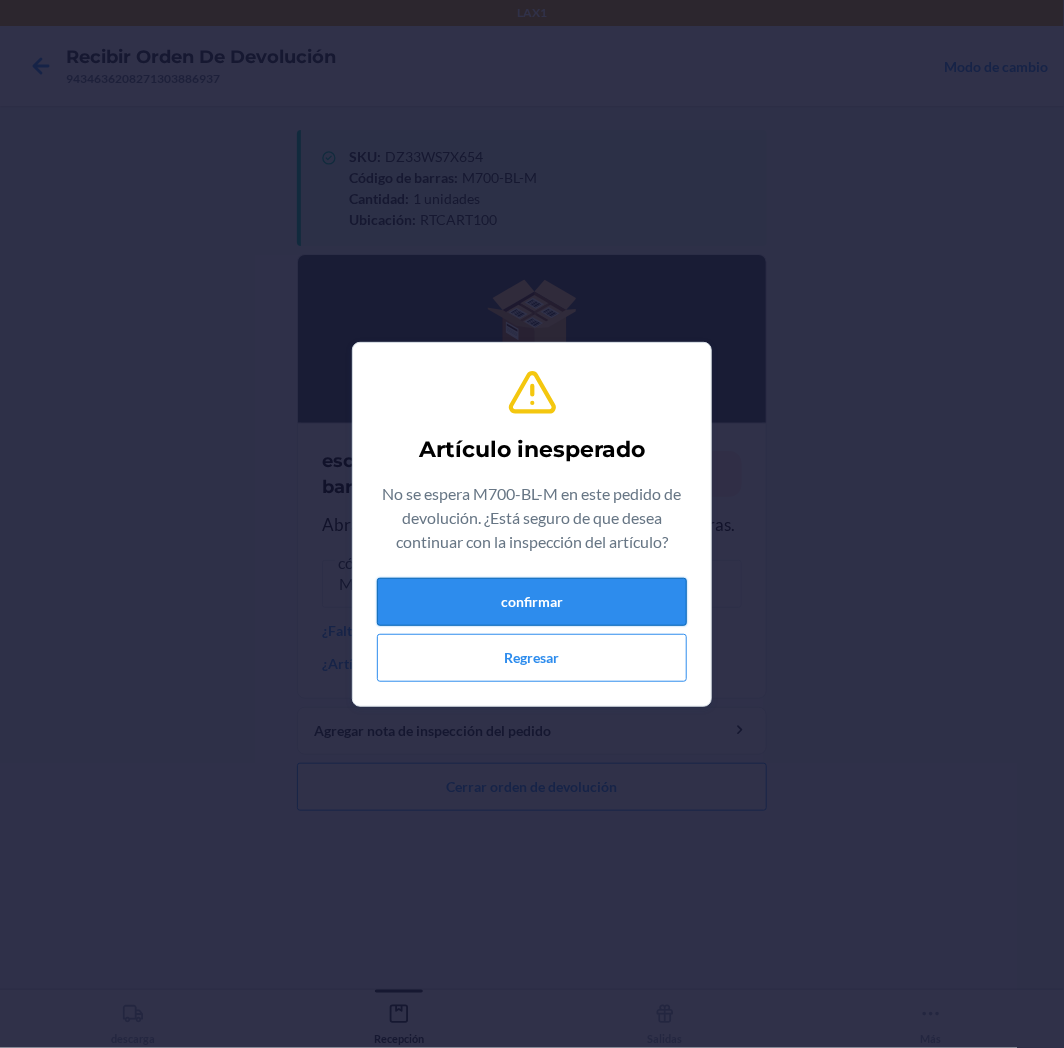 click on "confirmar" at bounding box center [532, 602] 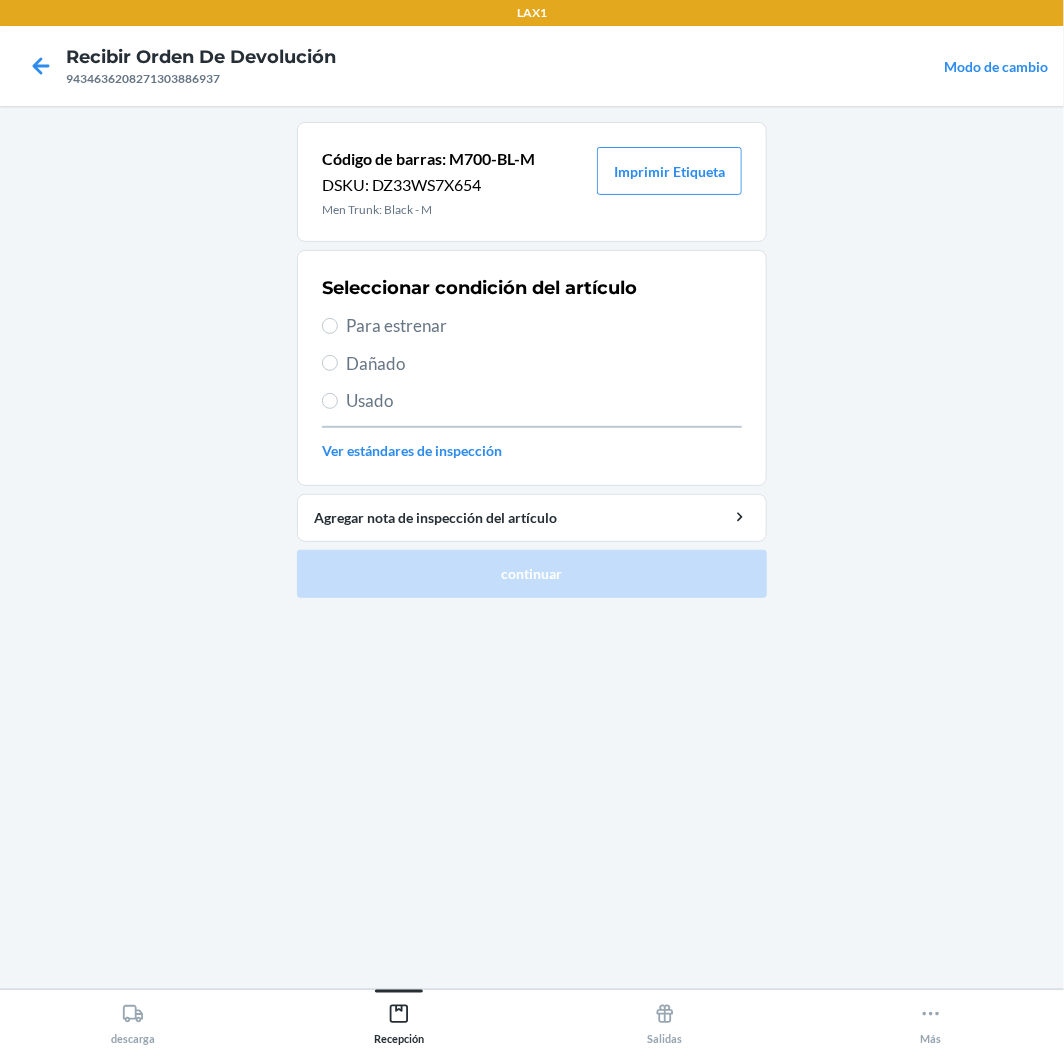 click on "Para estrenar" at bounding box center (544, 326) 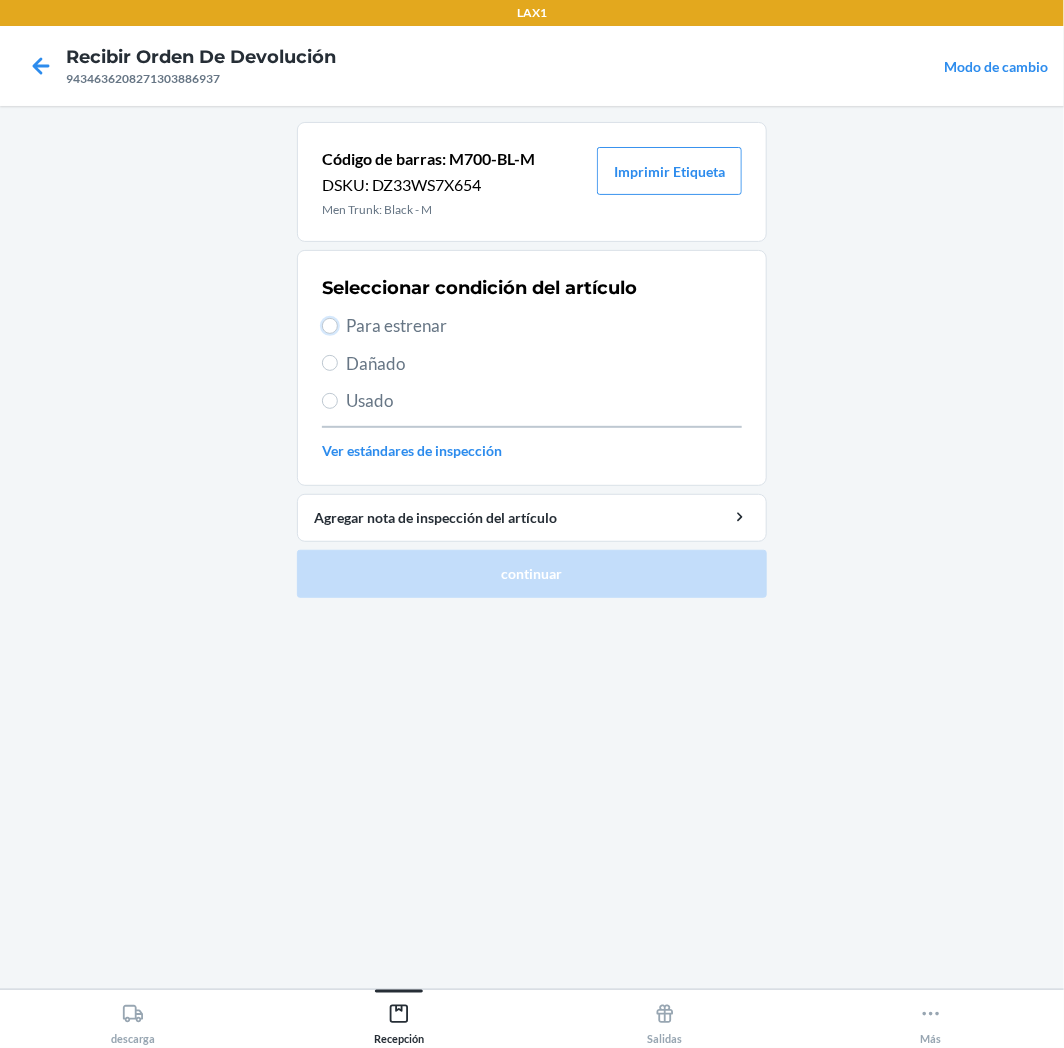 click on "Para estrenar" at bounding box center (330, 326) 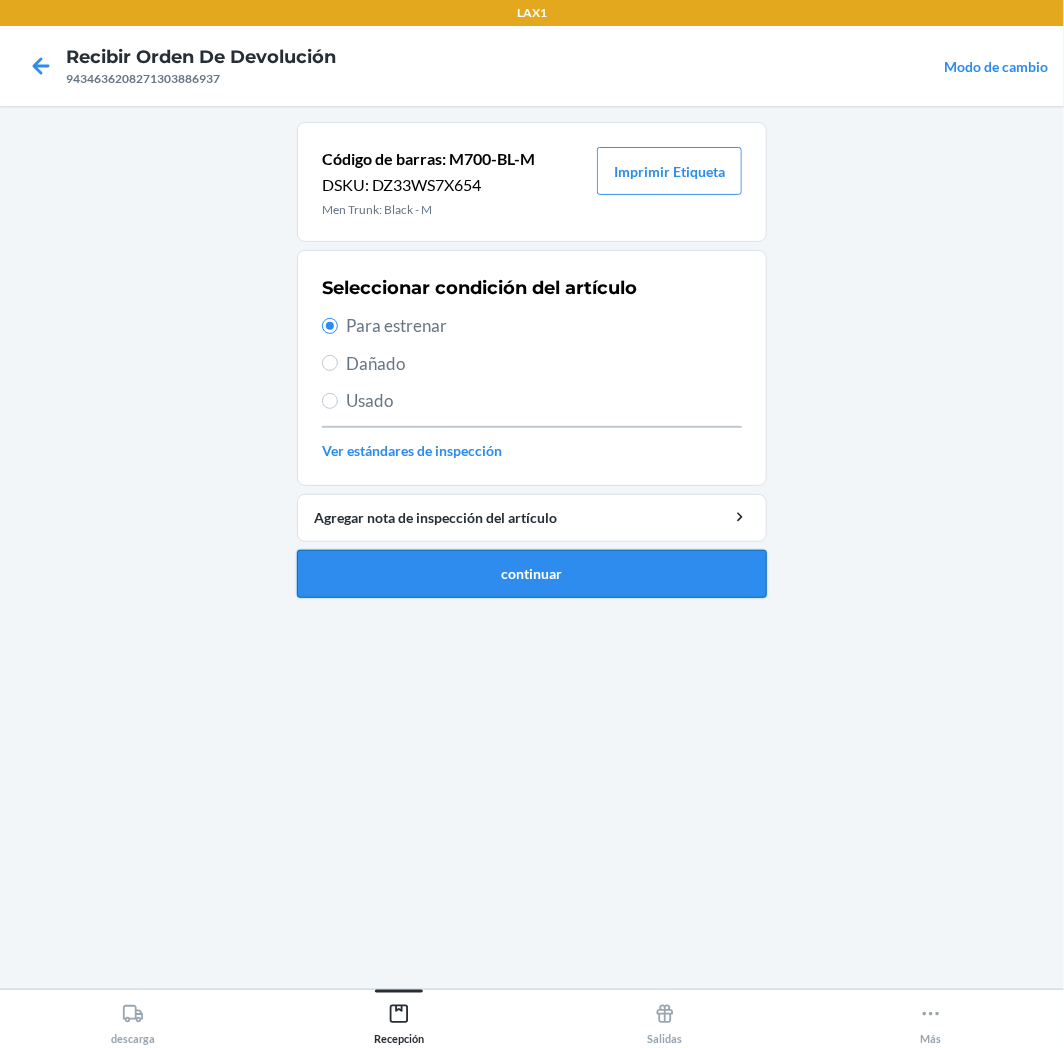 click on "continuar" at bounding box center [532, 574] 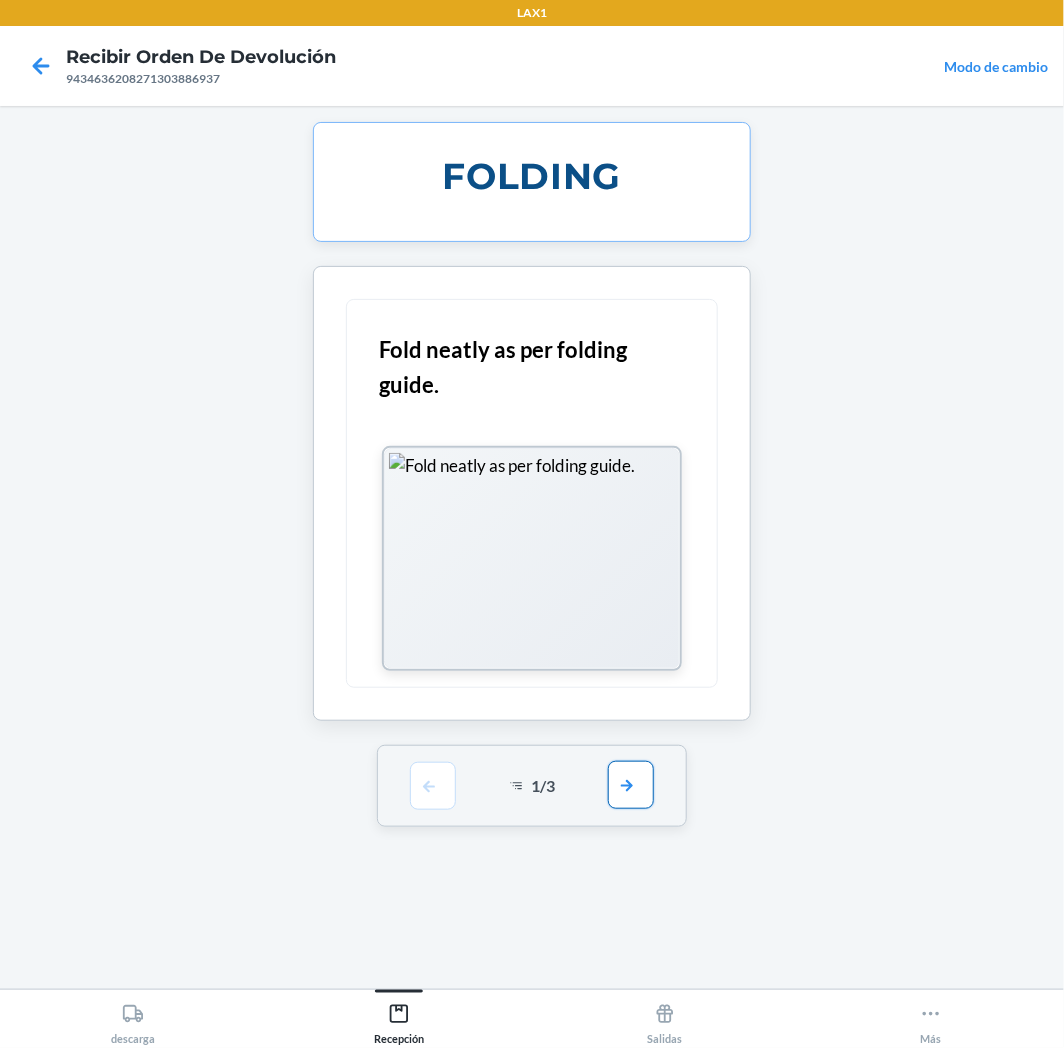 click at bounding box center (631, 785) 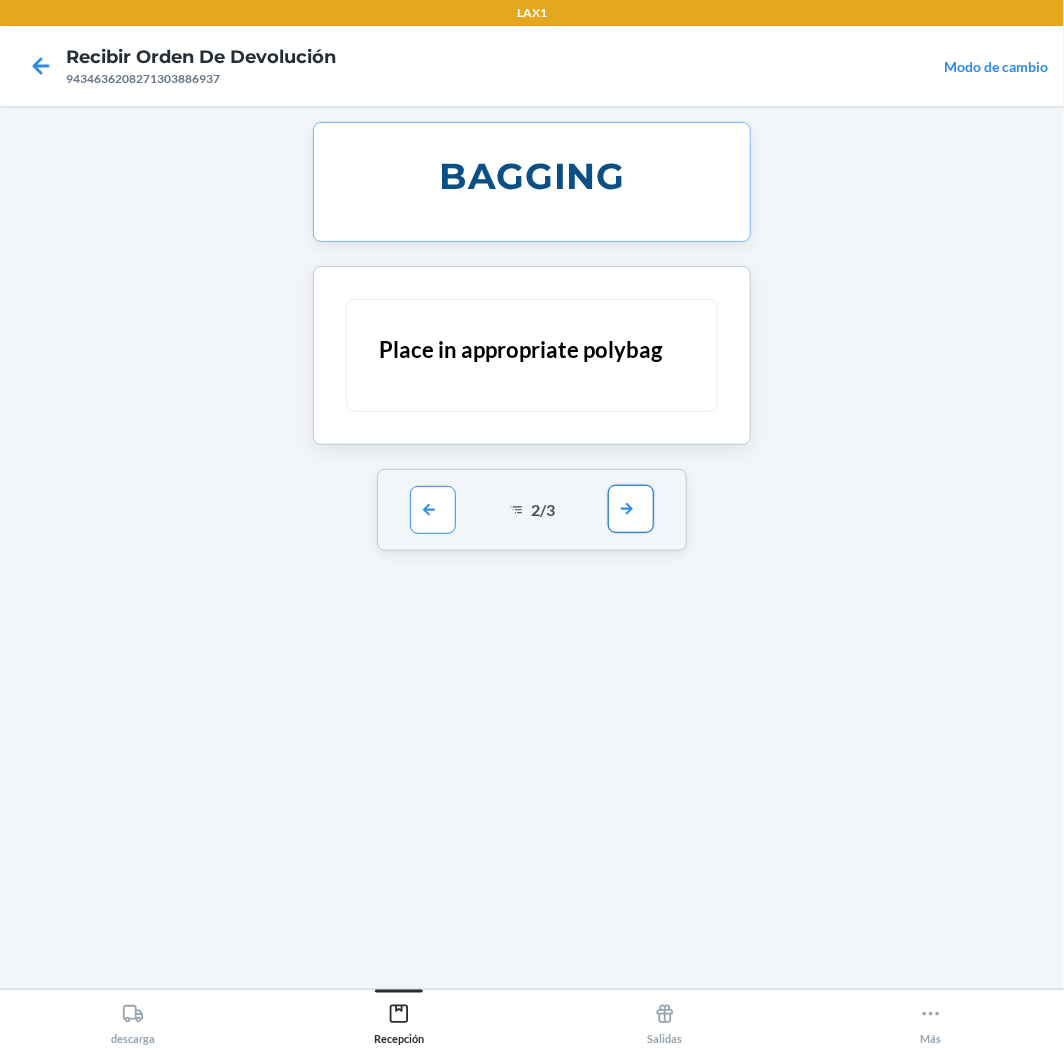 click at bounding box center (631, 509) 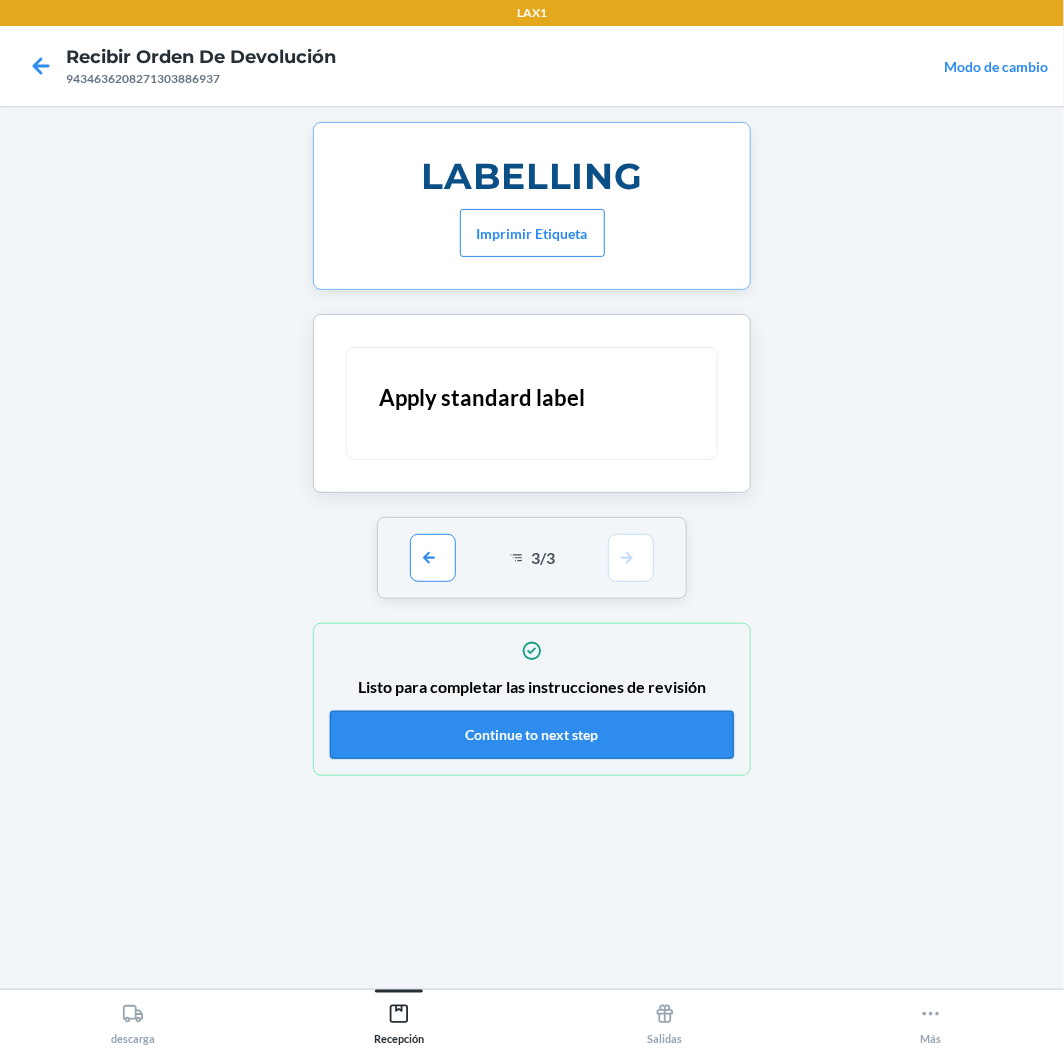 click on "Continue to next step" at bounding box center [532, 735] 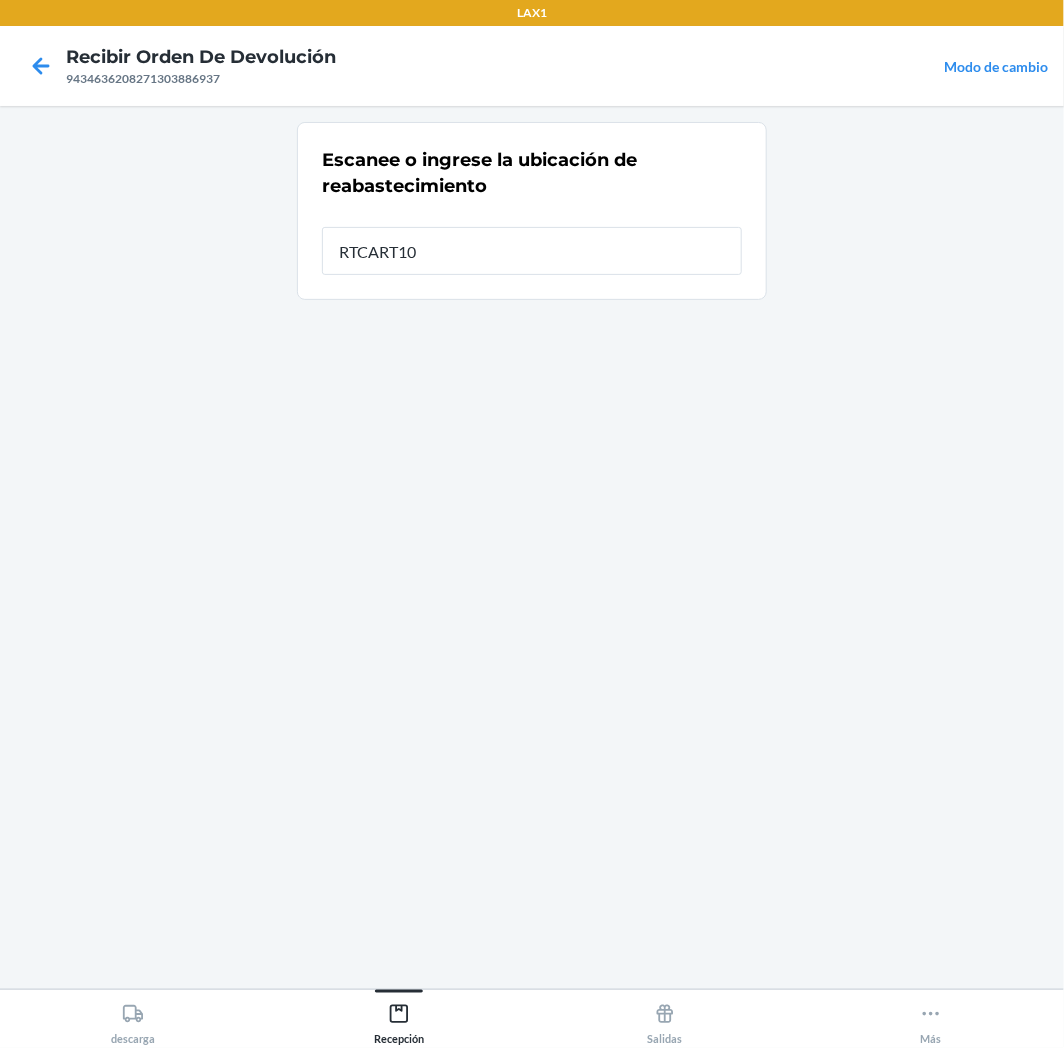 type on "RTCART100" 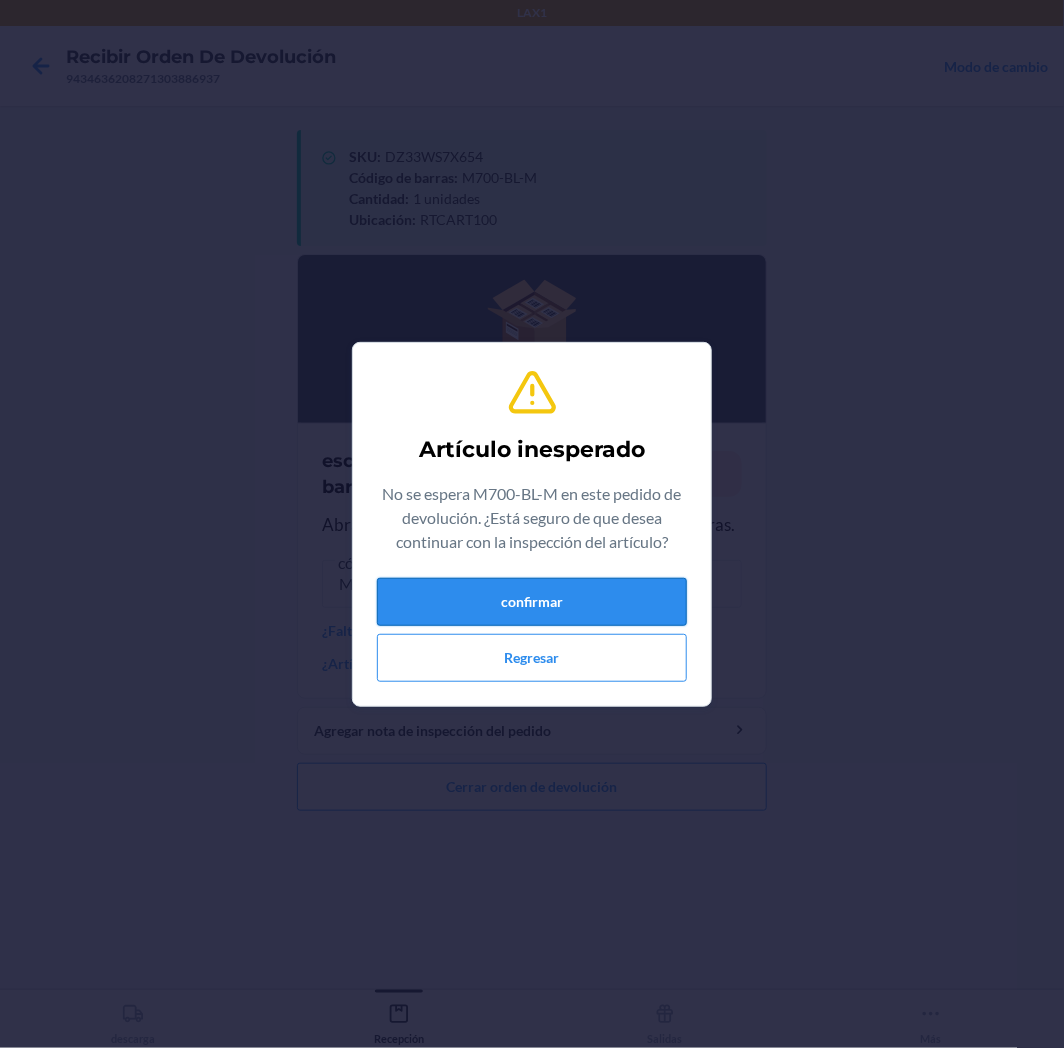 click on "confirmar" at bounding box center (532, 602) 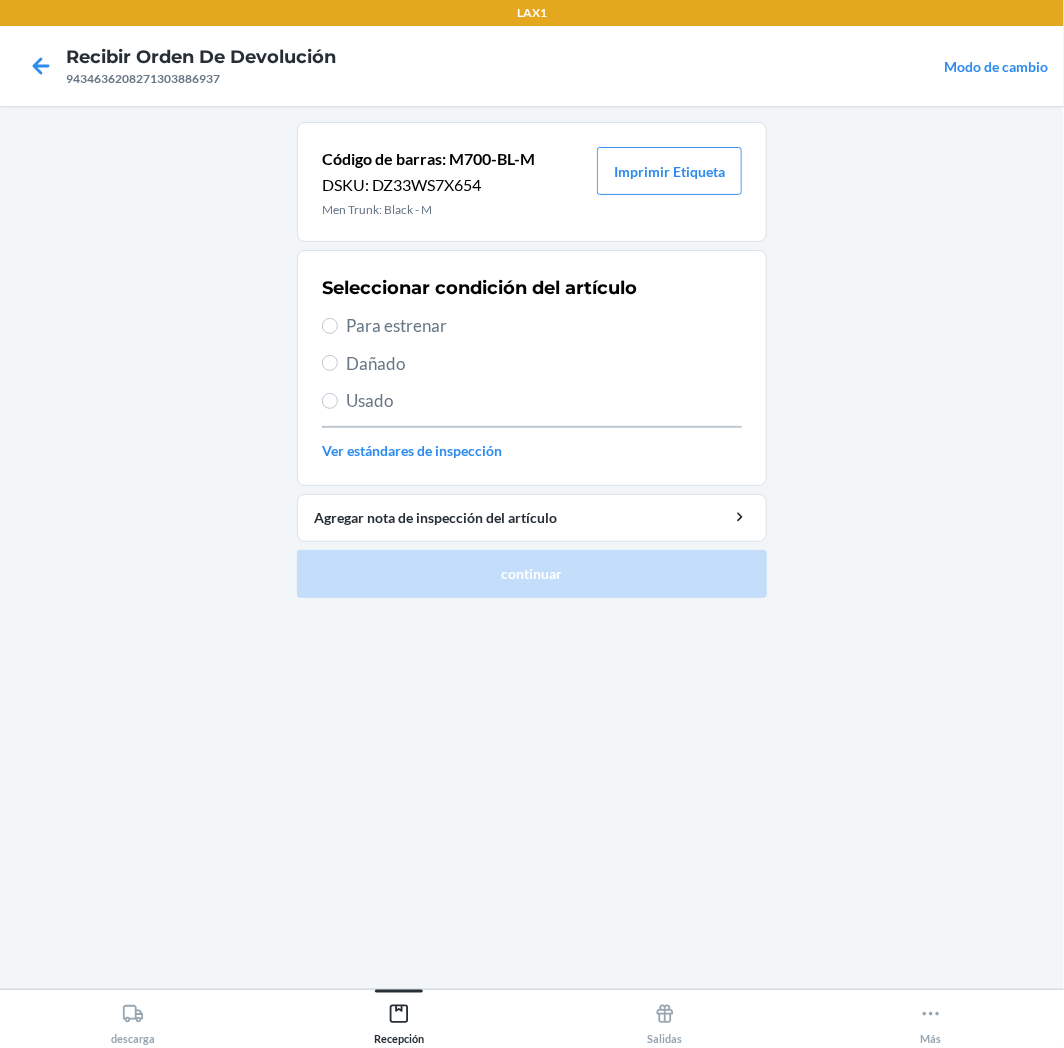 click on "Para estrenar" at bounding box center [544, 326] 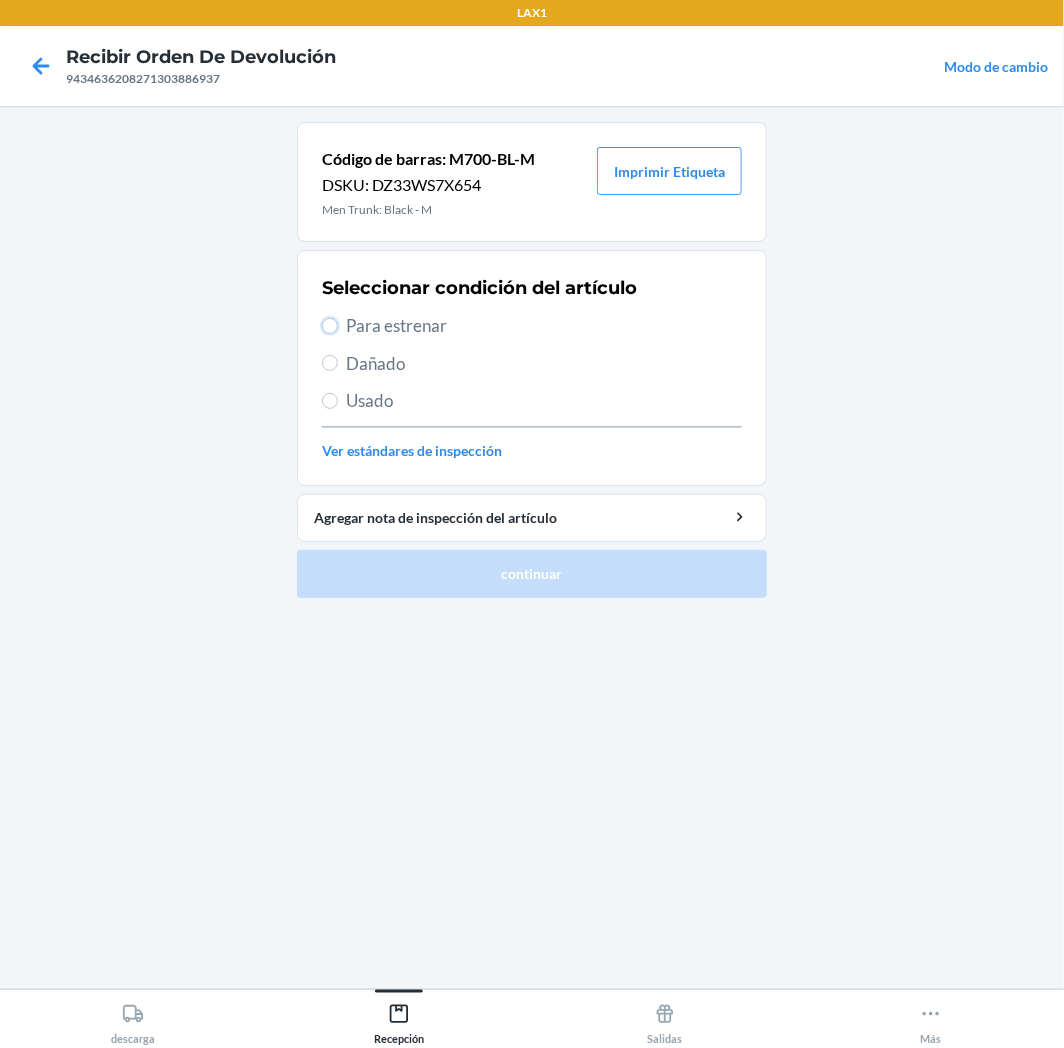 click on "Para estrenar" at bounding box center (330, 326) 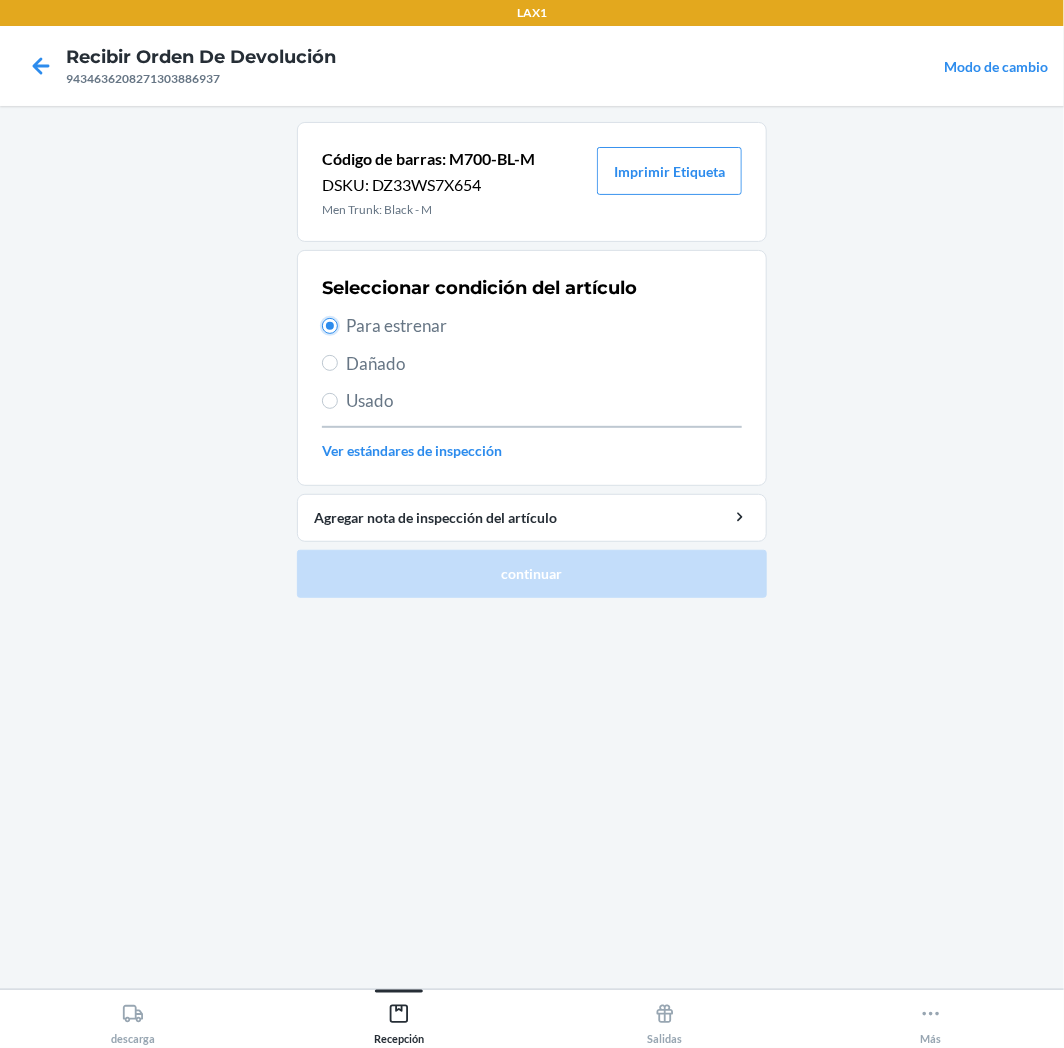 radio on "true" 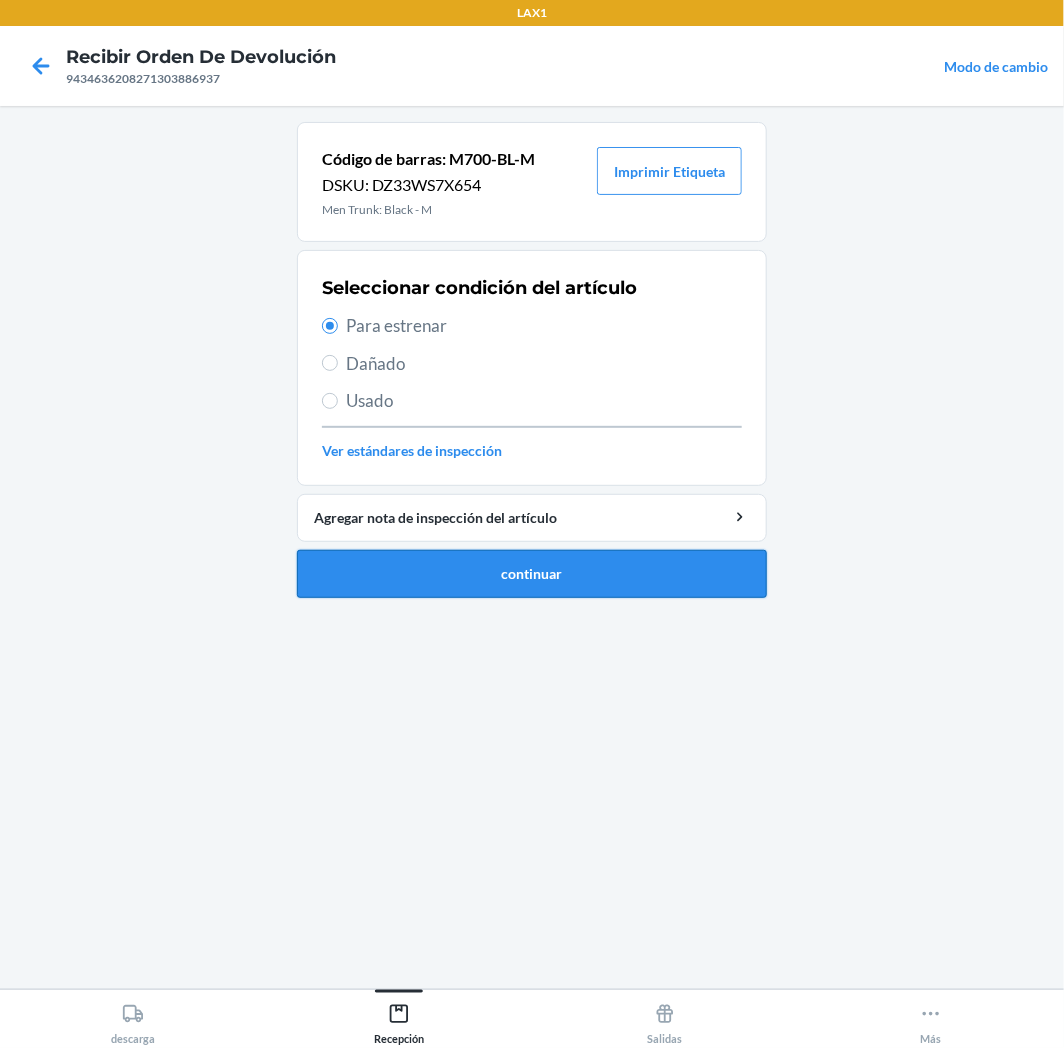 click on "continuar" at bounding box center (532, 574) 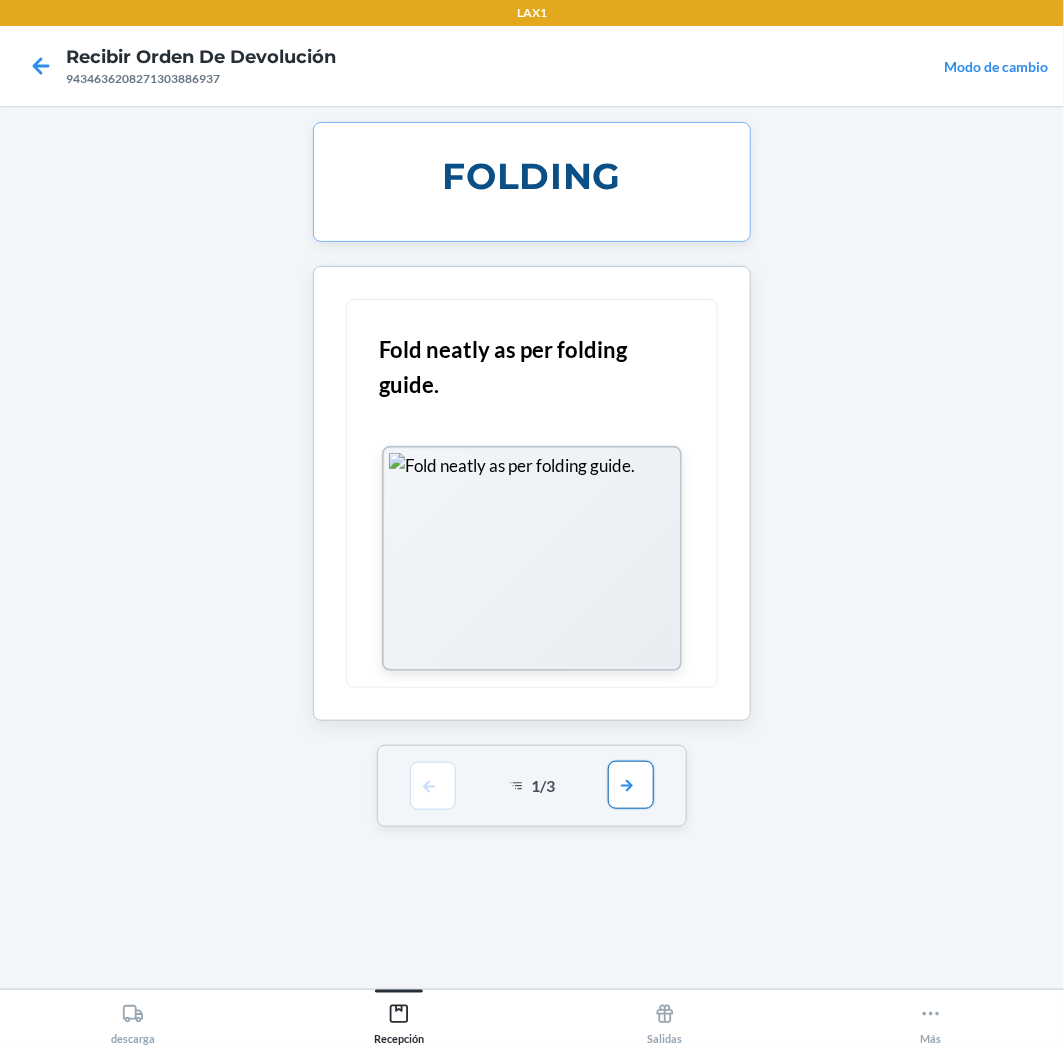 click at bounding box center [631, 785] 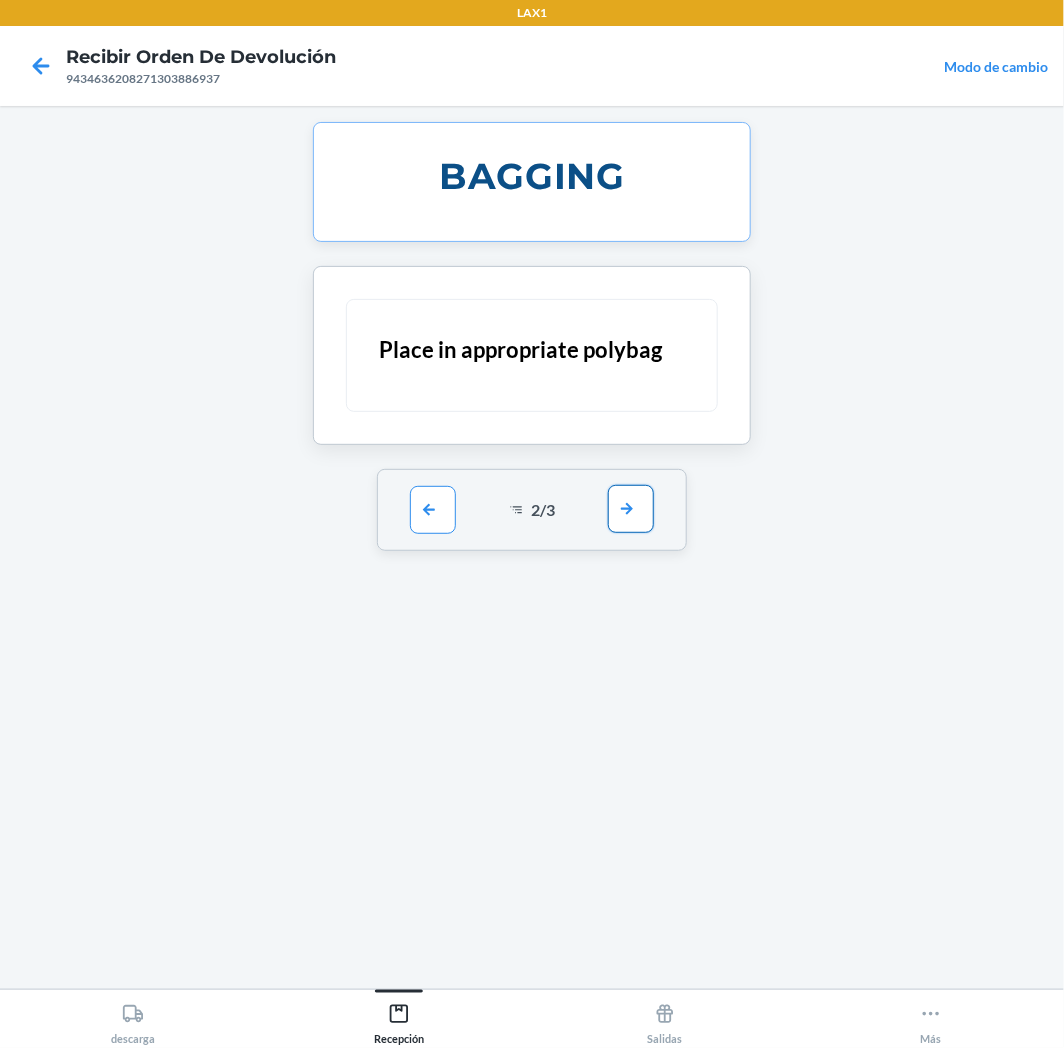 click at bounding box center [631, 509] 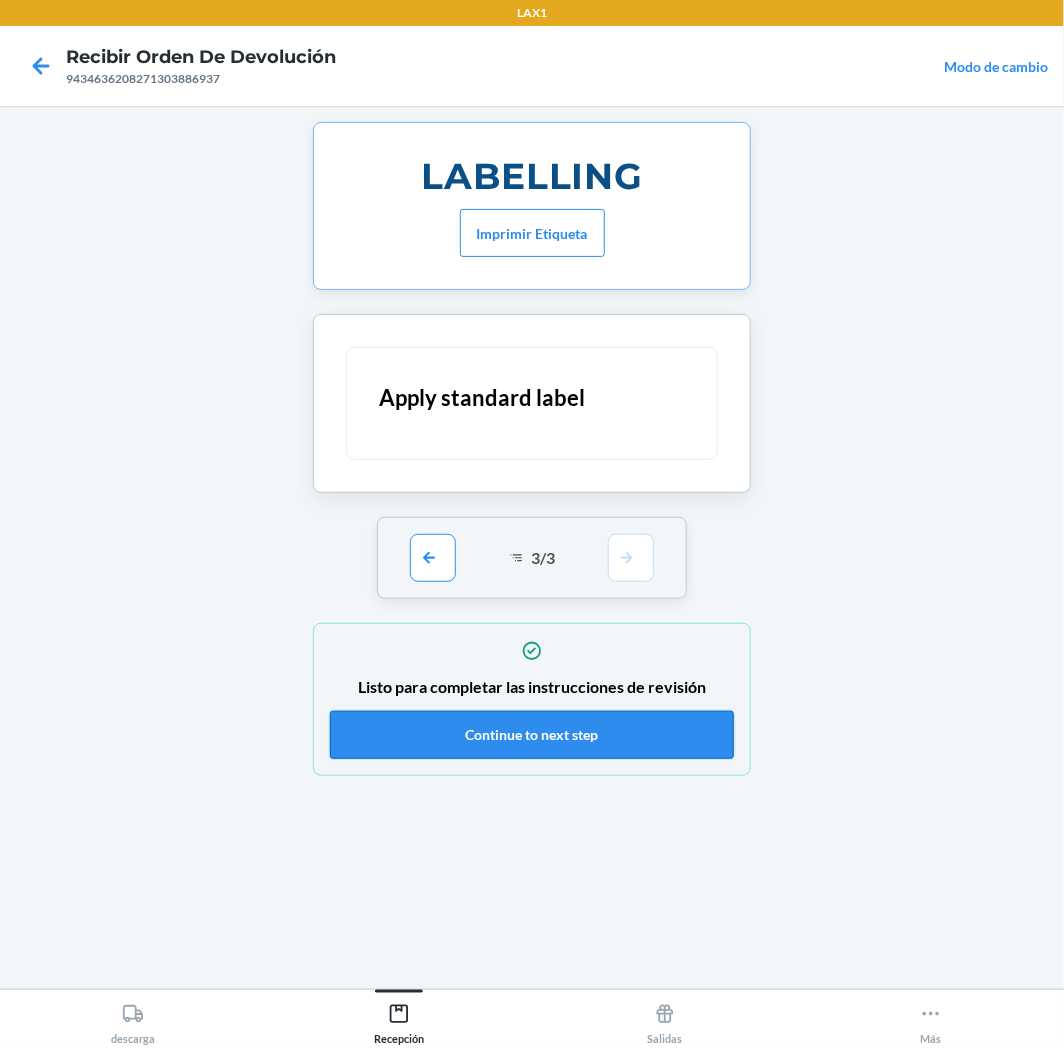 click on "Continue to next step" at bounding box center (532, 735) 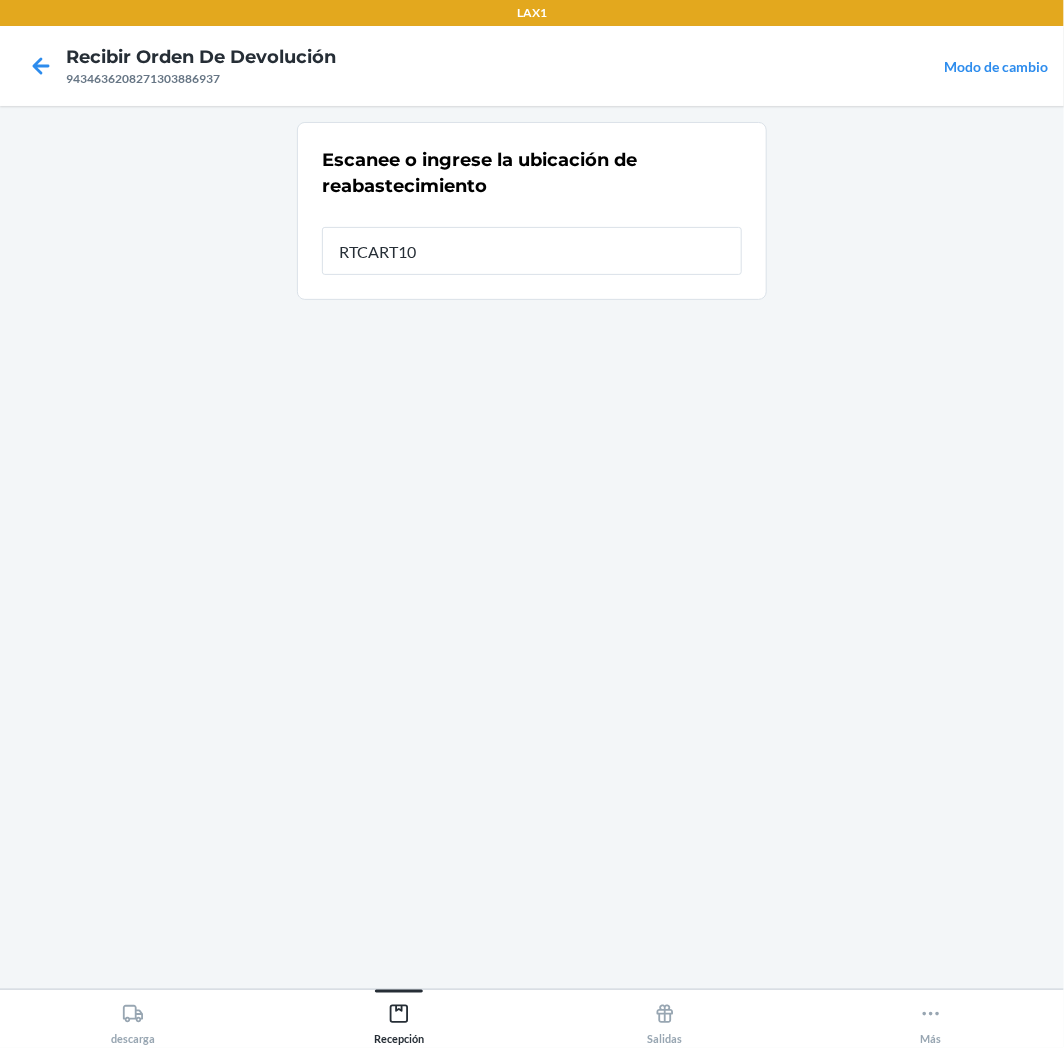 type on "RTCART100" 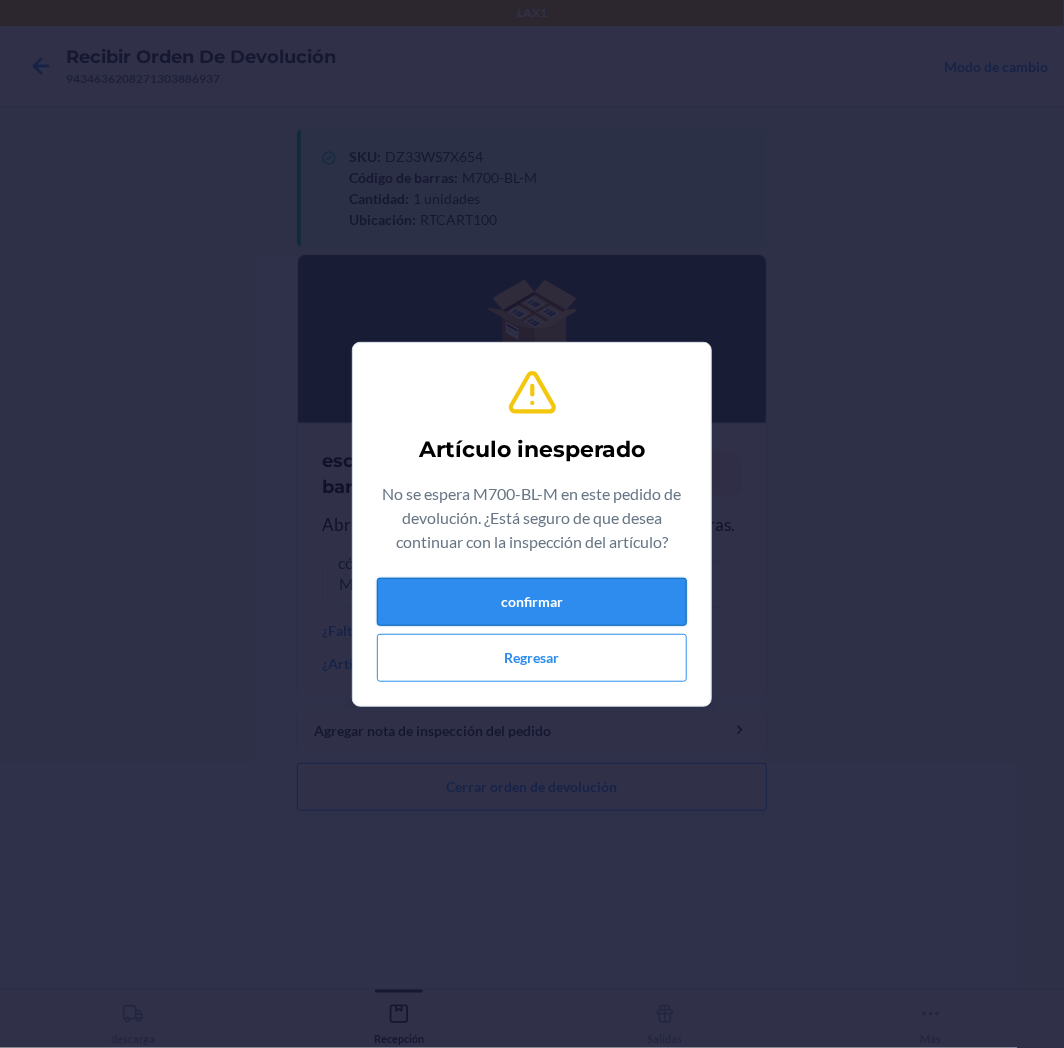click on "confirmar" at bounding box center [532, 602] 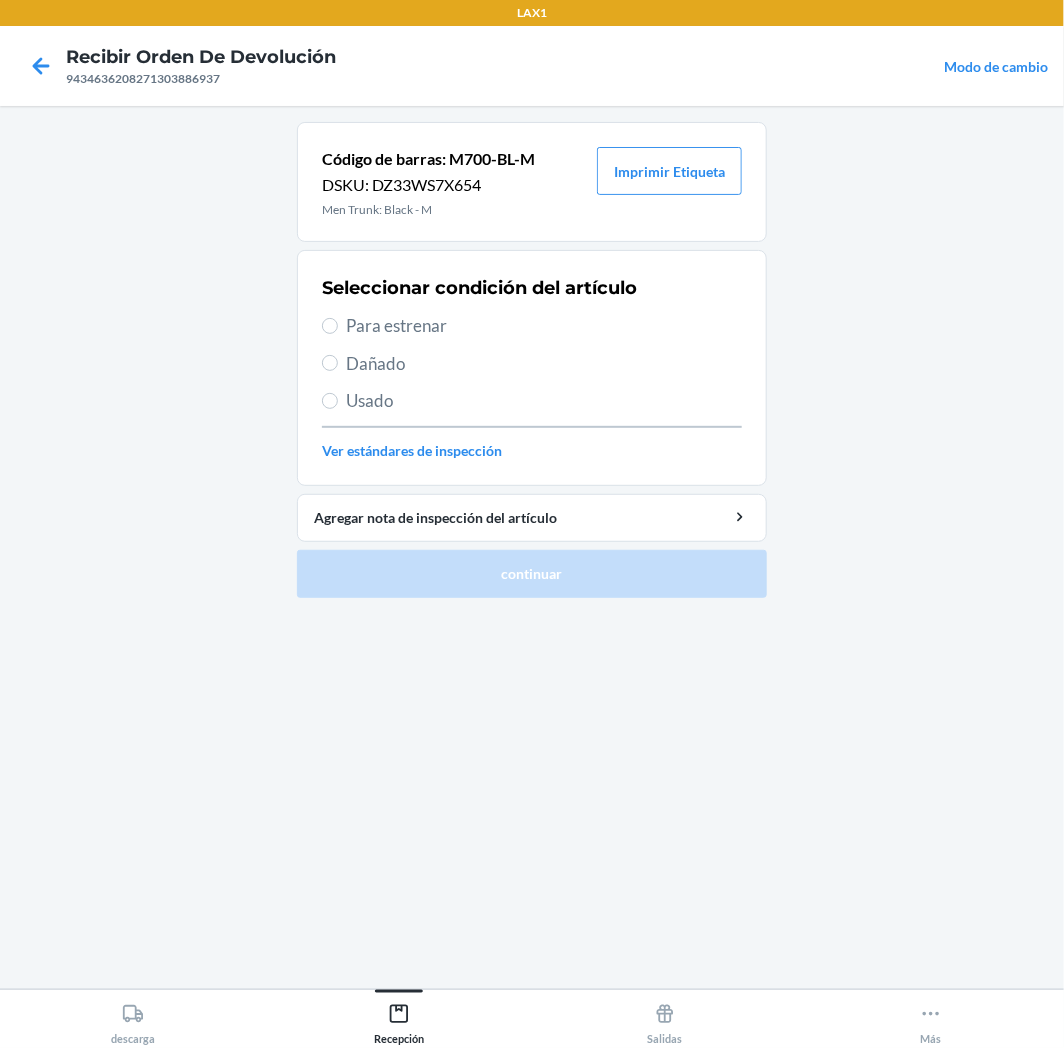 click on "Para estrenar" at bounding box center (544, 326) 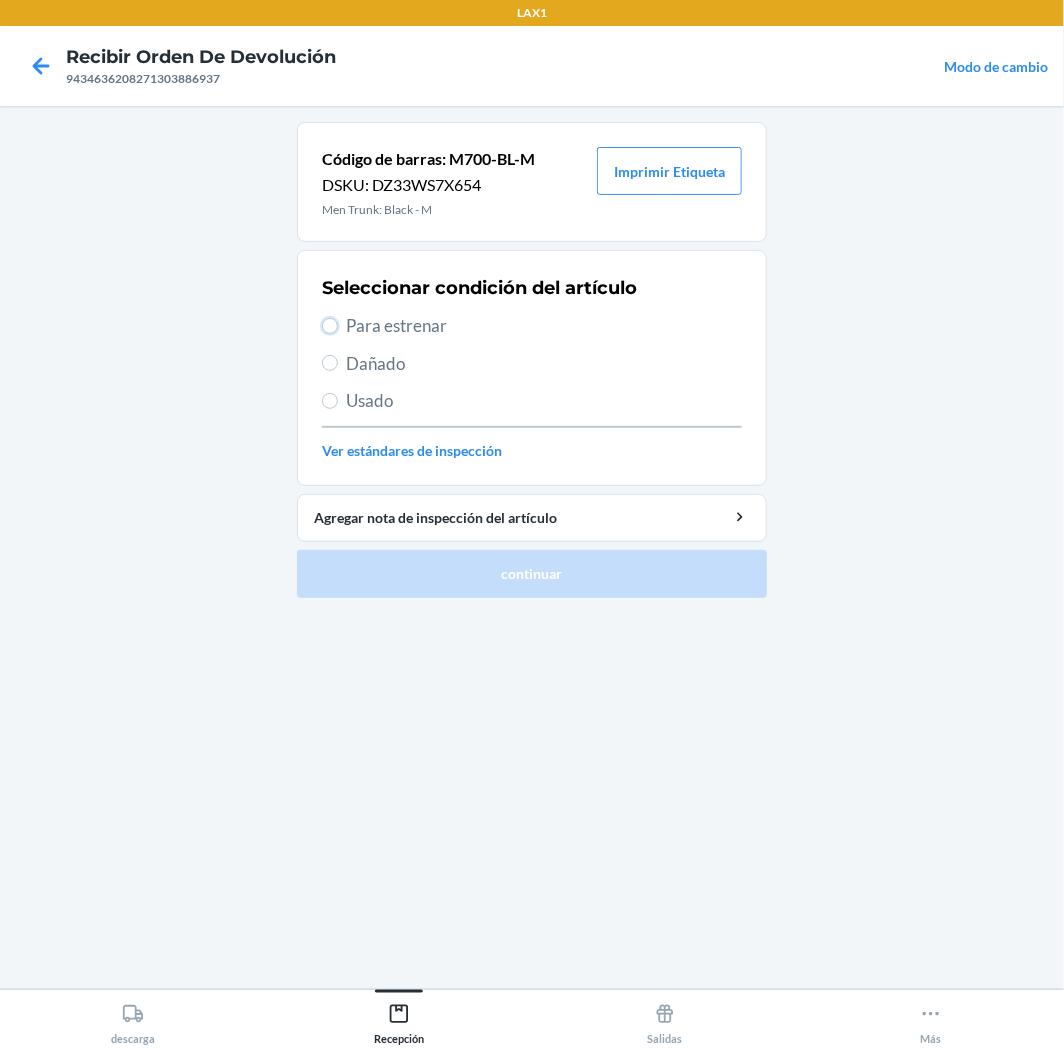 click on "Para estrenar" at bounding box center [330, 326] 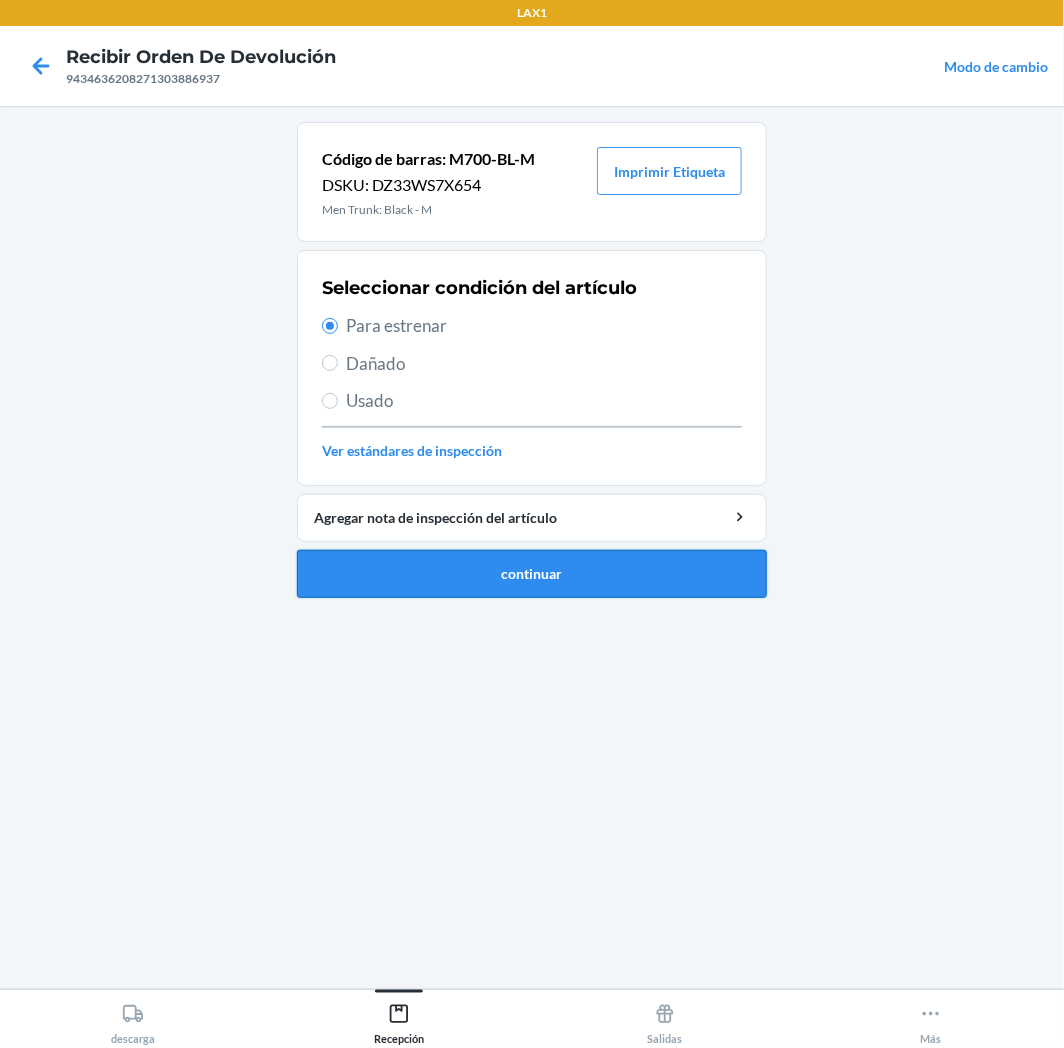 click on "continuar" at bounding box center [532, 574] 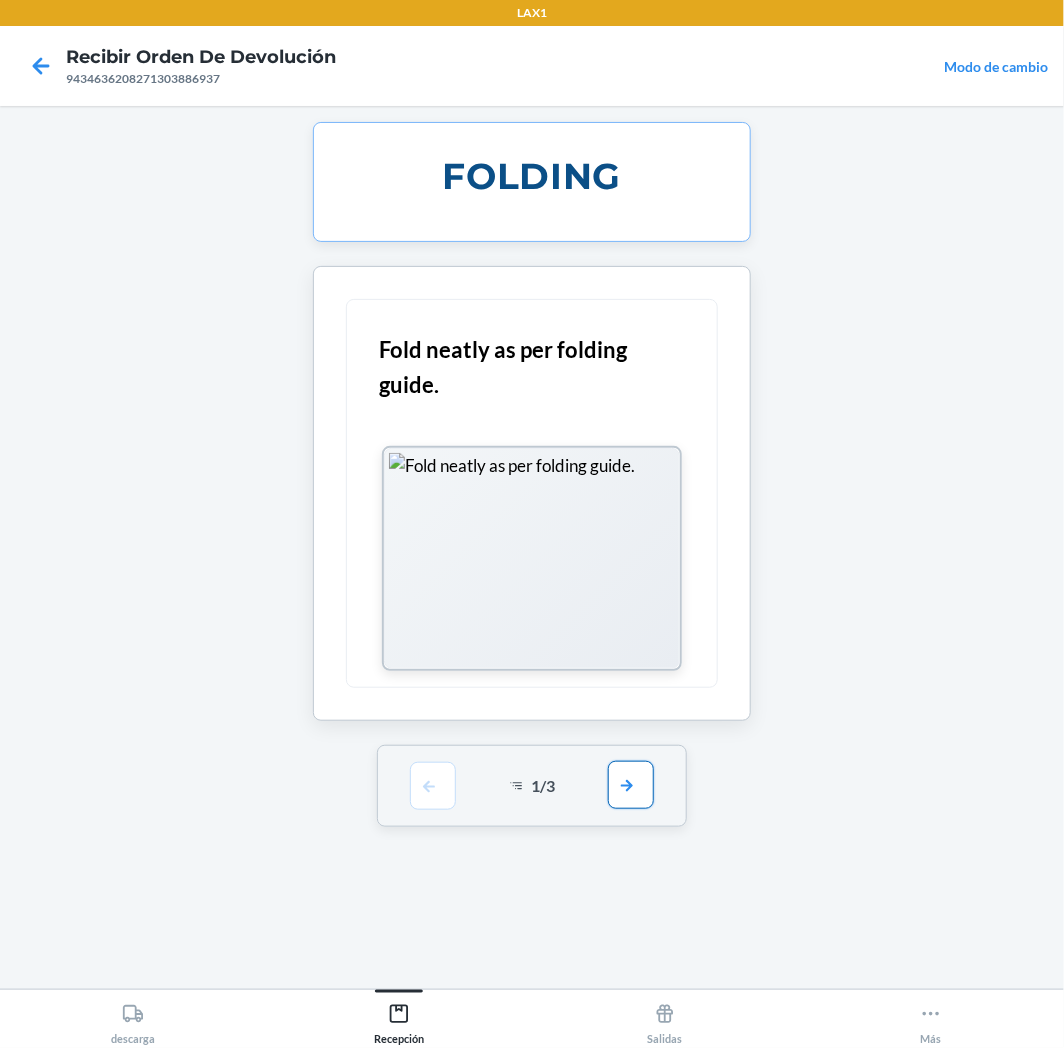 click at bounding box center [631, 785] 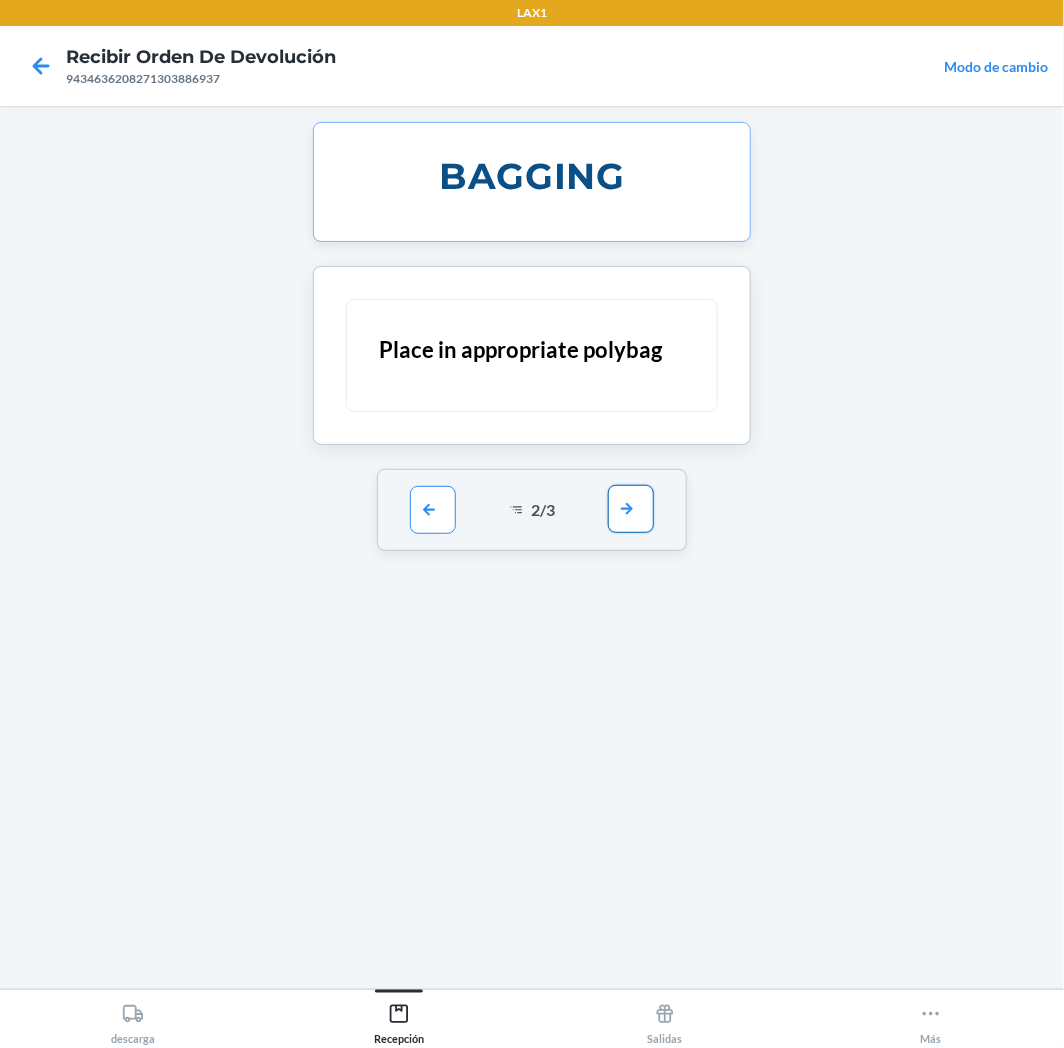 click at bounding box center [631, 509] 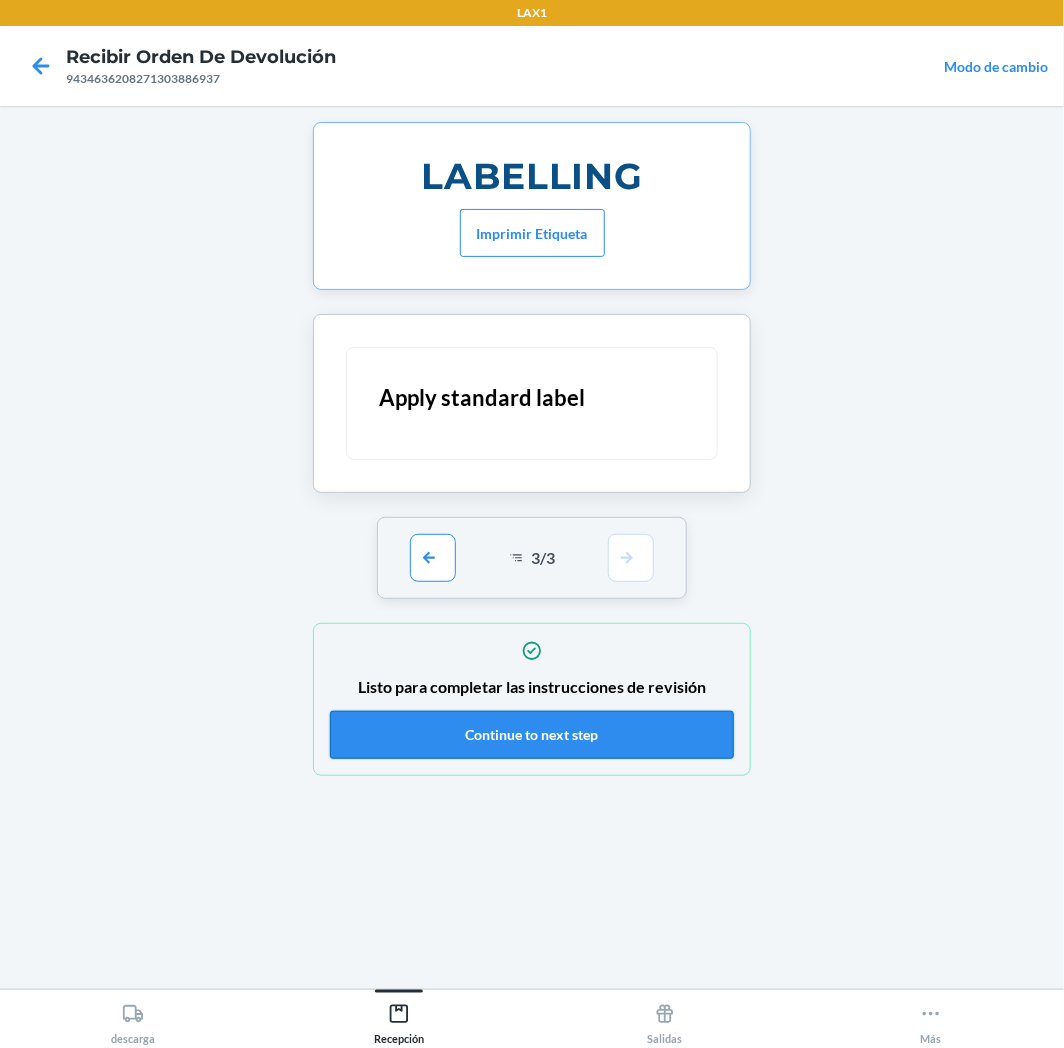click on "Continue to next step" at bounding box center (532, 735) 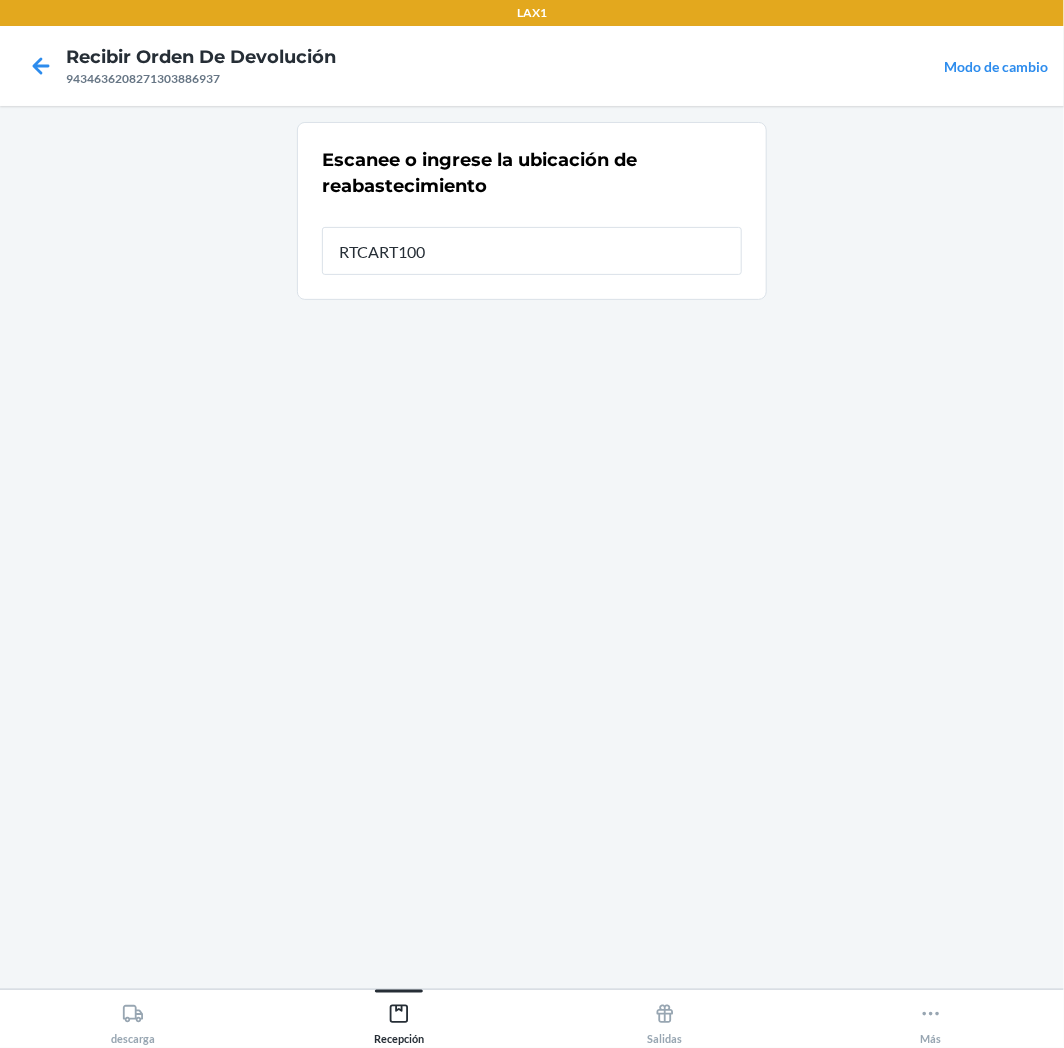 type on "RTCART100" 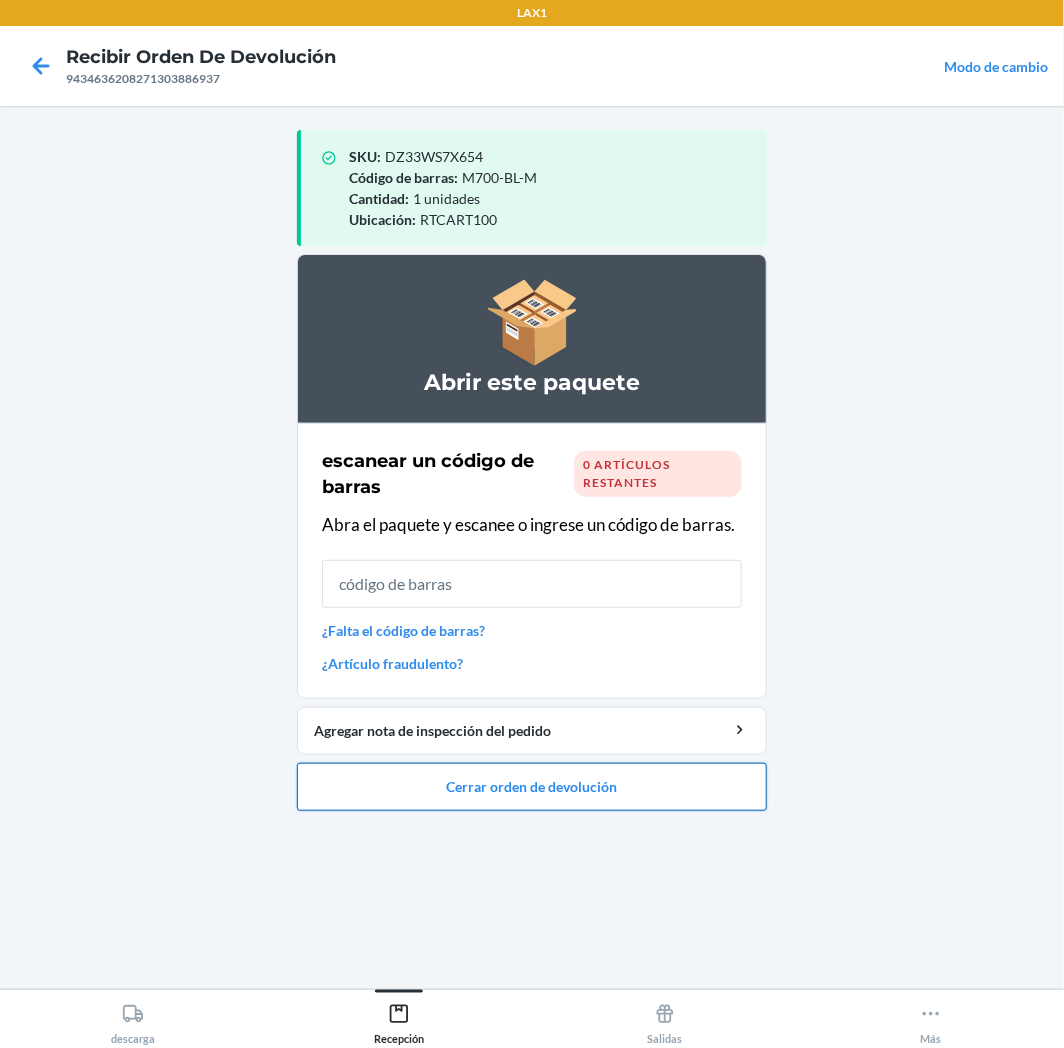 click on "Cerrar orden de devolución" at bounding box center (532, 787) 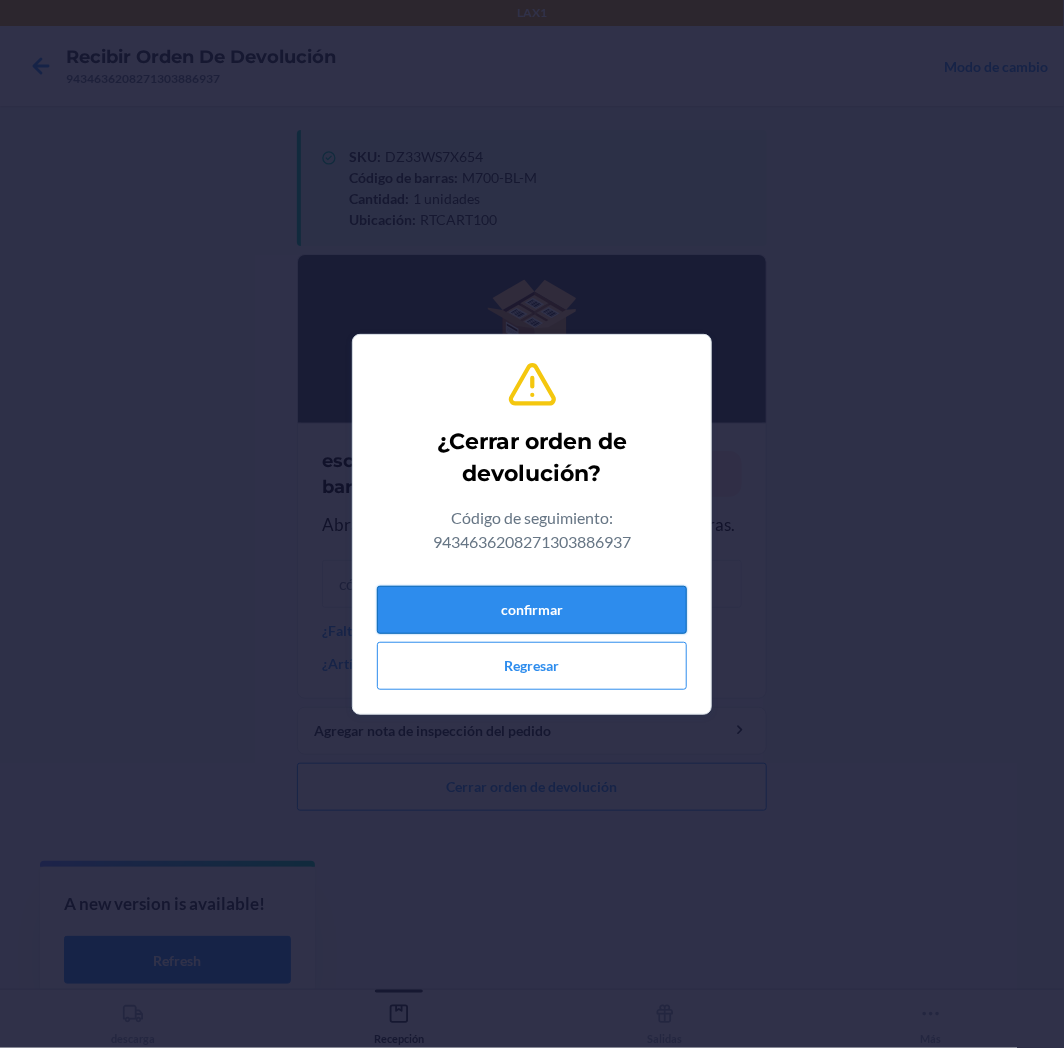 click on "confirmar" at bounding box center (532, 610) 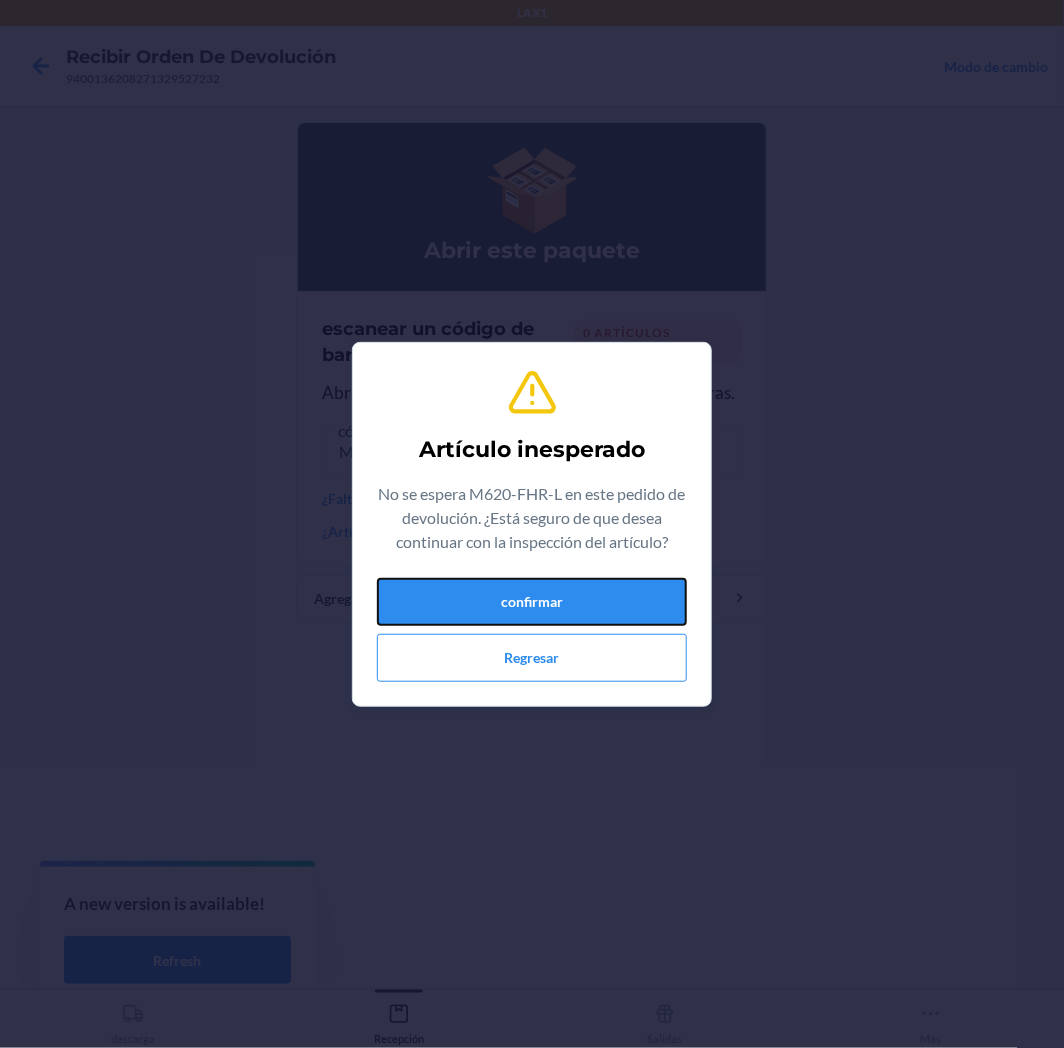 click on "confirmar" at bounding box center [532, 602] 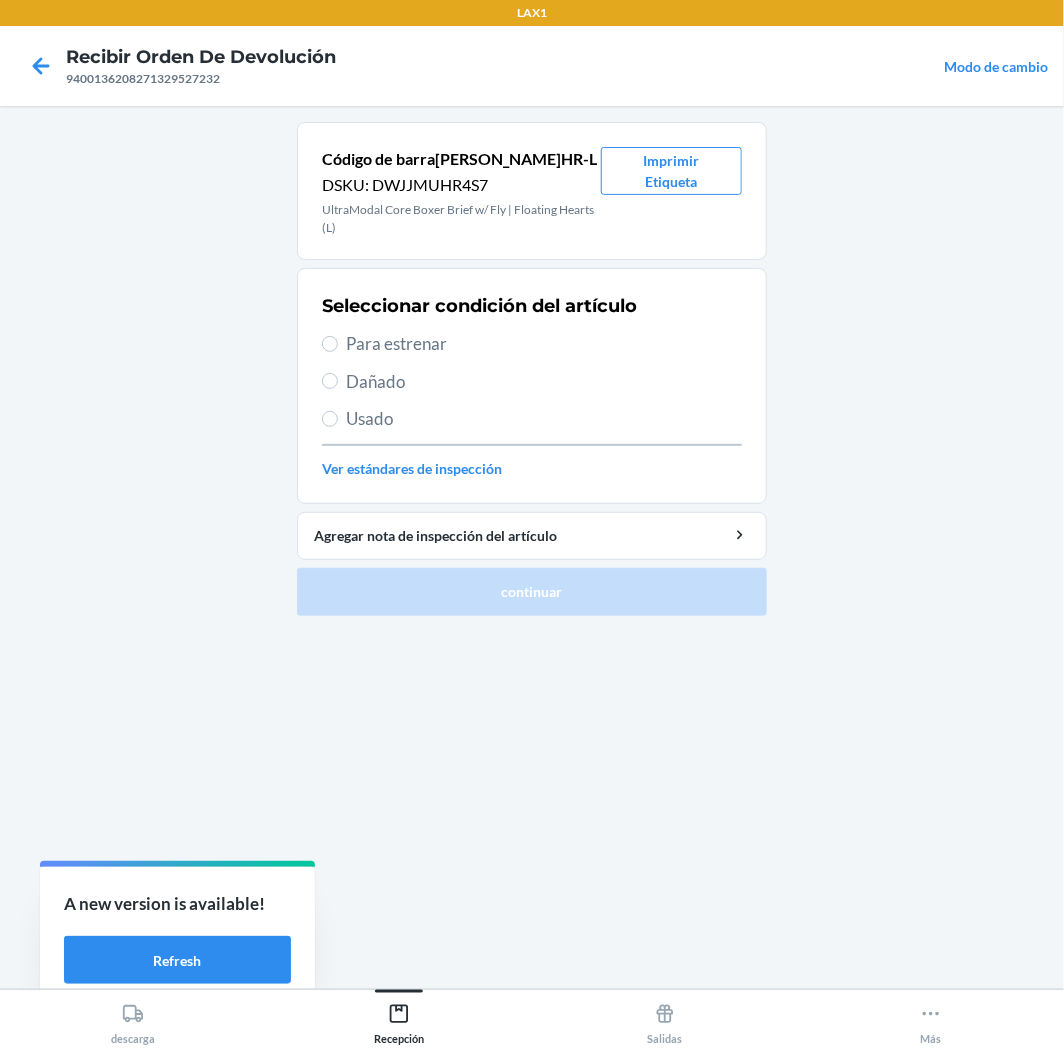 click on "Para estrenar" at bounding box center (544, 344) 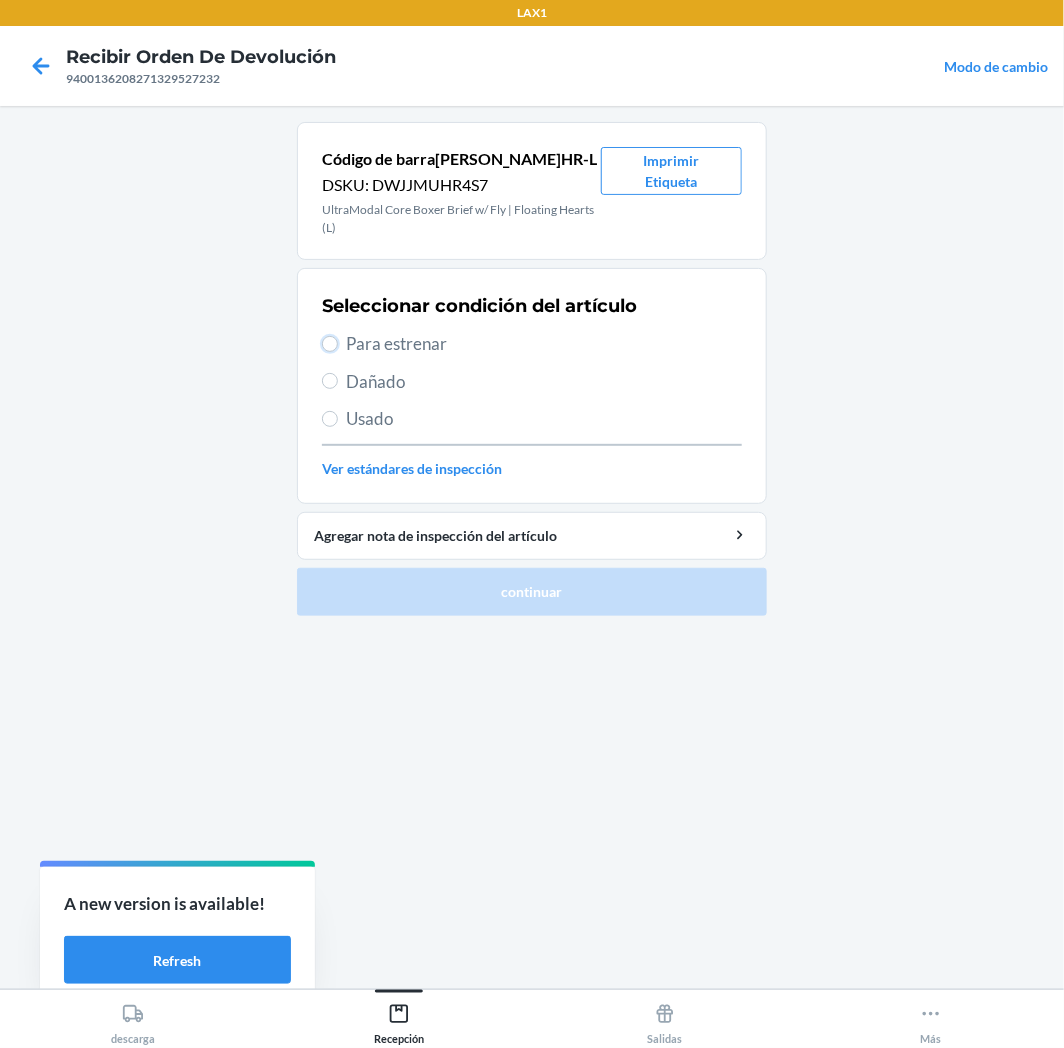 click on "Para estrenar" at bounding box center (330, 344) 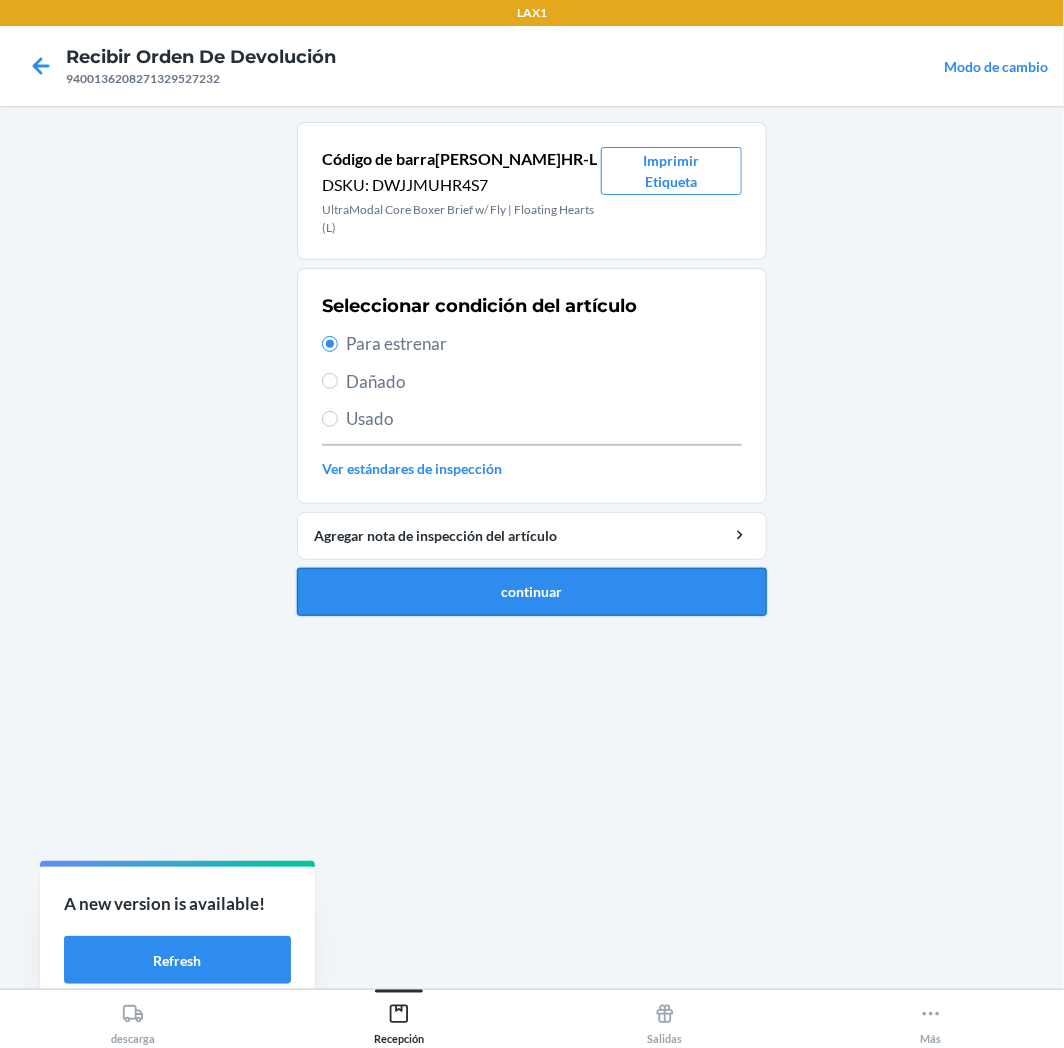 click on "continuar" at bounding box center (532, 592) 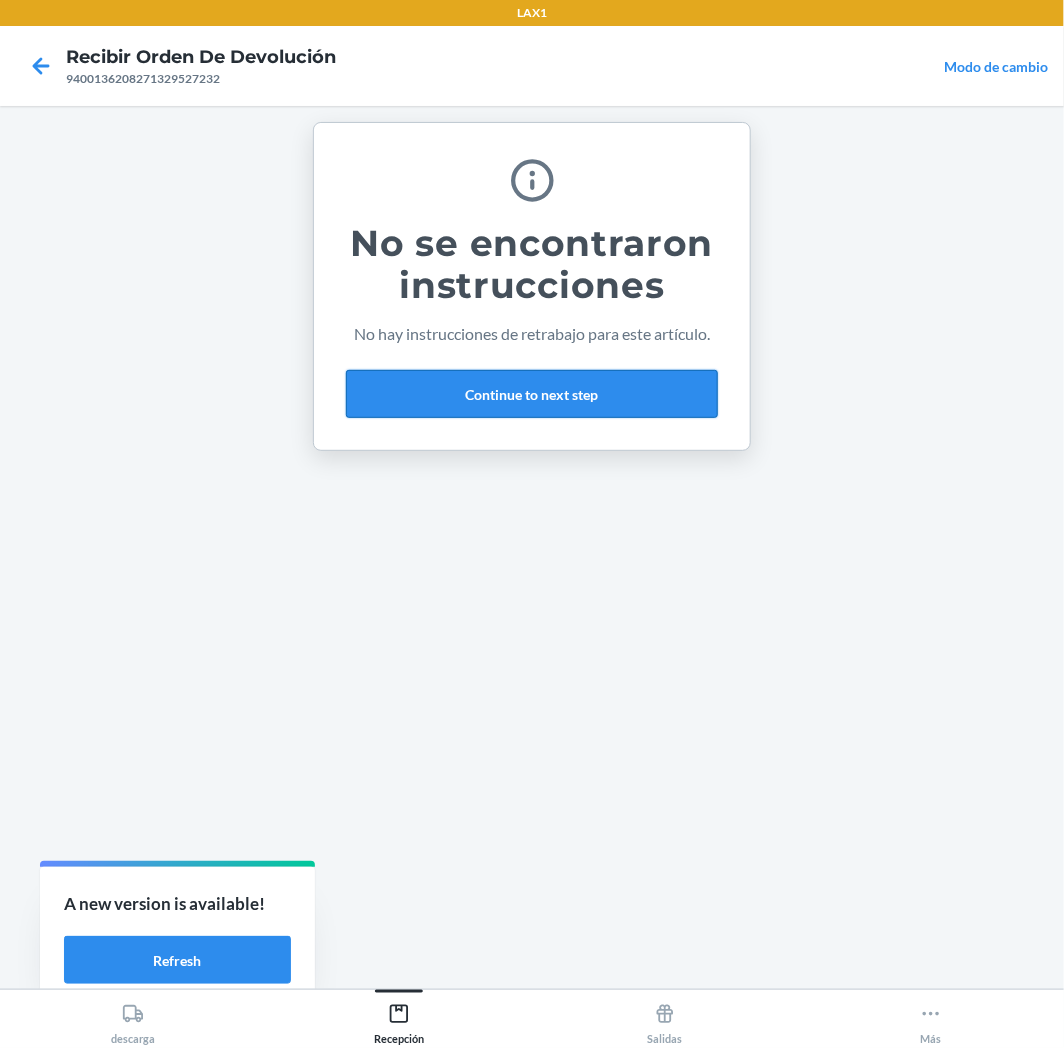 click on "Continue to next step" at bounding box center (532, 394) 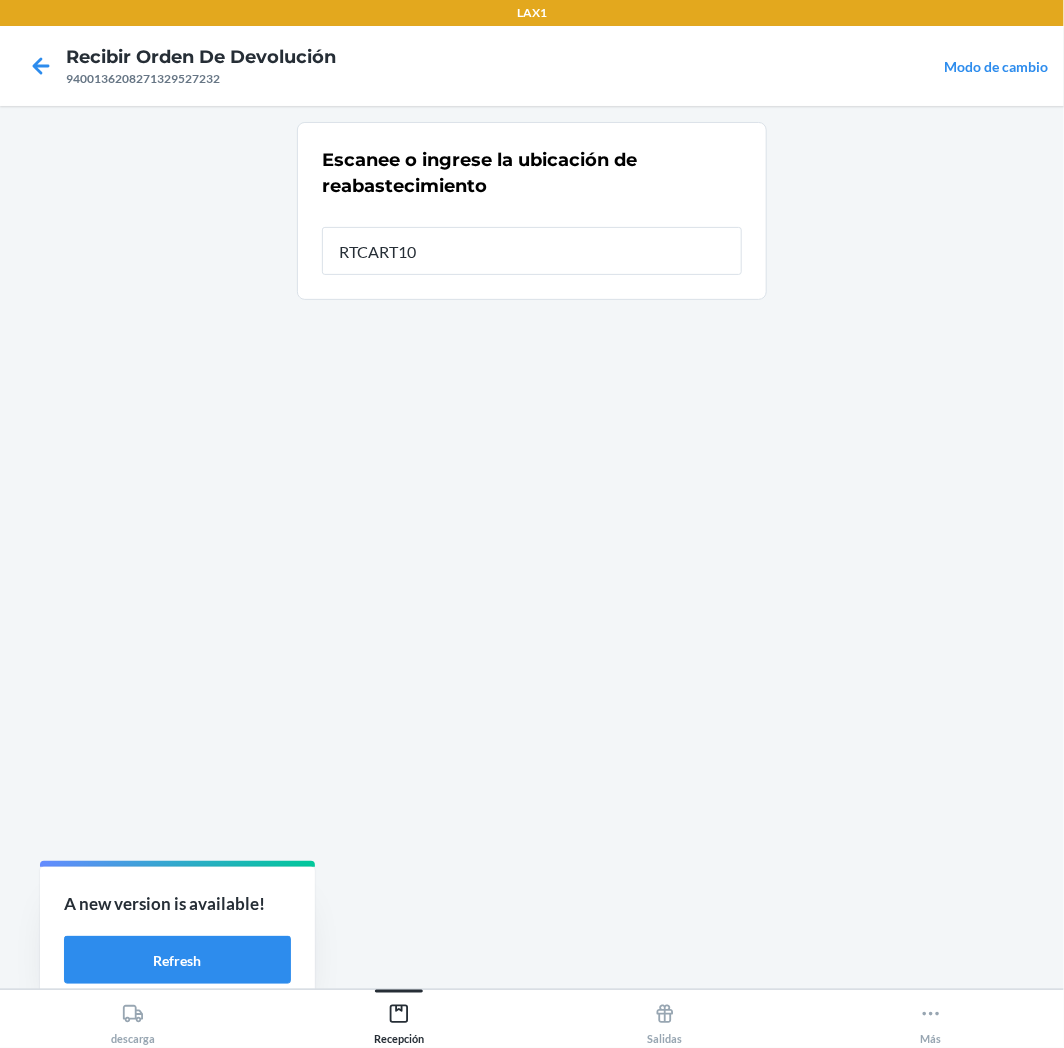 type on "RTCART100" 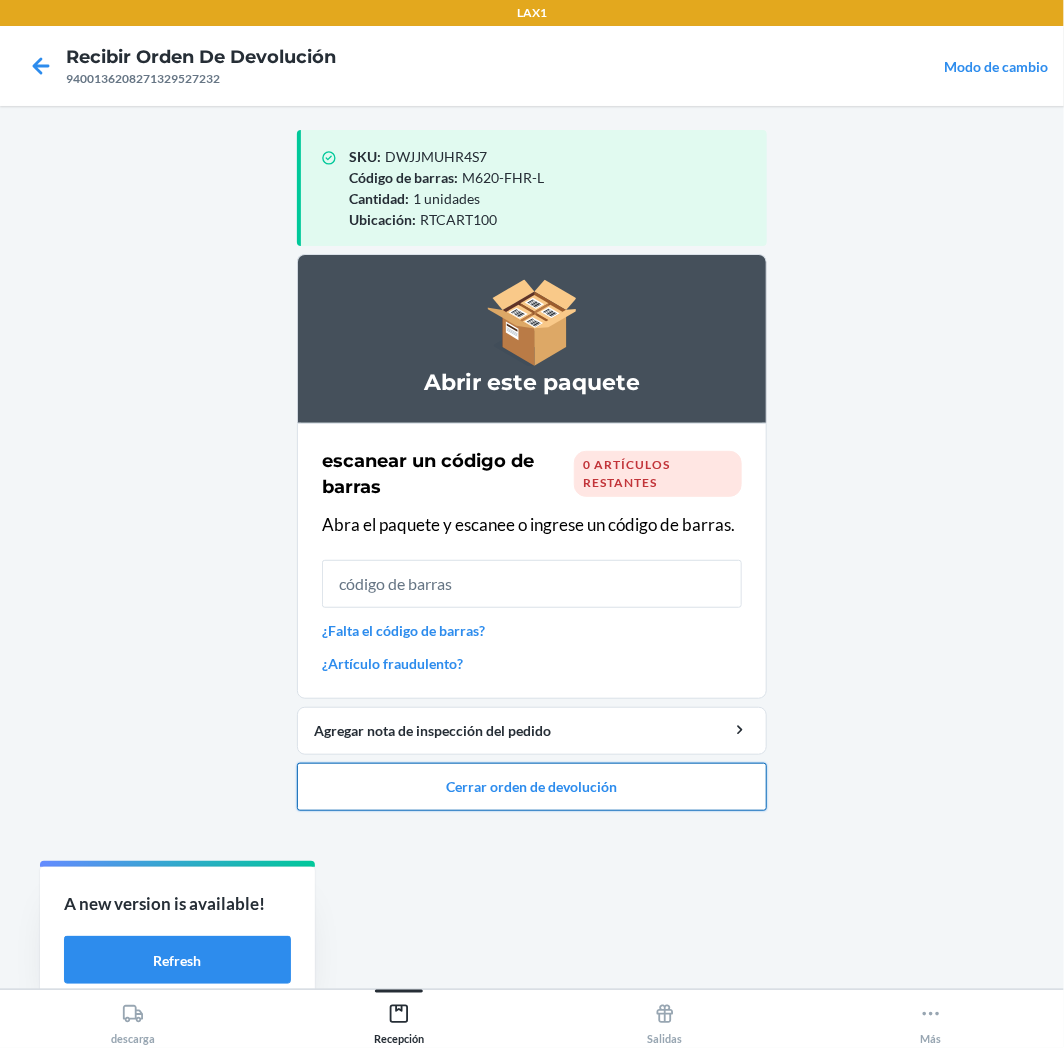 click on "Cerrar orden de devolución" at bounding box center [532, 787] 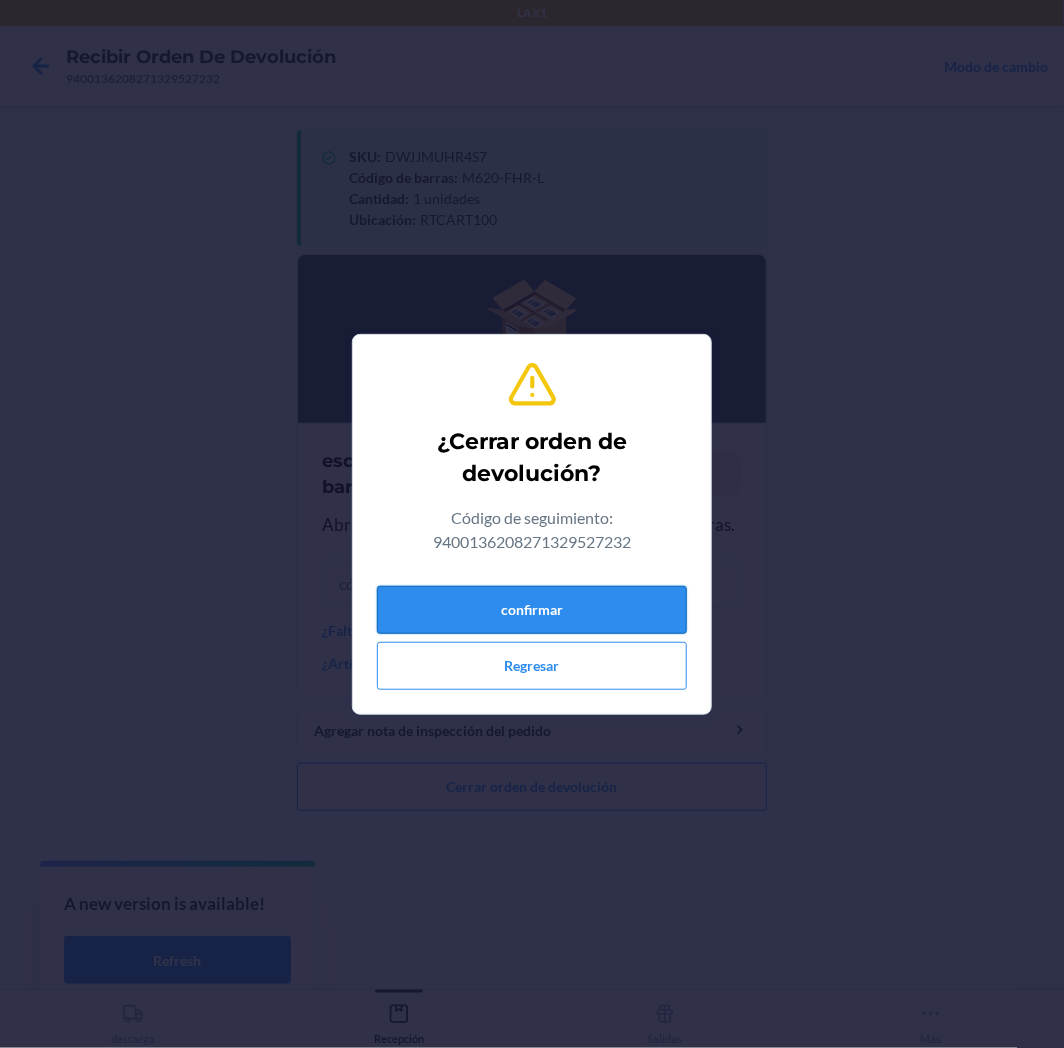 click on "confirmar" at bounding box center (532, 610) 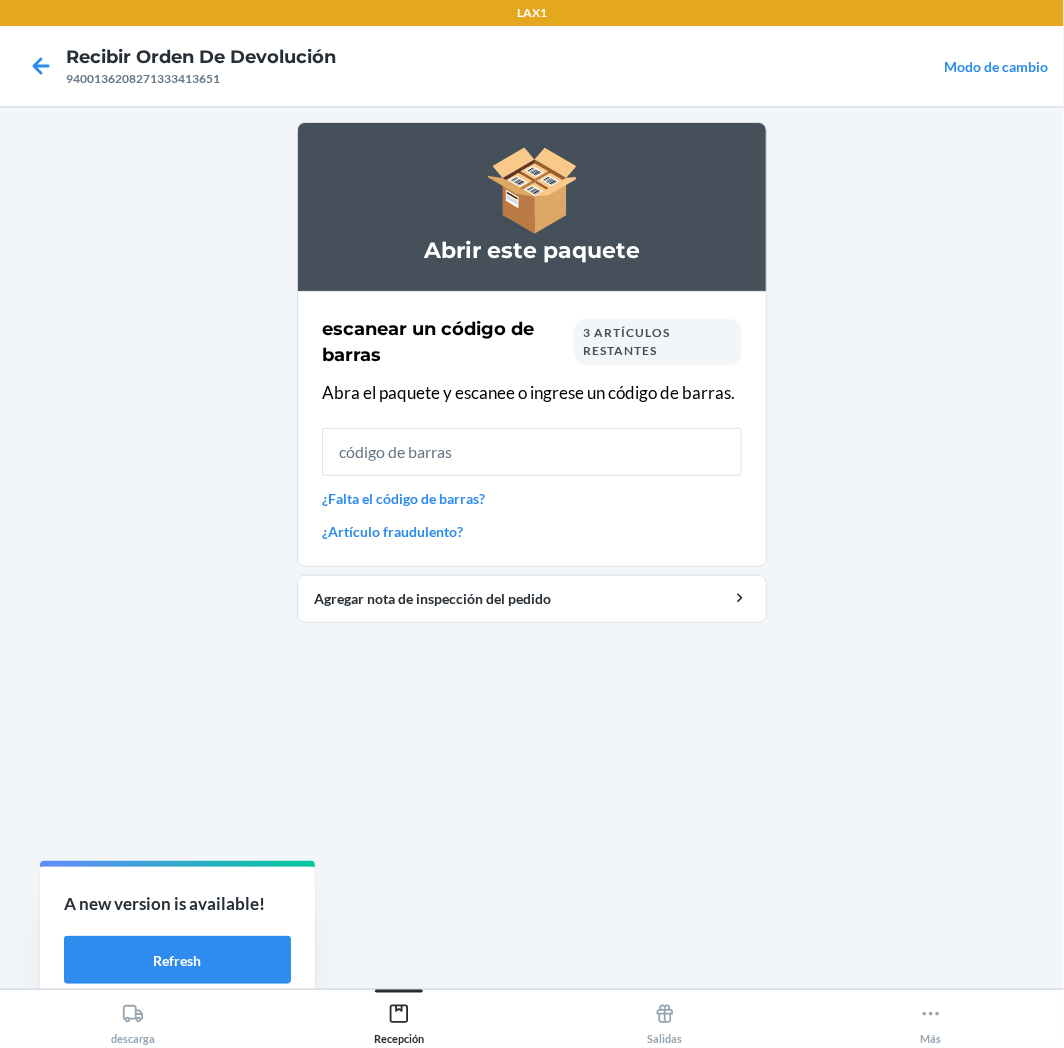 click on "3 artículos restantes" at bounding box center [626, 341] 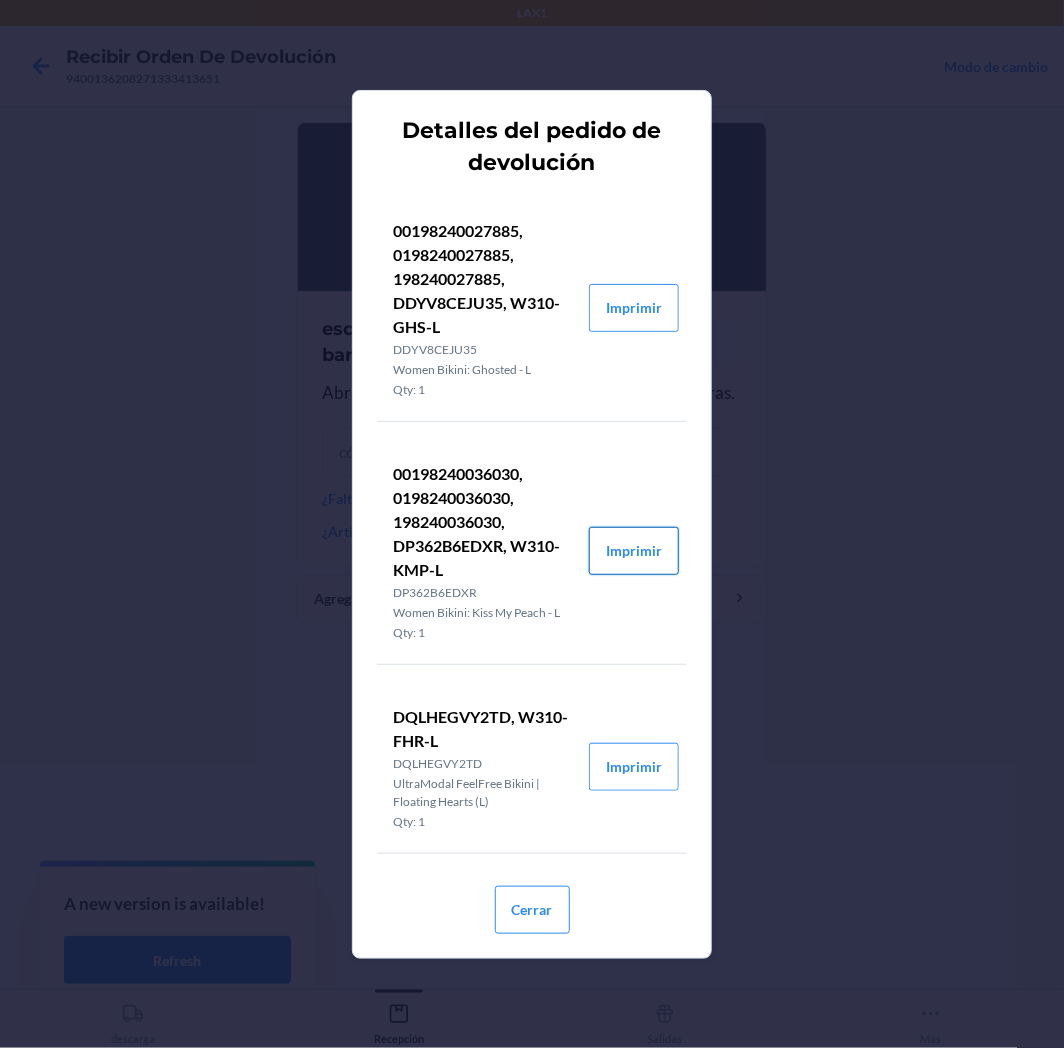 click on "Imprimir" at bounding box center [634, 551] 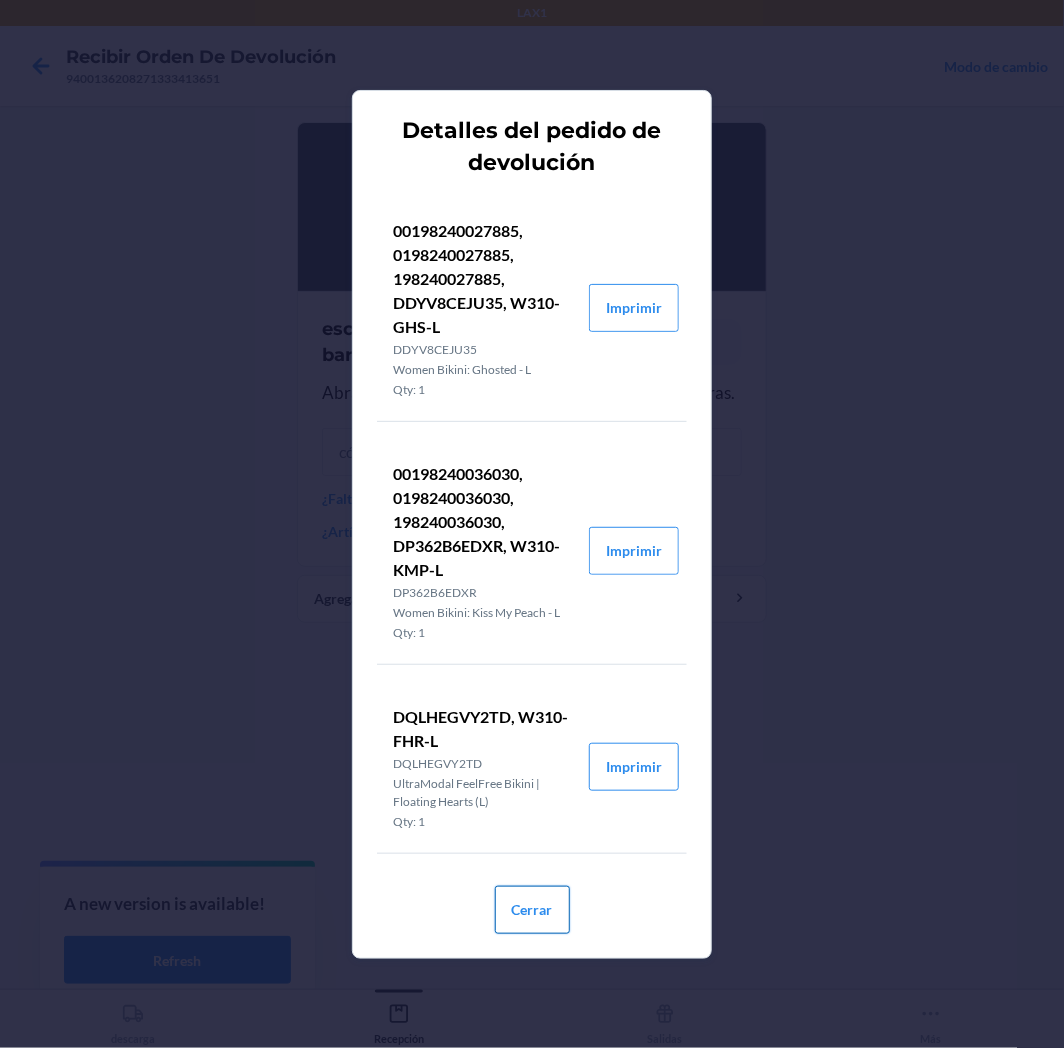 click on "Cerrar" at bounding box center (532, 910) 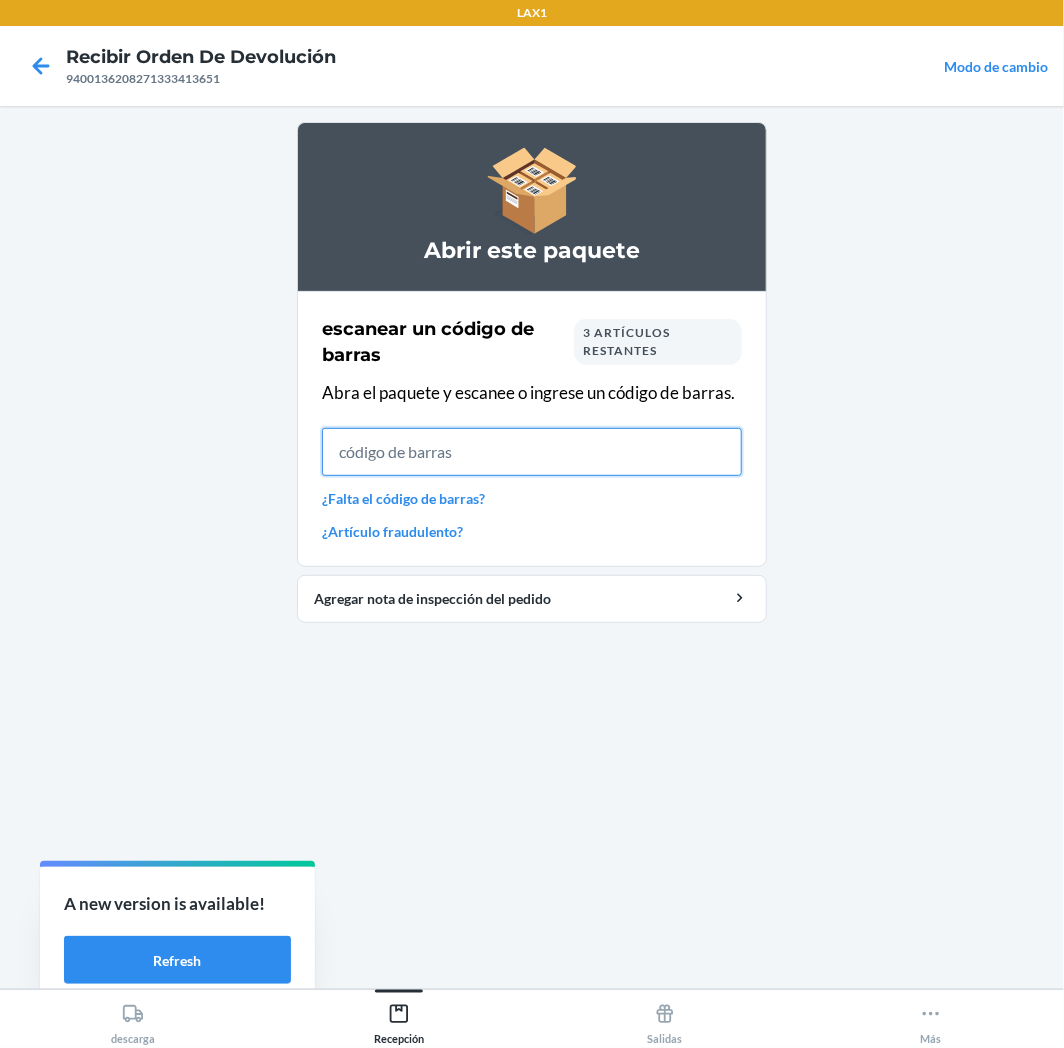 click at bounding box center [532, 452] 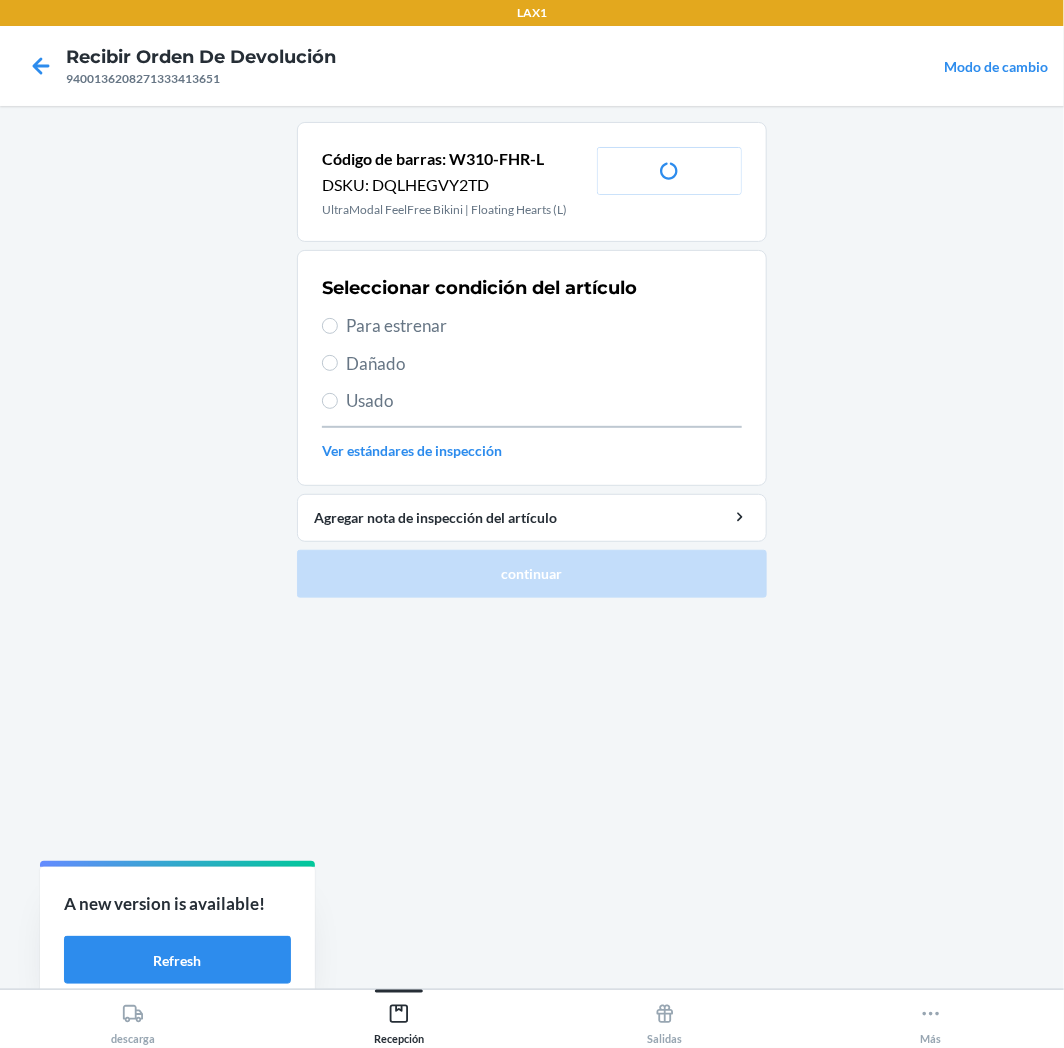 drag, startPoint x: 475, startPoint y: 321, endPoint x: 516, endPoint y: 524, distance: 207.09901 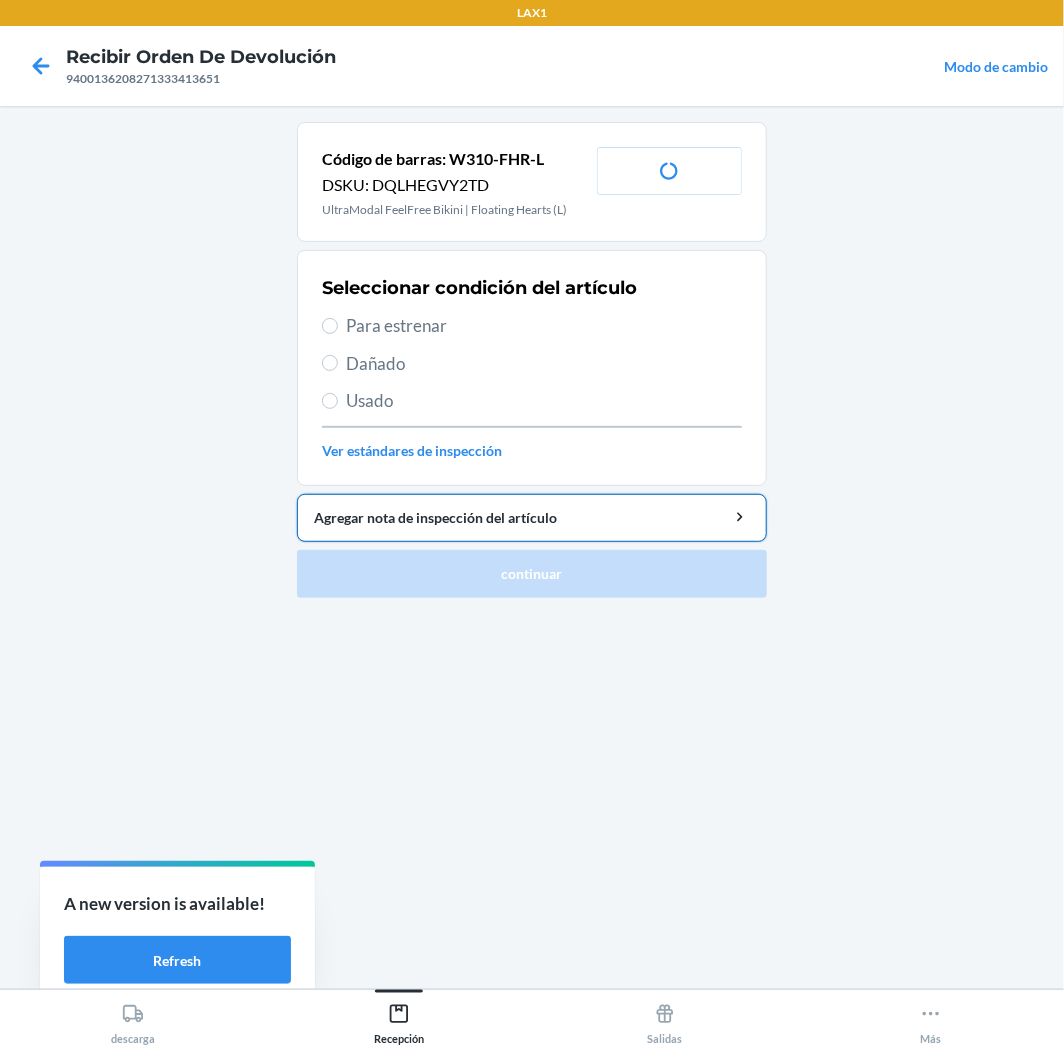 click on "Para estrenar" at bounding box center (544, 326) 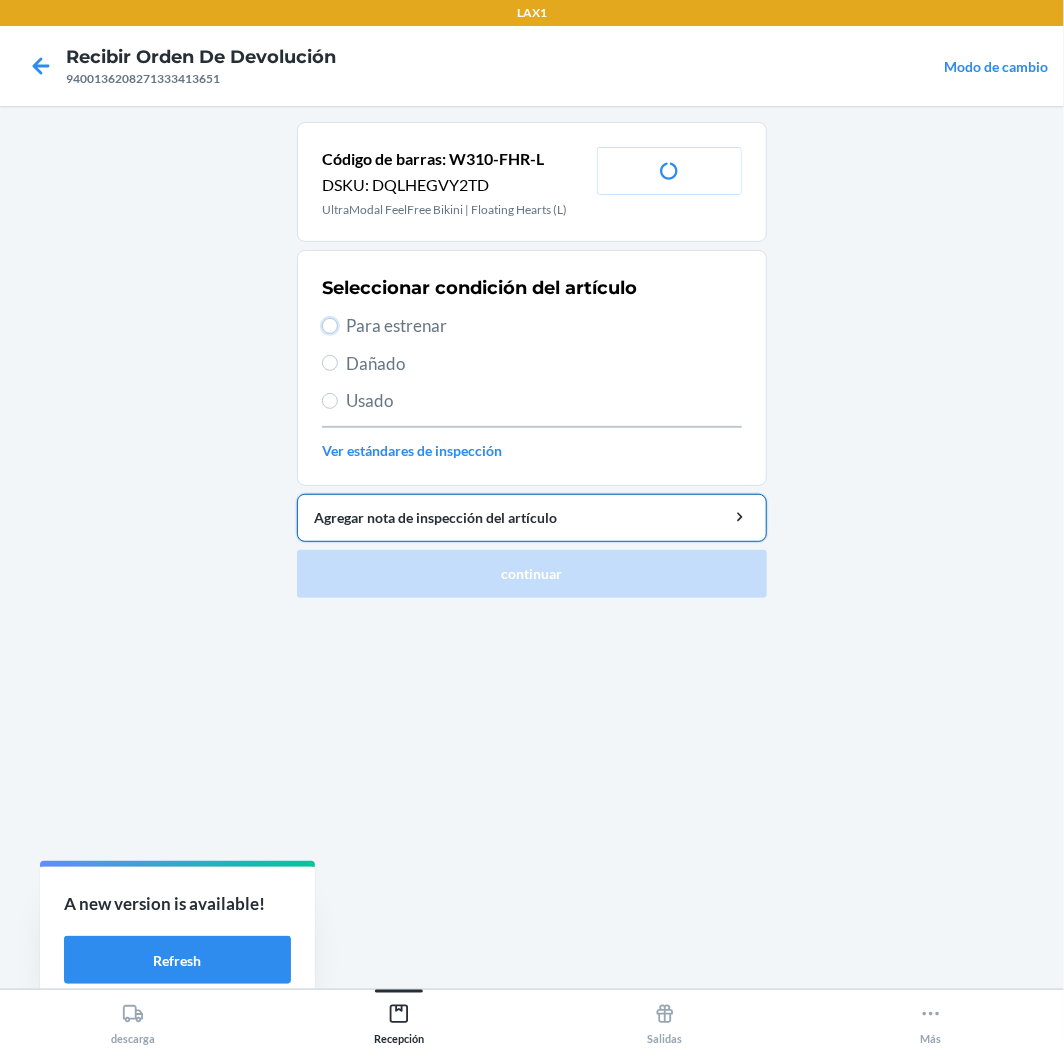 click on "Para estrenar" at bounding box center (330, 326) 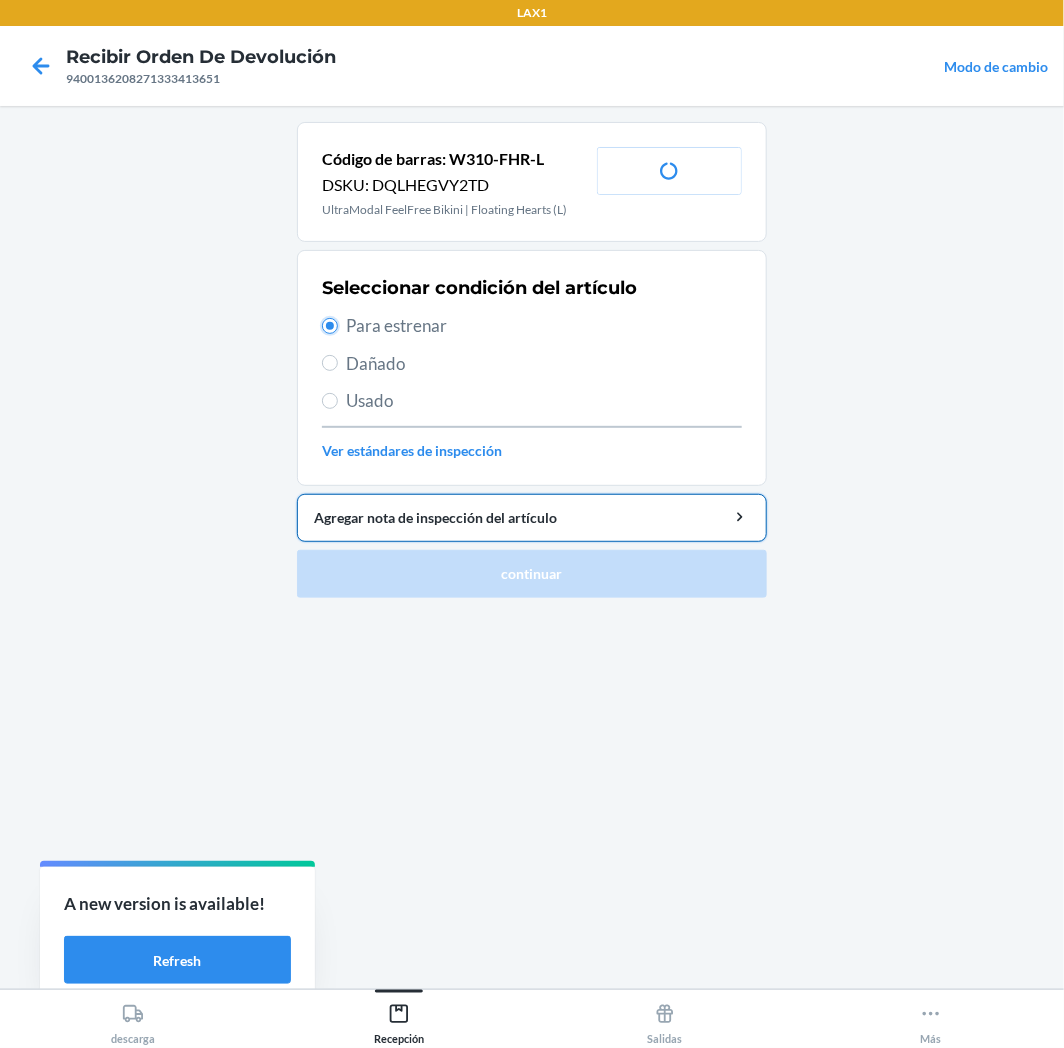 radio on "true" 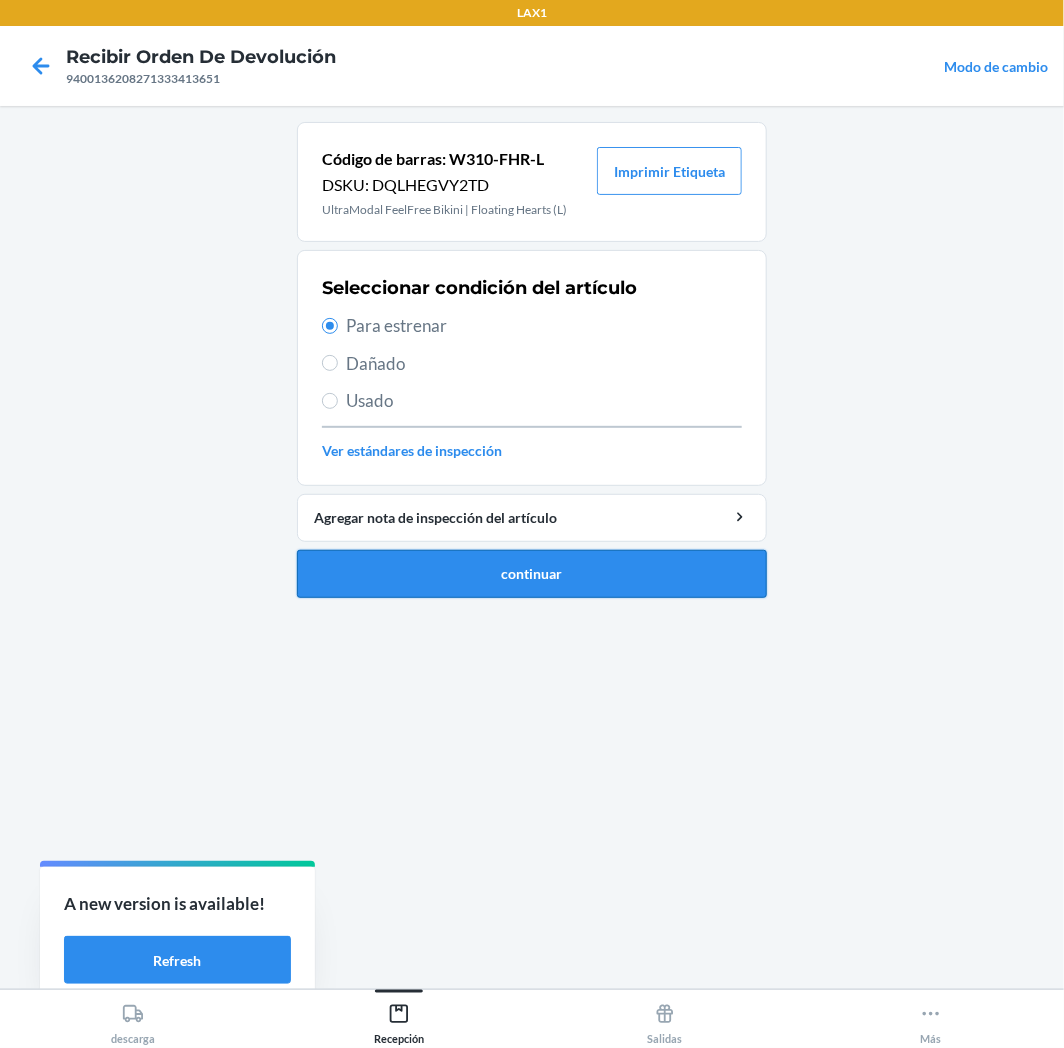 click on "continuar" at bounding box center (532, 574) 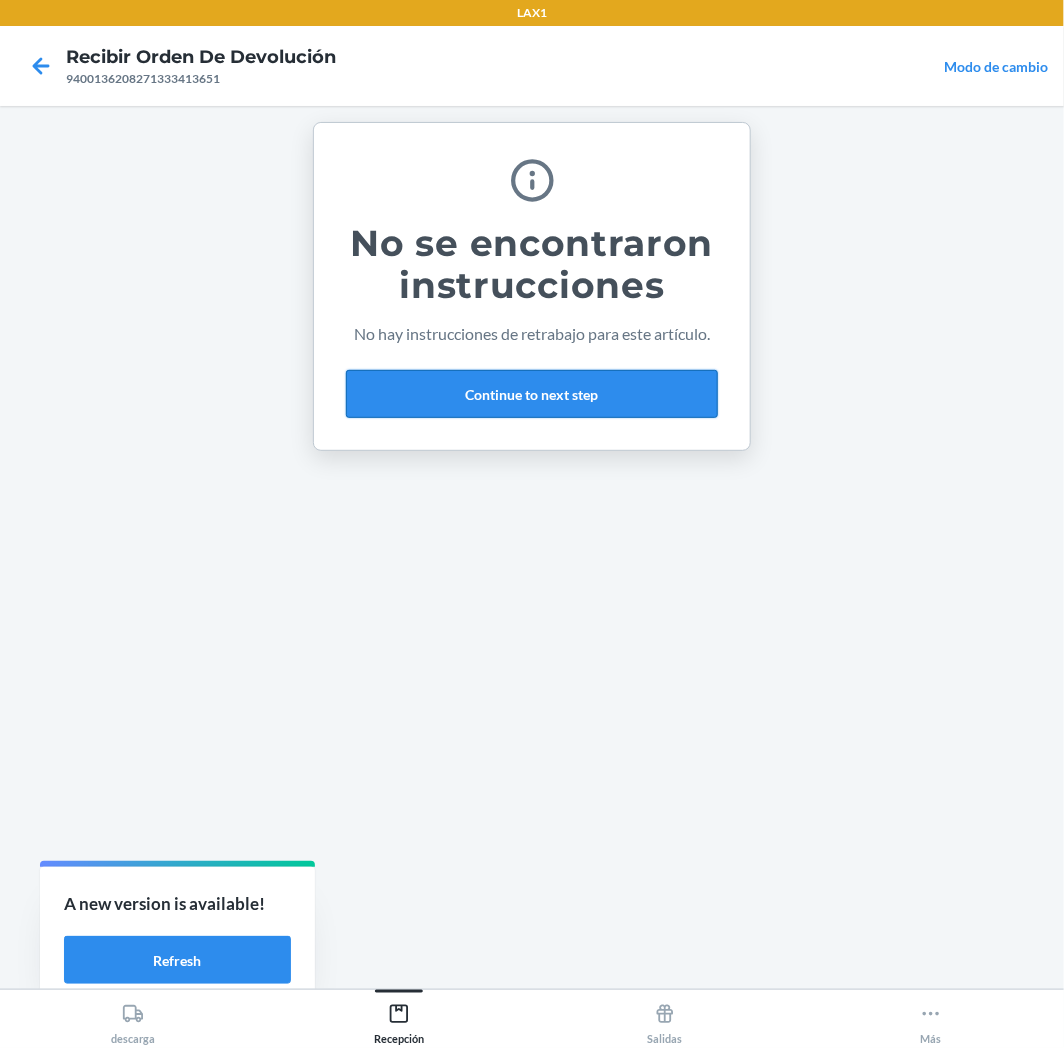 click on "Continue to next step" at bounding box center (532, 394) 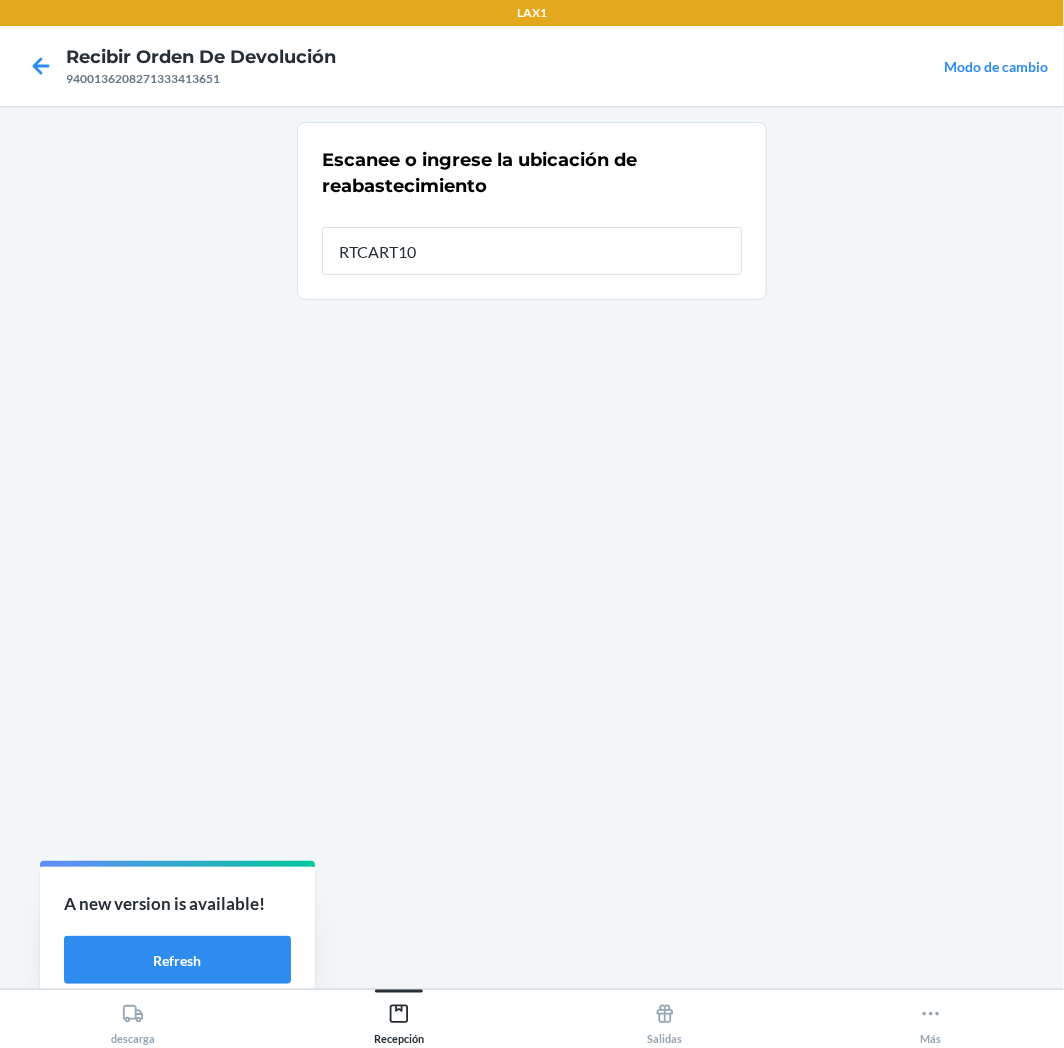 type on "RTCART100" 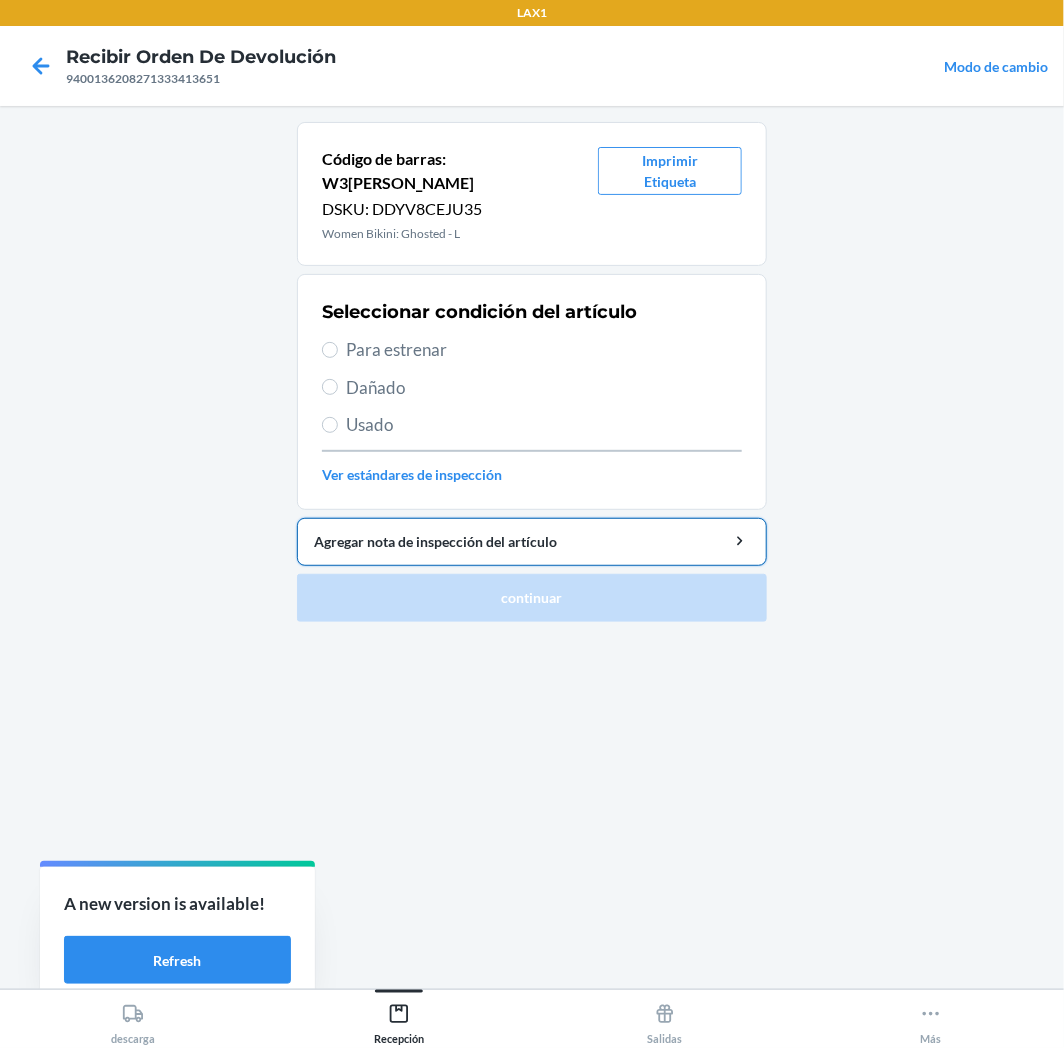 click on "Agregar nota de inspección del artículo" at bounding box center [532, 541] 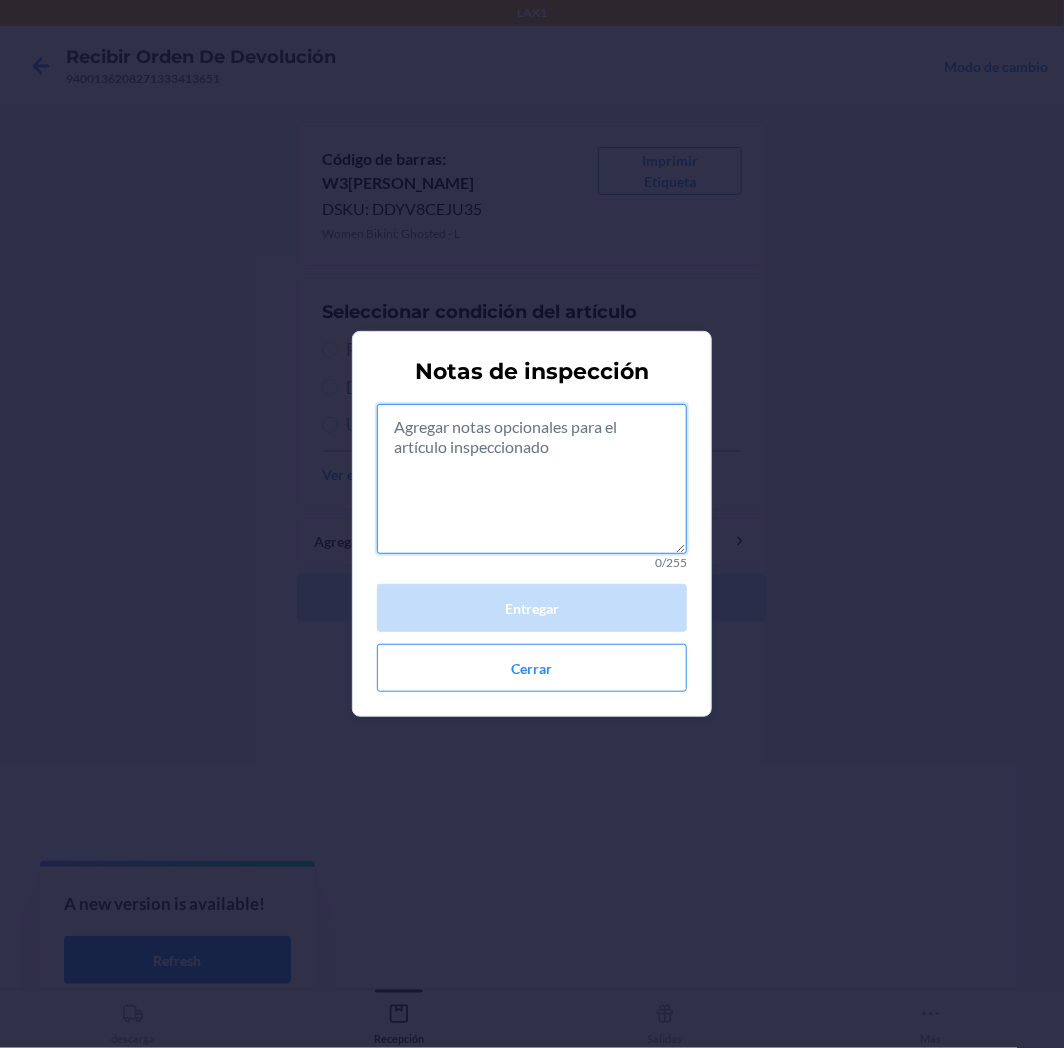 click at bounding box center (532, 479) 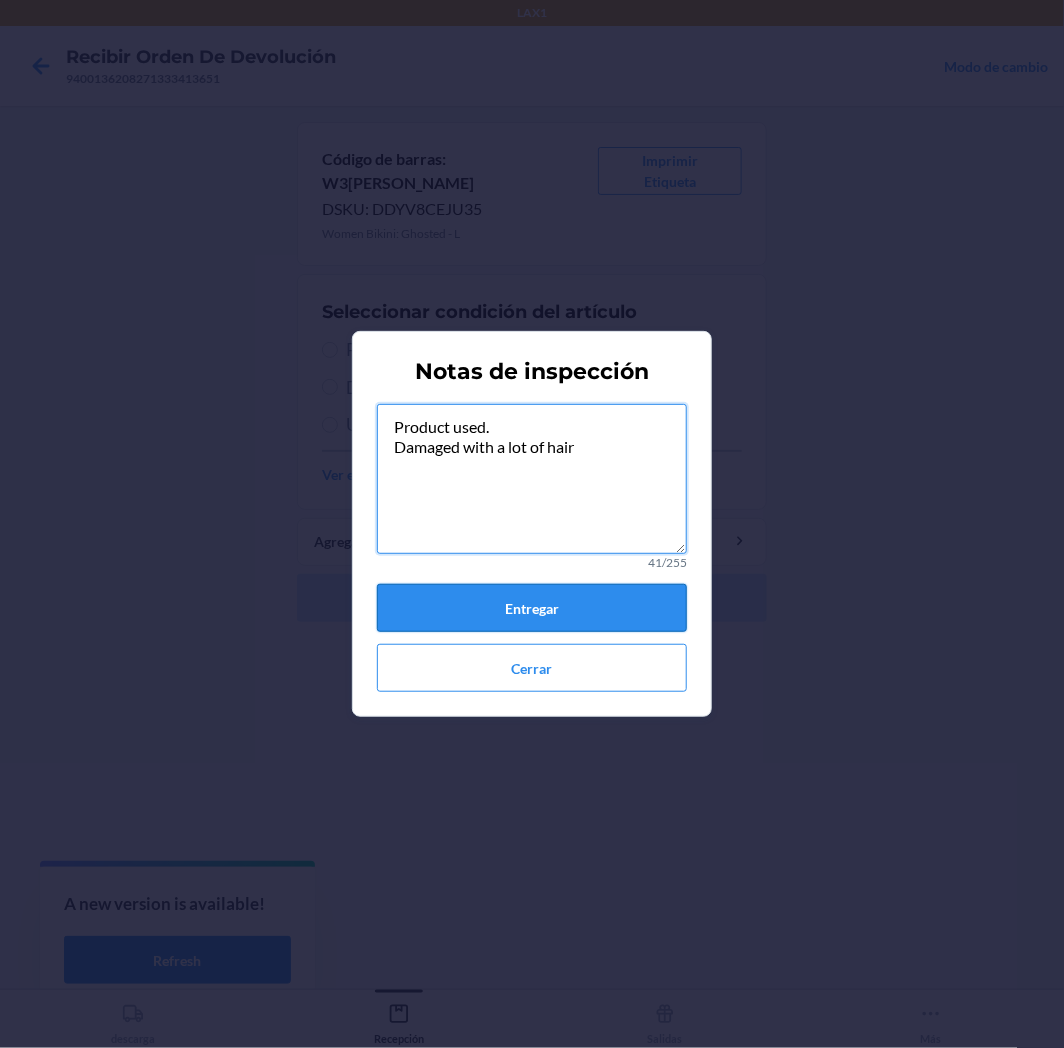 type on "Product used.
Damaged with a lot of hair" 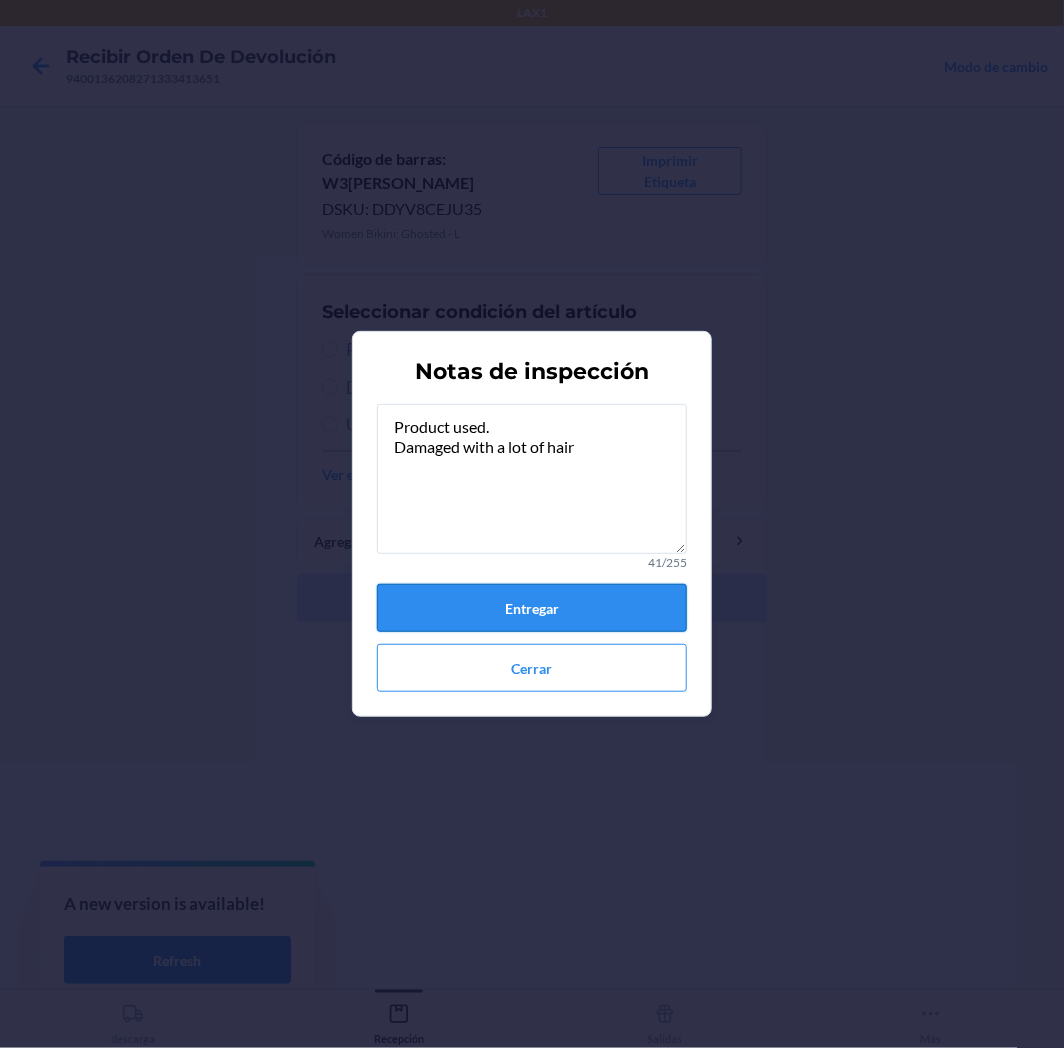 click on "Entregar" at bounding box center (532, 608) 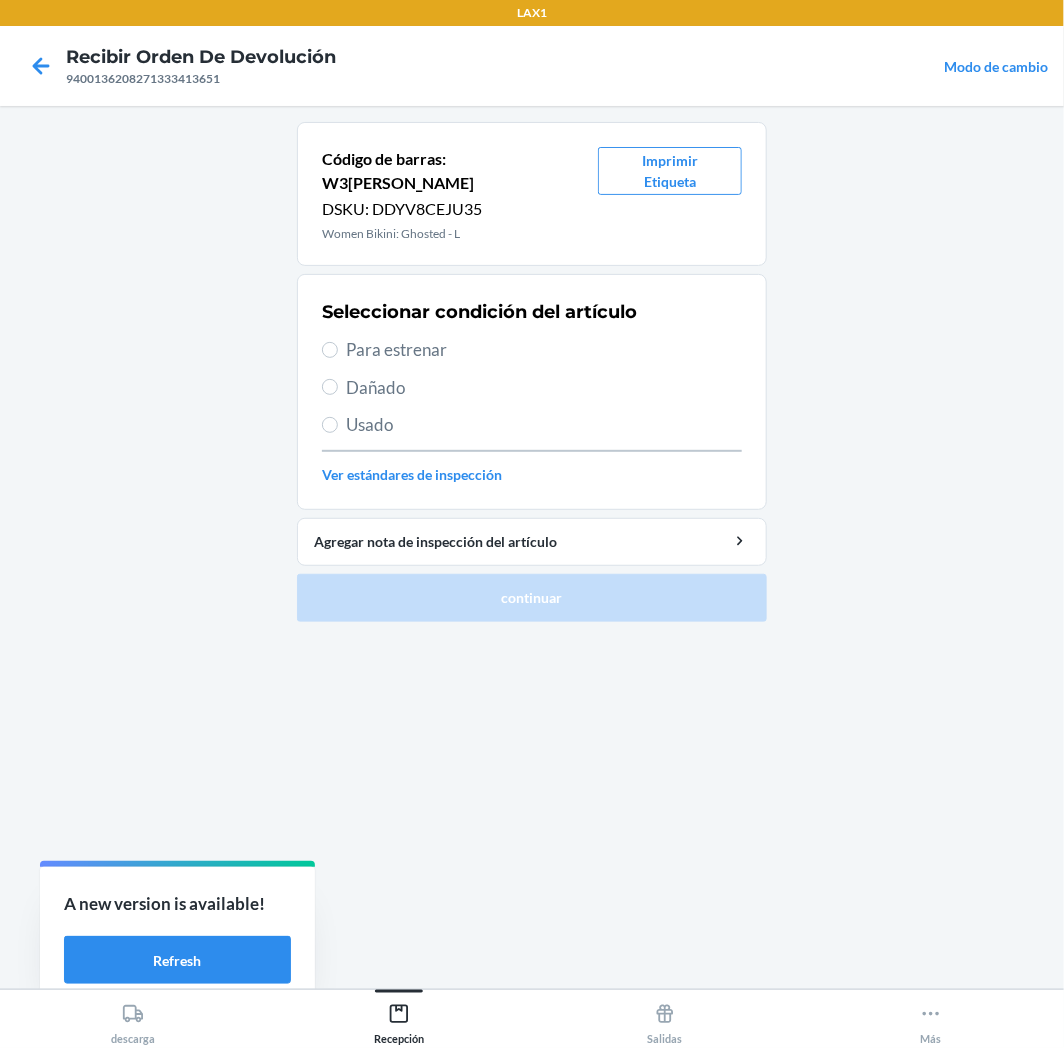click on "Usado" at bounding box center [544, 425] 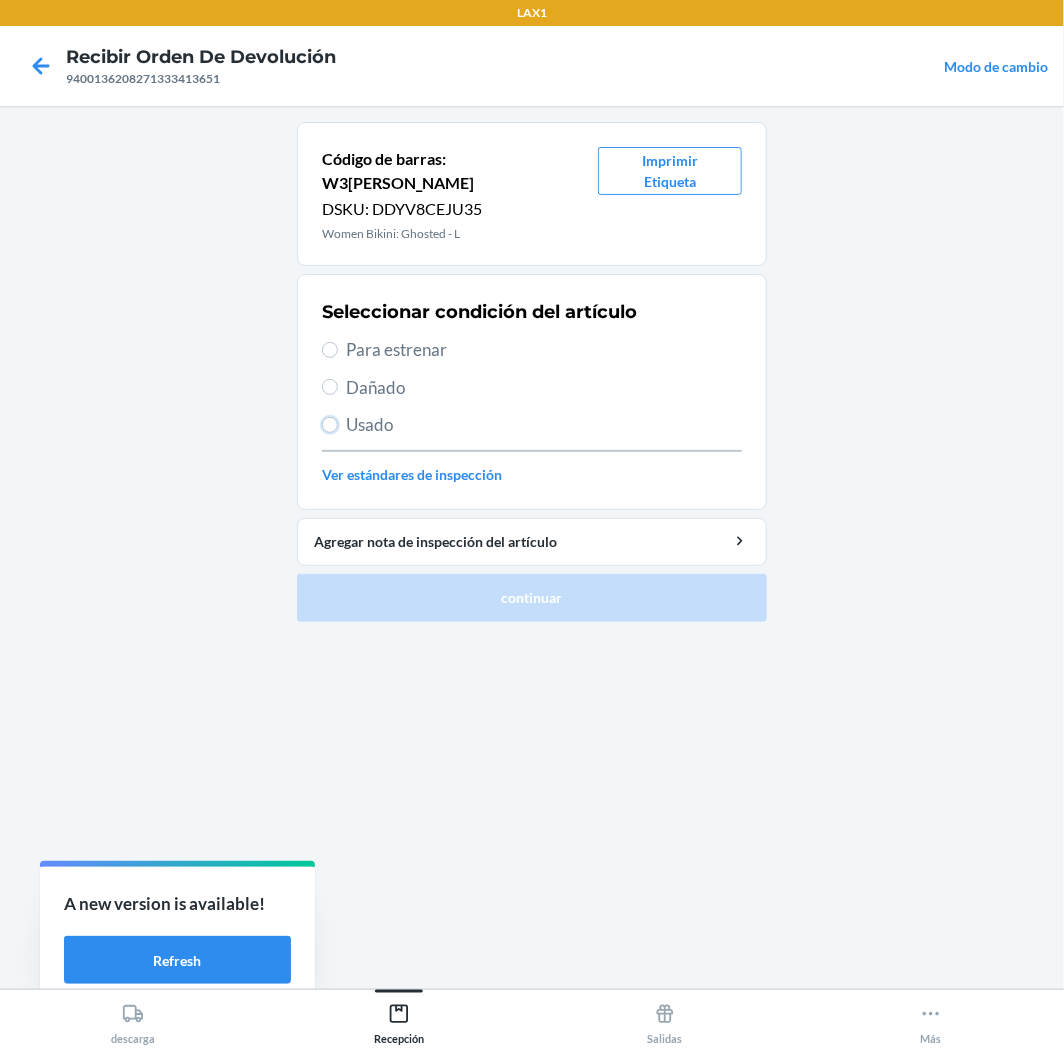click on "Usado" at bounding box center [330, 425] 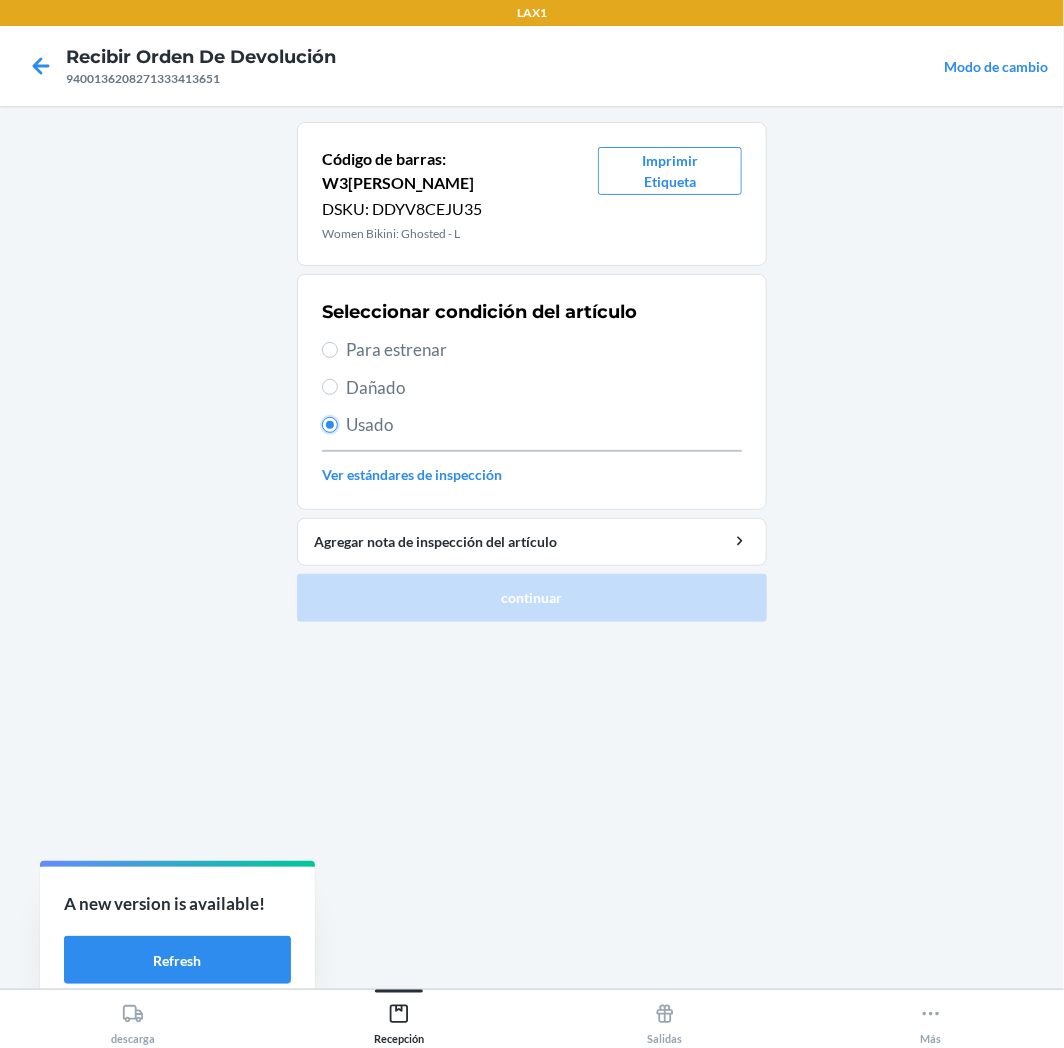 radio on "true" 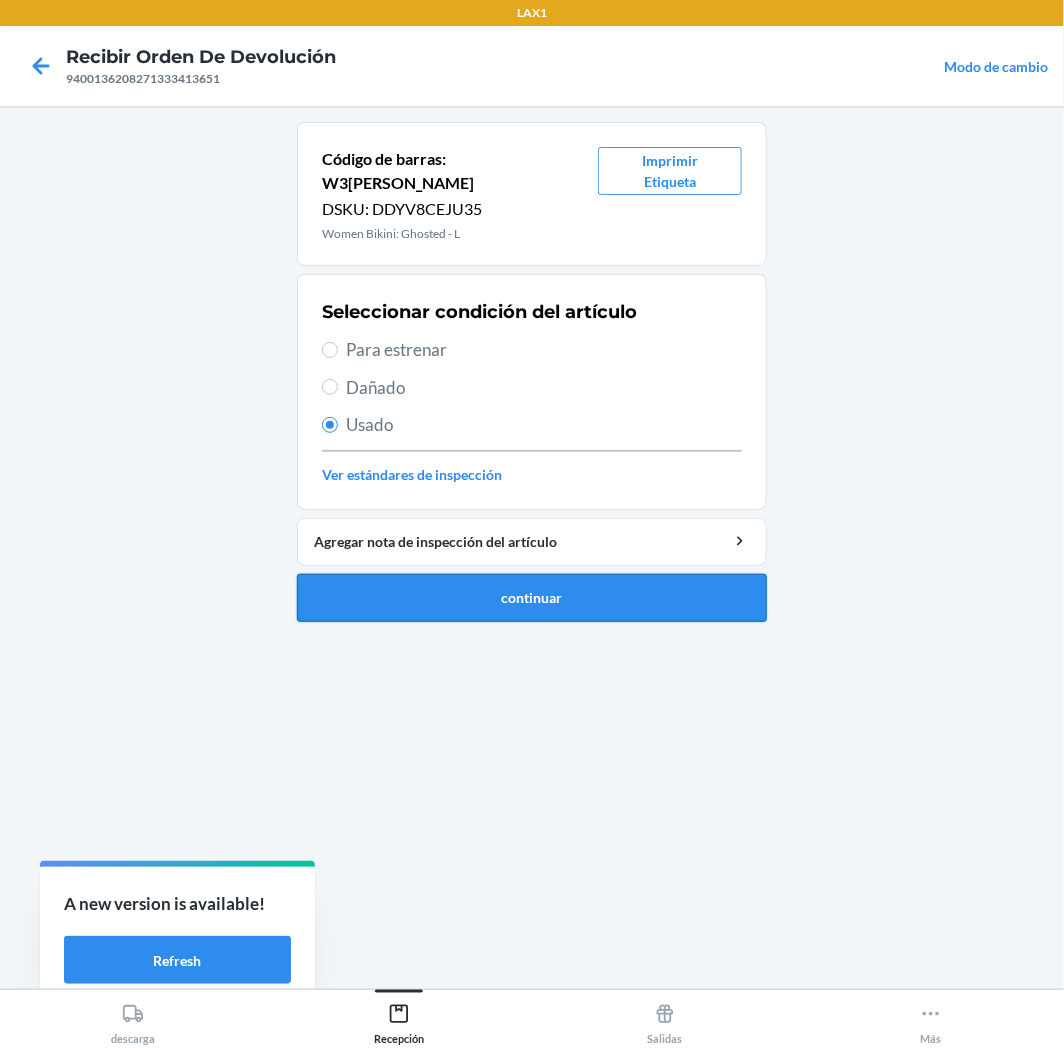 click on "continuar" at bounding box center [532, 598] 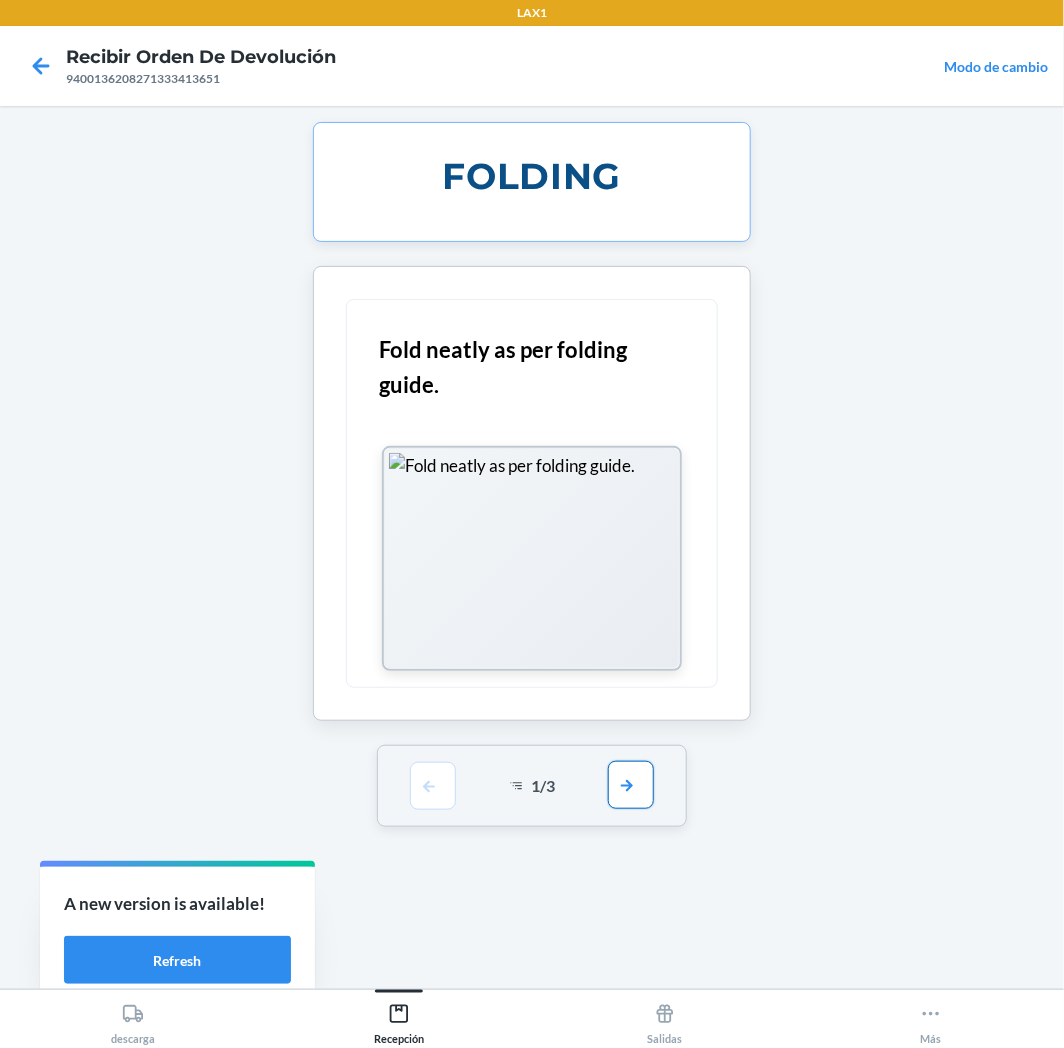 click at bounding box center (631, 785) 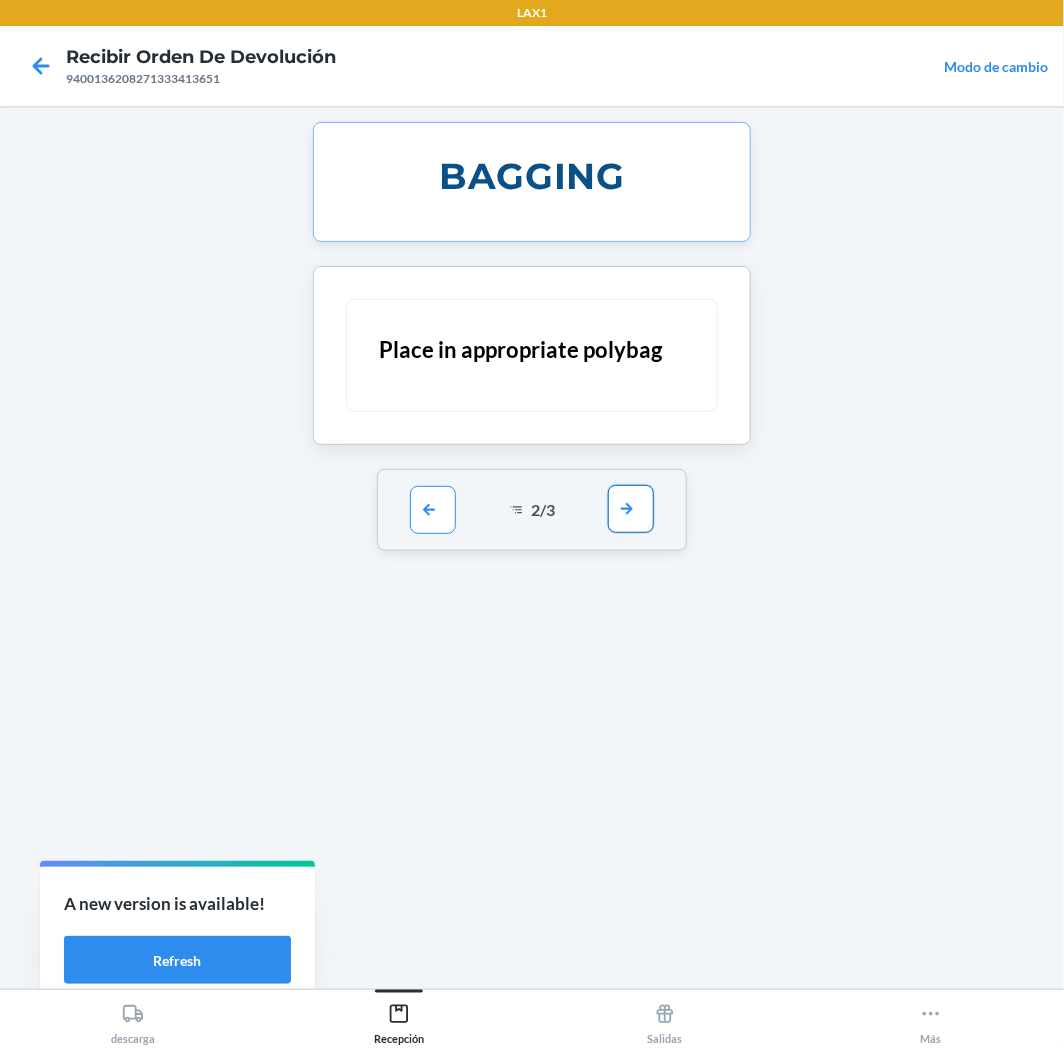 click at bounding box center (631, 509) 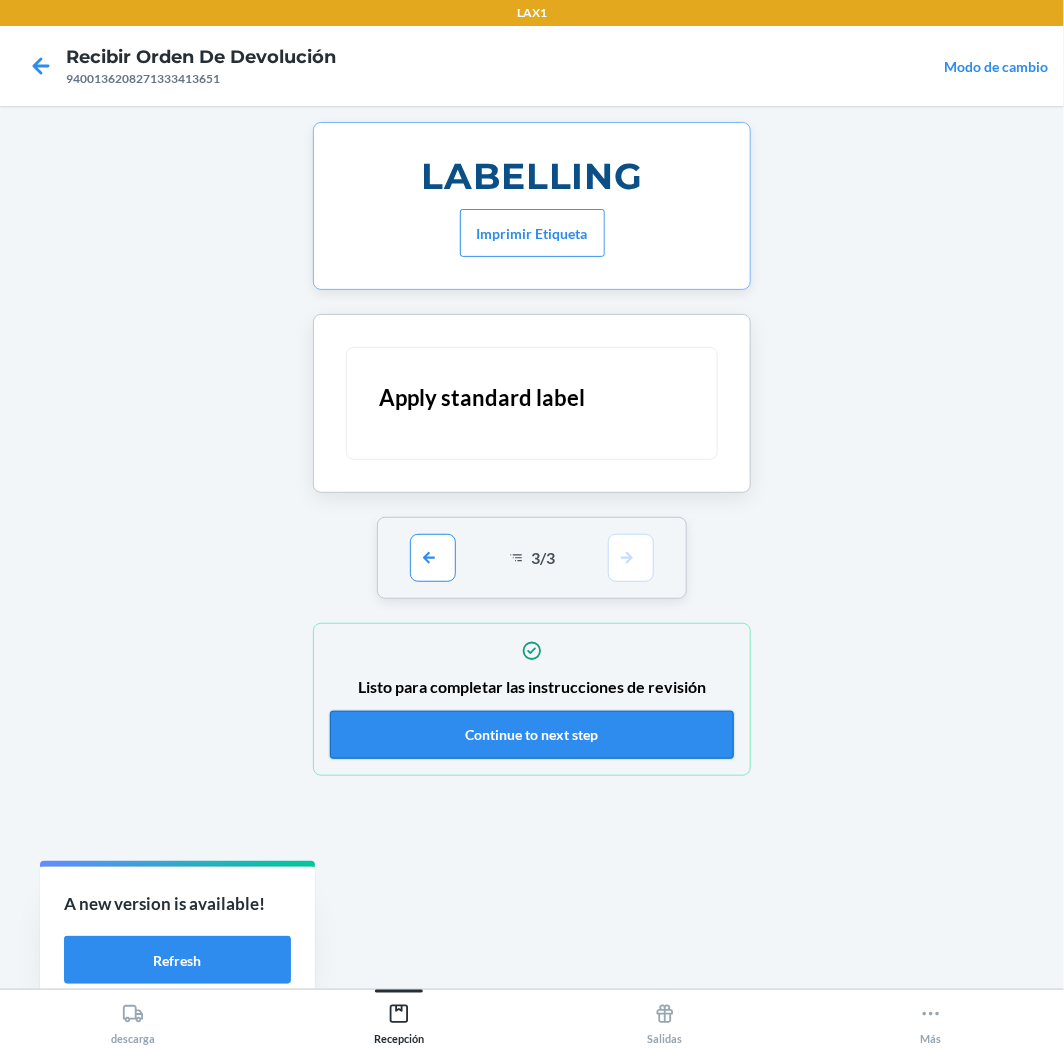 click on "Continue to next step" at bounding box center [532, 735] 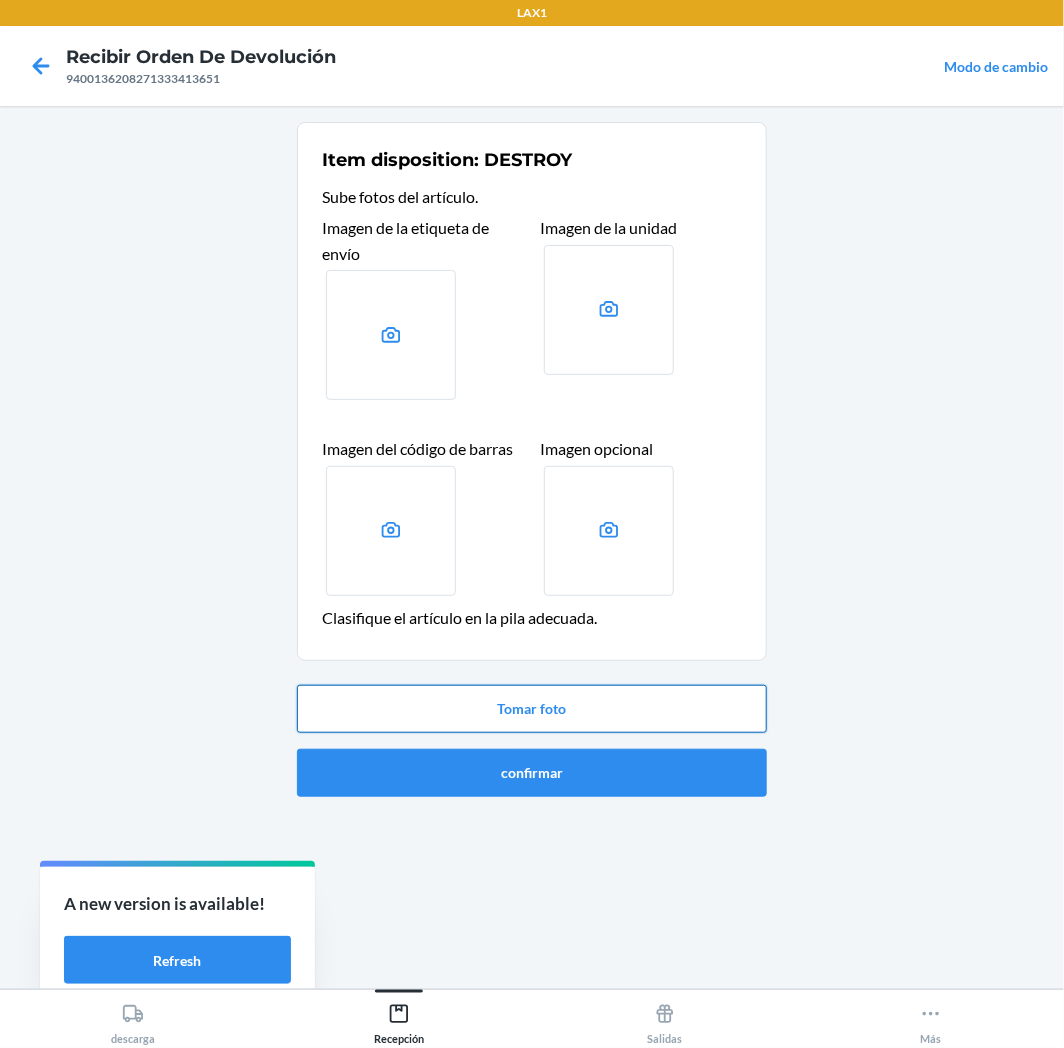 click on "Tomar foto" at bounding box center (532, 709) 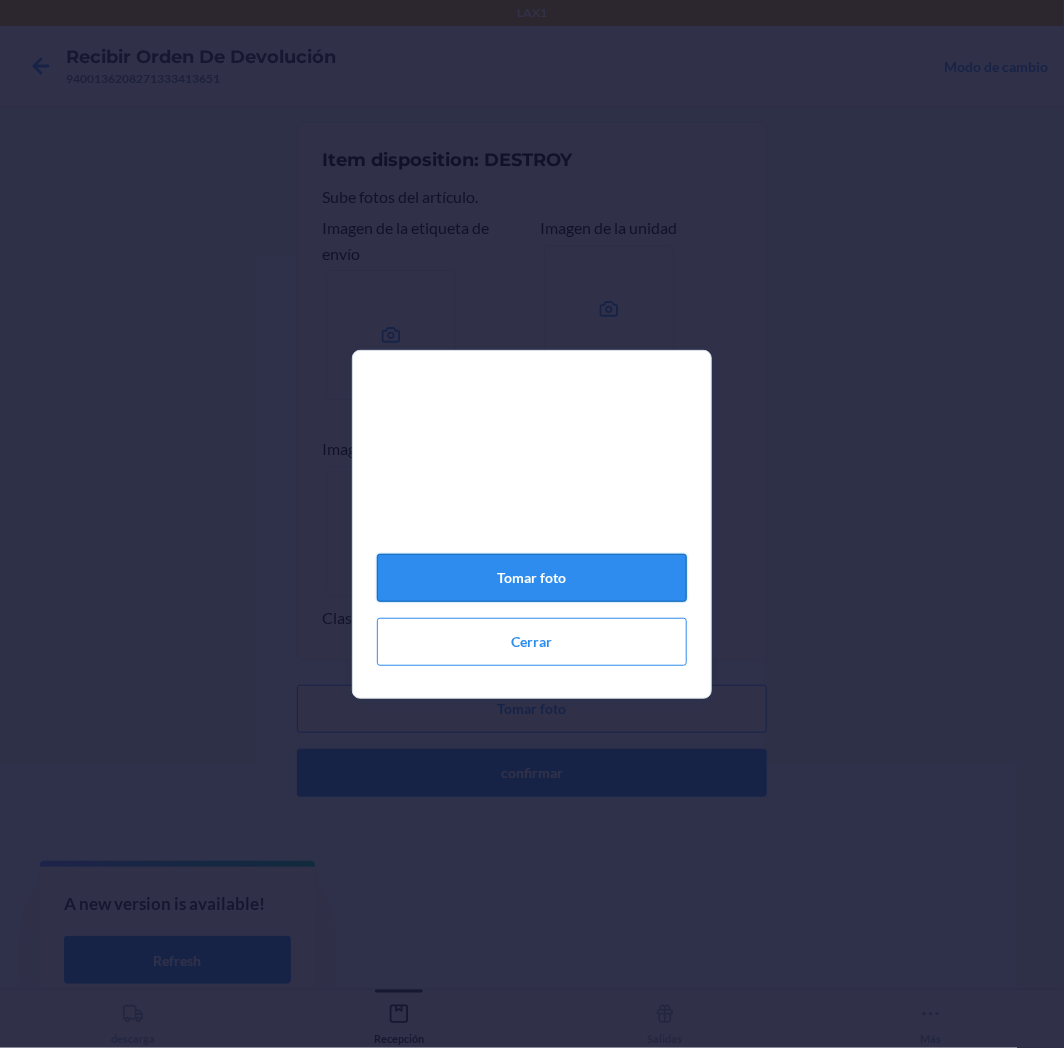 click on "Tomar foto" 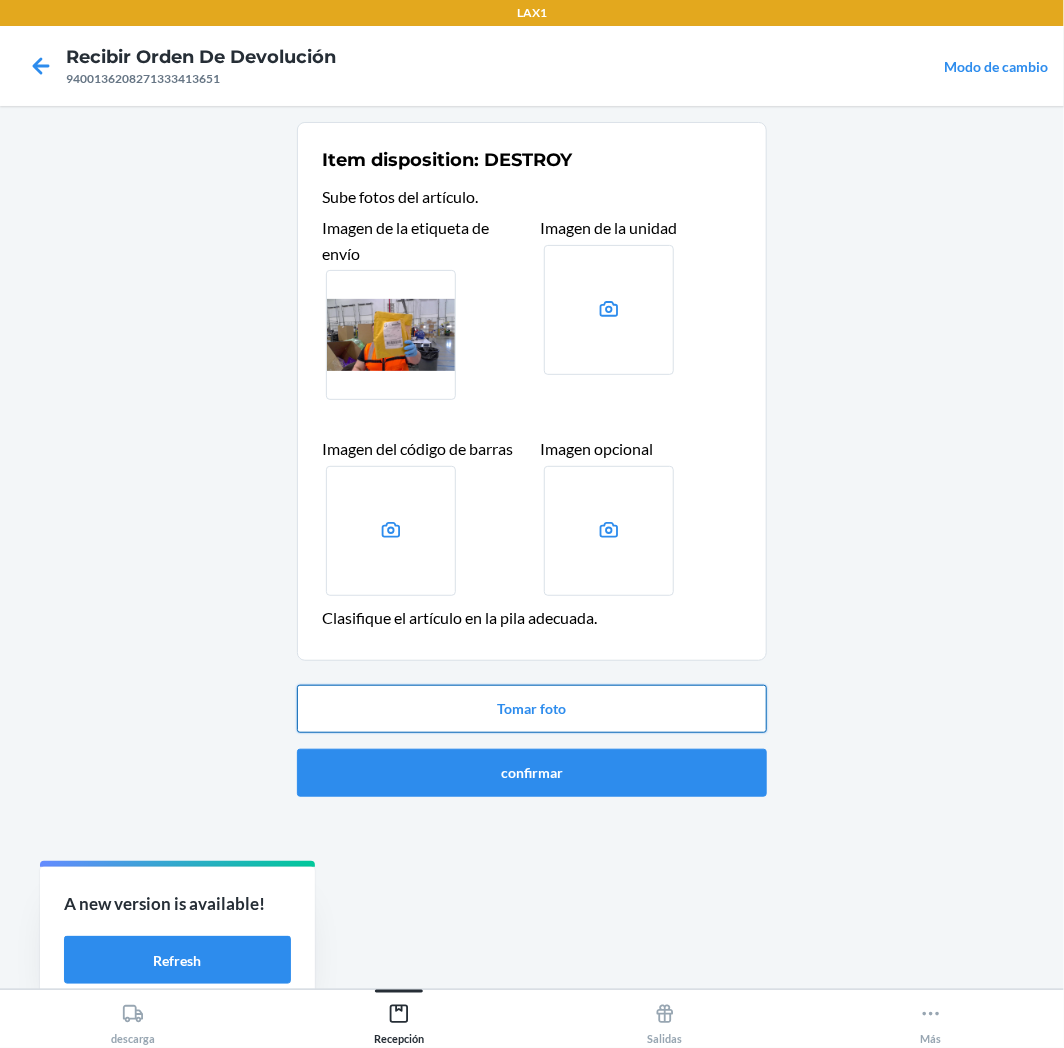 click on "Tomar foto" at bounding box center (532, 709) 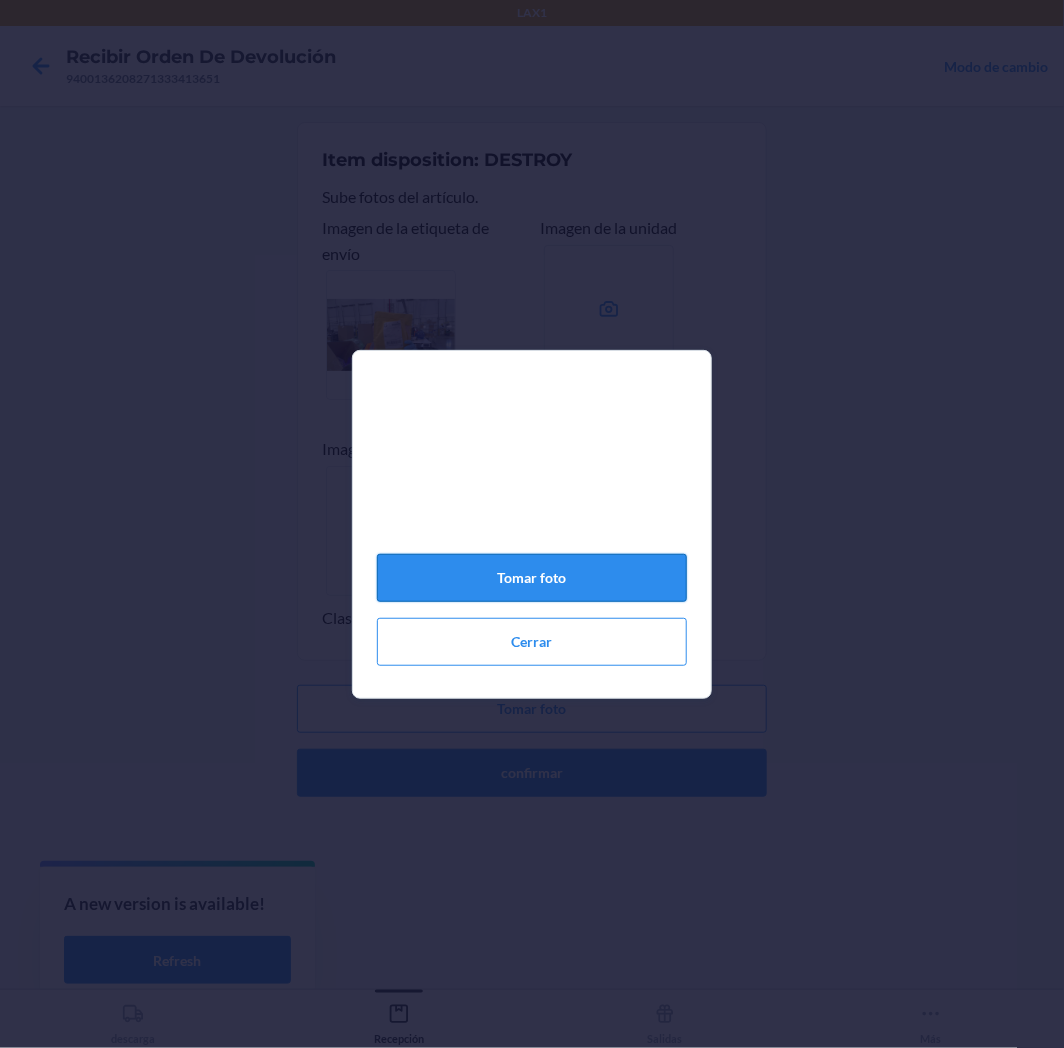 click on "Tomar foto" 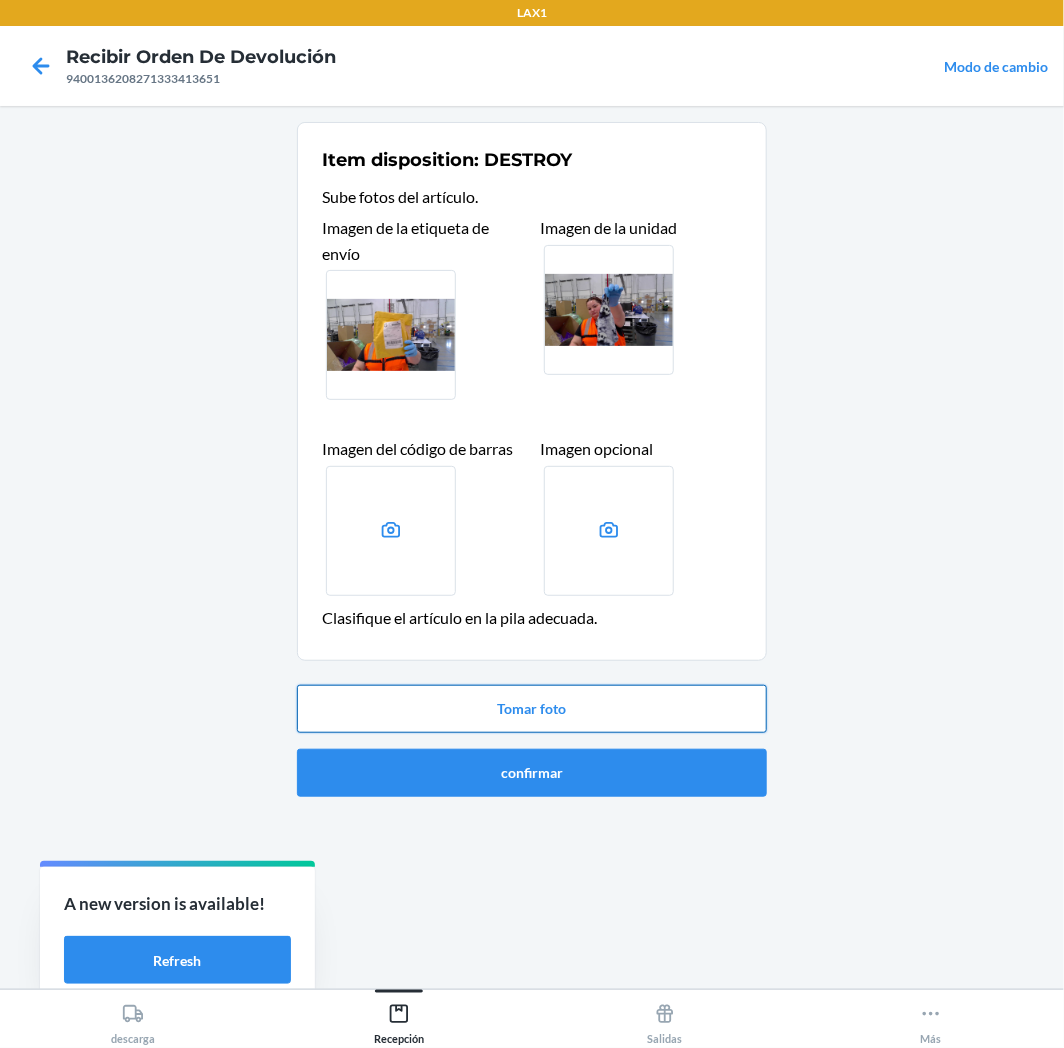 click on "Tomar foto" at bounding box center (532, 709) 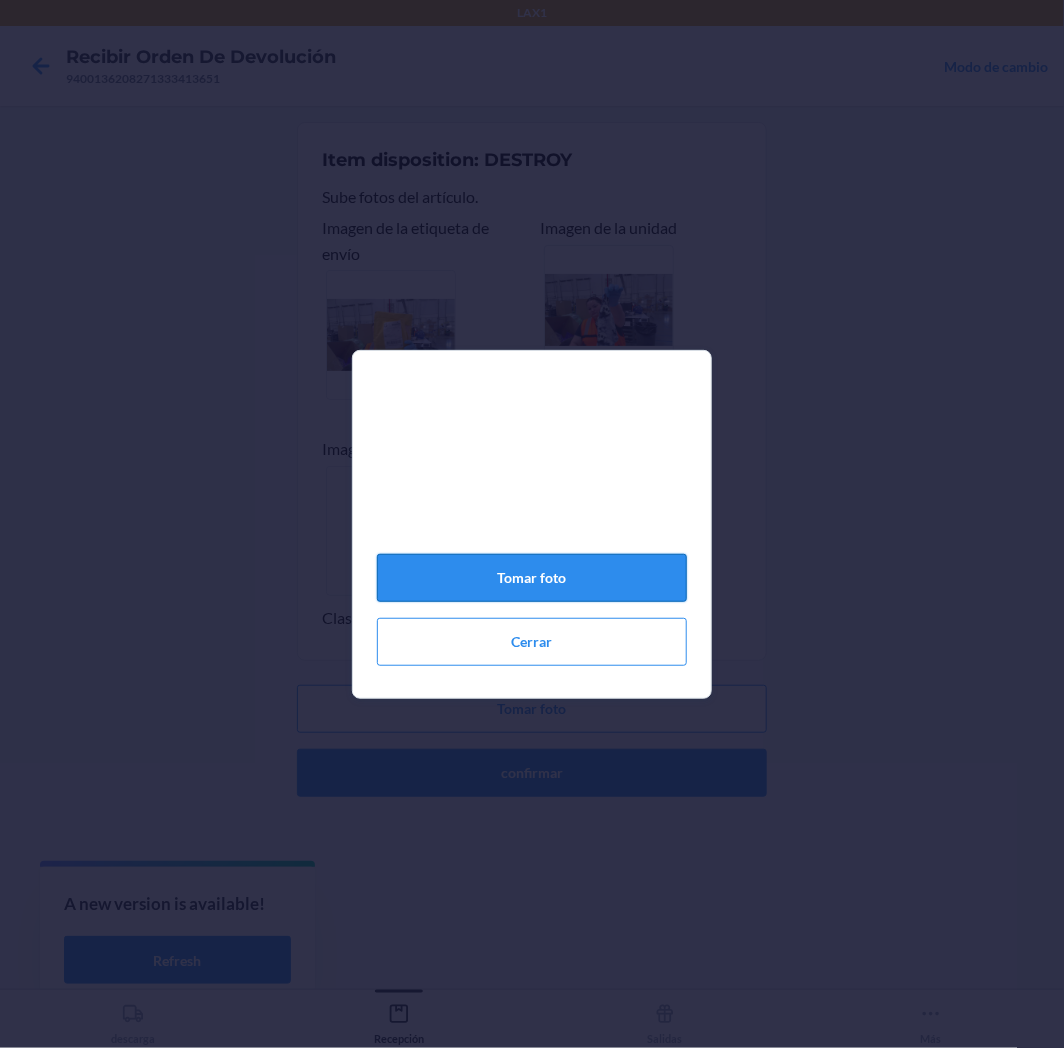 click on "Tomar foto" 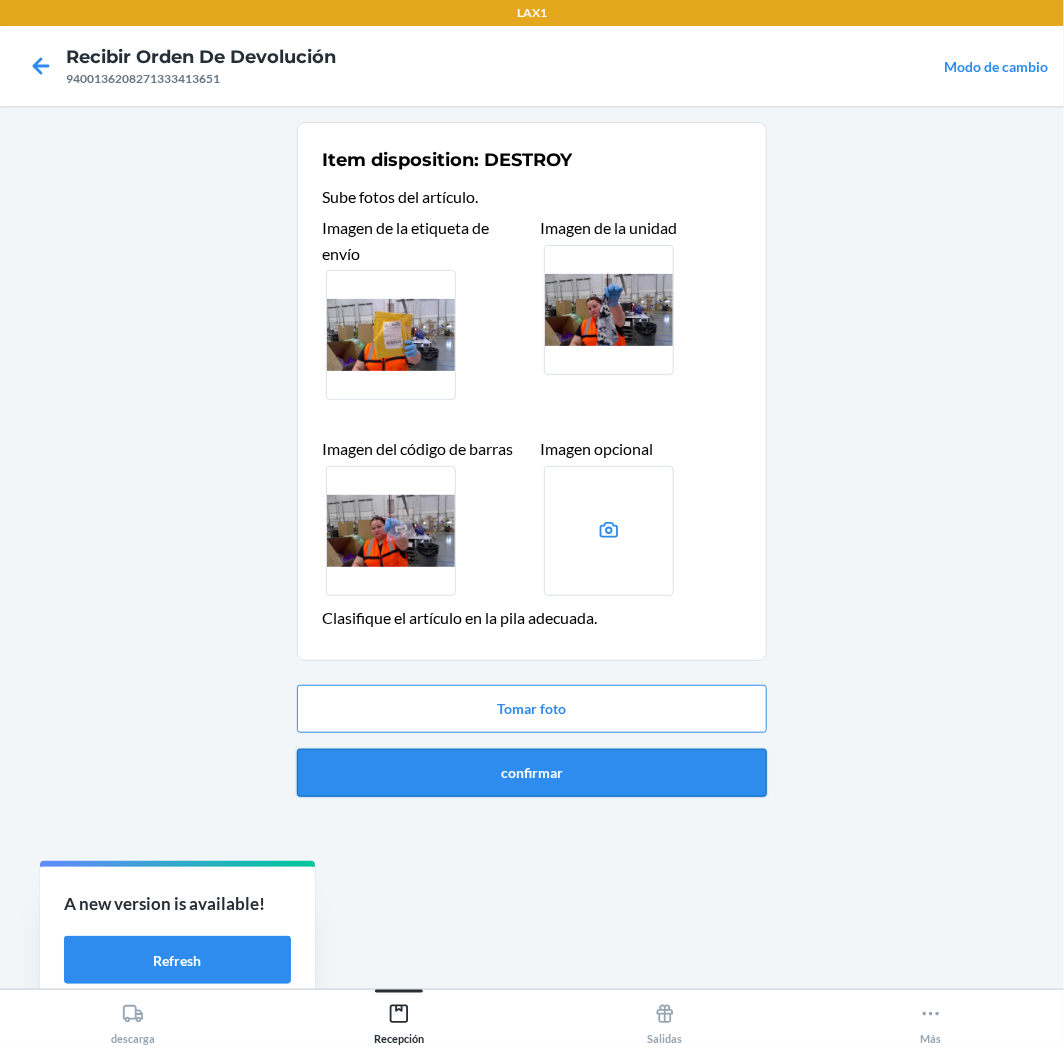 click on "confirmar" at bounding box center (532, 773) 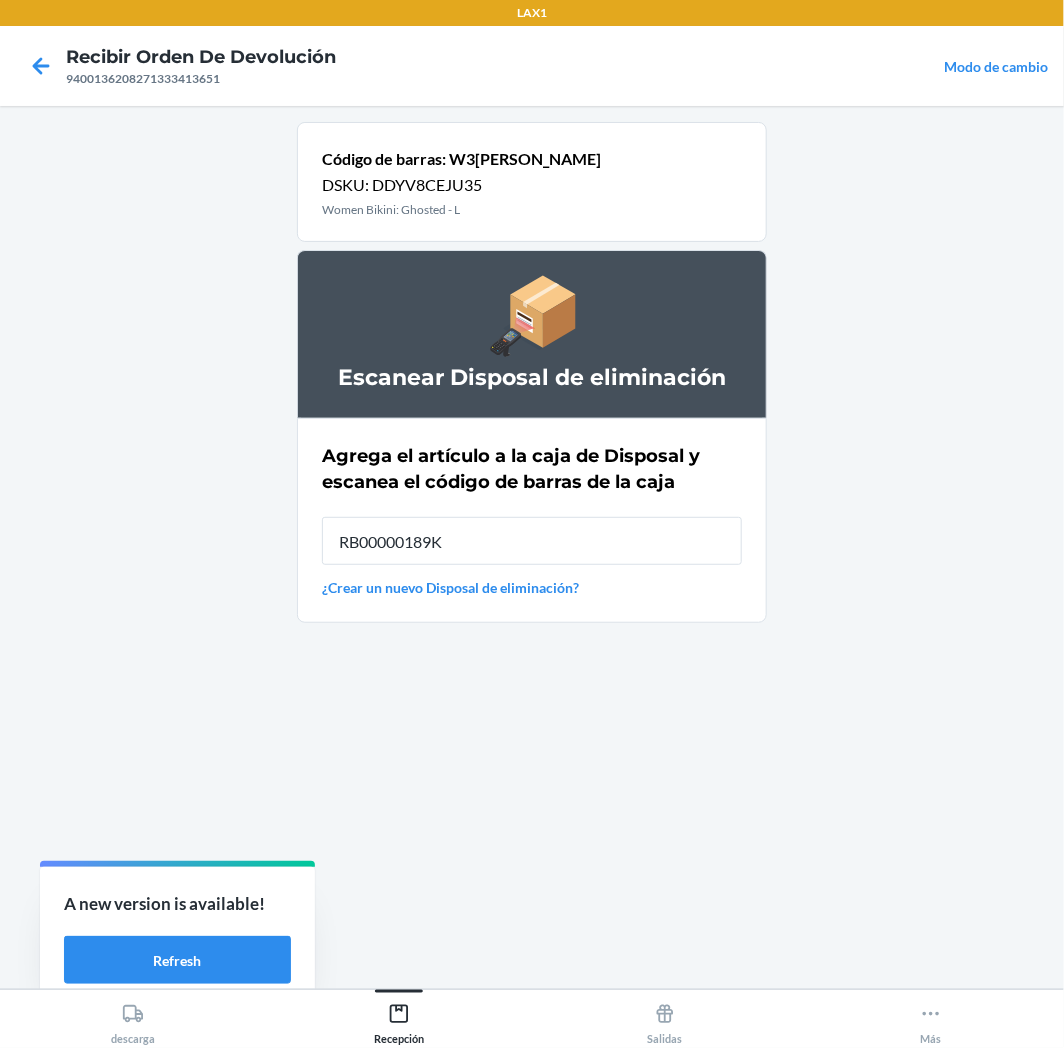 type on "RB00000189K" 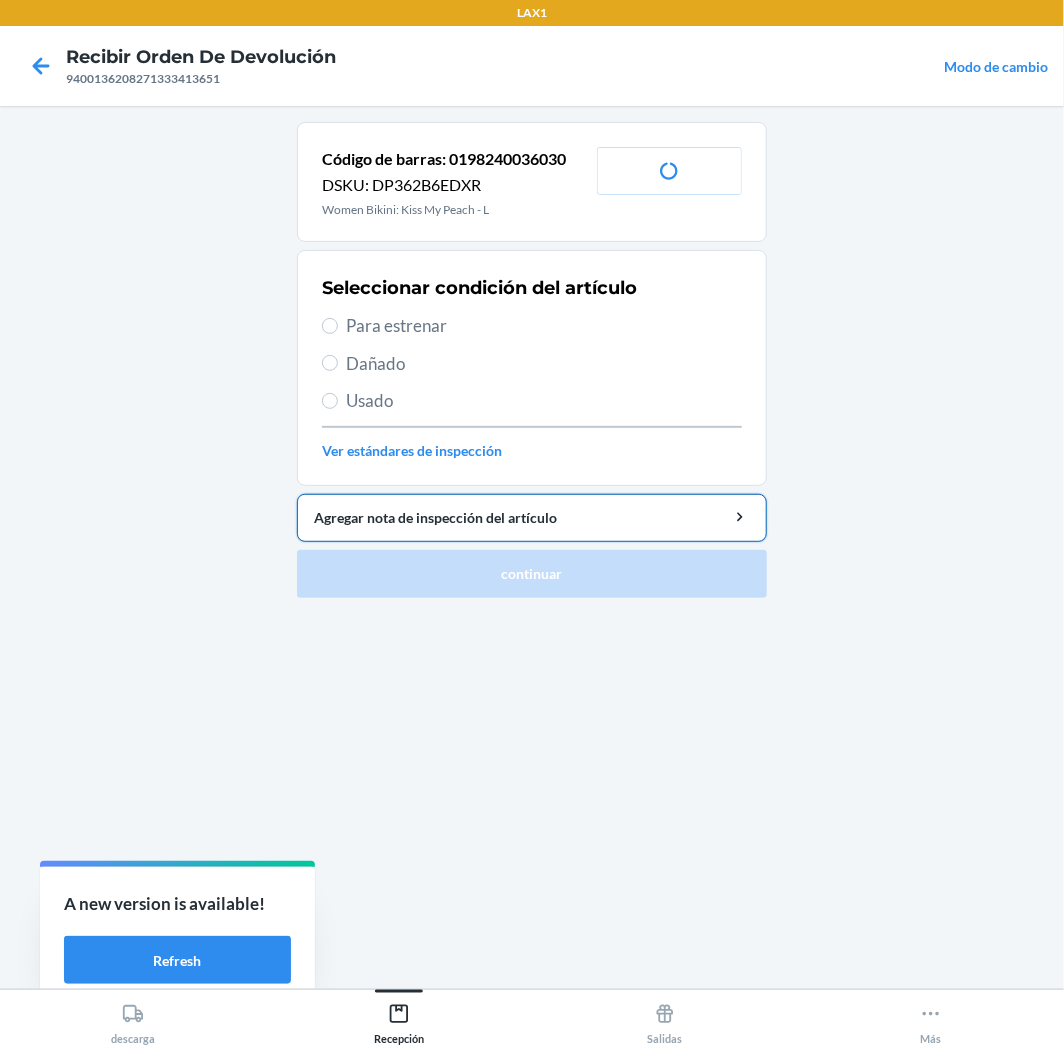 click on "Agregar nota de inspección del artículo" at bounding box center [532, 518] 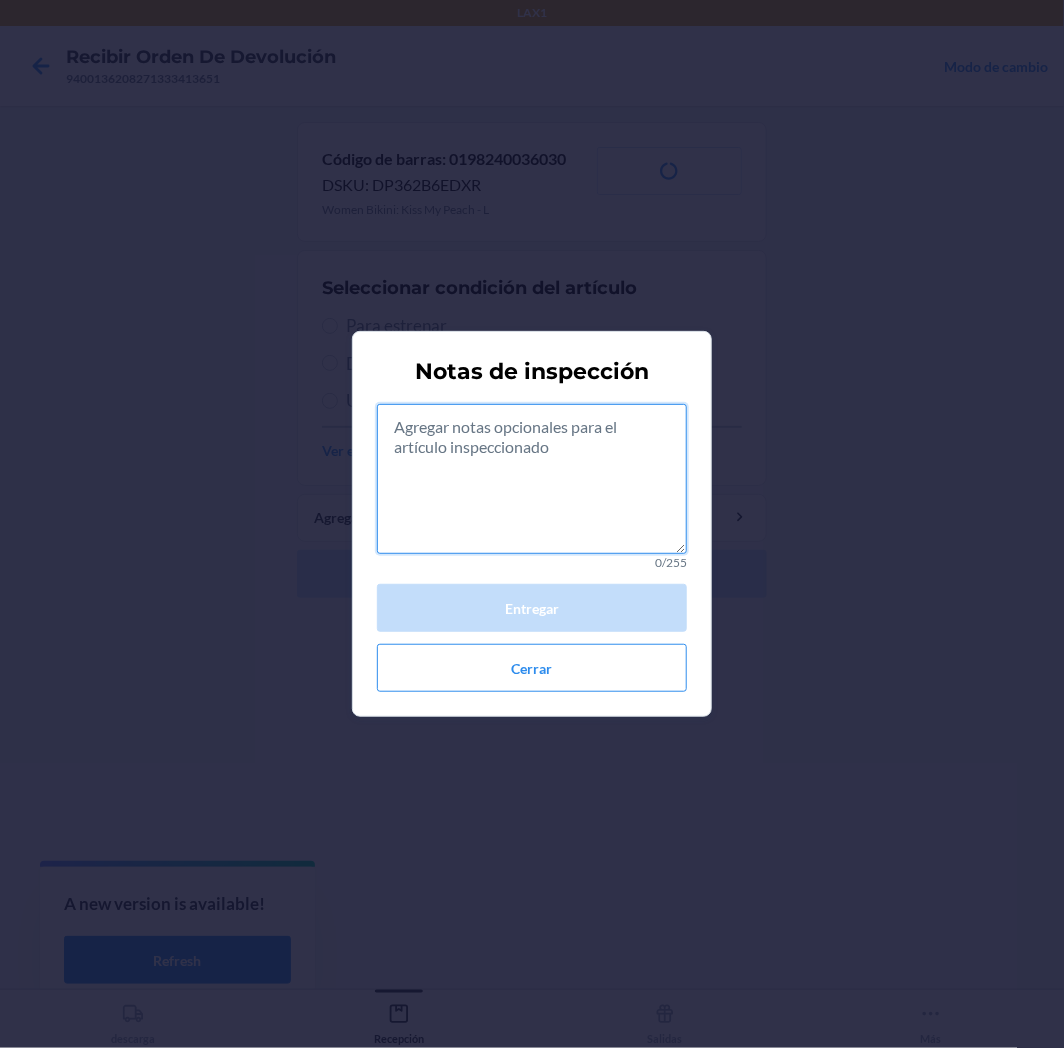 click at bounding box center (532, 479) 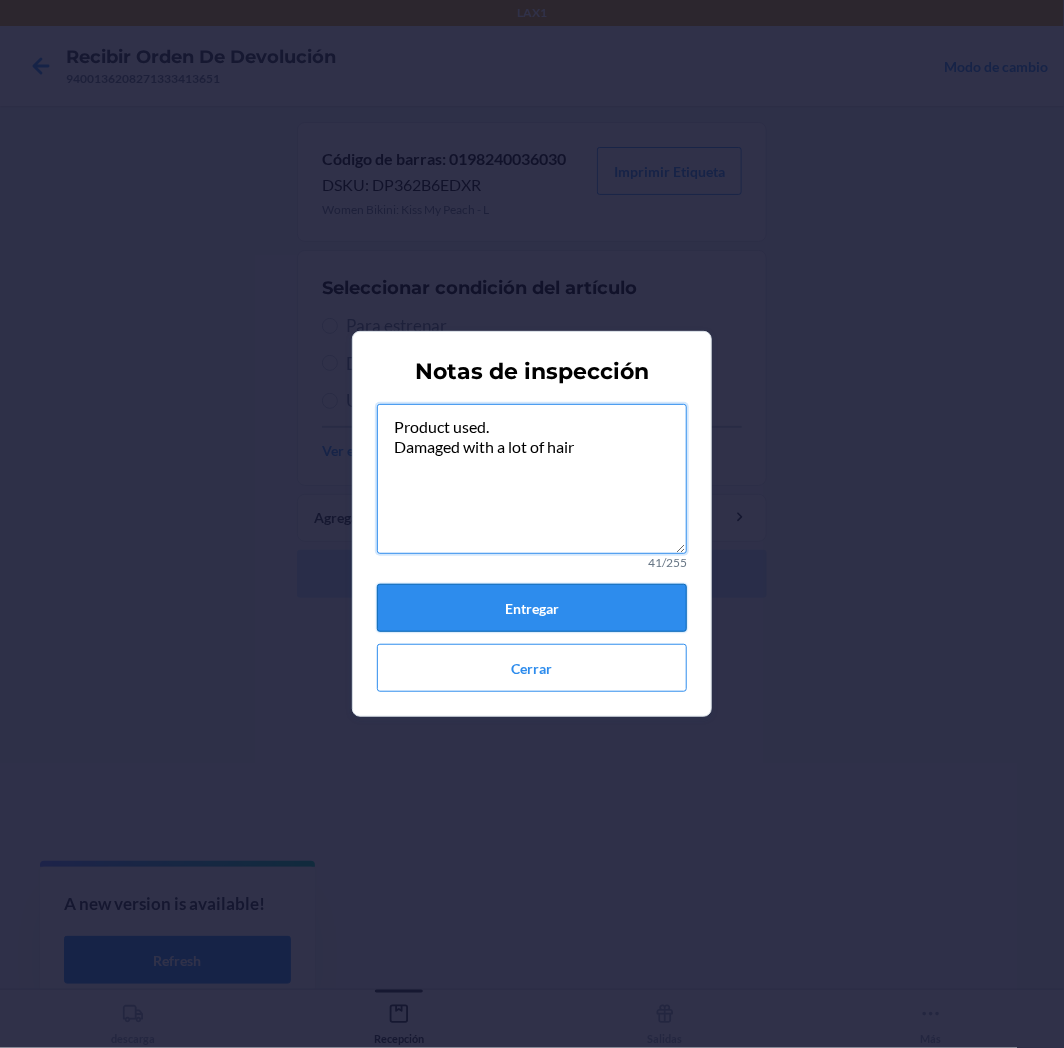 type on "Product used.
Damaged with a lot of hair" 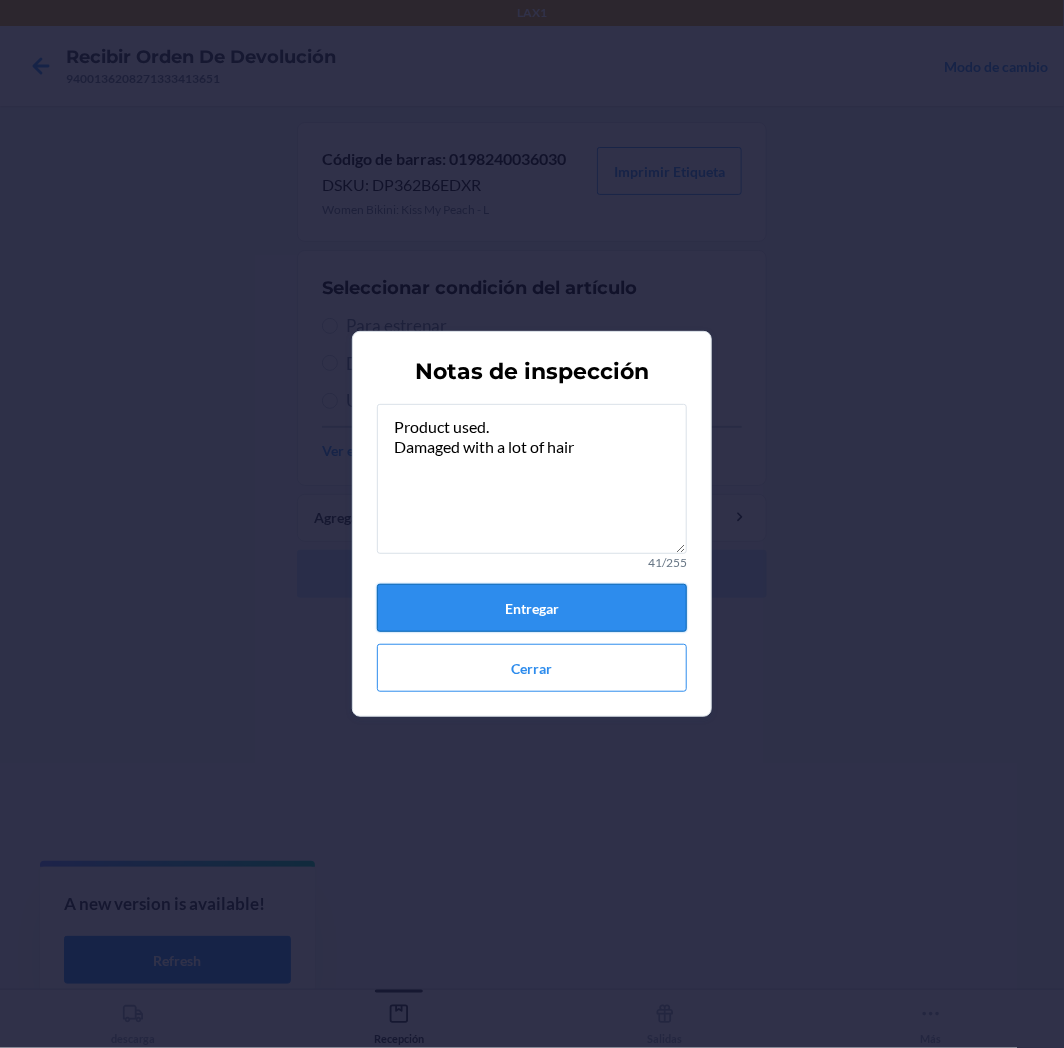 click on "Entregar" at bounding box center [532, 608] 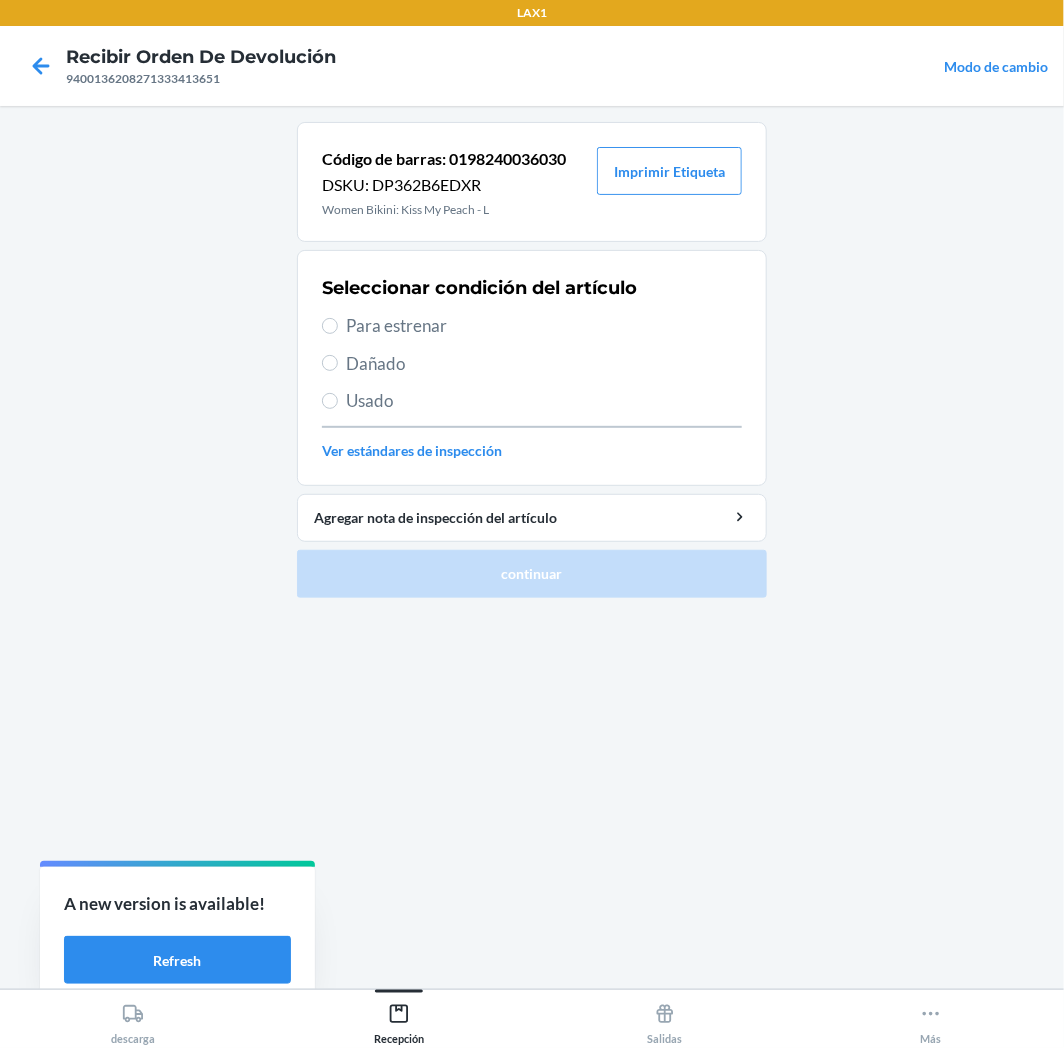 click on "Usado" at bounding box center (544, 401) 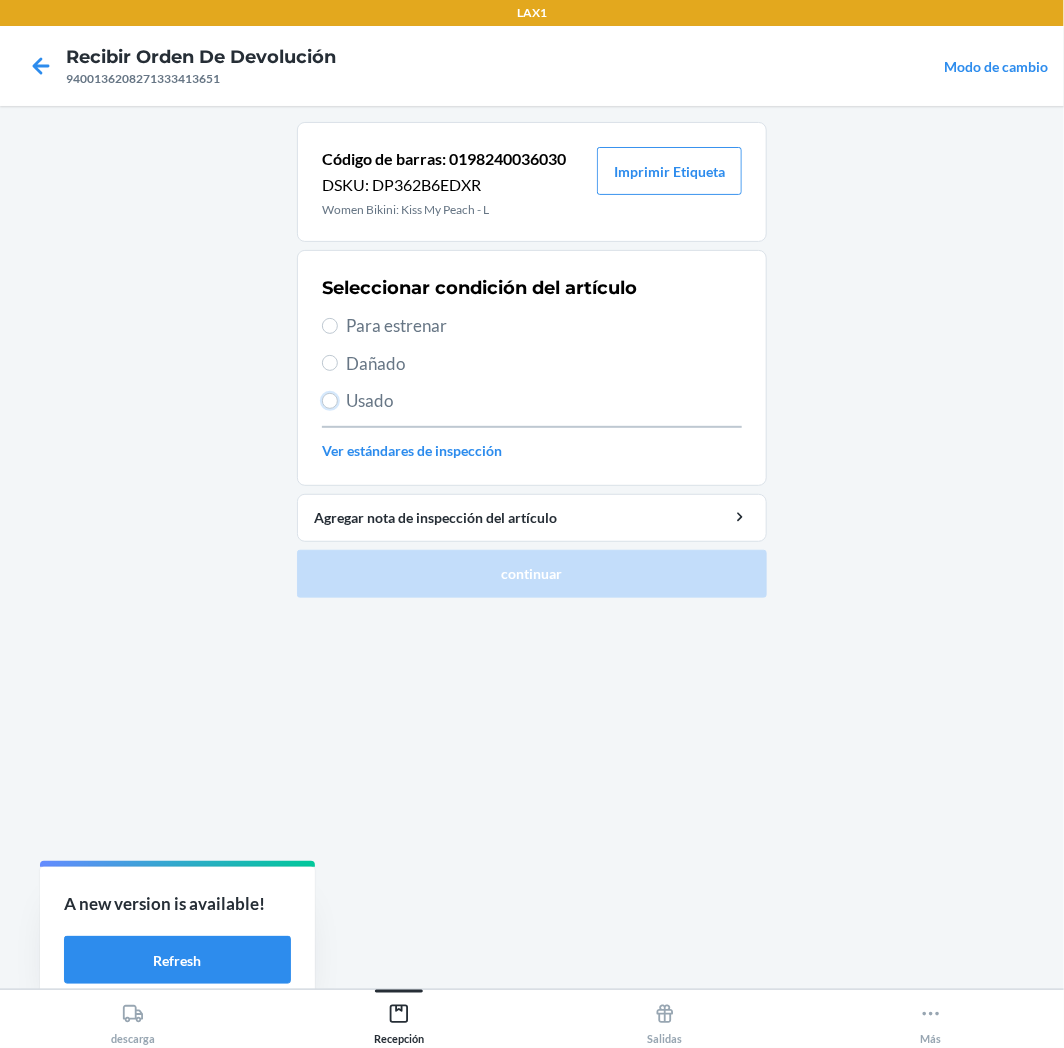 click on "Usado" at bounding box center (330, 401) 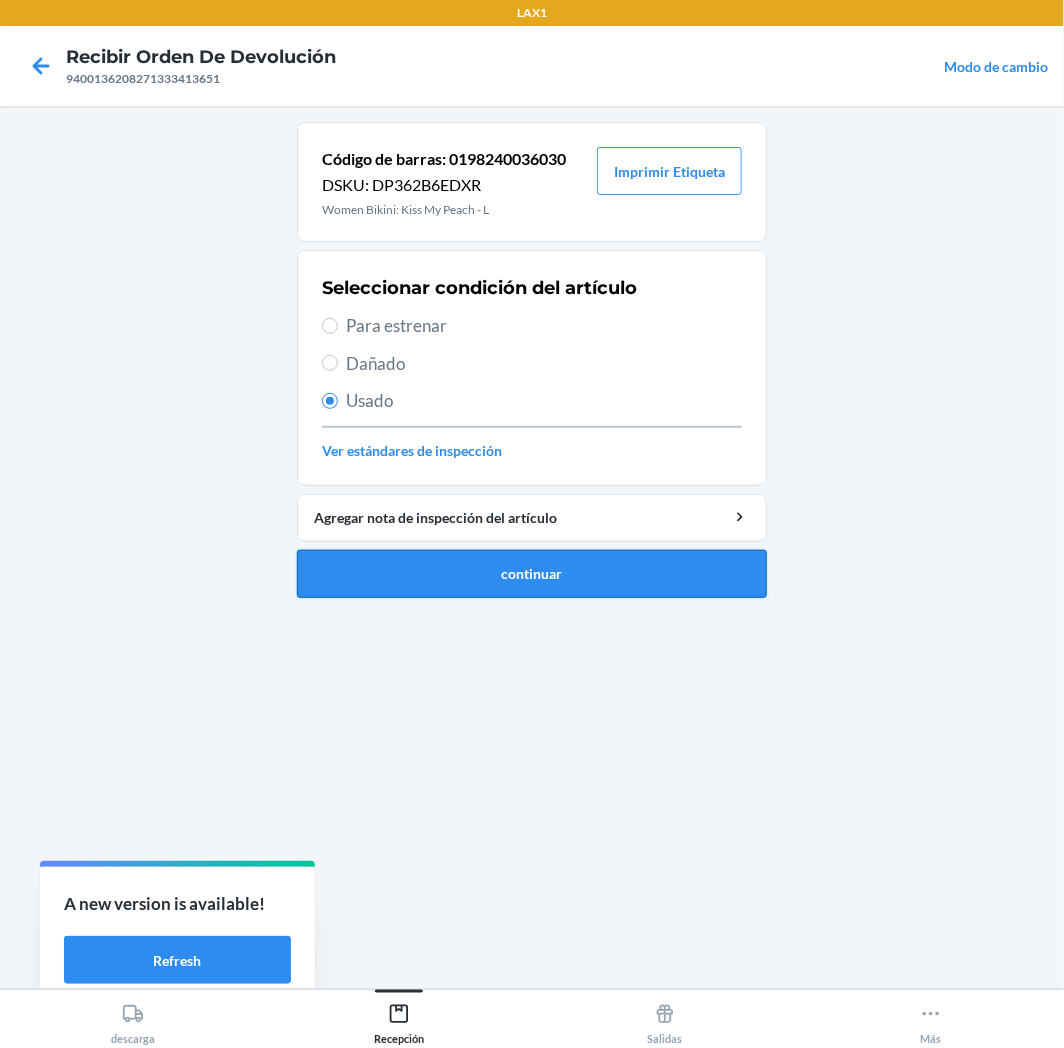 click on "continuar" at bounding box center (532, 574) 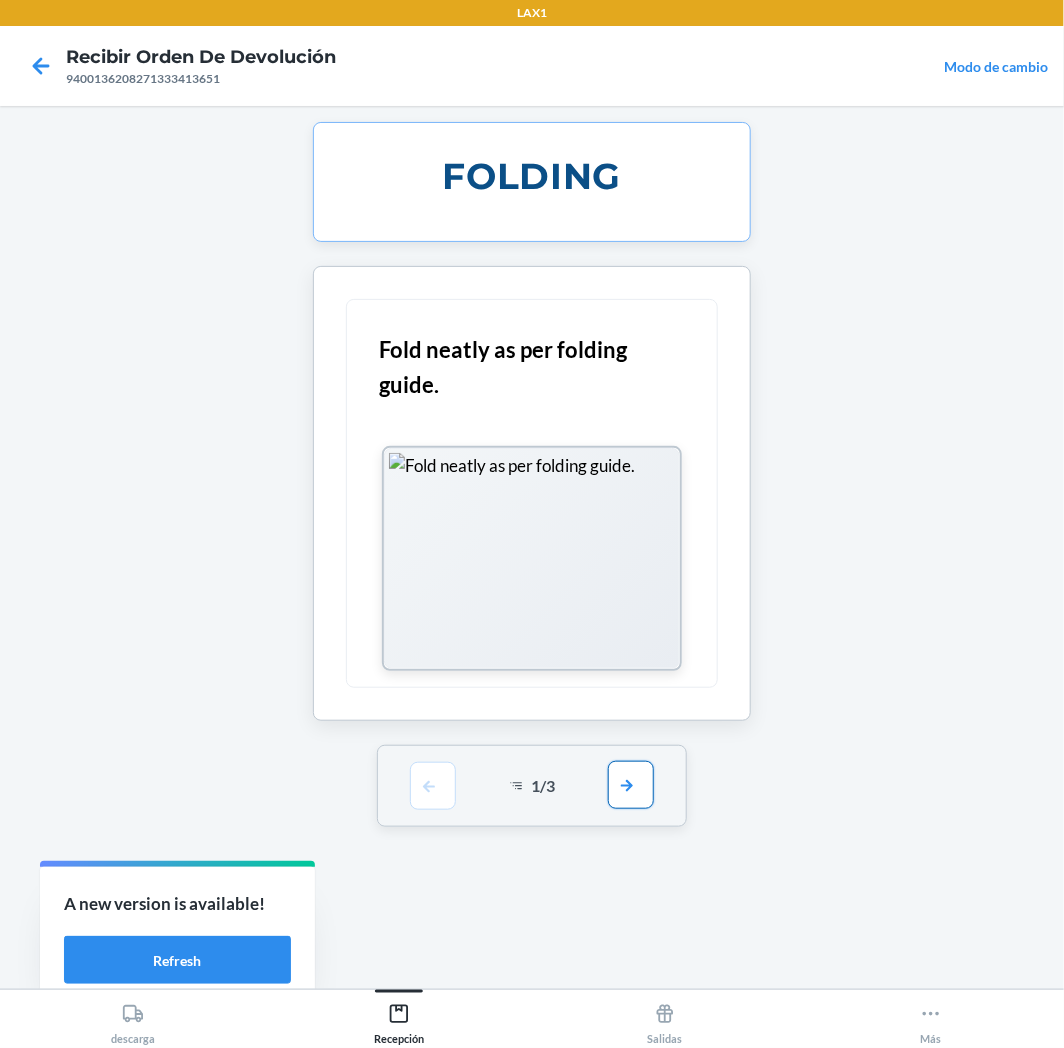 click at bounding box center [631, 785] 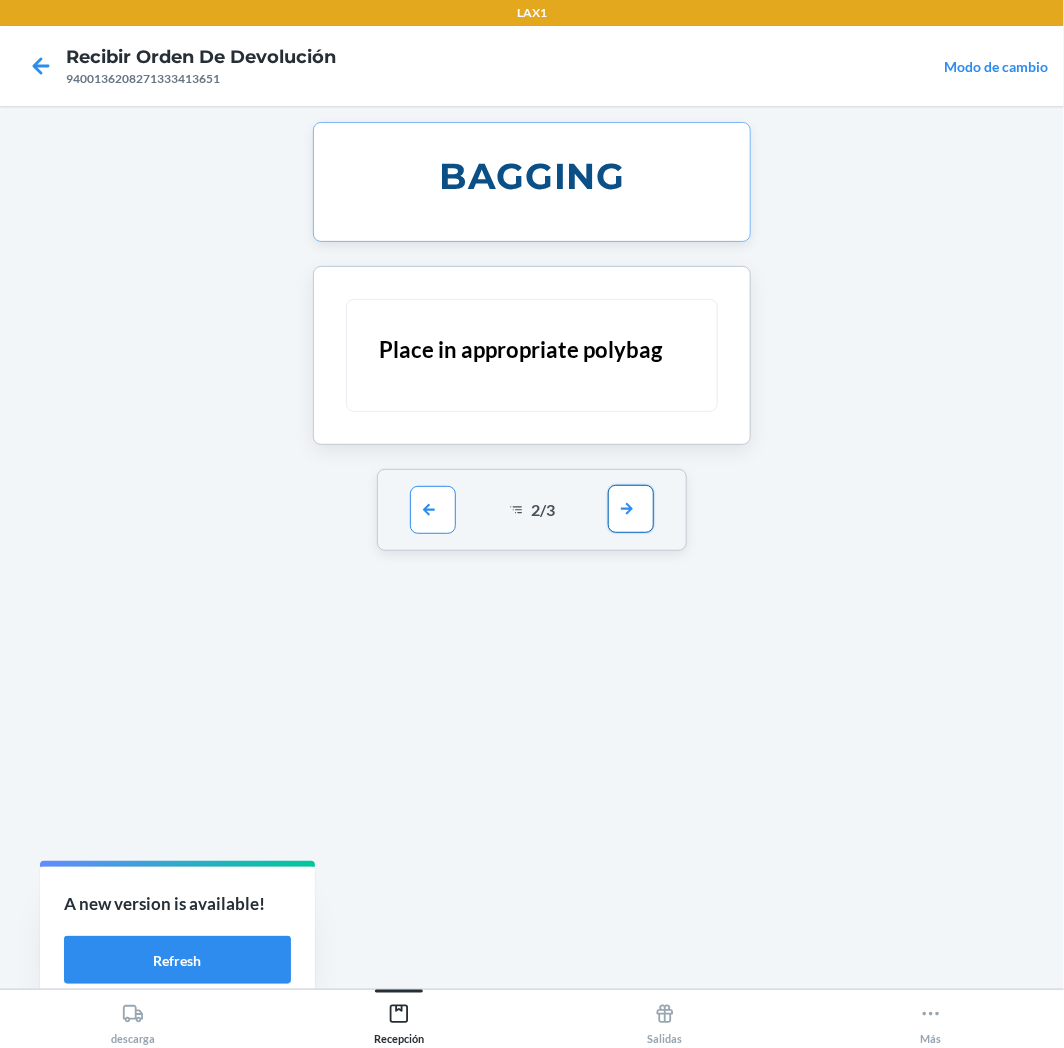 click at bounding box center [631, 509] 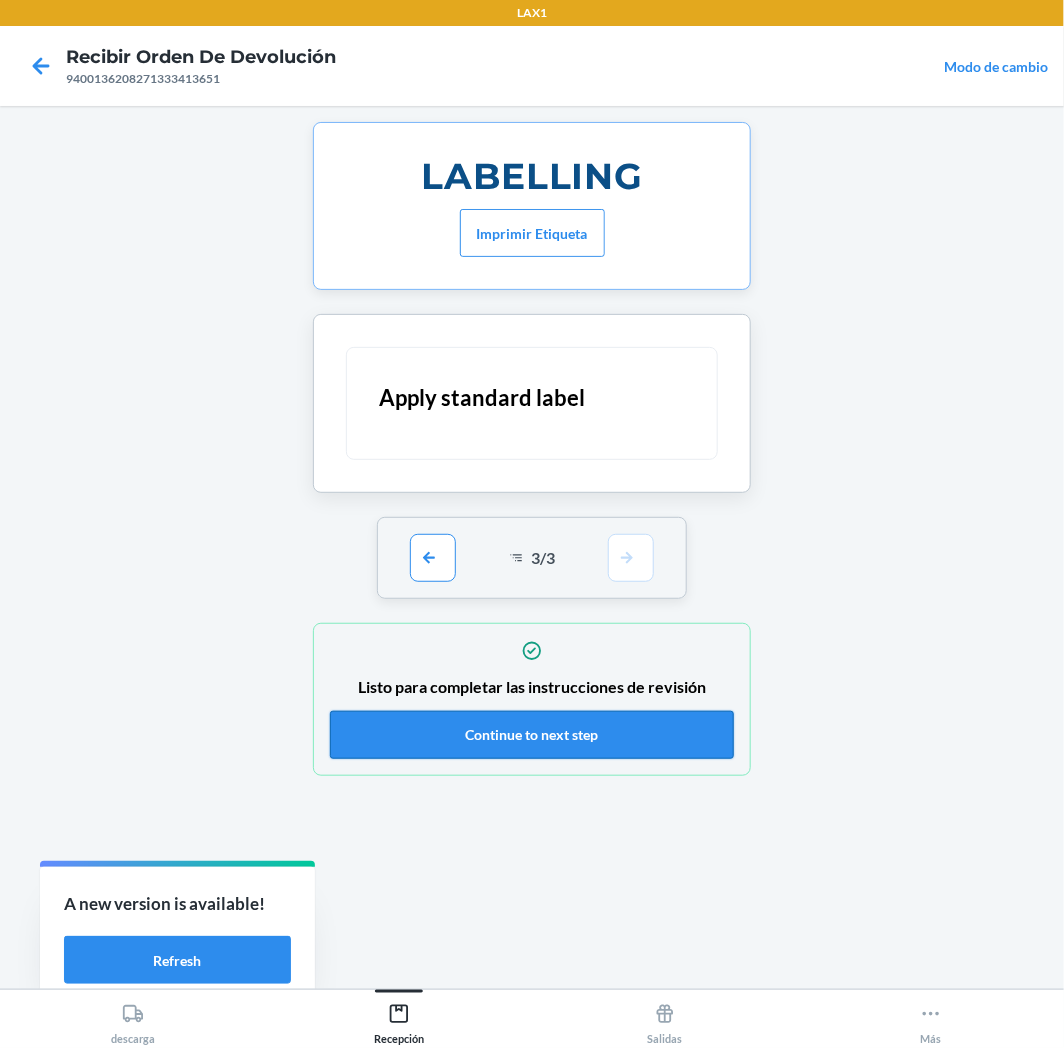 click on "Continue to next step" at bounding box center [532, 735] 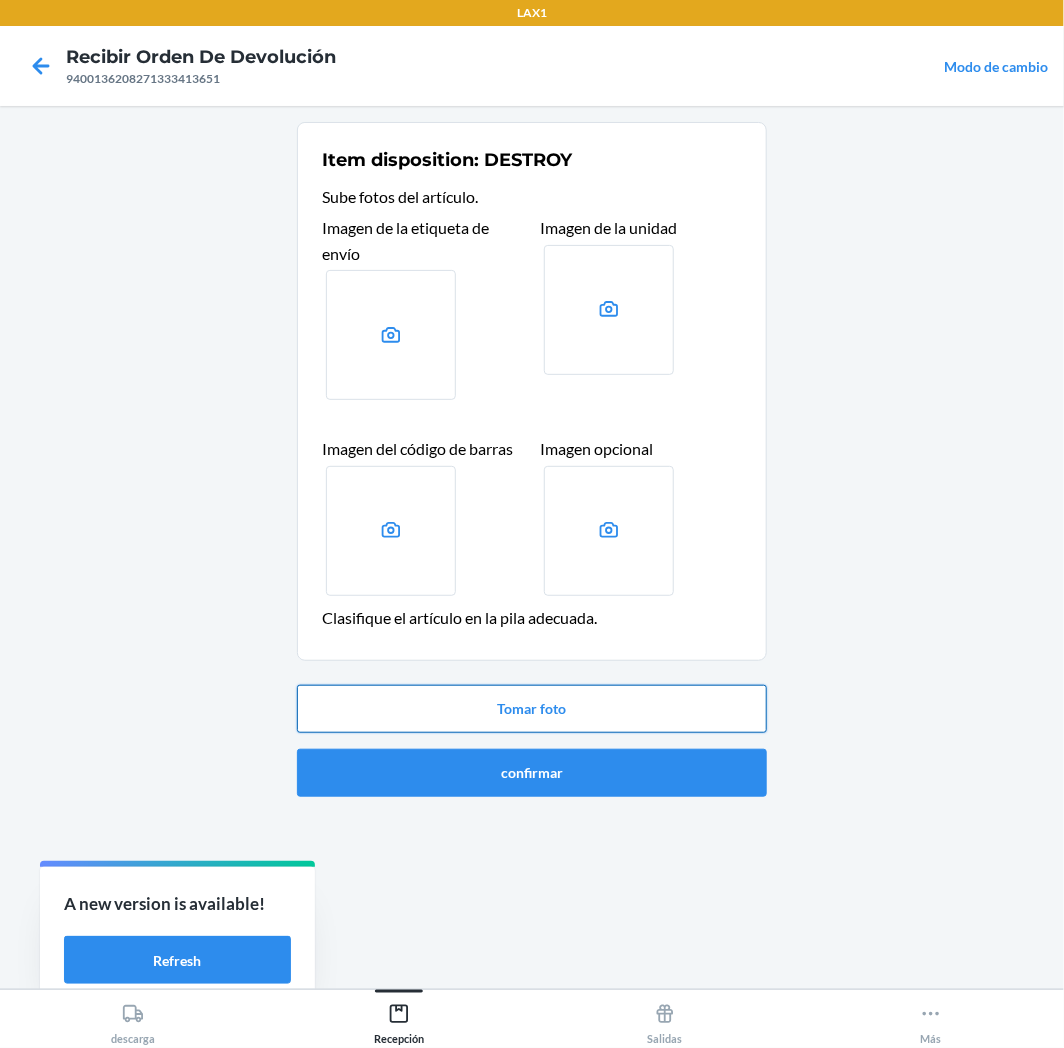 click on "Tomar foto" at bounding box center [532, 709] 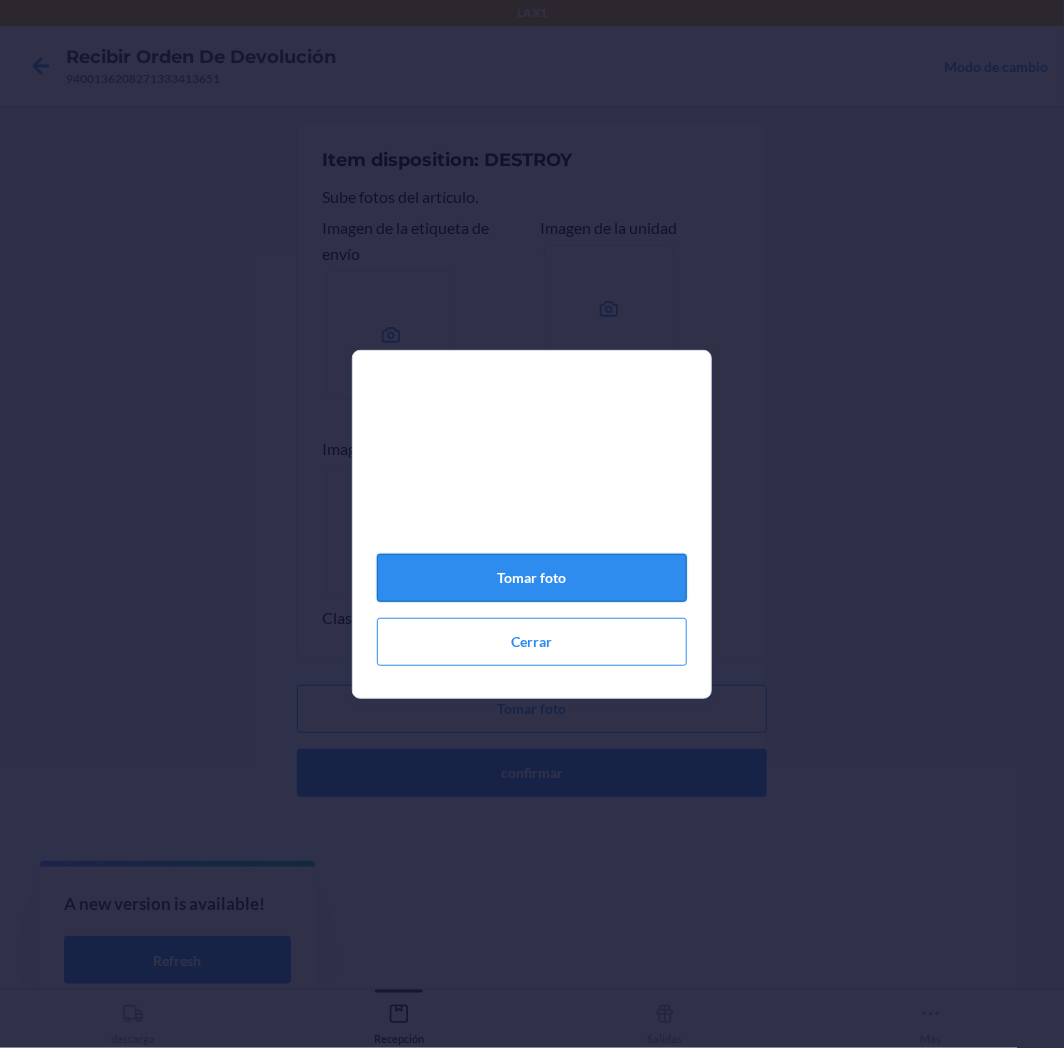 click on "Tomar foto" 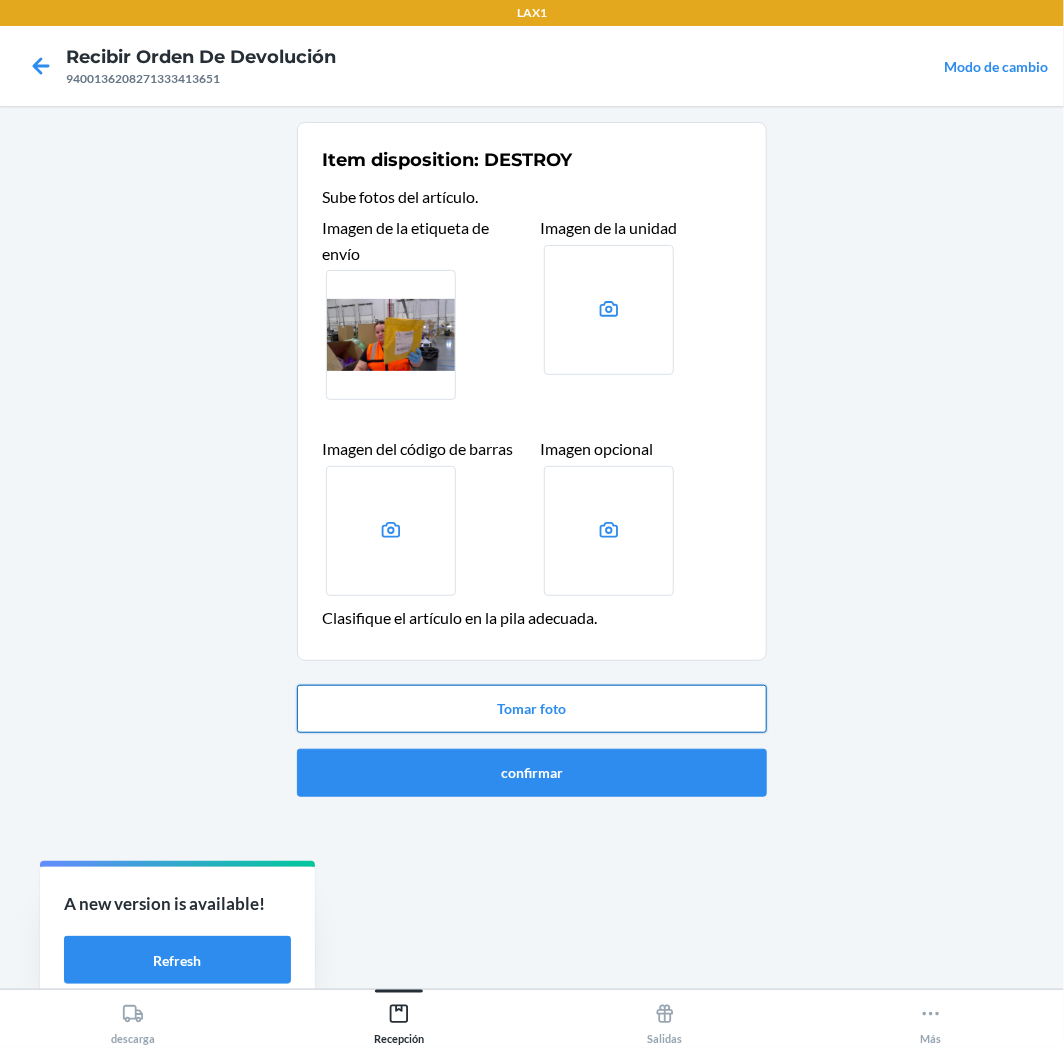 click on "Tomar foto" at bounding box center (532, 709) 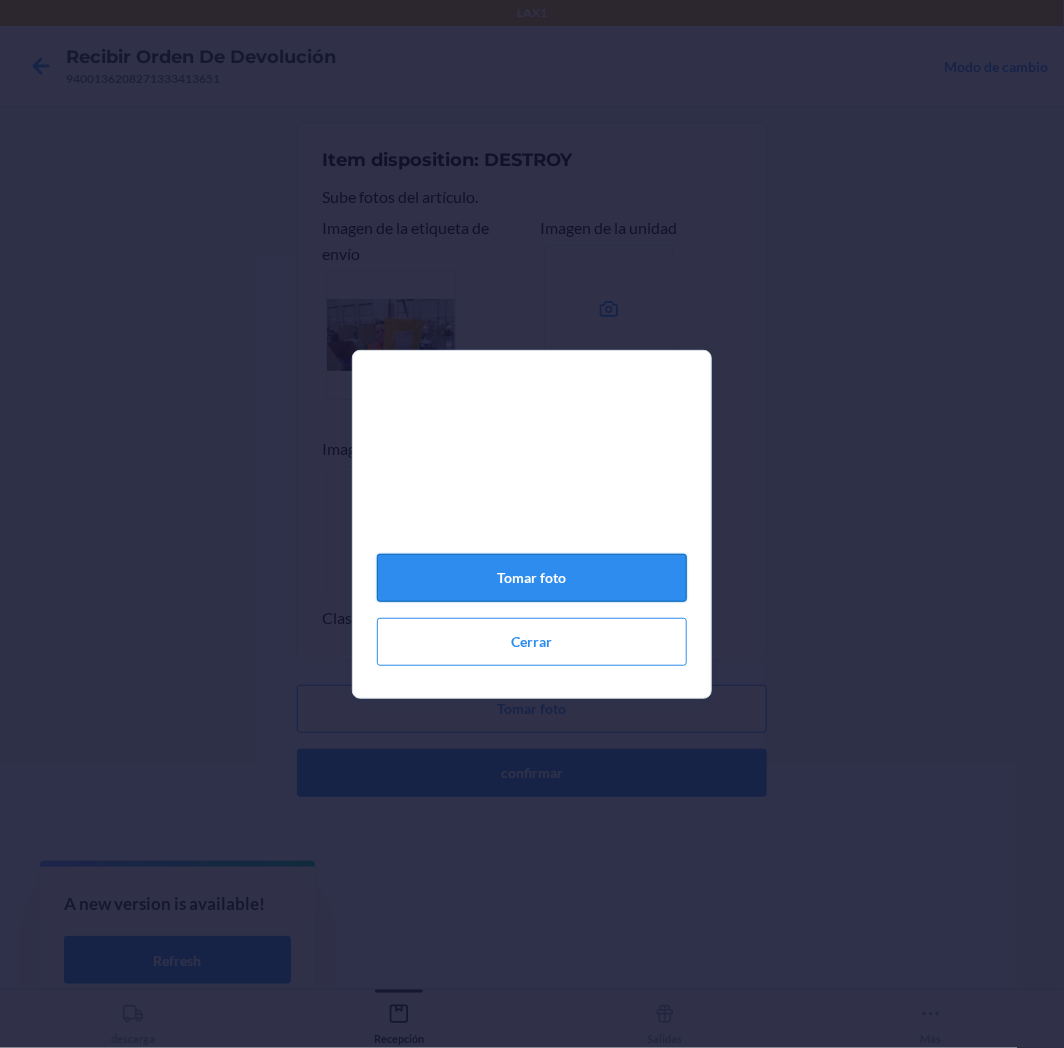click on "Tomar foto" 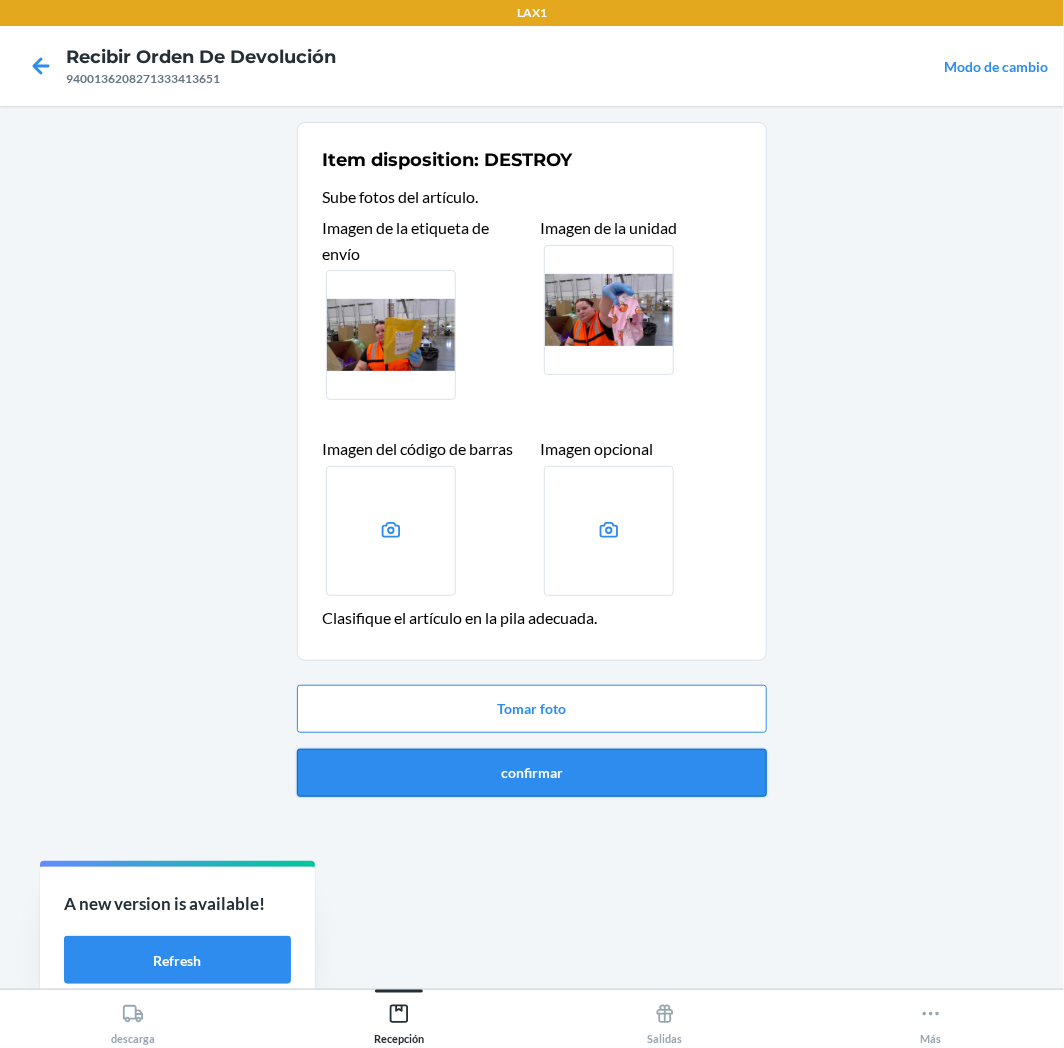 click on "confirmar" at bounding box center [532, 773] 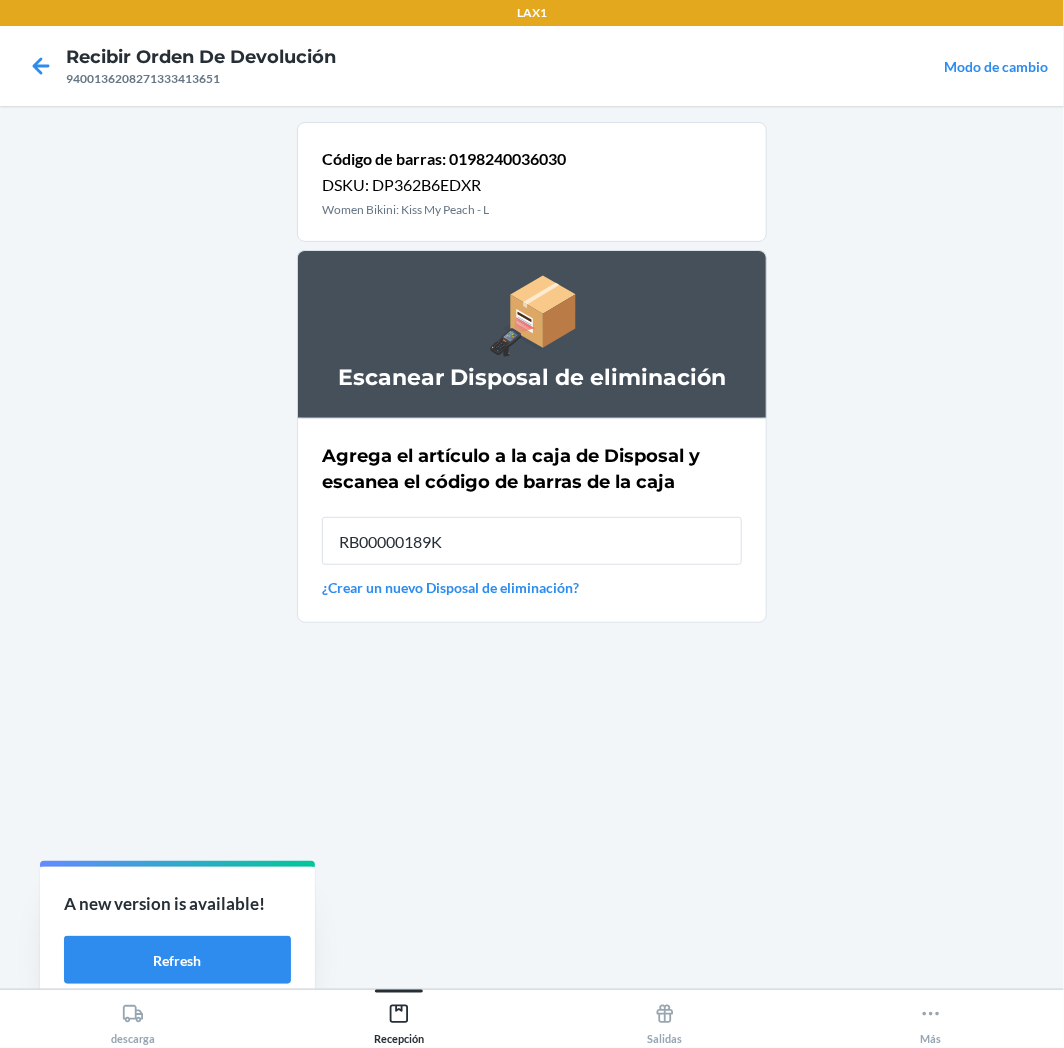 type on "RB00000189K" 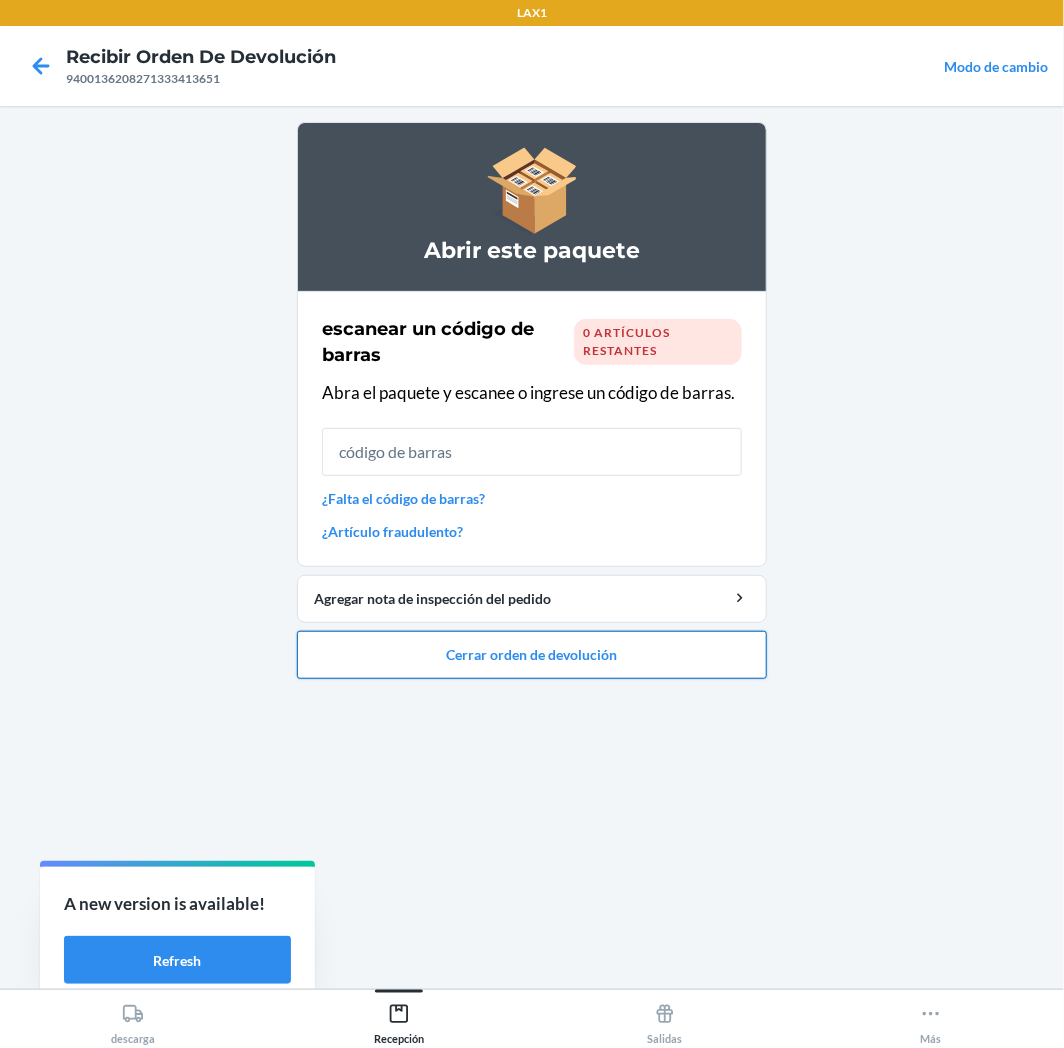 click on "Cerrar orden de devolución" at bounding box center [532, 655] 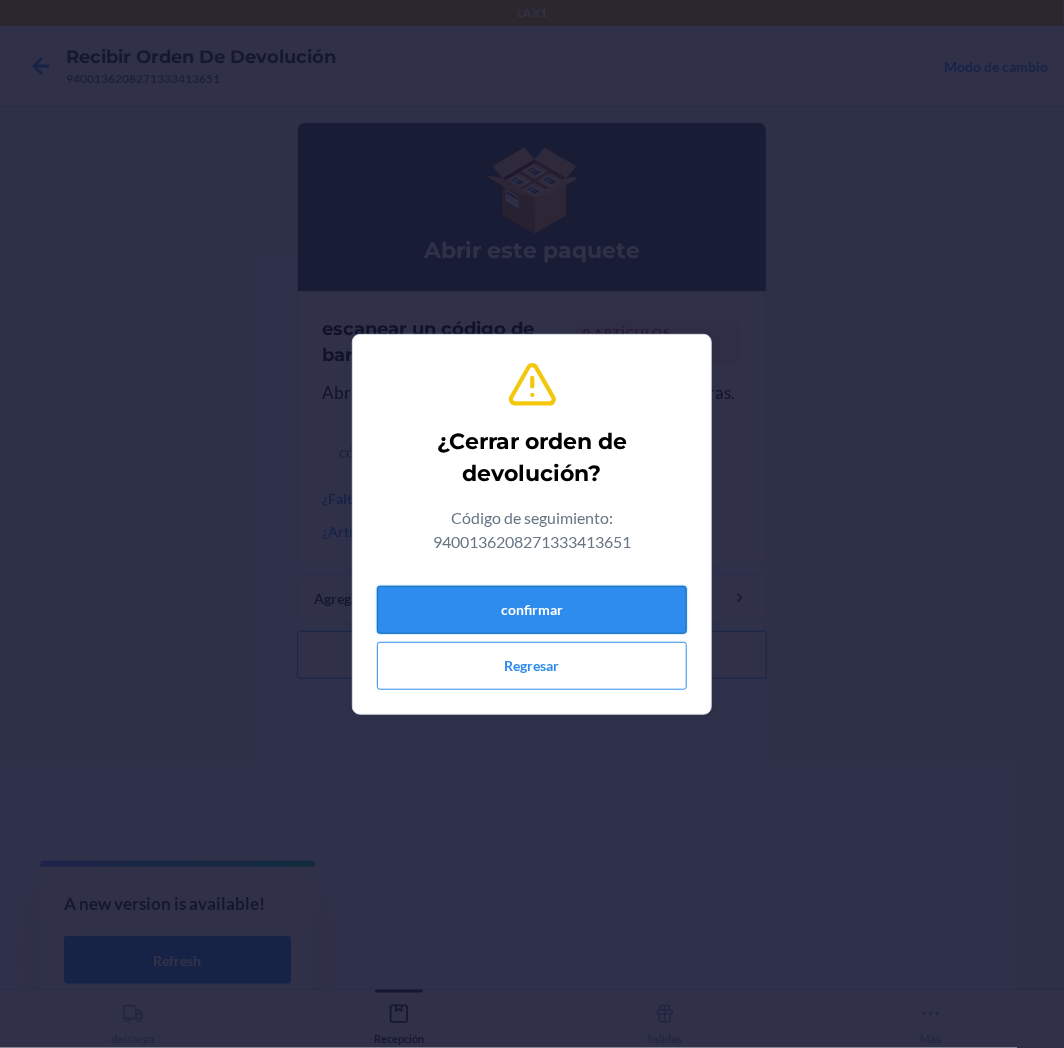 click on "confirmar" at bounding box center [532, 610] 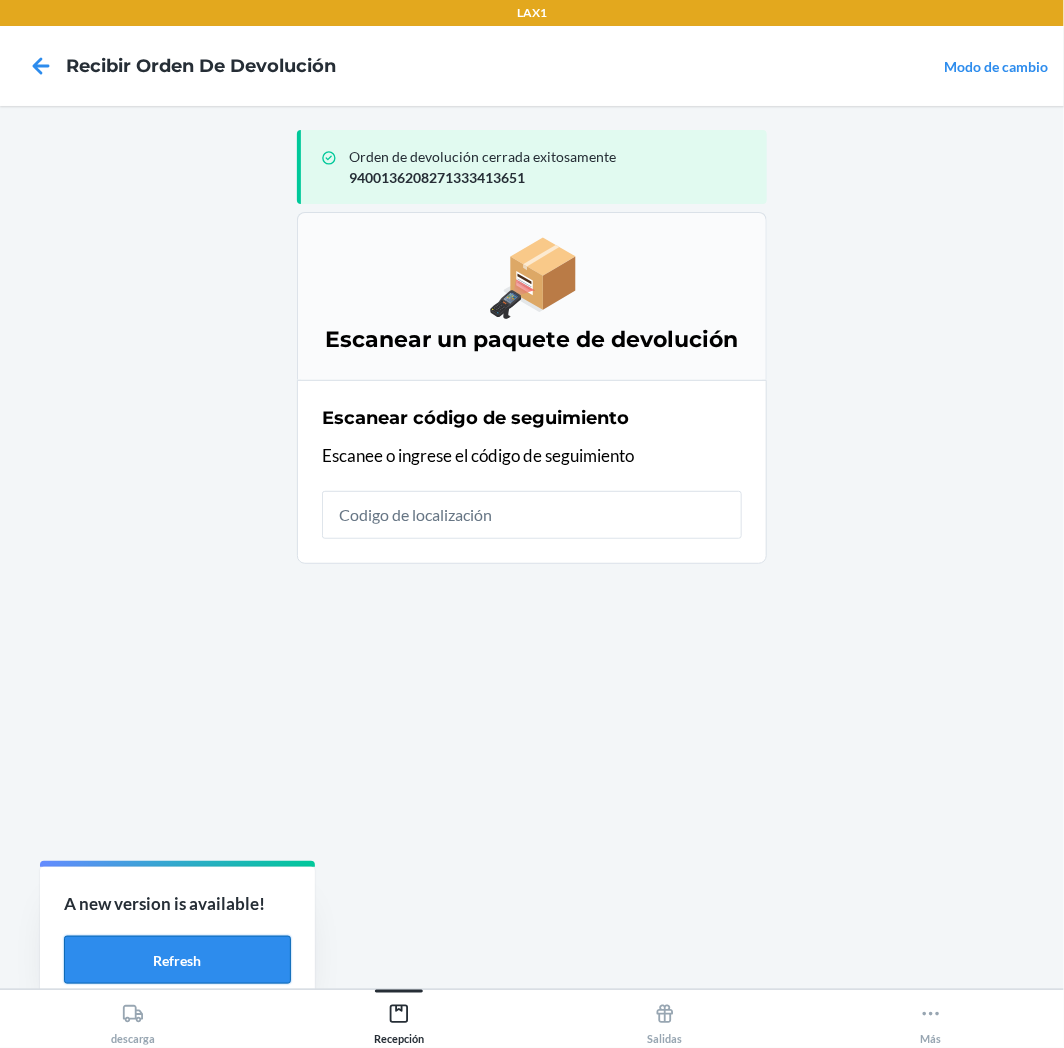 click on "Refresh" at bounding box center (177, 960) 